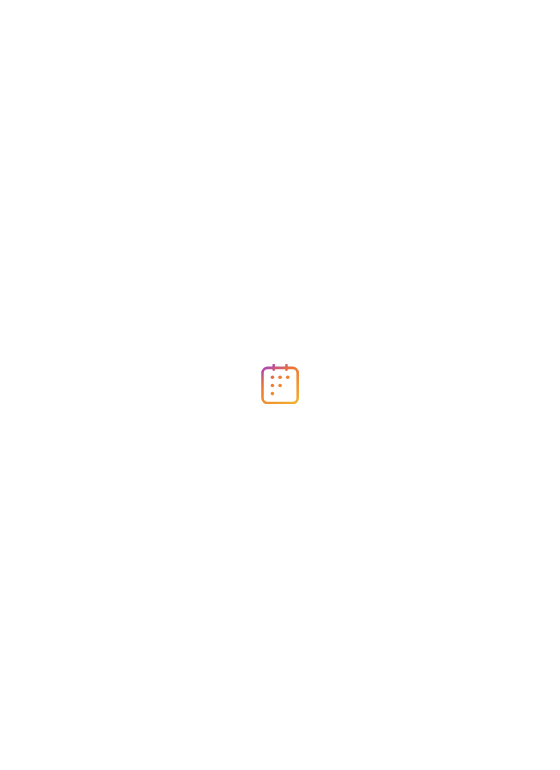 scroll, scrollTop: 0, scrollLeft: 0, axis: both 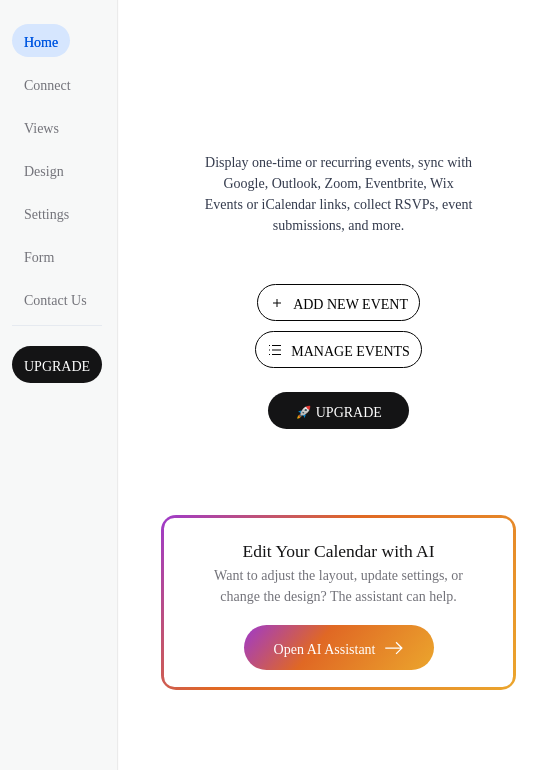 click on "Manage Events" at bounding box center (350, 351) 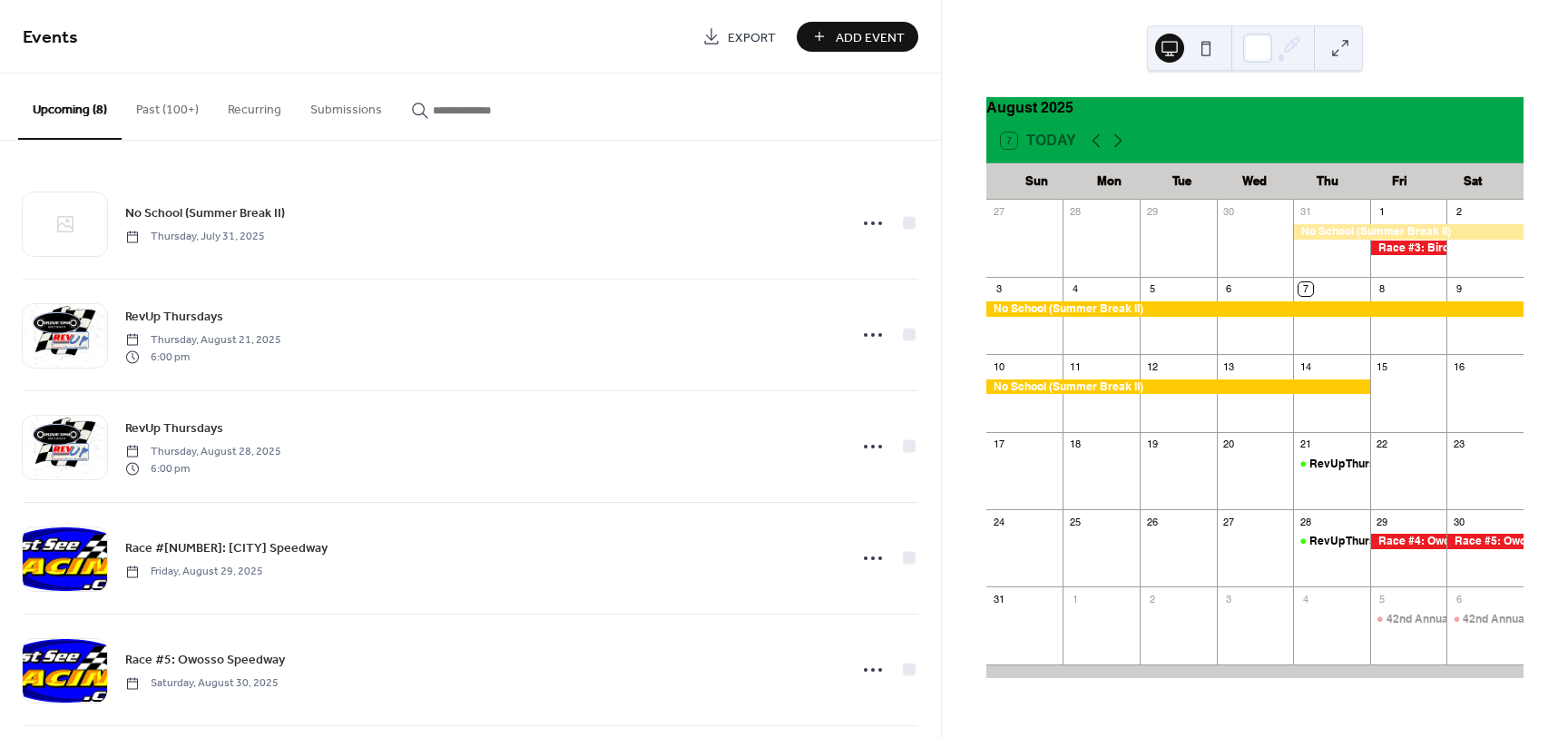 scroll, scrollTop: 0, scrollLeft: 0, axis: both 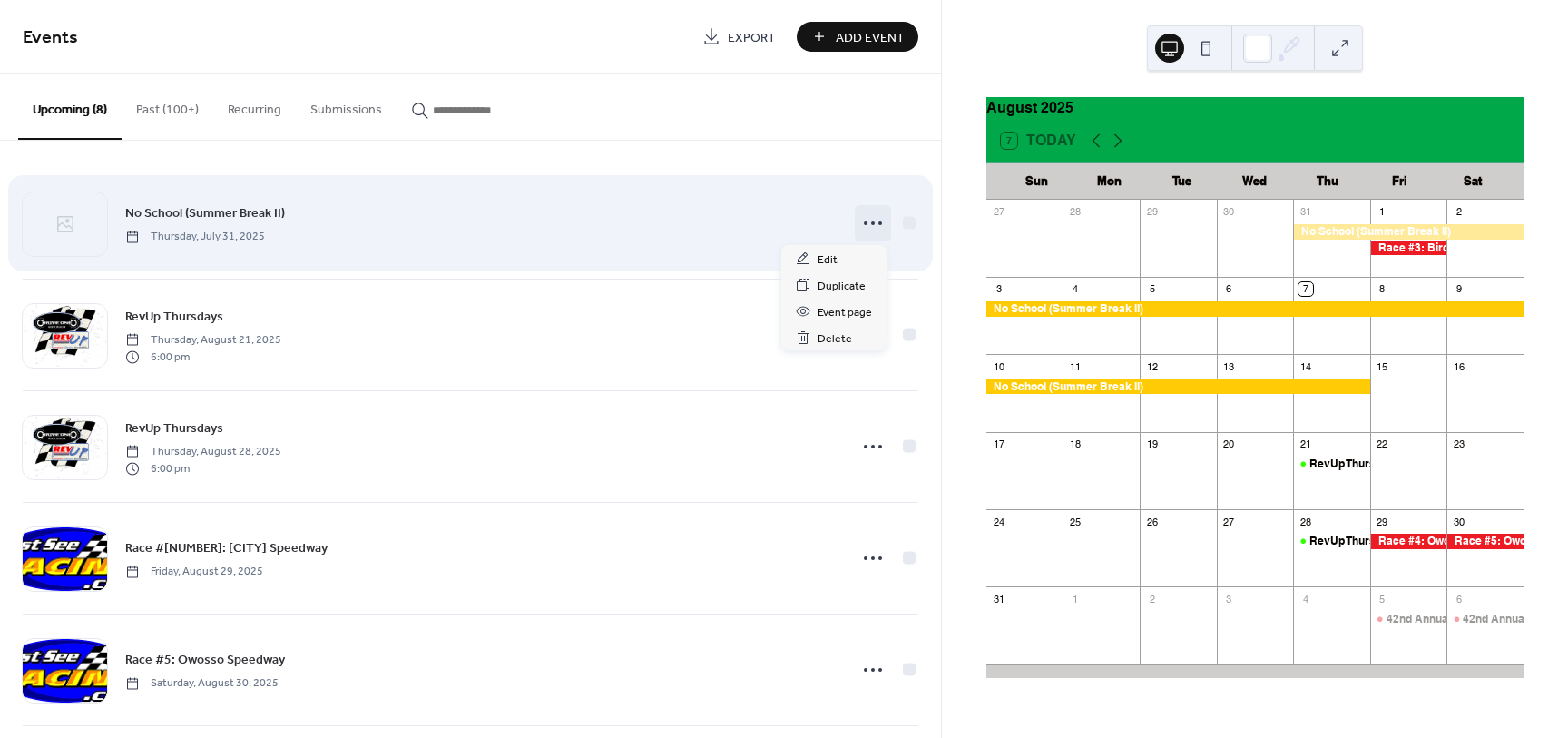 click 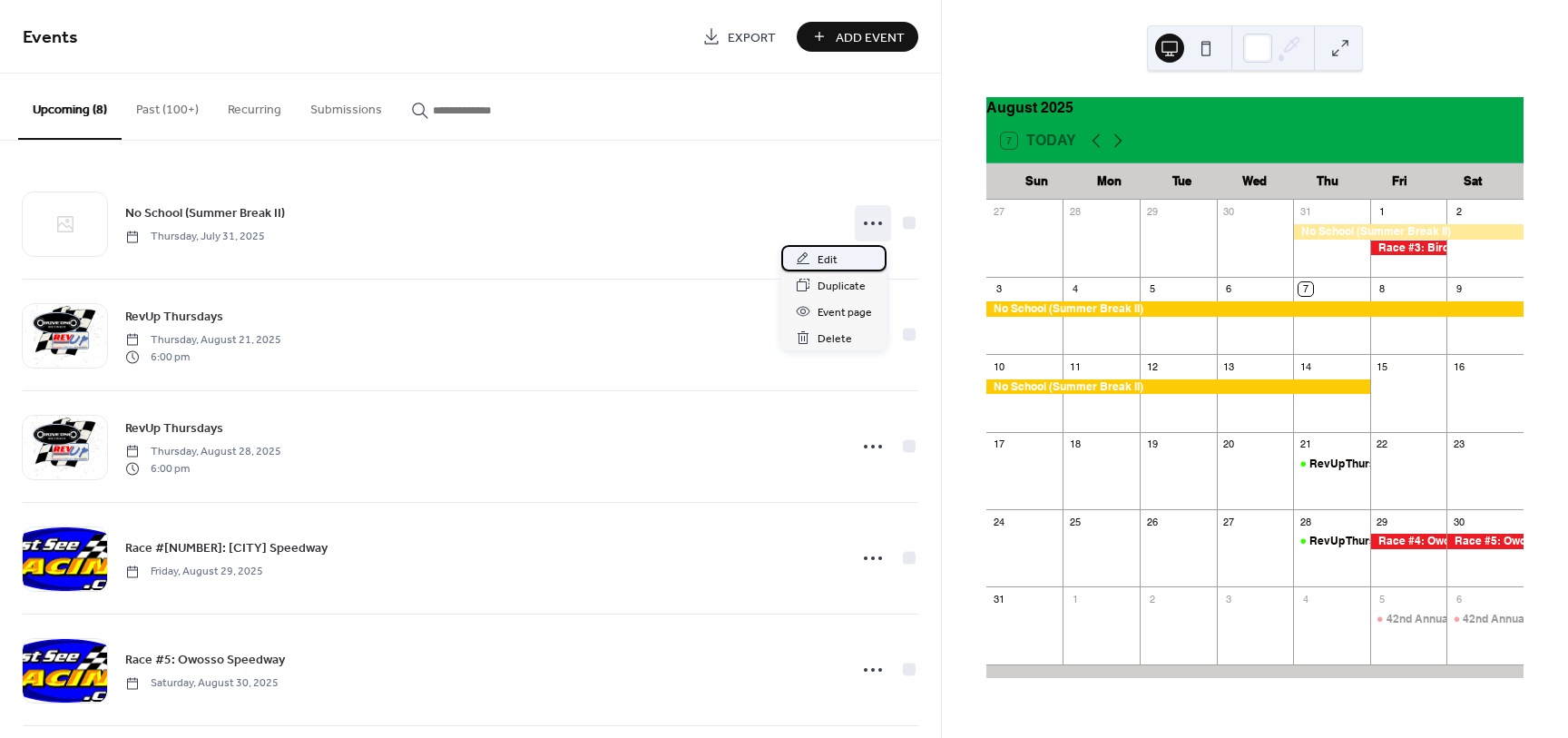 click on "Edit" at bounding box center [828, 260] 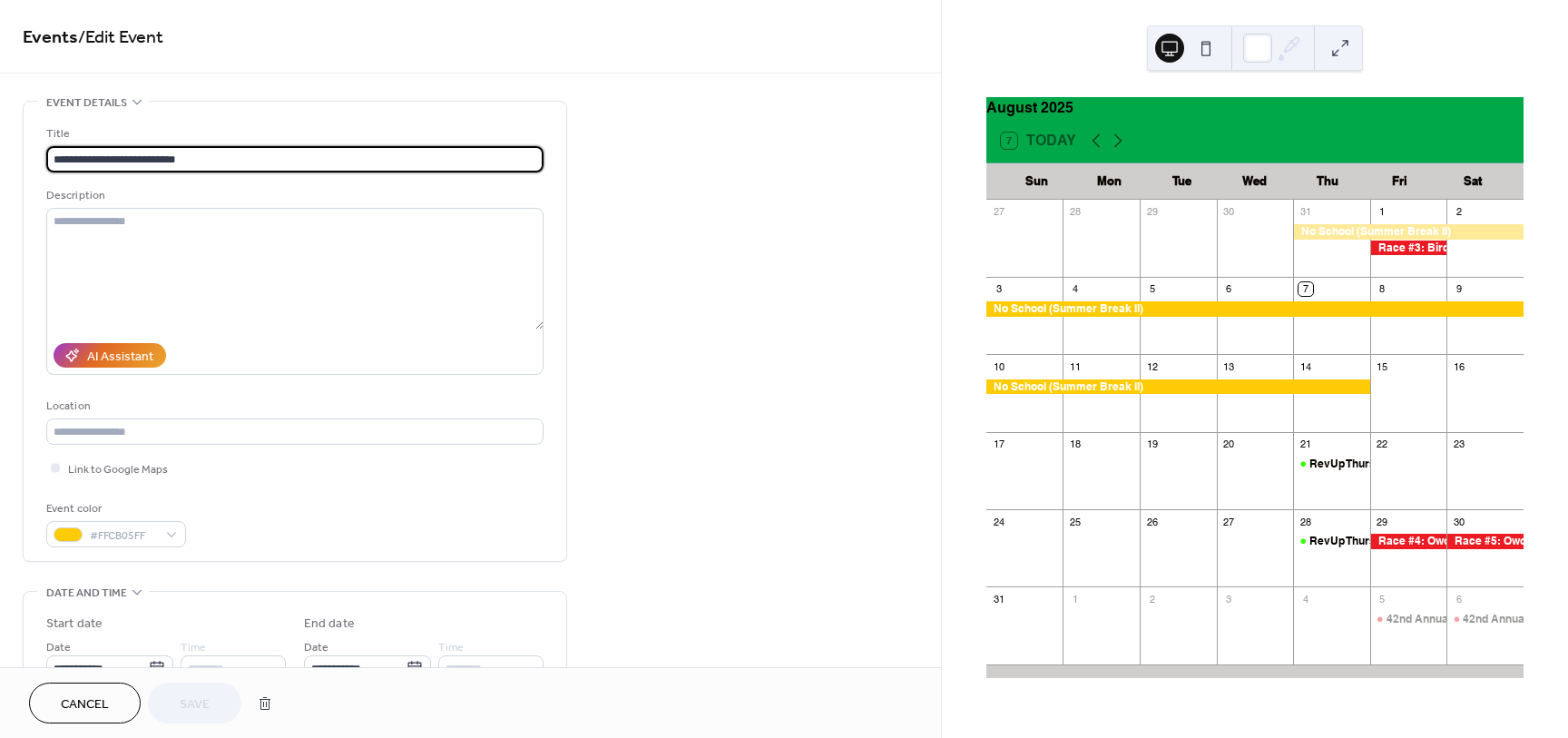 scroll, scrollTop: 227, scrollLeft: 0, axis: vertical 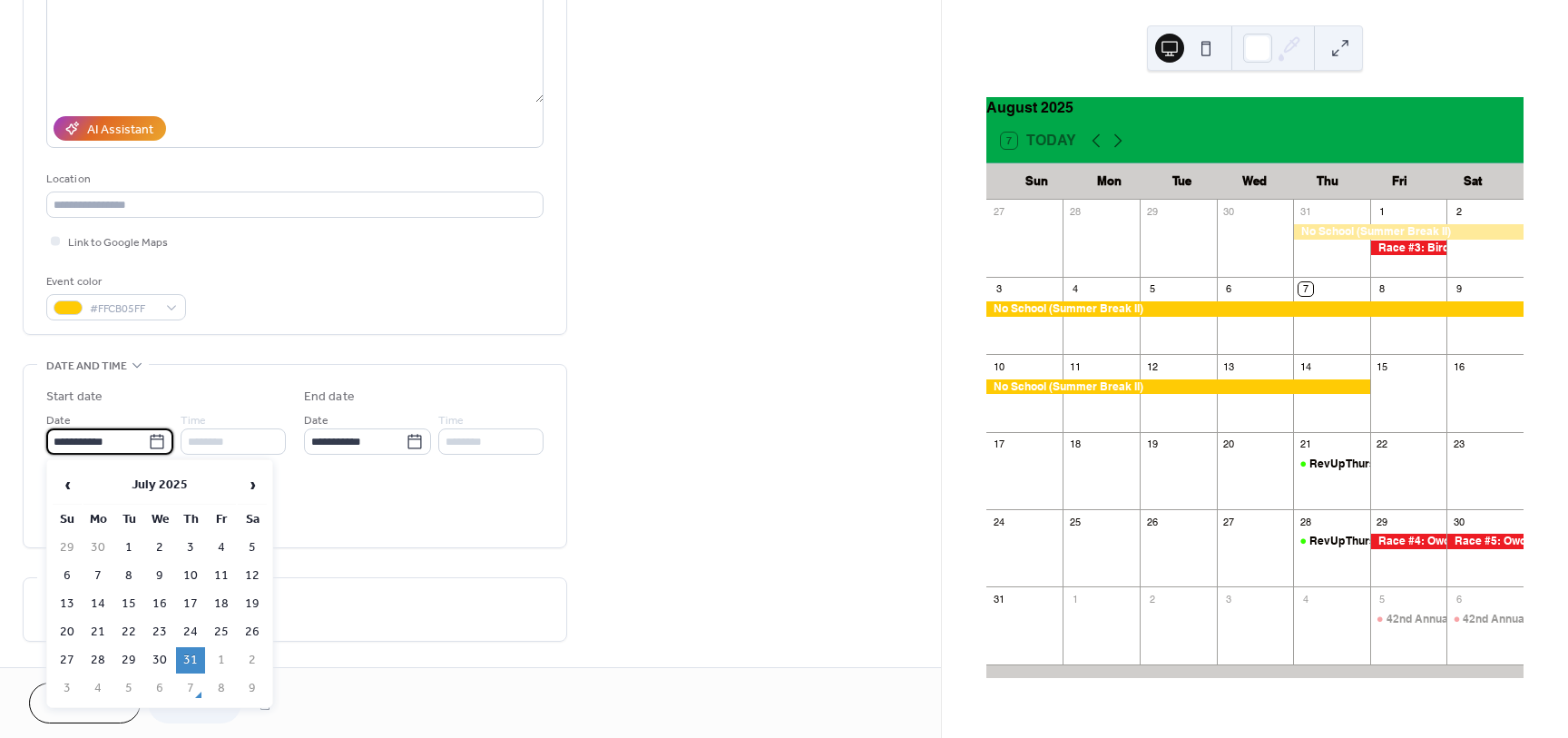 click on "**********" at bounding box center (97, 441) 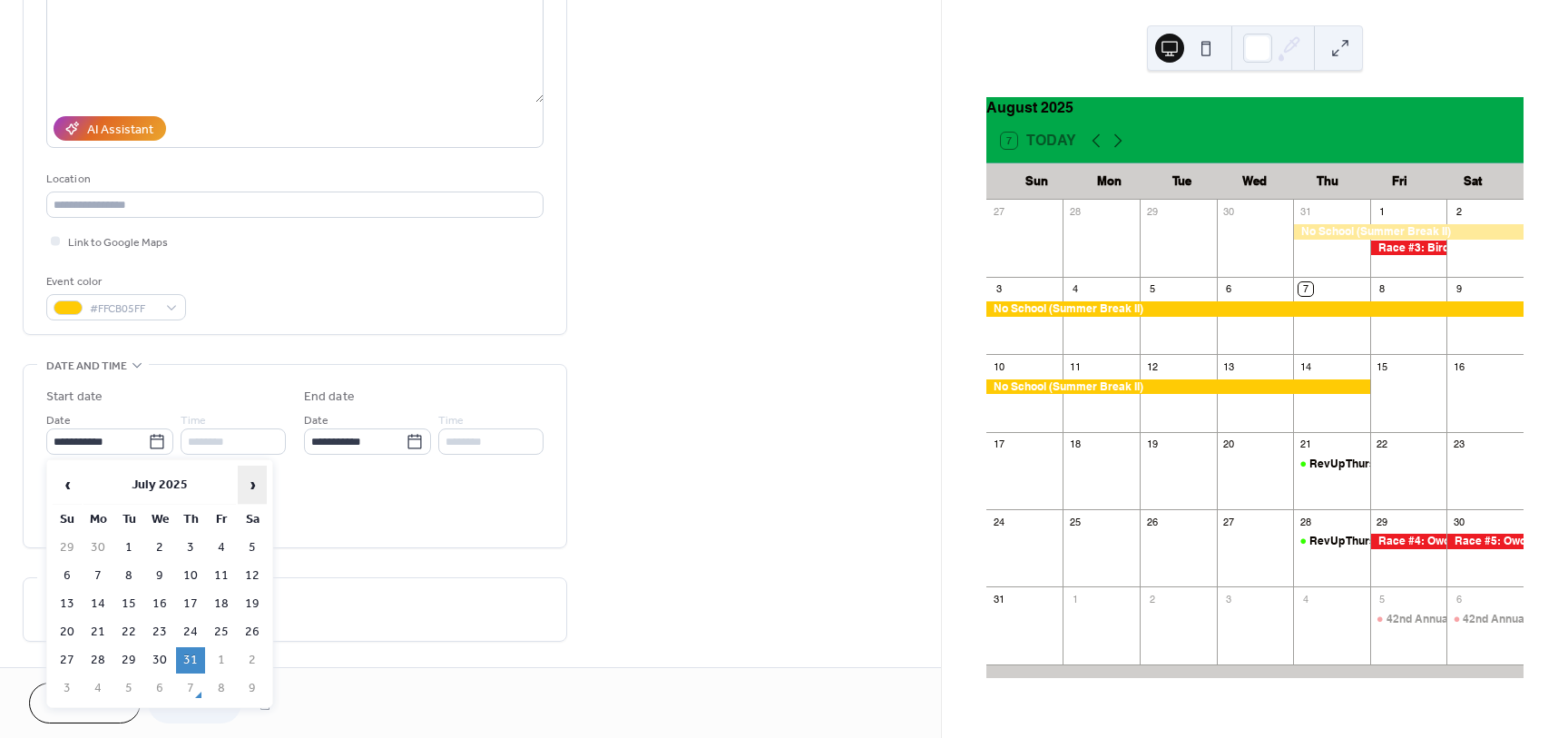 click on "›" at bounding box center [252, 485] 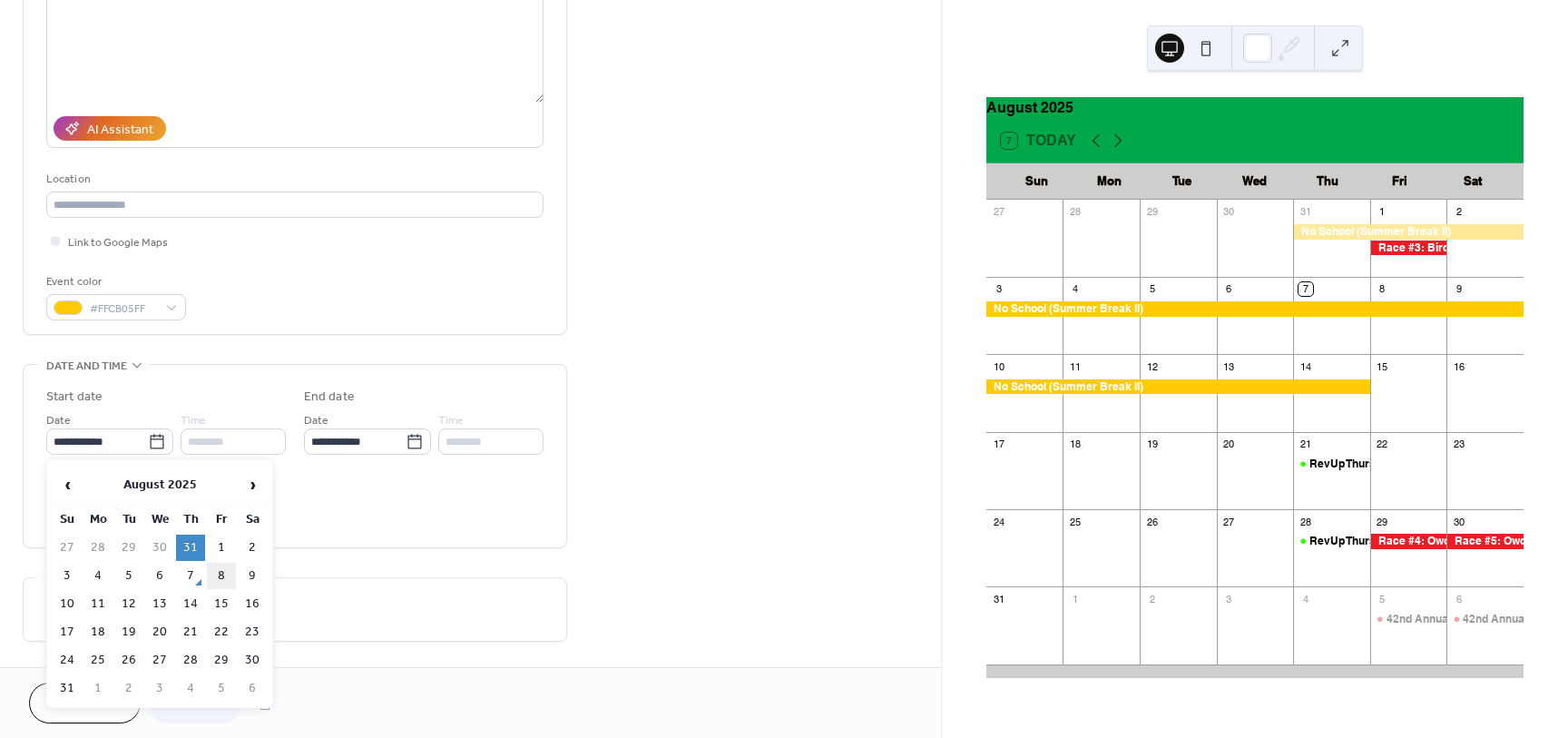 click on "8" at bounding box center (221, 576) 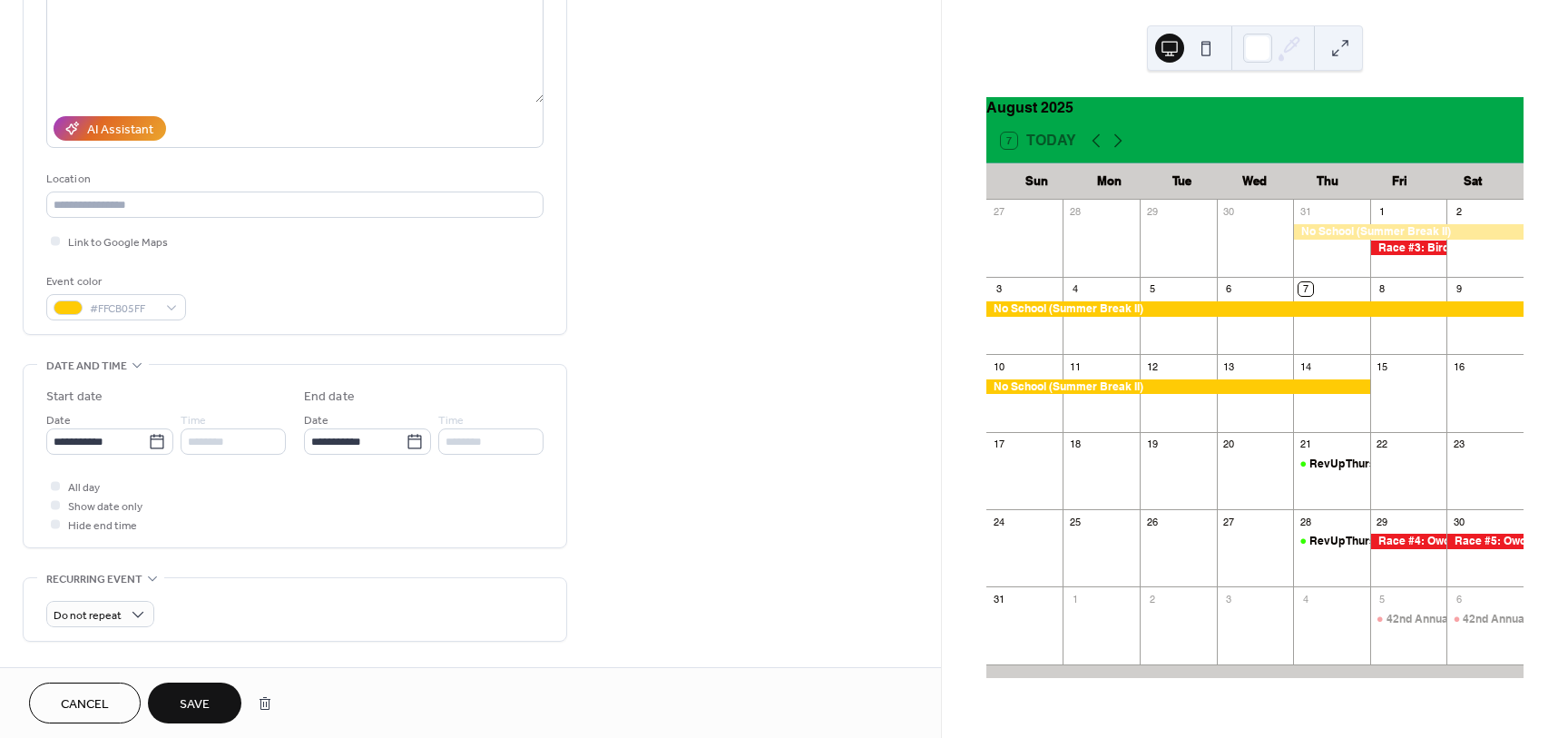 click on "Cancel" at bounding box center [84, 704] 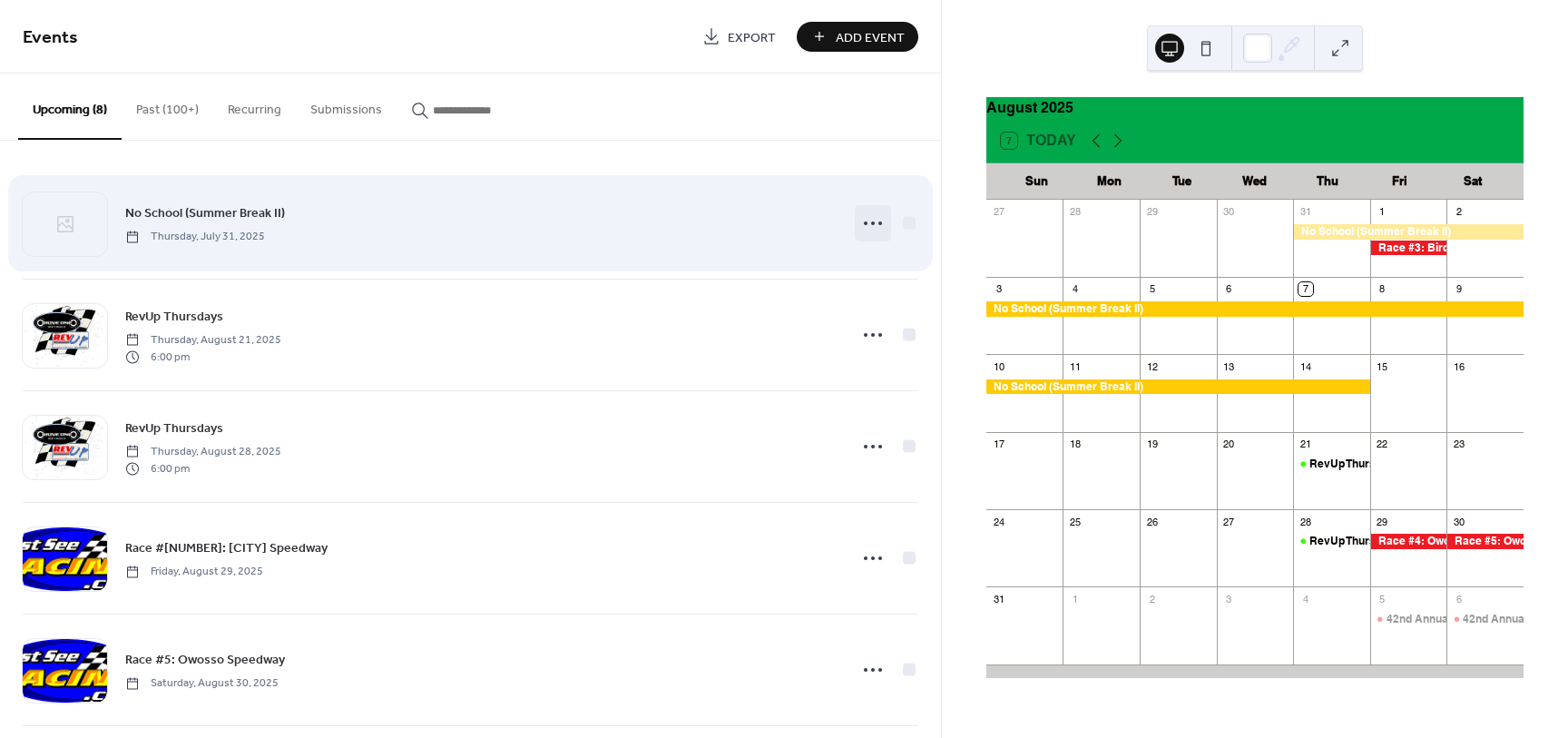 click 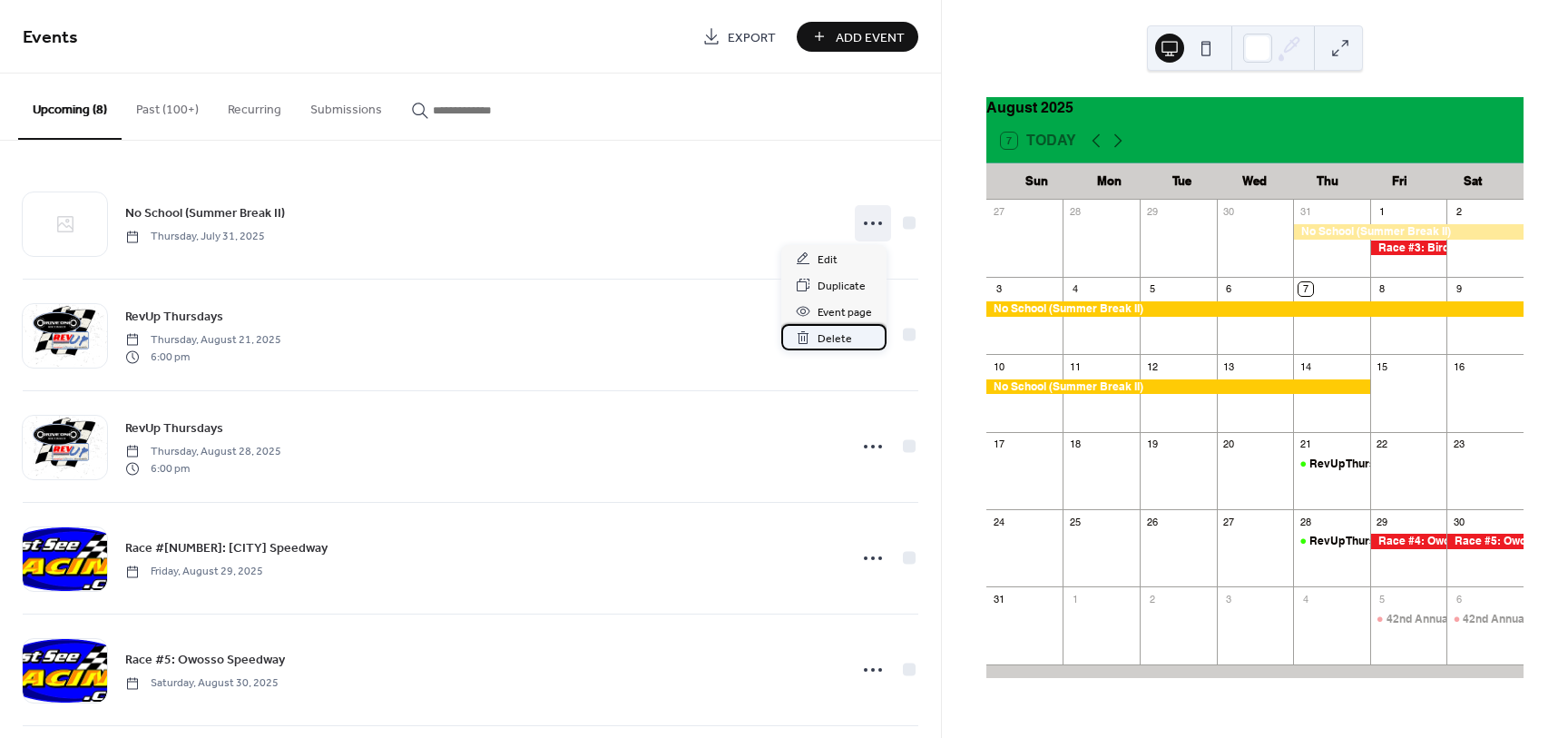 click on "Delete" at bounding box center [834, 337] 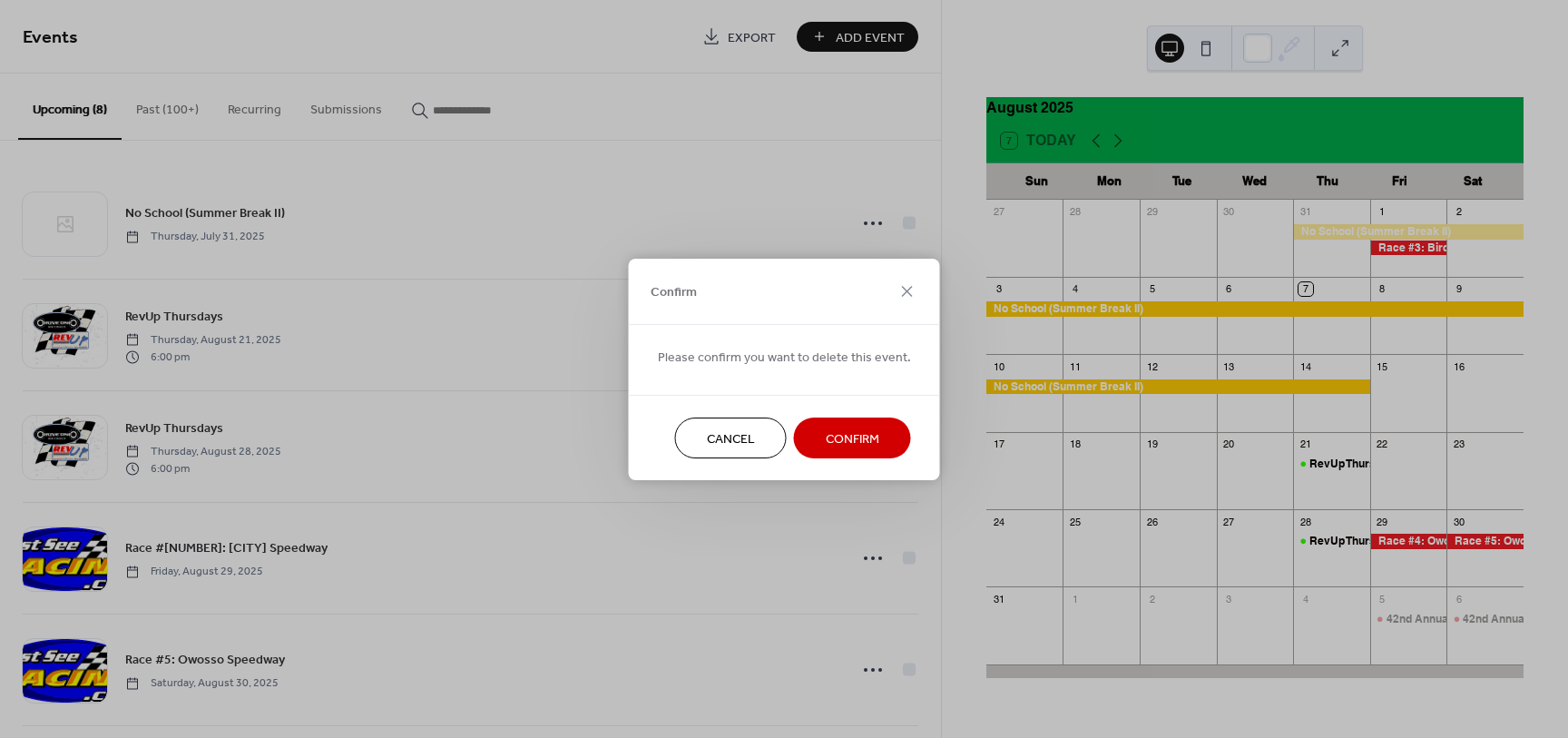 click on "Confirm" at bounding box center [852, 438] 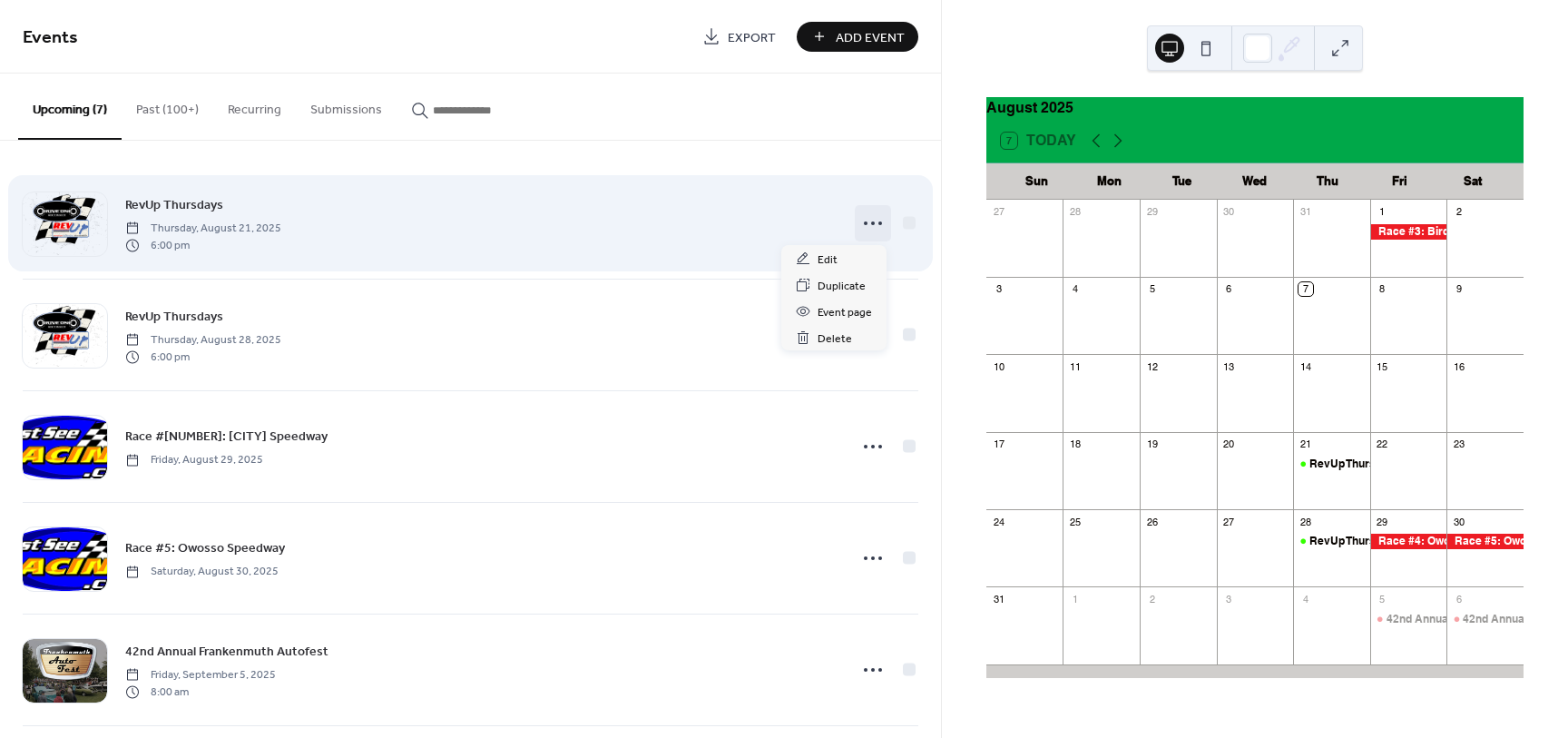 click 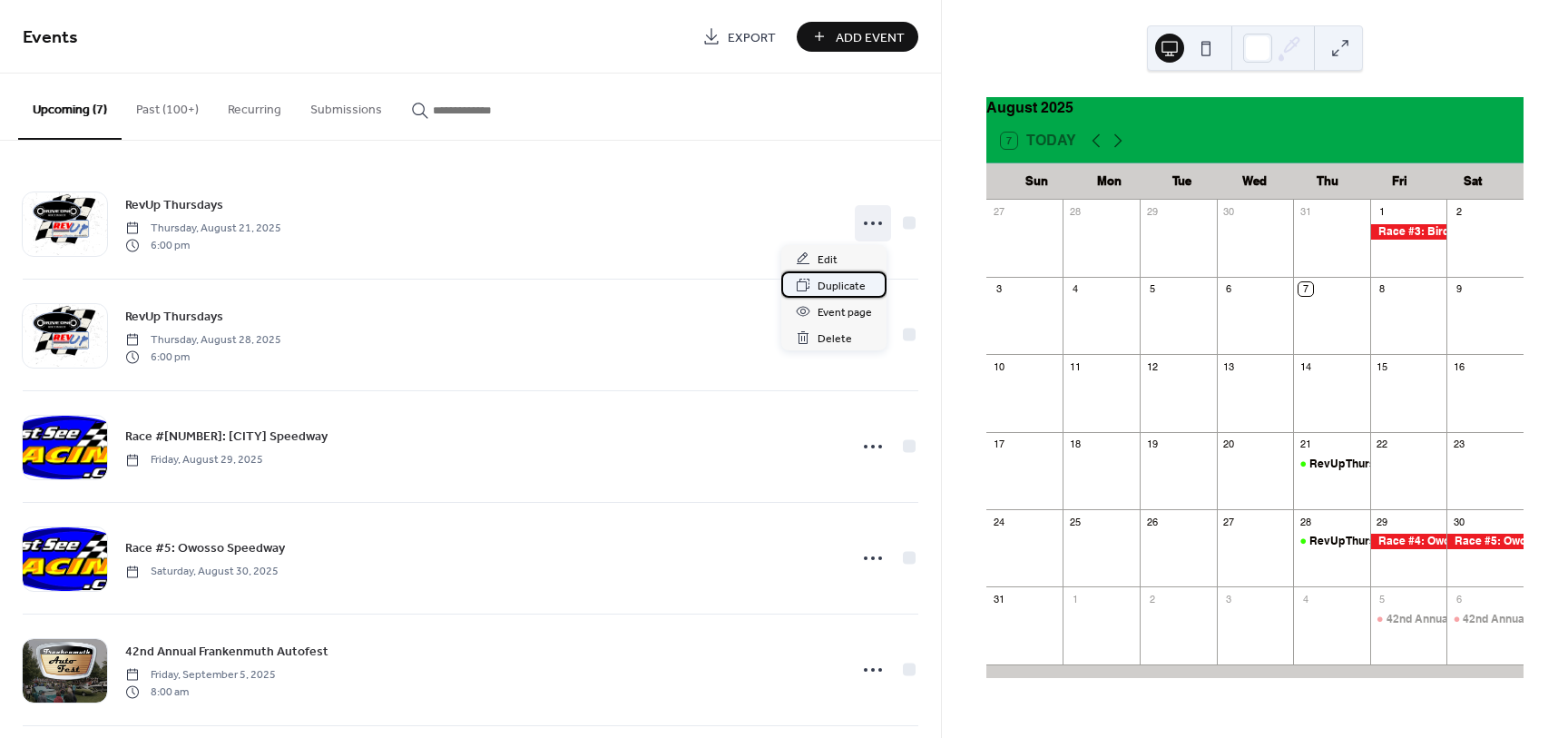 click on "Duplicate" at bounding box center (841, 286) 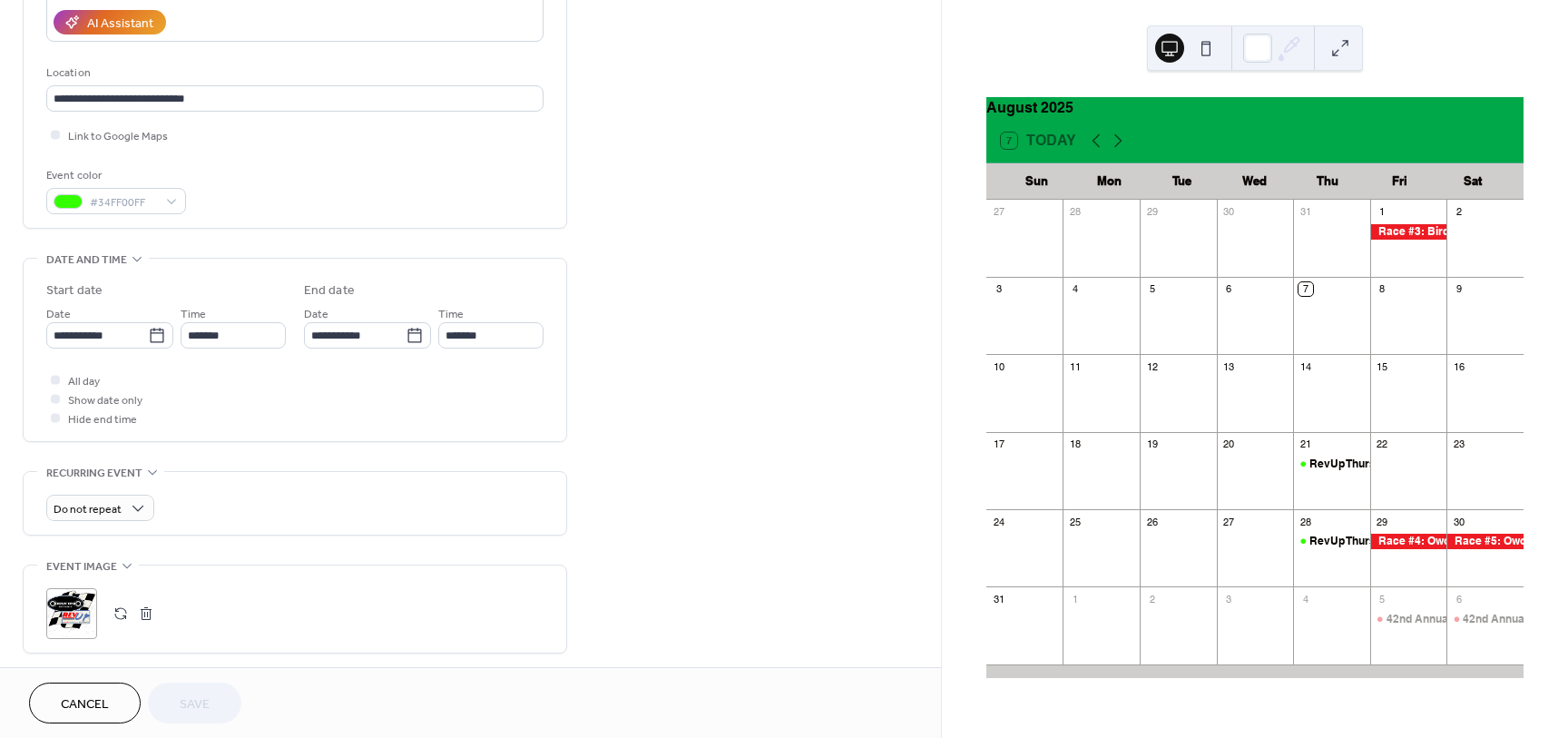 scroll, scrollTop: 340, scrollLeft: 0, axis: vertical 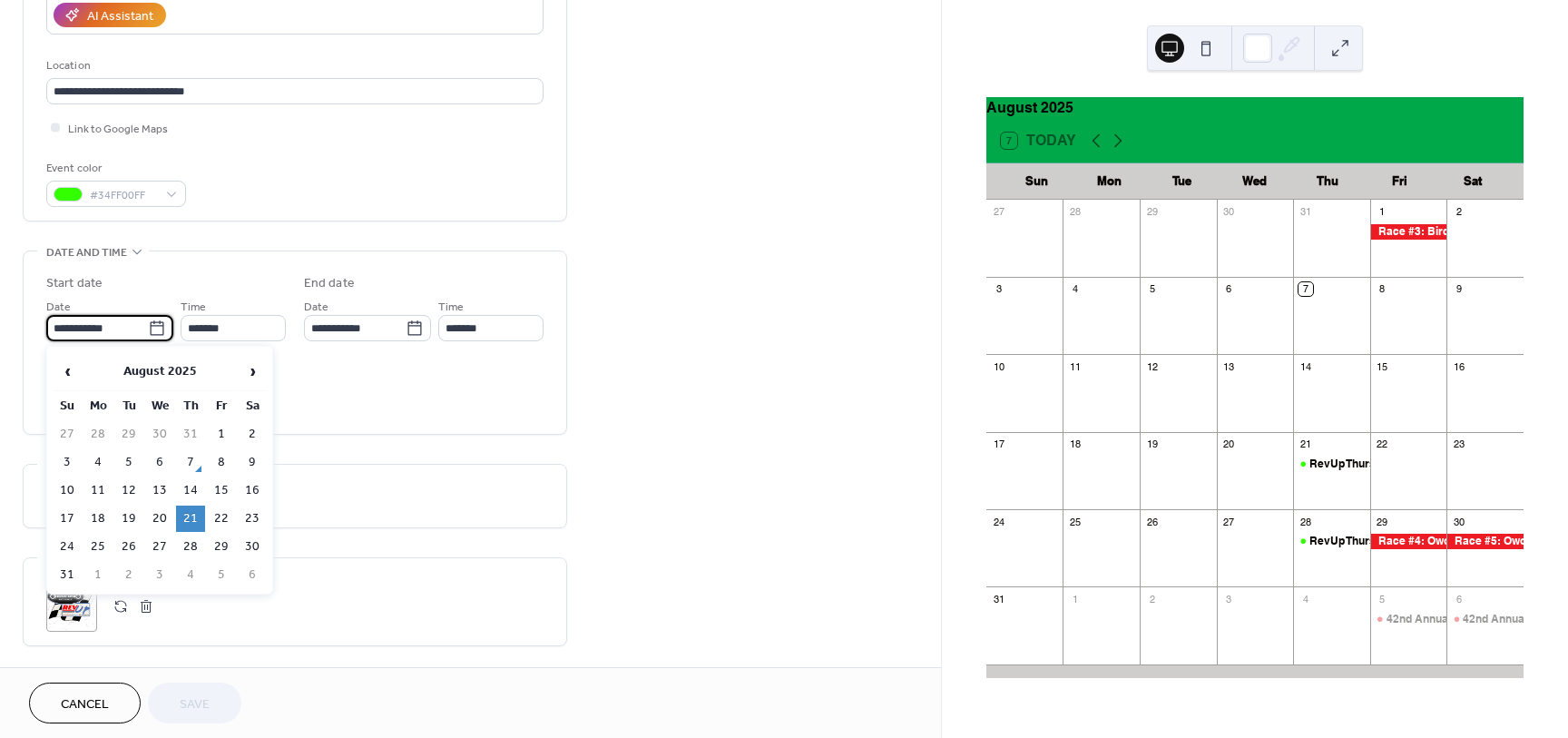 click on "**********" at bounding box center (97, 328) 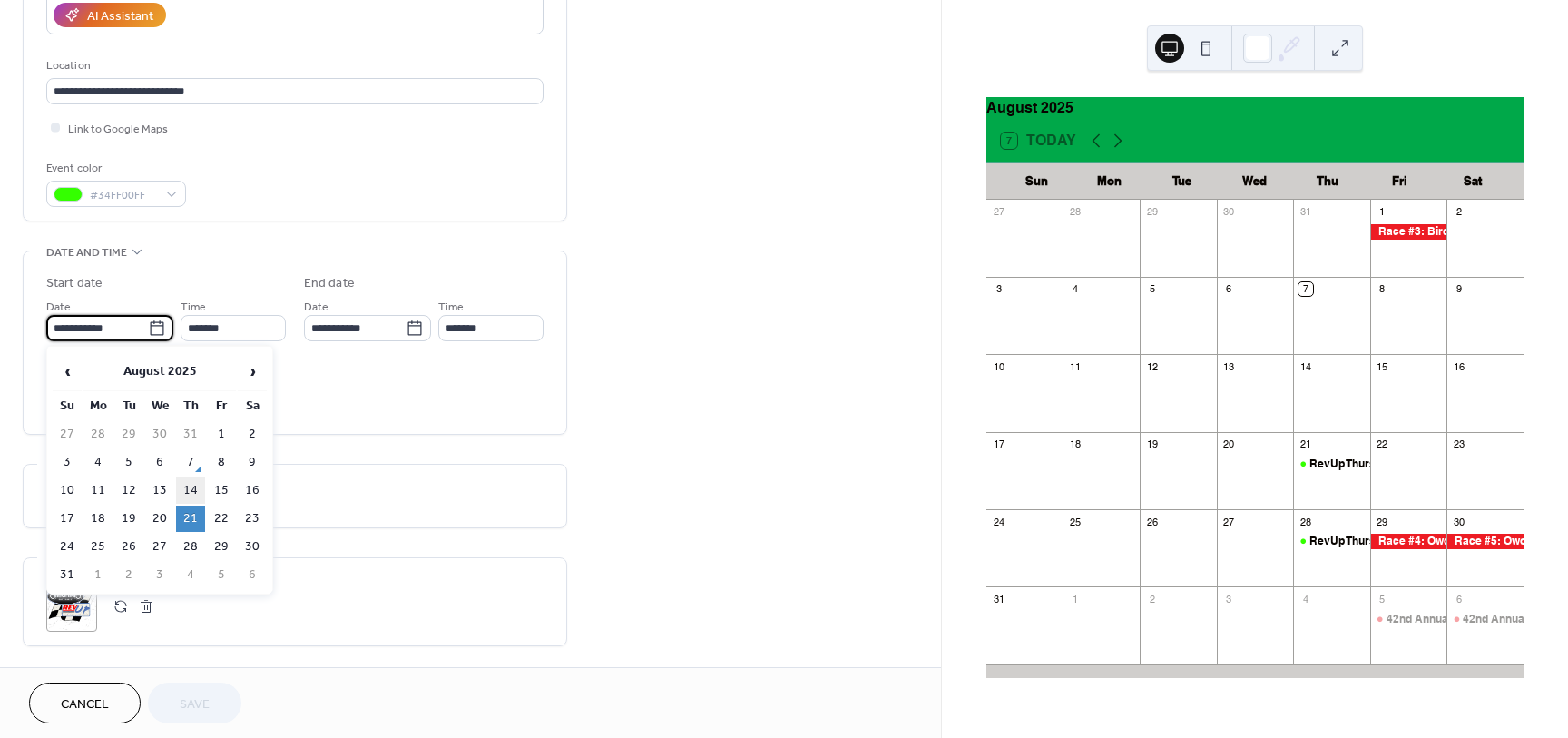 click on "14" at bounding box center [191, 490] 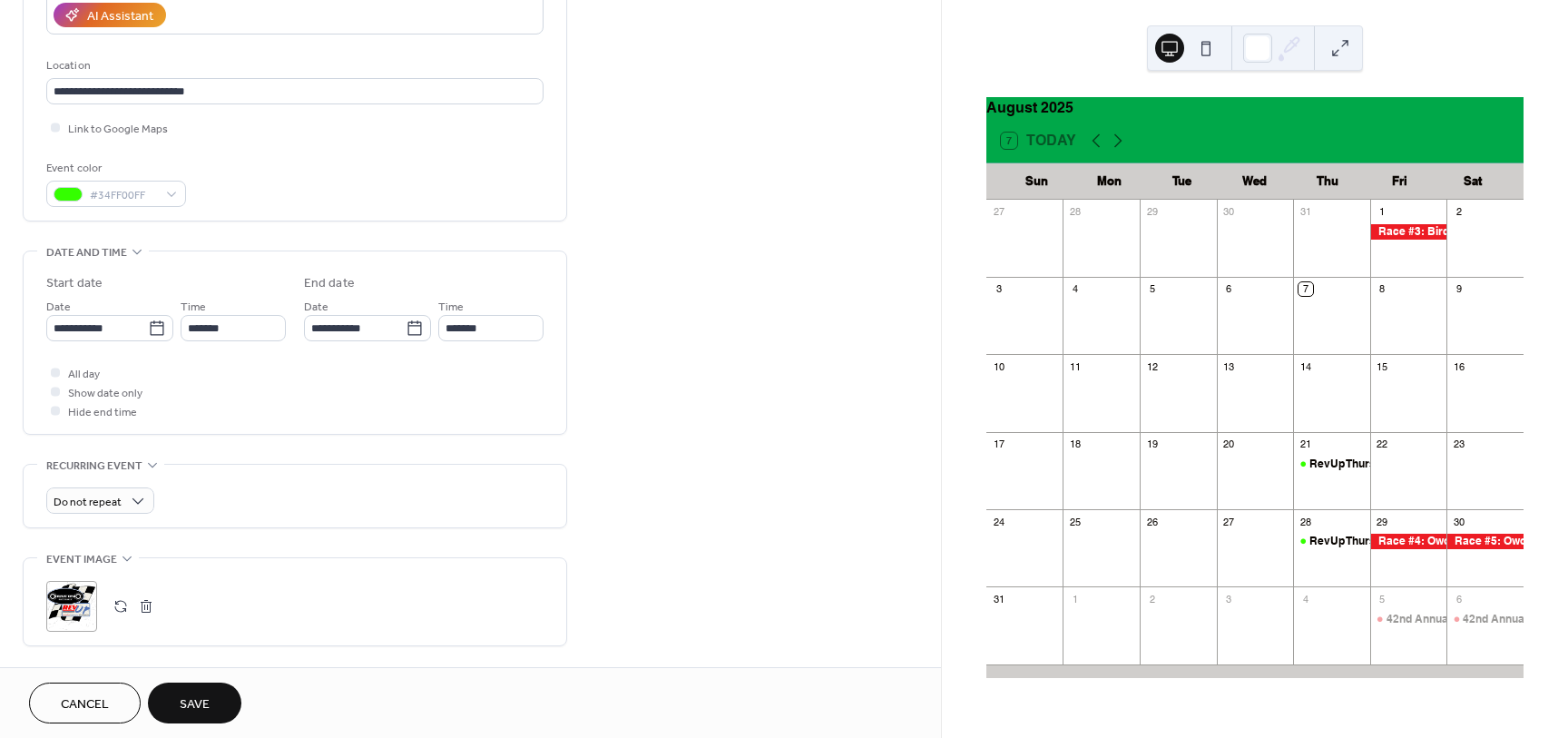 click on "Save" at bounding box center [194, 704] 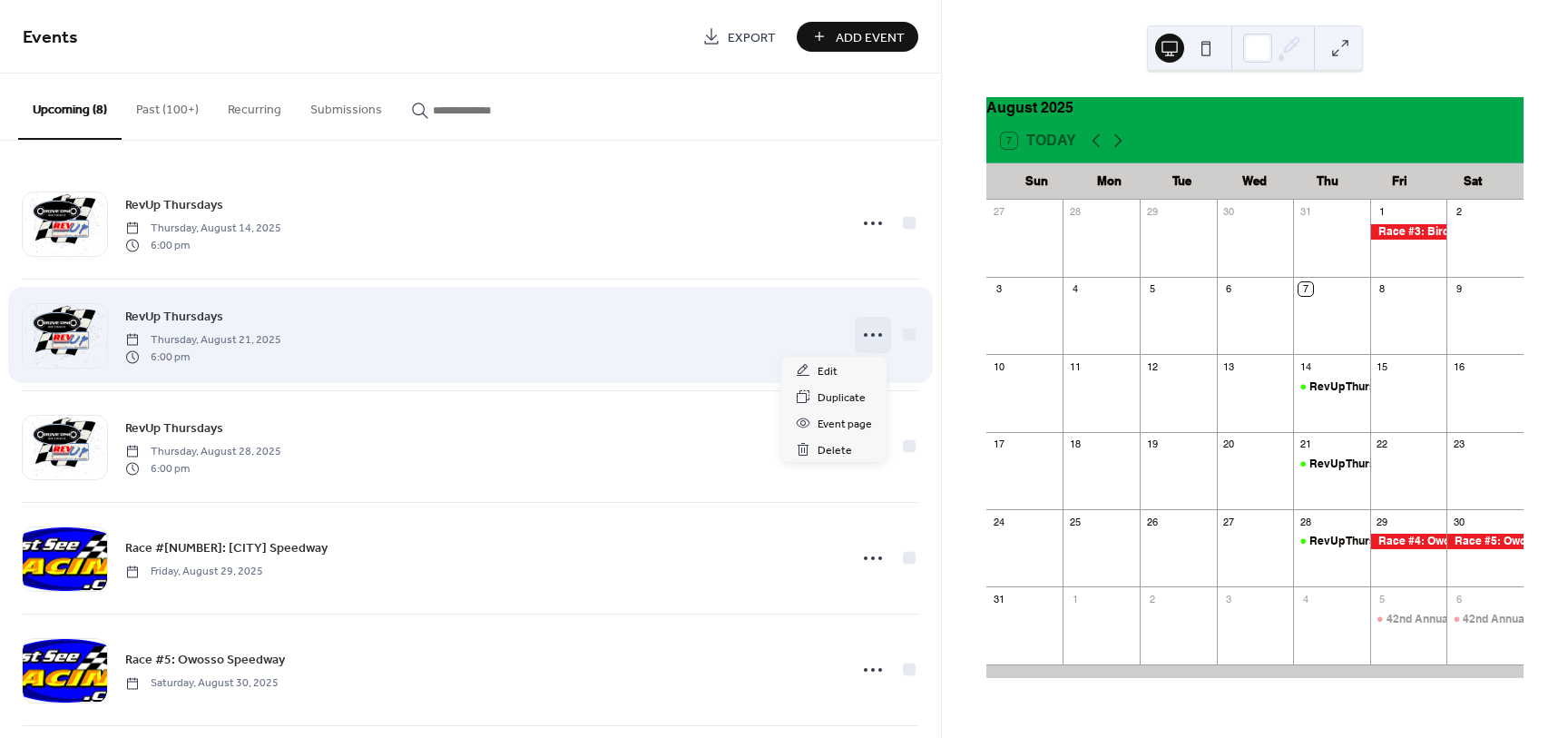 click 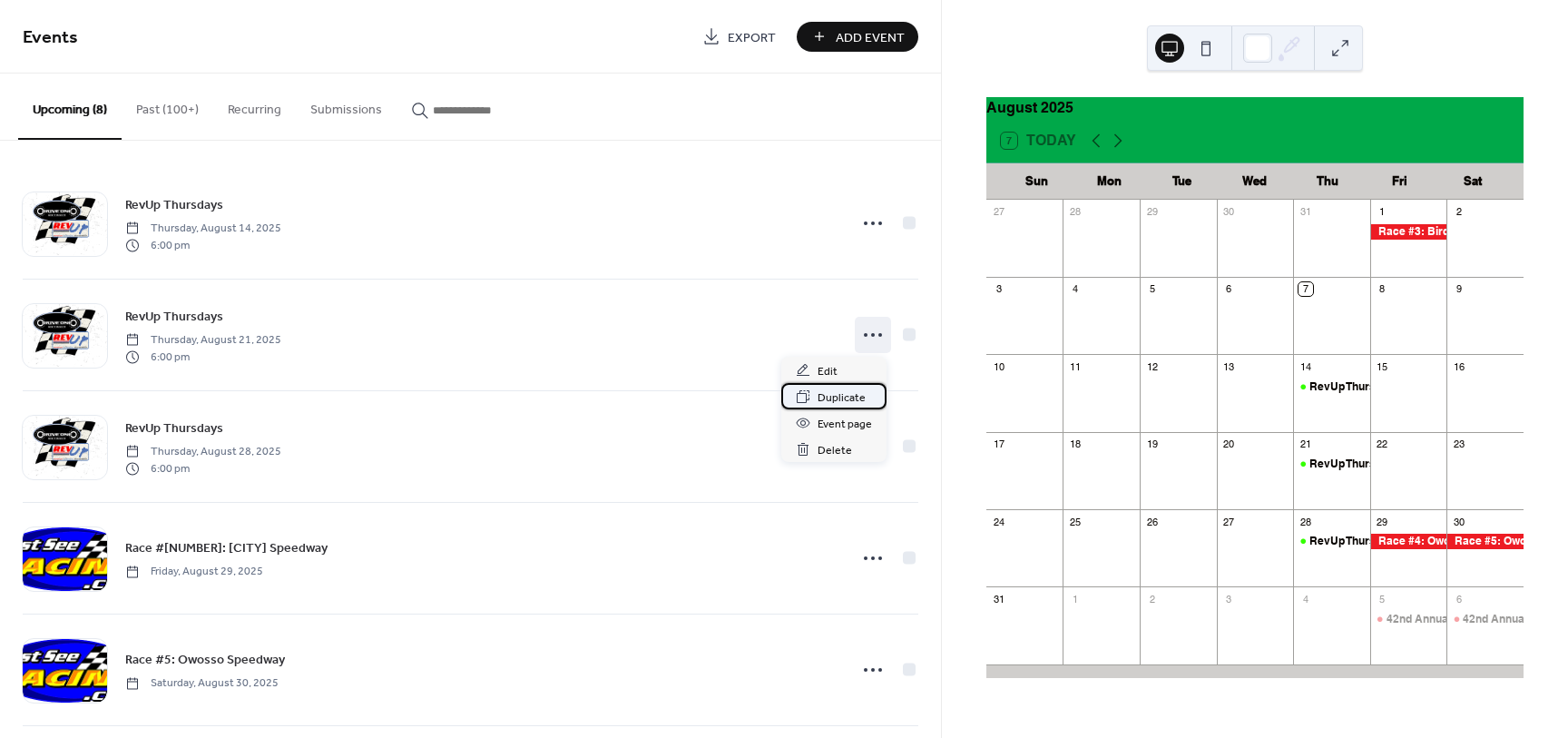click on "Duplicate" at bounding box center [841, 398] 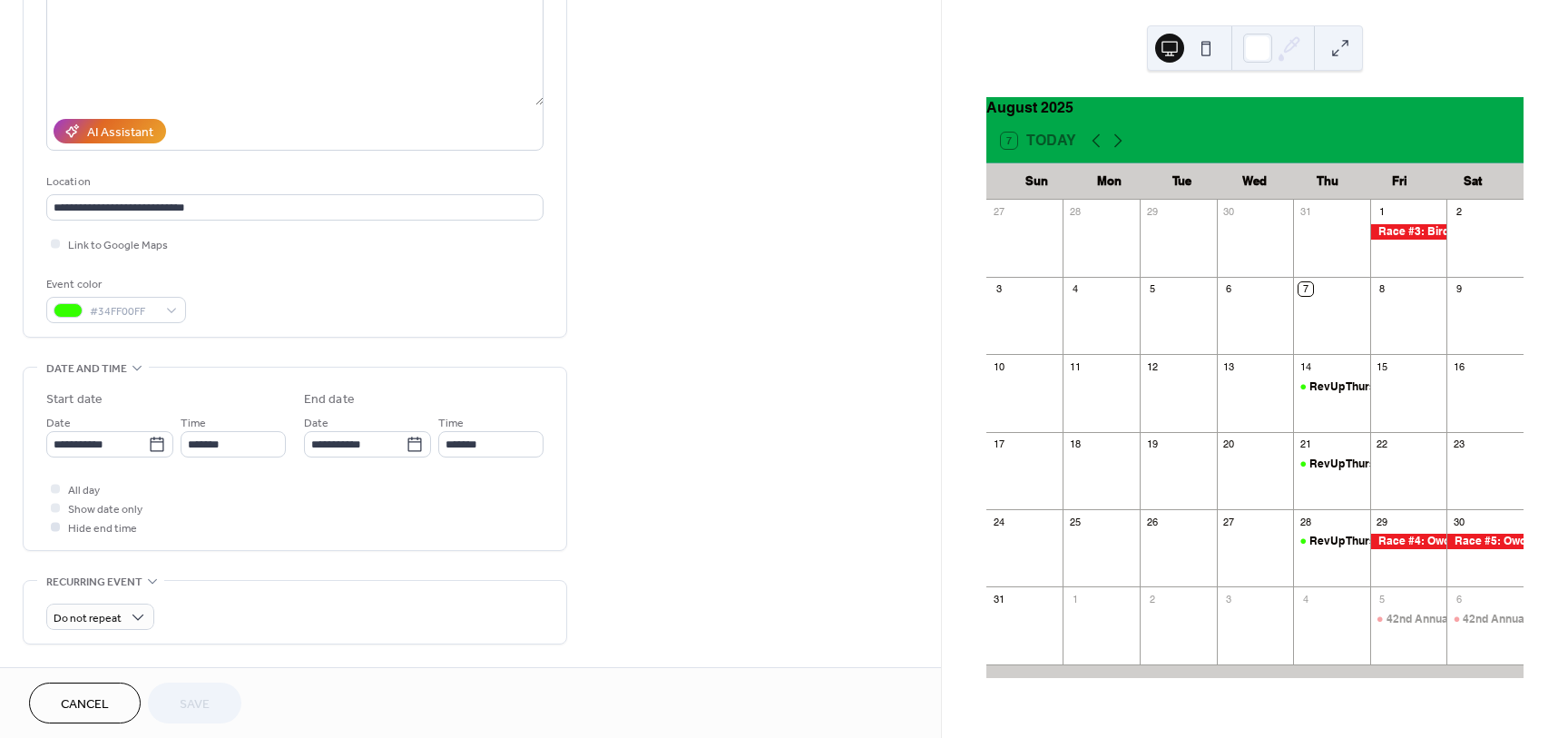 scroll, scrollTop: 227, scrollLeft: 0, axis: vertical 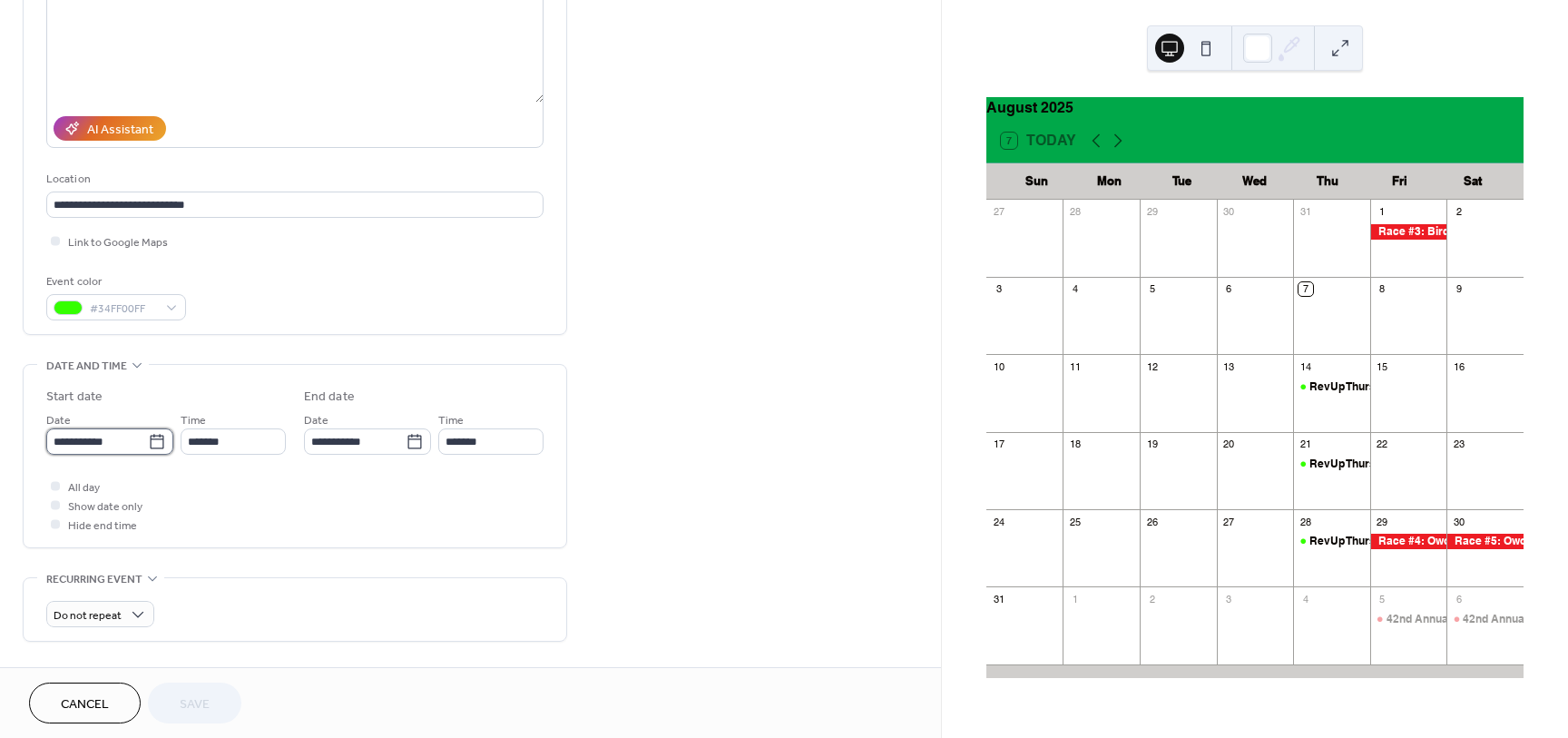 click on "**********" at bounding box center [97, 441] 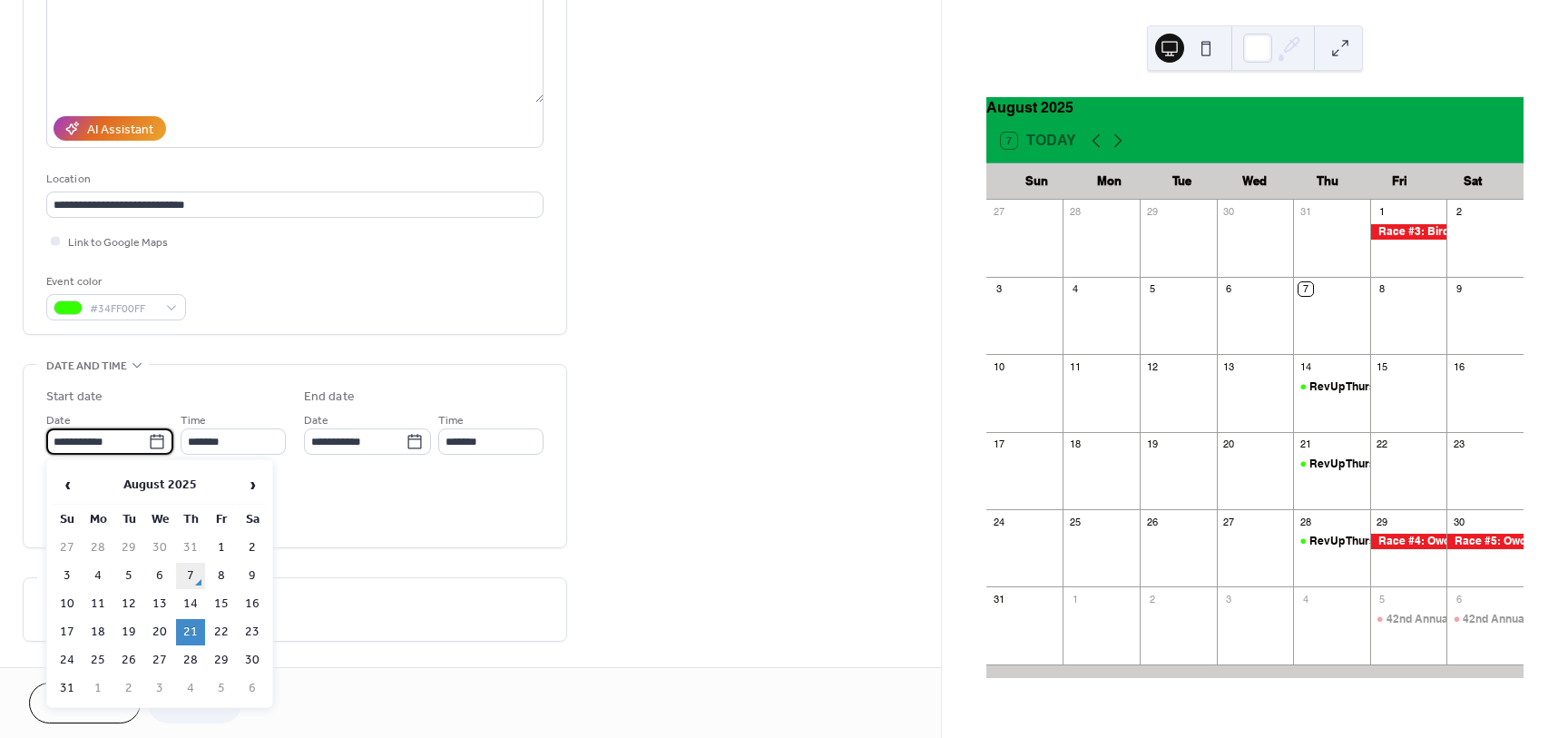 click on "7" at bounding box center [191, 576] 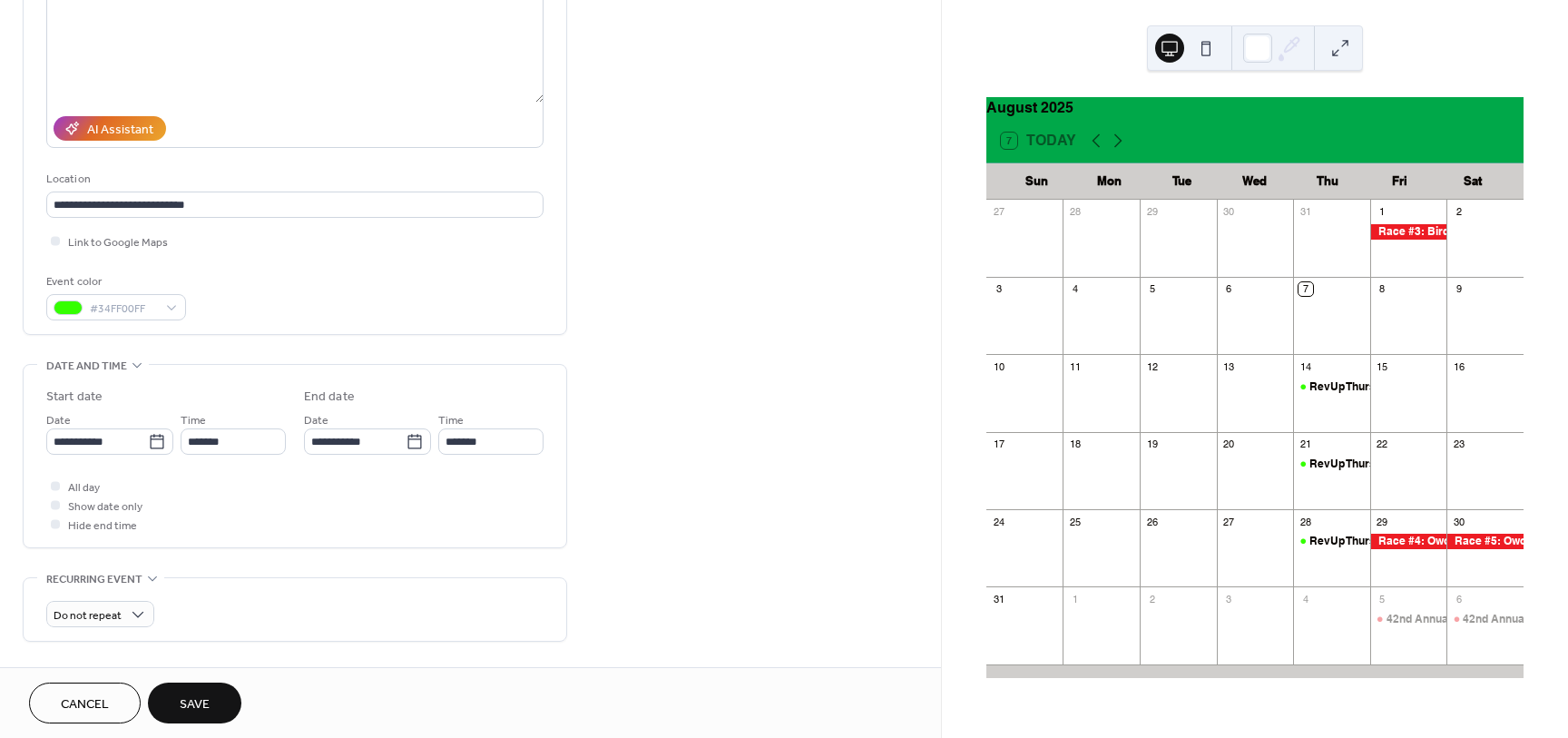 click on "Save" at bounding box center [194, 703] 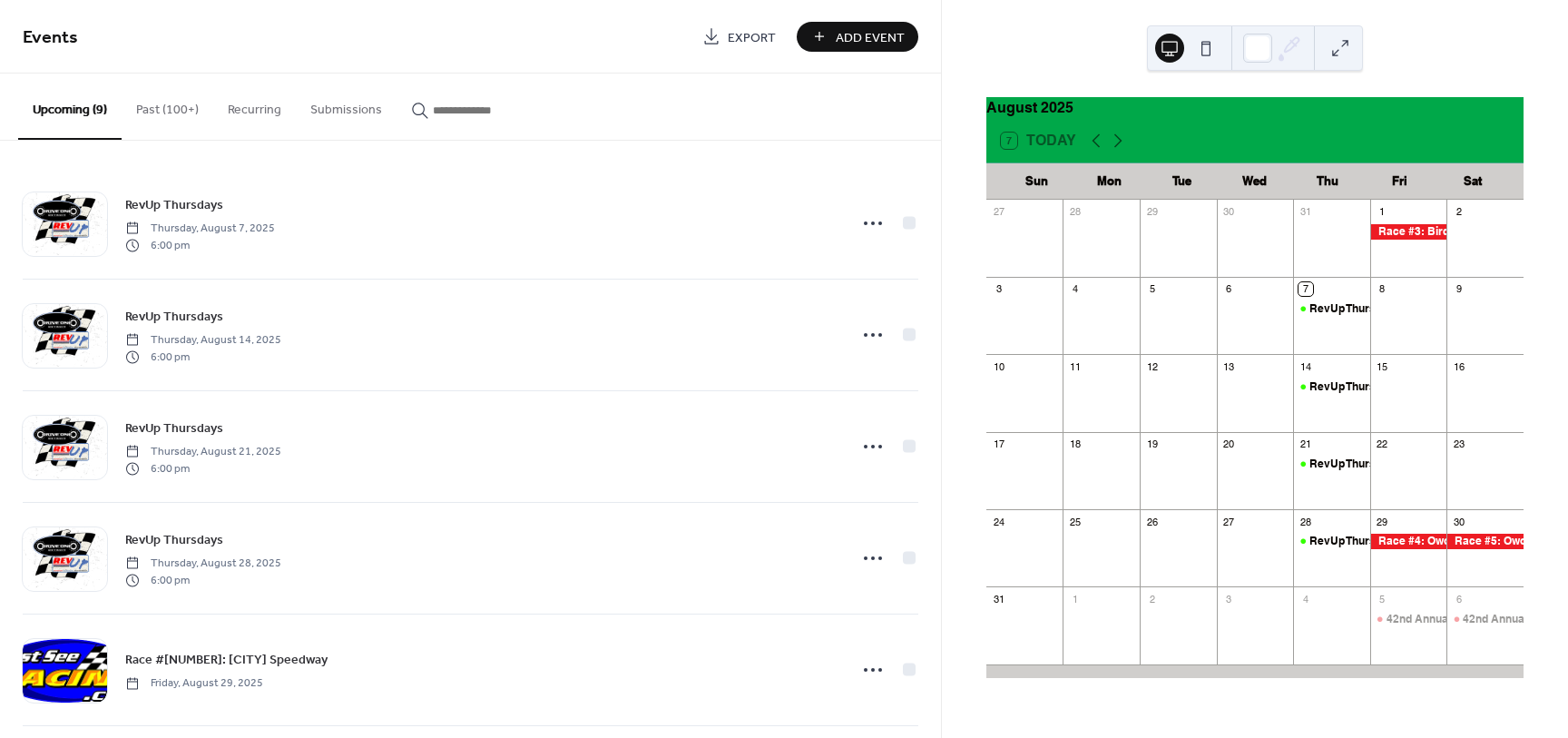 click on "Past (100+)" at bounding box center (167, 105) 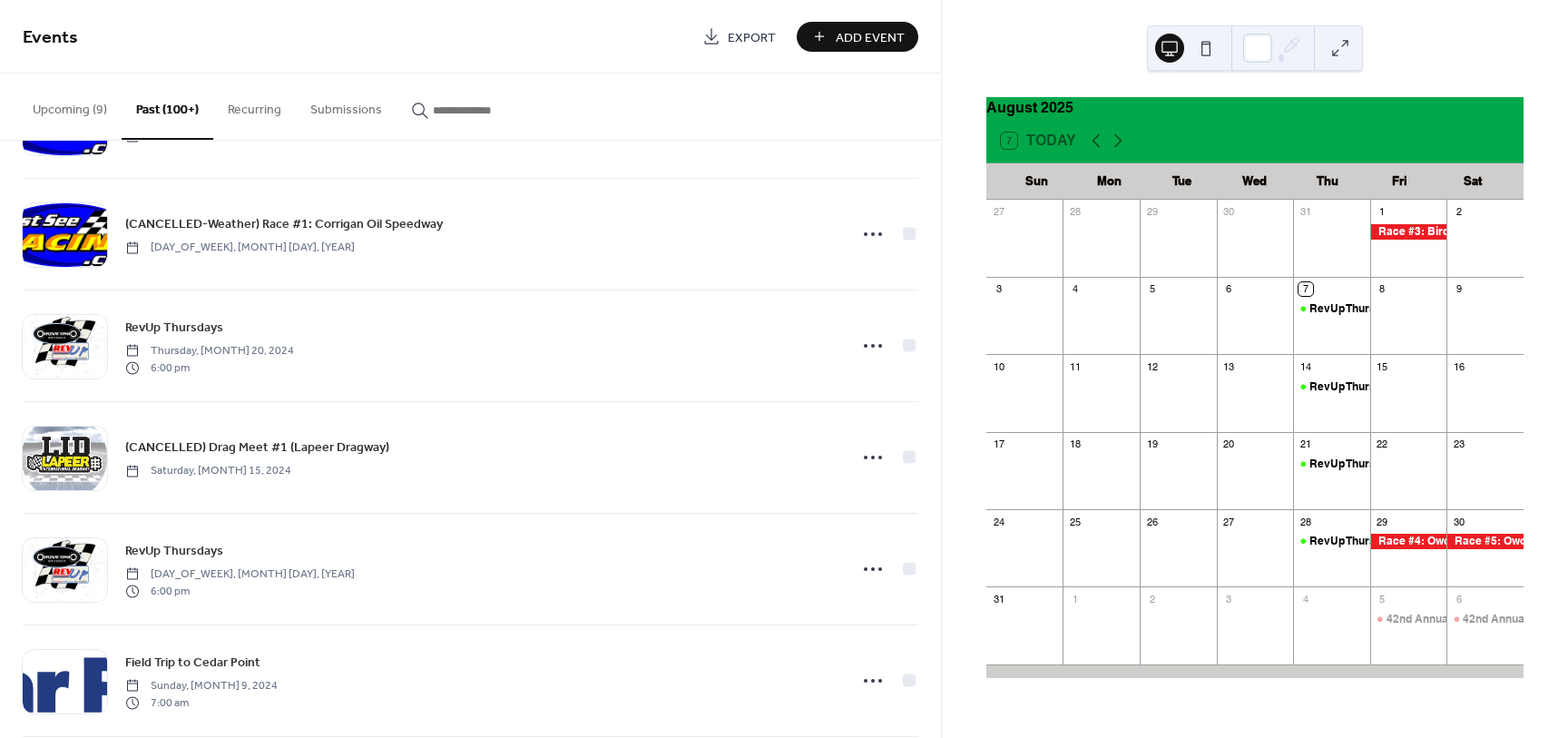 scroll, scrollTop: 5892, scrollLeft: 0, axis: vertical 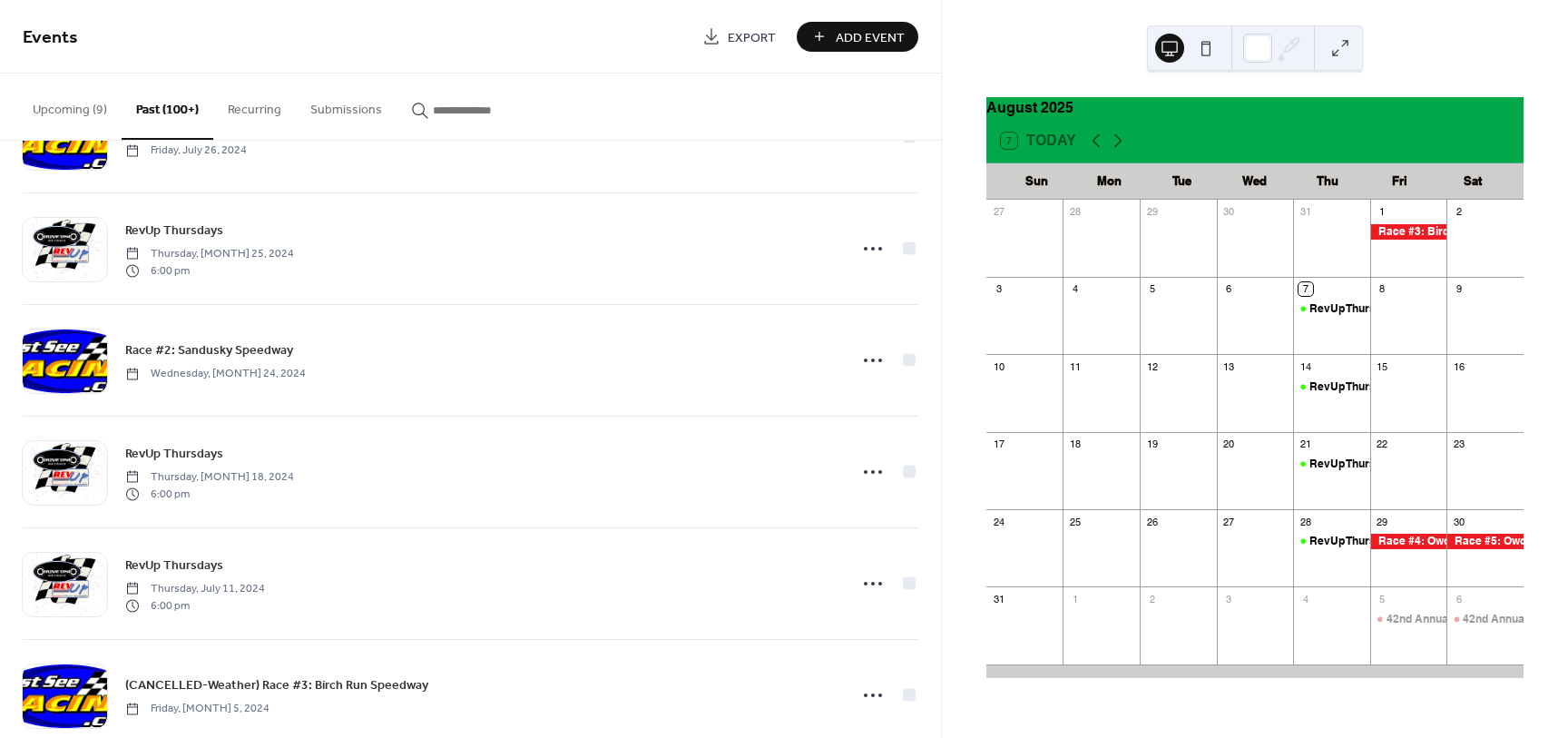 click on "Upcoming (9)" at bounding box center [70, 105] 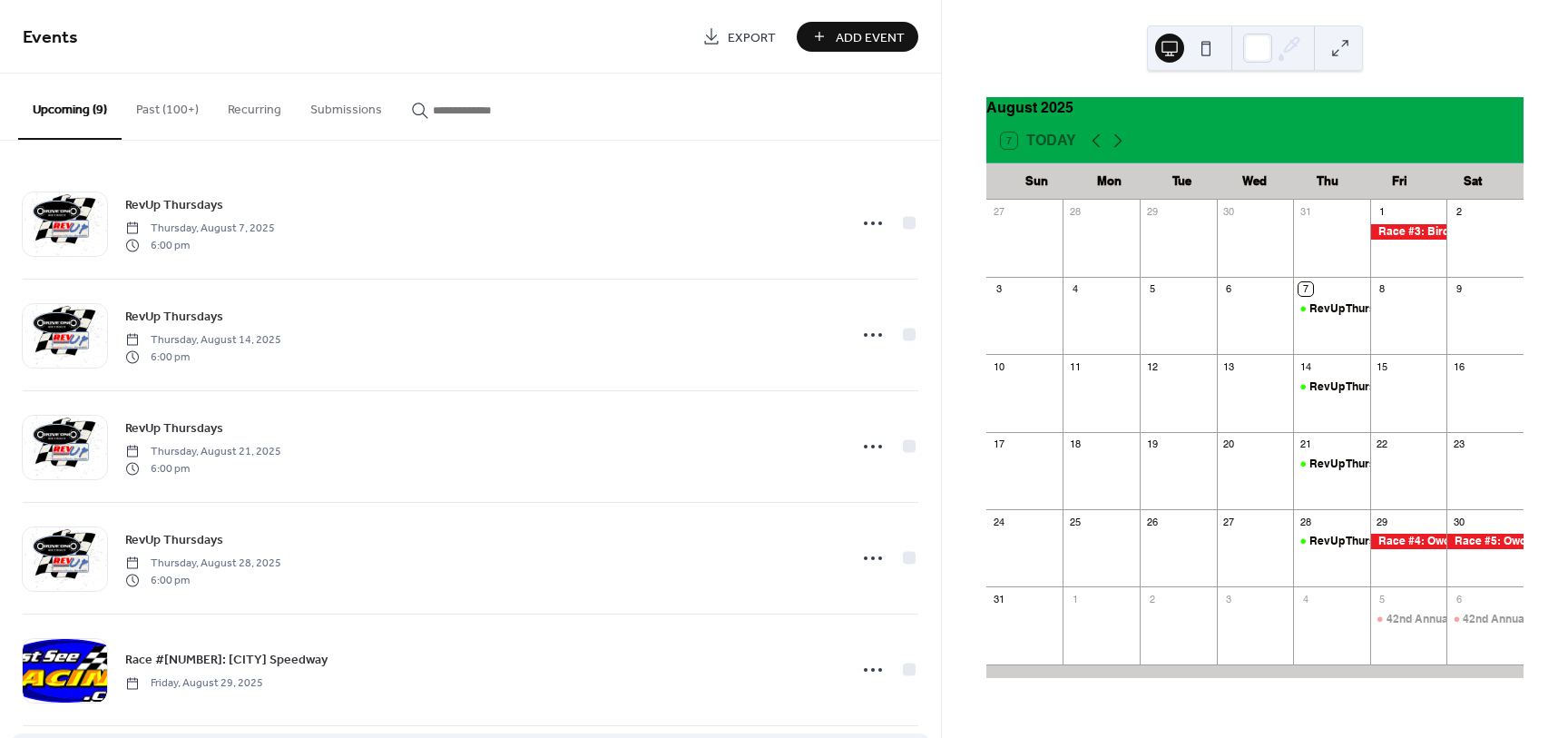 scroll, scrollTop: 227, scrollLeft: 0, axis: vertical 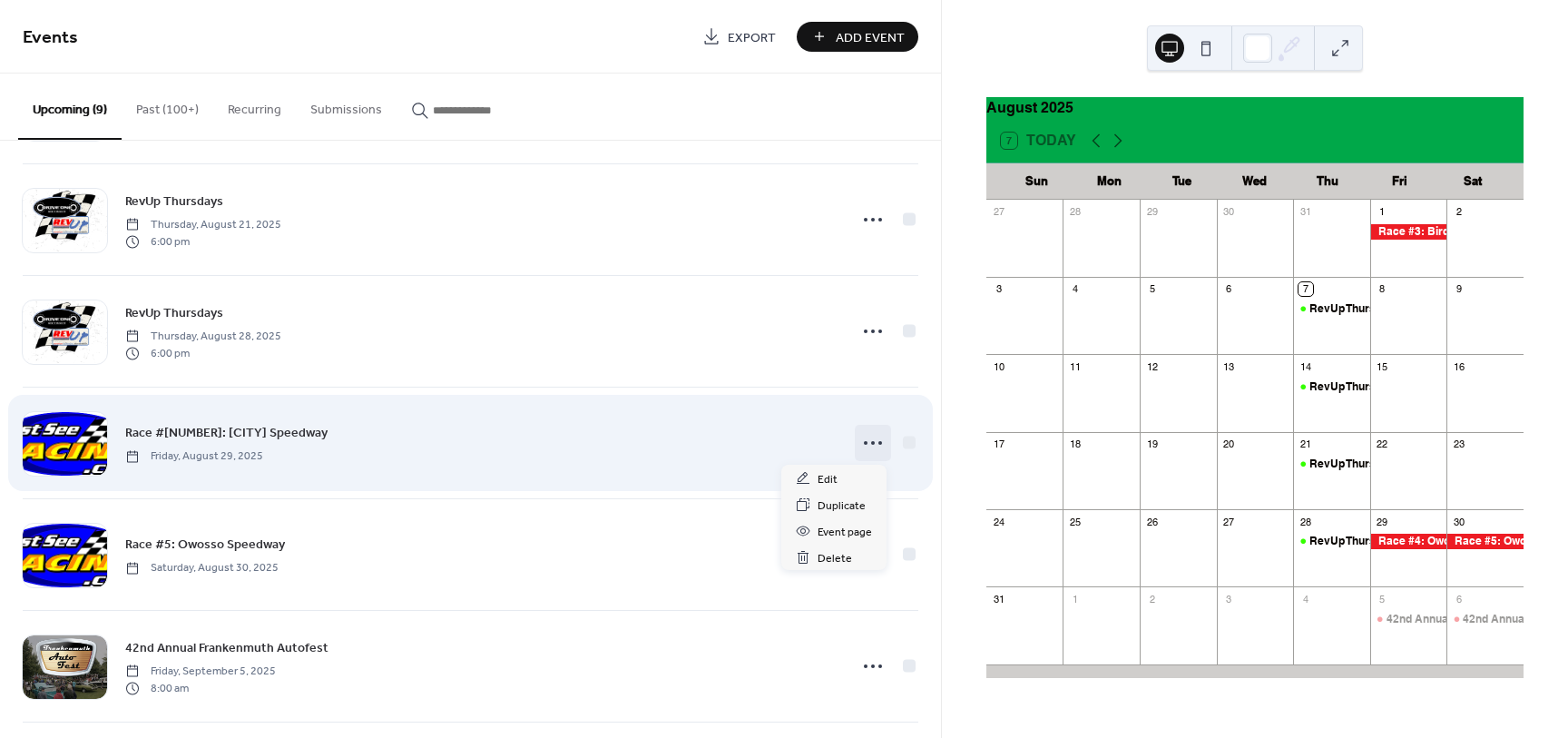 click 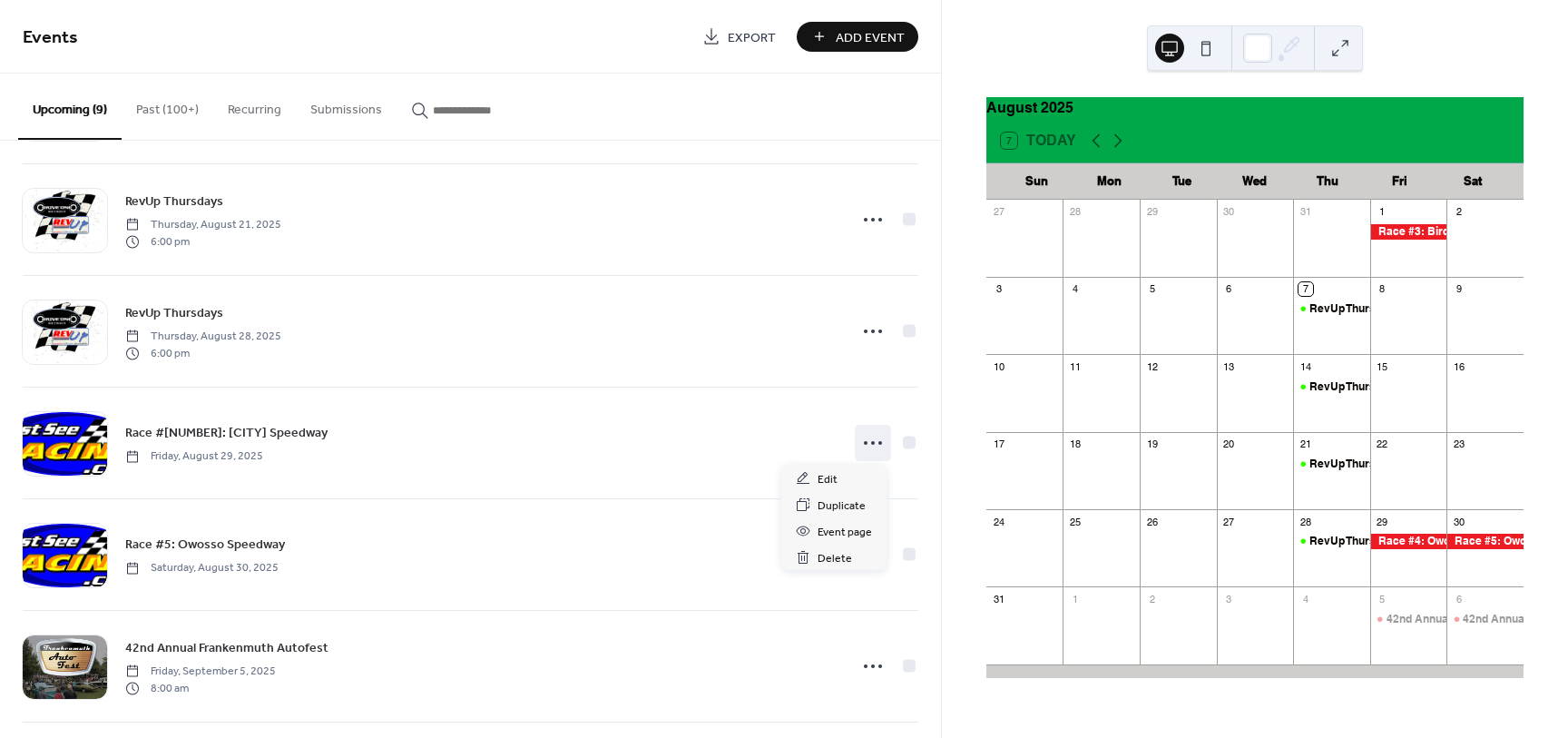 click on "Past (100+)" at bounding box center (167, 105) 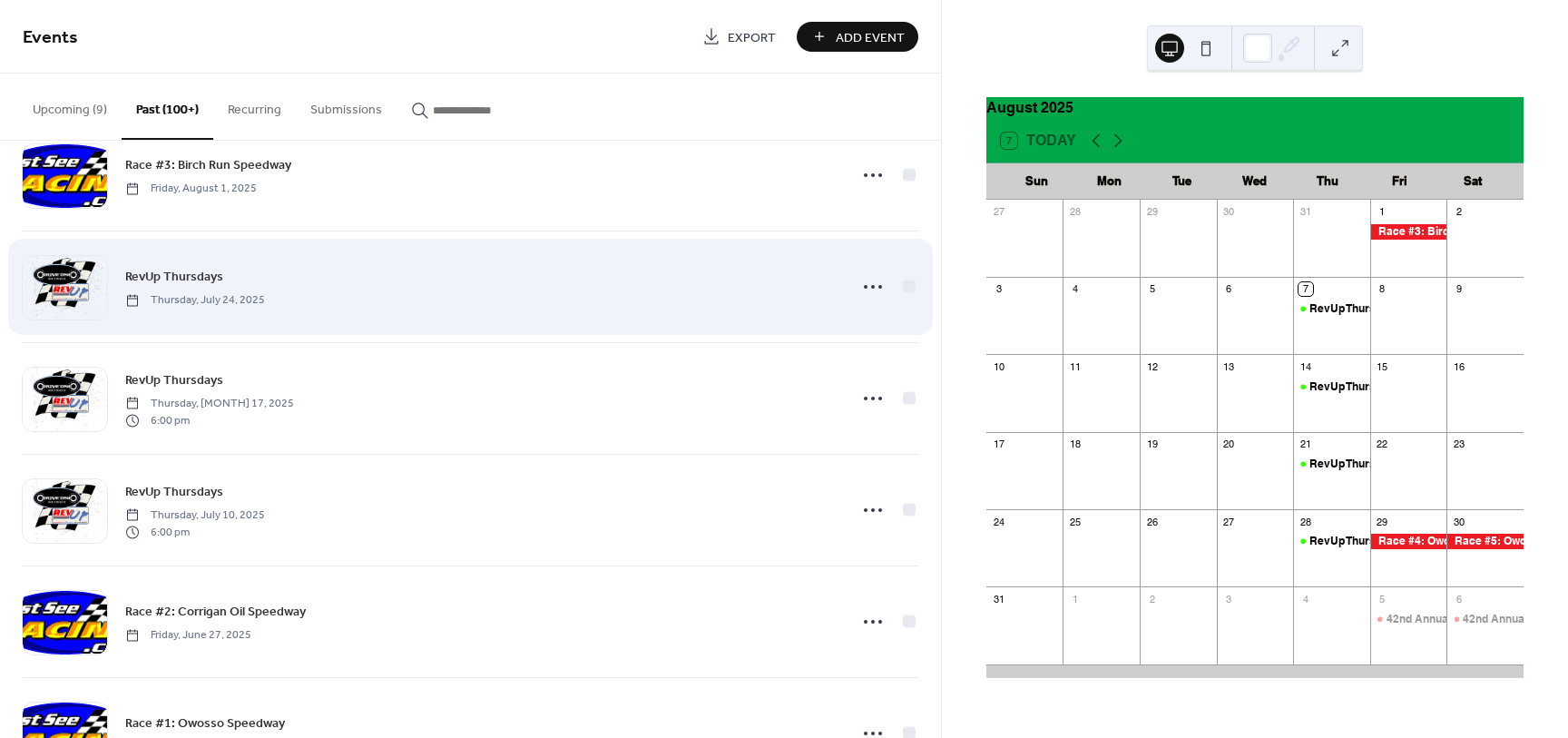 scroll, scrollTop: 0, scrollLeft: 0, axis: both 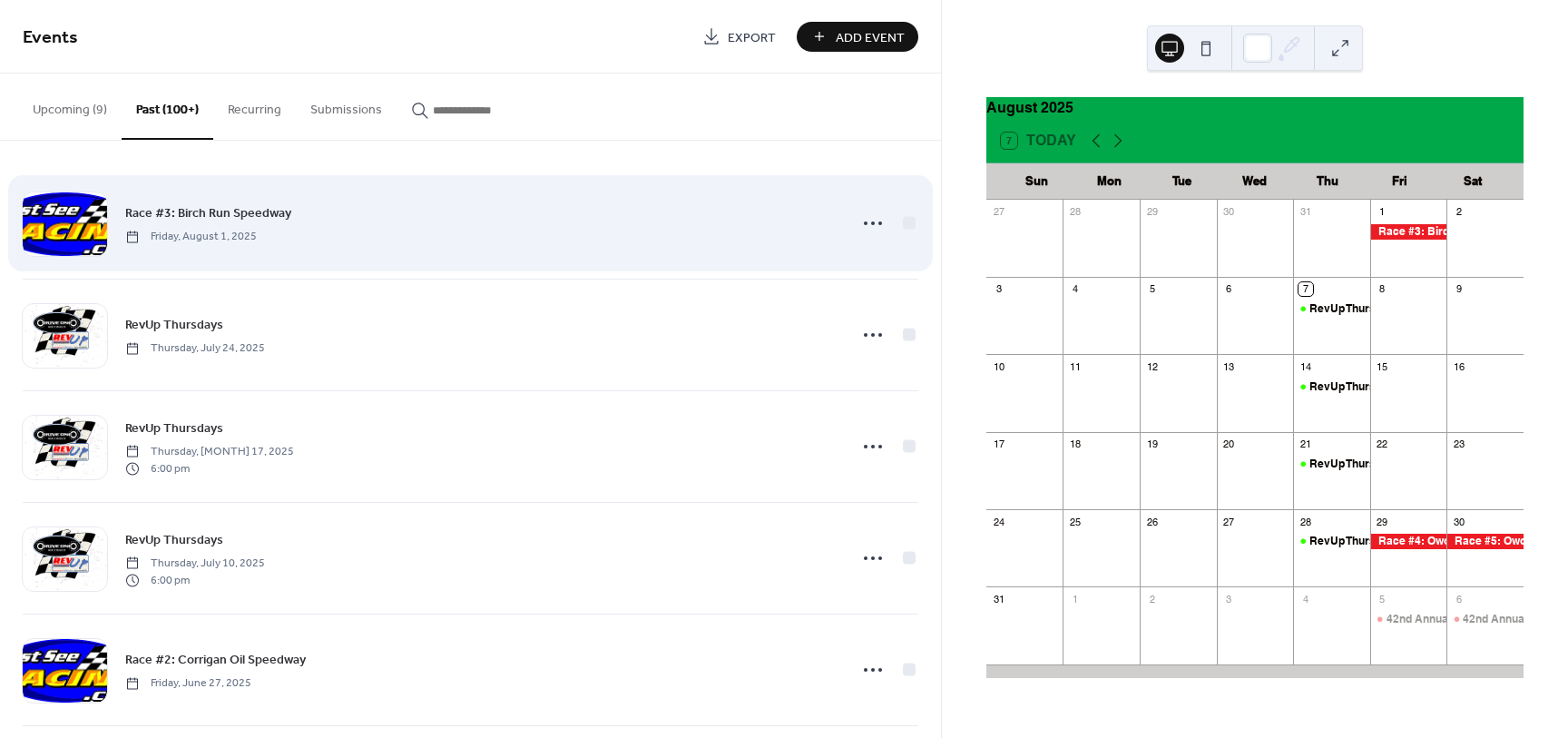 click on "Race #3: Birch Run Speedway Friday, August 1, 2025" at bounding box center (470, 223) 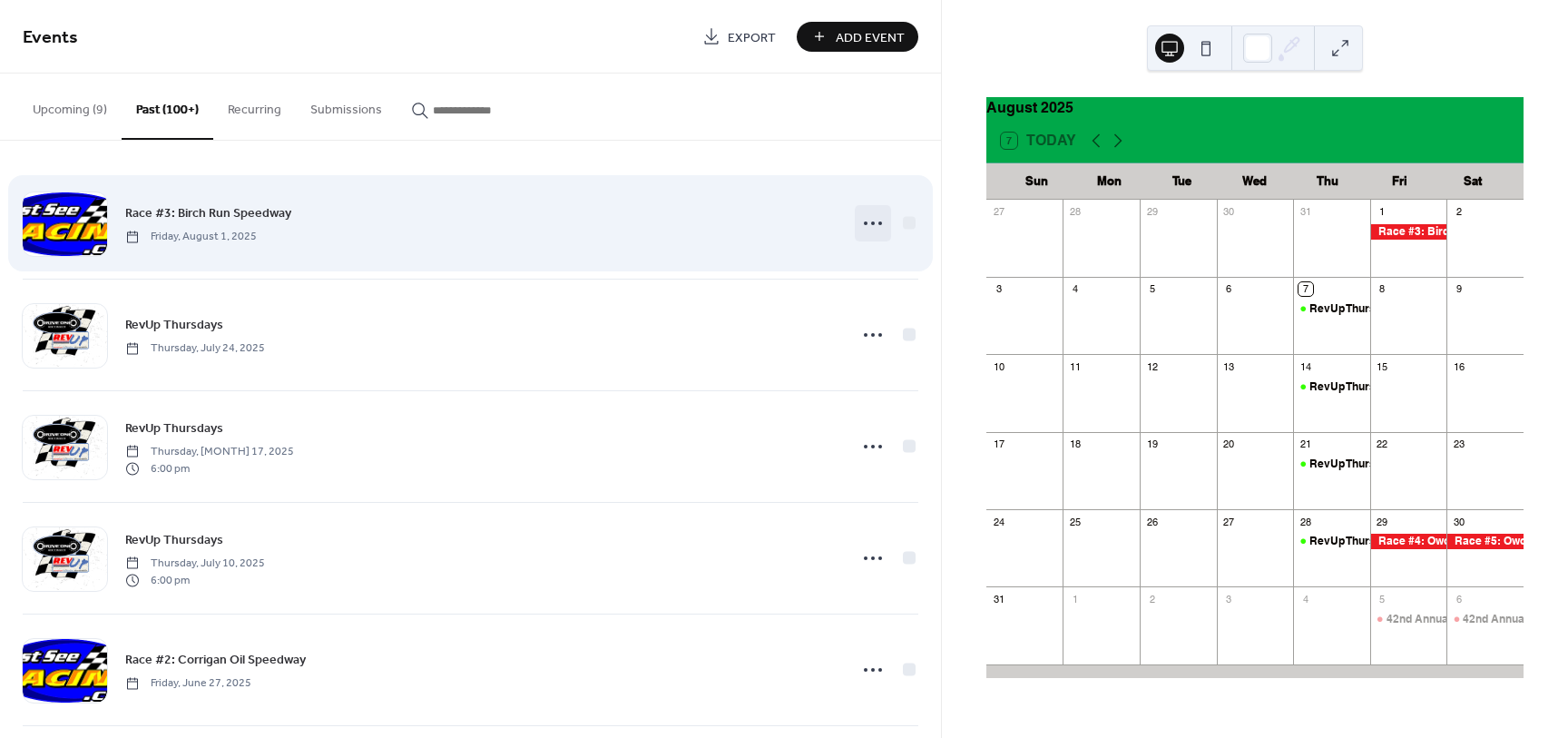 click 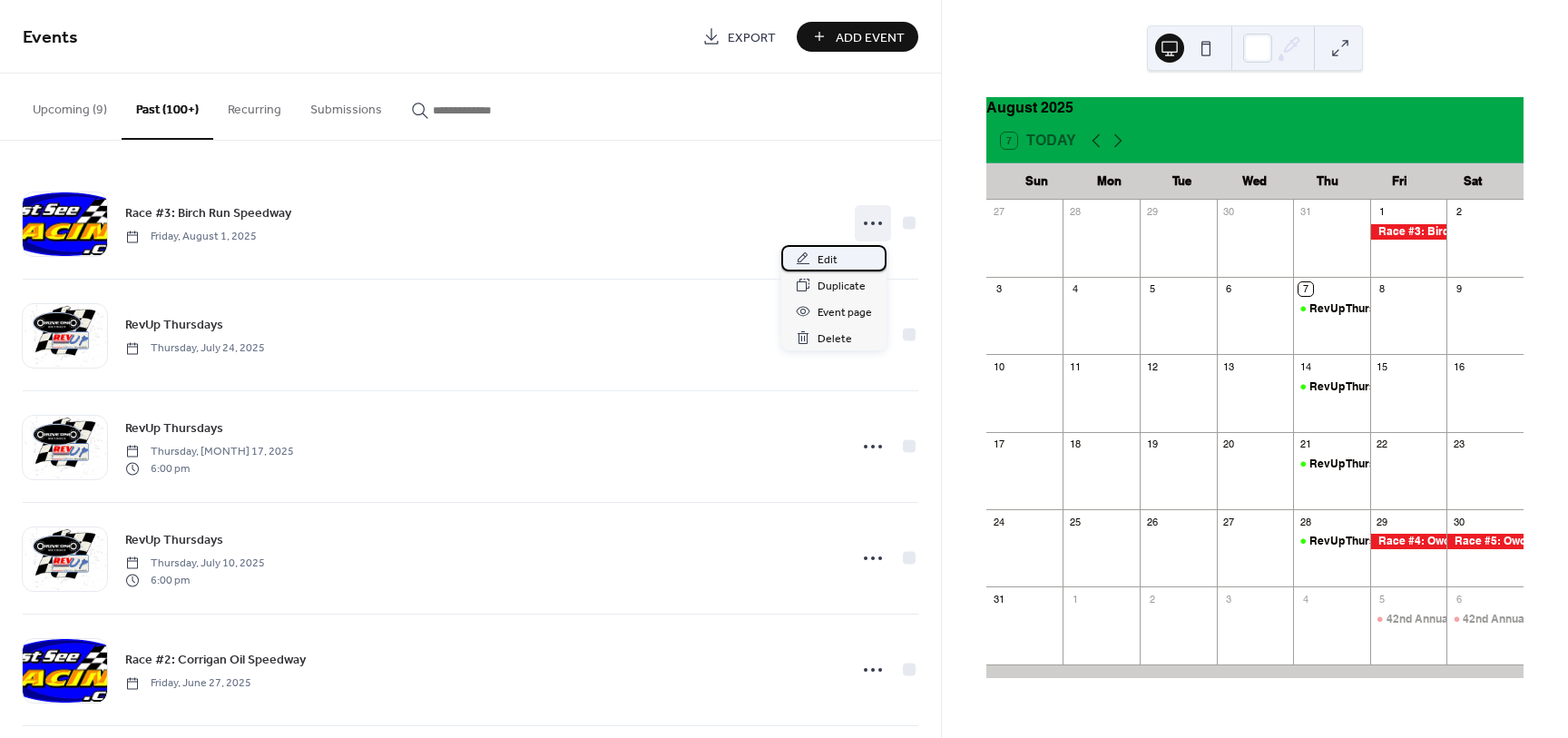 click on "Edit" at bounding box center (828, 260) 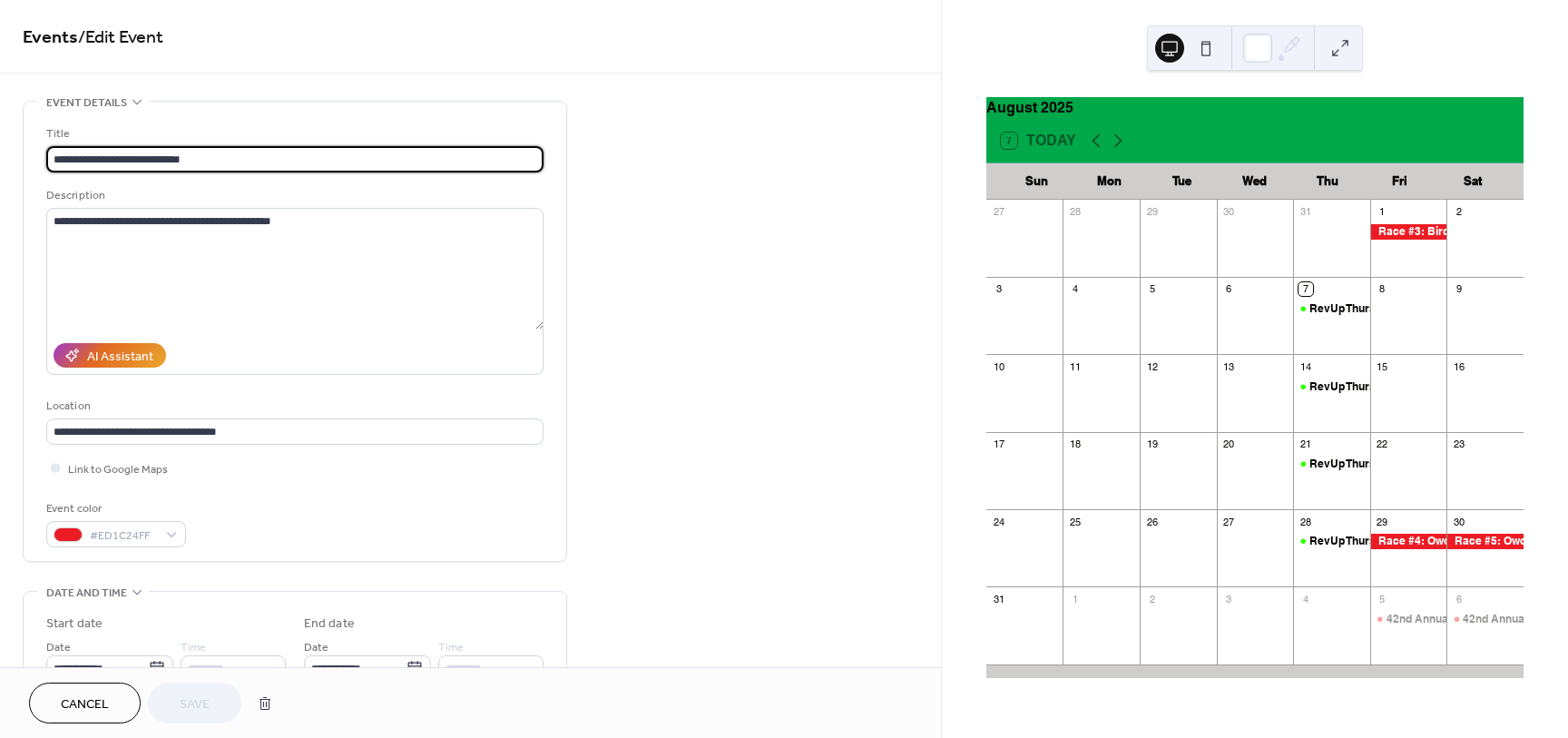 drag, startPoint x: 175, startPoint y: 165, endPoint x: 103, endPoint y: 157, distance: 72.44308 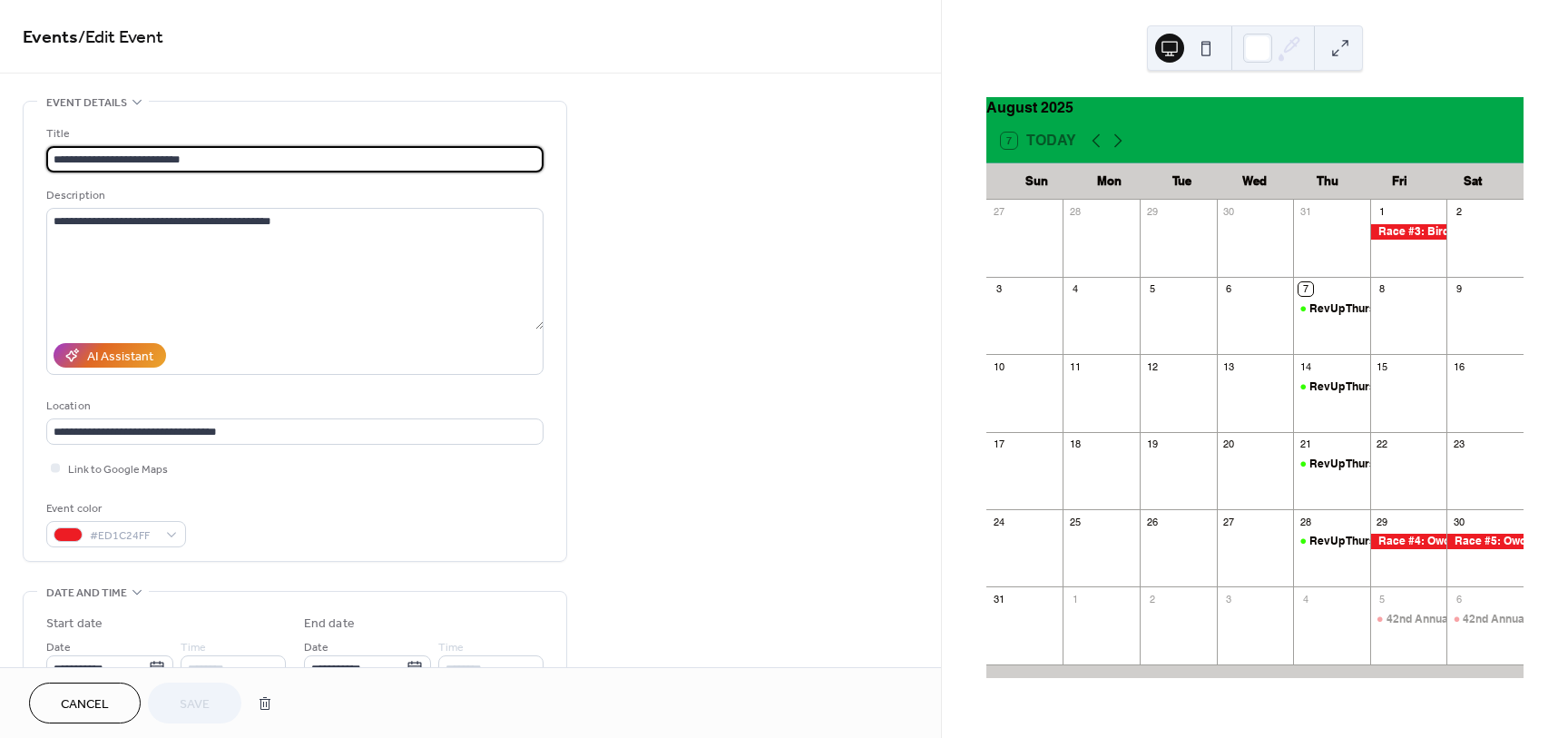click on "**********" at bounding box center [295, 159] 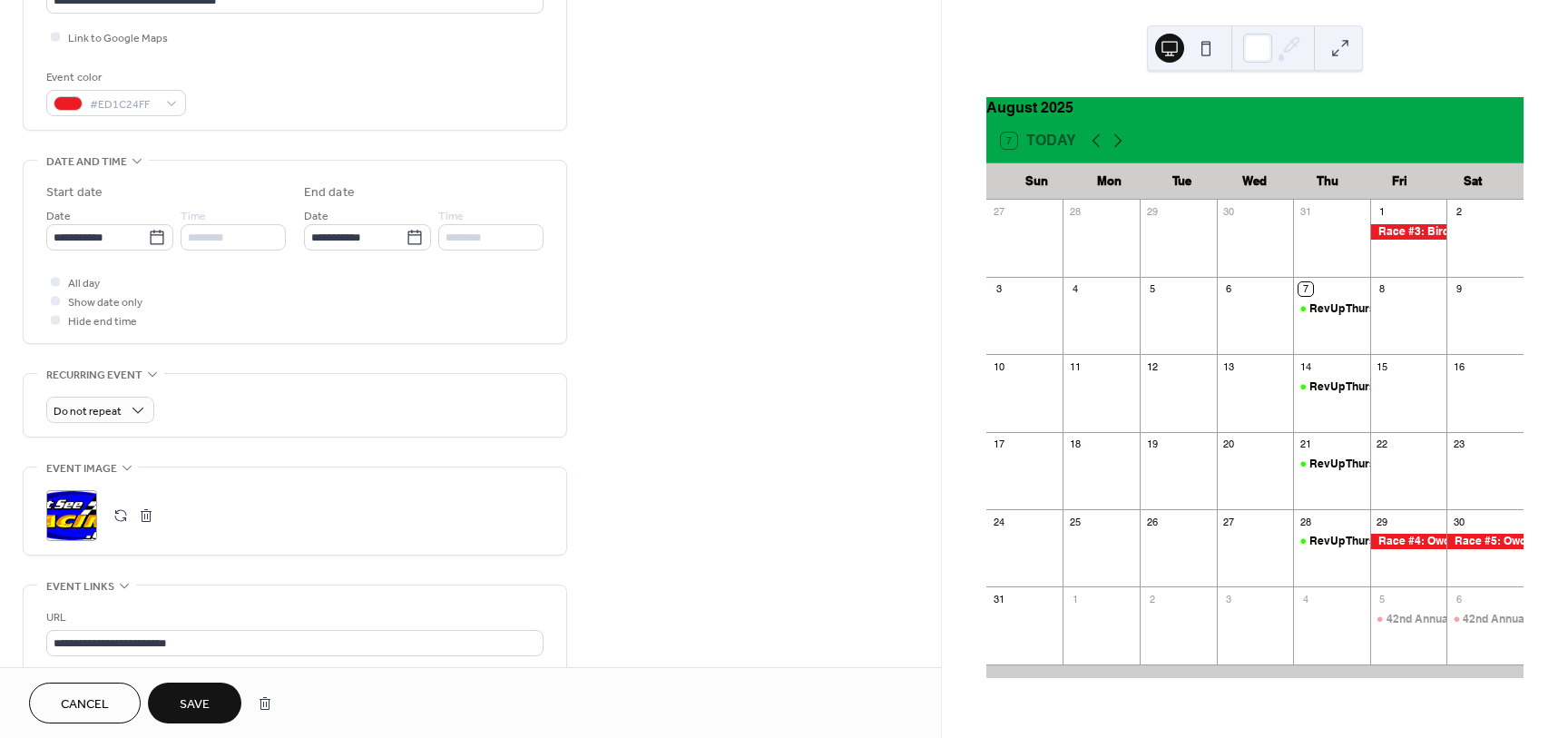 scroll, scrollTop: 454, scrollLeft: 0, axis: vertical 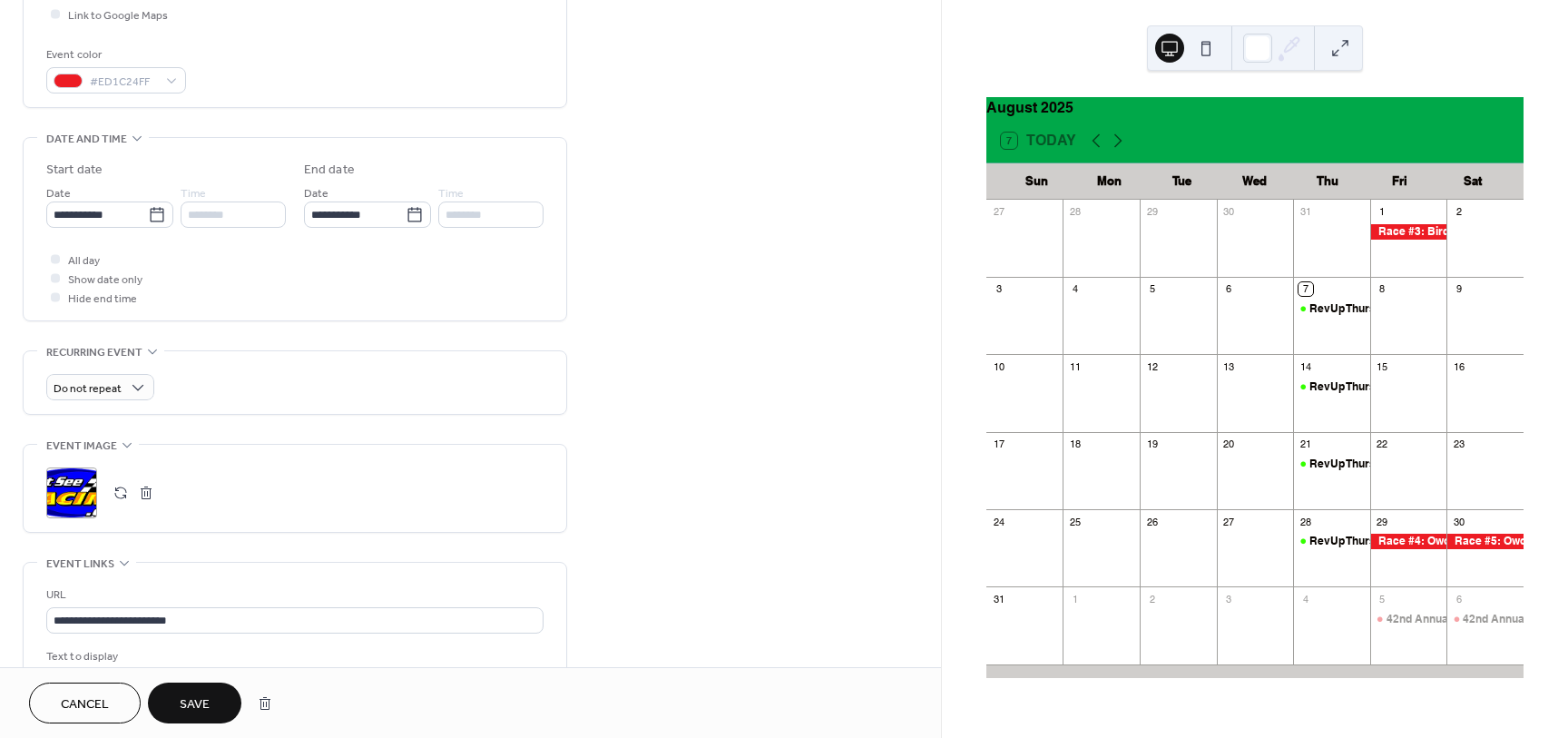 type on "**********" 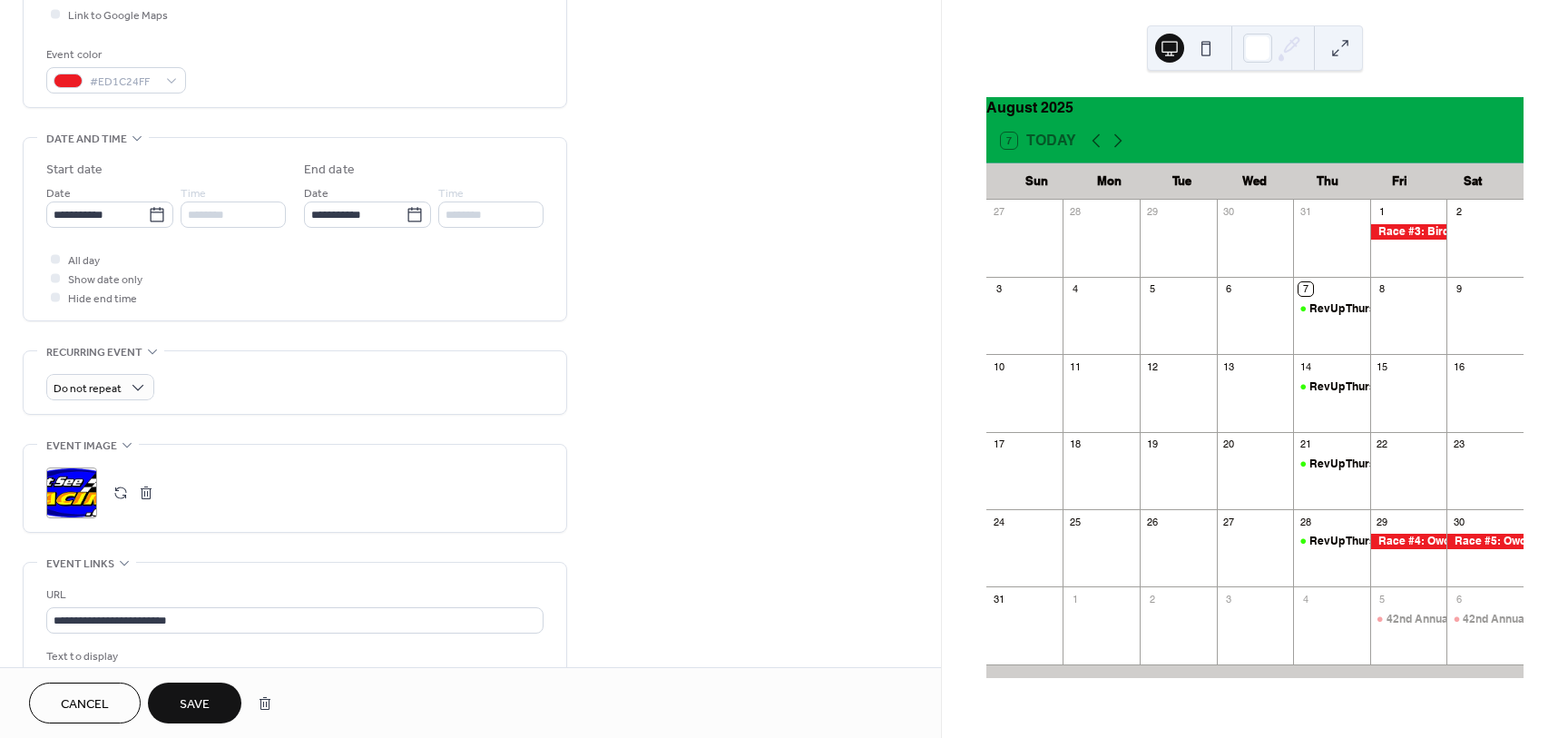 click on "**********" at bounding box center (110, 205) 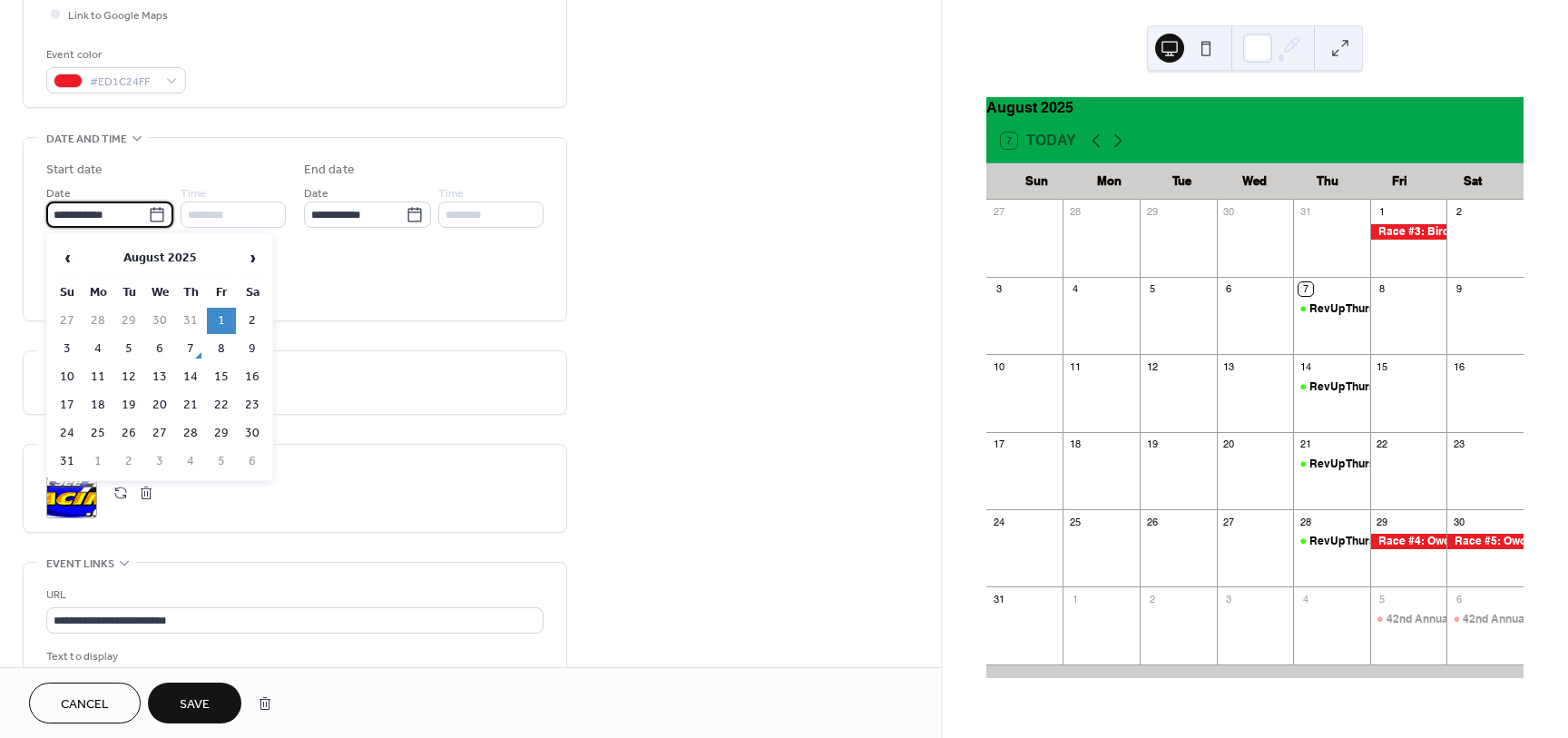 click on "**********" at bounding box center (97, 214) 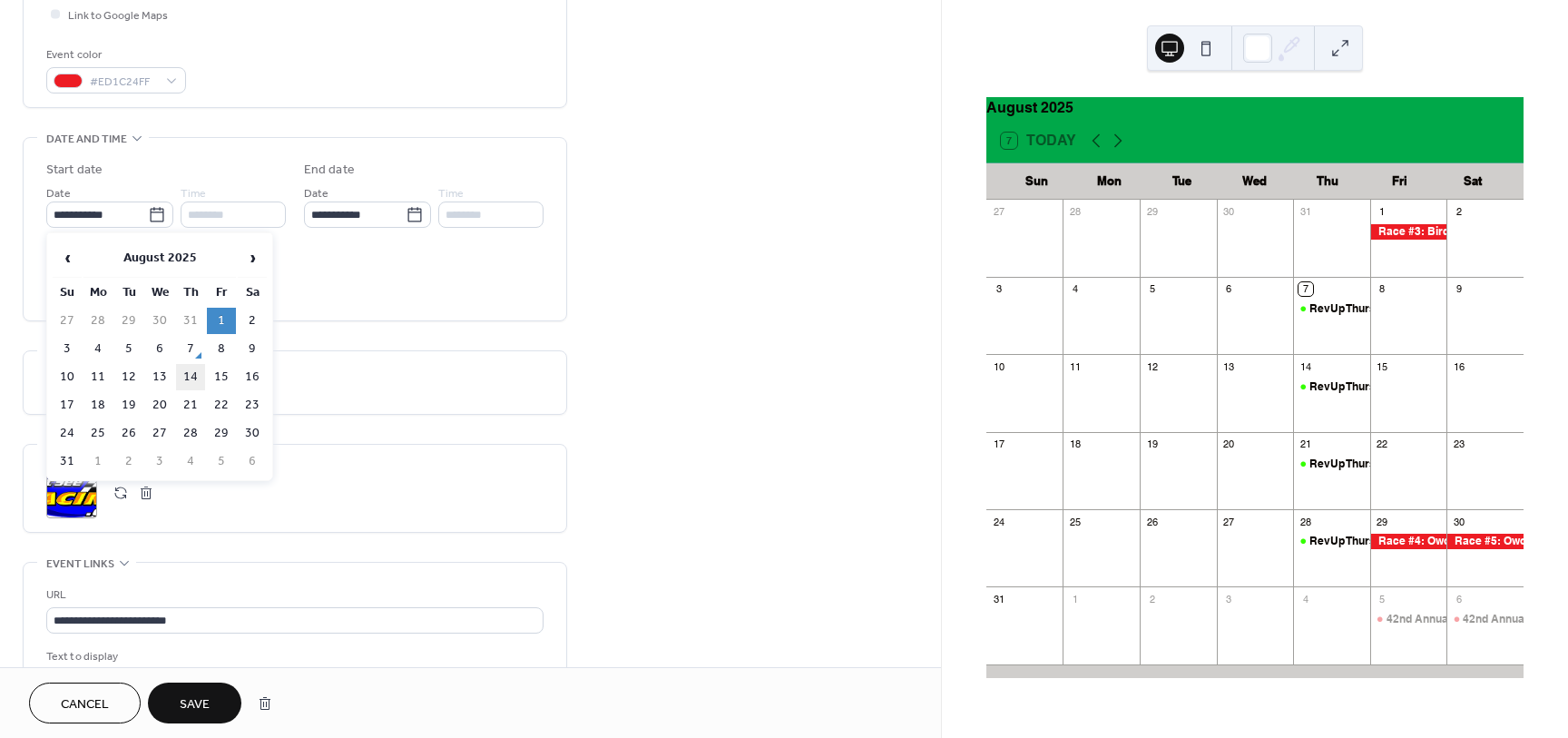 click on "14" at bounding box center (191, 377) 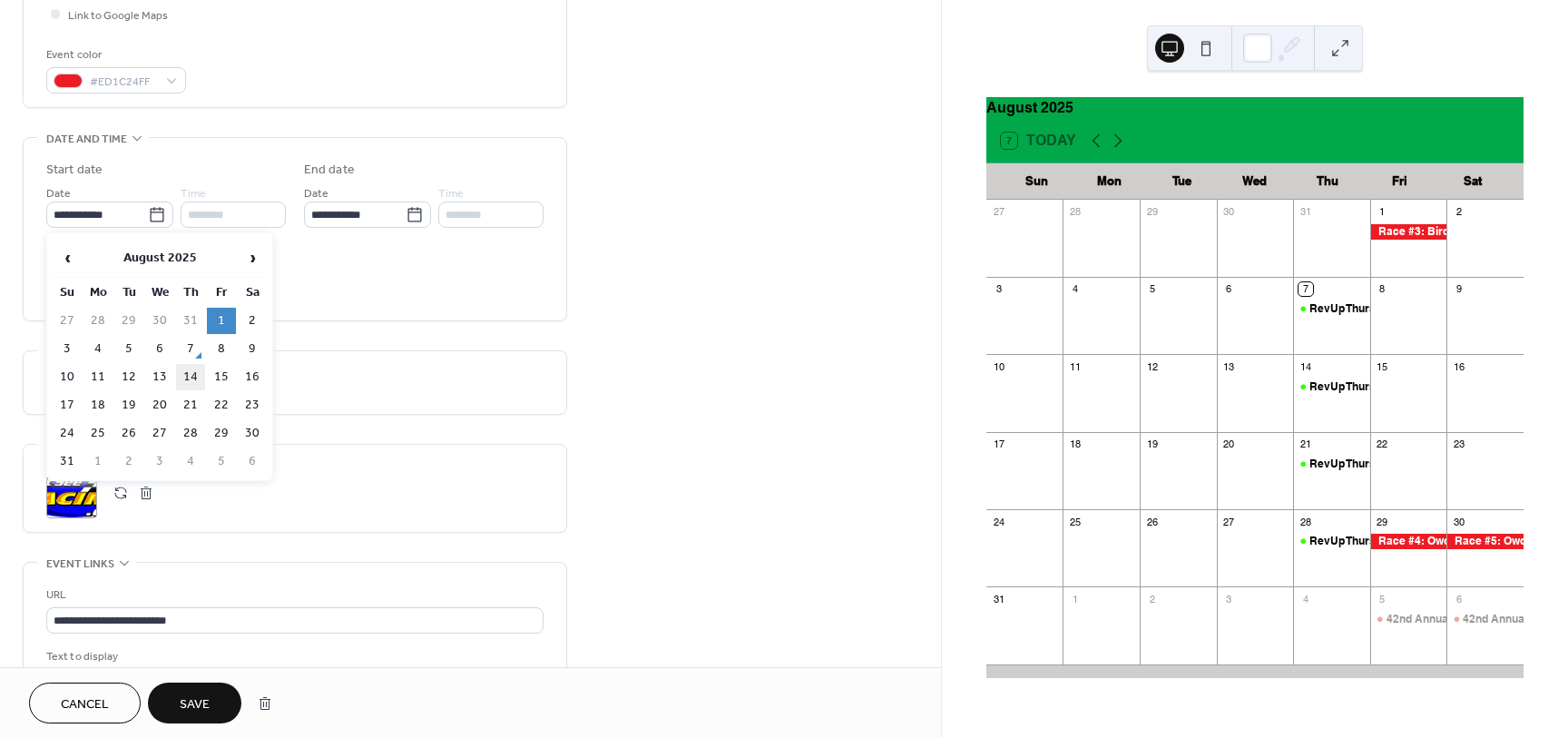 type on "**********" 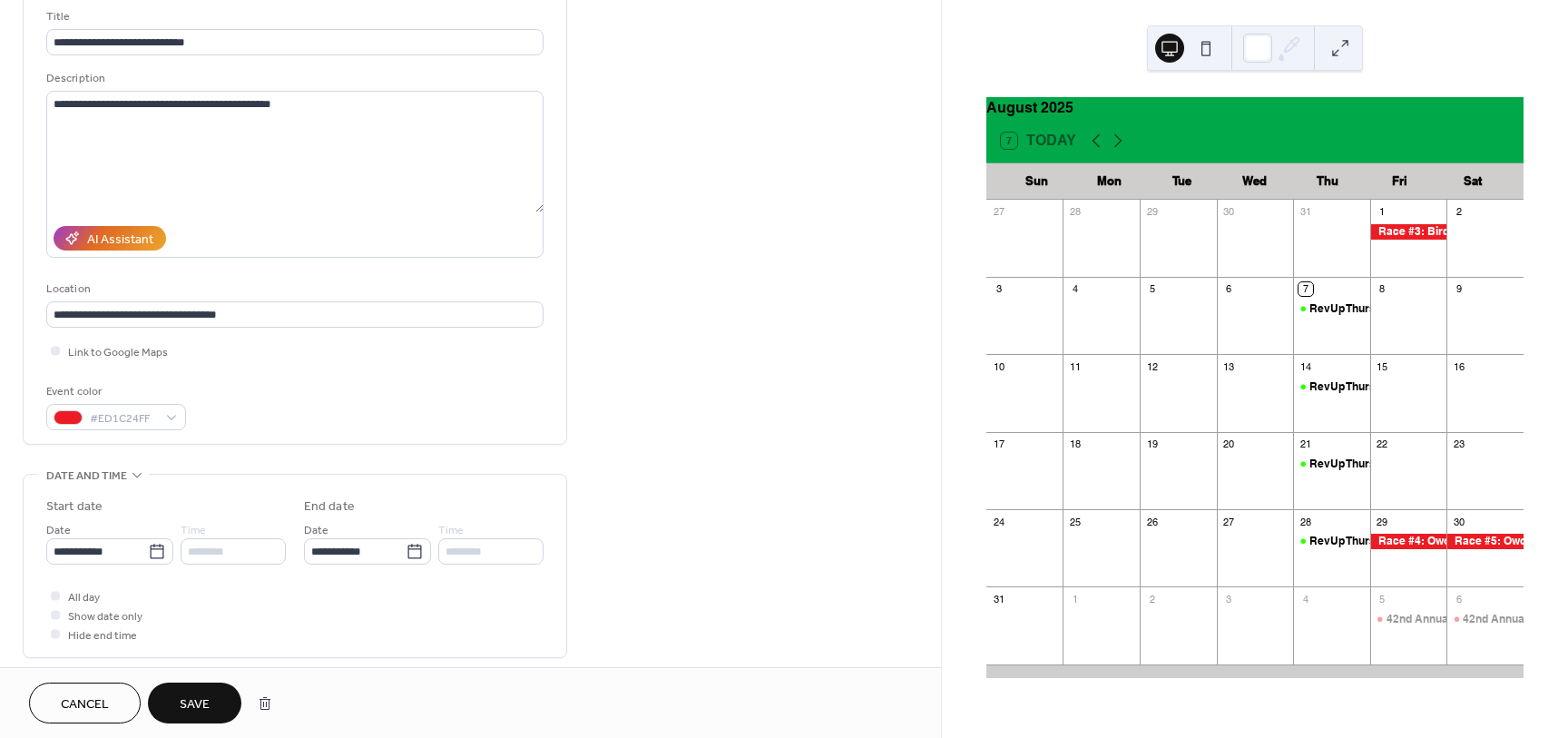 scroll, scrollTop: 113, scrollLeft: 0, axis: vertical 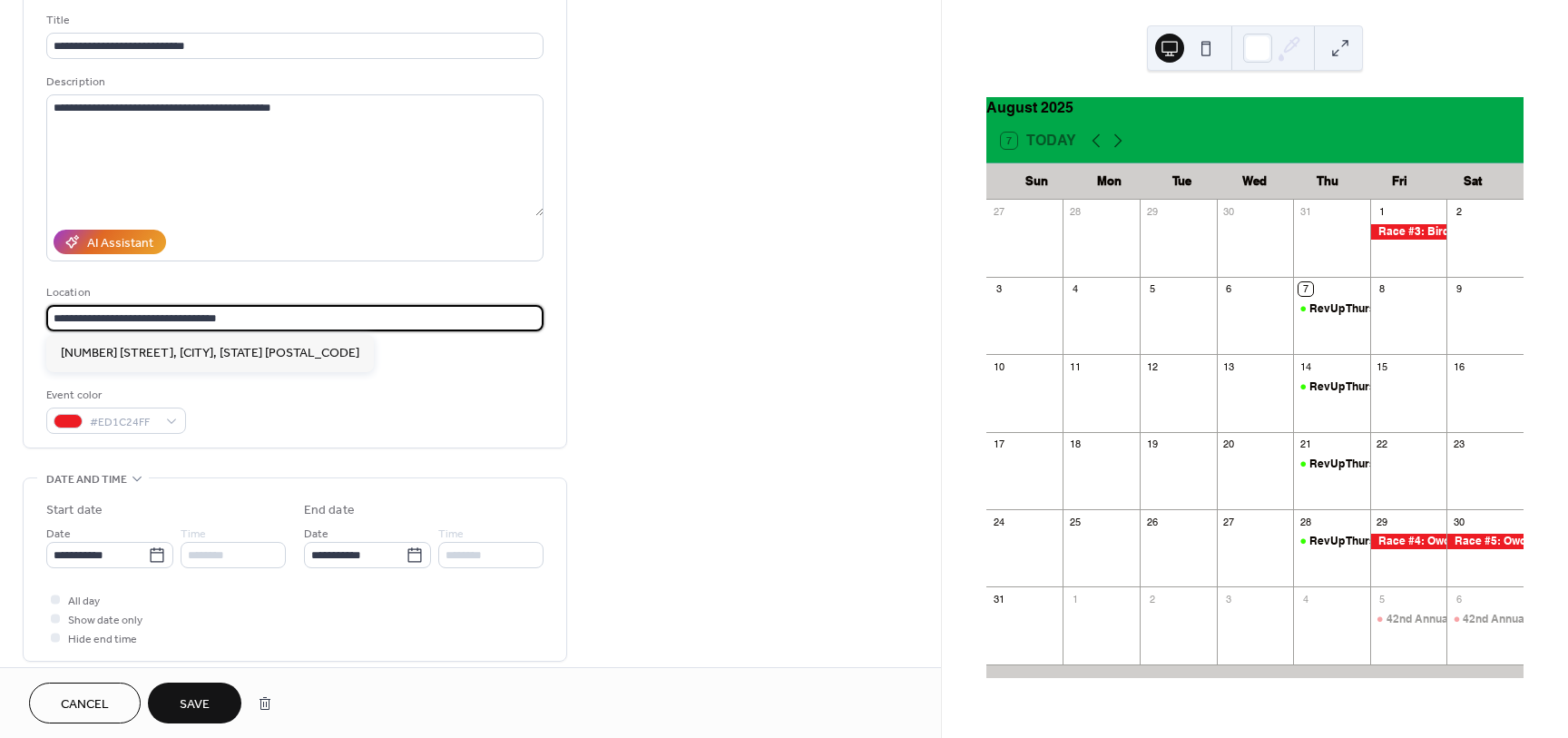 drag, startPoint x: 24, startPoint y: 257, endPoint x: -87, endPoint y: 225, distance: 115.520561 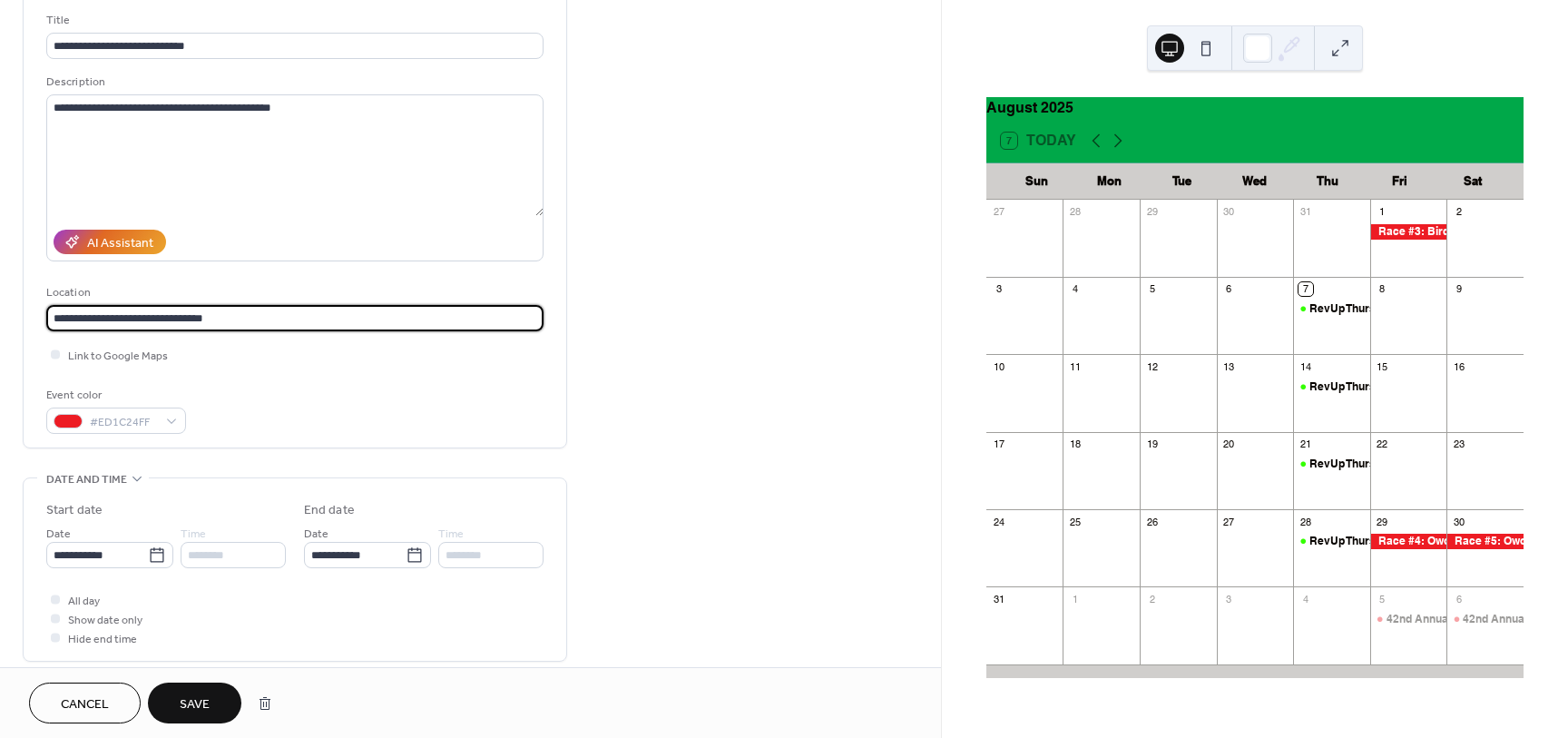 type on "**********" 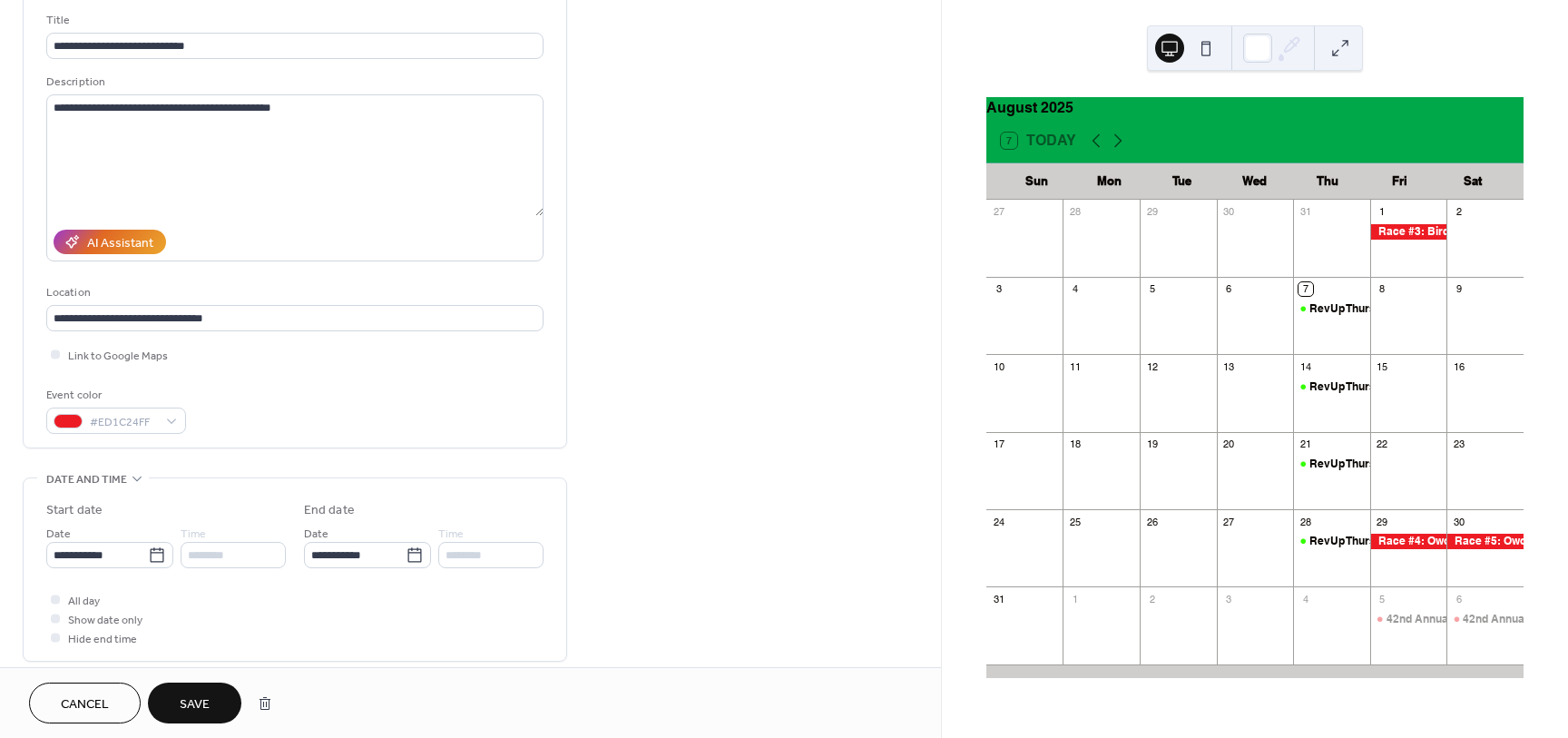 click on "Save" at bounding box center [194, 704] 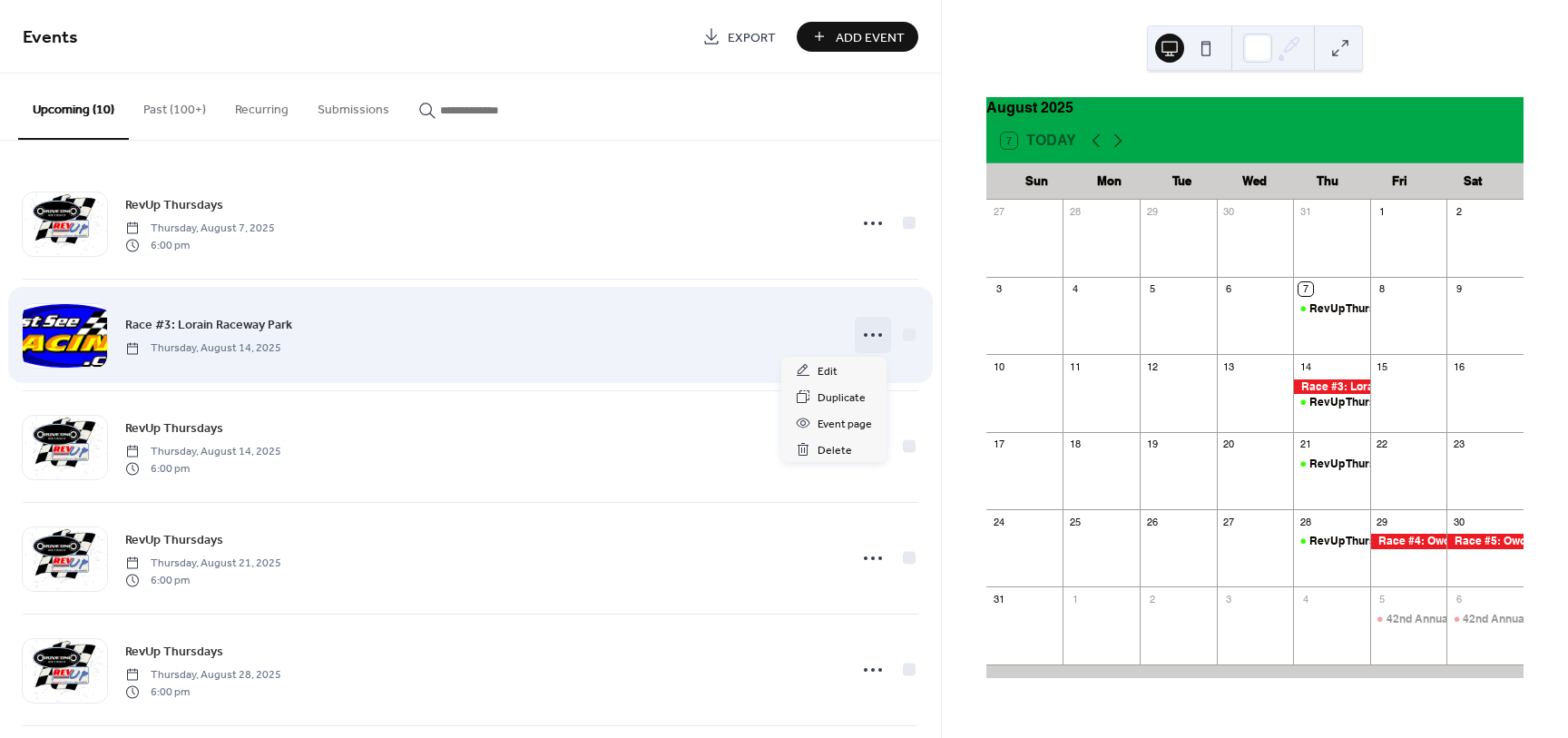 click 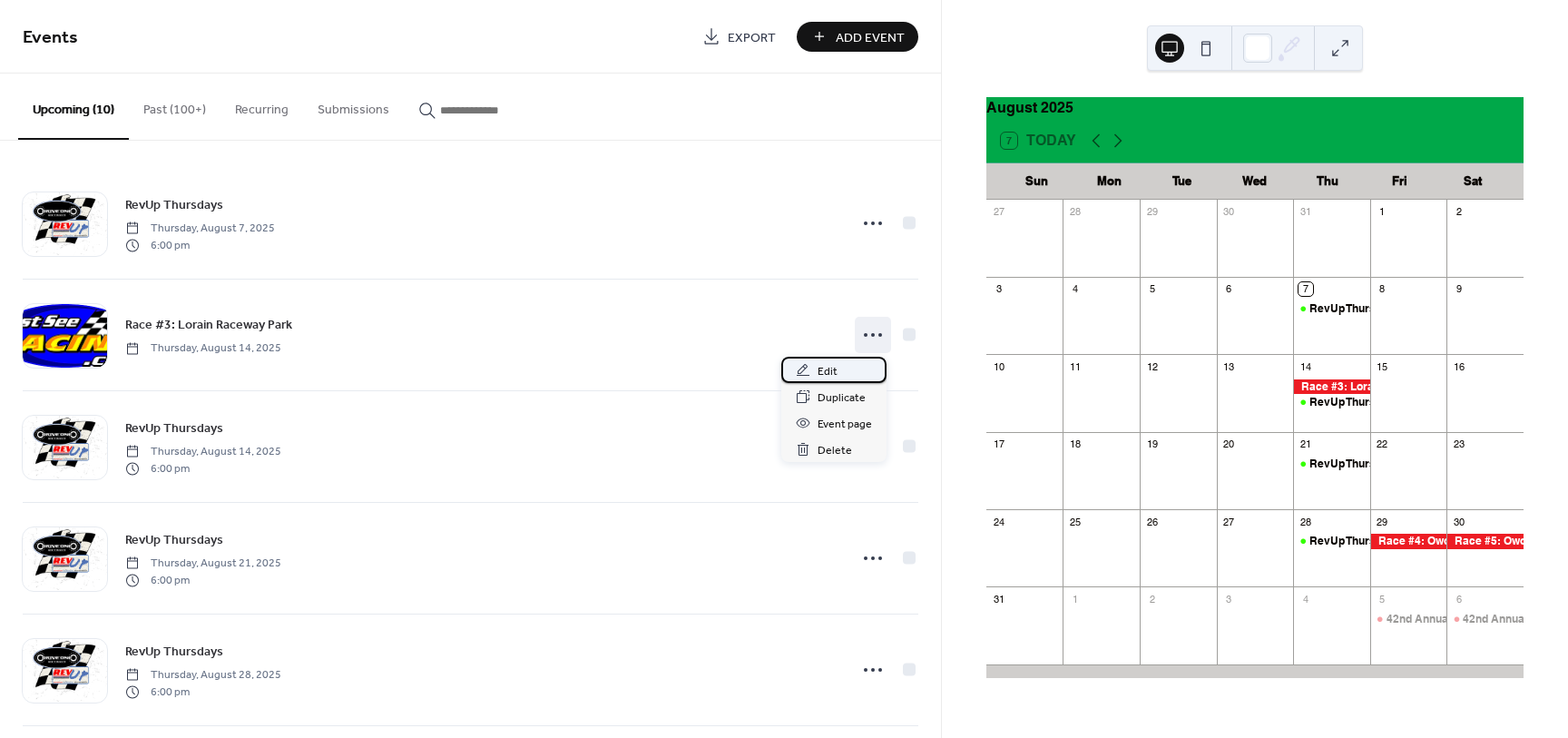 click on "Edit" at bounding box center (828, 371) 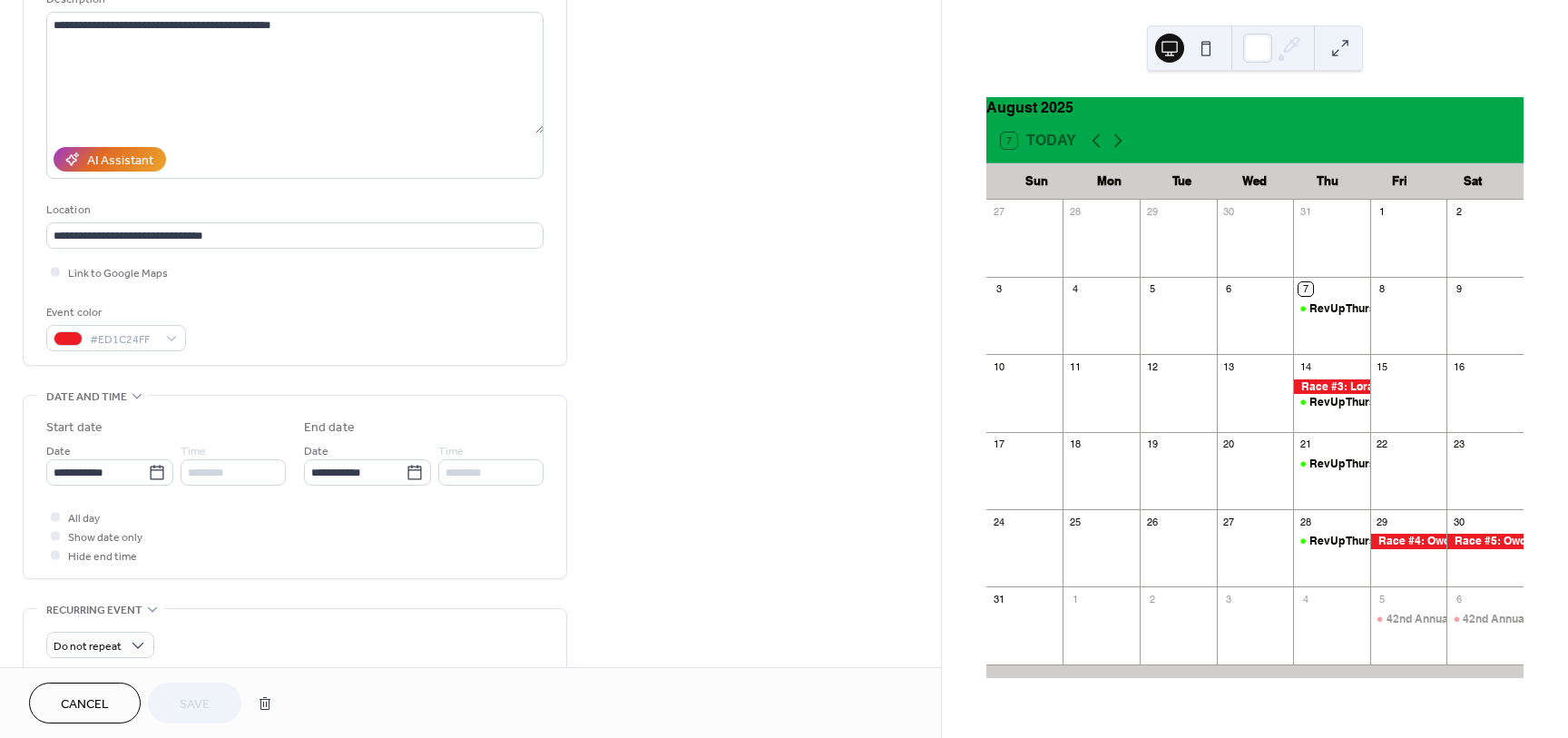scroll, scrollTop: 227, scrollLeft: 0, axis: vertical 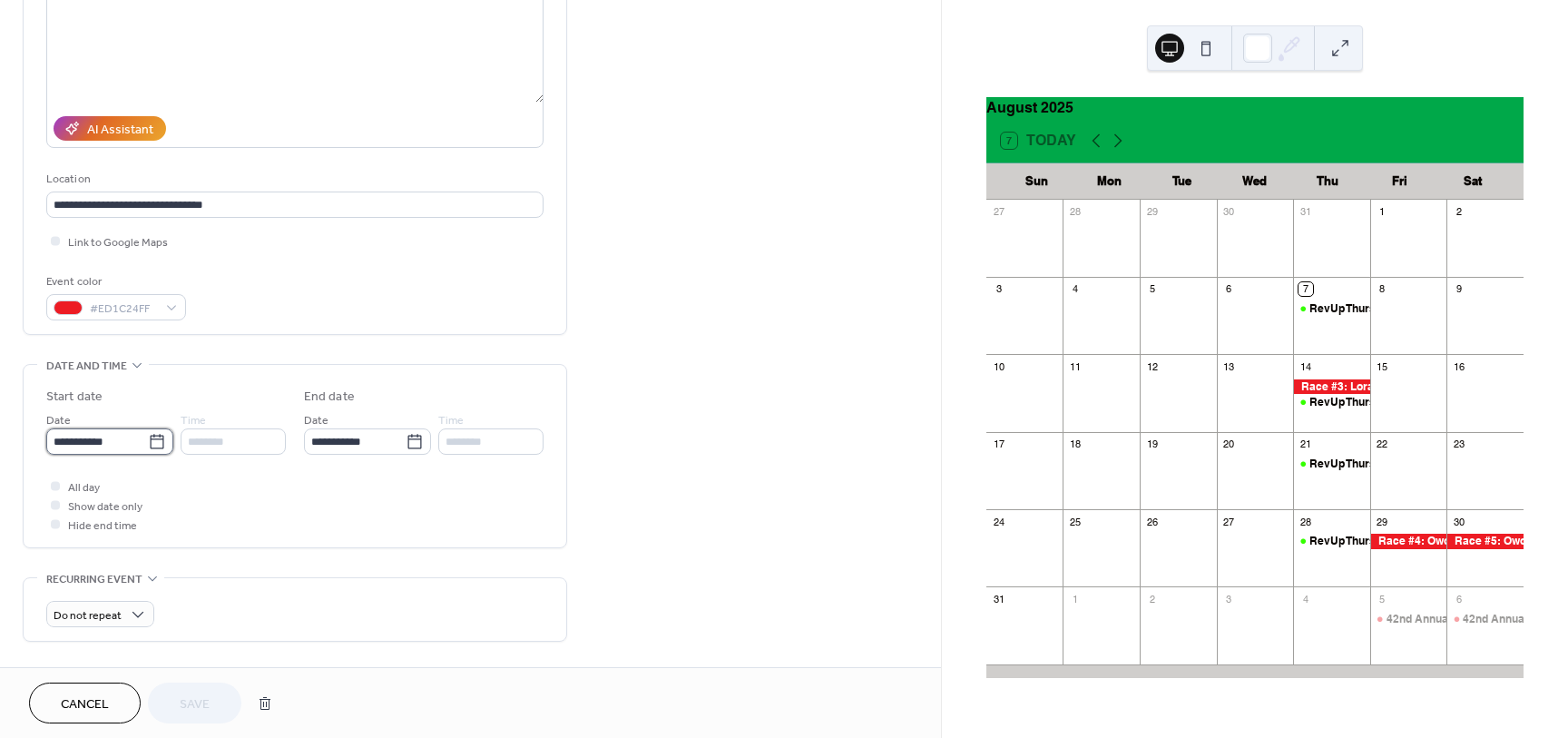 click on "**********" at bounding box center [97, 441] 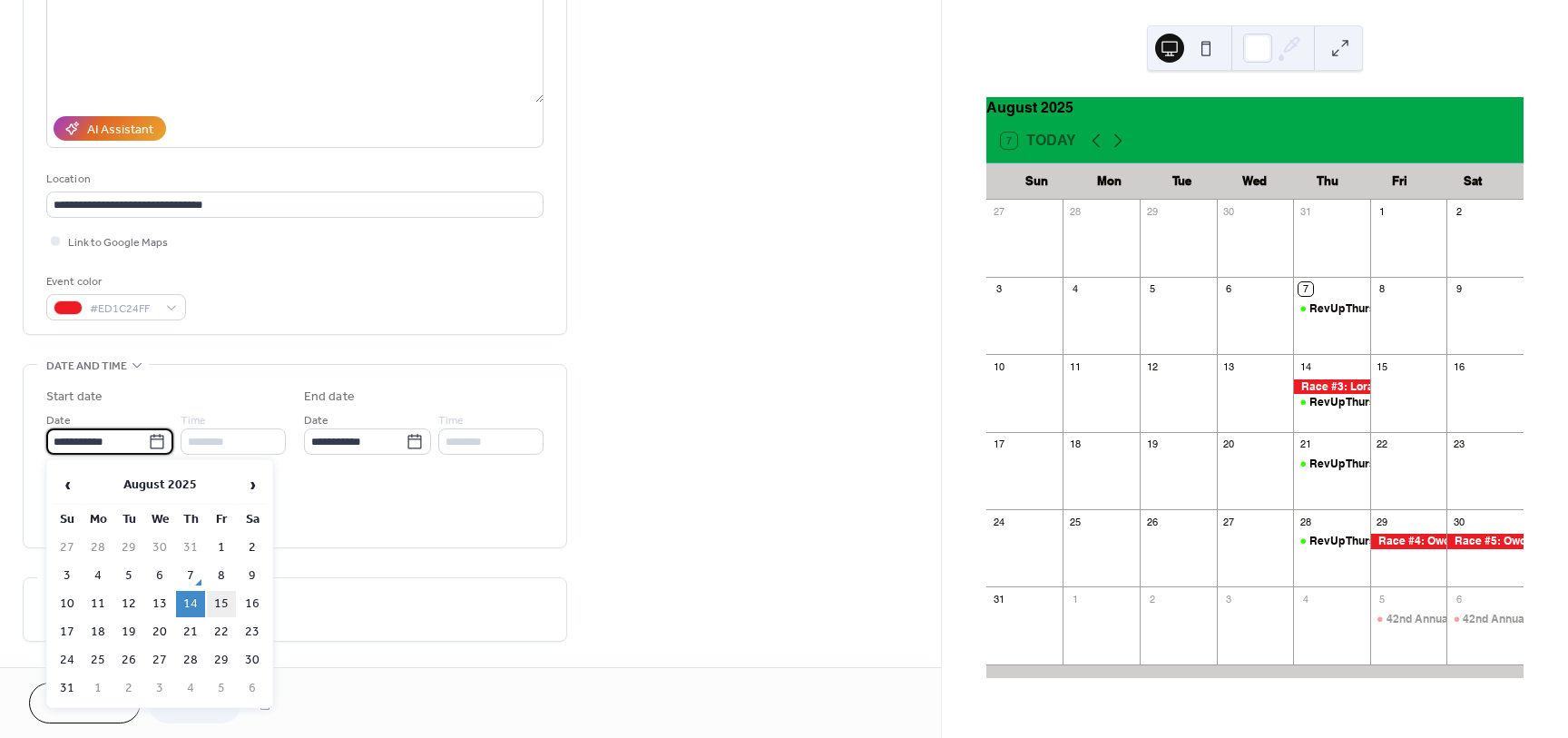 click on "15" at bounding box center [221, 604] 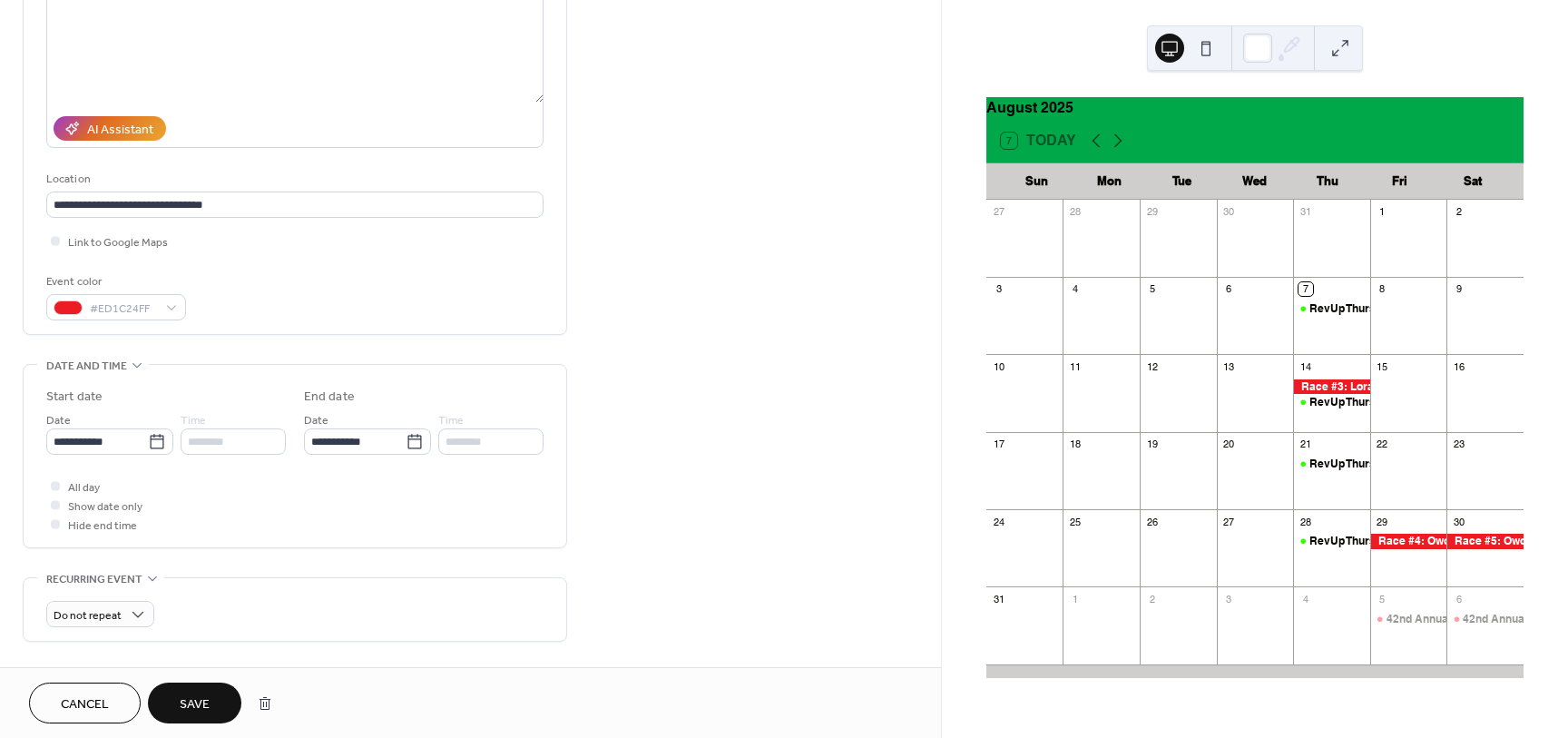 click on "Save" at bounding box center (194, 703) 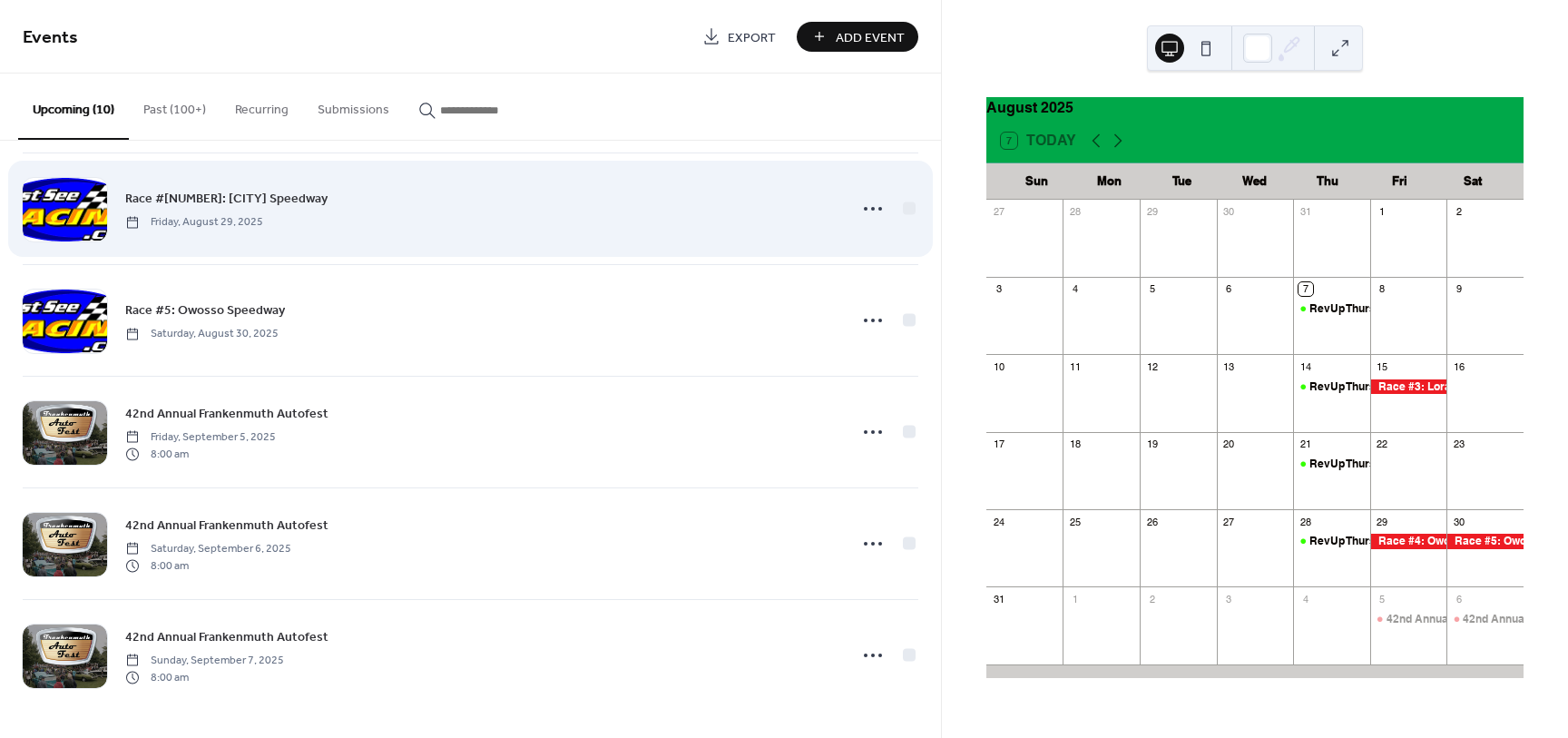 scroll, scrollTop: 0, scrollLeft: 0, axis: both 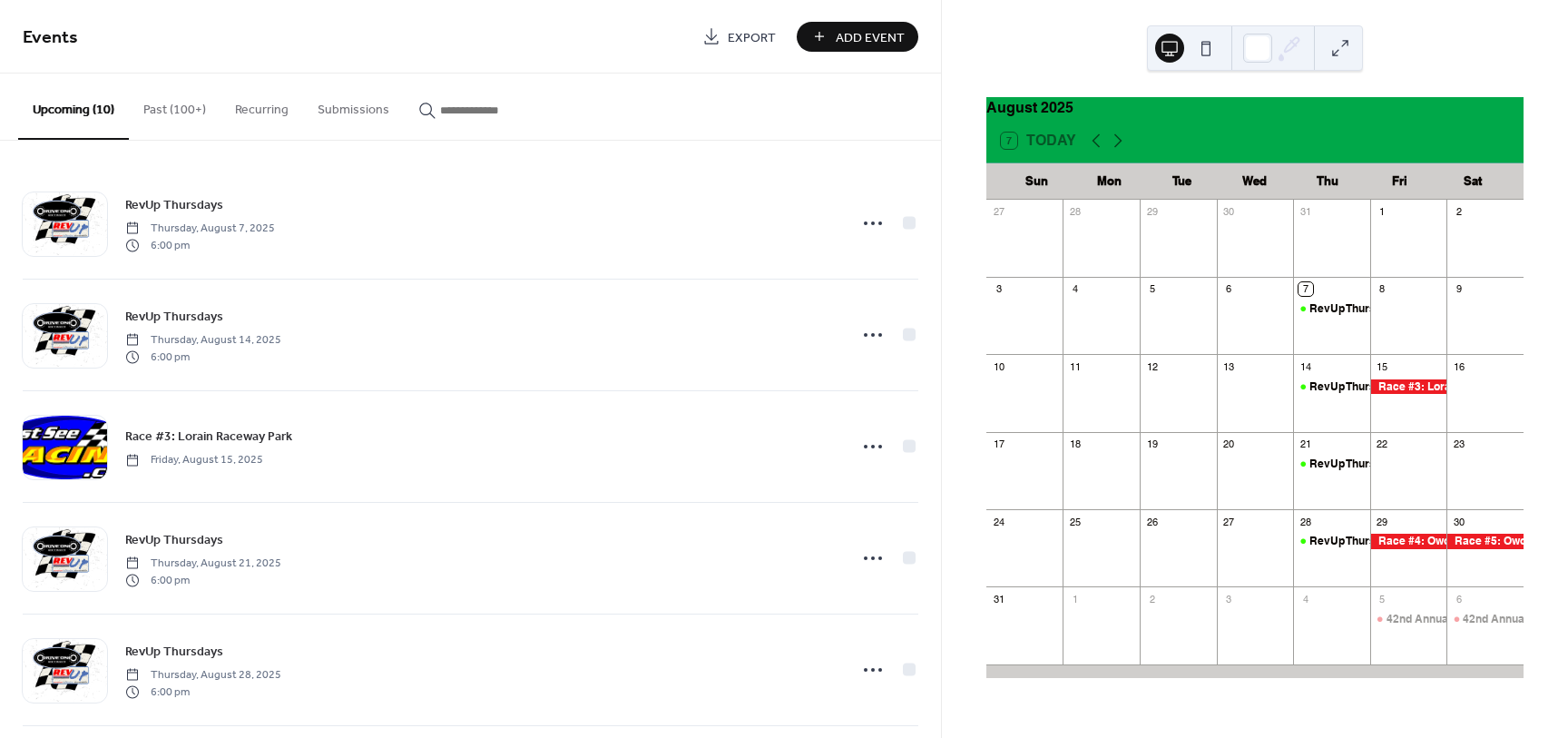 click on "Past (100+)" at bounding box center (174, 105) 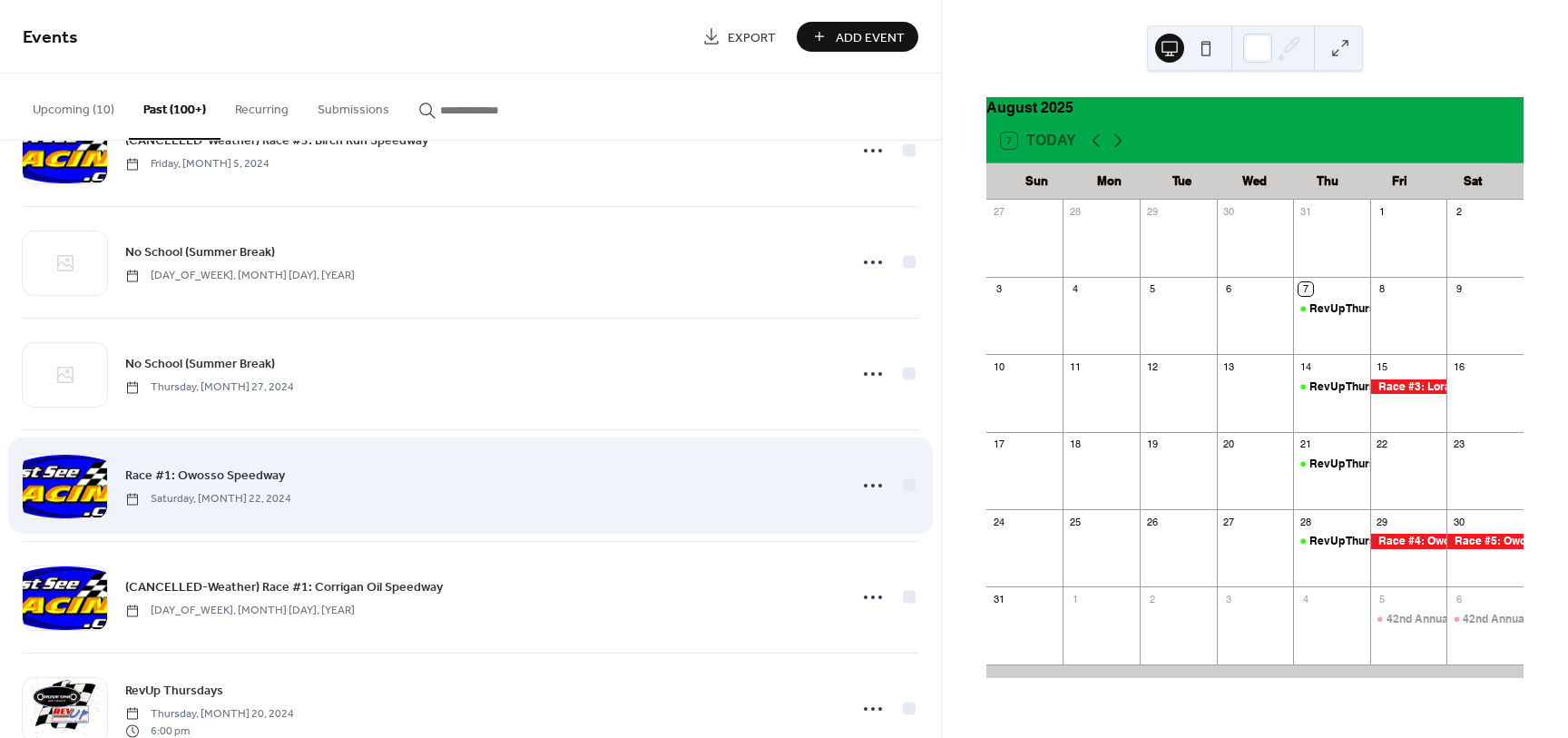scroll, scrollTop: 7499, scrollLeft: 0, axis: vertical 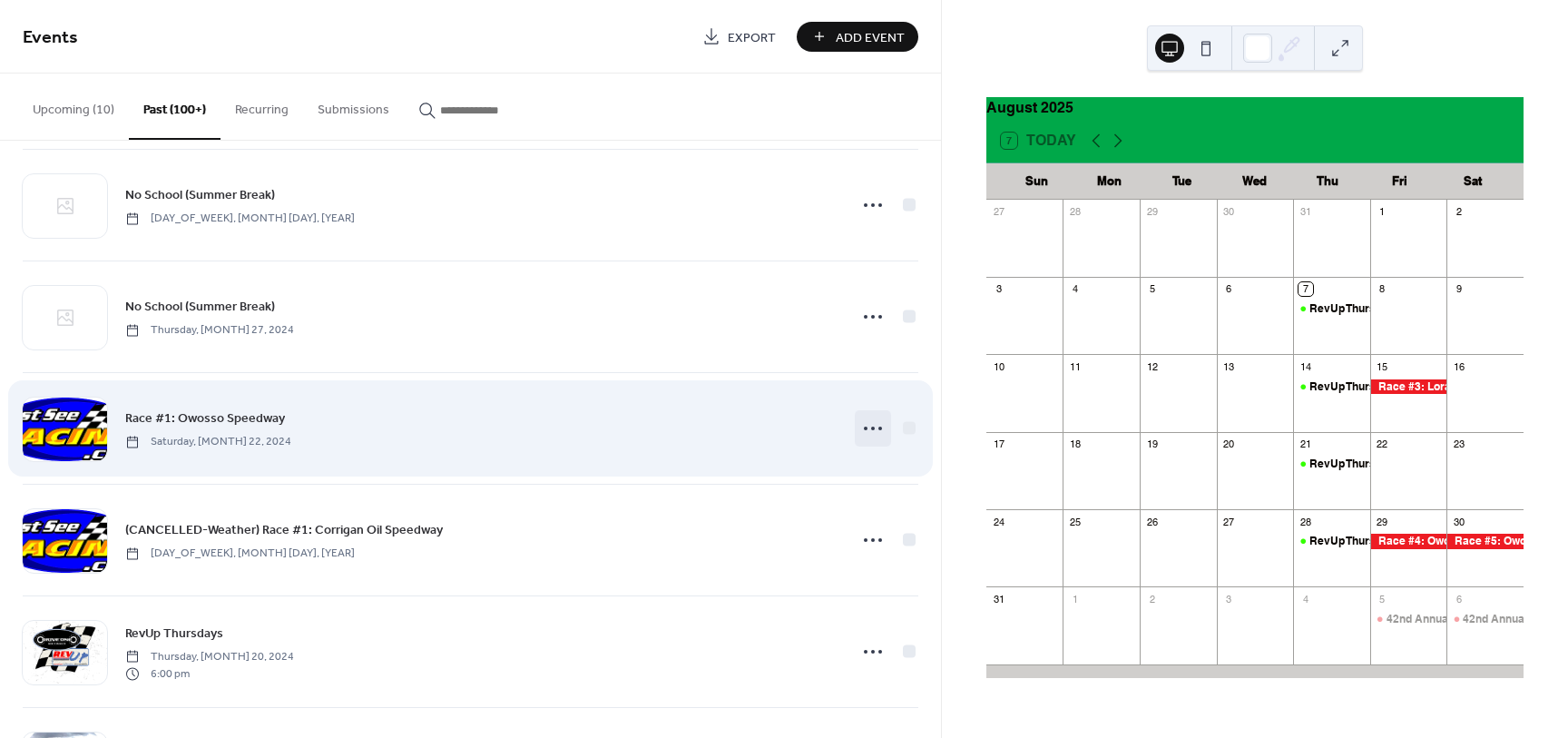 click 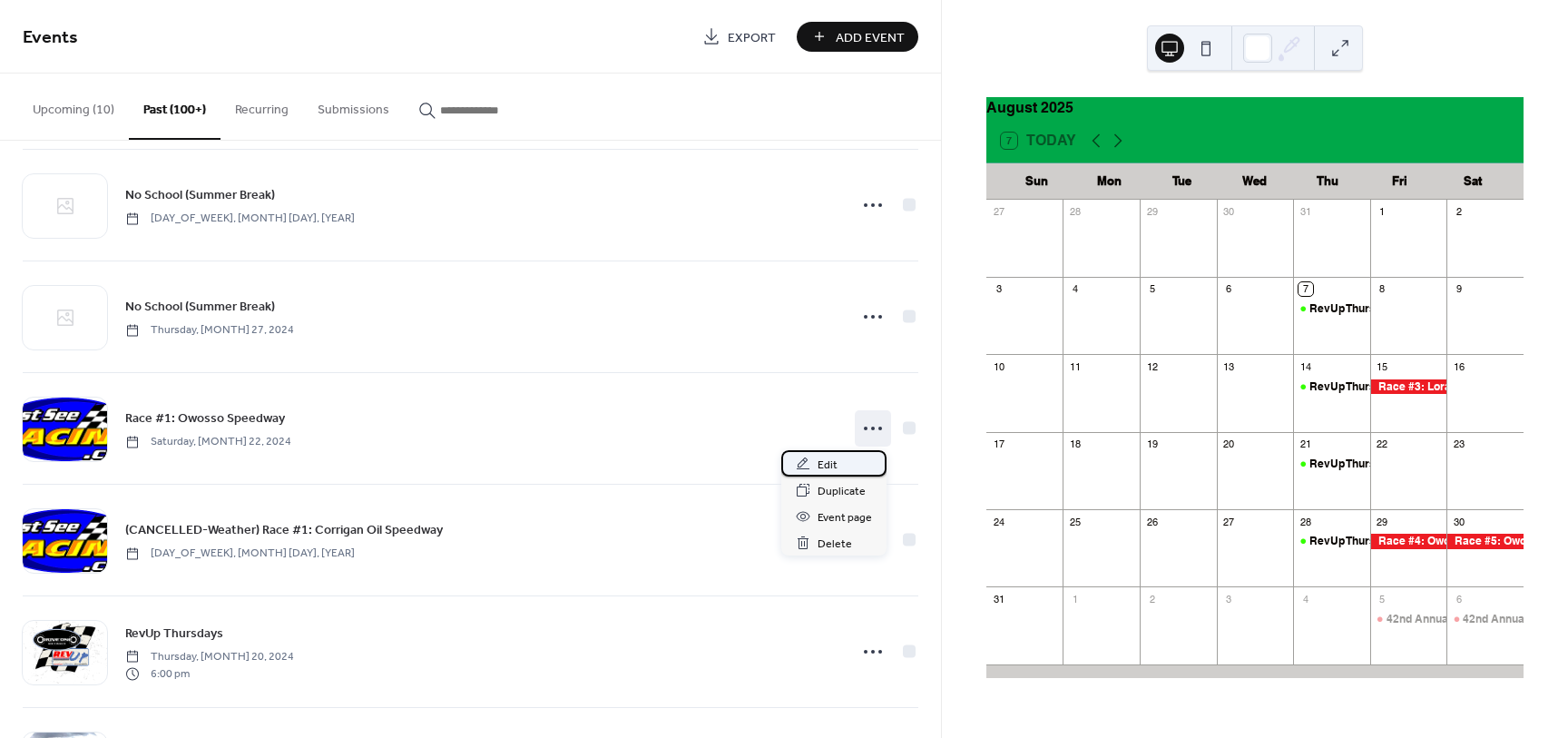click on "Edit" at bounding box center (828, 465) 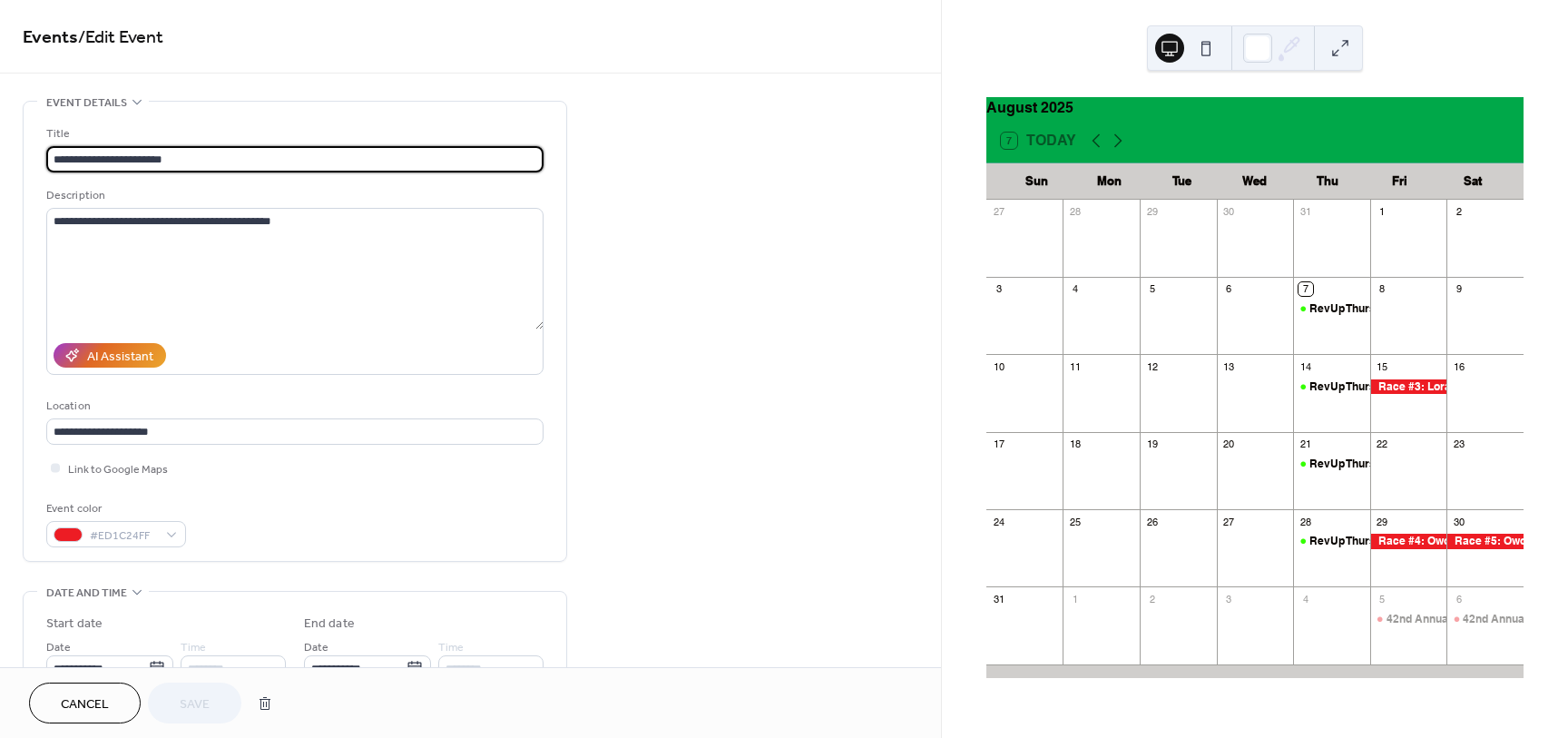 click on "**********" at bounding box center [295, 159] 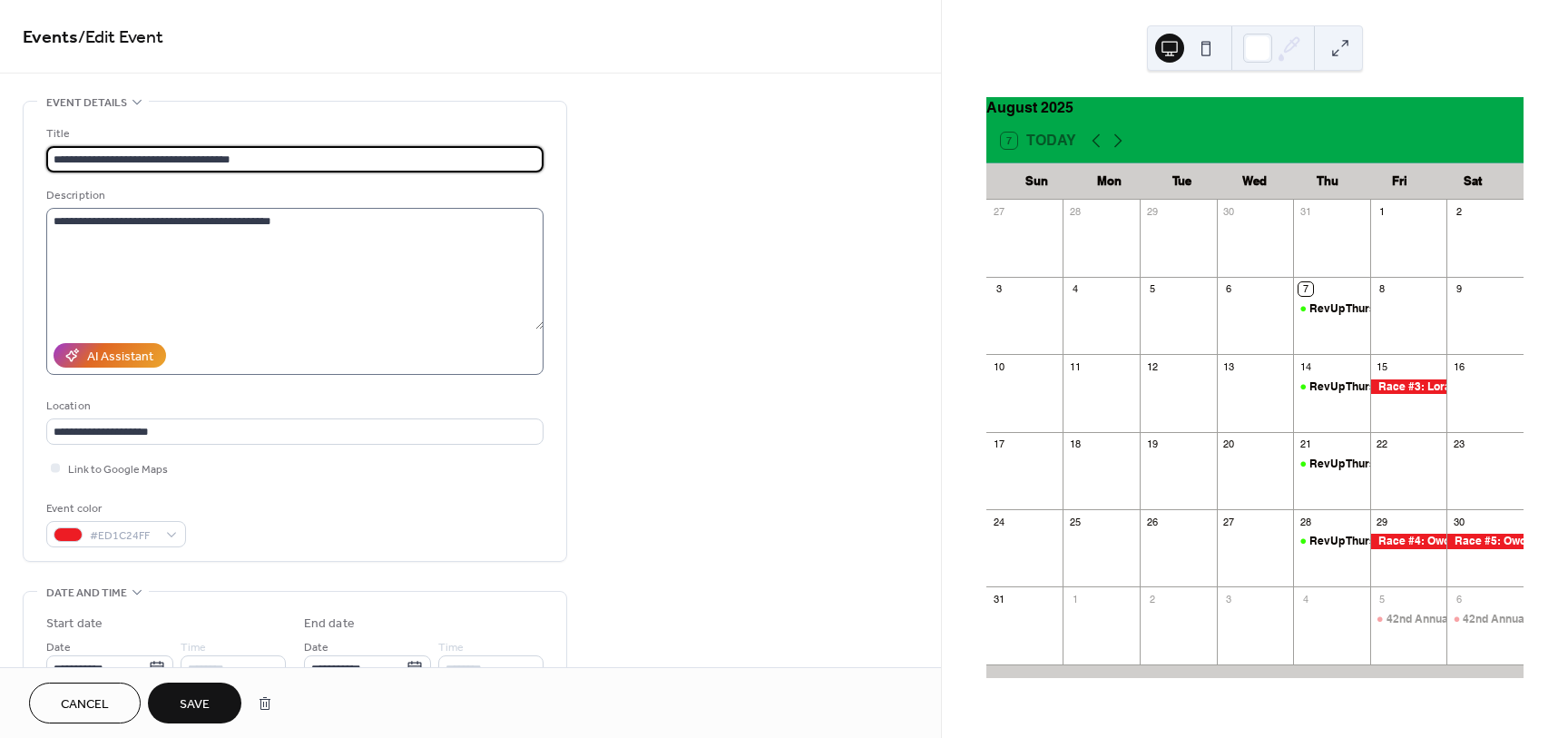 type on "**********" 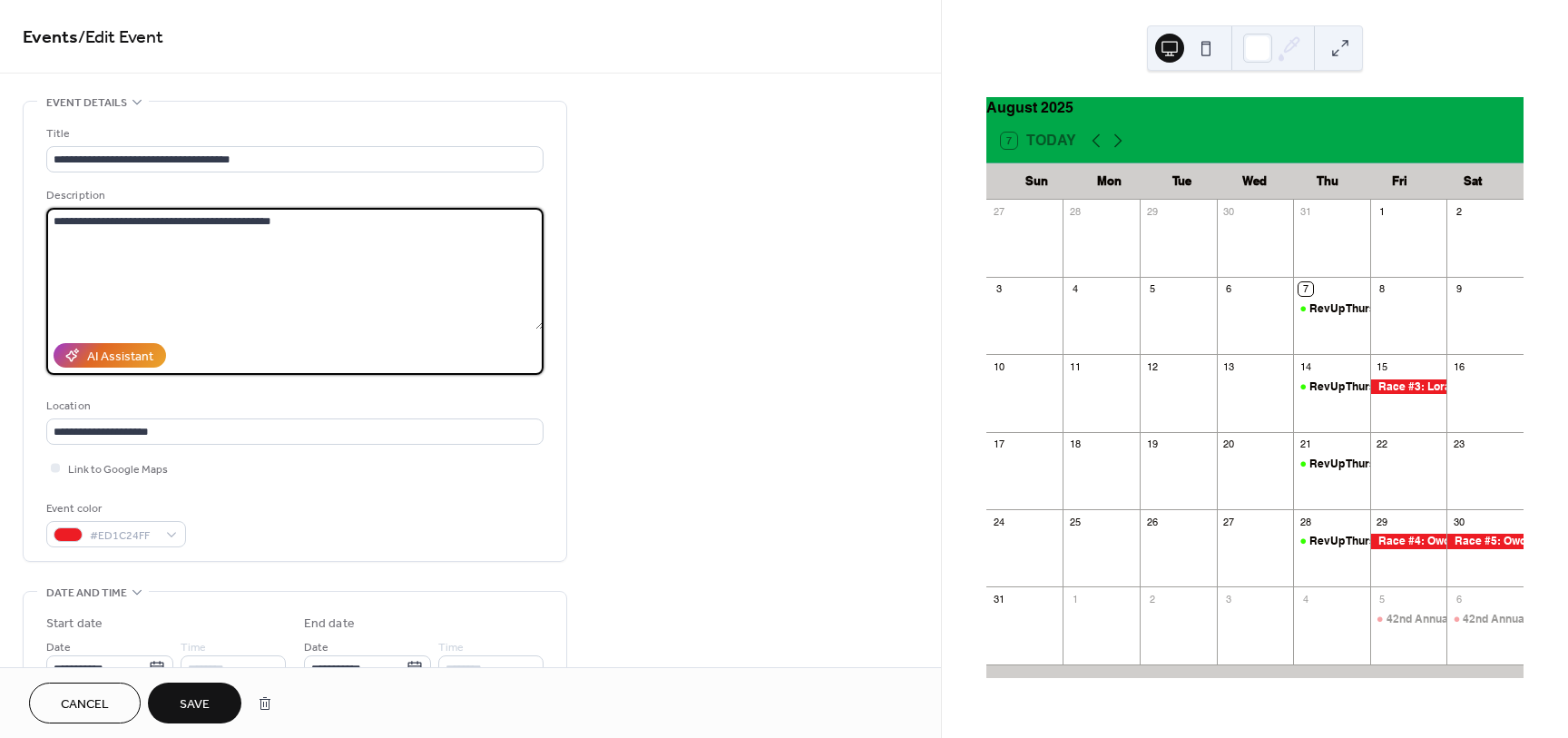 click on "**********" at bounding box center (295, 269) 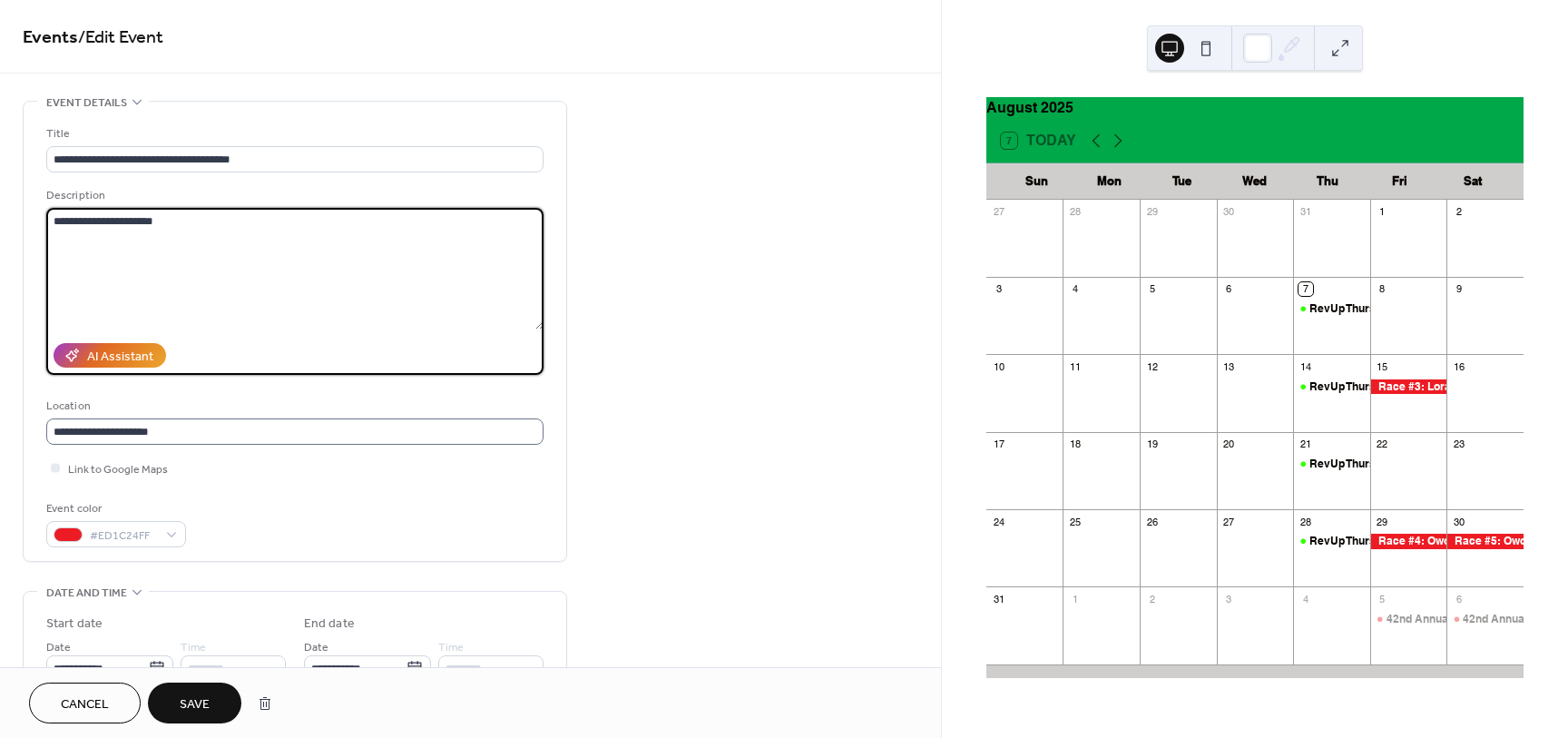 scroll, scrollTop: 1, scrollLeft: 0, axis: vertical 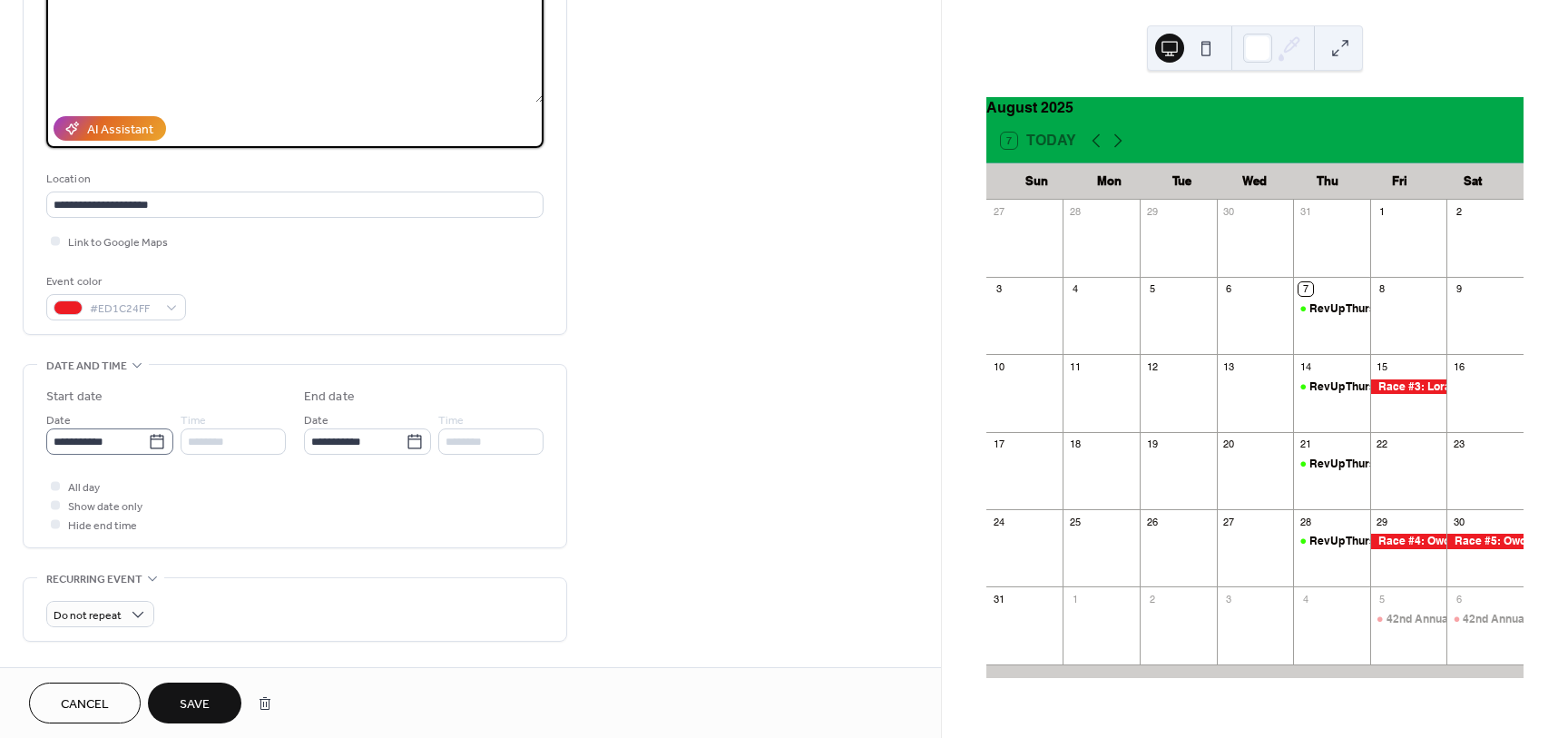 type on "**********" 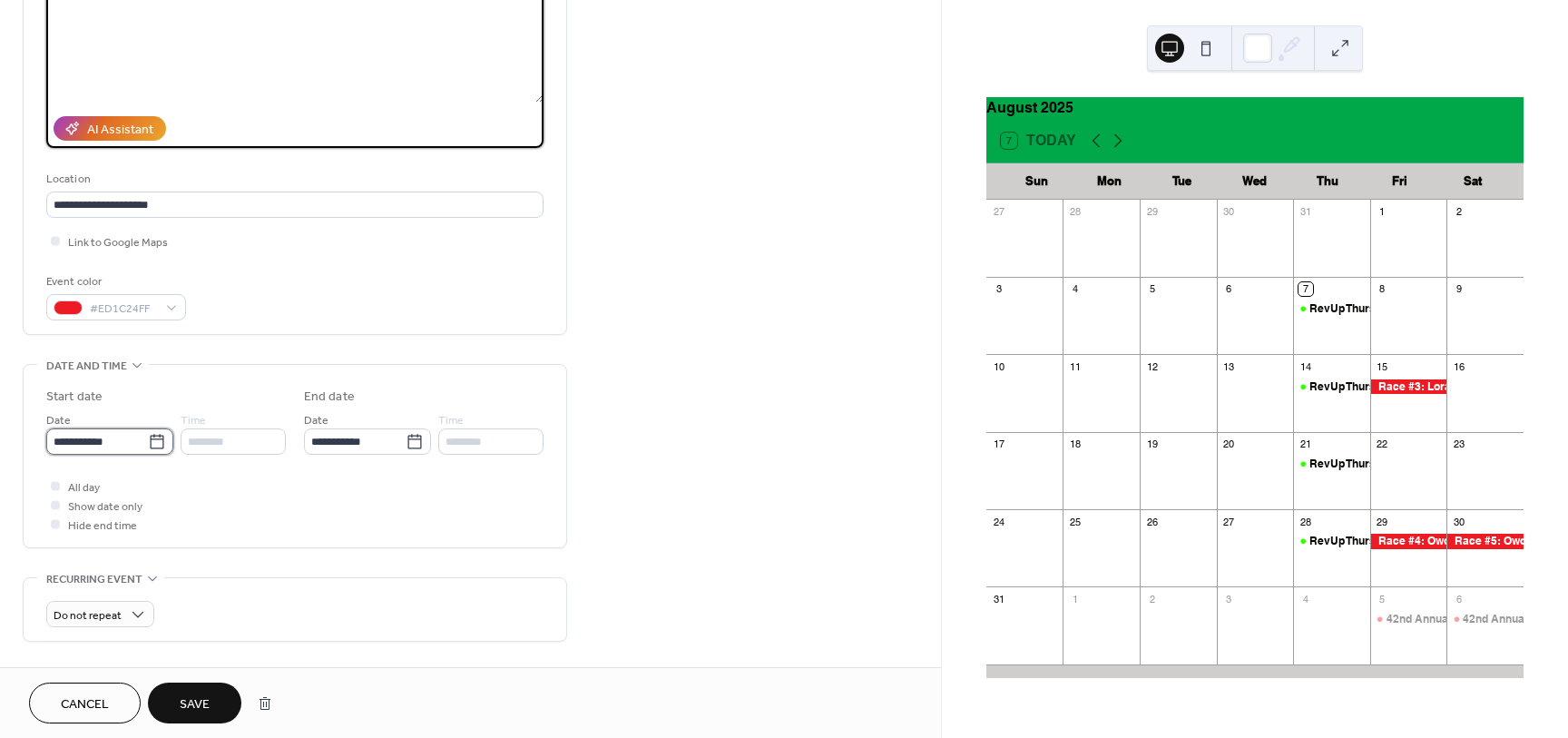 click on "**********" at bounding box center [97, 441] 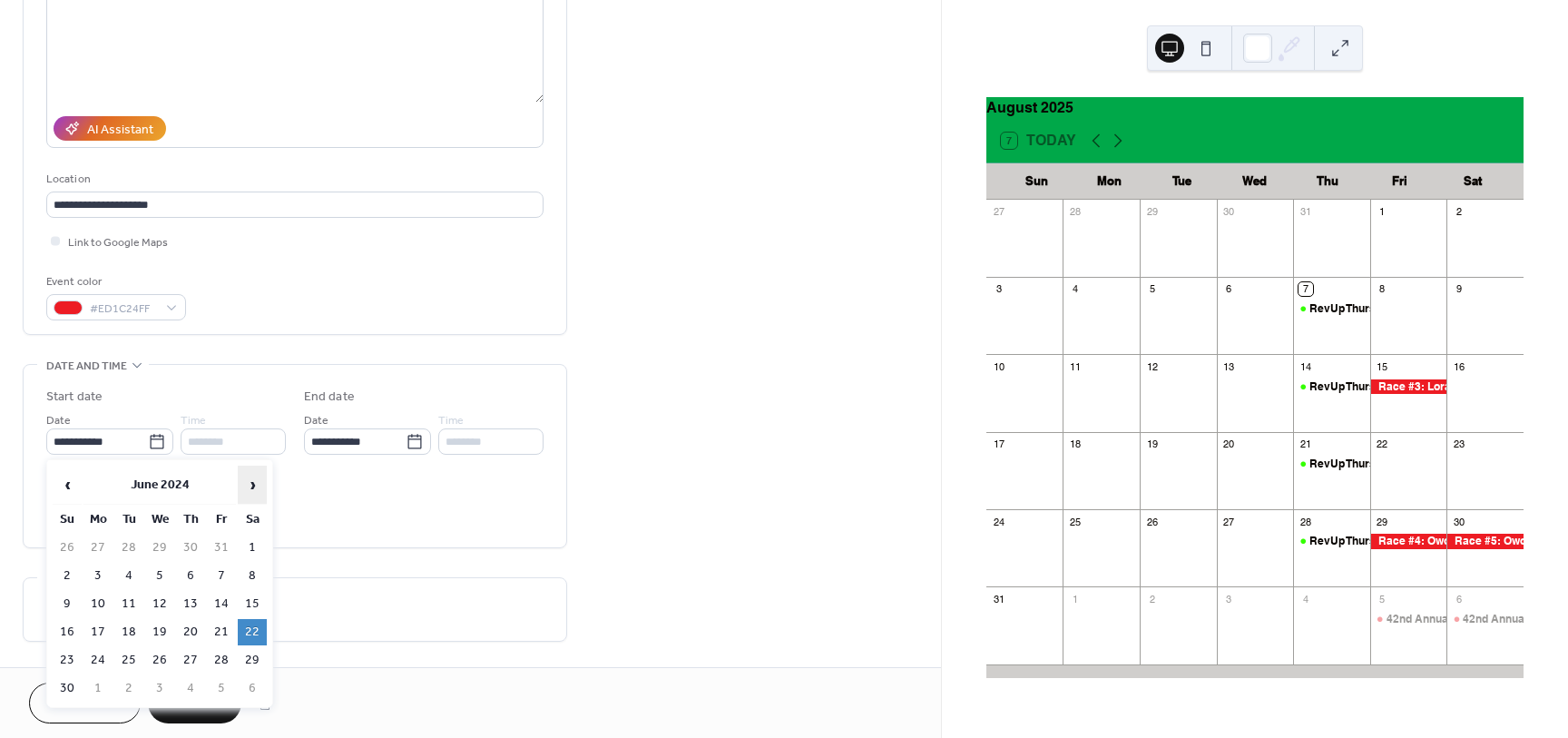 click on "›" at bounding box center [252, 485] 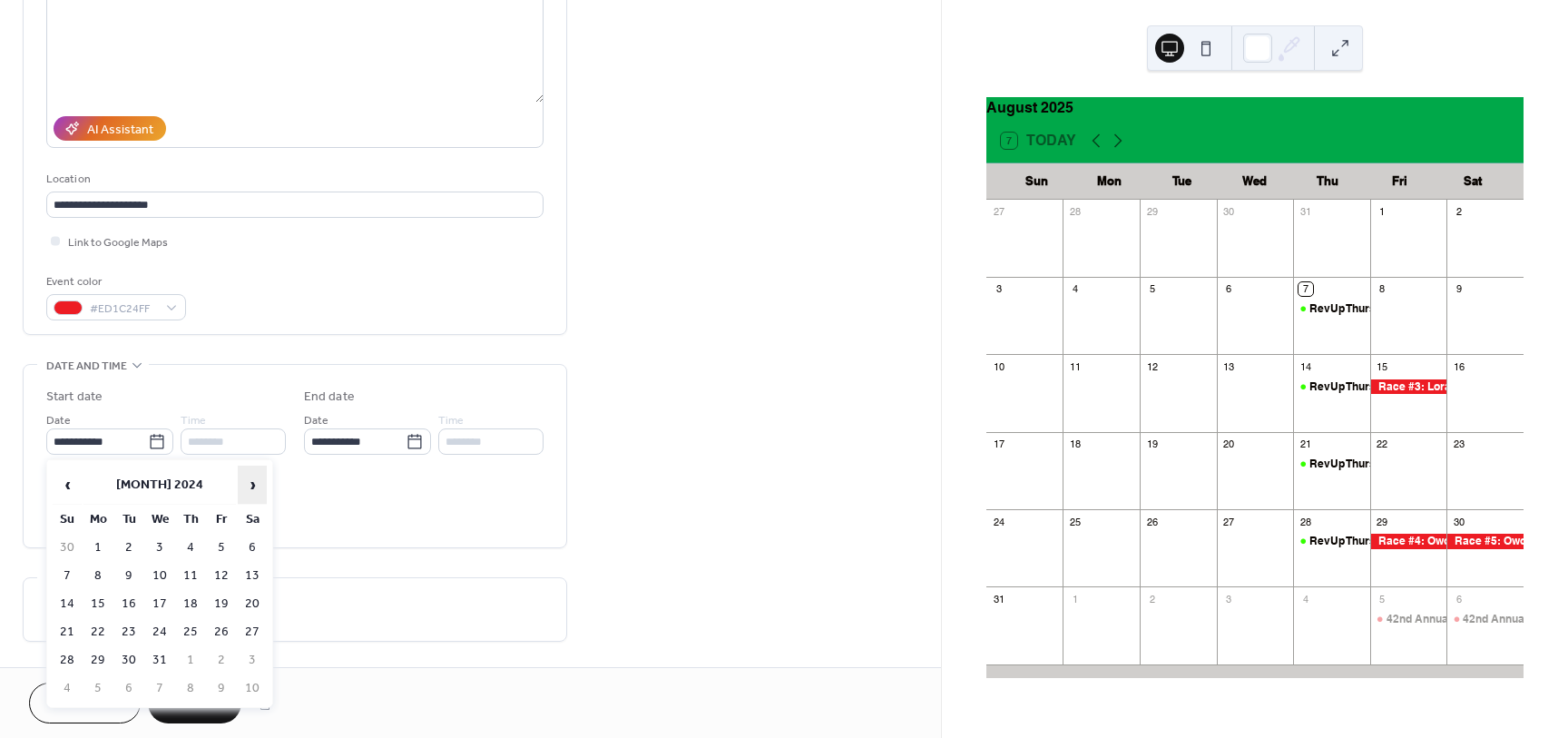 click on "›" at bounding box center [252, 485] 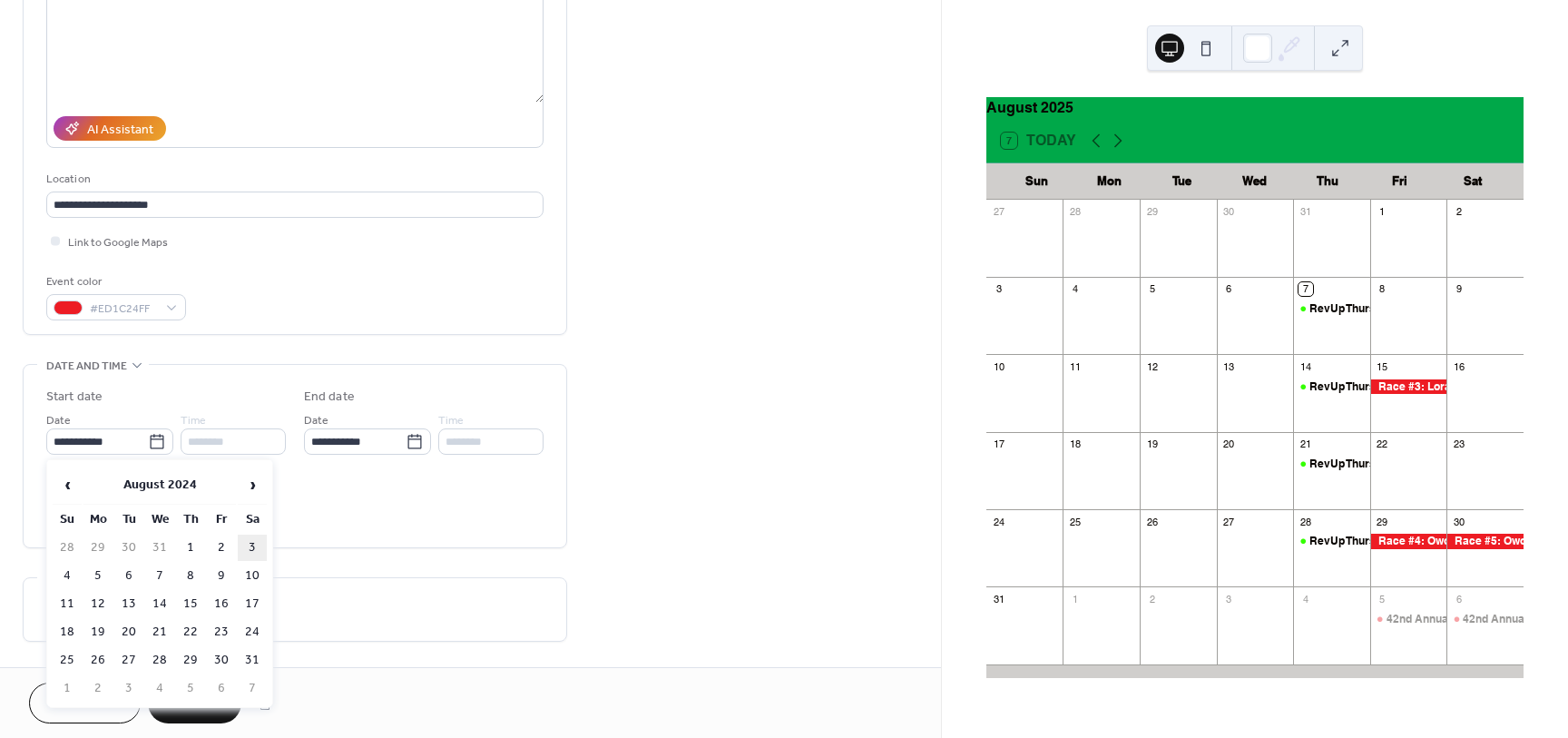 click on "3" at bounding box center [252, 547] 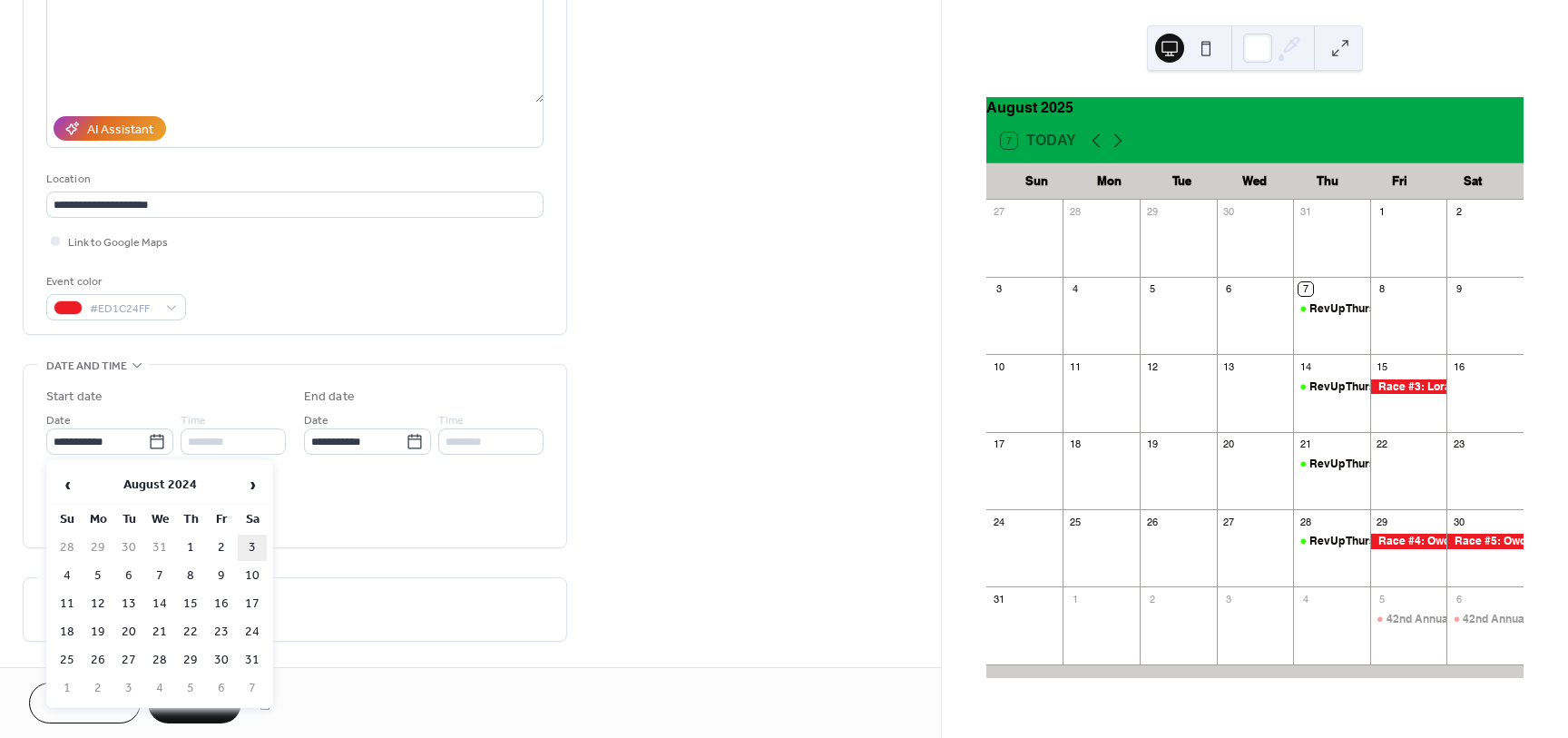 type on "**********" 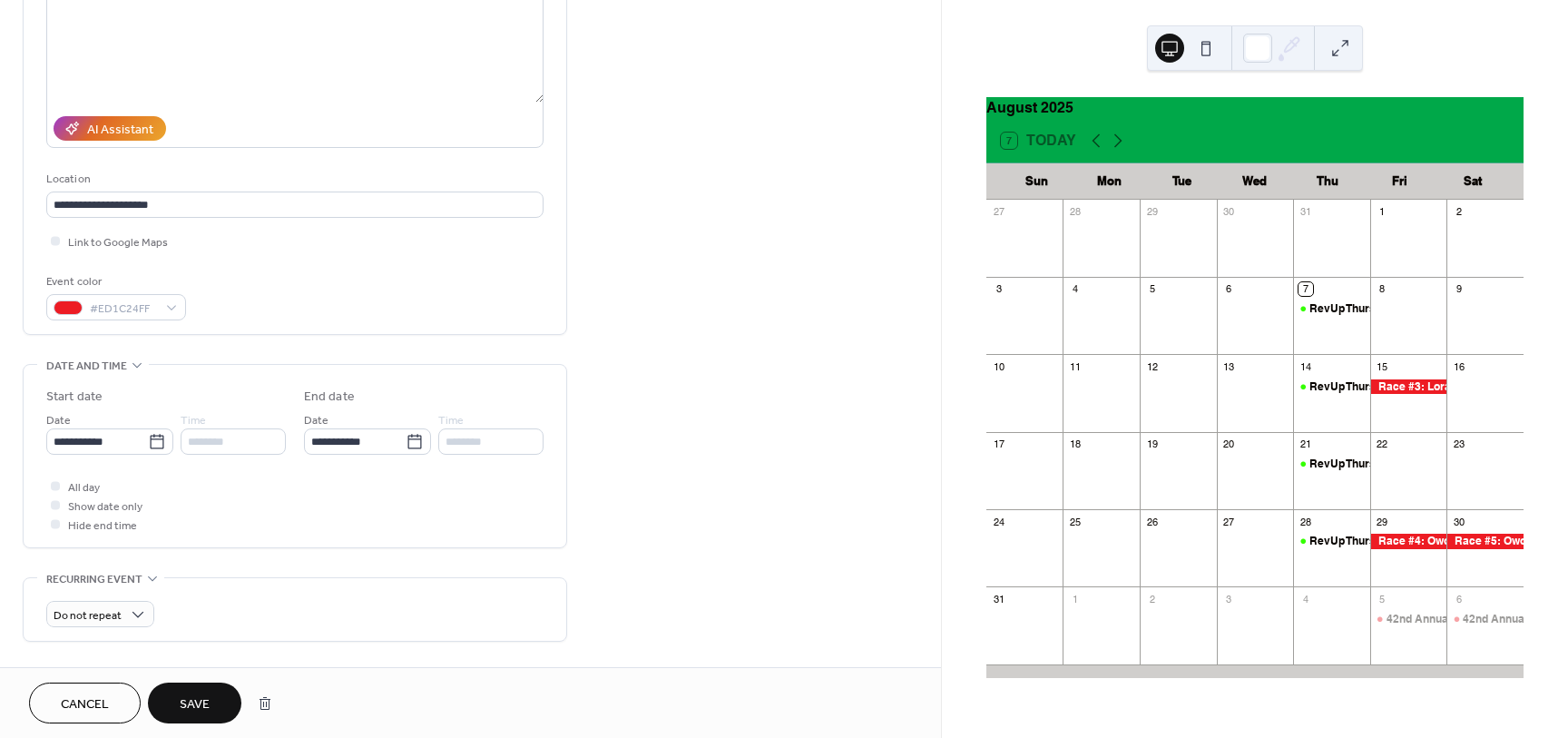 click on "Save" at bounding box center (194, 703) 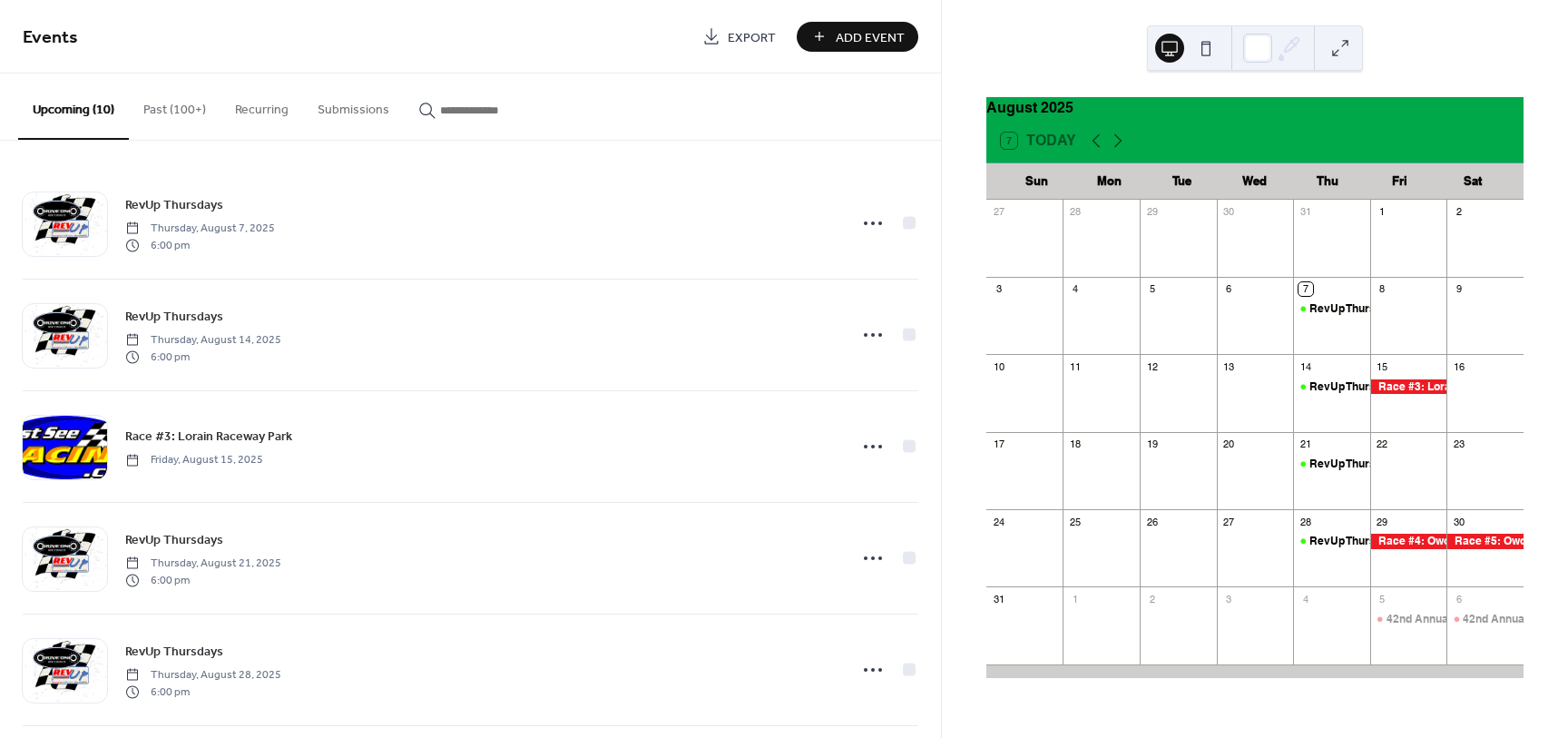click on "Past (100+)" at bounding box center [174, 105] 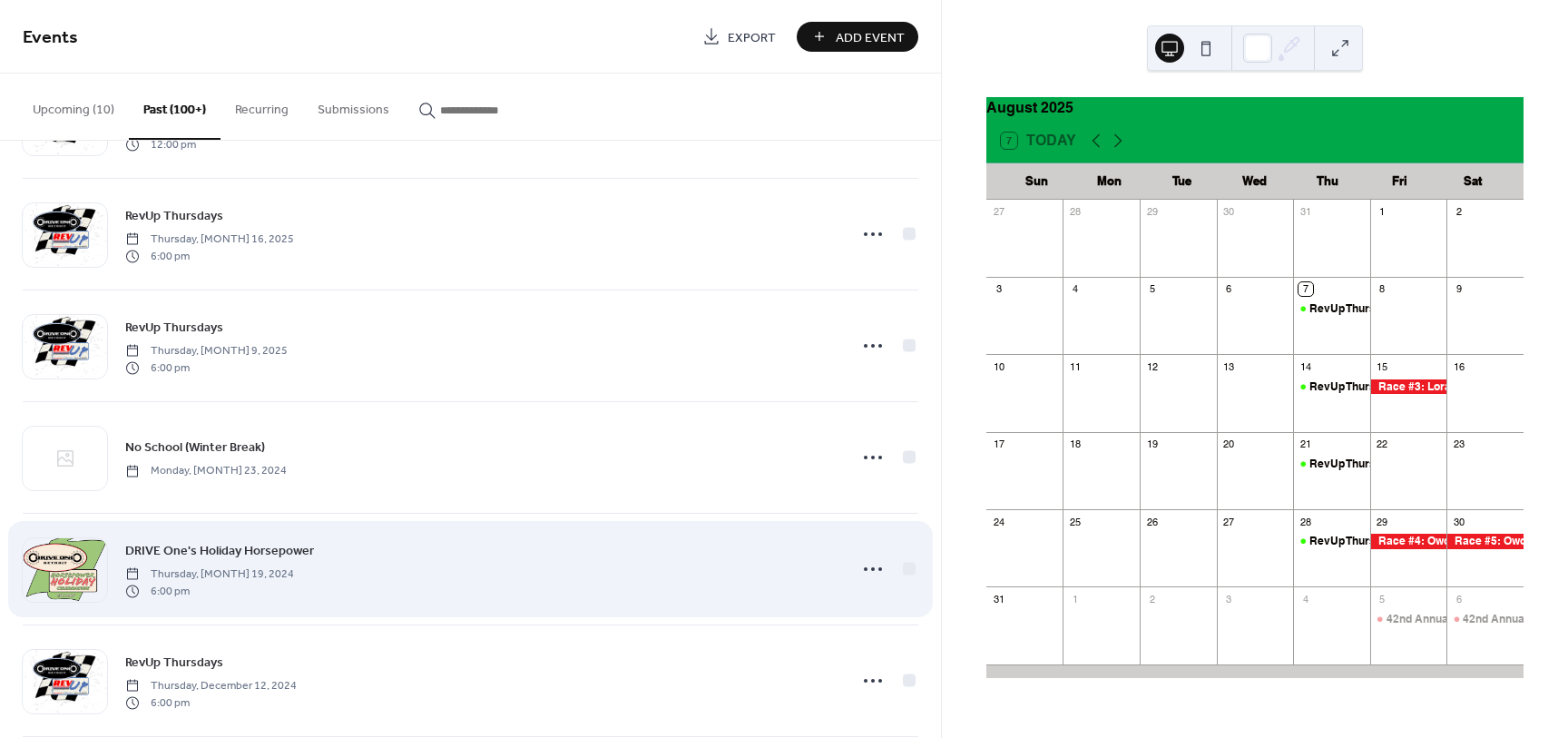scroll, scrollTop: 3922, scrollLeft: 0, axis: vertical 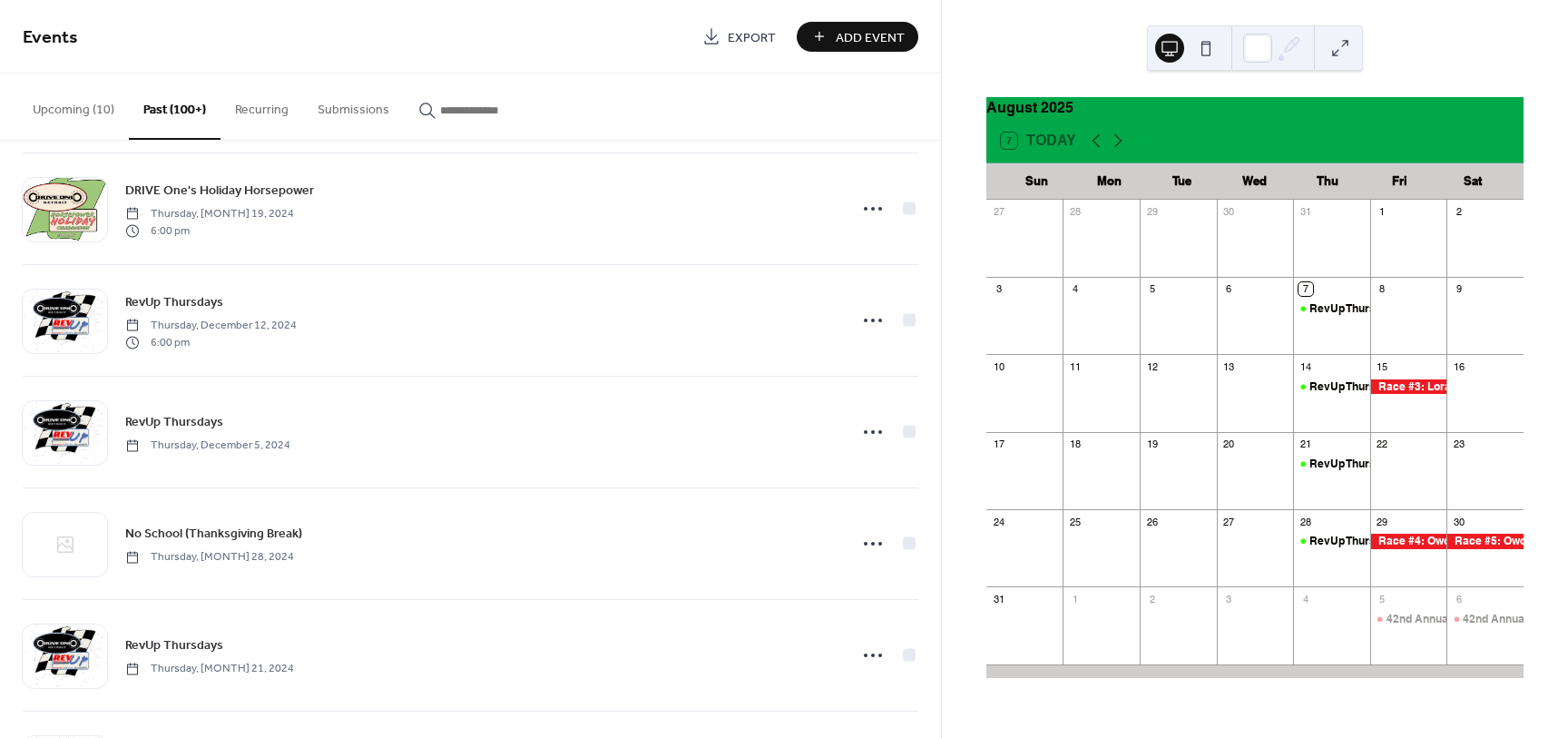 click on "Upcoming (10)" at bounding box center [74, 105] 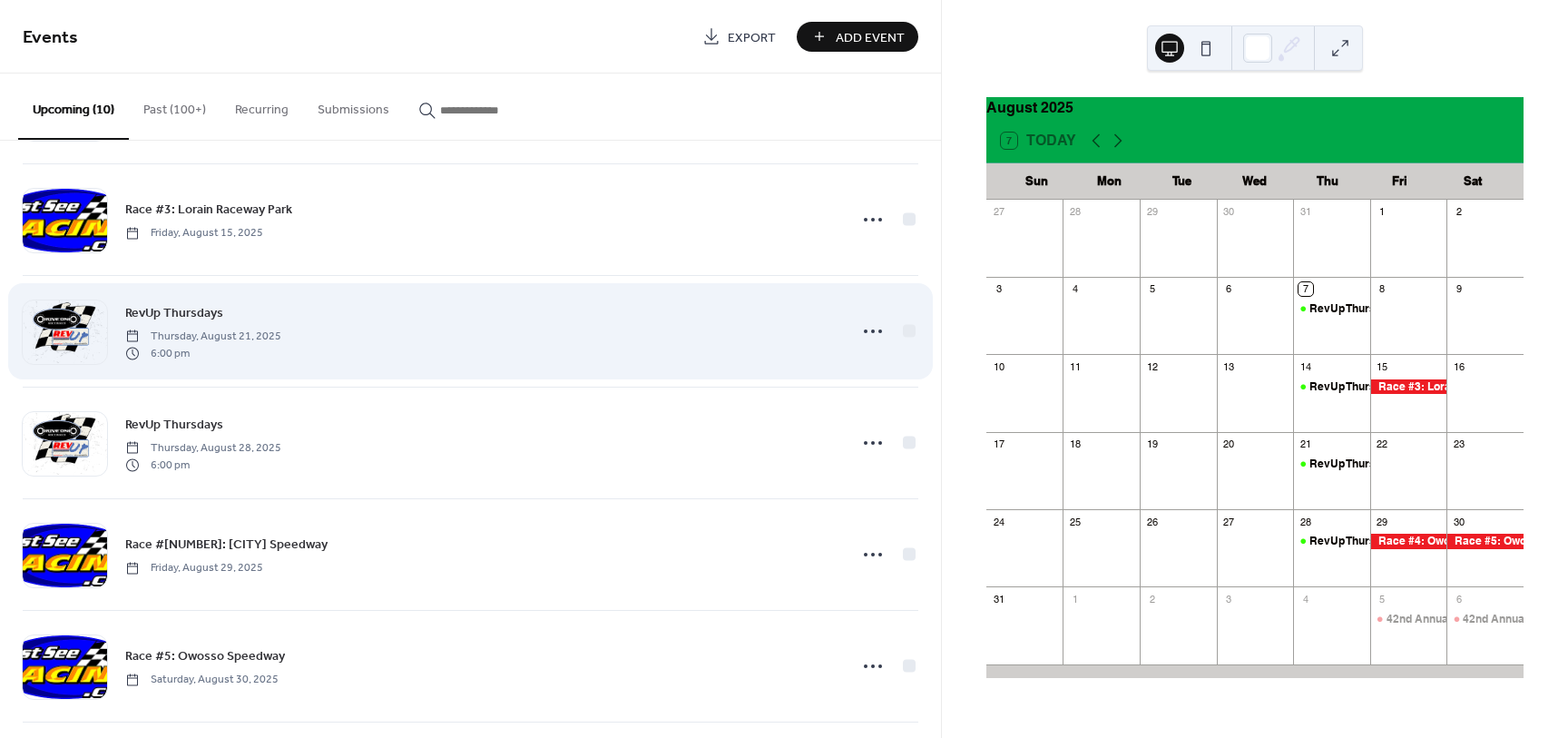 scroll, scrollTop: 573, scrollLeft: 0, axis: vertical 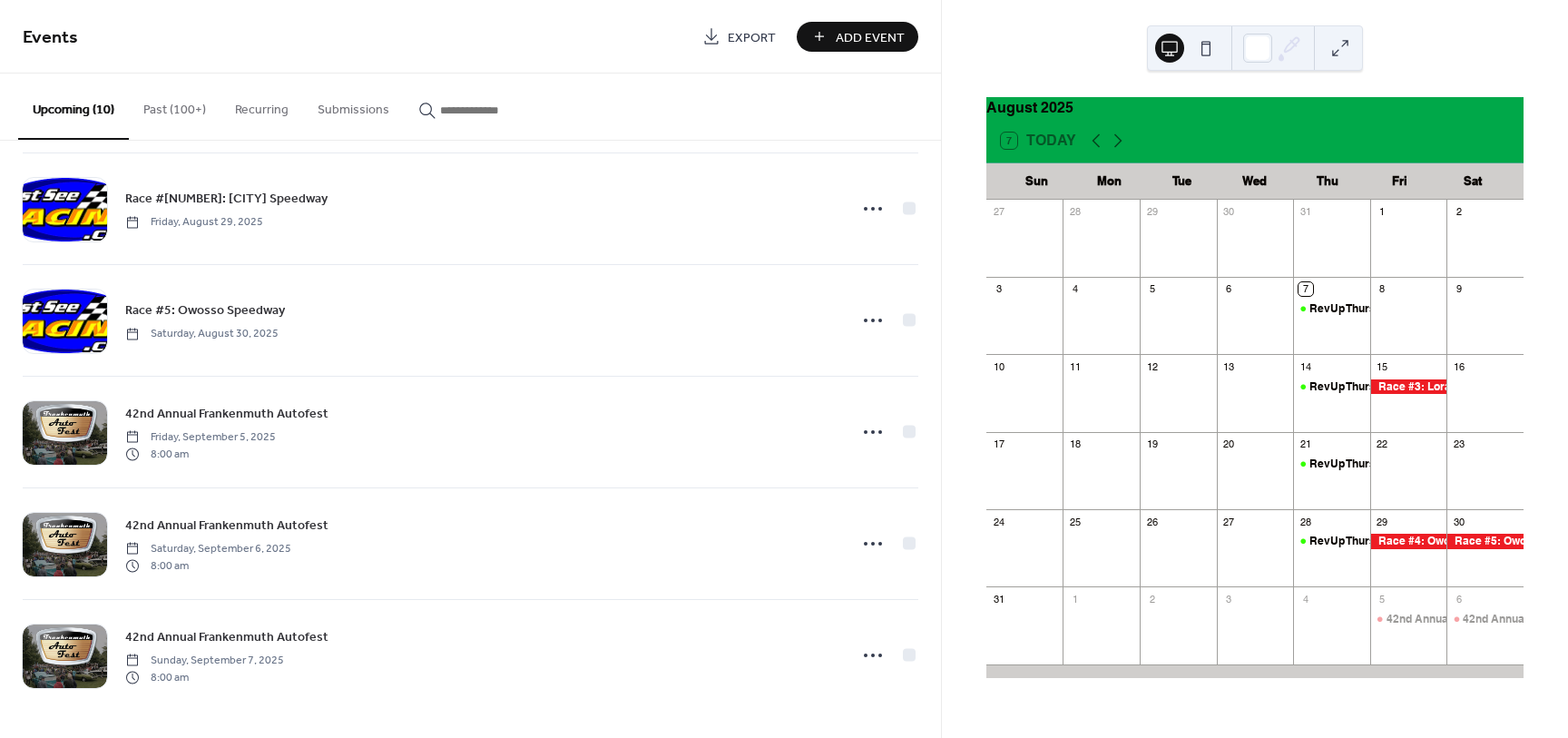 click on "Past (100+)" at bounding box center (174, 105) 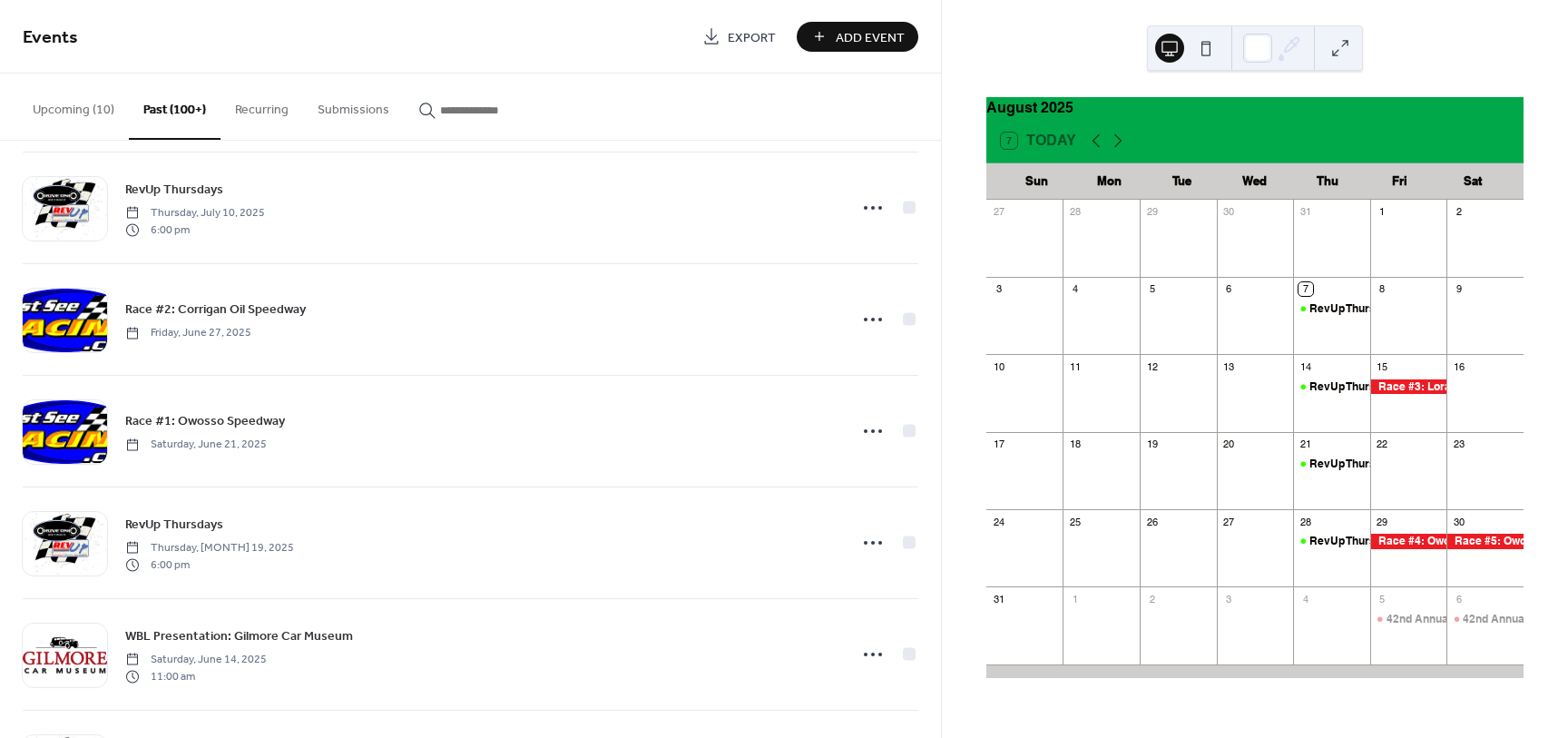 scroll, scrollTop: 237, scrollLeft: 0, axis: vertical 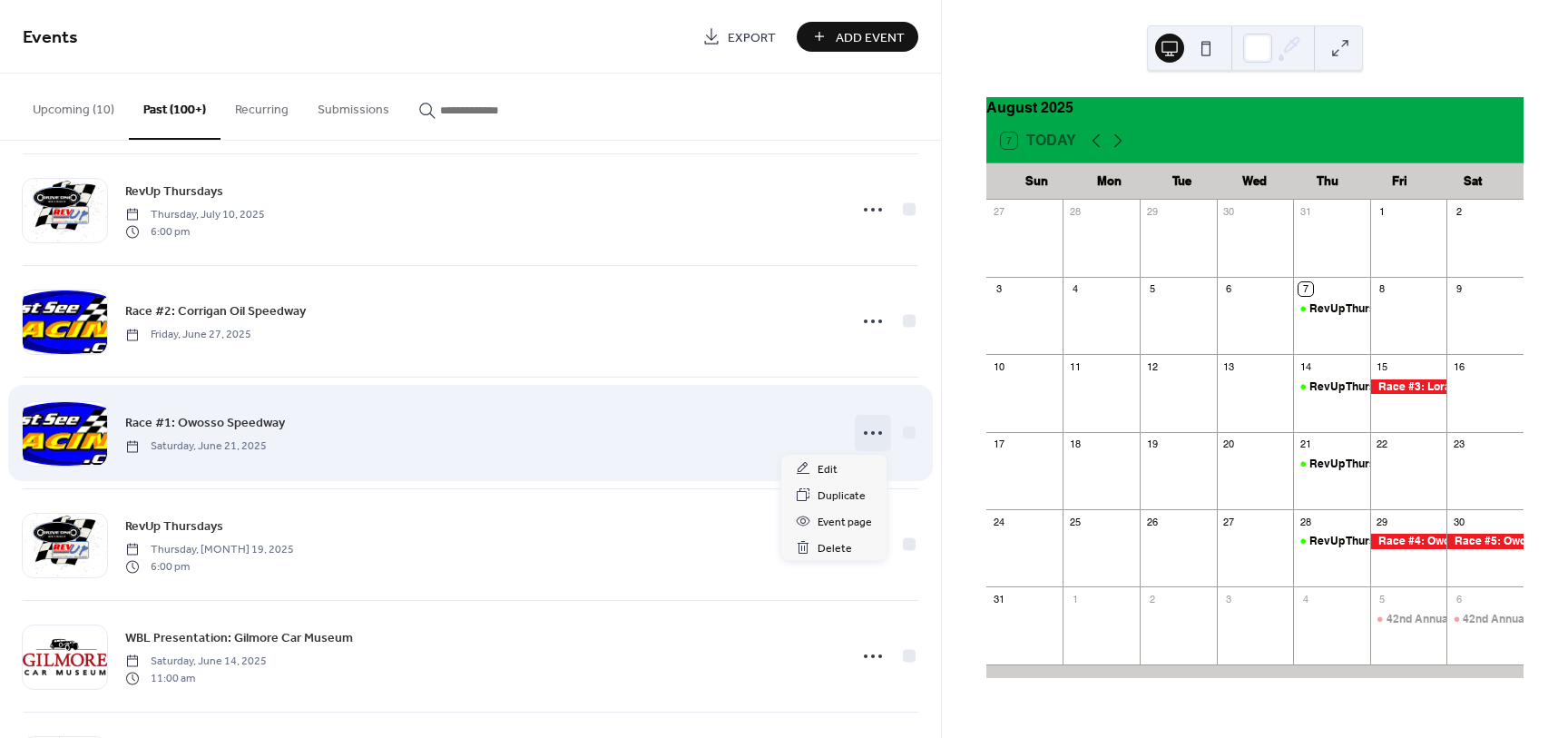click 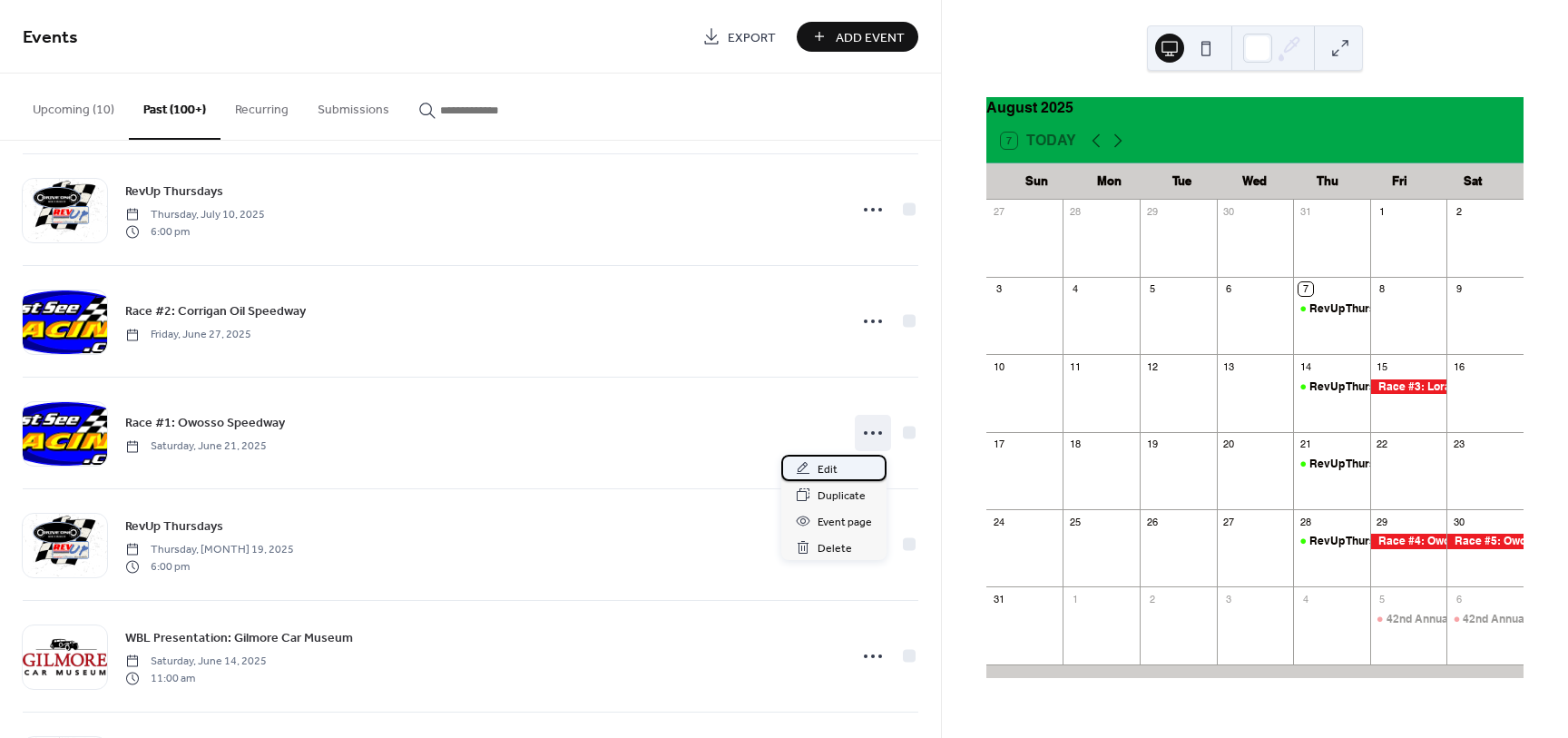 click on "Edit" at bounding box center (834, 467) 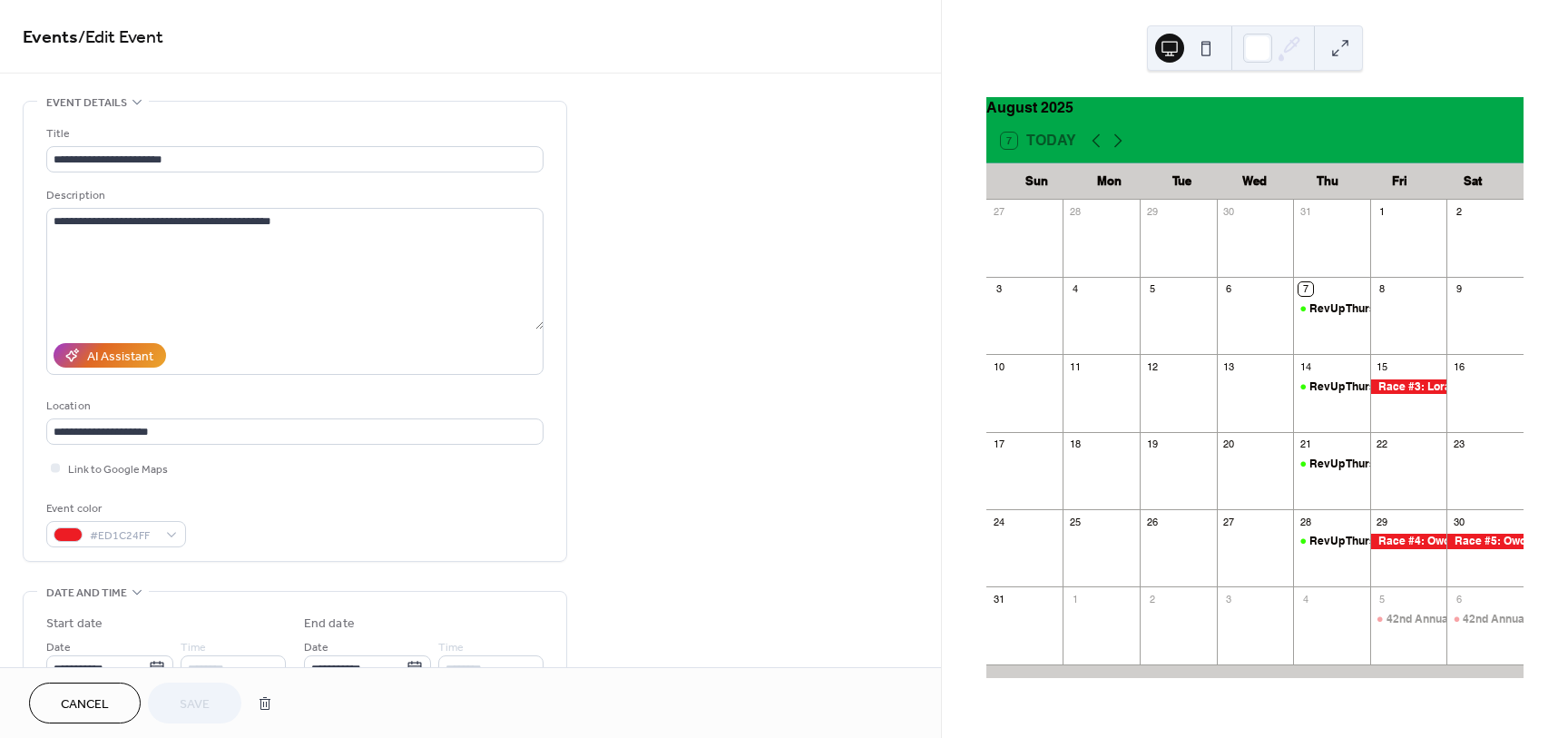 click on "Cancel" at bounding box center (84, 703) 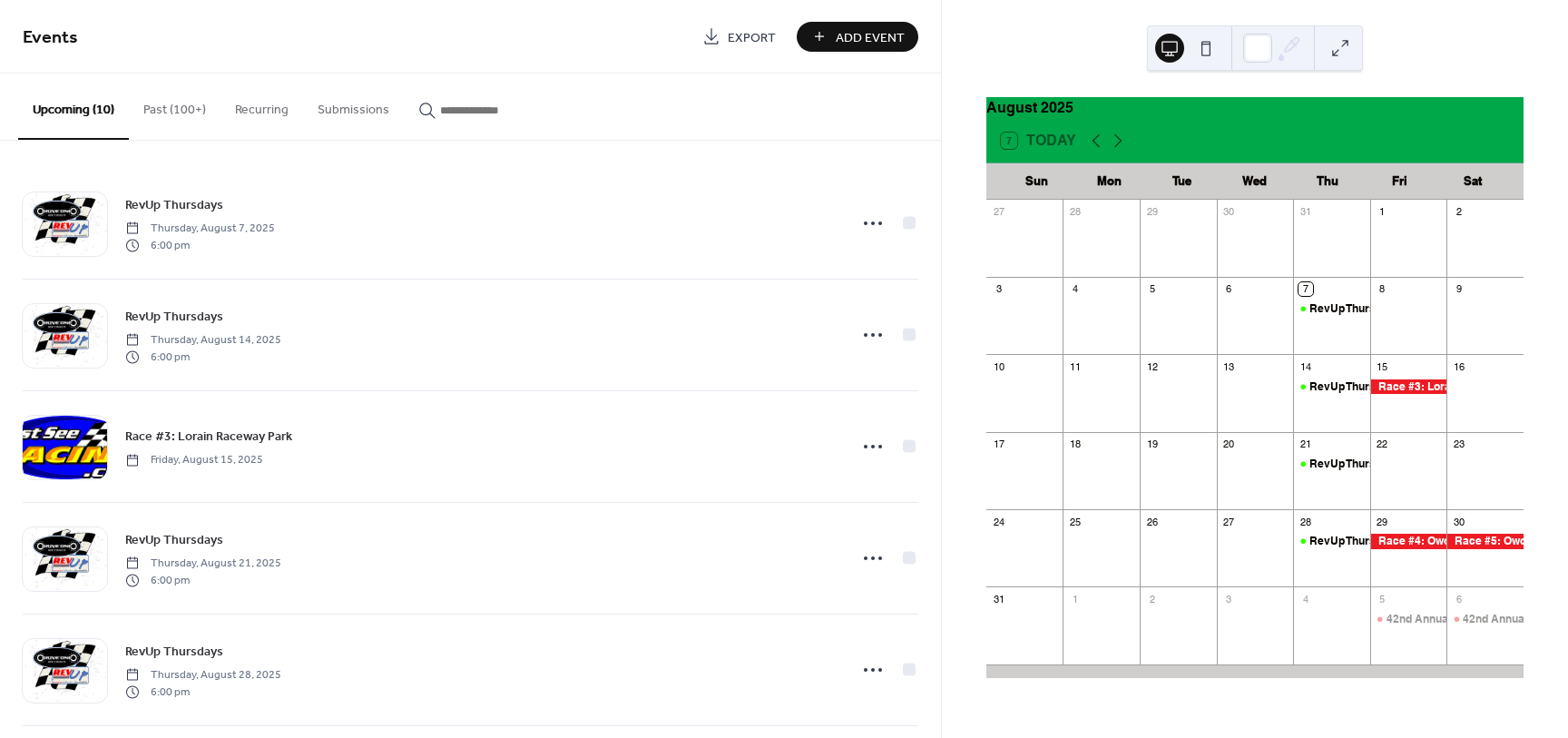 click on "Past (100+)" at bounding box center (174, 105) 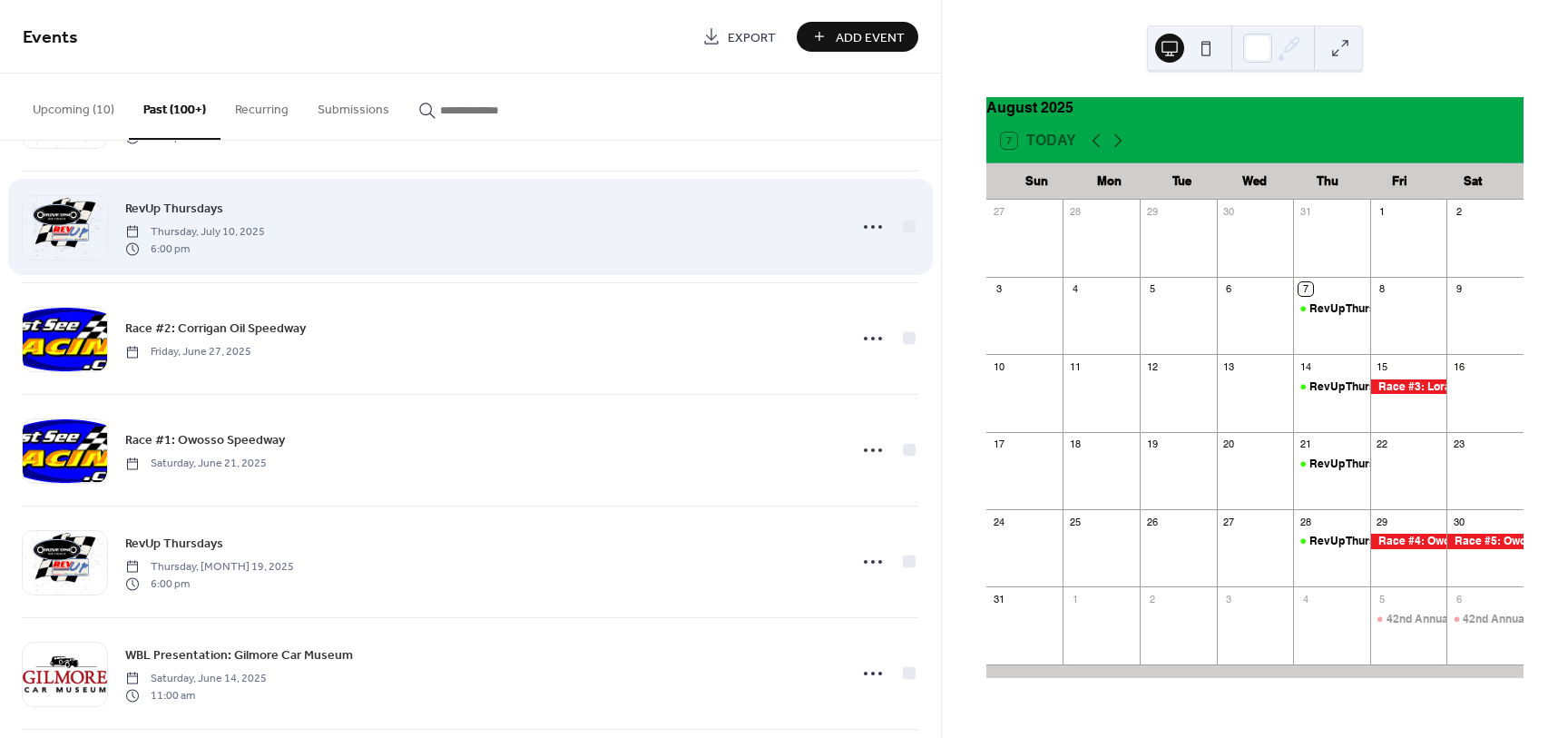 scroll, scrollTop: 227, scrollLeft: 0, axis: vertical 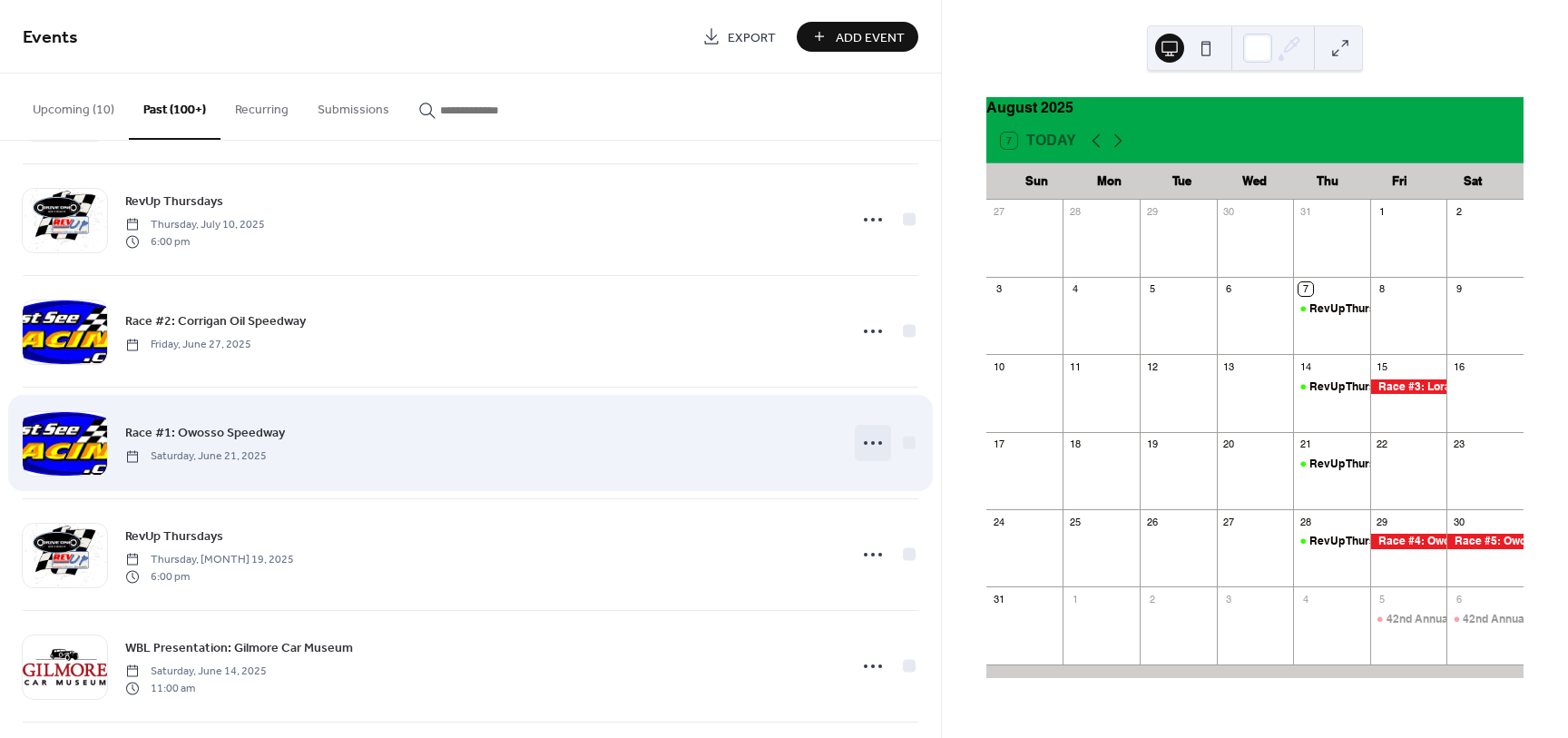 click 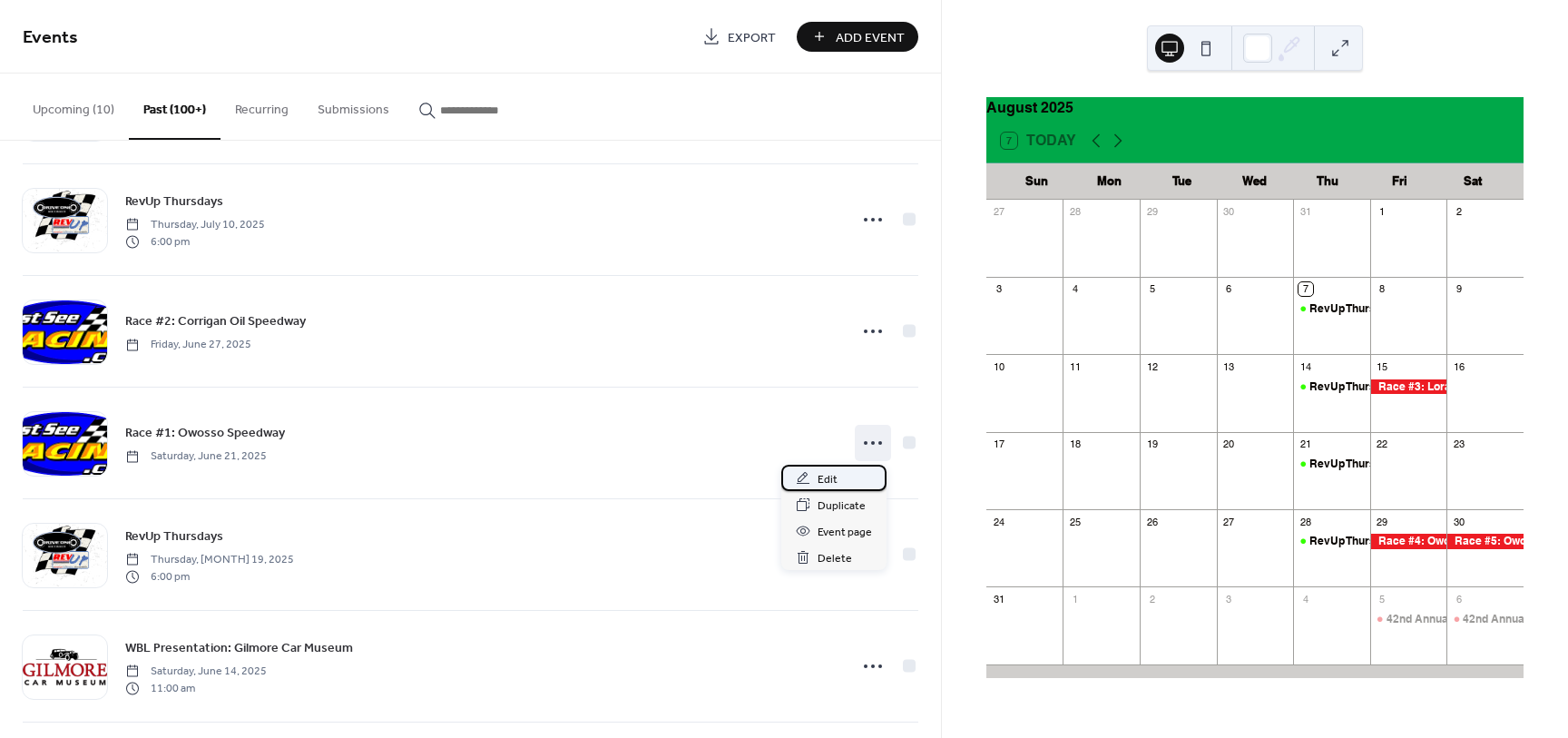 click on "Edit" at bounding box center (828, 479) 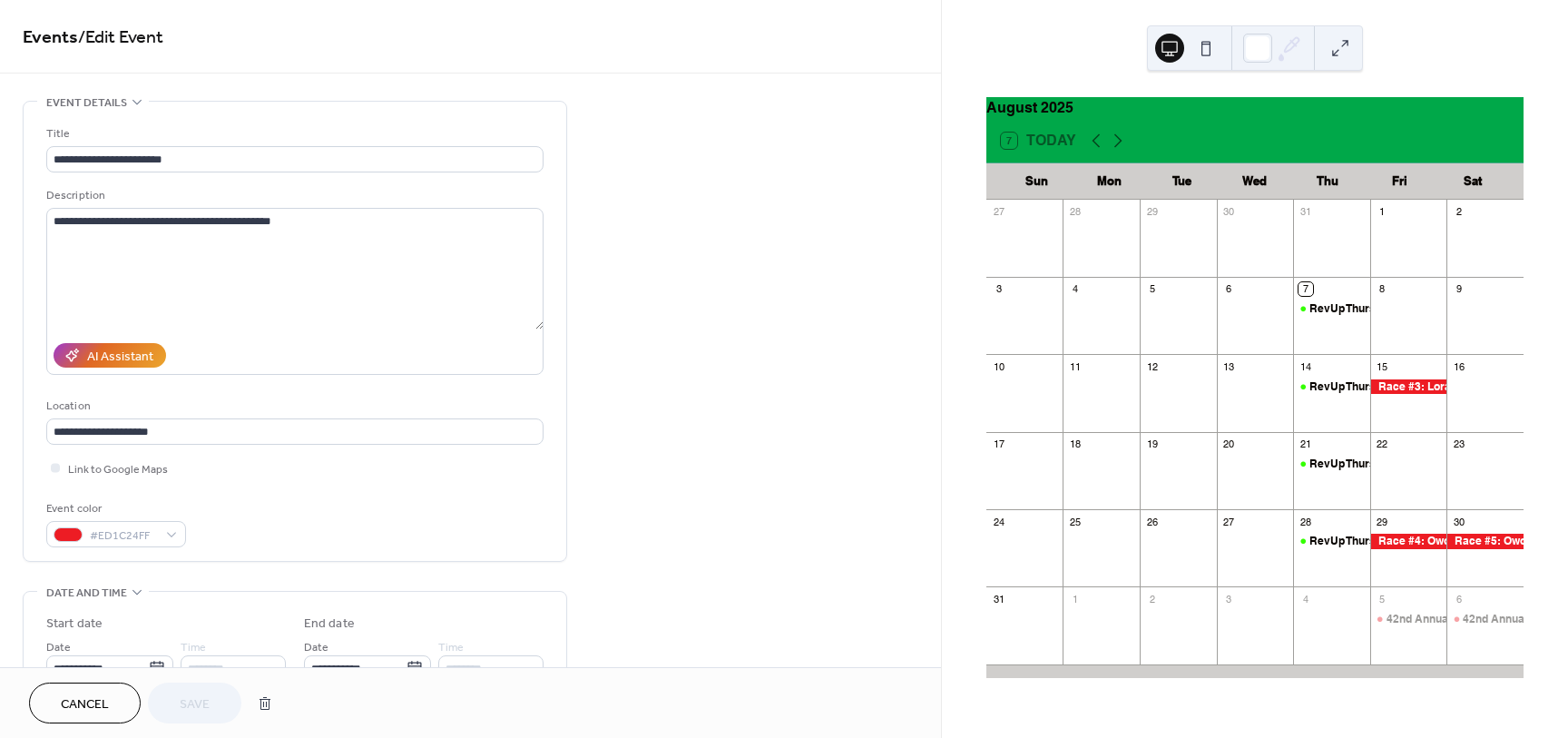 click on "Cancel" at bounding box center (84, 704) 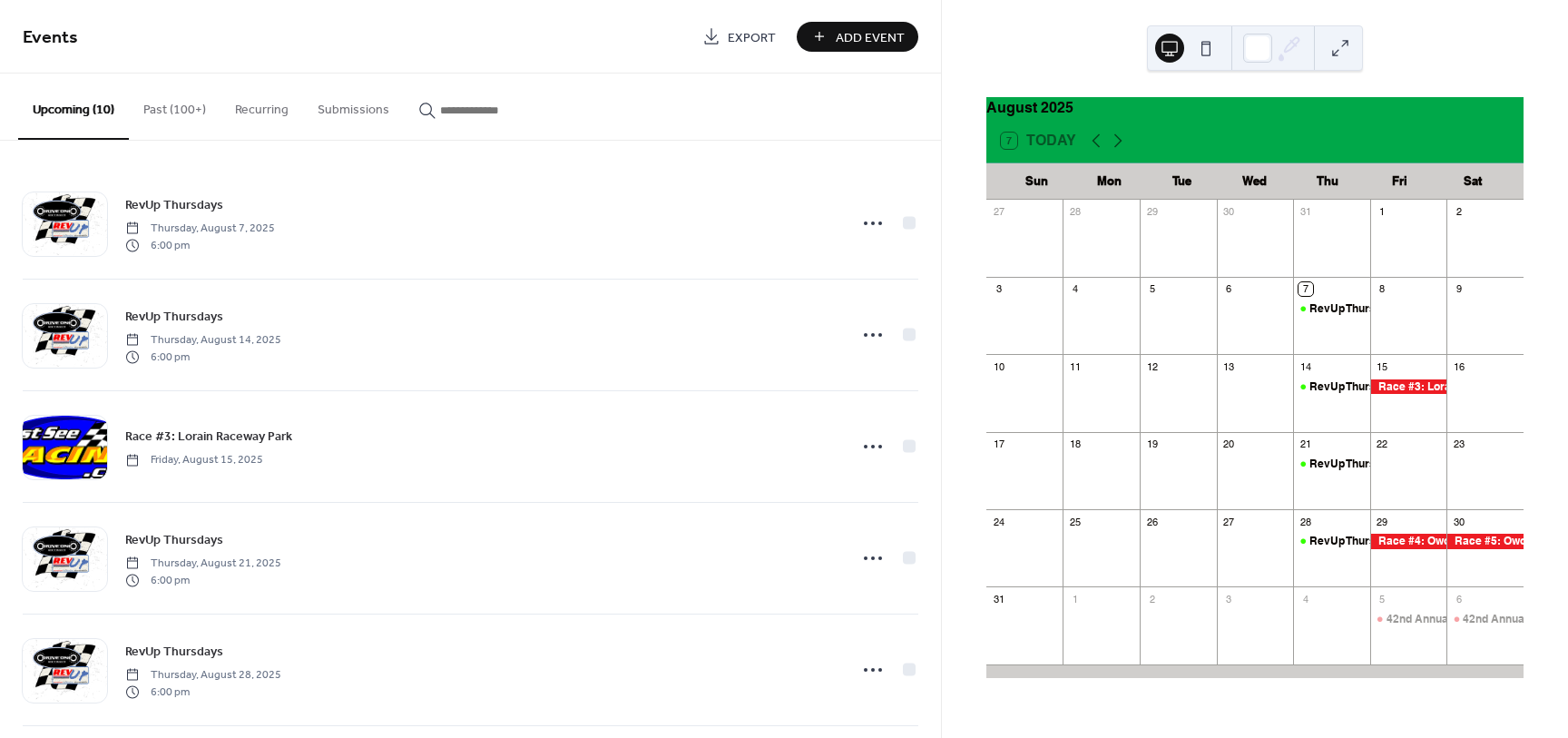 click on "Past (100+)" at bounding box center [174, 105] 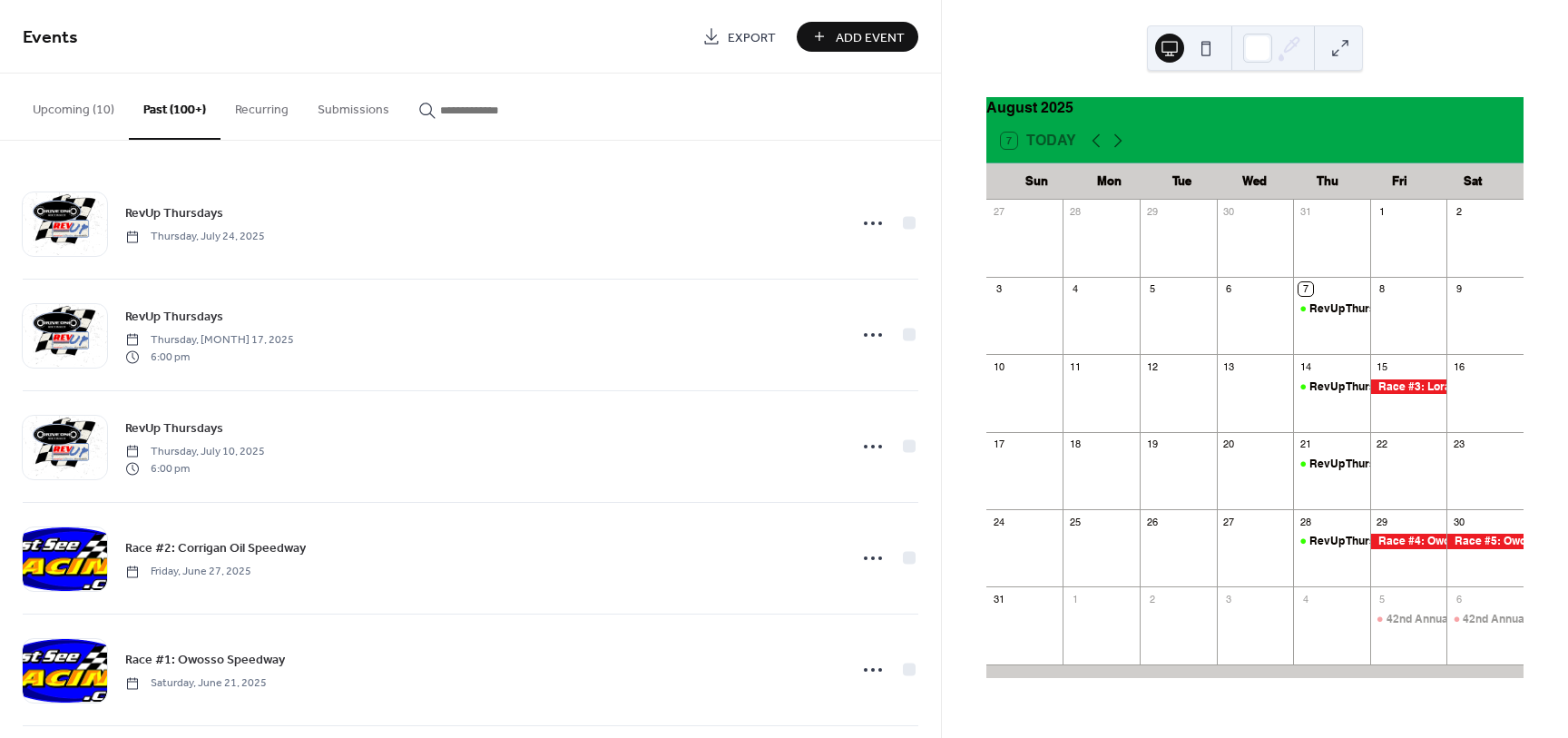 click on "Upcoming (10)" at bounding box center [74, 105] 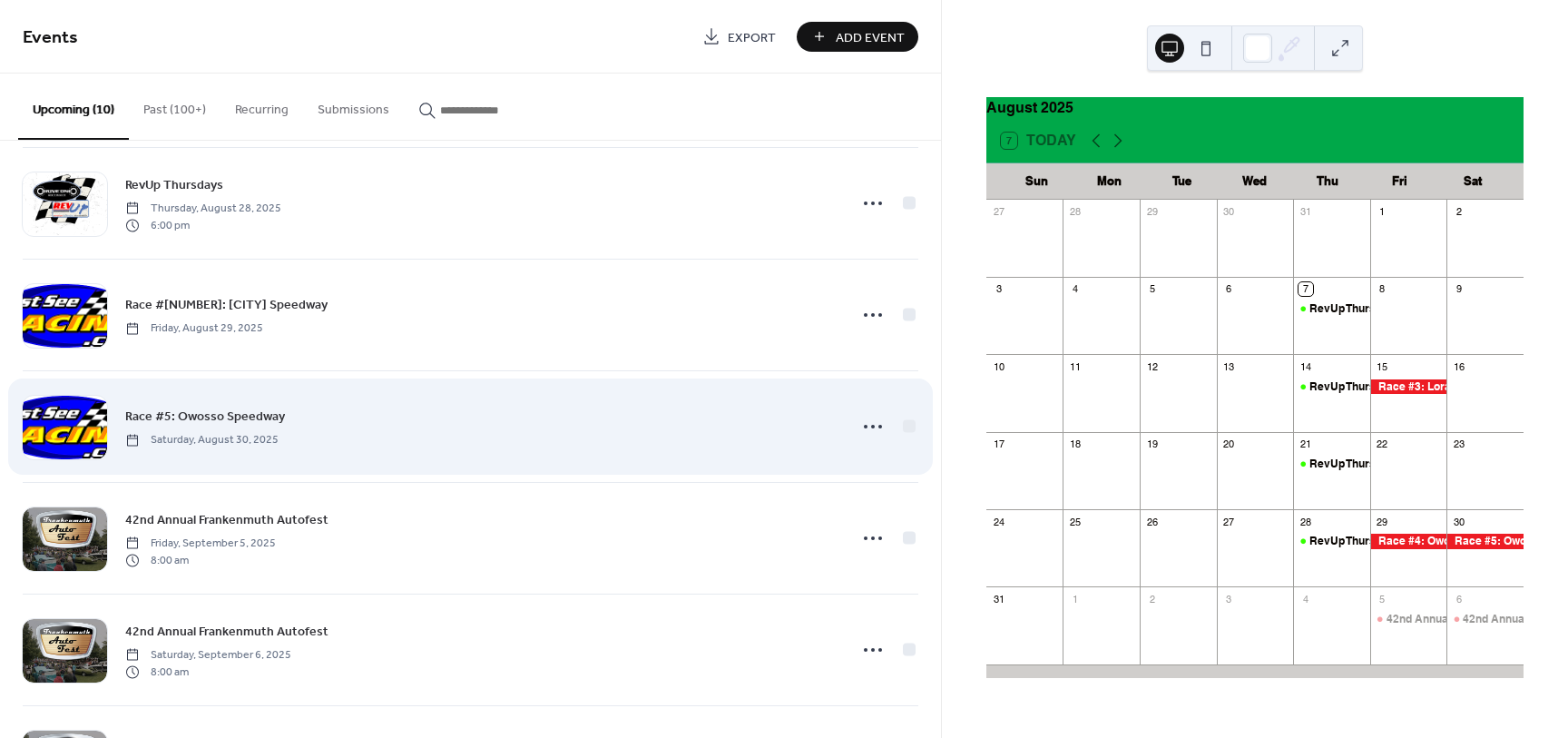 scroll, scrollTop: 459, scrollLeft: 0, axis: vertical 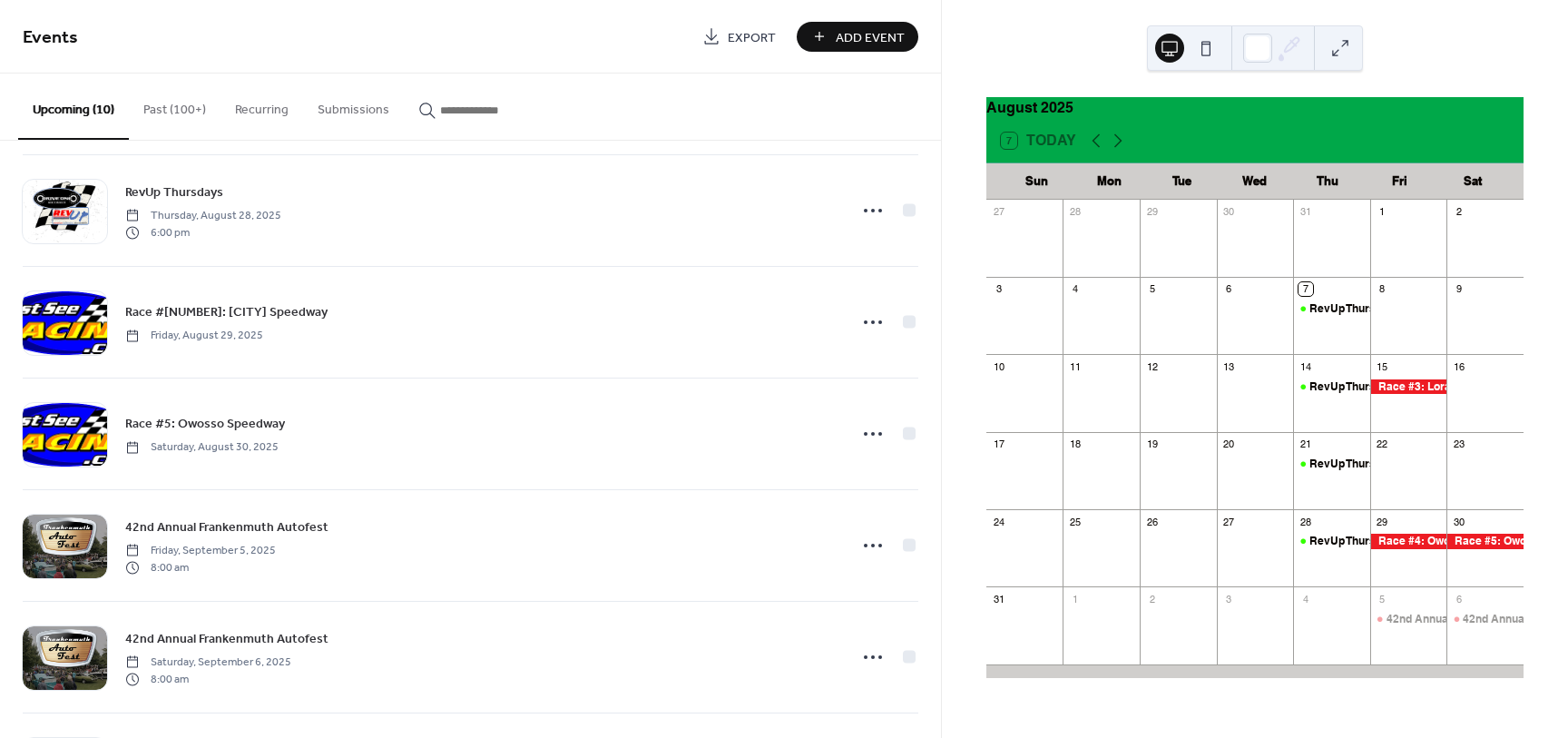 click on "Past (100+)" at bounding box center [174, 105] 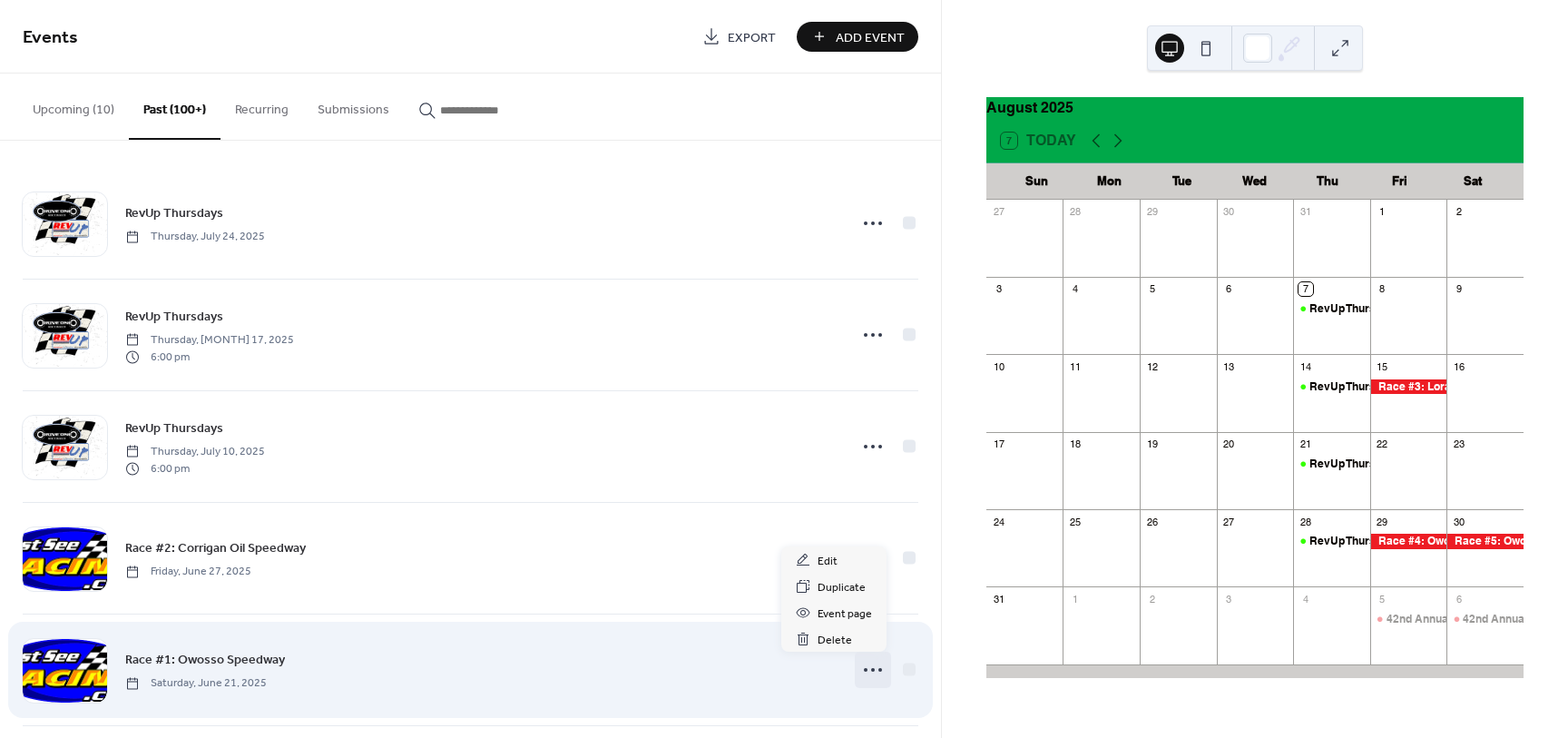 click 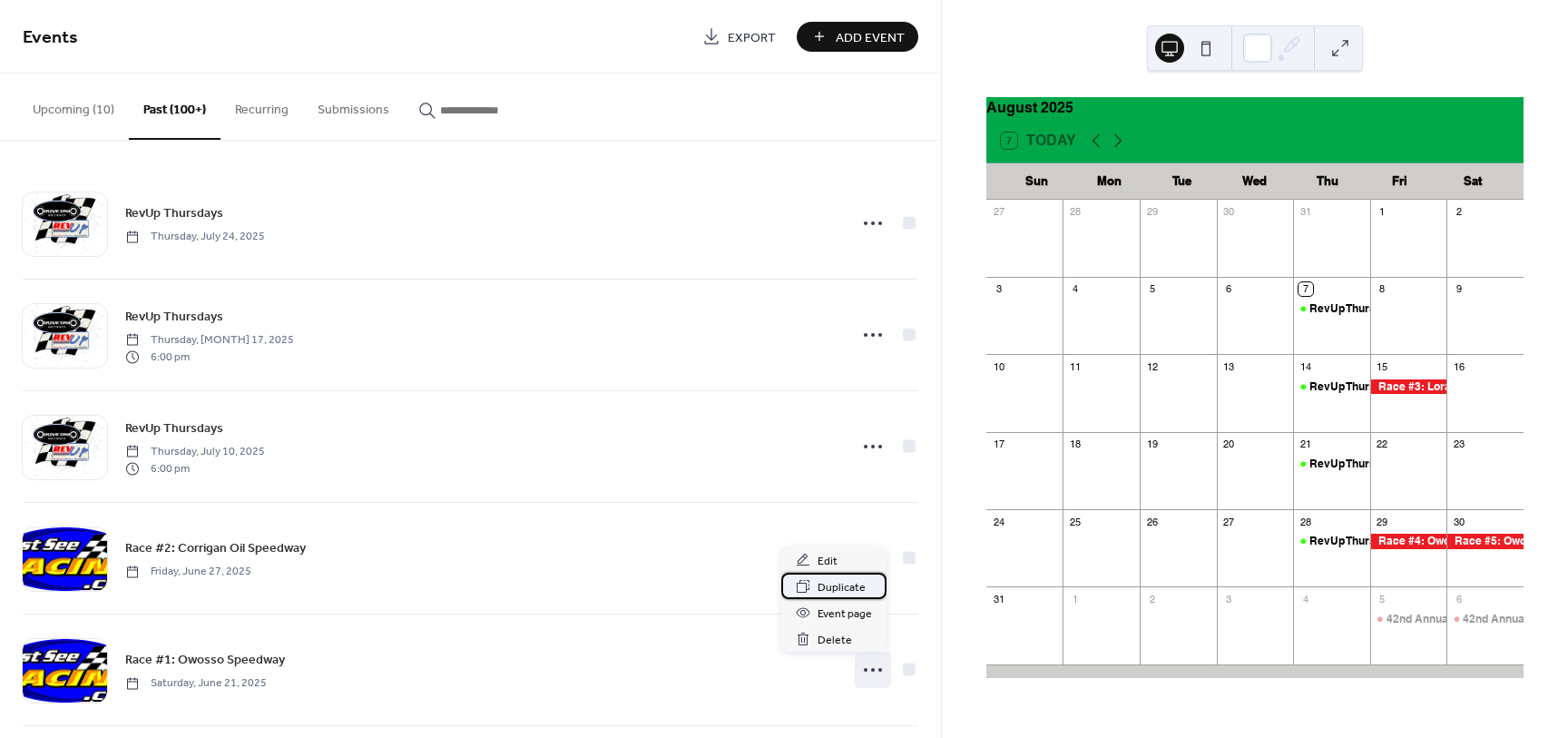 click on "Duplicate" at bounding box center [841, 587] 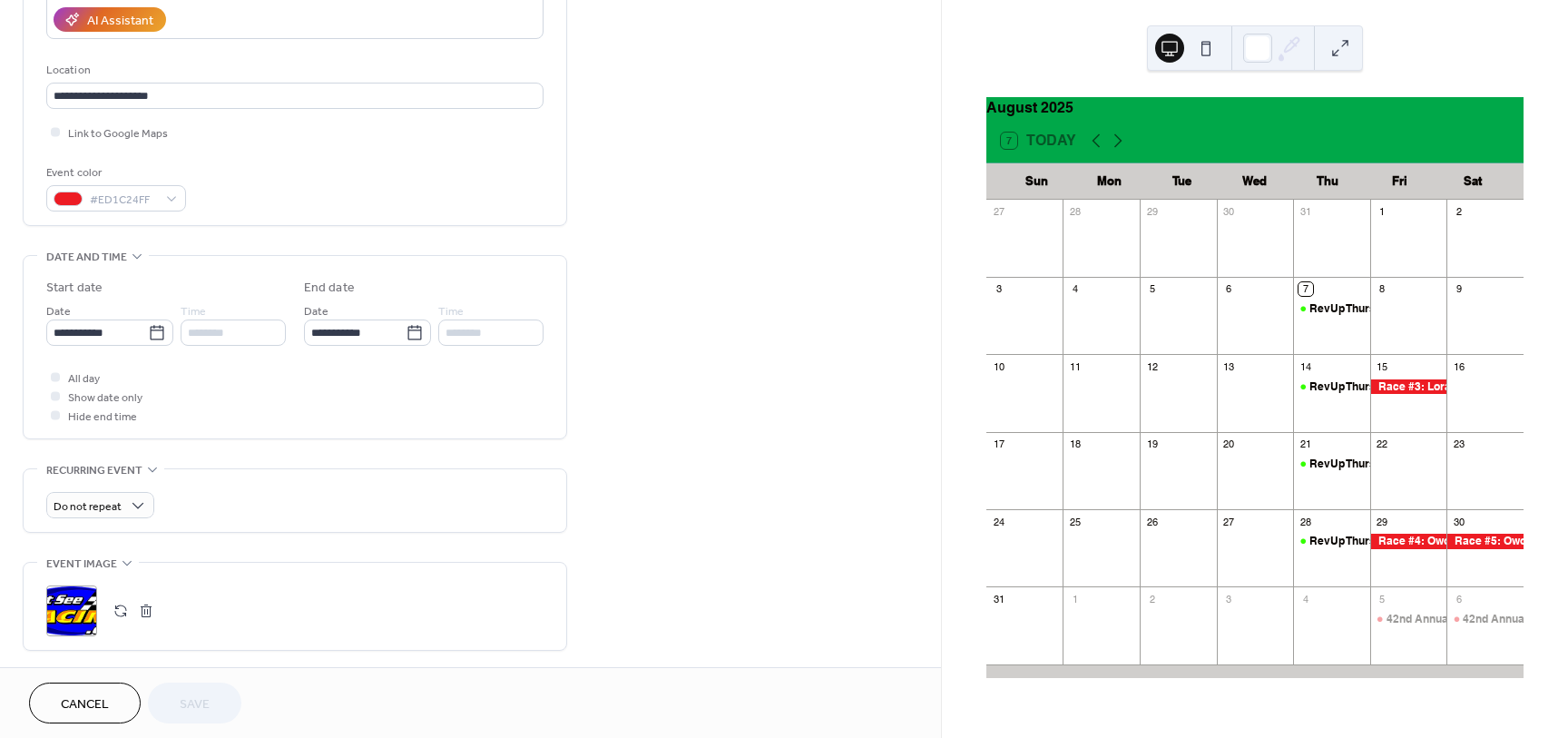 scroll, scrollTop: 454, scrollLeft: 0, axis: vertical 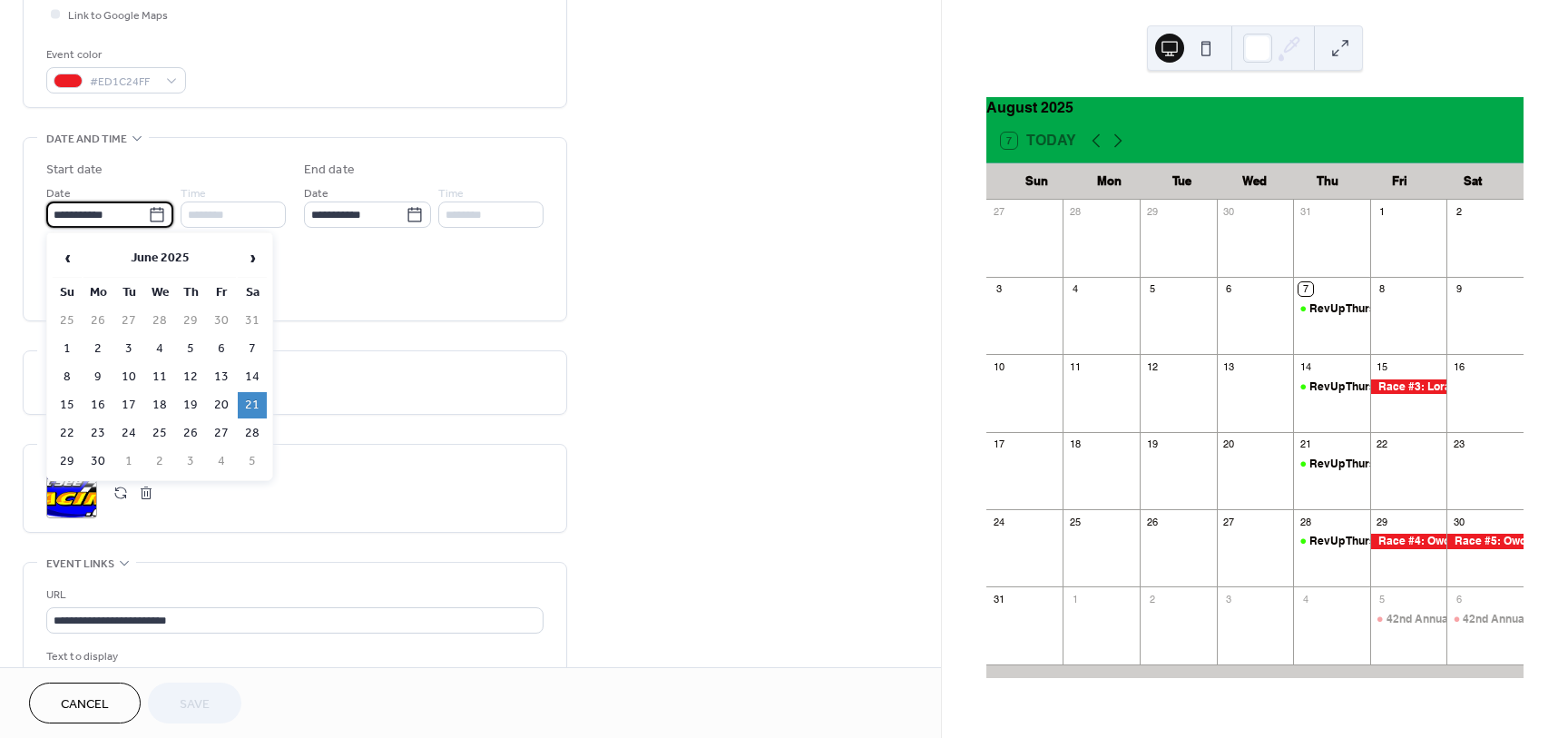 click on "**********" at bounding box center [97, 214] 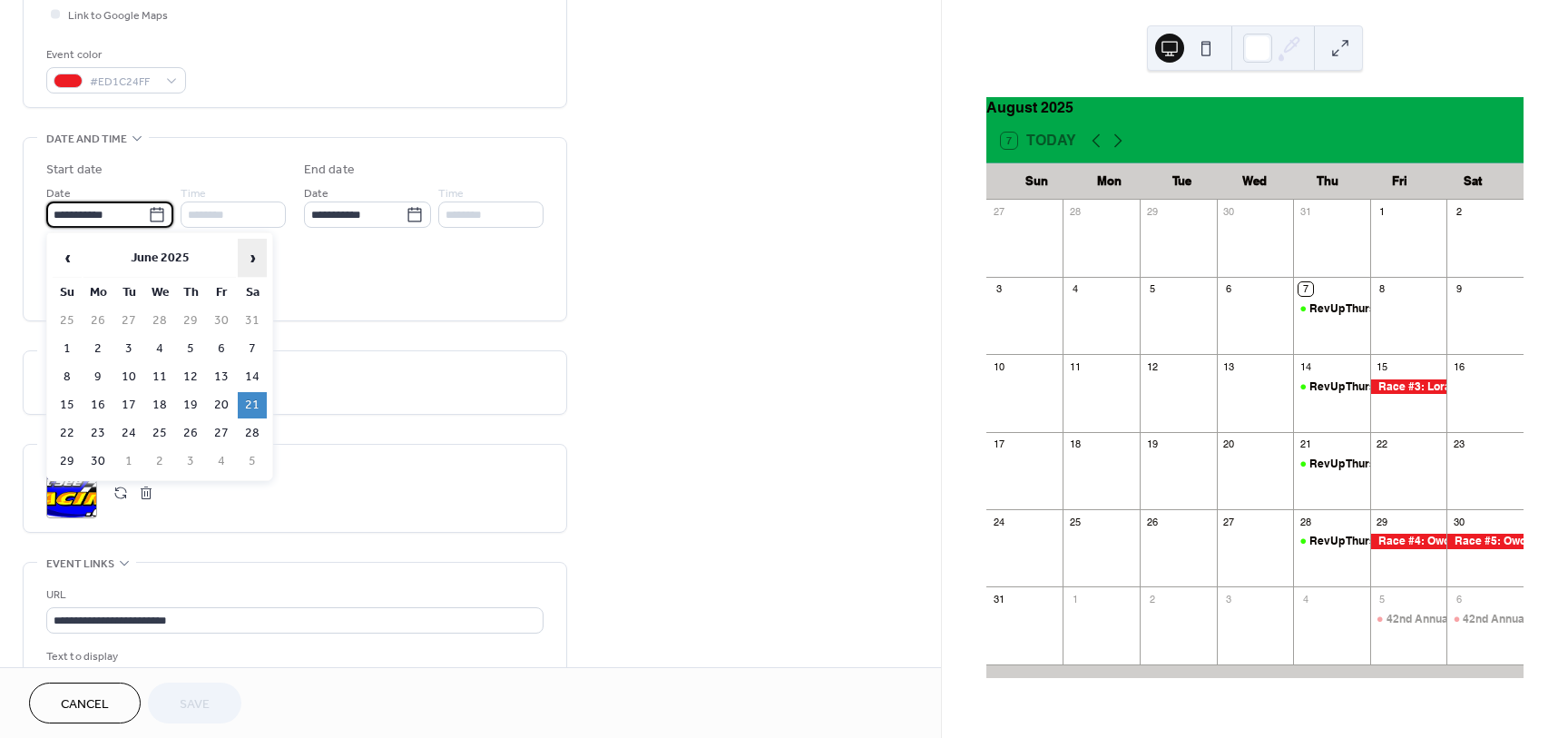 click on "›" at bounding box center [252, 258] 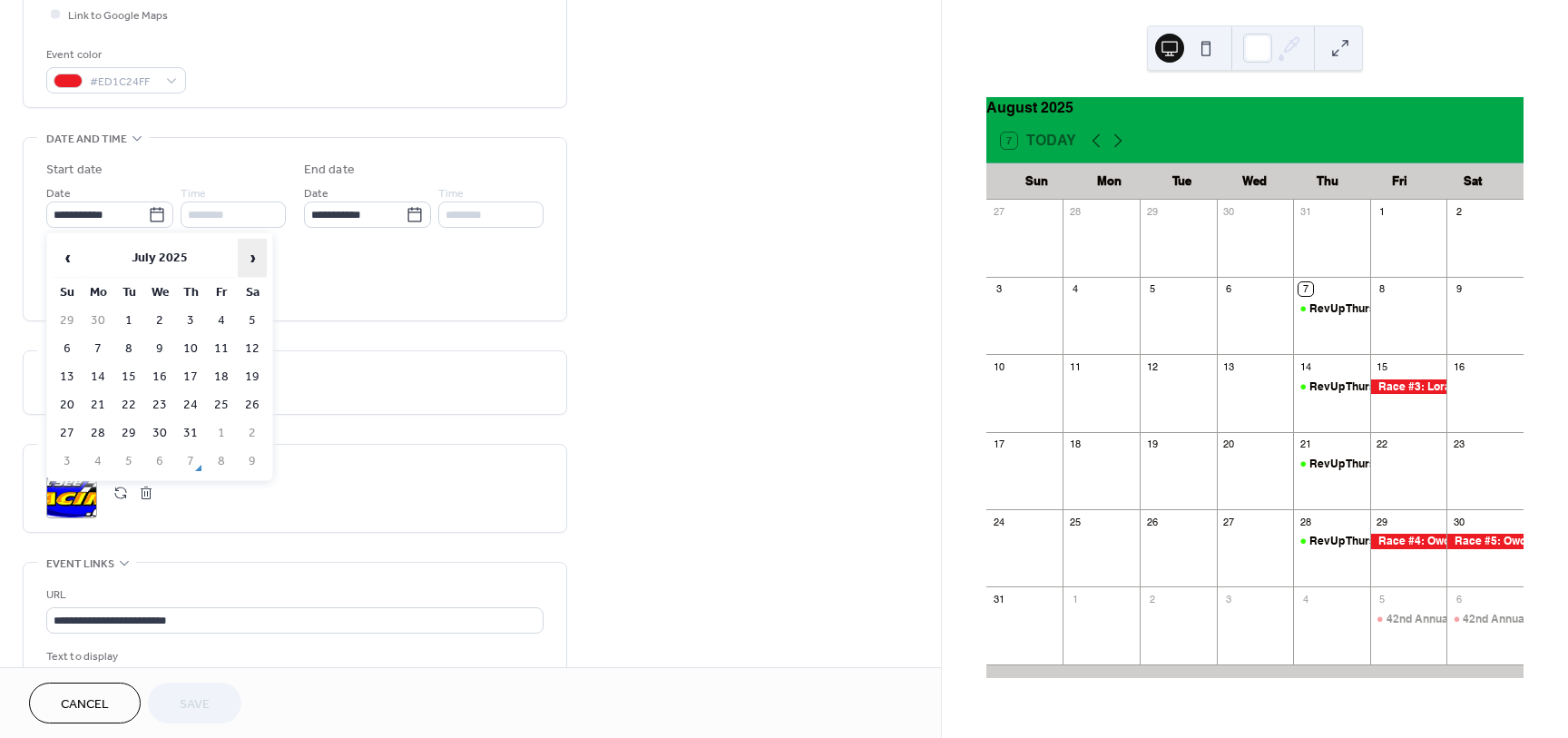 click on "›" at bounding box center (252, 258) 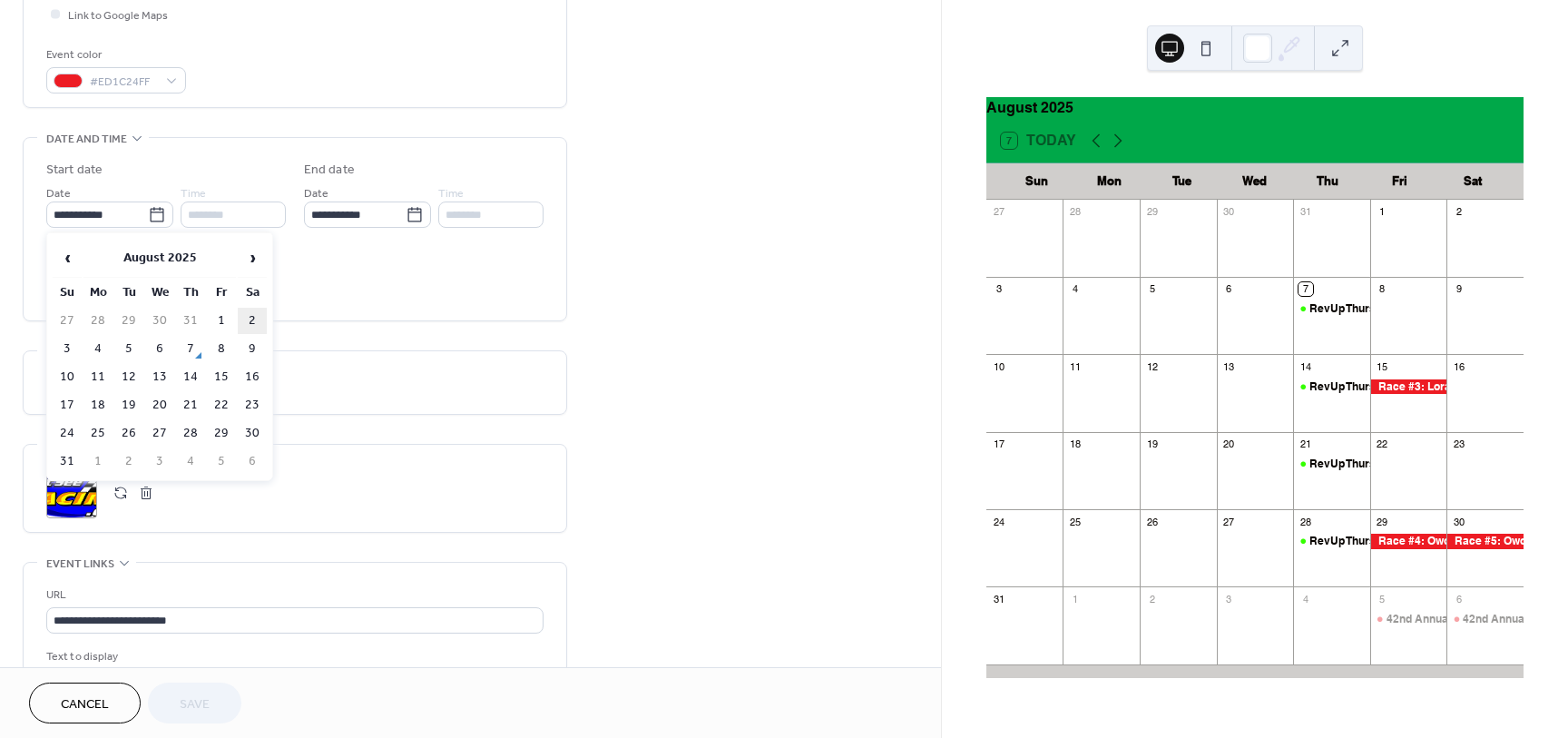click on "2" at bounding box center (252, 320) 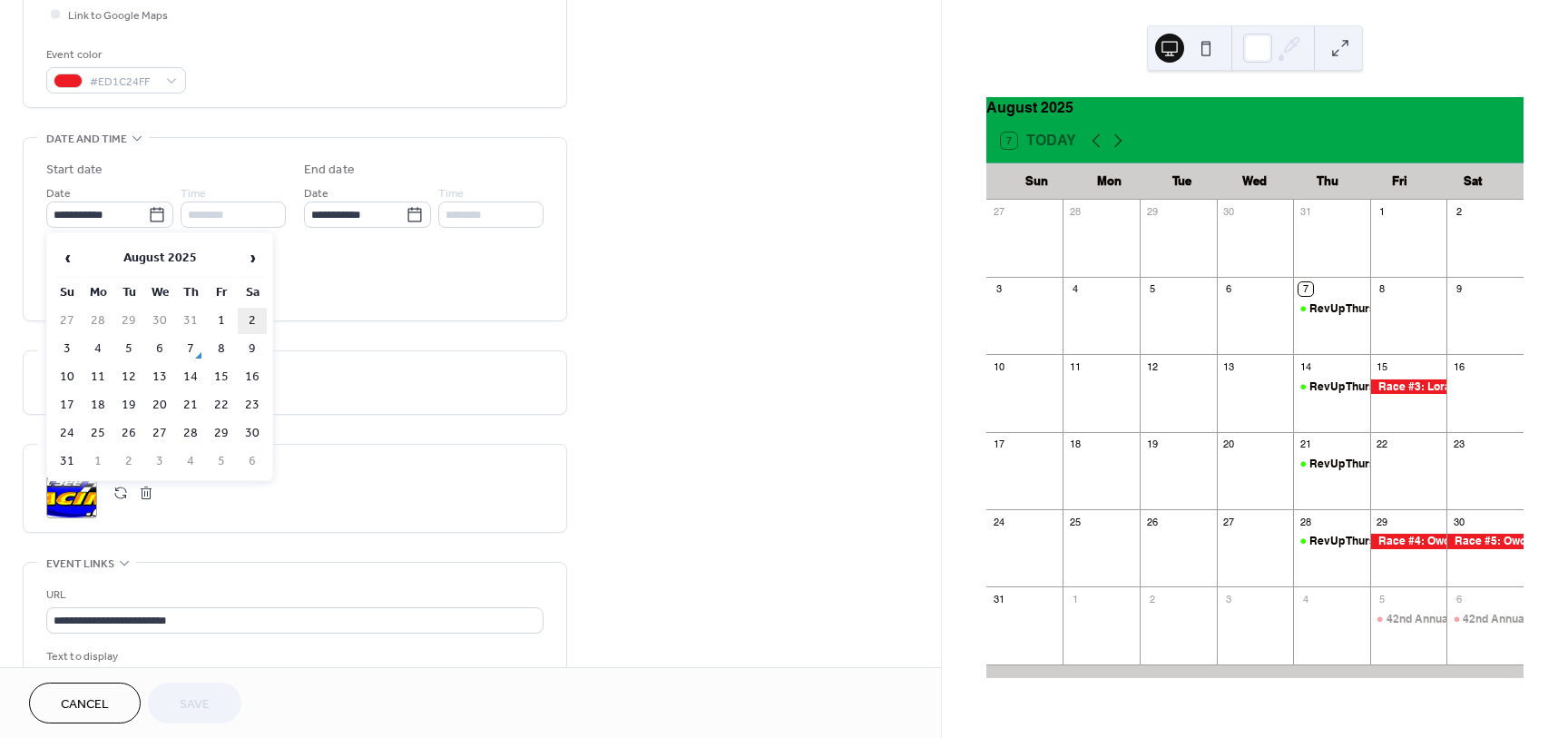 type on "**********" 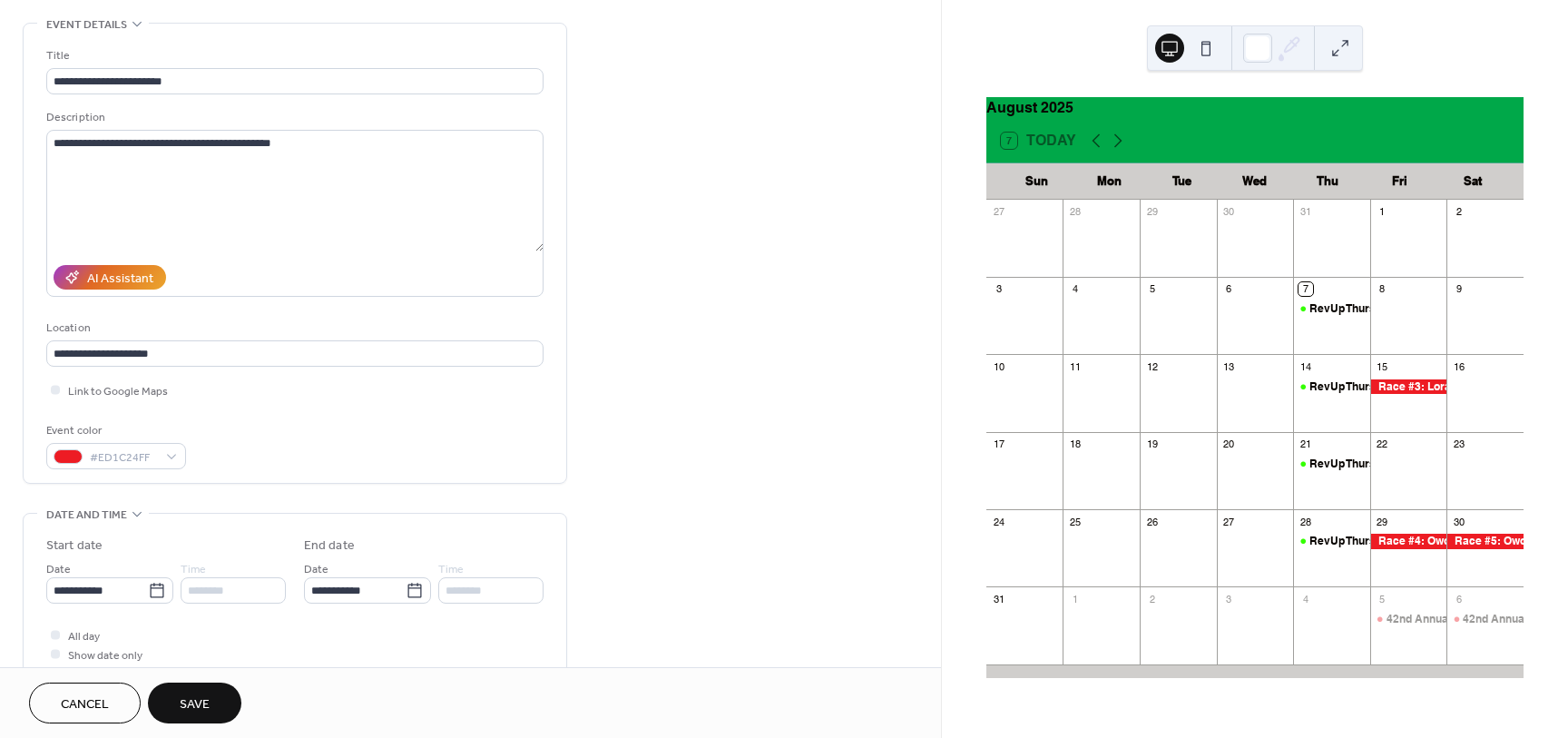 scroll, scrollTop: 340, scrollLeft: 0, axis: vertical 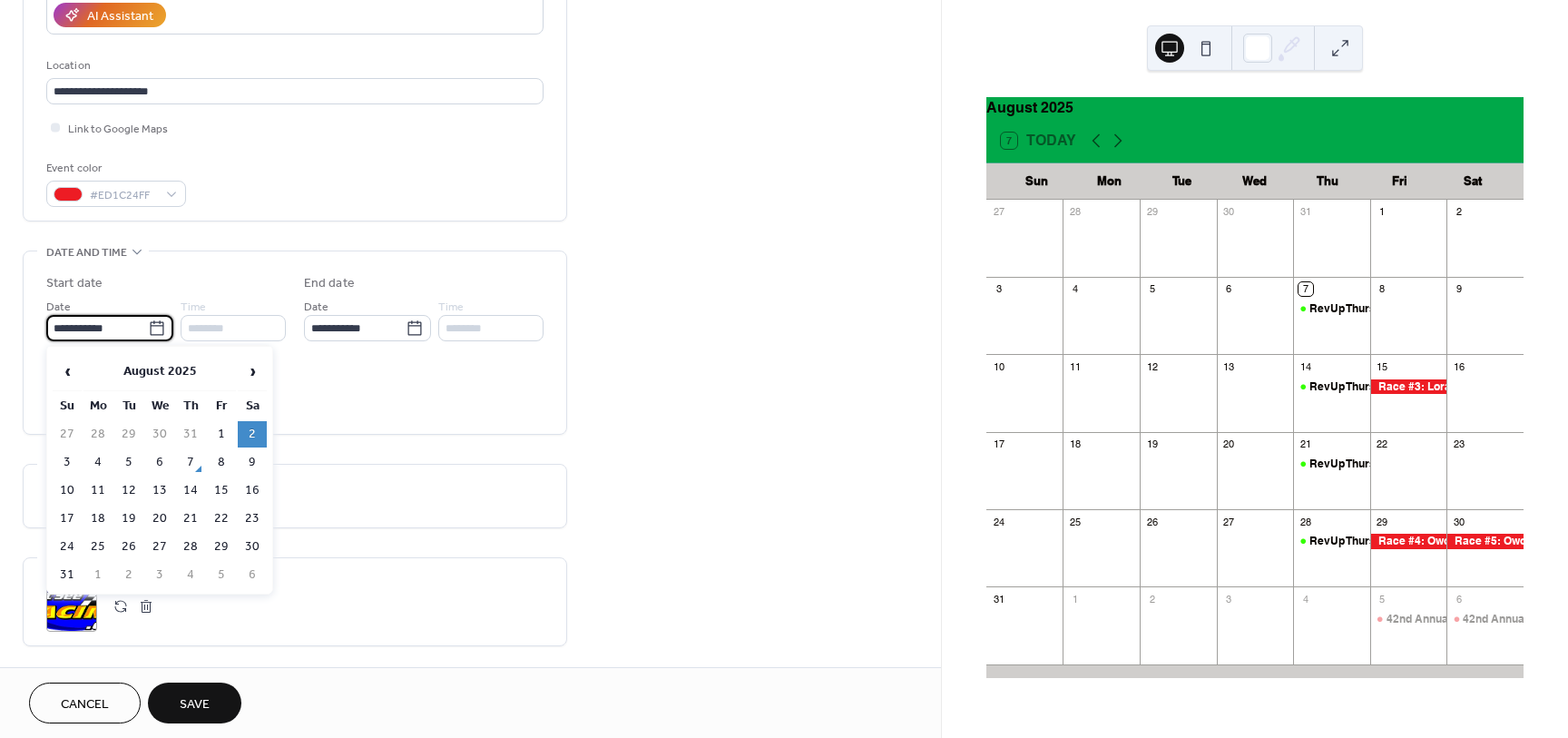 click on "**********" at bounding box center [97, 328] 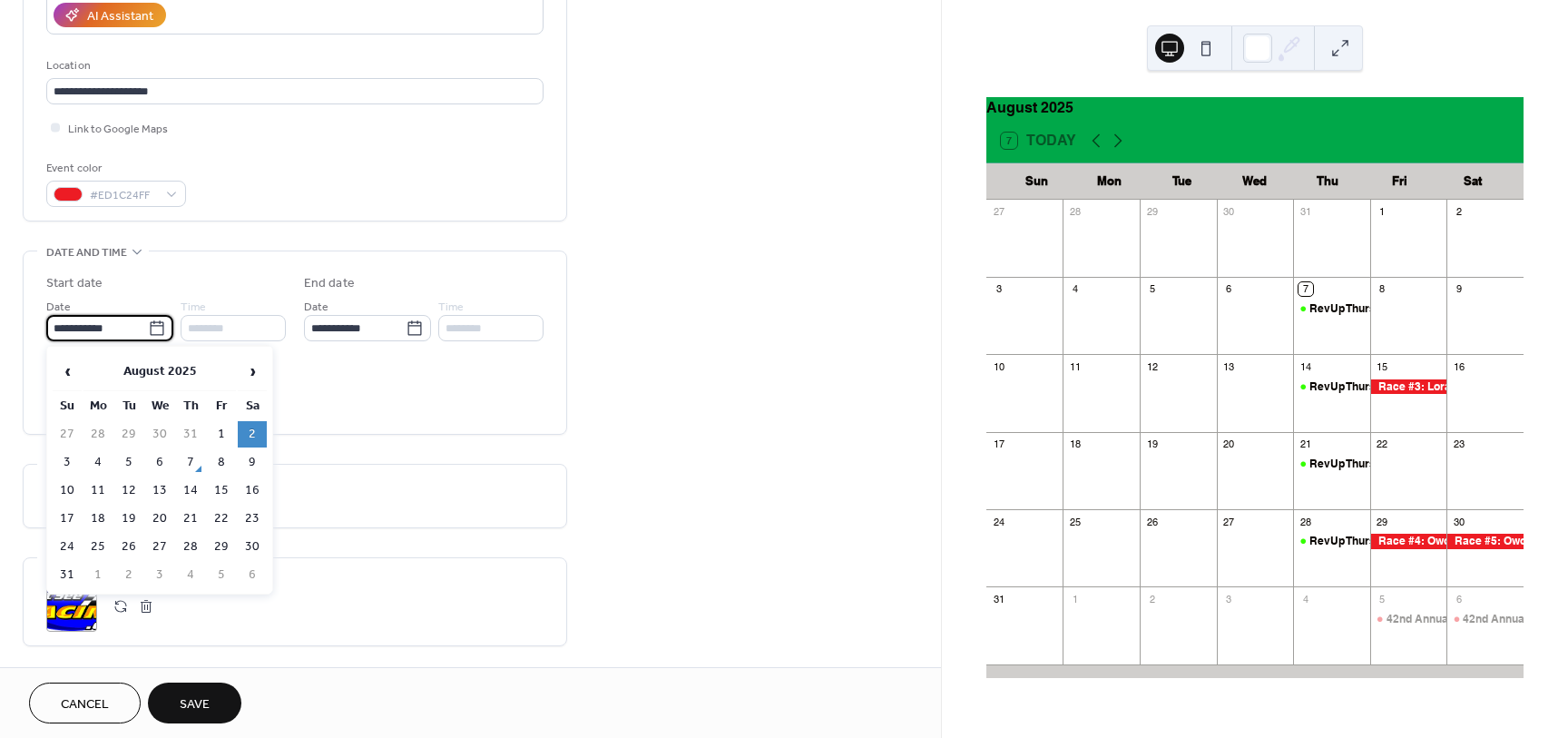 click on "‹ August 2025 › Su Mo Tu We Th Fr Sa 27 28 29 30 31 1 2 3 4 5 6 7 8 9 10 11 12 13 14 15 16 17 18 19 20 21 22 23 24 25 26 27 28 29 30 31 1 2 3 4 5 6" at bounding box center [160, 470] 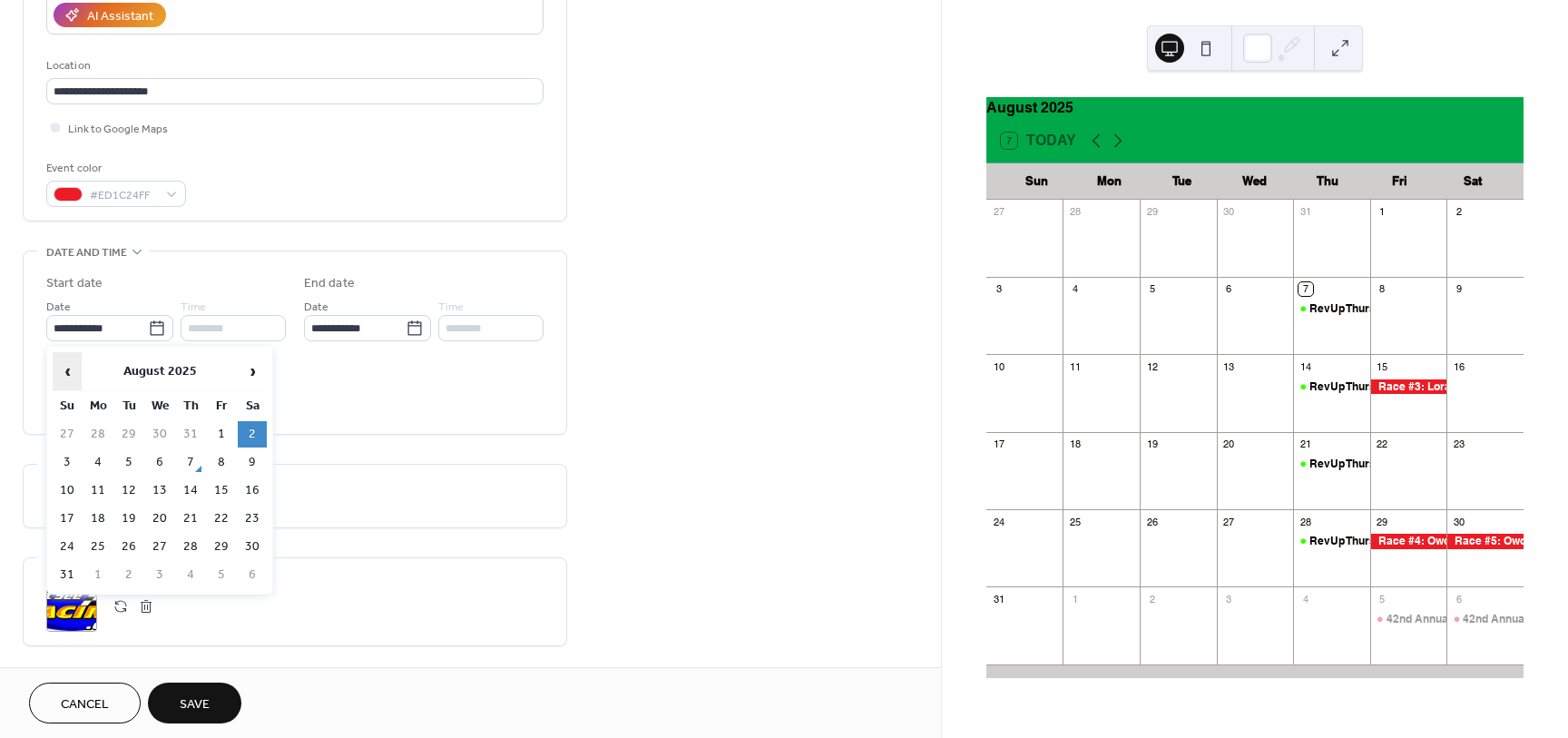 click on "‹" at bounding box center [67, 371] 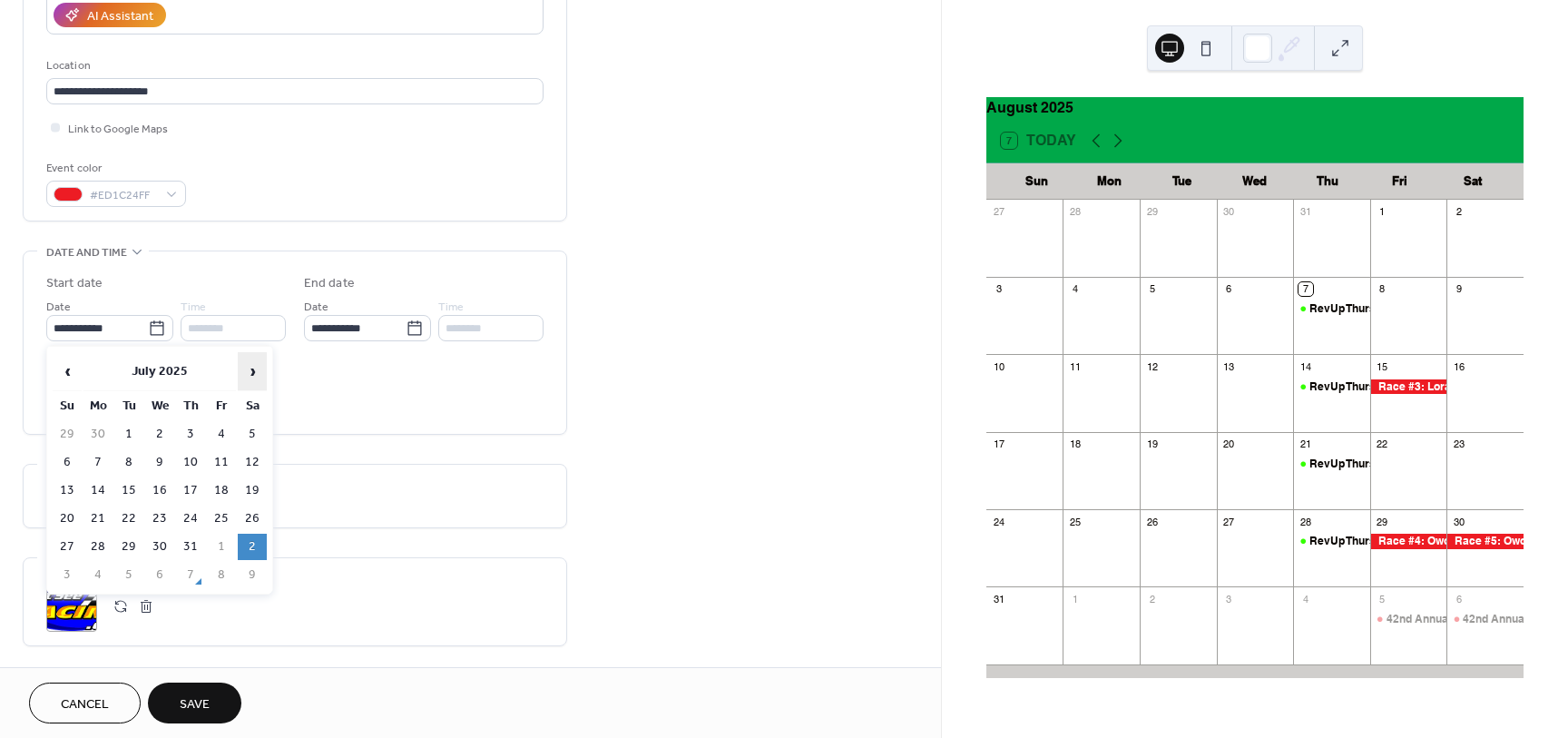 click on "›" at bounding box center [252, 371] 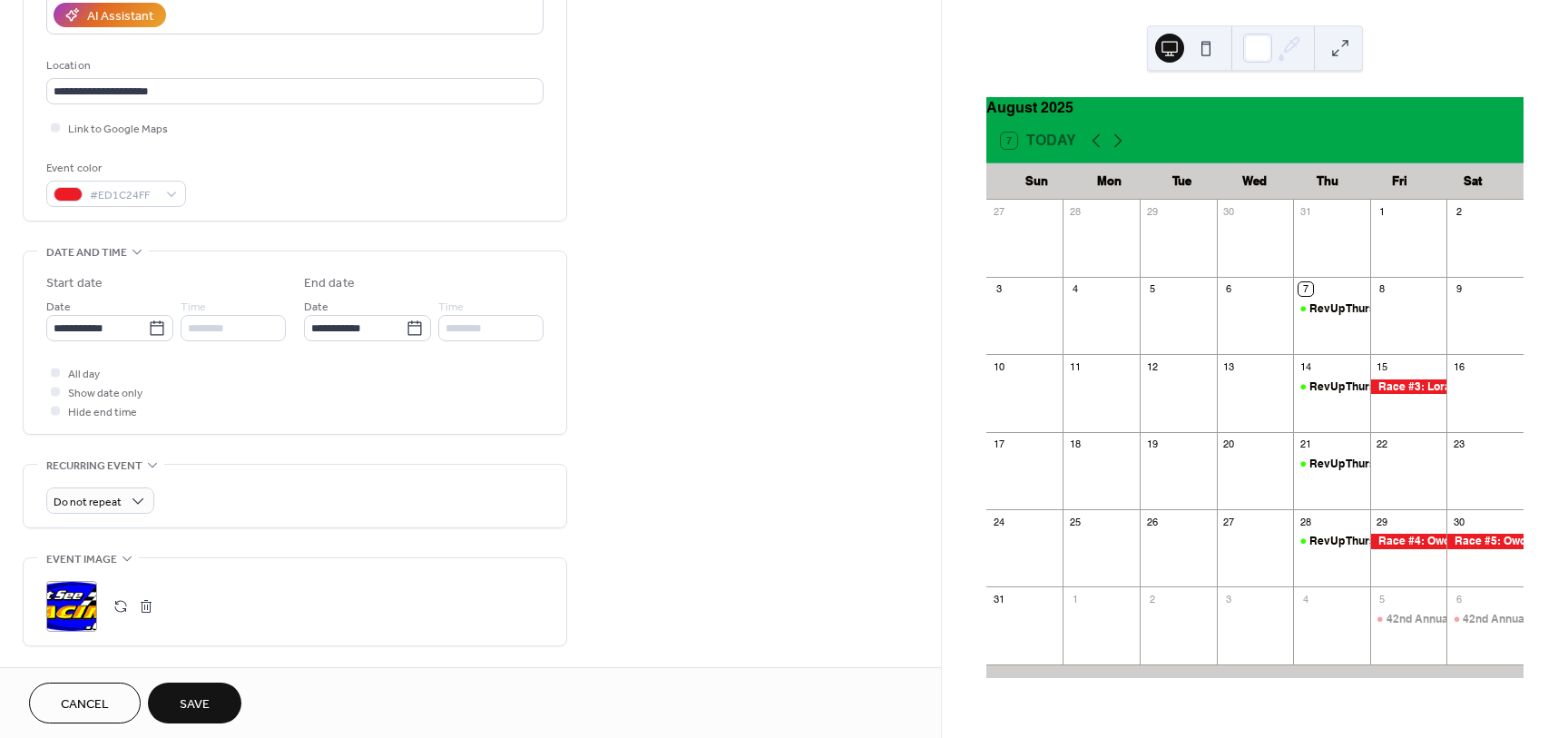 click on "Start date" at bounding box center (166, 283) 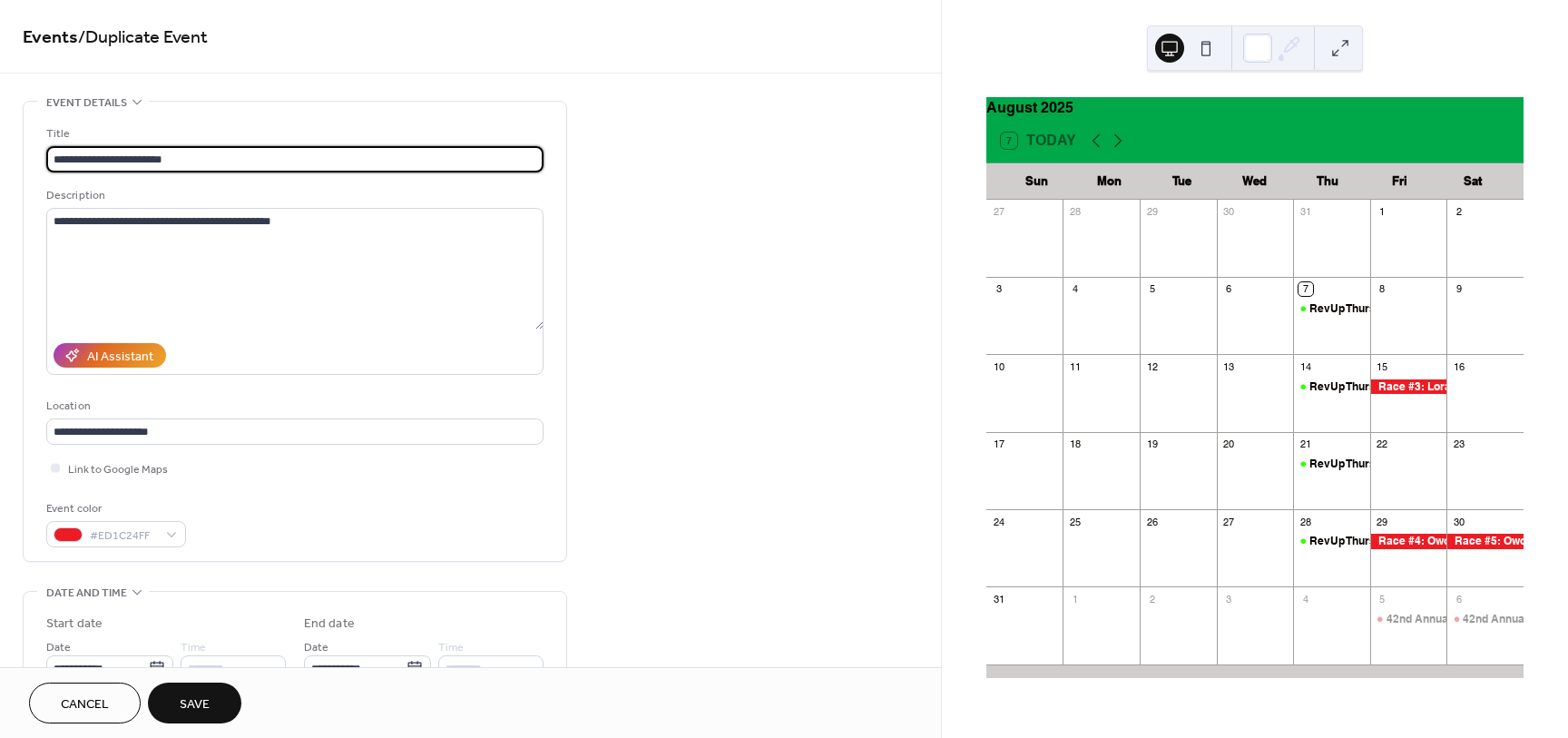 drag, startPoint x: 91, startPoint y: 156, endPoint x: 4, endPoint y: 149, distance: 87.281155 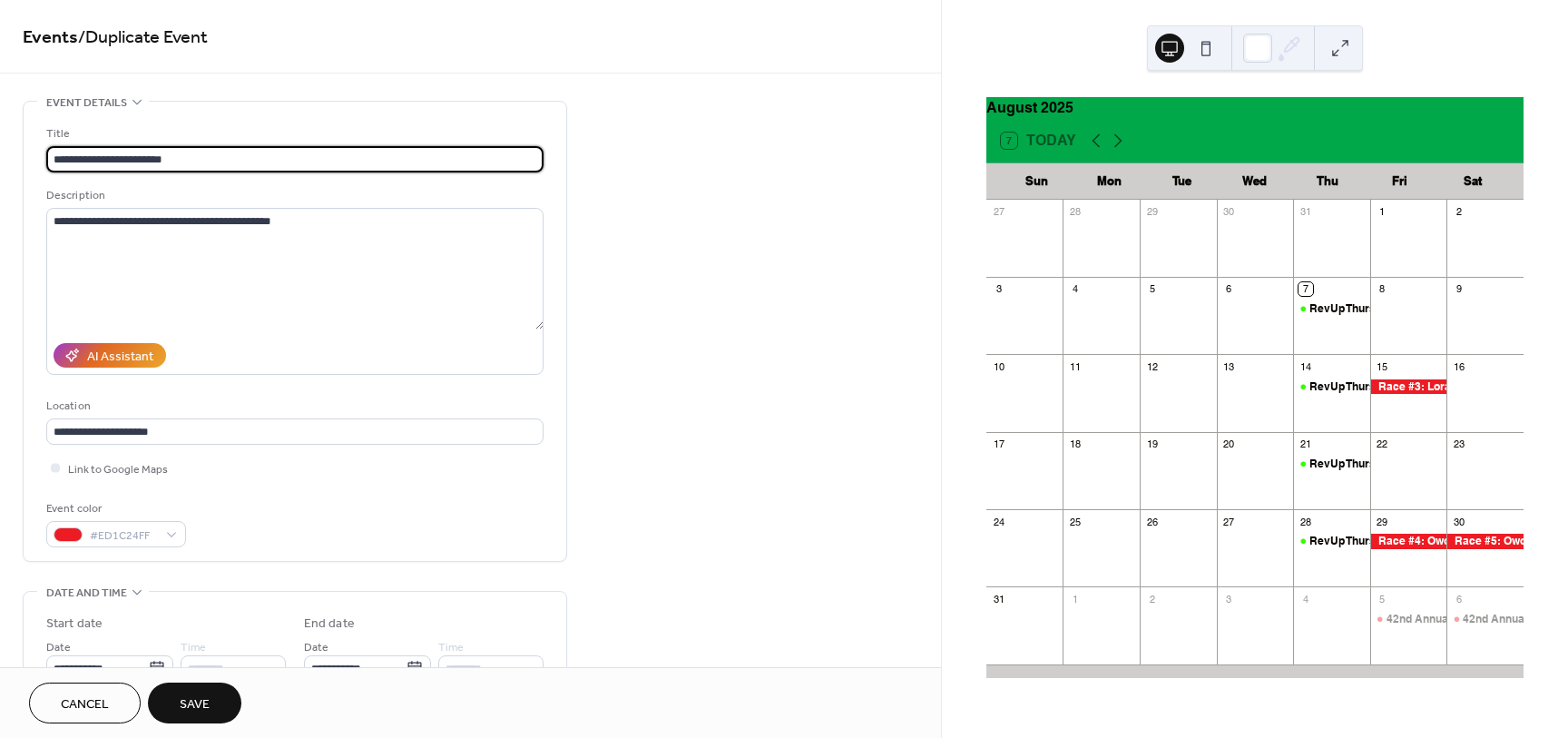 click on "**********" at bounding box center [470, 724] 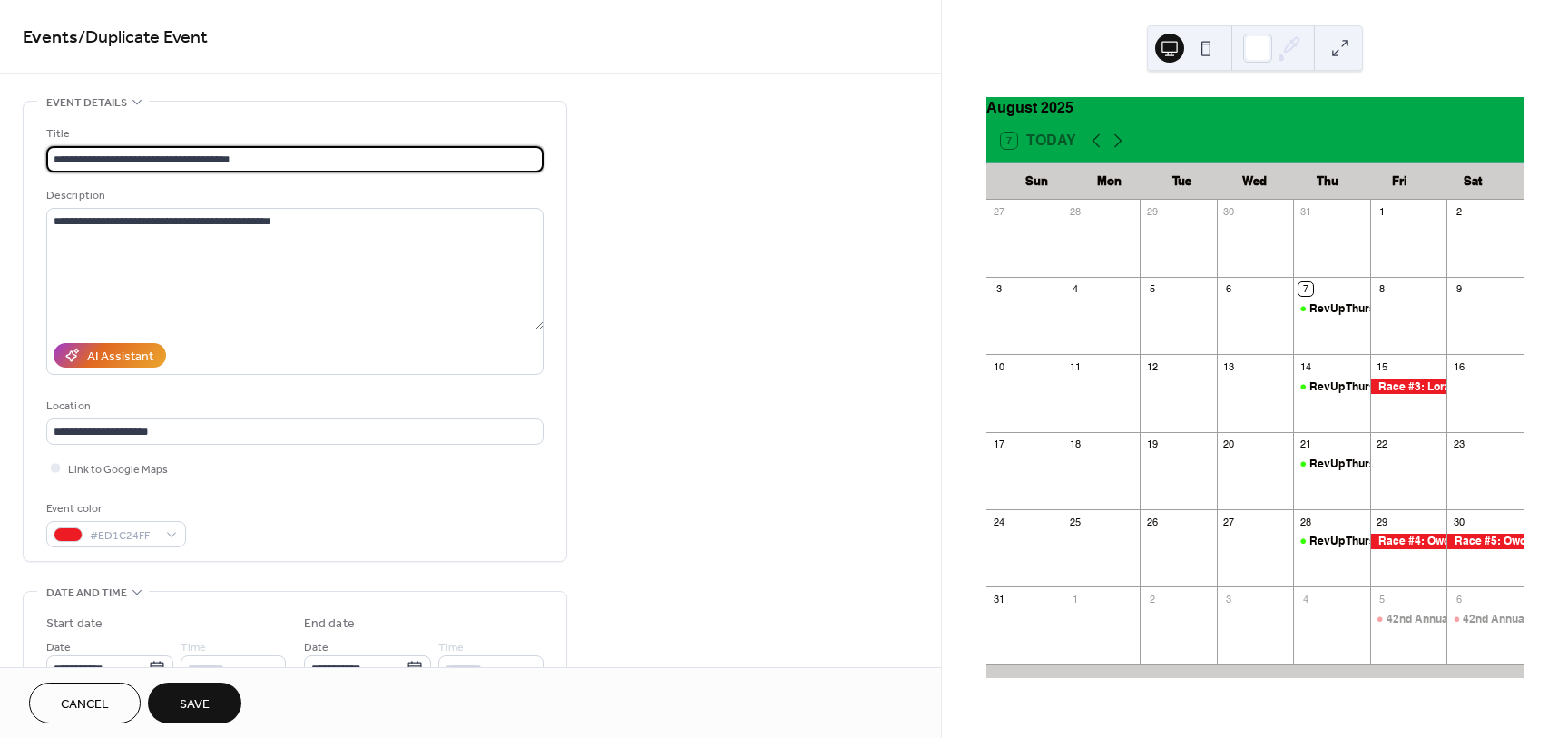 scroll, scrollTop: 1, scrollLeft: 0, axis: vertical 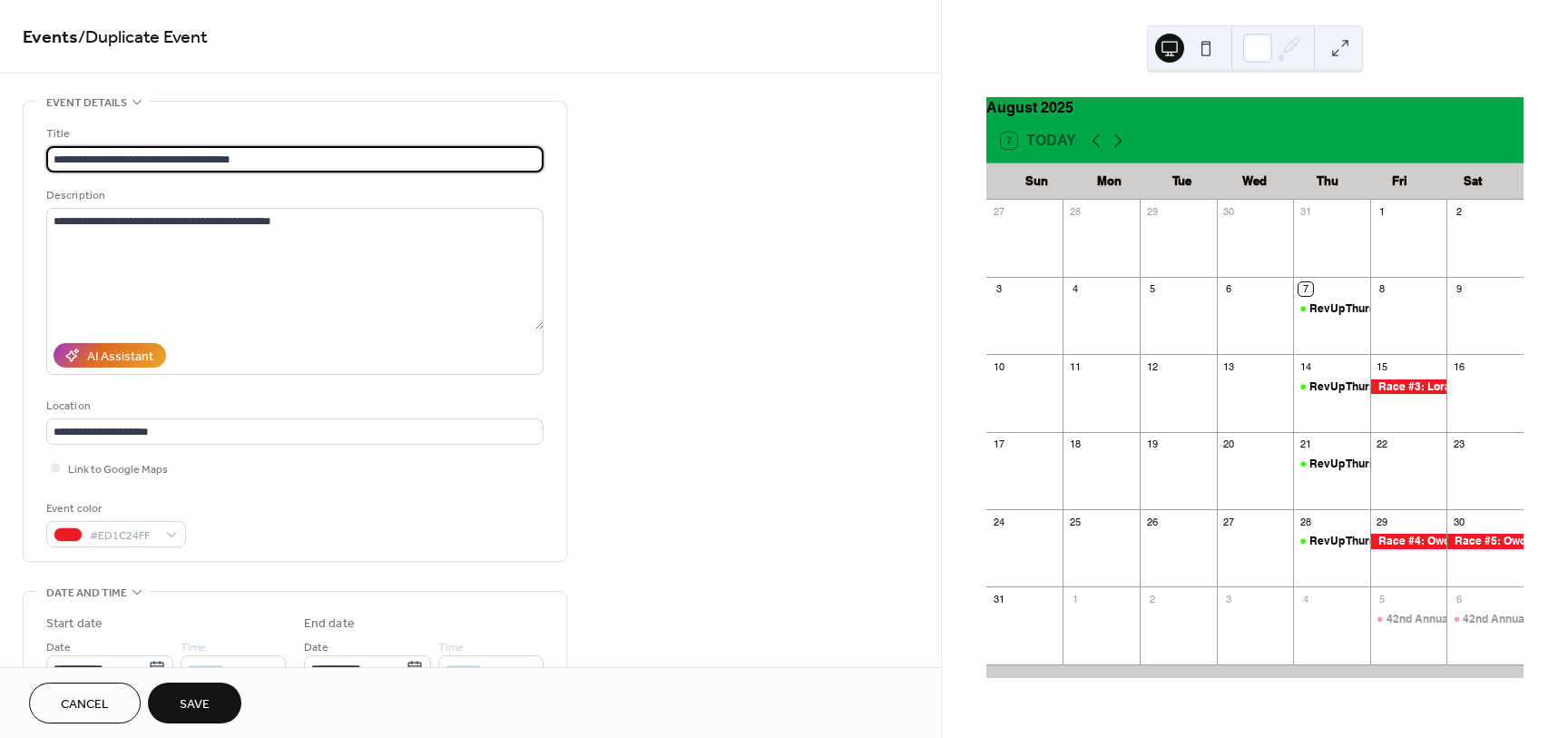 drag, startPoint x: 305, startPoint y: 154, endPoint x: 171, endPoint y: 169, distance: 134.83694 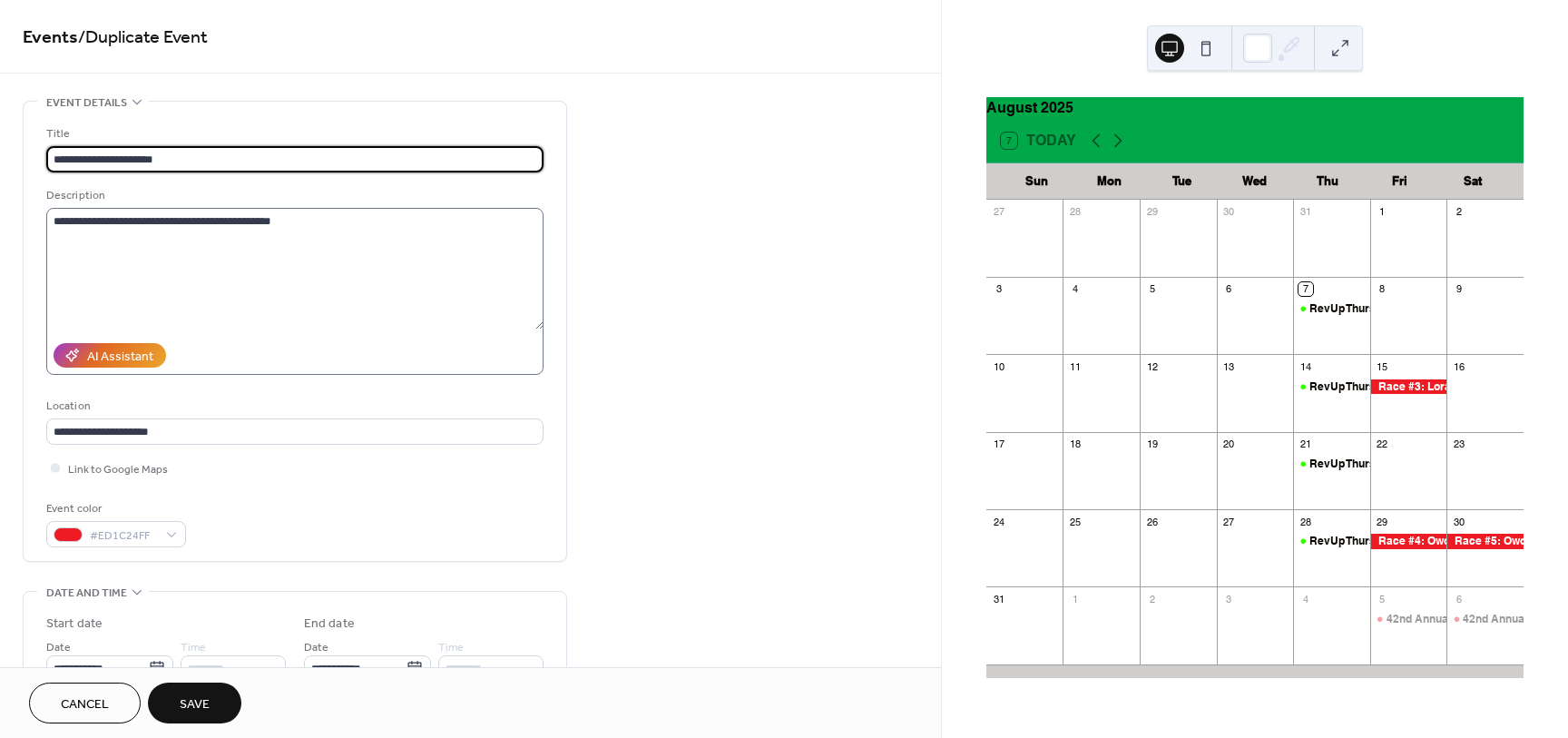 type on "**********" 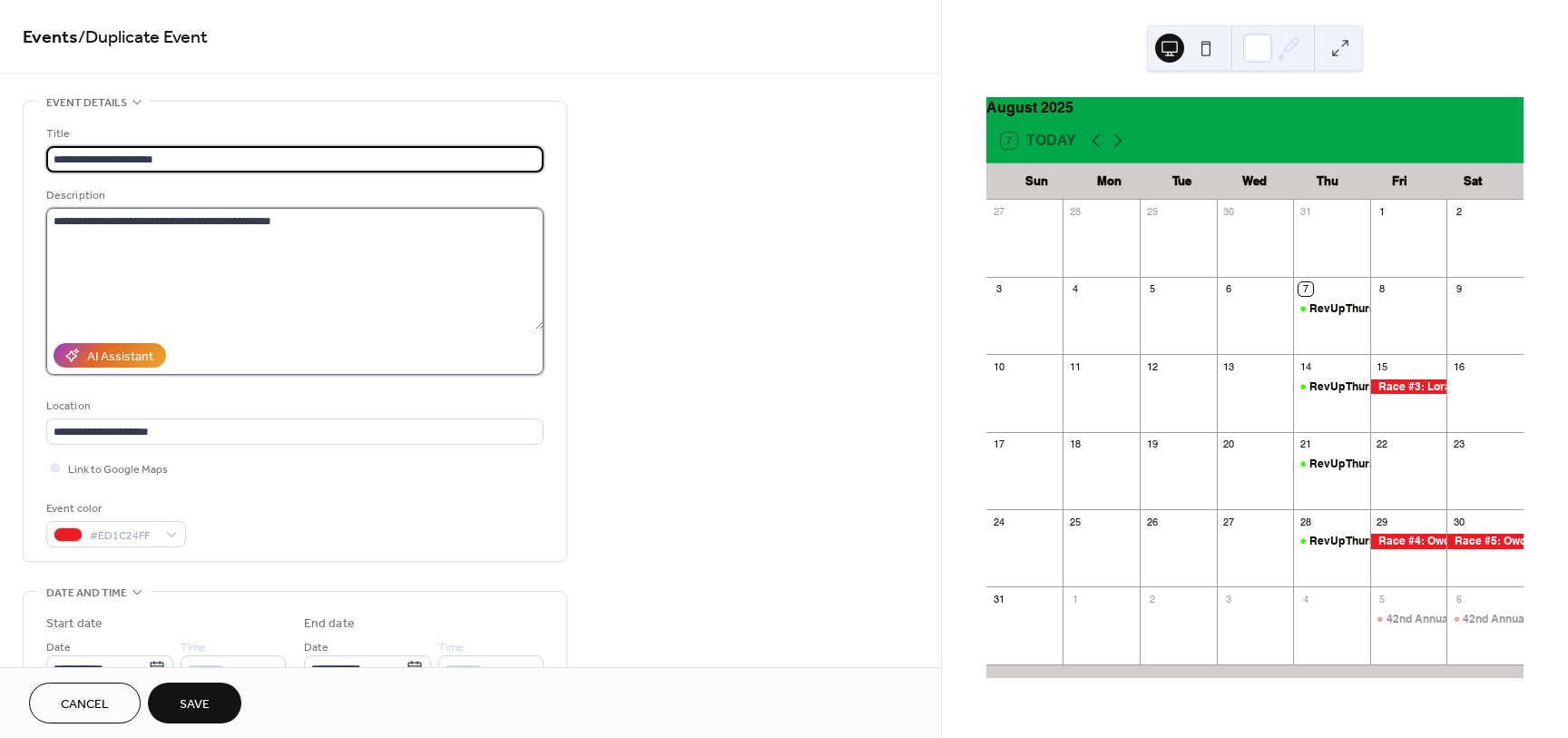 scroll, scrollTop: 0, scrollLeft: 0, axis: both 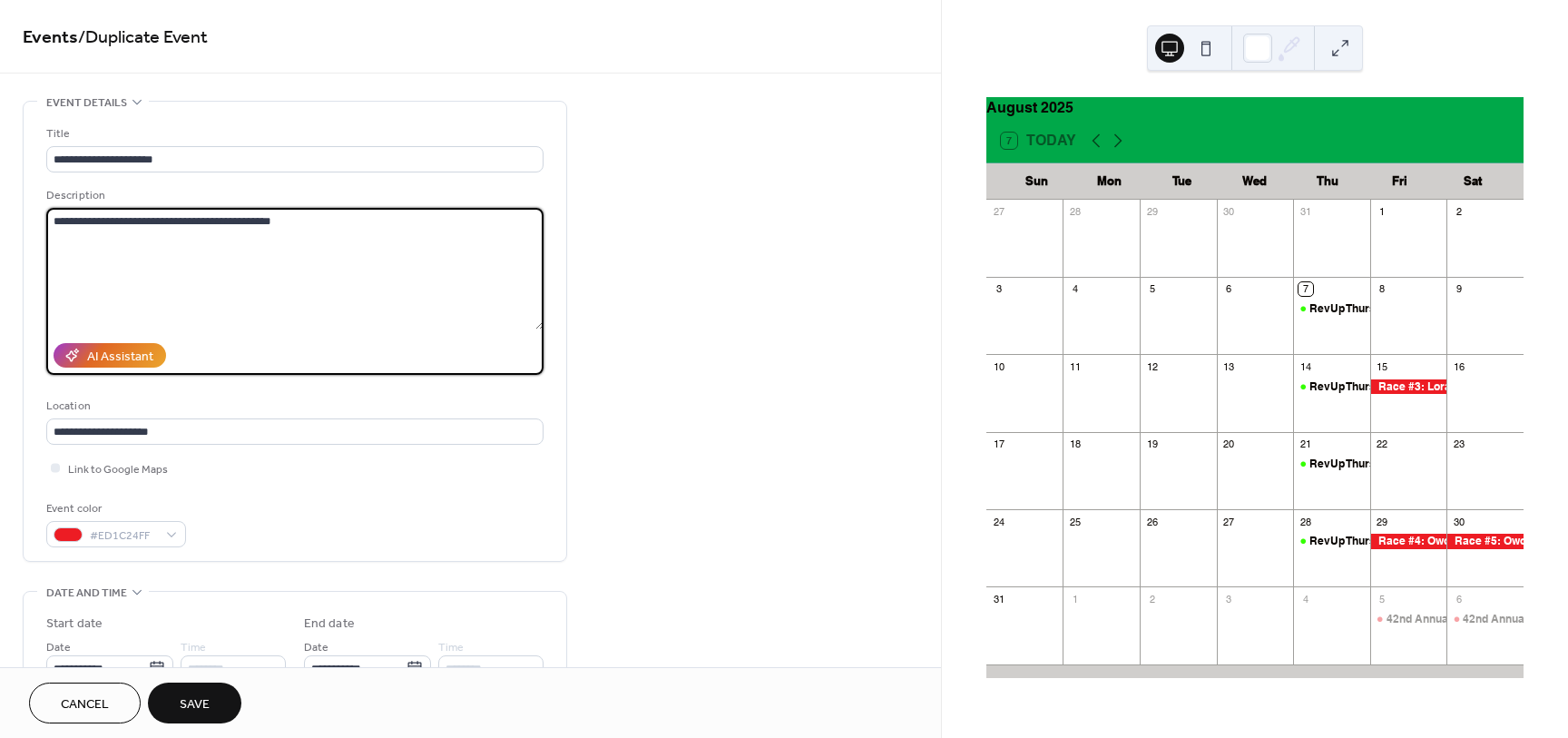 drag, startPoint x: 259, startPoint y: 220, endPoint x: -87, endPoint y: 243, distance: 346.7636 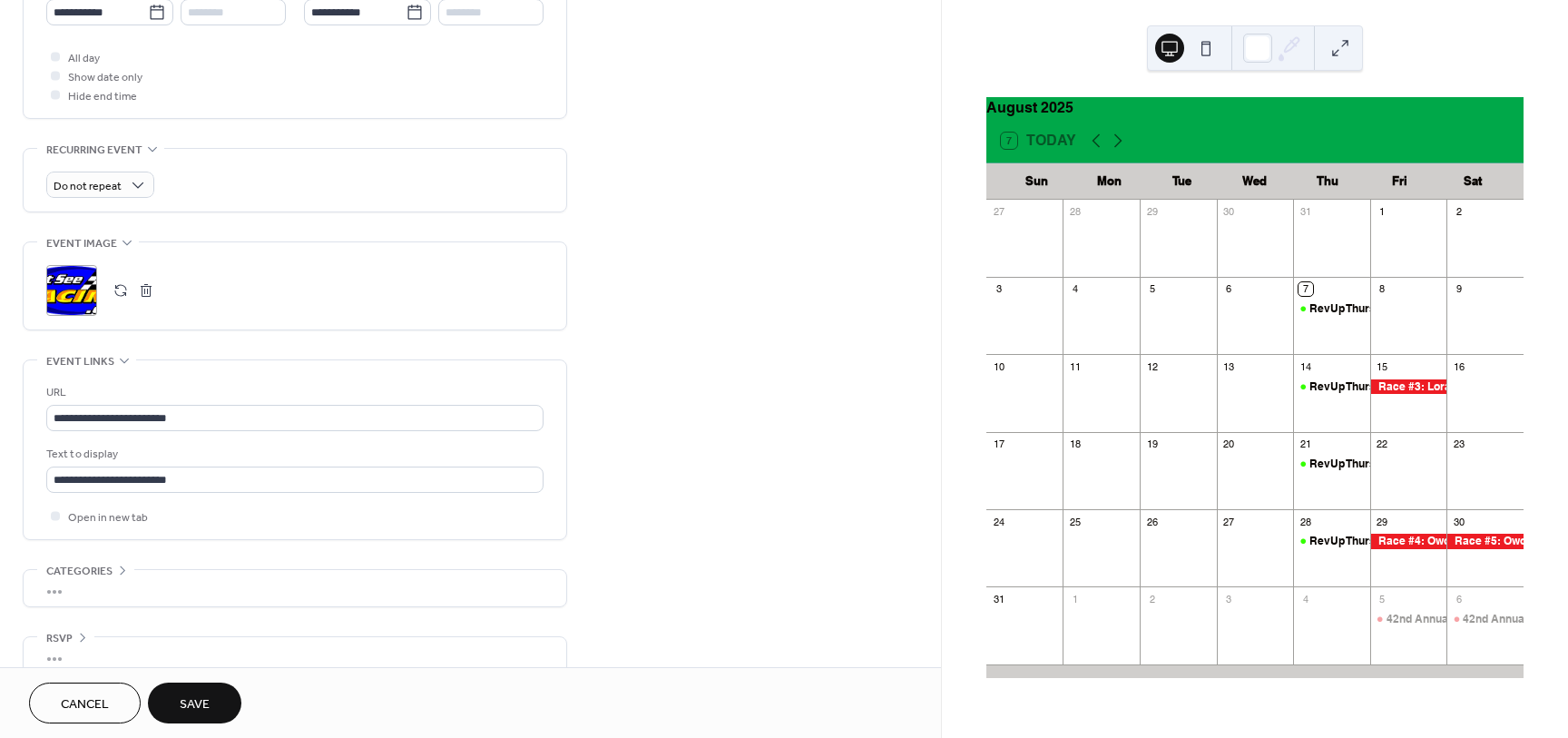 scroll, scrollTop: 681, scrollLeft: 0, axis: vertical 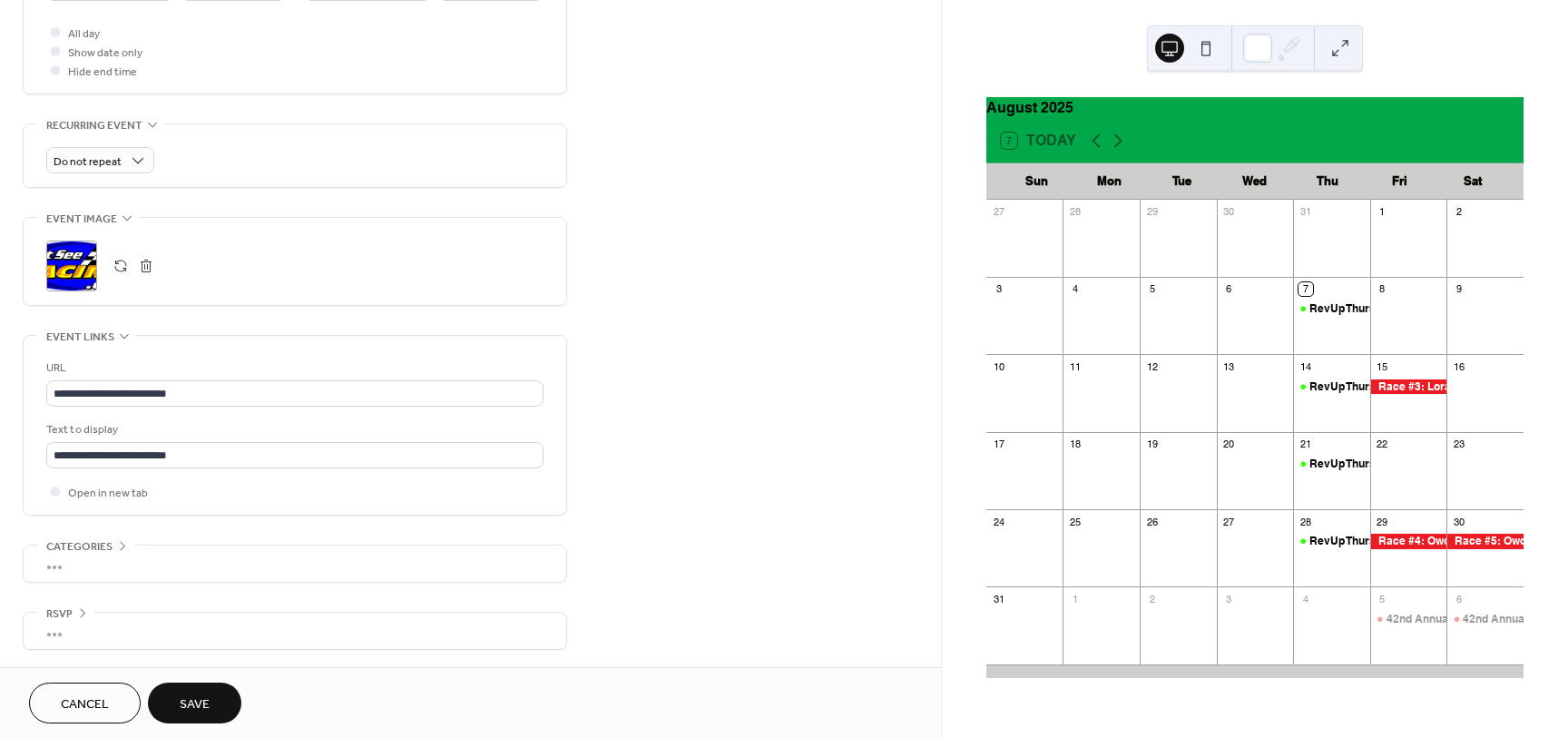 type on "**********" 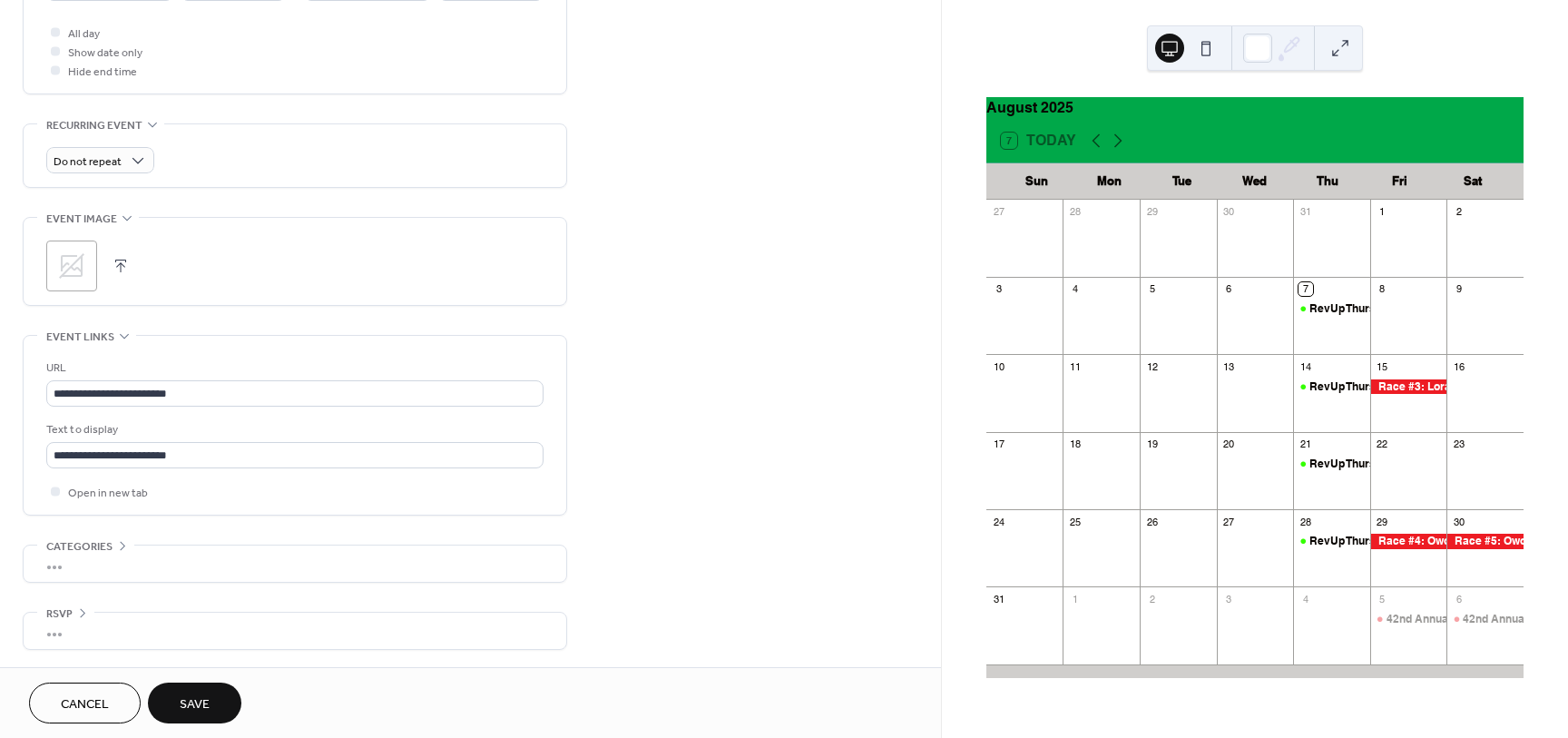 click 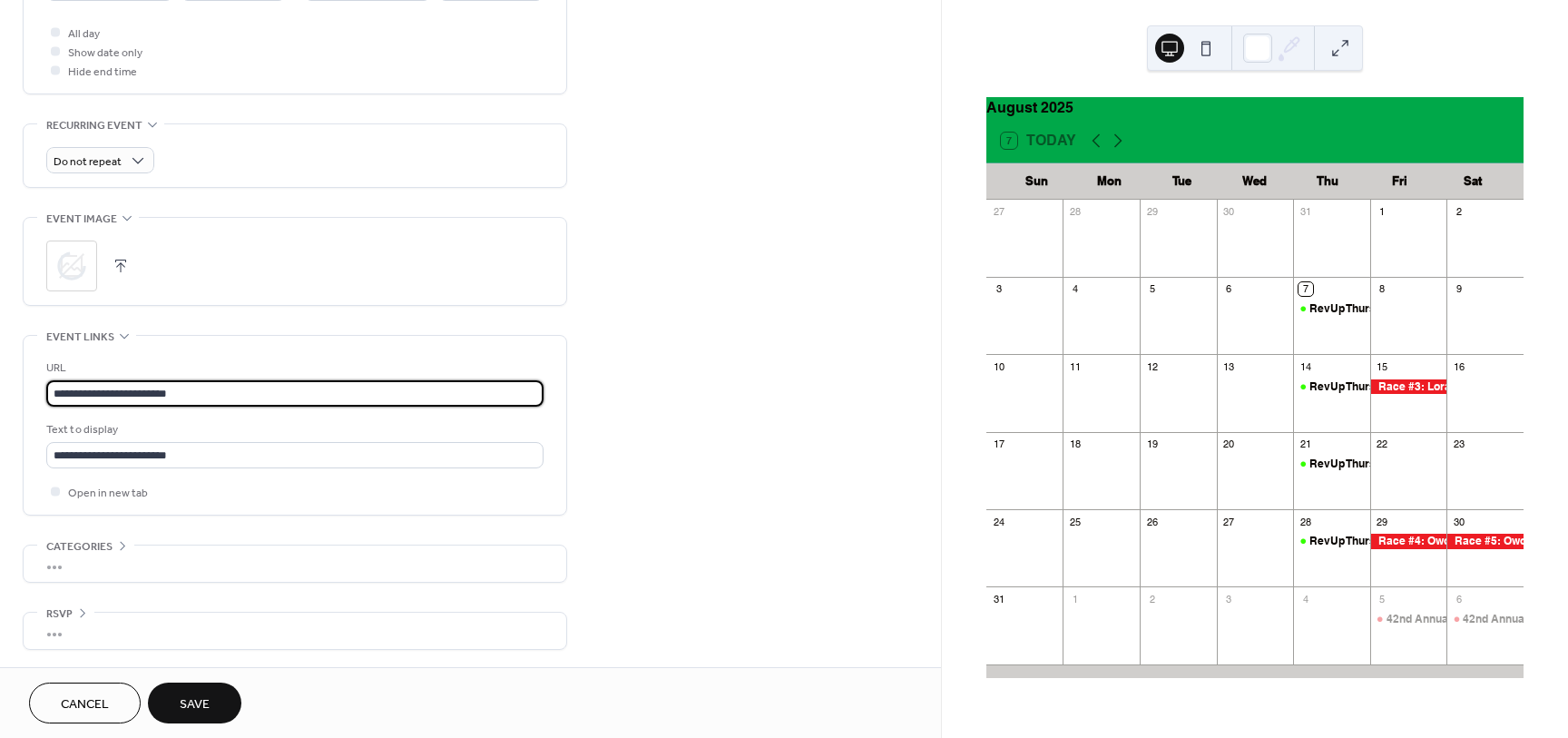 drag, startPoint x: 182, startPoint y: 391, endPoint x: 2, endPoint y: 364, distance: 182.0137 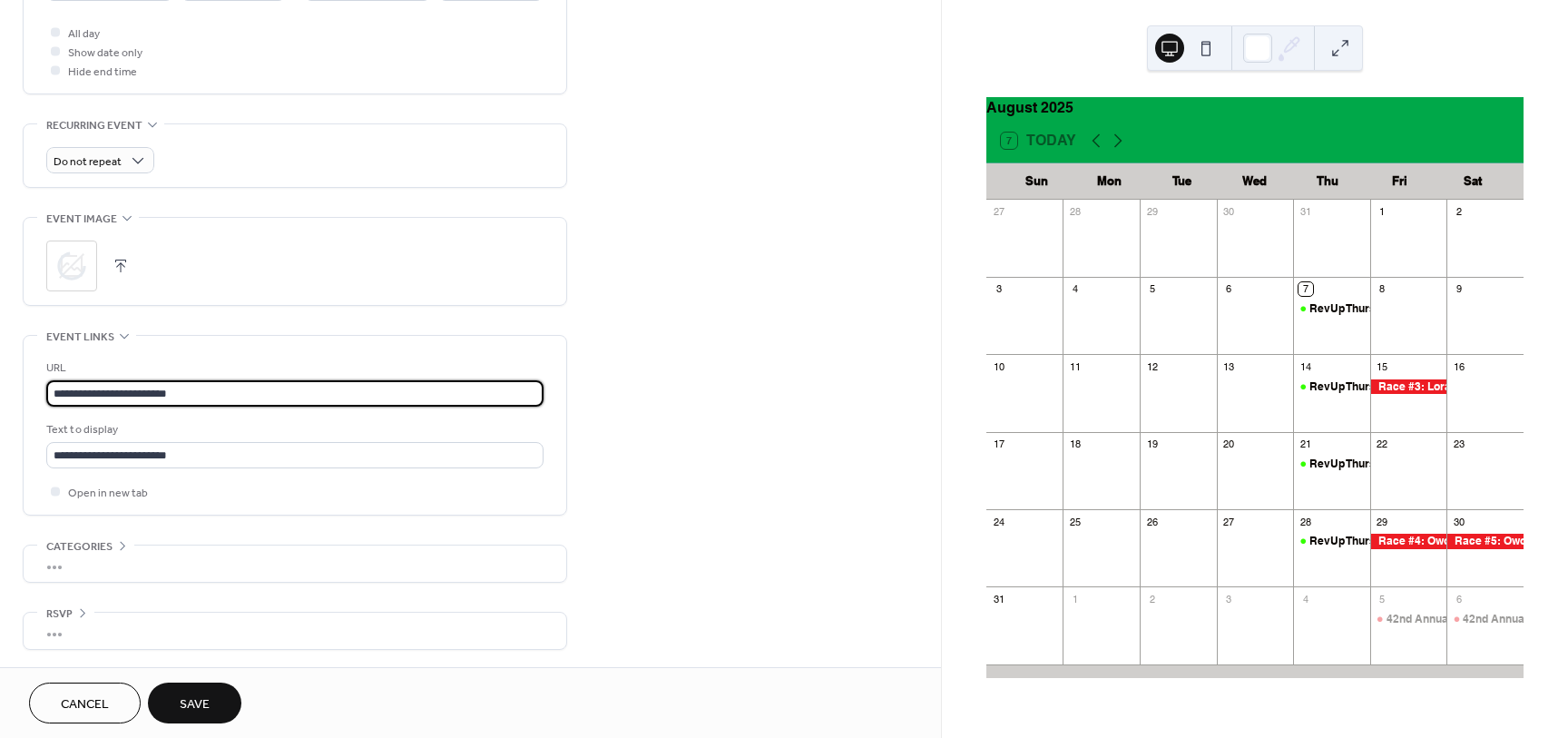 click on "**********" at bounding box center (470, 44) 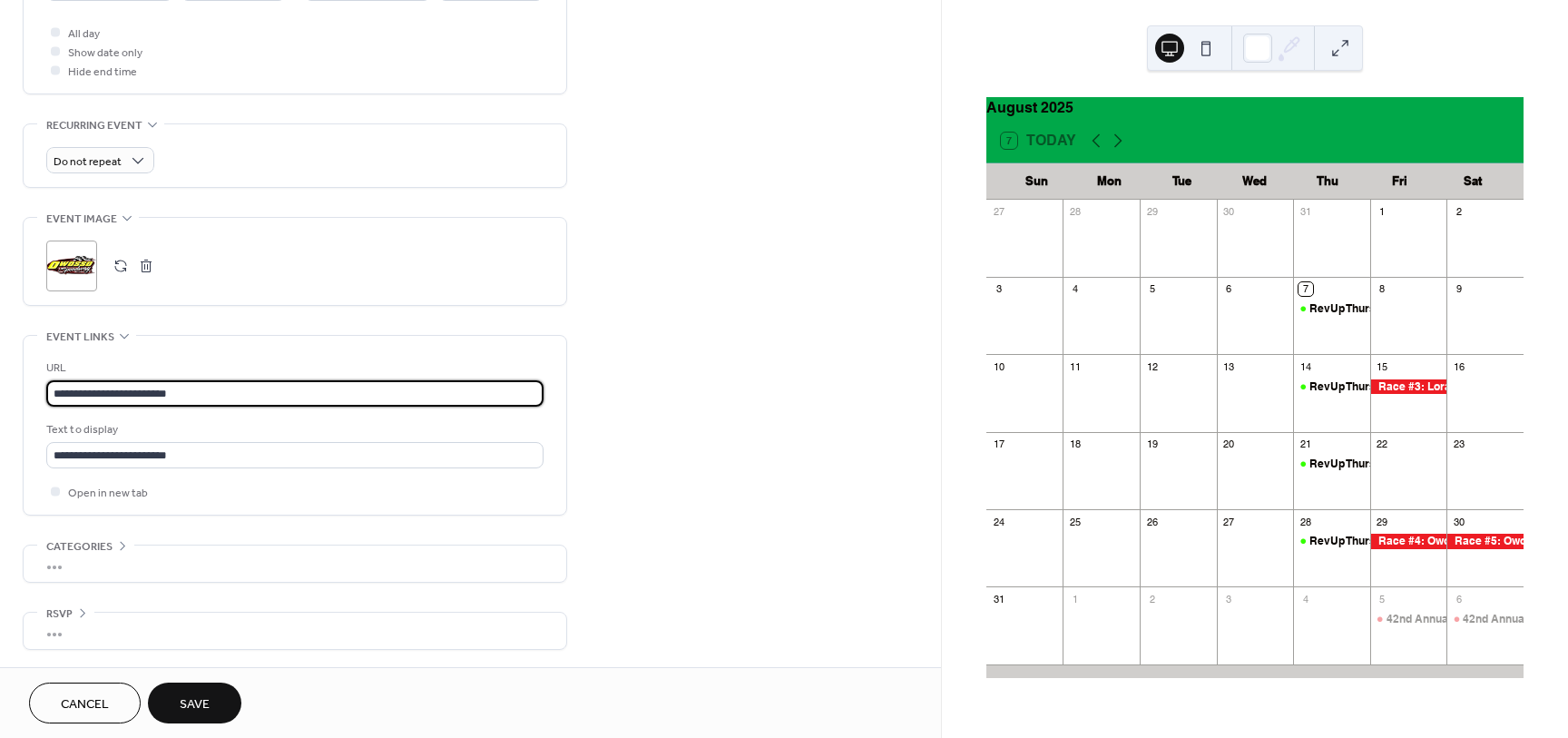 paste on "******" 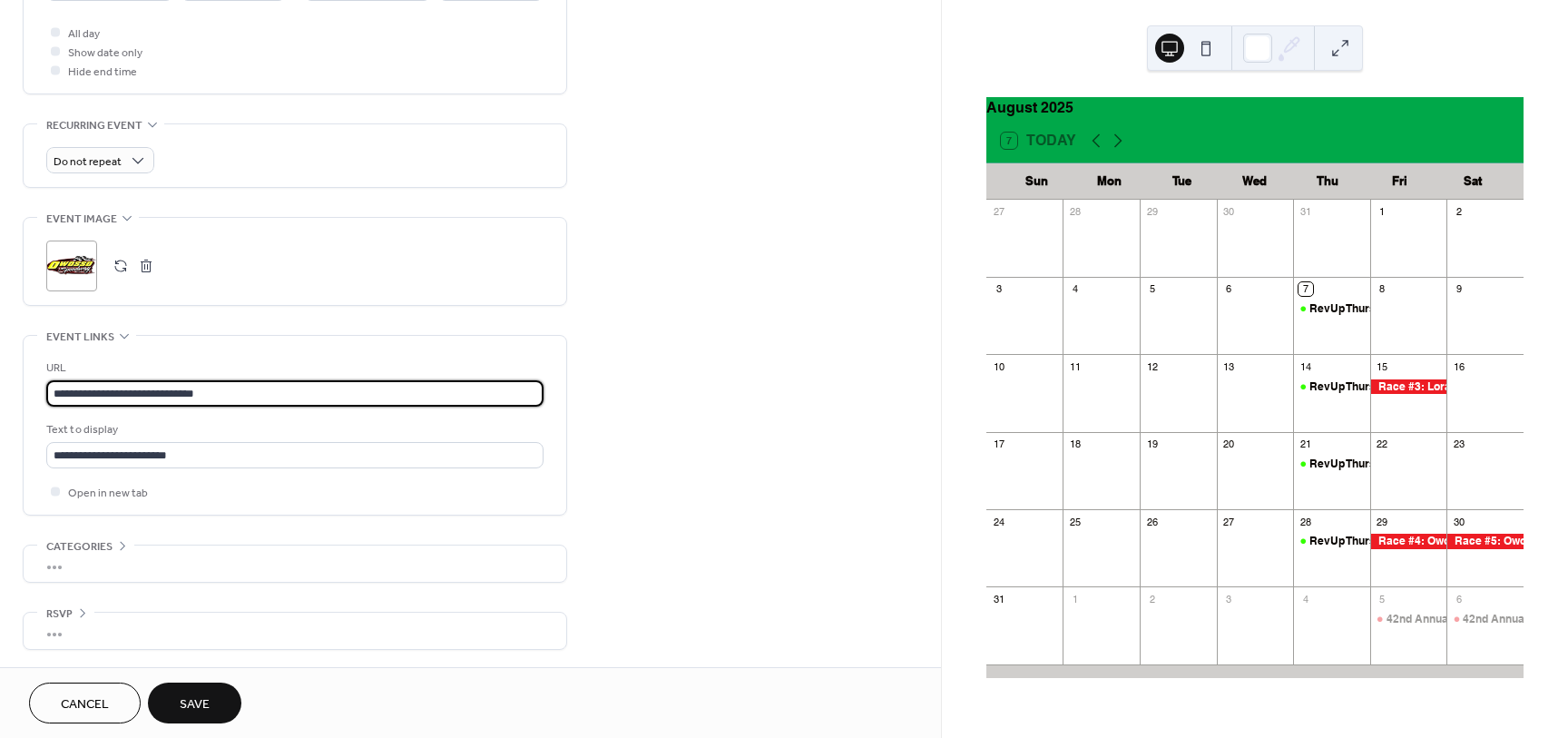 type on "**********" 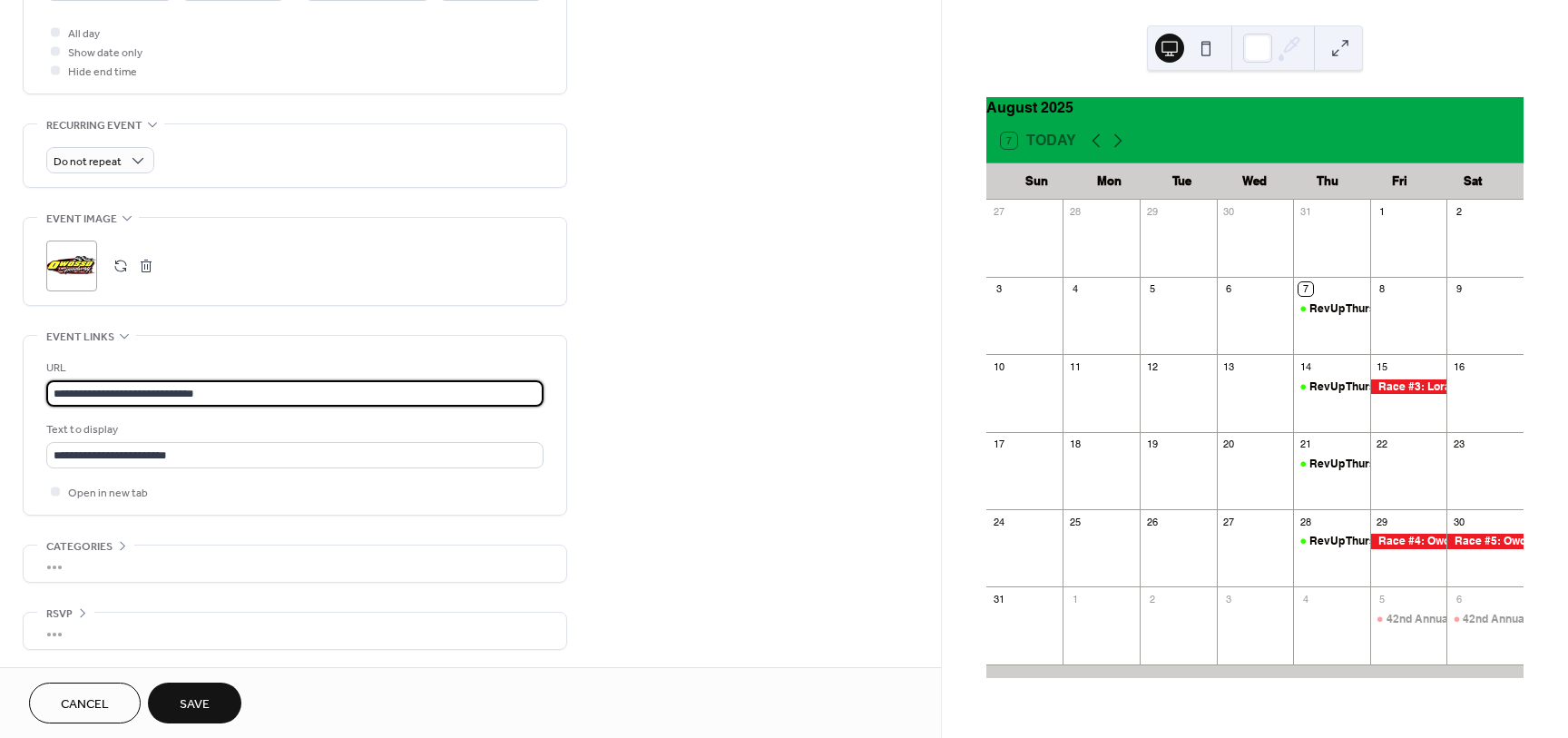 click on "**********" at bounding box center [470, 44] 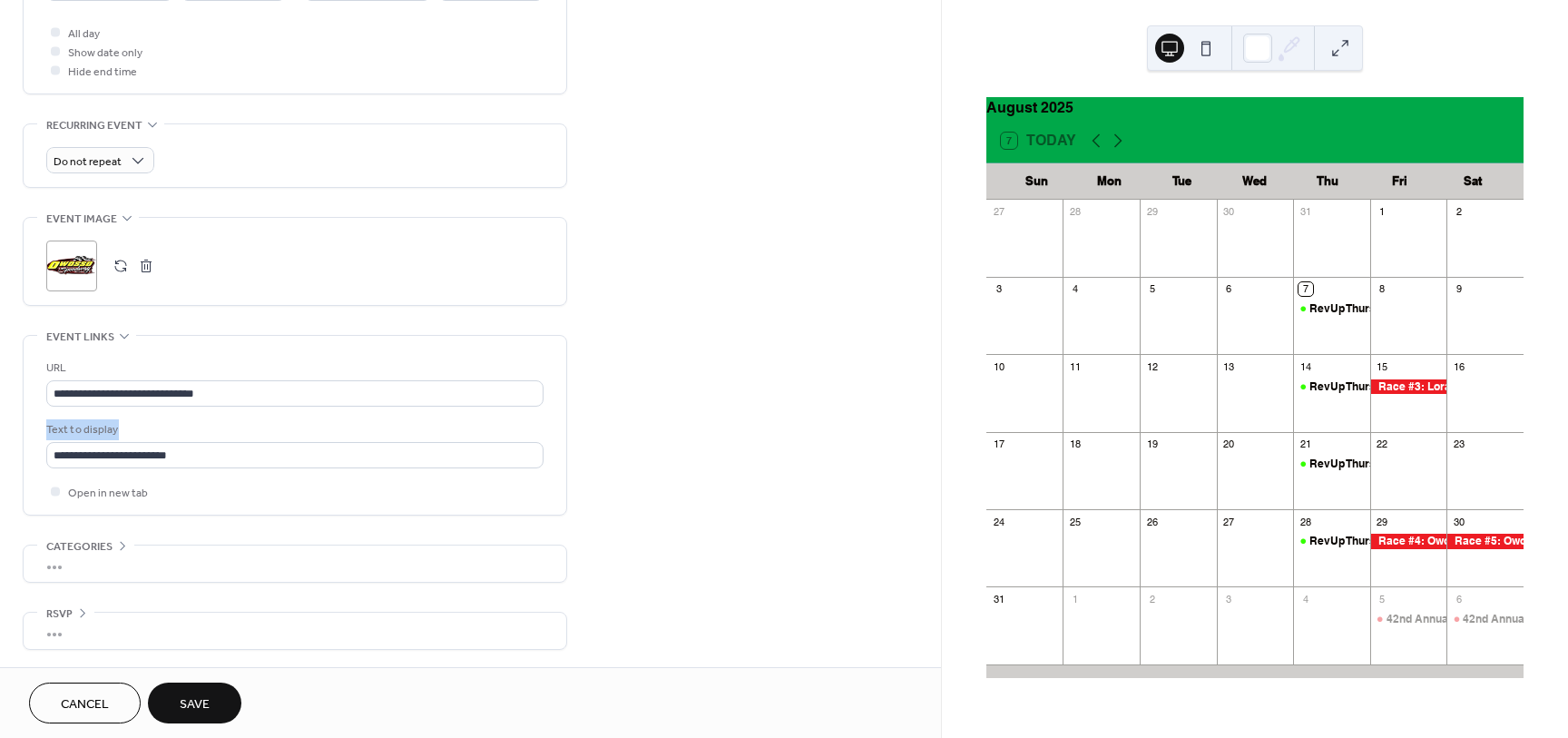 drag, startPoint x: 217, startPoint y: 471, endPoint x: -3, endPoint y: 438, distance: 222.46123 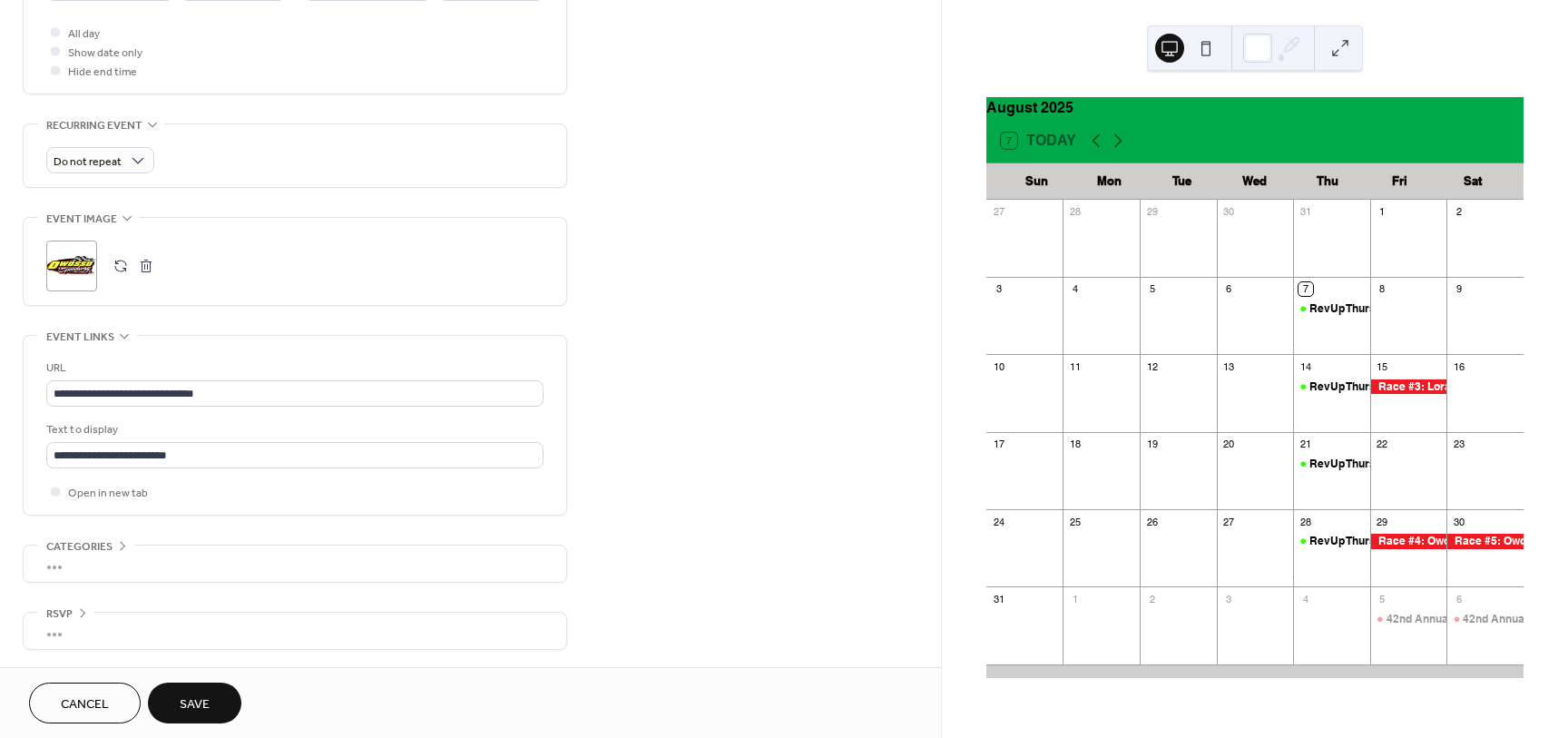click on "**********" at bounding box center (470, 44) 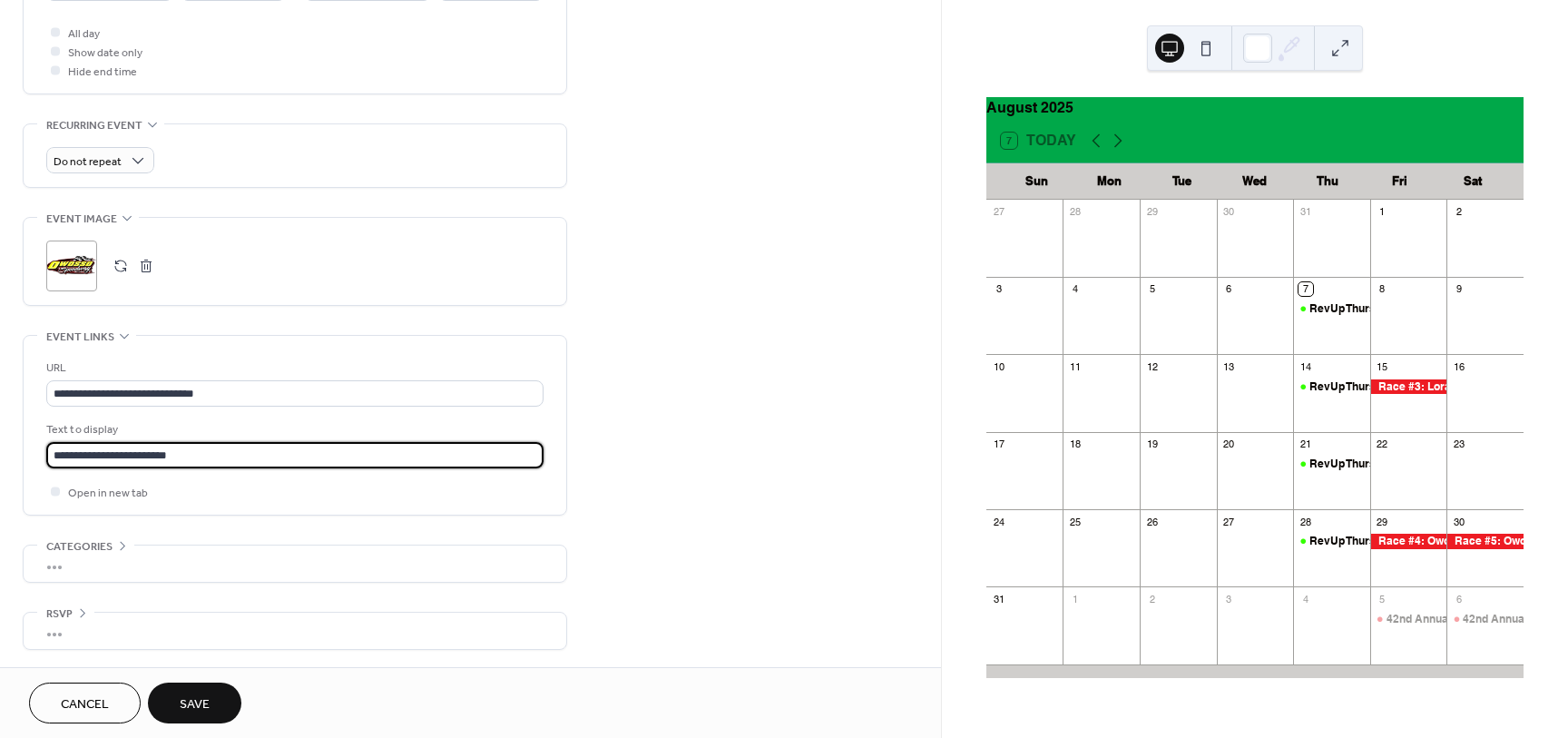 drag, startPoint x: 250, startPoint y: 450, endPoint x: -29, endPoint y: 436, distance: 279.351 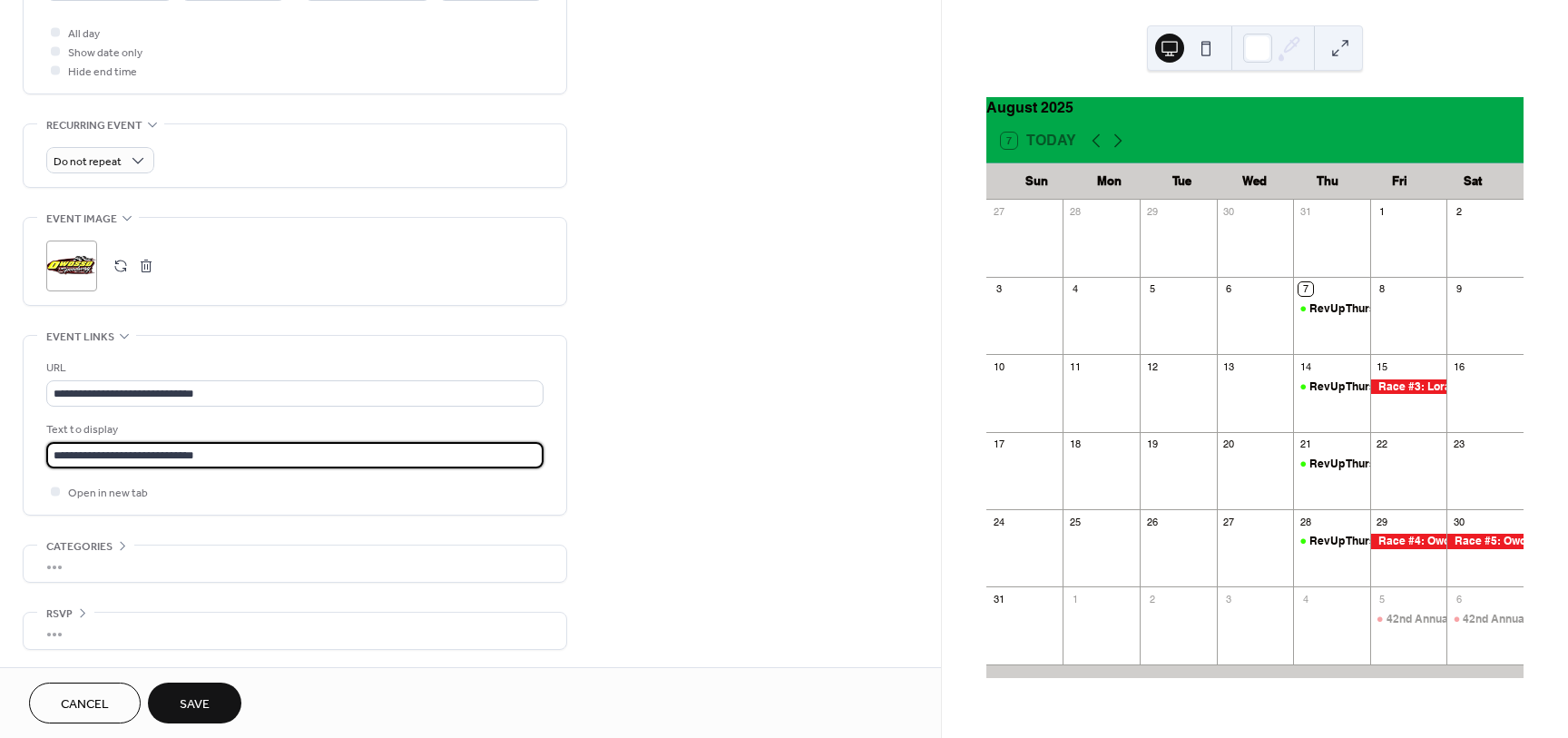 type on "**********" 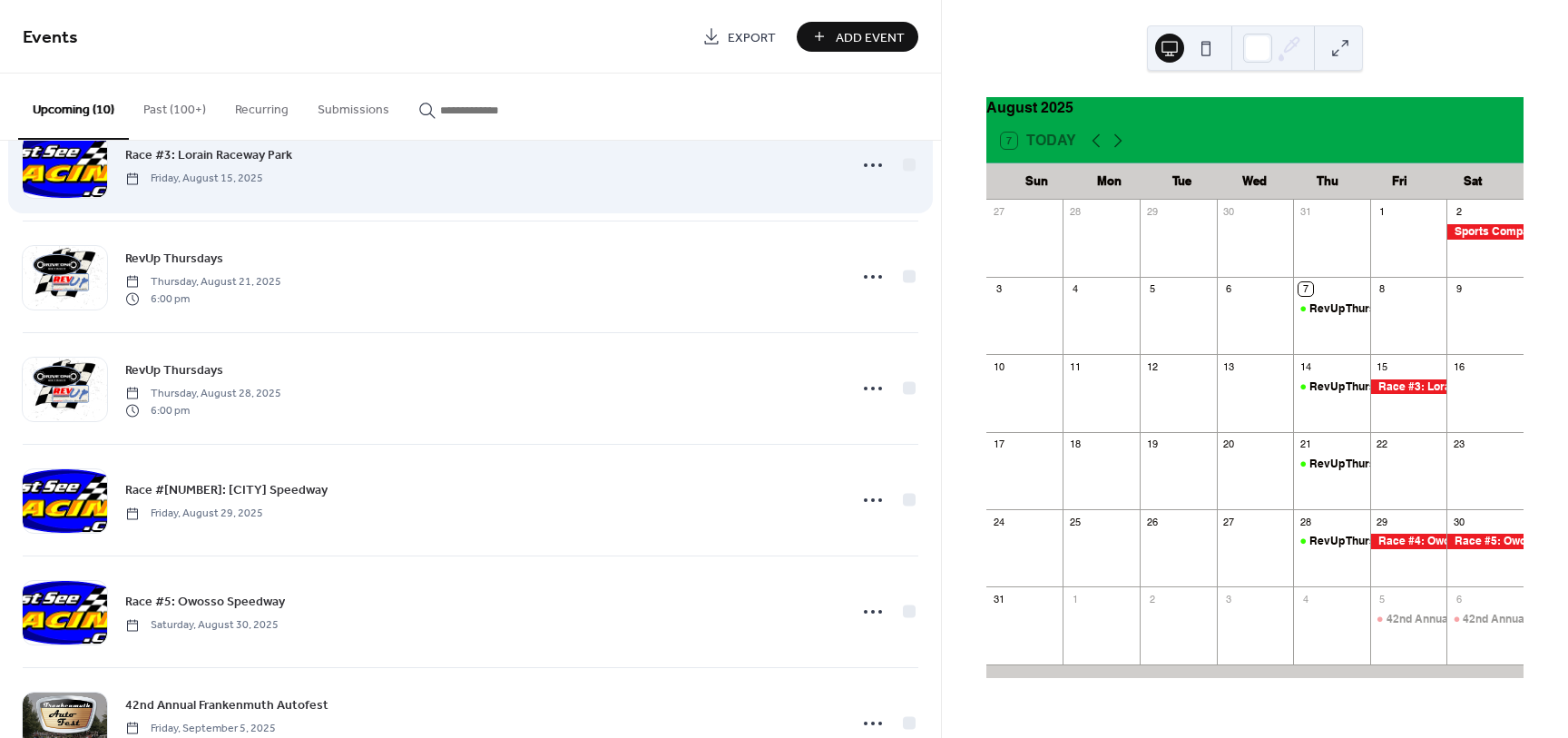 scroll, scrollTop: 0, scrollLeft: 0, axis: both 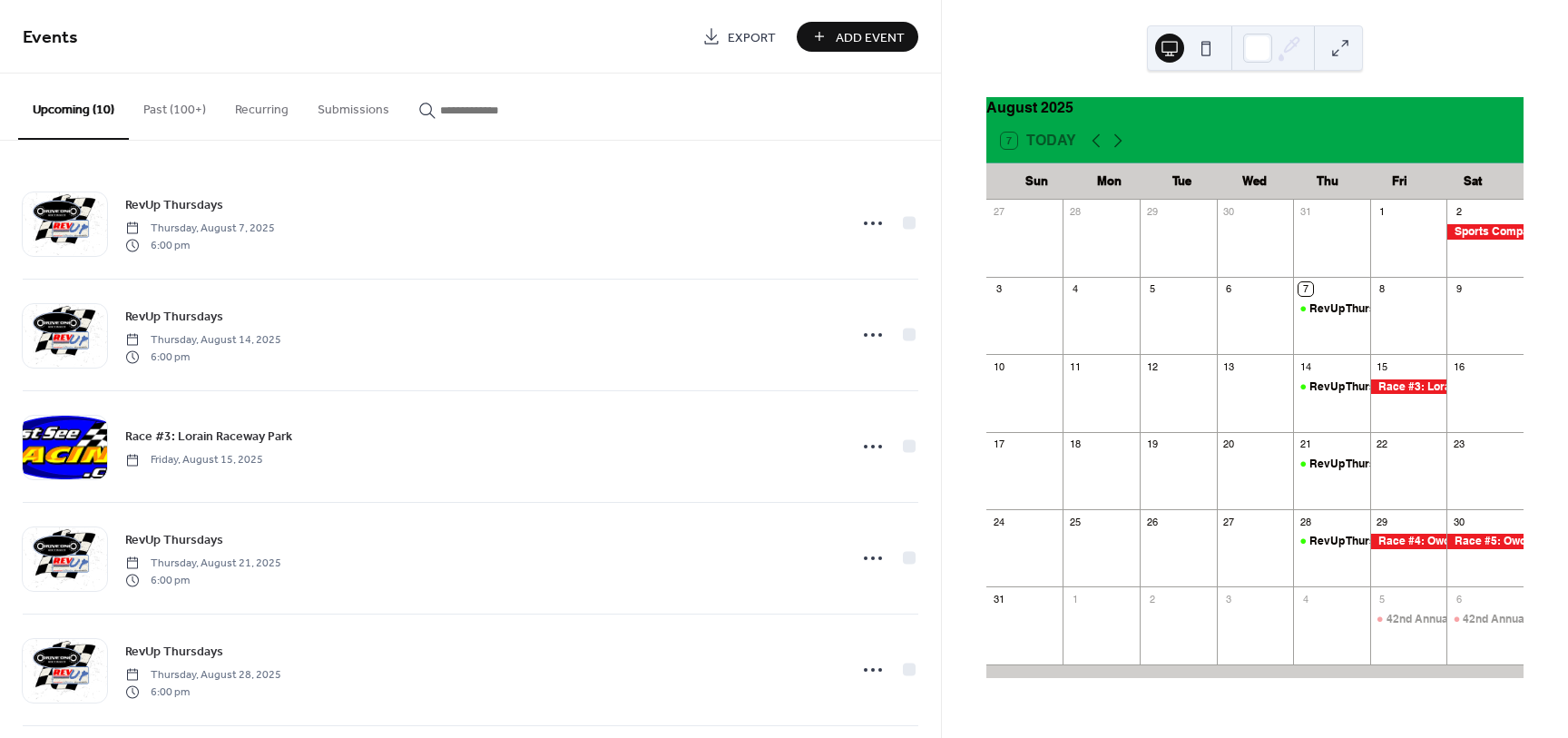 click on "Past (100+)" at bounding box center [174, 105] 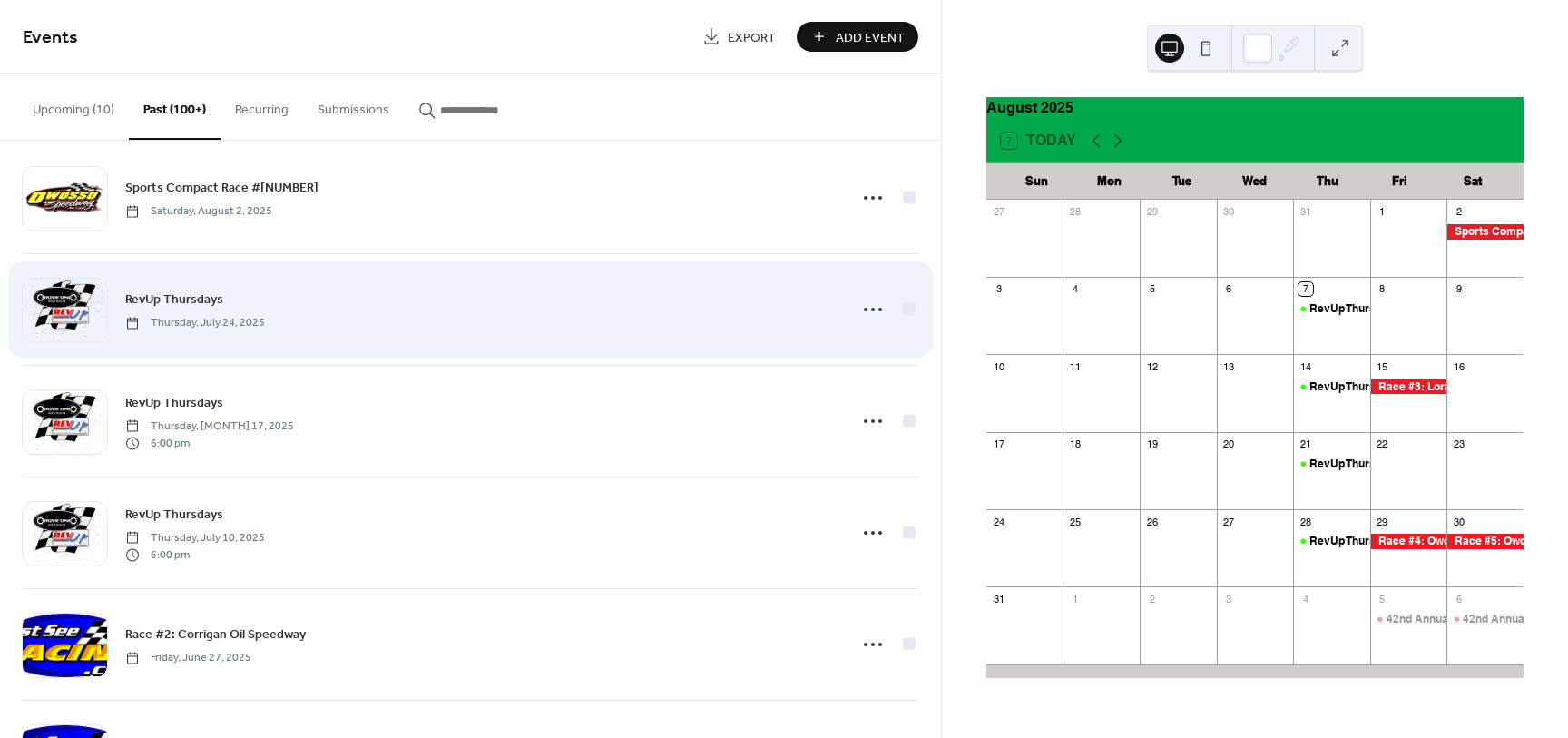 scroll, scrollTop: 0, scrollLeft: 0, axis: both 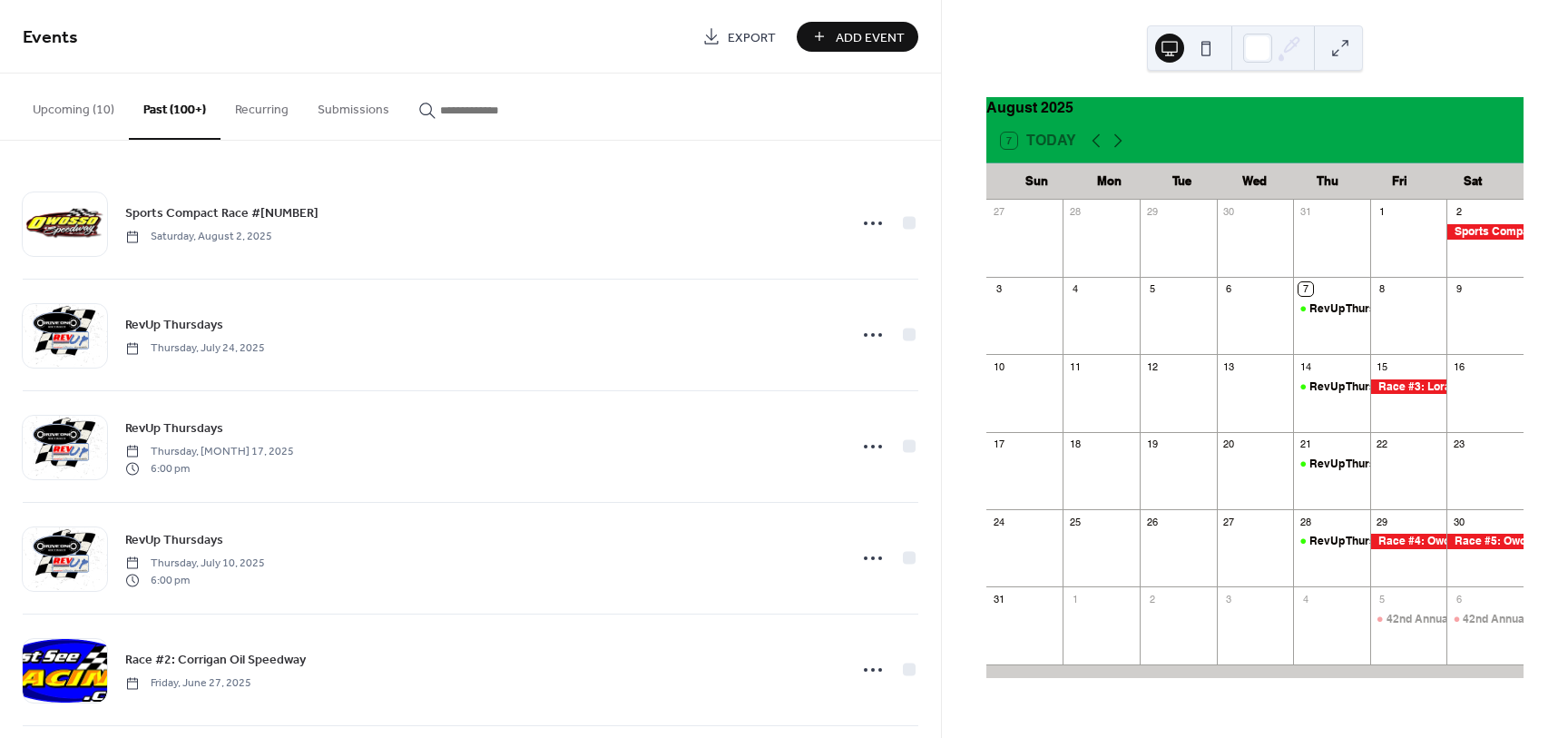 click on "Upcoming (10)" at bounding box center (74, 105) 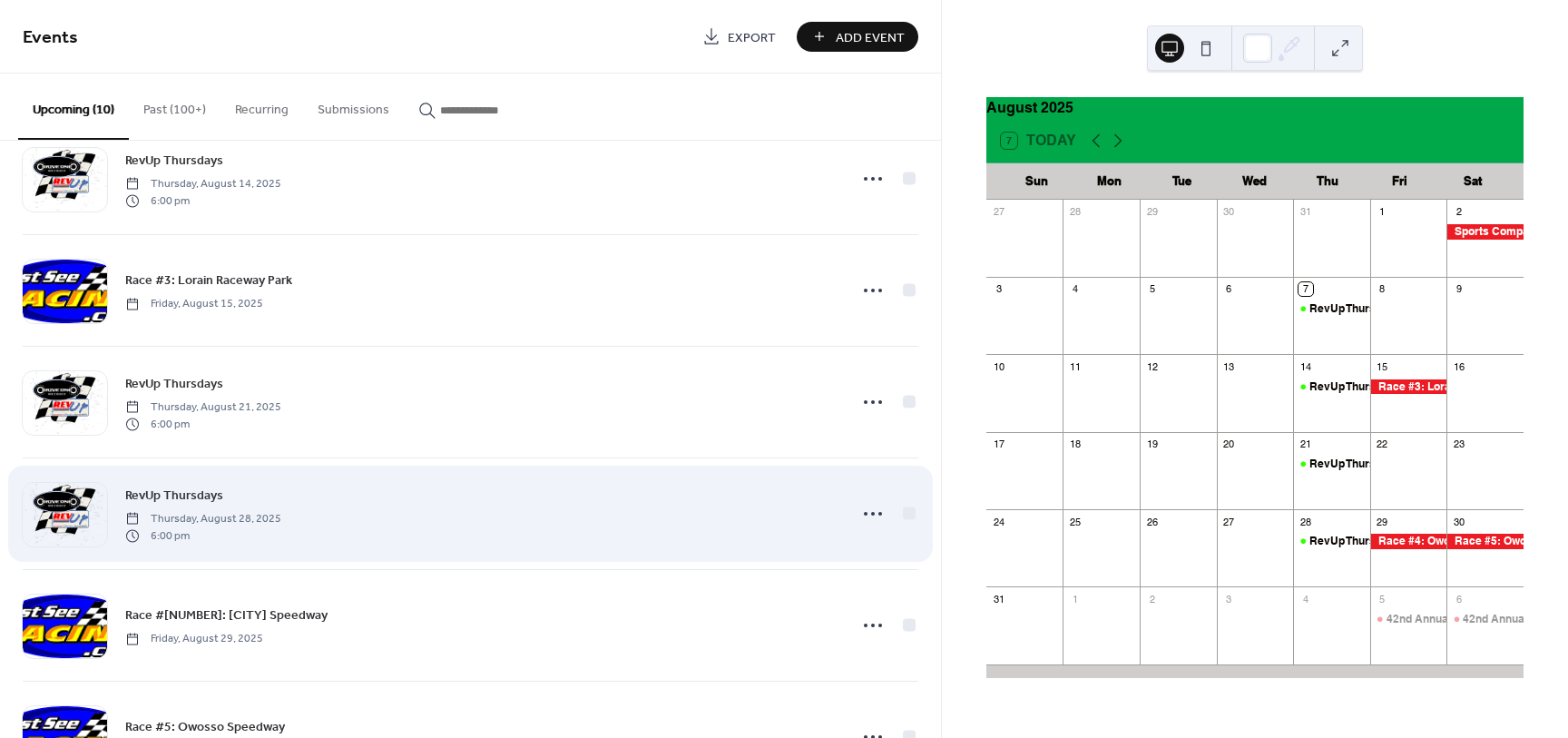 scroll, scrollTop: 227, scrollLeft: 0, axis: vertical 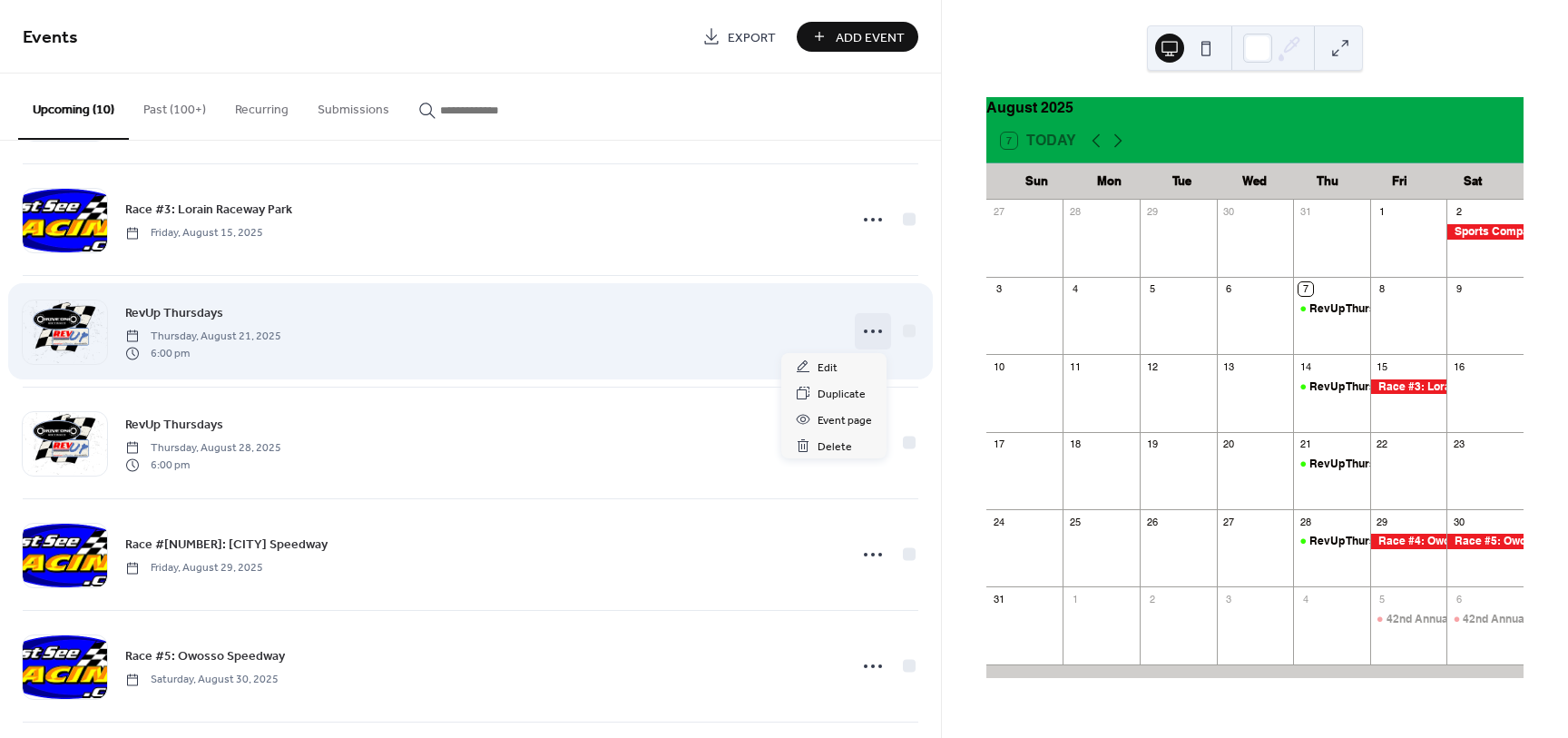 click 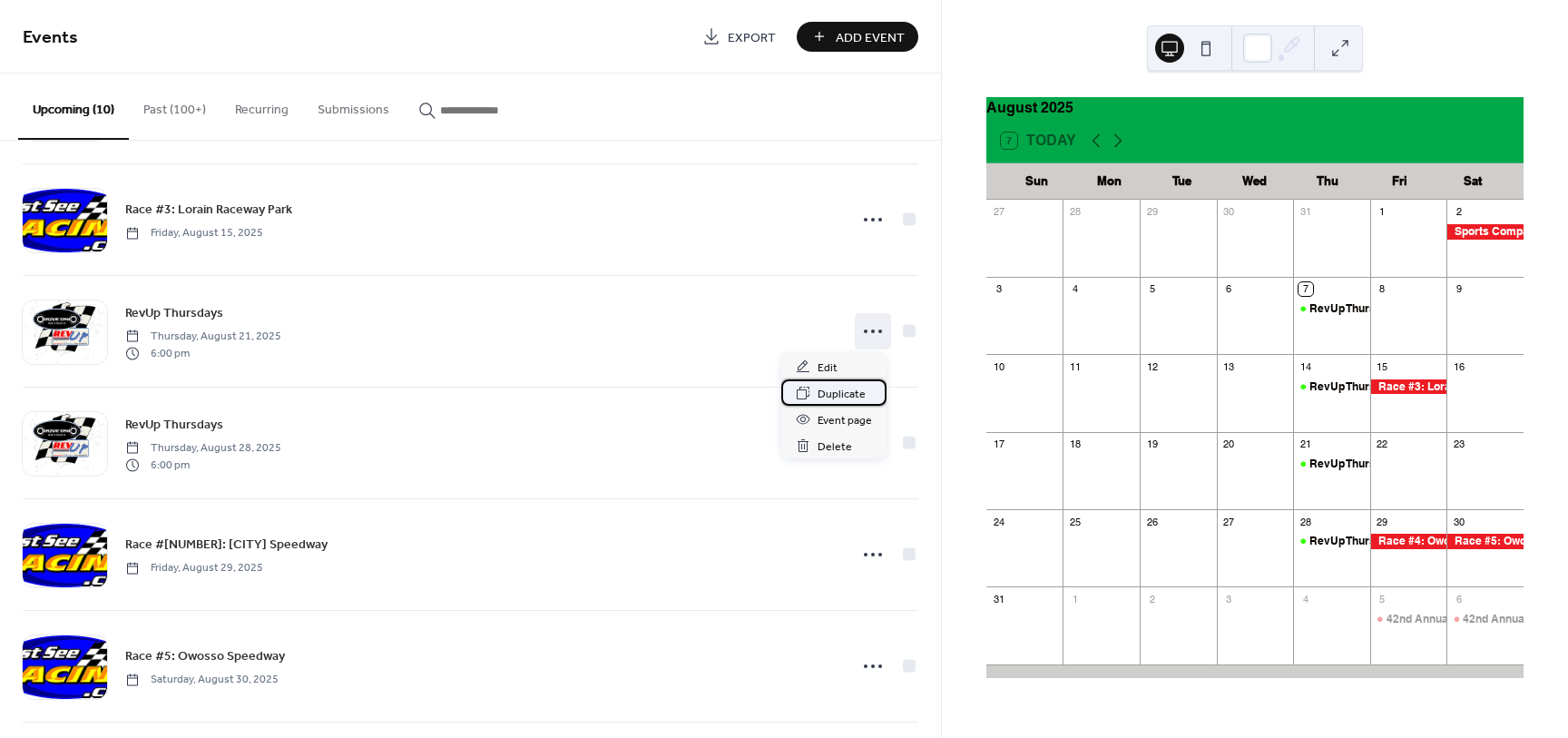 click on "Duplicate" at bounding box center [841, 394] 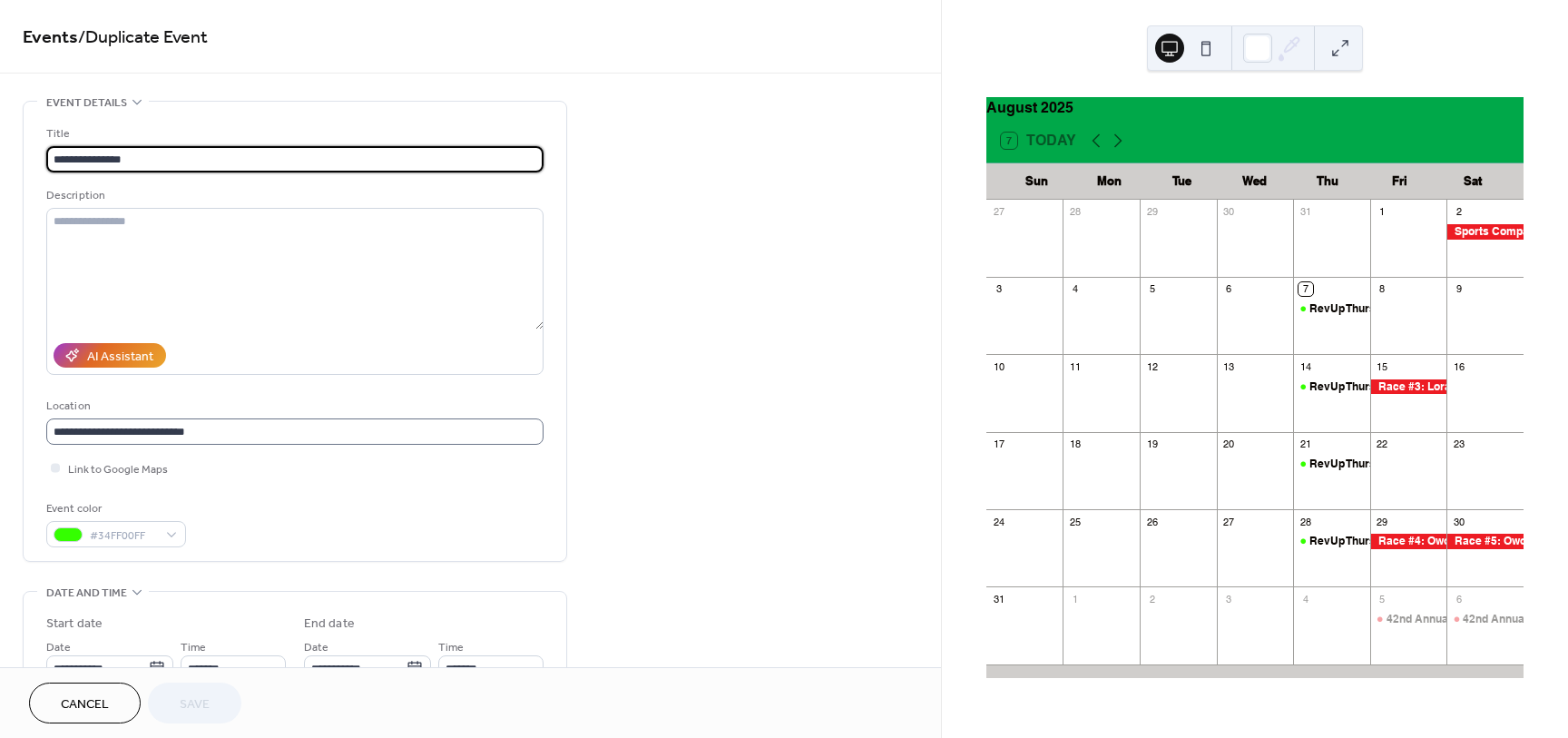 scroll, scrollTop: 1, scrollLeft: 0, axis: vertical 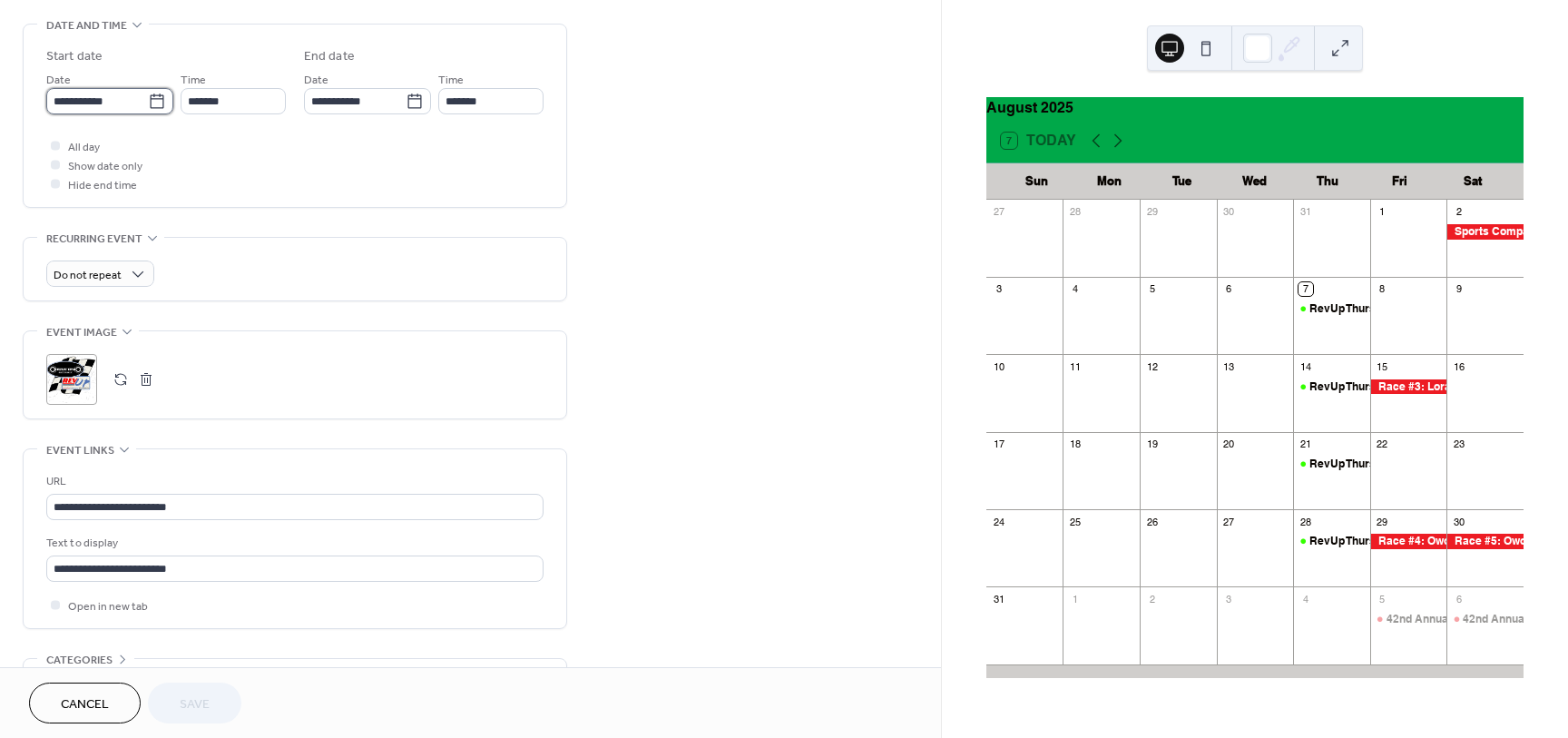 click on "**********" at bounding box center [97, 101] 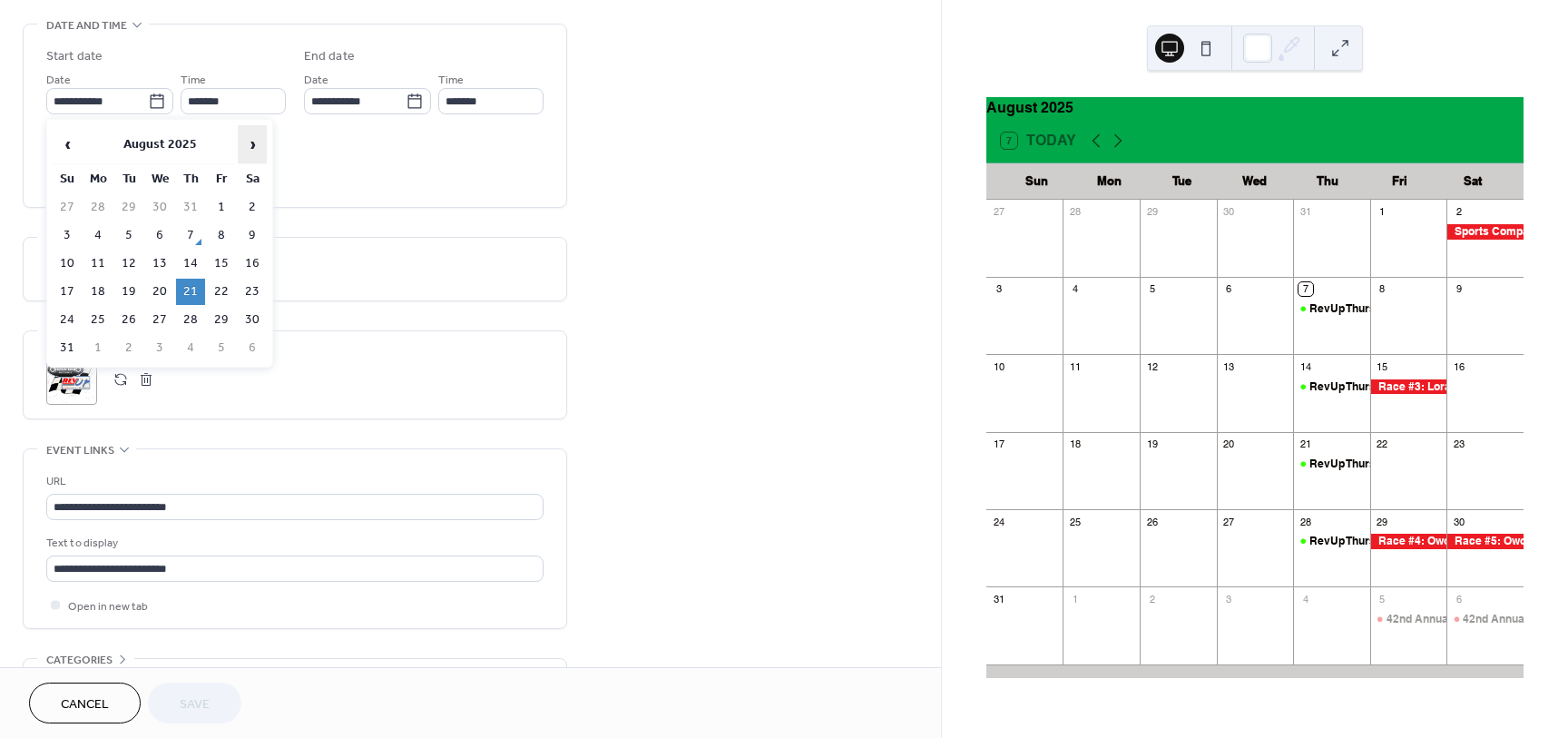 click on "›" at bounding box center [252, 144] 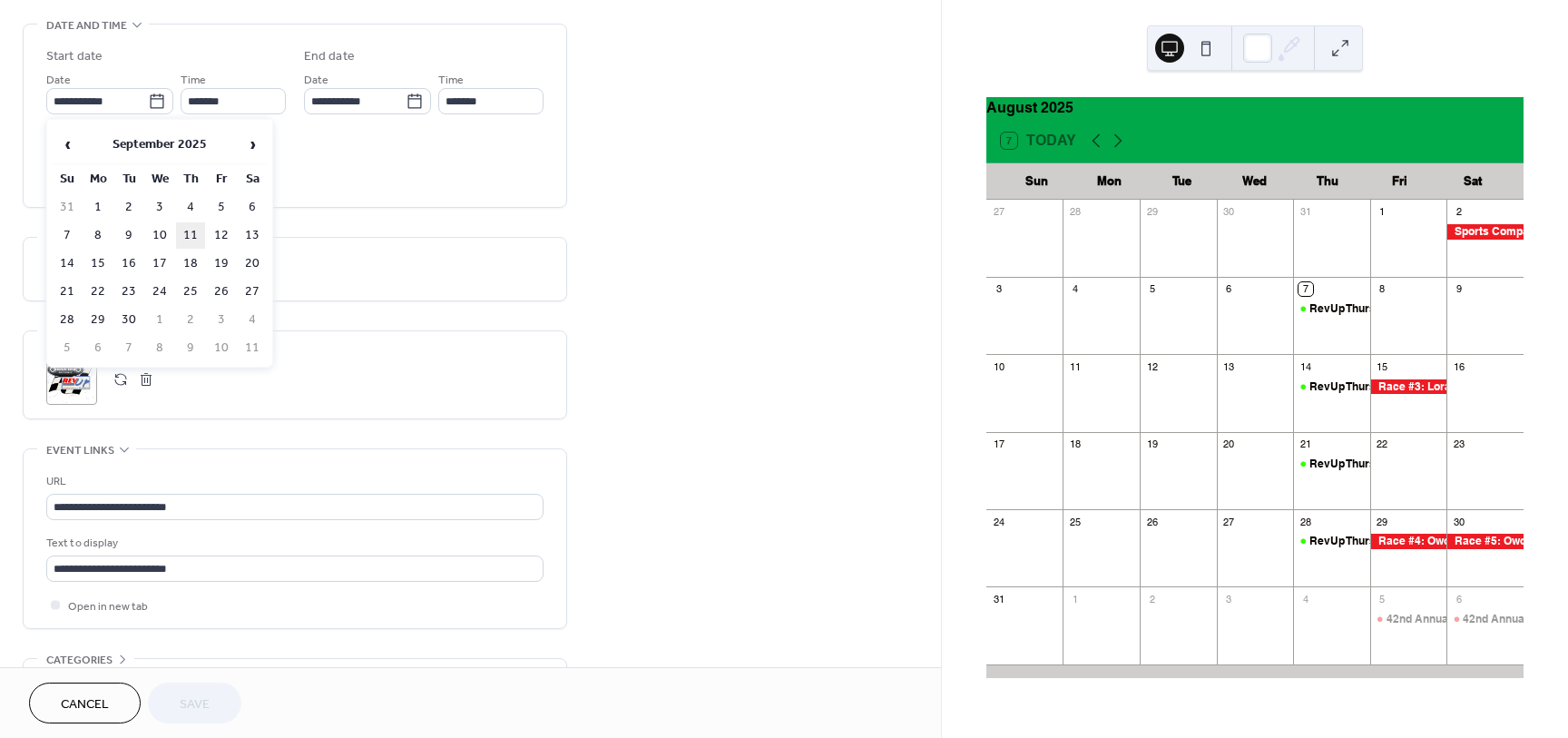 click on "11" at bounding box center [191, 235] 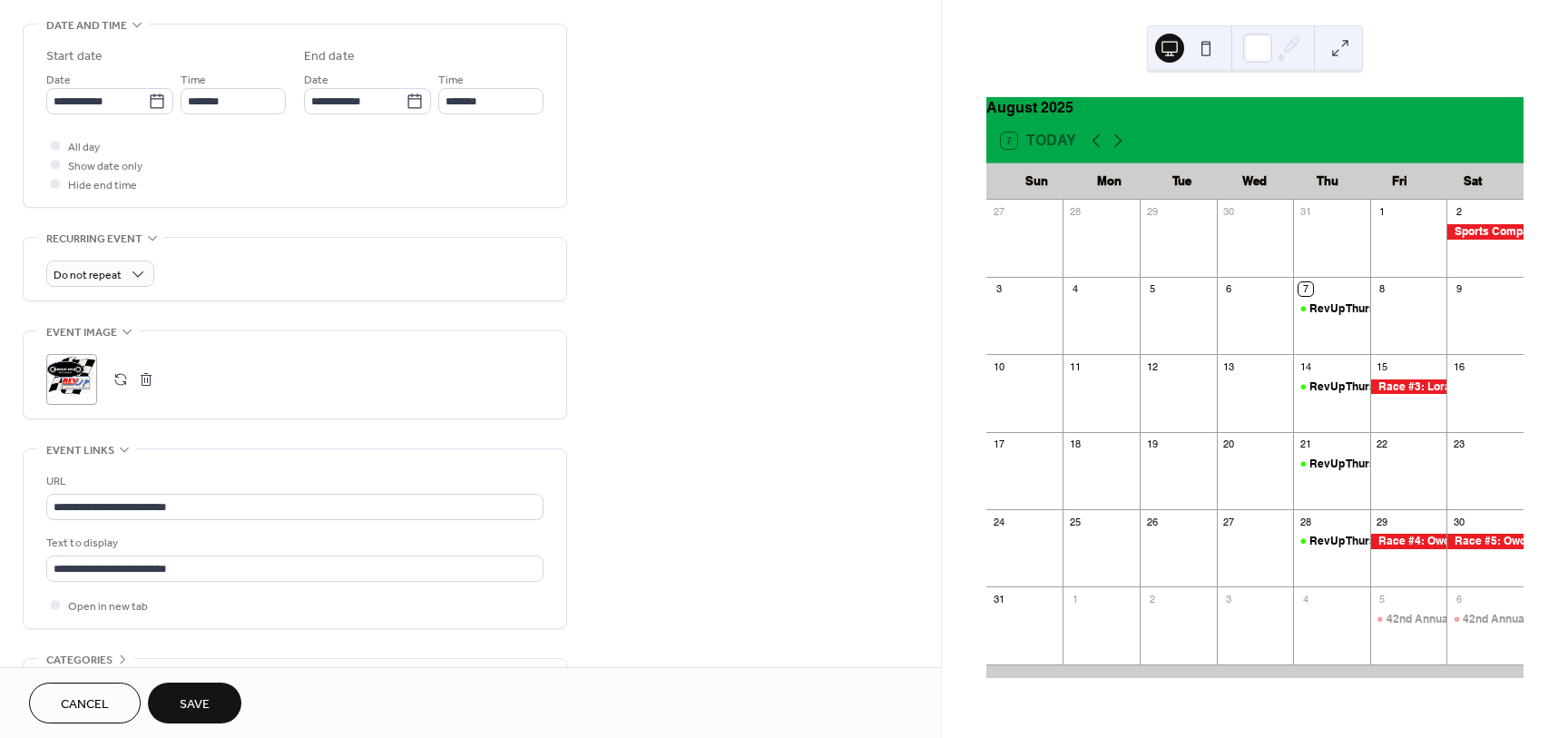 click on "Save" at bounding box center [194, 704] 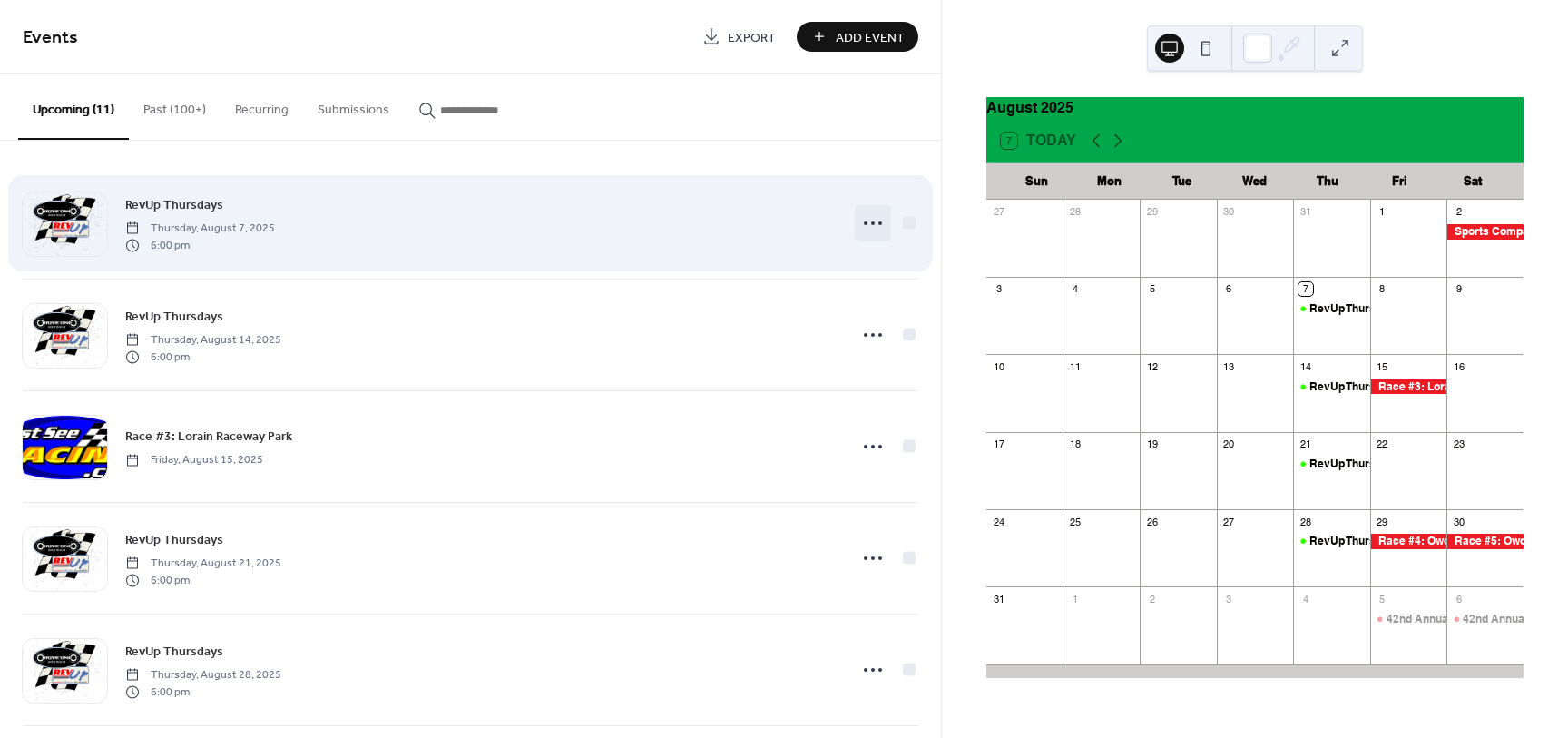 click 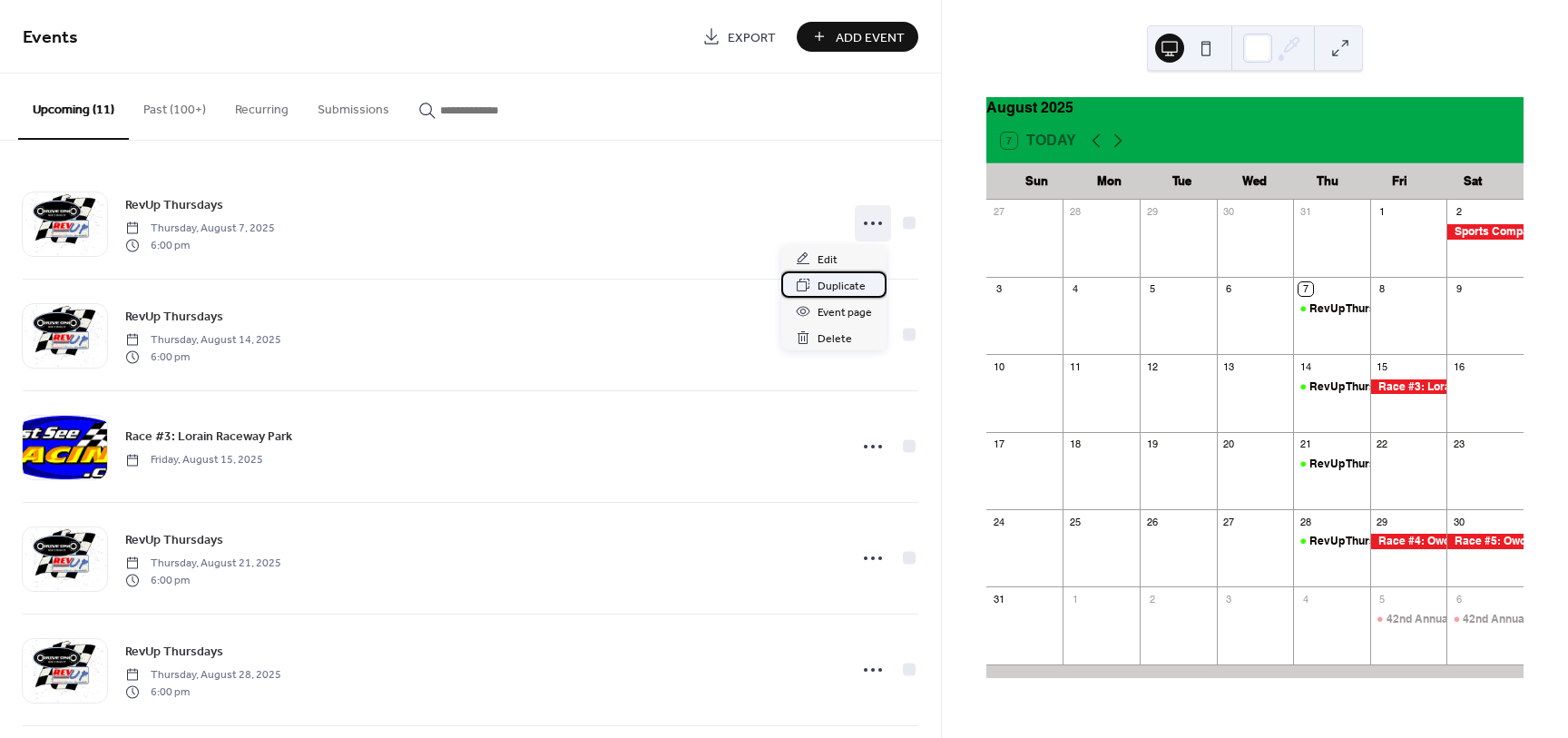 click on "Duplicate" at bounding box center (841, 286) 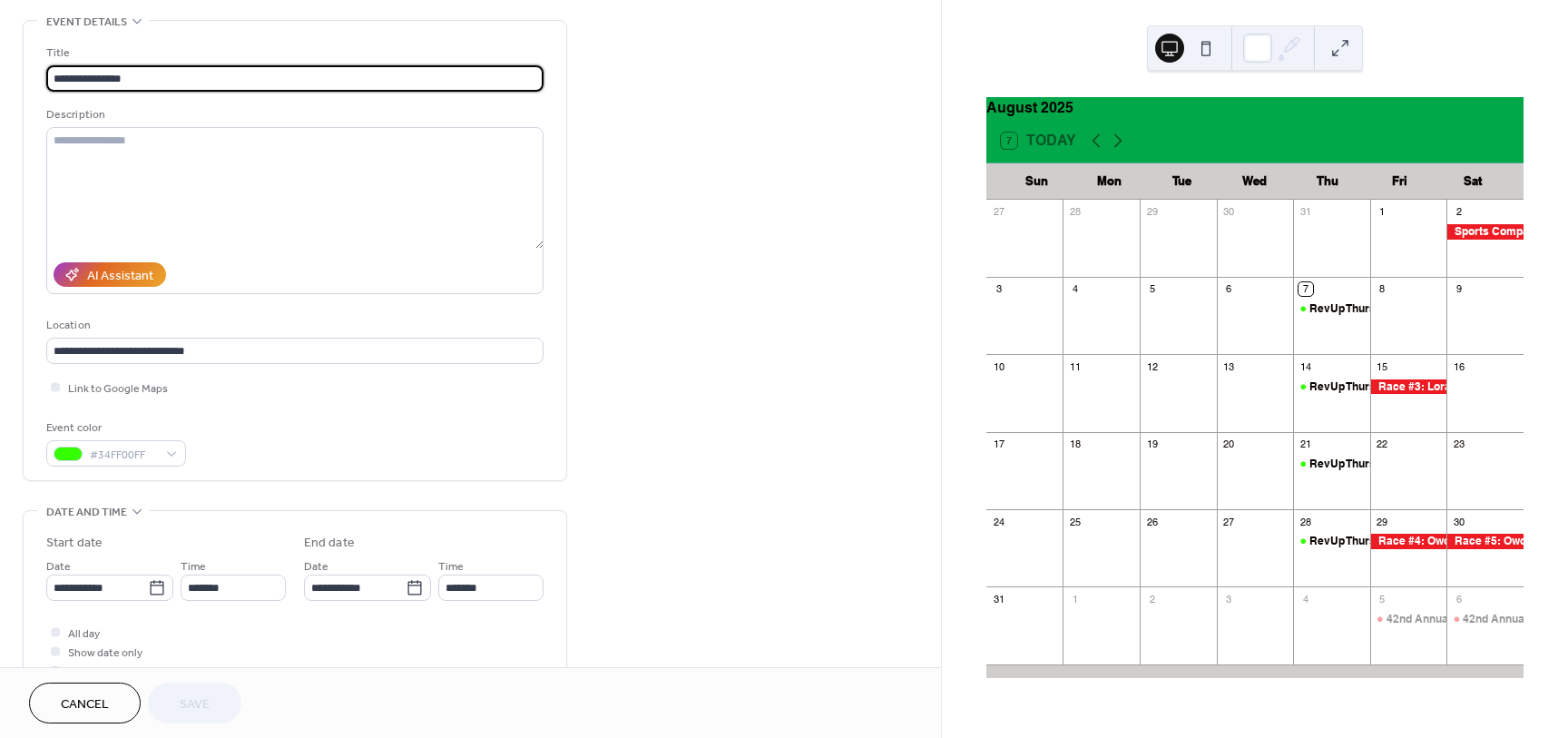 scroll, scrollTop: 340, scrollLeft: 0, axis: vertical 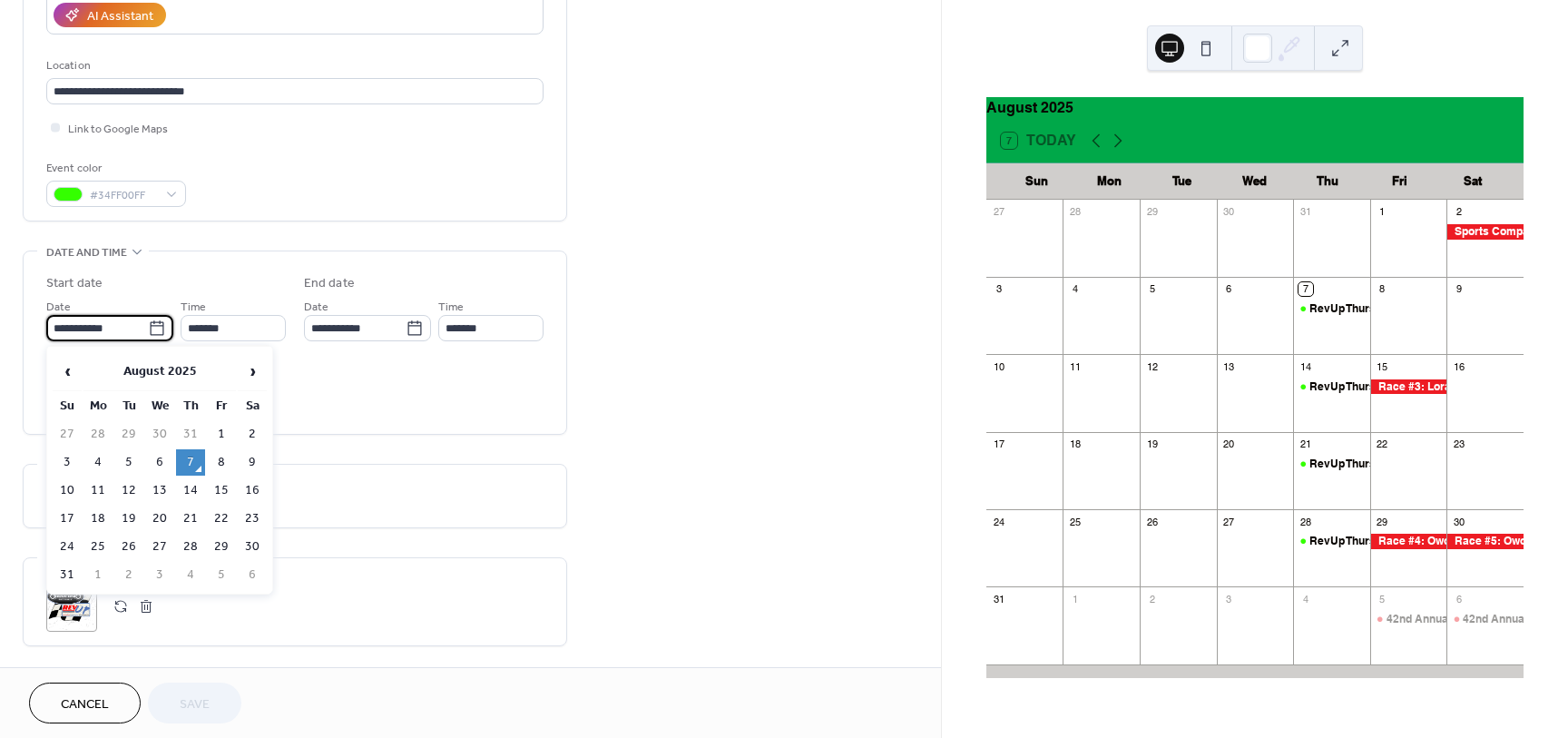 click on "**********" at bounding box center [97, 328] 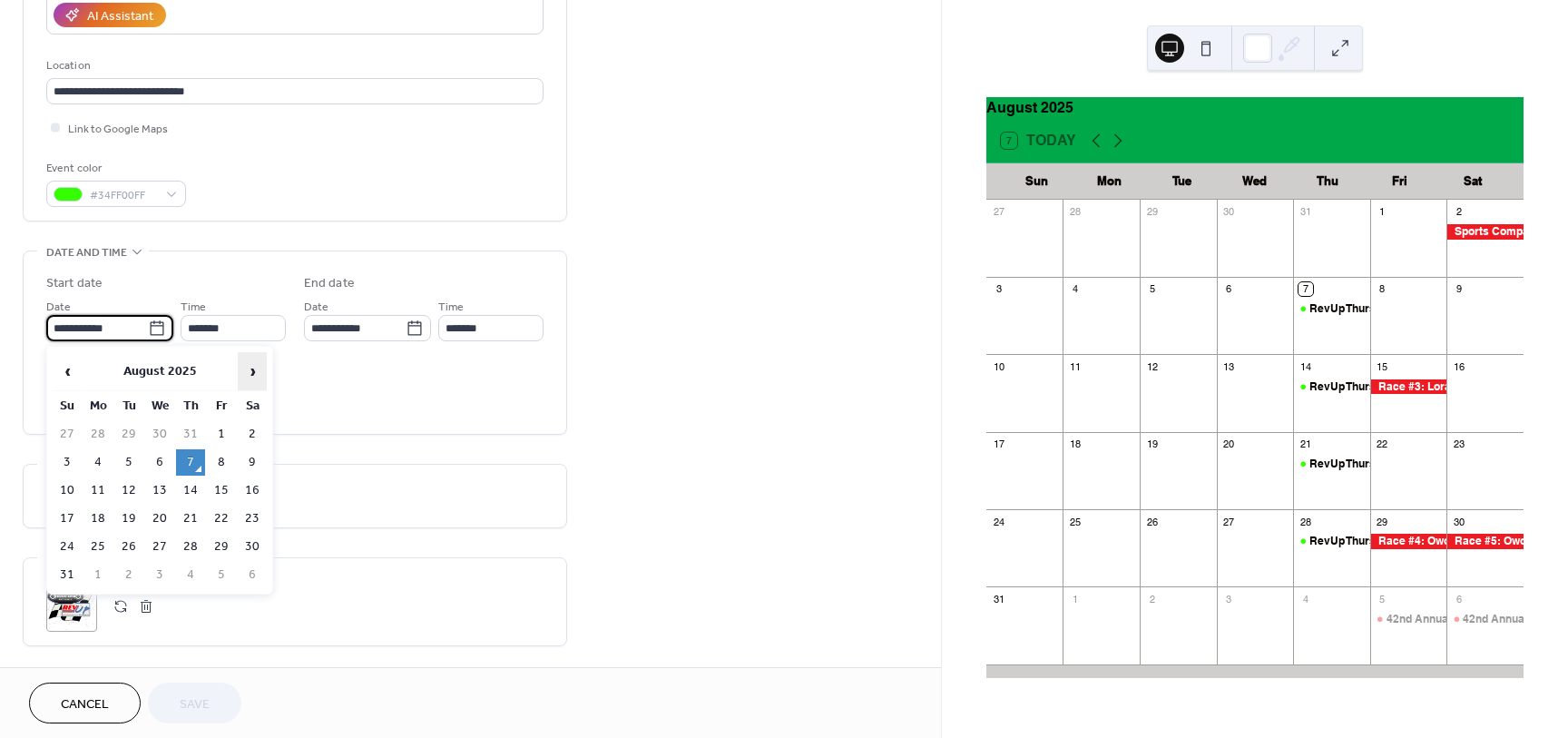 click on "›" at bounding box center [252, 371] 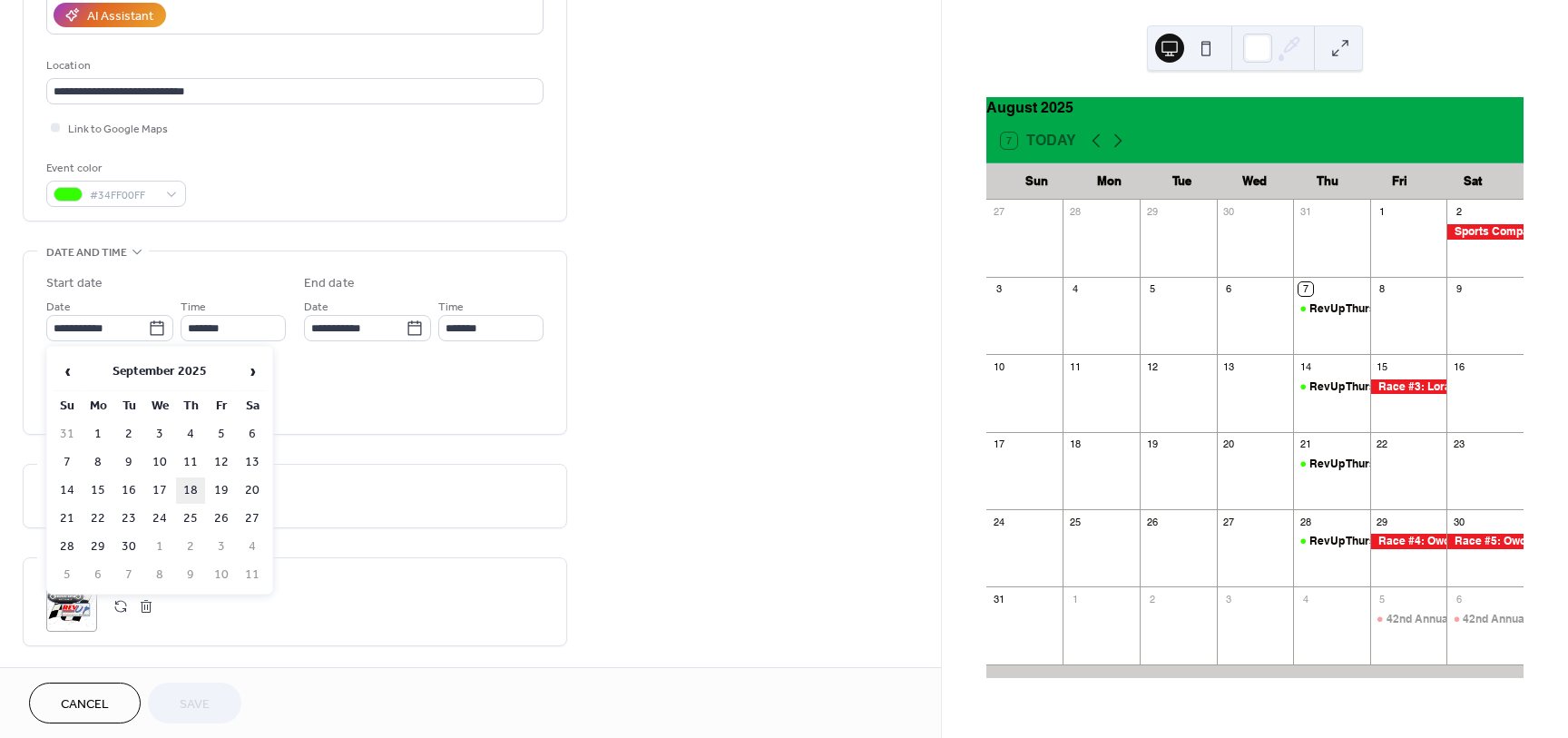 click on "18" at bounding box center (191, 490) 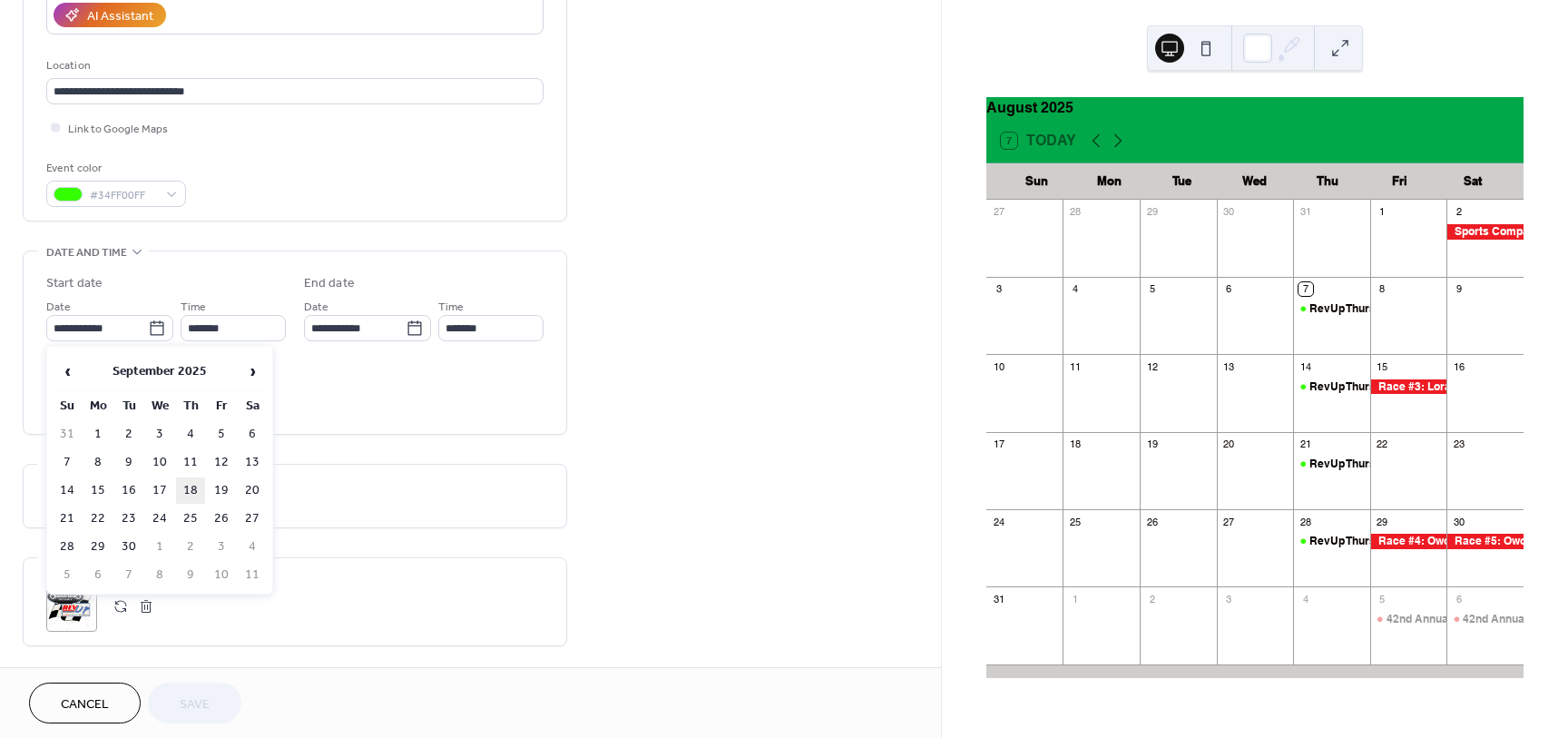type on "**********" 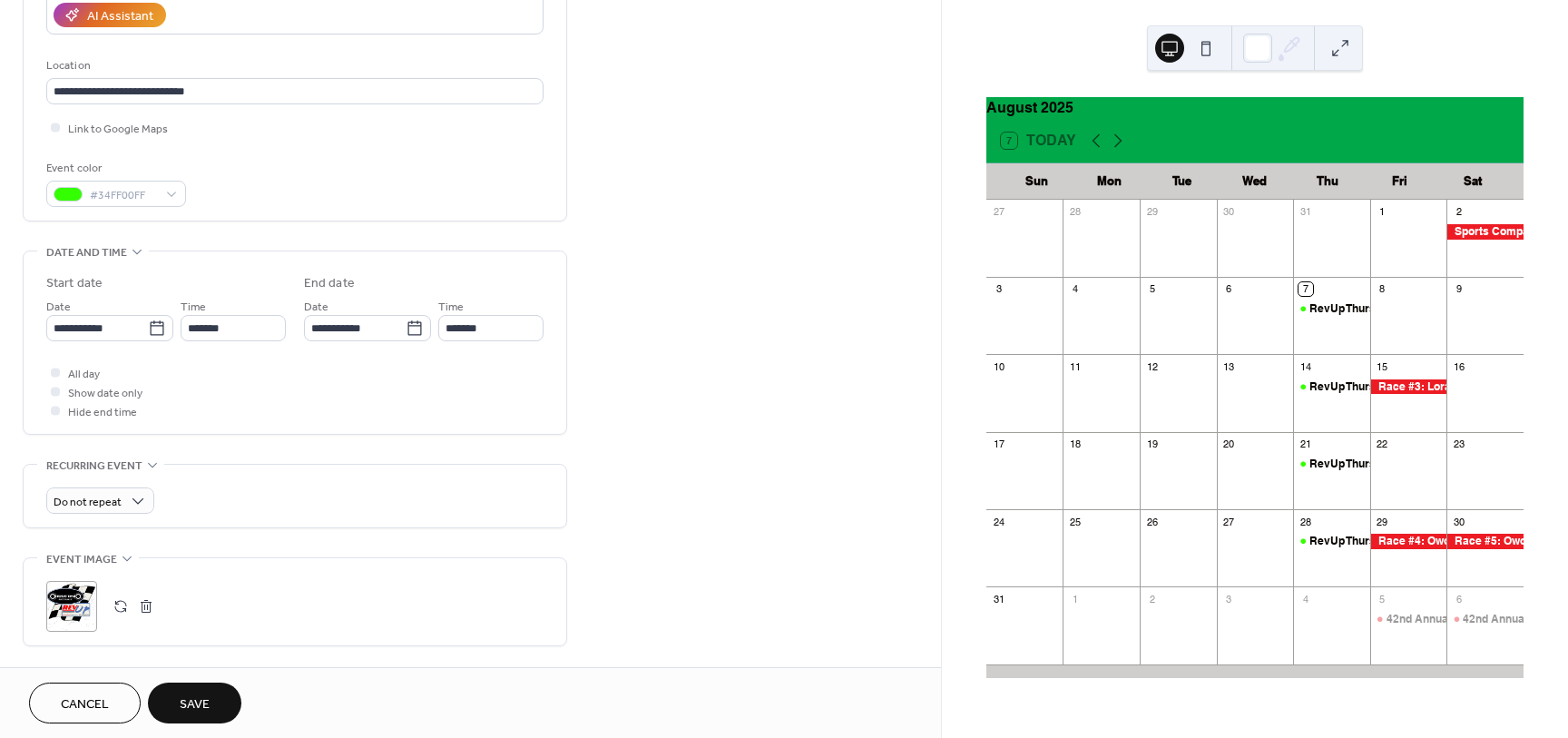 click on "Save" at bounding box center [194, 704] 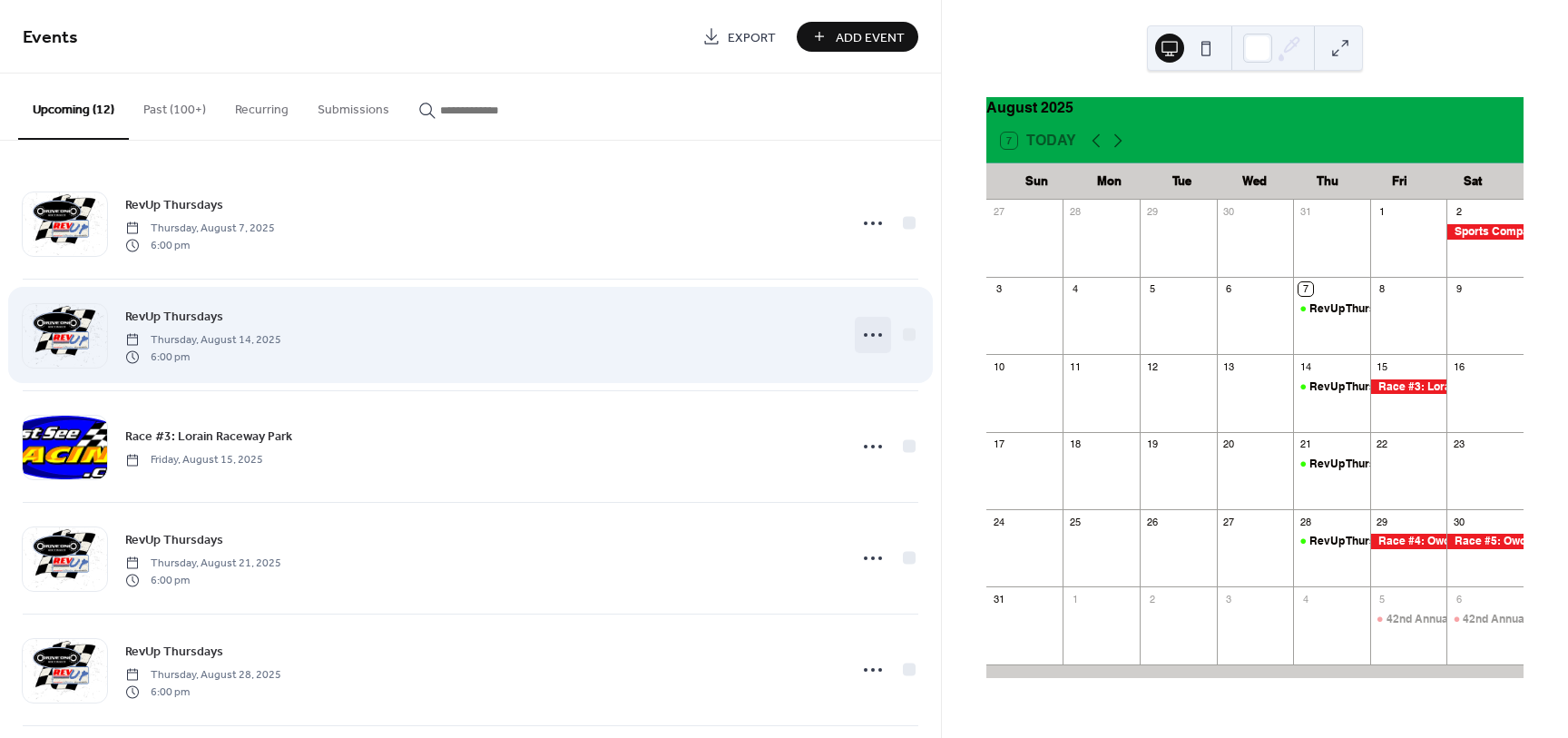 click 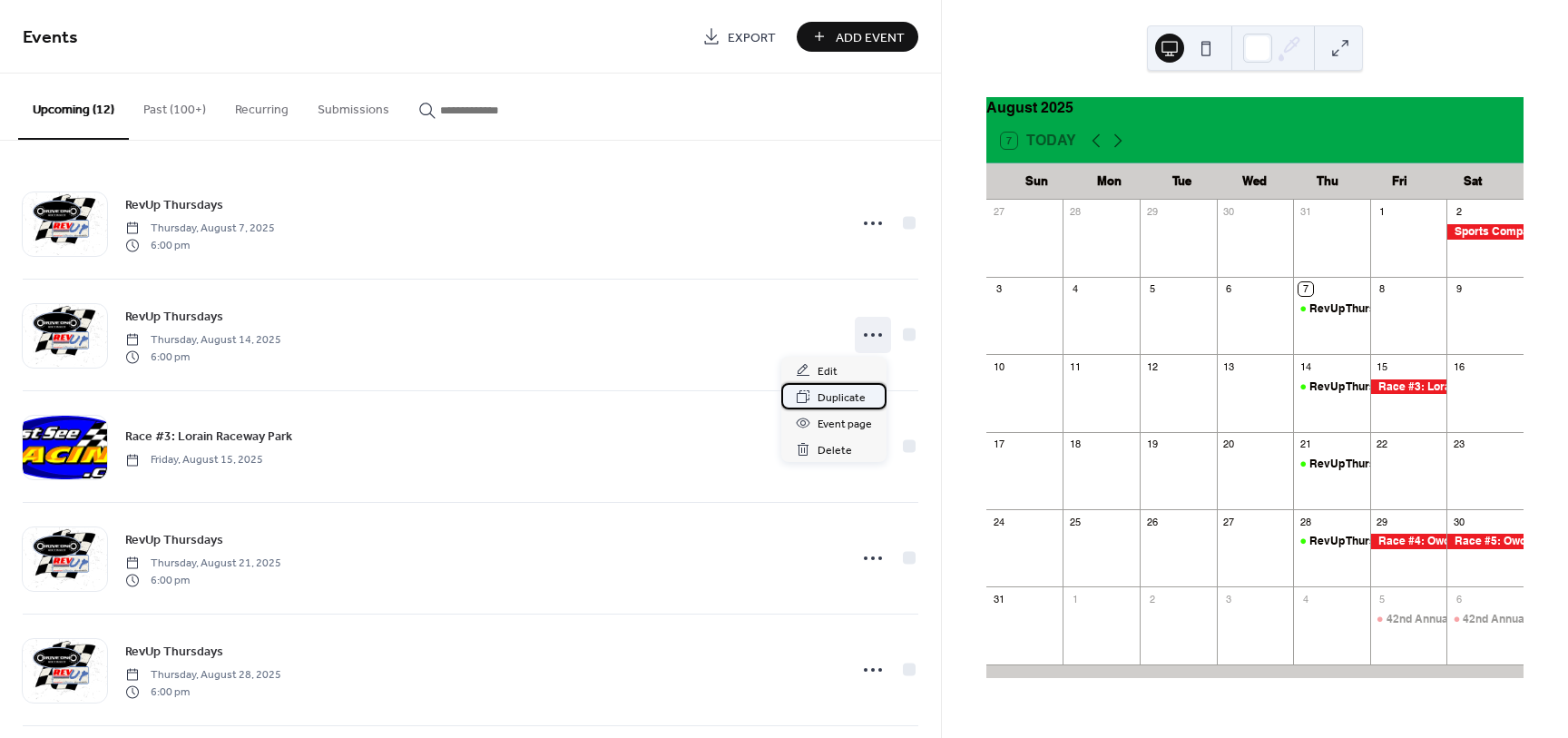 click on "Duplicate" at bounding box center [841, 398] 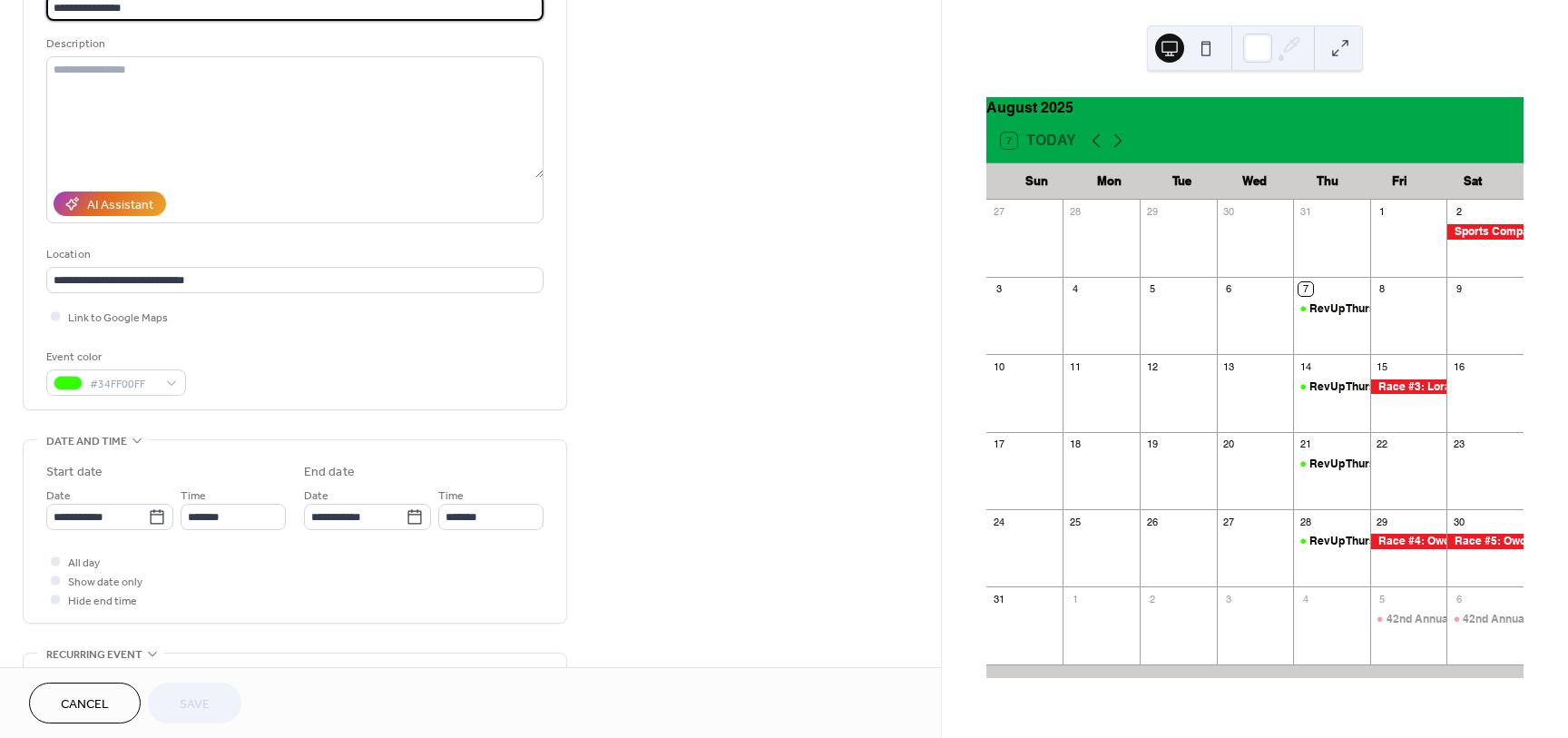 scroll, scrollTop: 454, scrollLeft: 0, axis: vertical 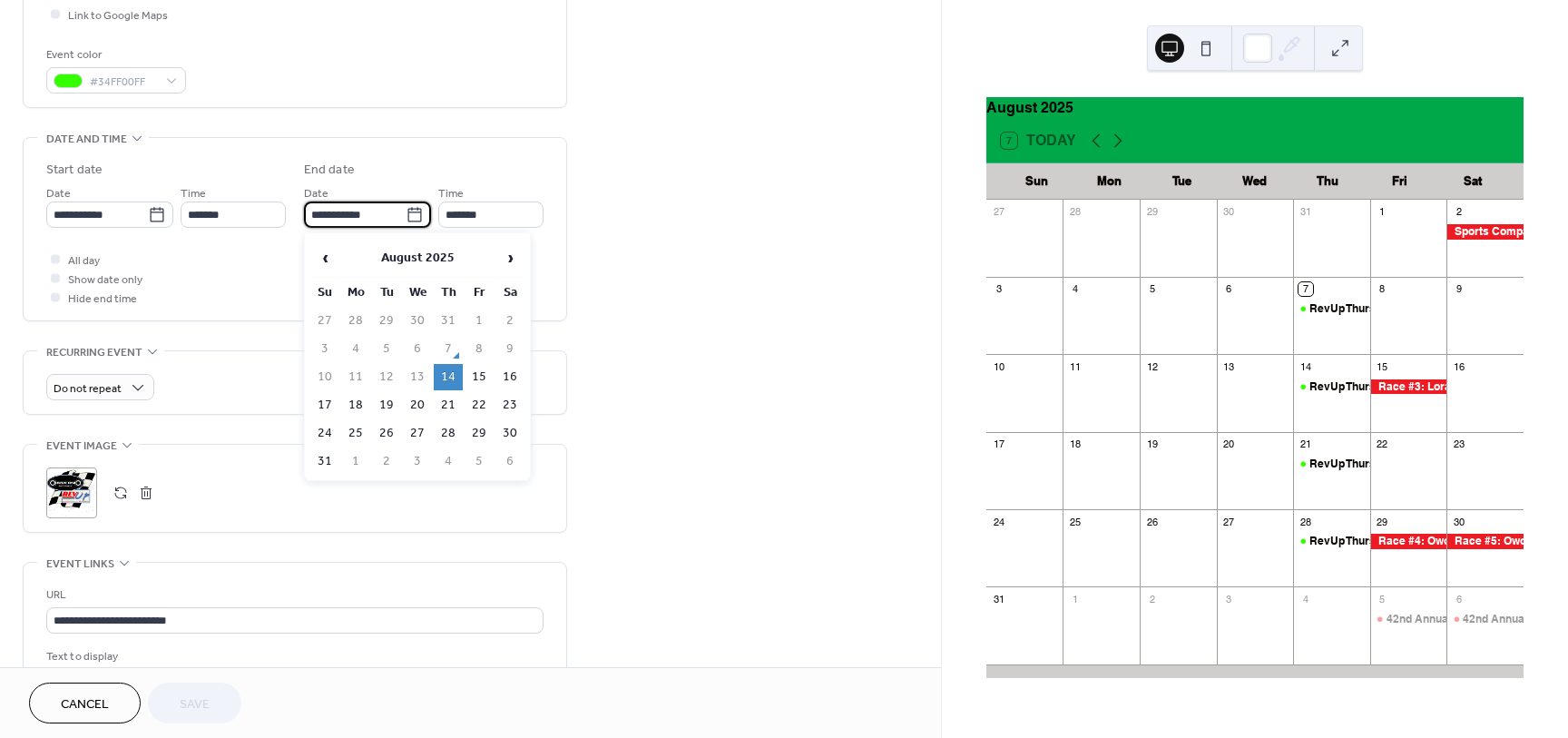 click on "**********" at bounding box center [355, 214] 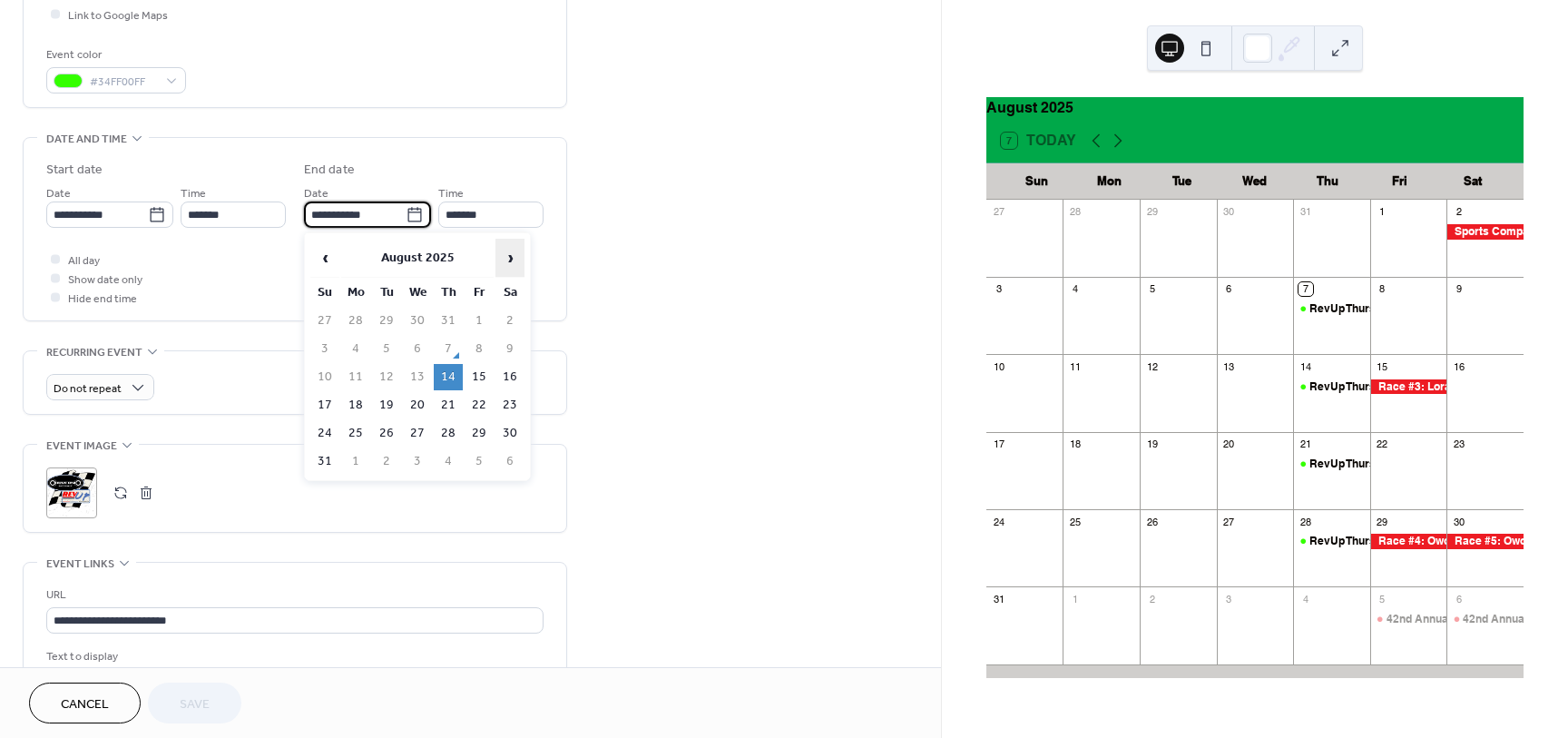 click on "›" at bounding box center (510, 258) 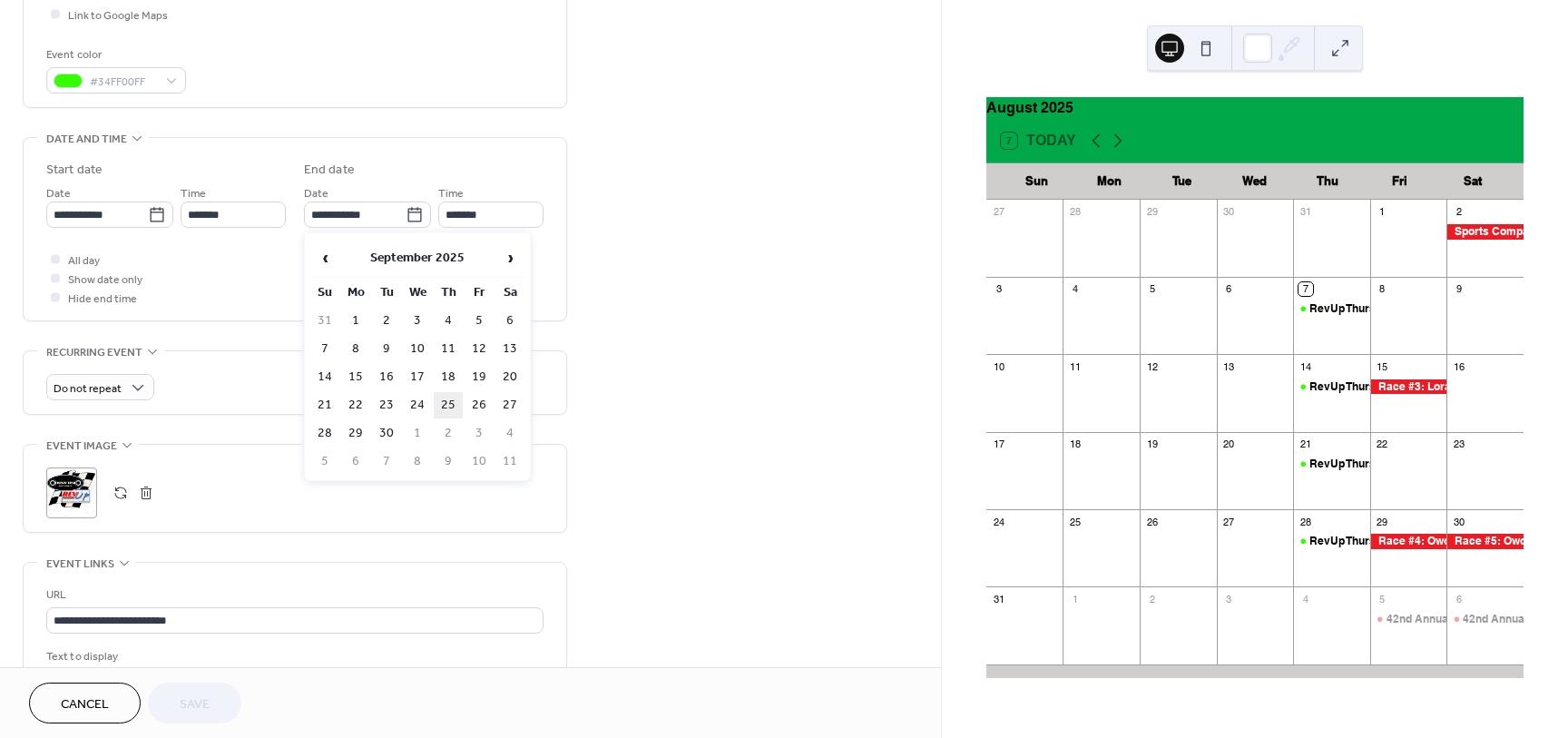 click on "25" at bounding box center [448, 405] 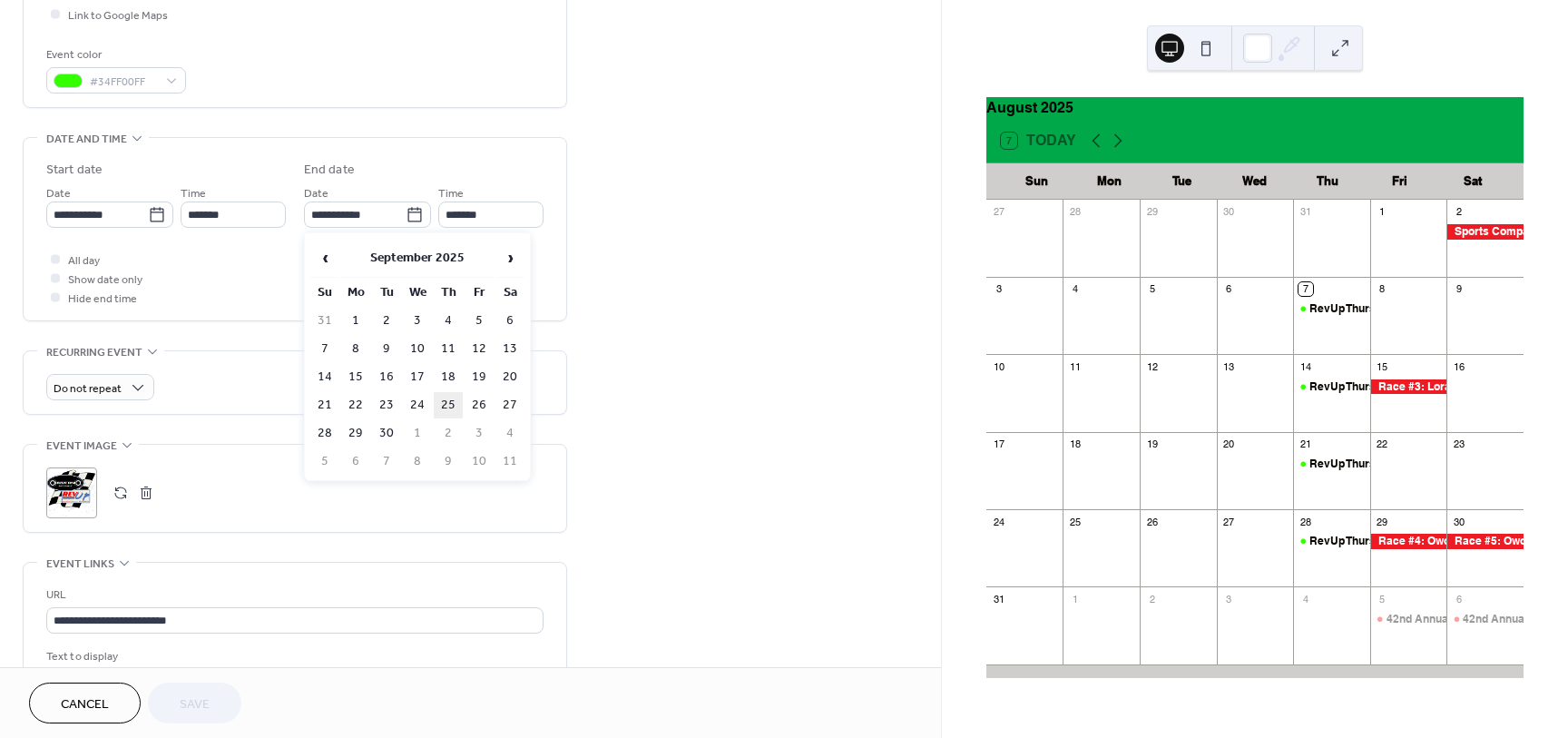 type on "**********" 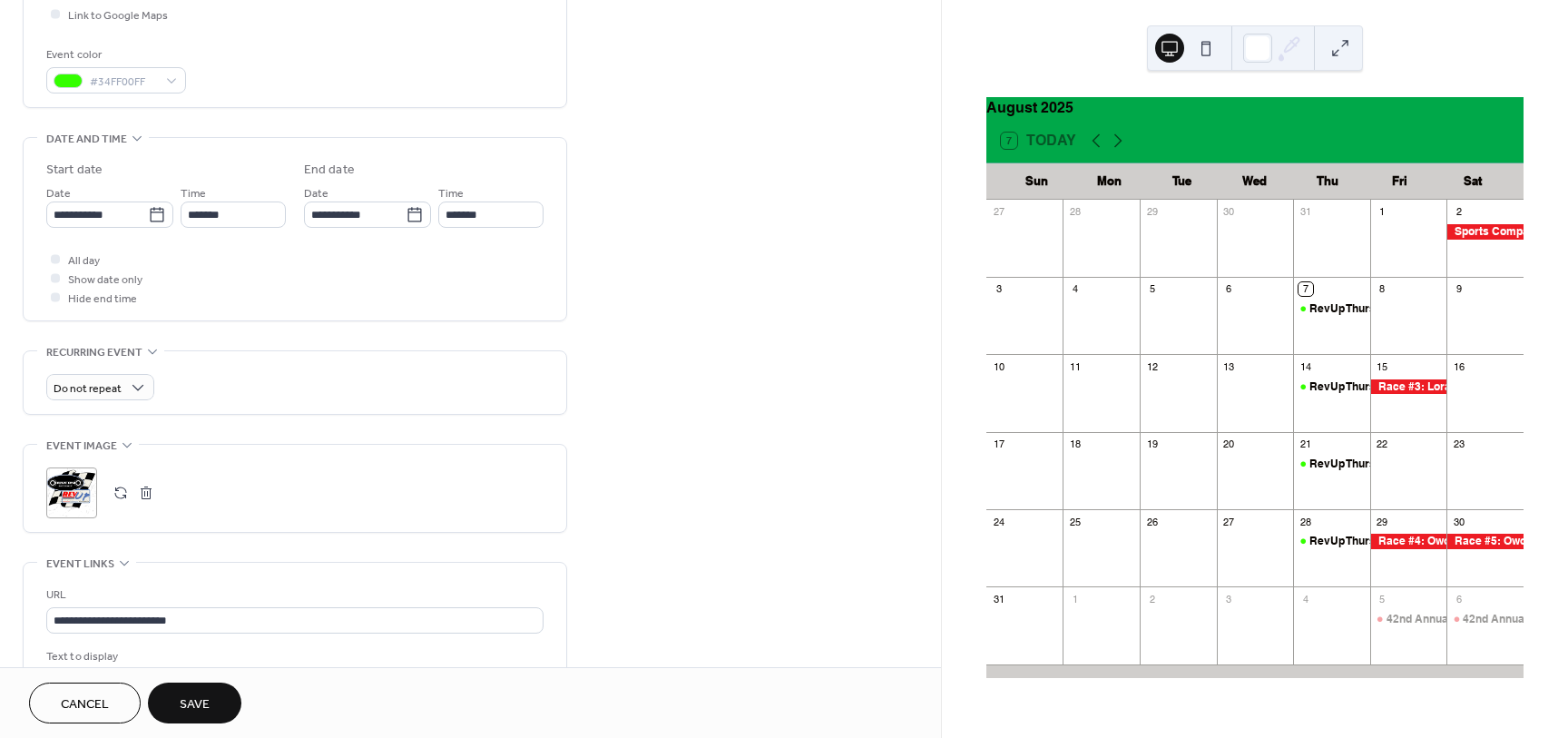 click on "Save" at bounding box center (194, 704) 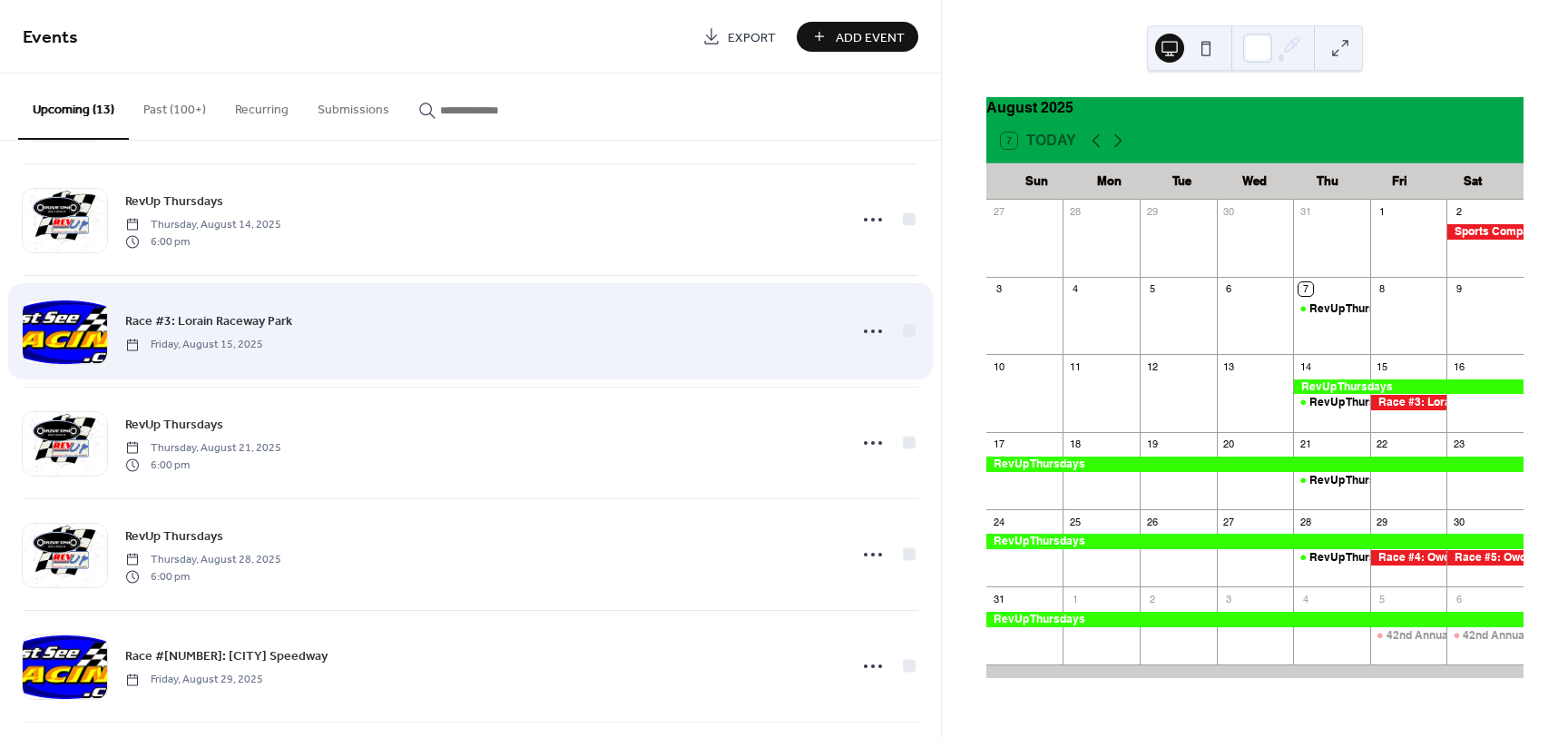 scroll, scrollTop: 0, scrollLeft: 0, axis: both 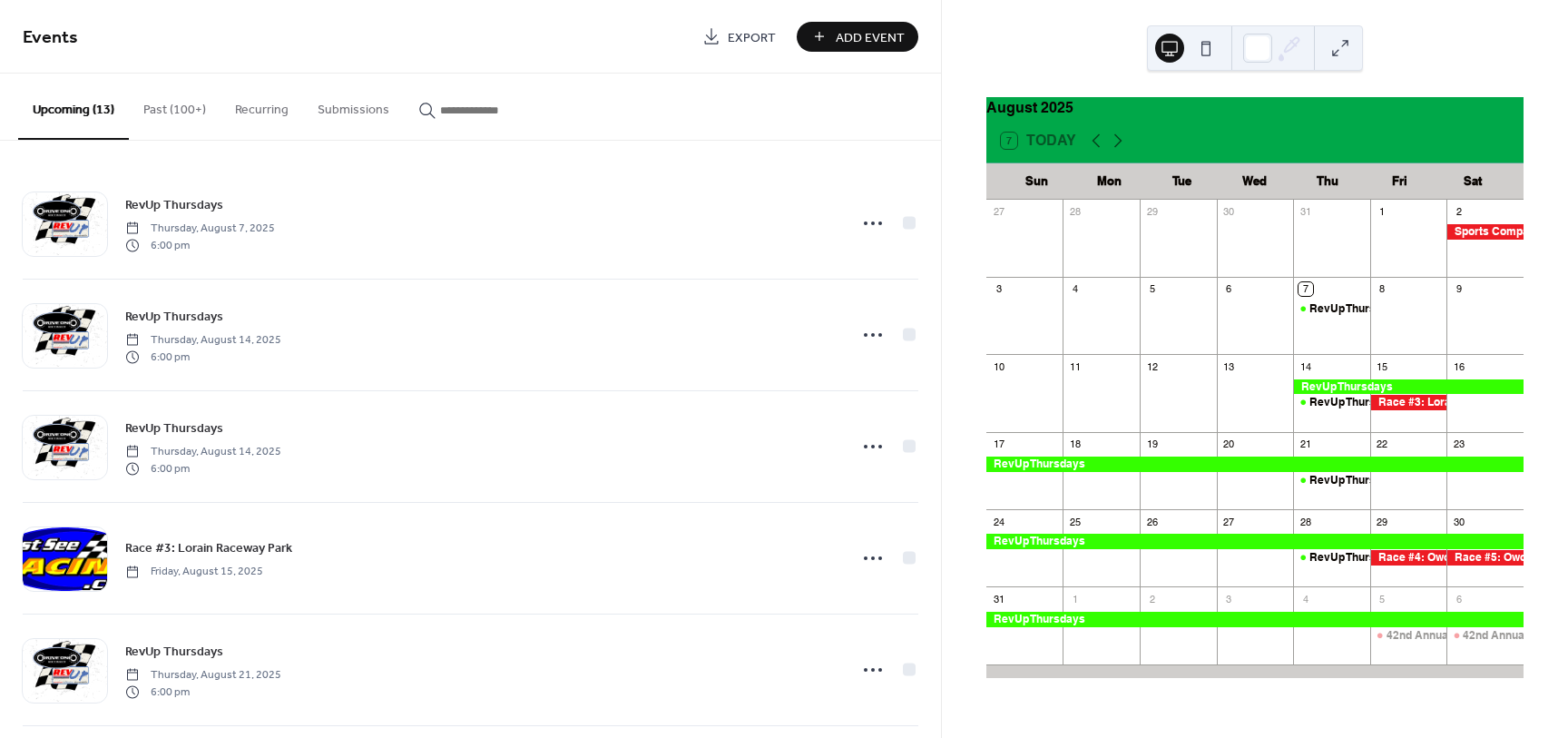click on "Past (100+)" at bounding box center (174, 105) 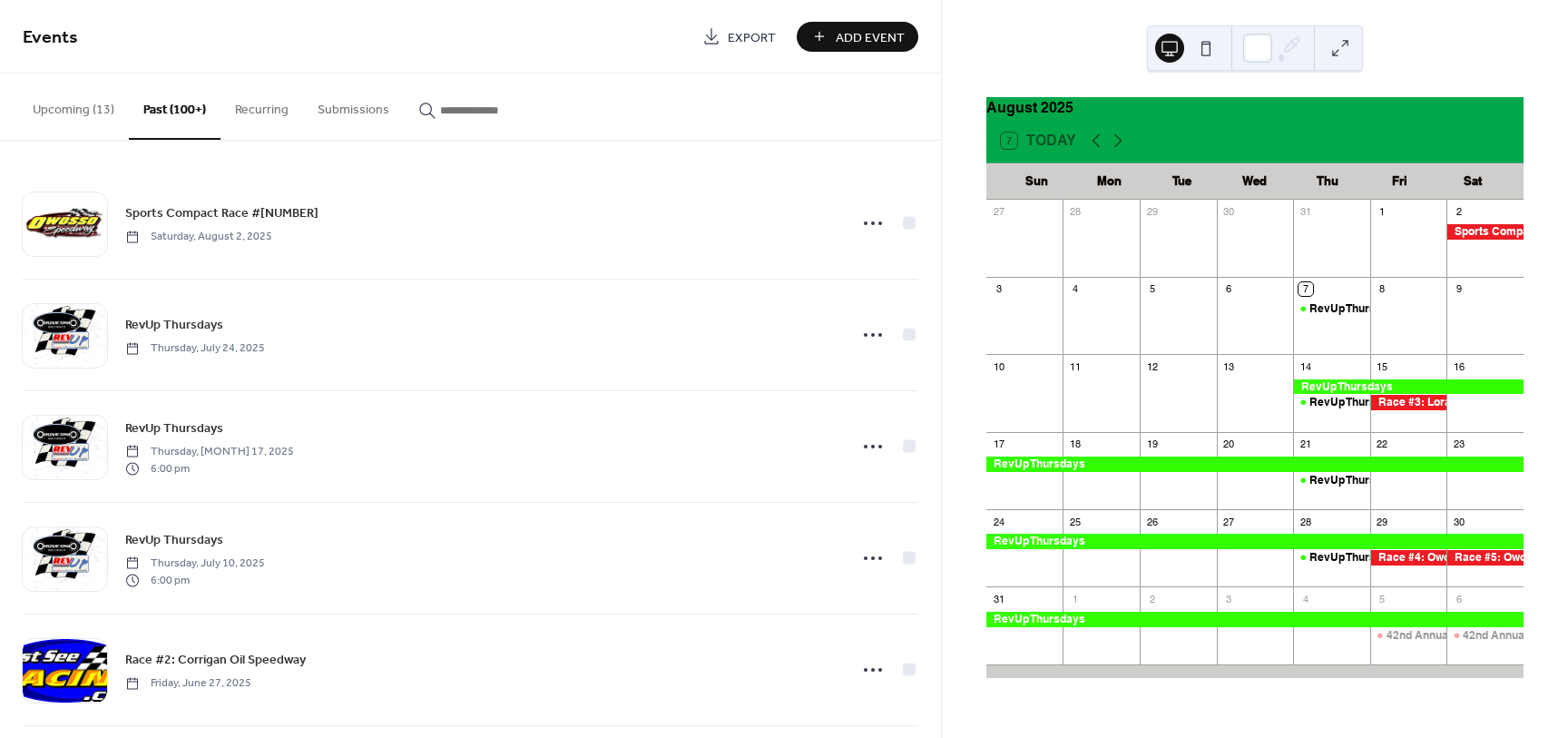 click on "Upcoming (13)" at bounding box center (74, 105) 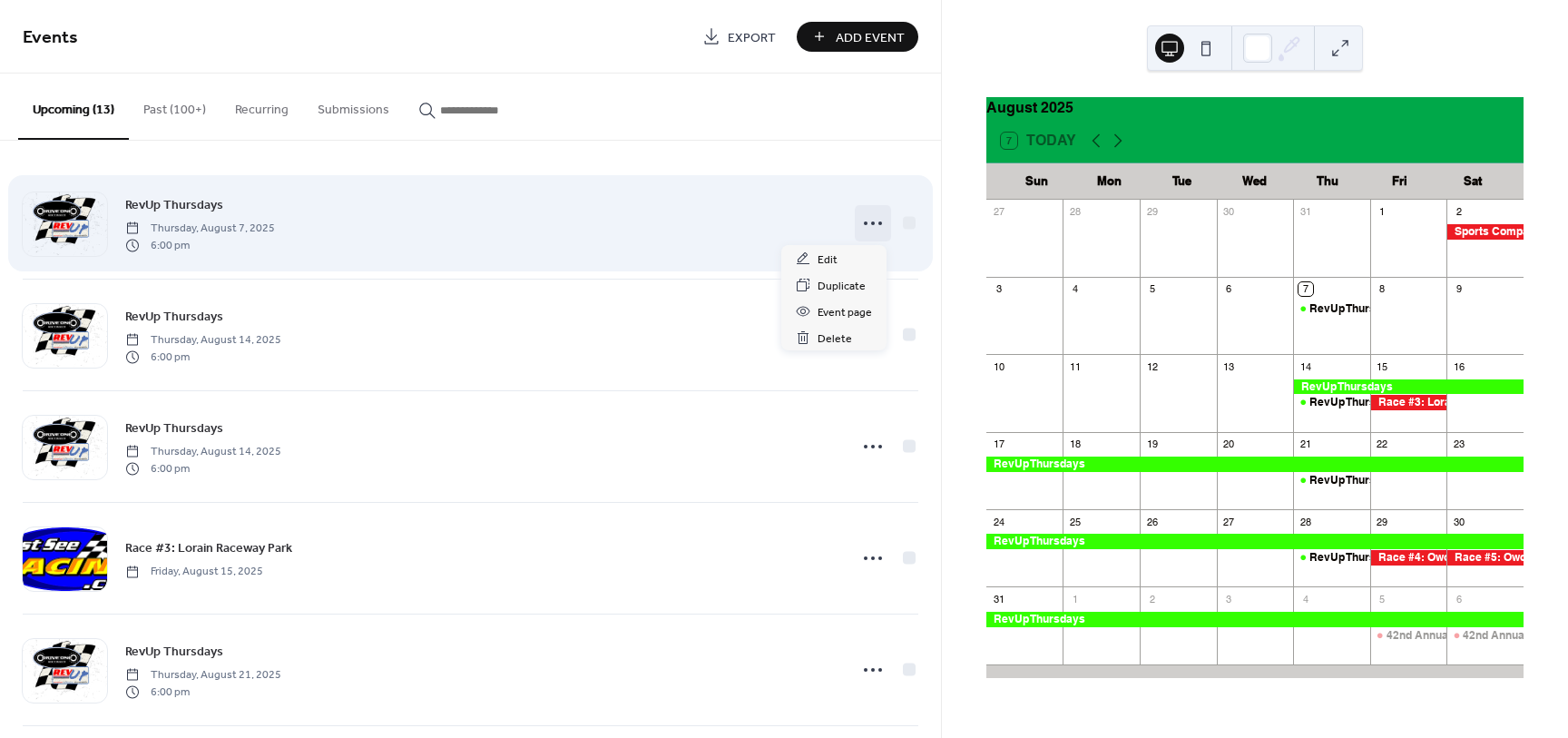 click 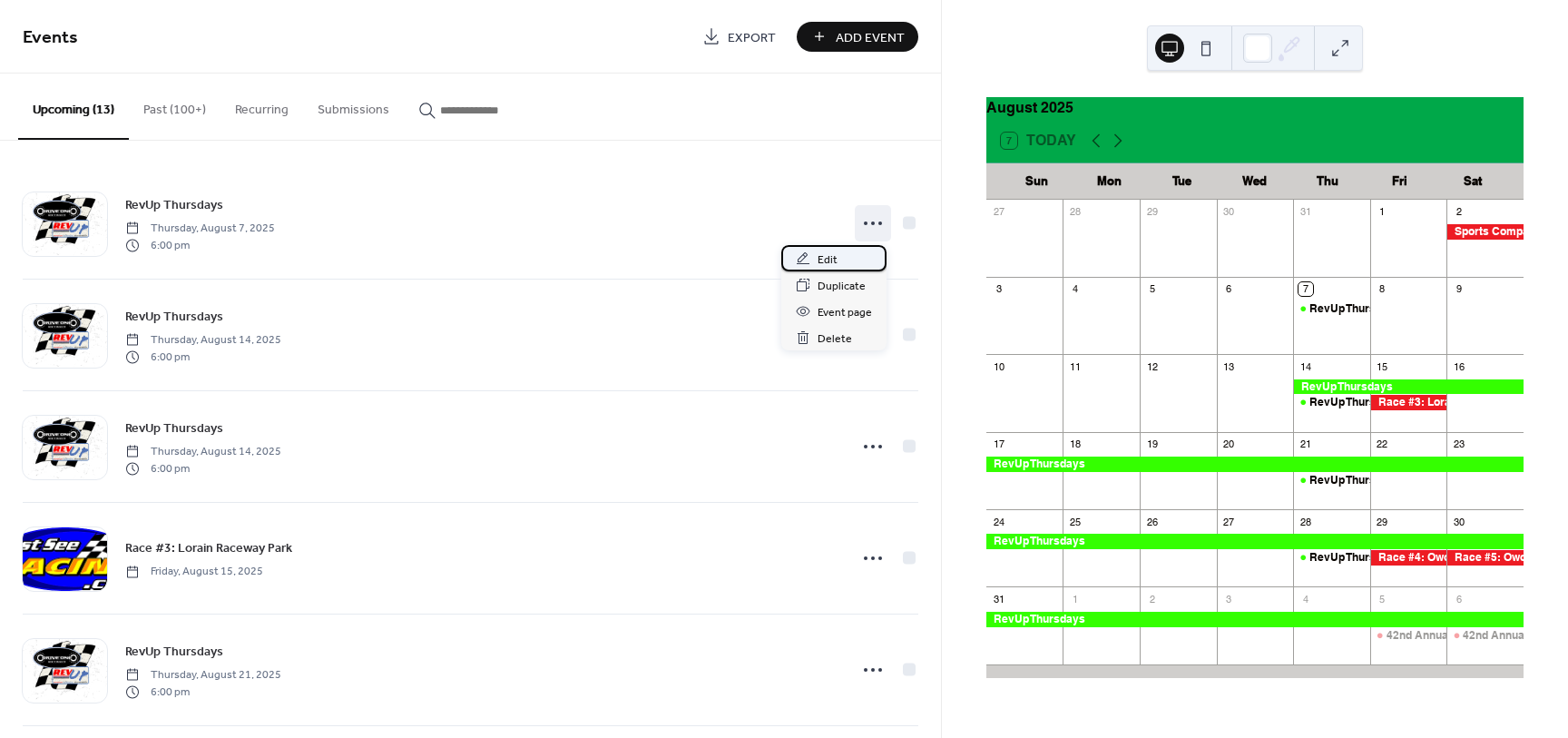 click on "Edit" at bounding box center [828, 260] 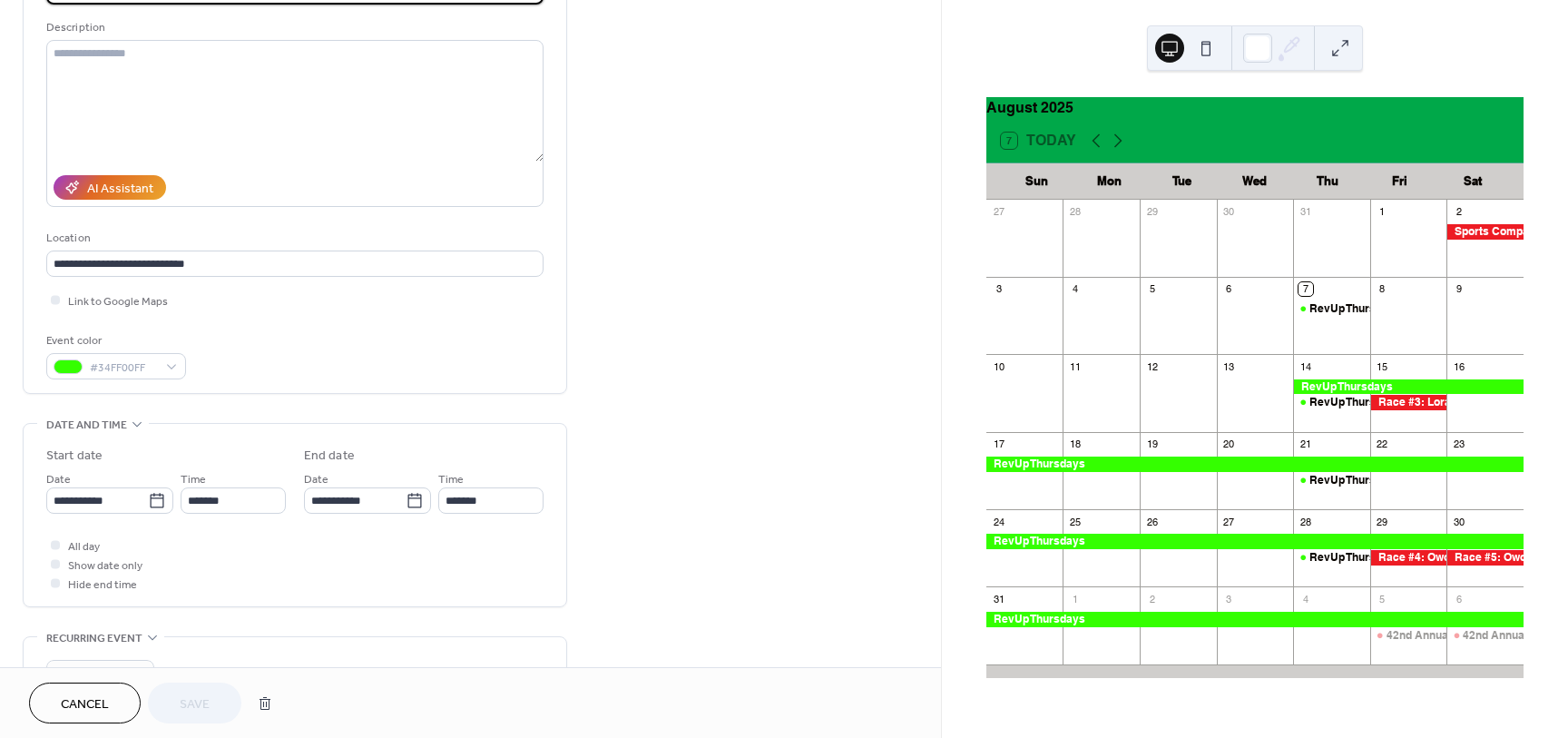 scroll, scrollTop: 227, scrollLeft: 0, axis: vertical 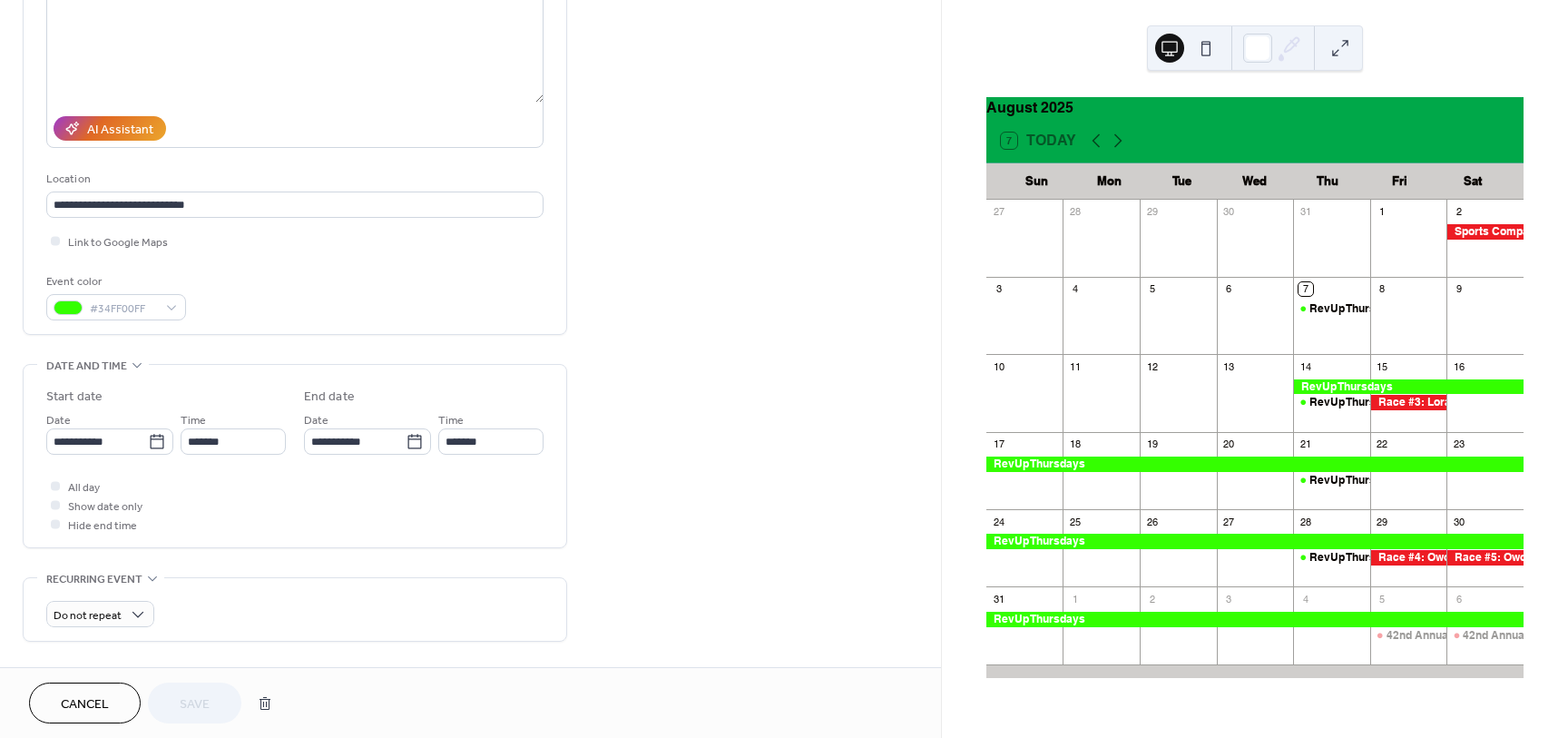 click on "Cancel" at bounding box center [84, 704] 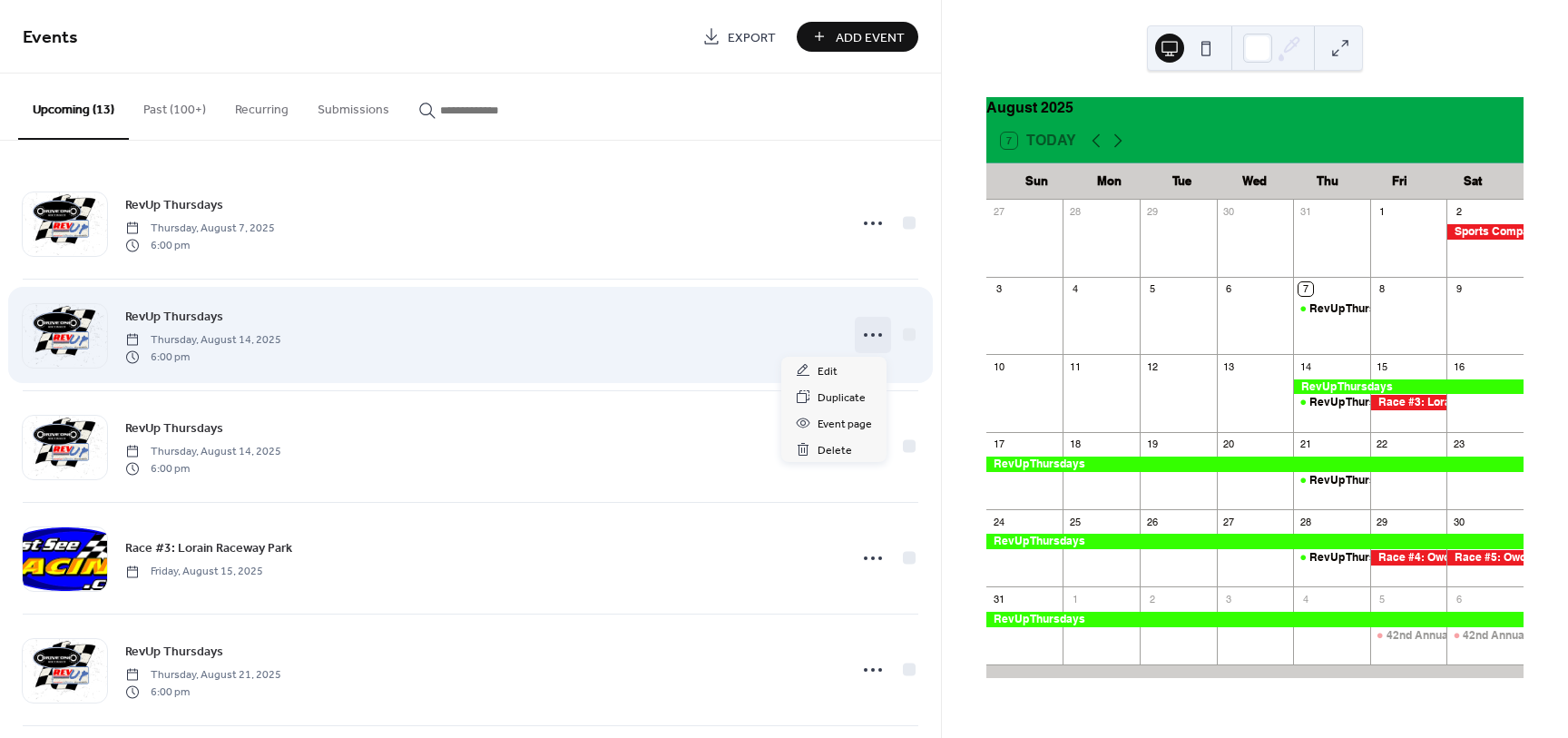 click 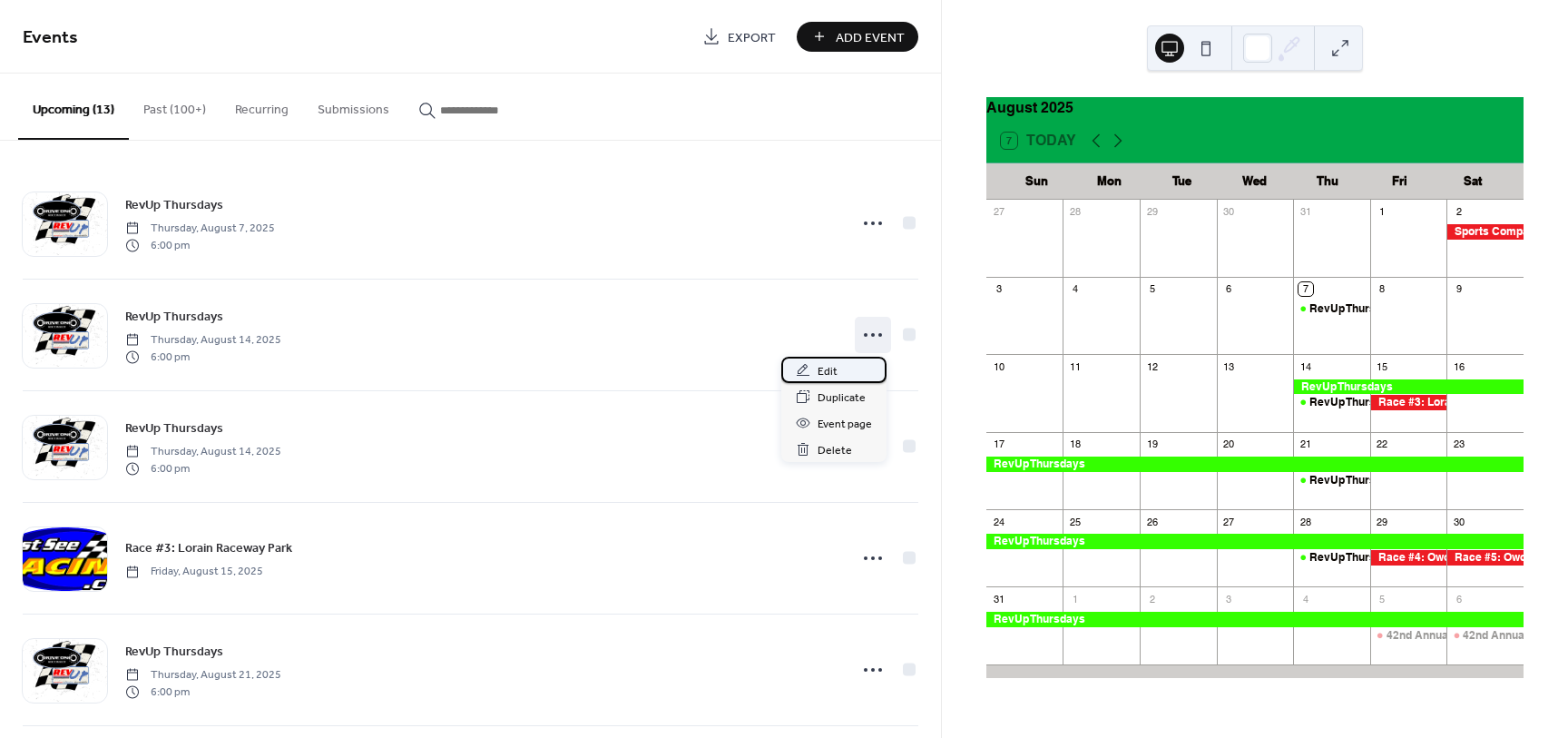 click on "Edit" at bounding box center [828, 371] 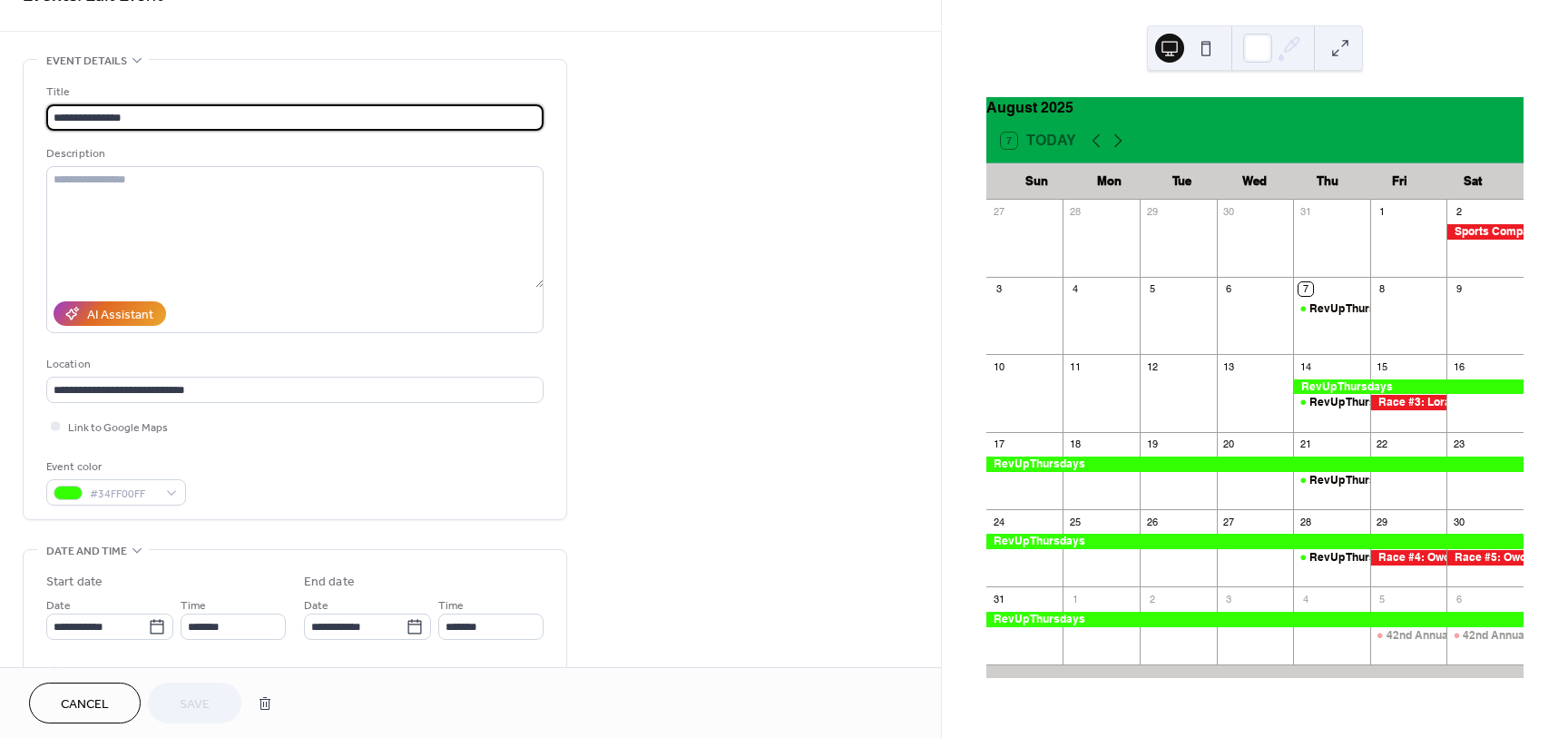 scroll, scrollTop: 227, scrollLeft: 0, axis: vertical 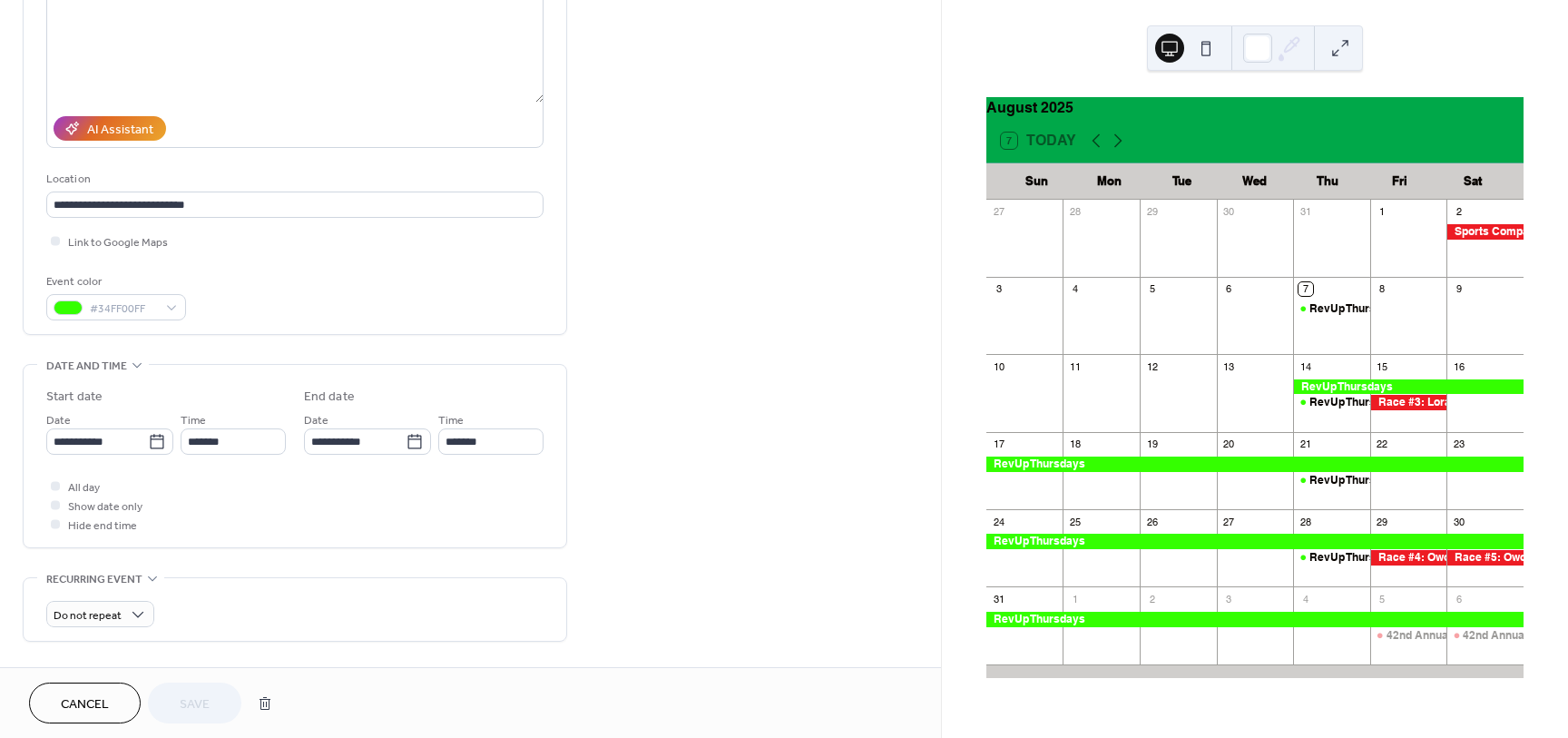 click on "Cancel" at bounding box center (84, 704) 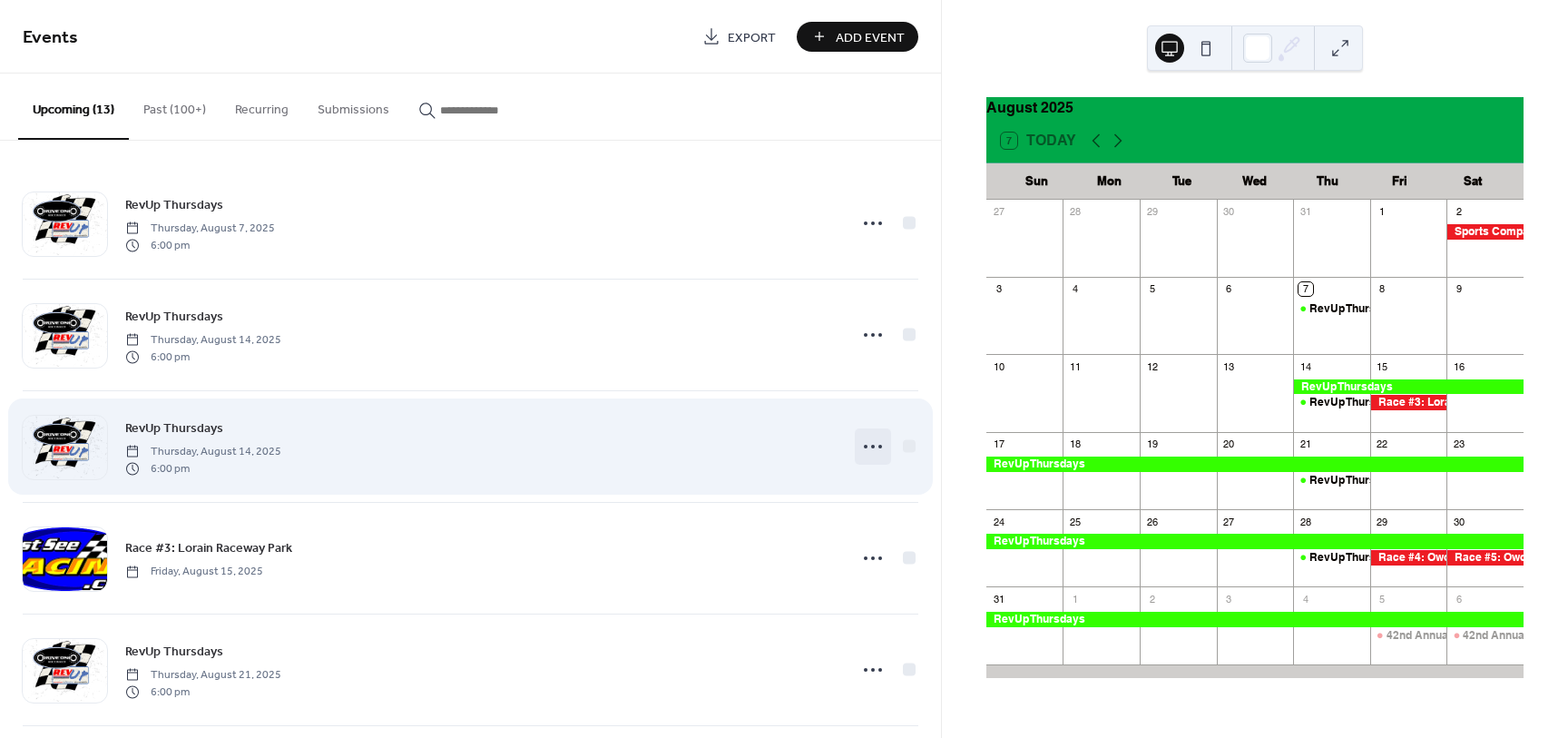 click 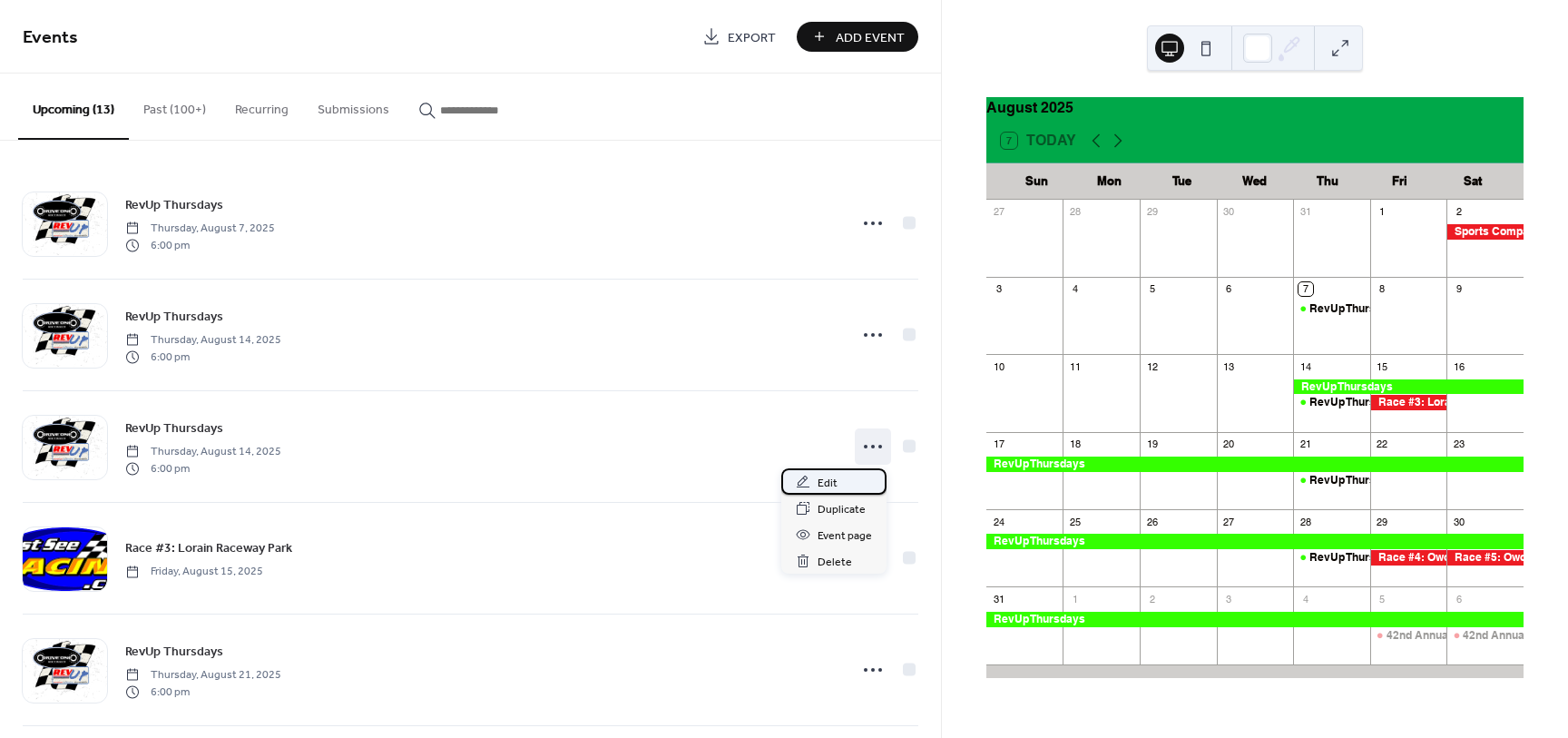 click on "Edit" at bounding box center [834, 481] 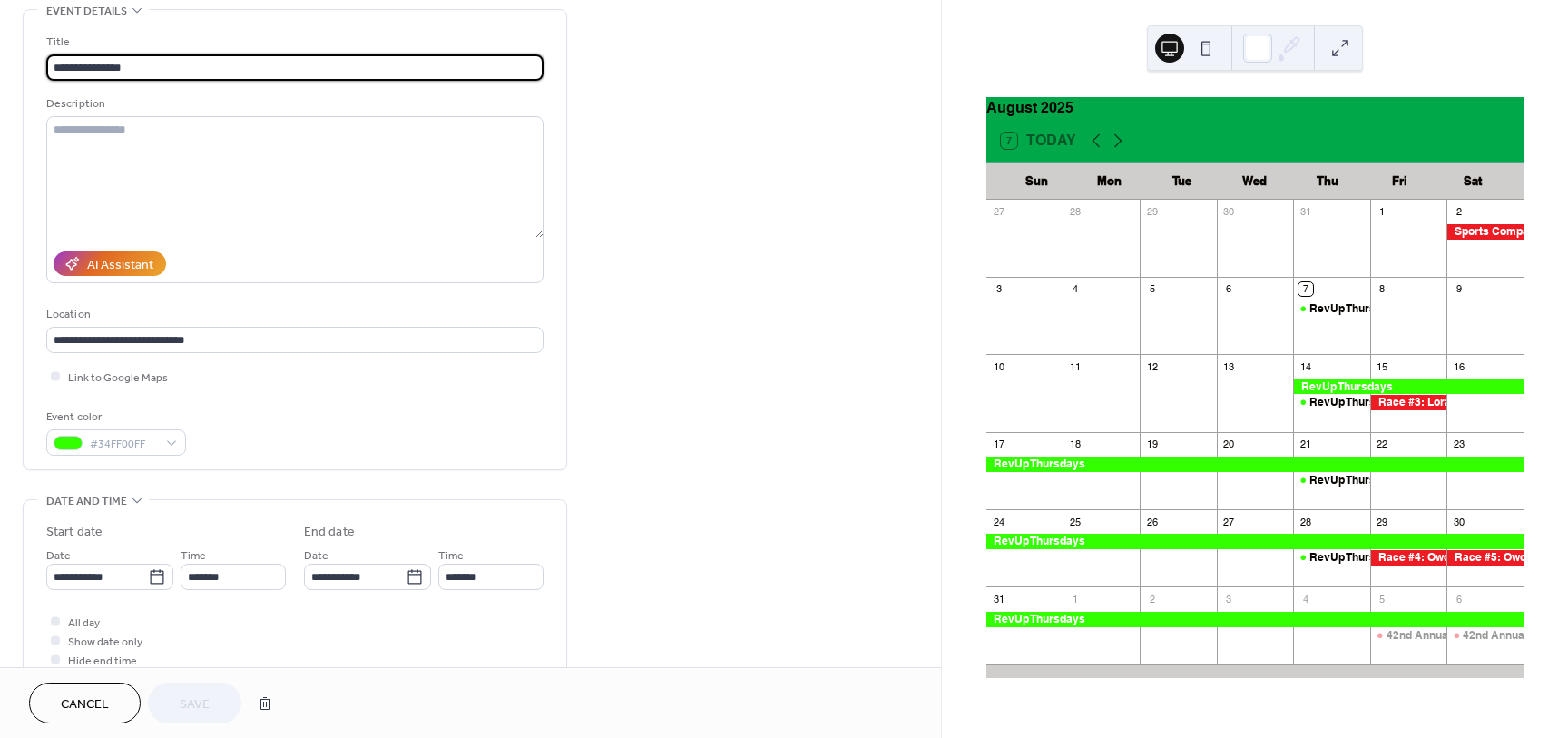 scroll, scrollTop: 340, scrollLeft: 0, axis: vertical 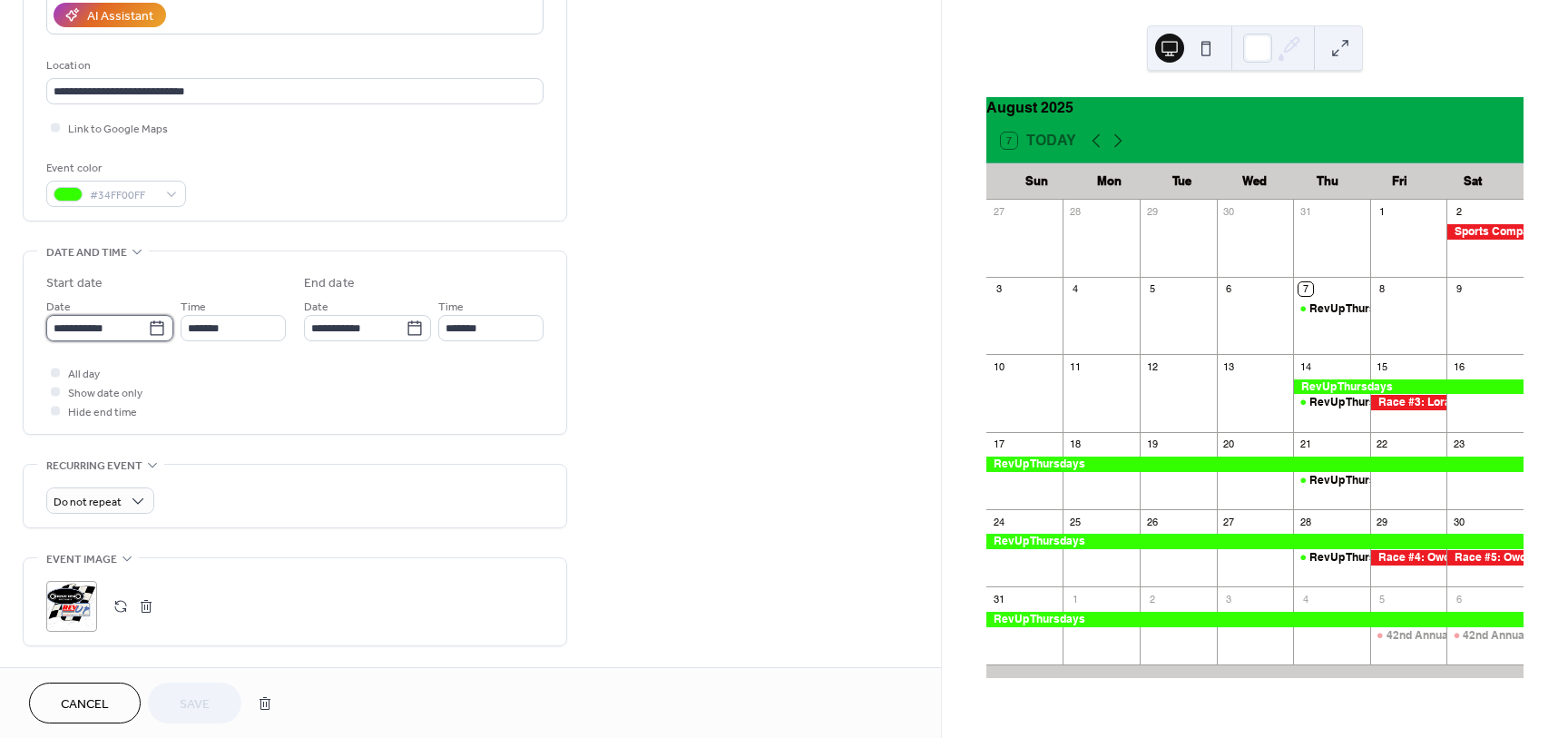 click on "**********" at bounding box center [97, 328] 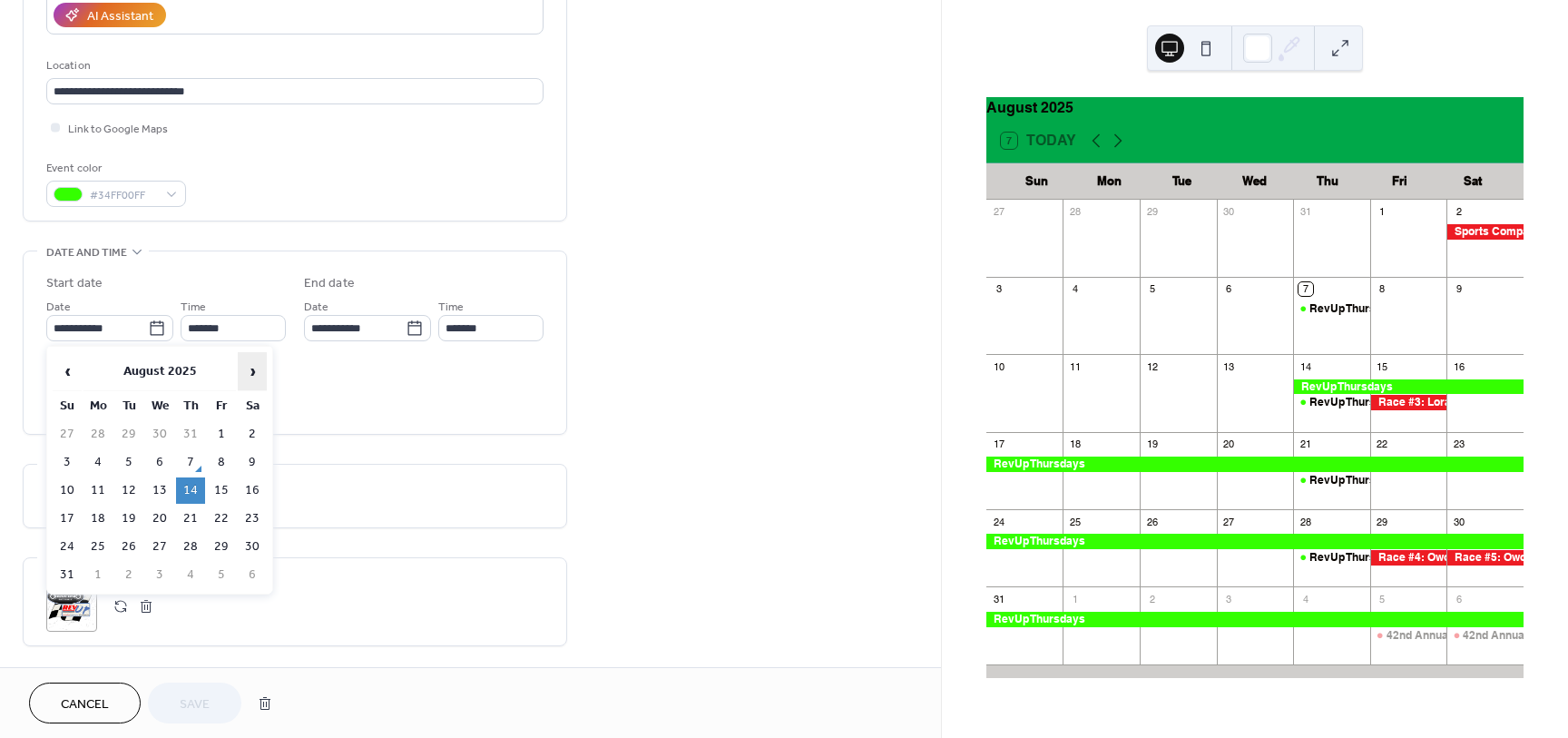 drag, startPoint x: 260, startPoint y: 369, endPoint x: 240, endPoint y: 382, distance: 23.85372 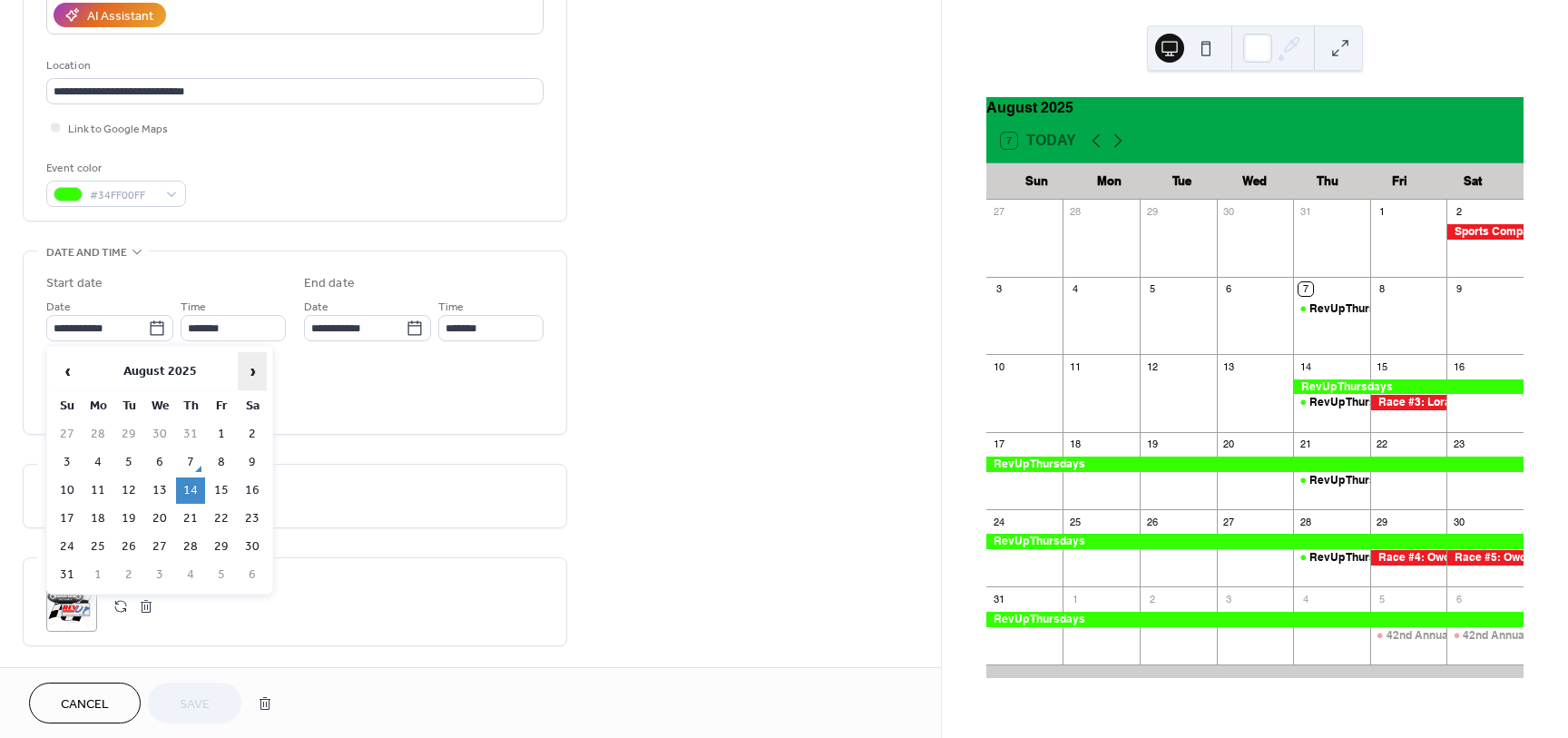click on "›" at bounding box center (252, 371) 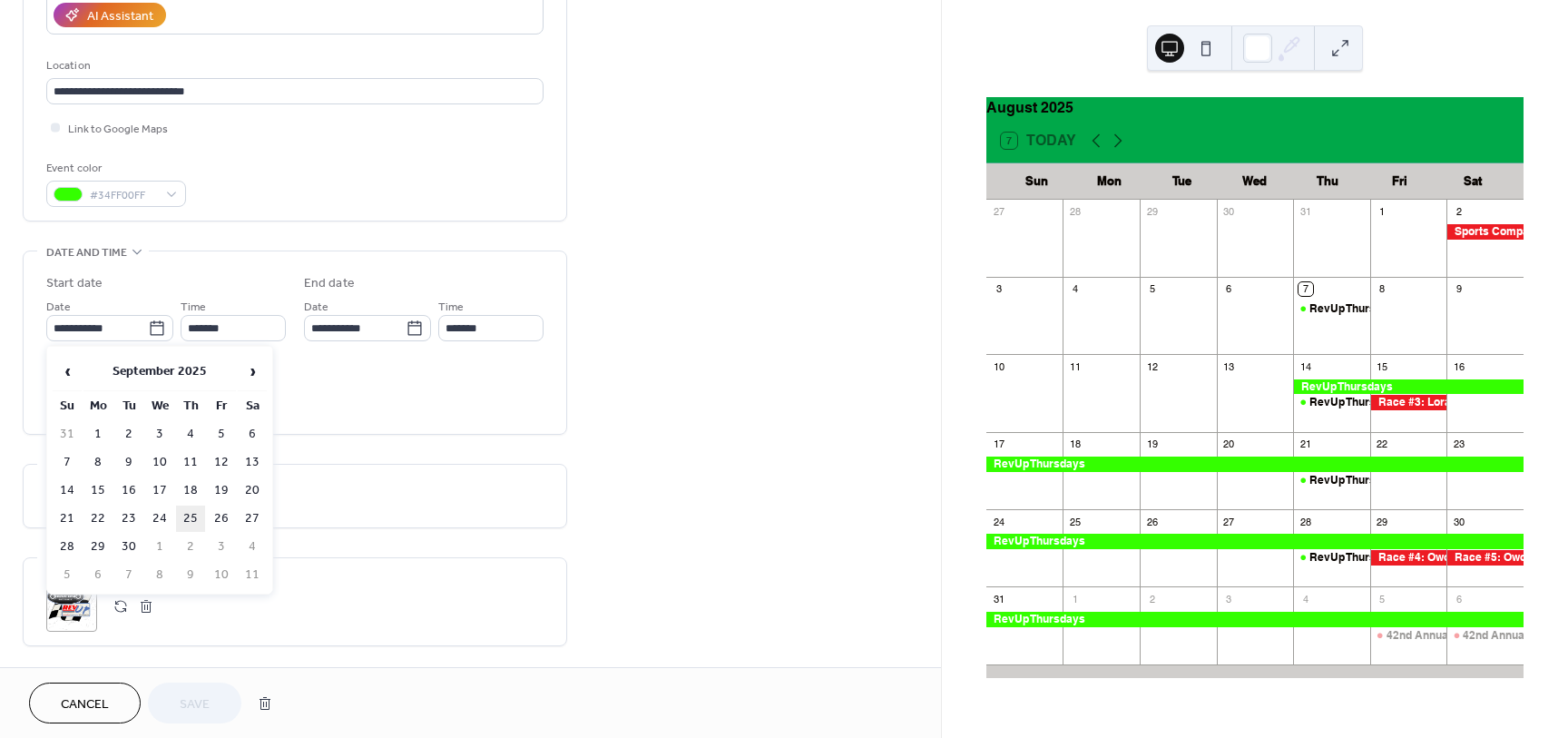 click on "25" at bounding box center (191, 518) 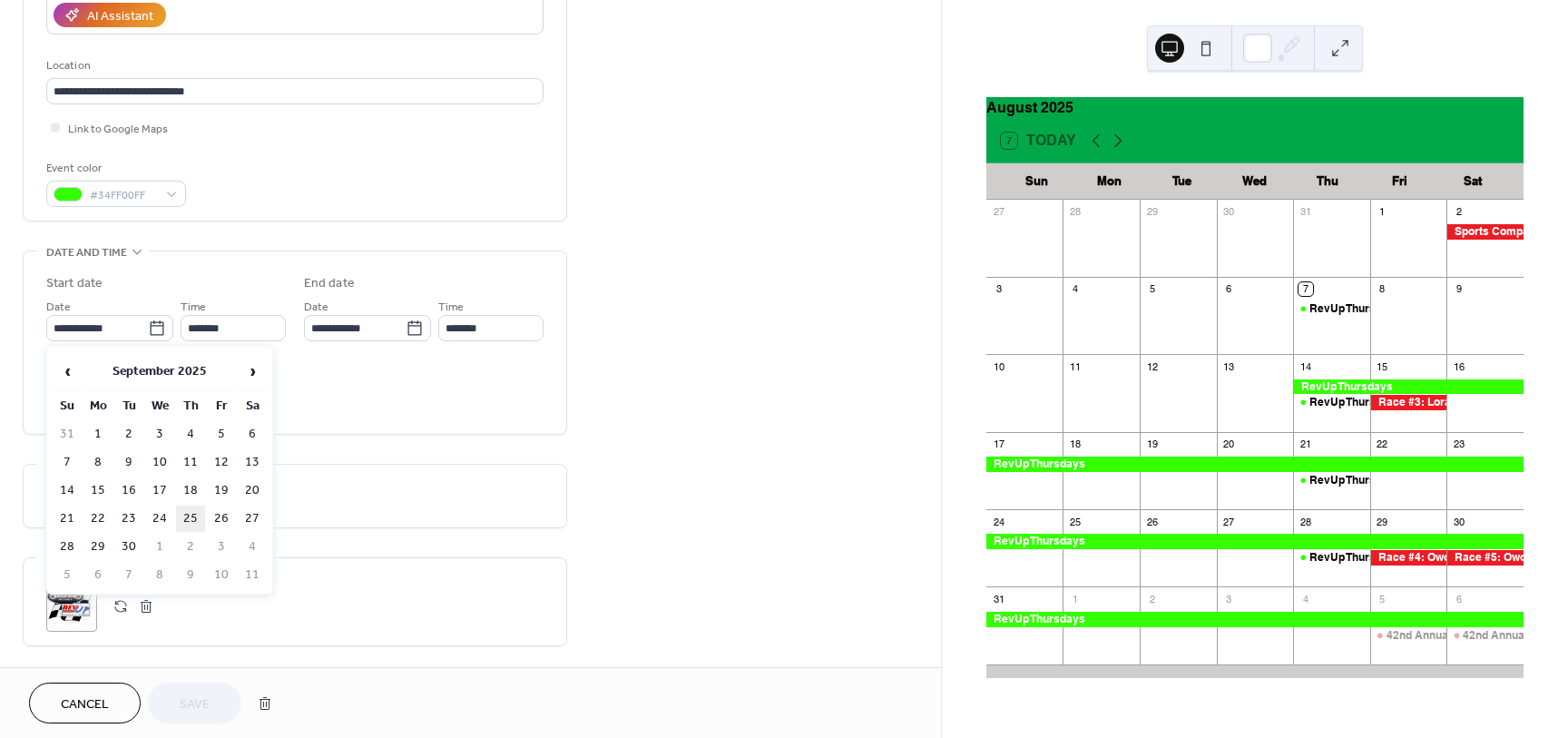 type on "**********" 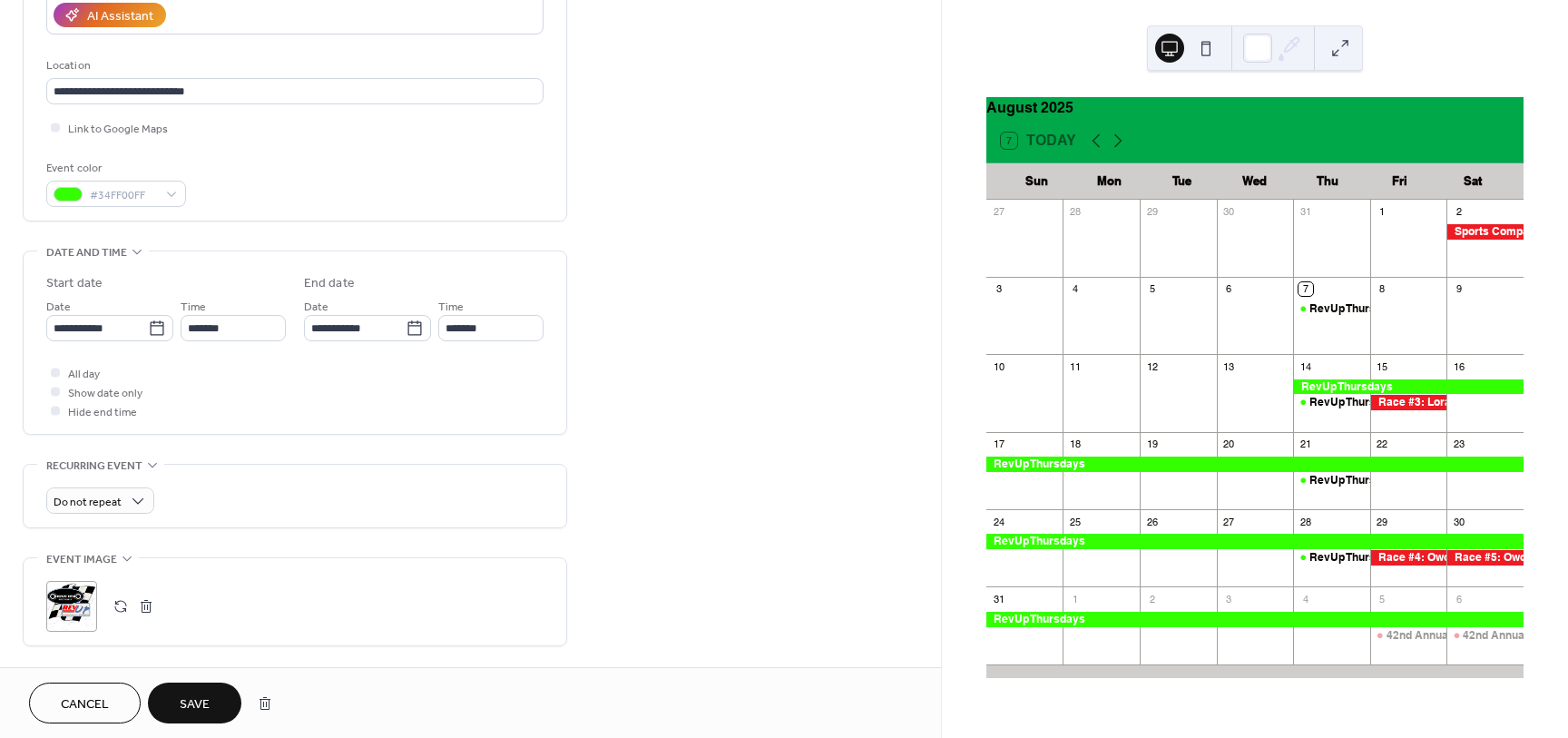 click on "Save" at bounding box center [194, 704] 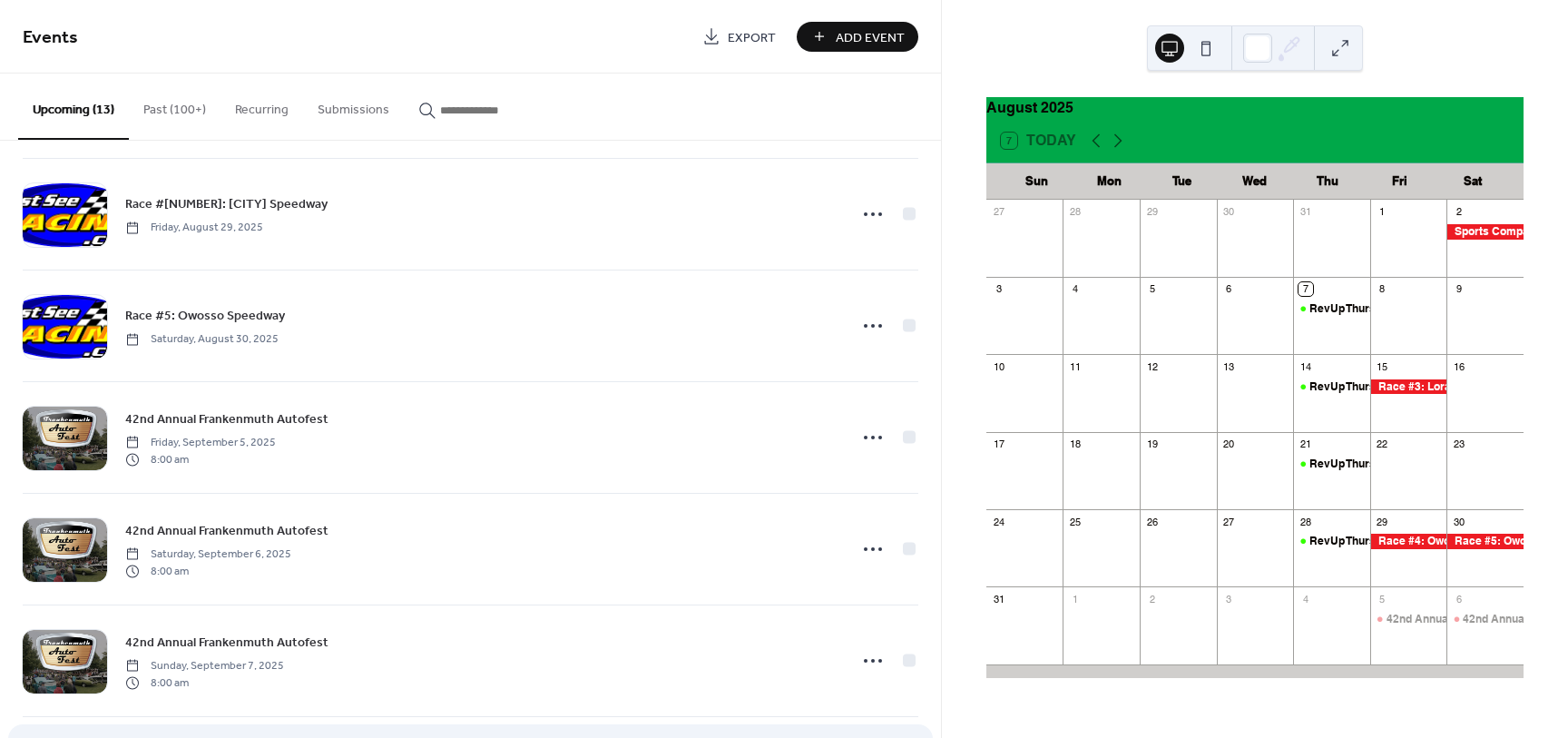 scroll, scrollTop: 908, scrollLeft: 0, axis: vertical 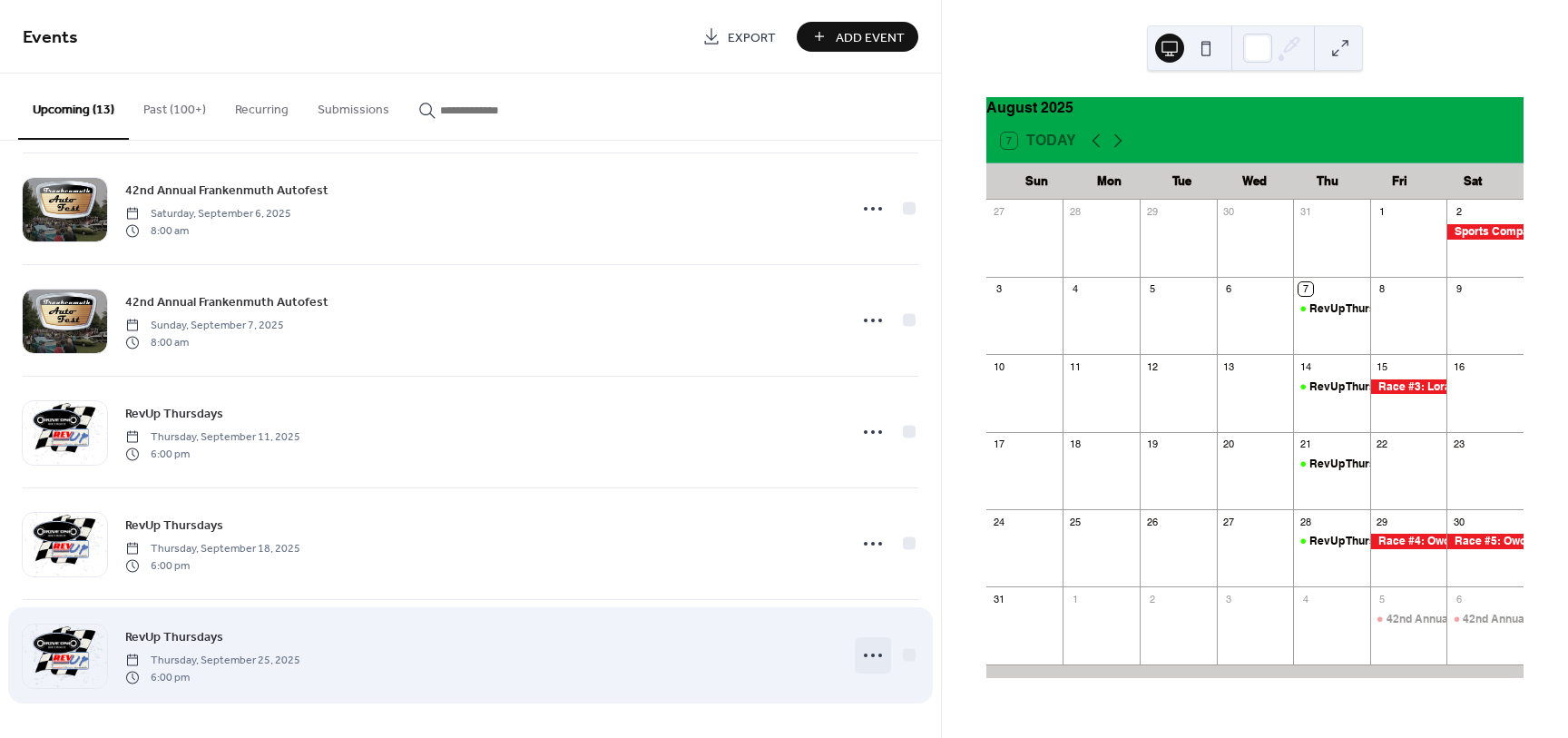 click 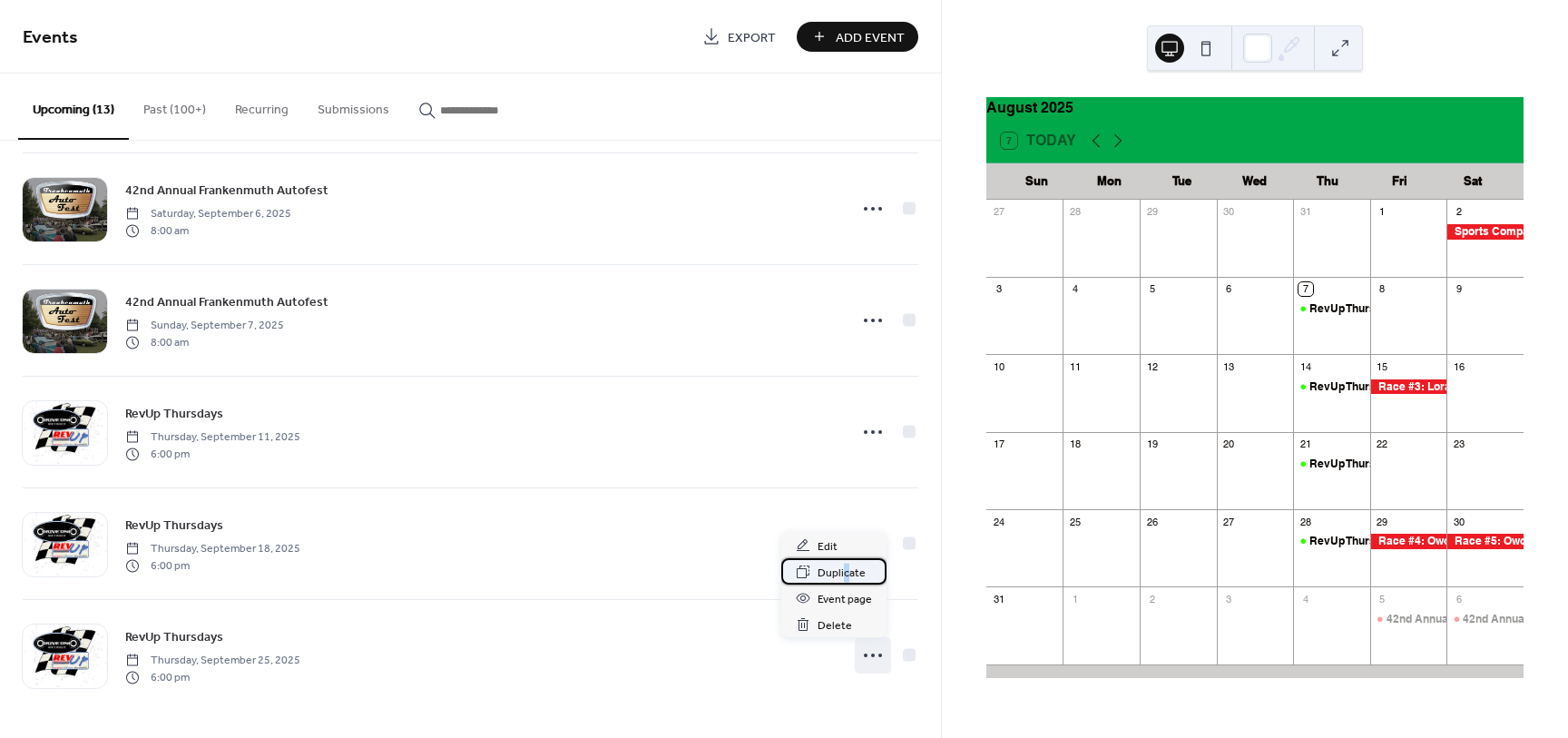 click on "Duplicate" at bounding box center [841, 573] 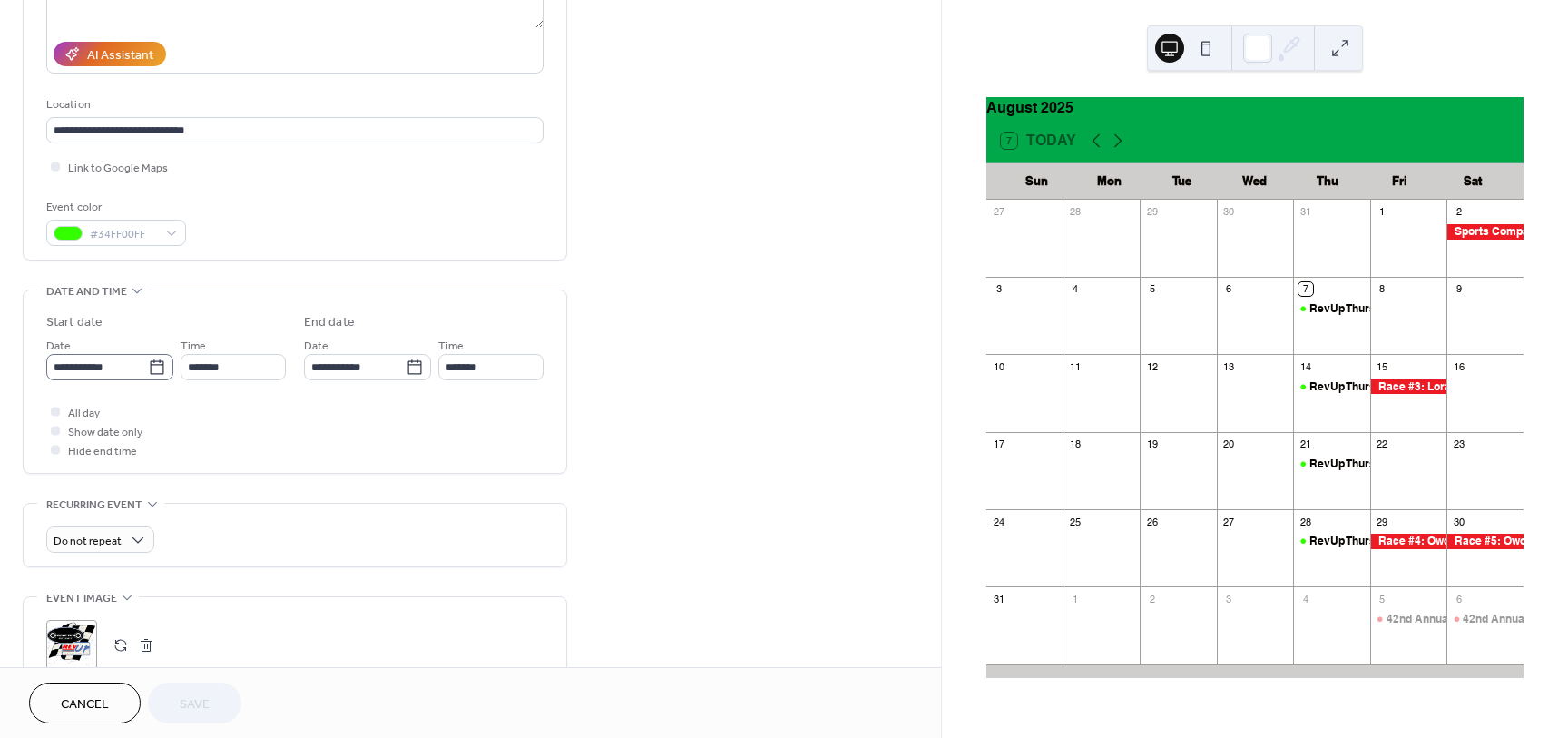 scroll, scrollTop: 340, scrollLeft: 0, axis: vertical 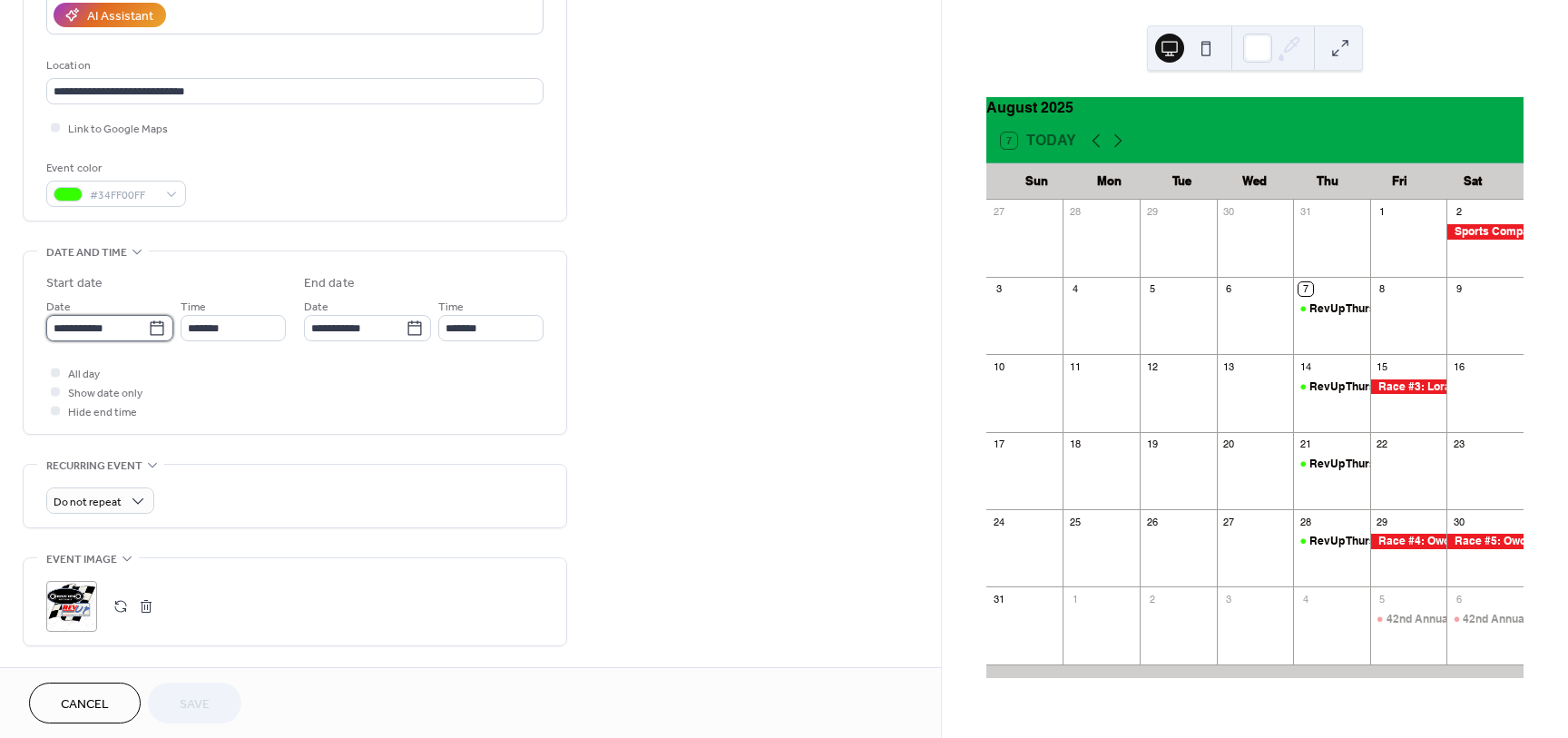 click on "**********" at bounding box center (97, 328) 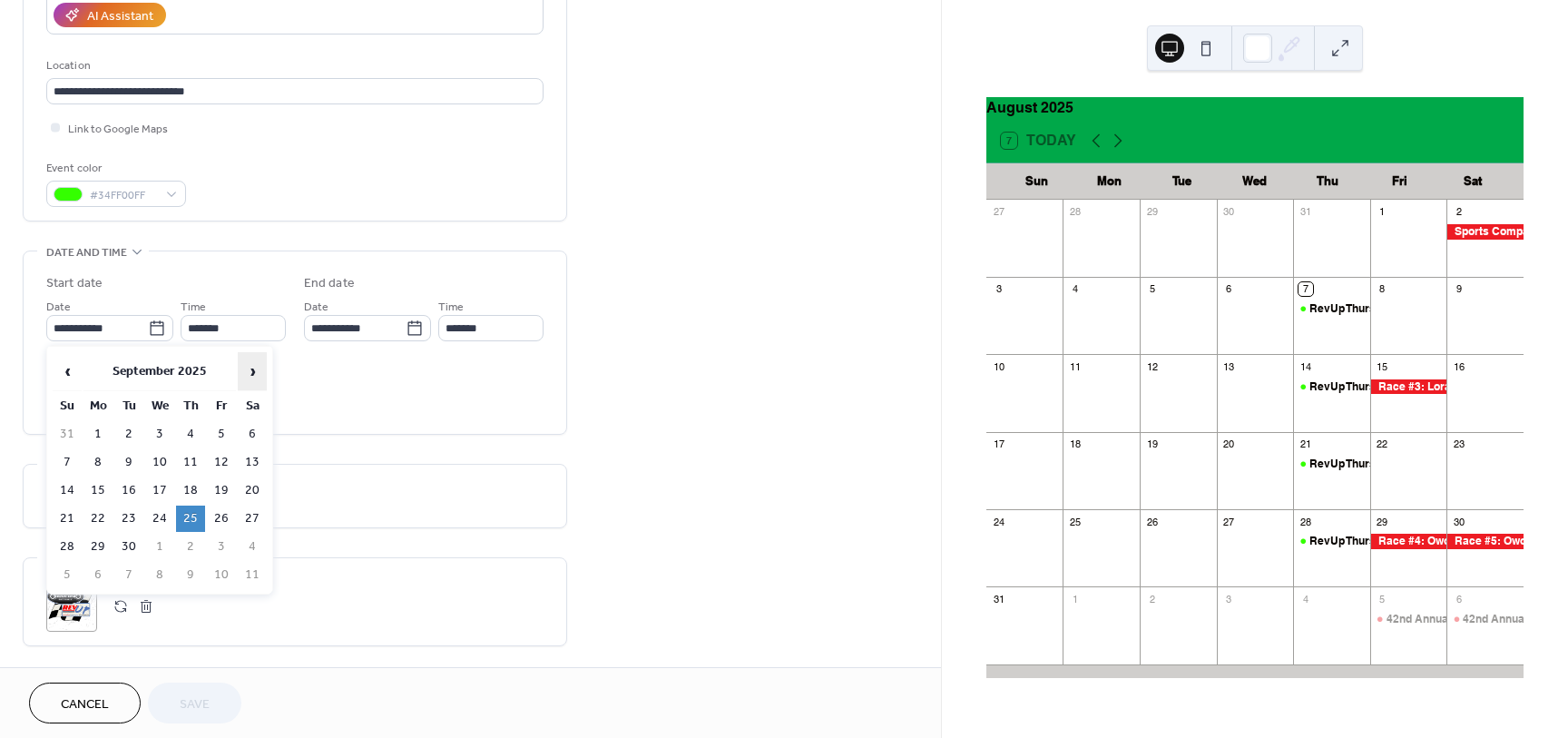 click on "›" at bounding box center (252, 371) 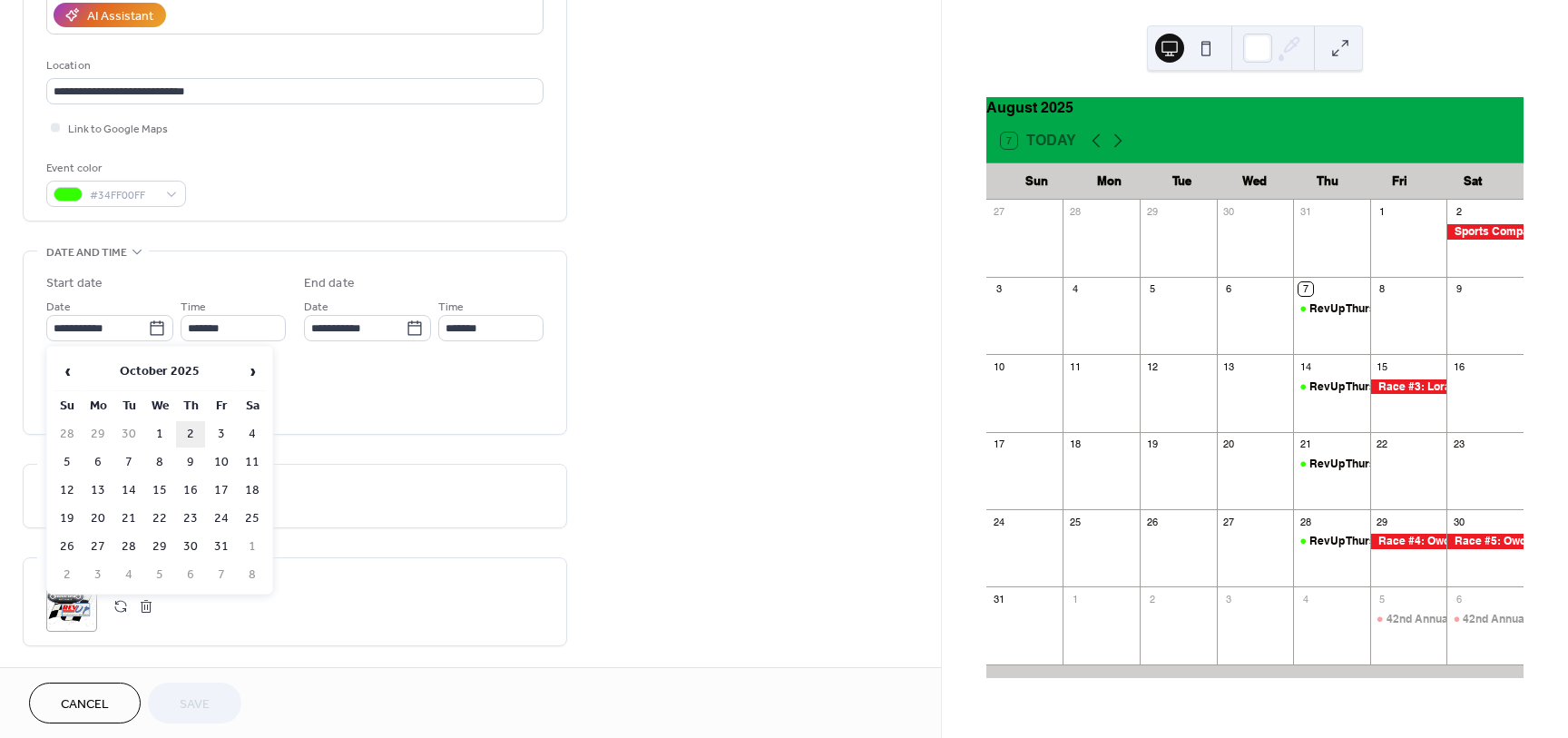 click on "2" at bounding box center (191, 434) 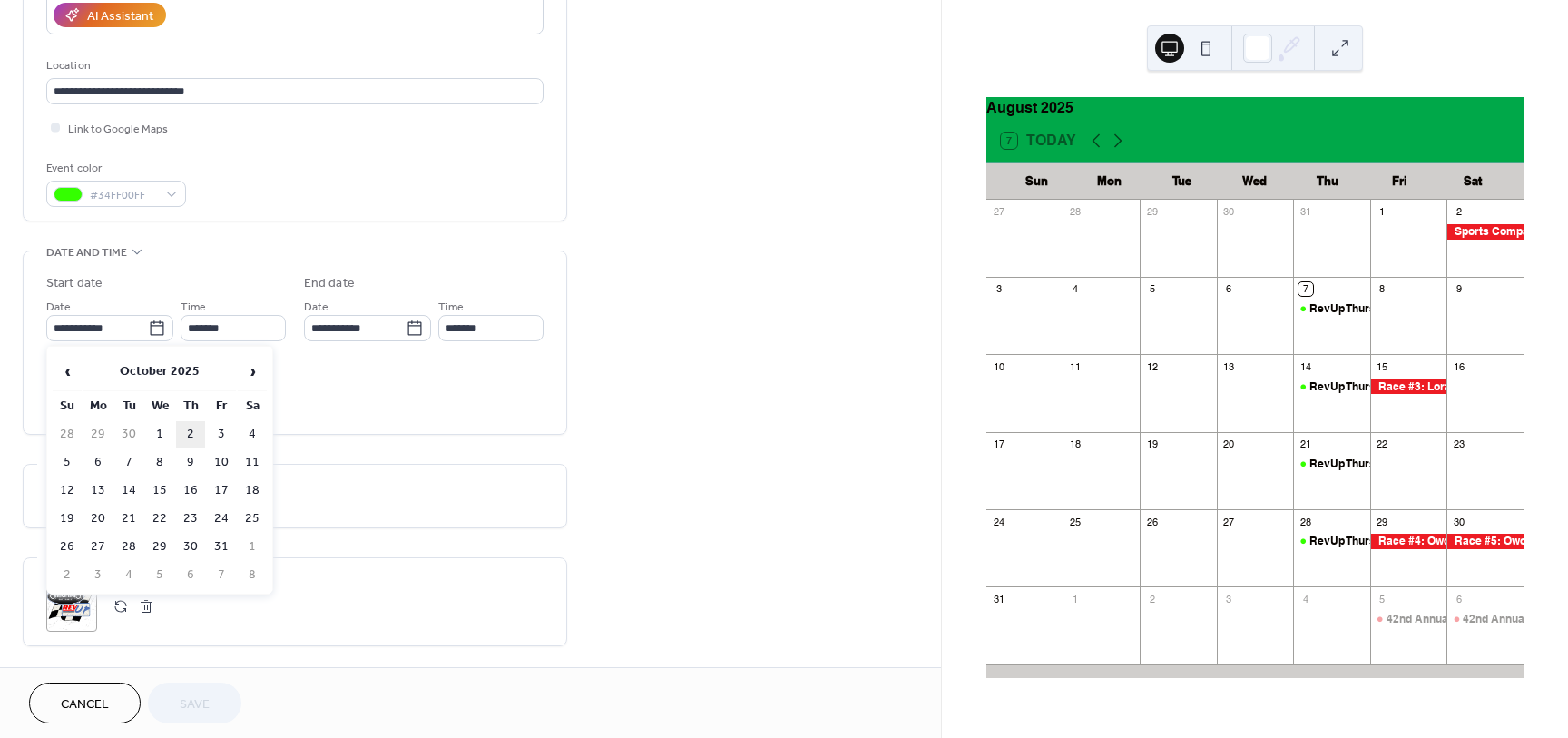 type on "**********" 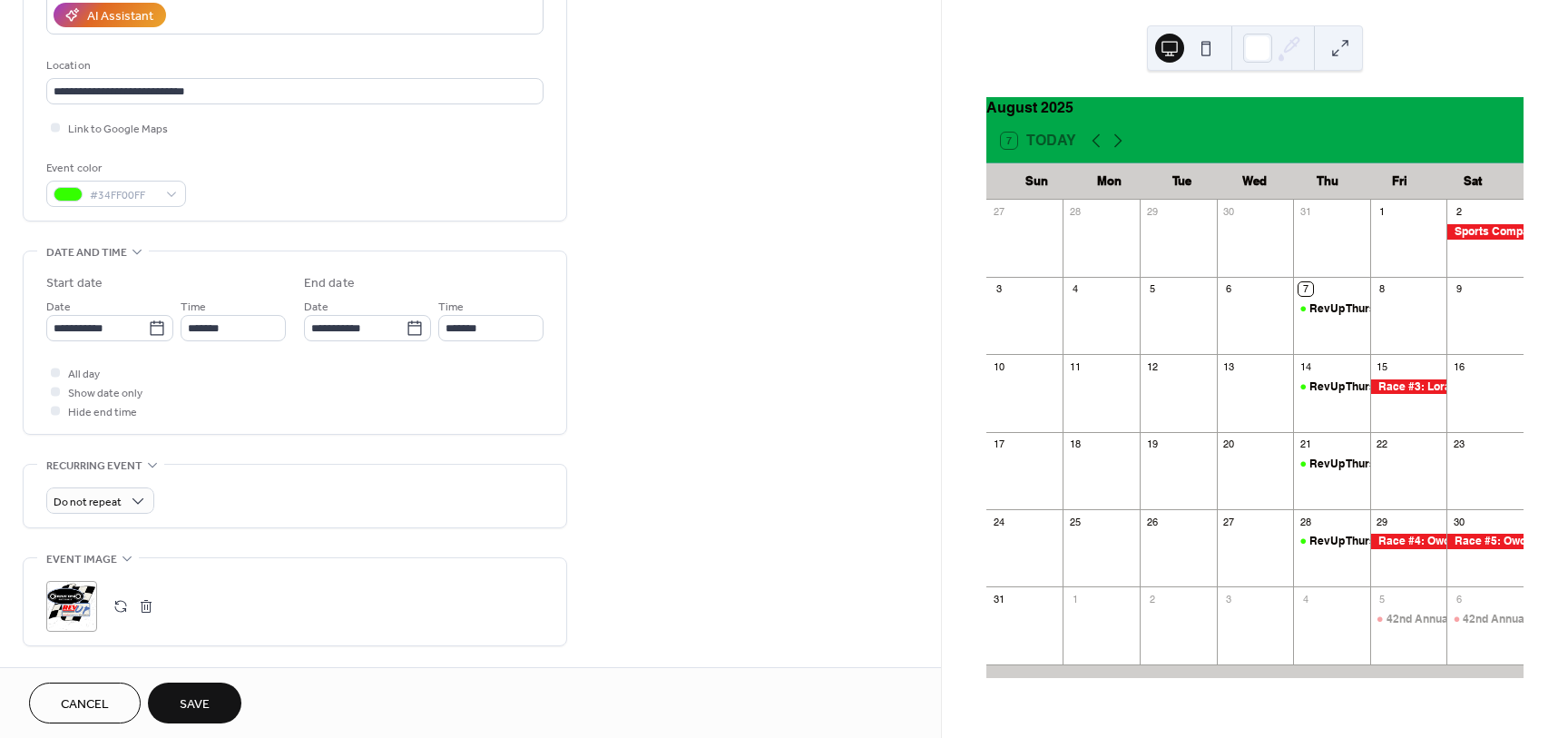 click on "Save" at bounding box center [194, 704] 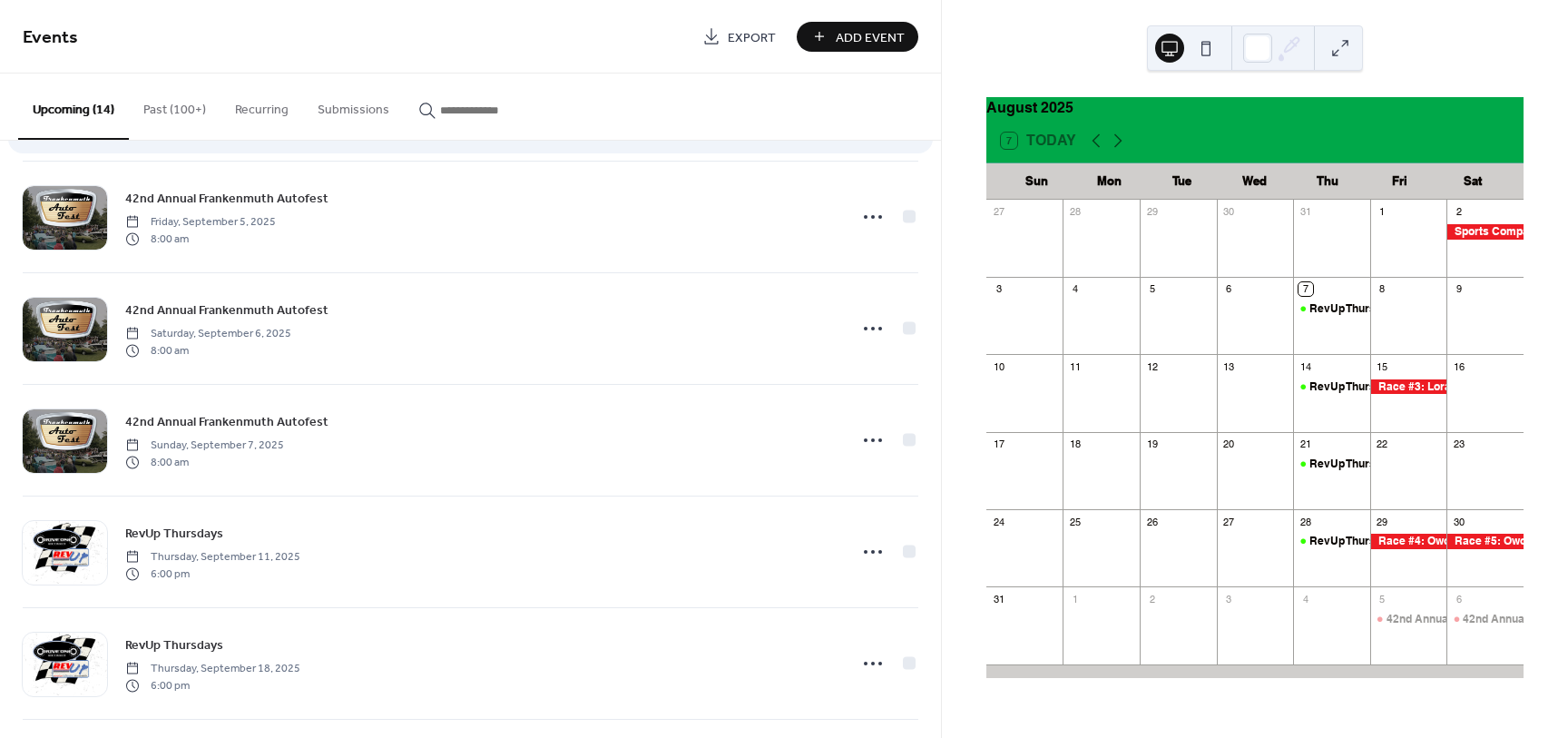 scroll, scrollTop: 1019, scrollLeft: 0, axis: vertical 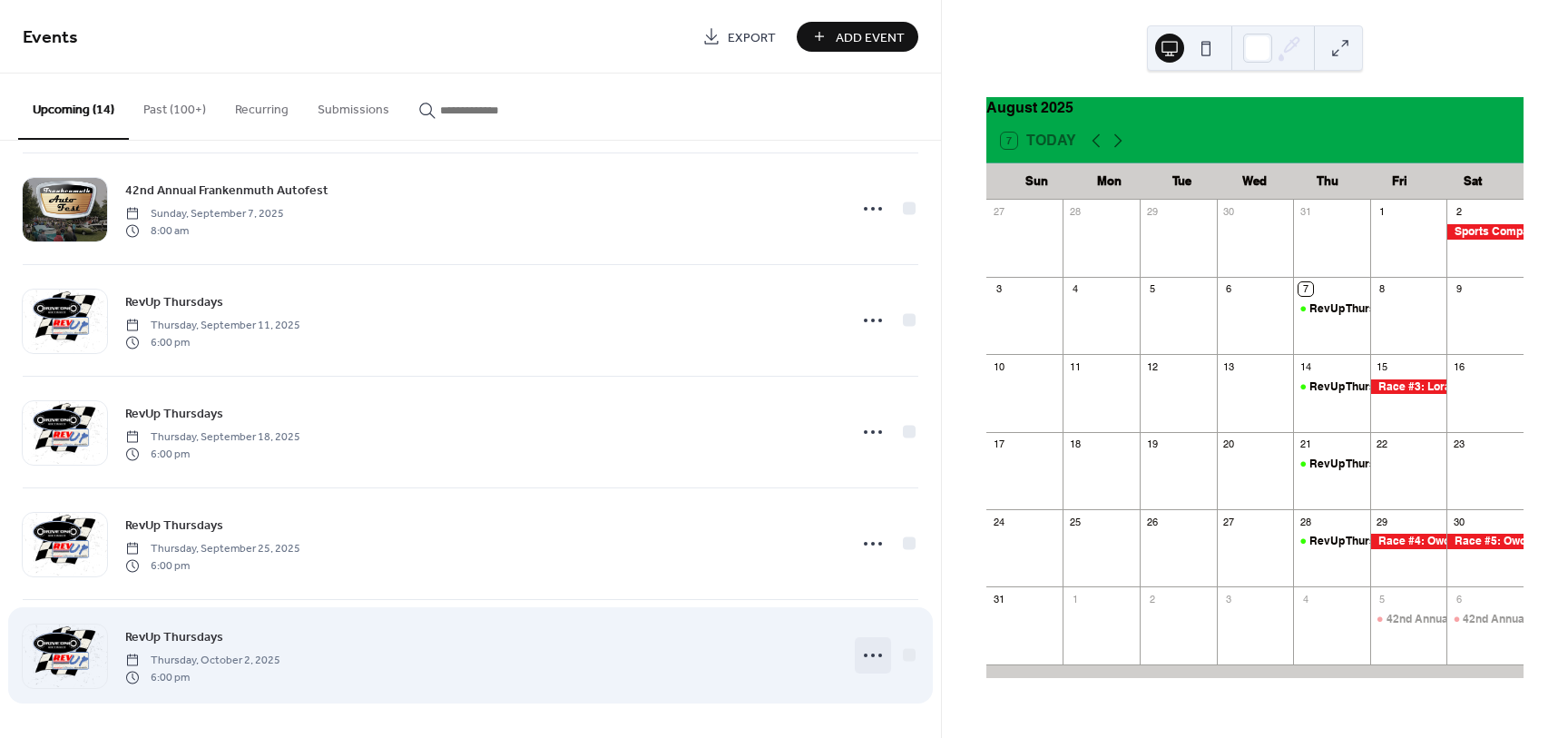 click 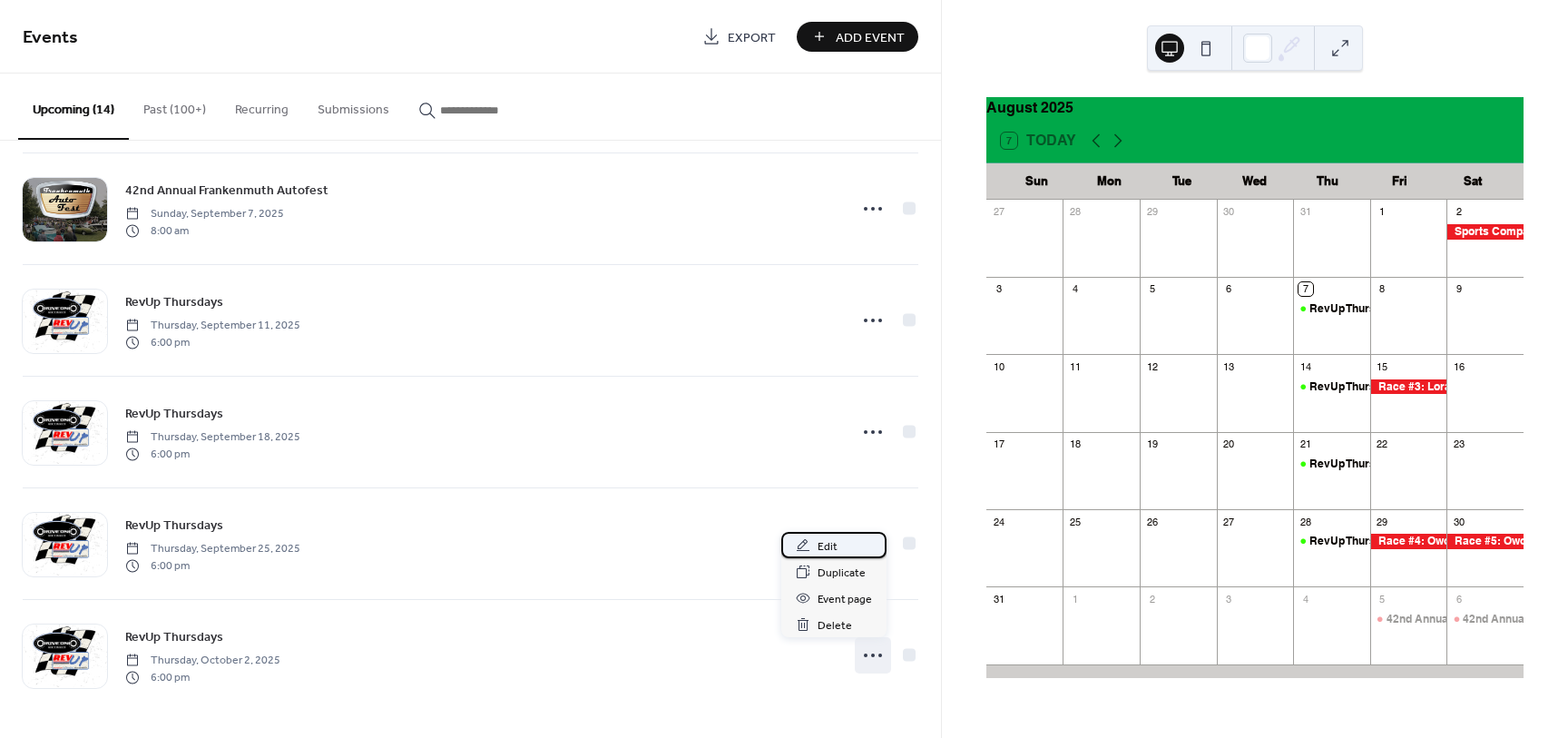 click on "Edit" at bounding box center (828, 546) 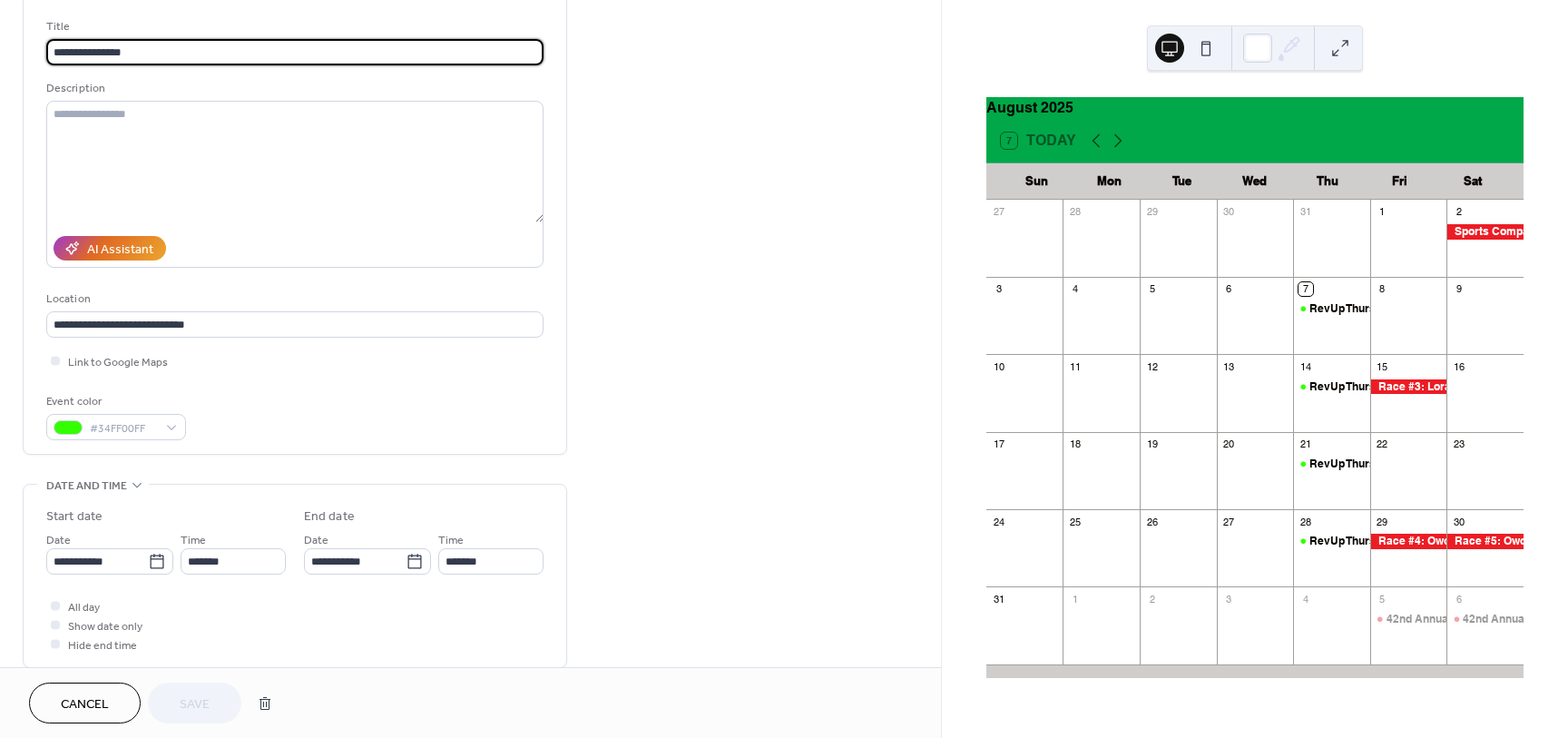 scroll, scrollTop: 454, scrollLeft: 0, axis: vertical 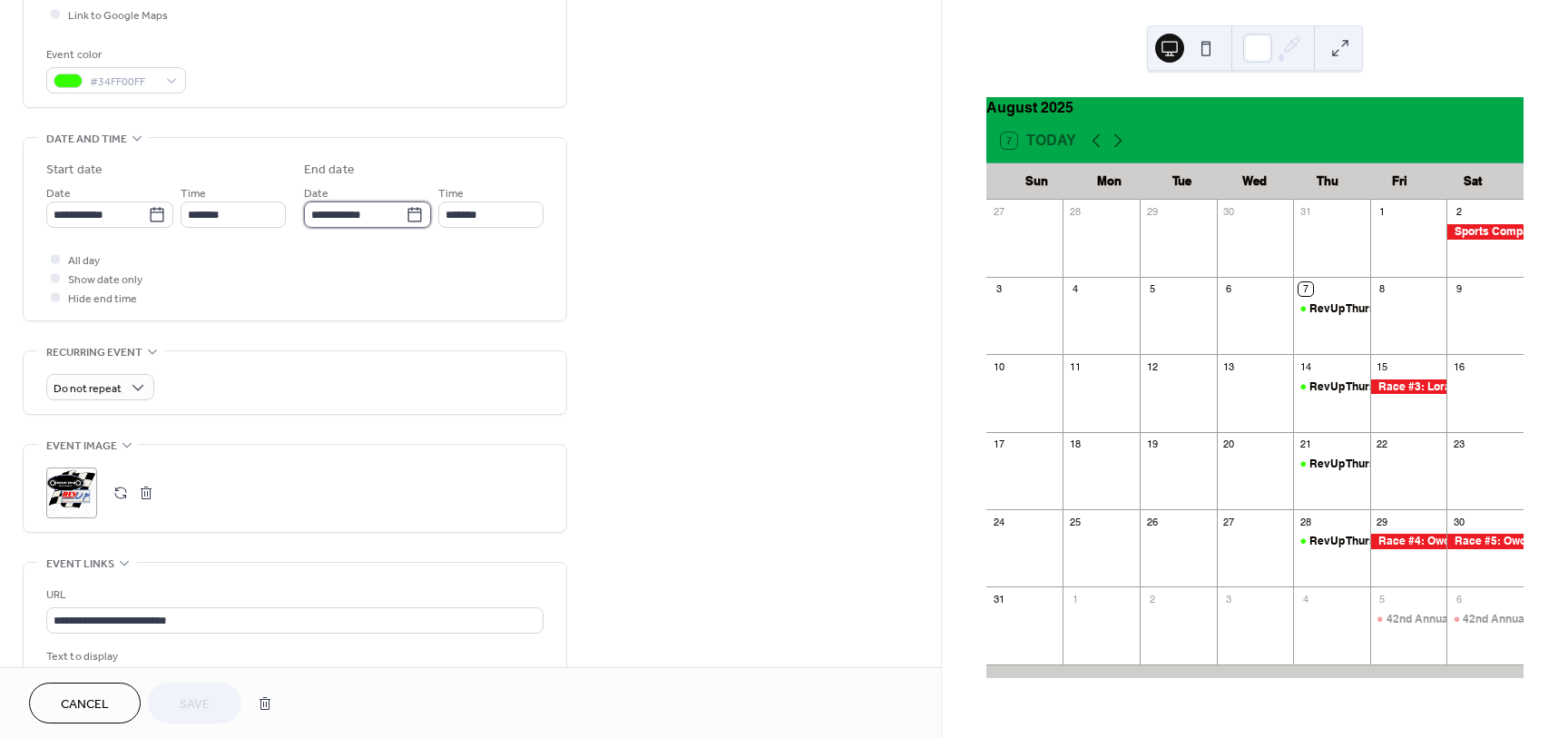 click on "**********" at bounding box center (355, 214) 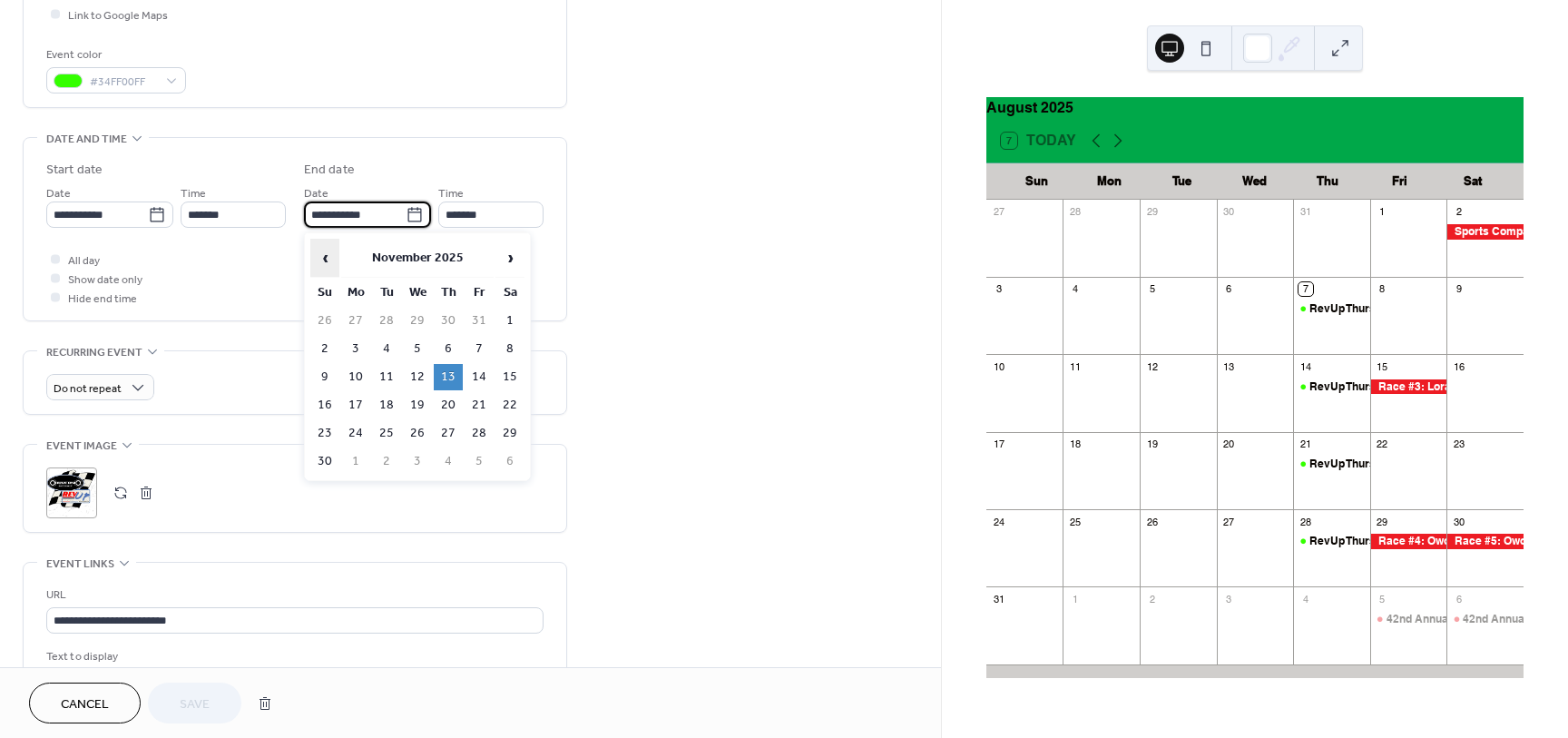 click on "‹" at bounding box center [325, 258] 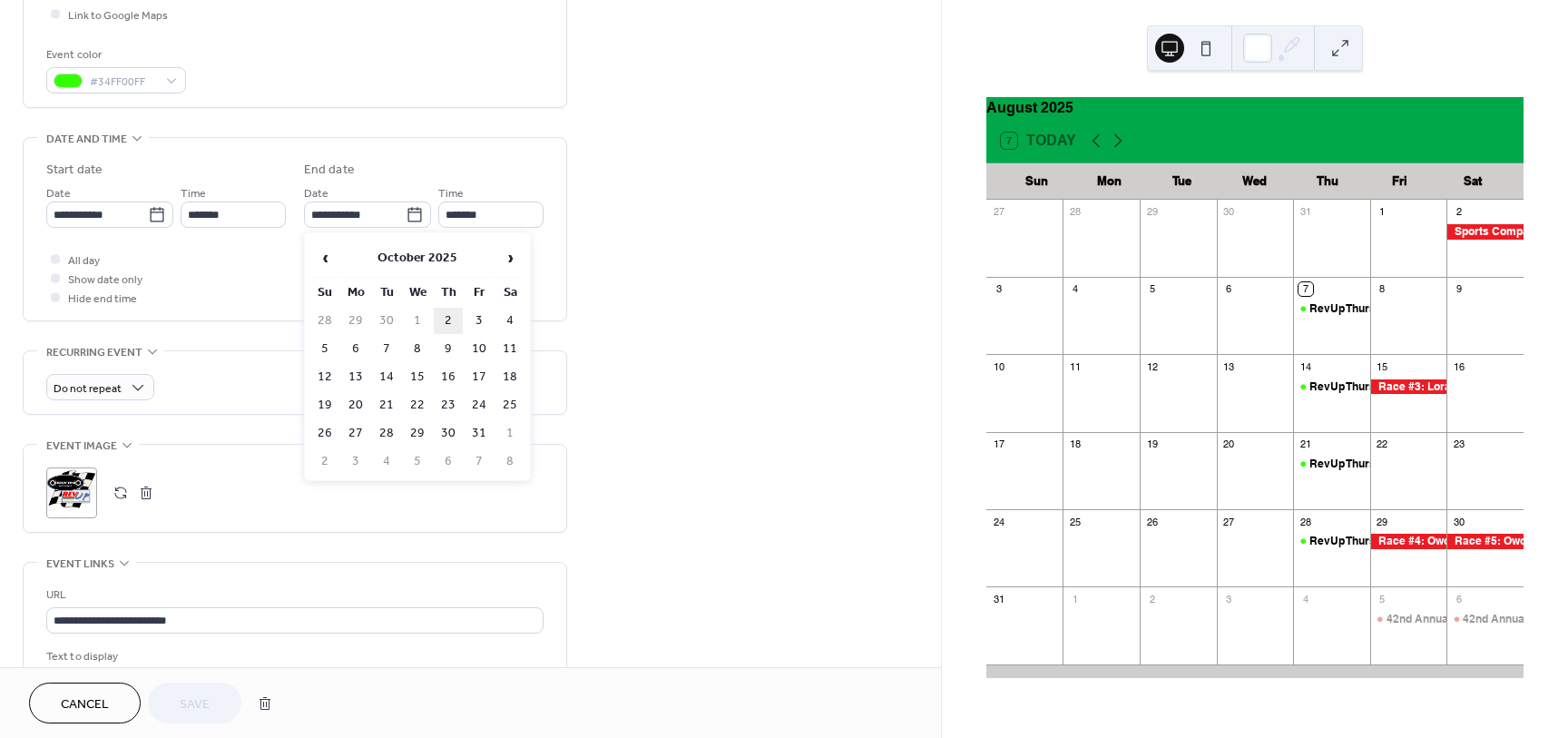 click on "2" at bounding box center (448, 320) 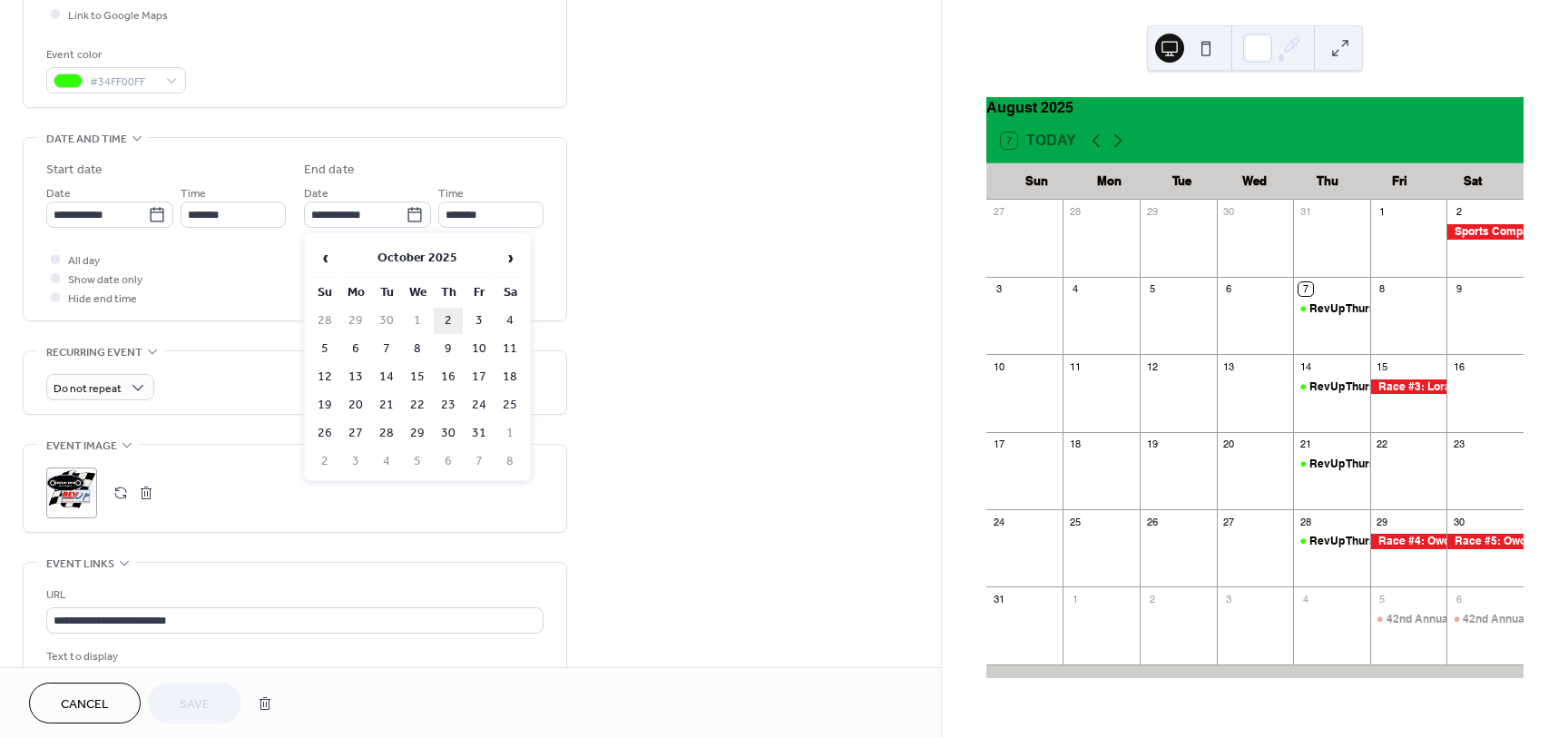 type on "**********" 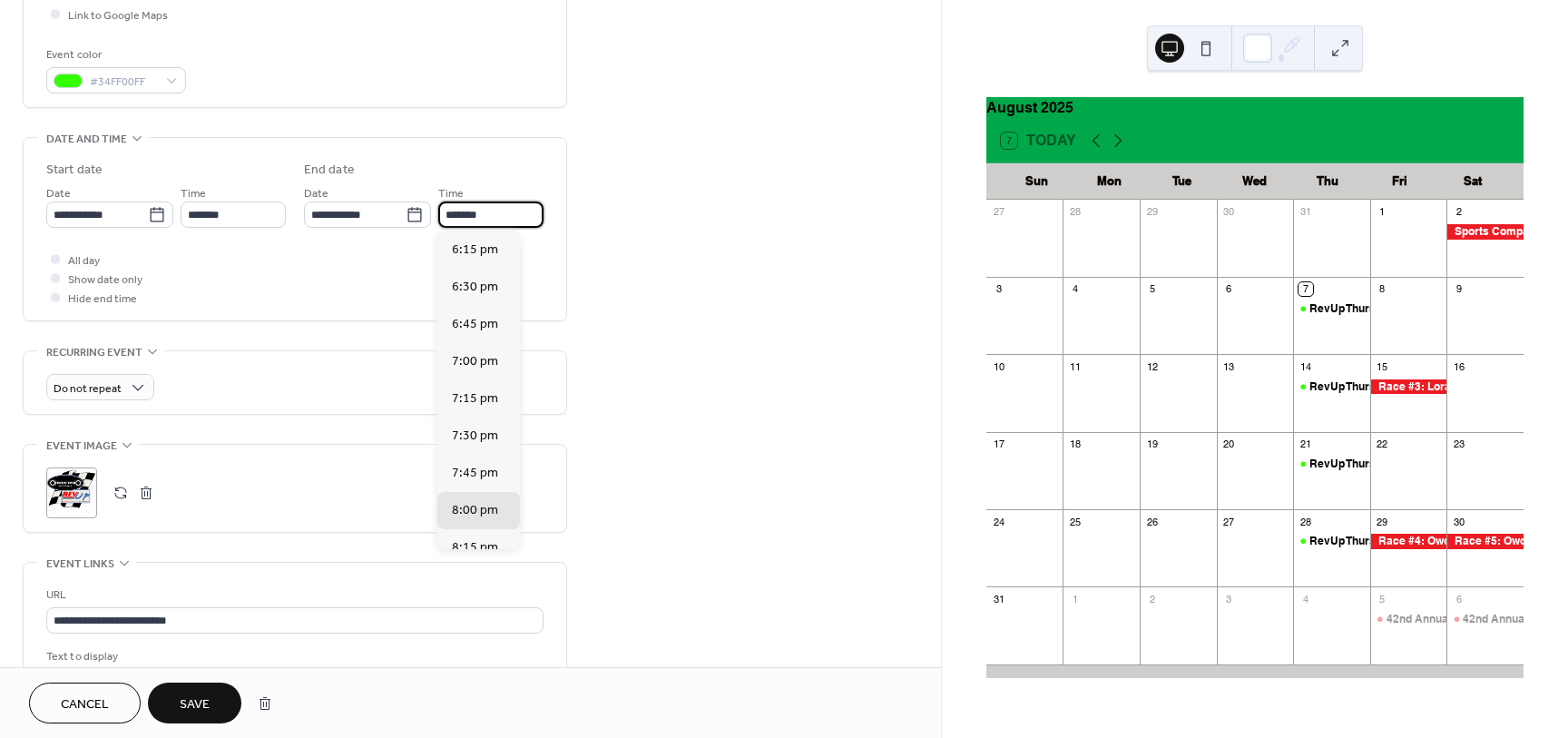 click on "*******" at bounding box center (491, 214) 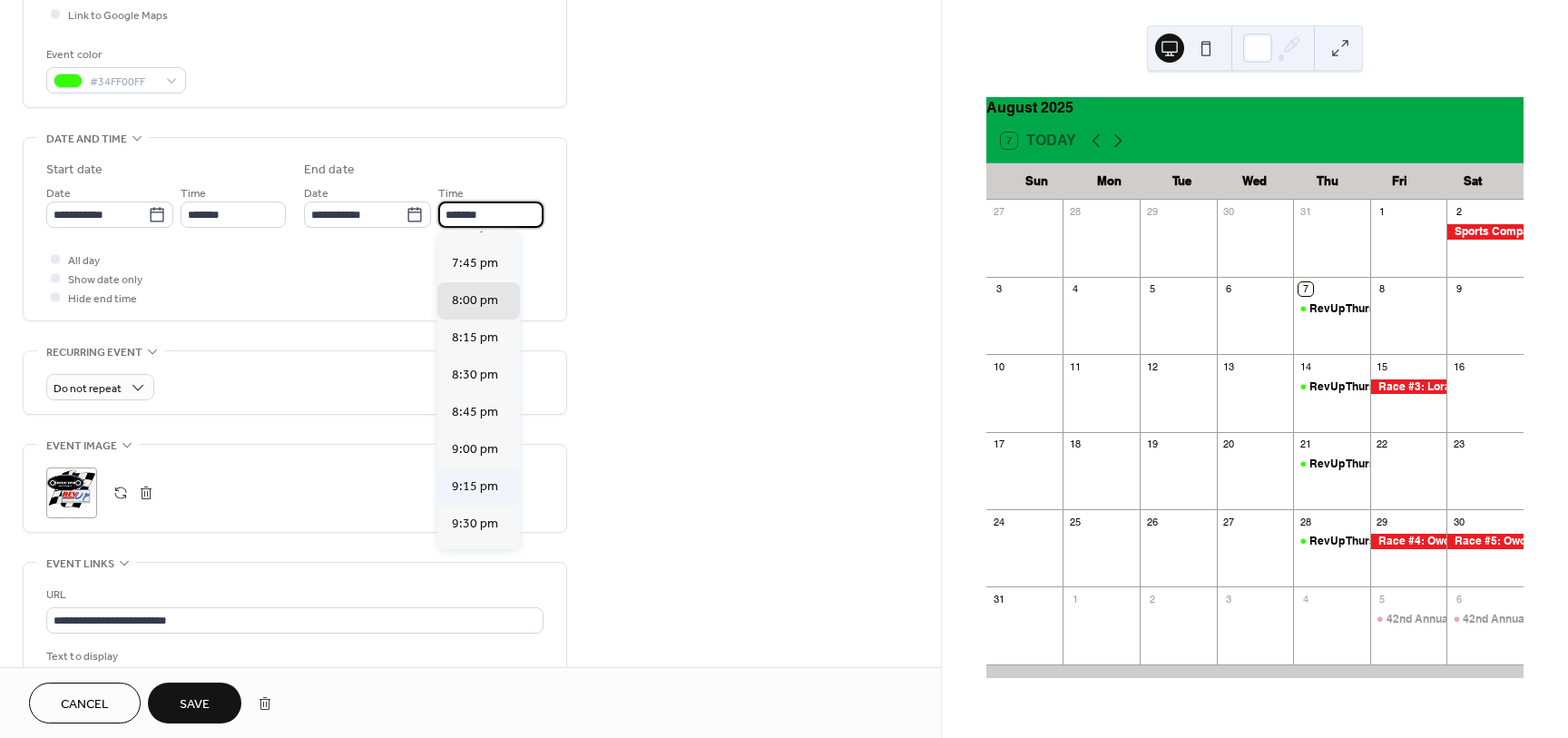 scroll, scrollTop: 227, scrollLeft: 0, axis: vertical 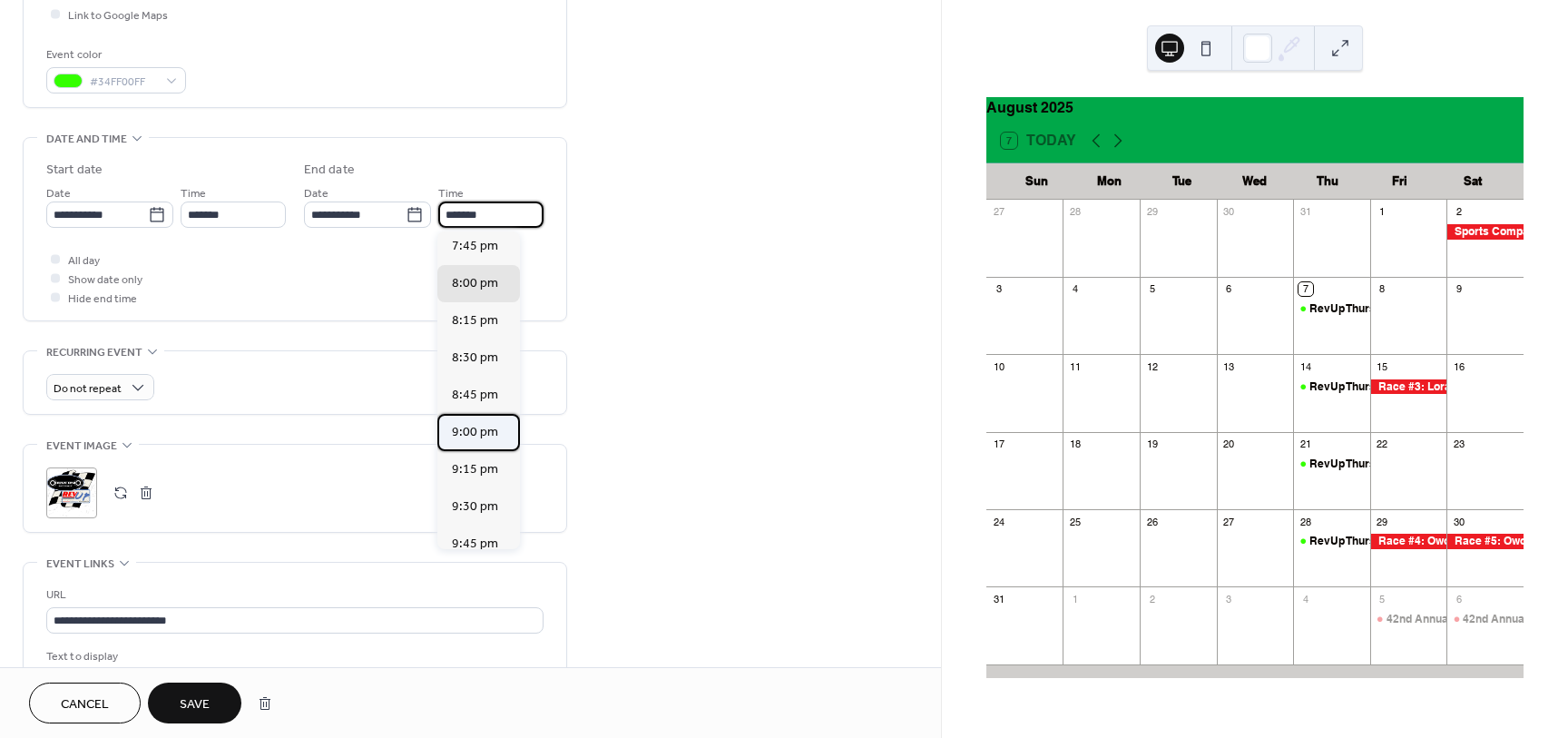 click on "9:00 pm" at bounding box center (475, 432) 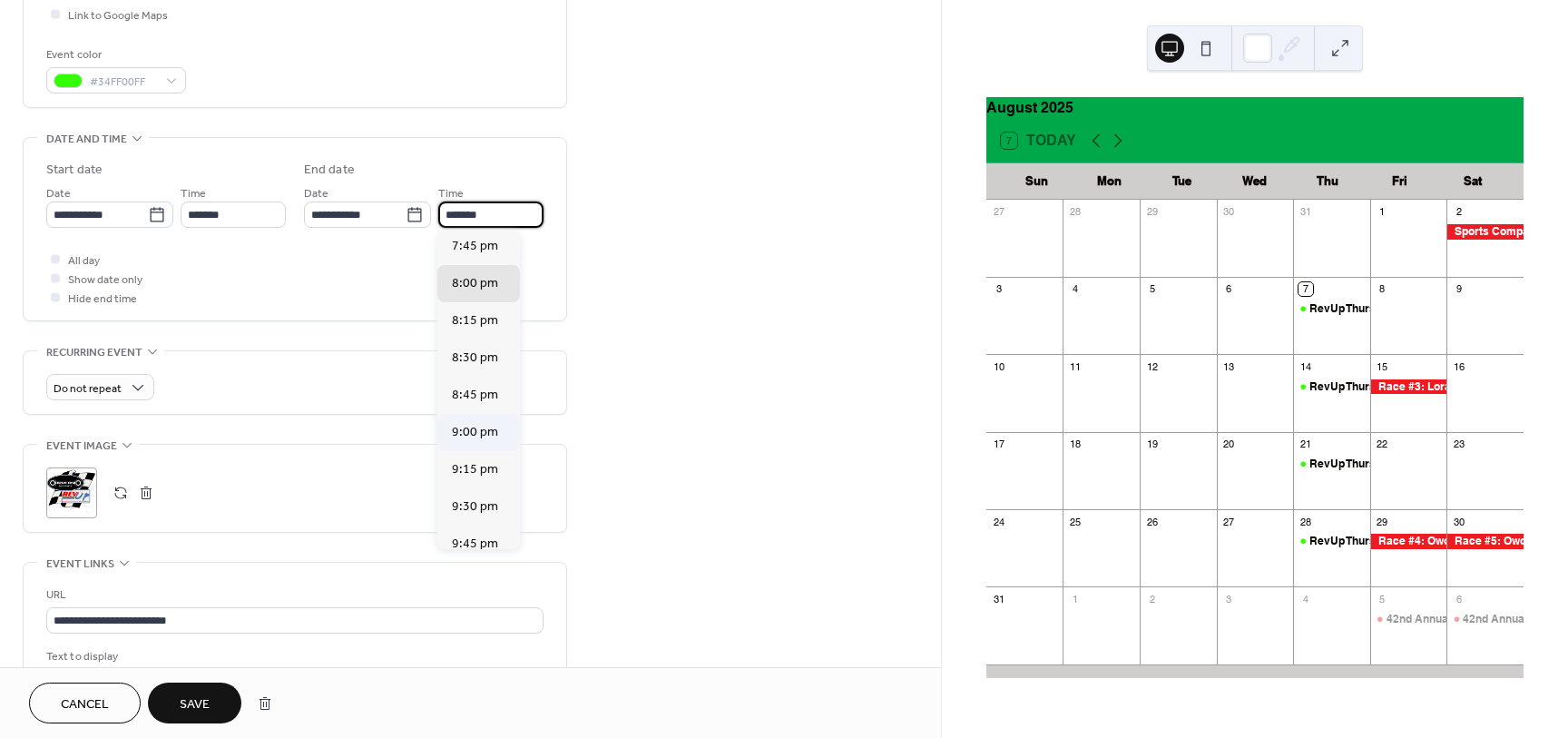 type on "*******" 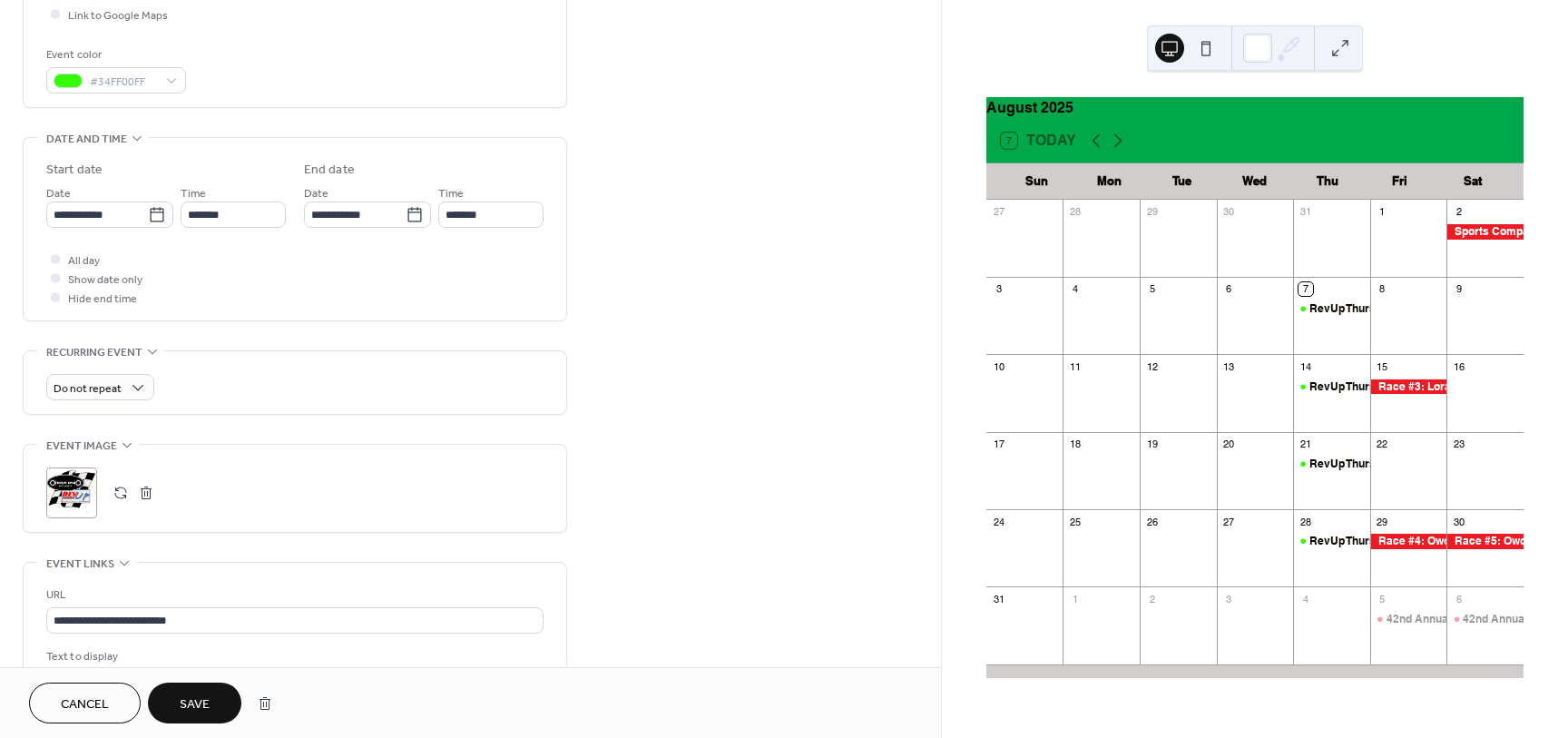 click on "Save" at bounding box center (194, 704) 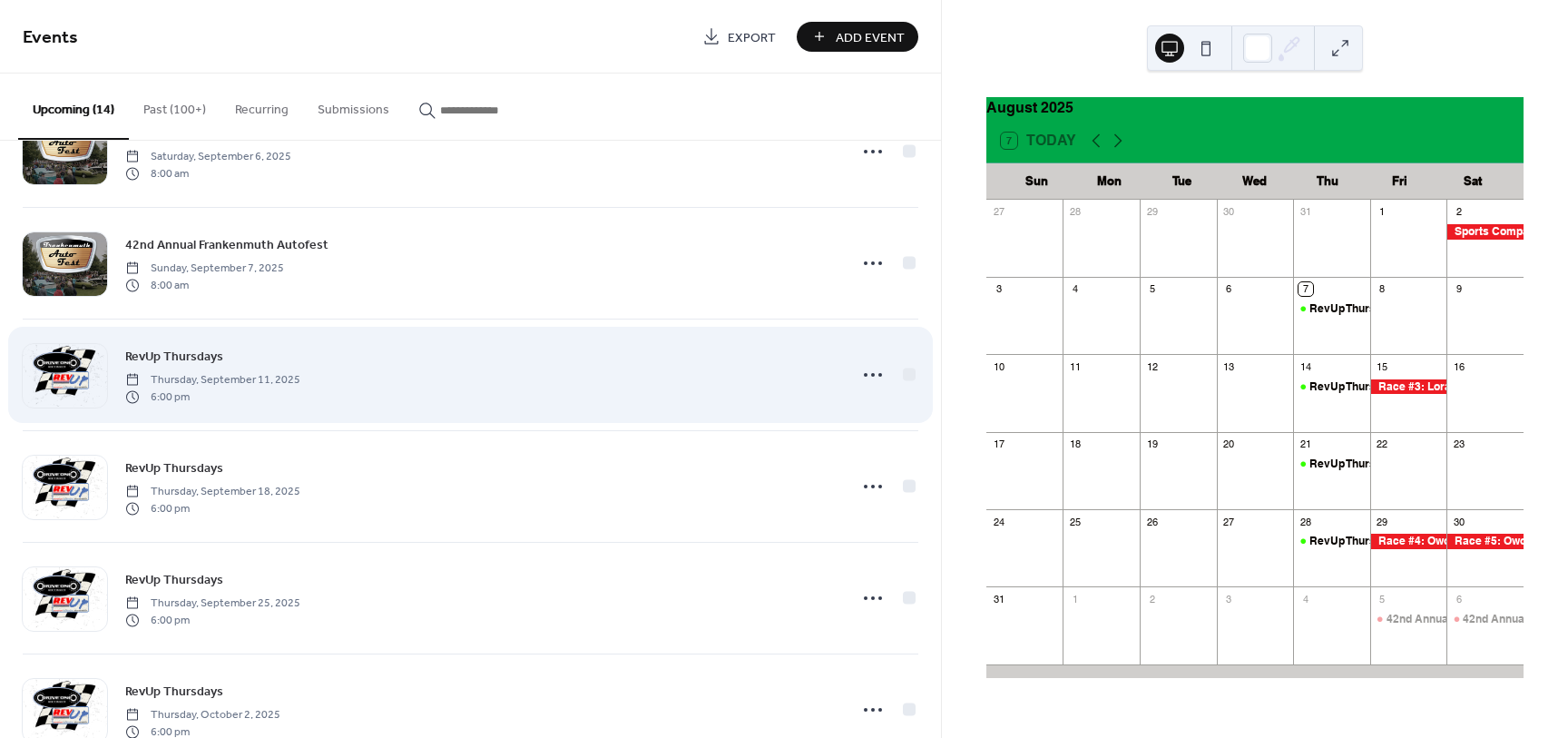 scroll, scrollTop: 1019, scrollLeft: 0, axis: vertical 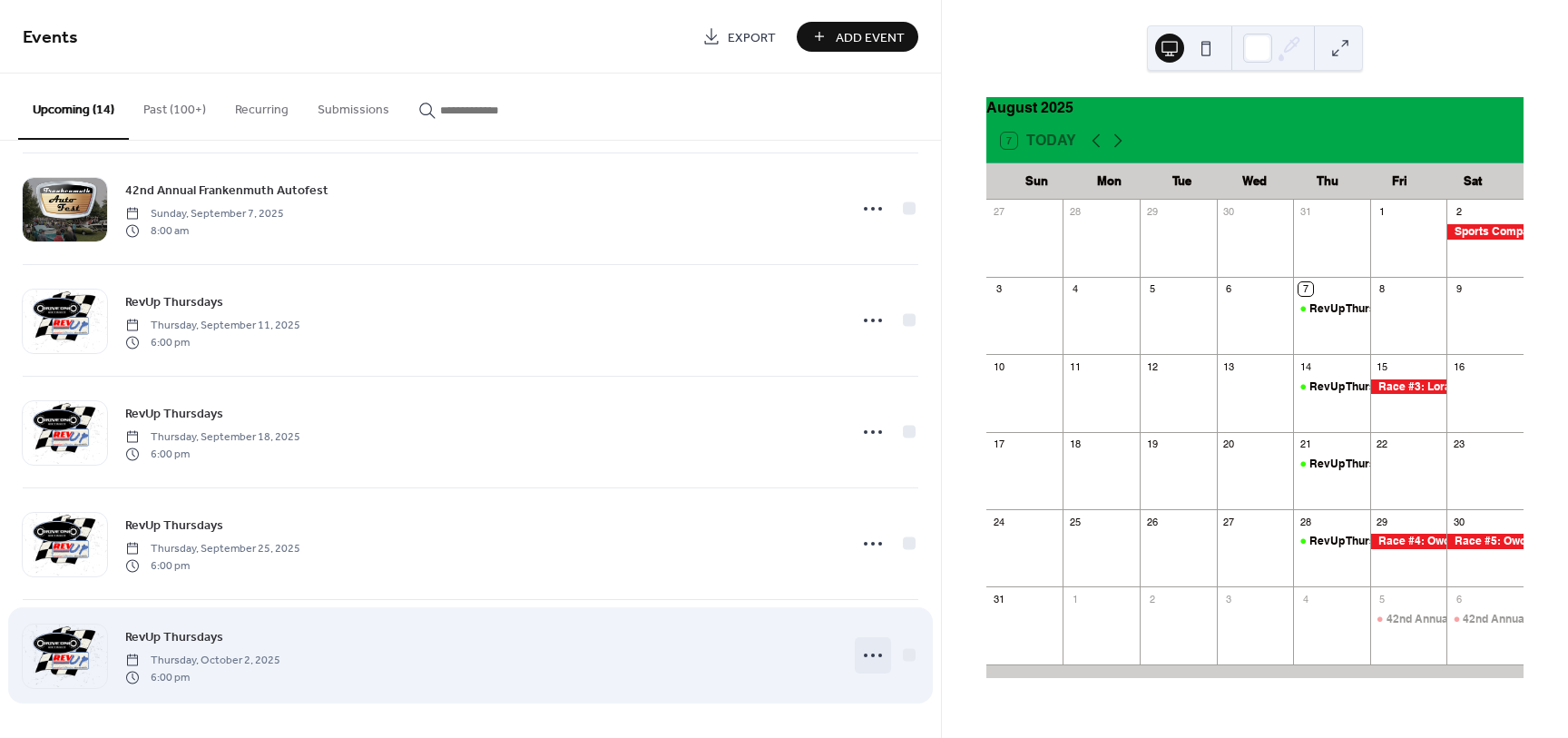 click 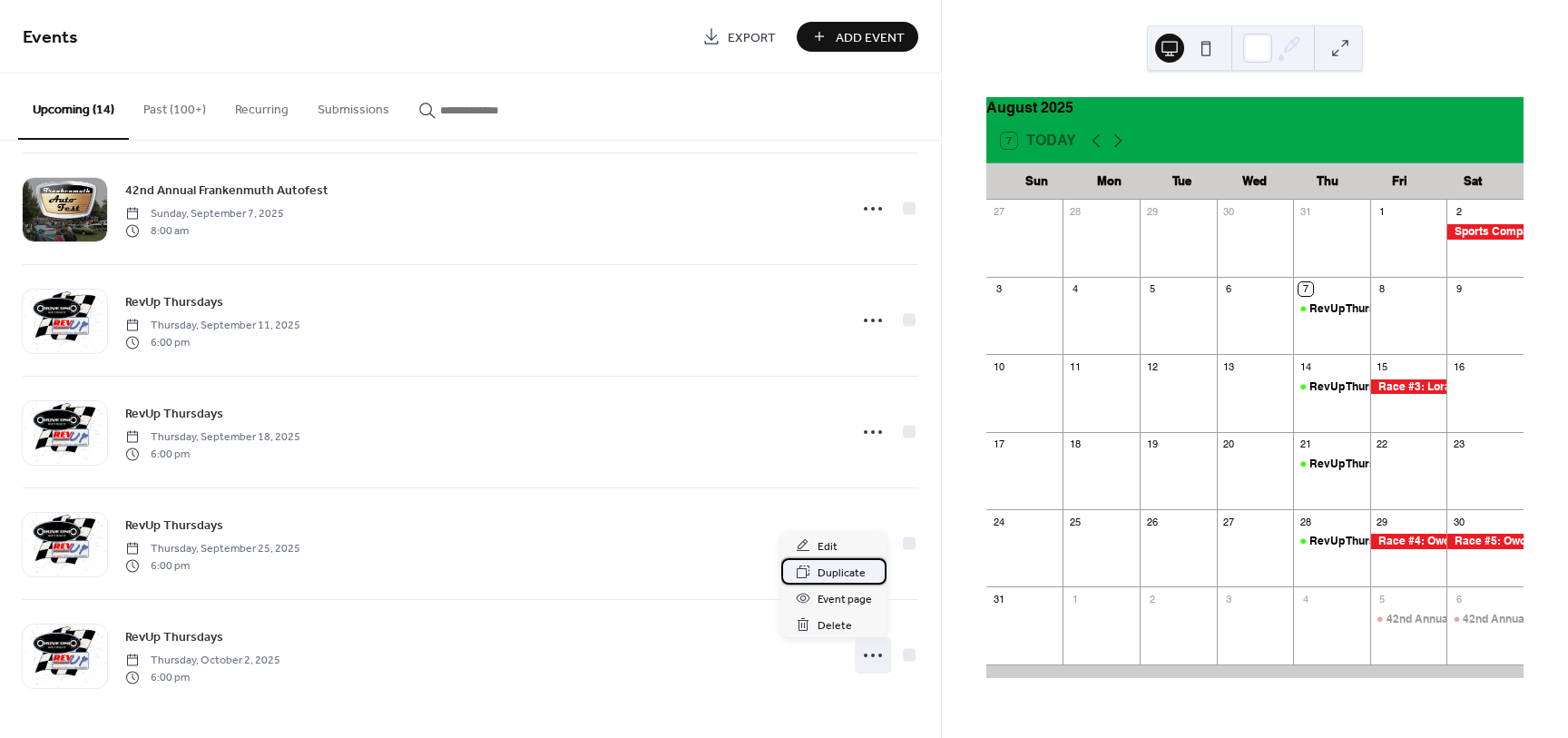 click on "Duplicate" at bounding box center [841, 573] 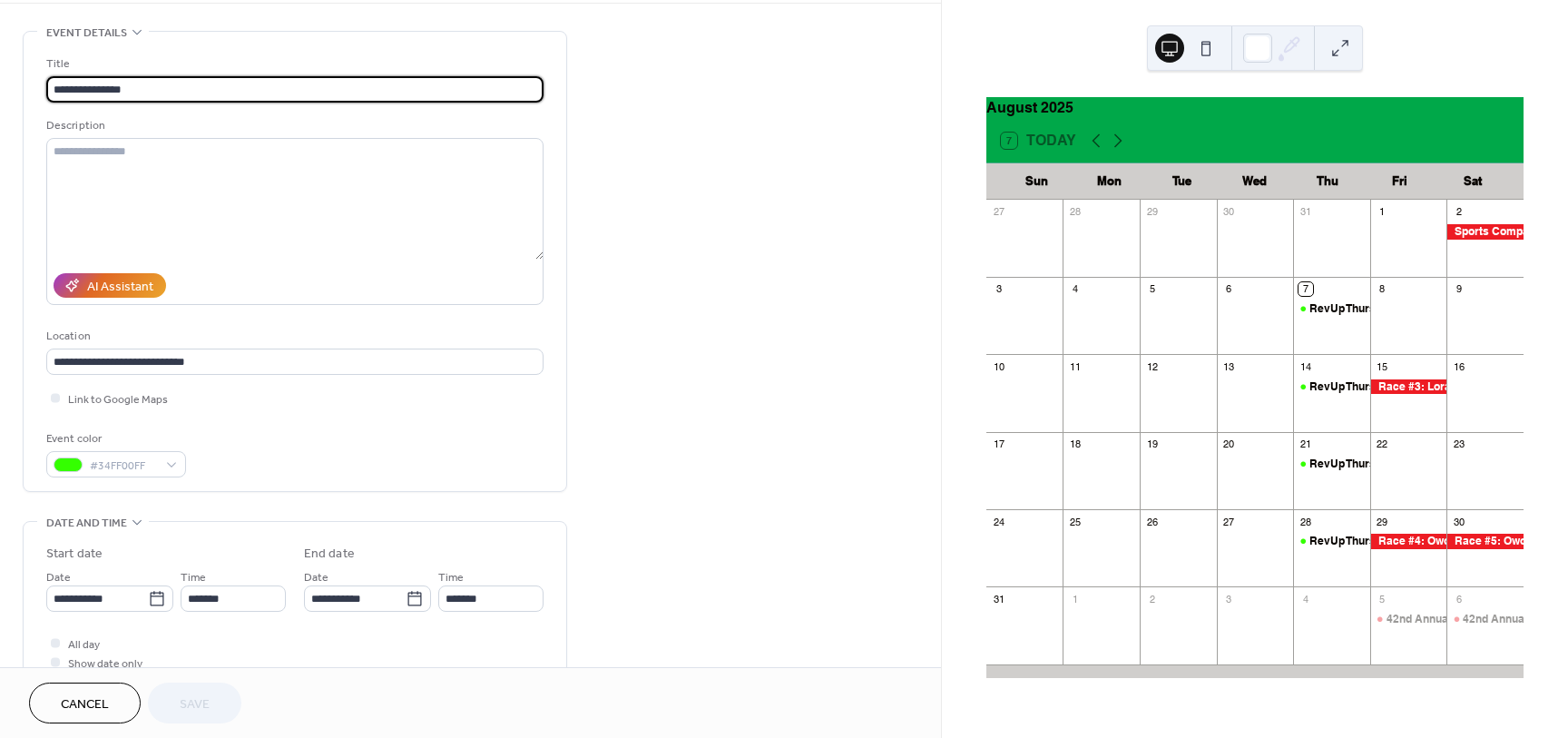 scroll, scrollTop: 454, scrollLeft: 0, axis: vertical 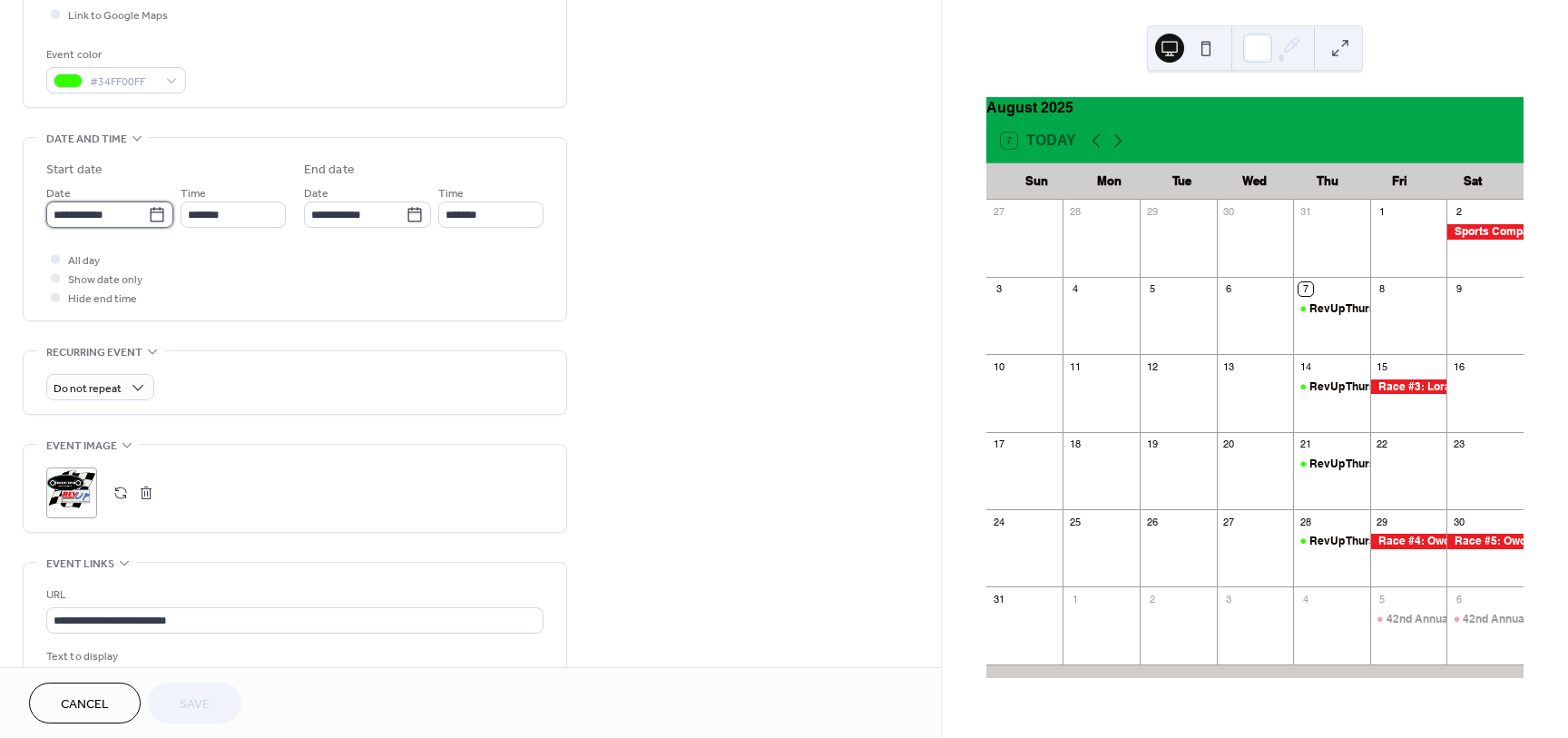click on "**********" at bounding box center [97, 214] 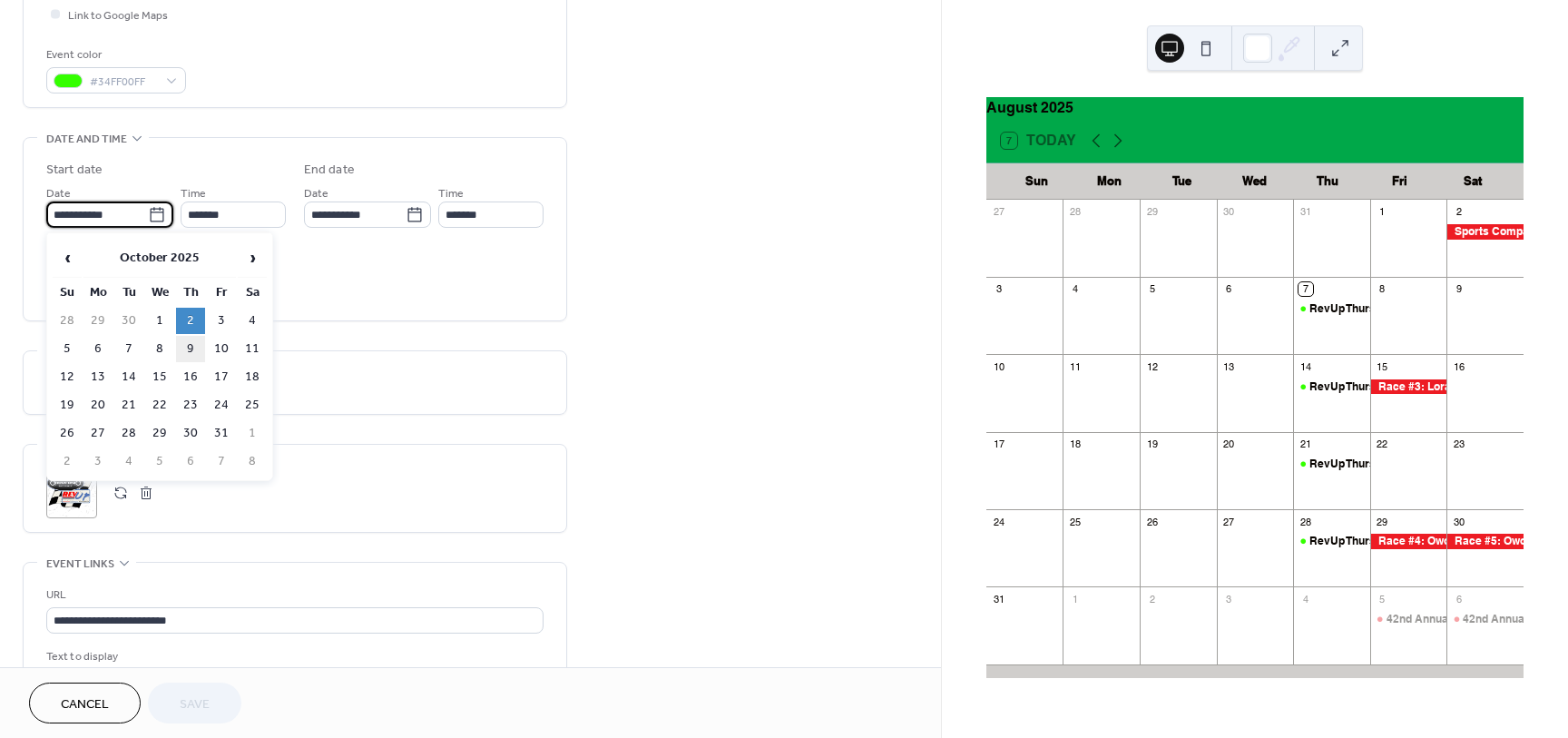 click on "9" at bounding box center (191, 349) 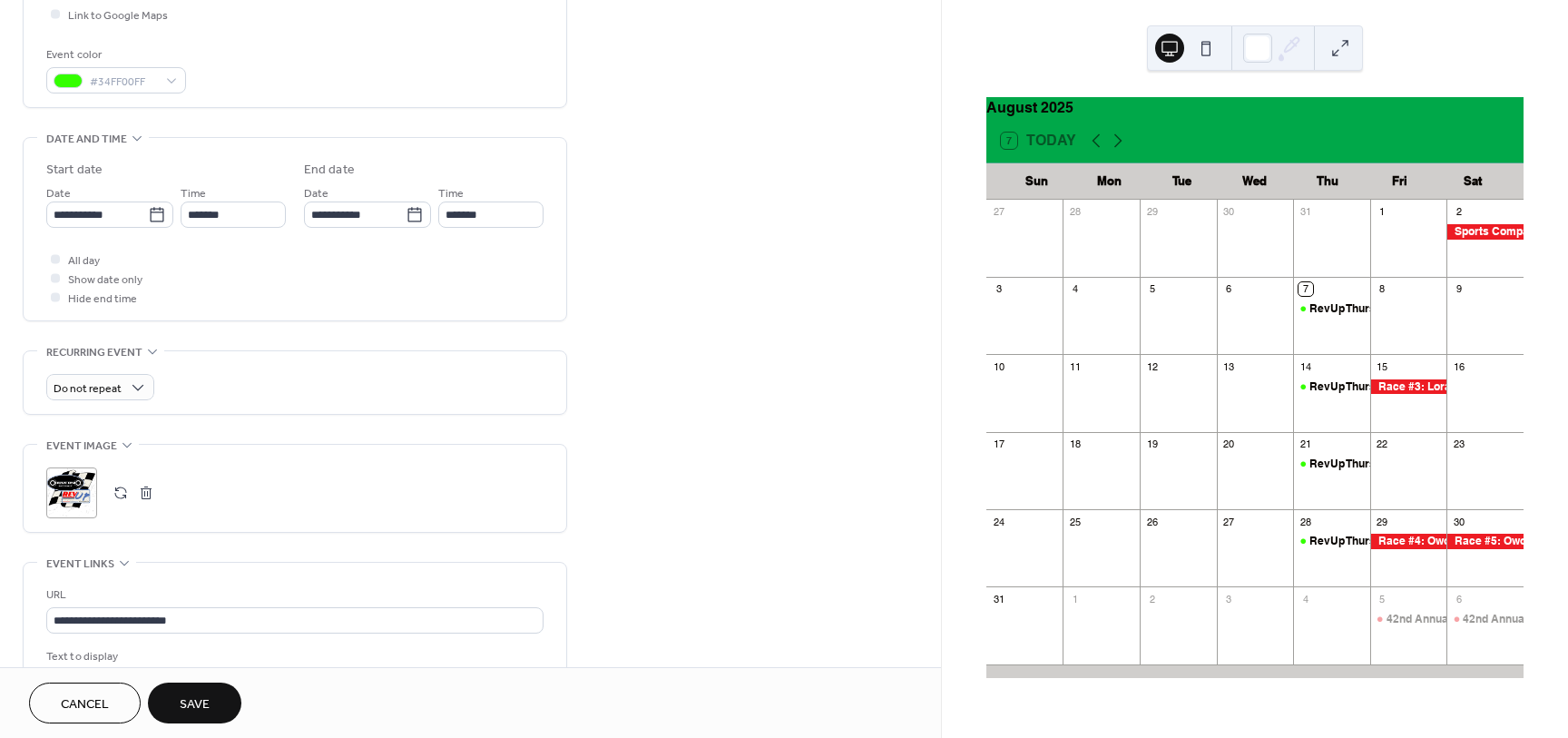click on "Save" at bounding box center (194, 703) 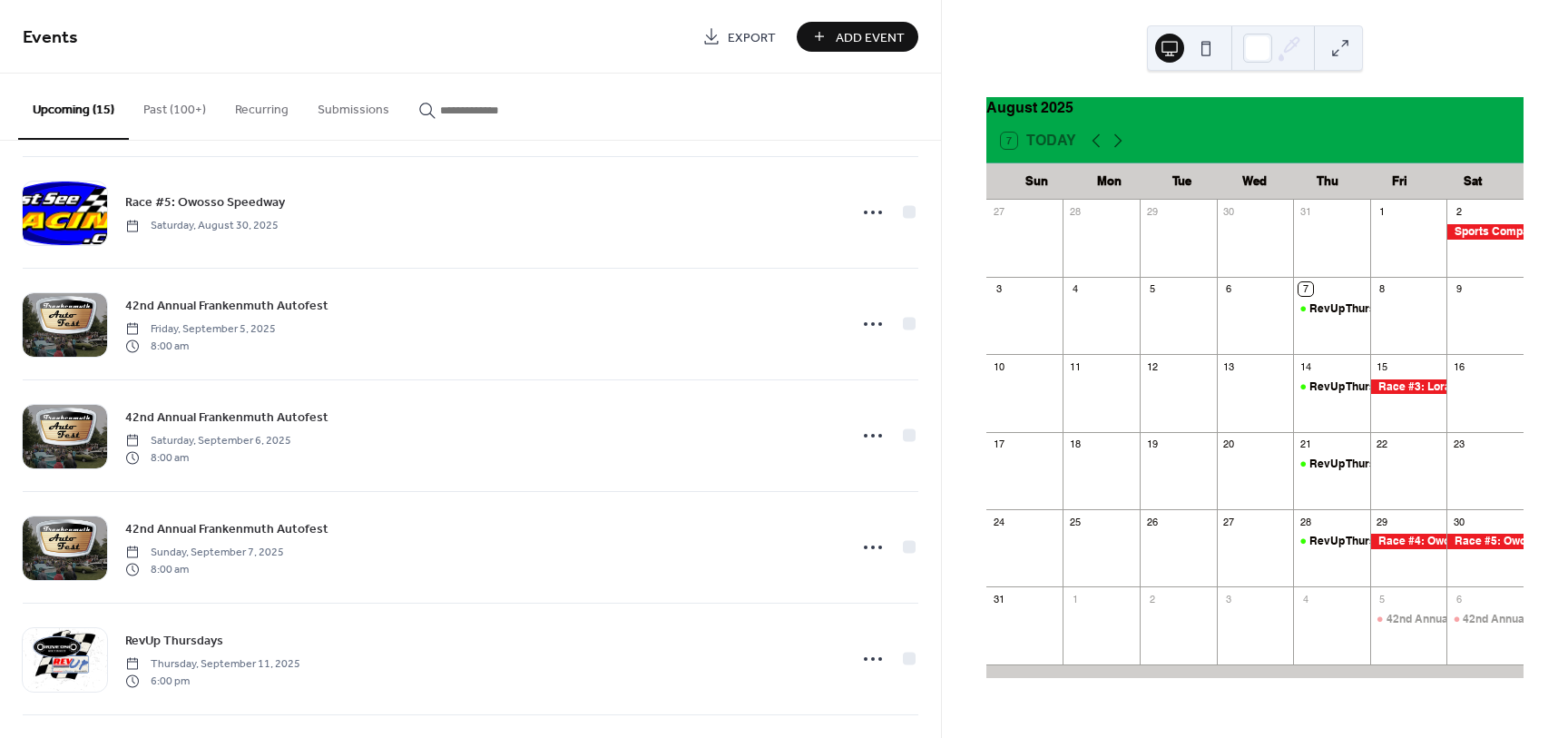 scroll, scrollTop: 1131, scrollLeft: 0, axis: vertical 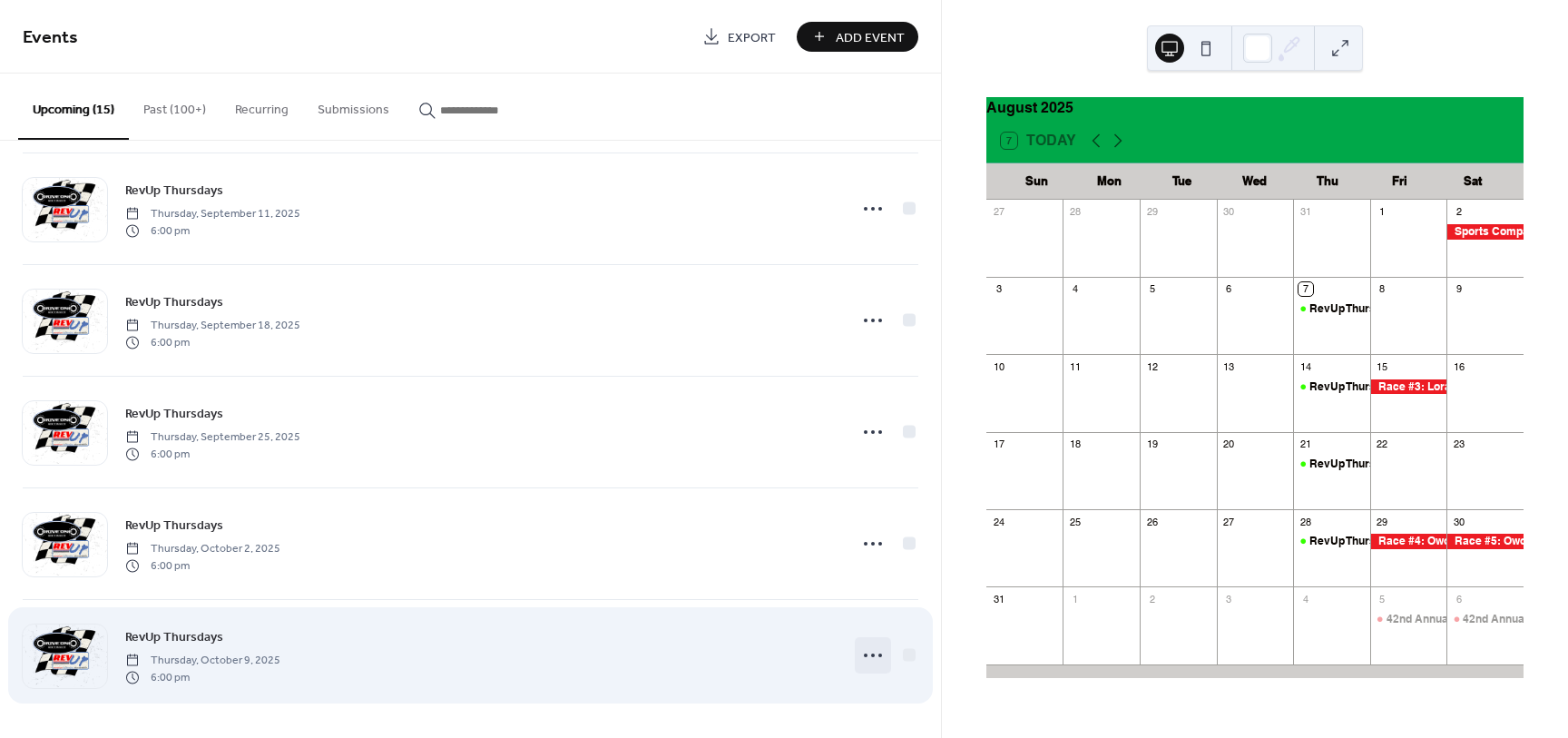click 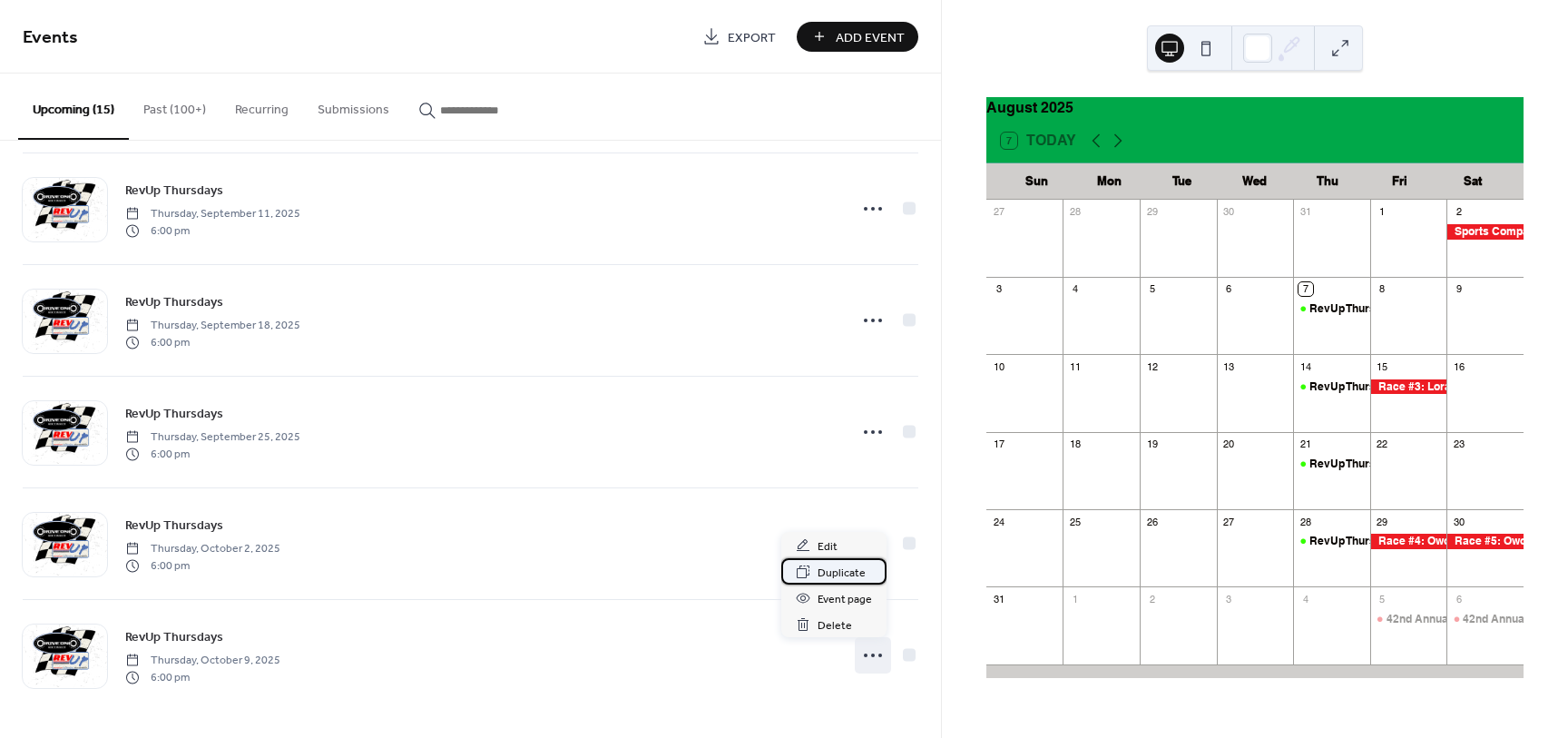click on "Duplicate" at bounding box center [841, 573] 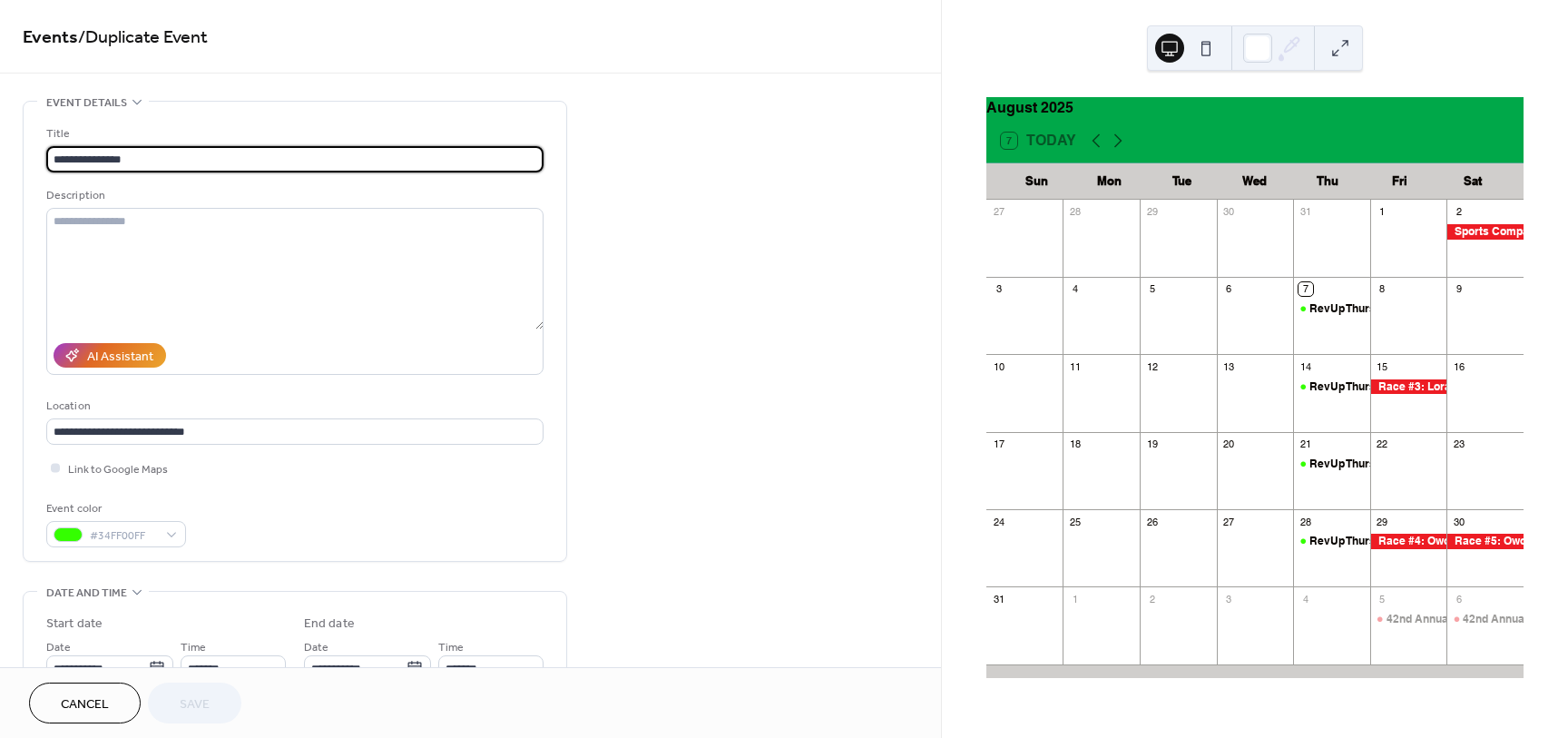 scroll, scrollTop: 1, scrollLeft: 0, axis: vertical 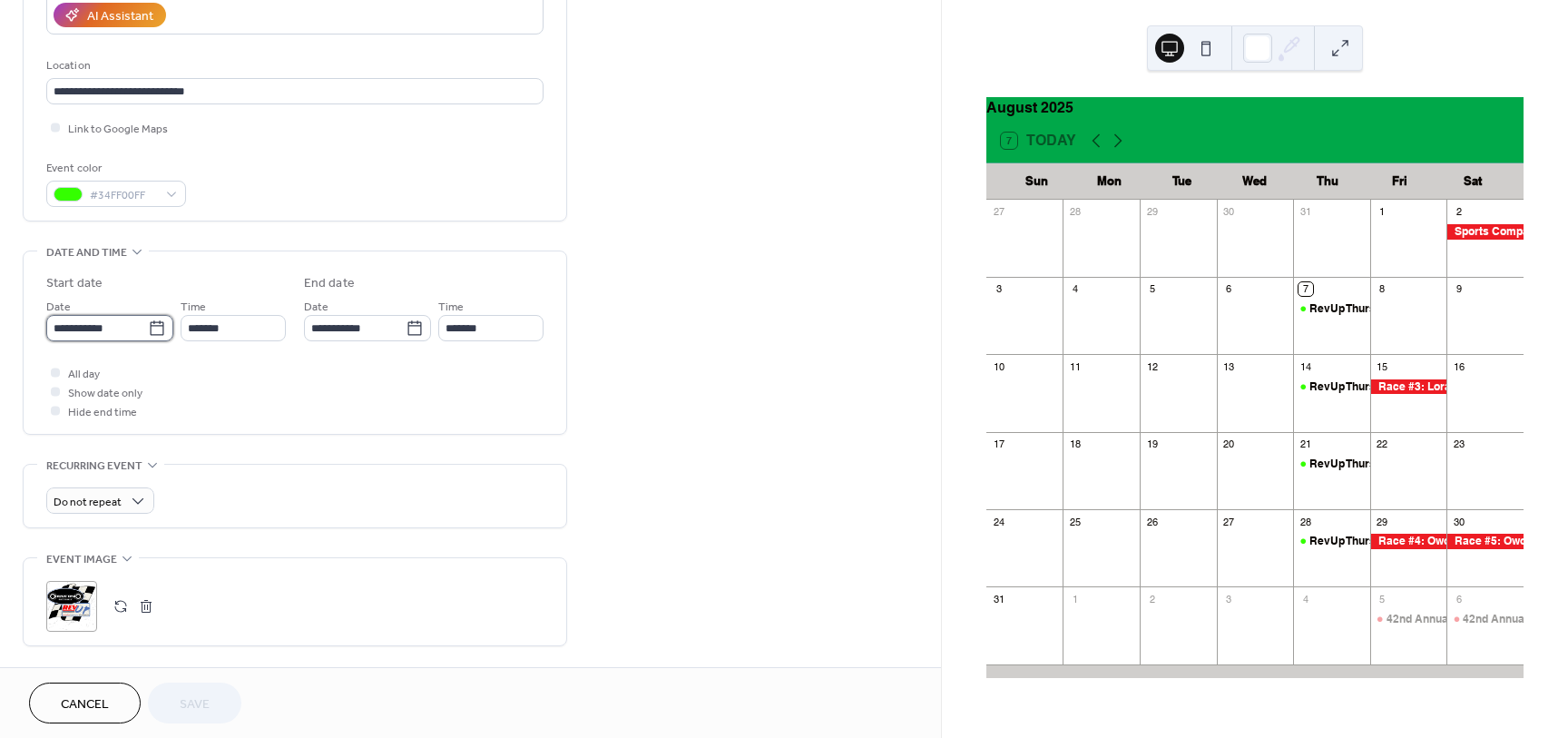 click on "**********" at bounding box center [97, 328] 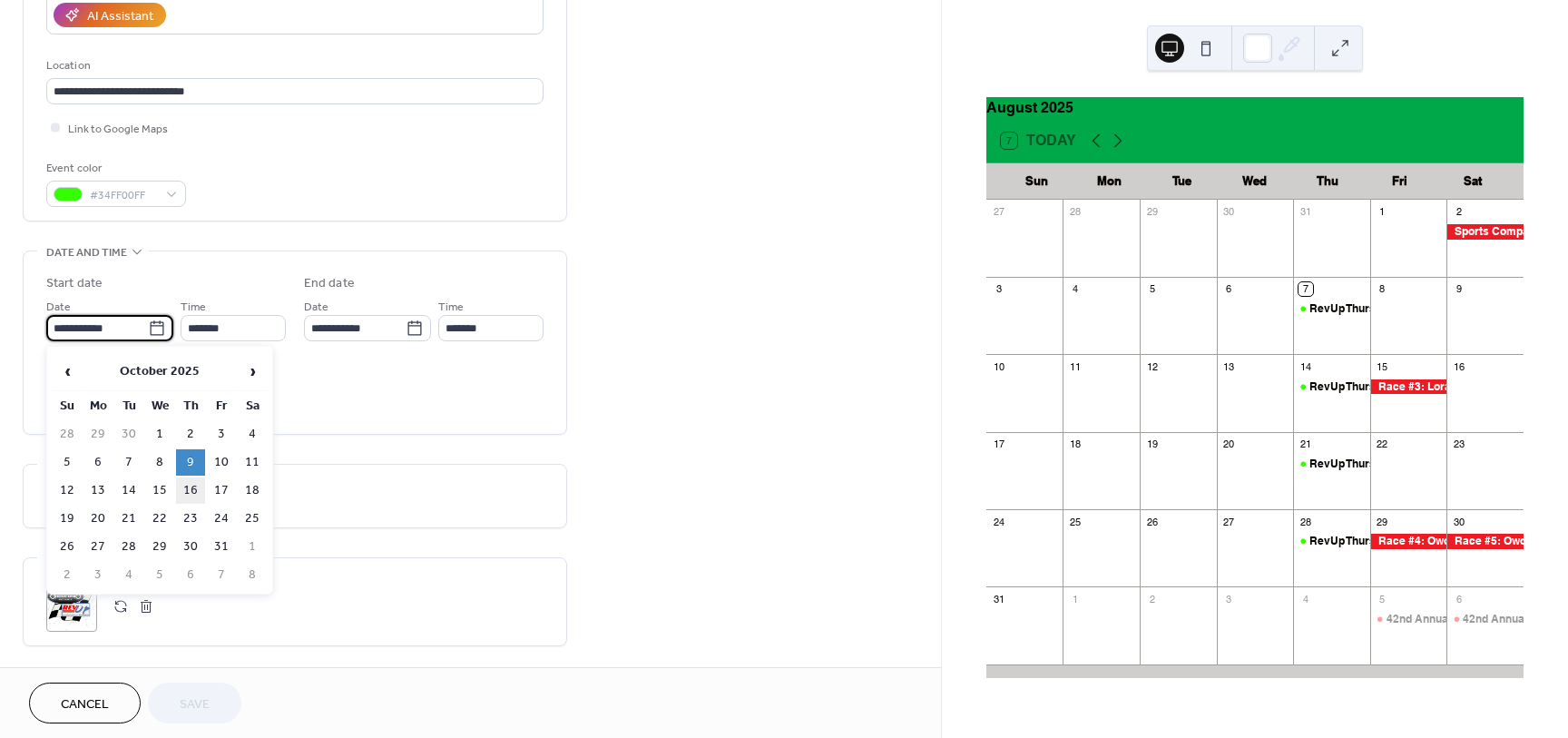 click on "16" at bounding box center (191, 490) 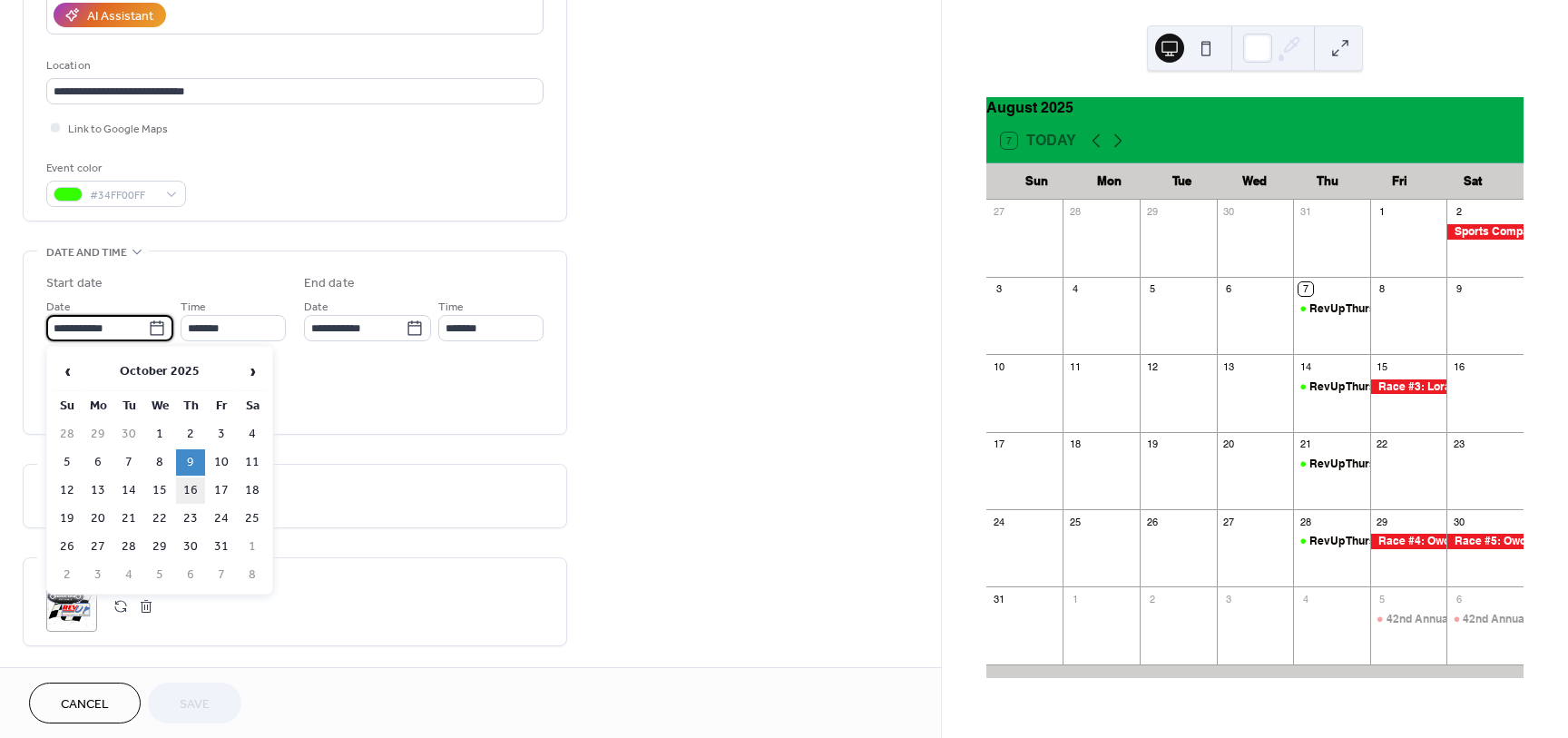 type on "**********" 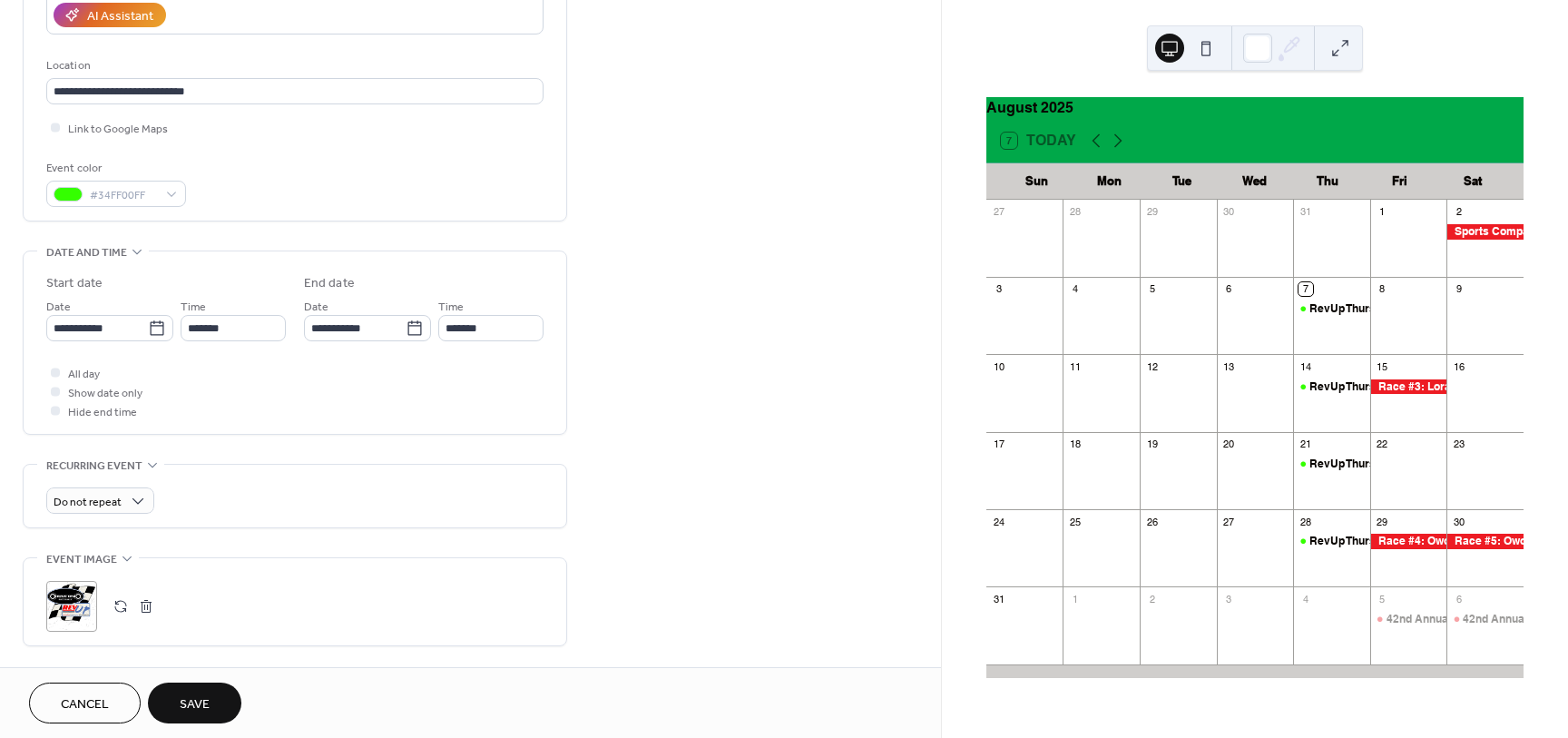 drag, startPoint x: 192, startPoint y: 678, endPoint x: 196, endPoint y: 690, distance: 12.649111 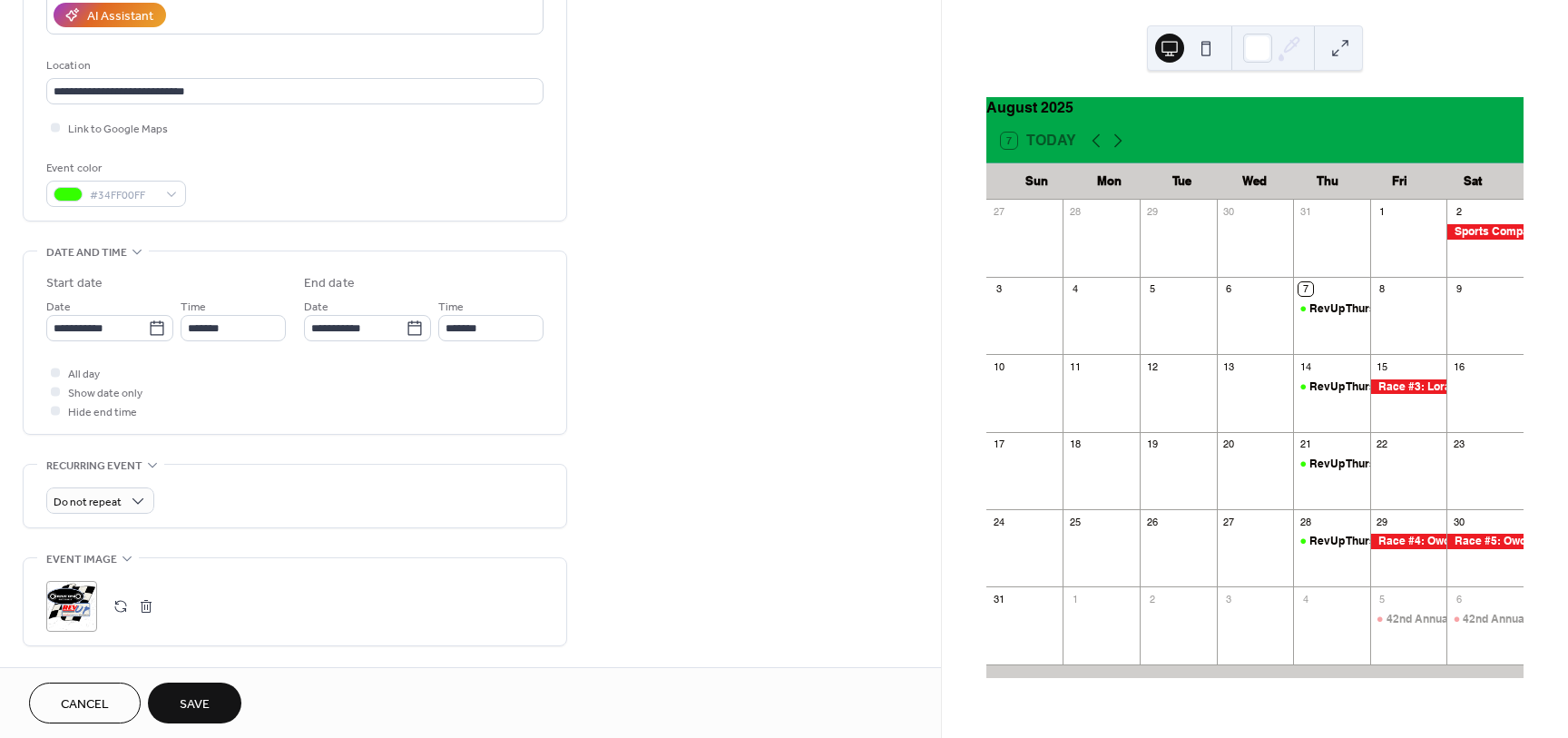 click on "Cancel Save" at bounding box center [470, 703] 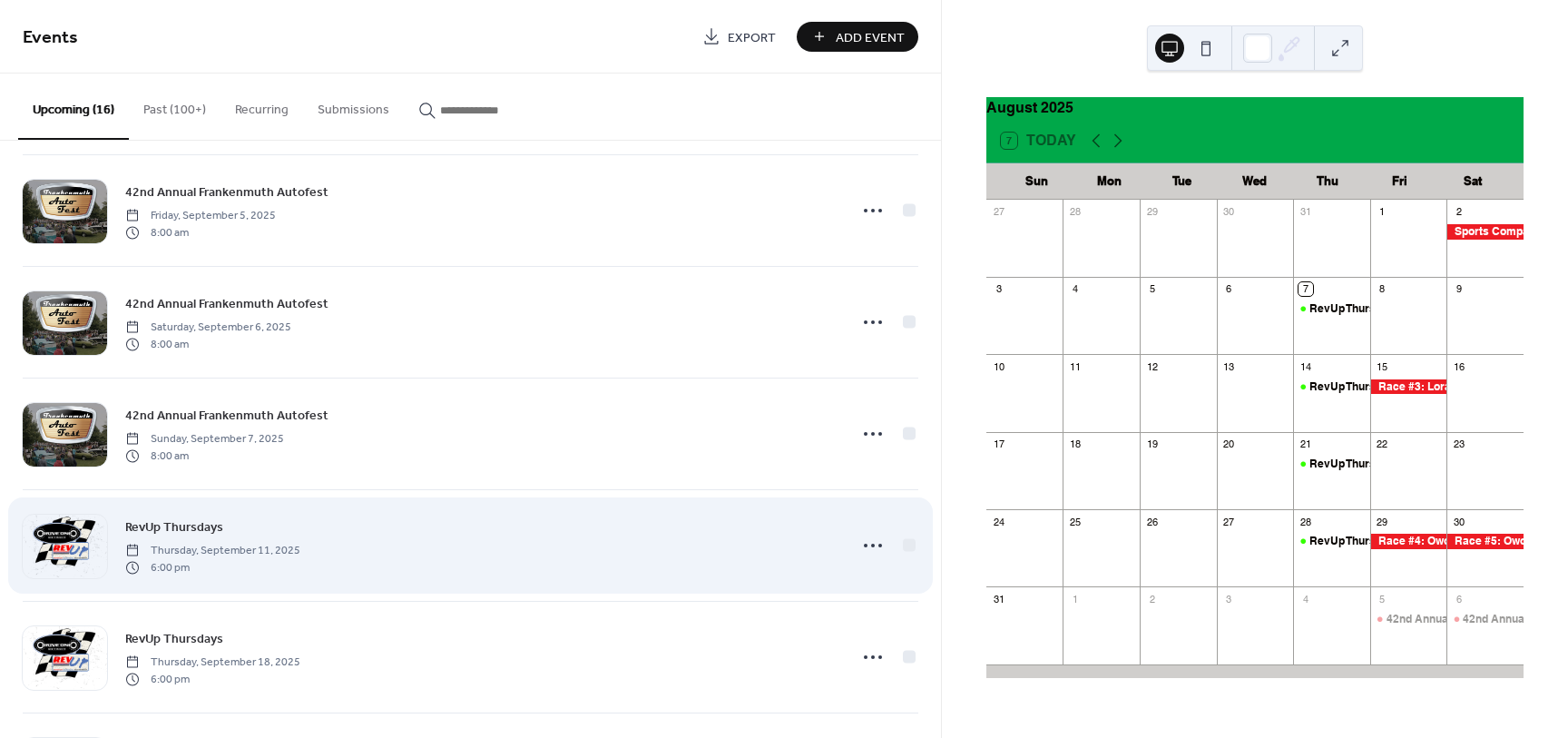 scroll, scrollTop: 1243, scrollLeft: 0, axis: vertical 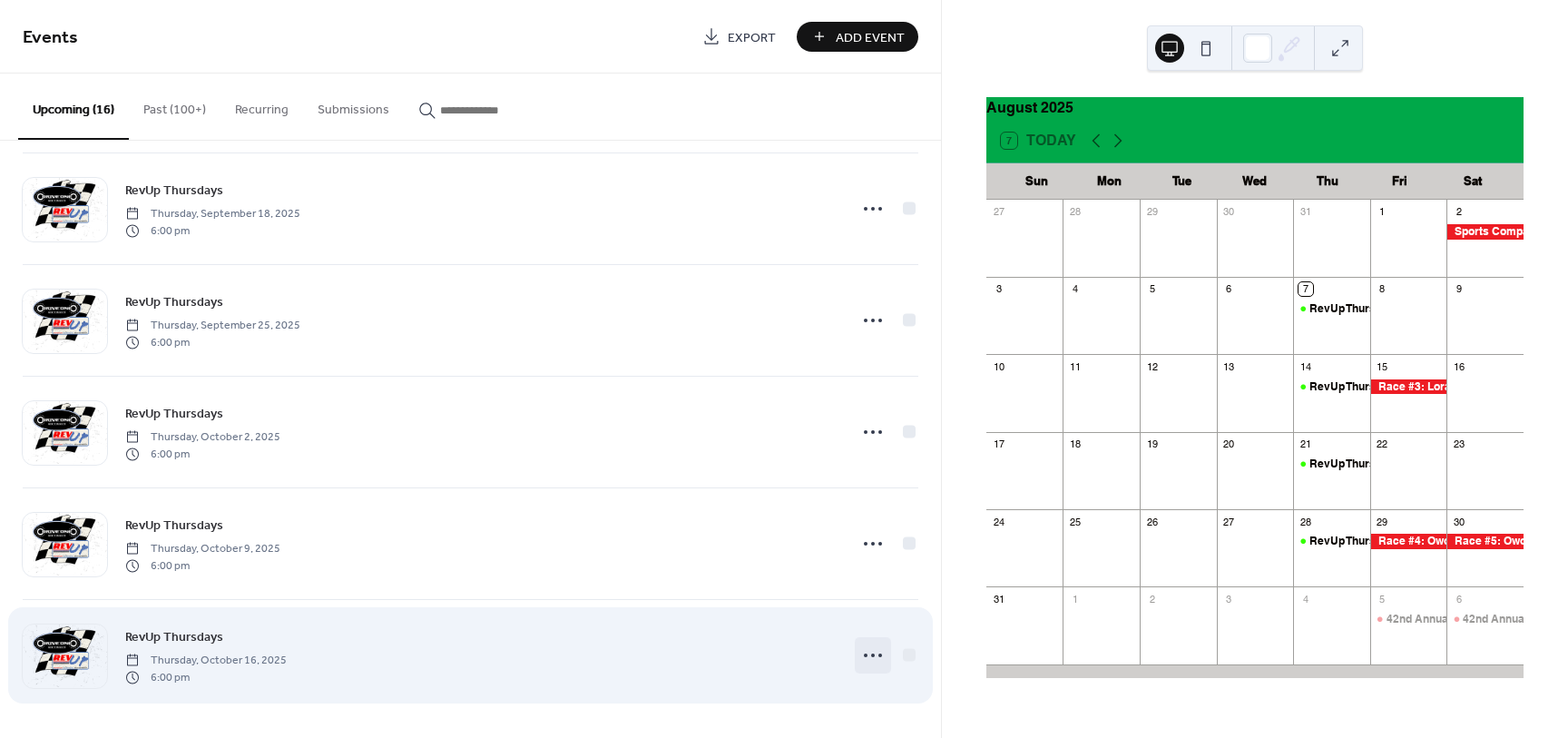 click 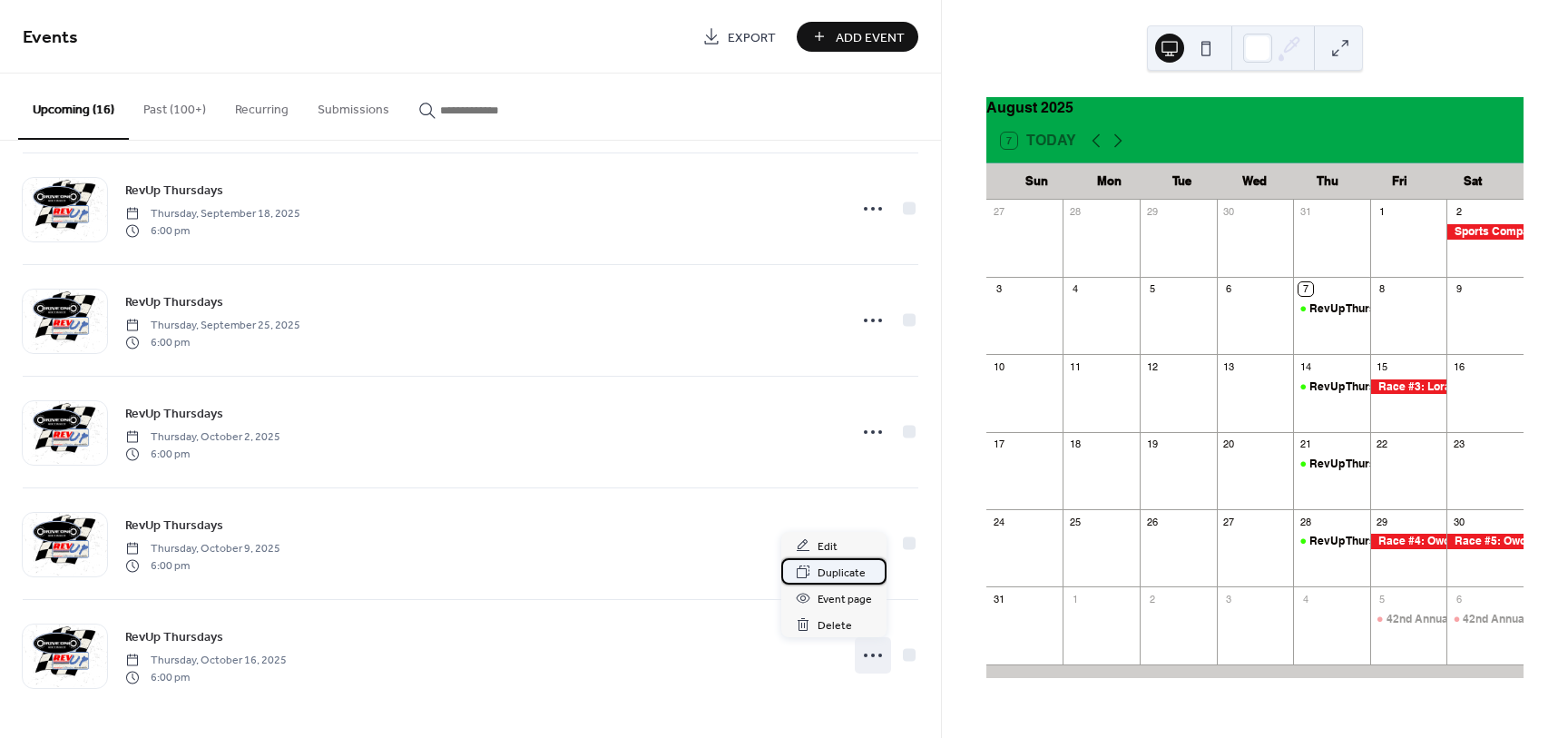 click on "Duplicate" at bounding box center [841, 573] 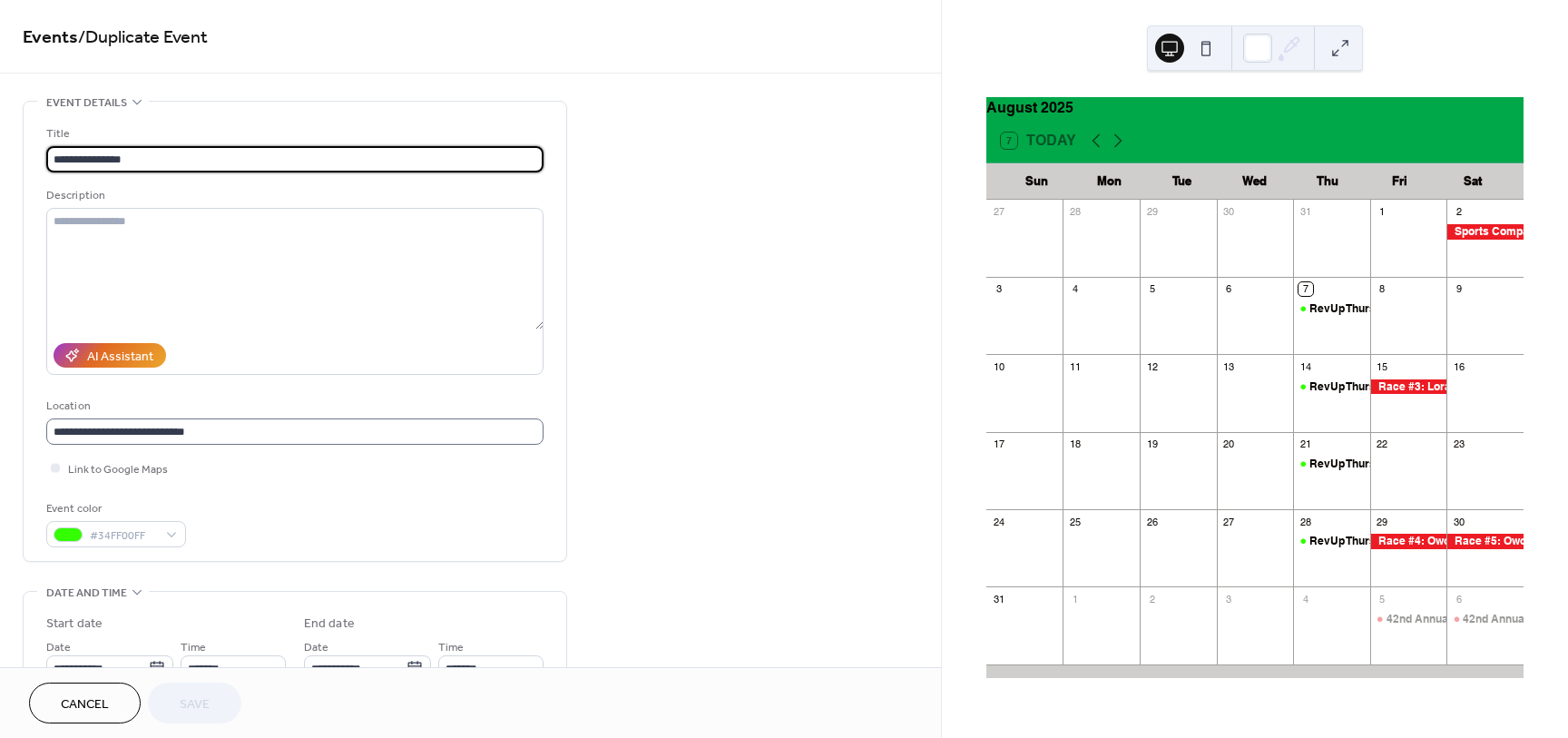 scroll, scrollTop: 1, scrollLeft: 0, axis: vertical 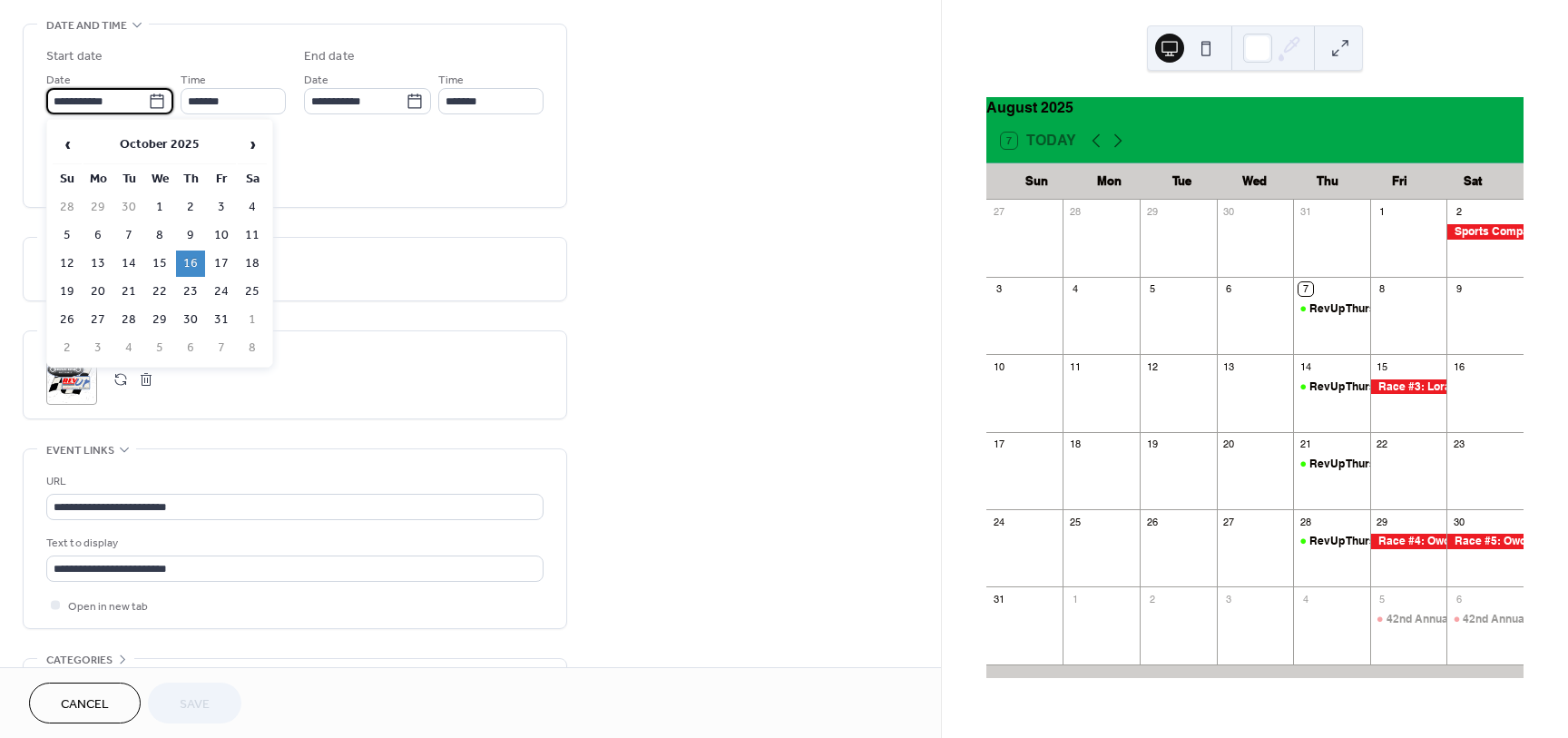 click on "**********" at bounding box center [97, 101] 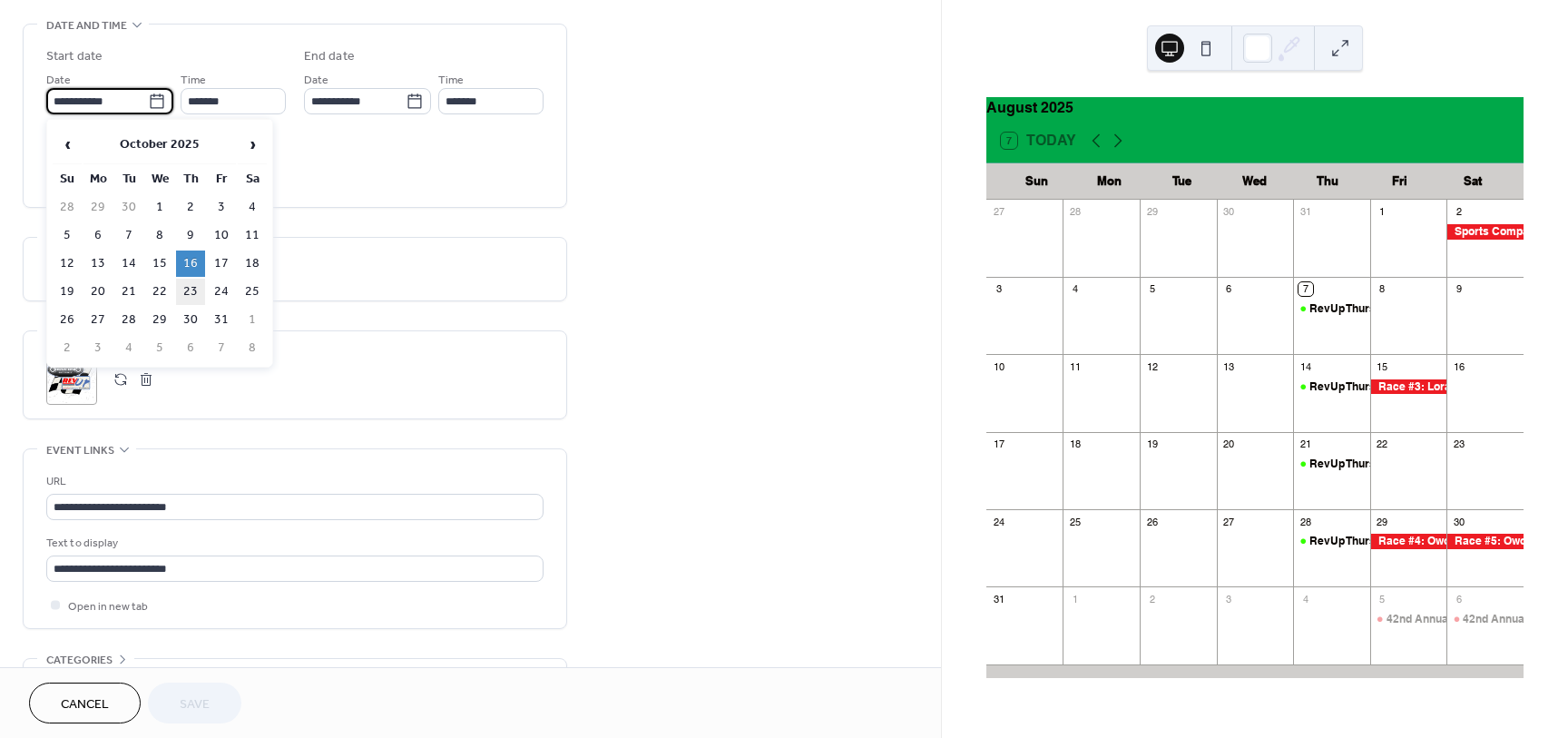 click on "23" at bounding box center (191, 291) 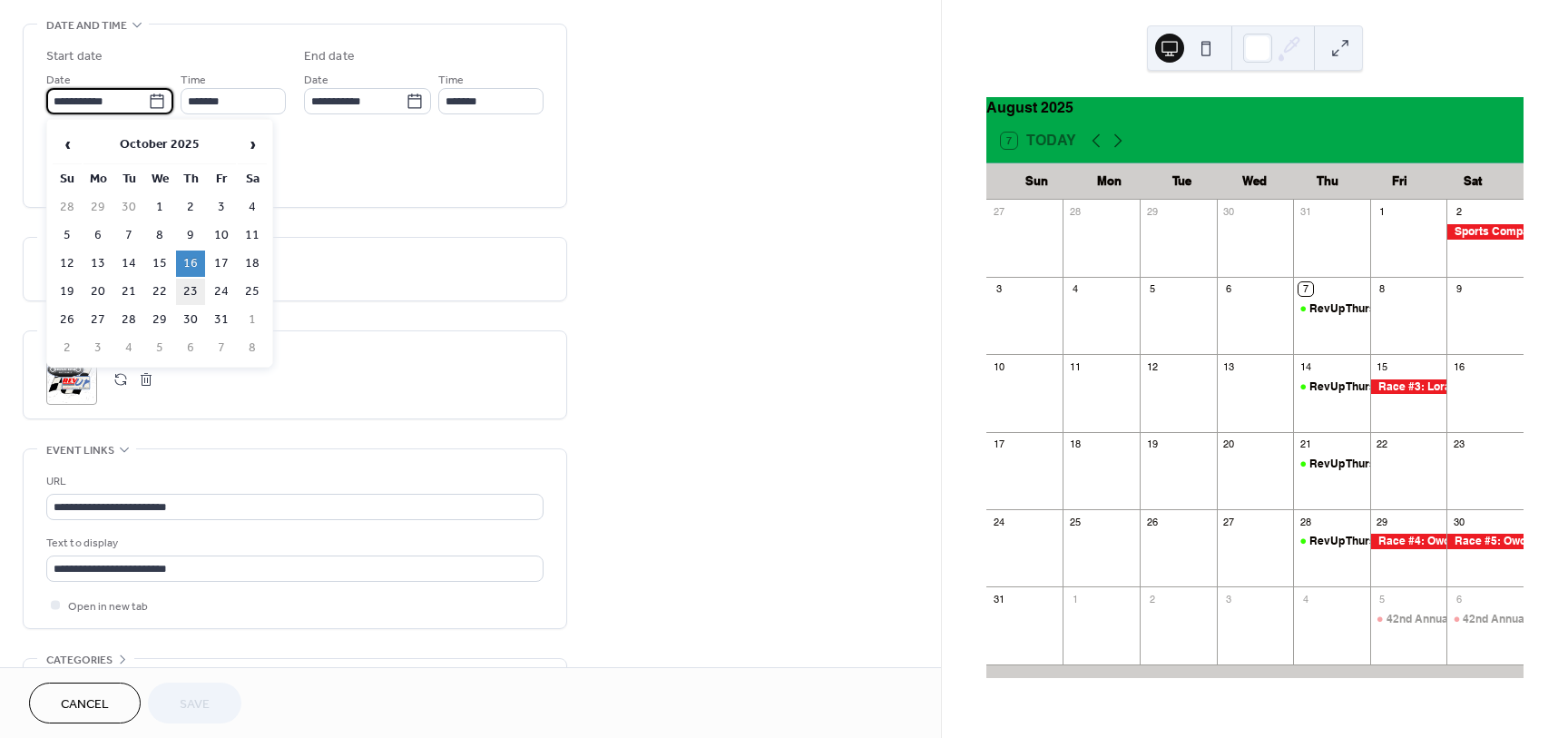 type on "**********" 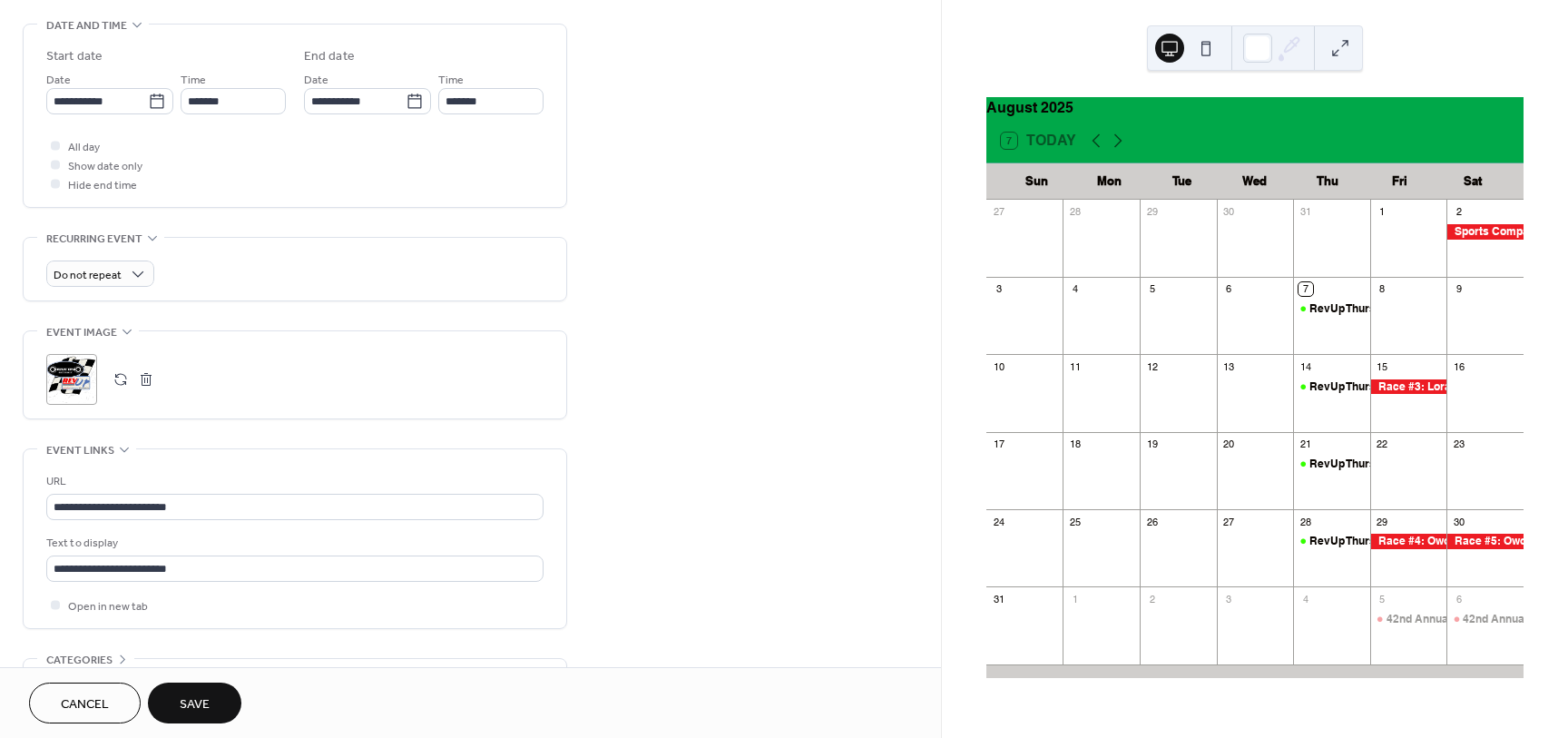 click on "Save" at bounding box center [194, 703] 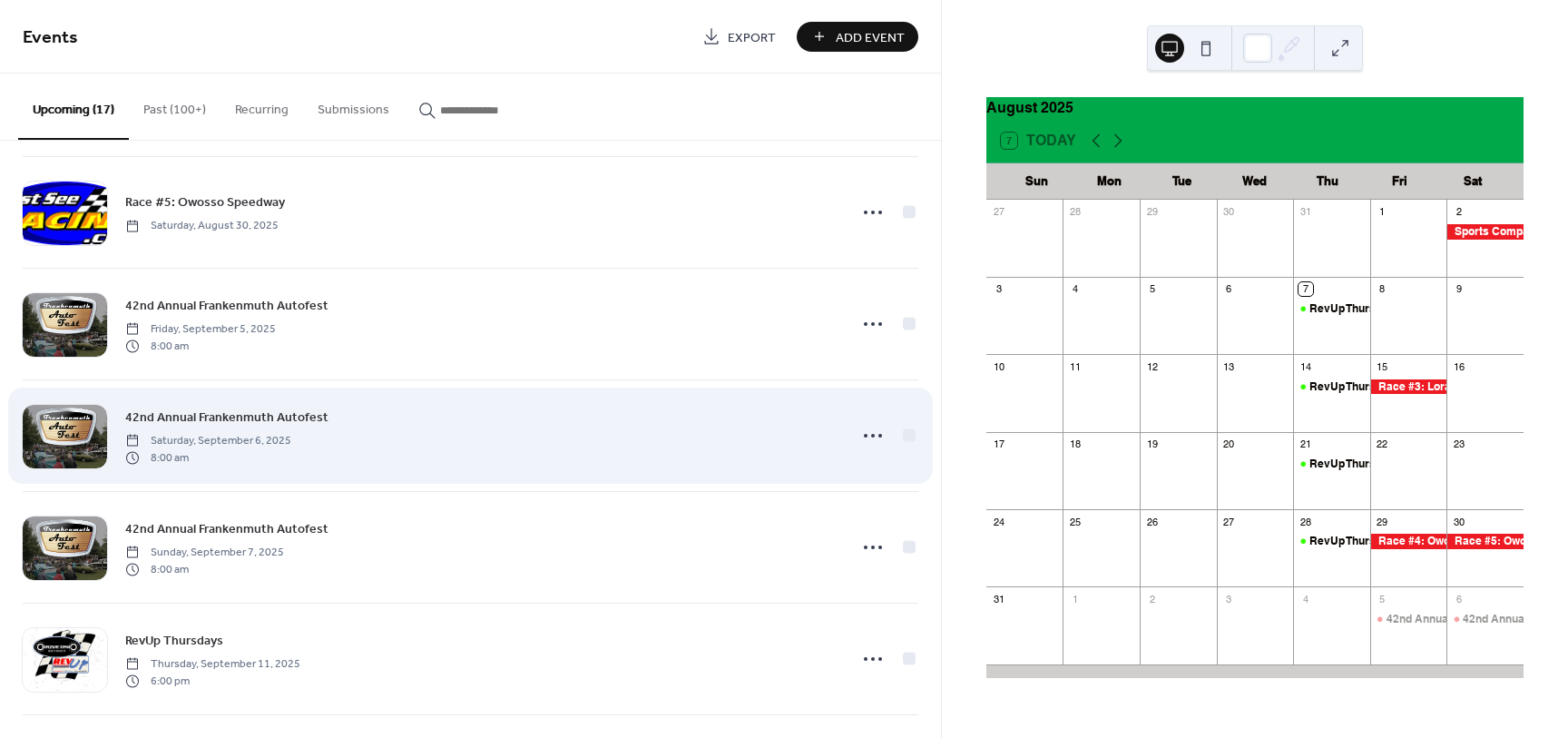 scroll, scrollTop: 1354, scrollLeft: 0, axis: vertical 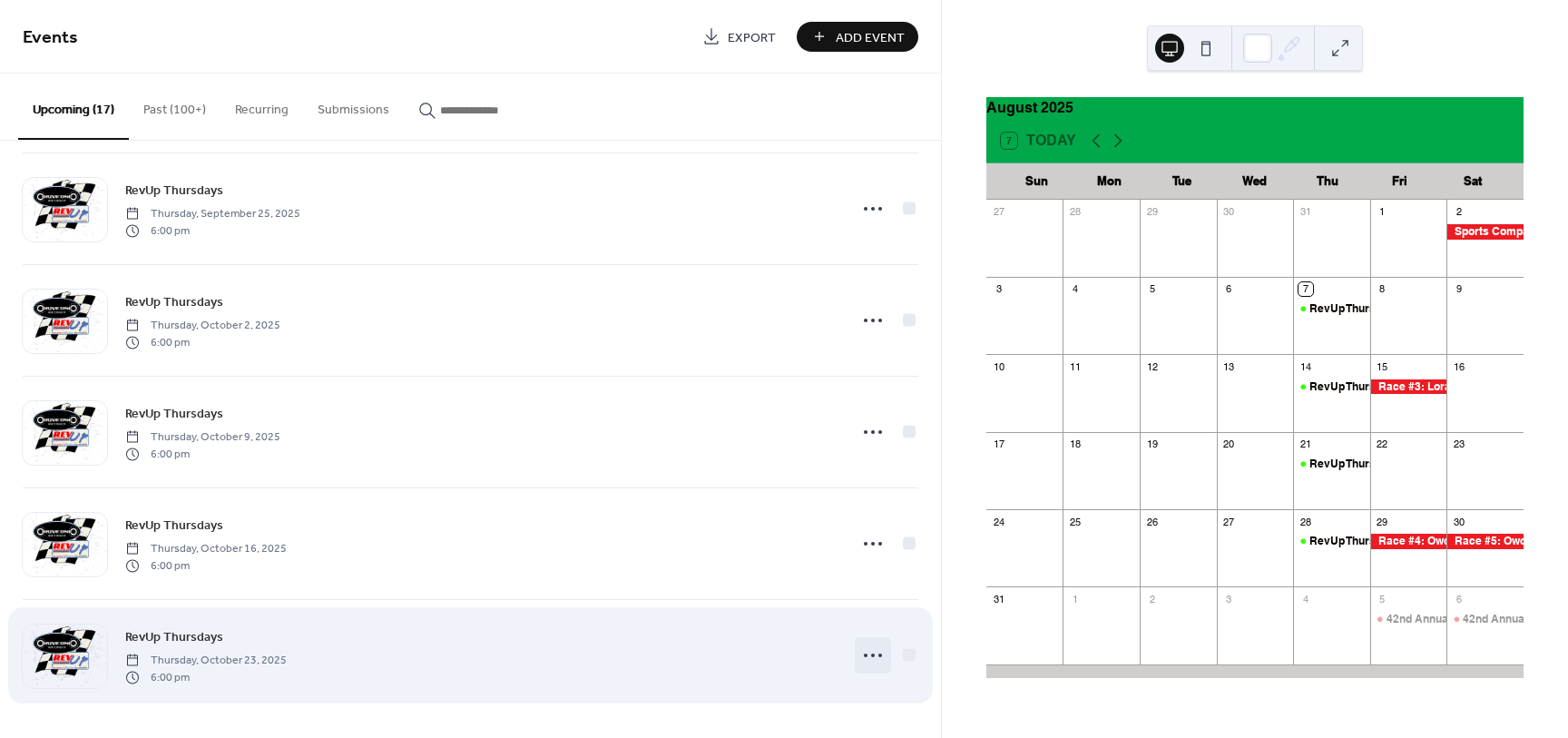 click 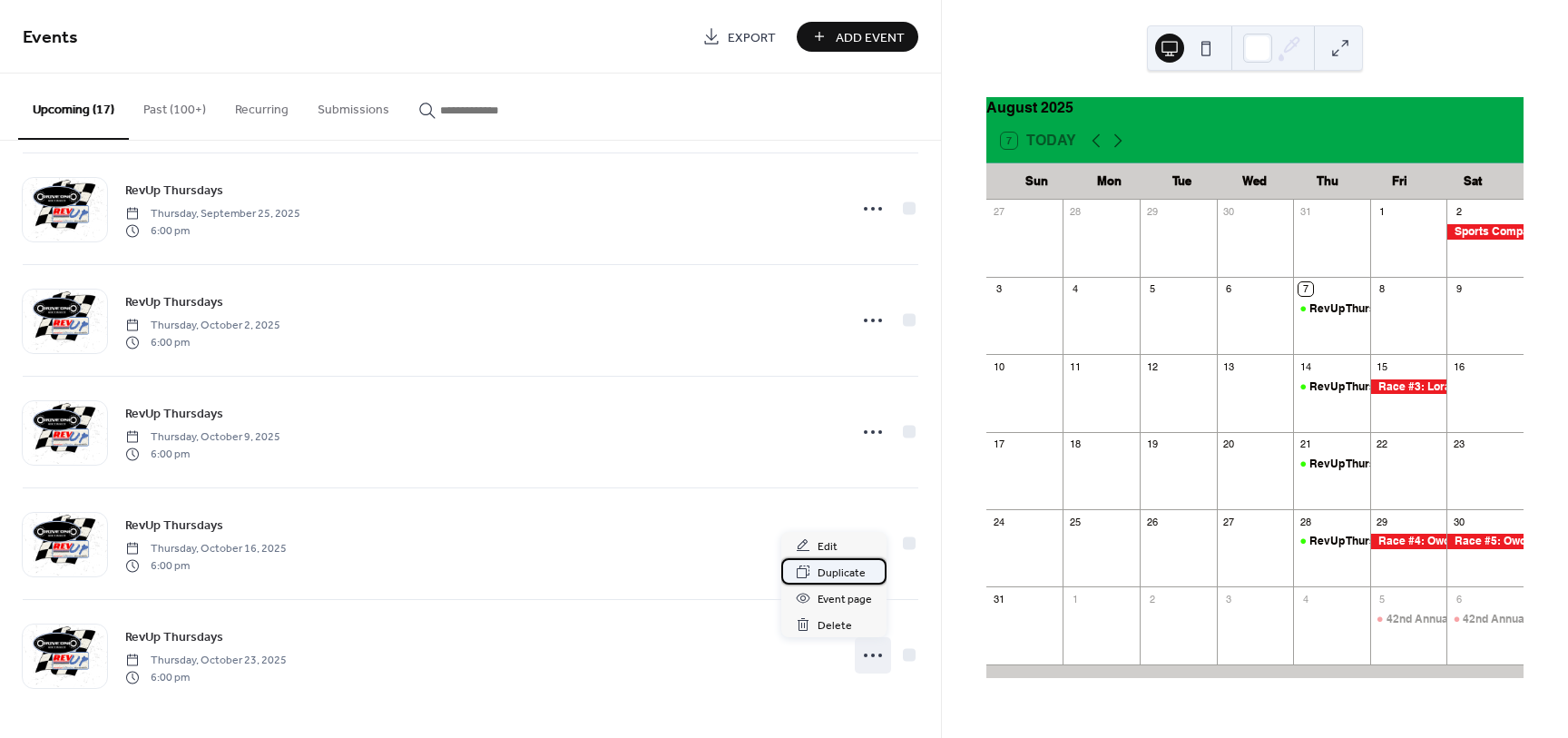click on "Duplicate" at bounding box center [841, 573] 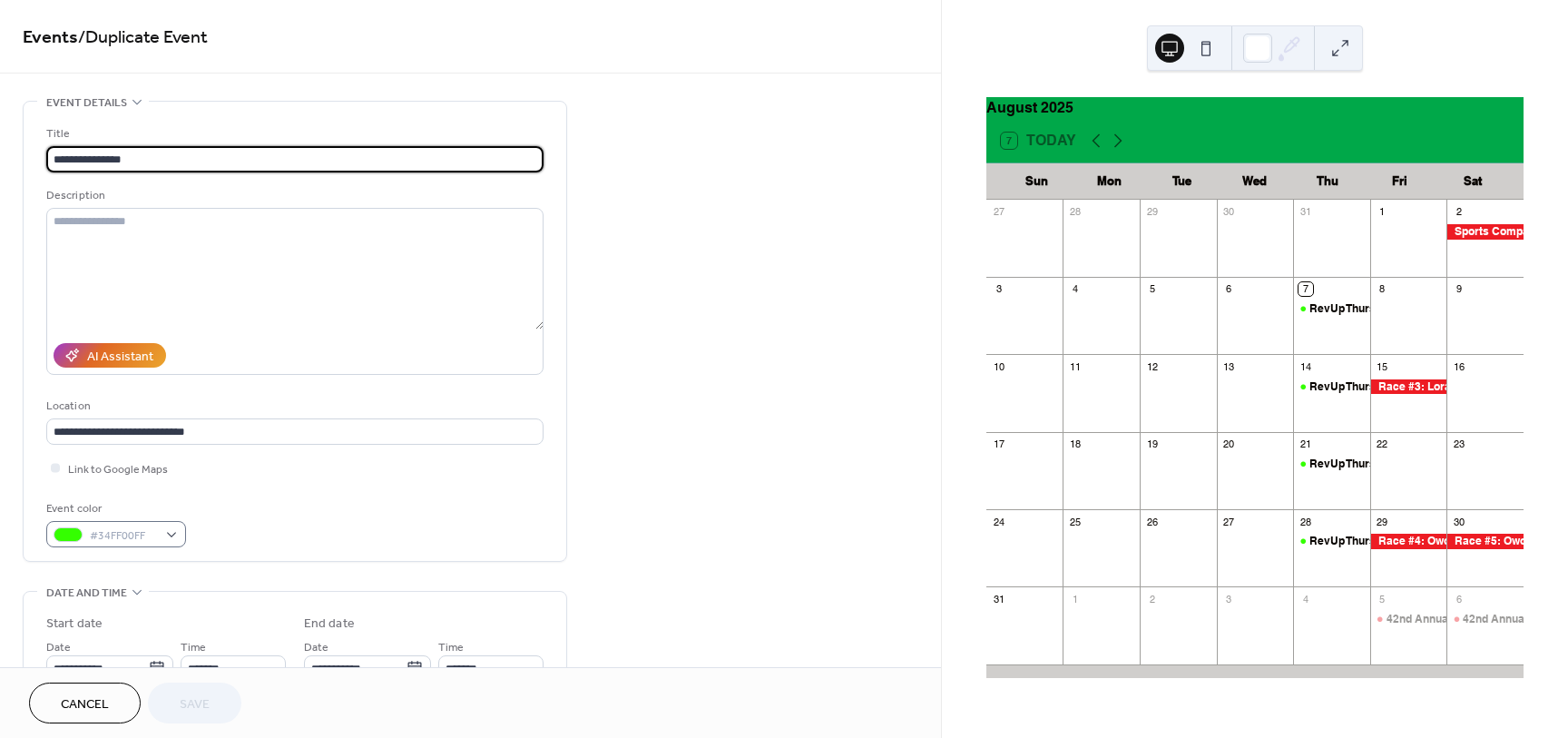 scroll, scrollTop: 454, scrollLeft: 0, axis: vertical 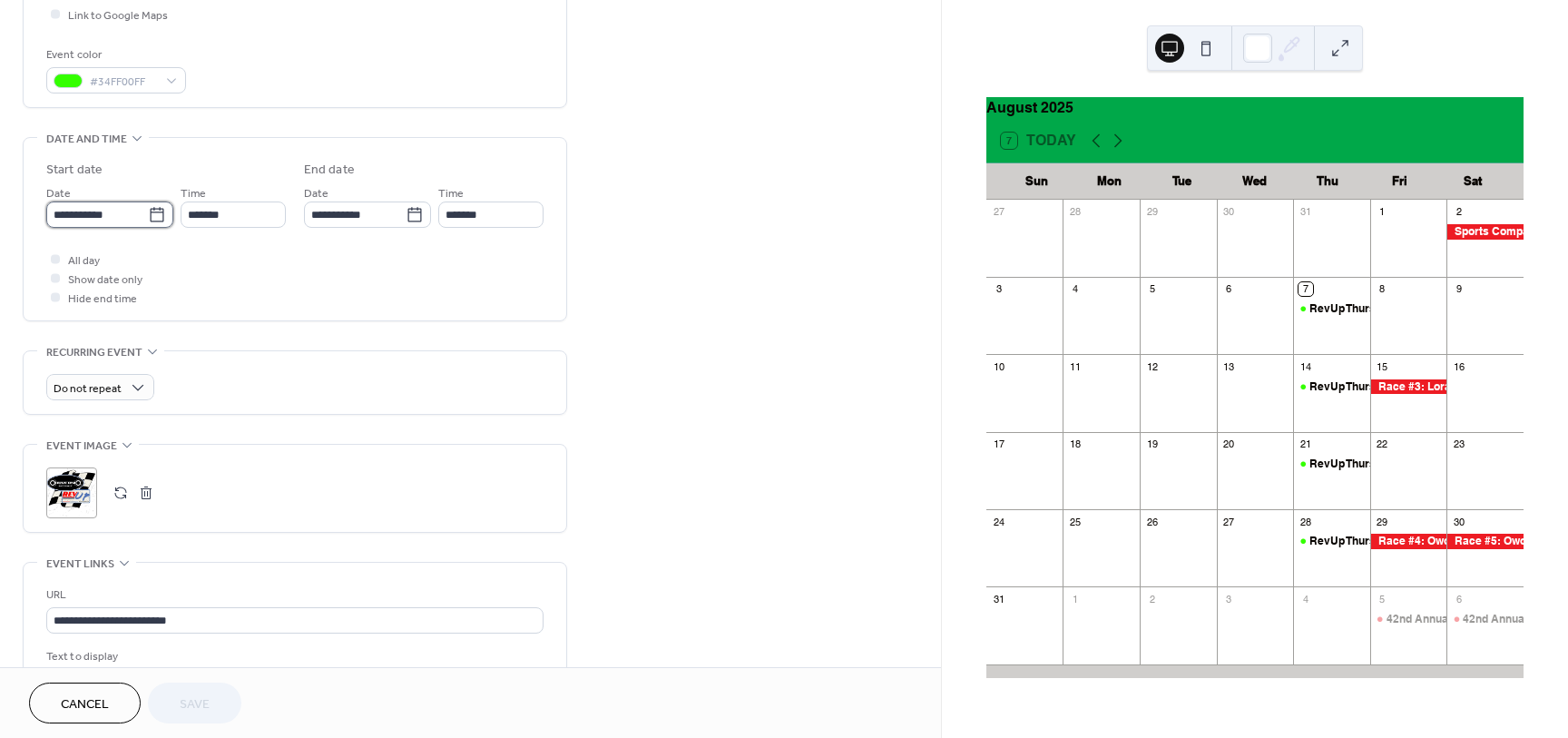 click on "**********" at bounding box center (97, 214) 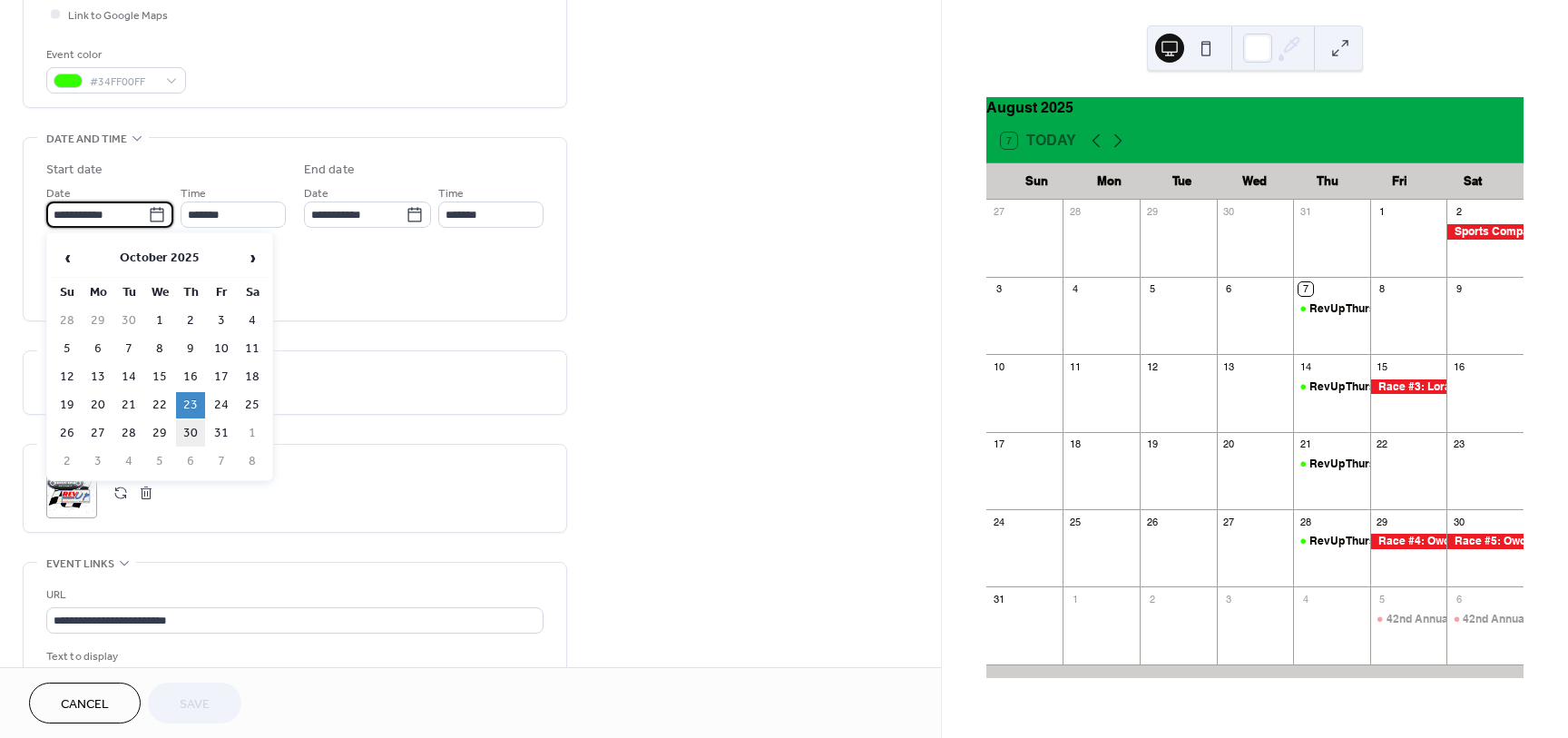 click on "30" at bounding box center [191, 433] 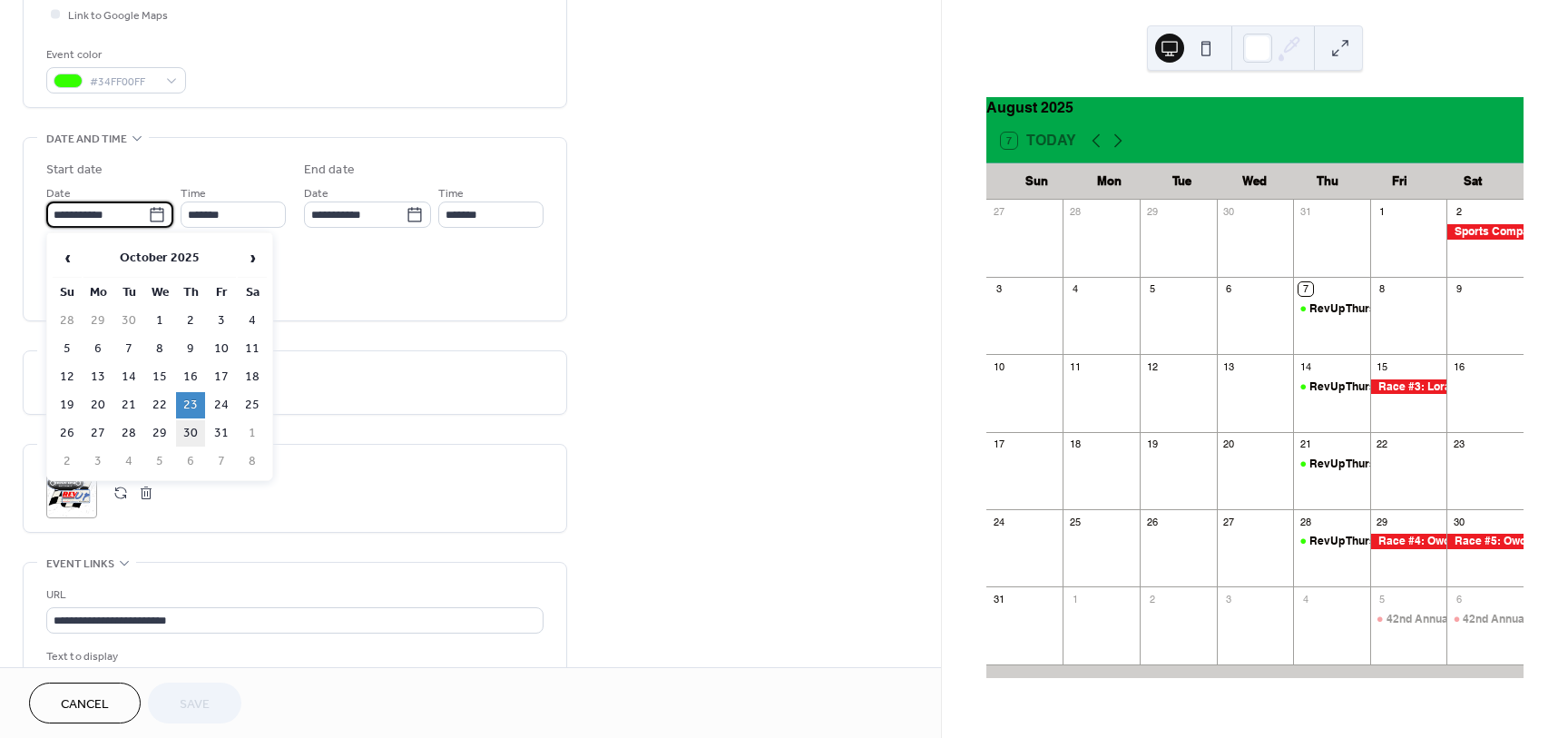 type on "**********" 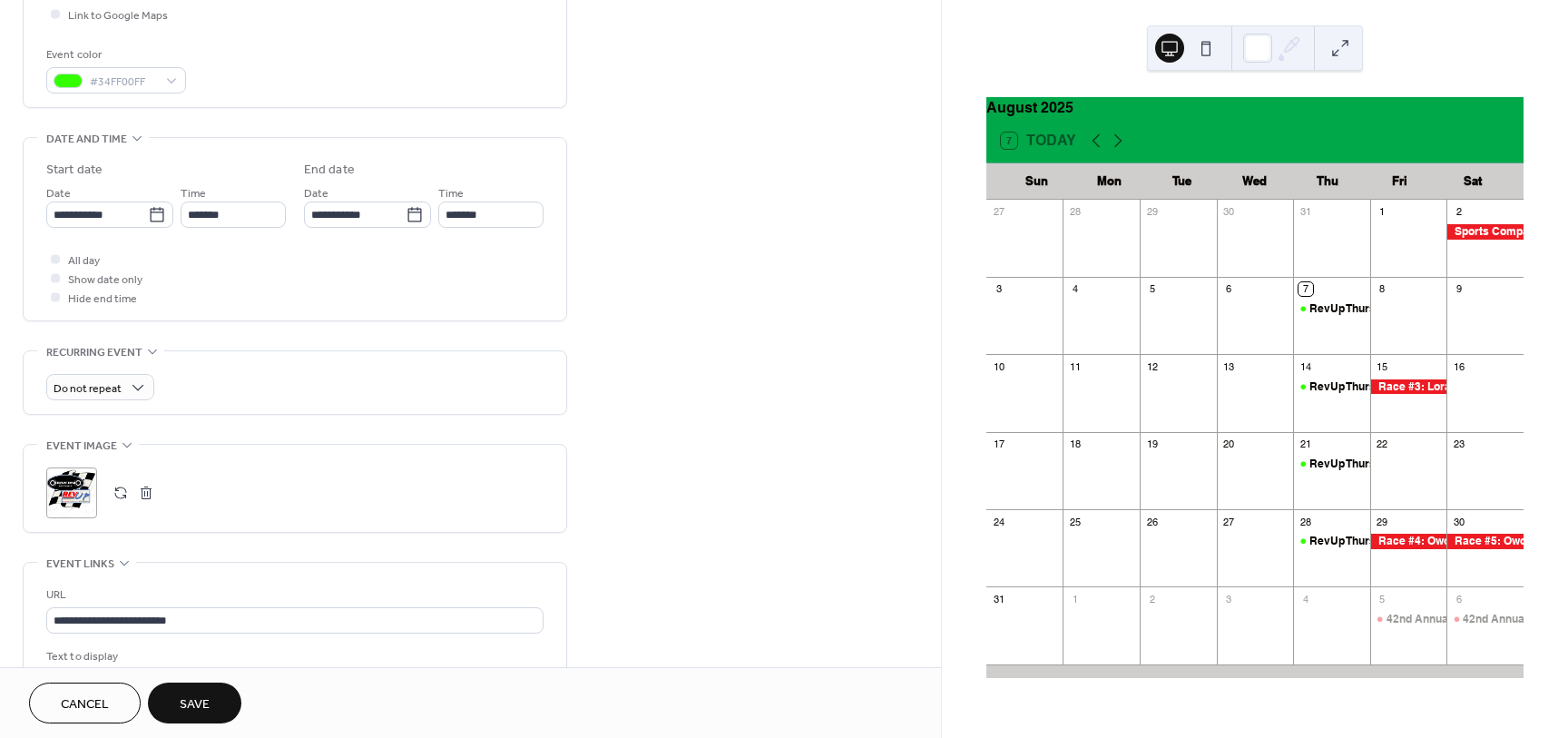 click on "Save" at bounding box center (194, 703) 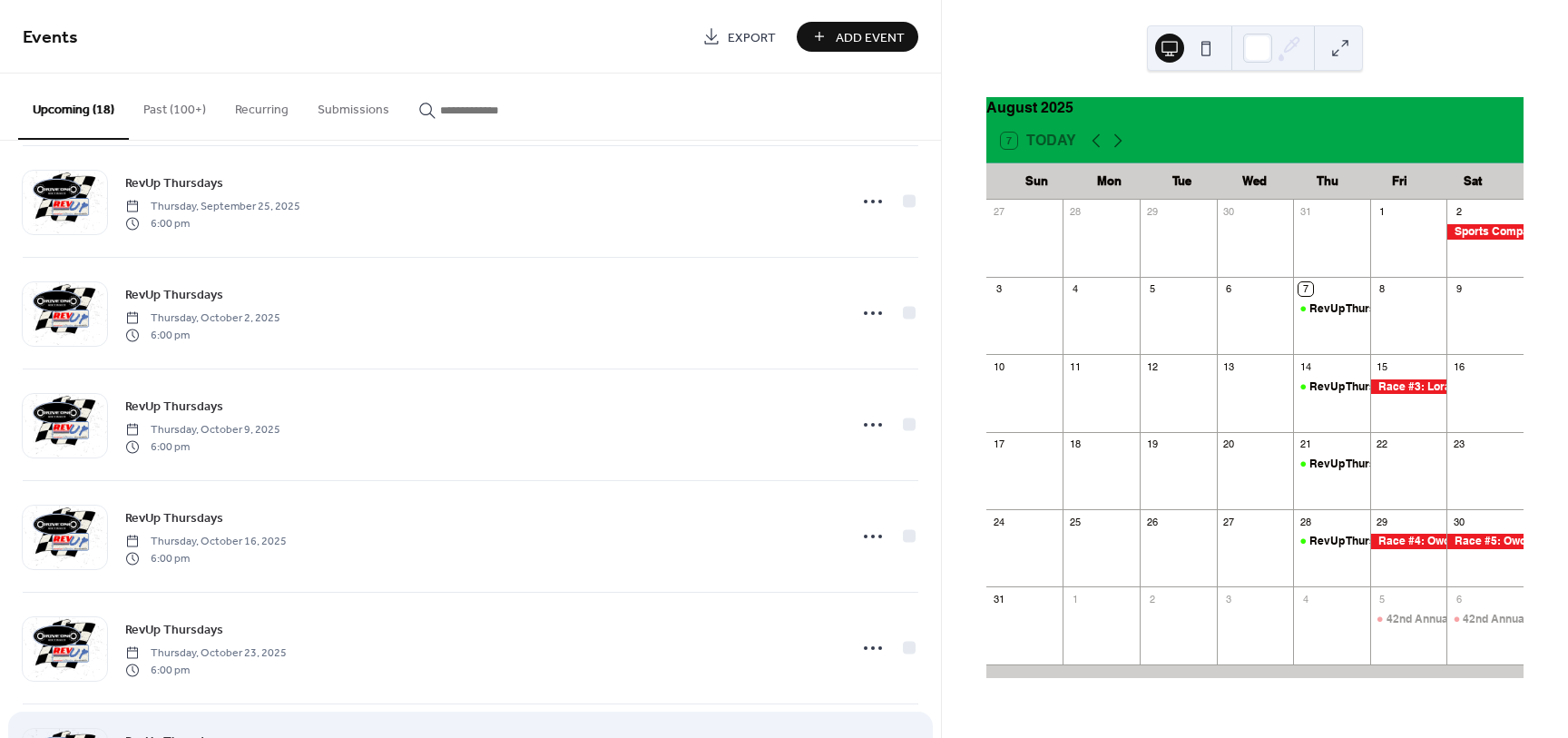 scroll, scrollTop: 1466, scrollLeft: 0, axis: vertical 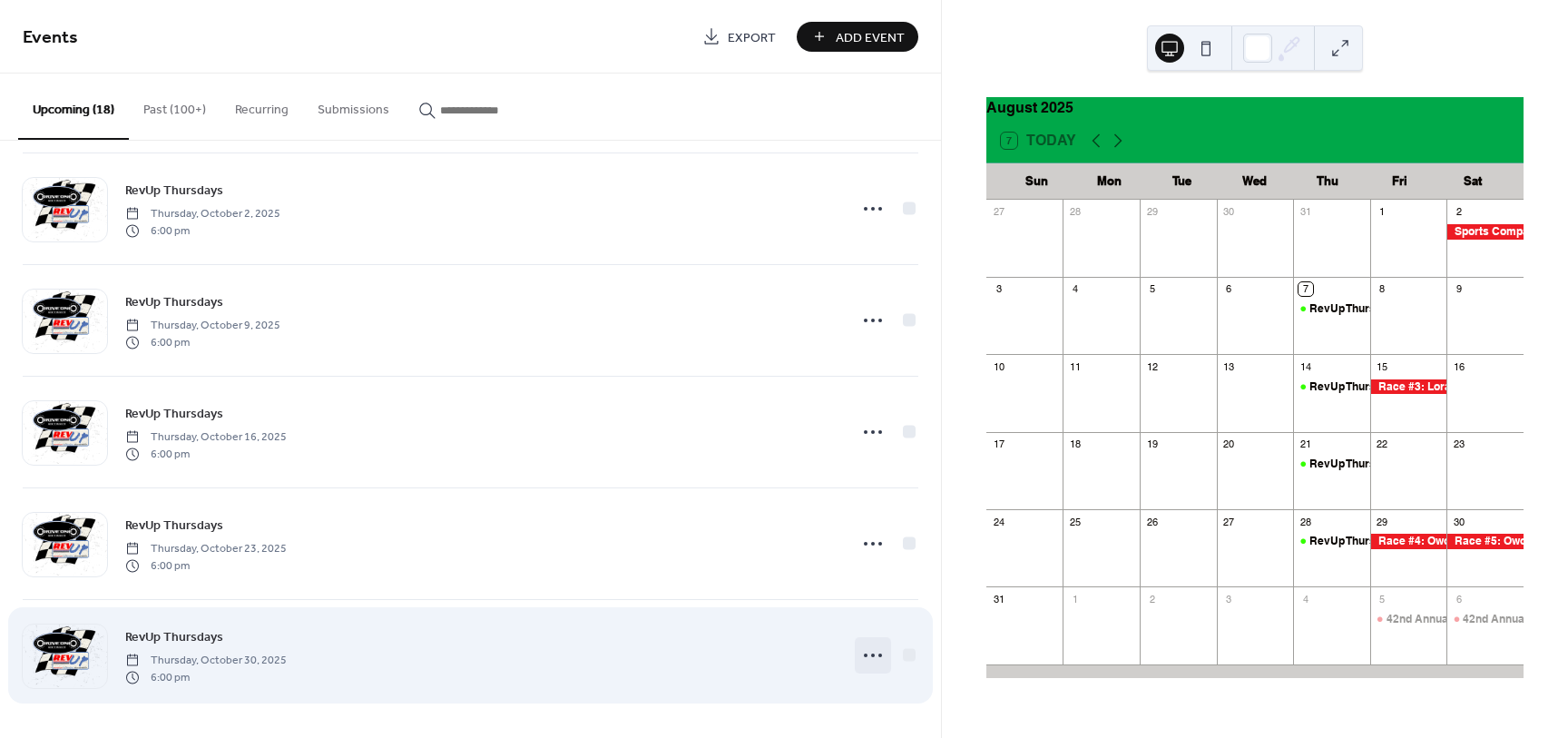 click 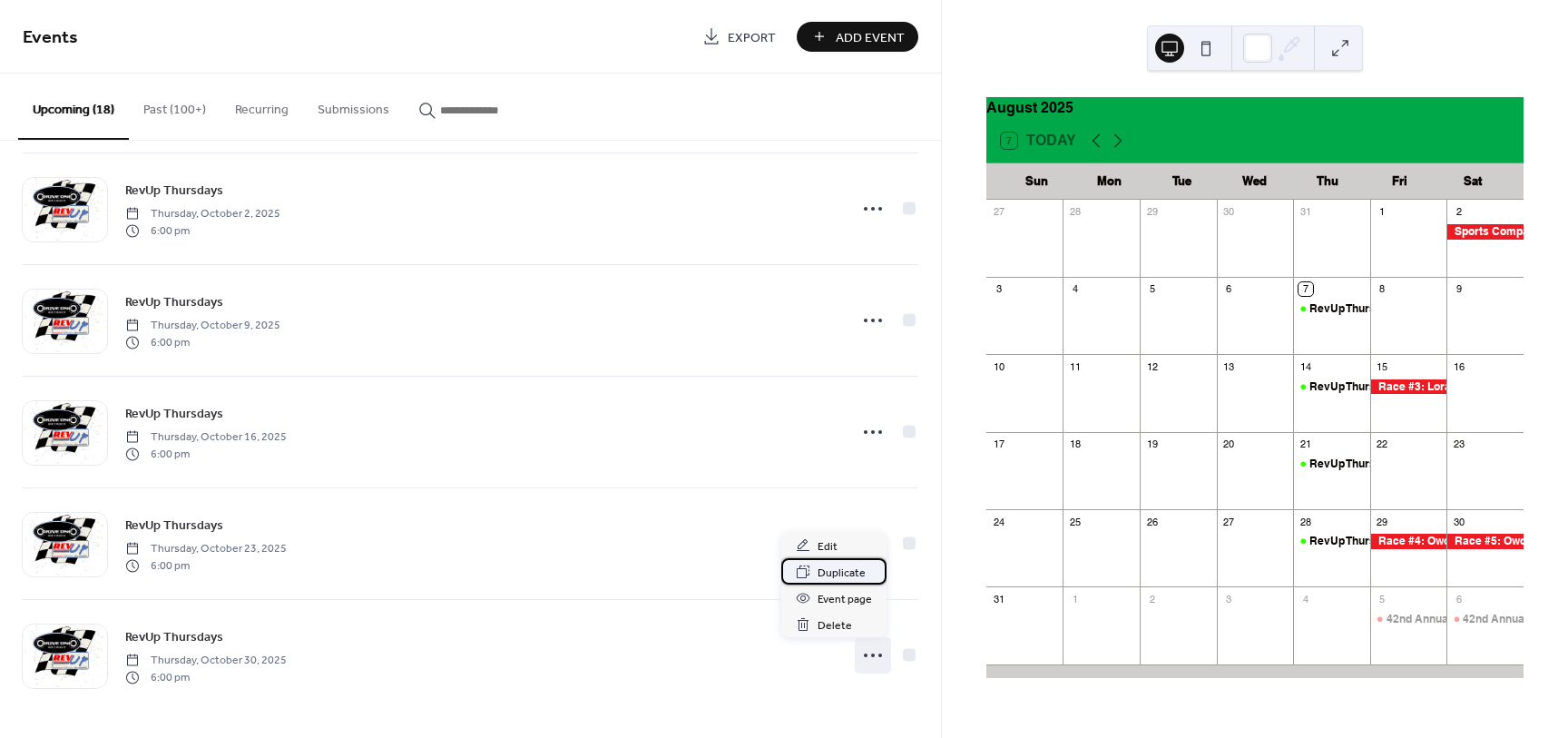 click on "Duplicate" at bounding box center [841, 573] 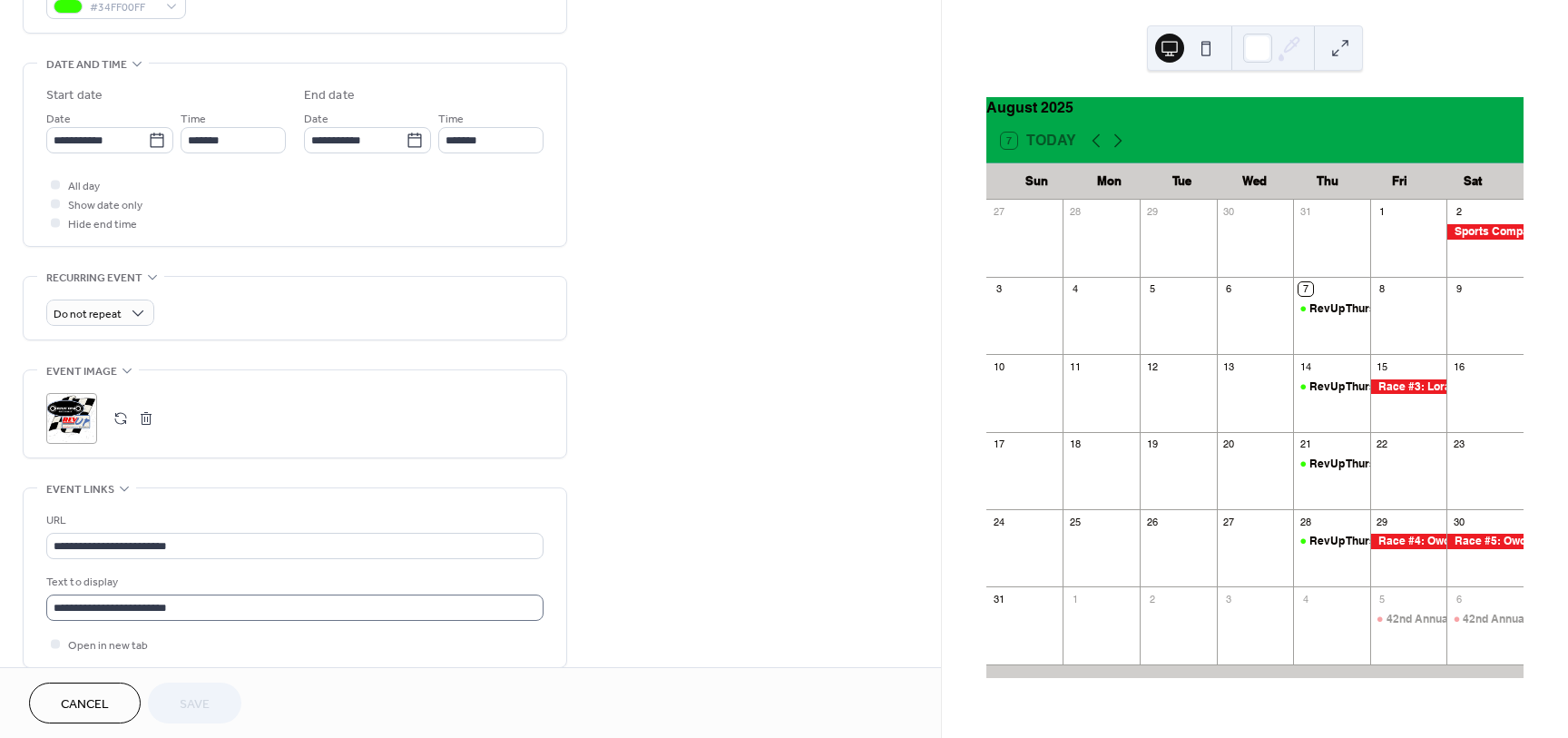 scroll, scrollTop: 681, scrollLeft: 0, axis: vertical 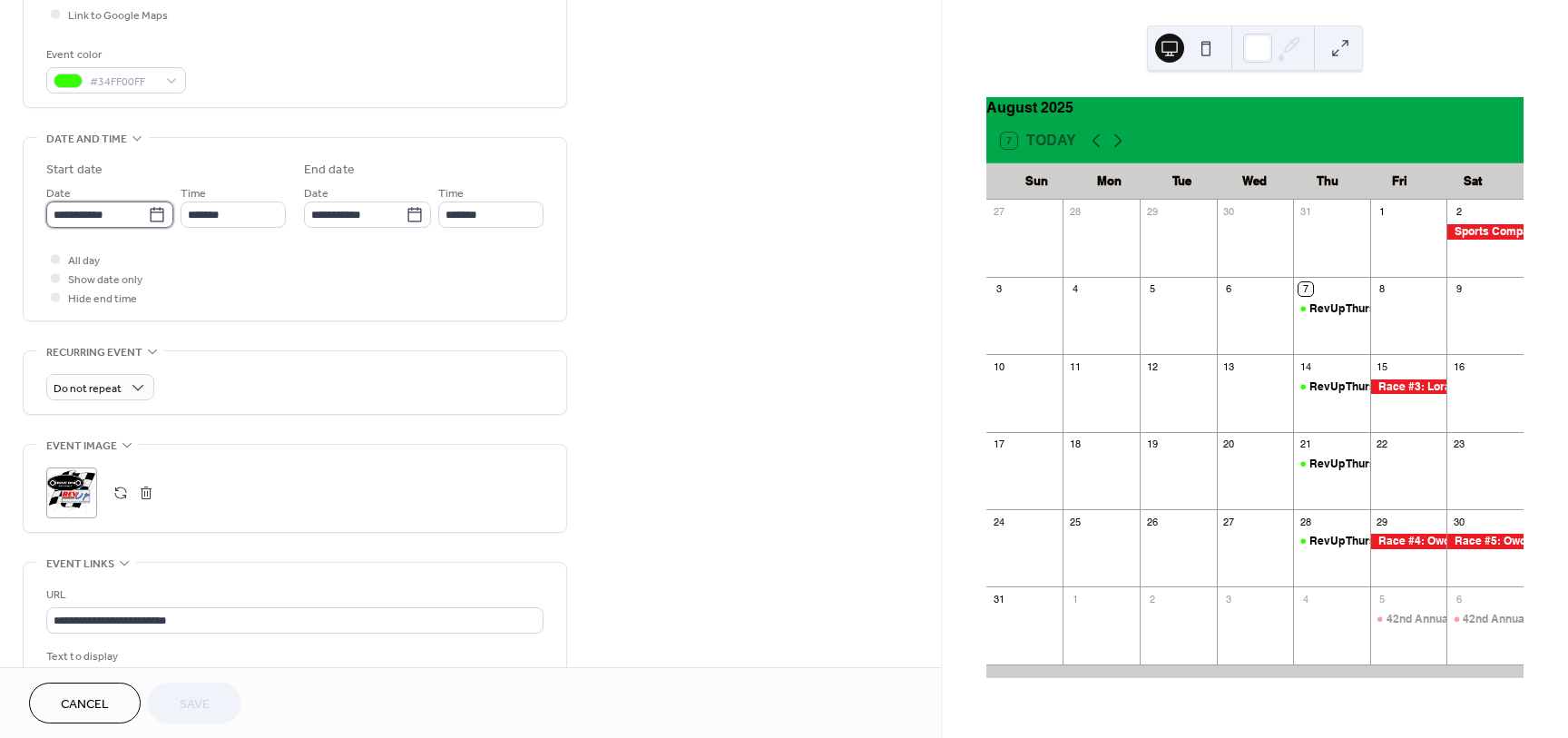click on "**********" at bounding box center [97, 214] 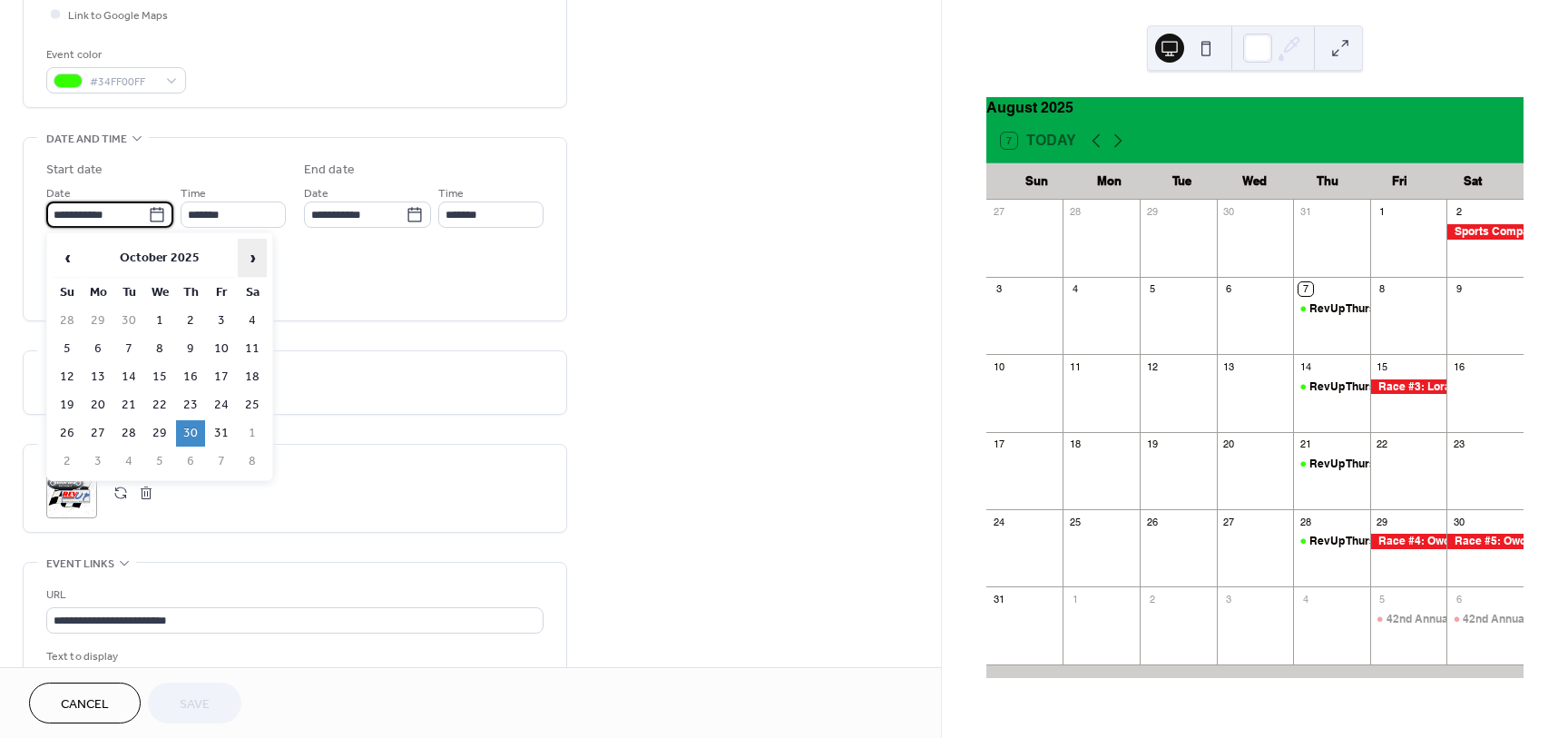click on "›" at bounding box center [252, 258] 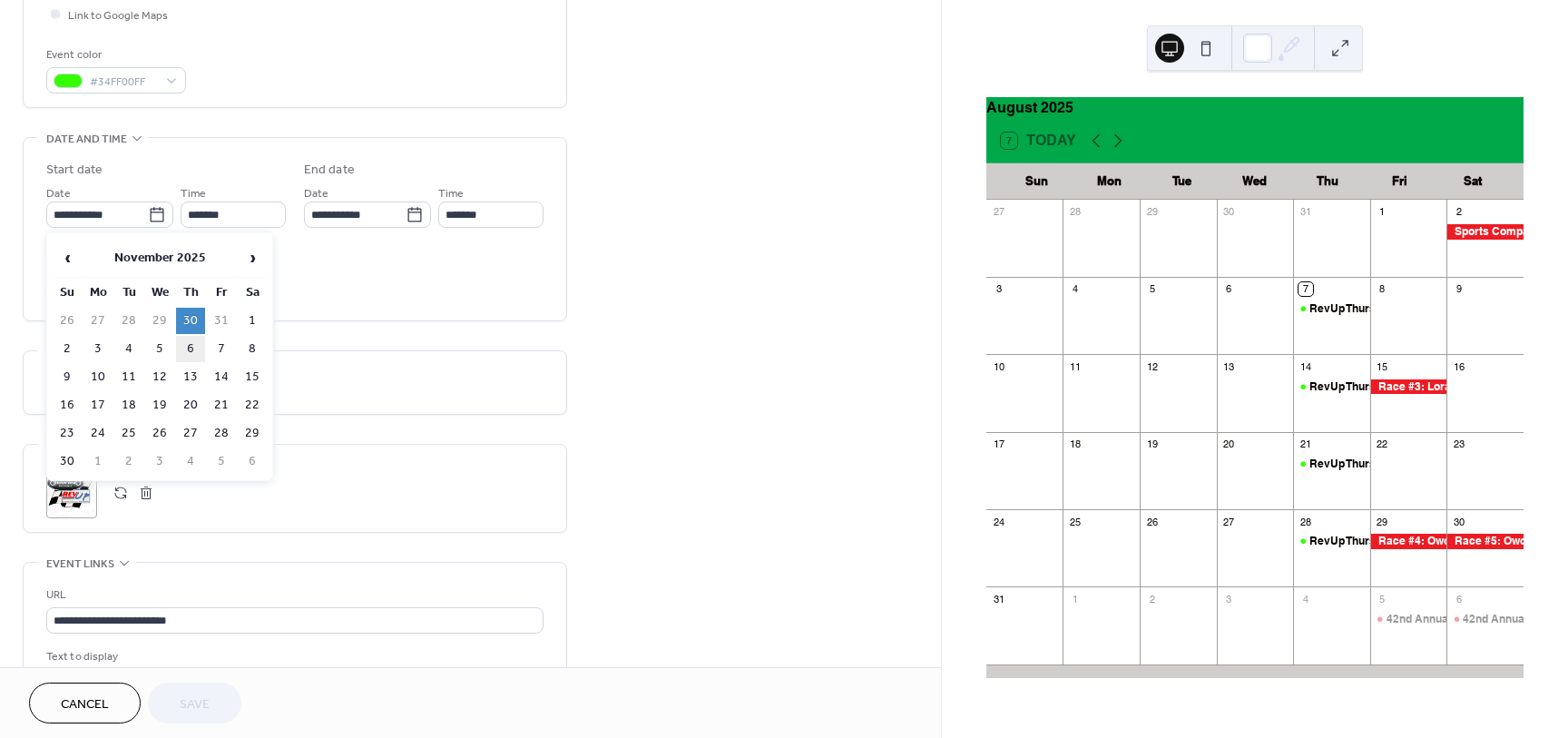 click on "6" at bounding box center (191, 349) 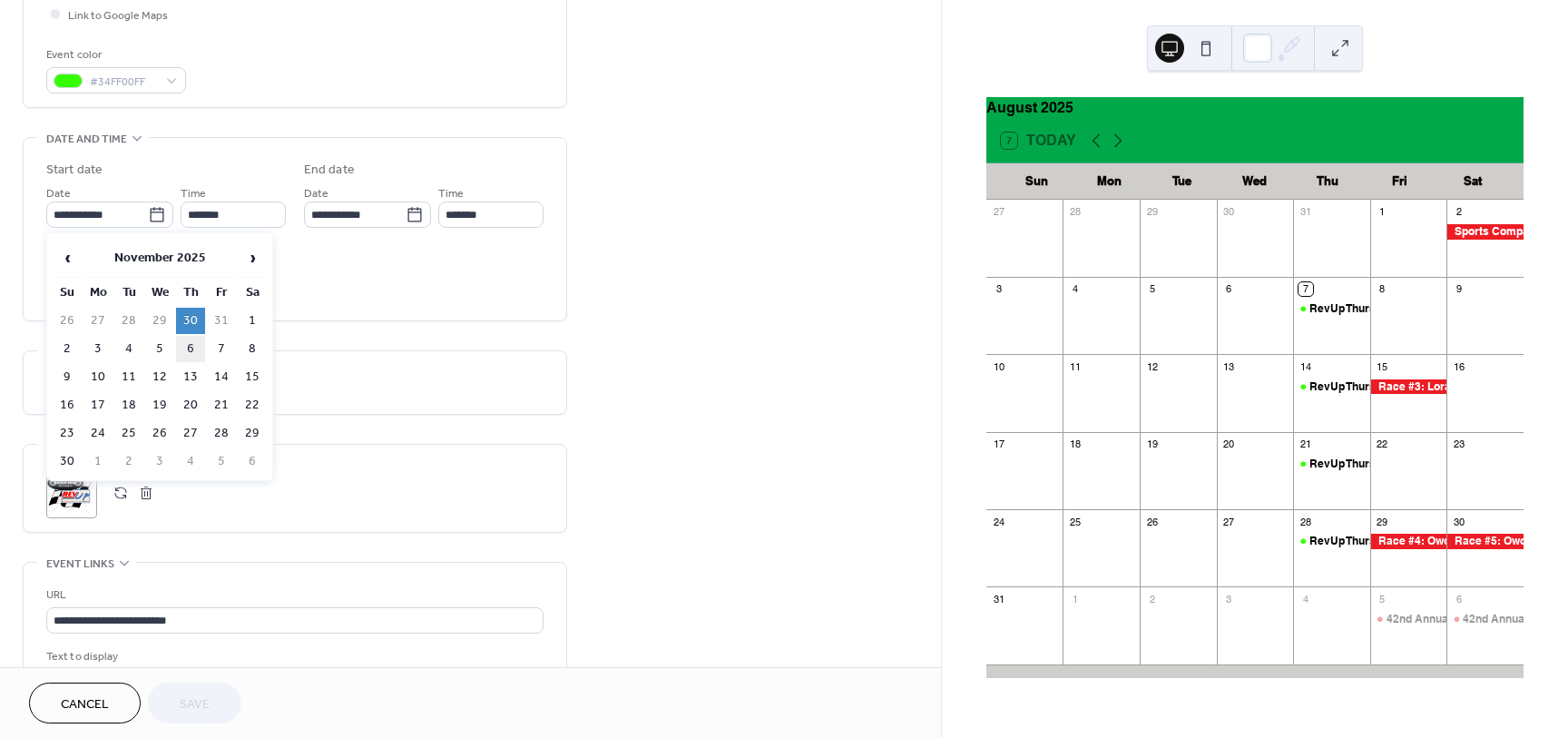 type on "**********" 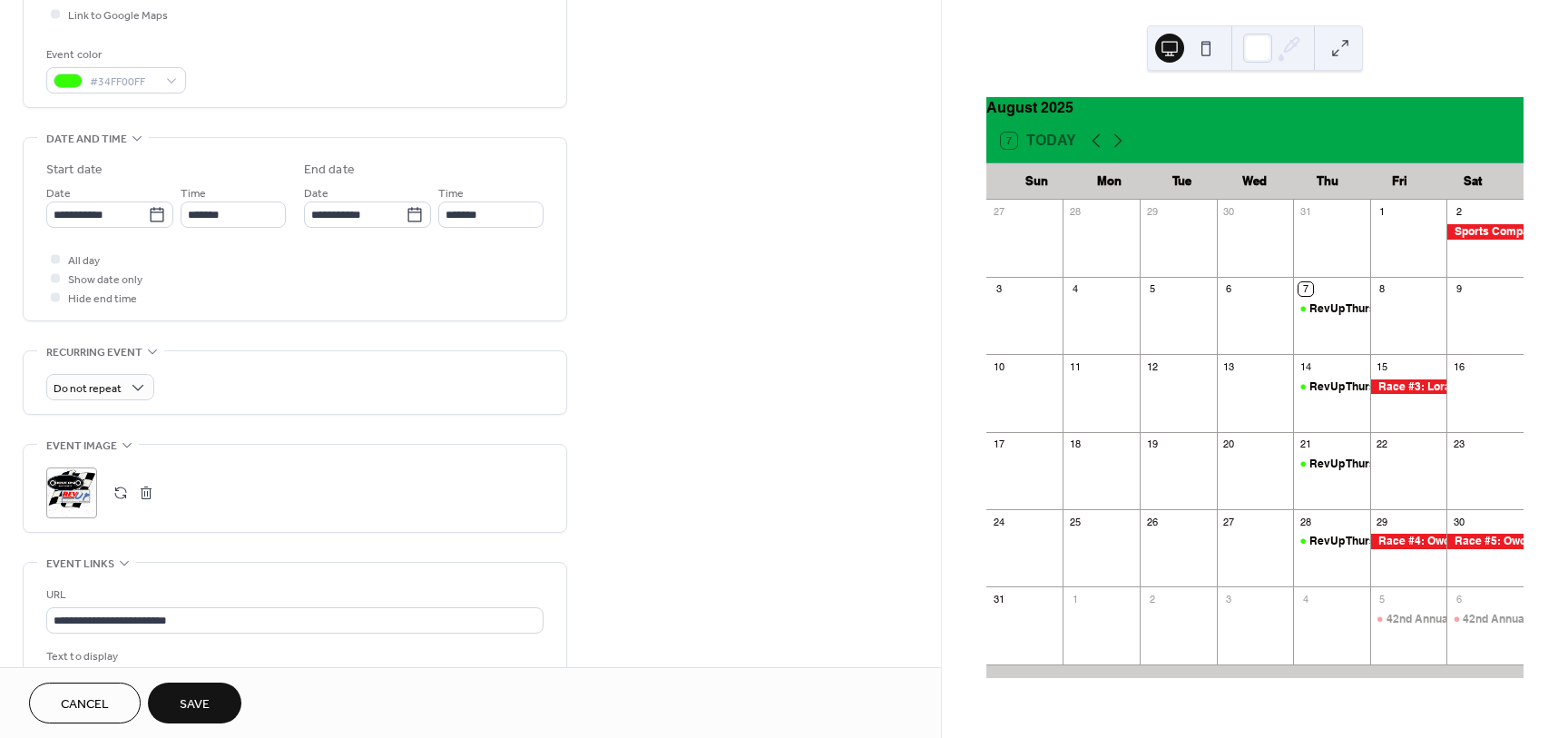 click on "Save" at bounding box center (194, 703) 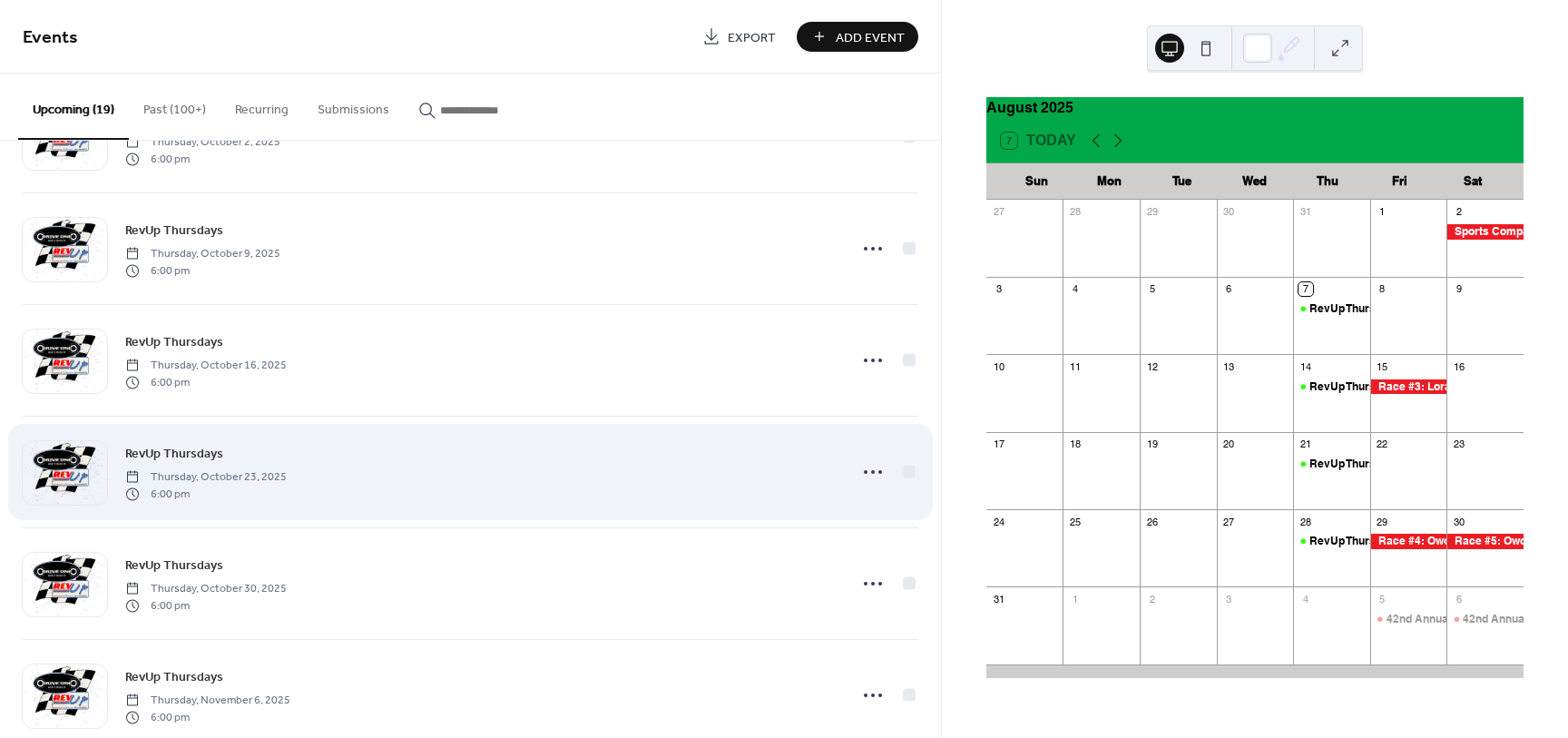 scroll, scrollTop: 1578, scrollLeft: 0, axis: vertical 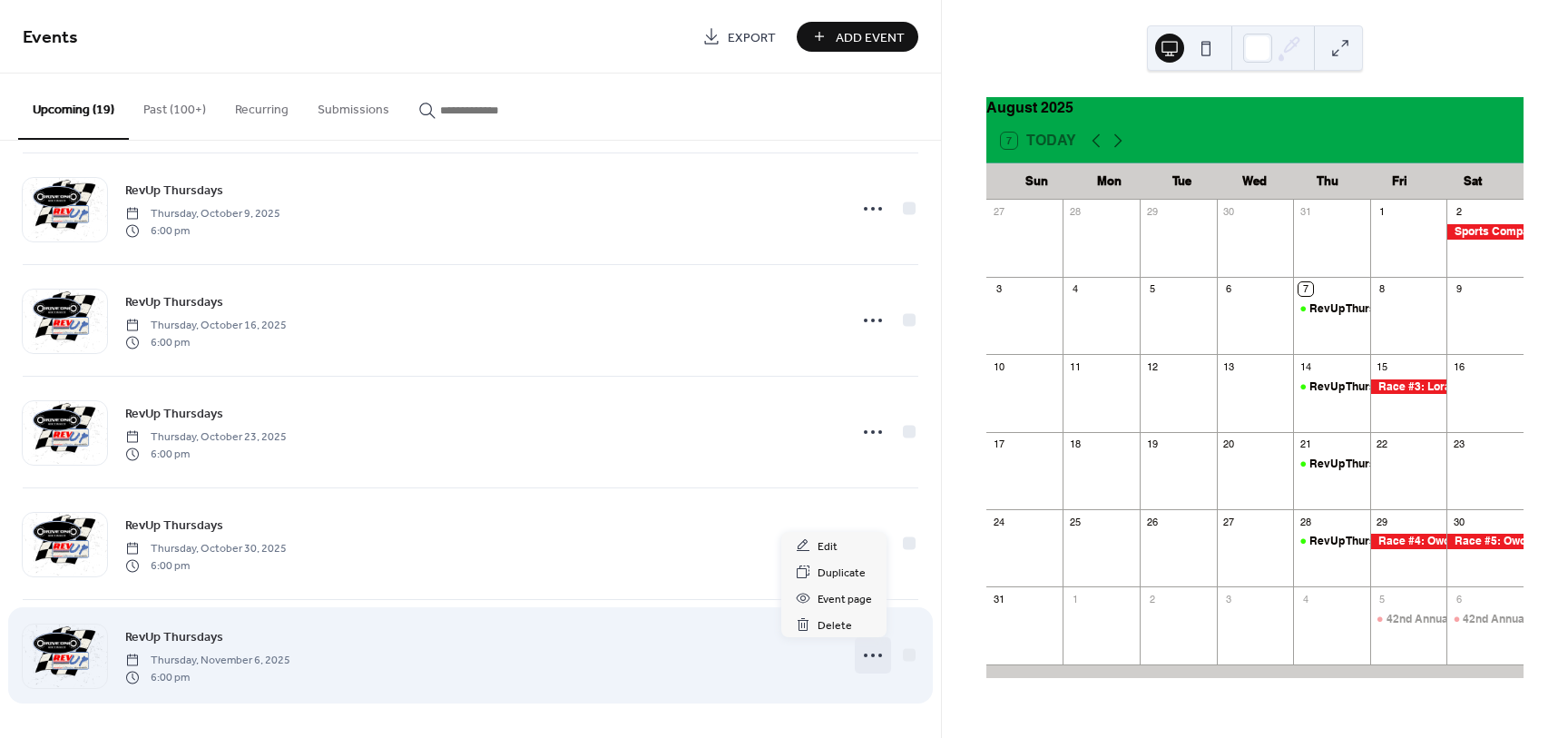 click 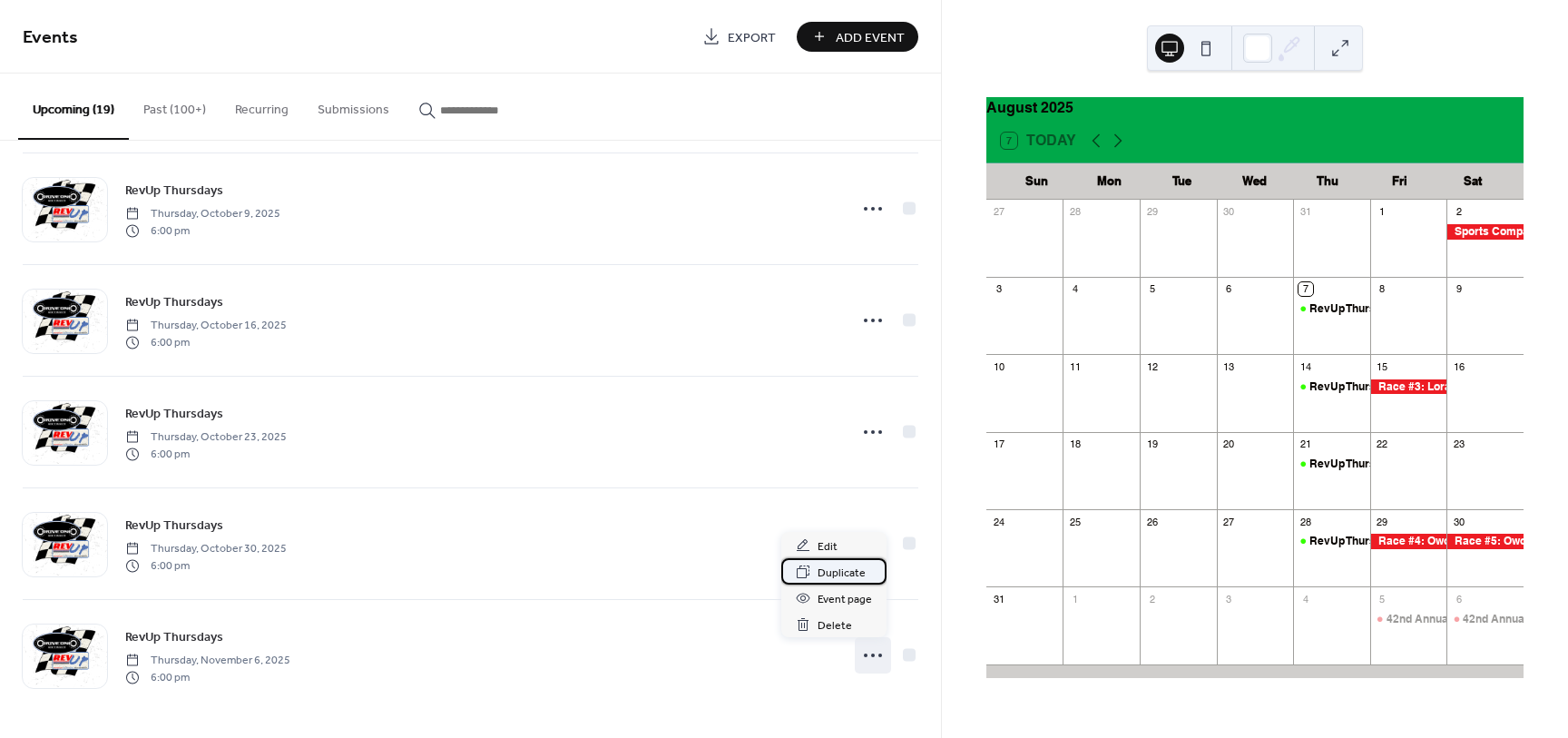 click on "Duplicate" at bounding box center [841, 573] 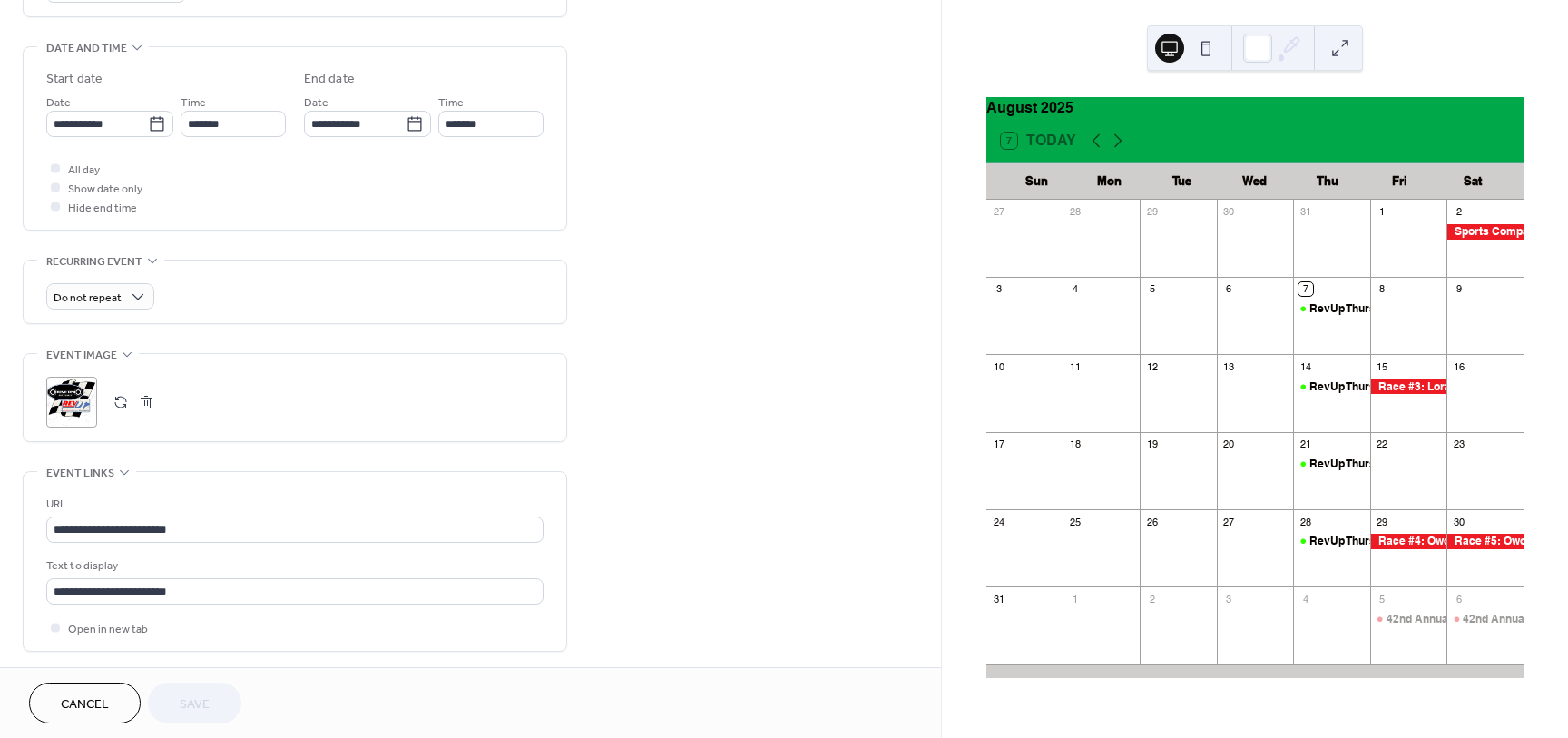 scroll, scrollTop: 567, scrollLeft: 0, axis: vertical 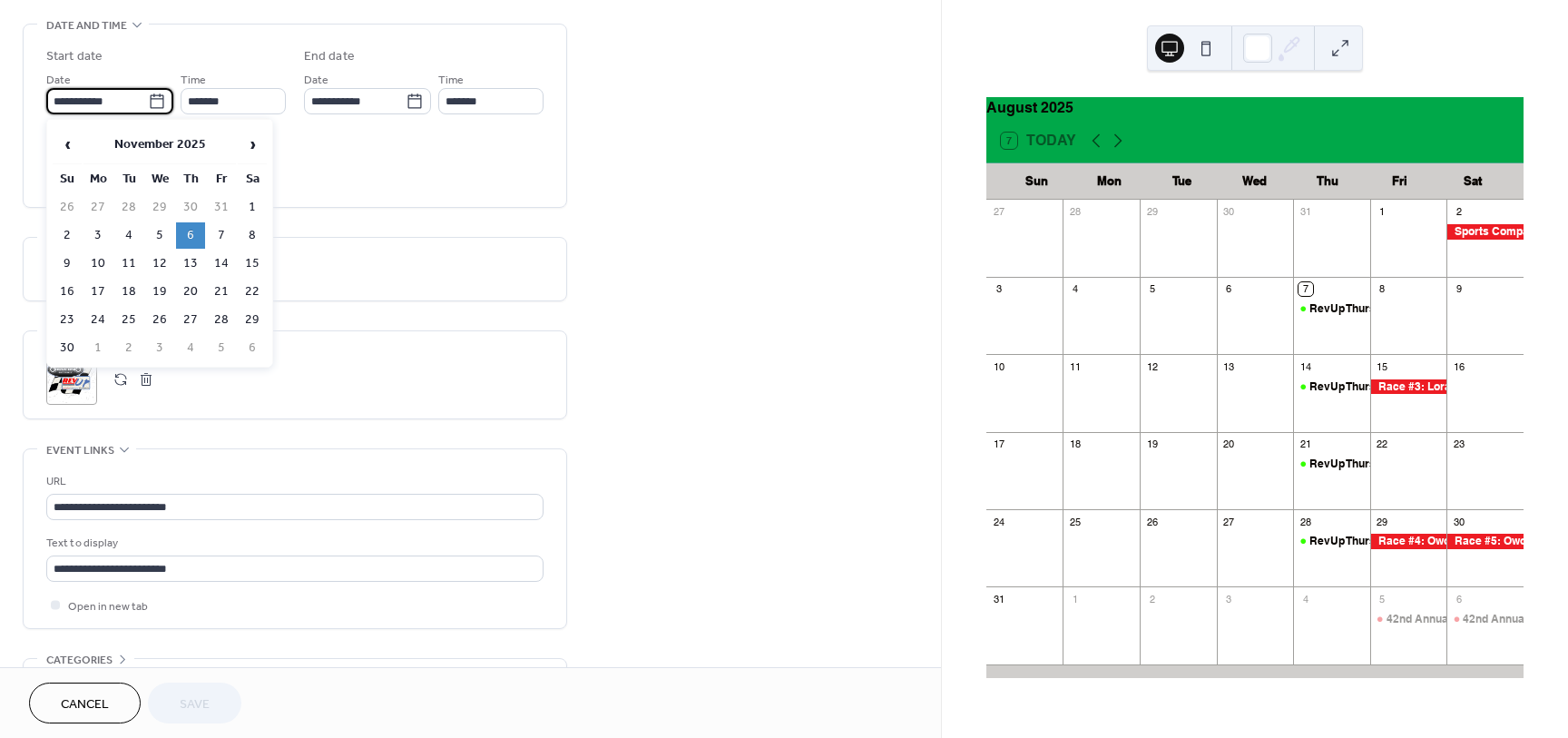 click on "**********" at bounding box center (97, 101) 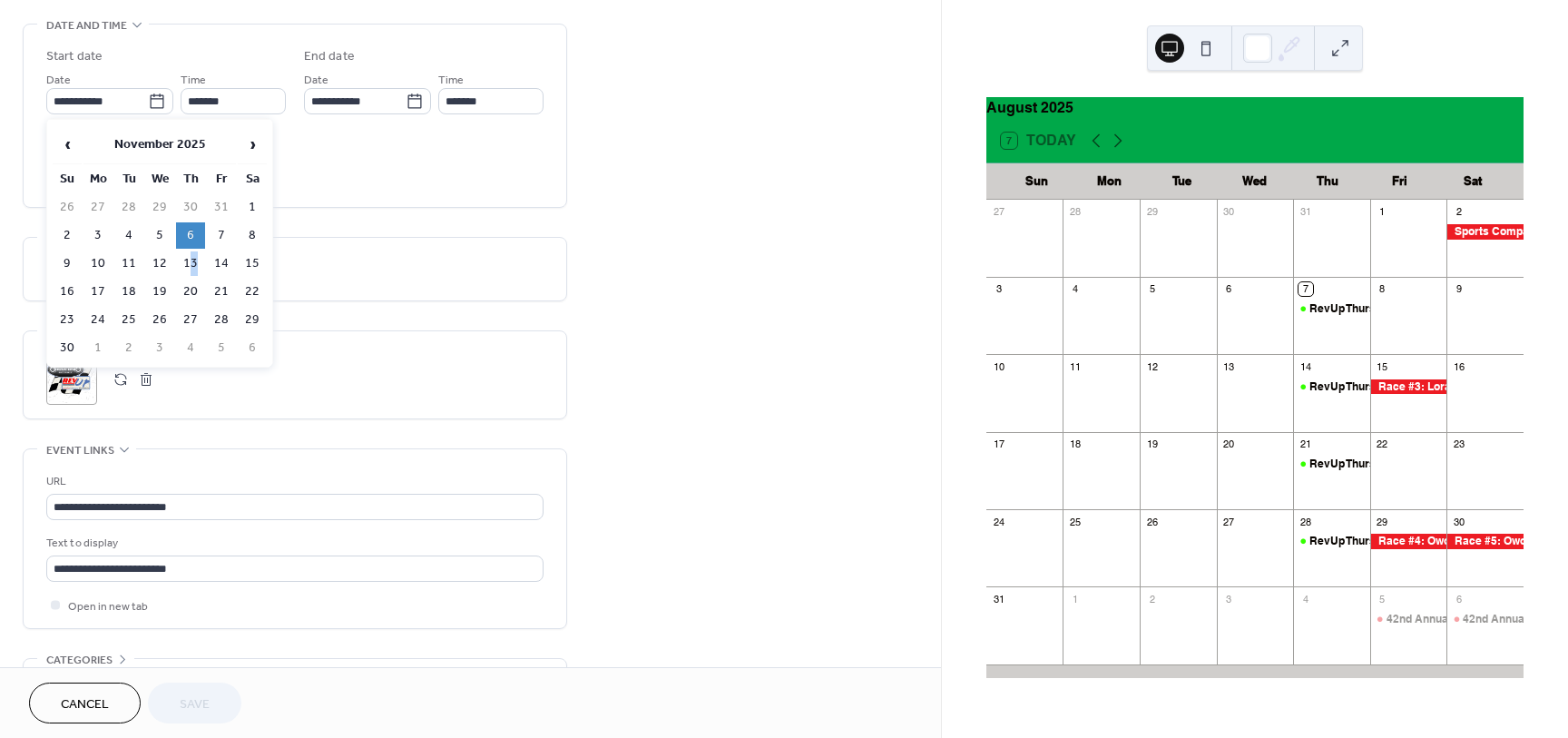 click on "13" at bounding box center [191, 263] 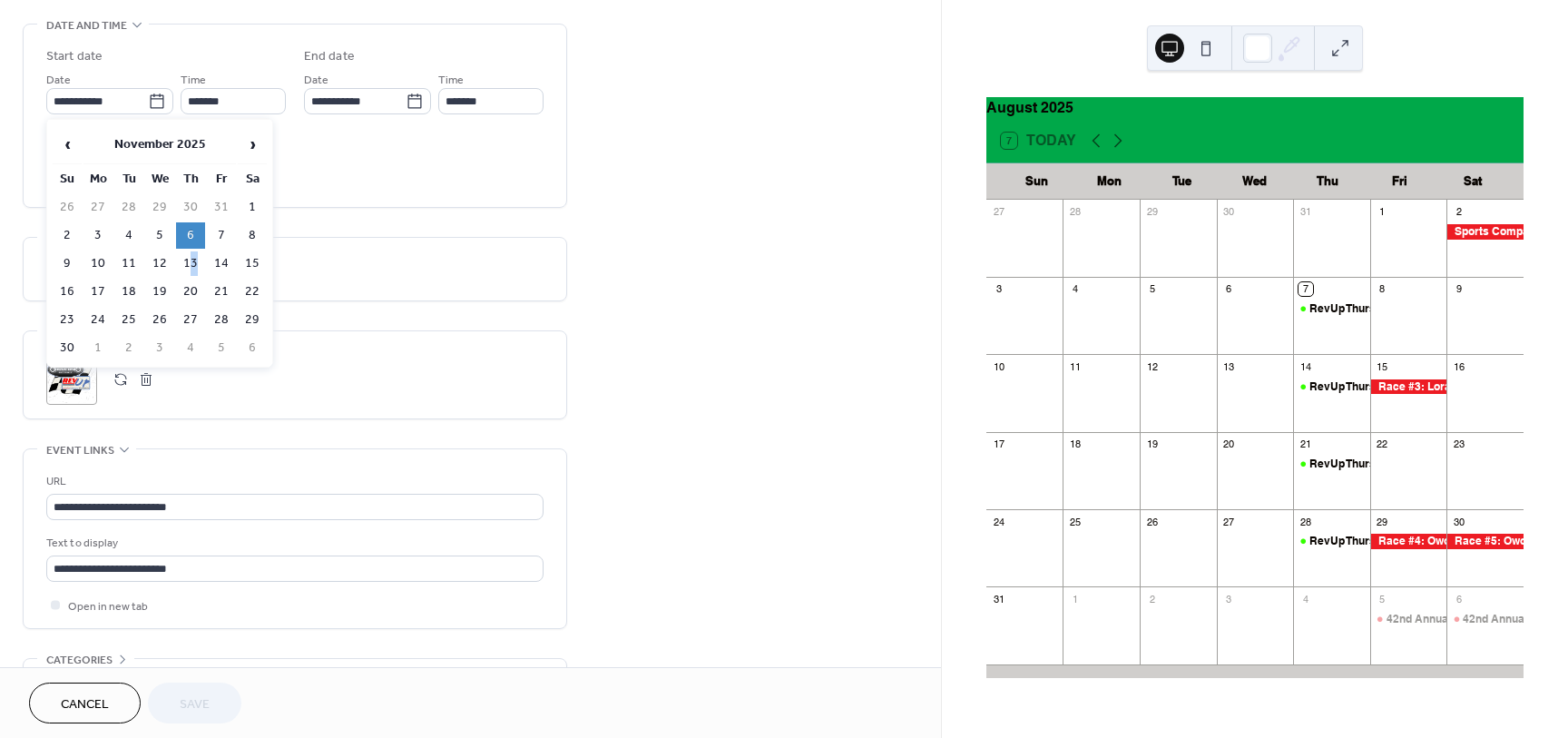 type on "**********" 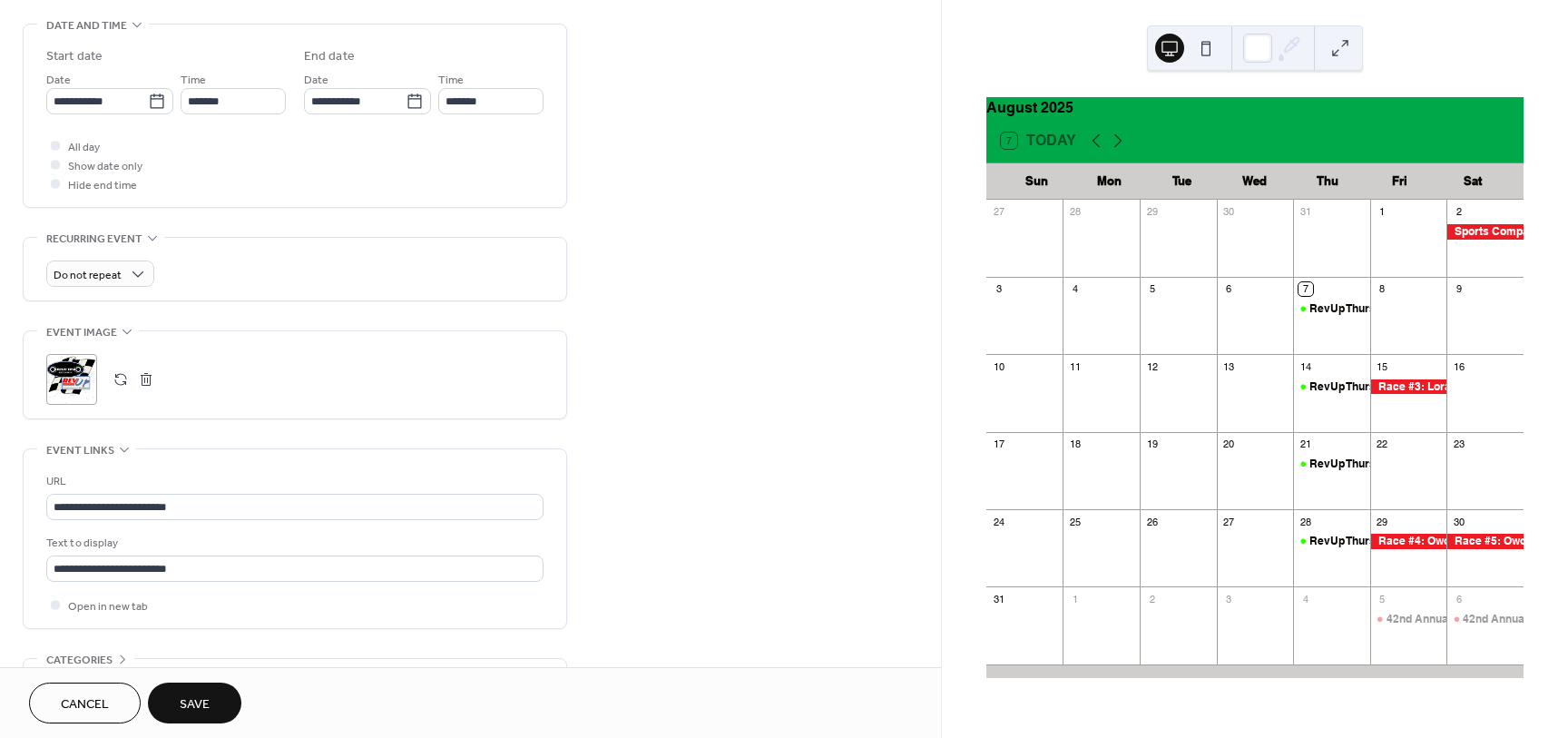 click on "Save" at bounding box center [194, 704] 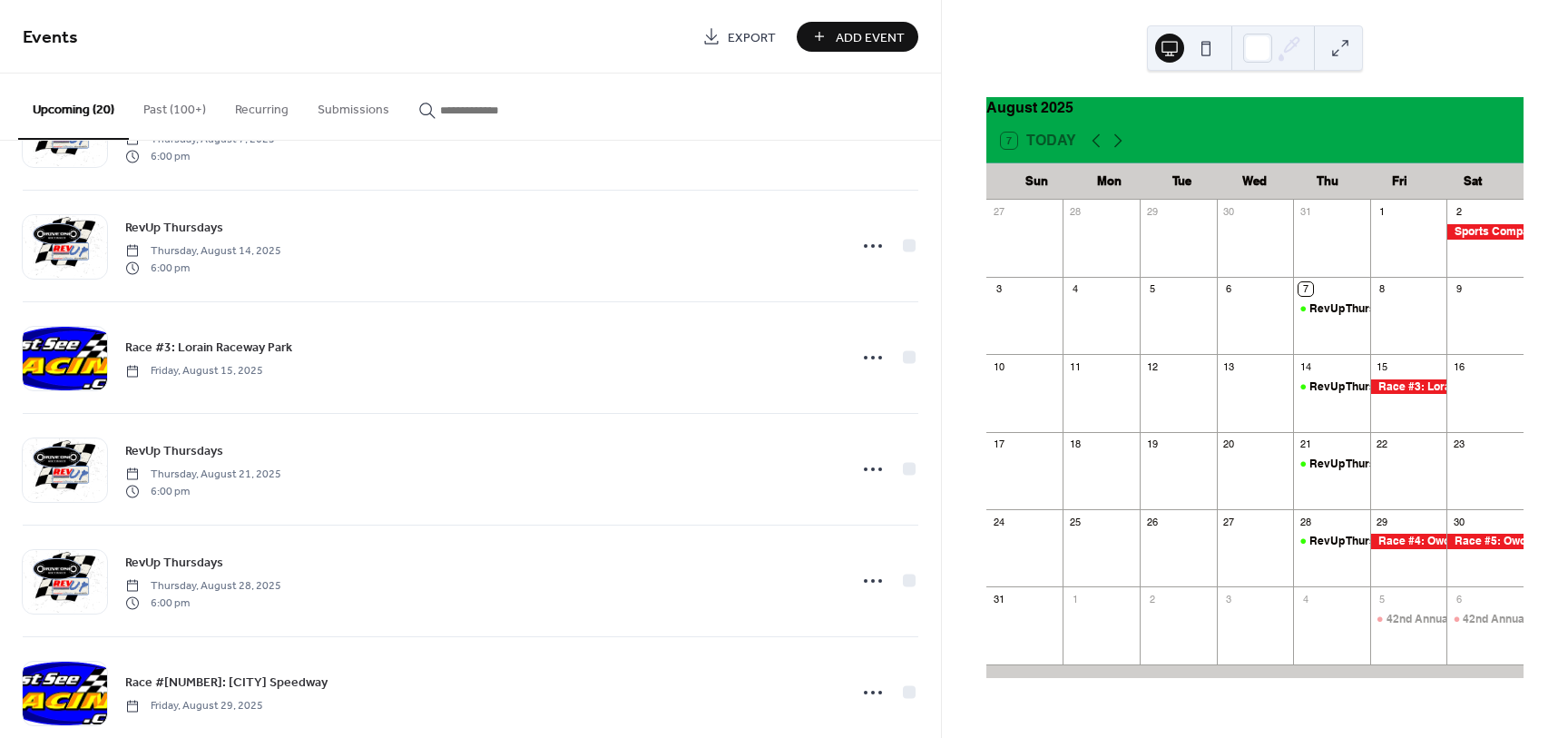 scroll, scrollTop: 113, scrollLeft: 0, axis: vertical 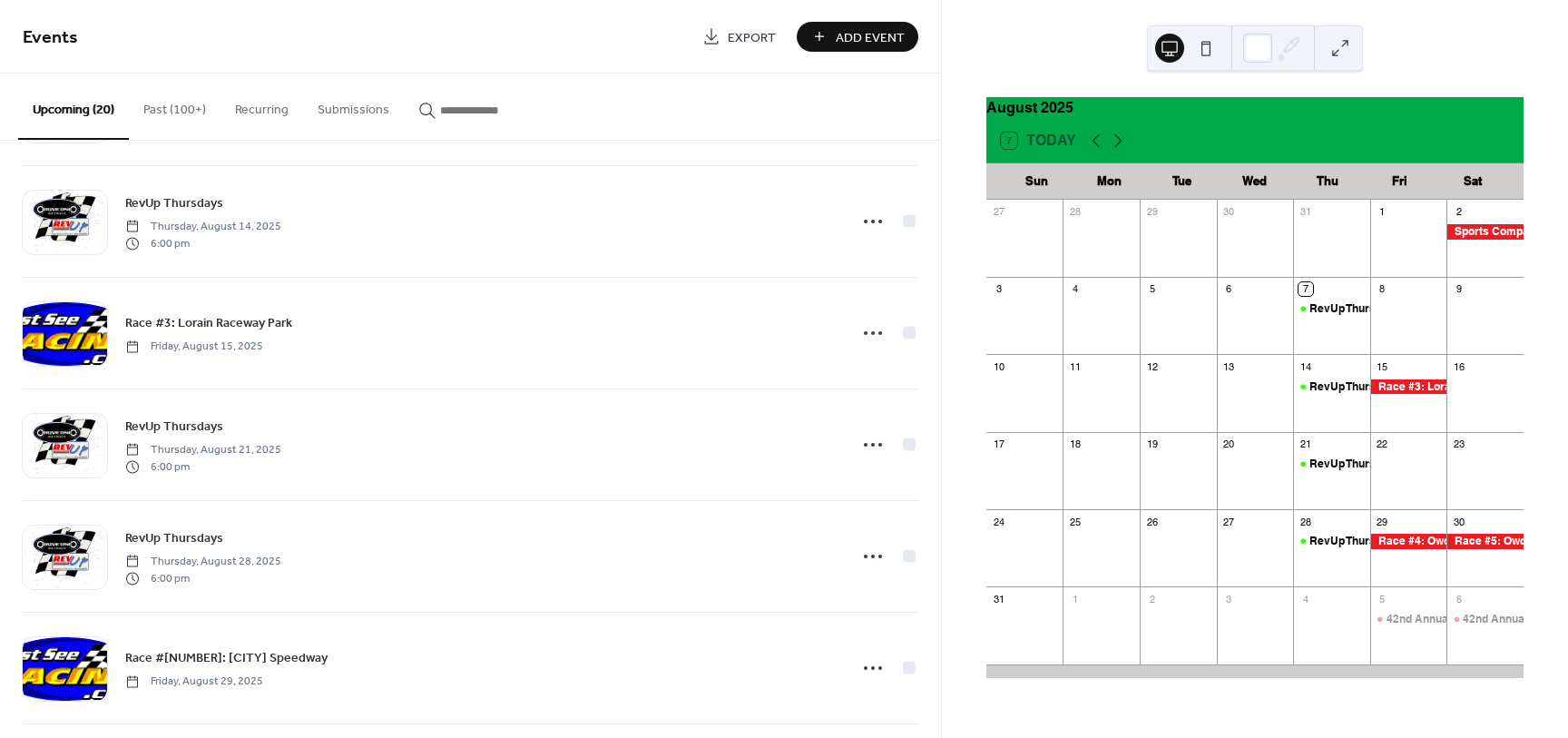 click on "Past (100+)" at bounding box center (174, 105) 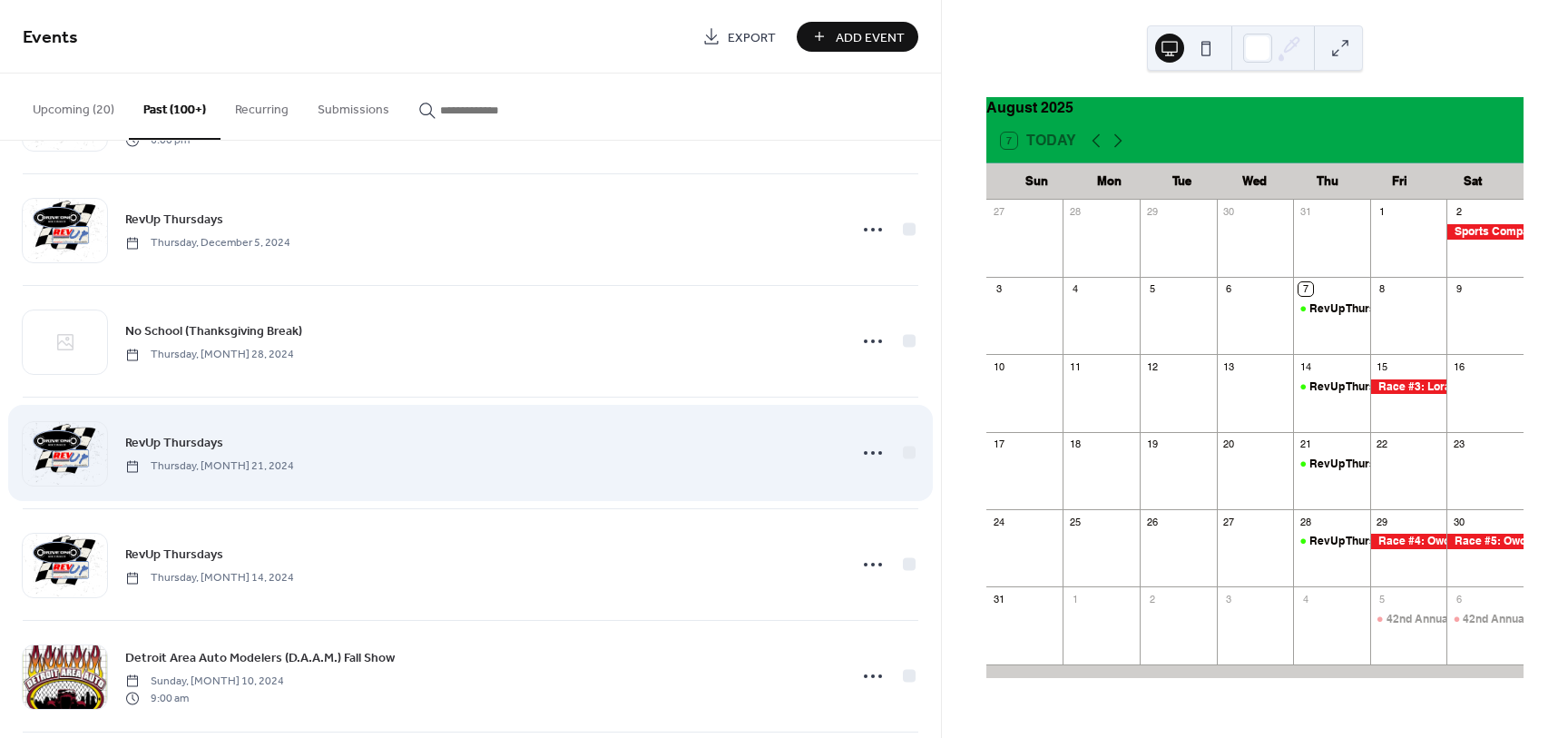 scroll, scrollTop: 5379, scrollLeft: 0, axis: vertical 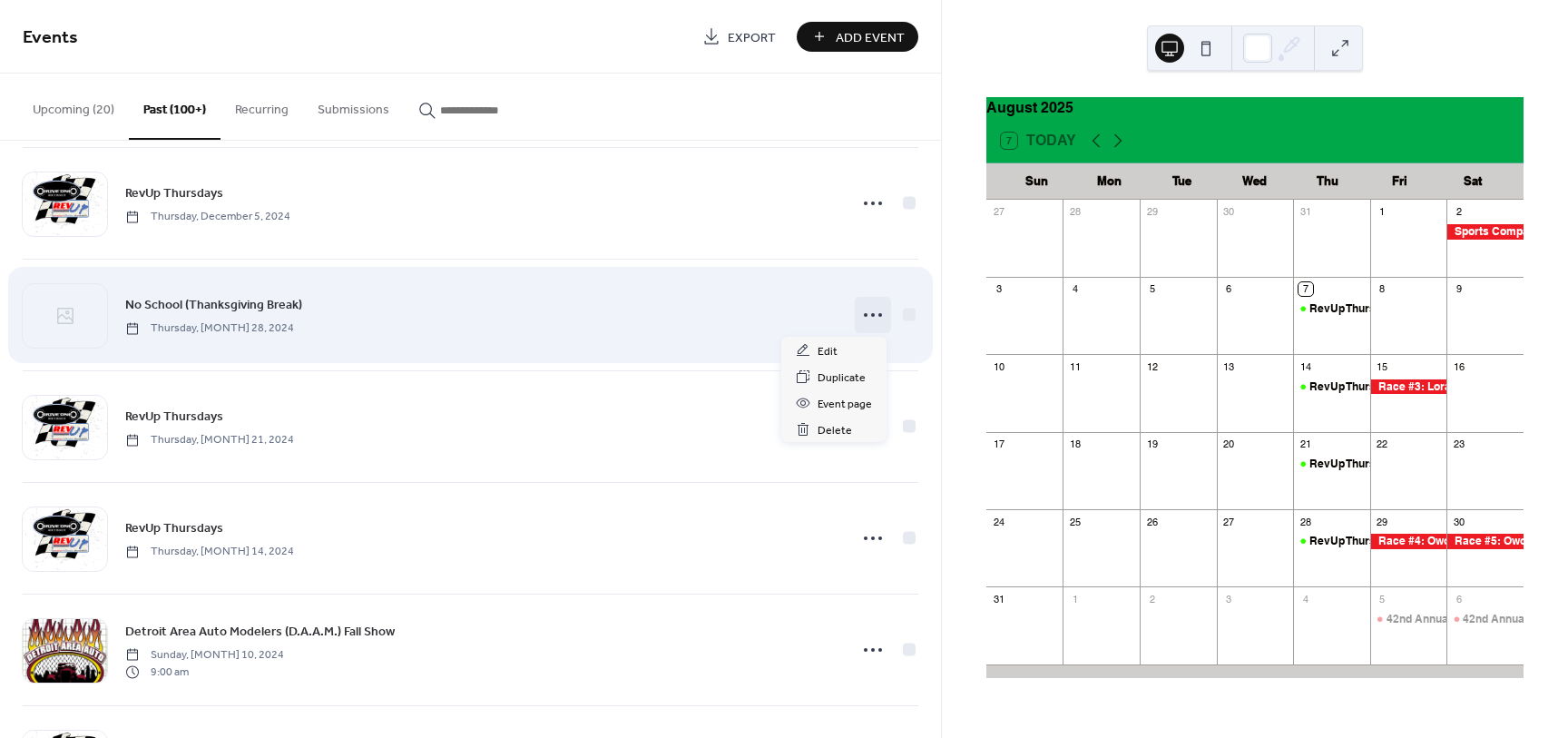 click 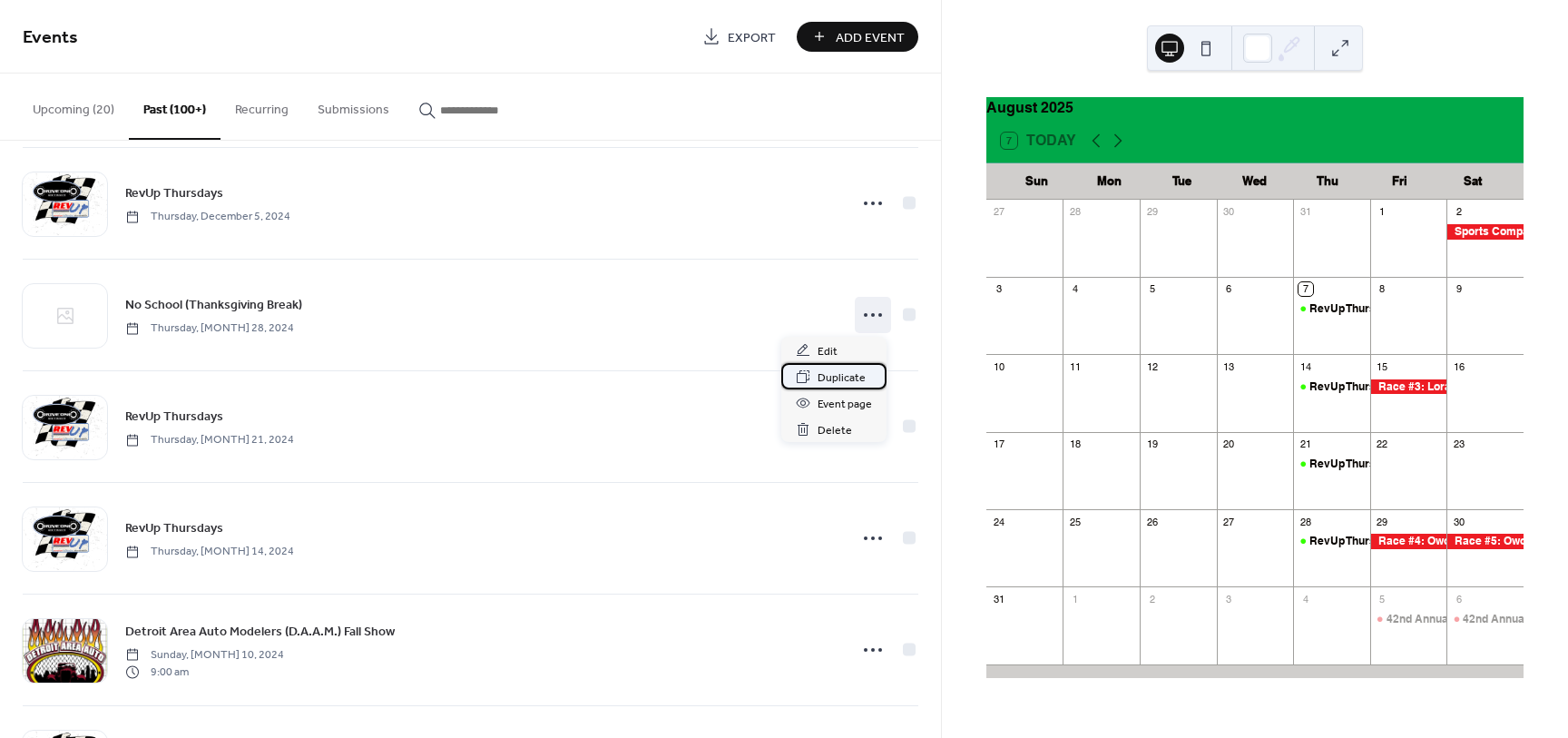 click on "Duplicate" at bounding box center (841, 378) 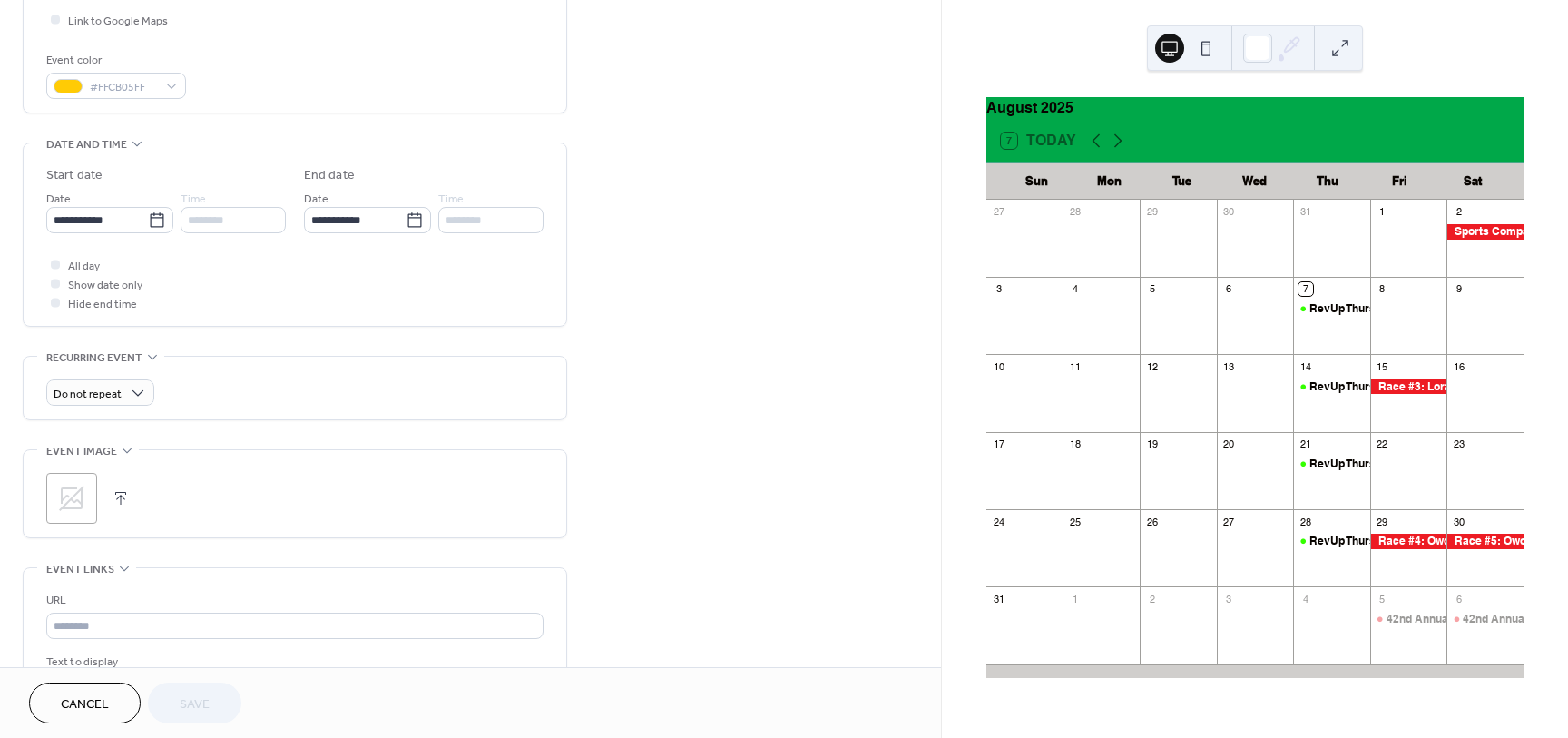 scroll, scrollTop: 454, scrollLeft: 0, axis: vertical 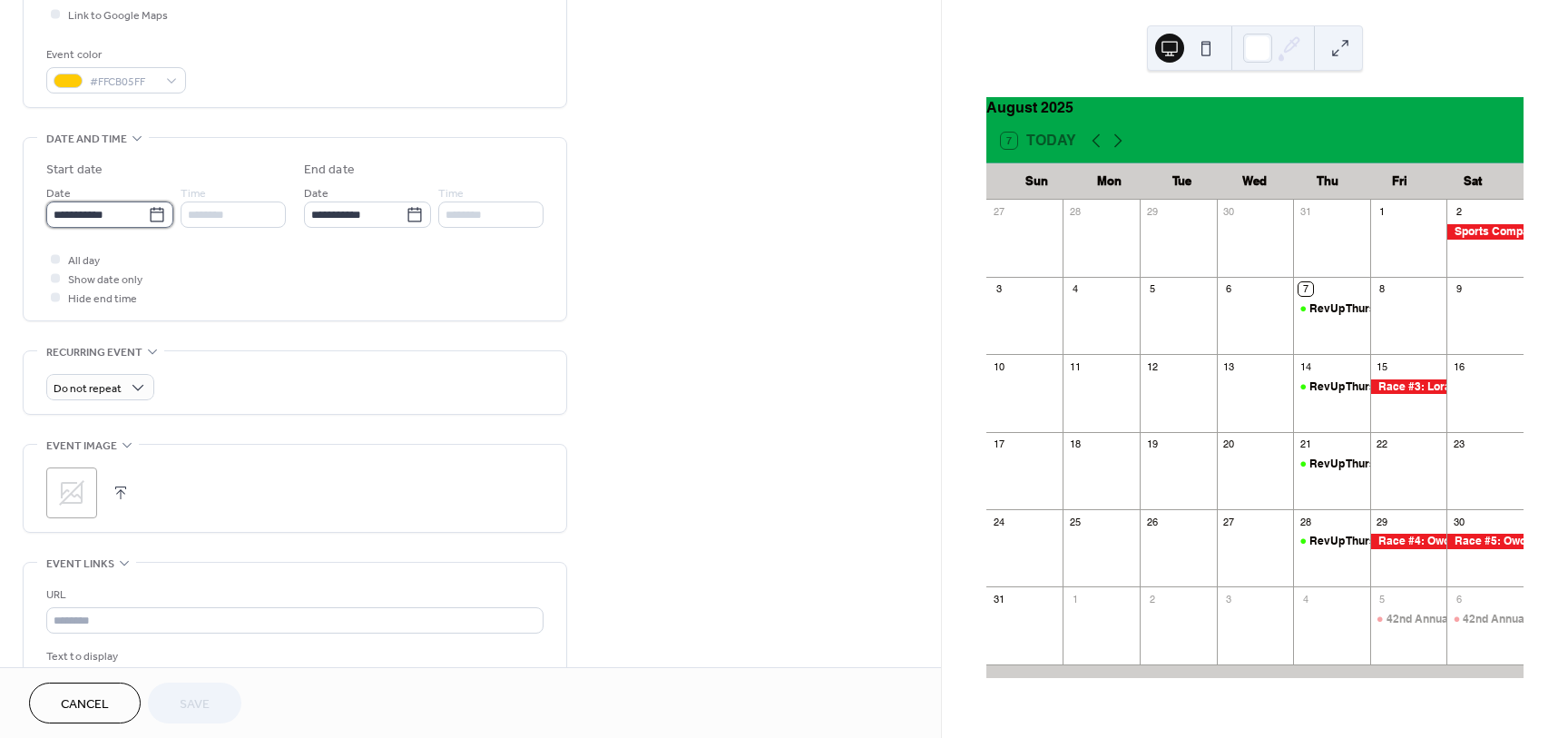 click on "**********" at bounding box center [97, 214] 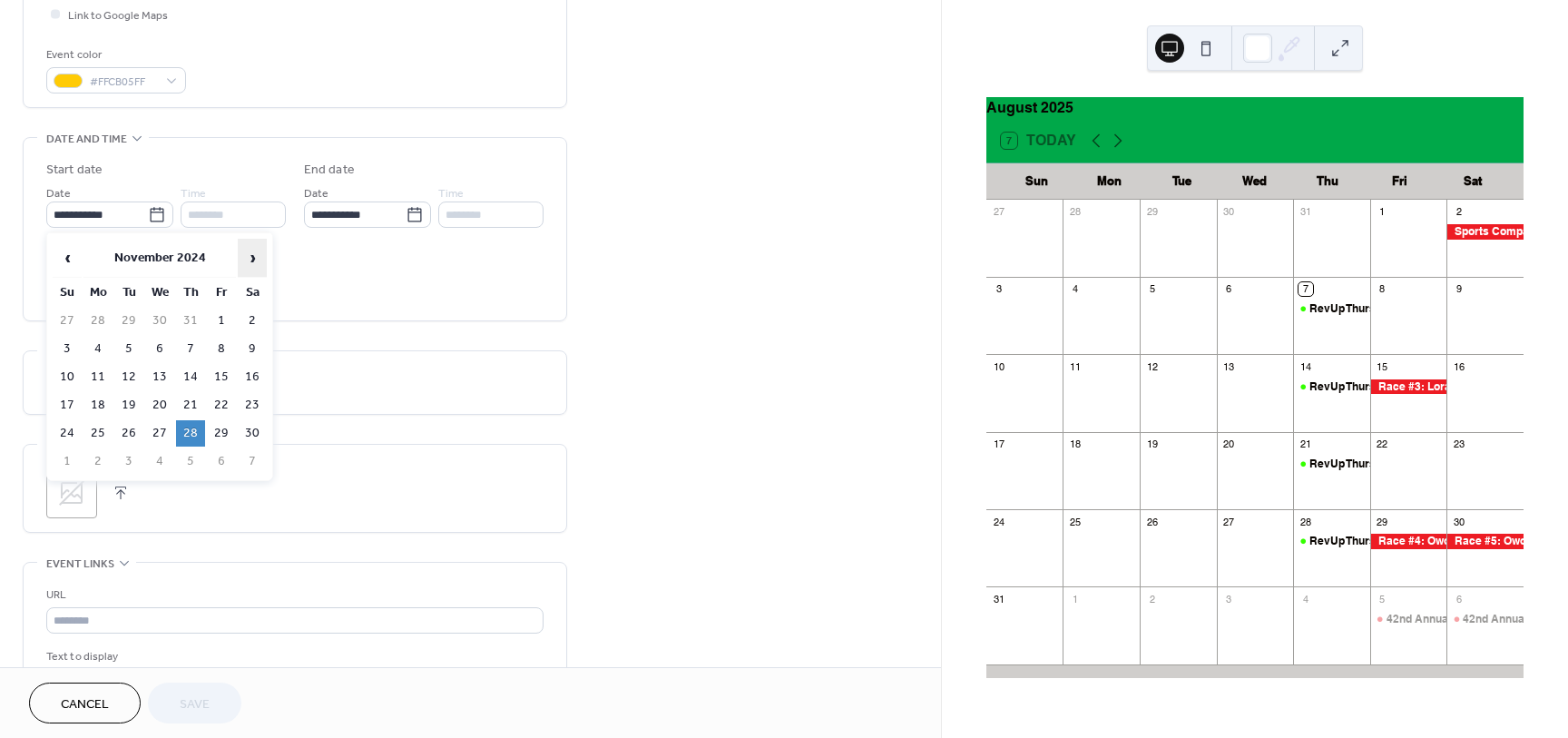 click on "›" at bounding box center (252, 258) 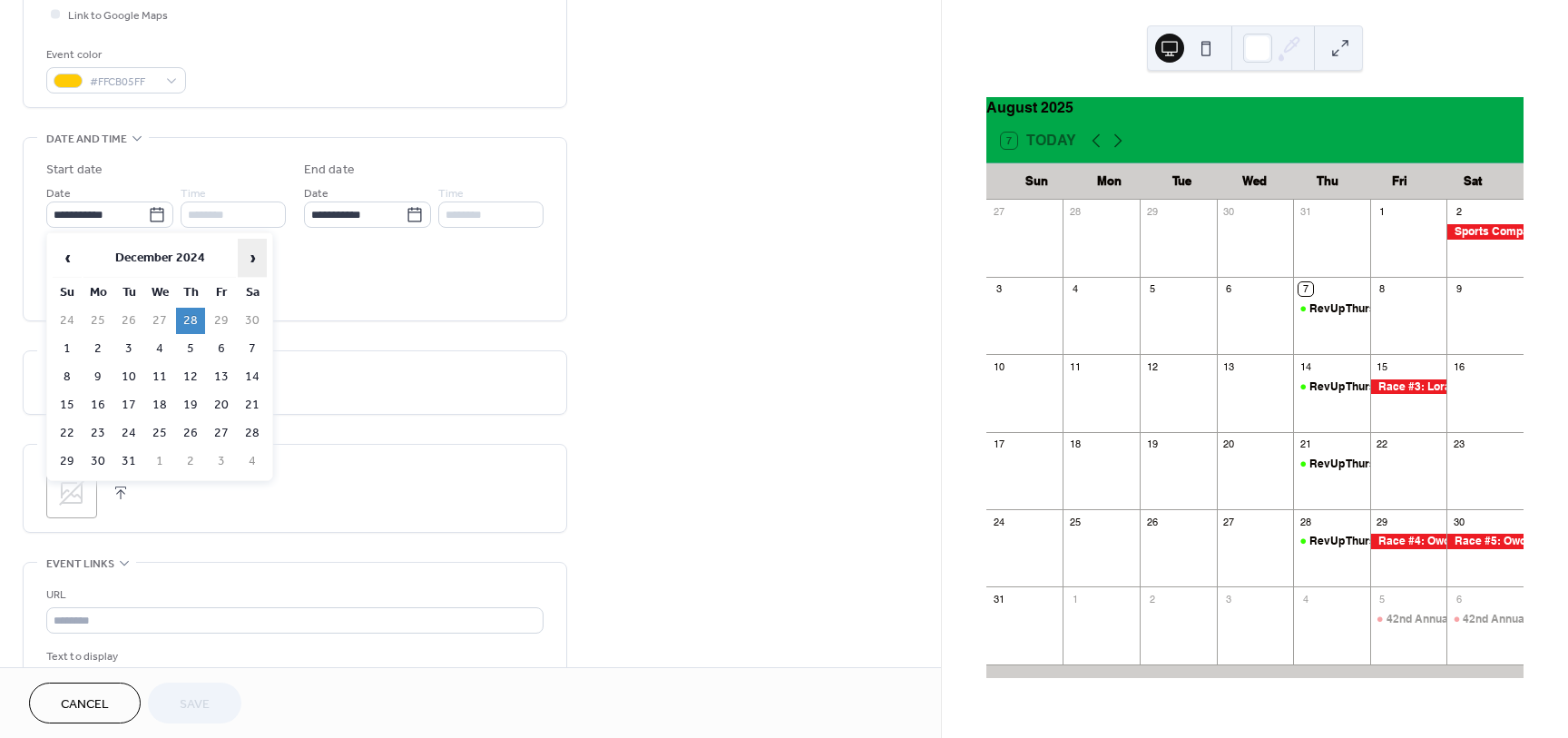 click on "›" at bounding box center [252, 258] 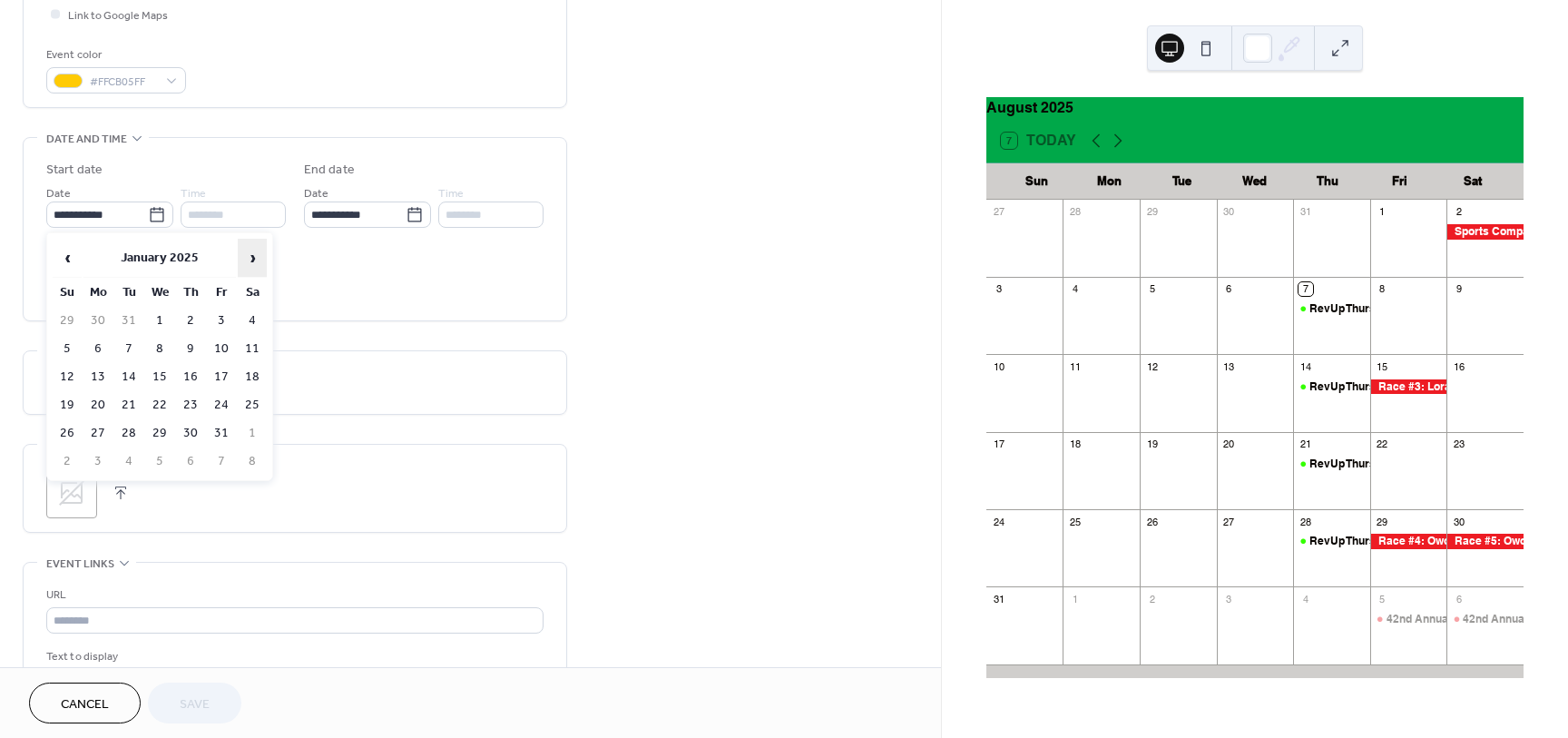 click on "›" at bounding box center (252, 258) 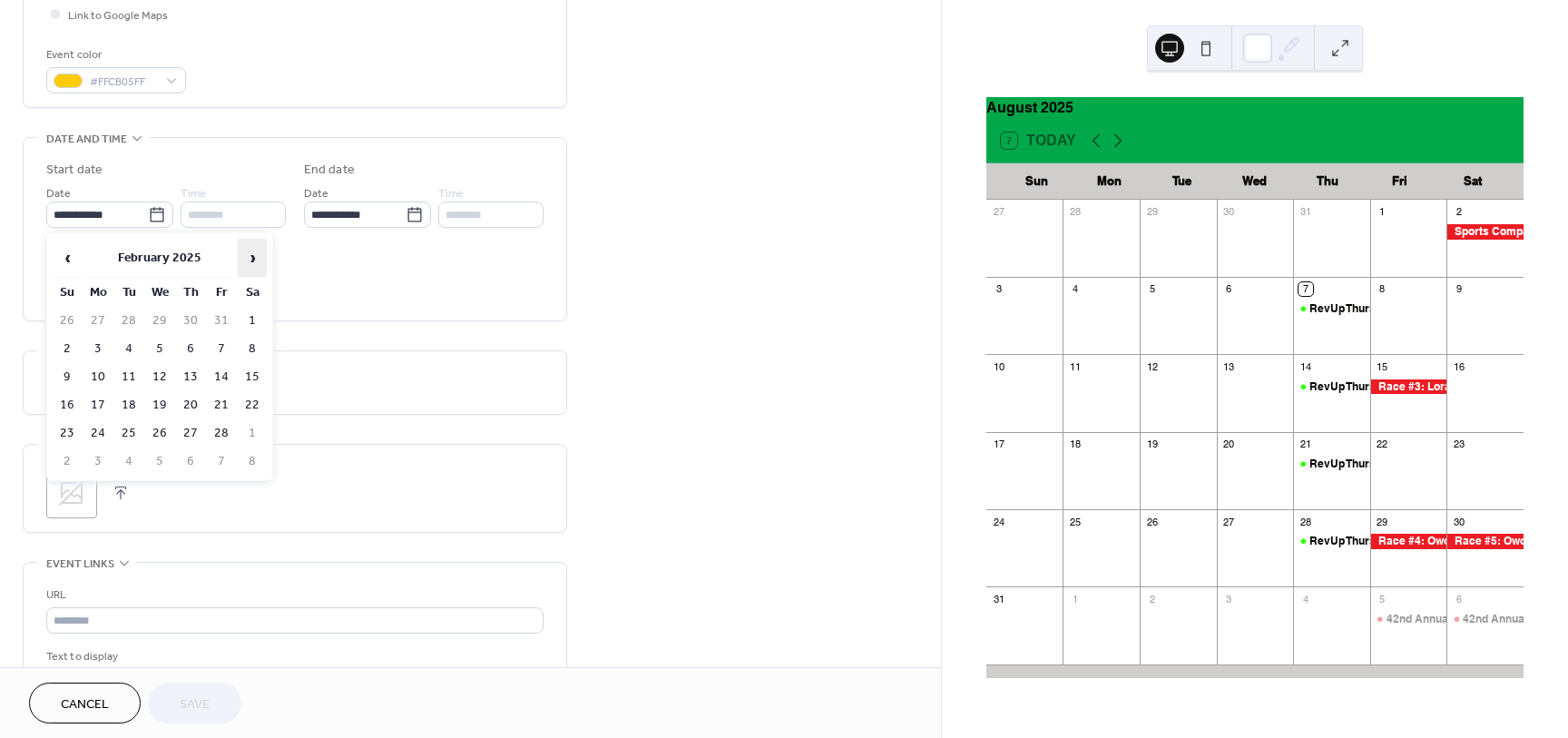 click on "›" at bounding box center (252, 258) 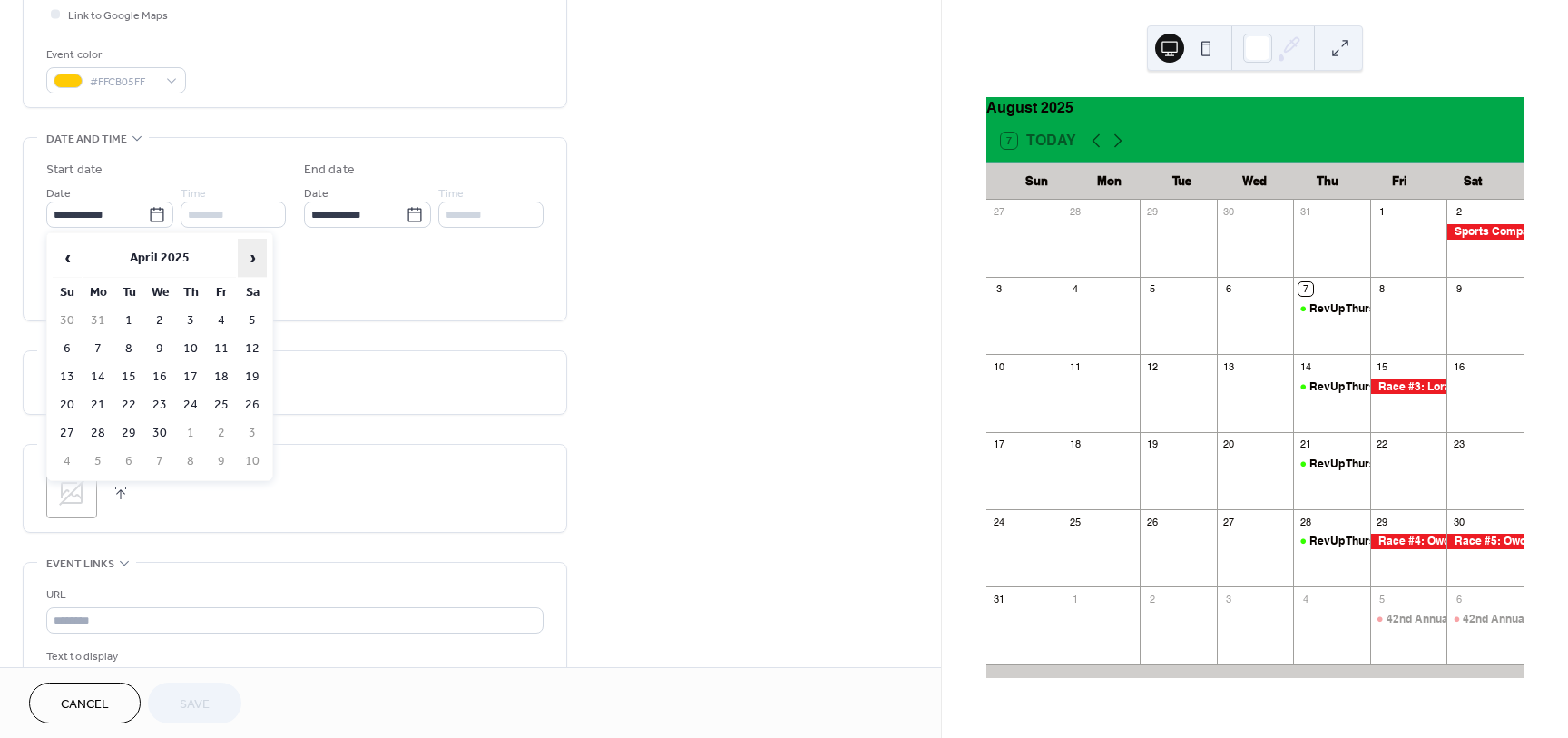 click on "›" at bounding box center (252, 258) 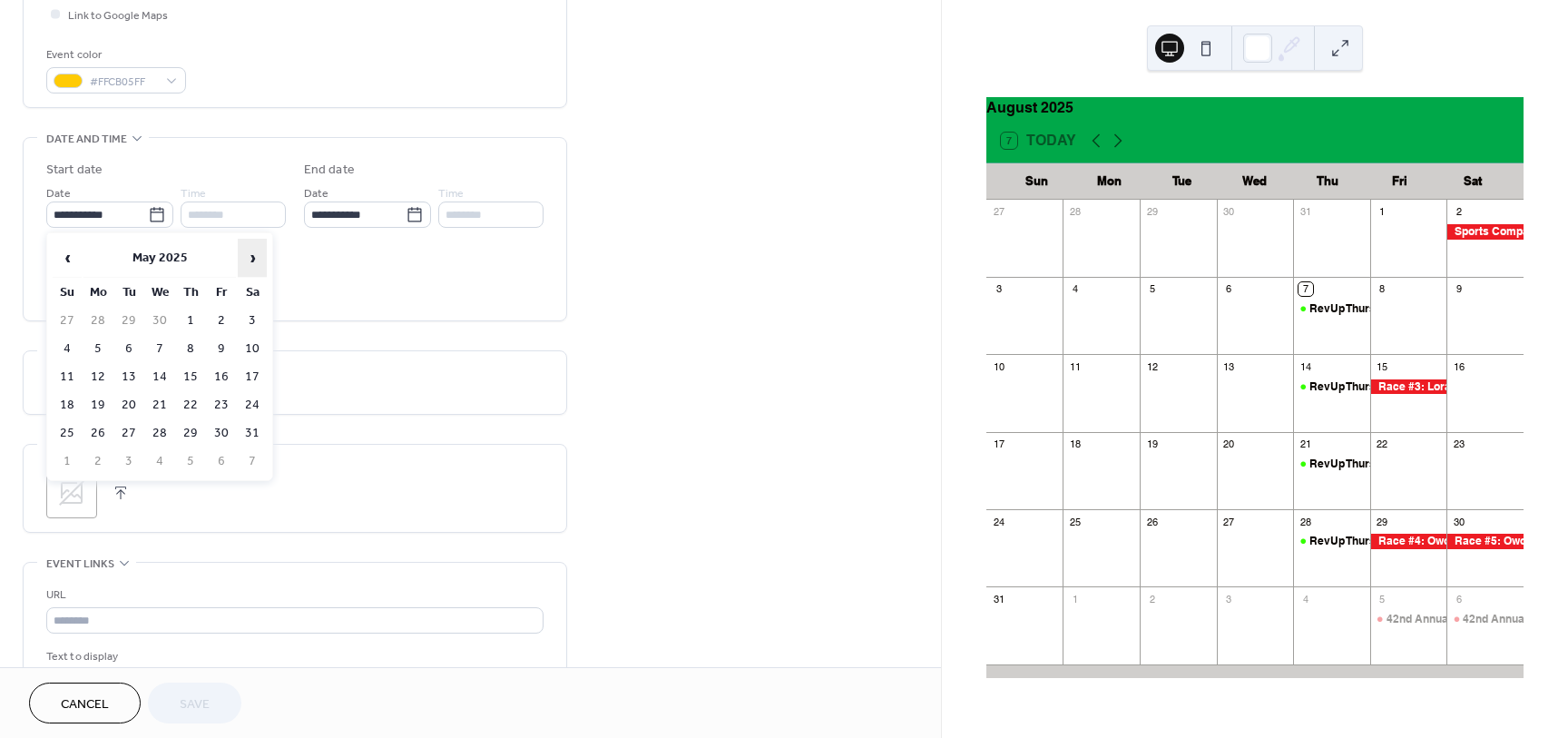 click on "›" at bounding box center [252, 258] 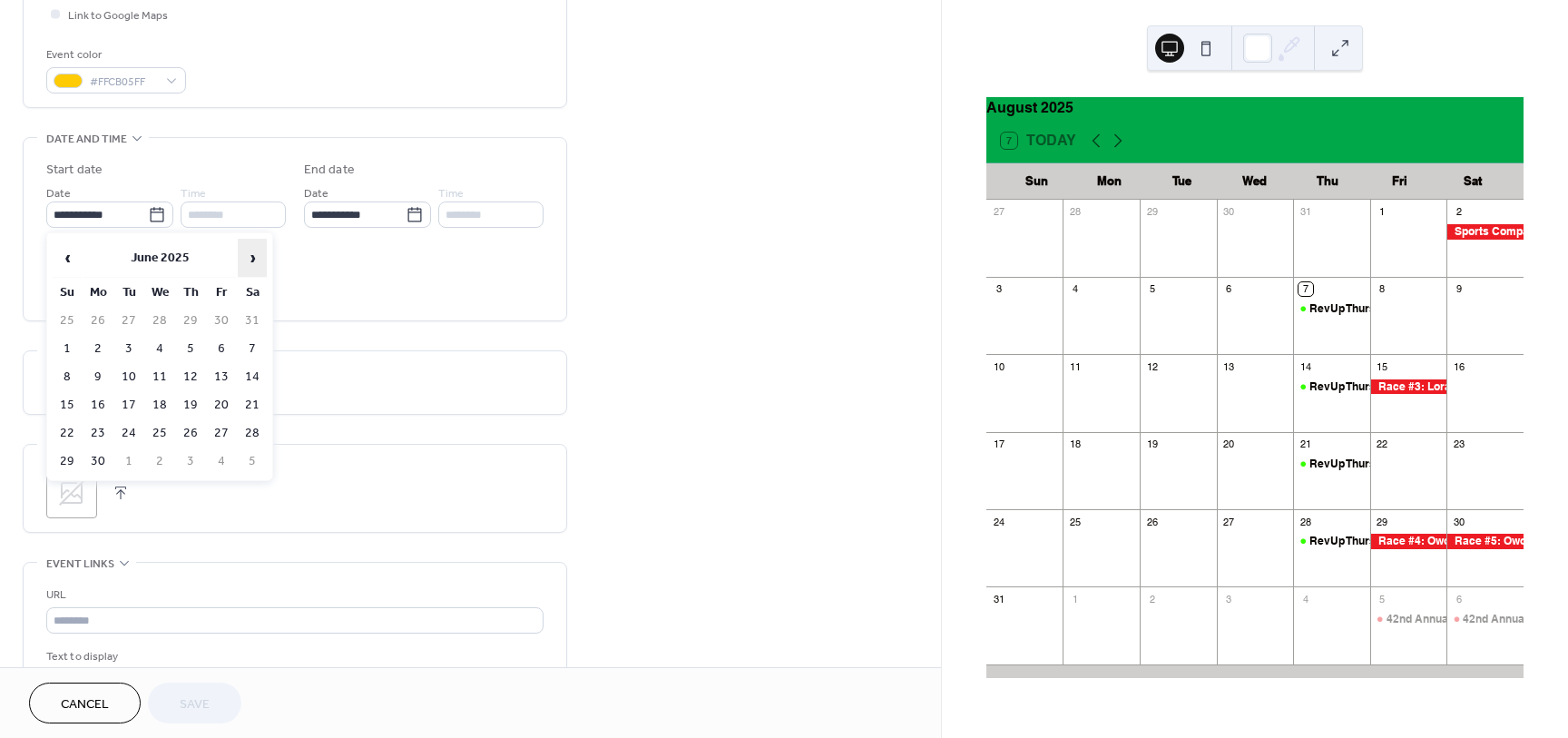 click on "›" at bounding box center [252, 258] 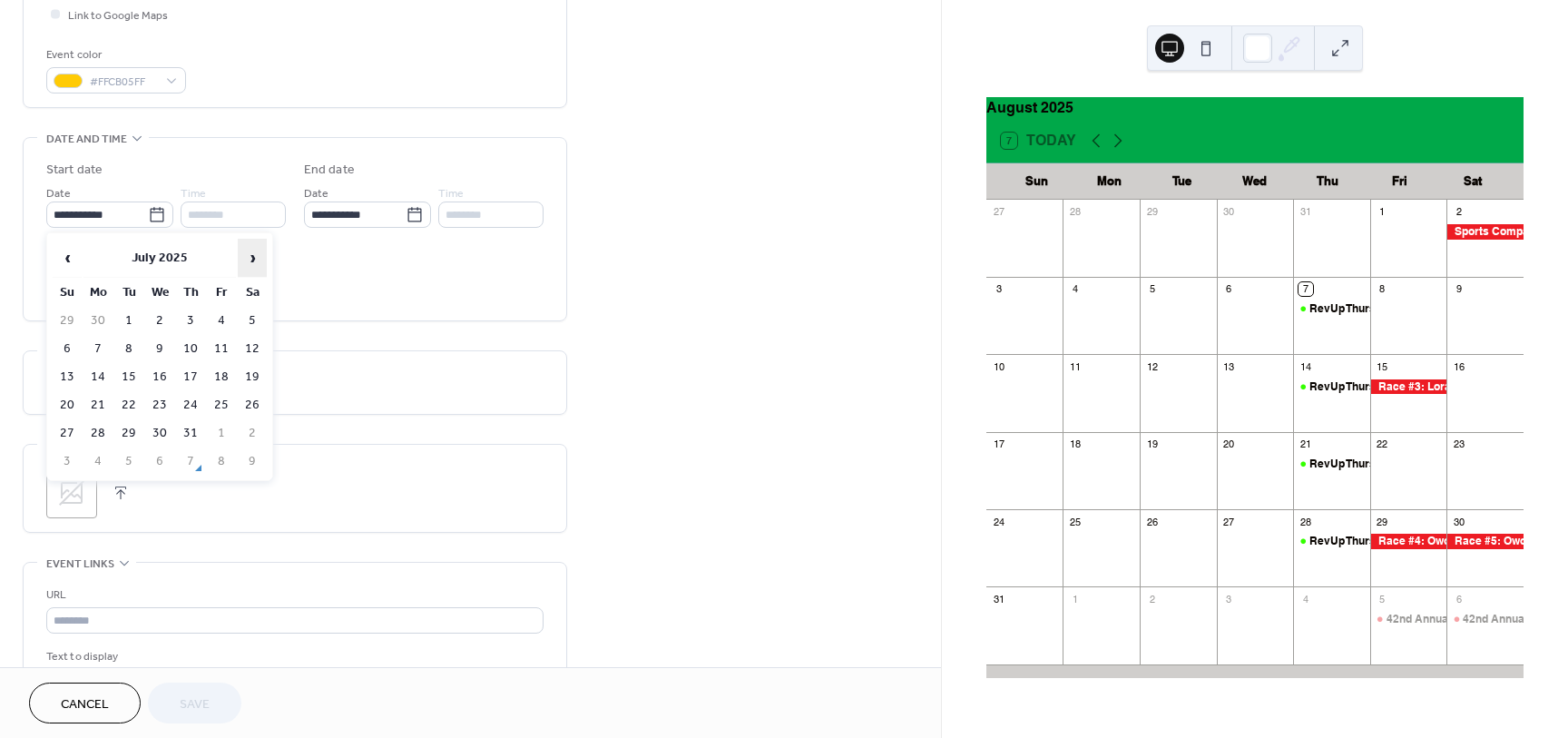 click on "›" at bounding box center [252, 258] 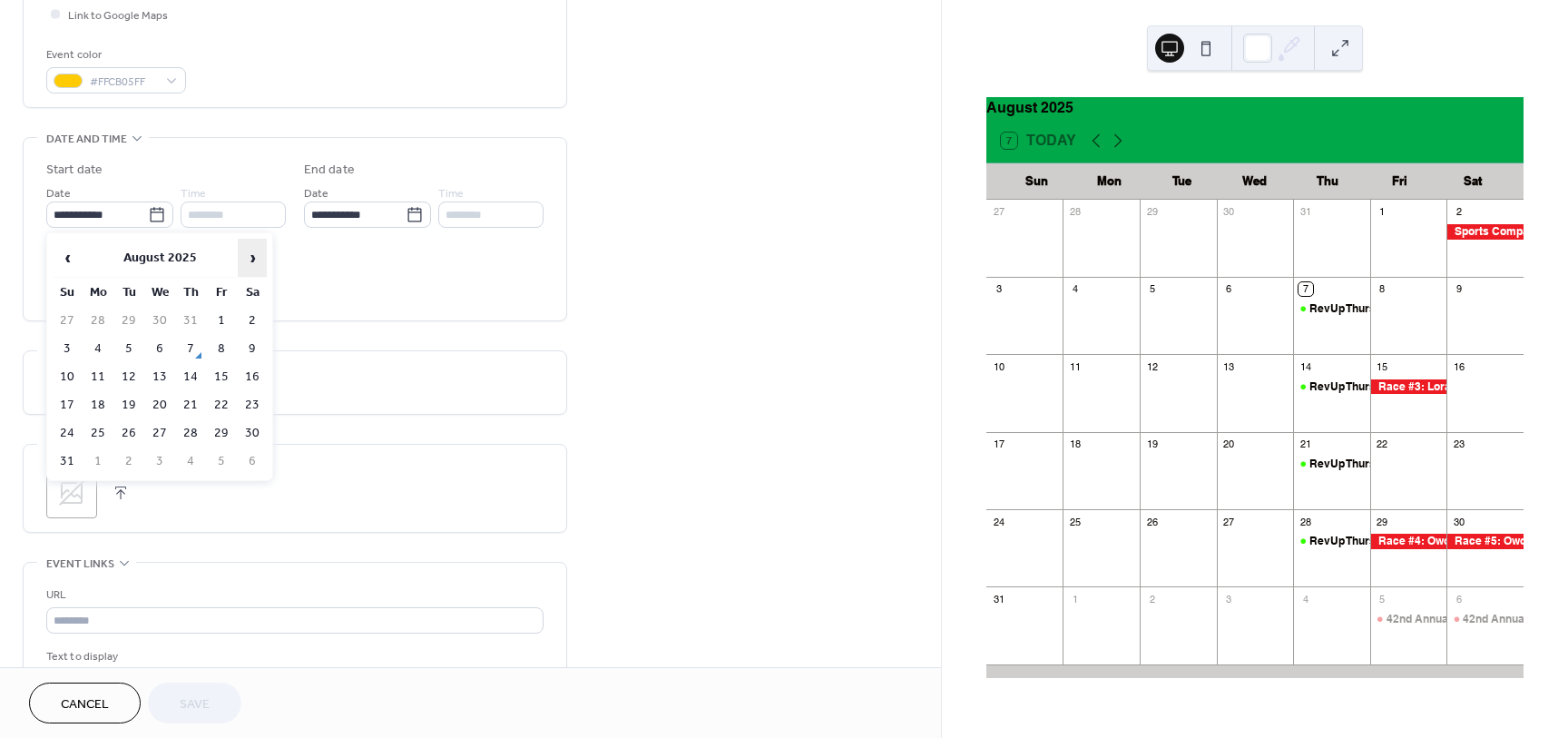 click on "›" at bounding box center (252, 258) 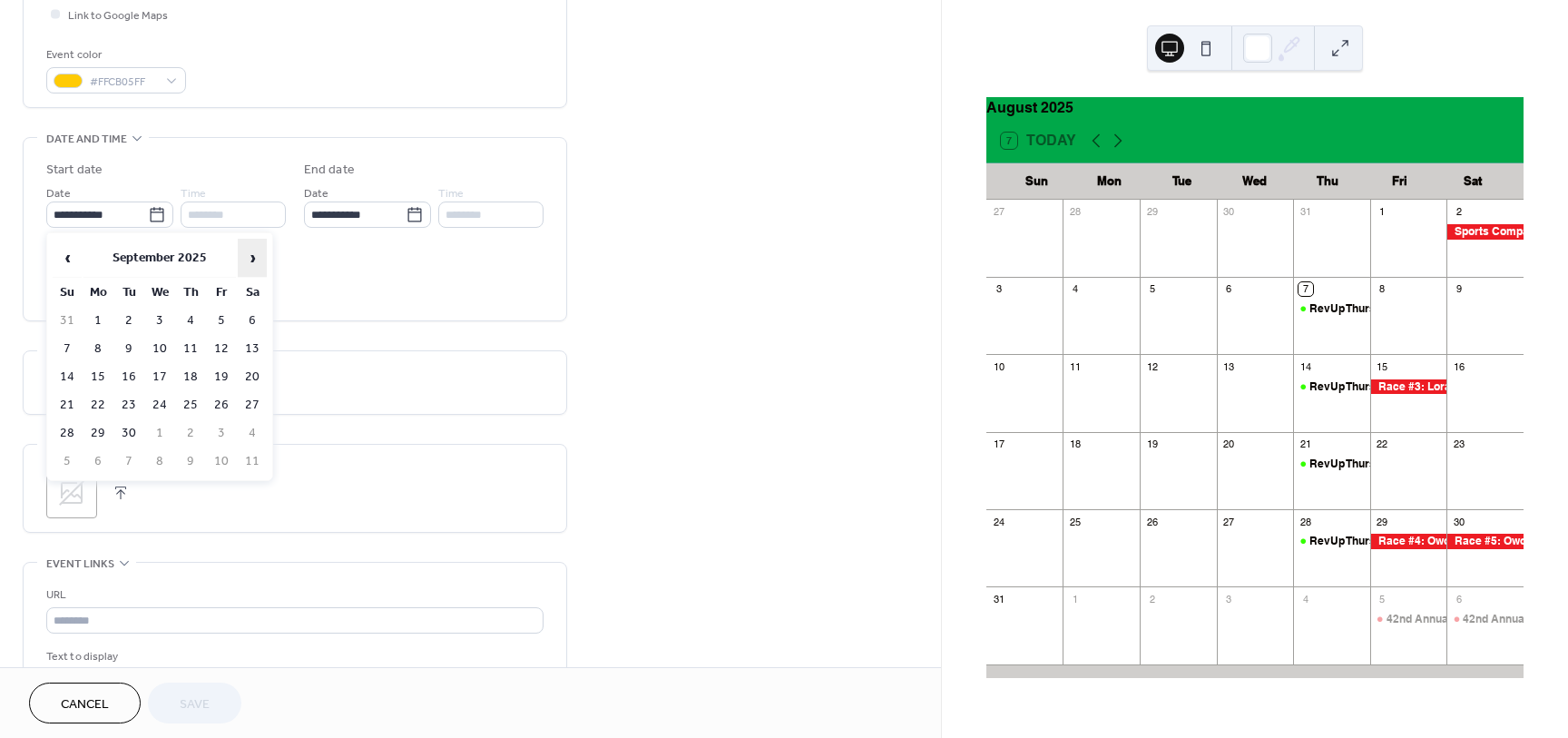 click on "›" at bounding box center (252, 258) 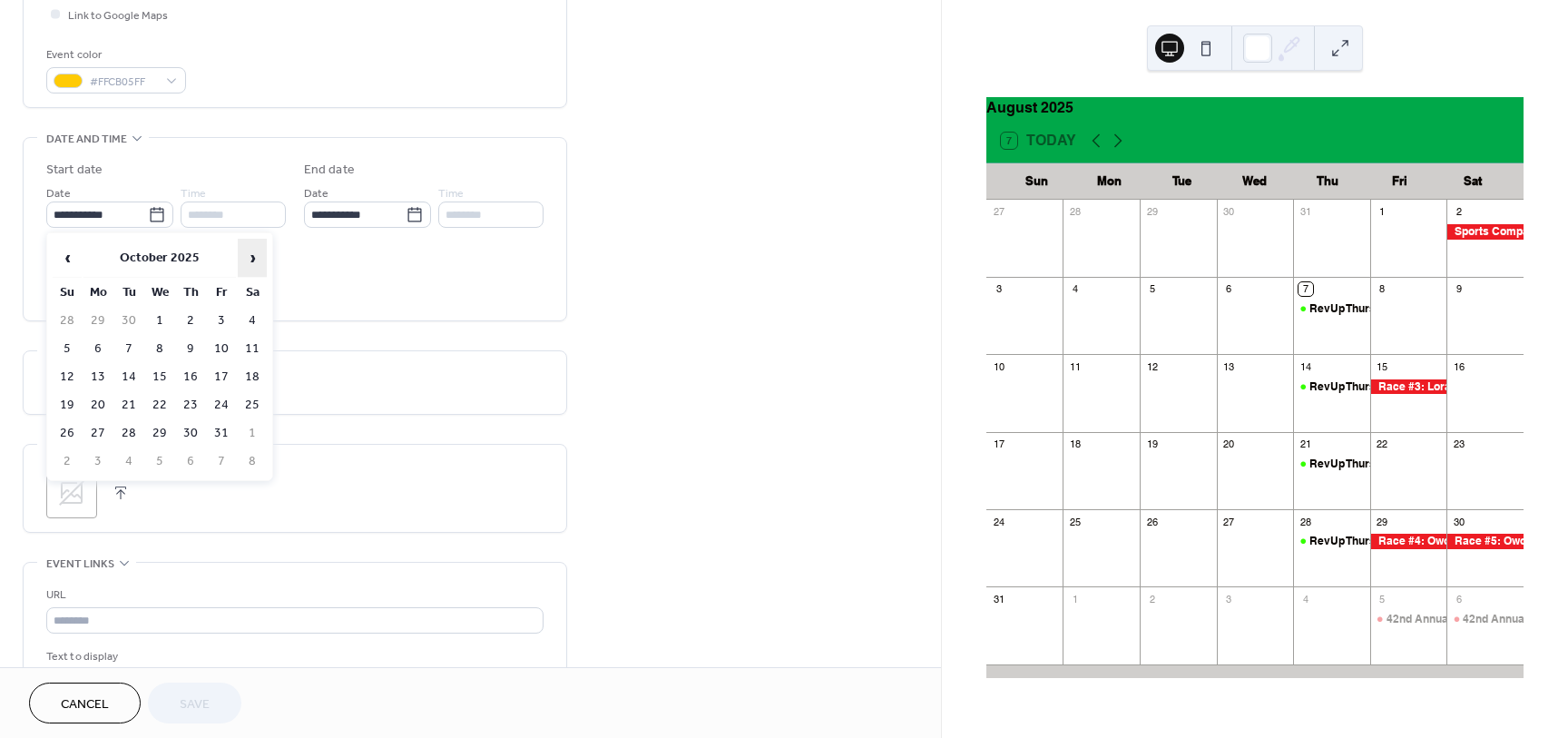 click on "›" at bounding box center [252, 258] 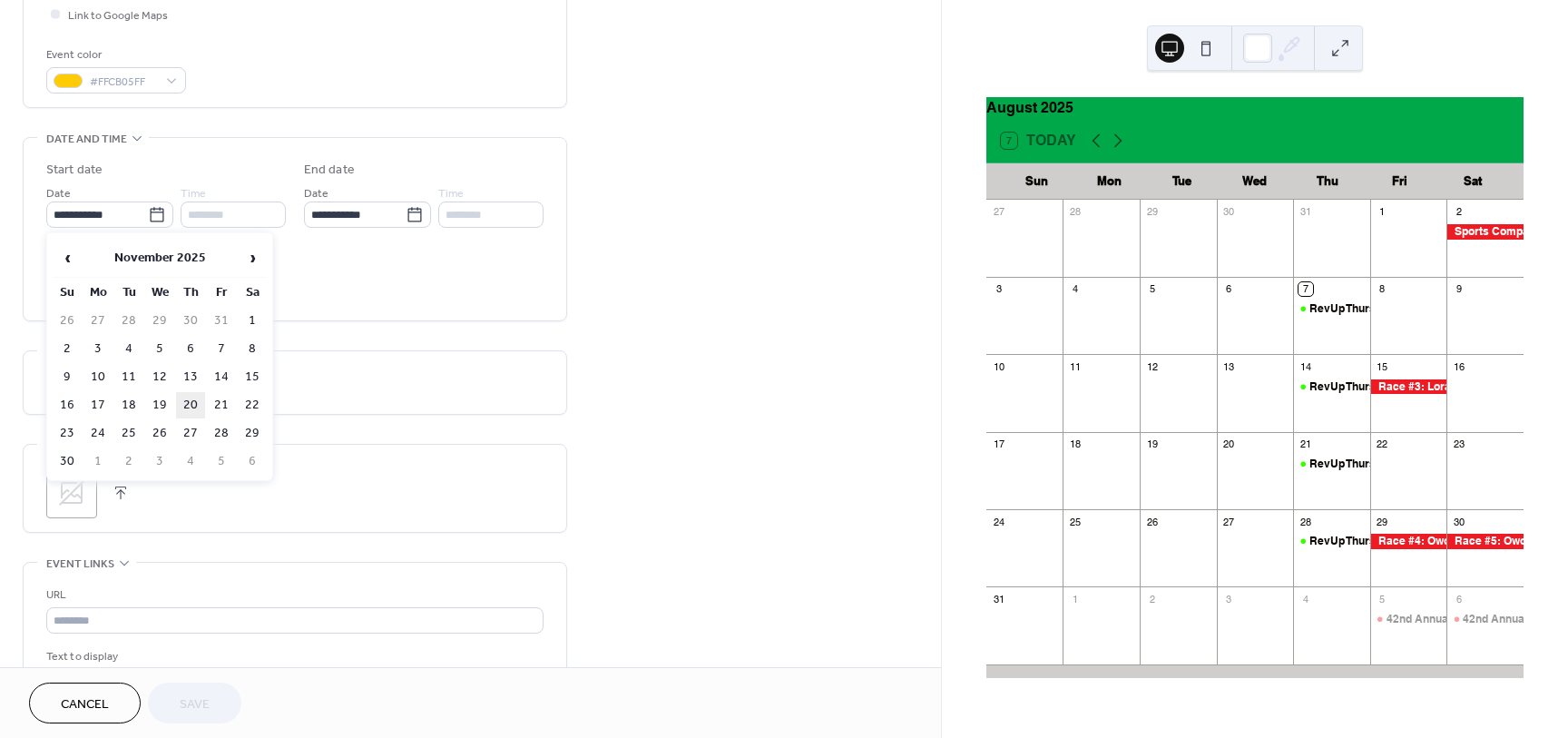 click on "20" at bounding box center (191, 405) 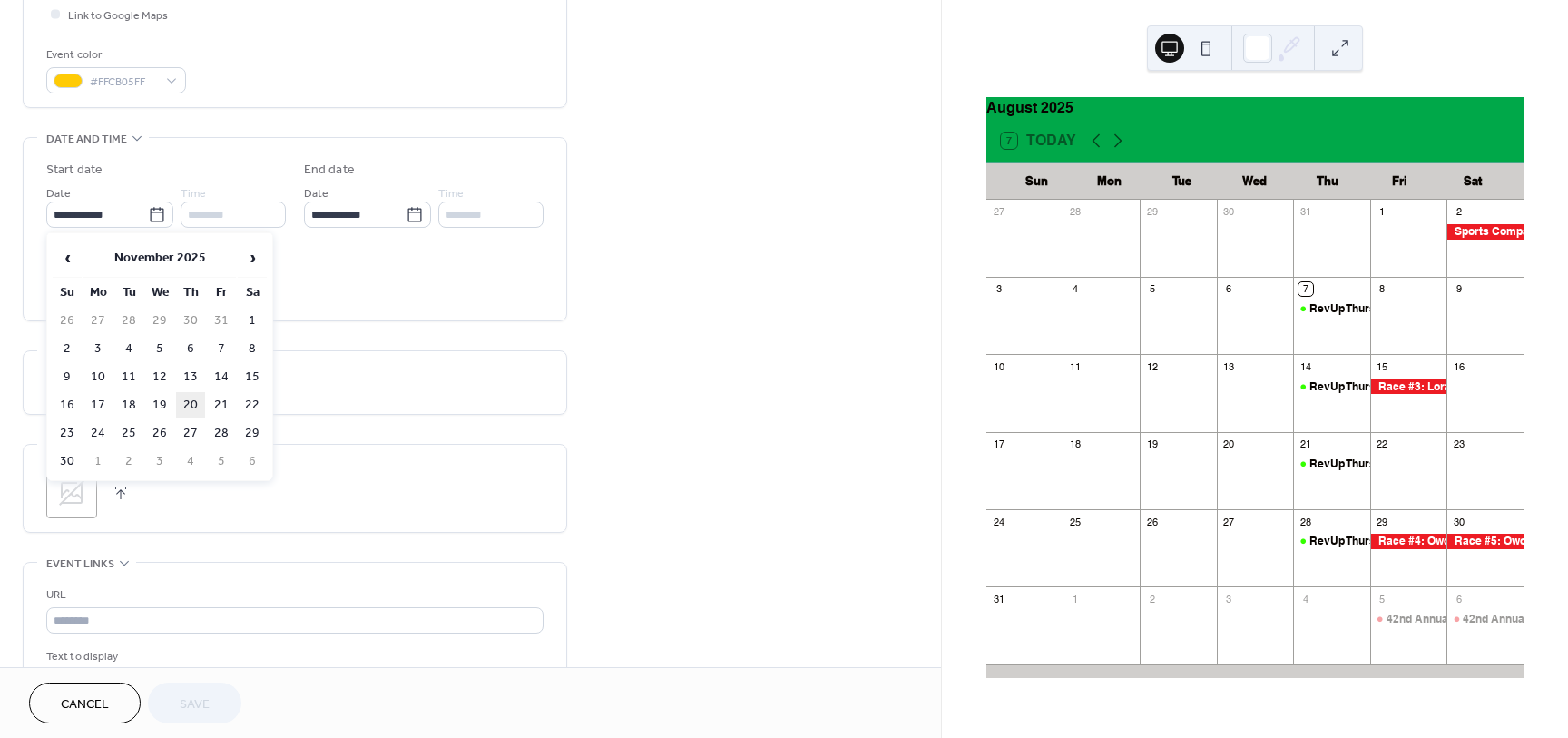 type on "**********" 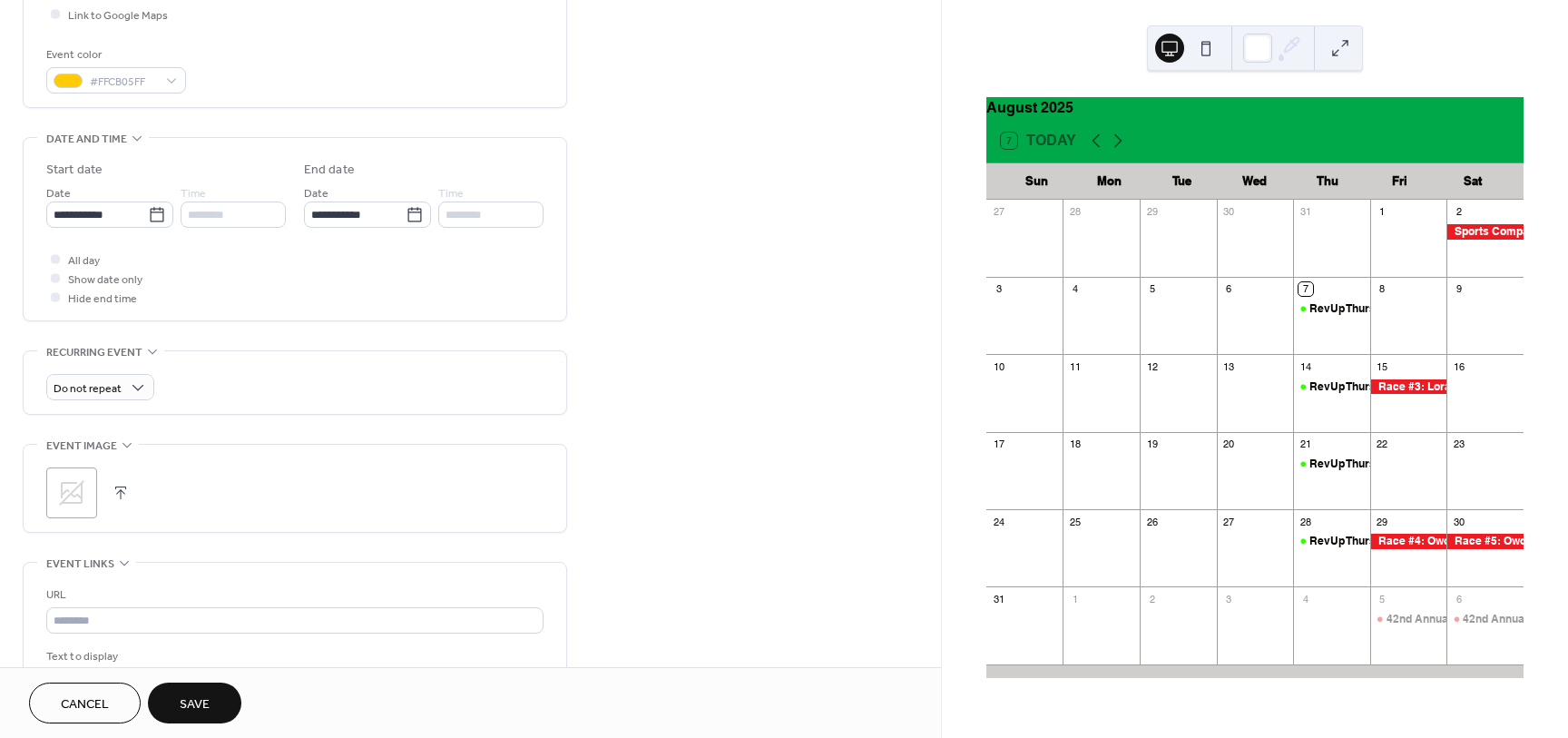 click on "Save" at bounding box center (194, 704) 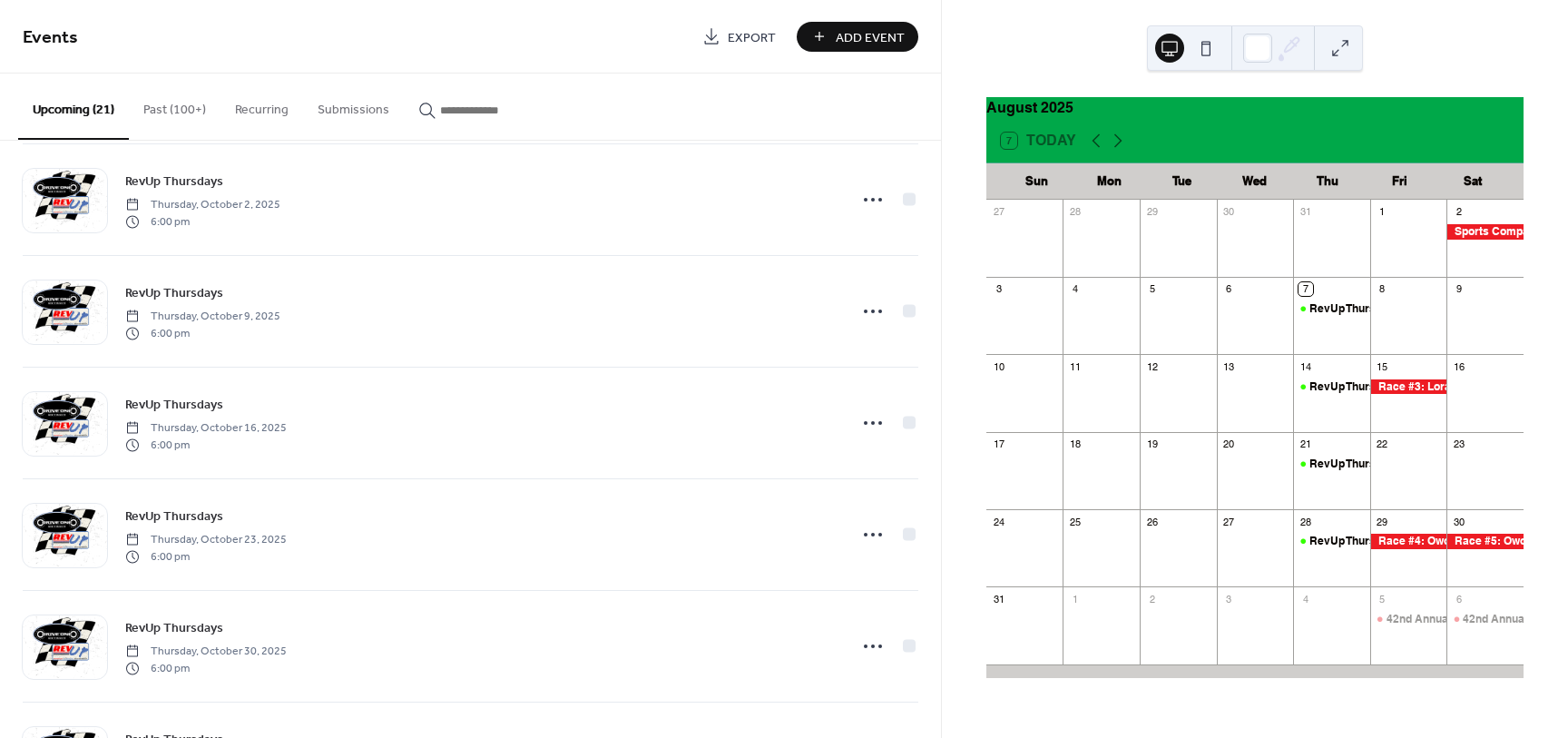 scroll, scrollTop: 1801, scrollLeft: 0, axis: vertical 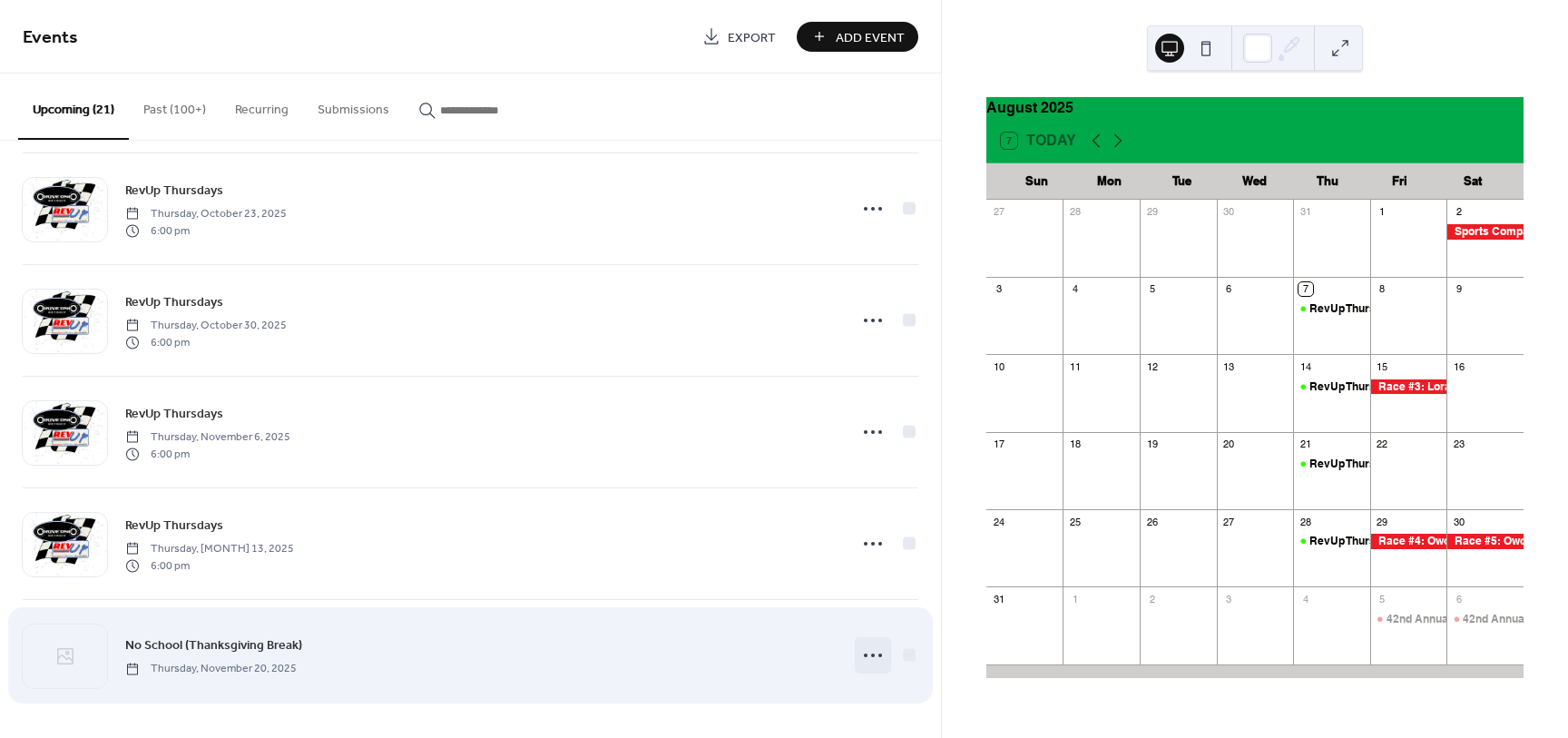 click 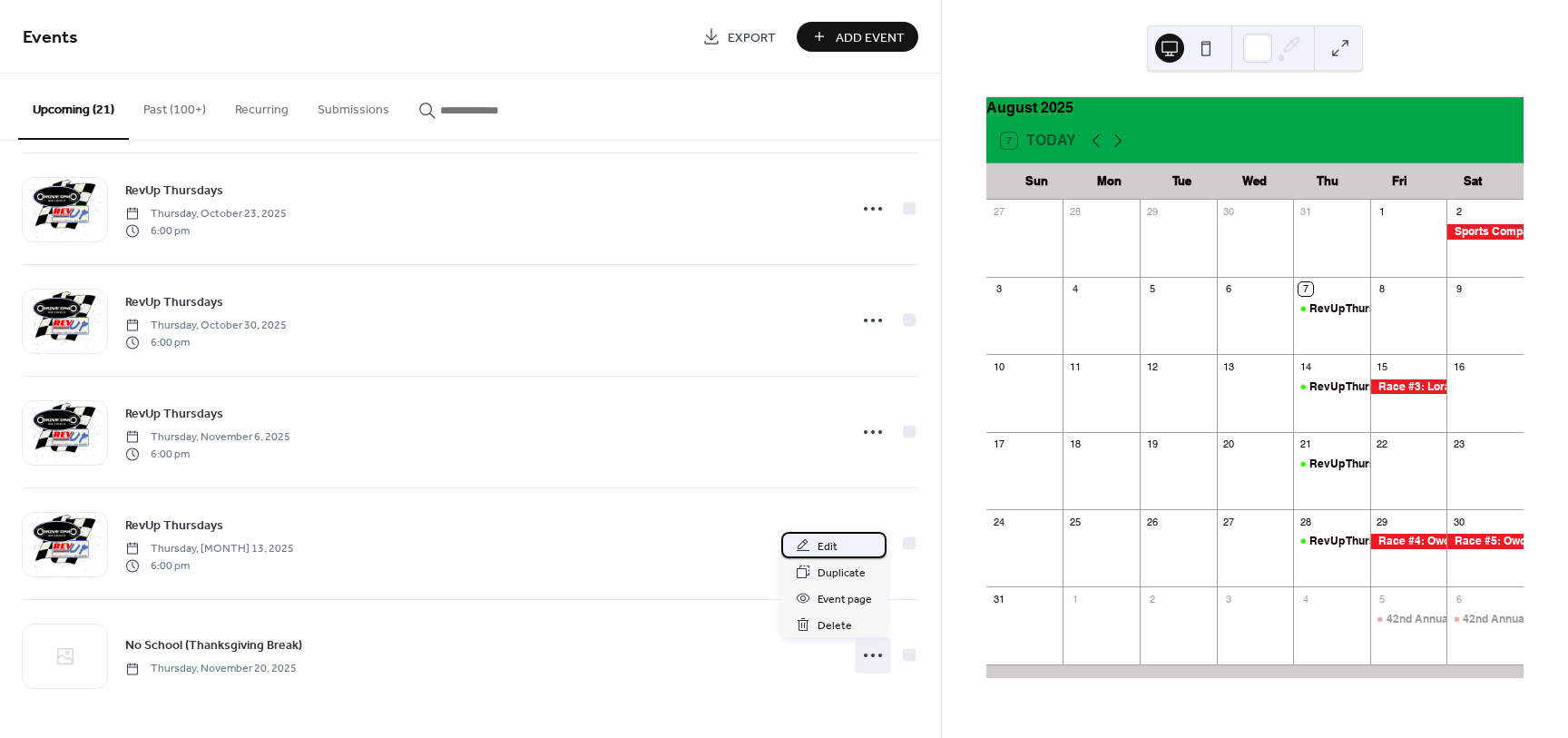 click on "Edit" at bounding box center [828, 546] 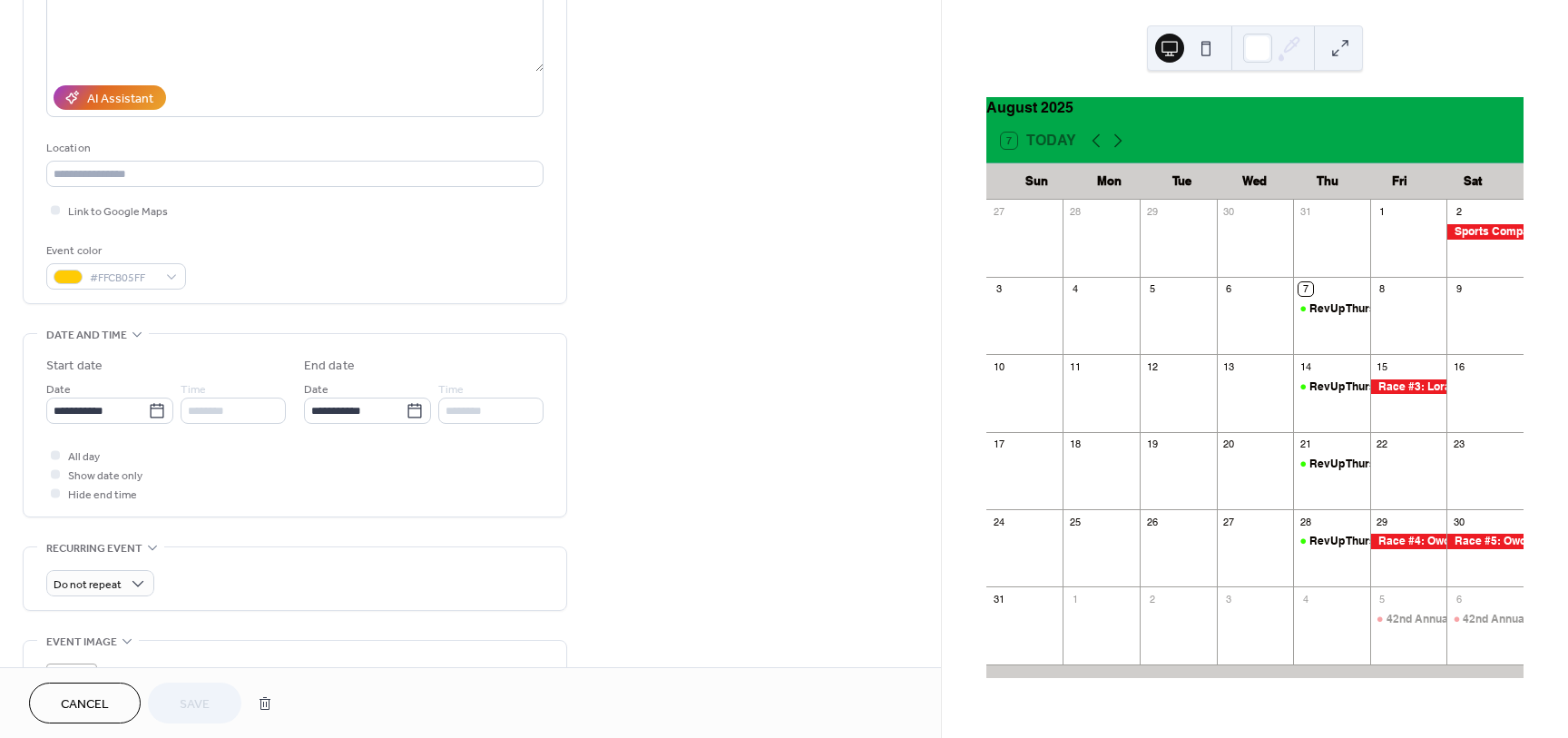 scroll, scrollTop: 454, scrollLeft: 0, axis: vertical 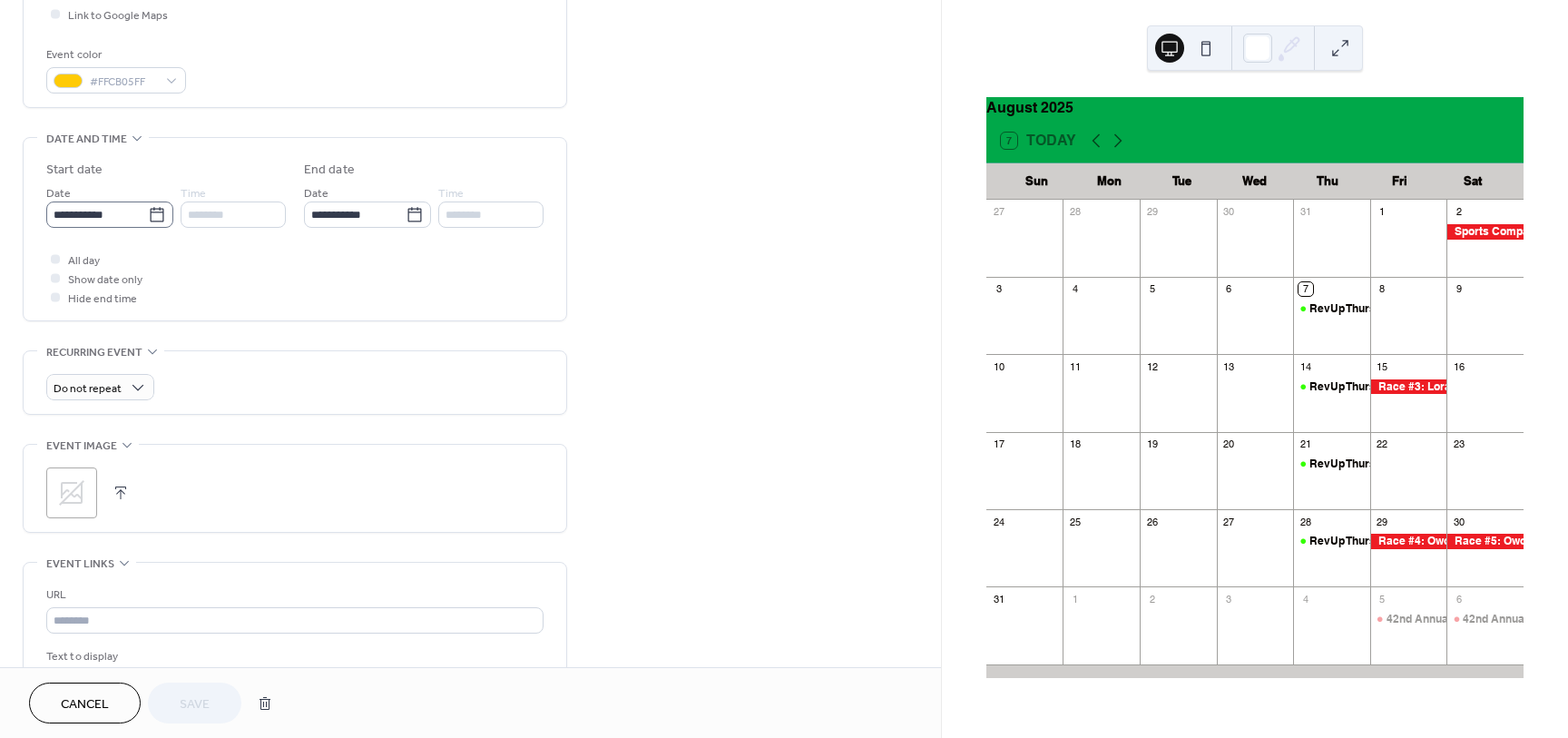 click on "**********" at bounding box center (110, 205) 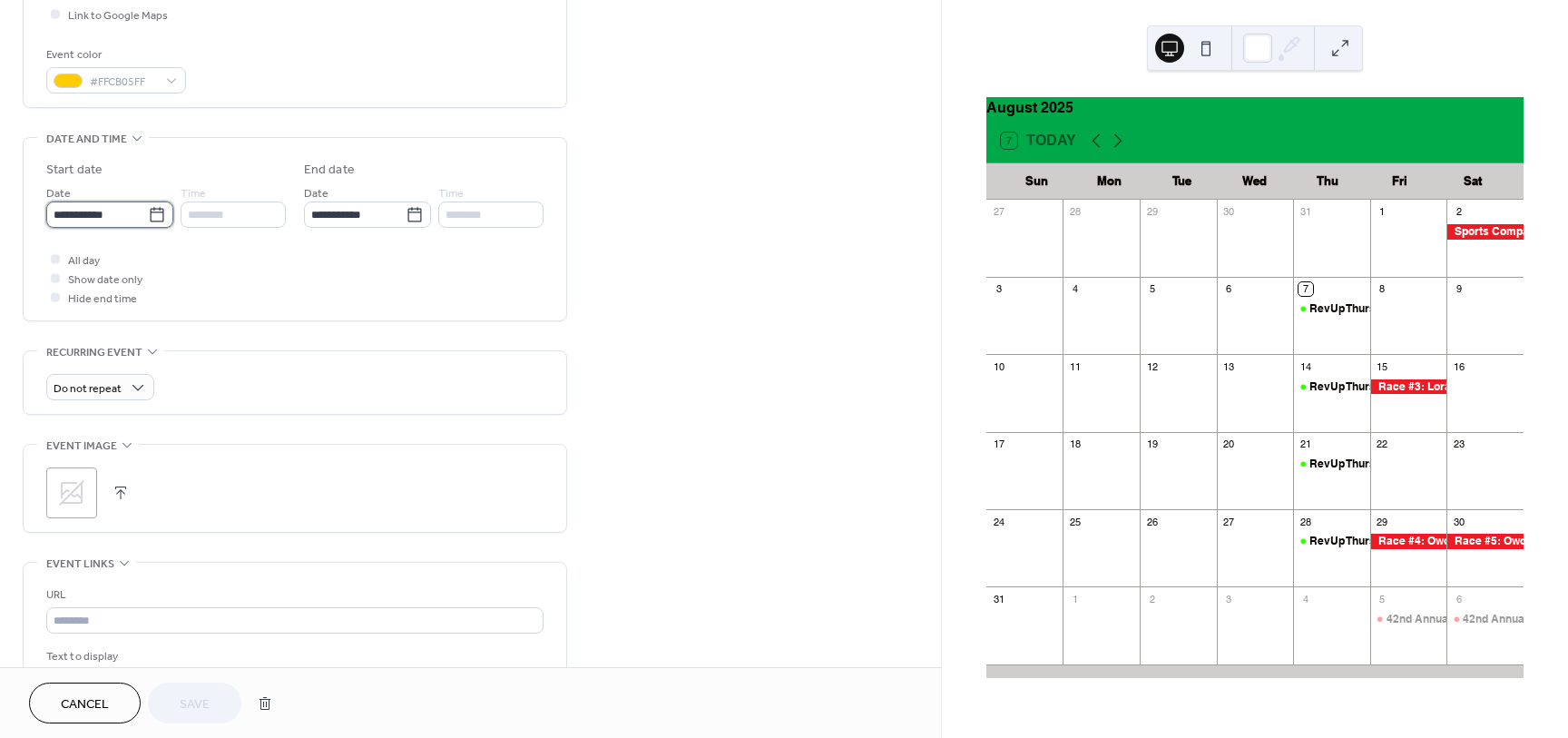 click on "**********" at bounding box center [97, 214] 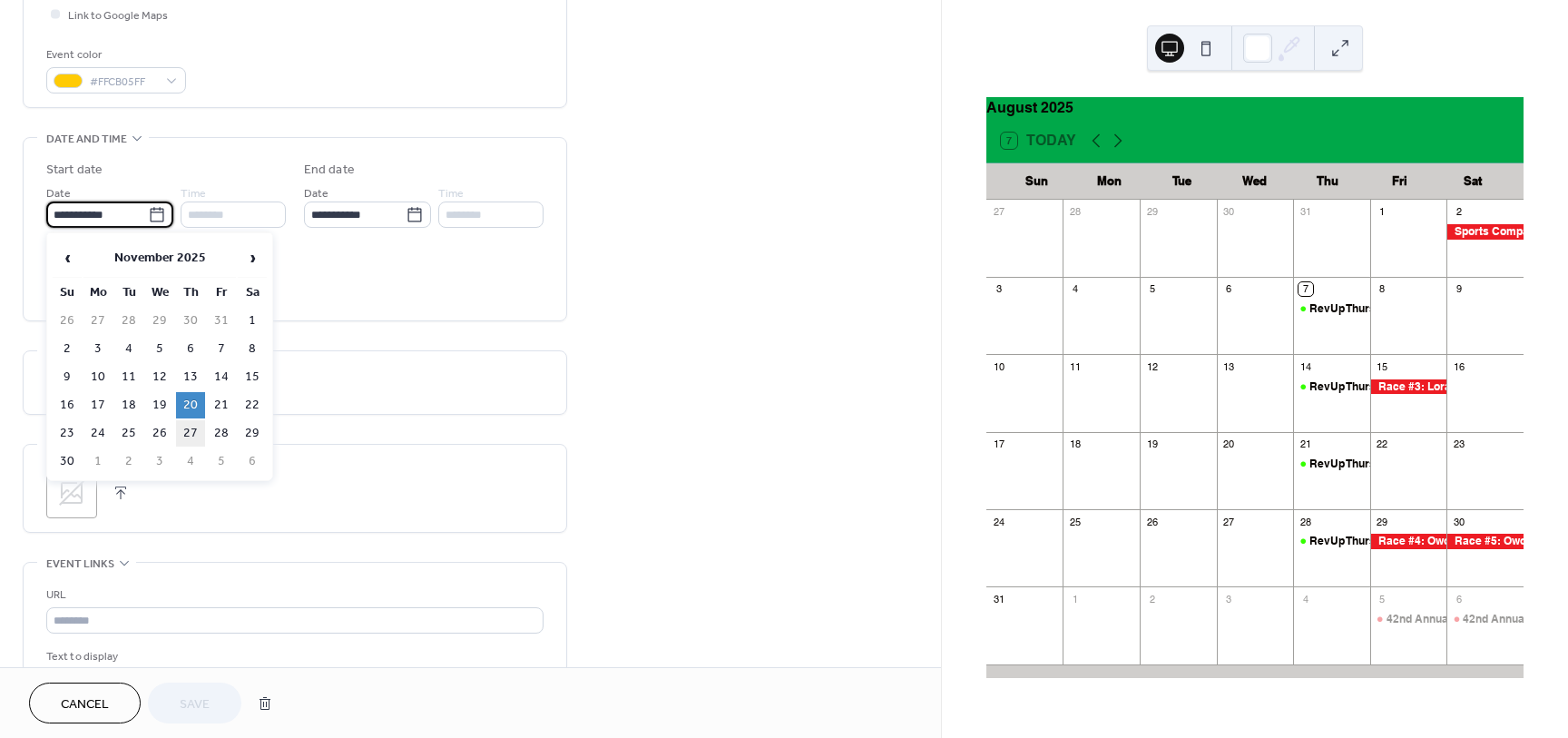 click on "27" at bounding box center [191, 433] 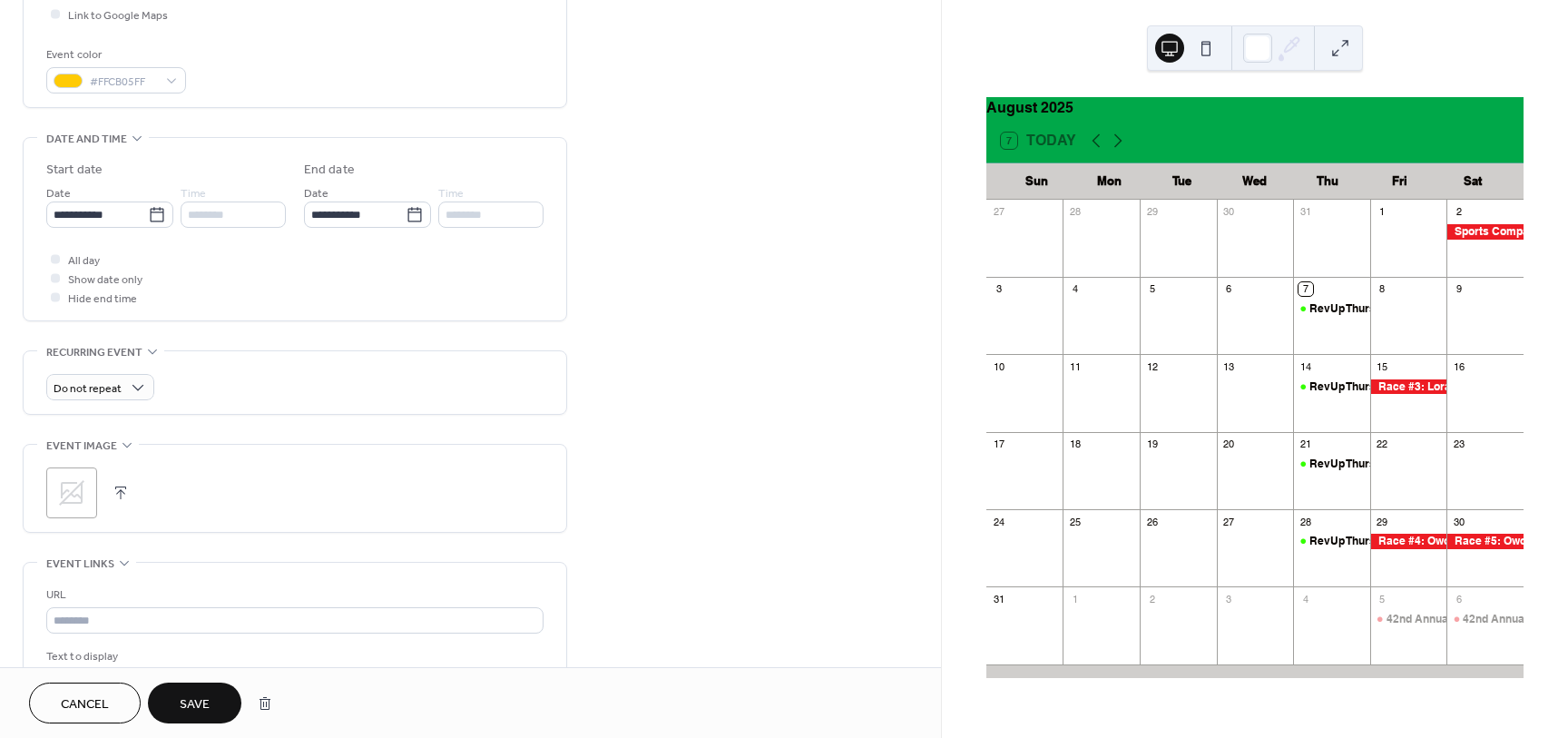 click on "Save" at bounding box center [194, 704] 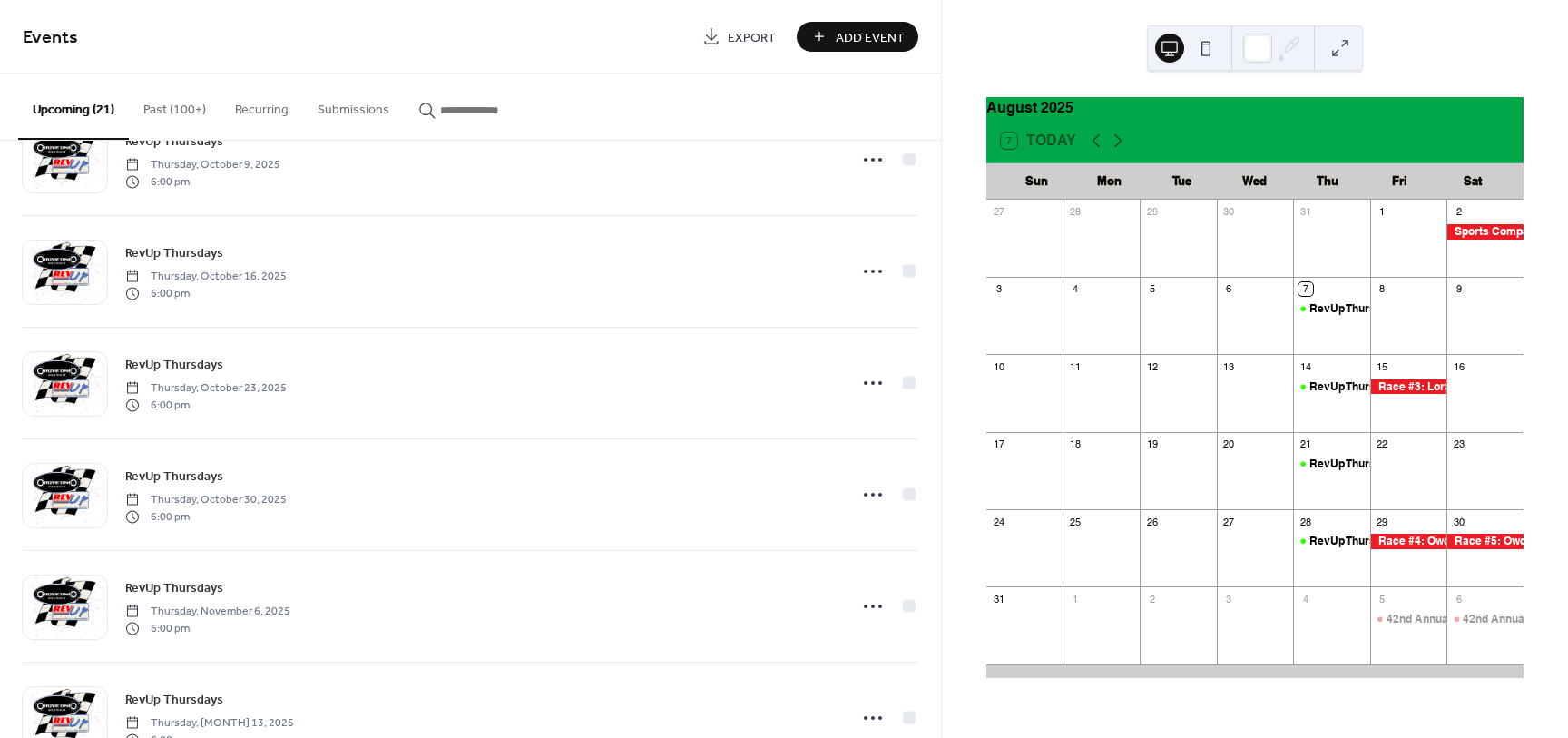 scroll, scrollTop: 1801, scrollLeft: 0, axis: vertical 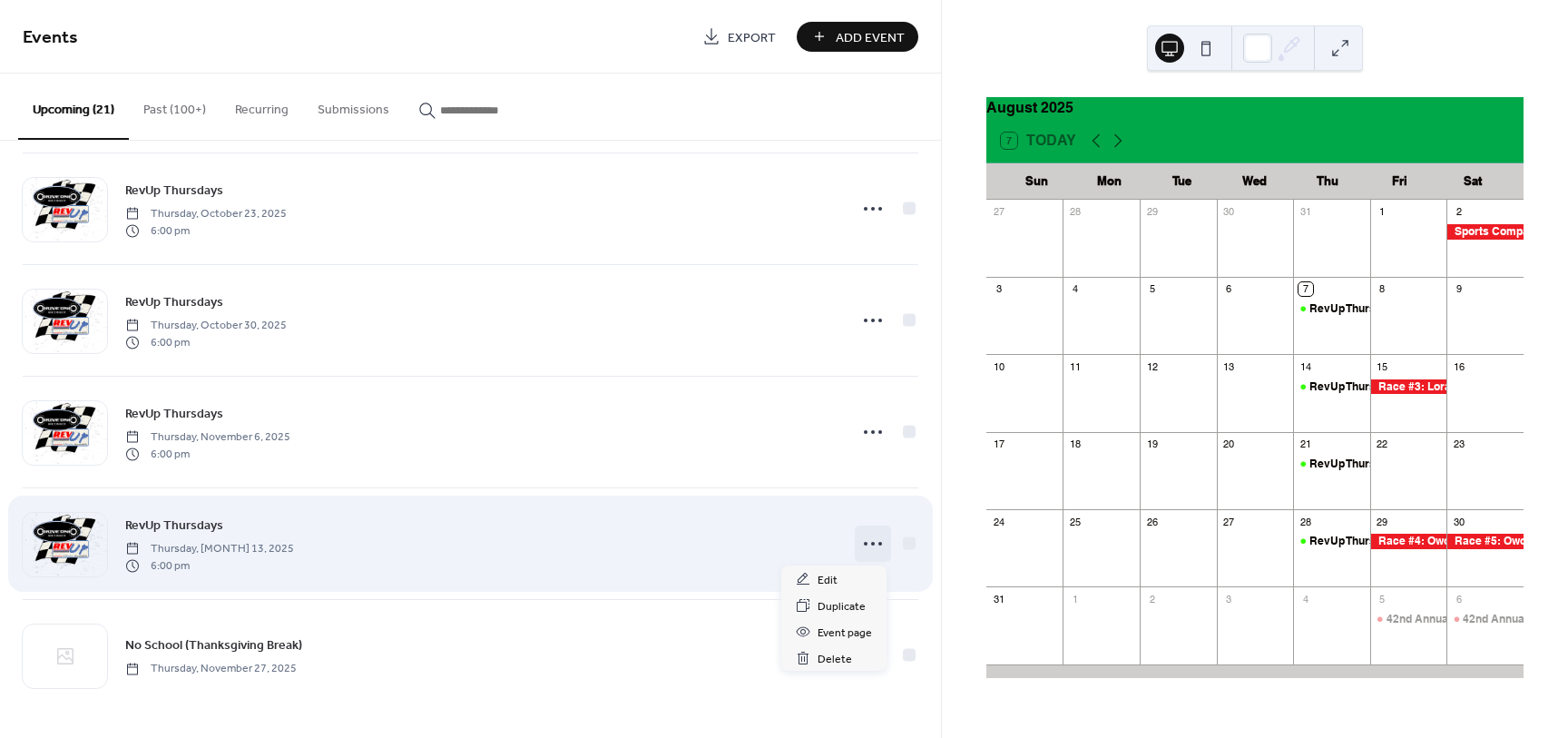 click 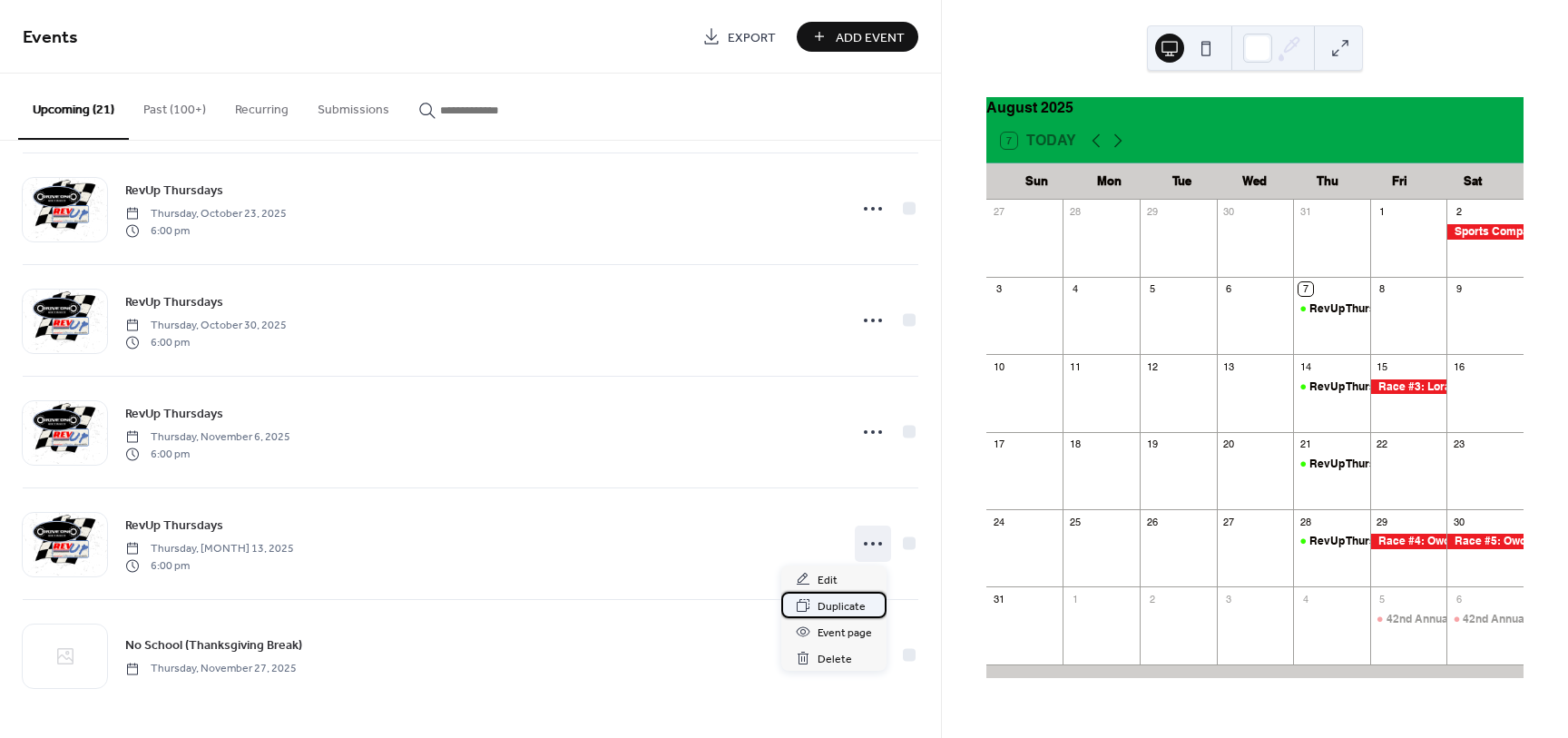 click on "Duplicate" at bounding box center (841, 606) 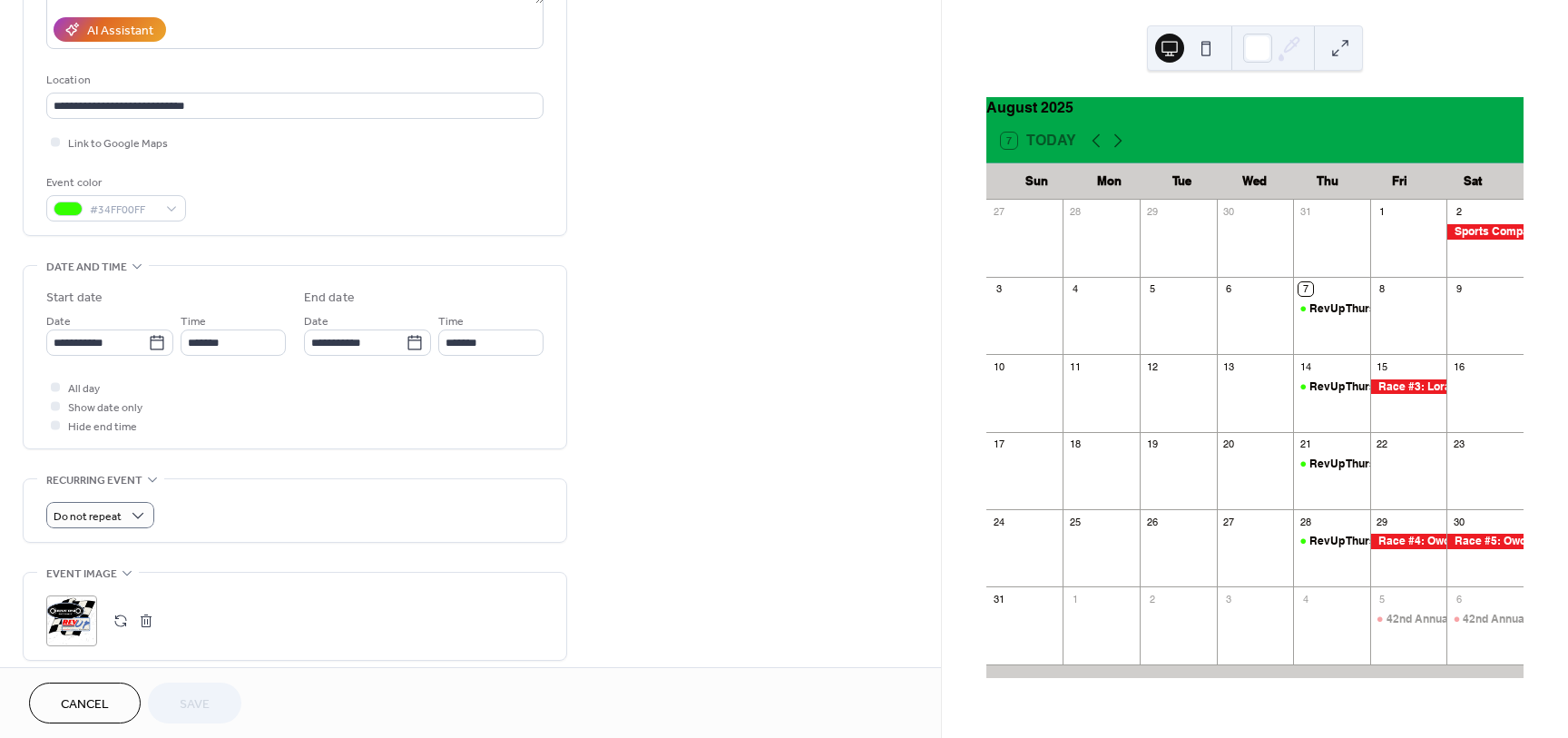 scroll, scrollTop: 340, scrollLeft: 0, axis: vertical 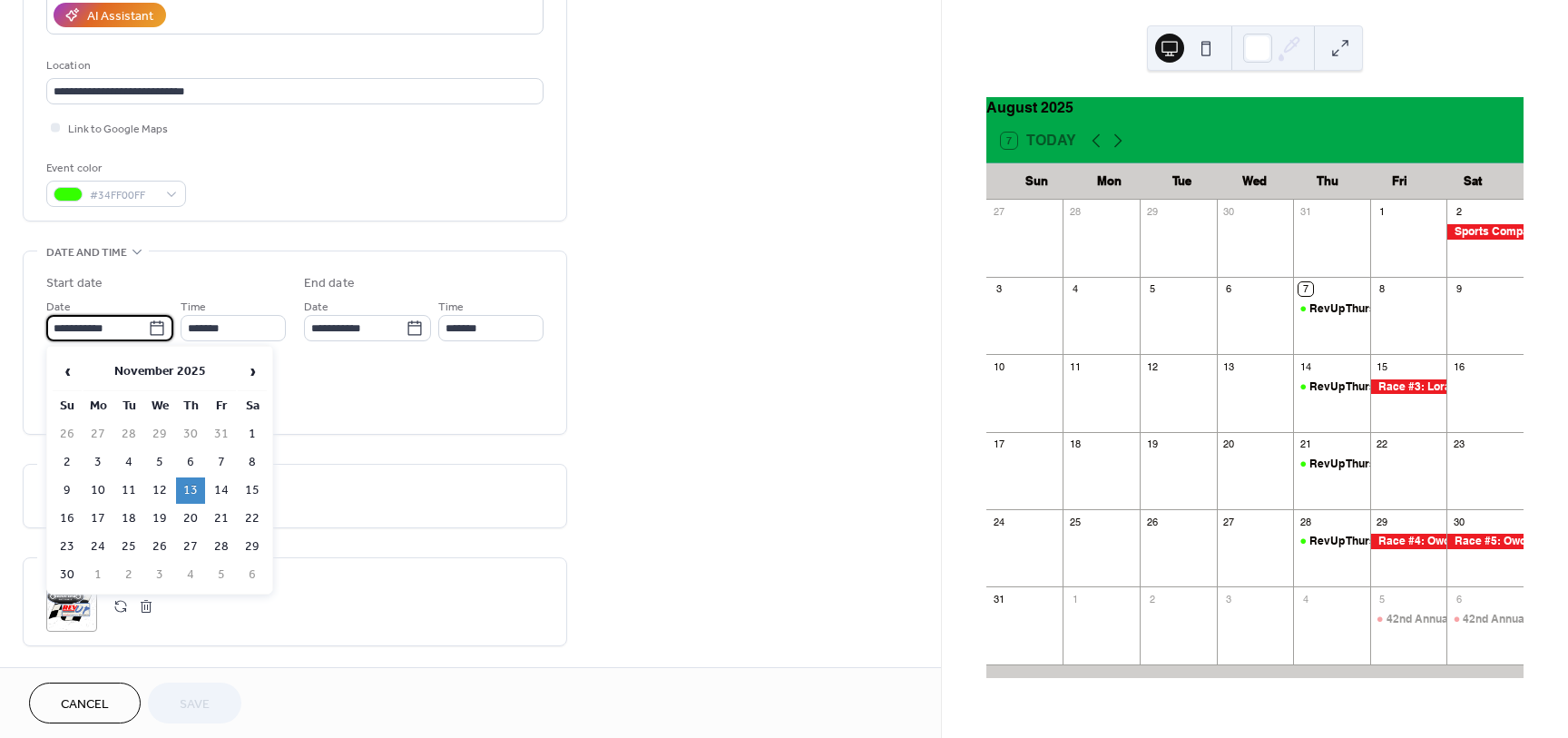 click on "**********" at bounding box center (97, 328) 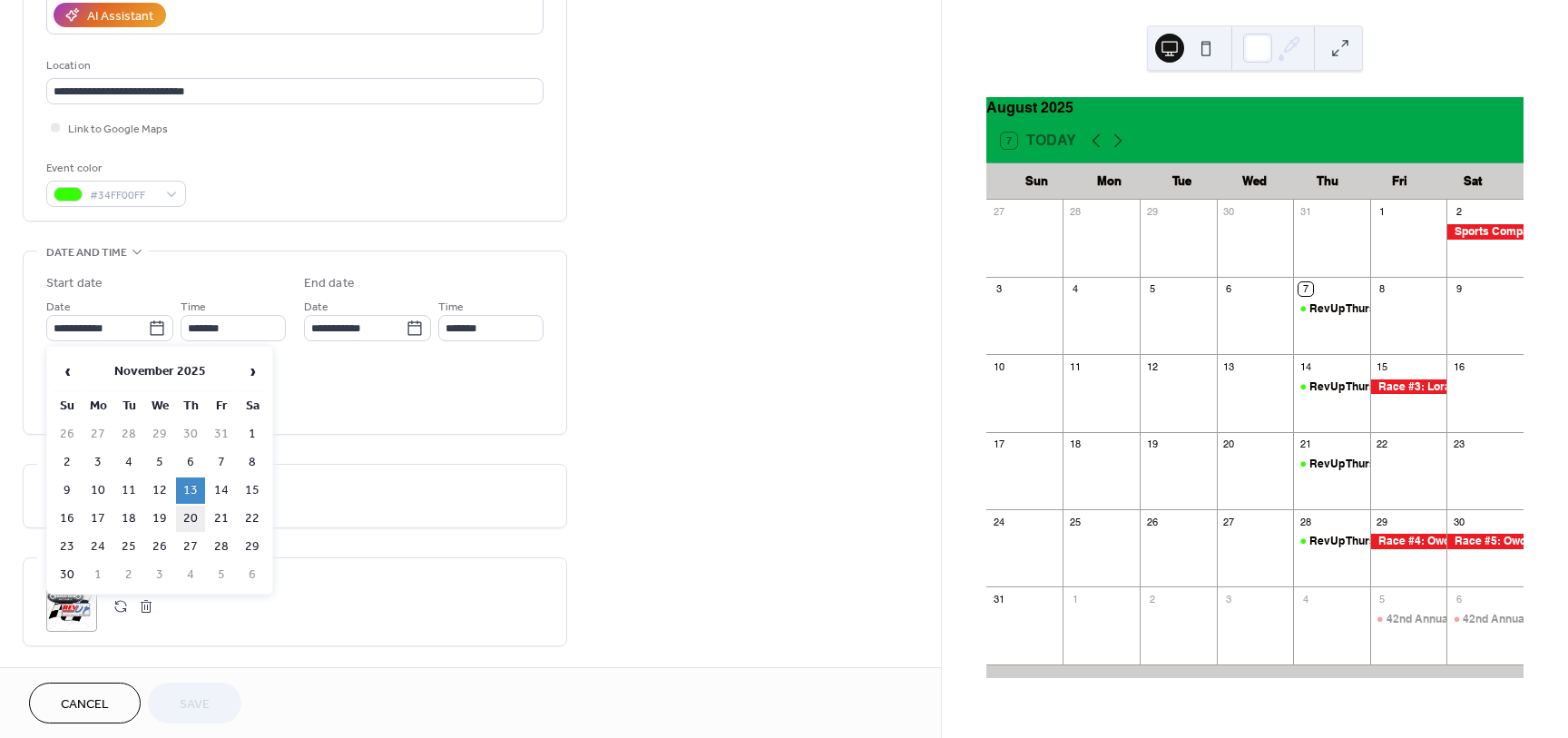 click on "20" at bounding box center (191, 518) 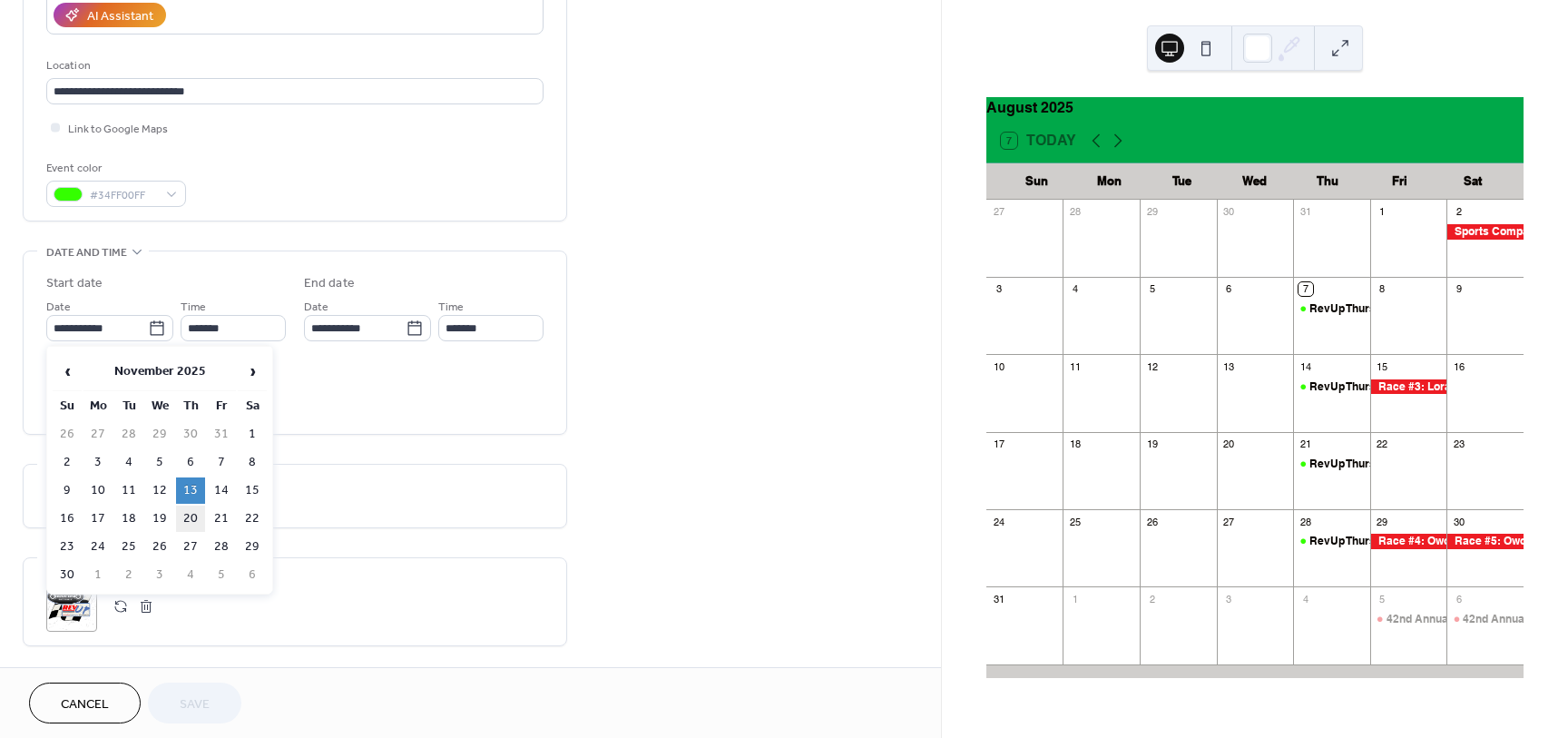 type on "**********" 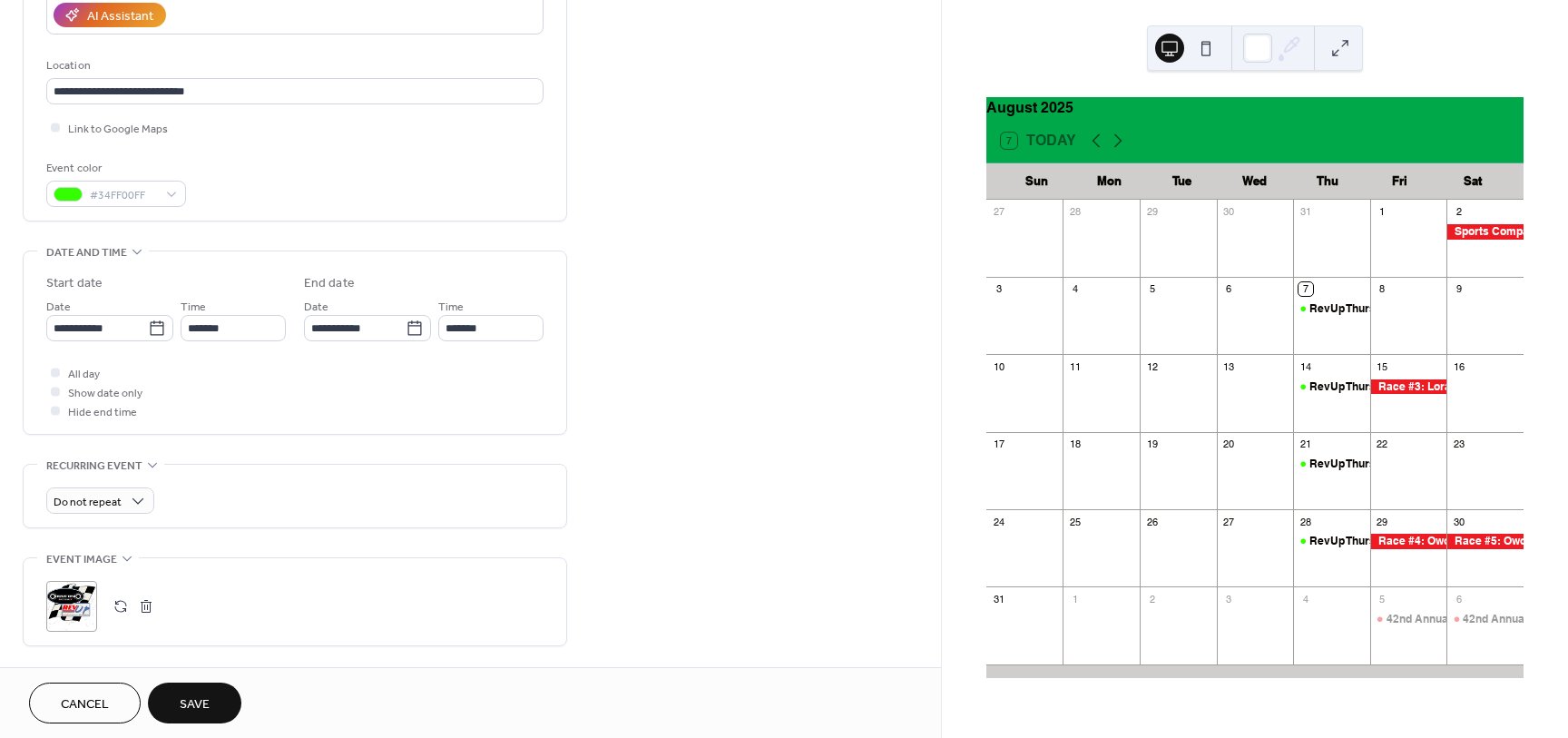 click on "Save" at bounding box center [194, 704] 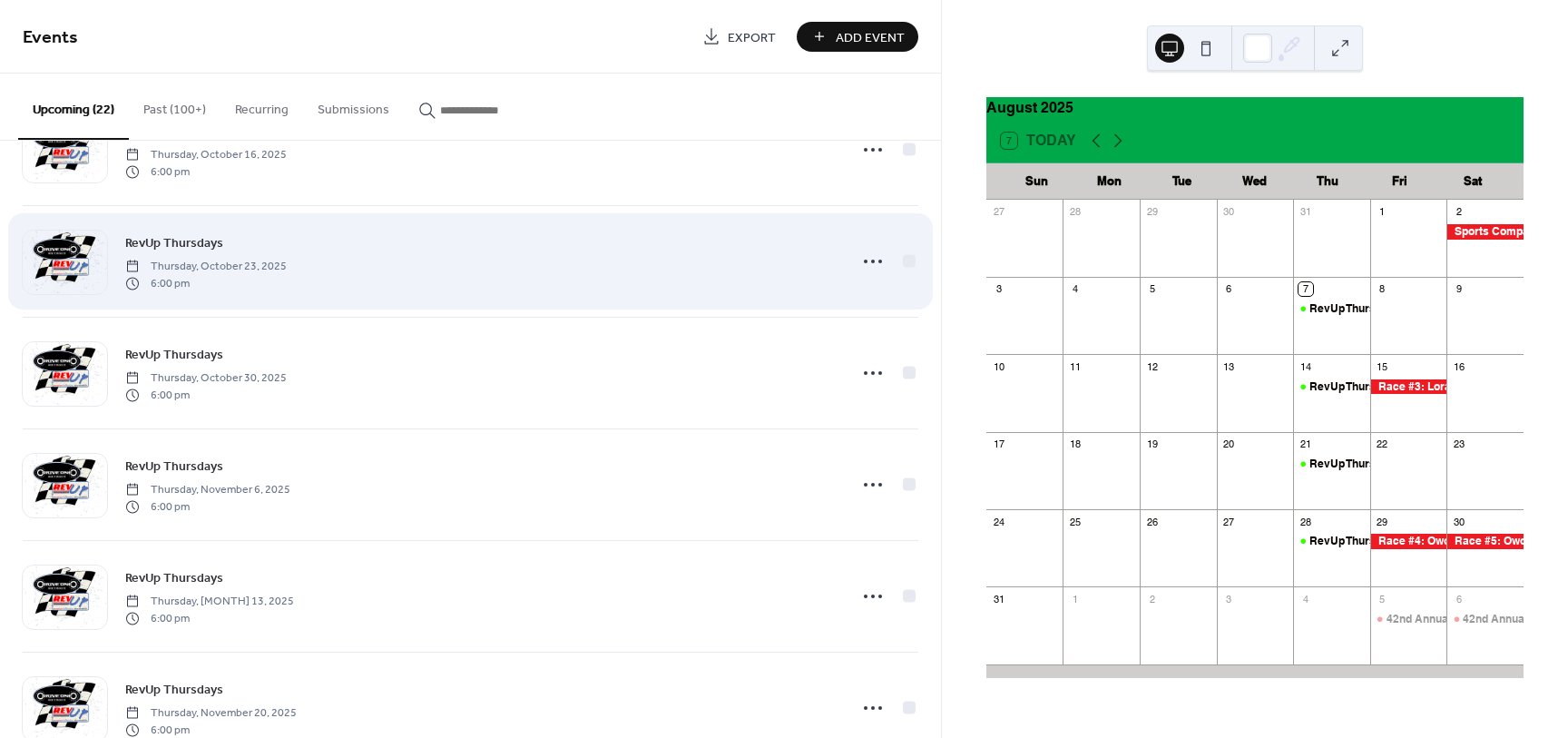 scroll, scrollTop: 1913, scrollLeft: 0, axis: vertical 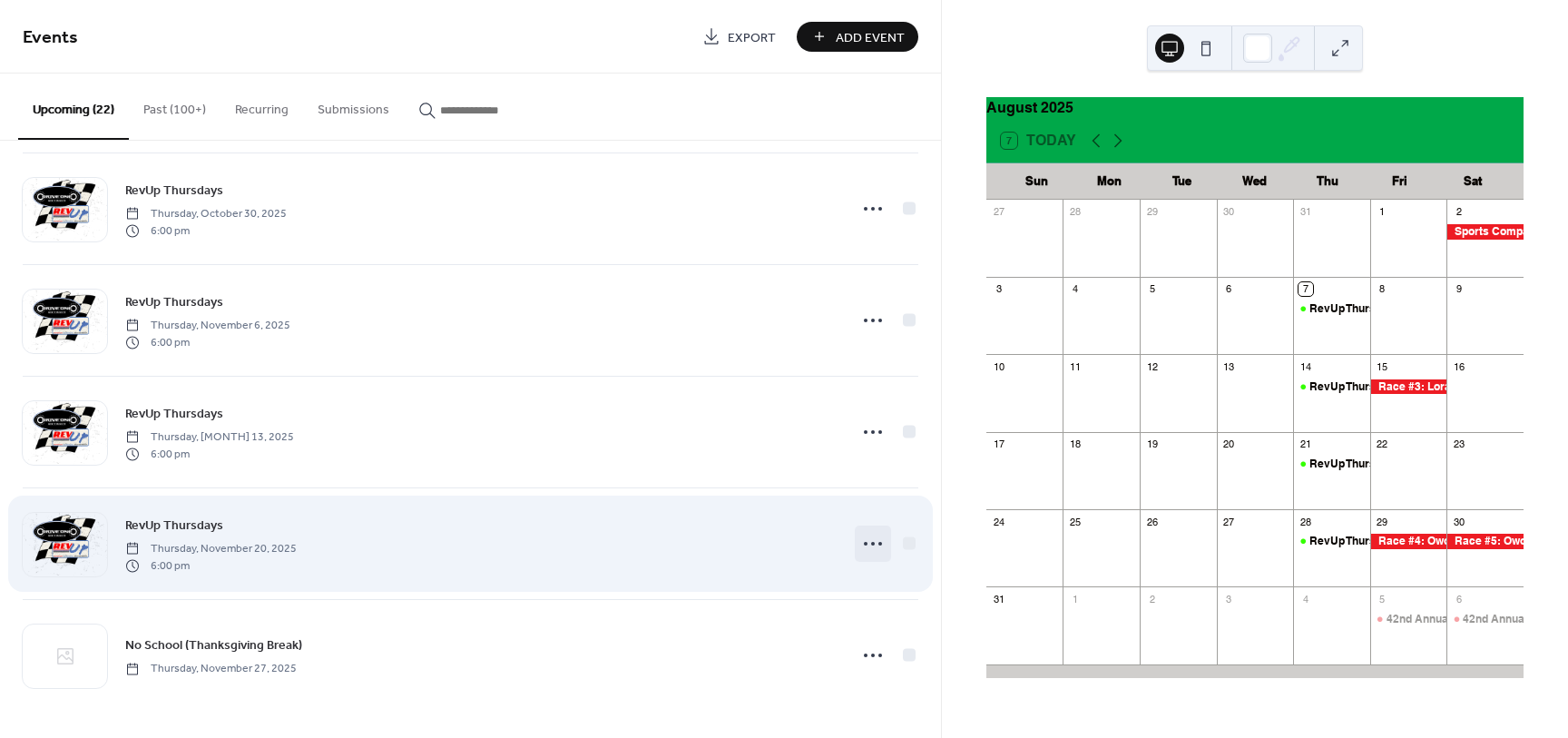 click 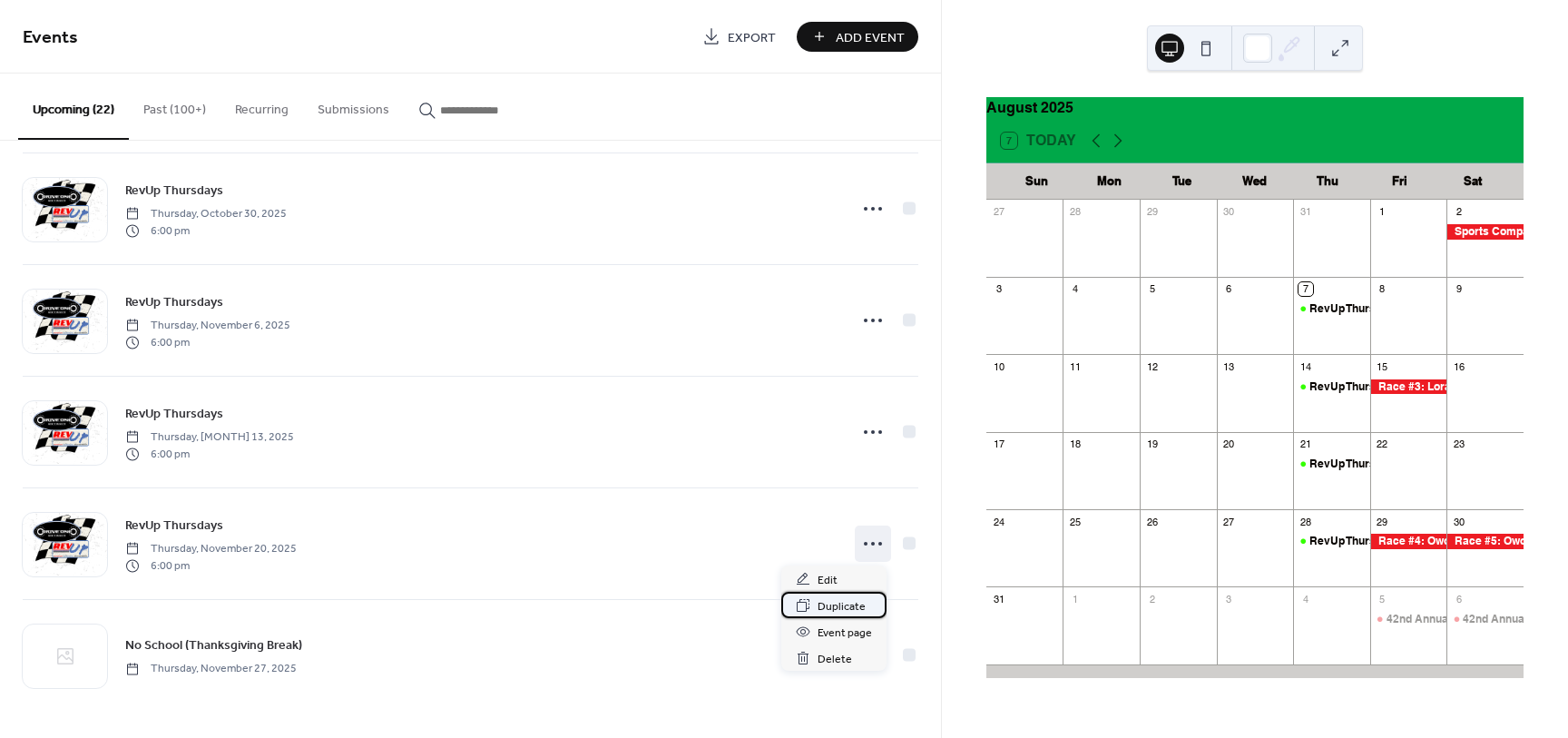 click on "Duplicate" at bounding box center [841, 606] 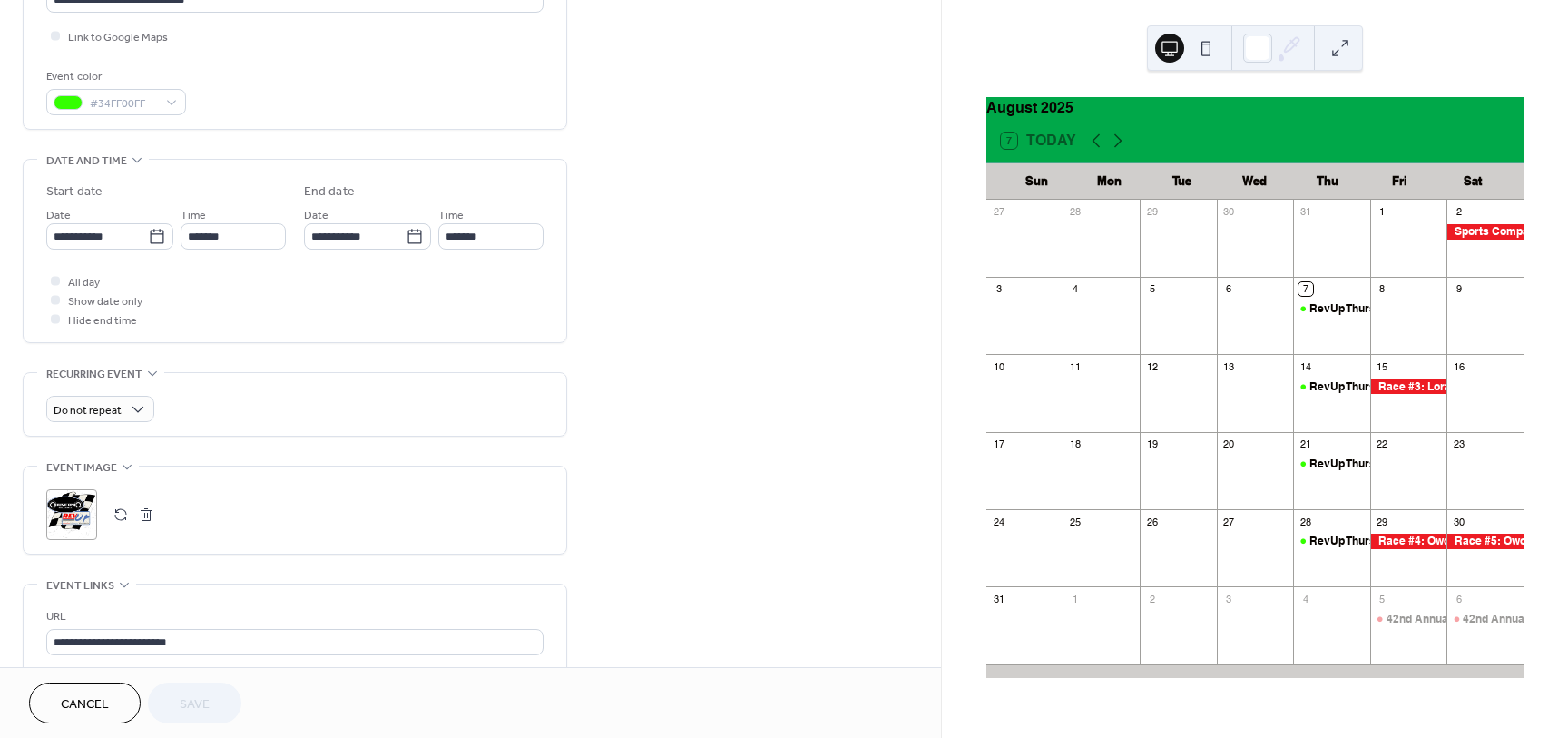 scroll, scrollTop: 340, scrollLeft: 0, axis: vertical 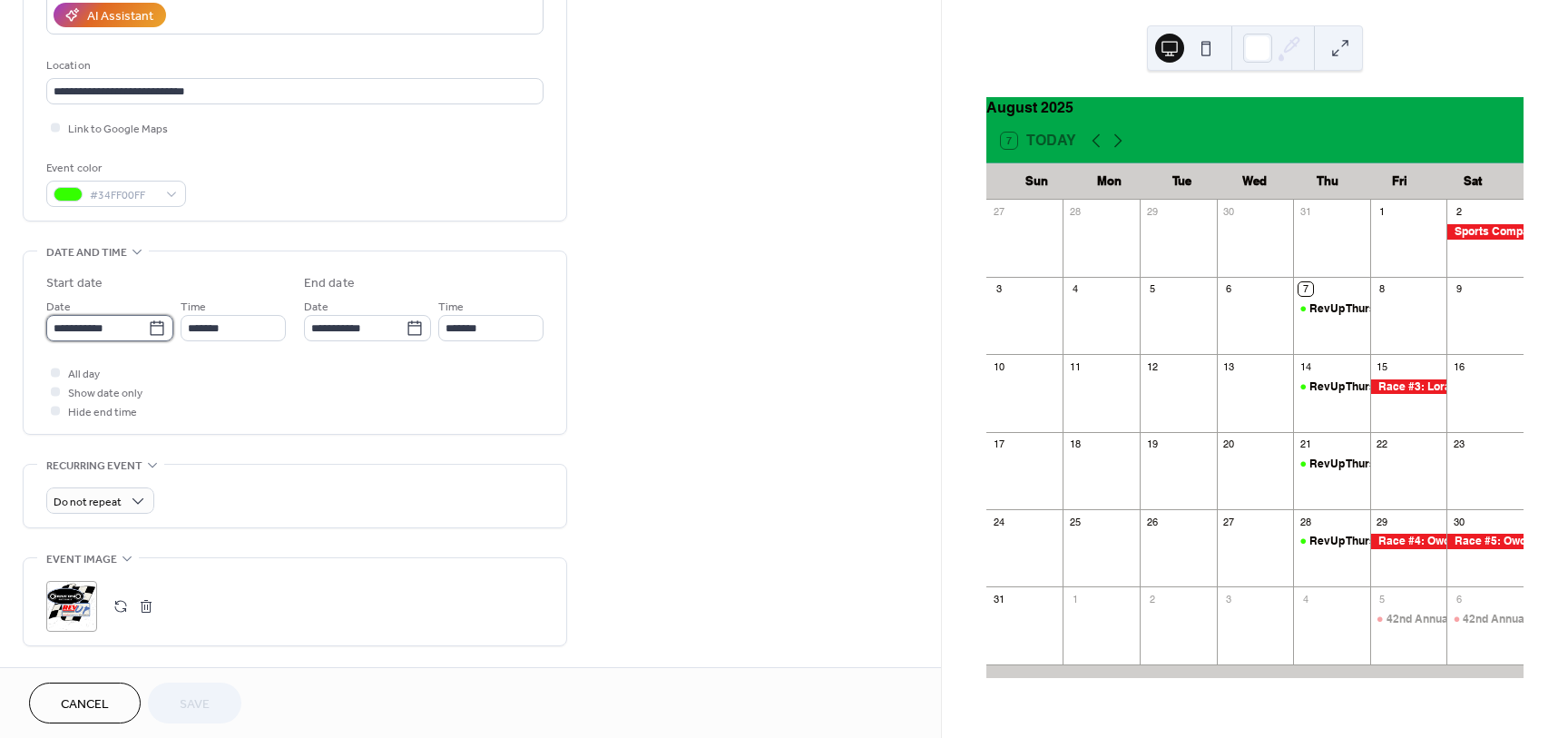 click on "**********" at bounding box center (97, 328) 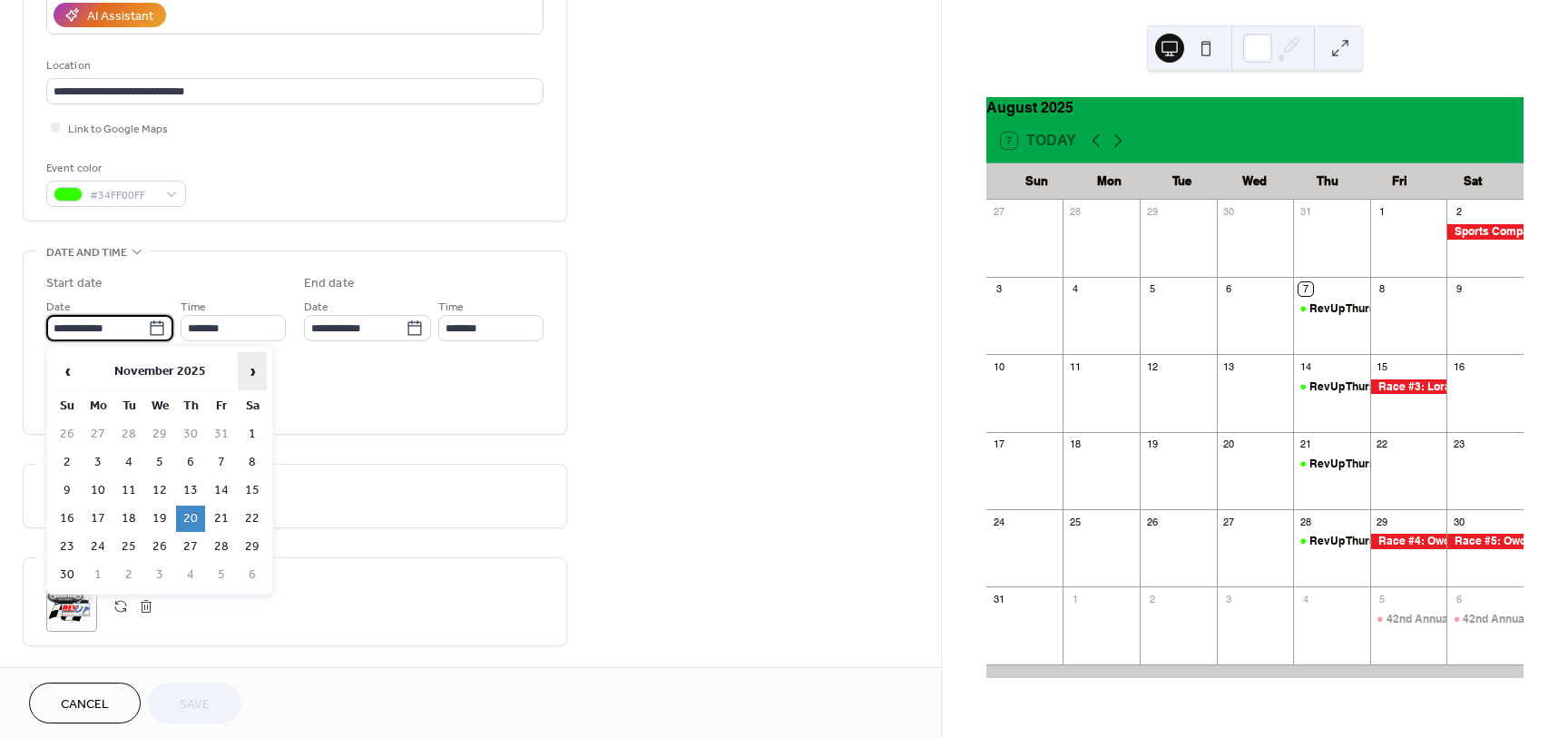 click on "›" at bounding box center [252, 371] 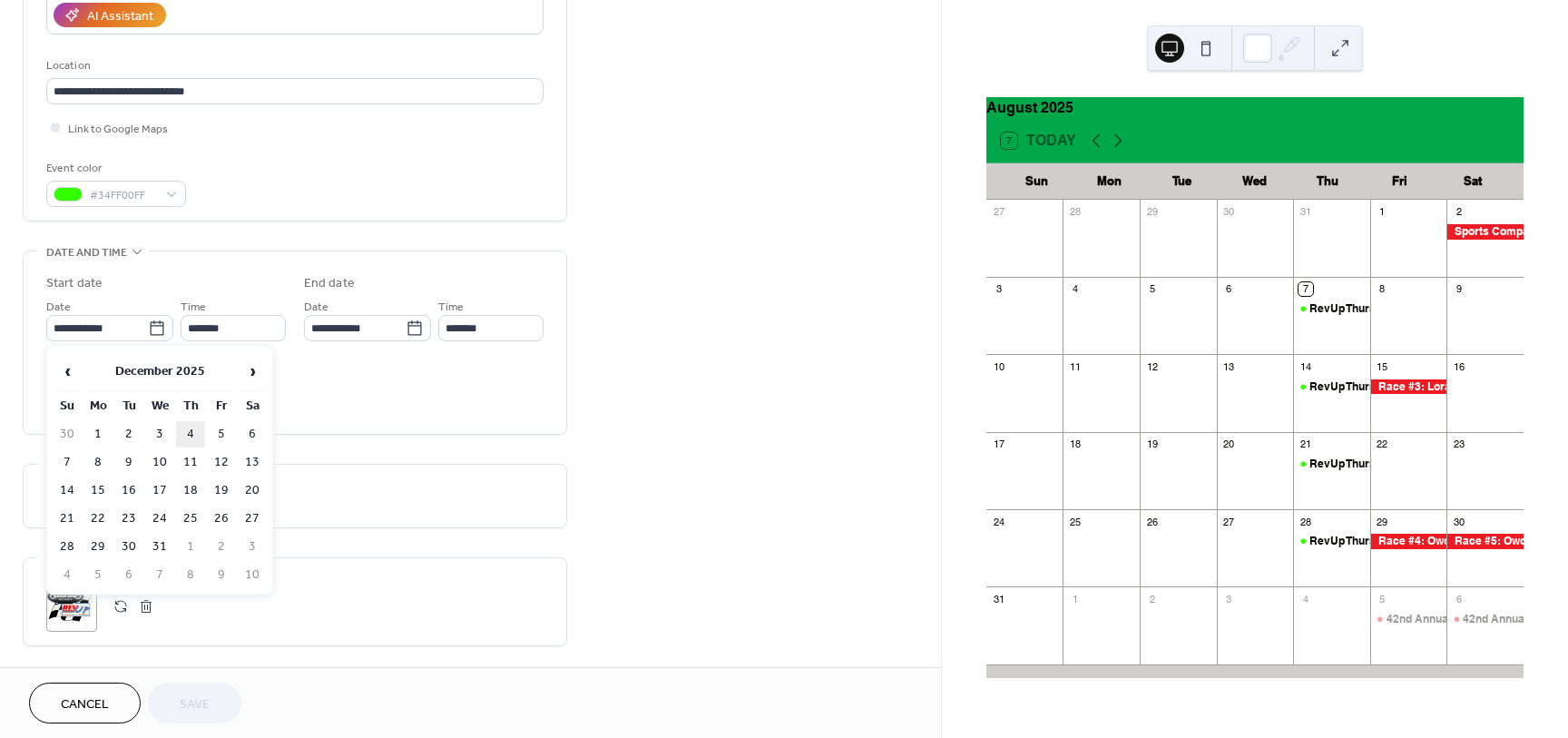 click on "4" at bounding box center [191, 434] 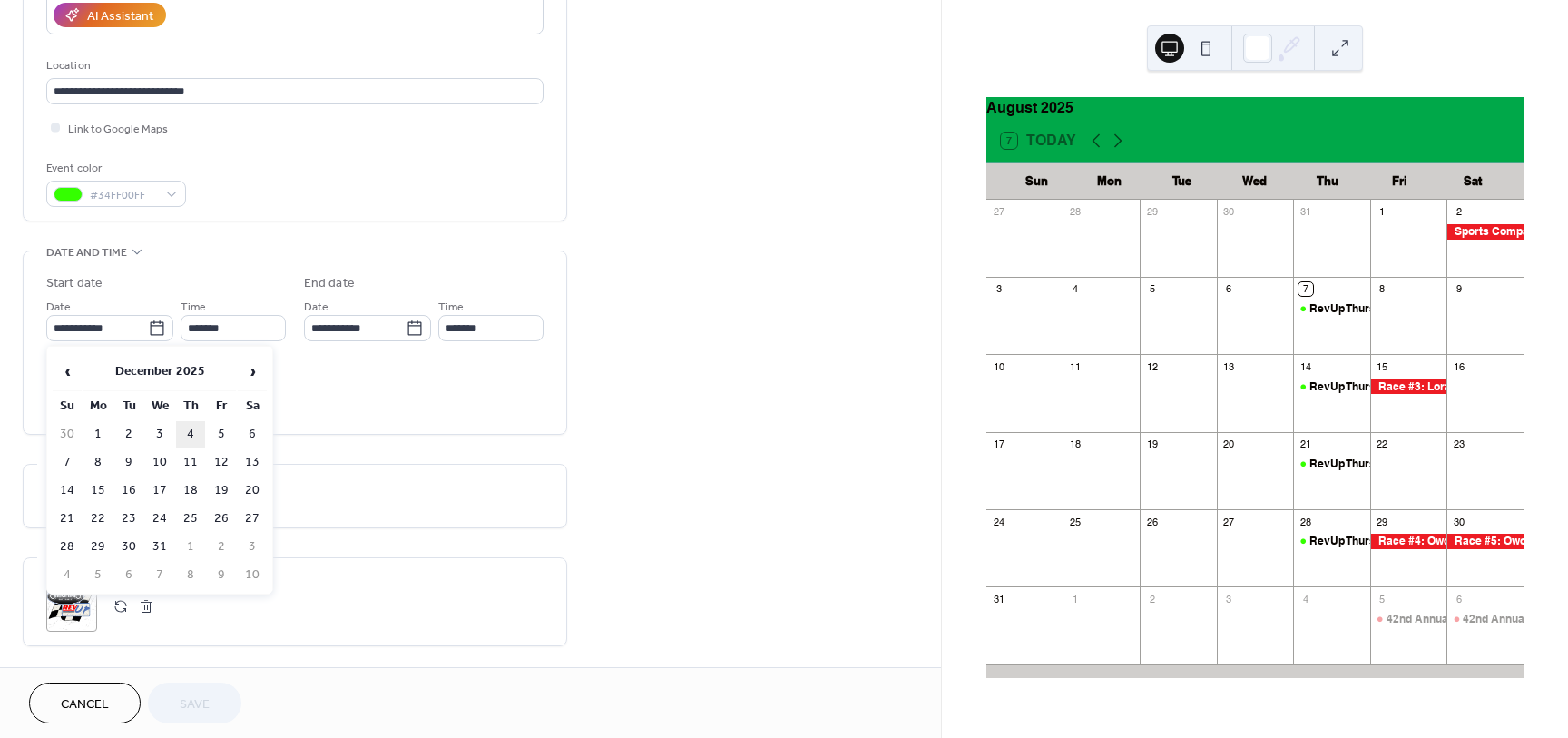 type on "**********" 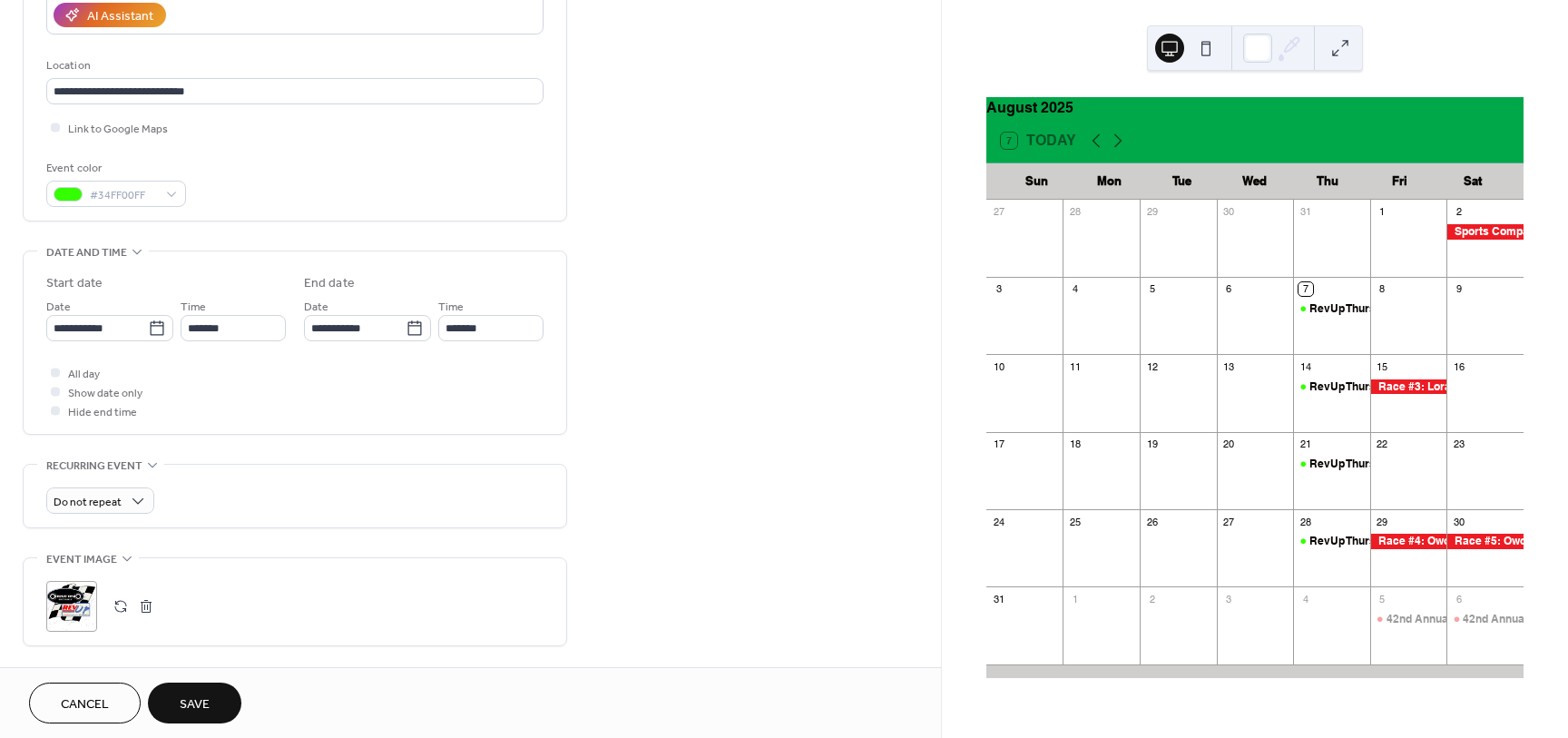 click on "Save" at bounding box center [194, 703] 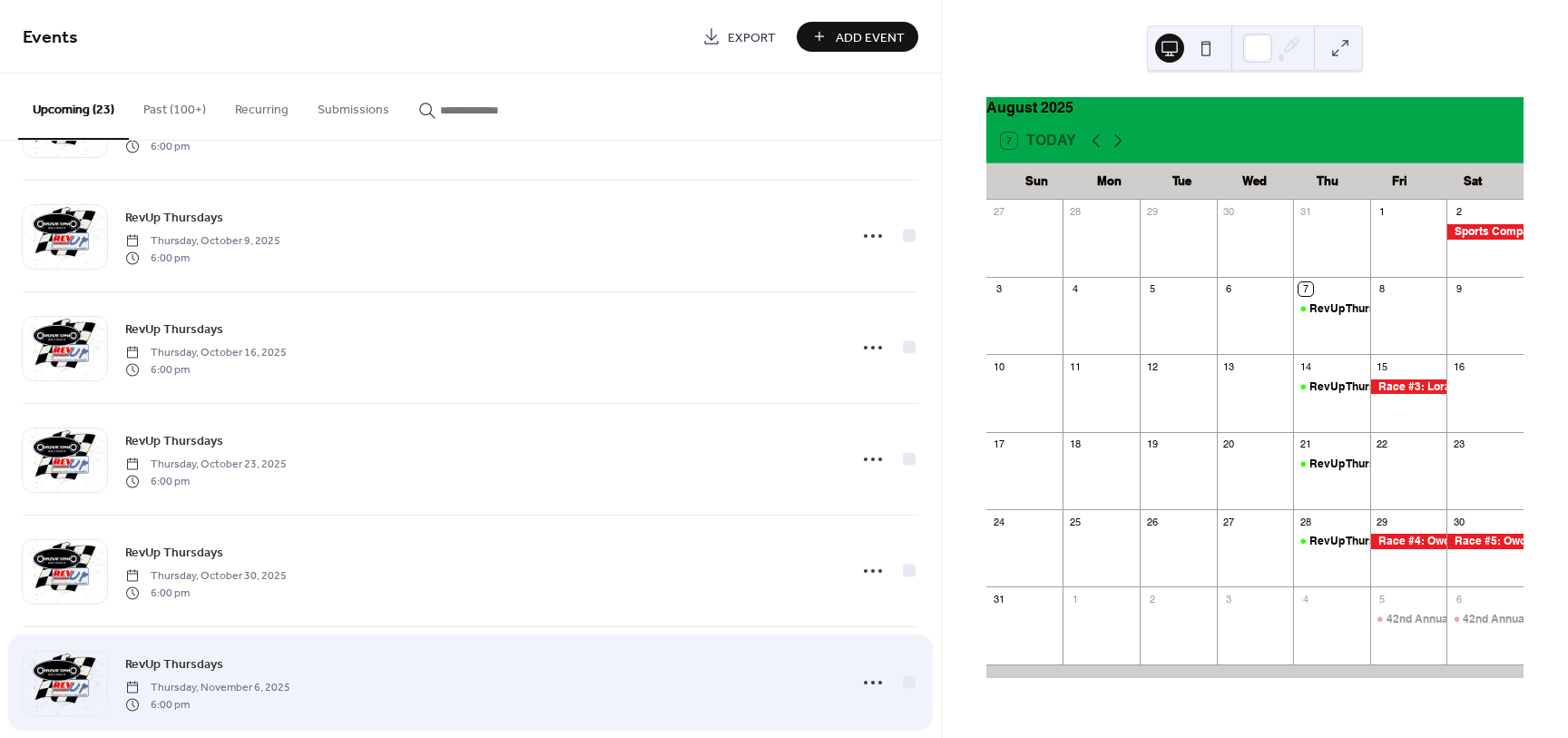 scroll, scrollTop: 2024, scrollLeft: 0, axis: vertical 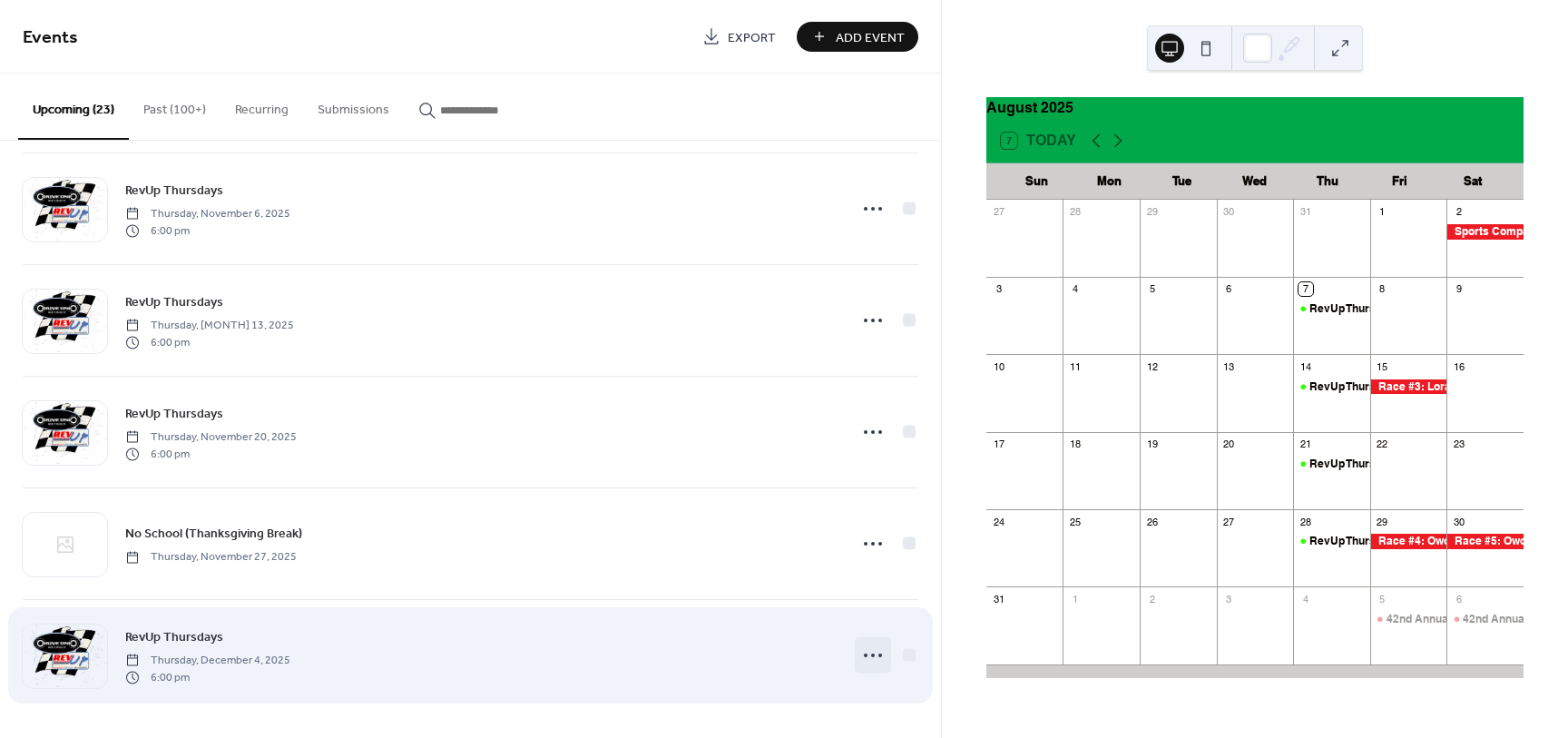 click 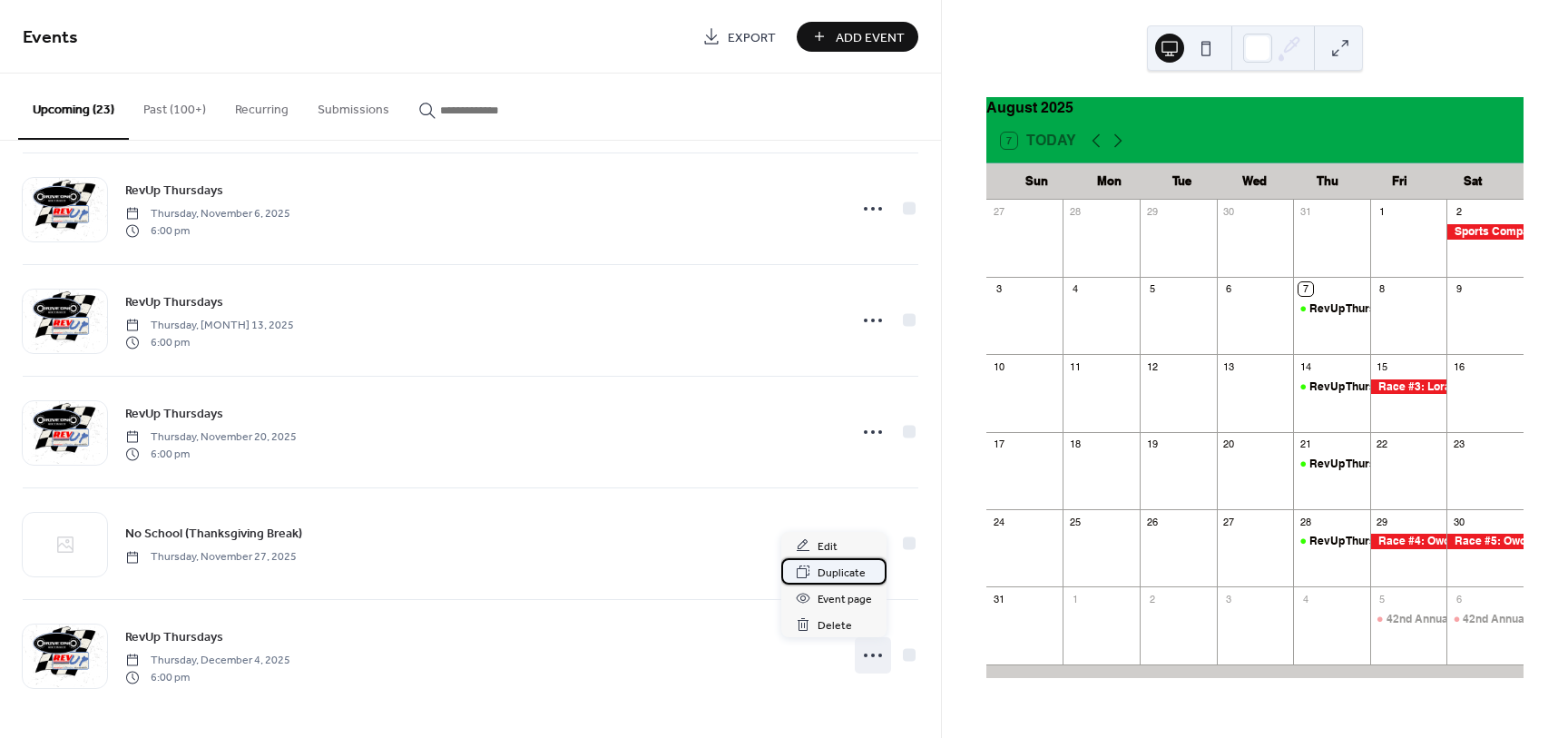 click on "Duplicate" at bounding box center [841, 573] 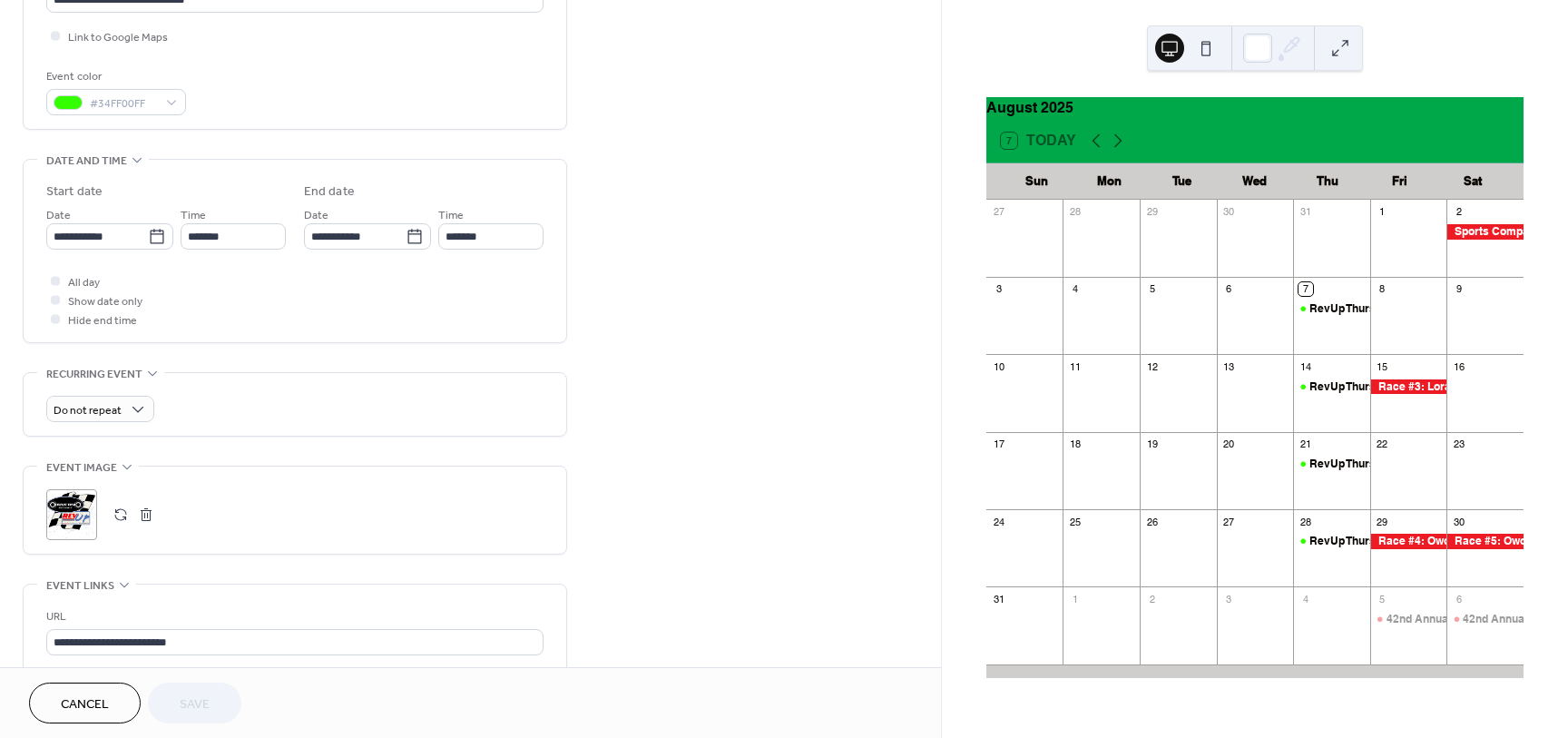 scroll, scrollTop: 341, scrollLeft: 0, axis: vertical 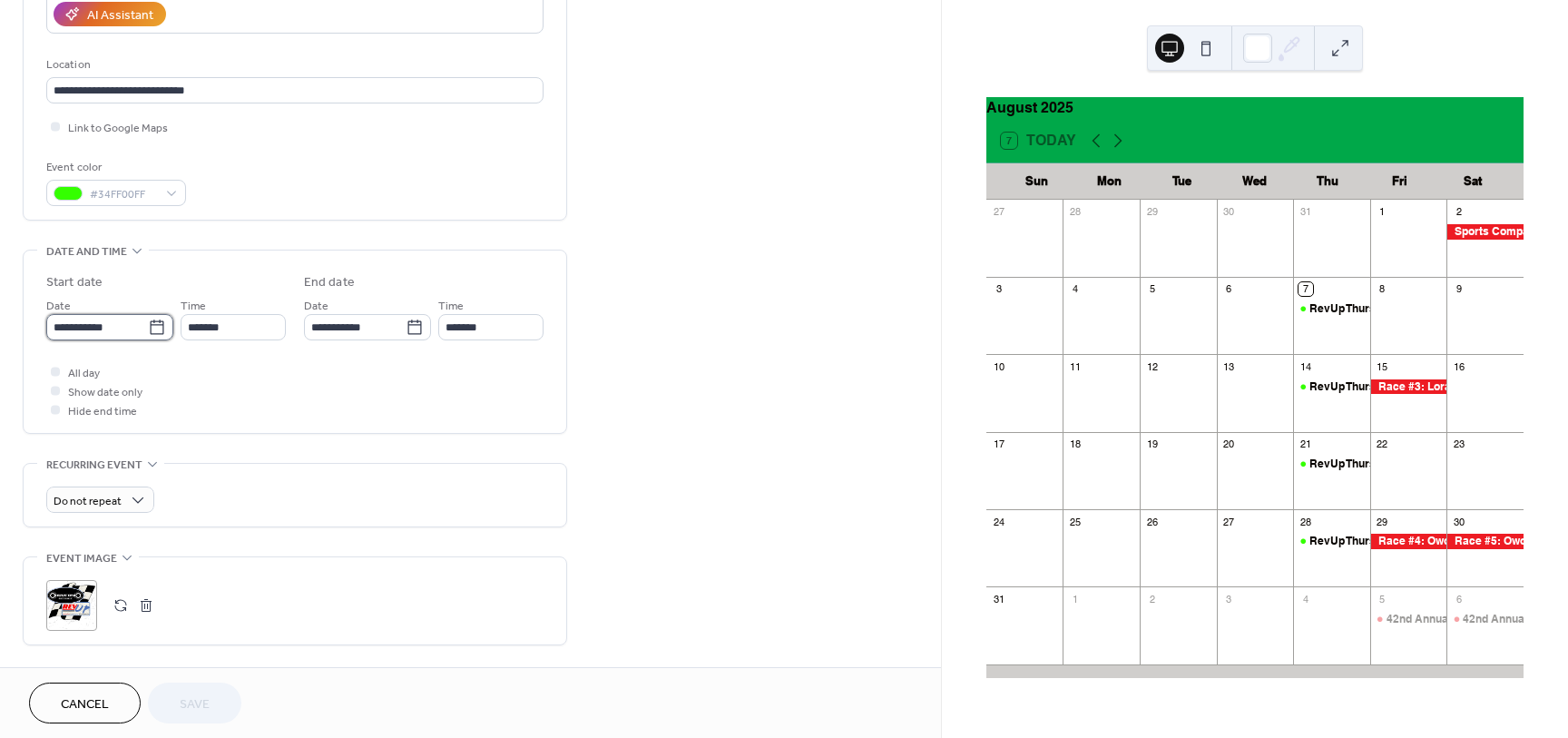 click on "**********" at bounding box center (97, 327) 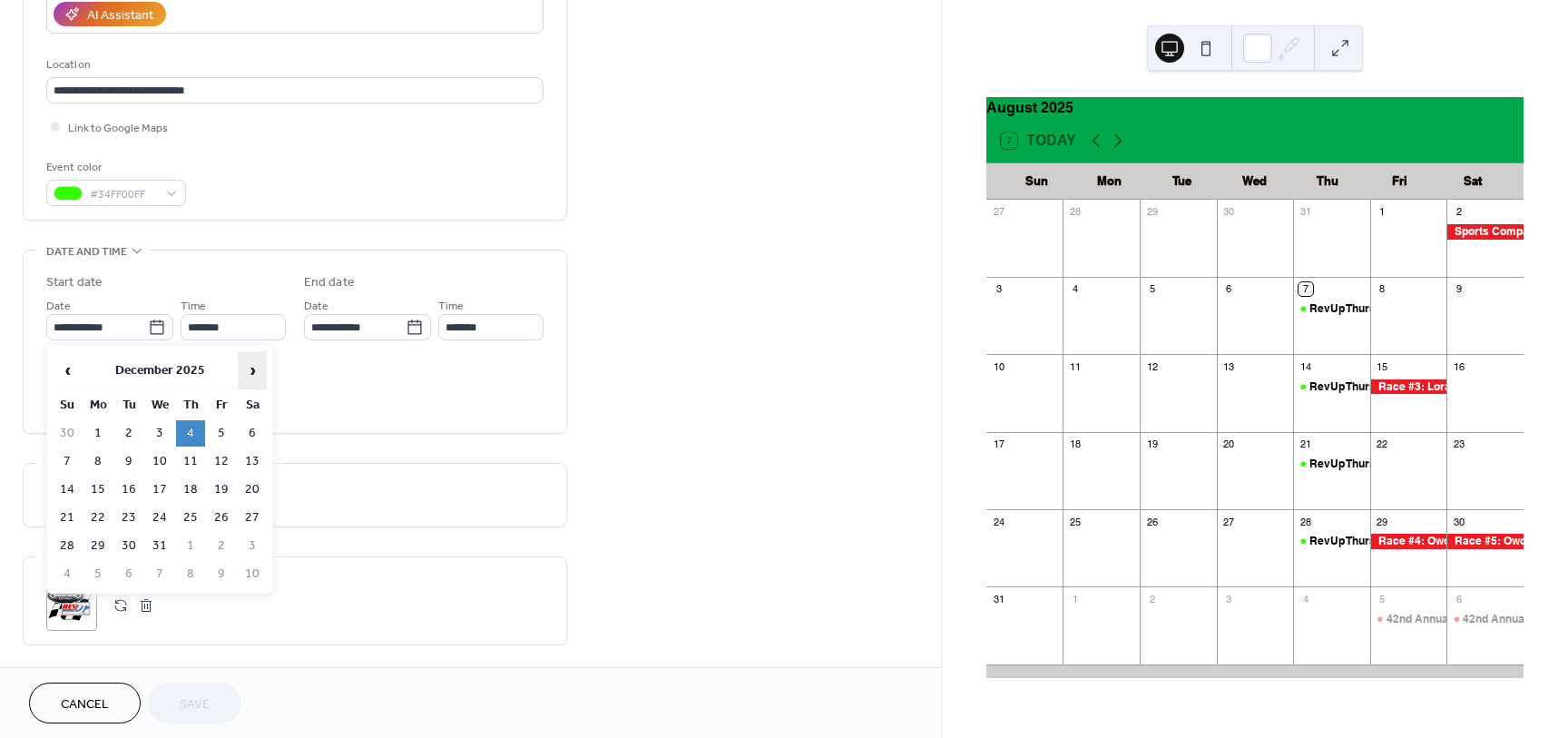 click on "›" at bounding box center (252, 370) 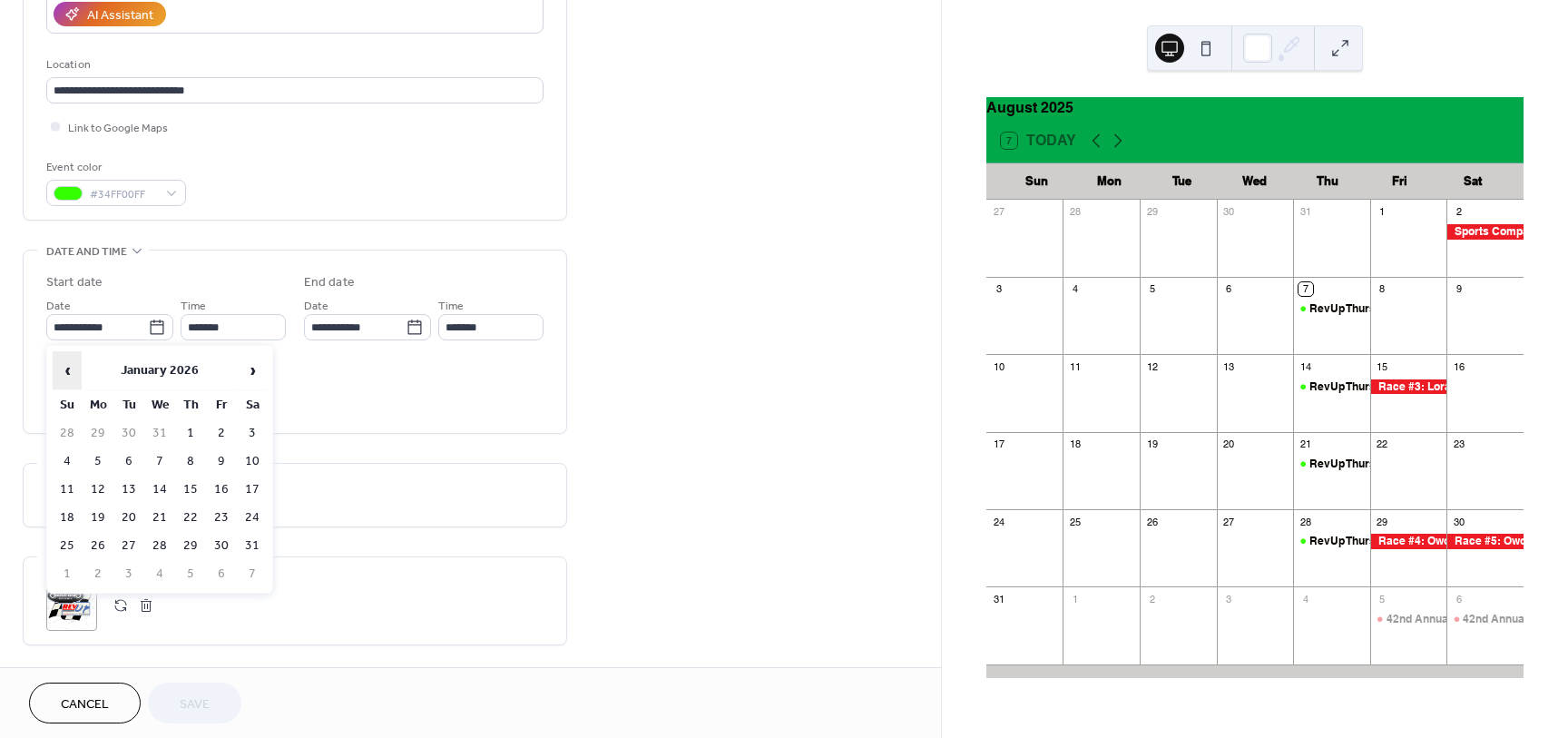 click on "‹" at bounding box center [67, 370] 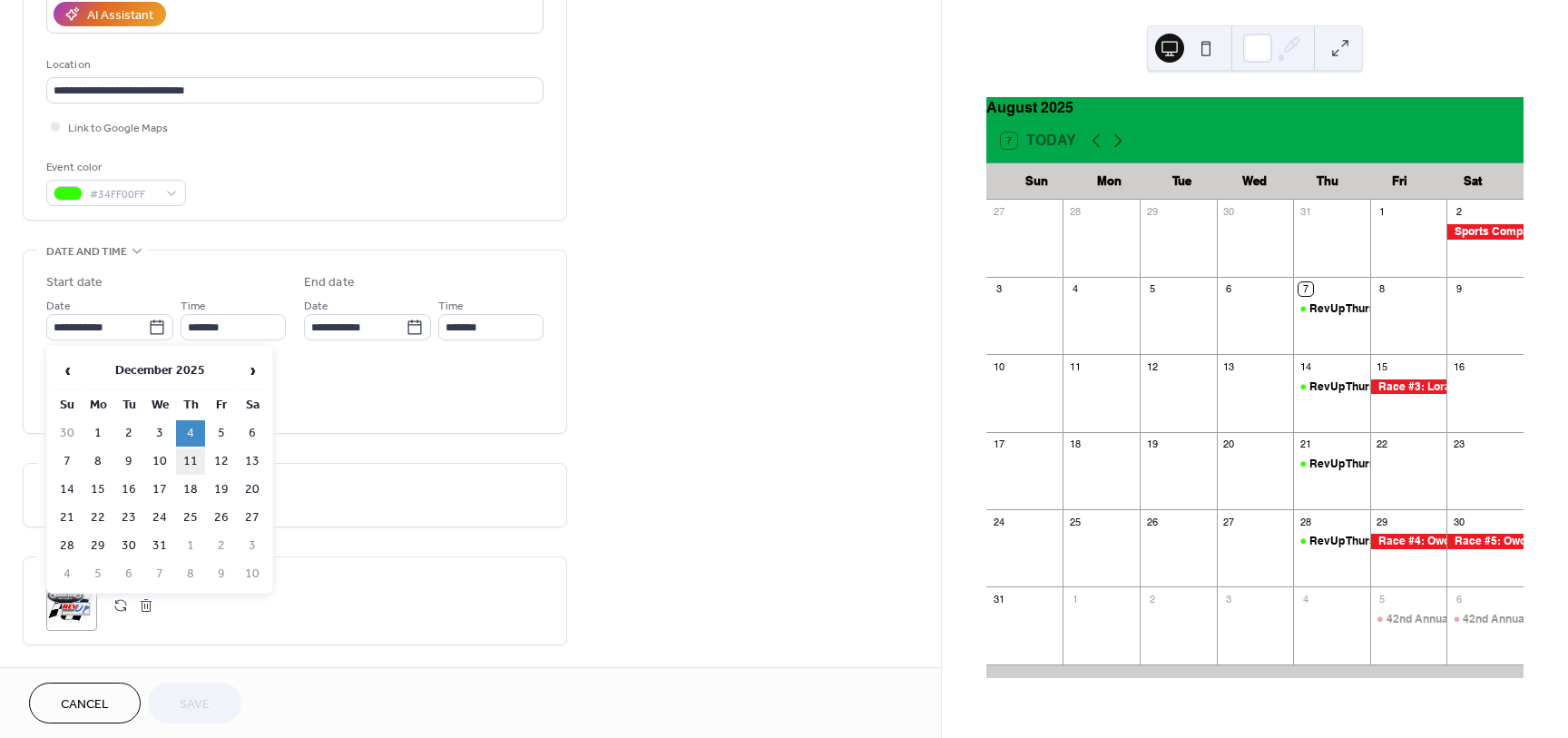 click on "11" at bounding box center [191, 461] 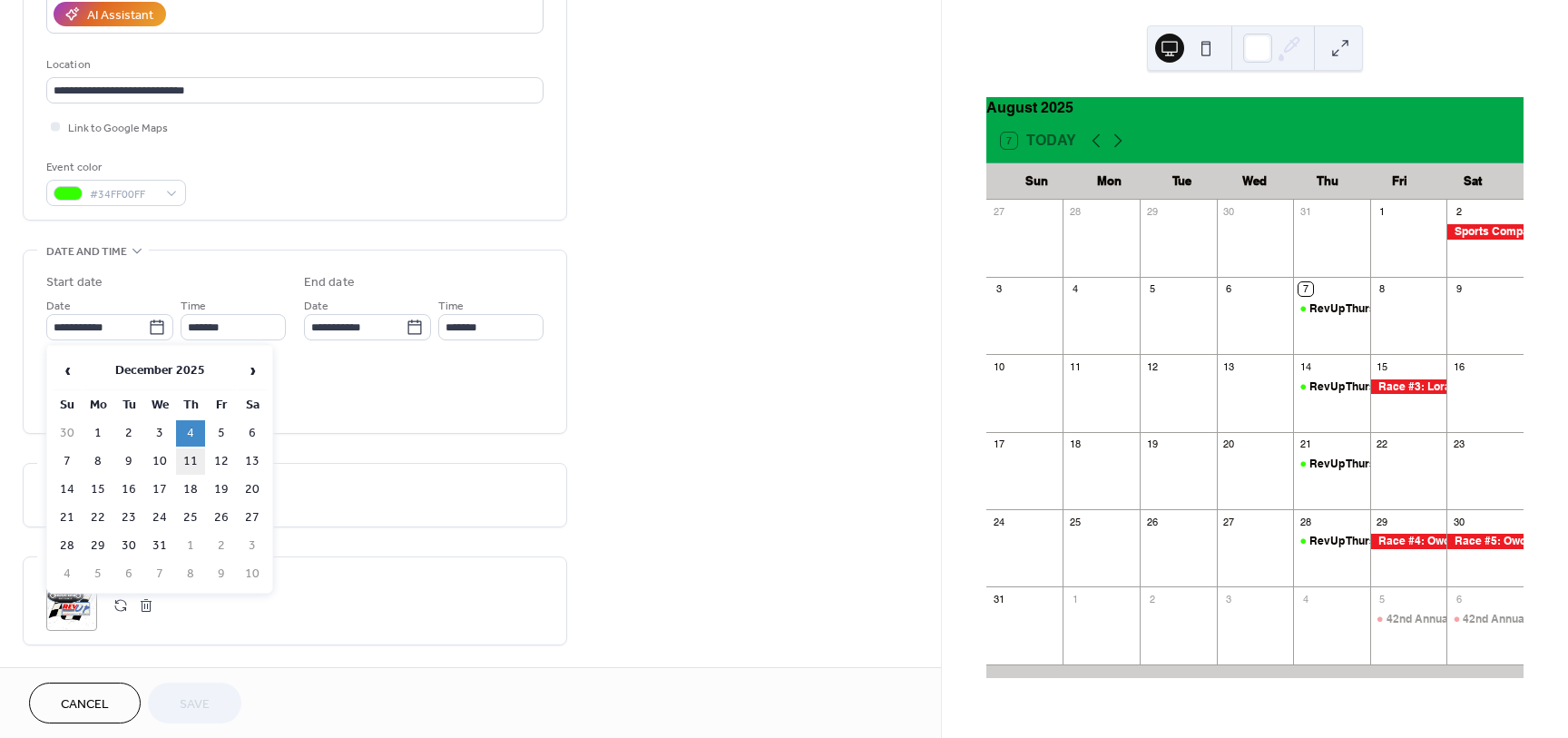 type on "**********" 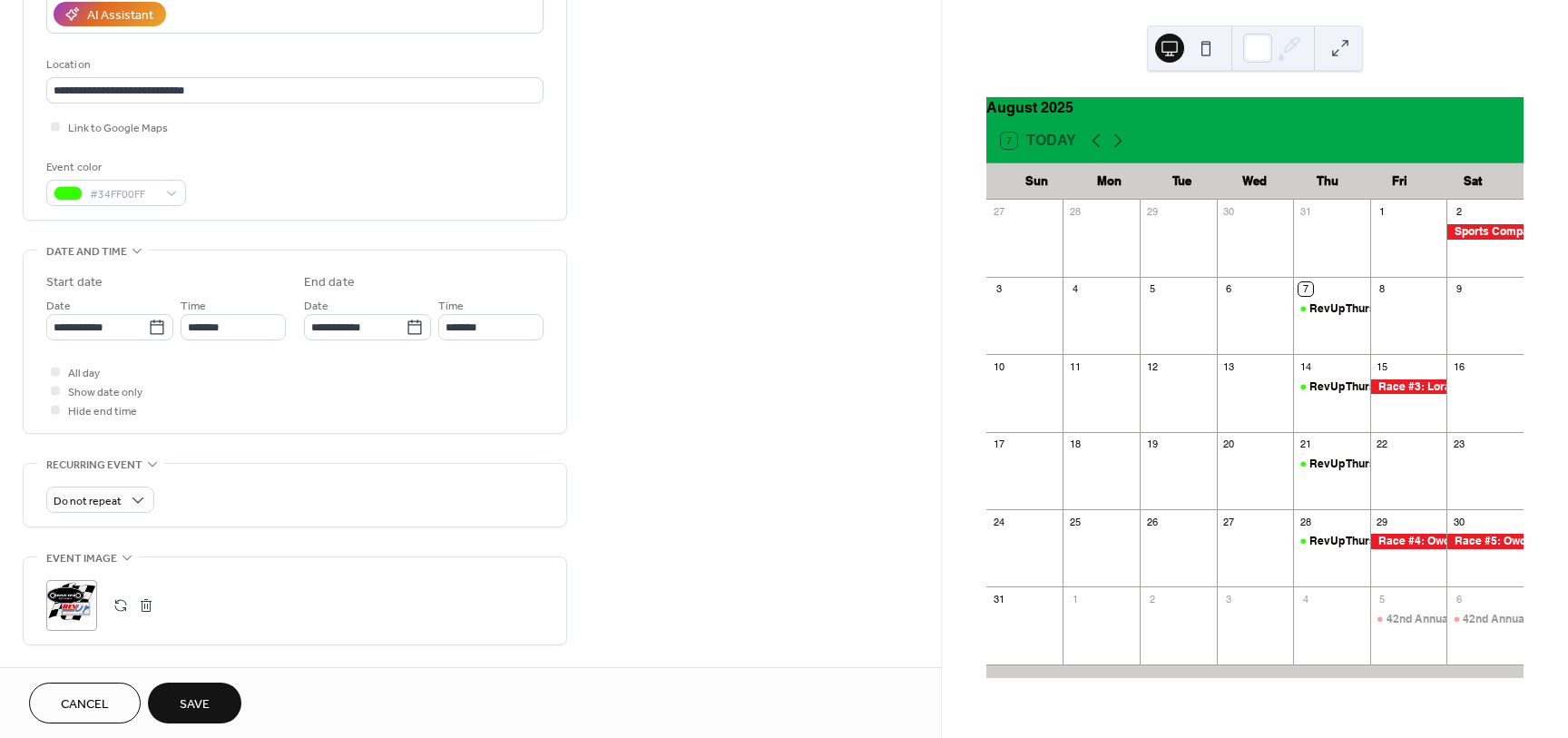 click on "Save" at bounding box center [194, 704] 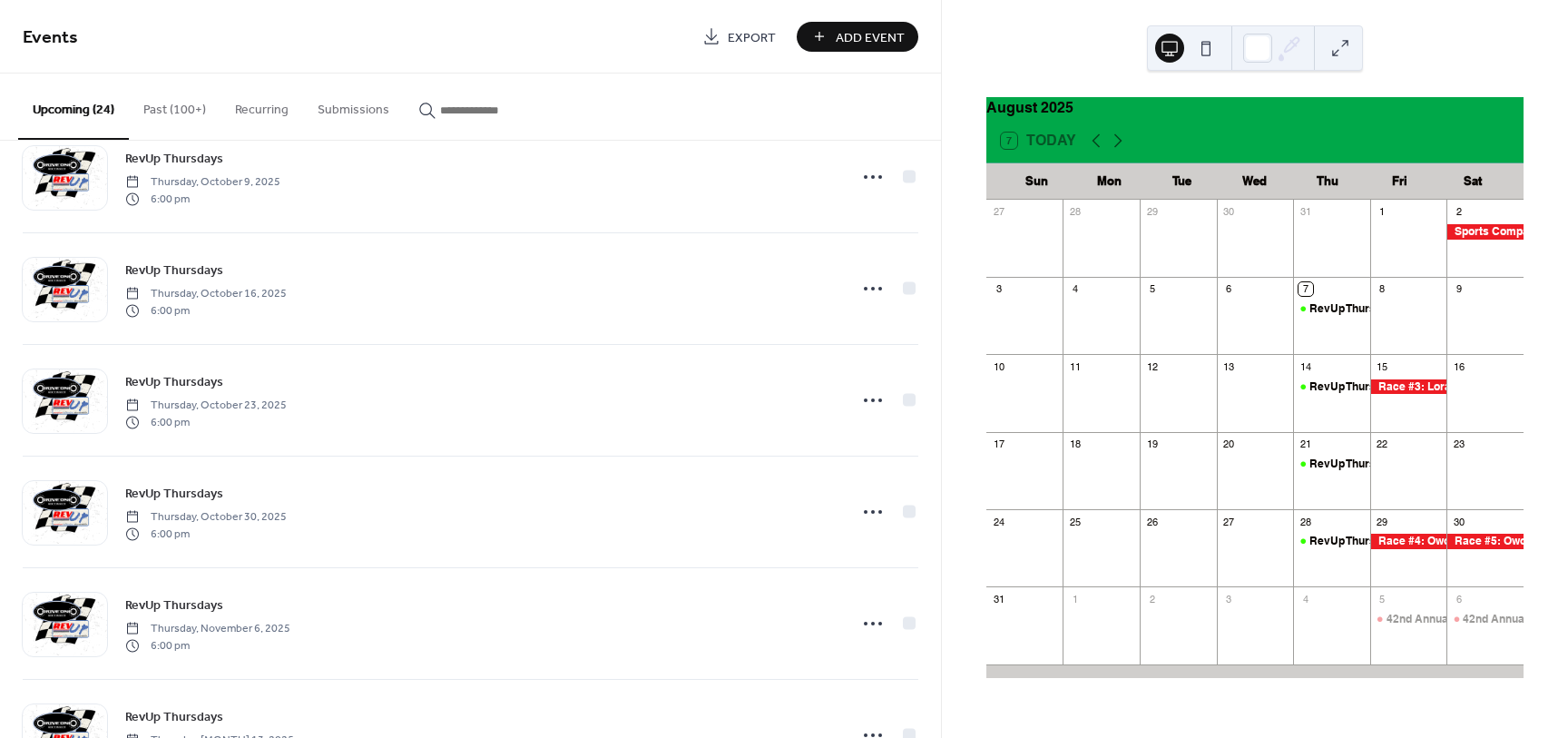 scroll, scrollTop: 2136, scrollLeft: 0, axis: vertical 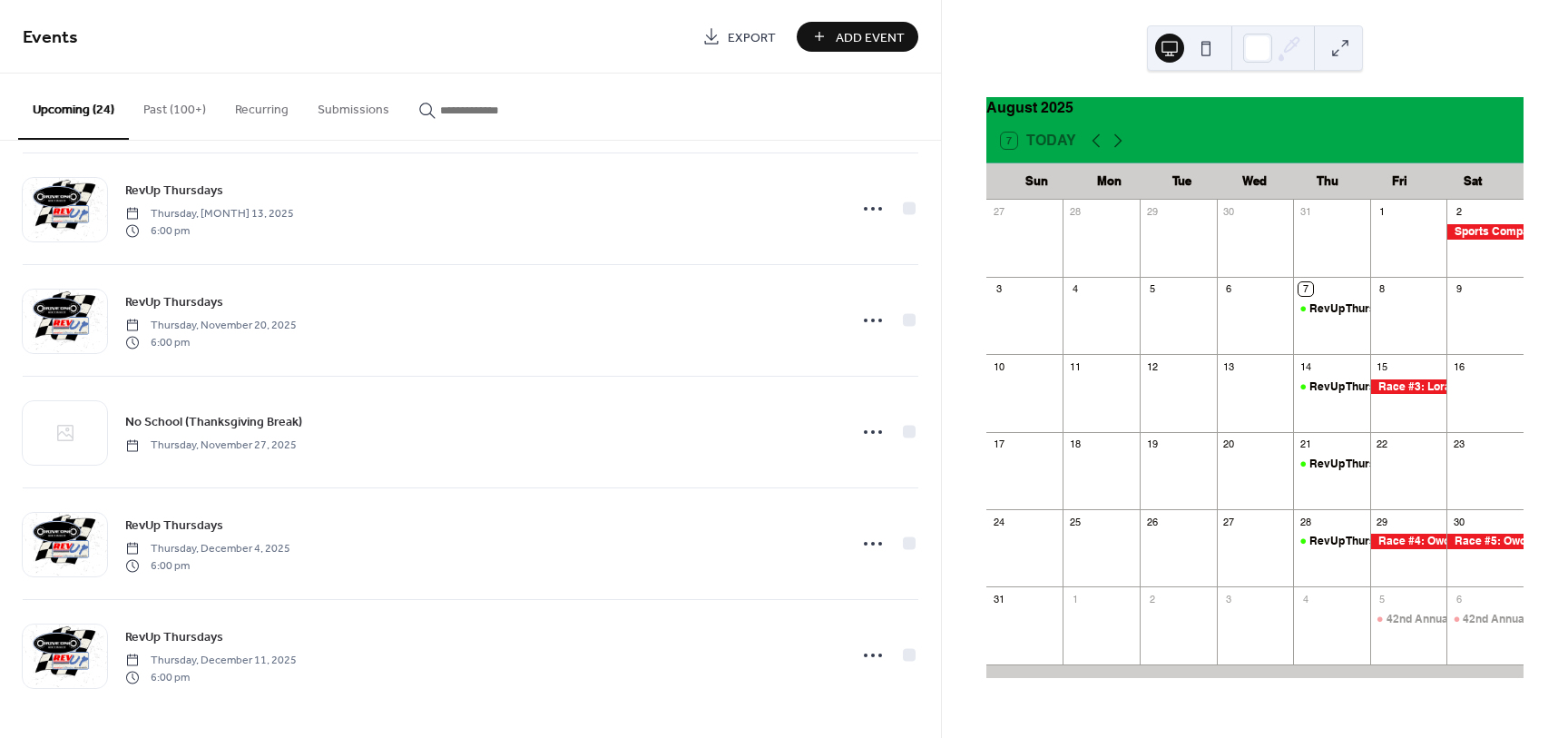 click on "Past (100+)" at bounding box center [174, 105] 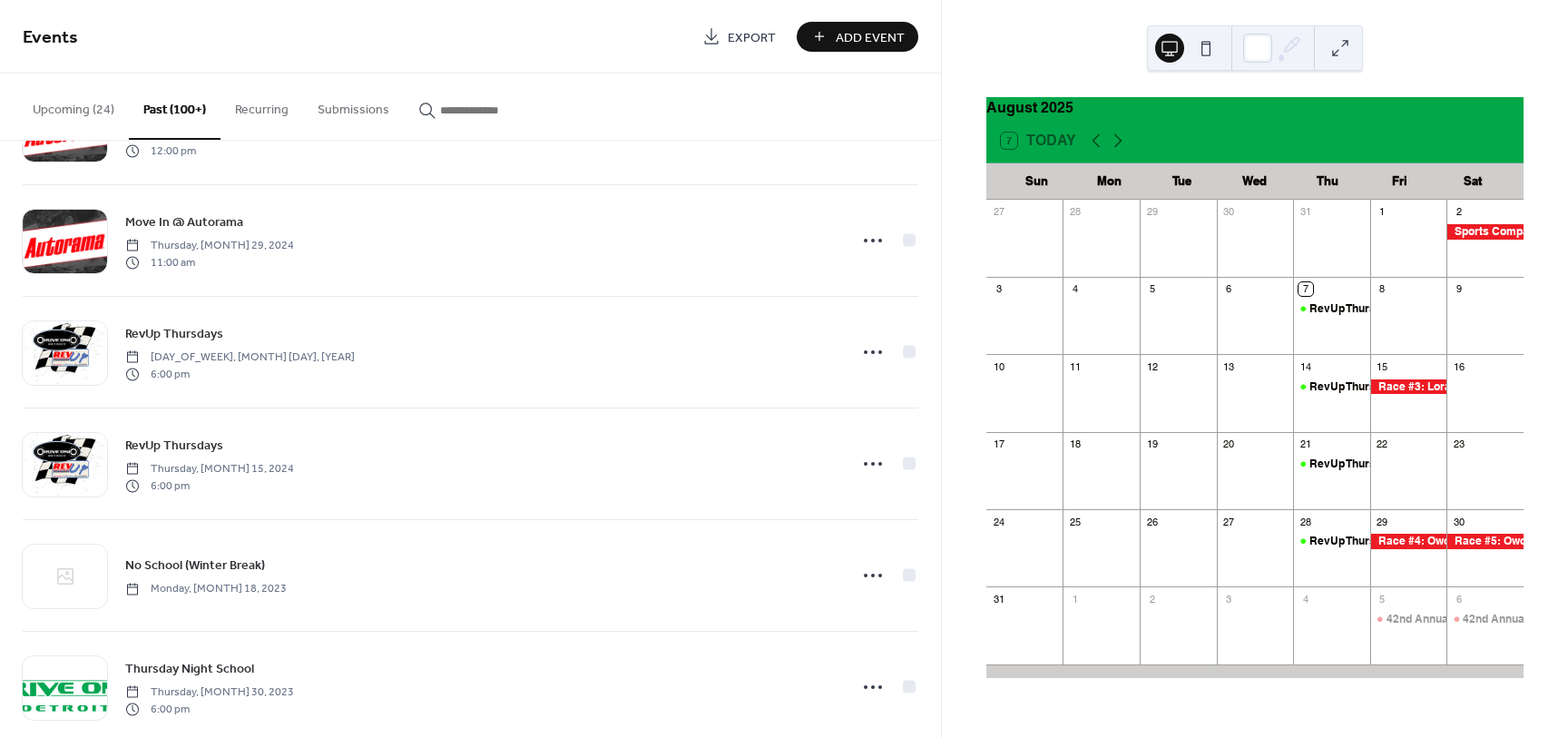 scroll, scrollTop: 9069, scrollLeft: 0, axis: vertical 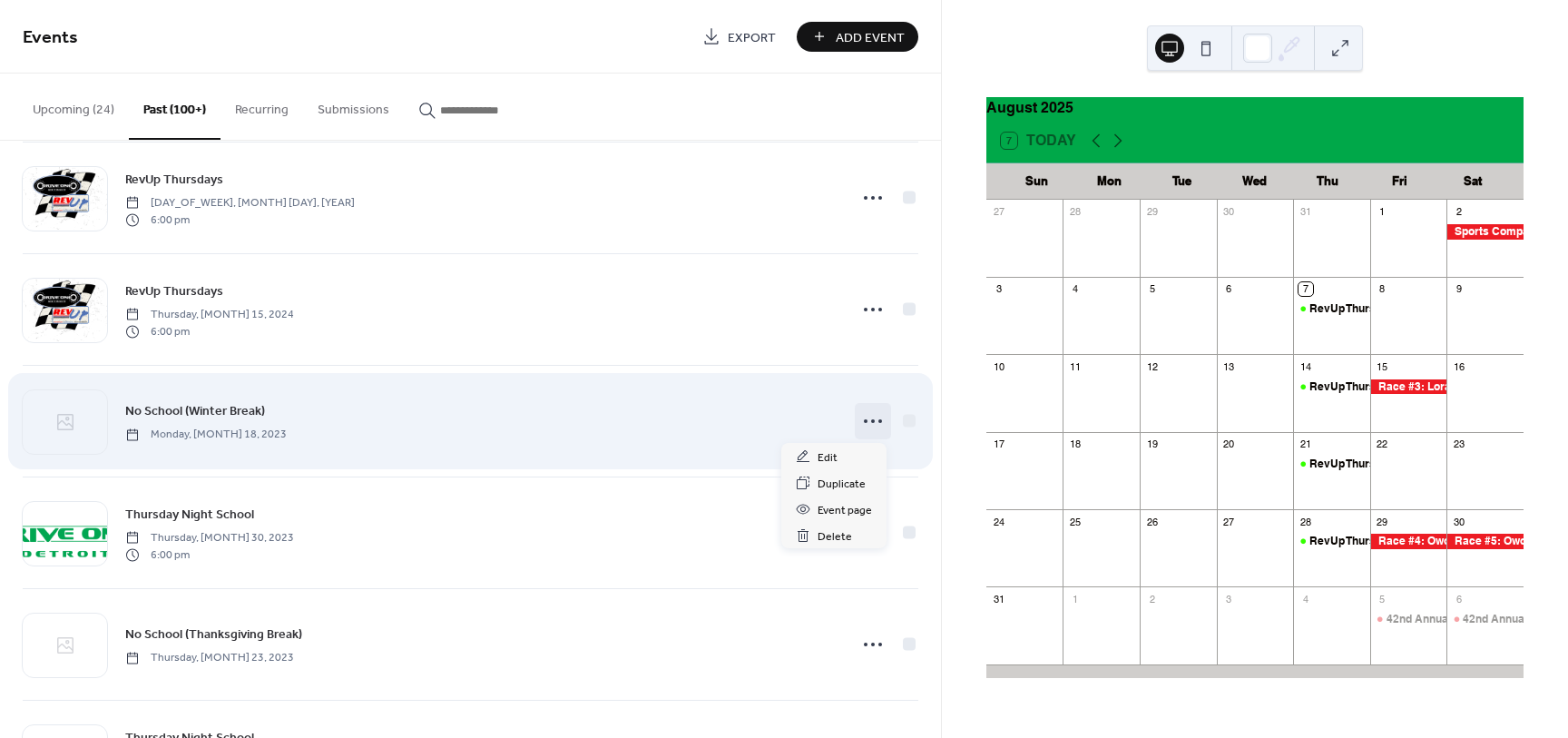 click 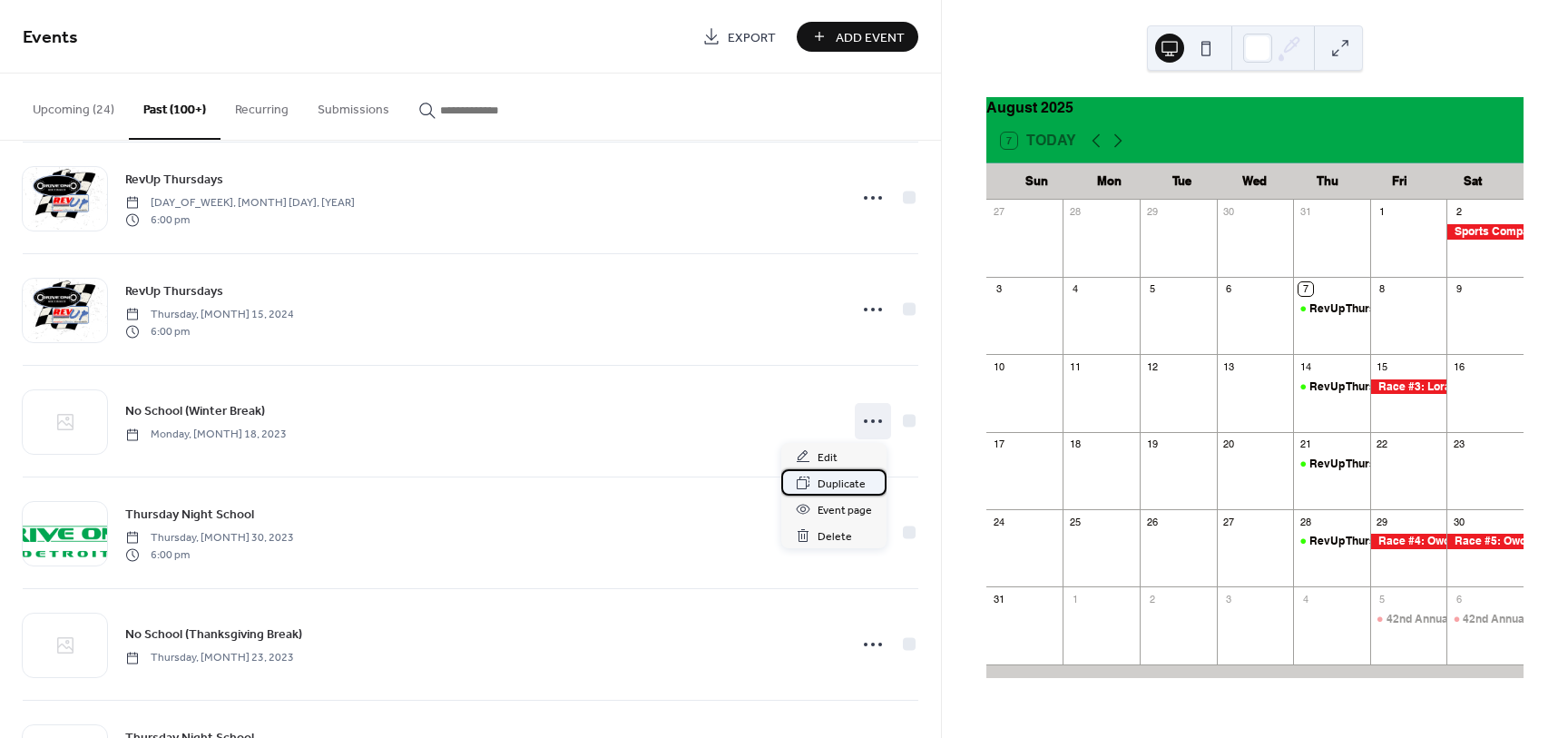click on "Duplicate" at bounding box center [841, 484] 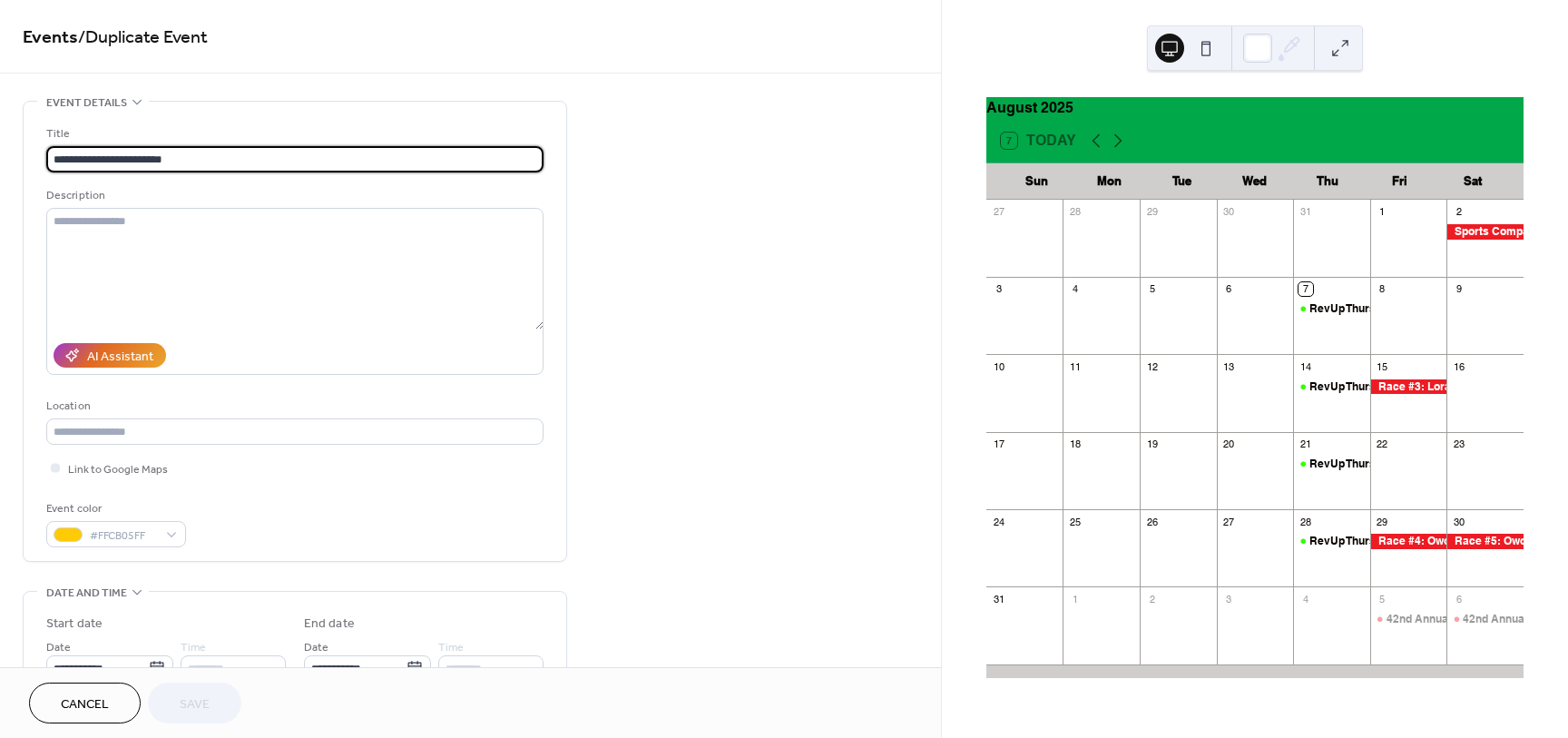 scroll, scrollTop: 454, scrollLeft: 0, axis: vertical 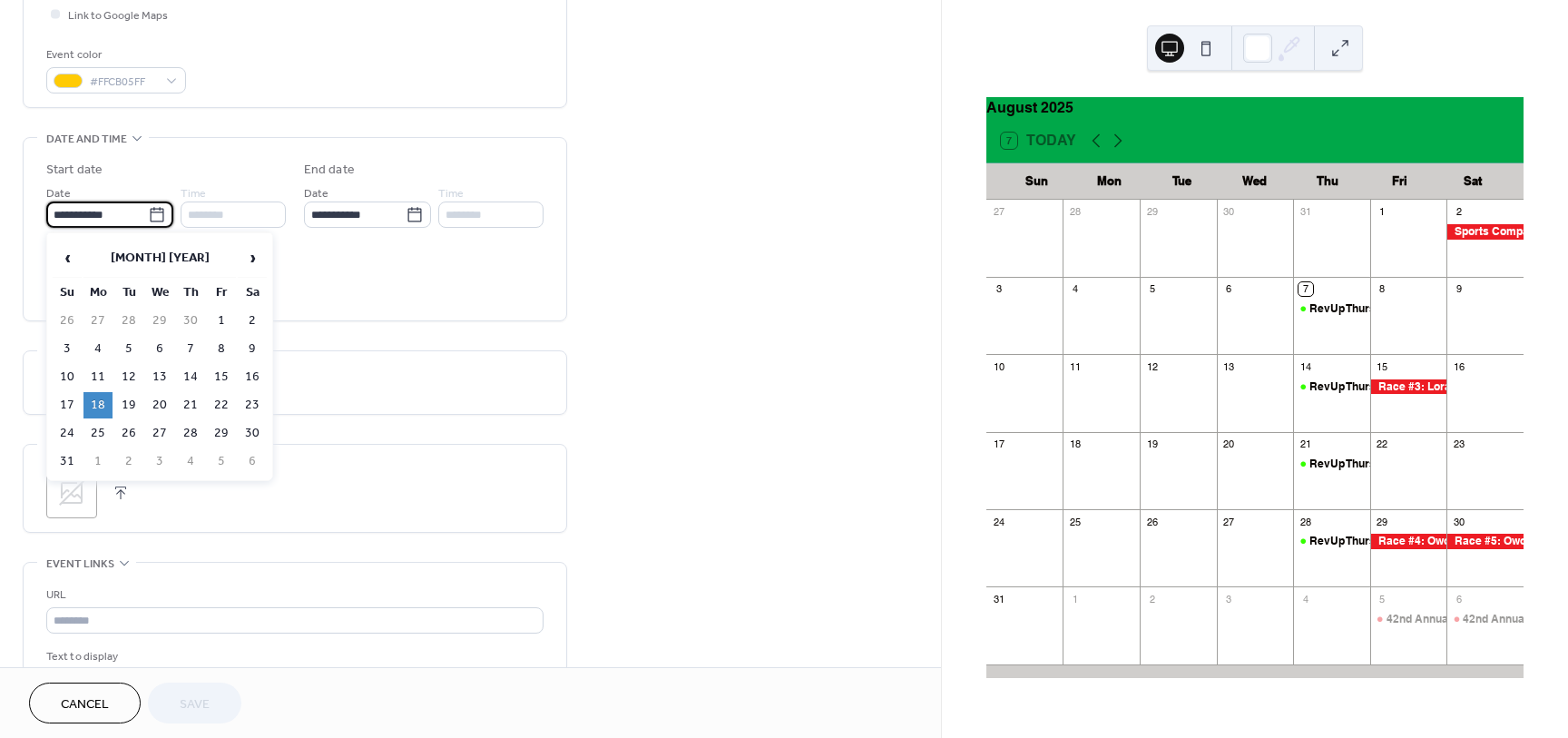 click on "**********" at bounding box center (97, 214) 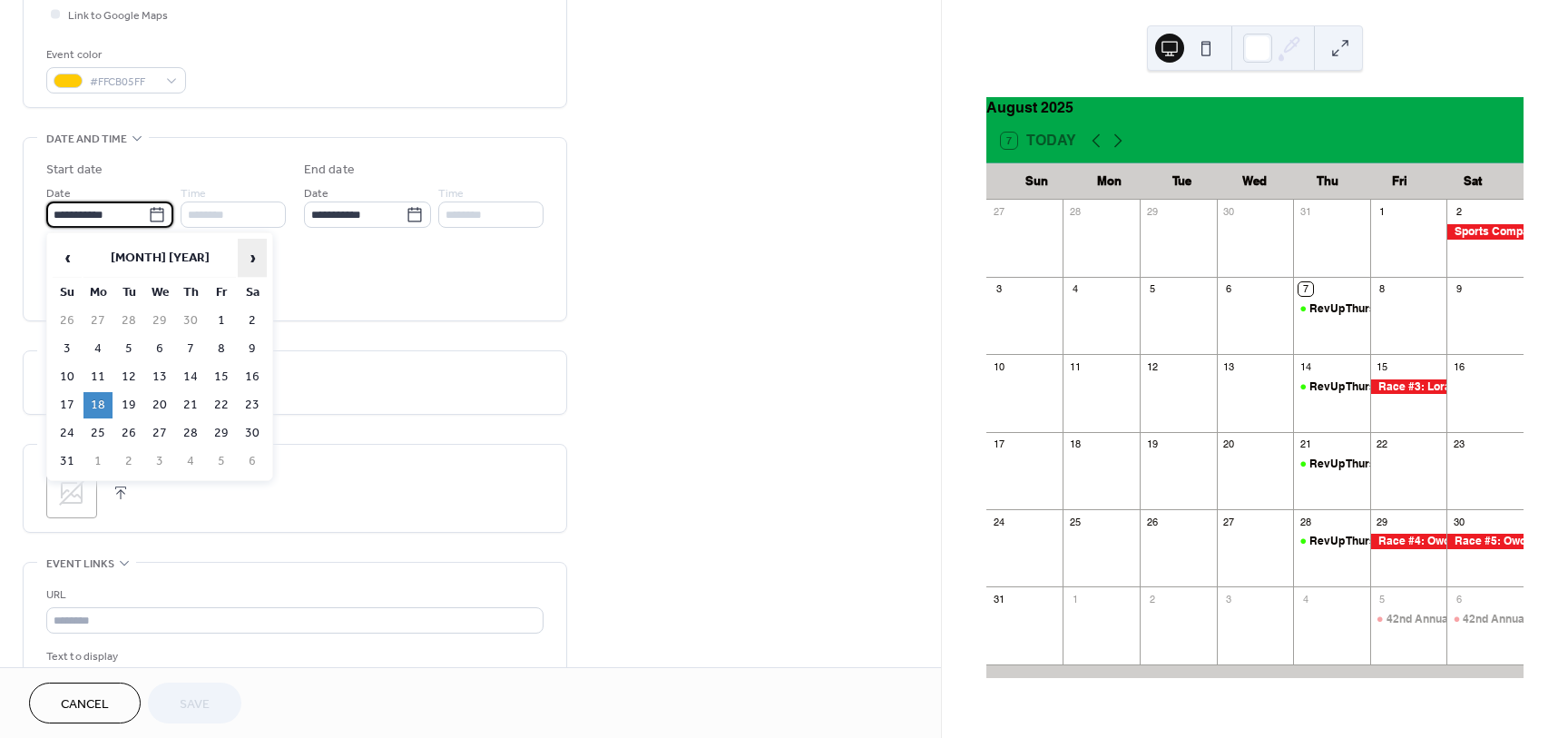 click on "›" at bounding box center (252, 258) 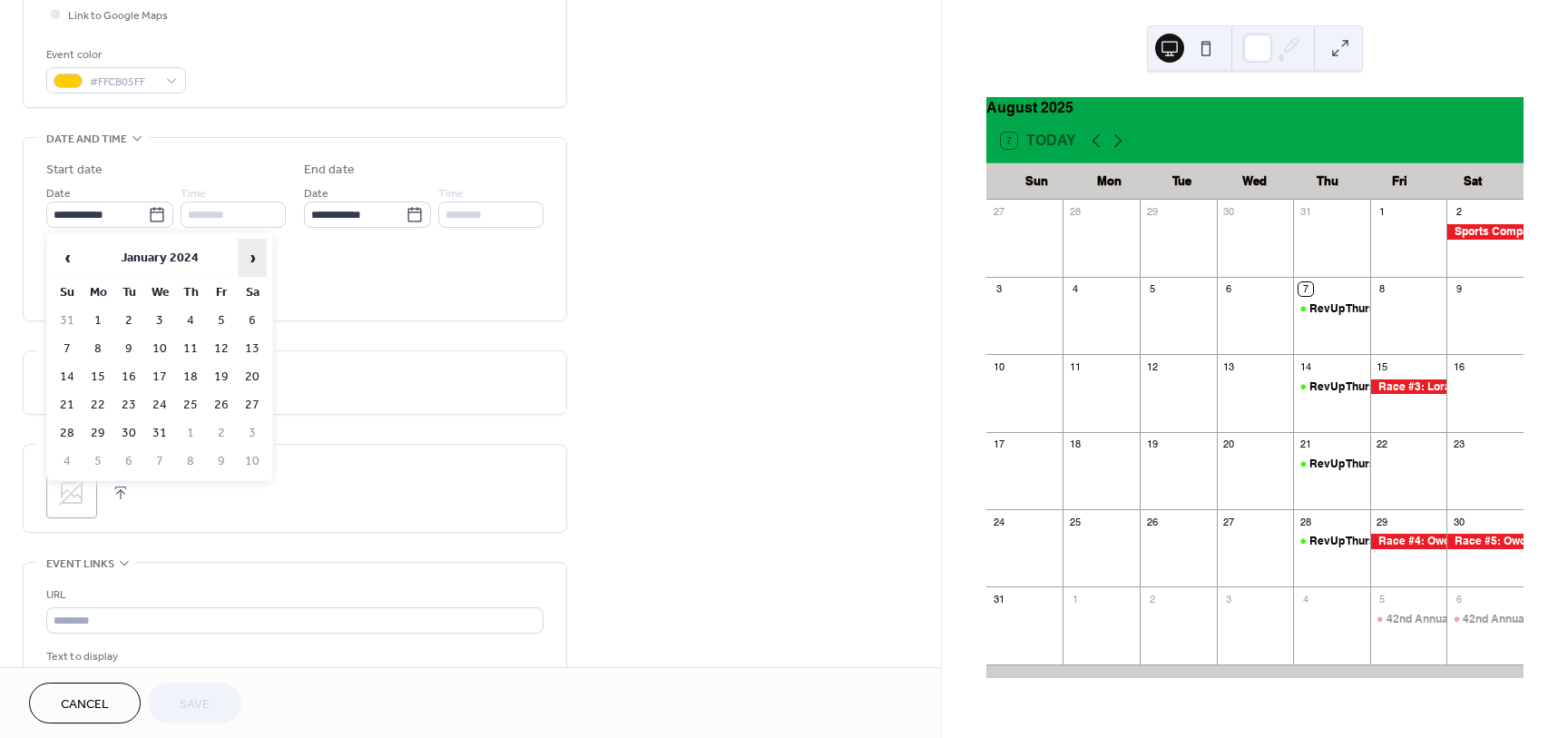 click on "›" at bounding box center (252, 258) 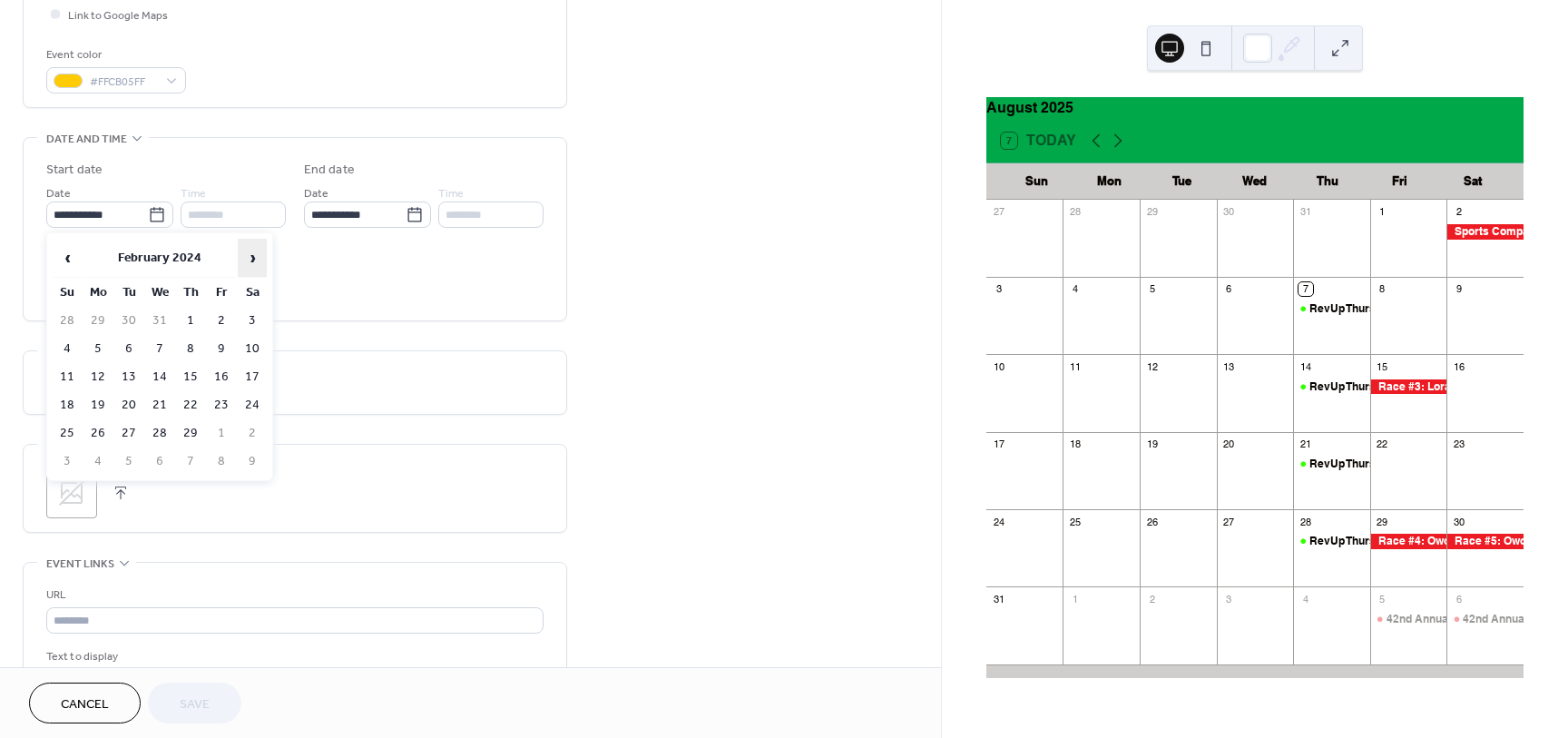 click on "›" at bounding box center (252, 258) 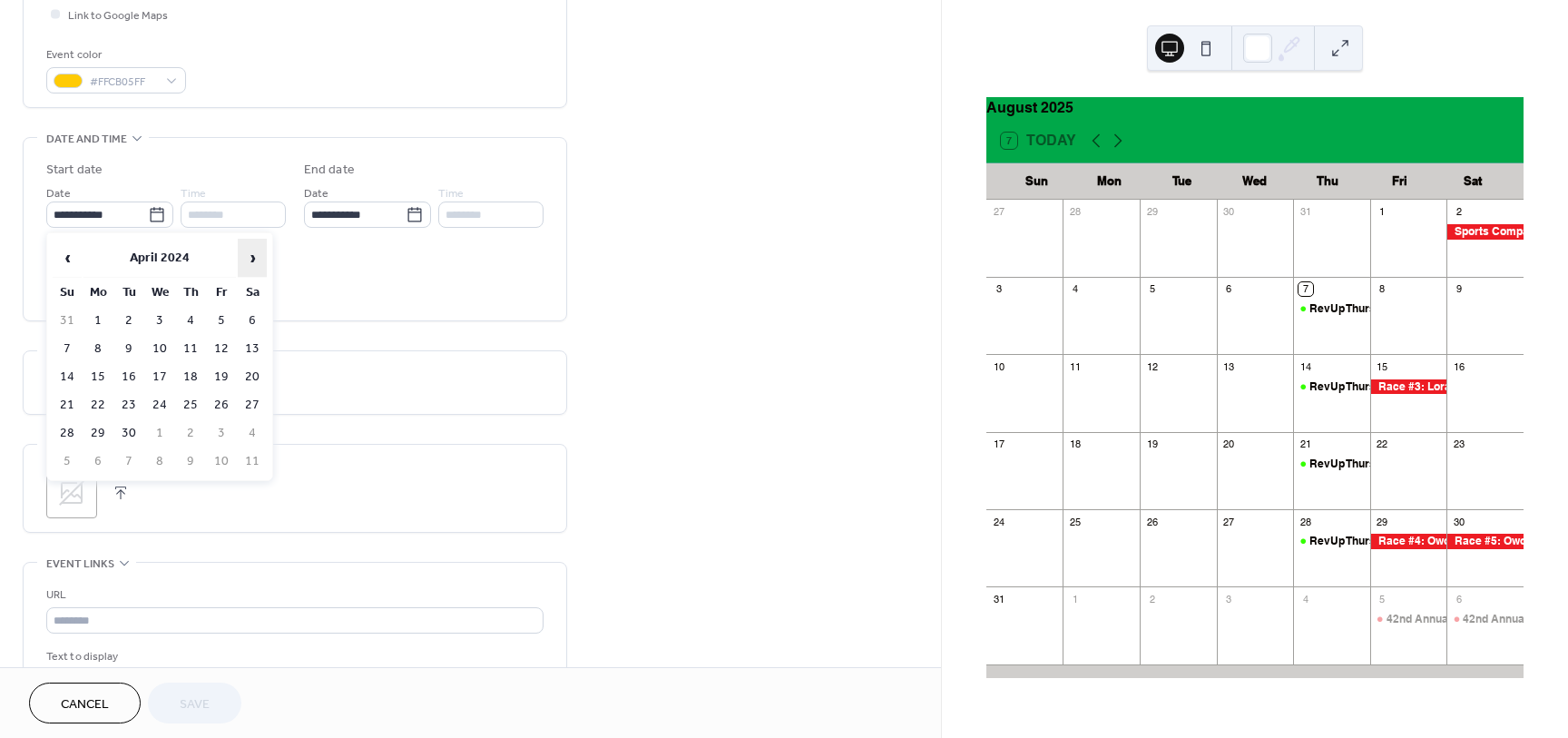 click on "›" at bounding box center (252, 258) 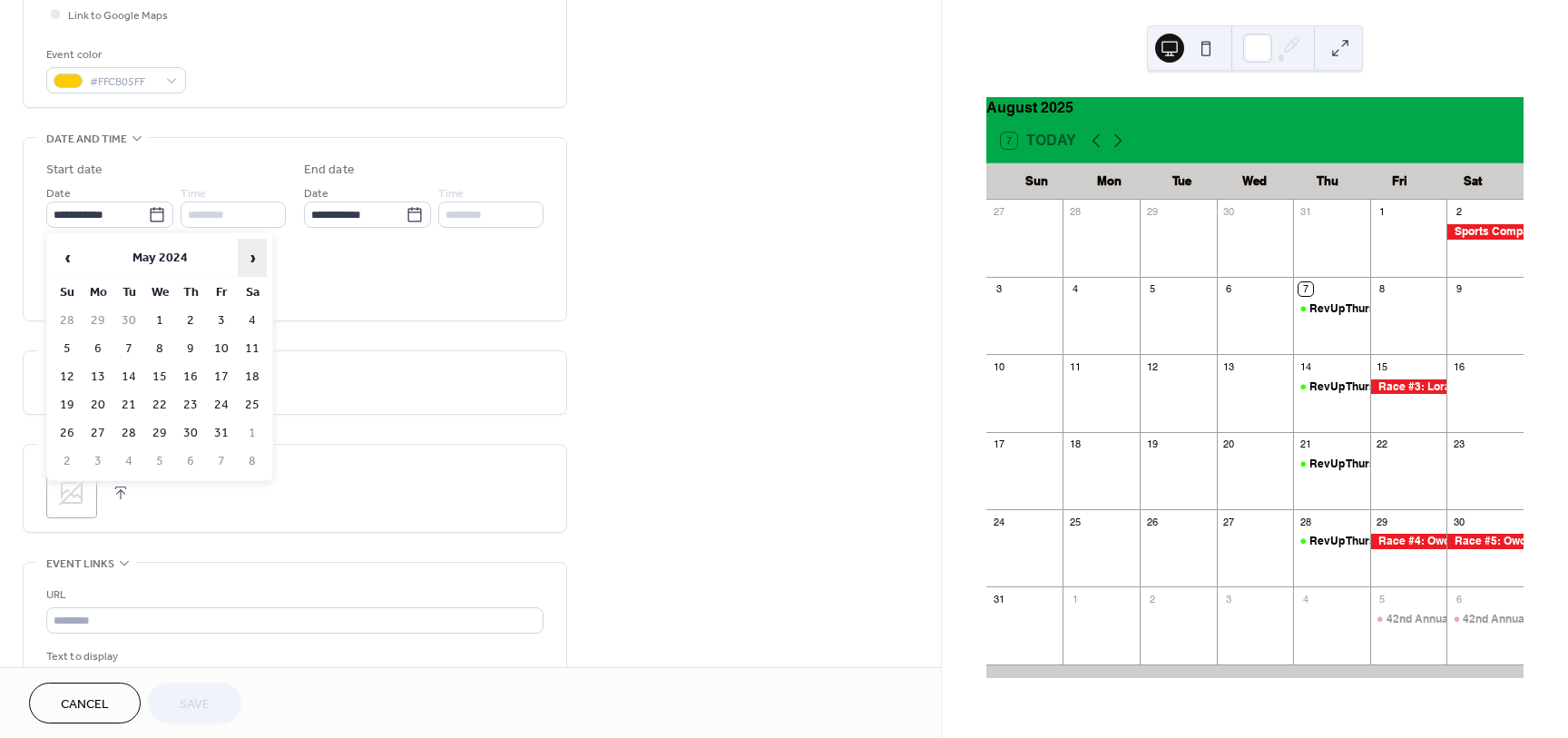 click on "›" at bounding box center (252, 258) 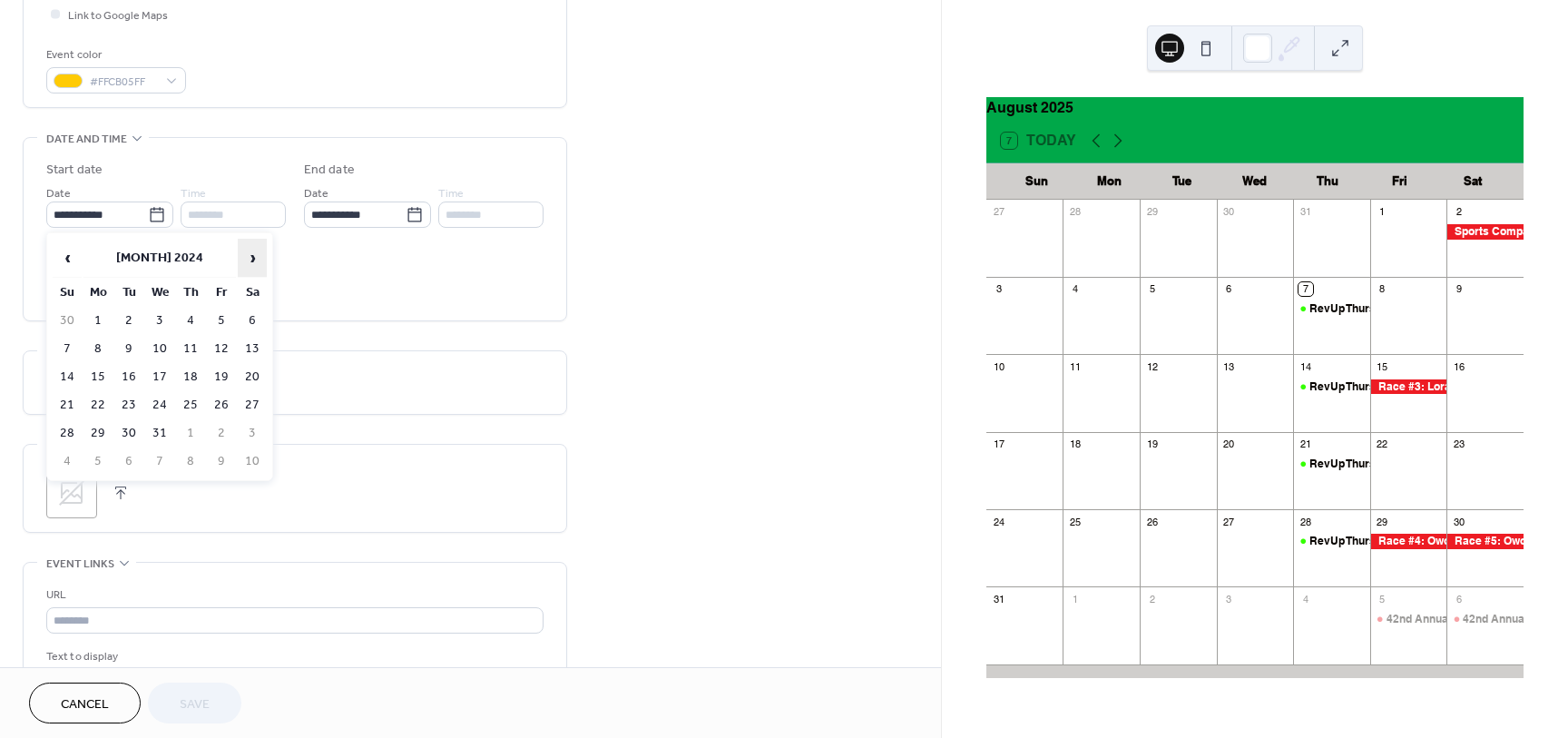 click on "›" at bounding box center (252, 258) 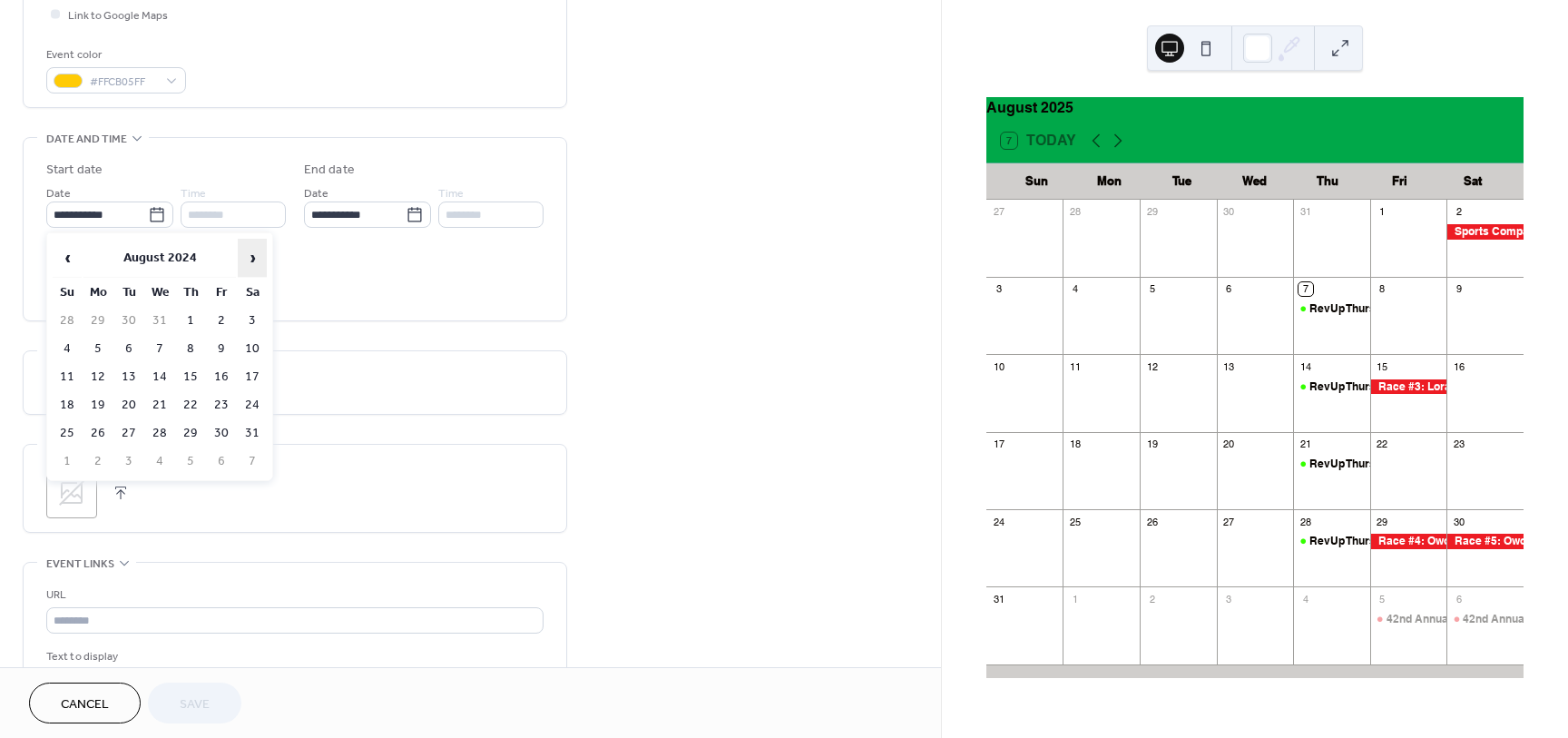 click on "›" at bounding box center [252, 258] 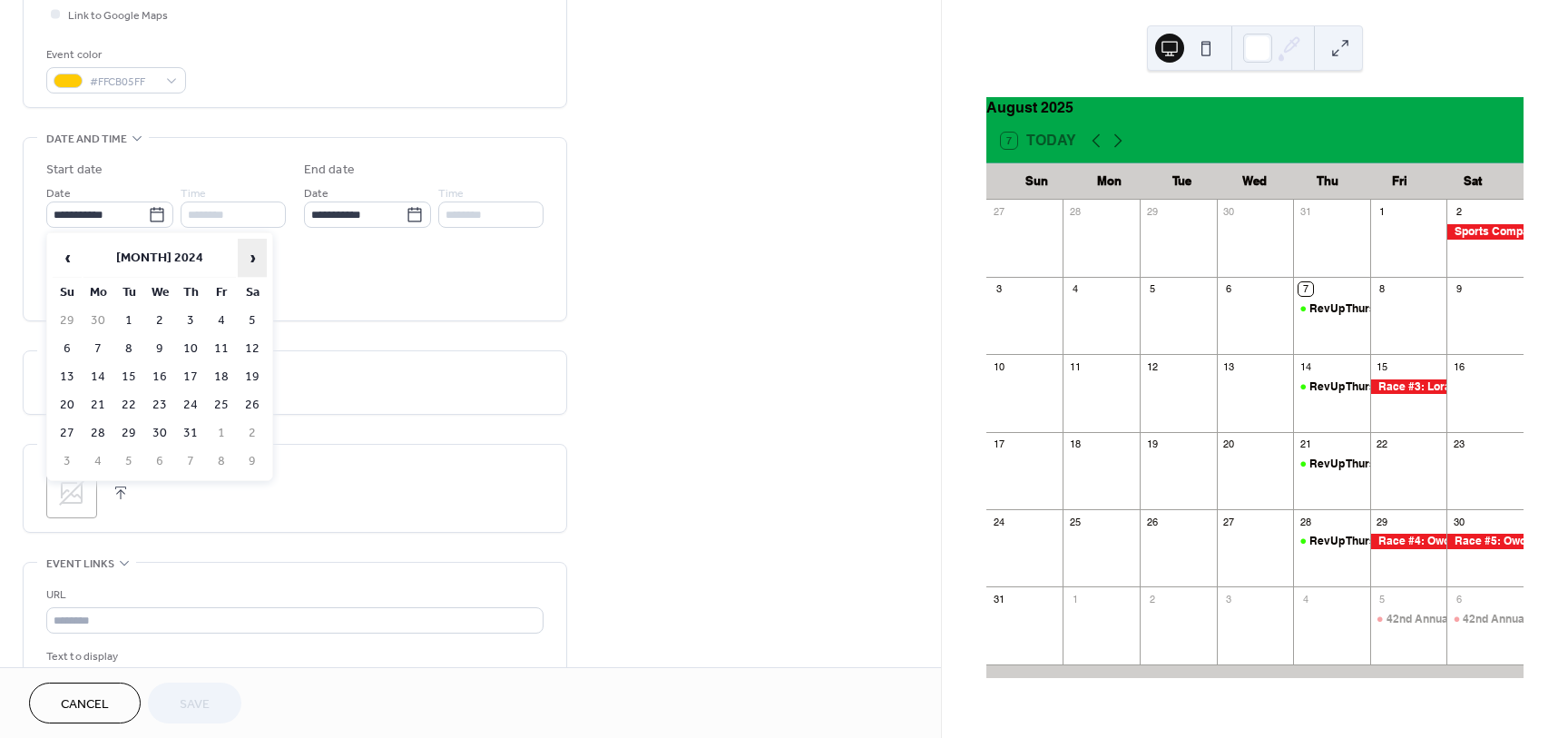 click on "›" at bounding box center [252, 258] 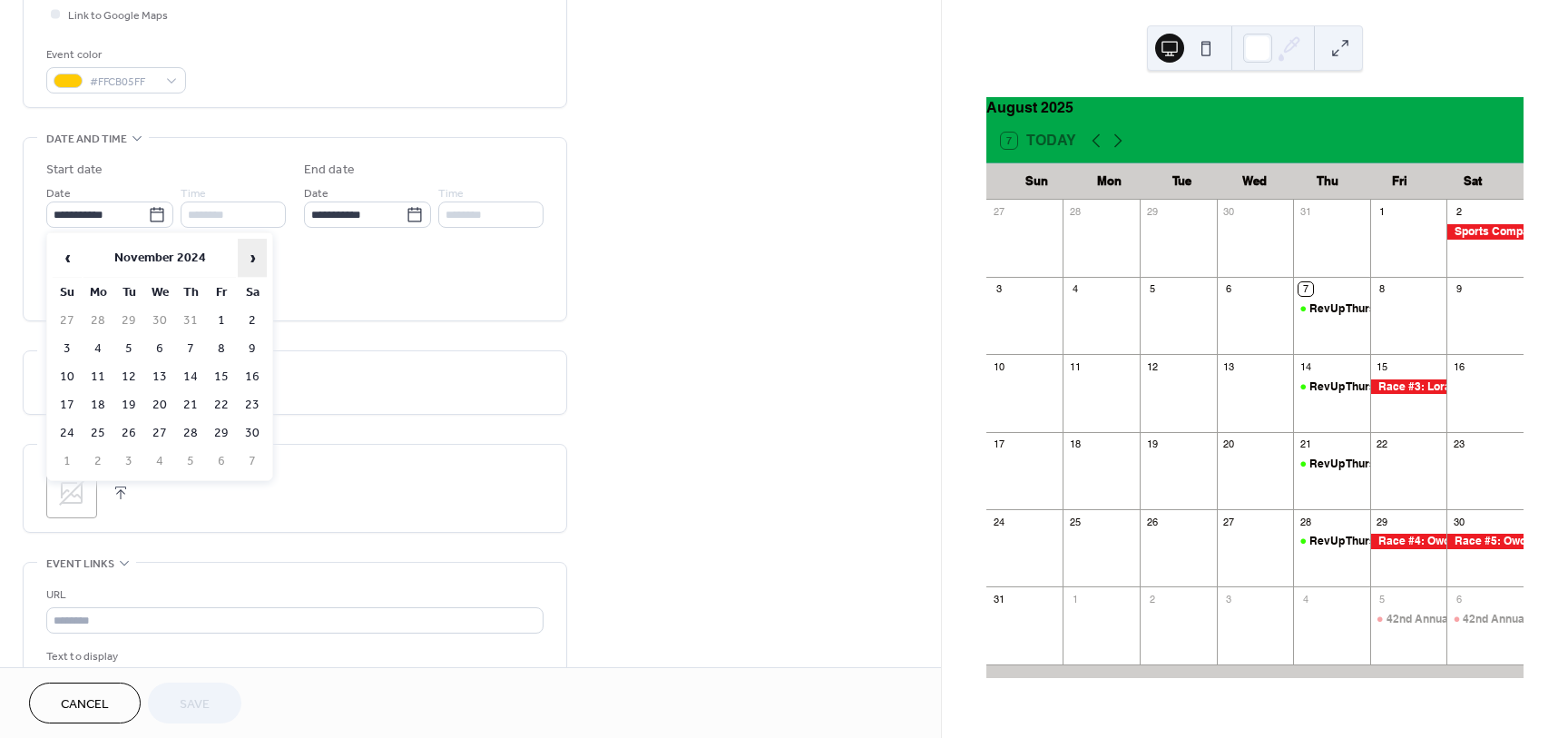 click on "›" at bounding box center (252, 258) 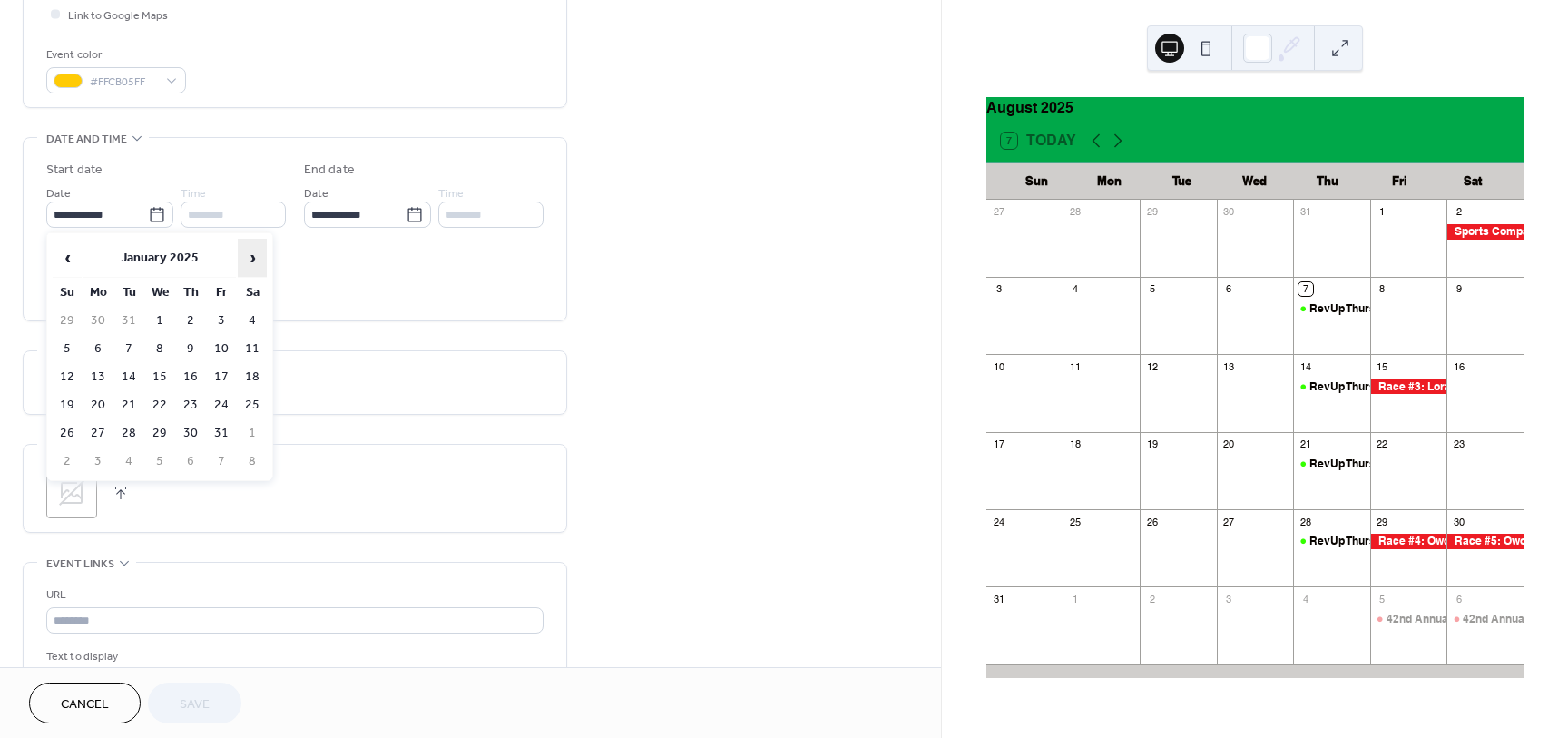 click on "›" at bounding box center (252, 258) 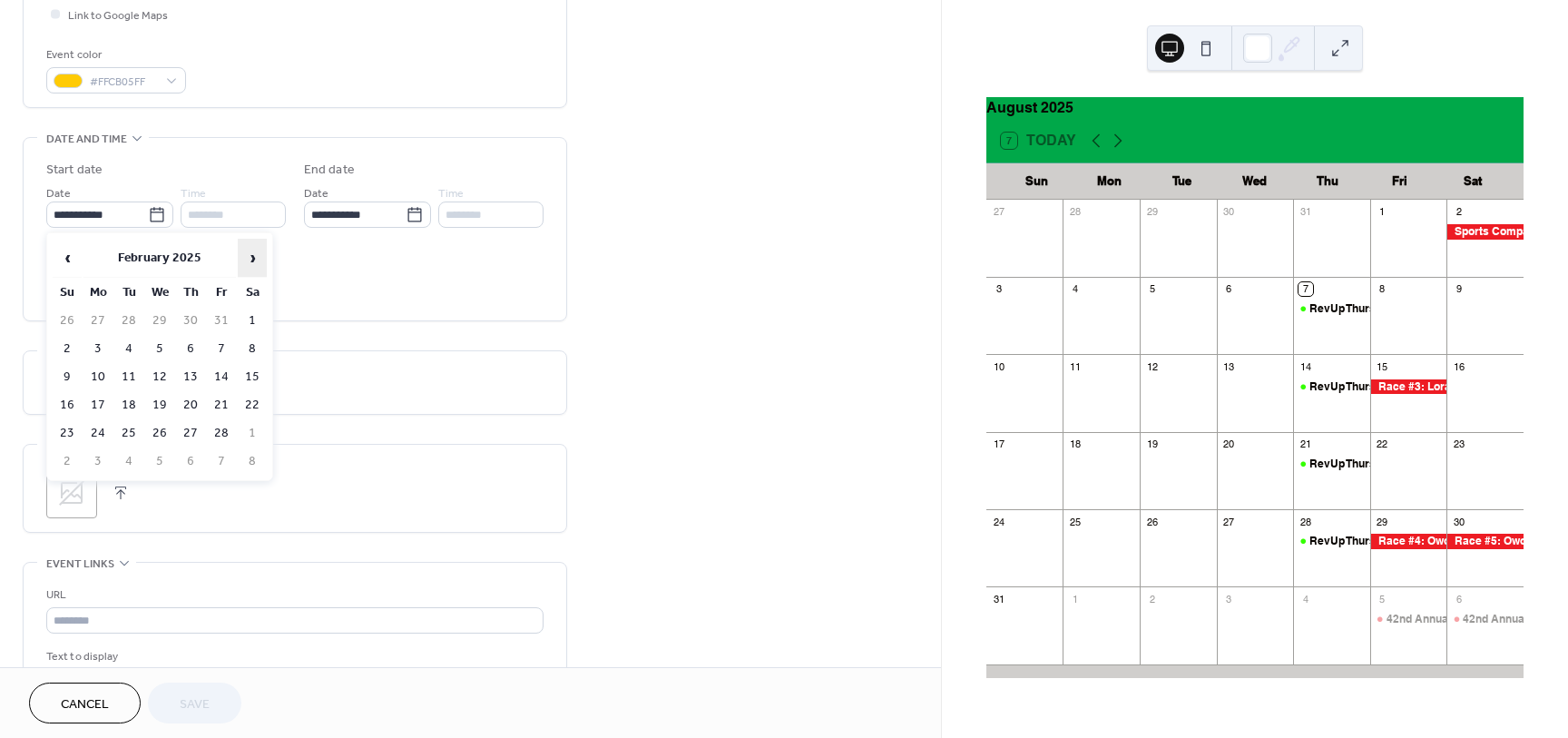 click on "›" at bounding box center (252, 258) 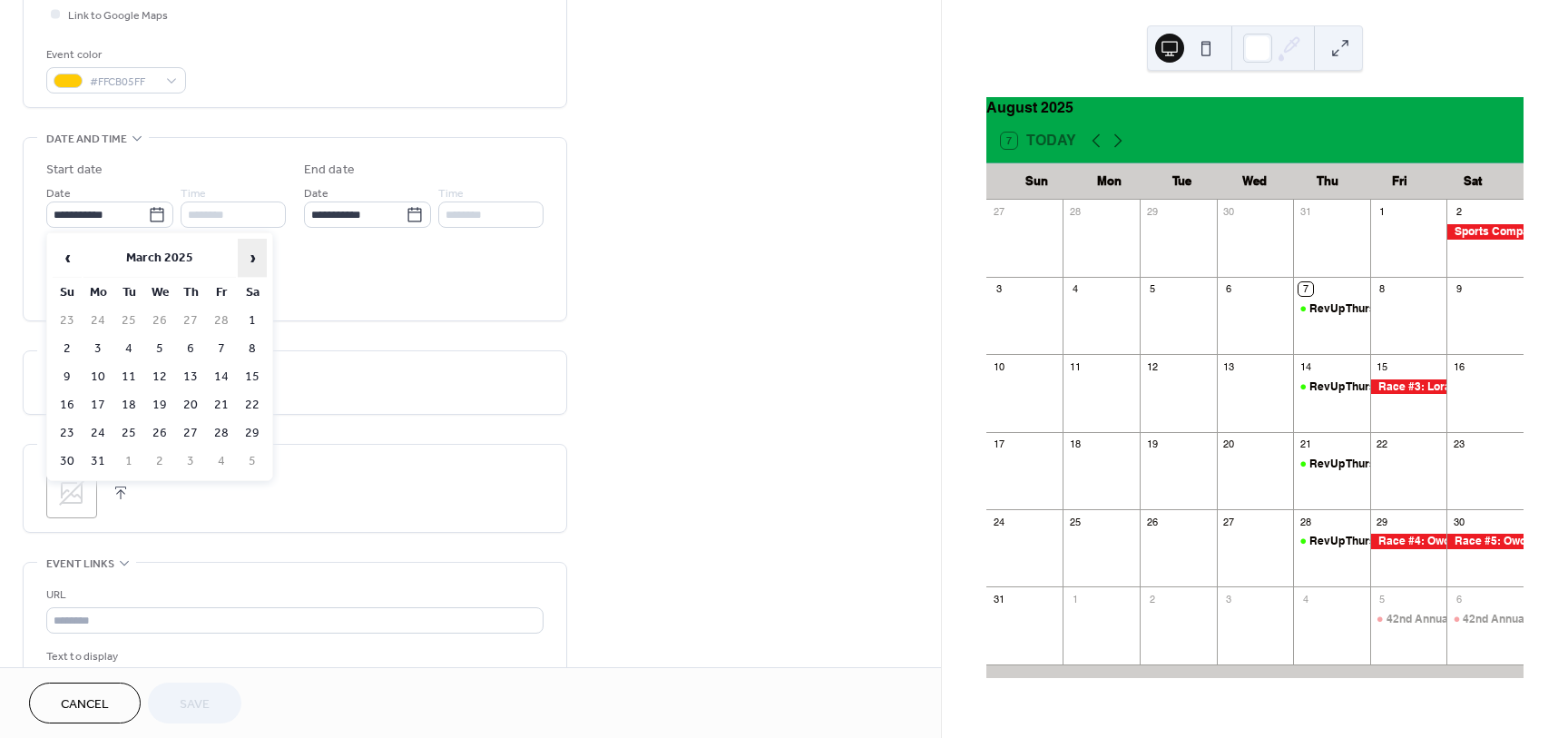 click on "›" at bounding box center (252, 258) 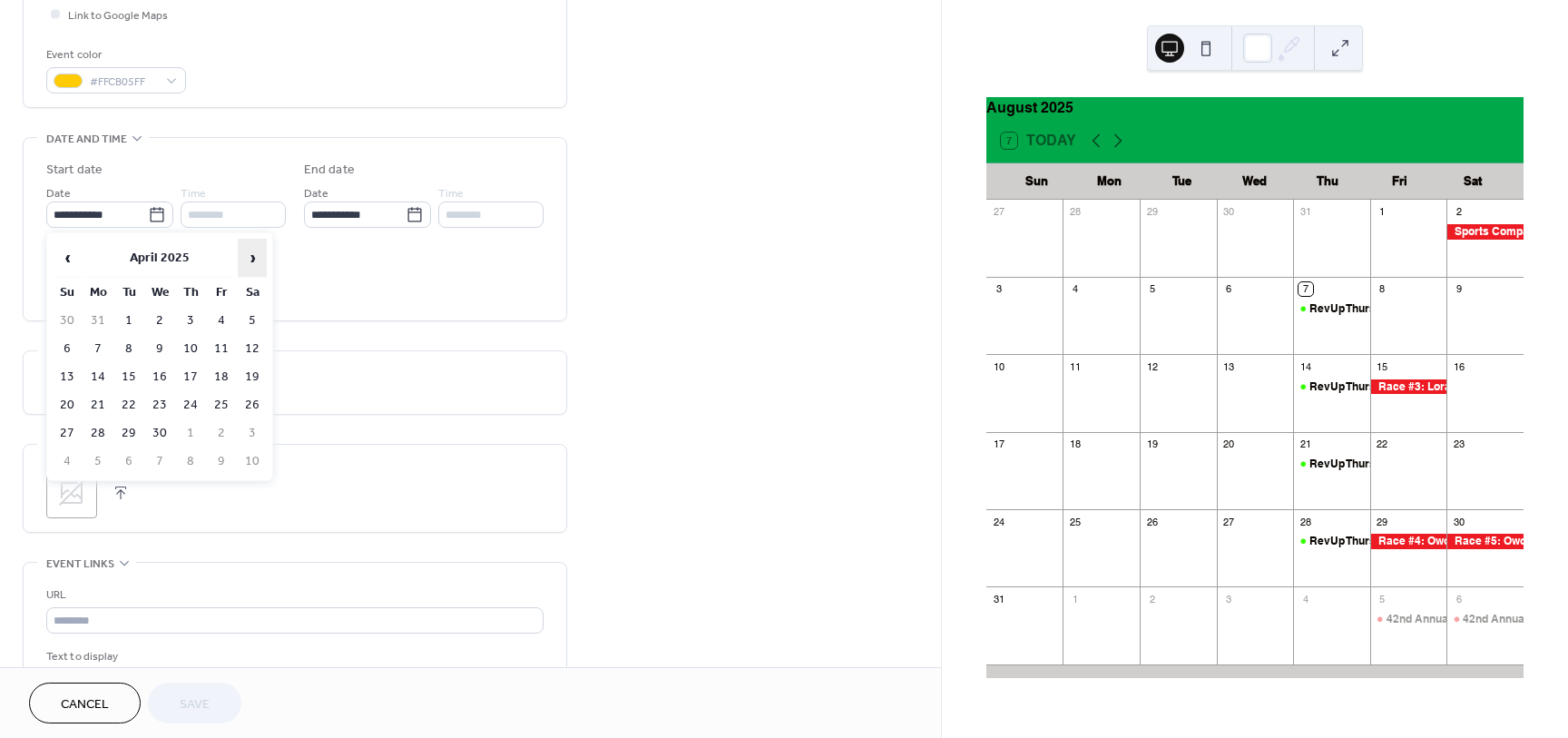 click on "›" at bounding box center (252, 258) 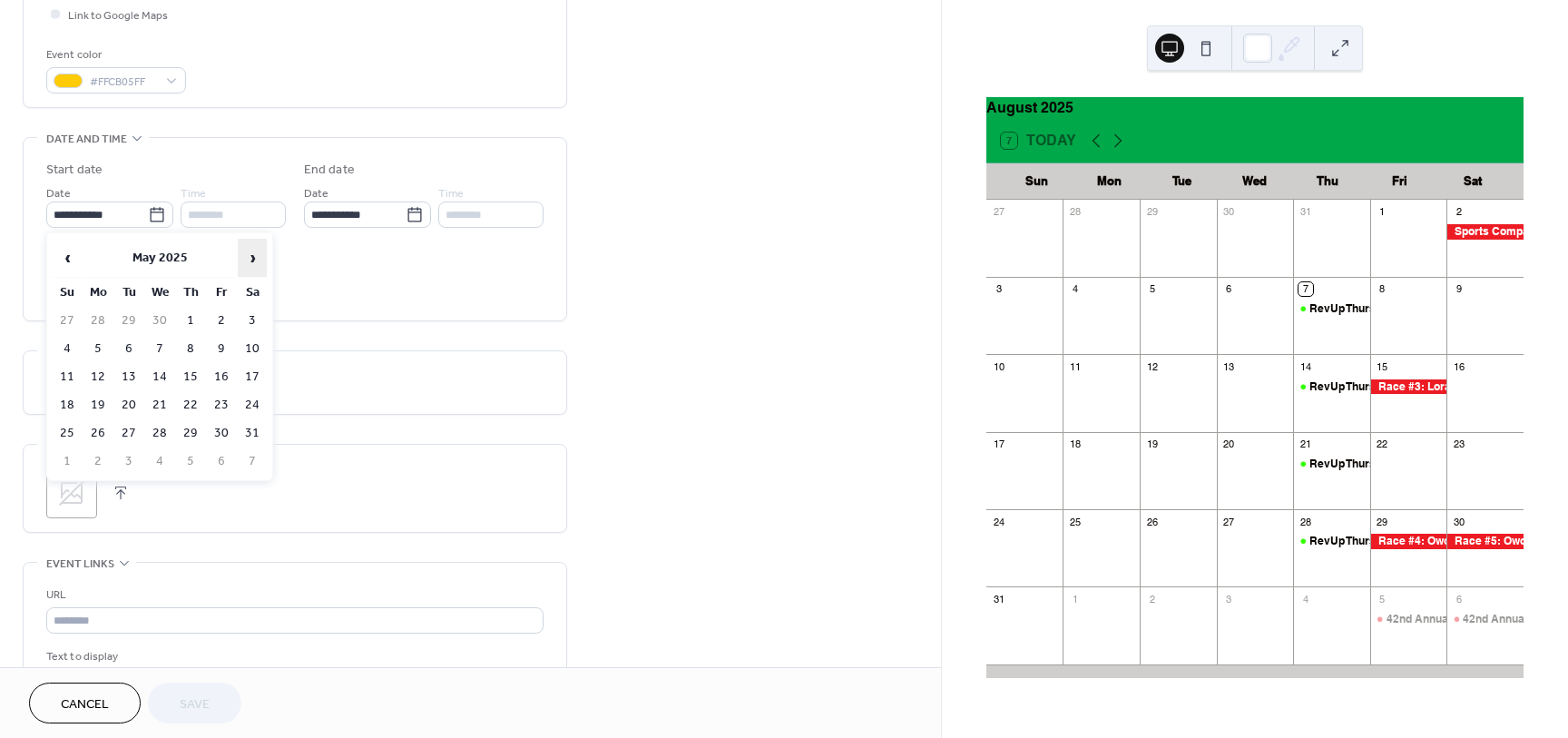 click on "›" at bounding box center (252, 258) 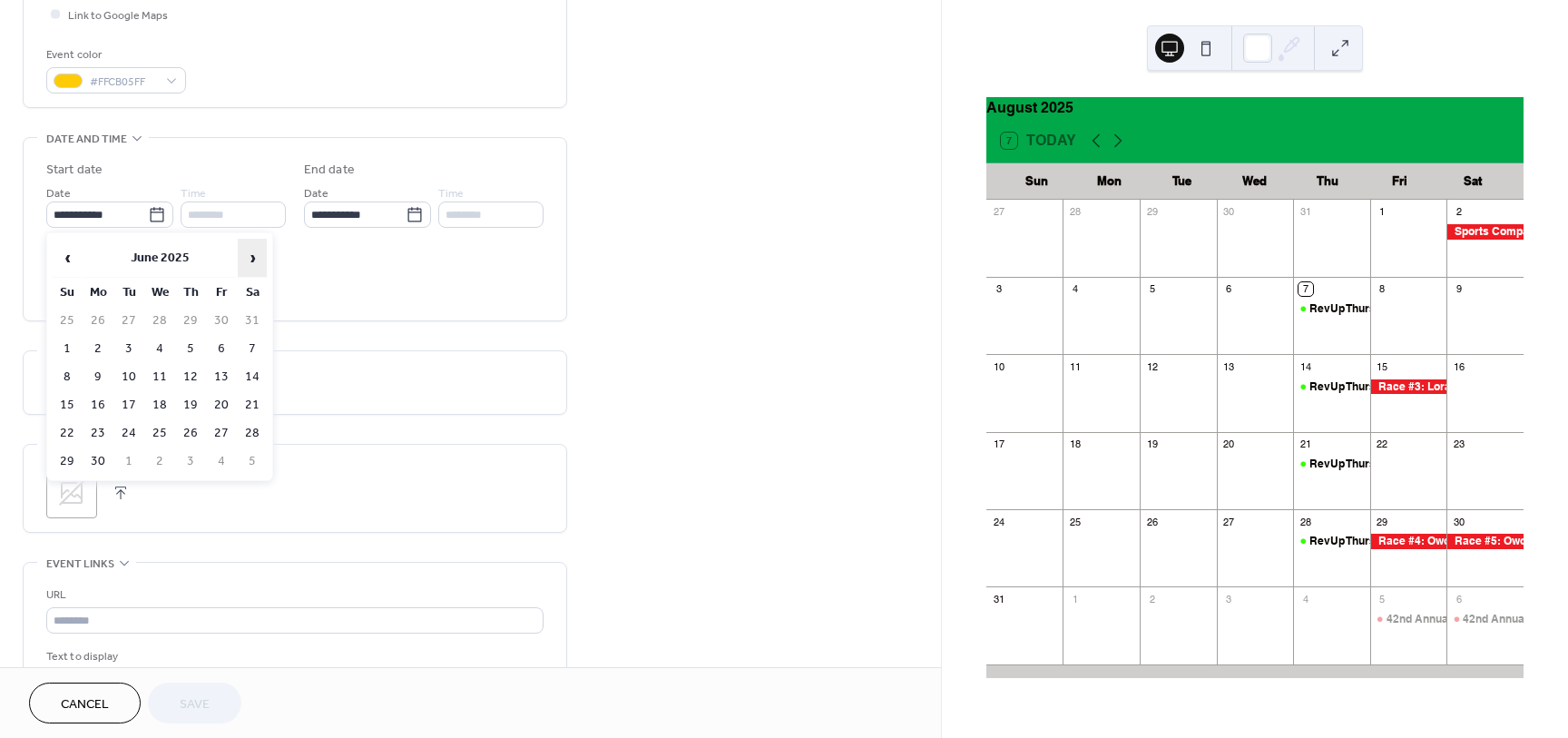 click on "›" at bounding box center (252, 258) 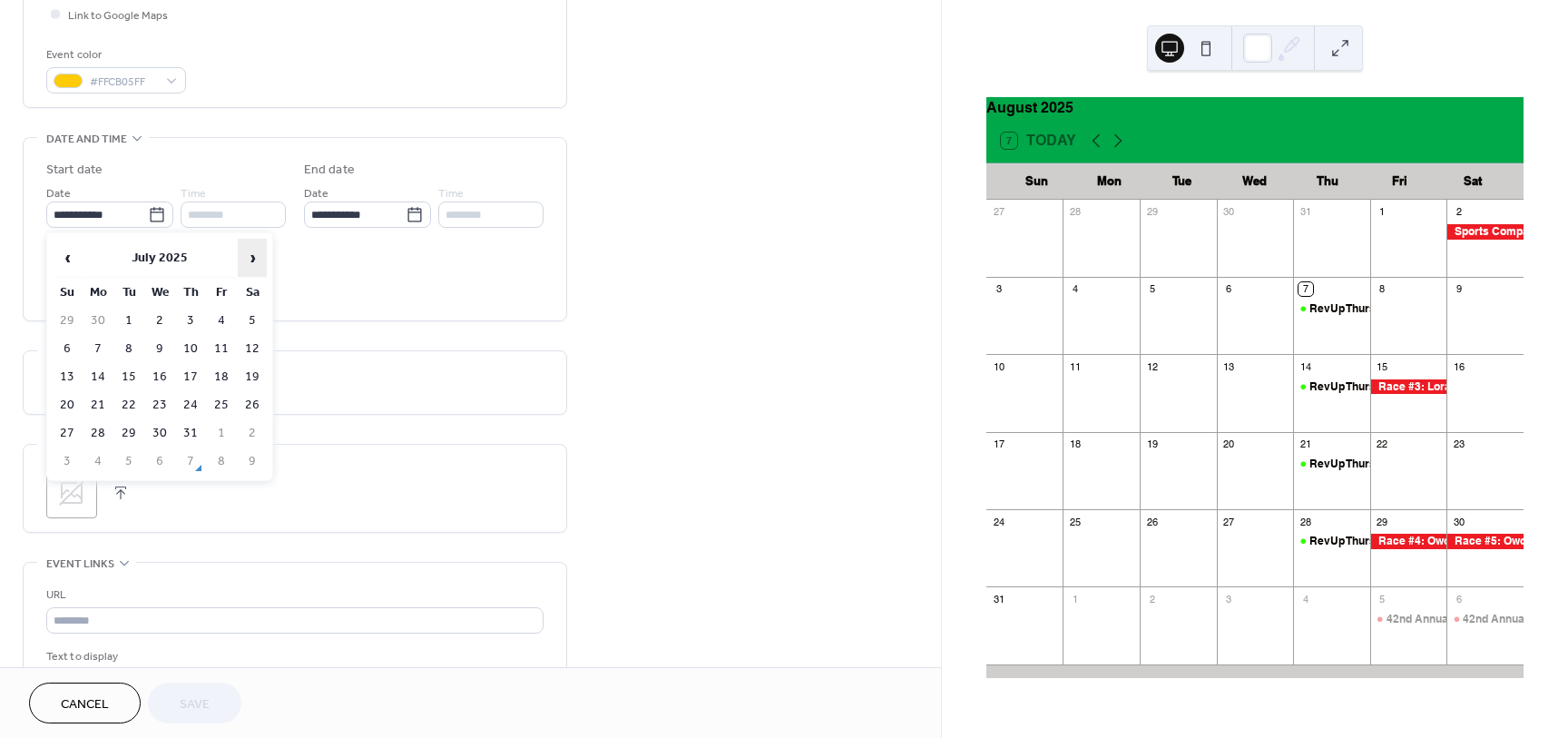 click on "›" at bounding box center [252, 258] 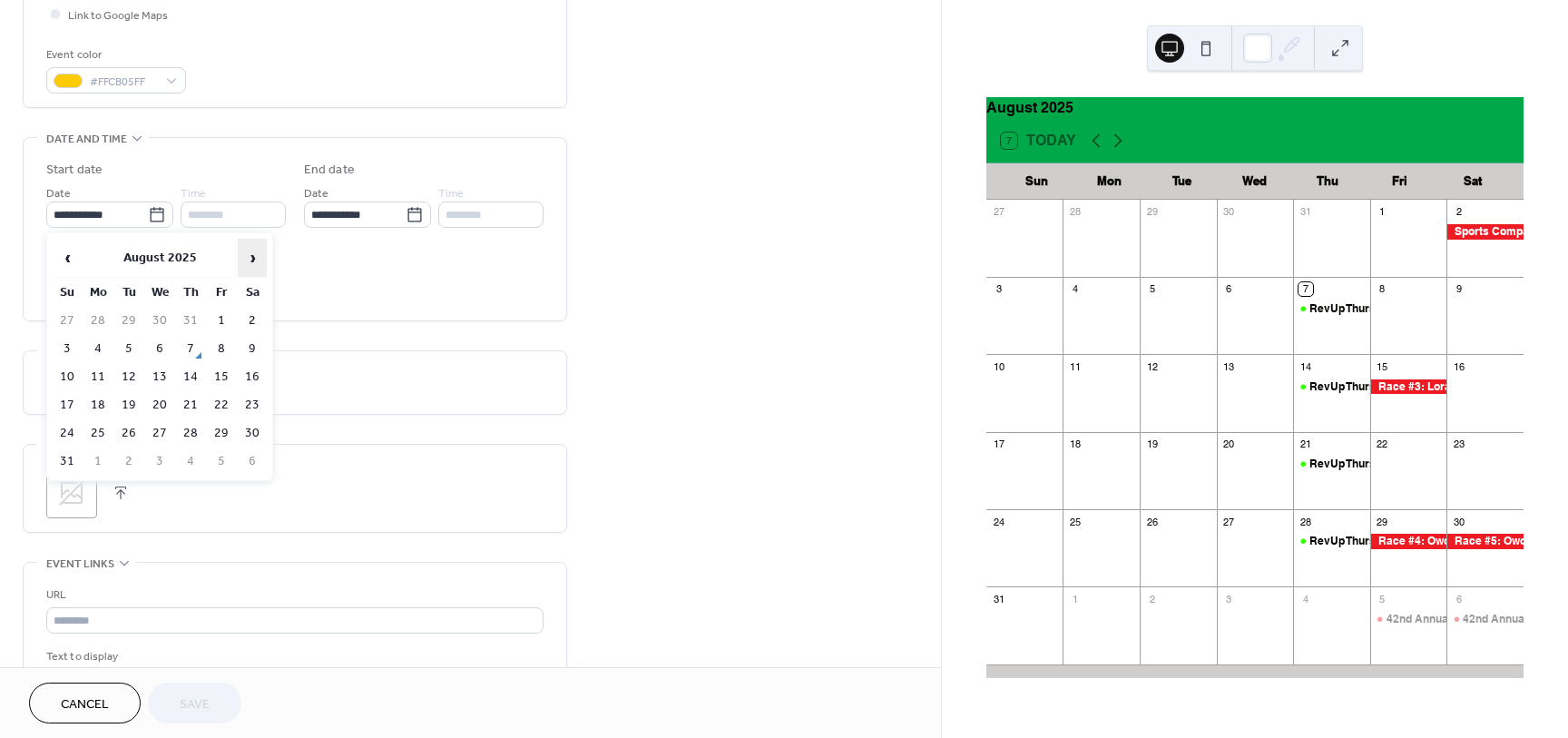 click on "›" at bounding box center (252, 258) 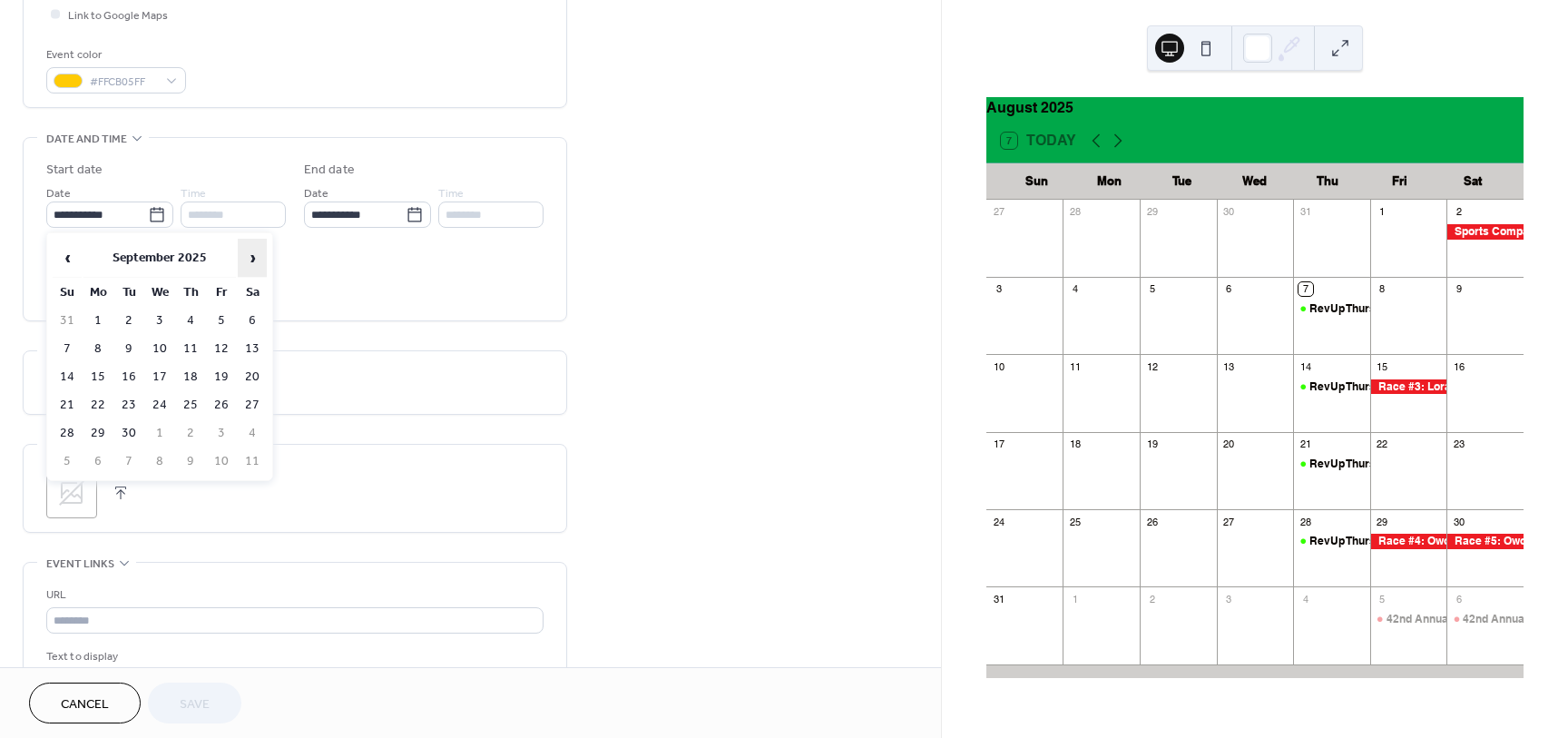 click on "›" at bounding box center [252, 258] 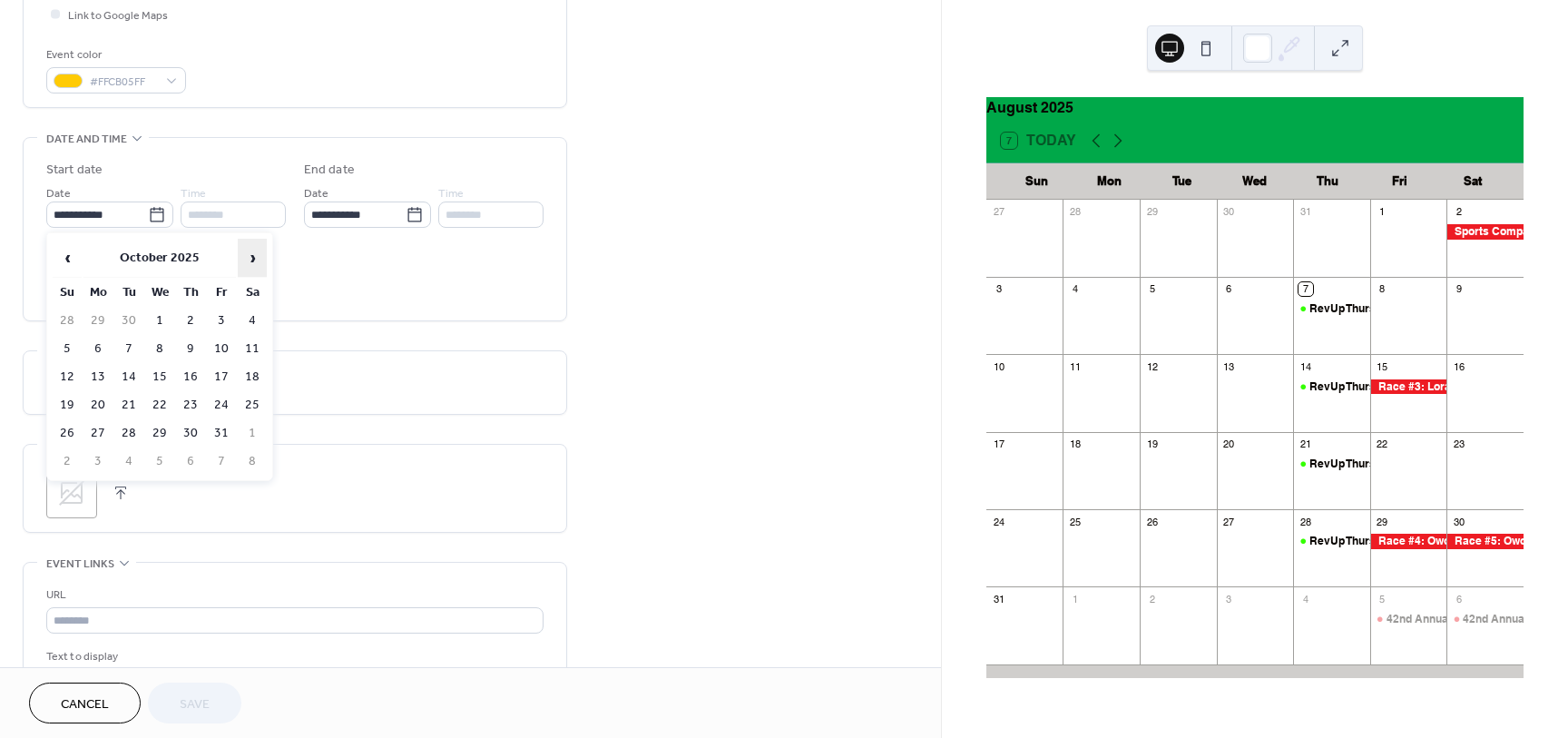 click on "›" at bounding box center [252, 258] 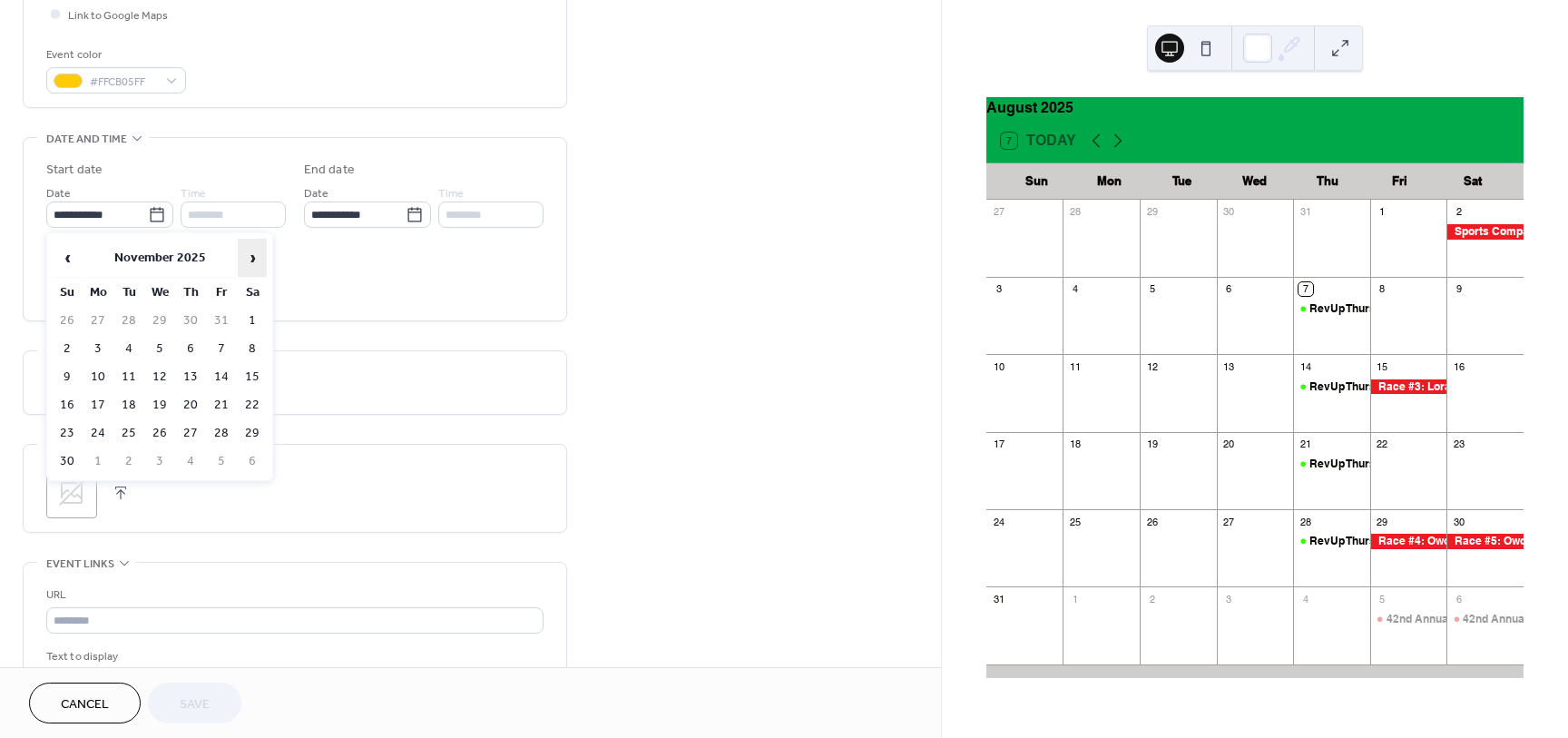 click on "›" at bounding box center (252, 258) 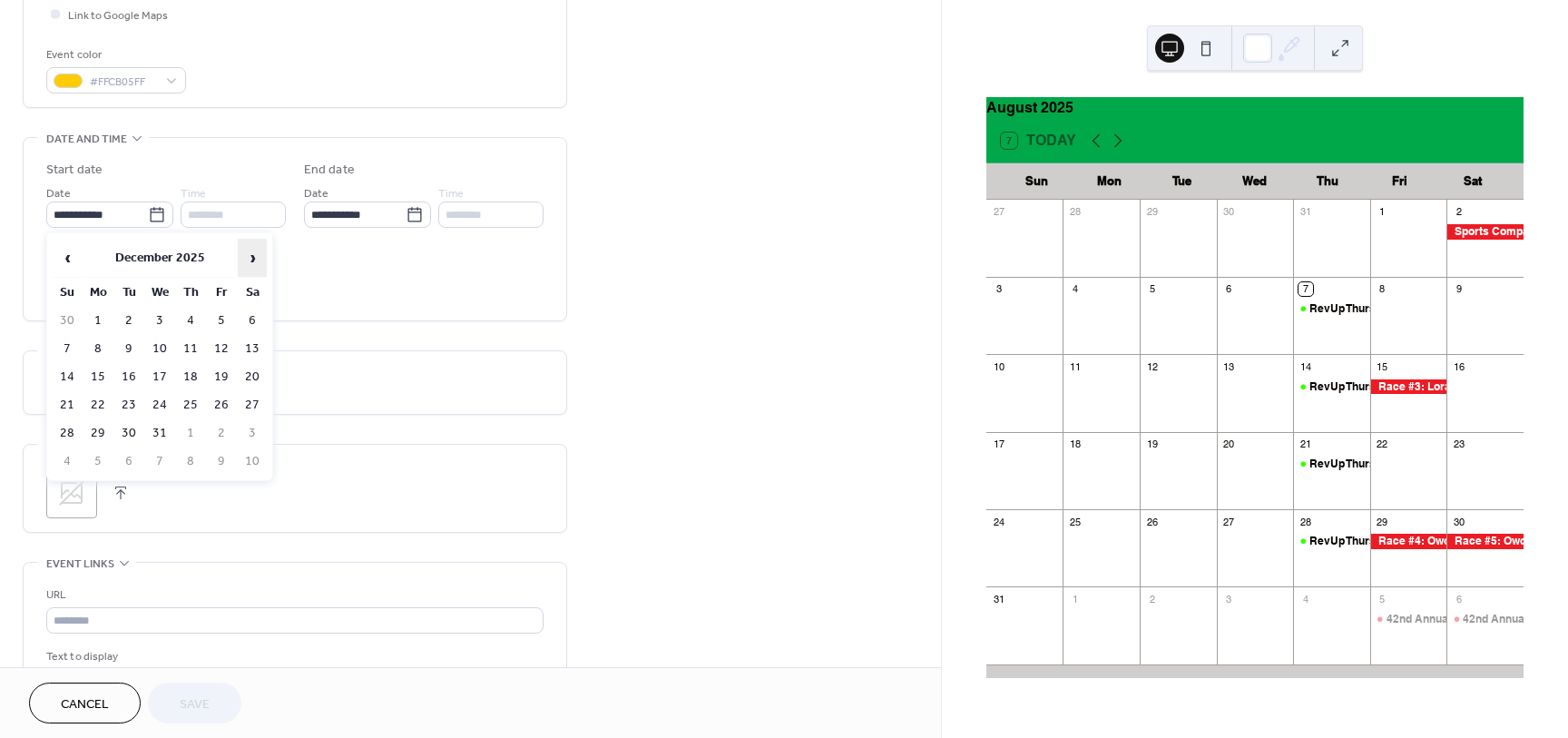 click on "›" at bounding box center [252, 258] 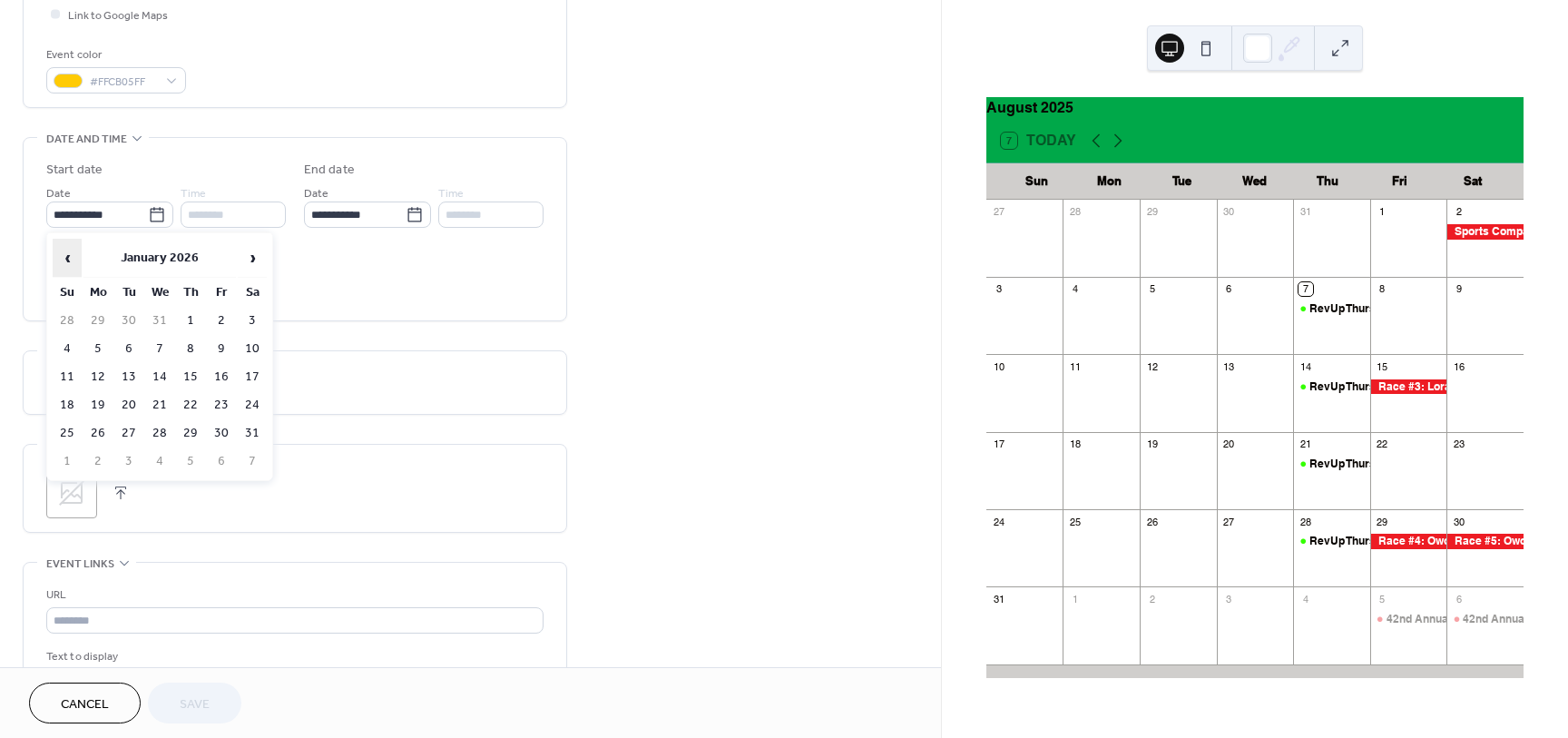 click on "‹" at bounding box center [67, 258] 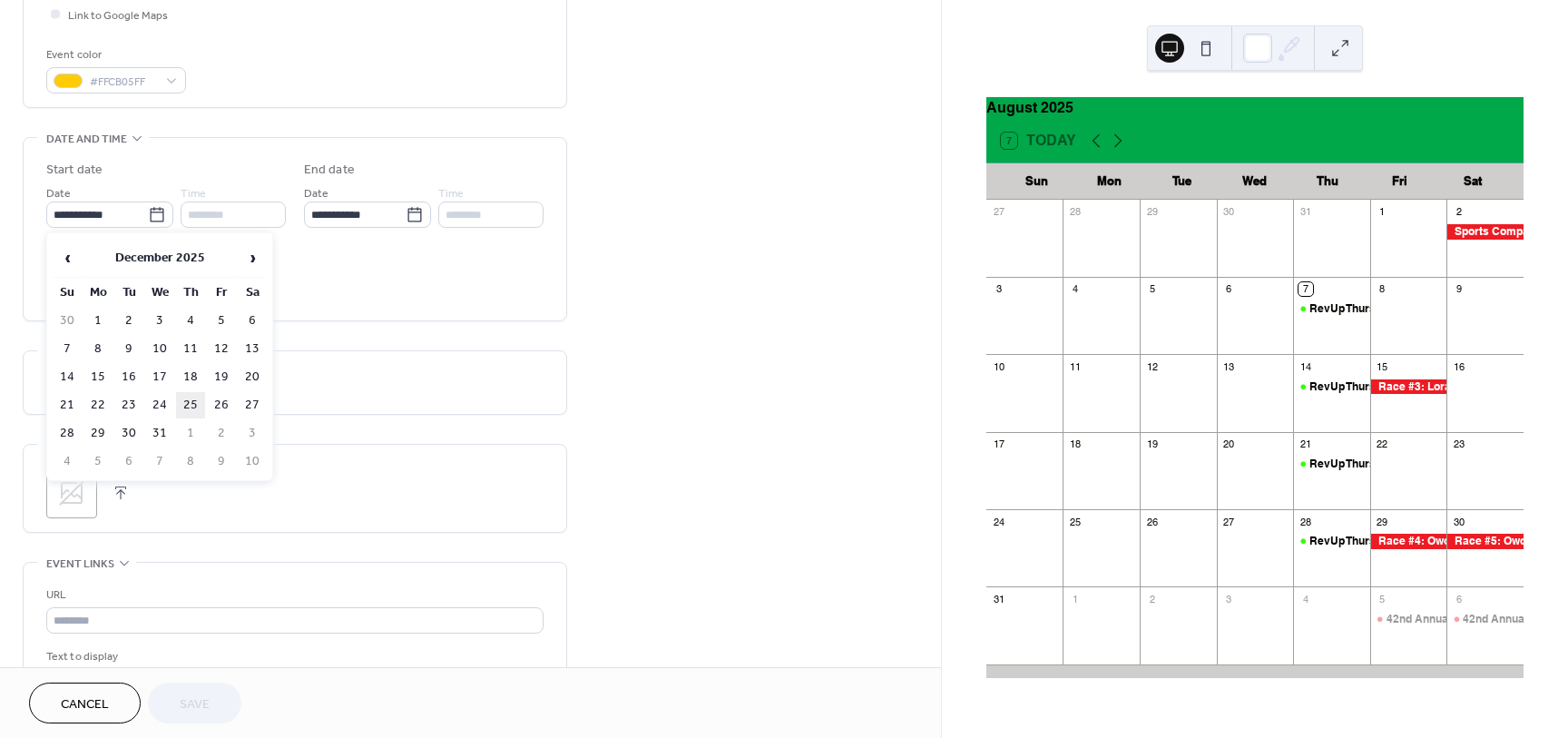 click on "25" at bounding box center [191, 405] 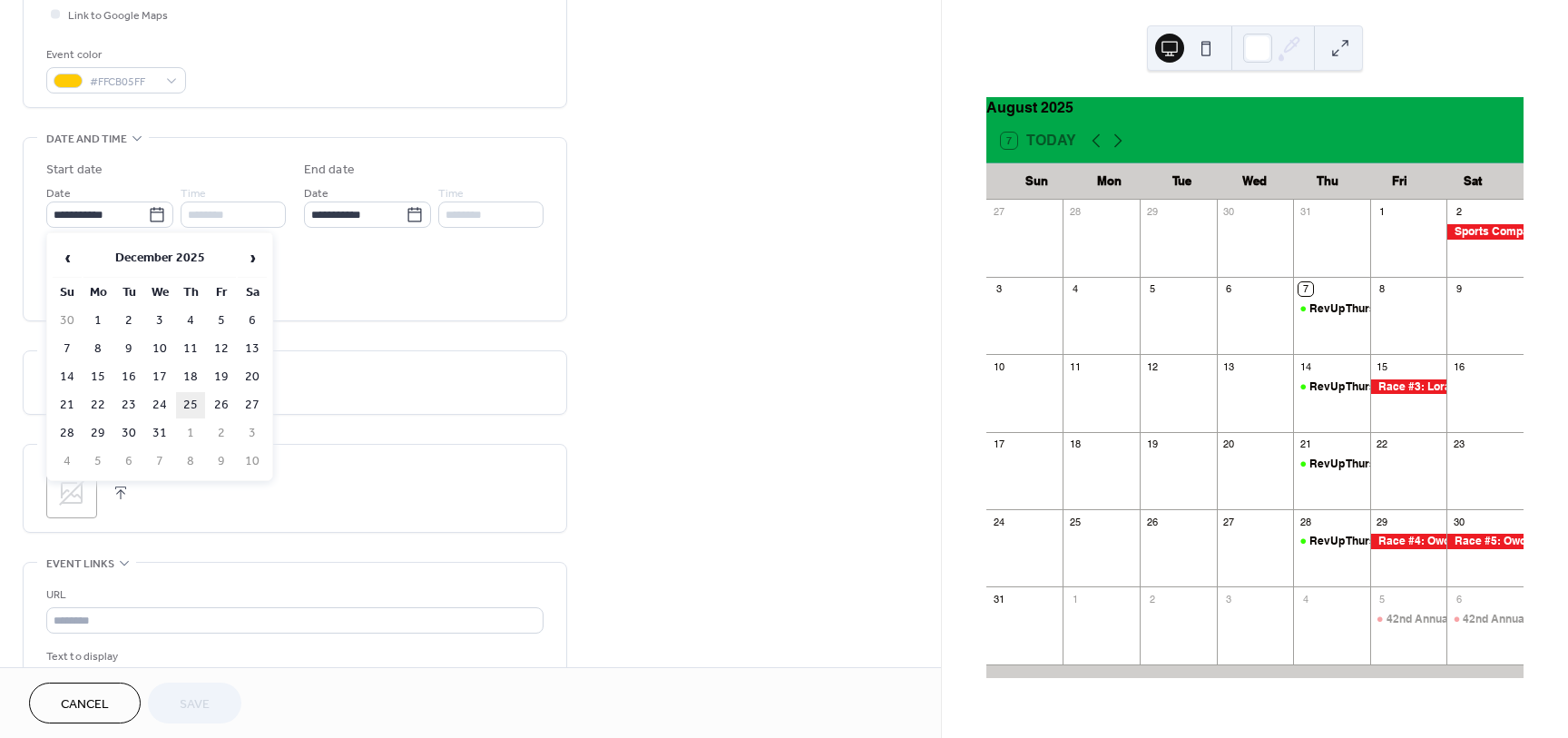 type on "**********" 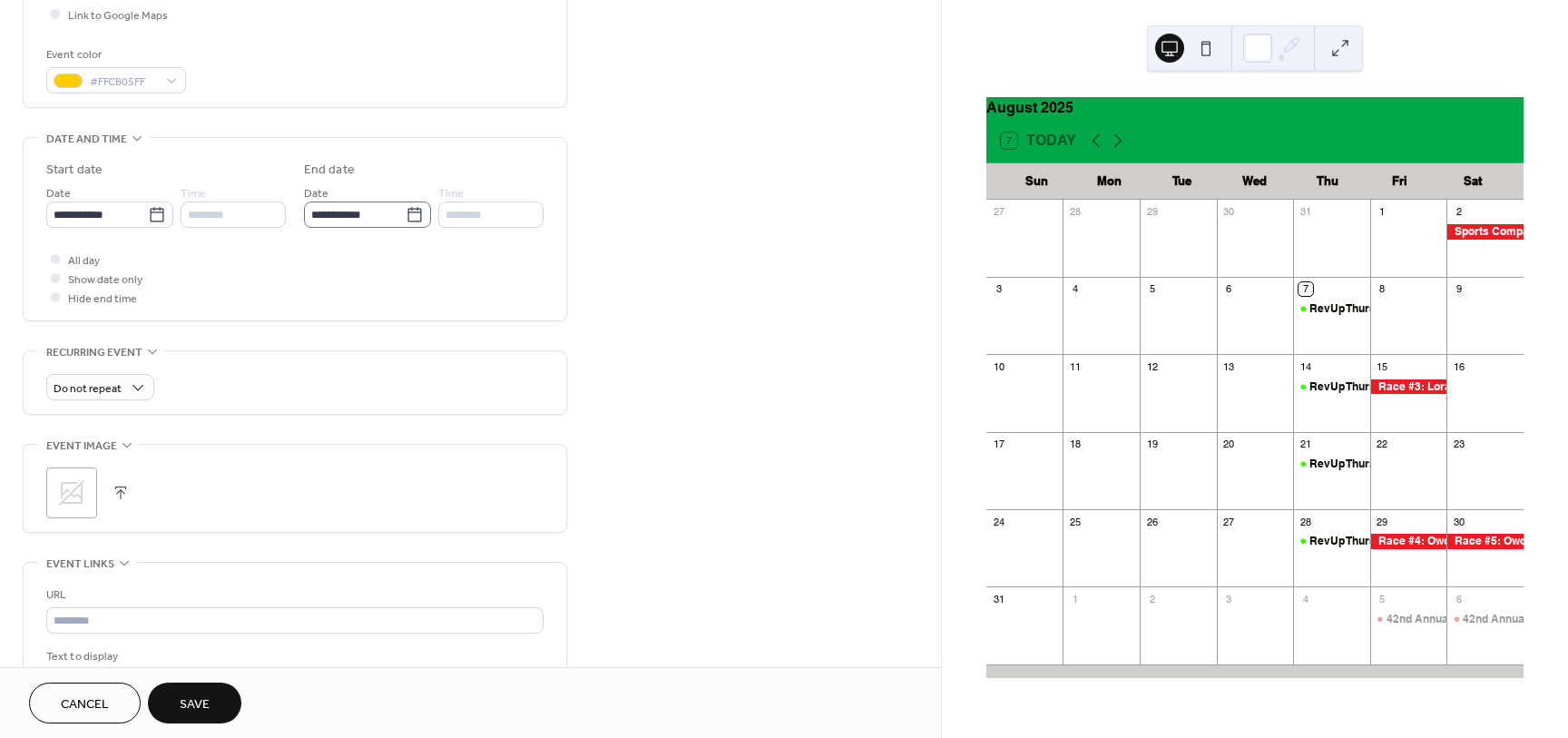click 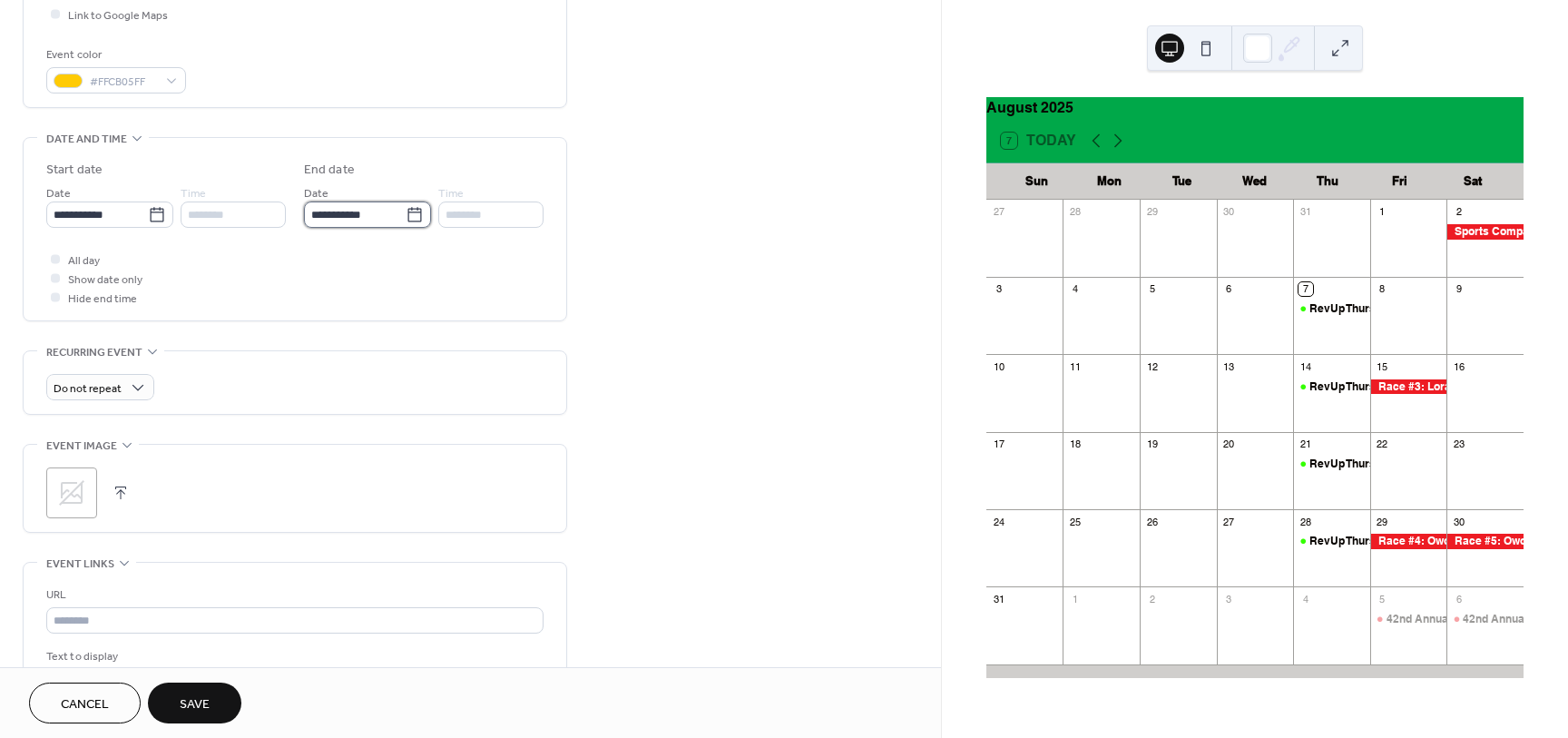 click on "**********" at bounding box center (355, 214) 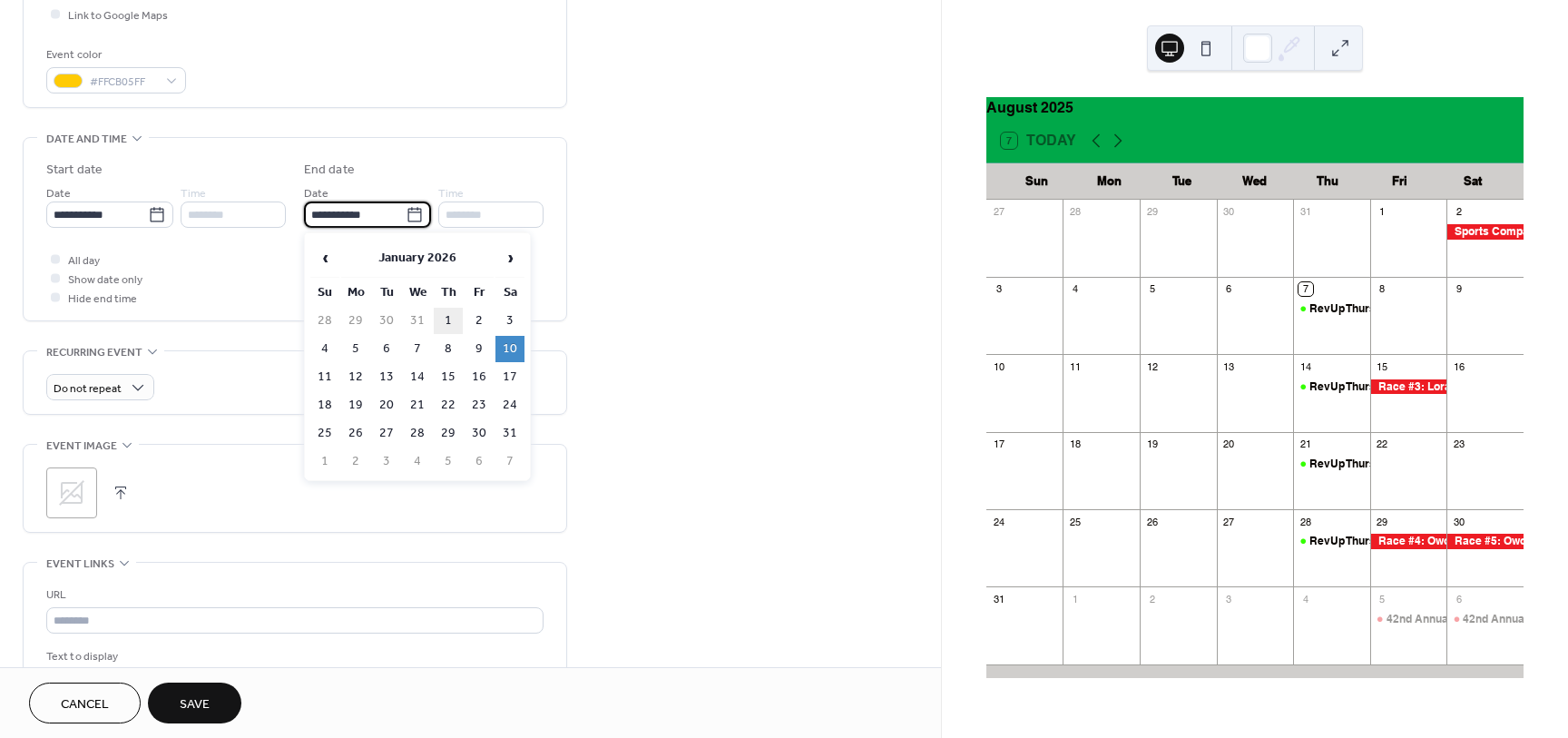 click on "1" at bounding box center (448, 320) 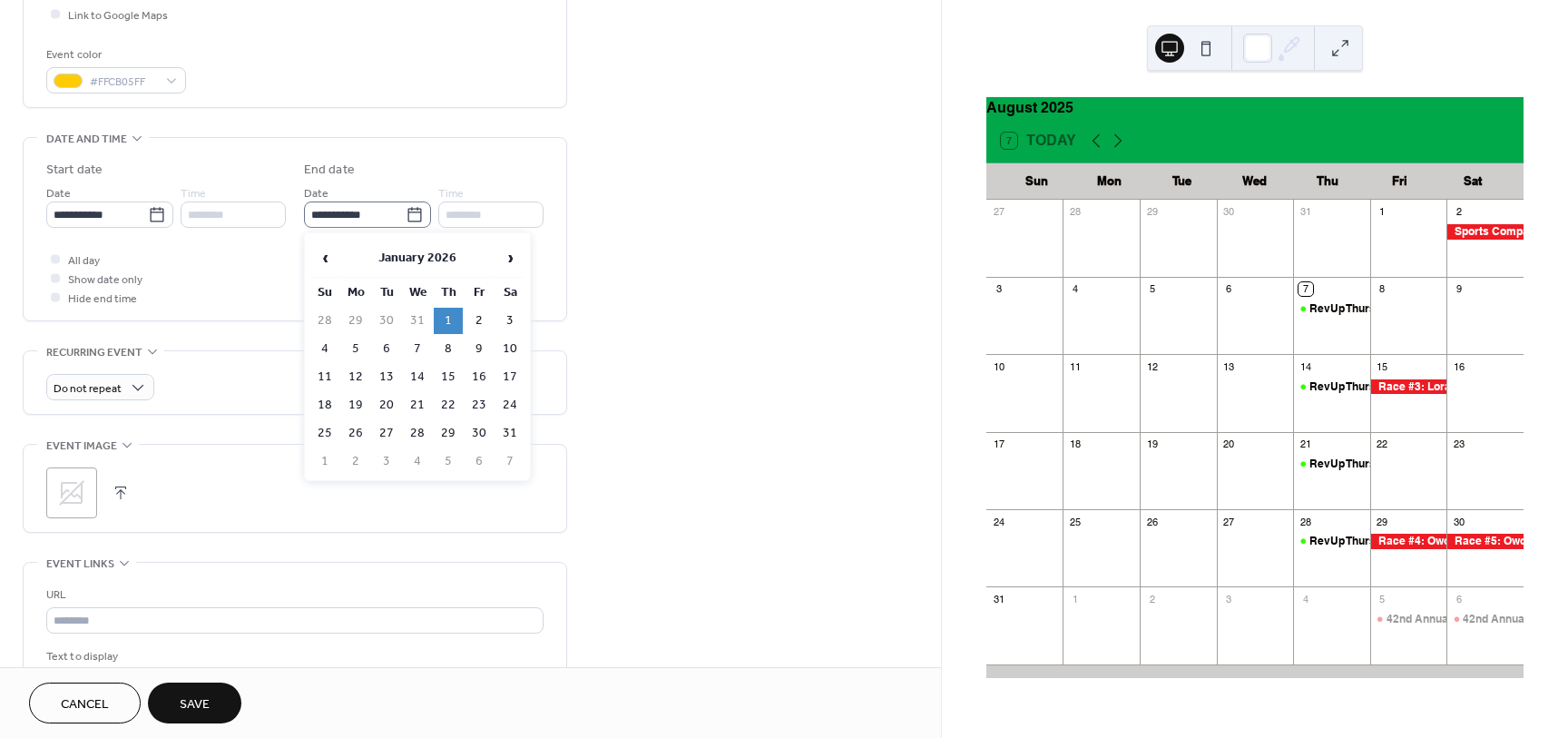 click 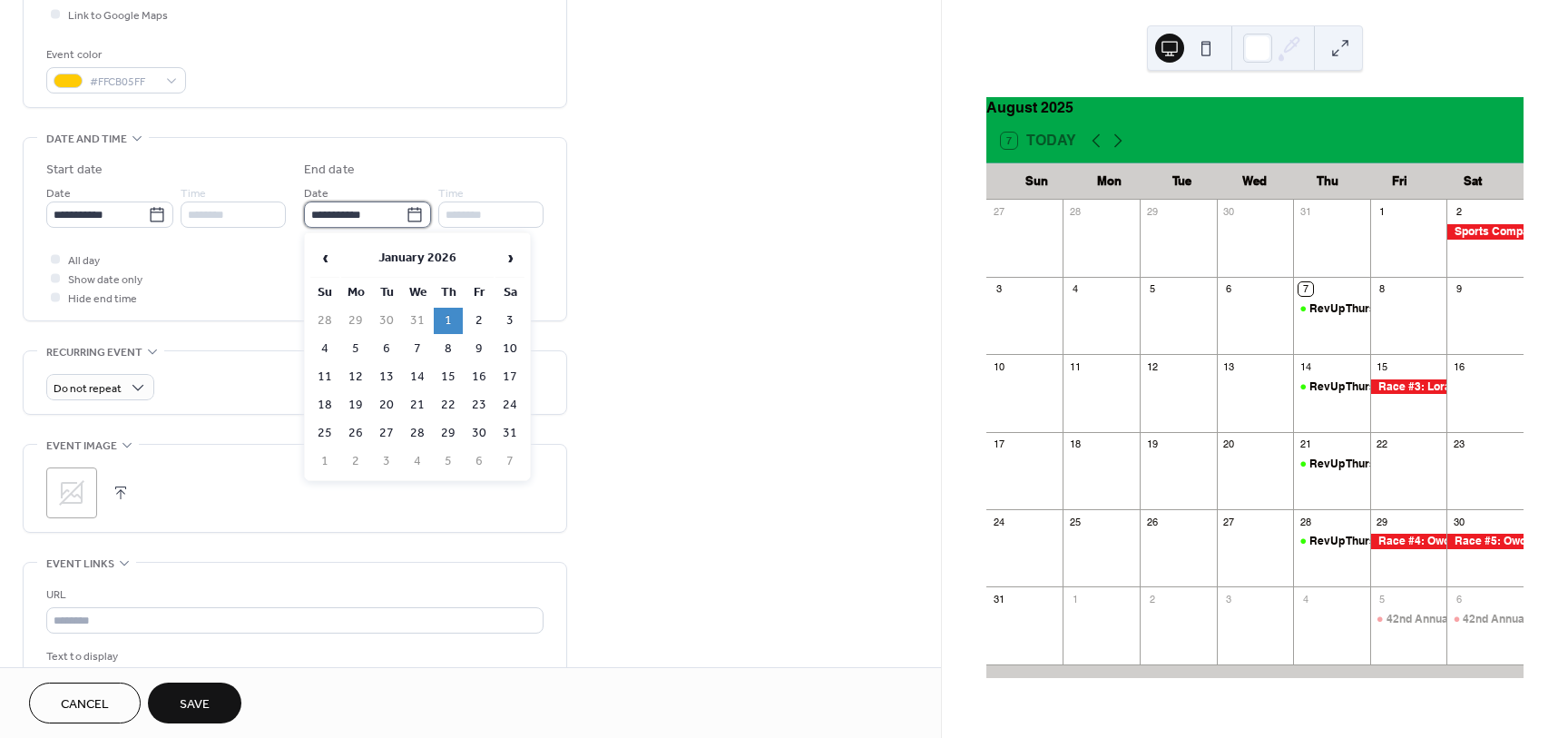 click on "**********" at bounding box center (355, 214) 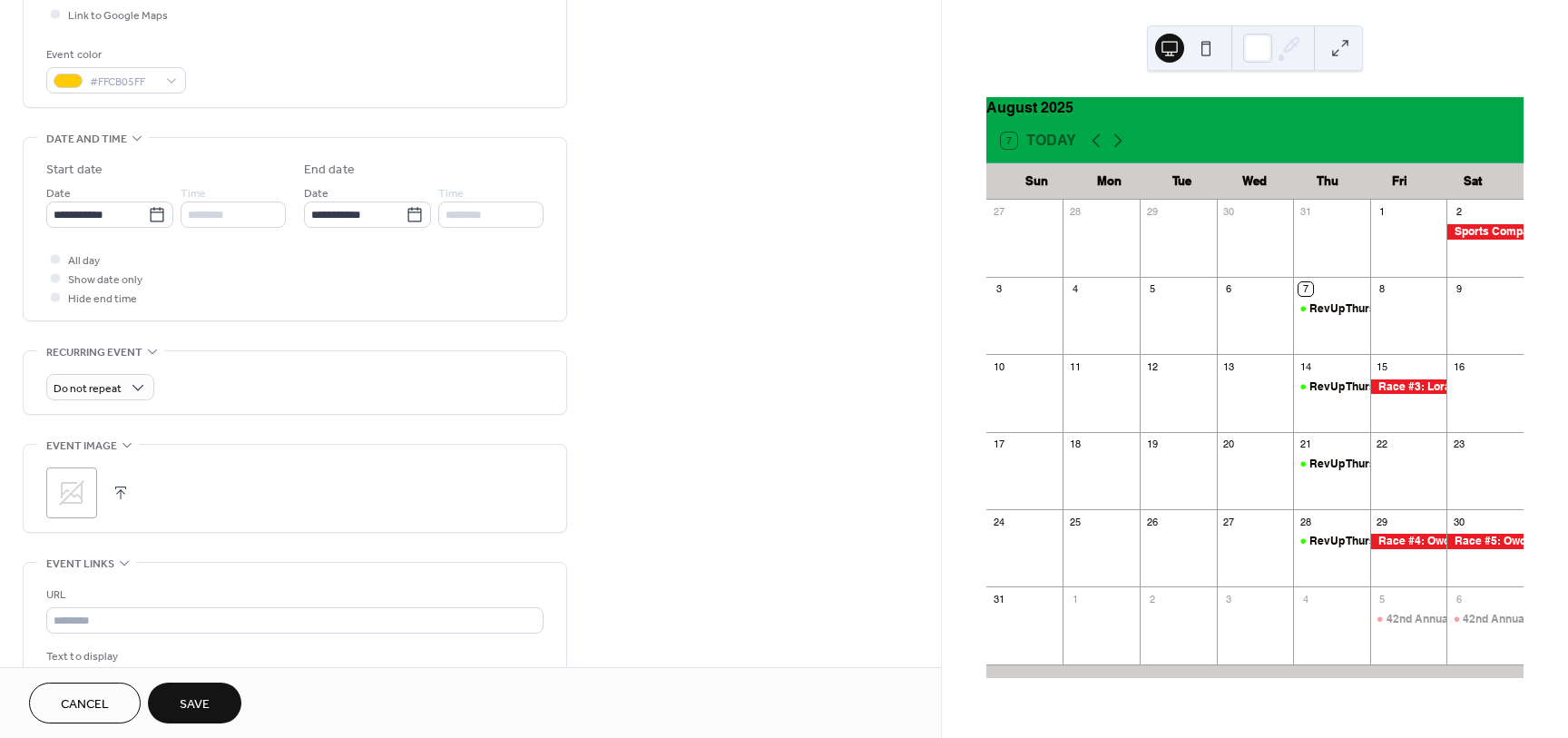 click on "Save" at bounding box center [194, 703] 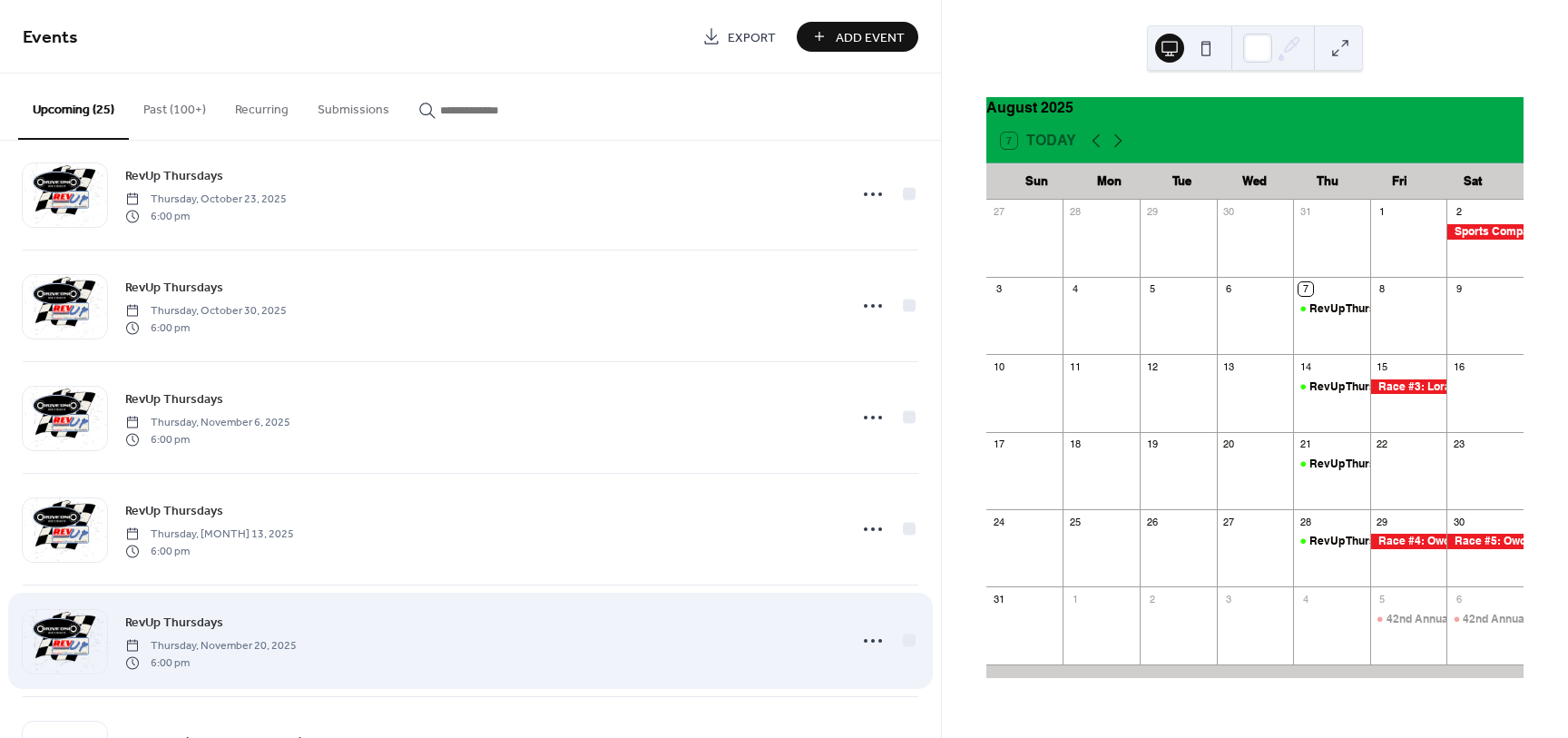 scroll, scrollTop: 2248, scrollLeft: 0, axis: vertical 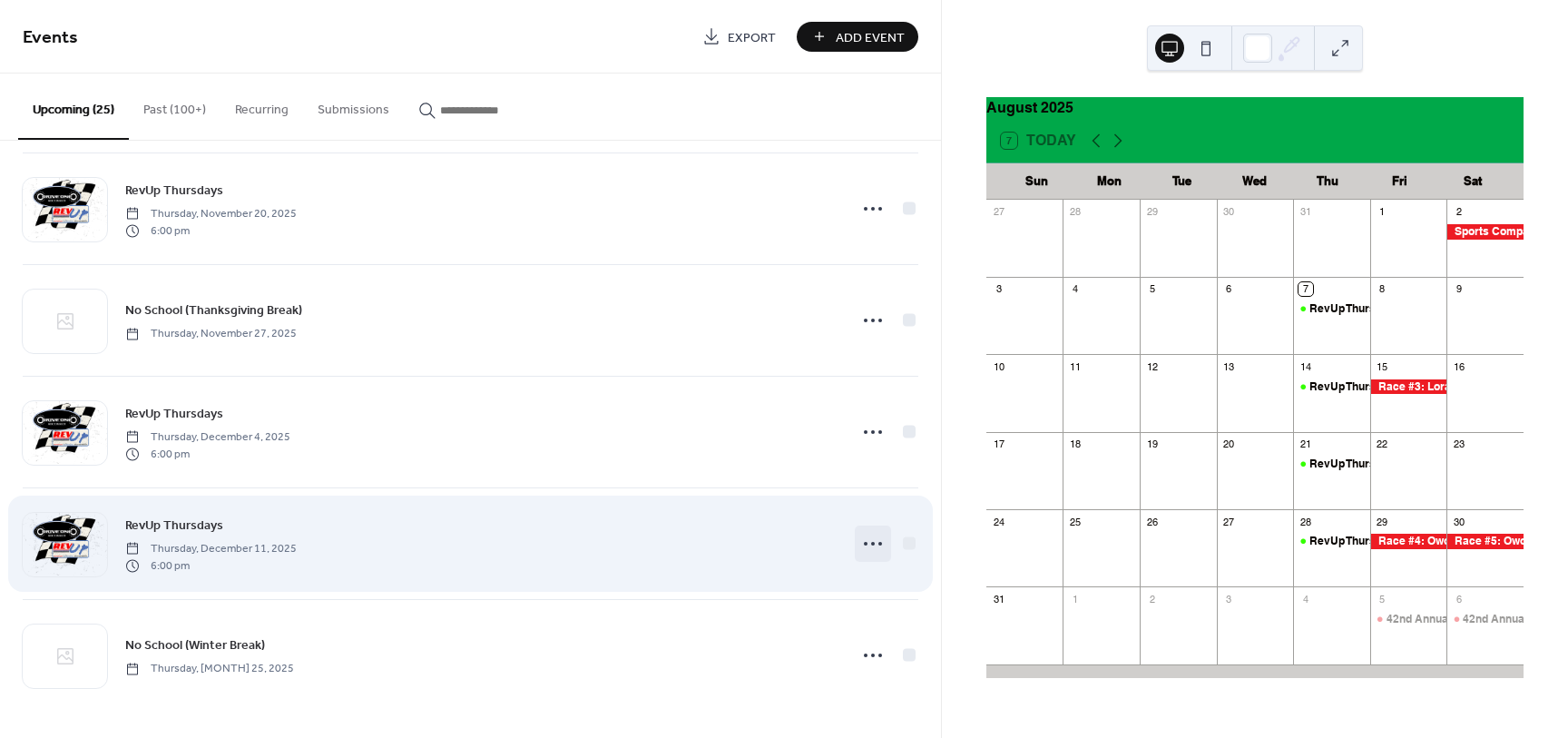 click 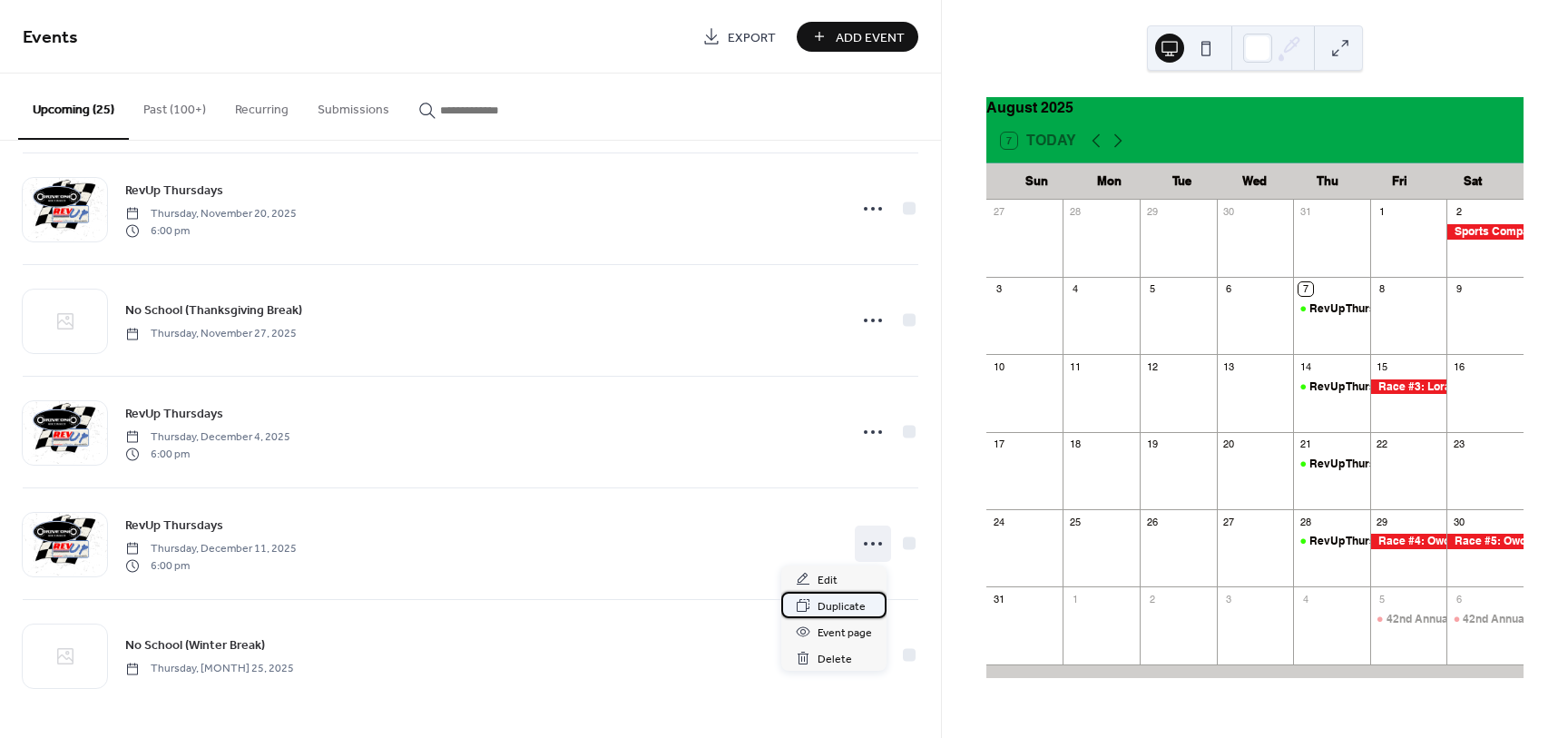 click on "Duplicate" at bounding box center [841, 606] 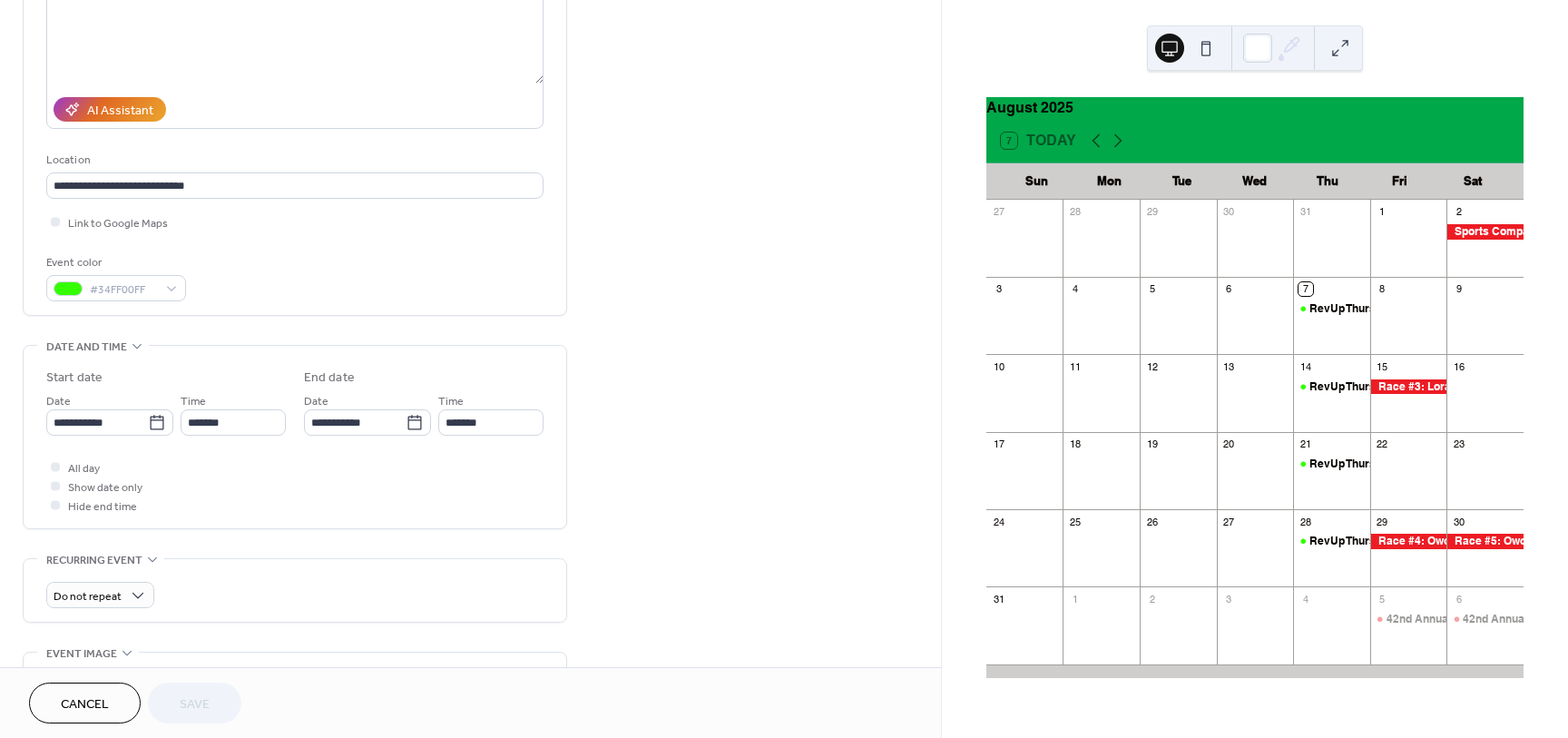 scroll, scrollTop: 454, scrollLeft: 0, axis: vertical 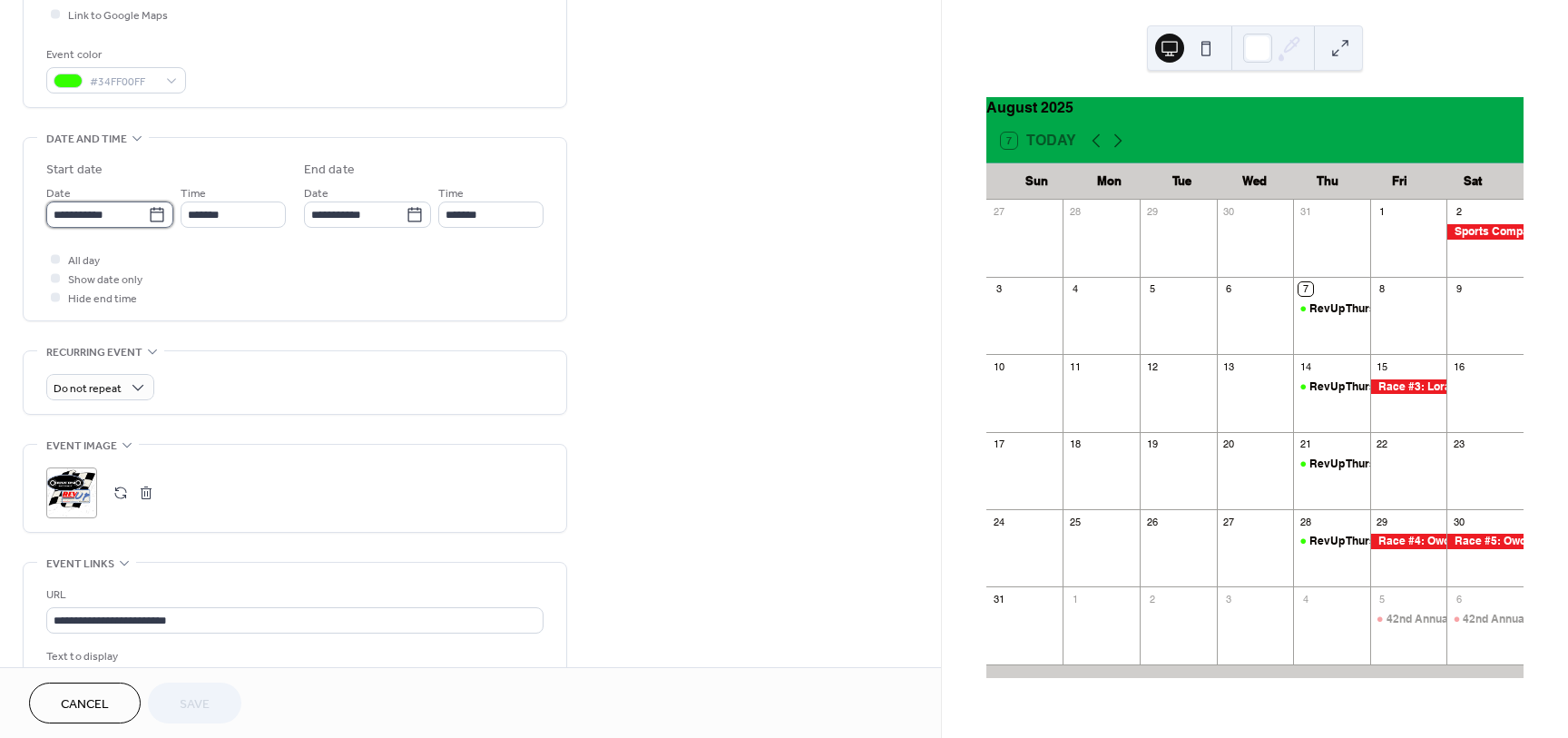 click on "**********" at bounding box center [97, 214] 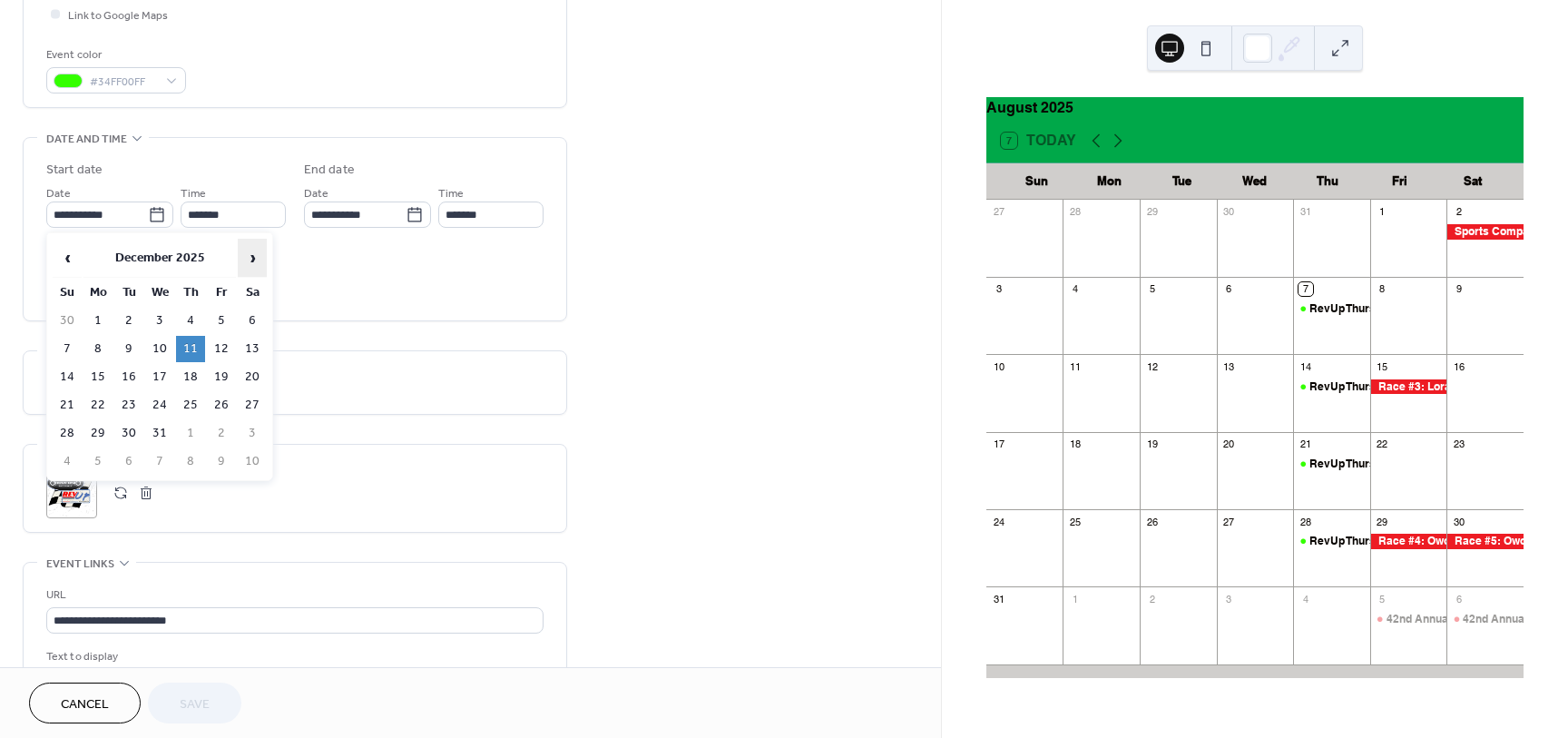 click on "›" at bounding box center [252, 258] 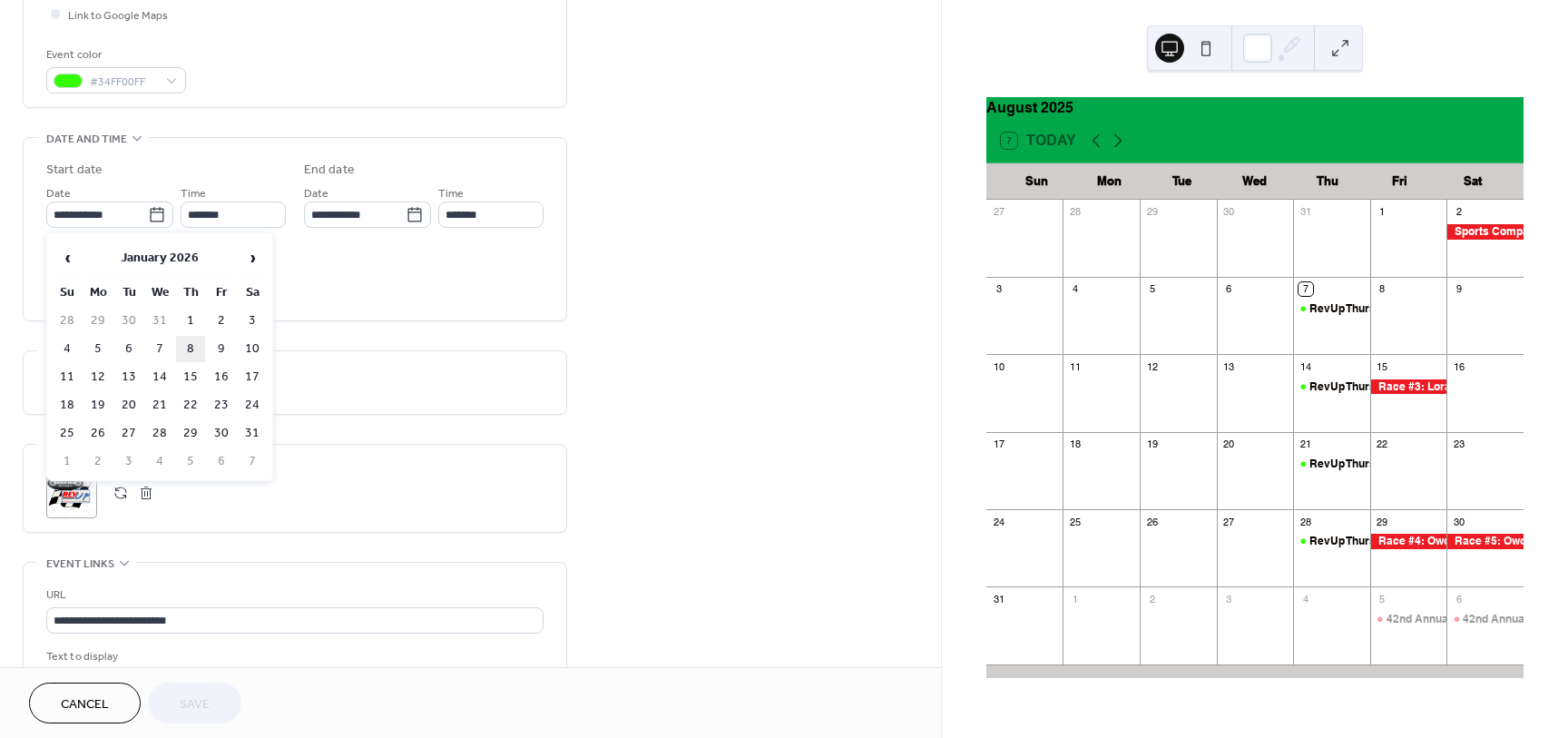 click on "8" at bounding box center [191, 349] 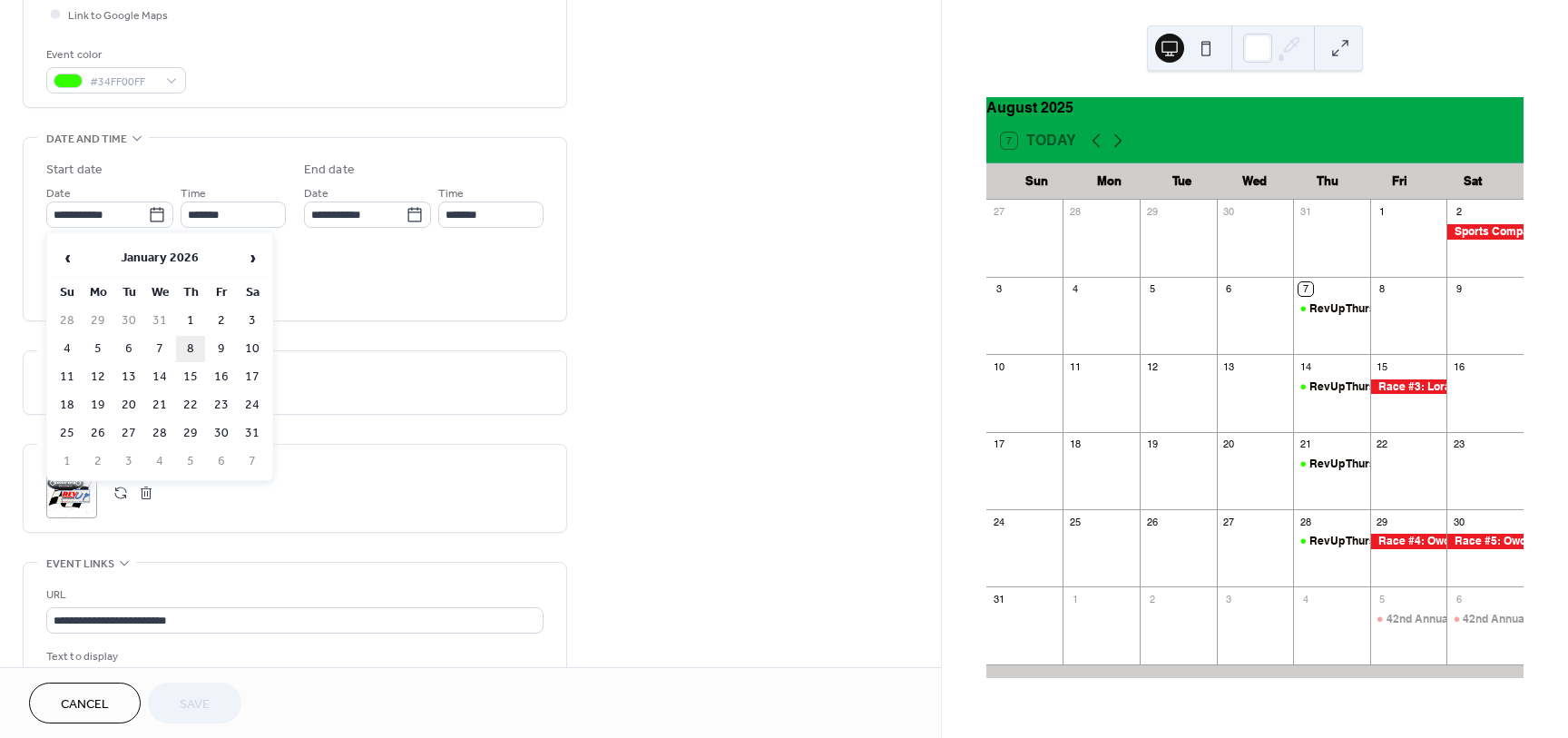 type on "**********" 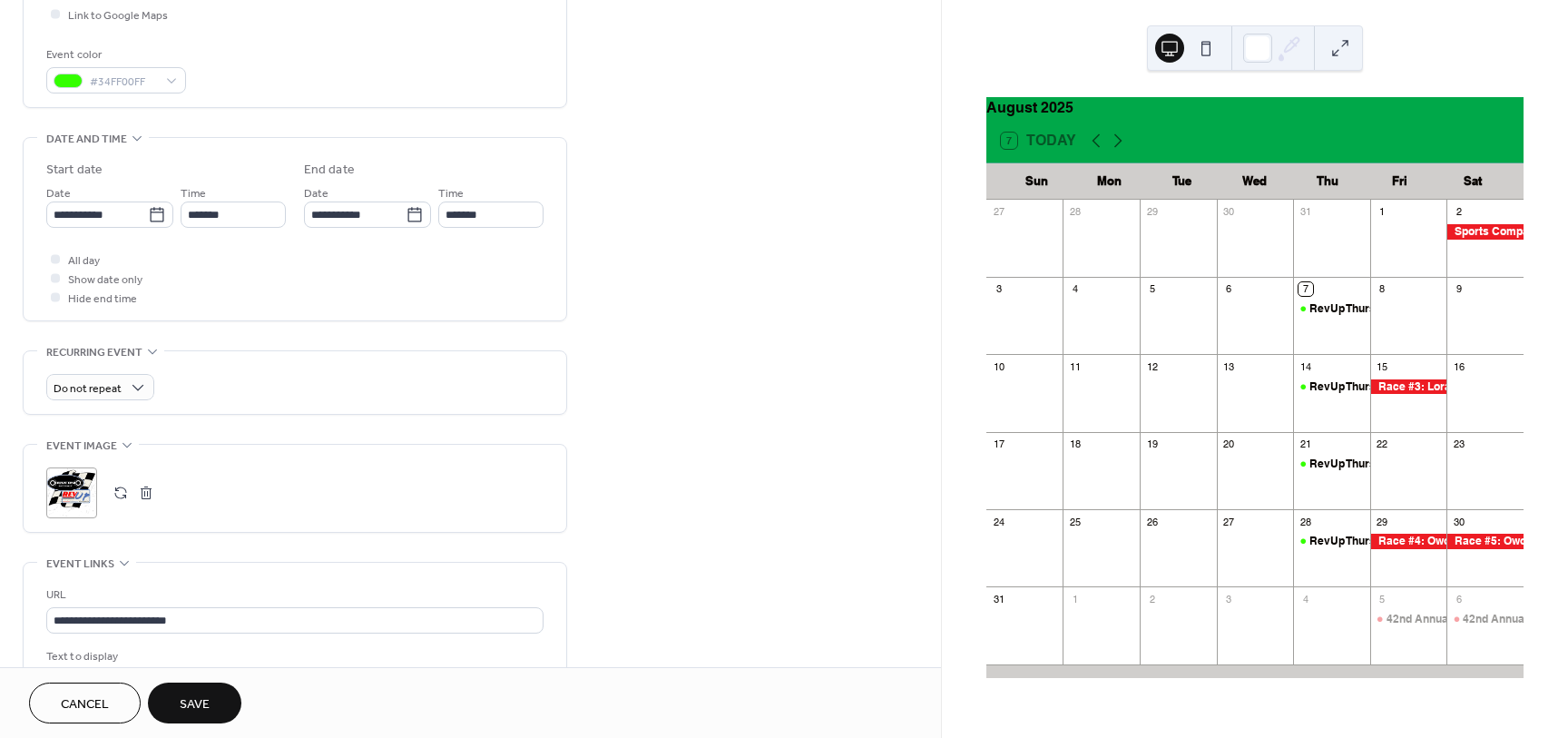 click on "Save" at bounding box center (194, 703) 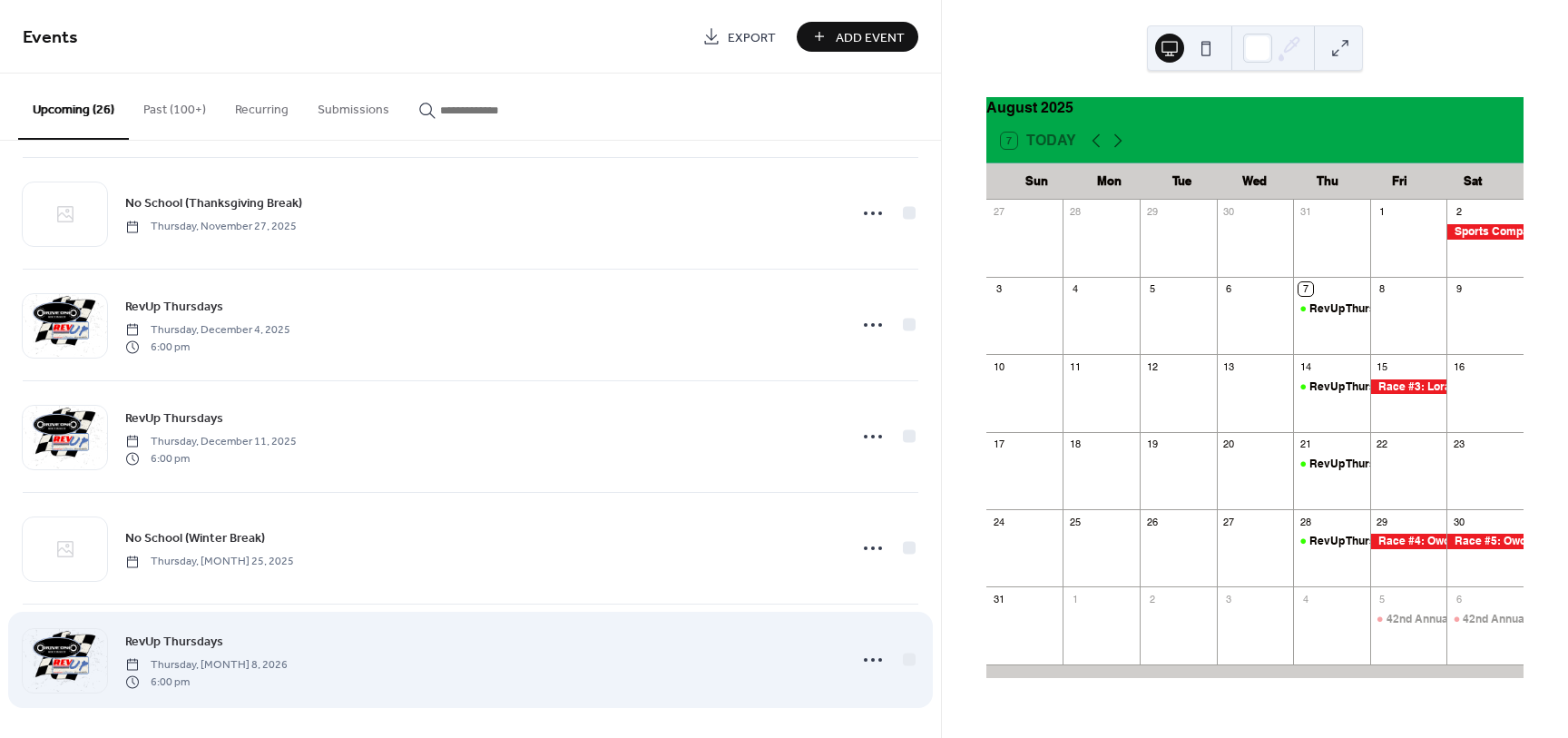 scroll, scrollTop: 2359, scrollLeft: 0, axis: vertical 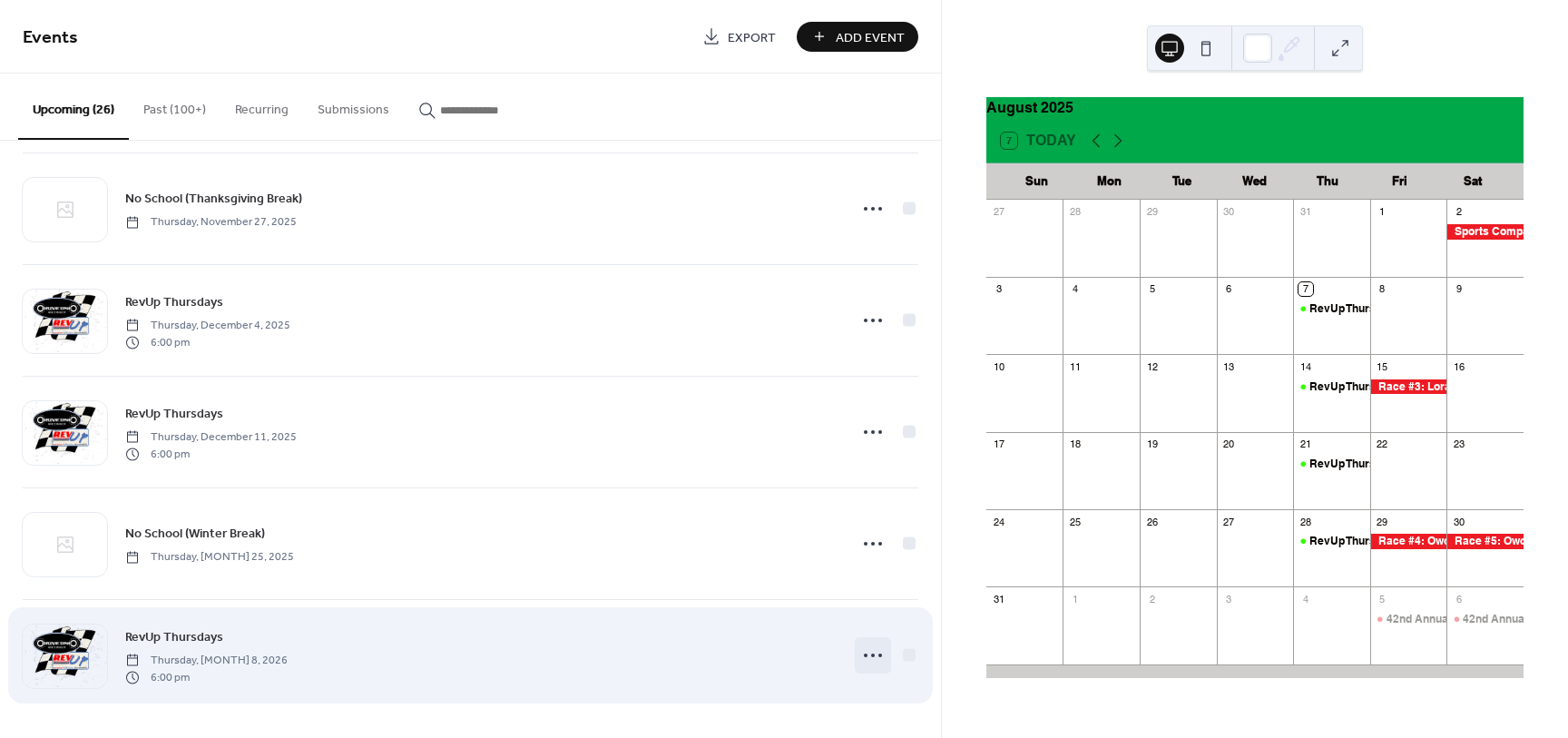 click 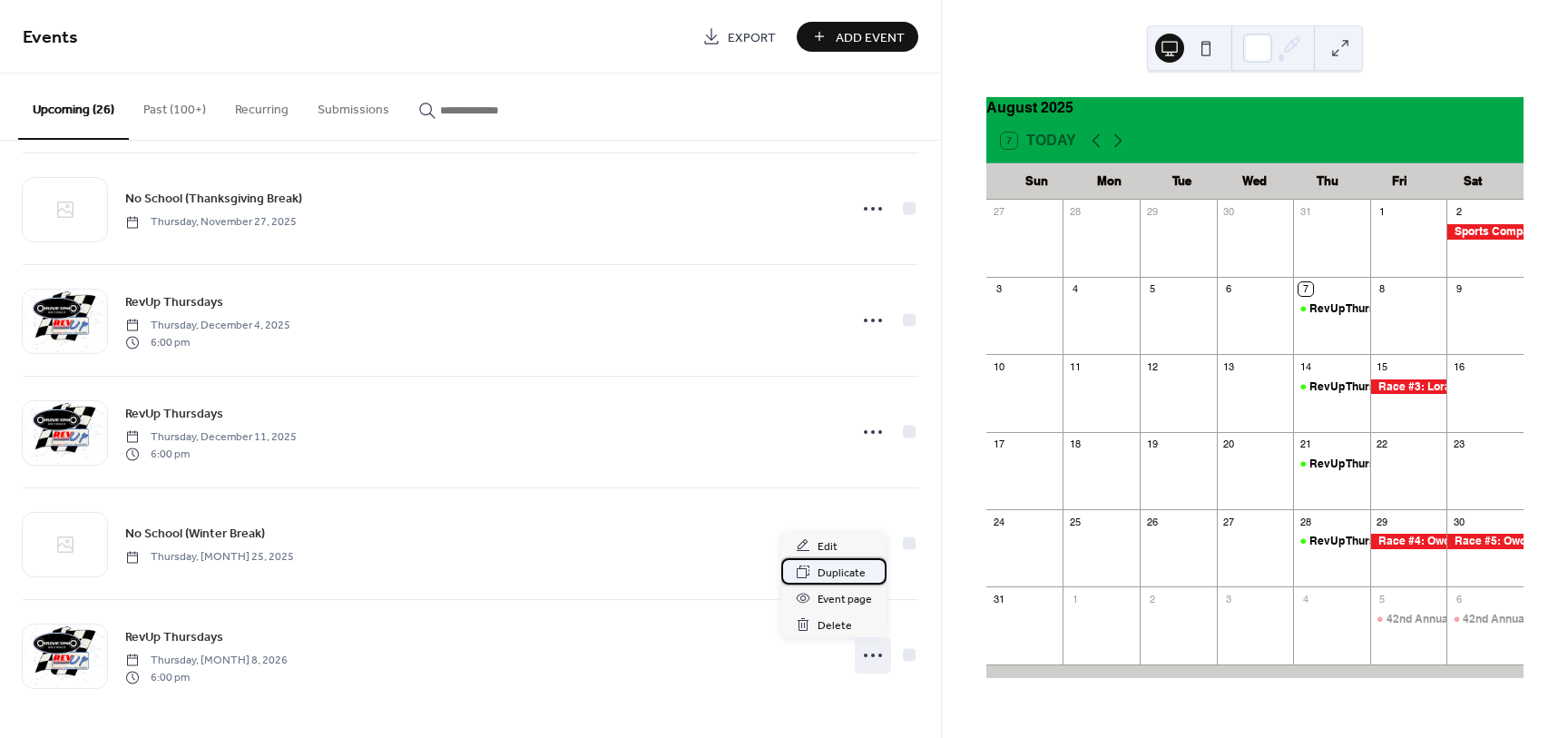 click on "Duplicate" at bounding box center [841, 573] 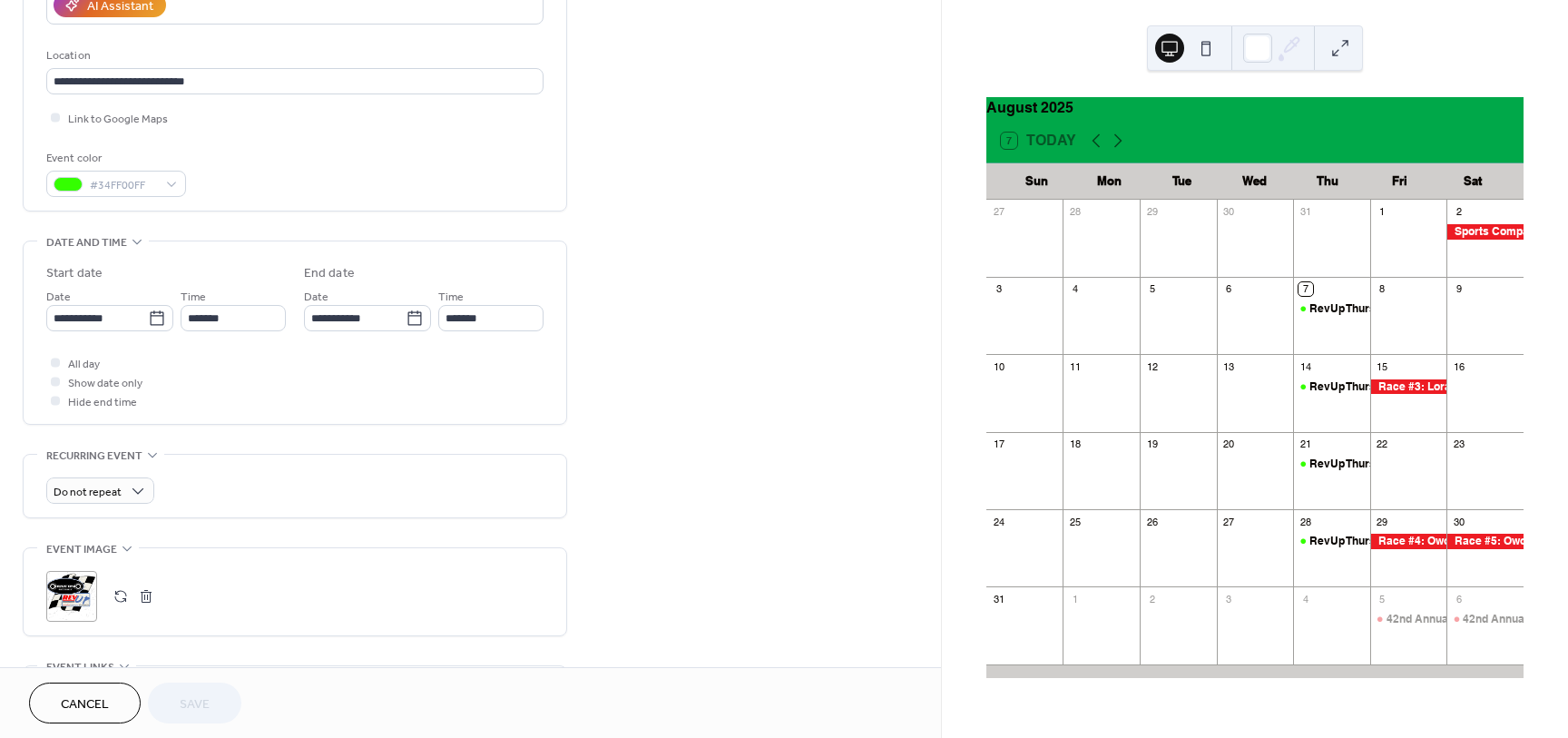 scroll, scrollTop: 340, scrollLeft: 0, axis: vertical 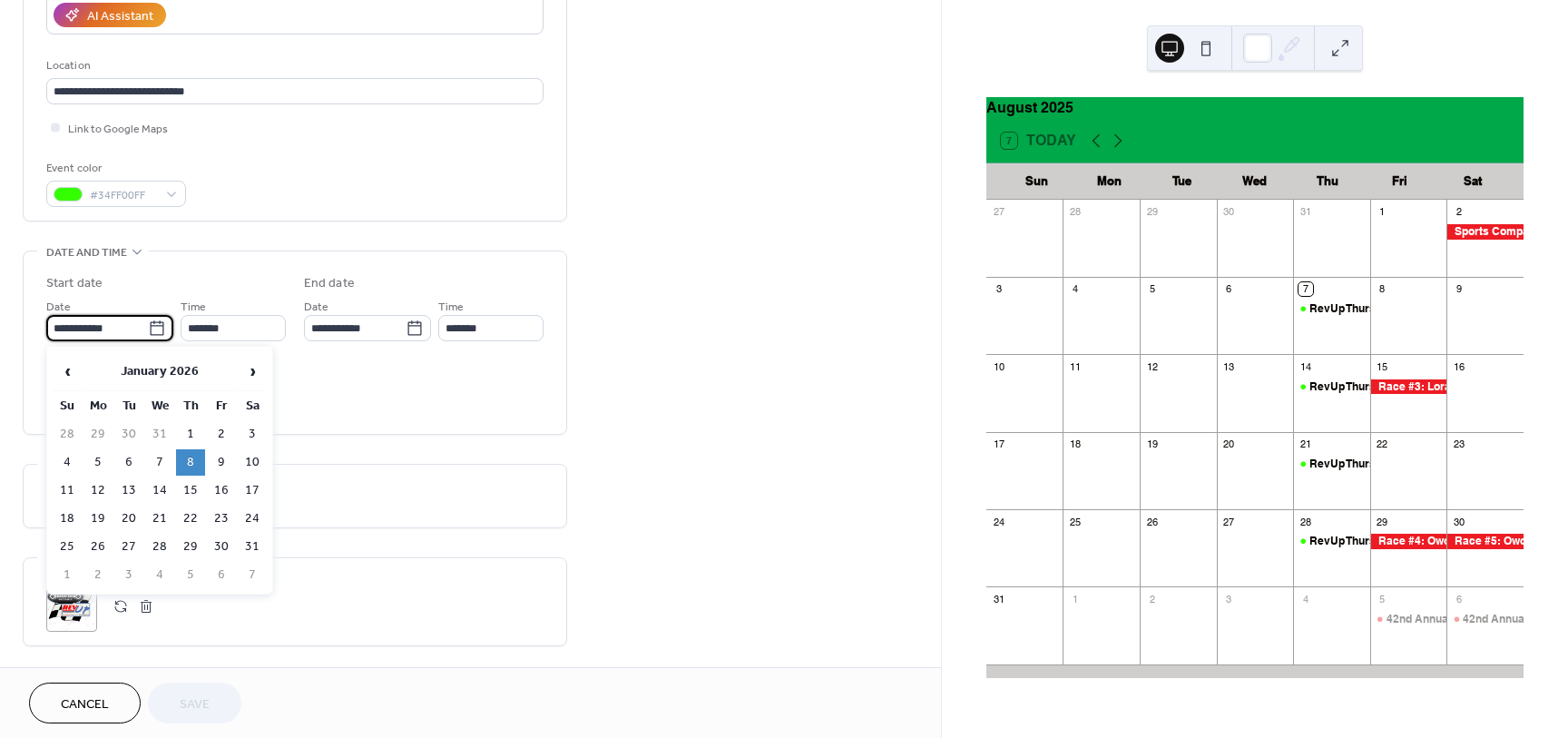 click on "**********" at bounding box center [97, 328] 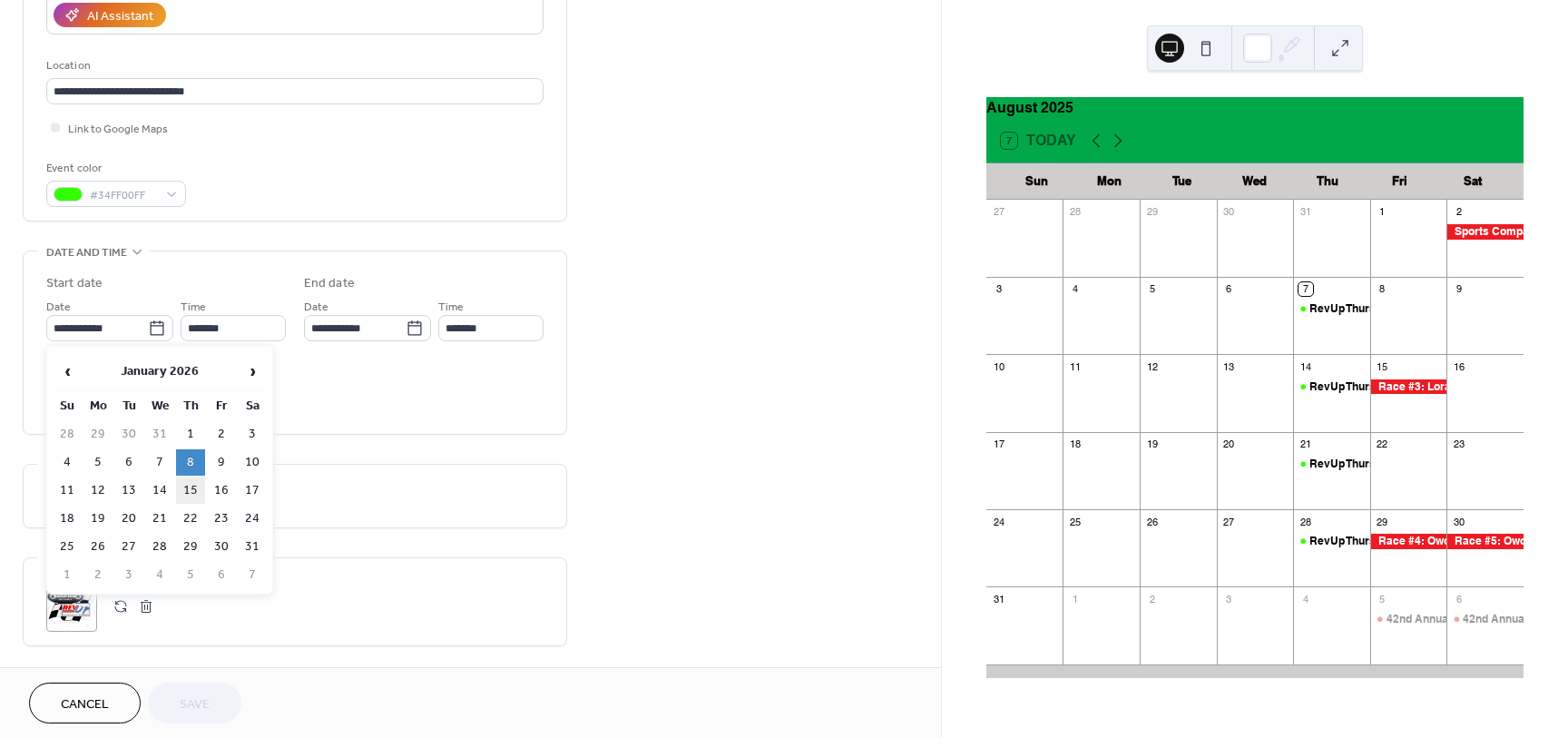 click on "15" at bounding box center [191, 490] 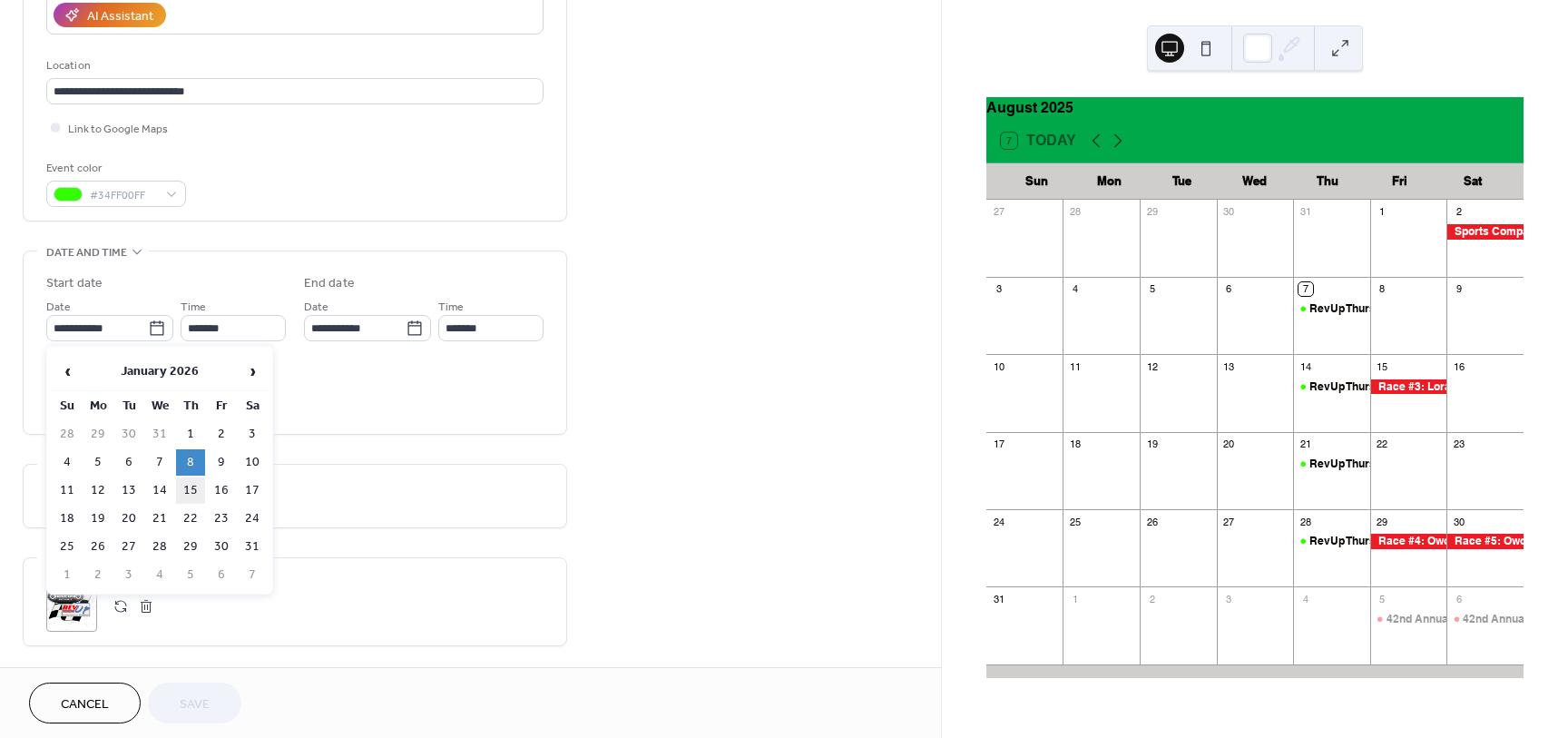 type on "**********" 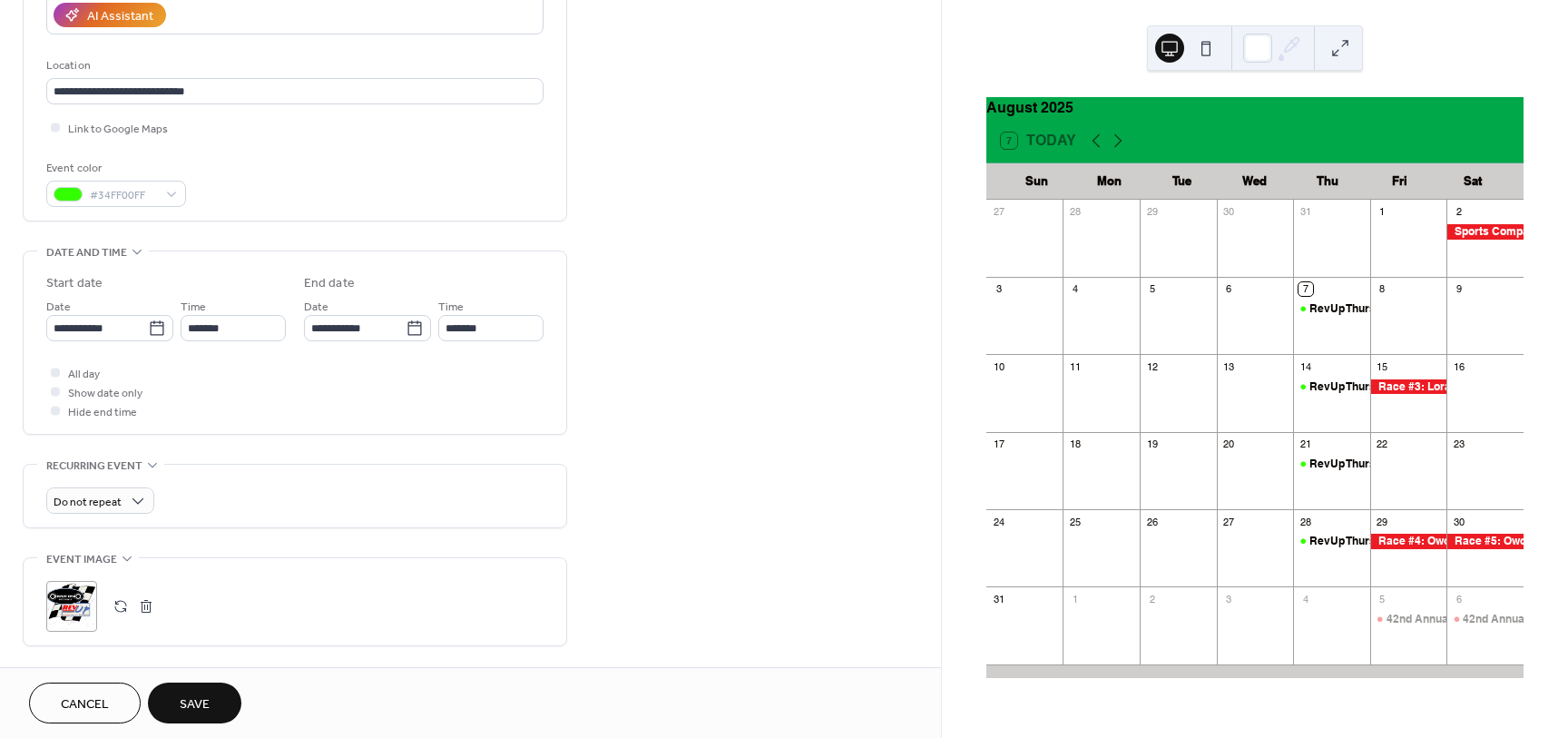 click on "Save" at bounding box center (194, 703) 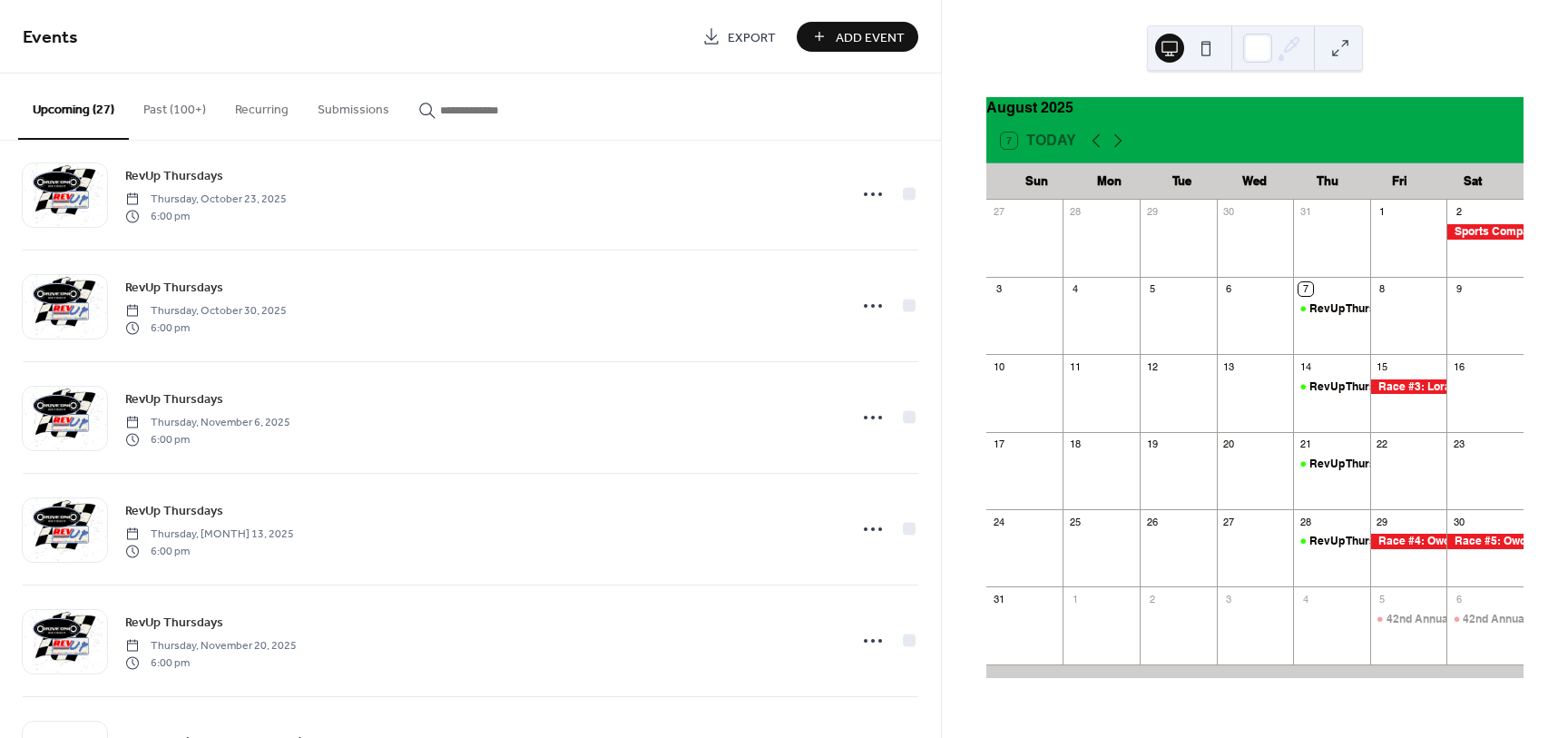 scroll, scrollTop: 2471, scrollLeft: 0, axis: vertical 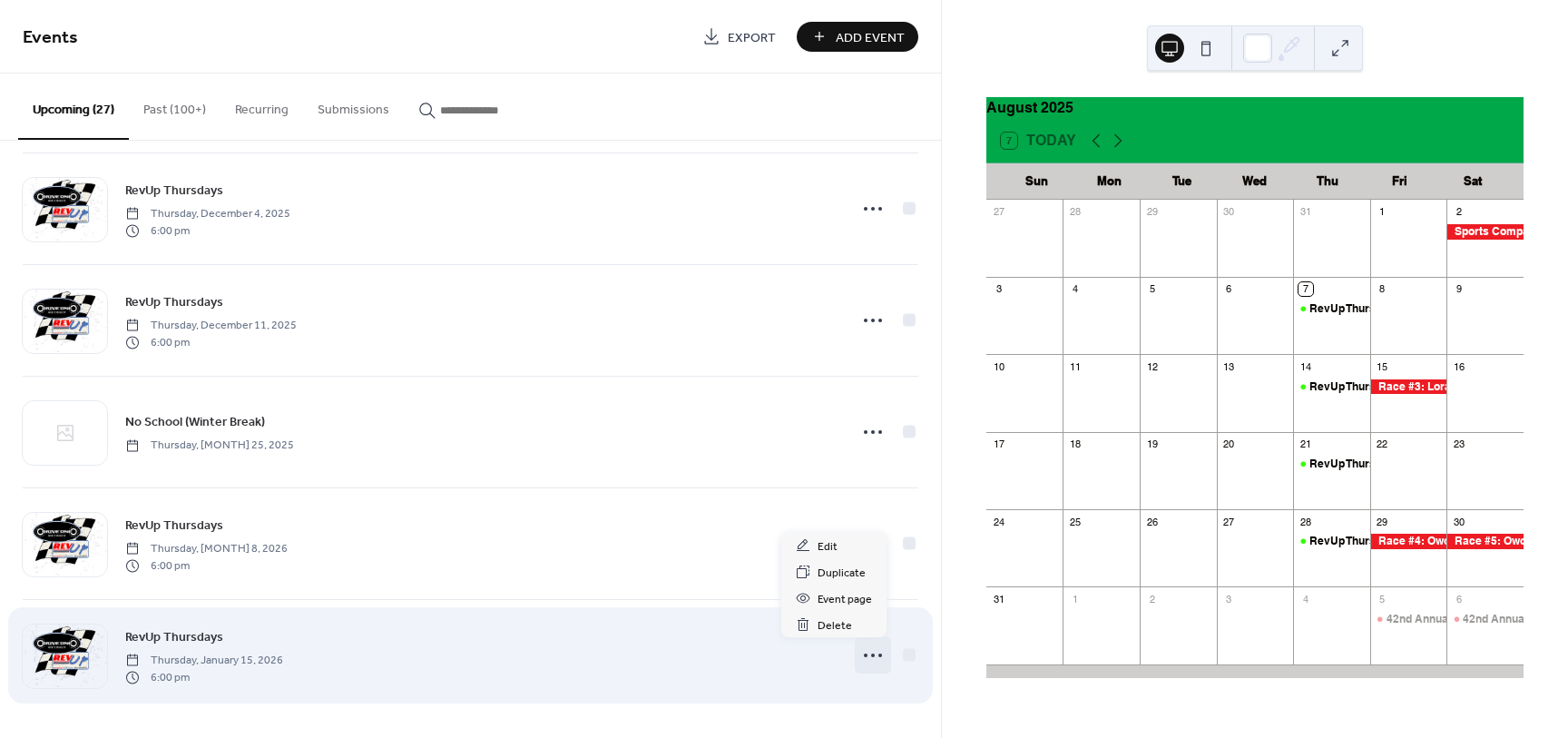 click 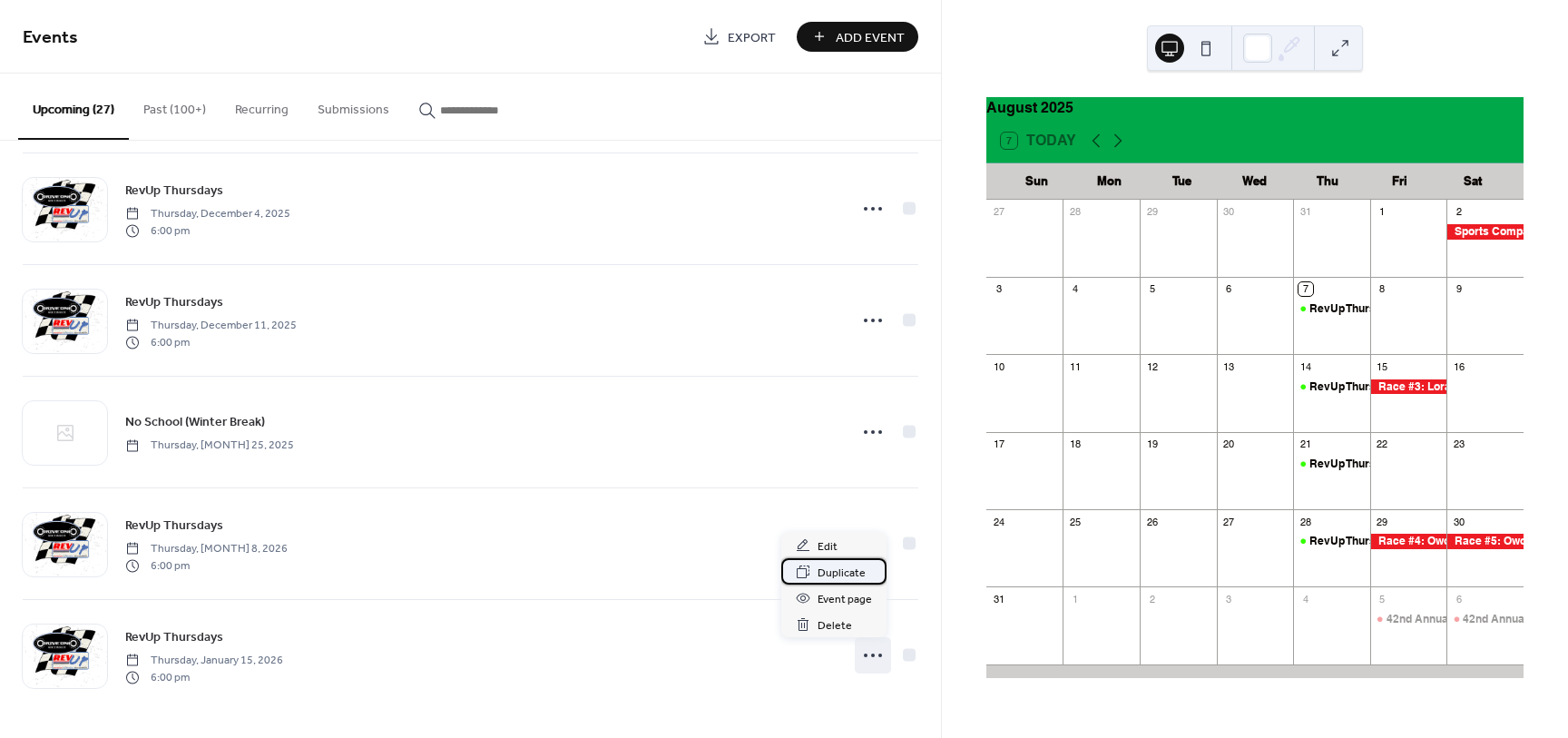 click on "Duplicate" at bounding box center [841, 573] 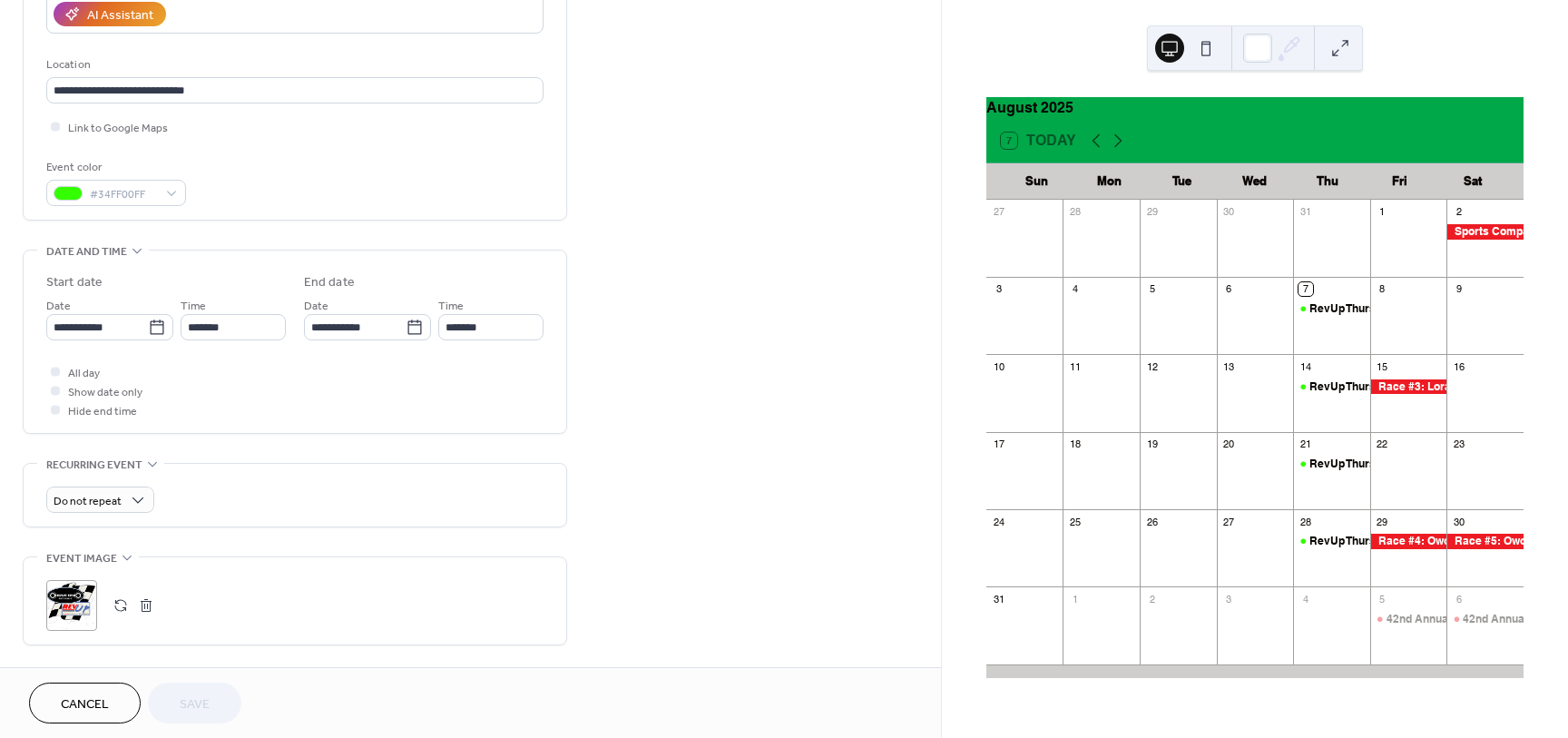 scroll, scrollTop: 455, scrollLeft: 0, axis: vertical 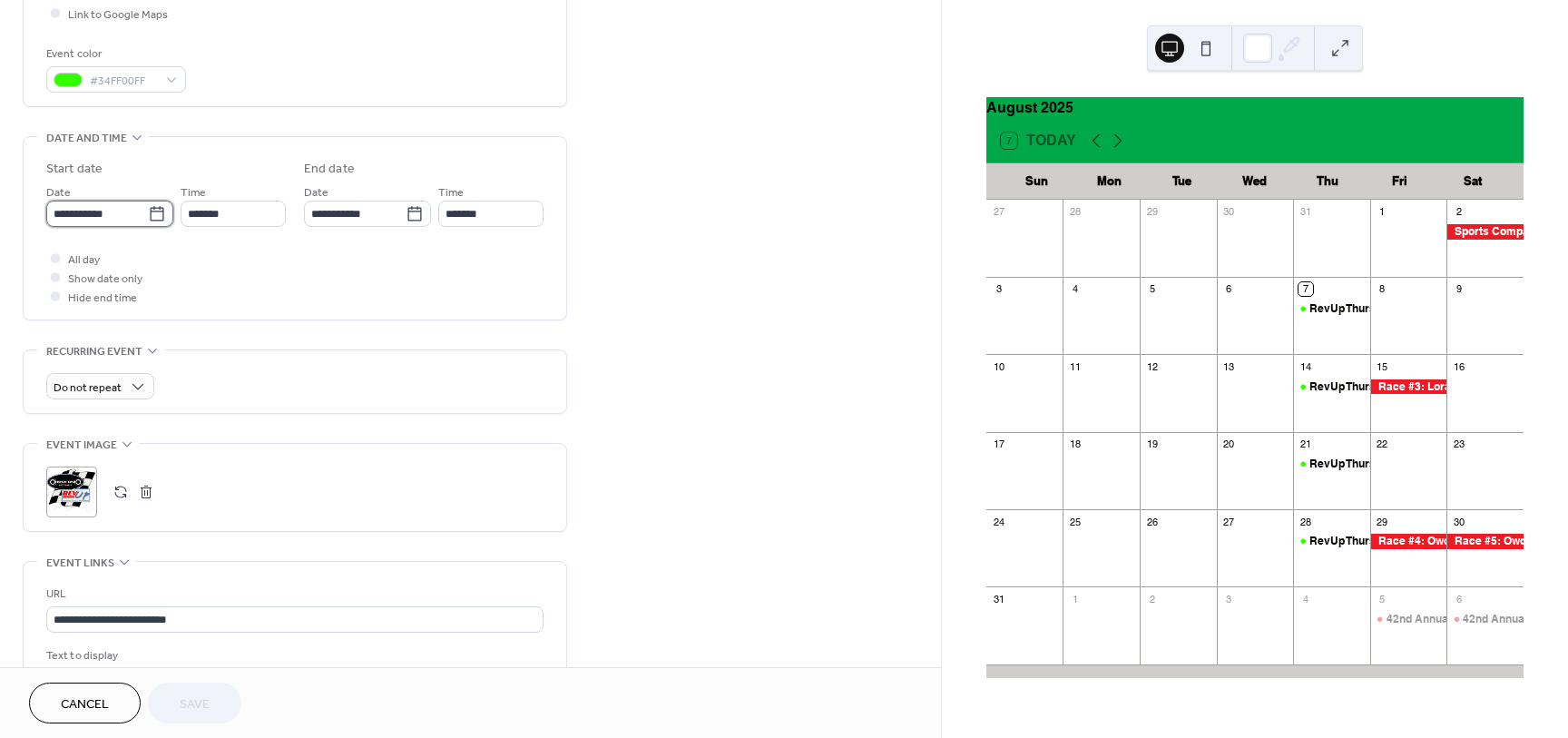 click on "**********" at bounding box center (97, 213) 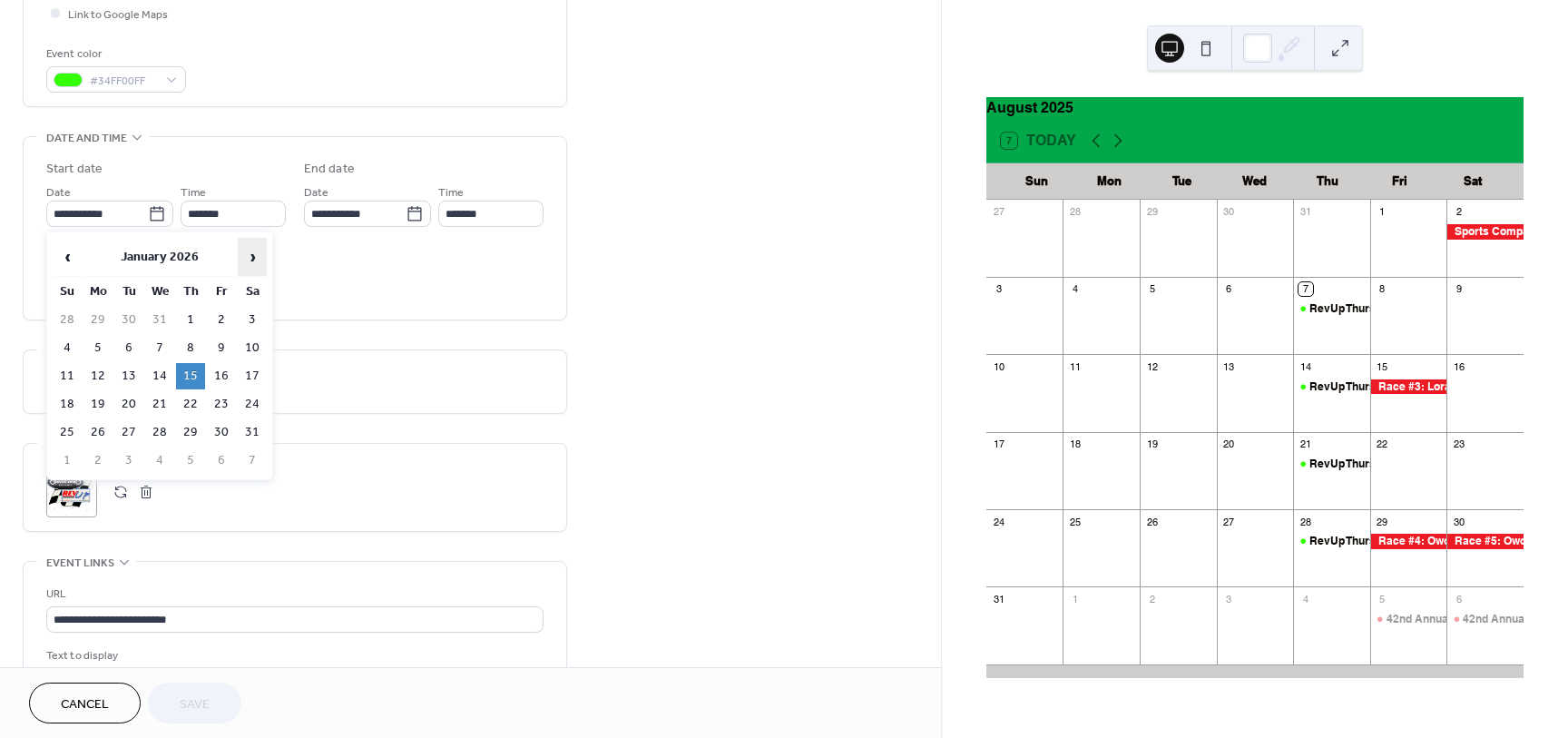 click on "›" at bounding box center [252, 257] 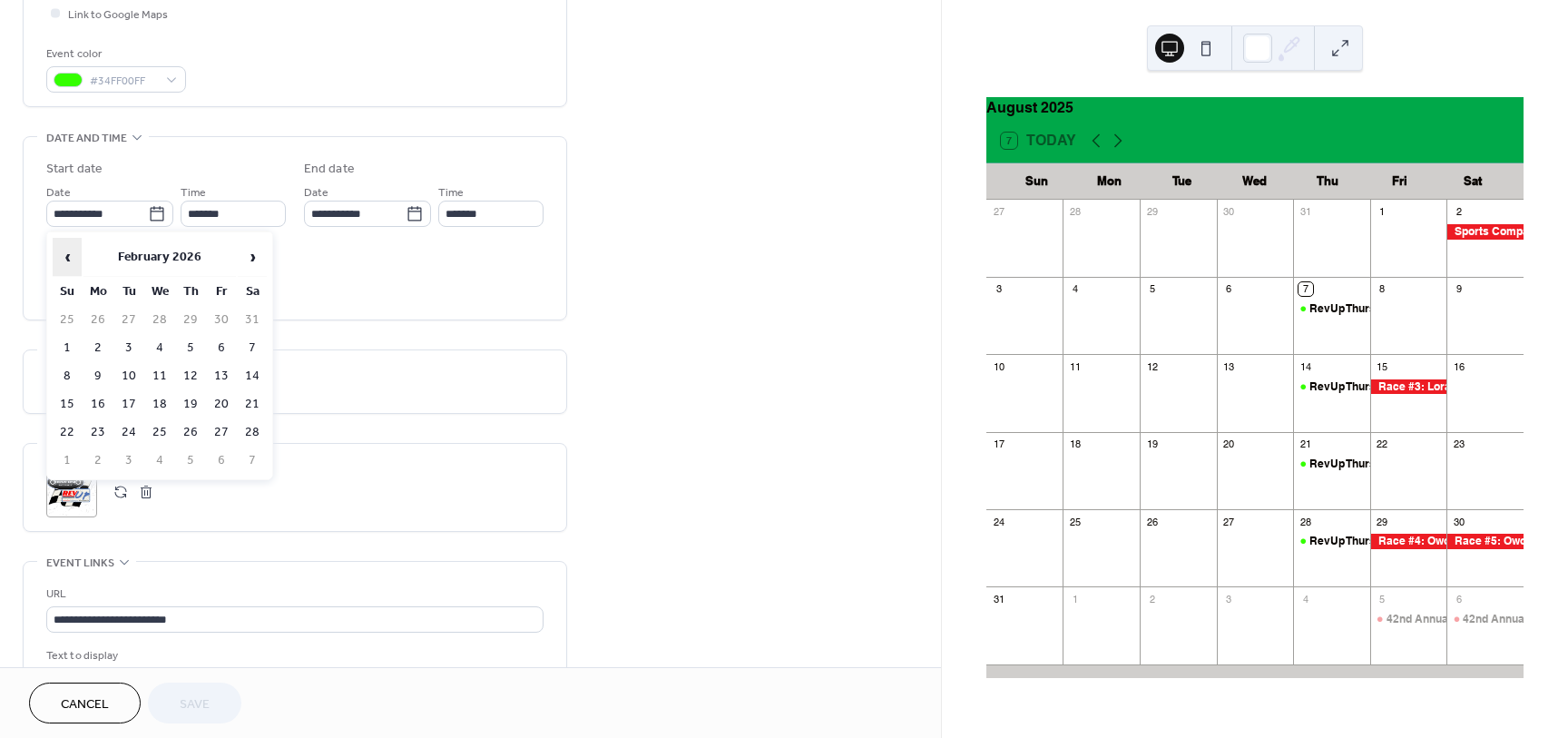 click on "‹" at bounding box center (67, 257) 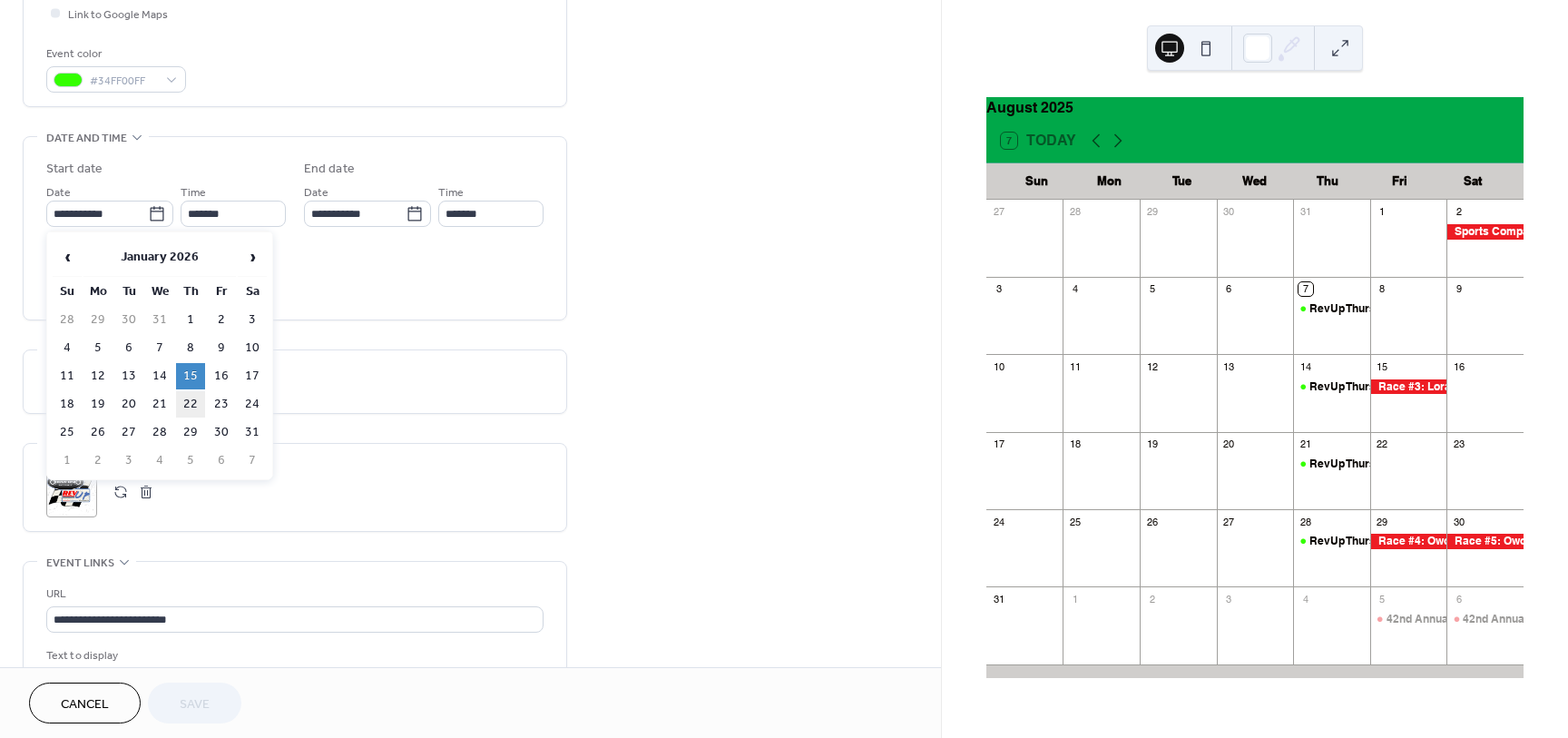 click on "22" at bounding box center [191, 404] 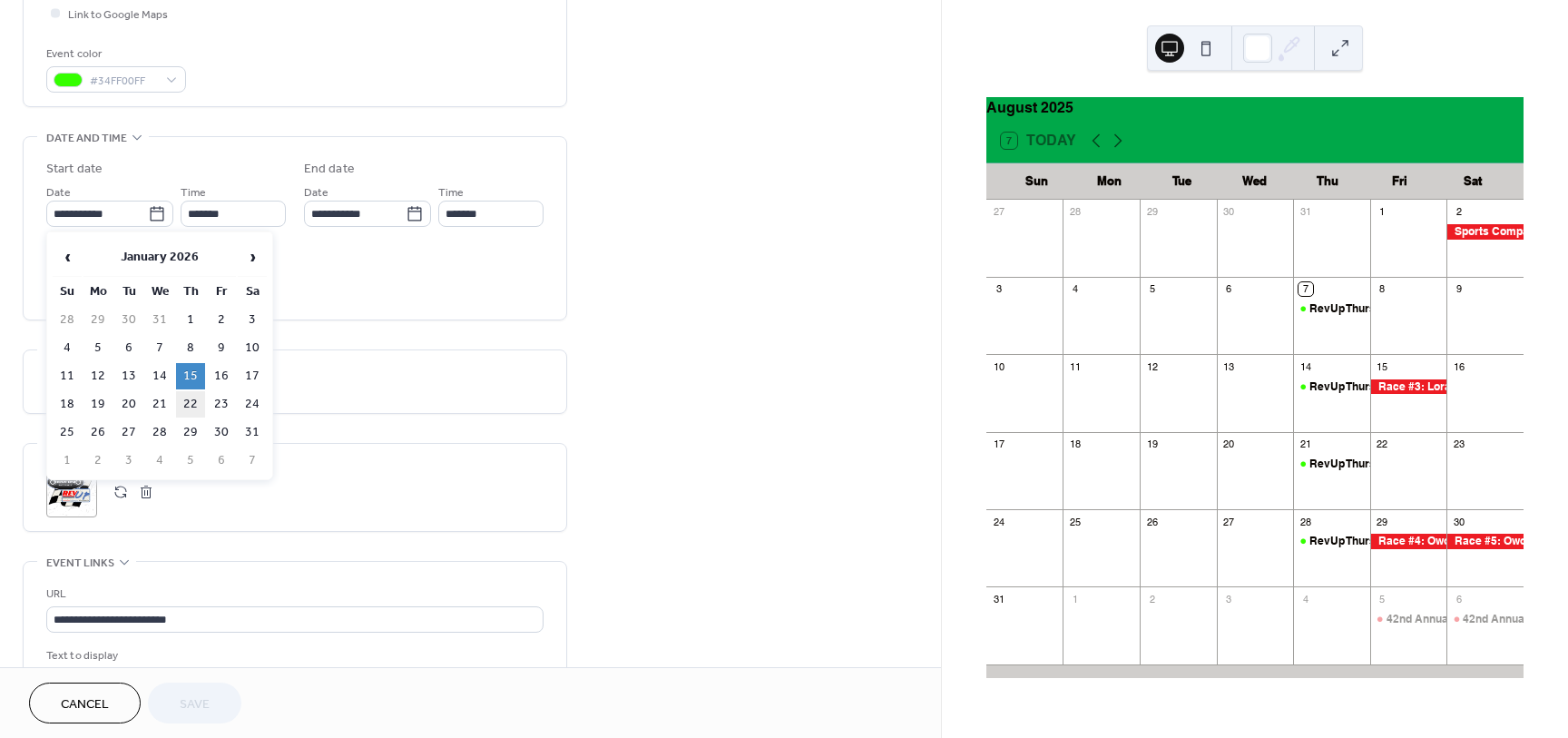 type on "**********" 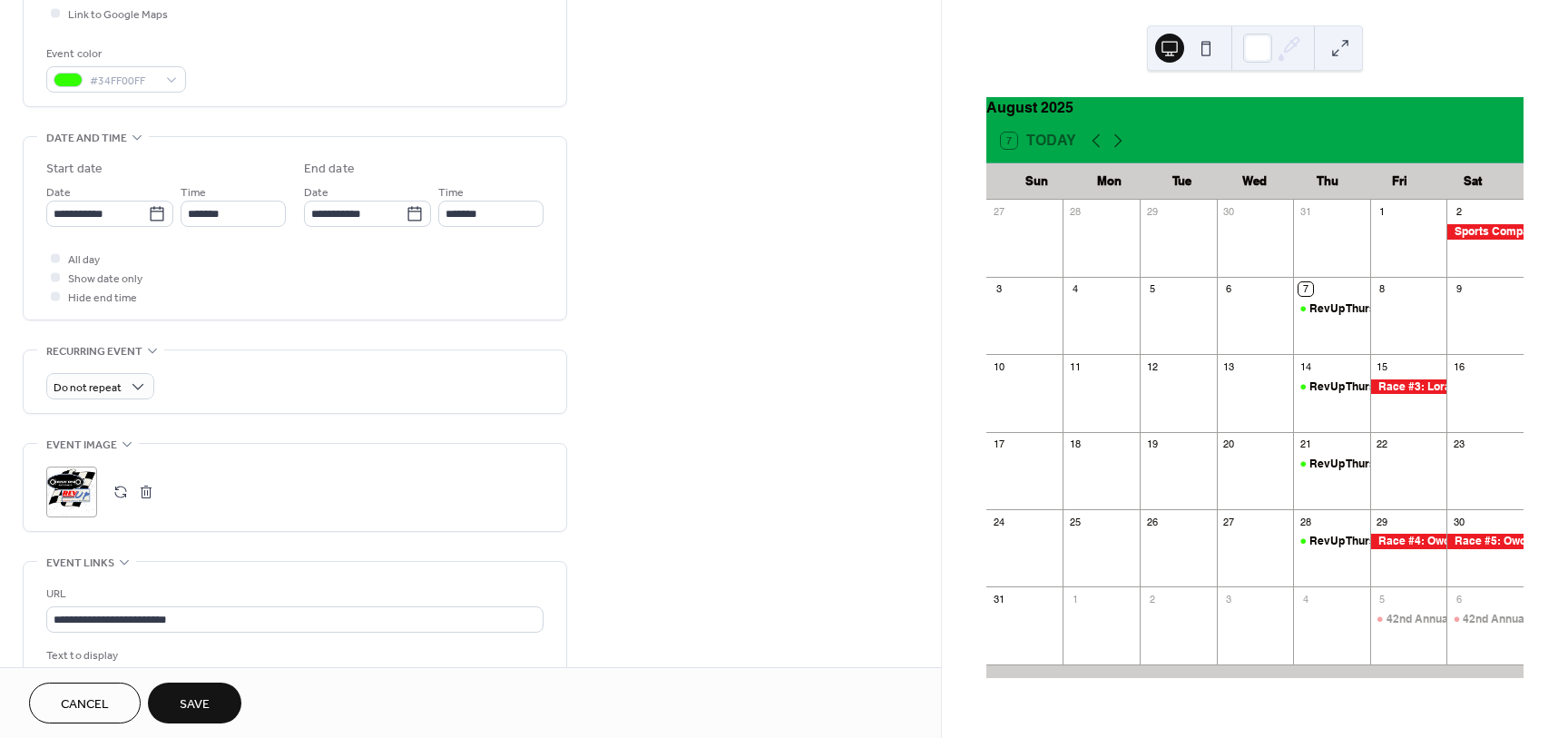 click on "Save" at bounding box center (194, 704) 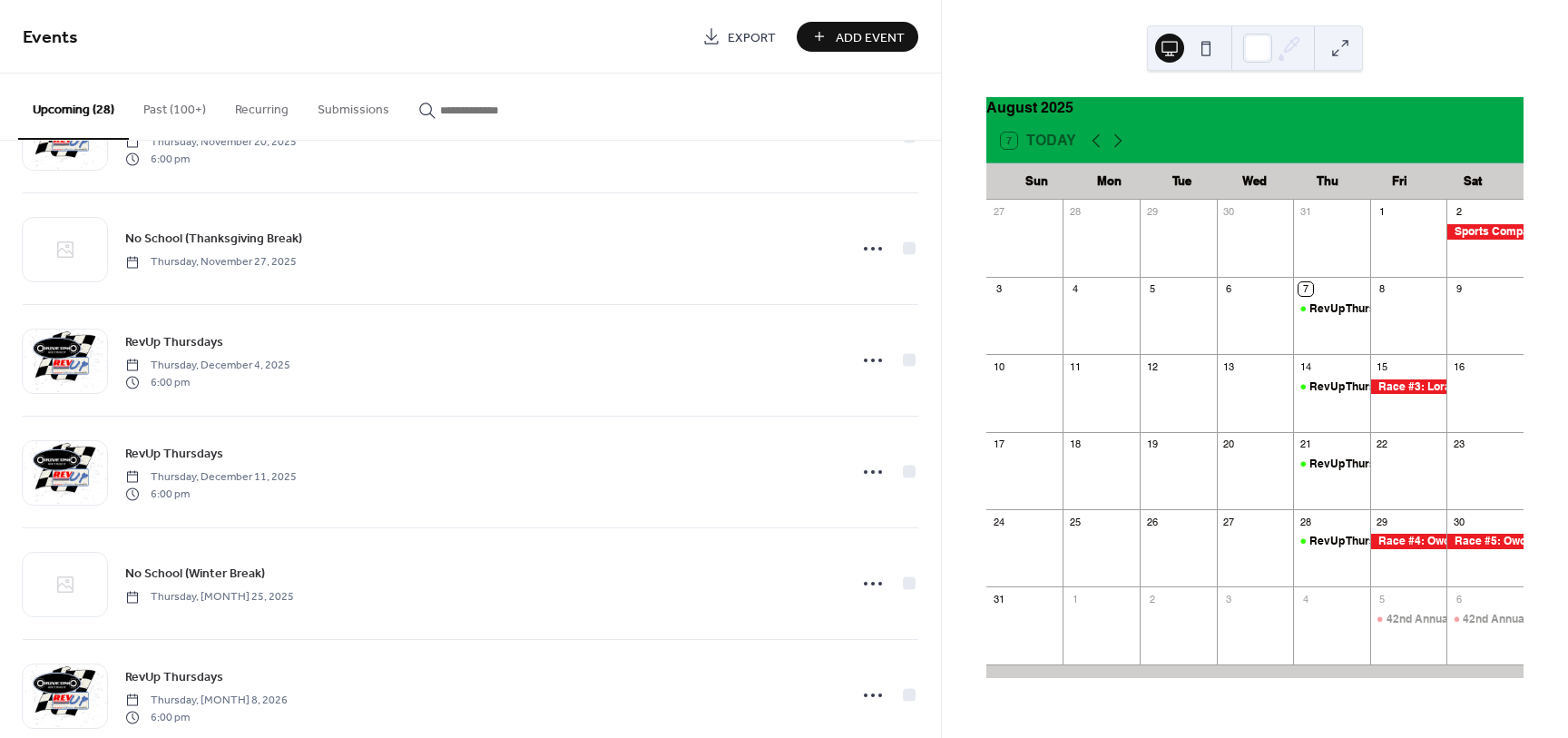 scroll, scrollTop: 2583, scrollLeft: 0, axis: vertical 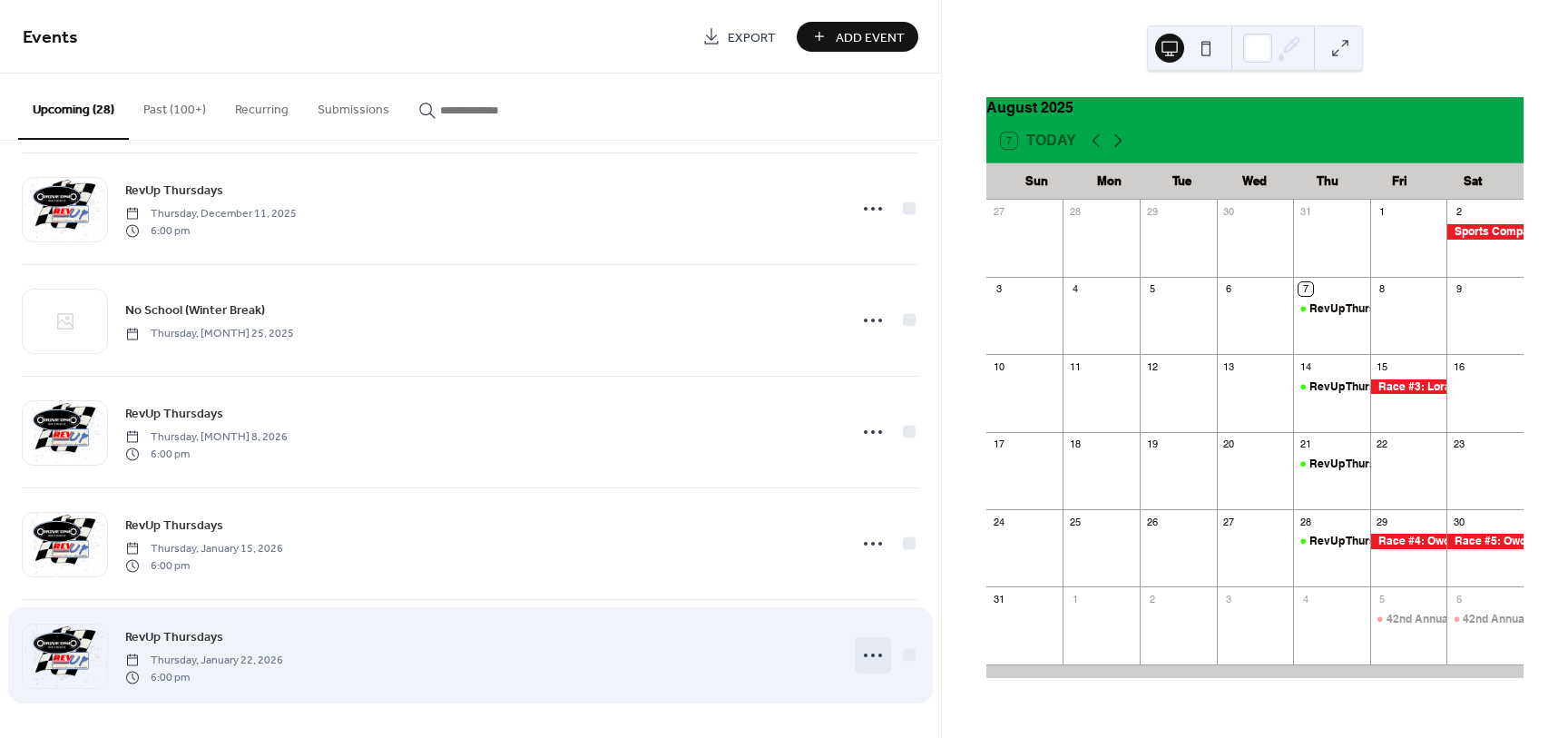 click 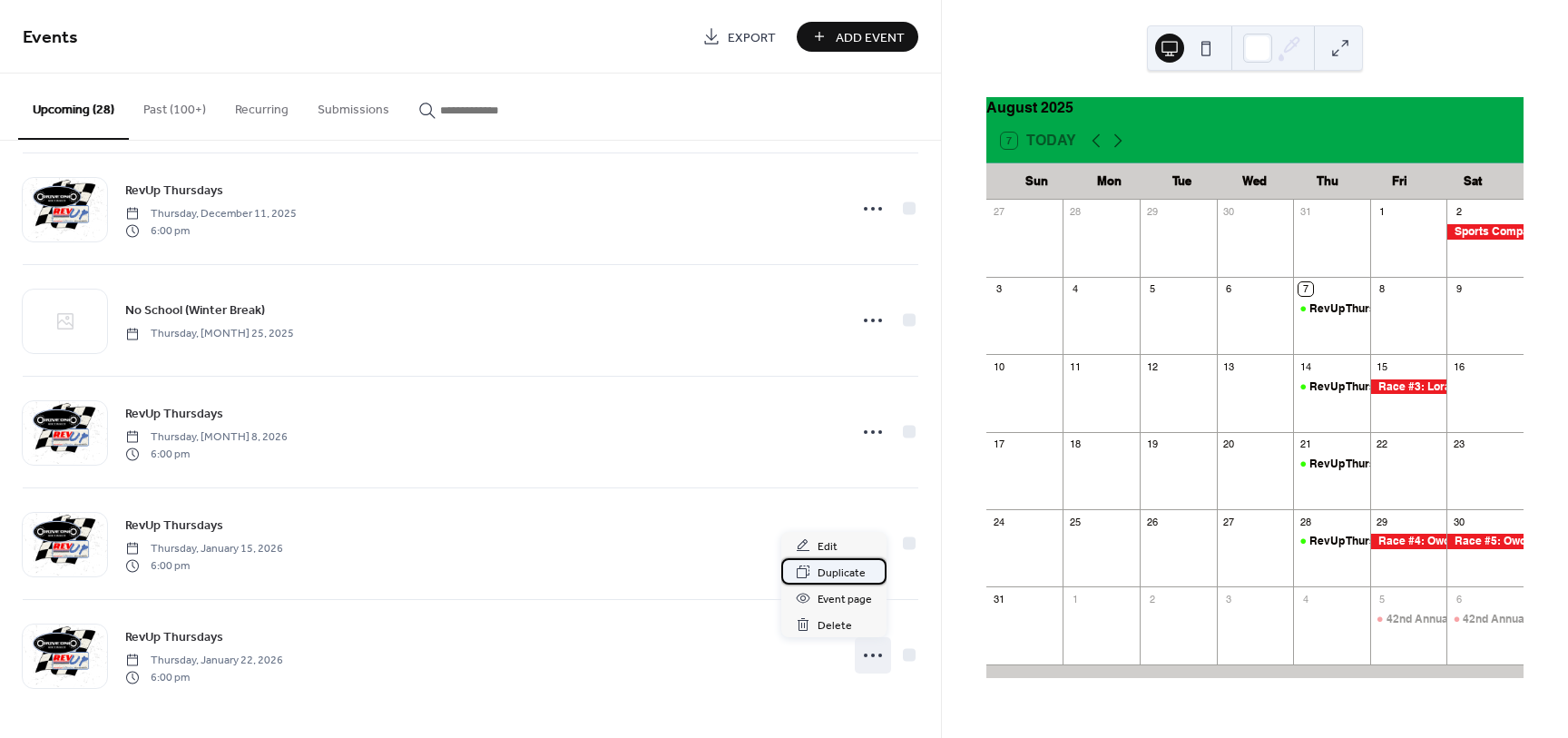 click on "Duplicate" at bounding box center [841, 573] 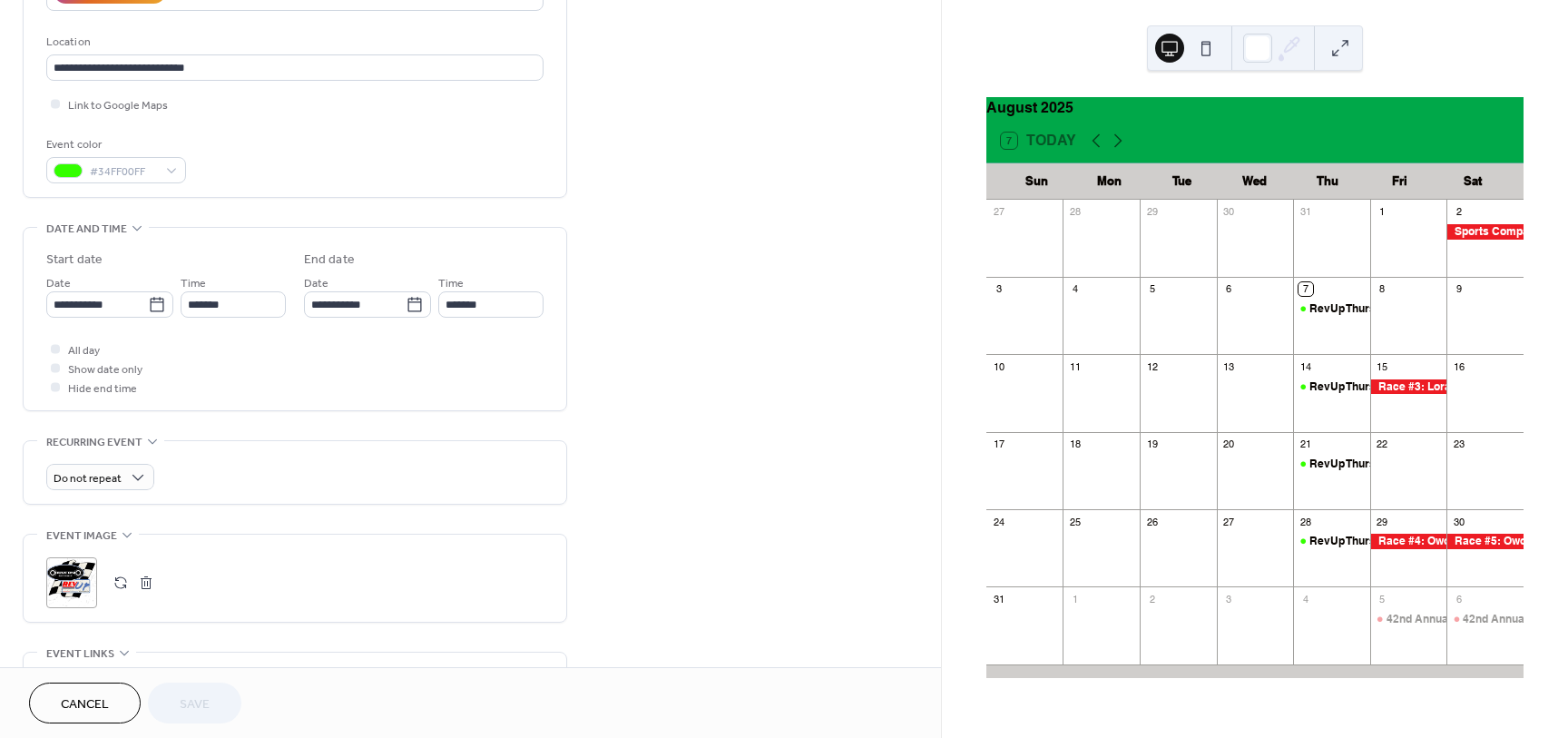 scroll, scrollTop: 340, scrollLeft: 0, axis: vertical 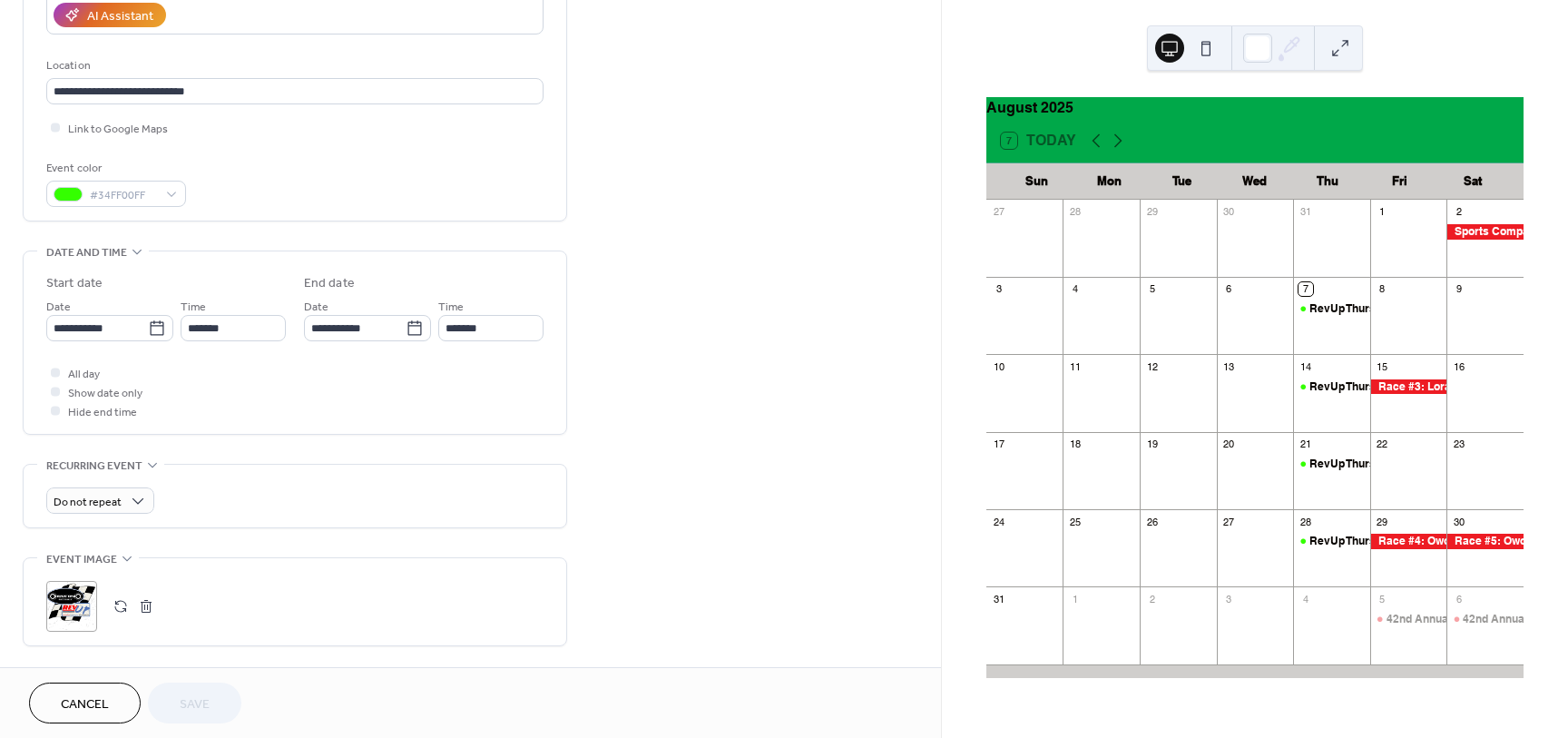 click on "**********" at bounding box center (295, 347) 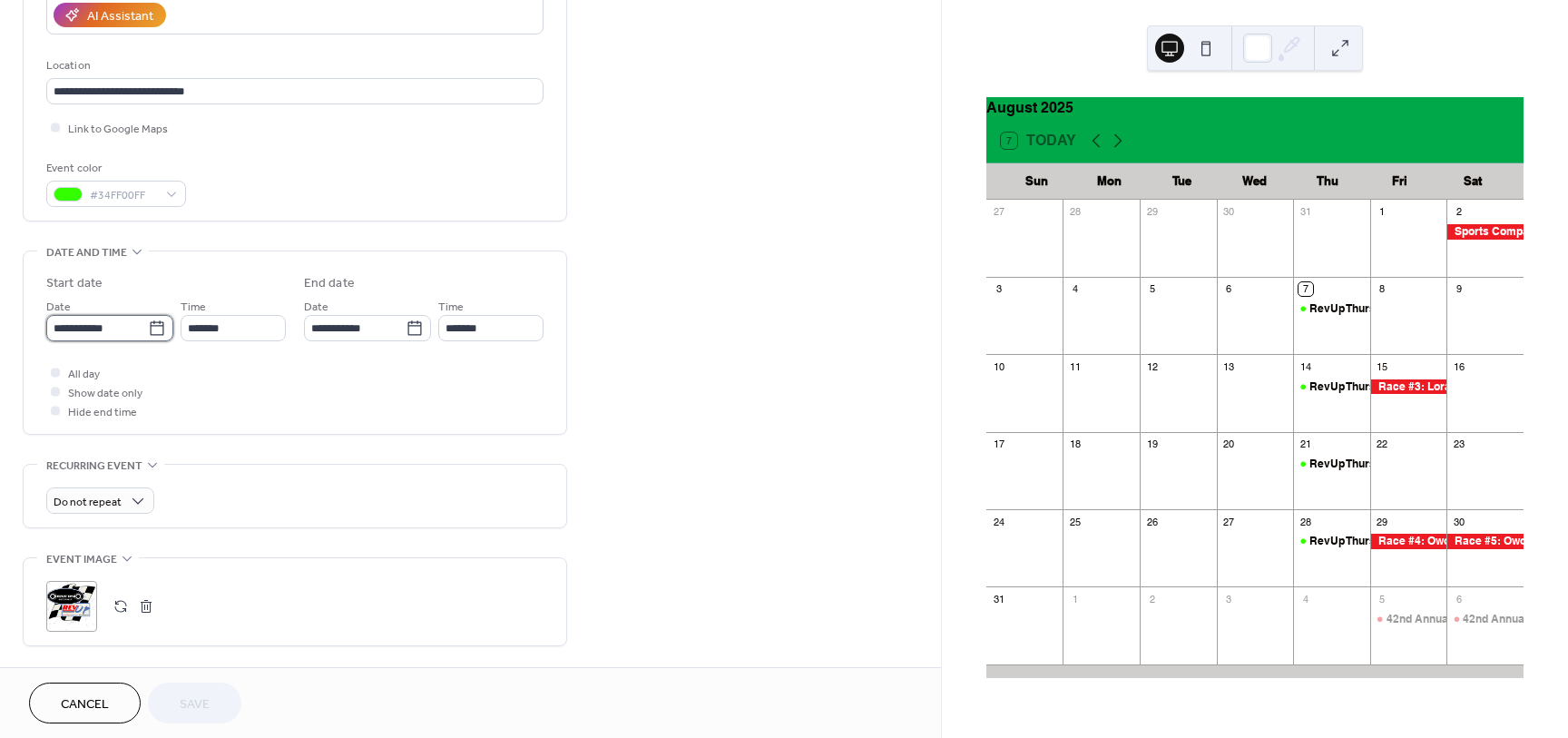 click on "**********" at bounding box center (97, 328) 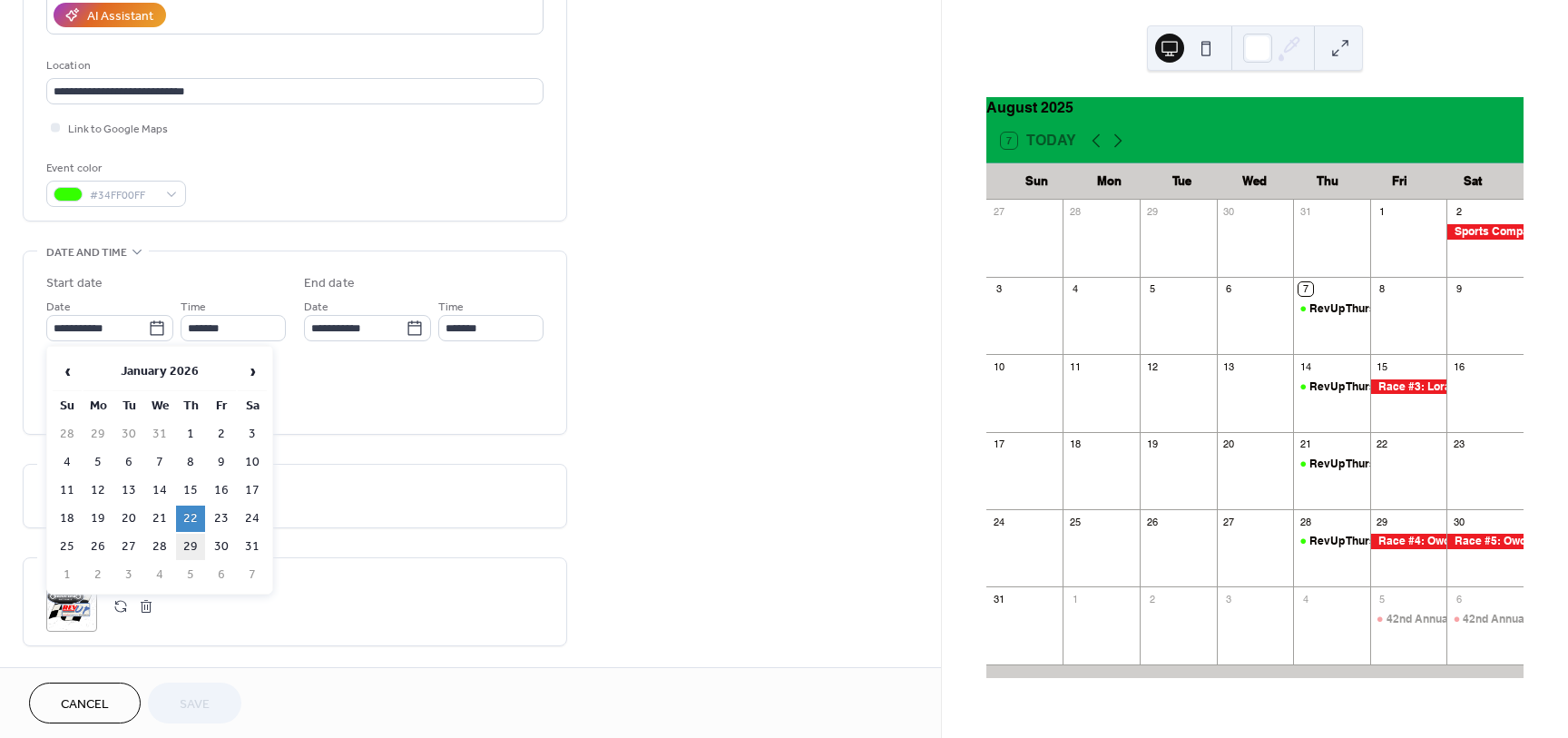 click on "29" at bounding box center (191, 546) 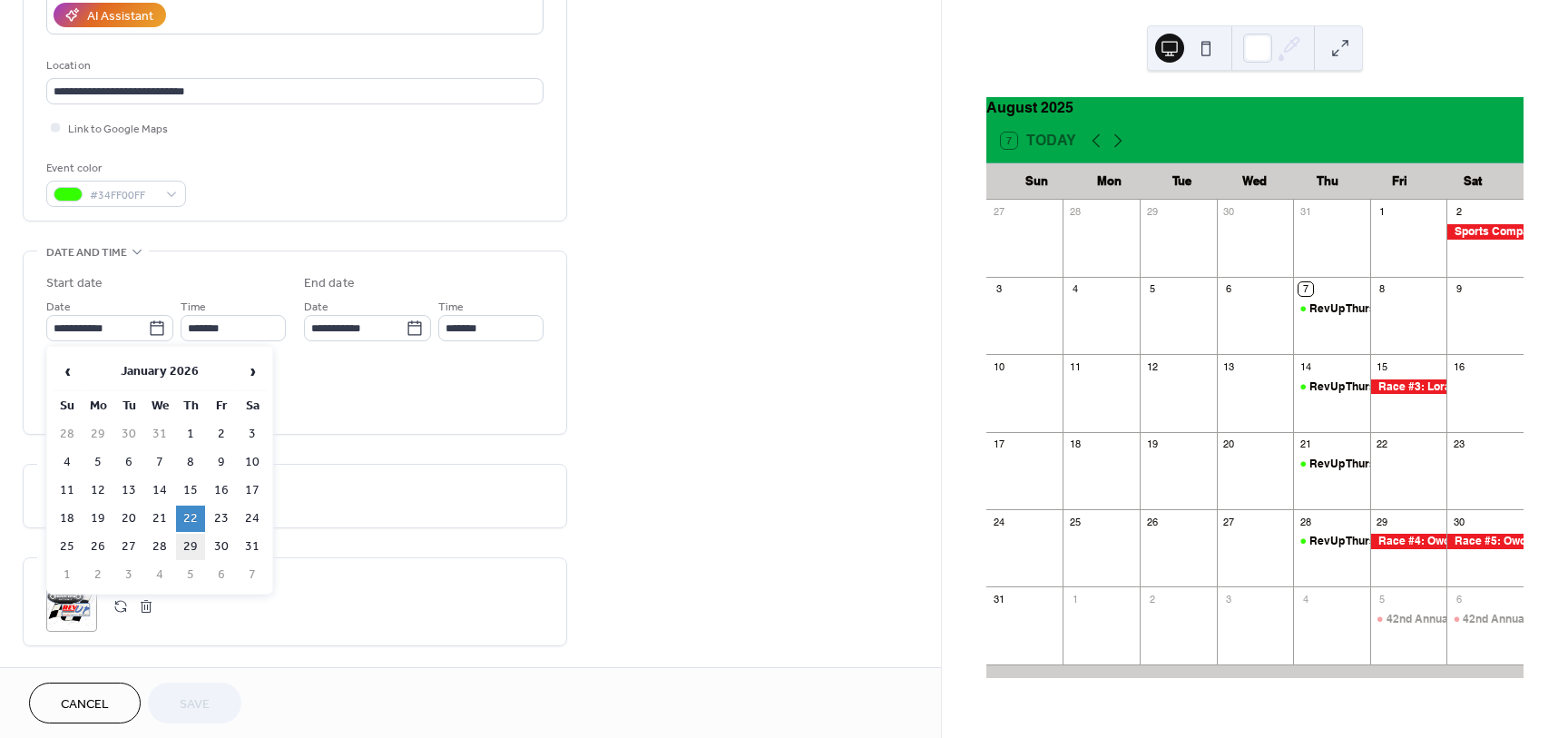type on "**********" 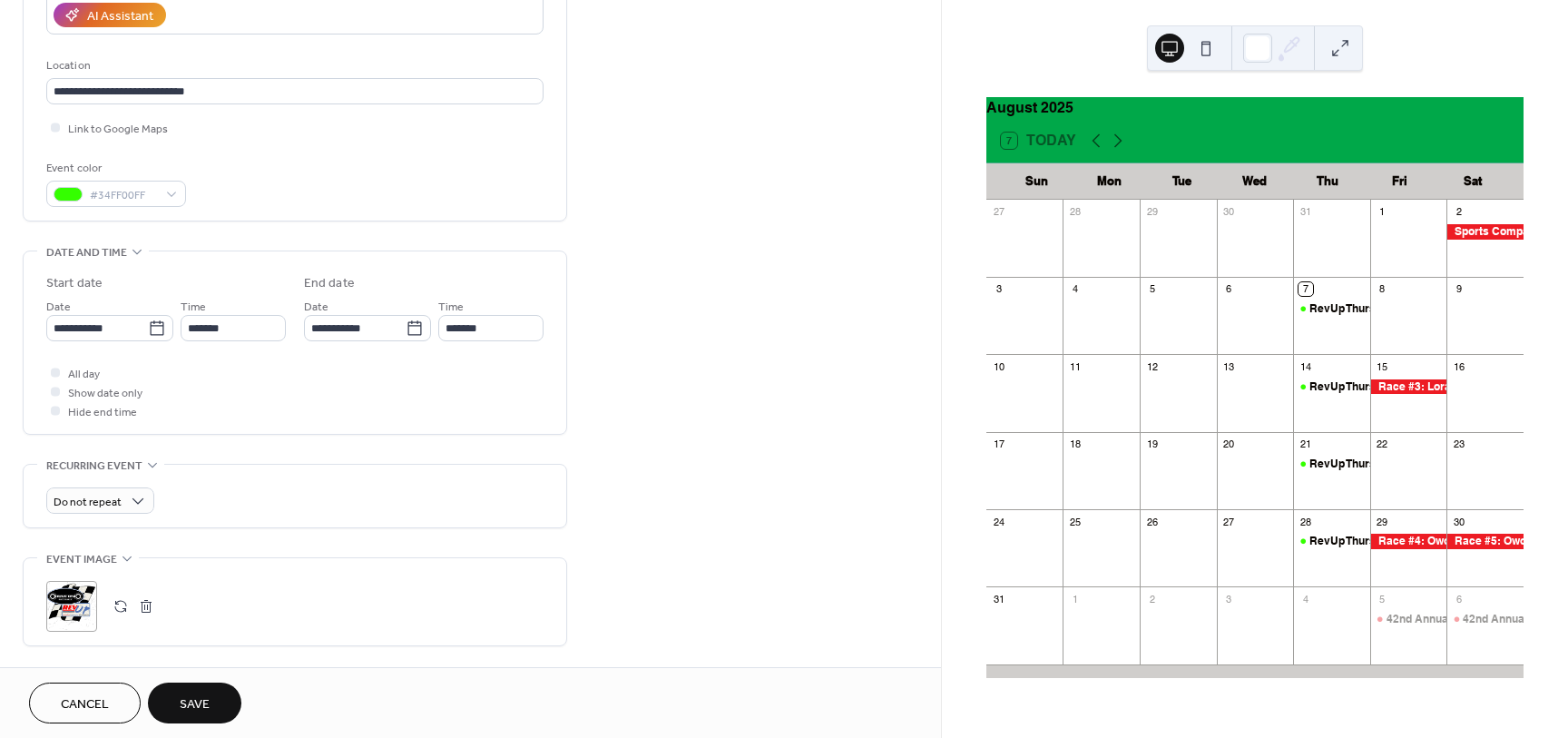 click on "Save" at bounding box center (194, 704) 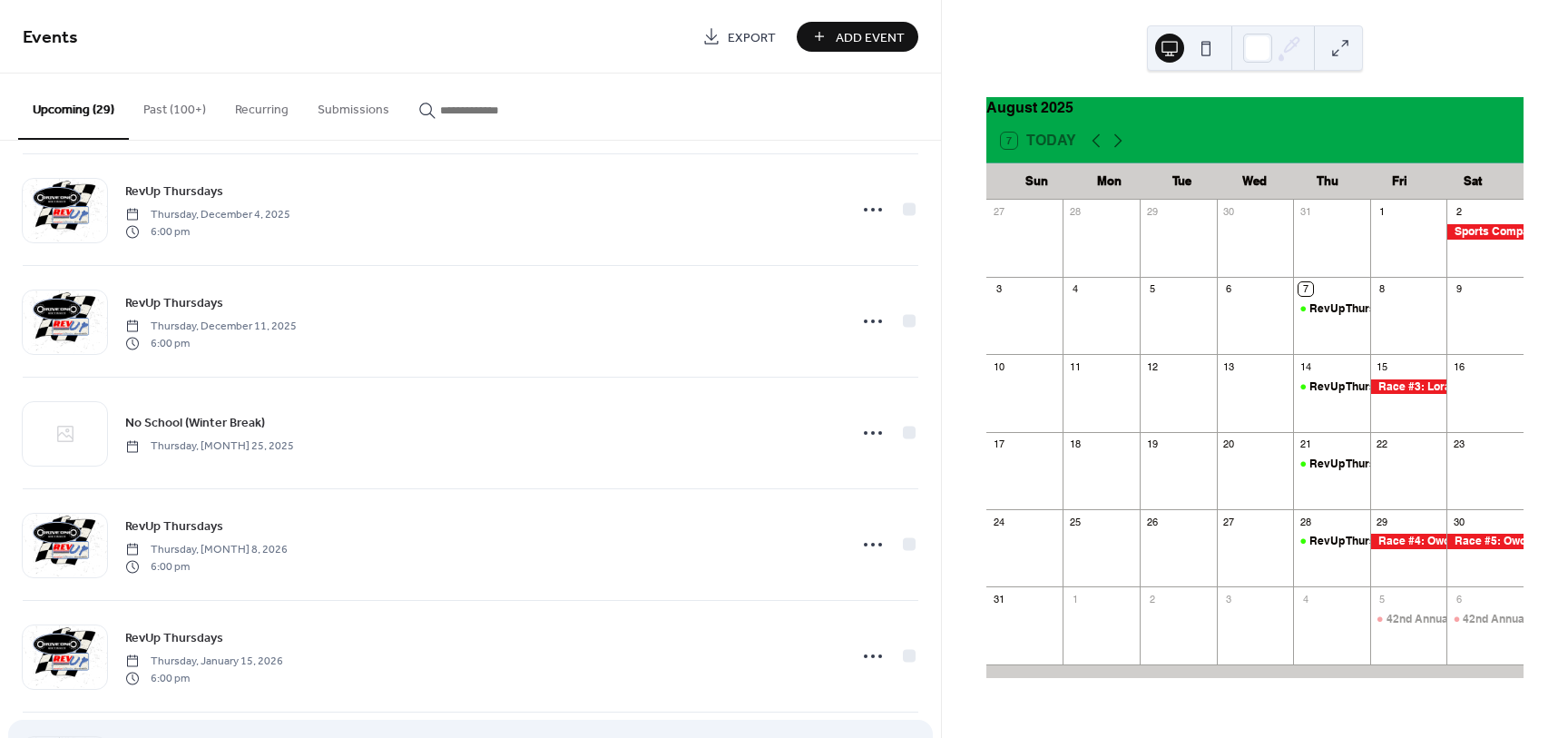 scroll, scrollTop: 2694, scrollLeft: 0, axis: vertical 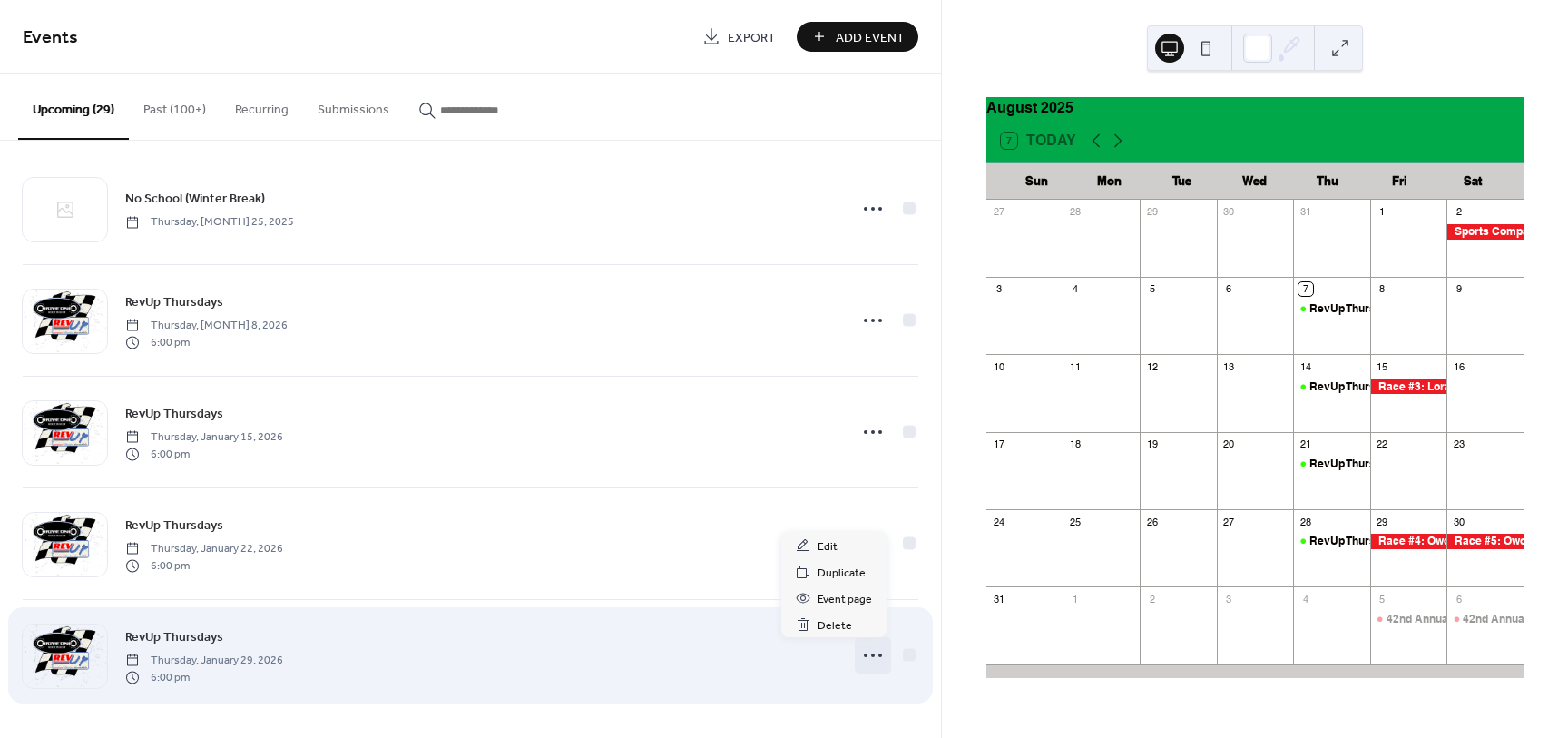 click 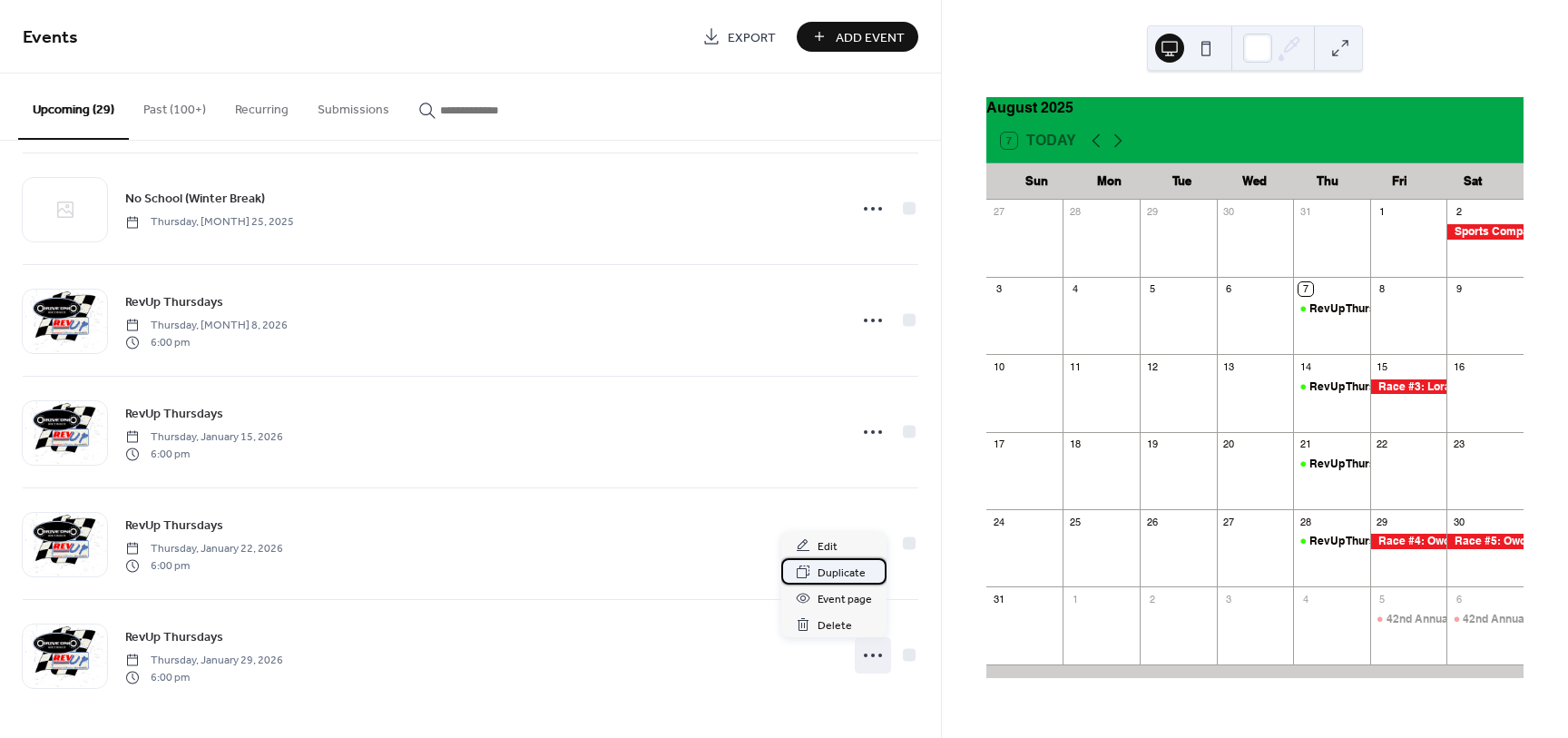 click on "Duplicate" at bounding box center (841, 573) 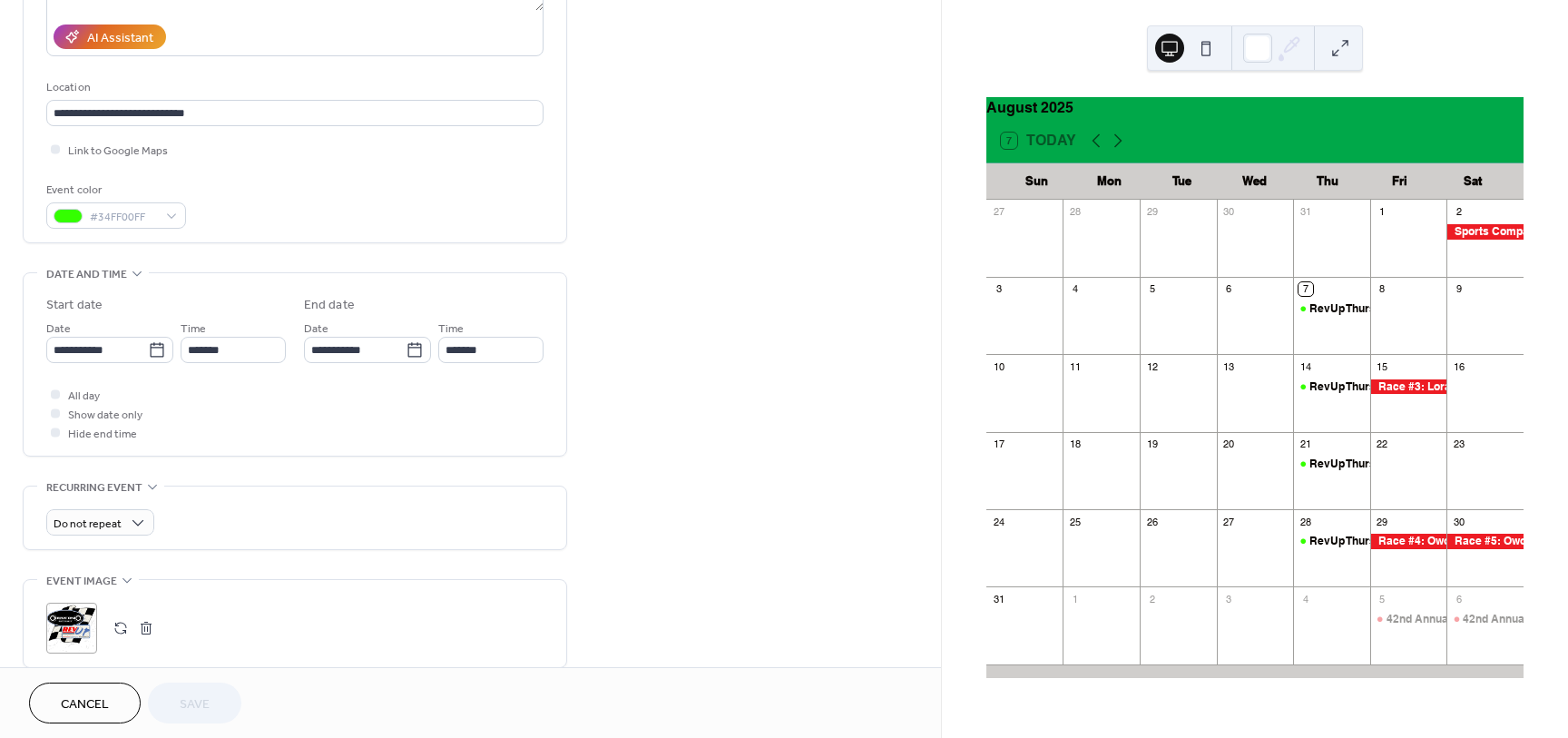 scroll, scrollTop: 228, scrollLeft: 0, axis: vertical 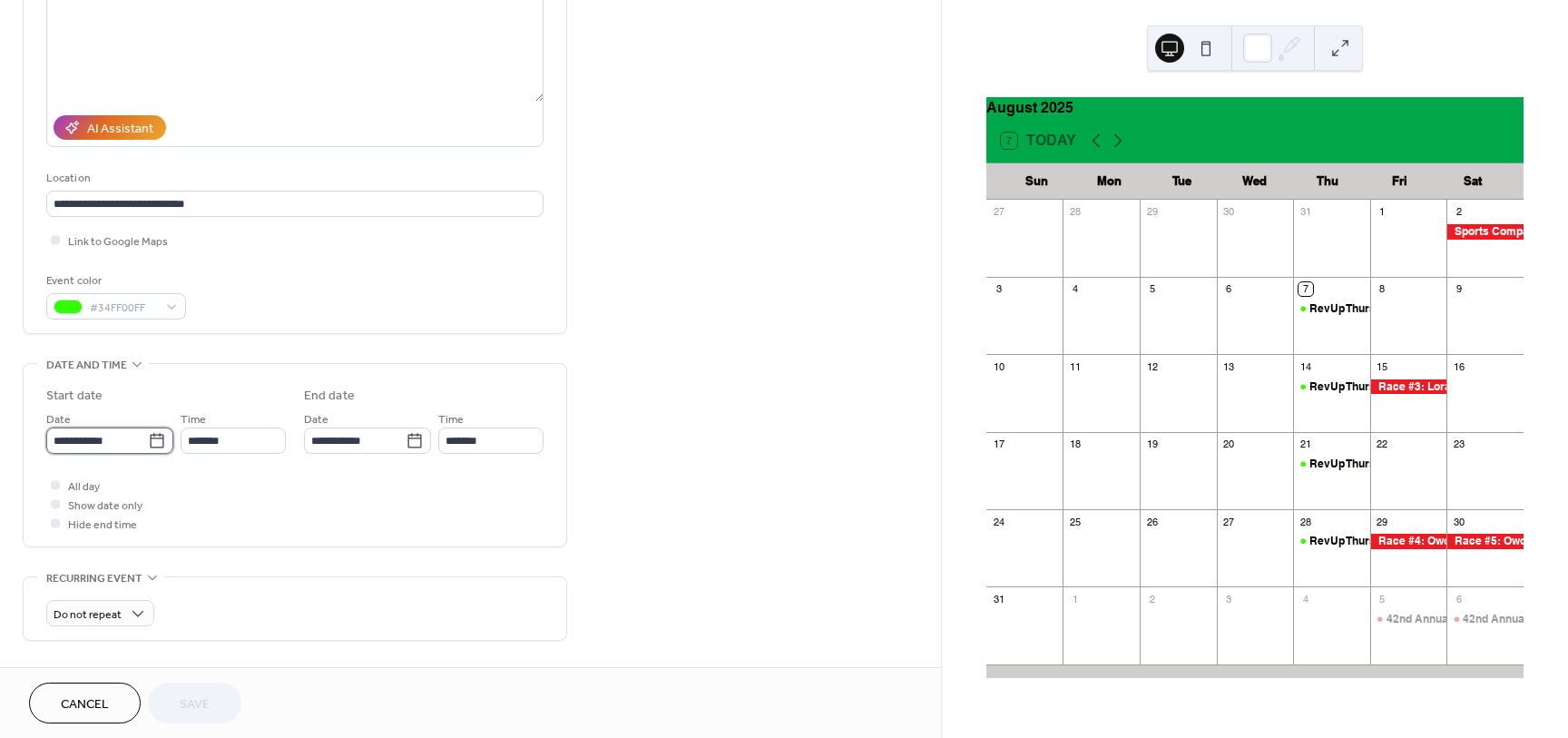 click on "**********" at bounding box center (97, 440) 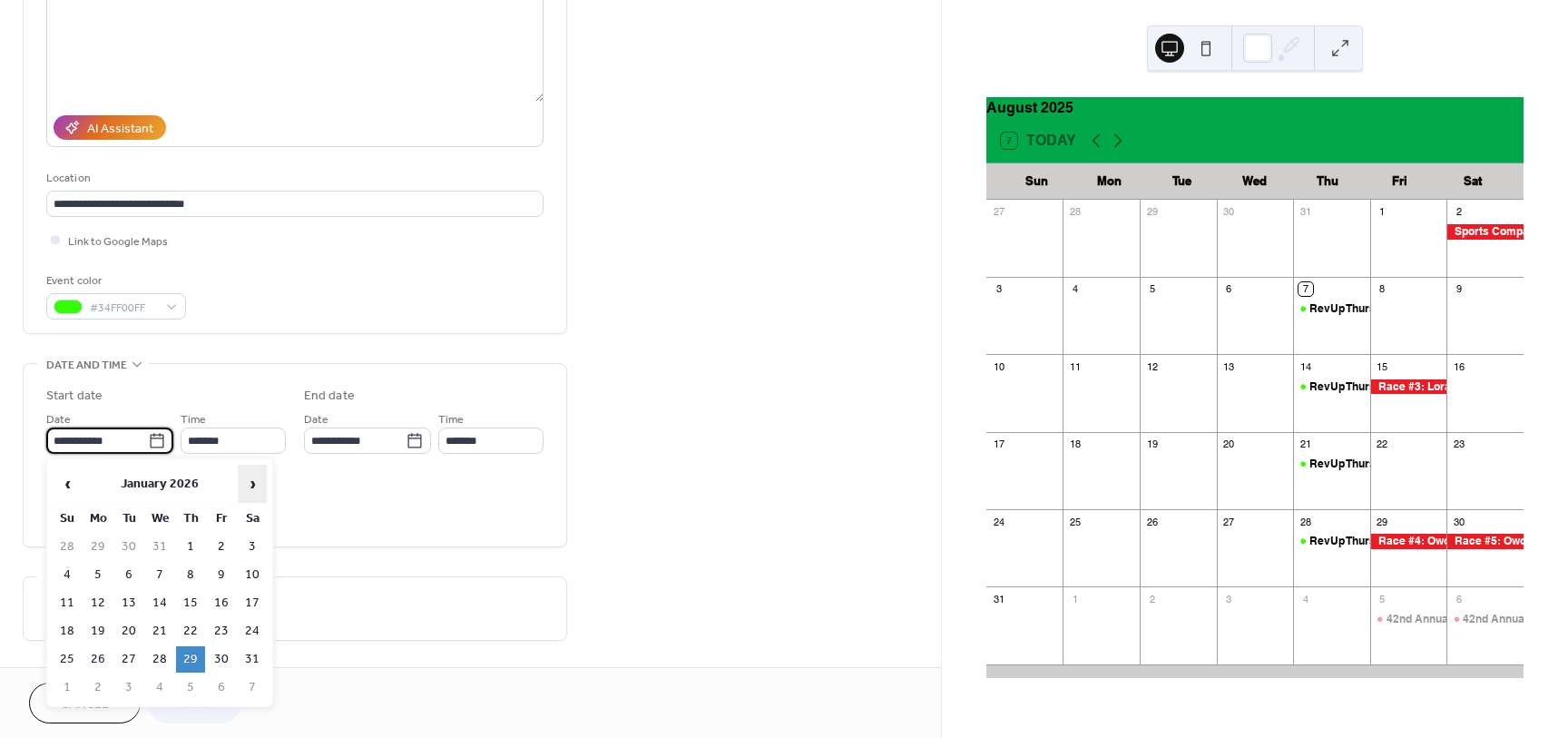 click on "›" at bounding box center [252, 484] 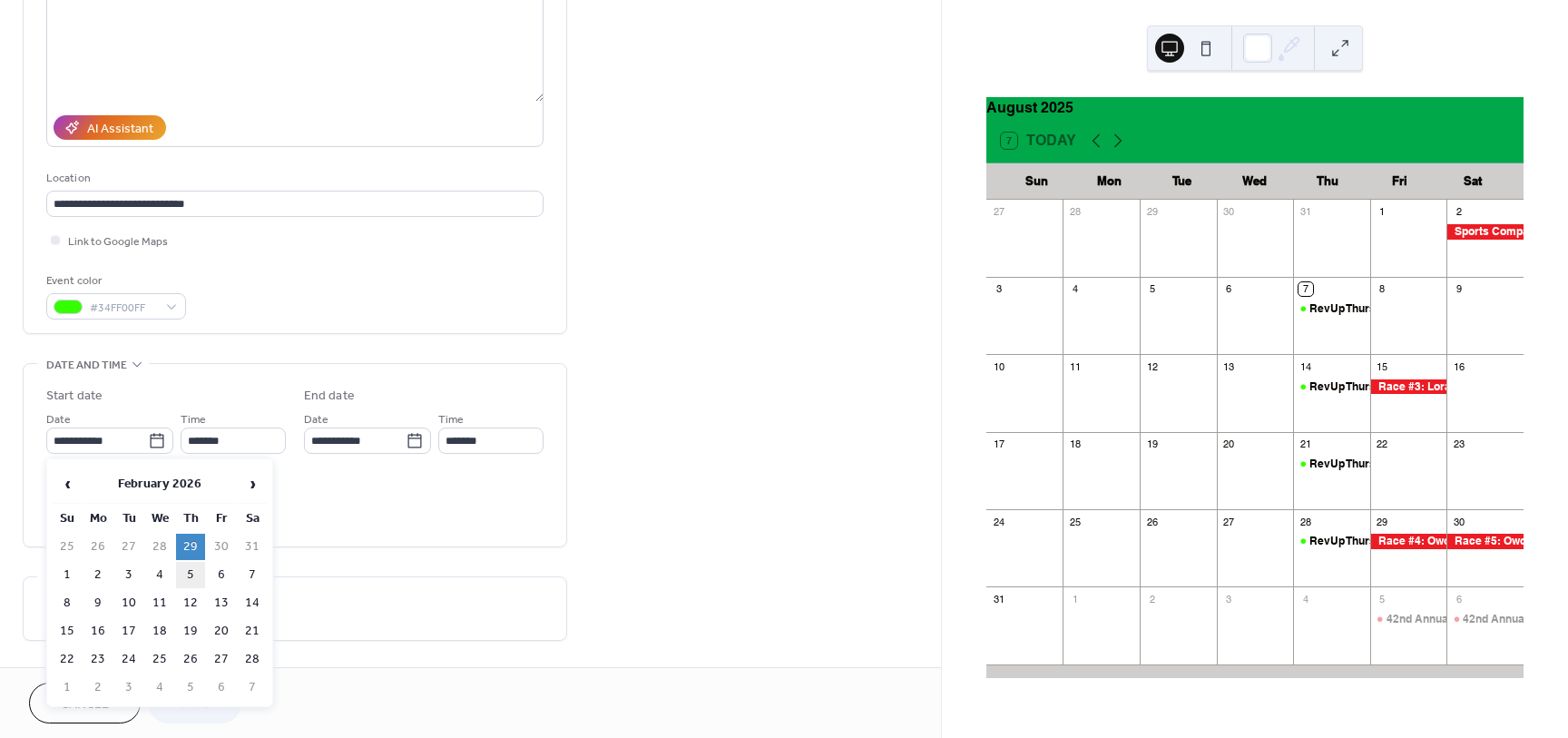 click on "5" at bounding box center [191, 575] 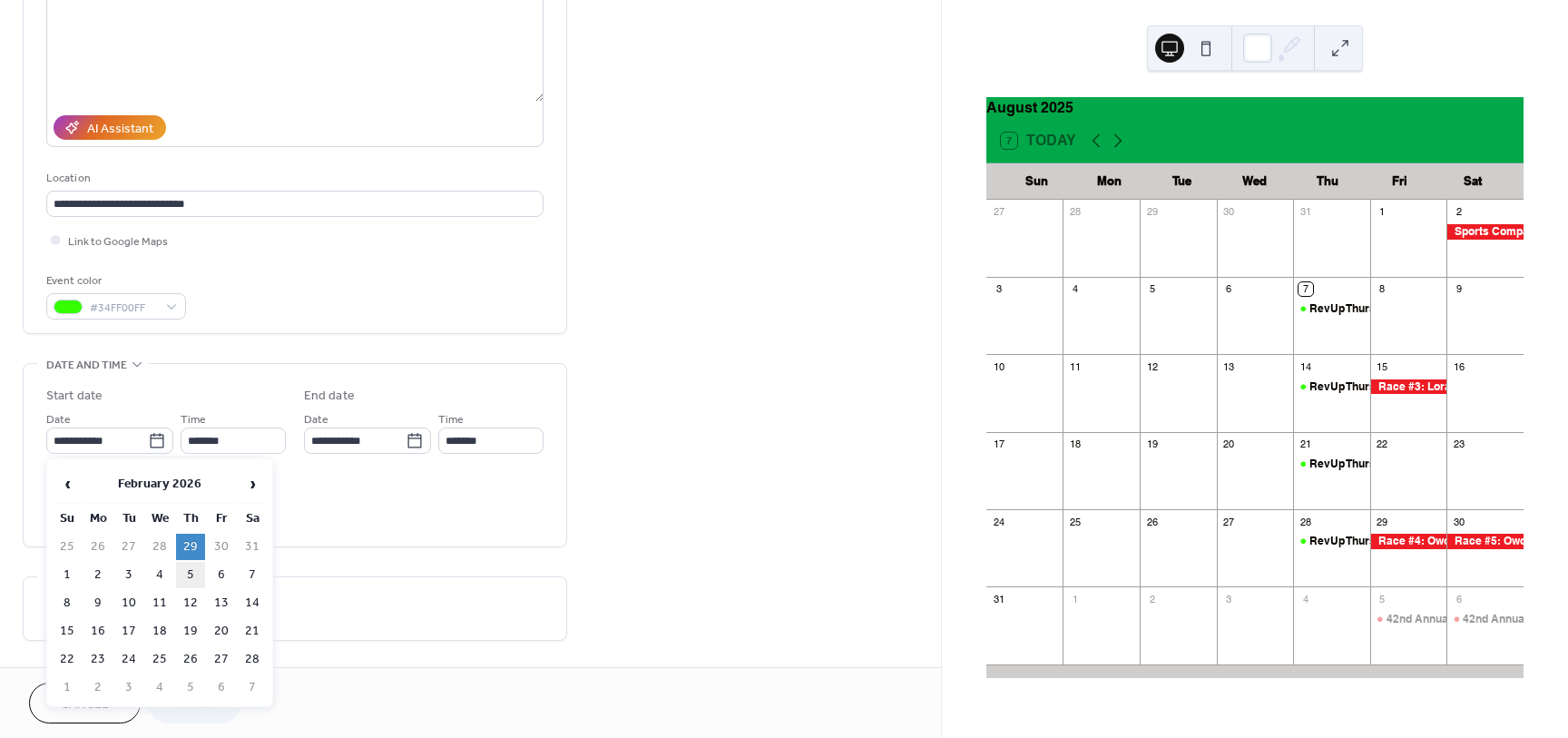 type on "**********" 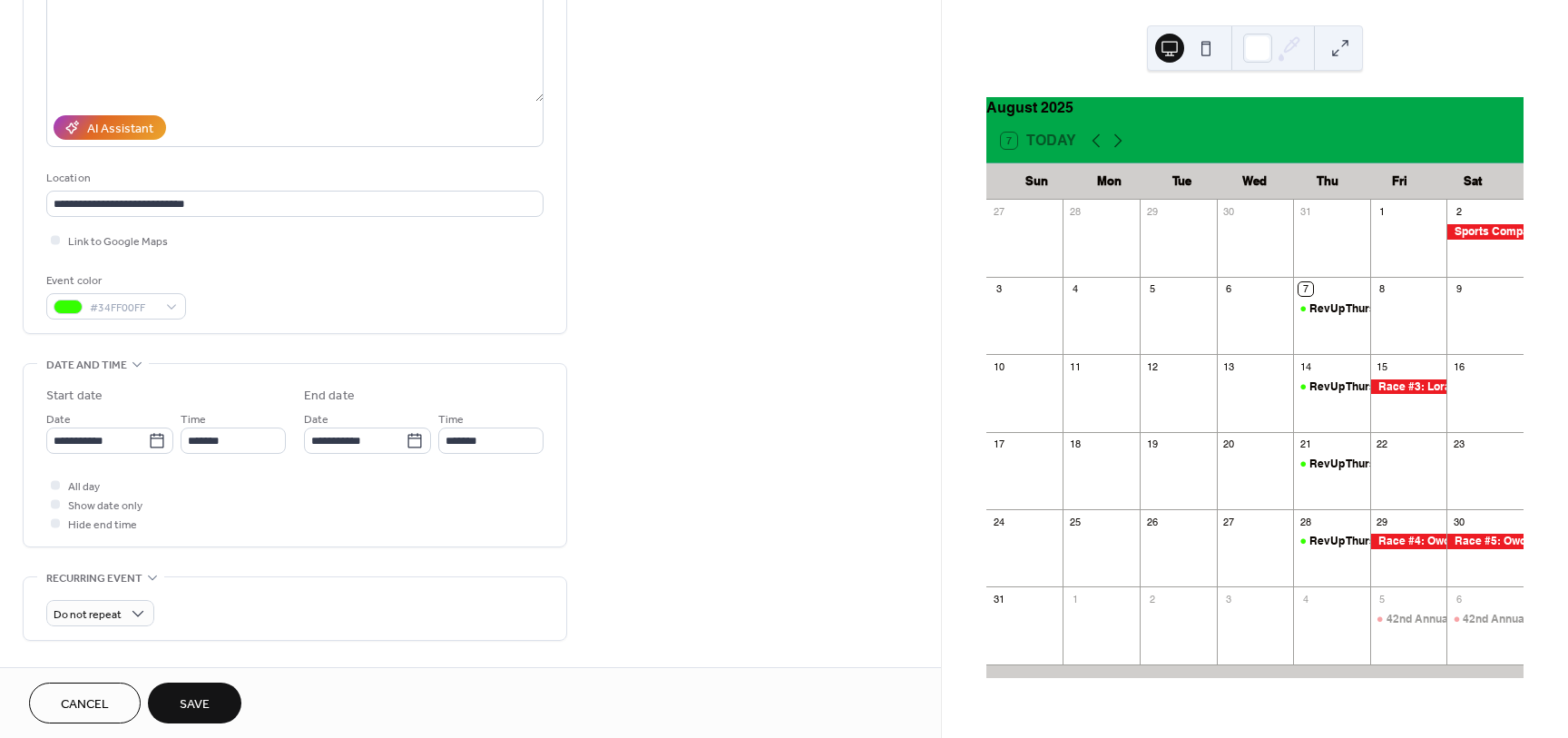 click on "Save" at bounding box center [194, 704] 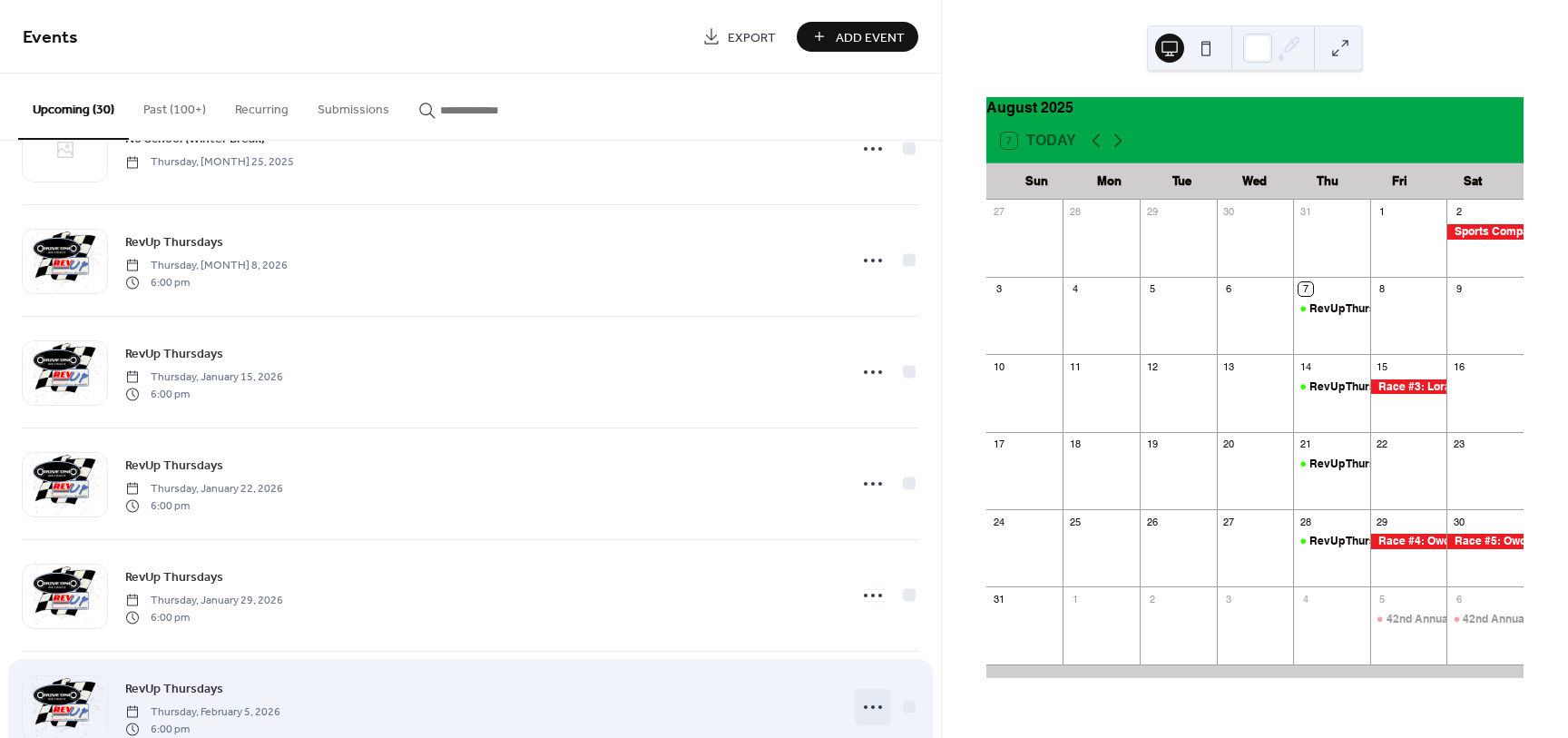 scroll, scrollTop: 2806, scrollLeft: 0, axis: vertical 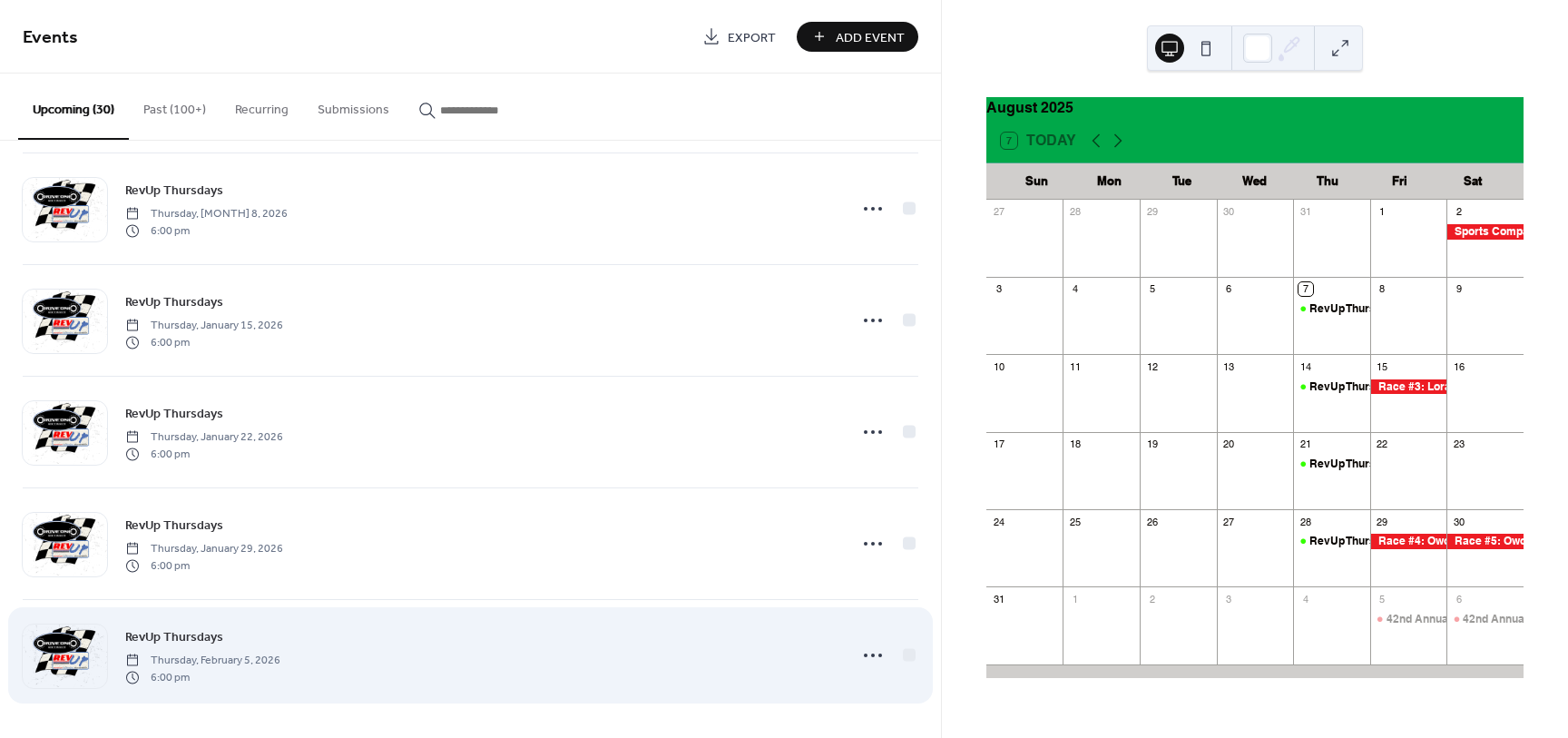 click on "RevUp Thursdays Thursday, February 5, 2026 6:00 pm" at bounding box center [470, 655] 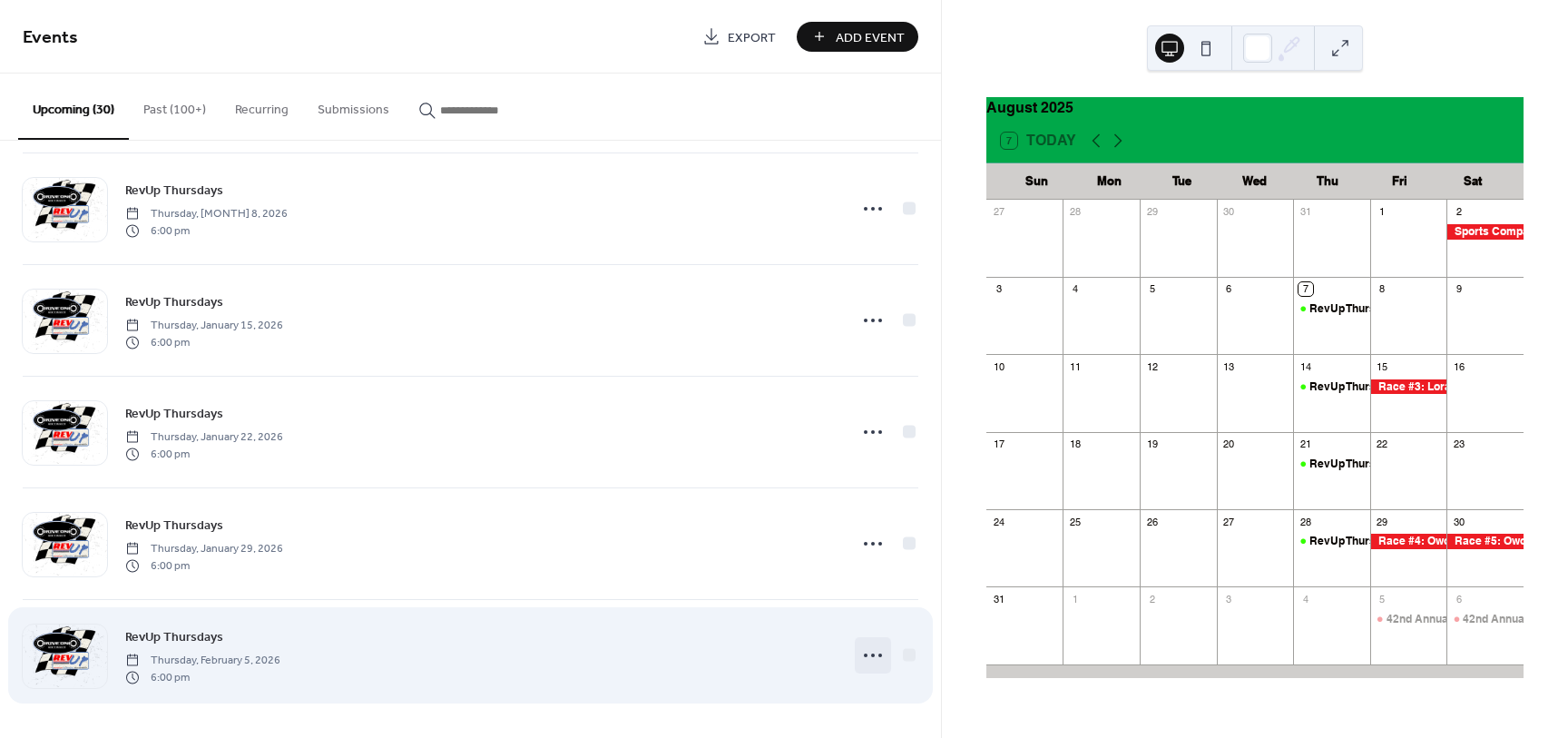 click 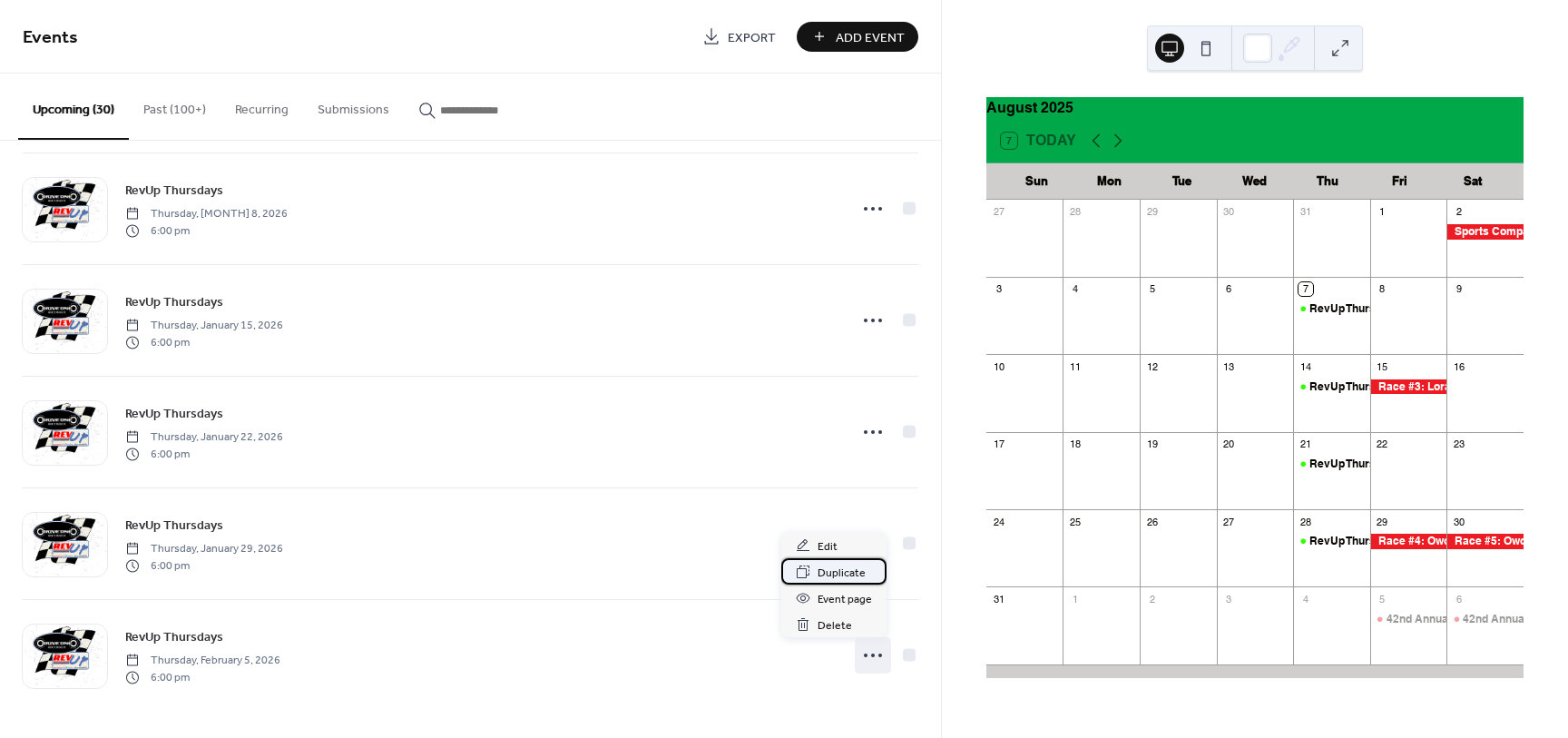 click on "Duplicate" at bounding box center [841, 573] 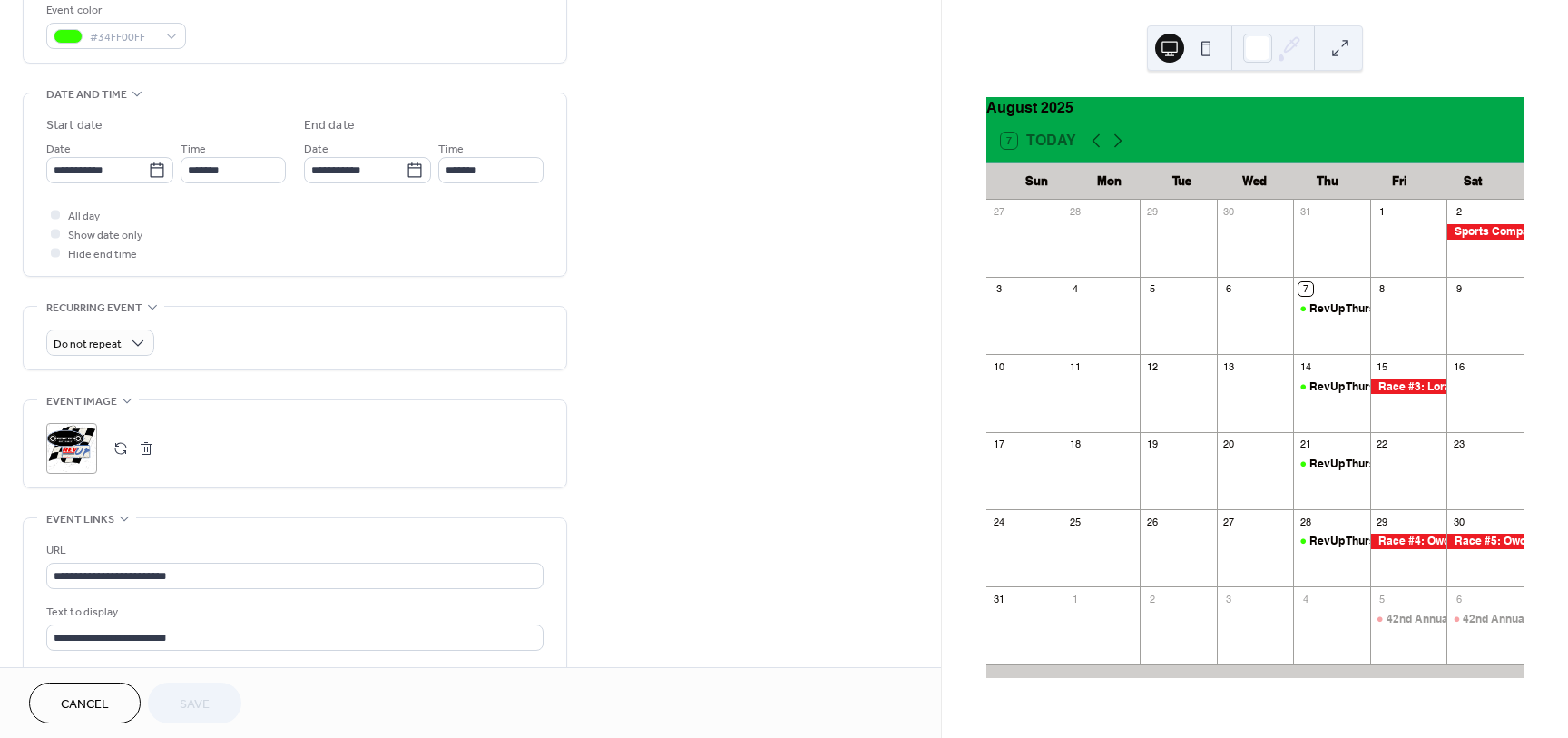 scroll, scrollTop: 454, scrollLeft: 0, axis: vertical 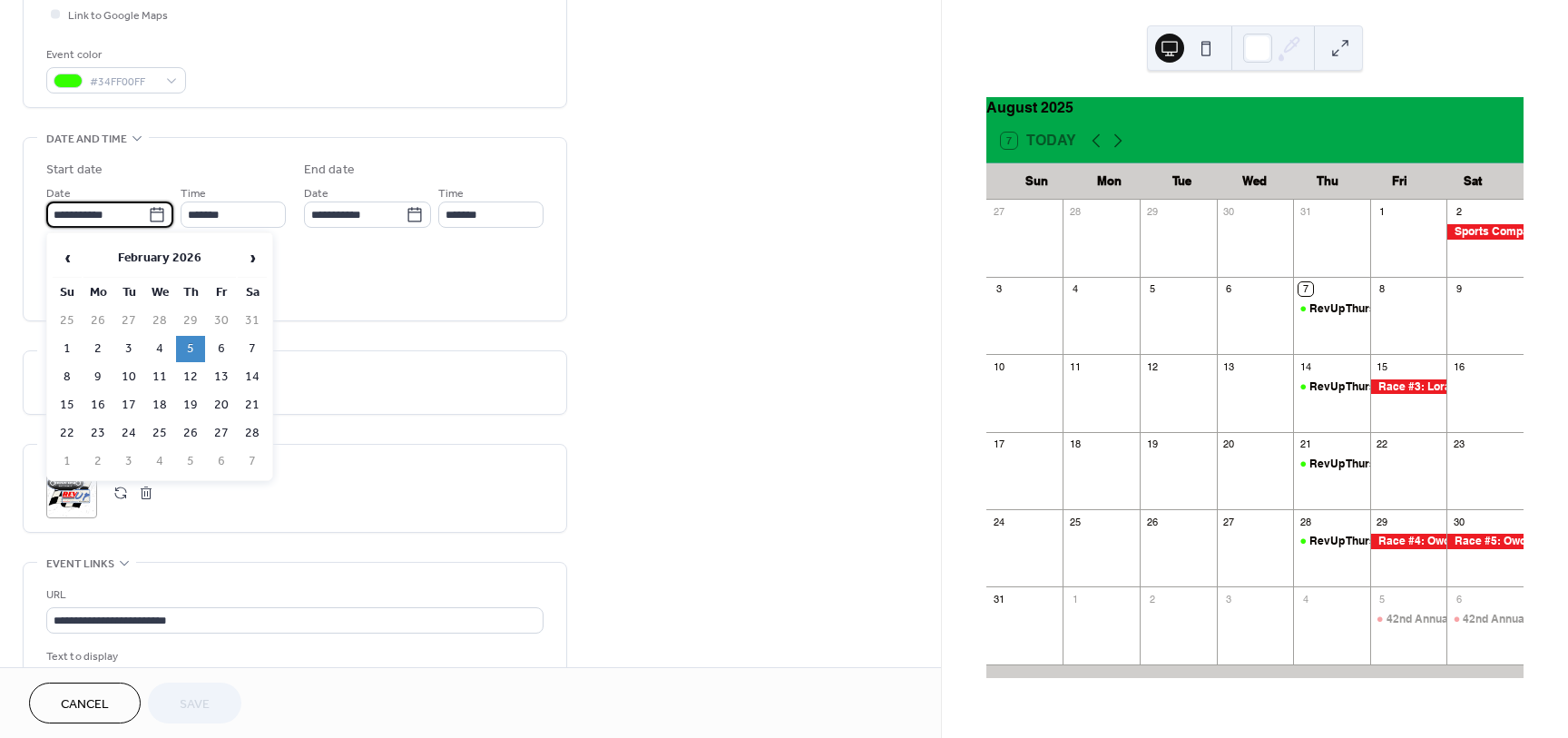 click on "**********" at bounding box center (97, 214) 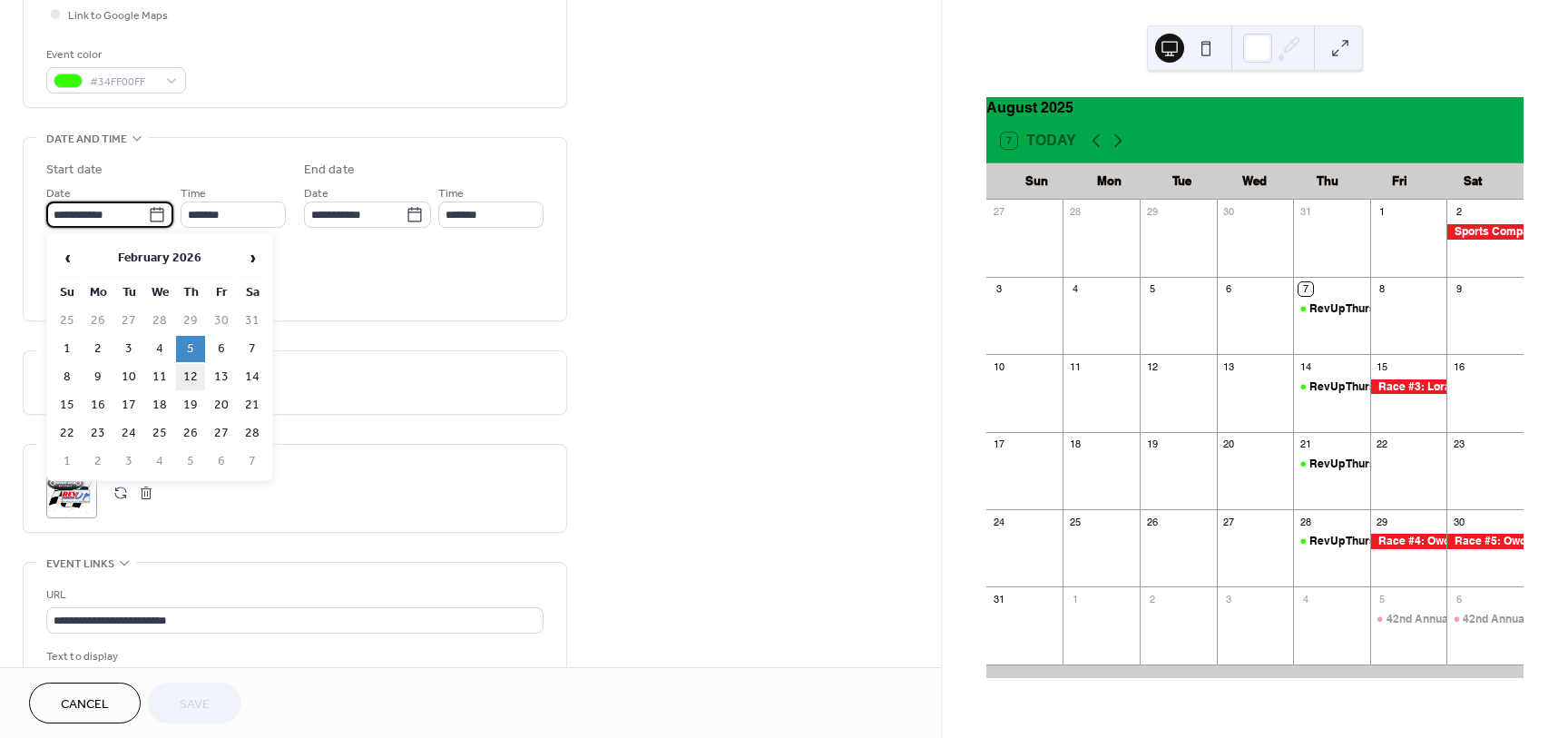 click on "12" at bounding box center [191, 377] 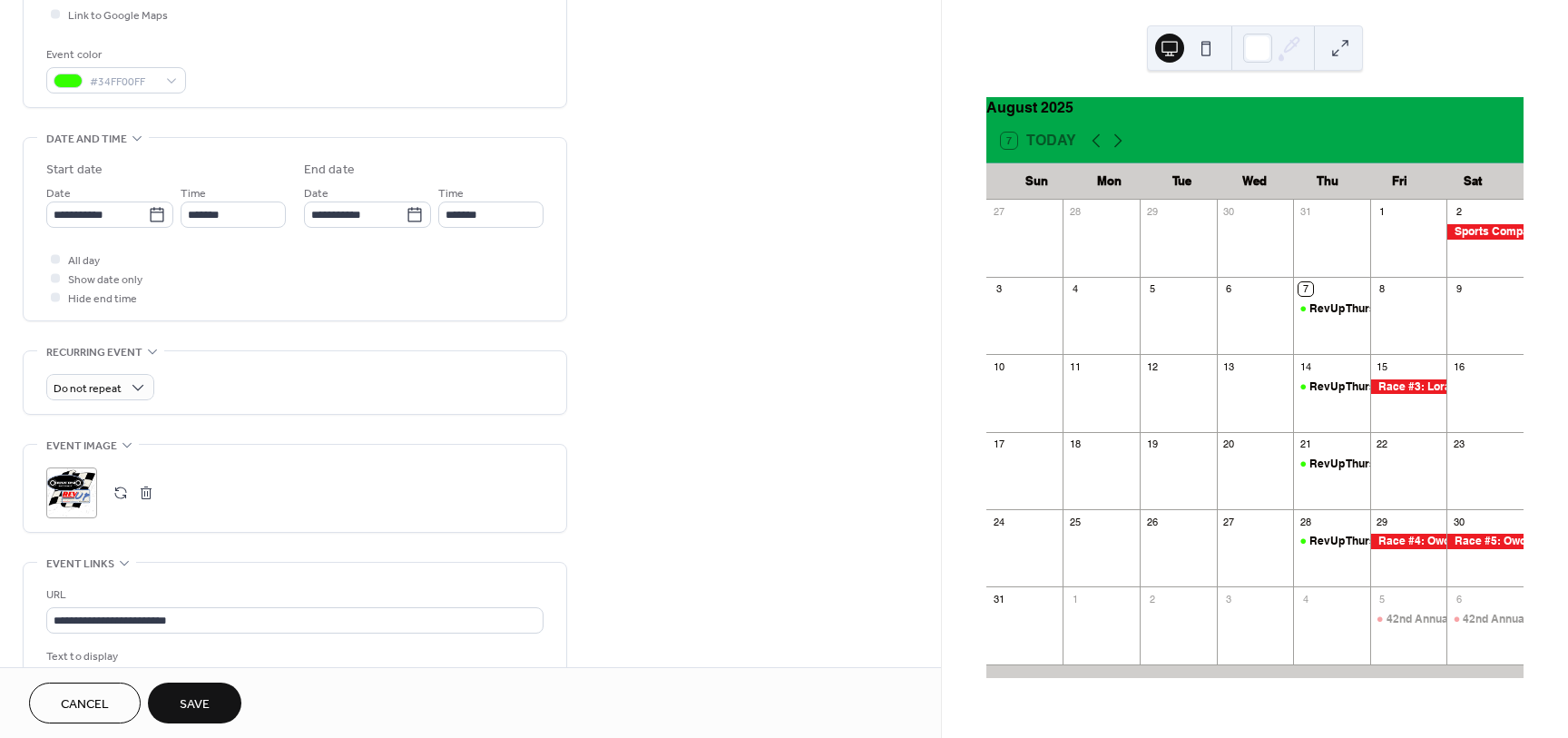 click on "Save" at bounding box center (194, 703) 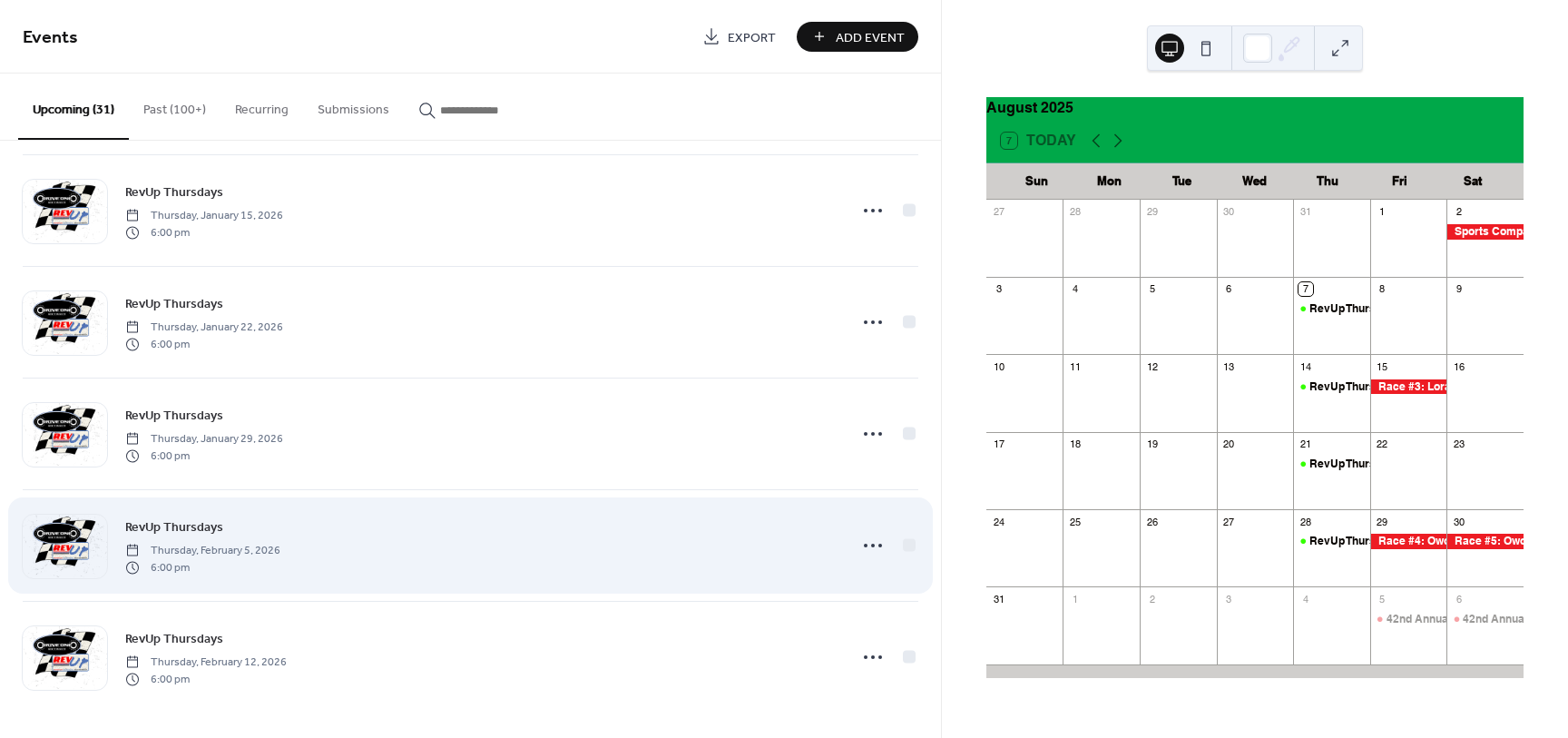 scroll, scrollTop: 2918, scrollLeft: 0, axis: vertical 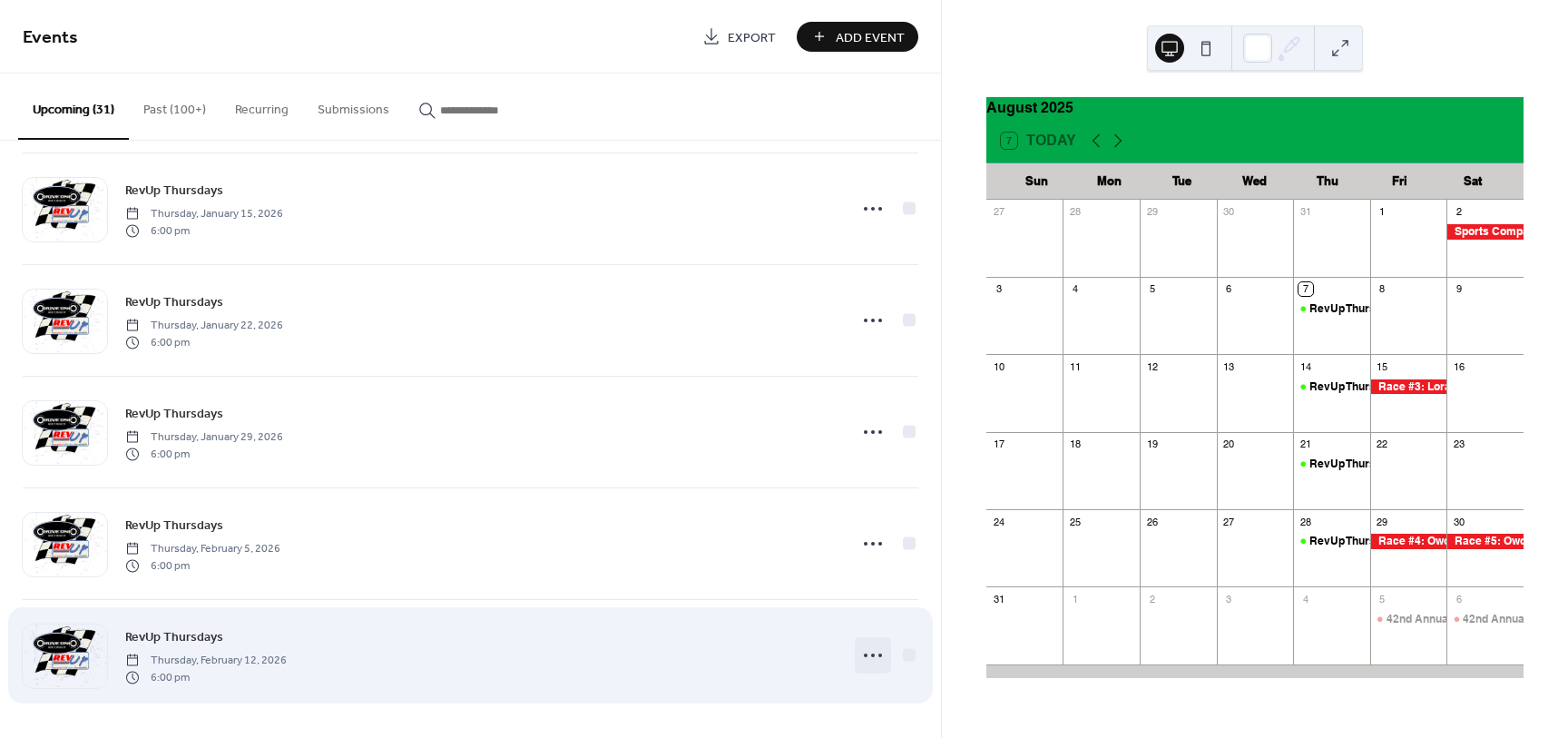 click 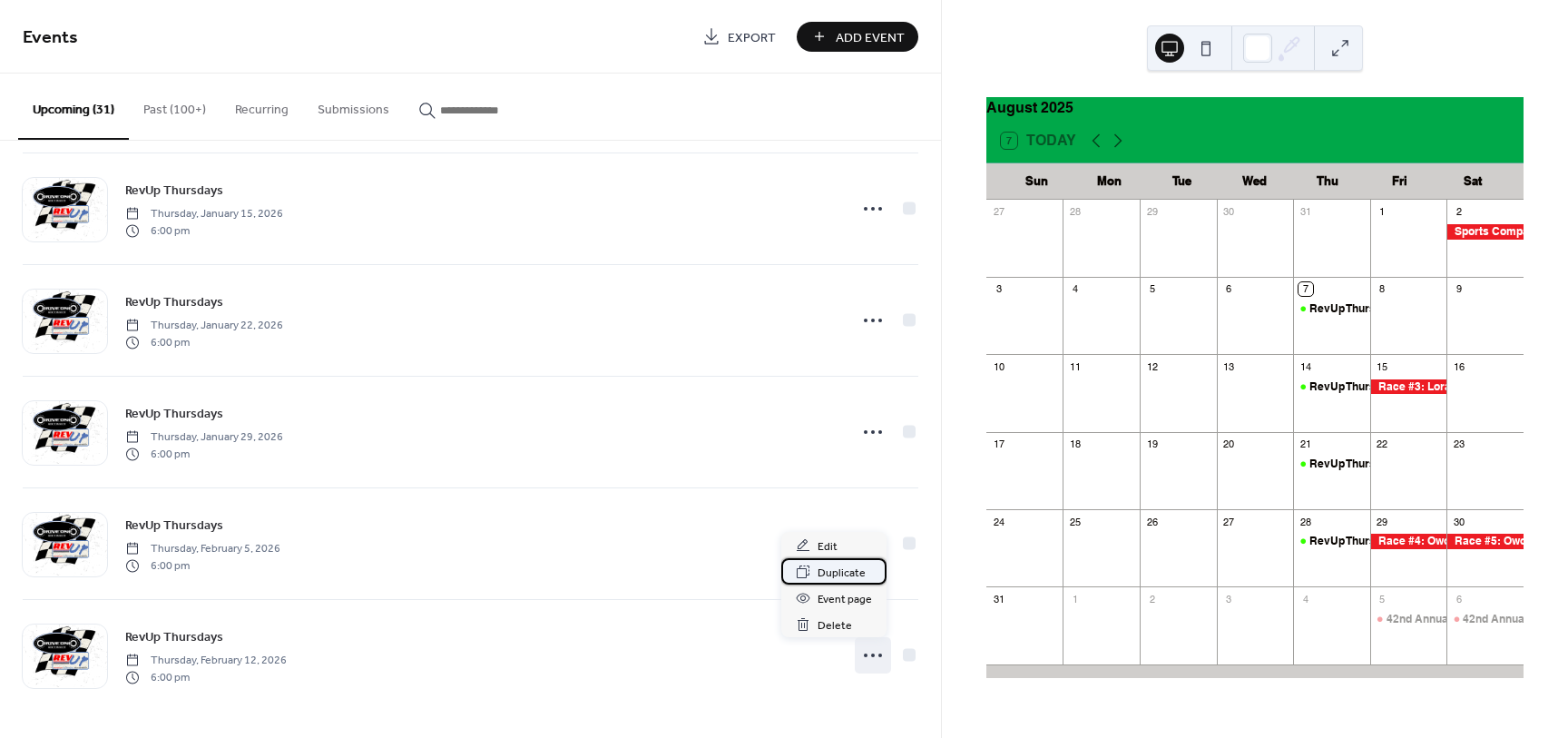 click on "Duplicate" at bounding box center [841, 573] 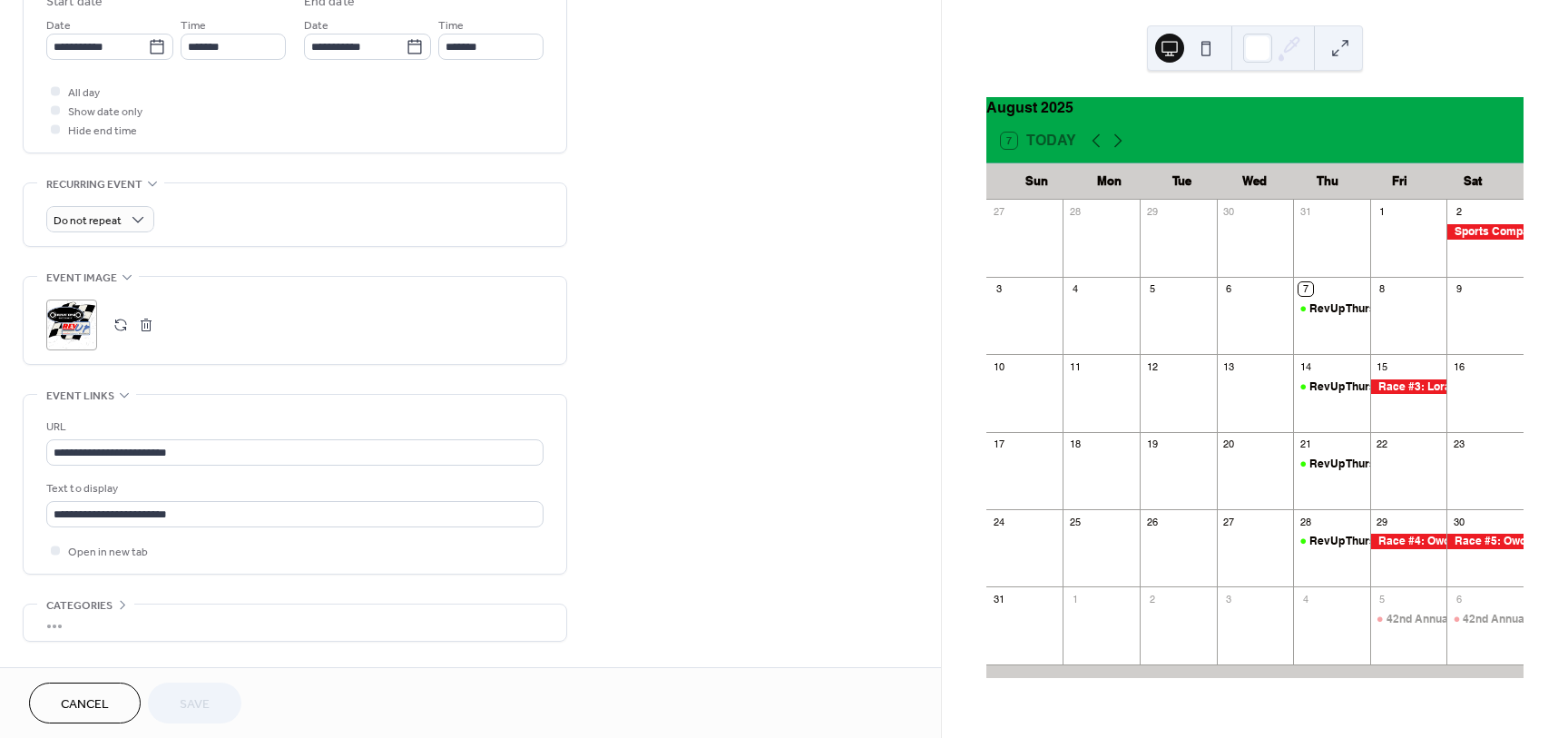 scroll, scrollTop: 454, scrollLeft: 0, axis: vertical 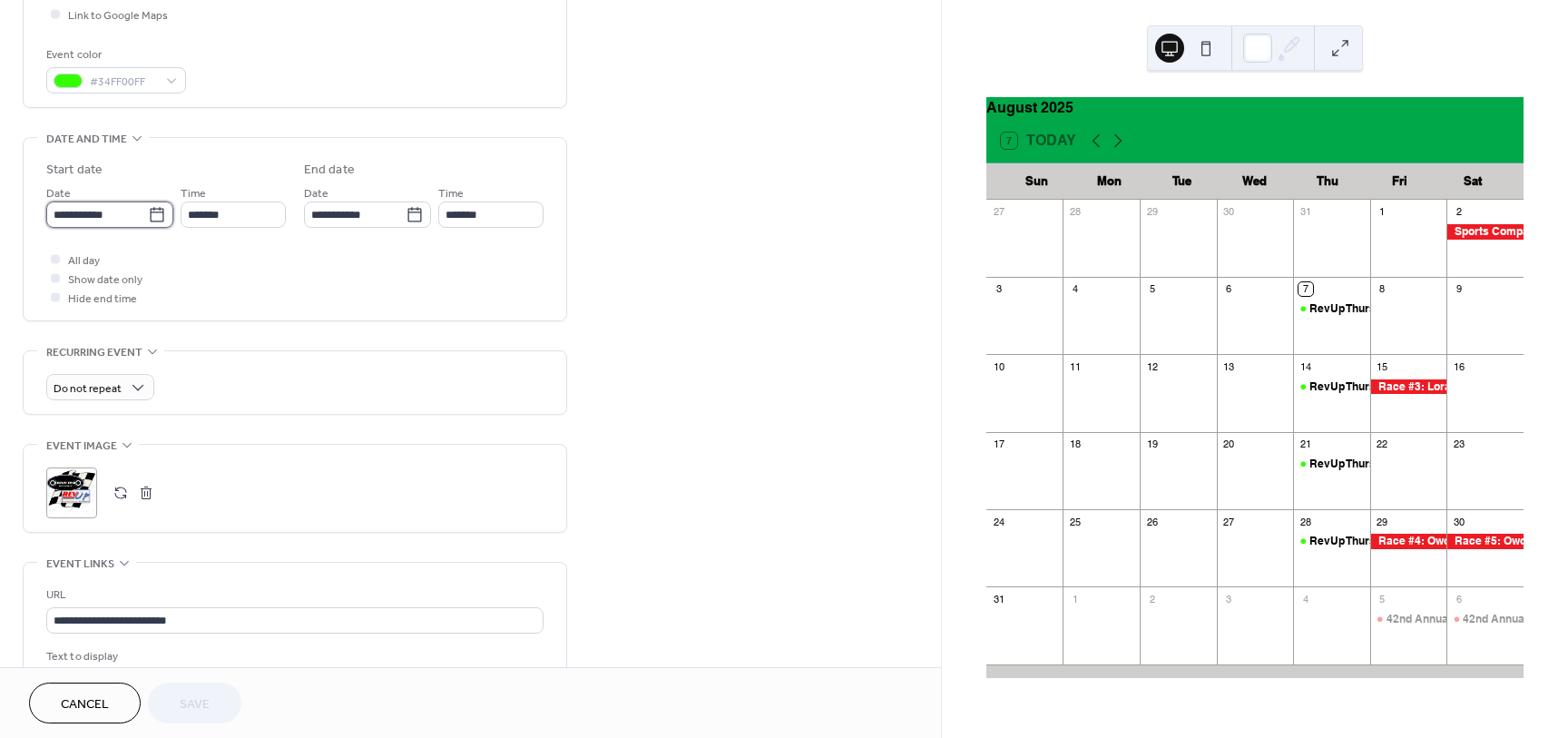 click on "**********" at bounding box center [97, 214] 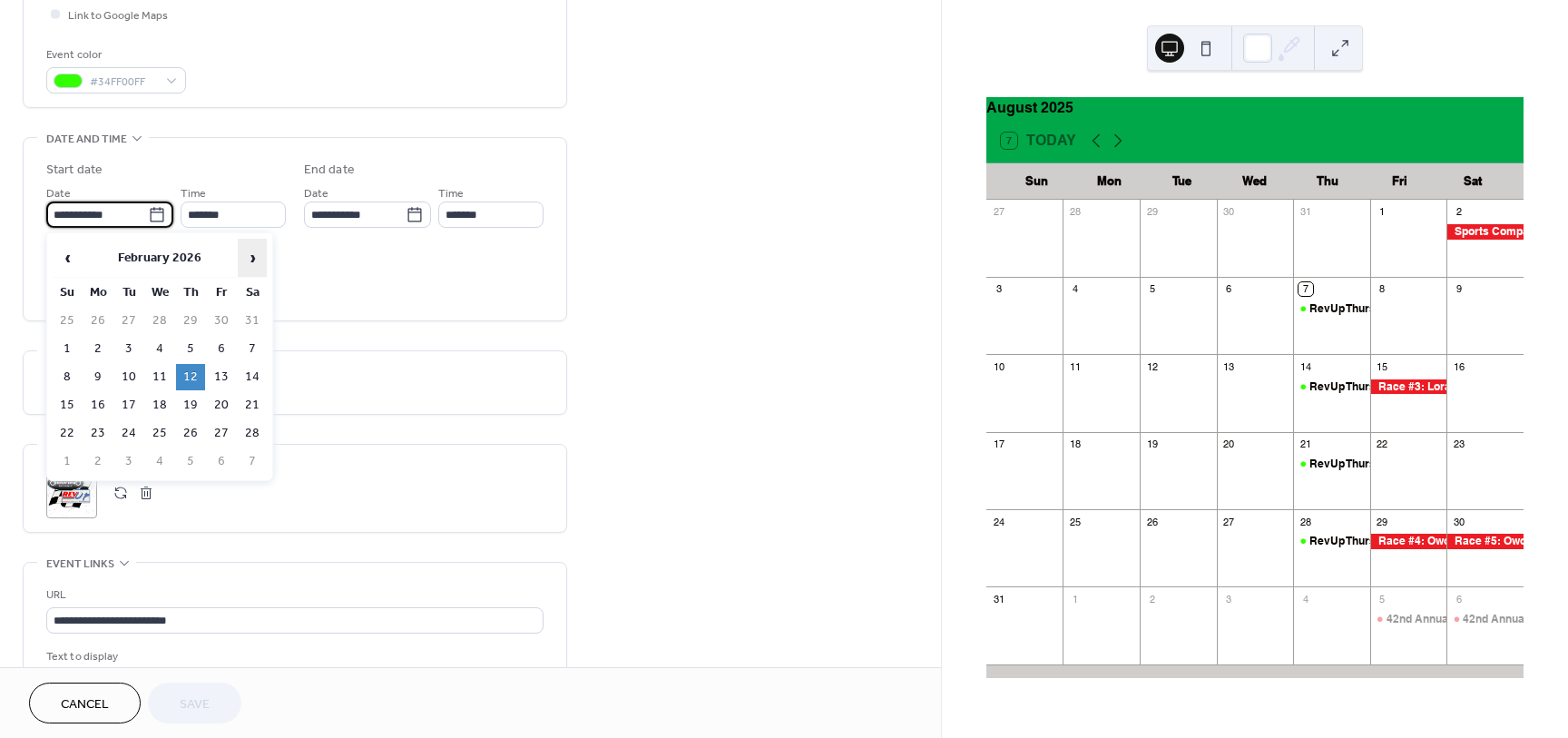 click on "›" at bounding box center (252, 258) 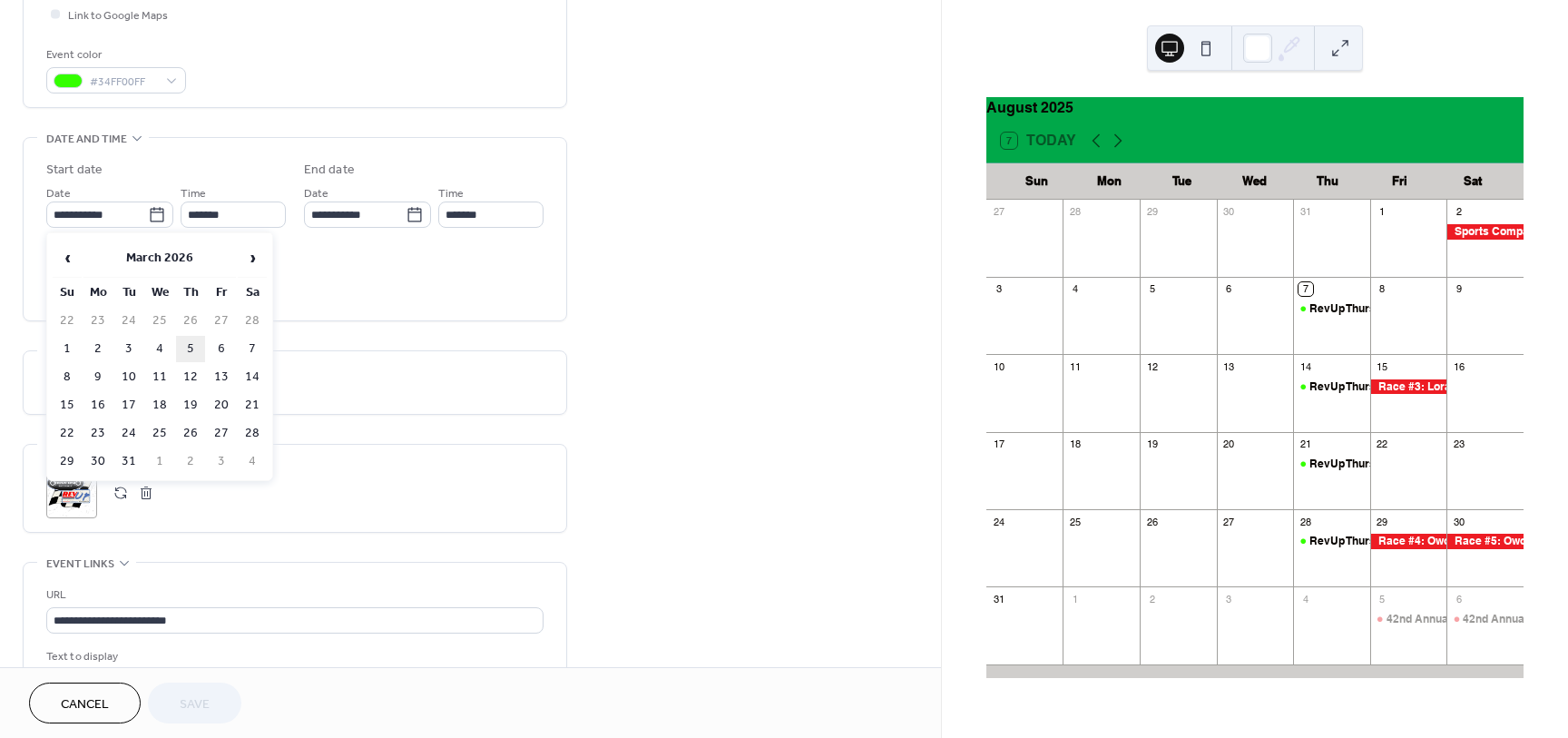 click on "5" at bounding box center [191, 349] 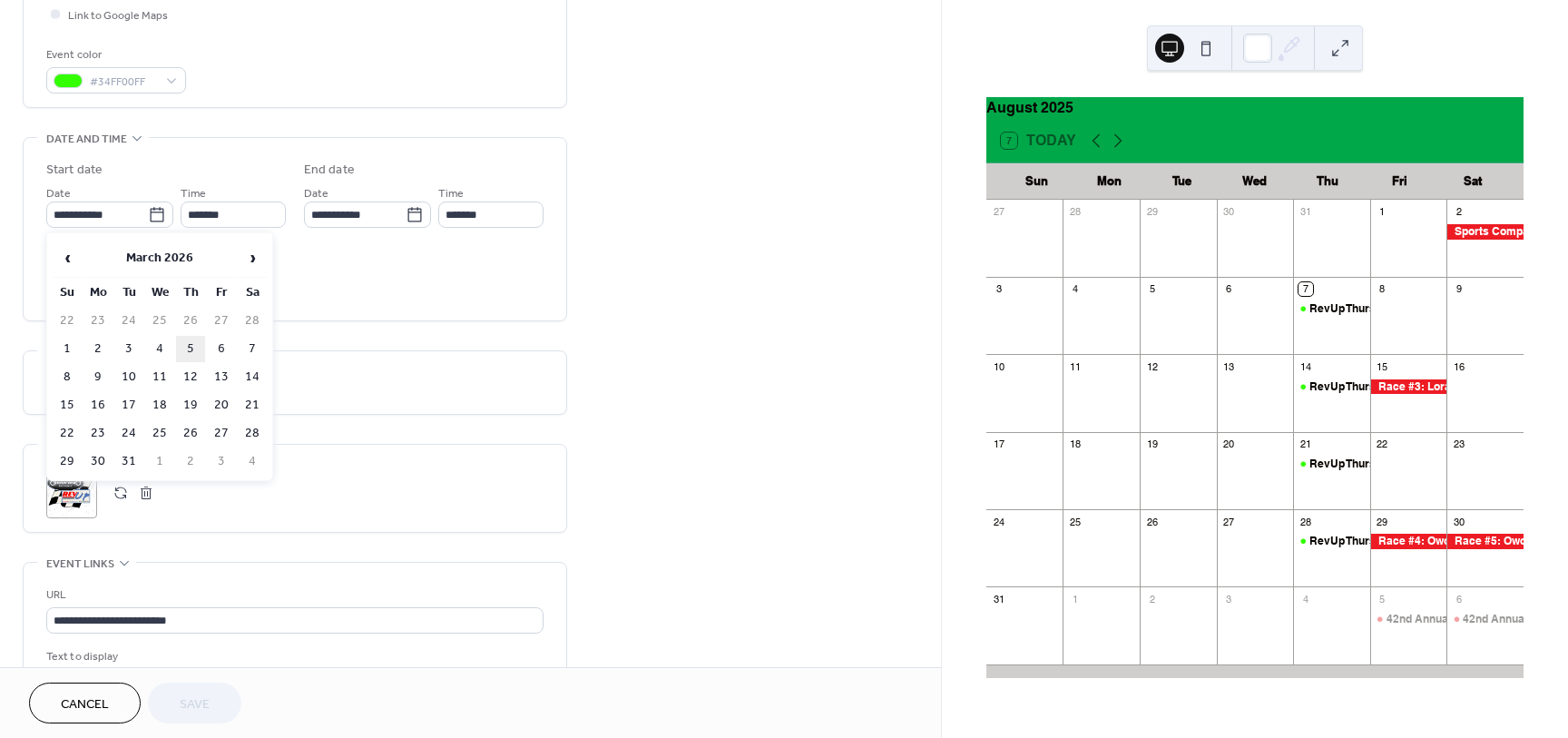 type on "**********" 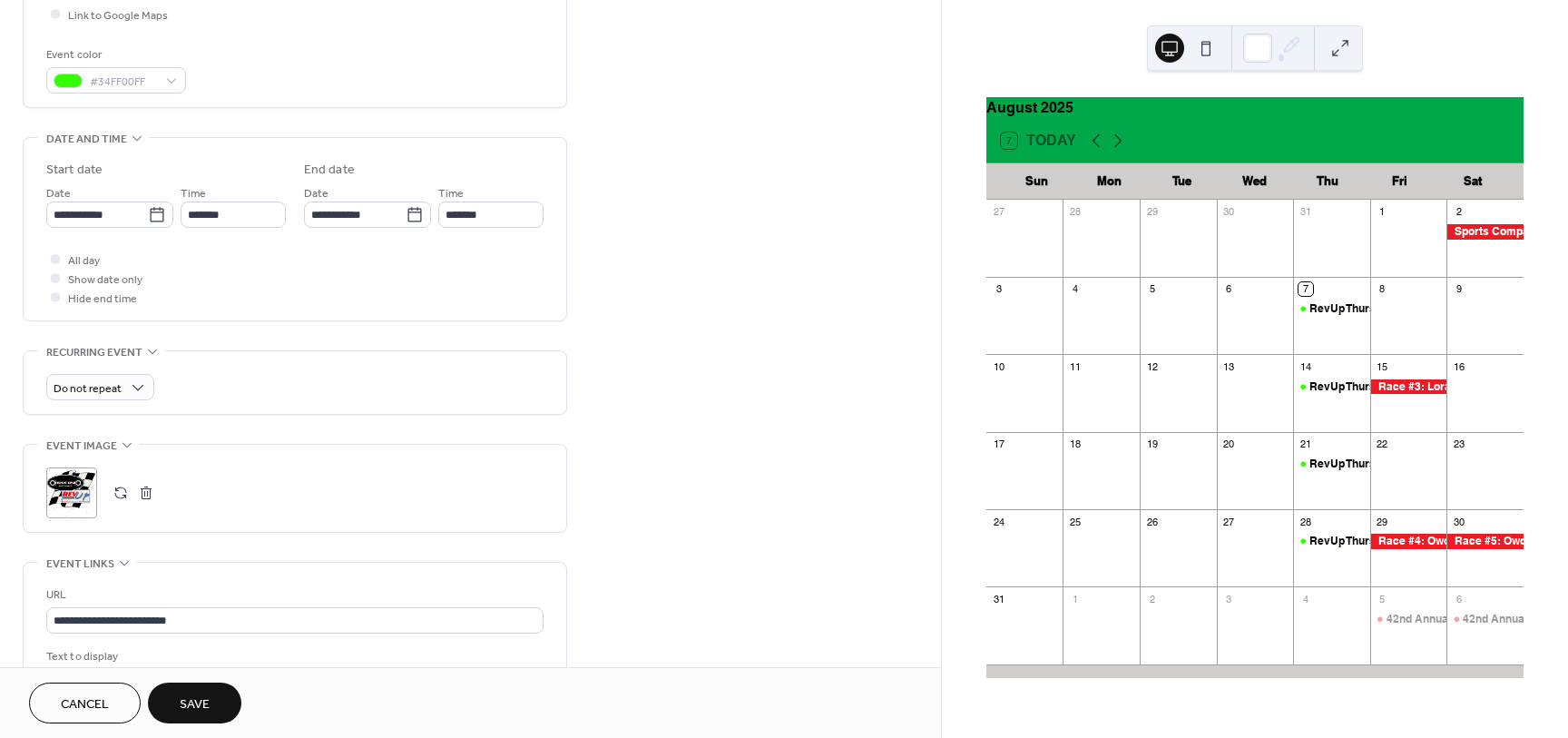 click on "Save" at bounding box center [194, 704] 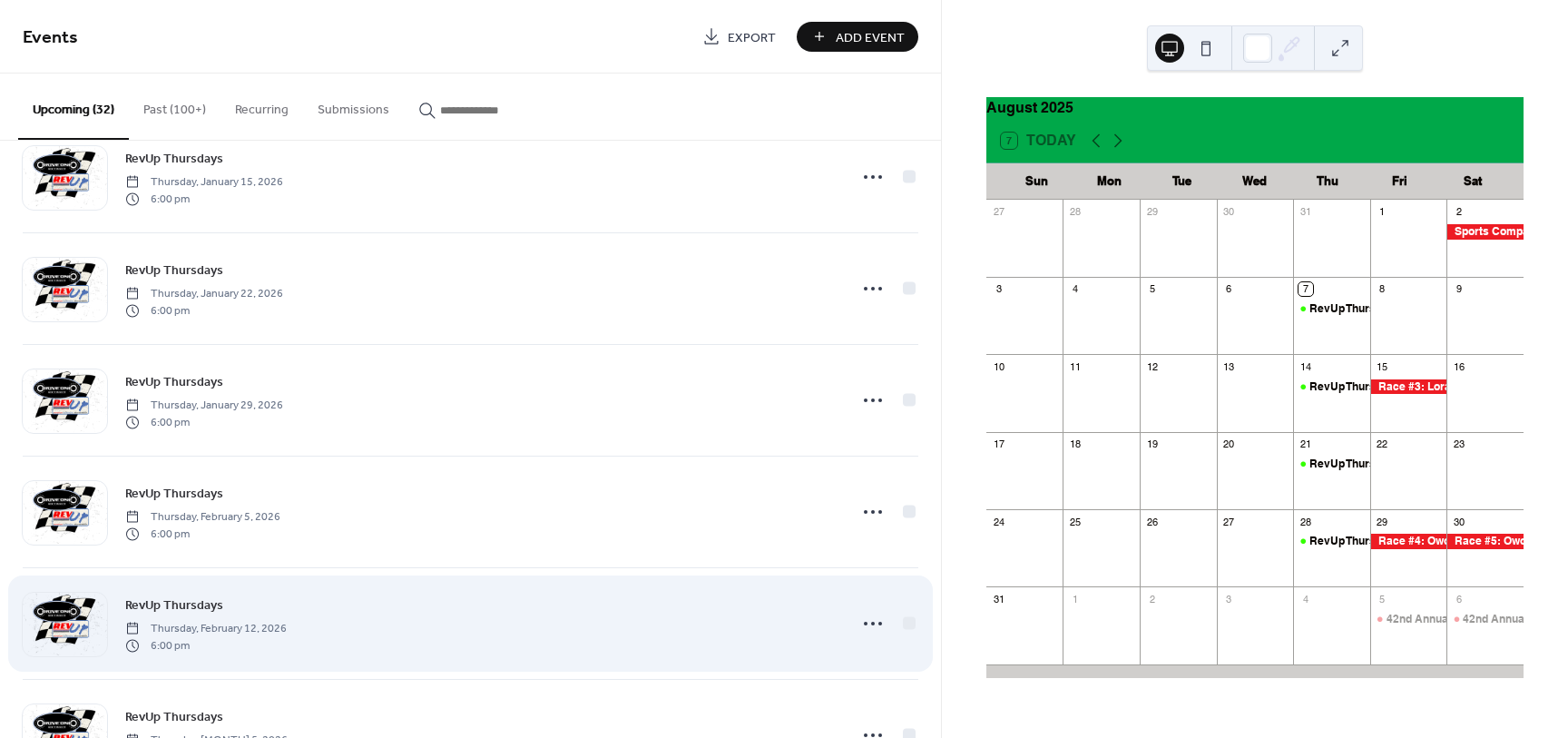 scroll, scrollTop: 3029, scrollLeft: 0, axis: vertical 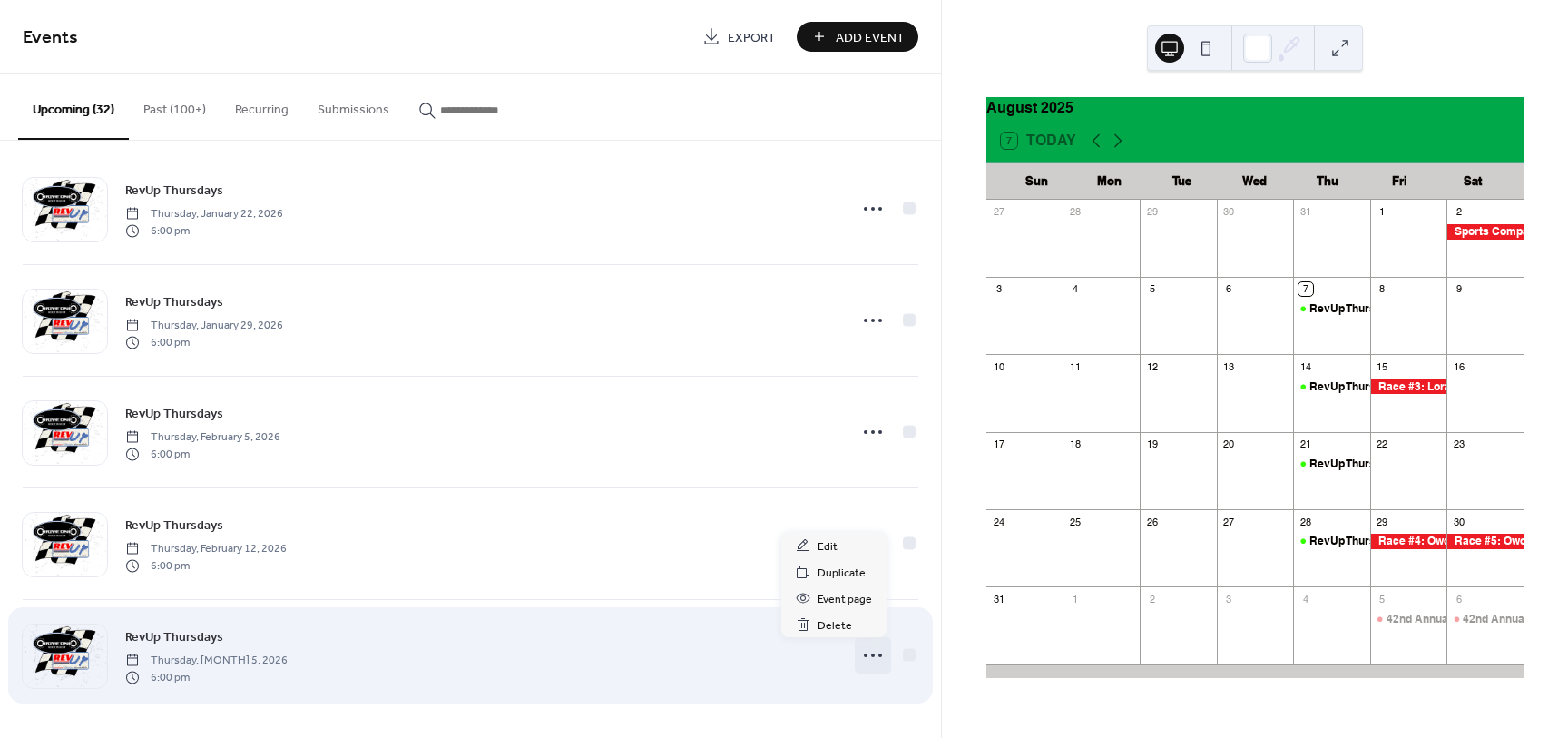 click 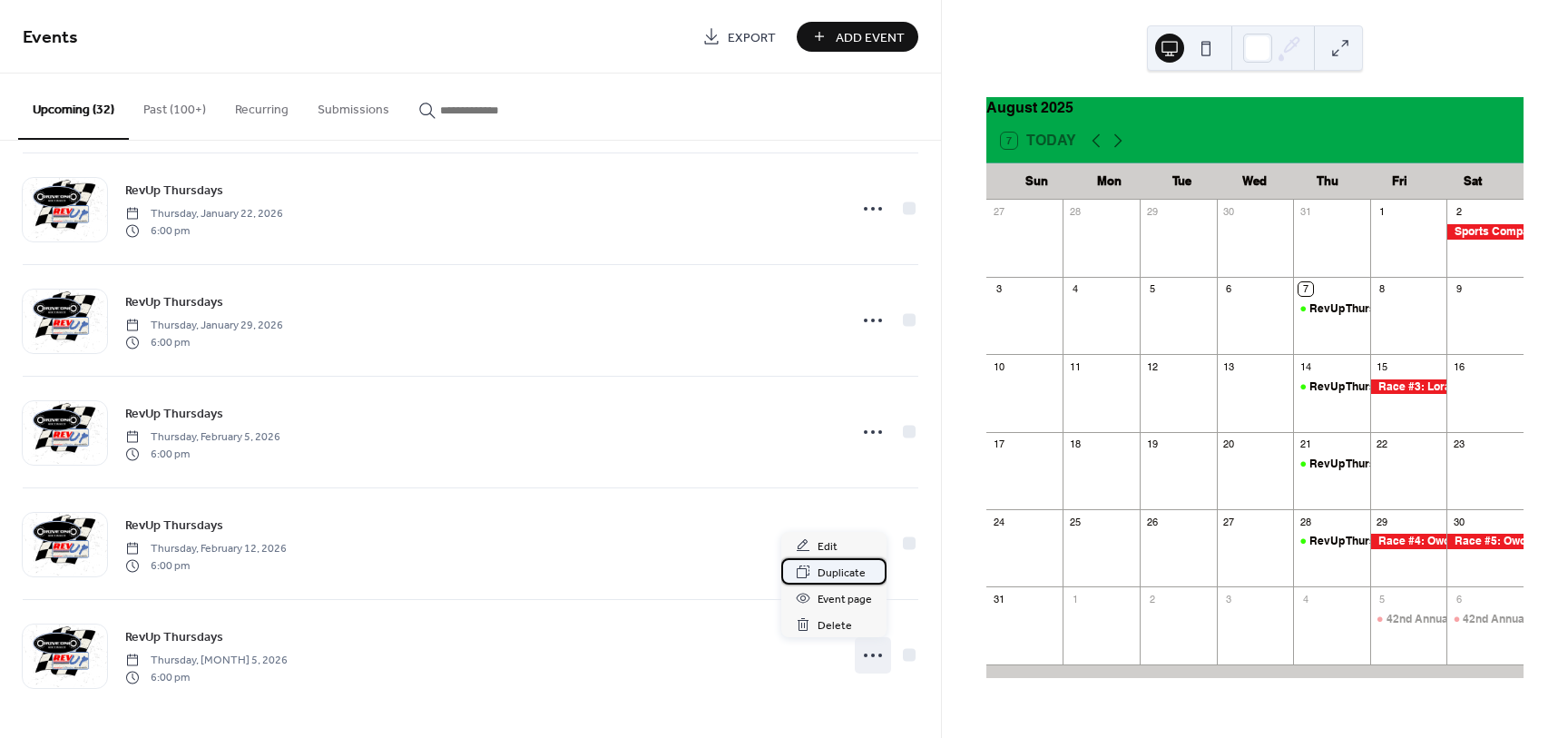 click on "Duplicate" at bounding box center [841, 573] 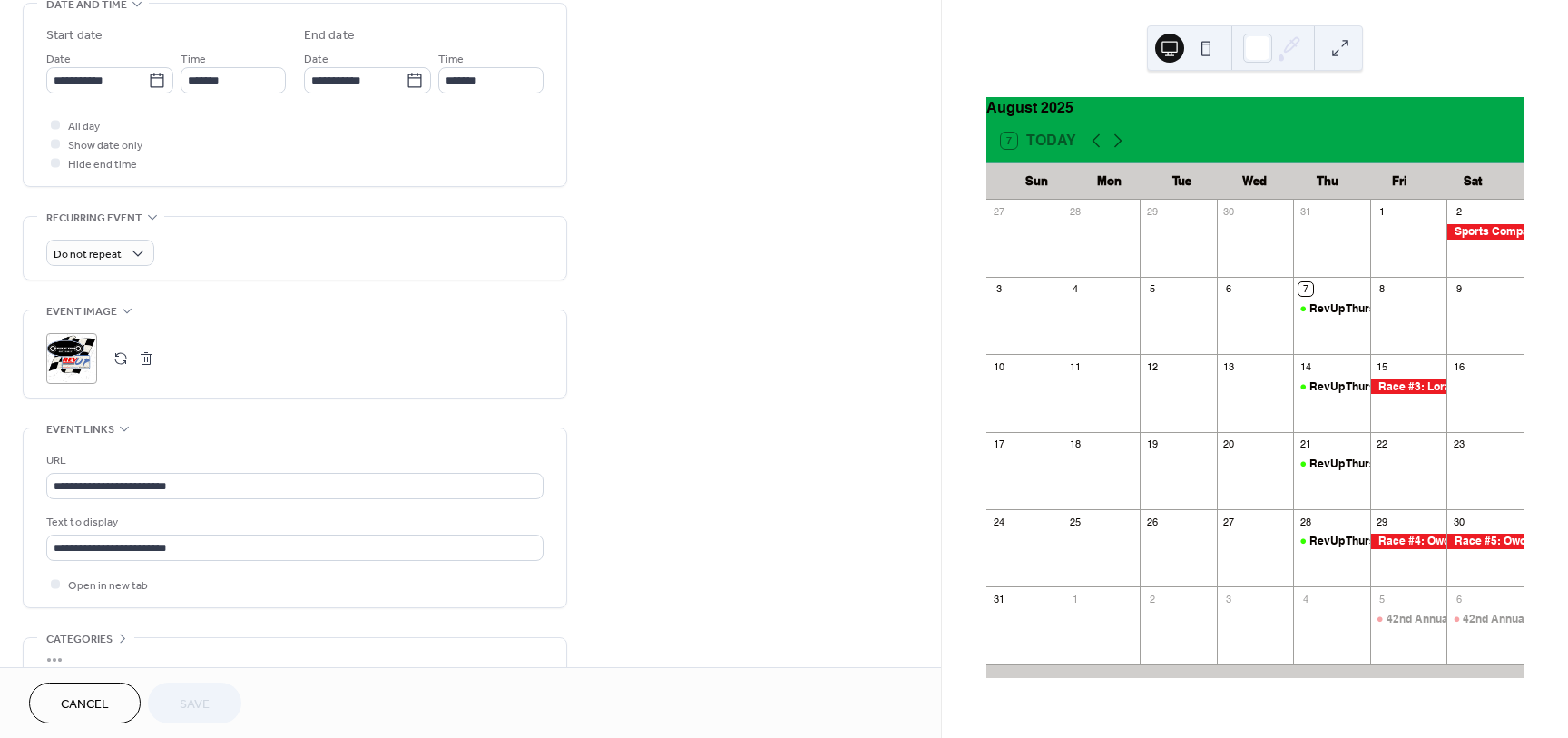 scroll, scrollTop: 227, scrollLeft: 0, axis: vertical 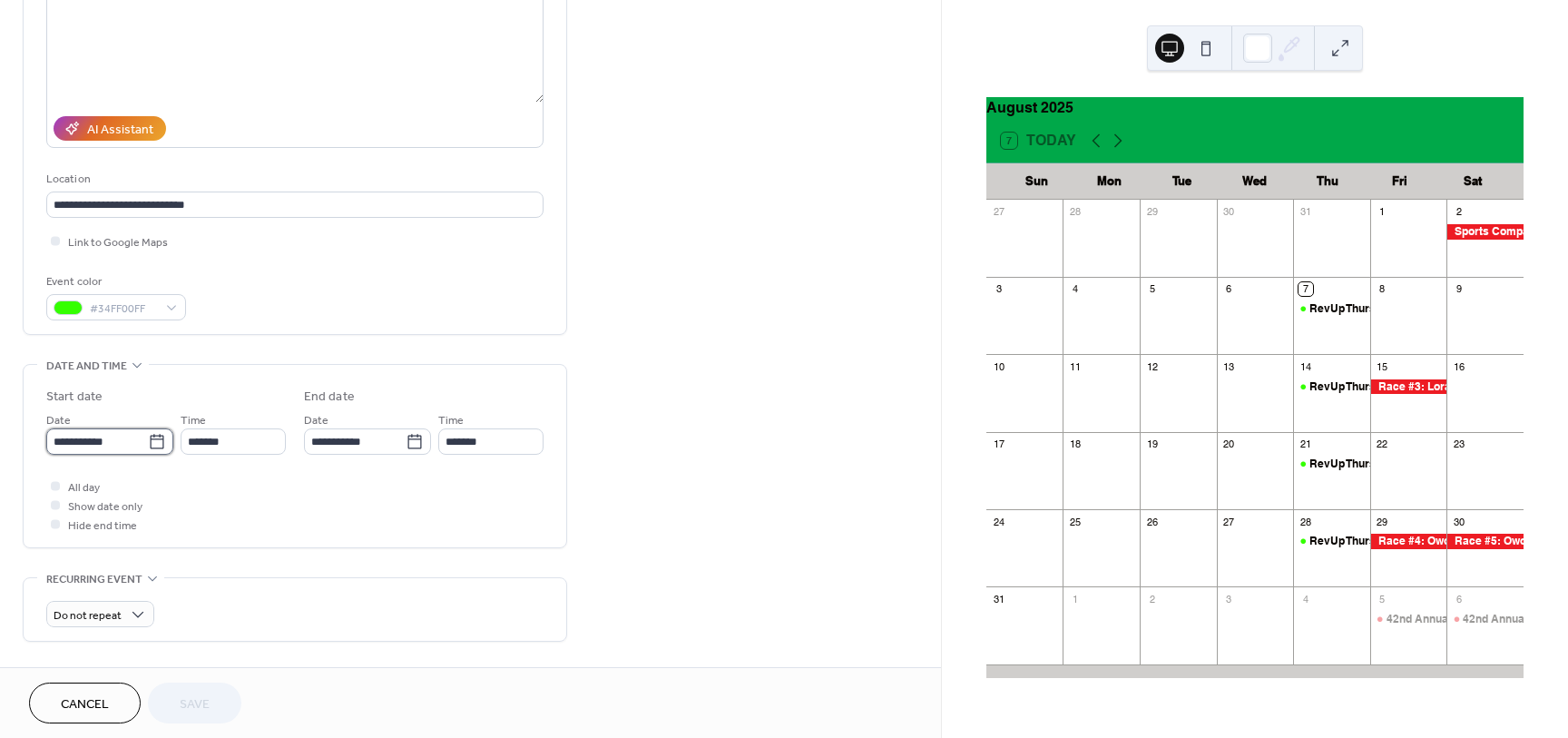 drag, startPoint x: 103, startPoint y: 435, endPoint x: 119, endPoint y: 449, distance: 21.260292 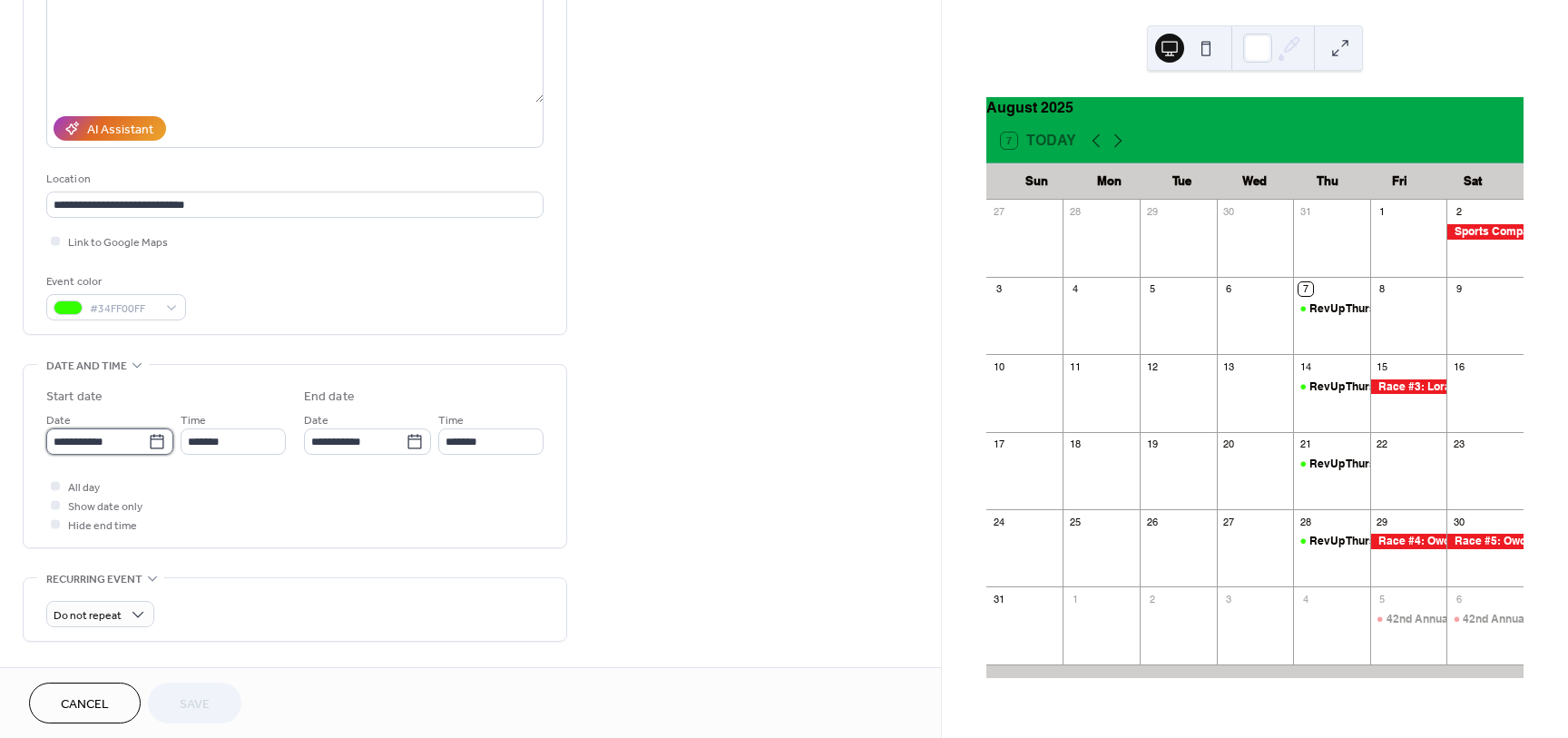 click on "**********" at bounding box center (97, 441) 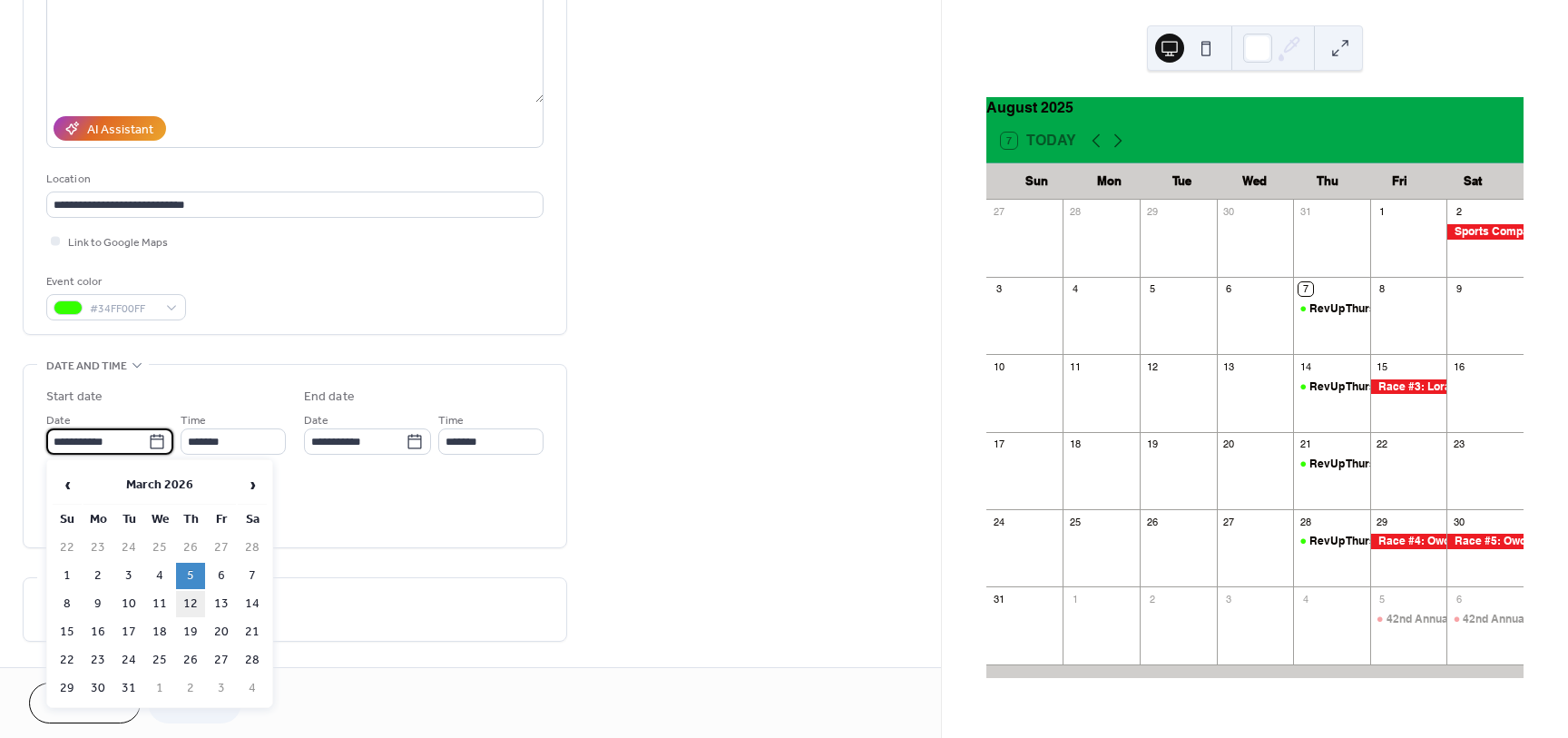 click on "12" at bounding box center [191, 604] 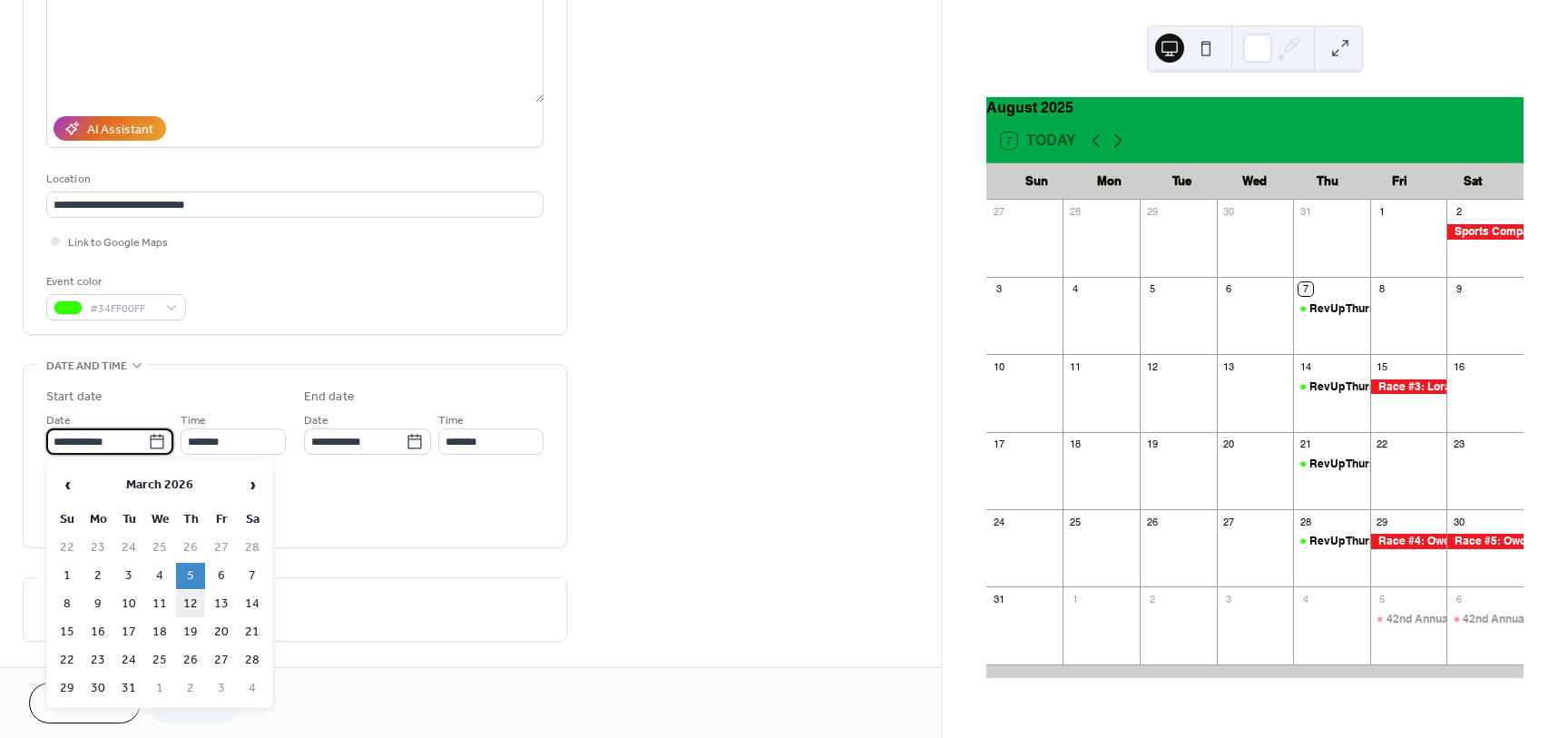 type on "**********" 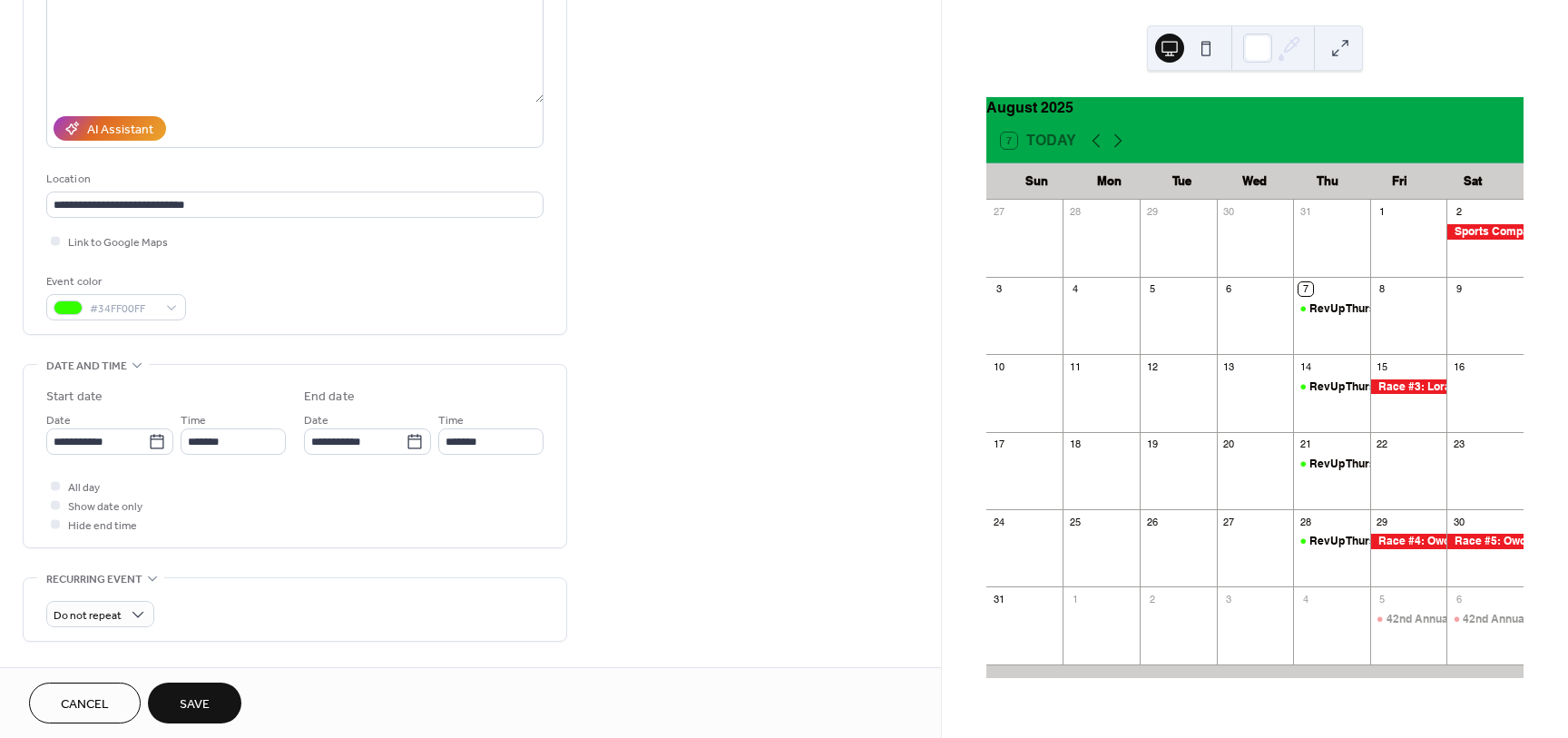 click on "Save" at bounding box center [194, 703] 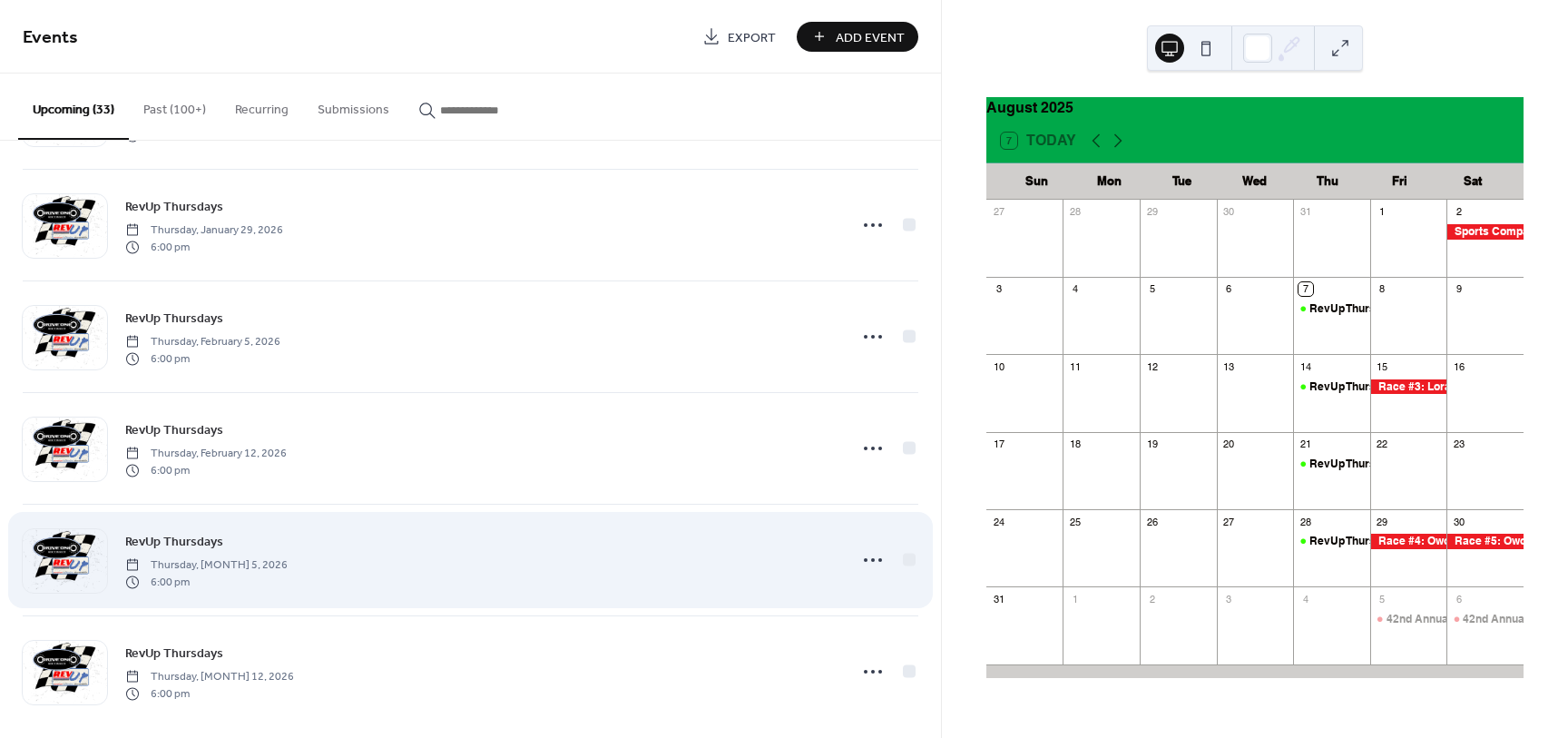 scroll, scrollTop: 3141, scrollLeft: 0, axis: vertical 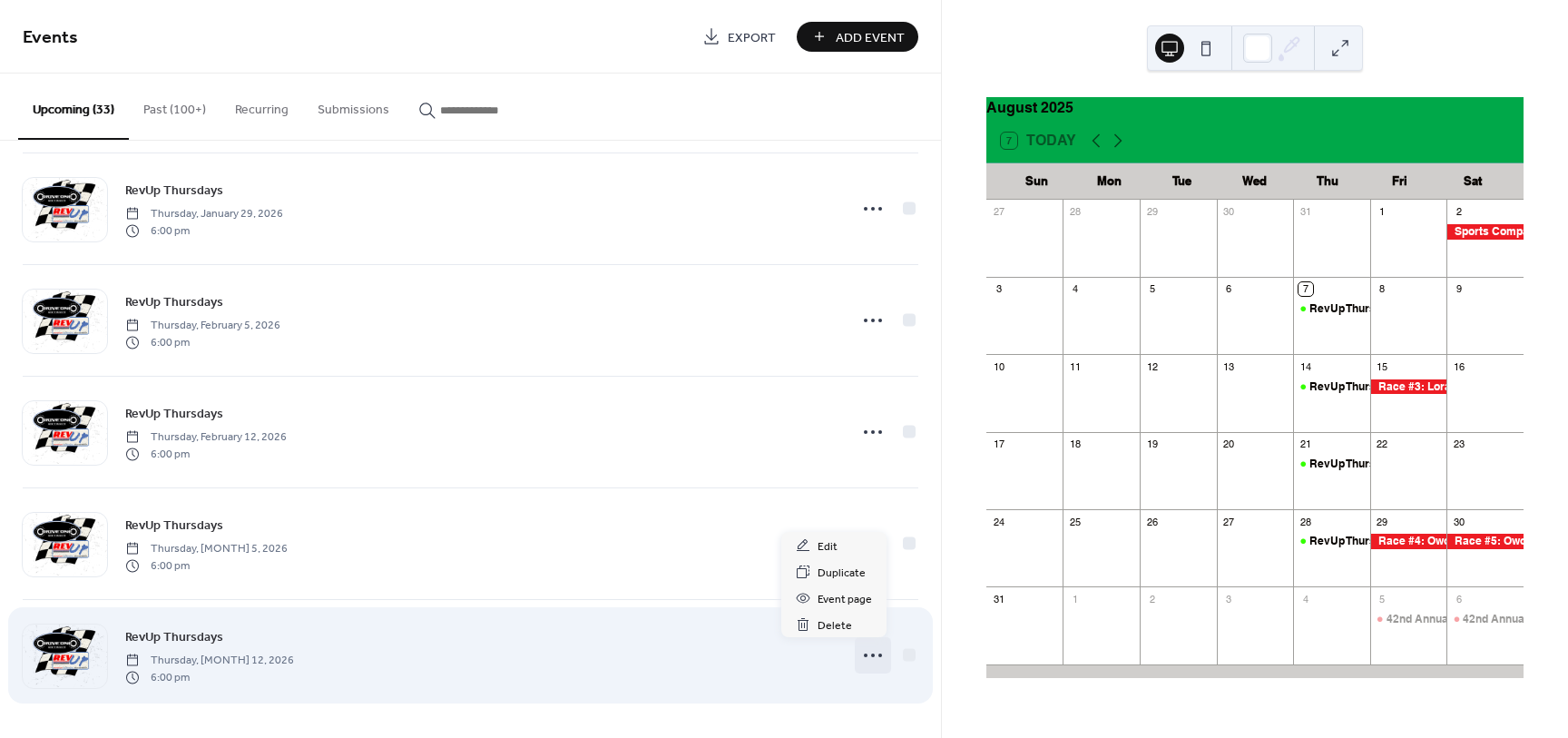 click 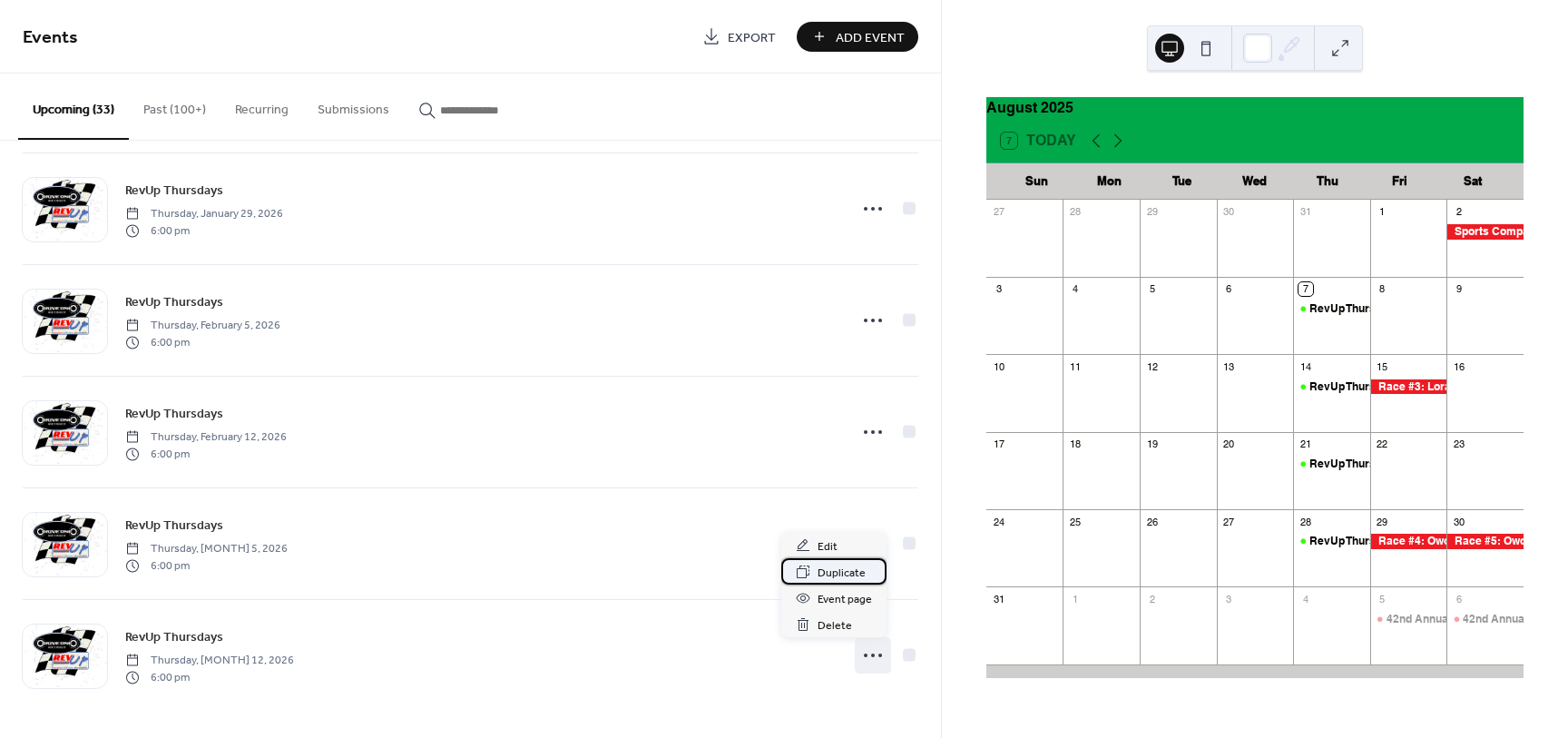 click on "Duplicate" at bounding box center (841, 573) 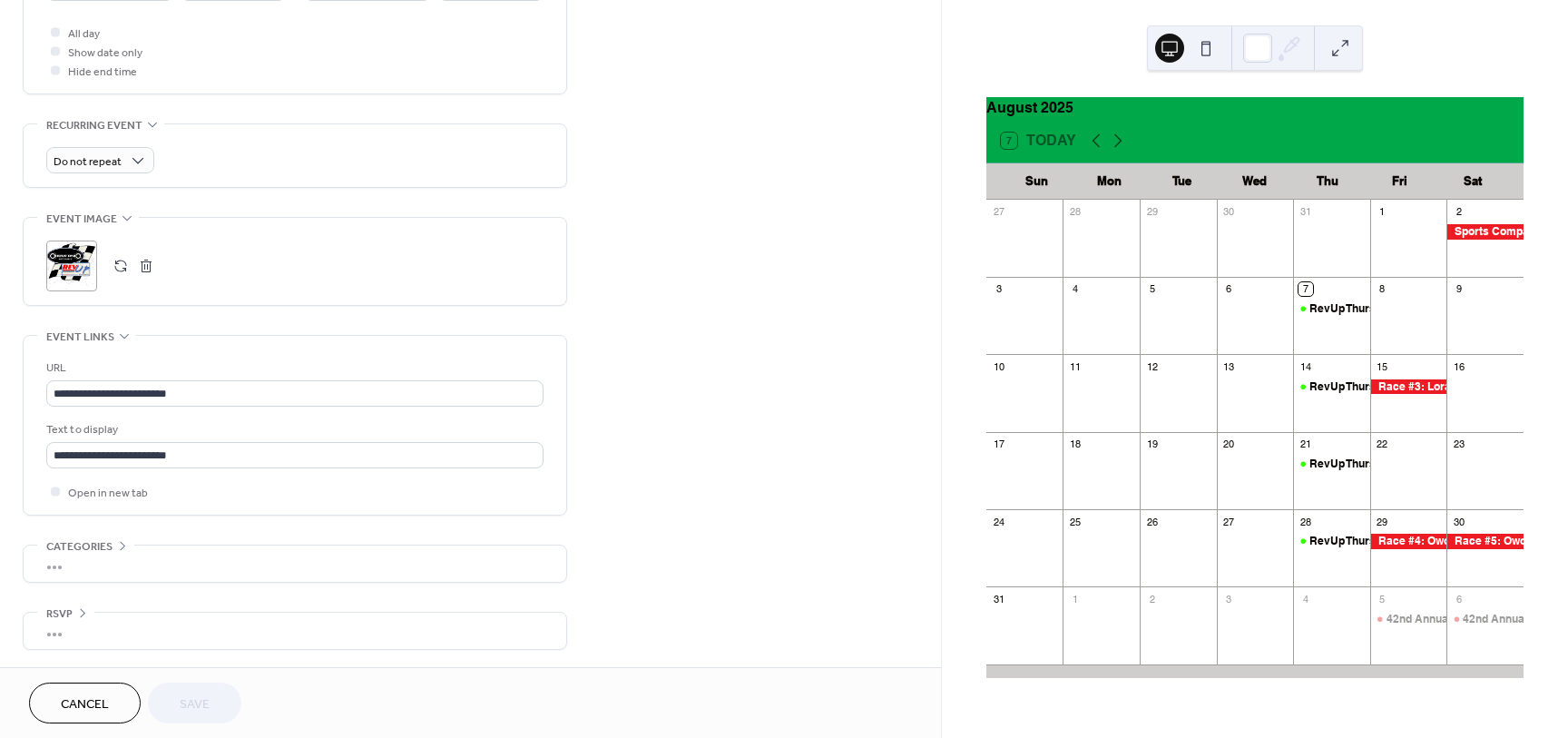 scroll, scrollTop: 227, scrollLeft: 0, axis: vertical 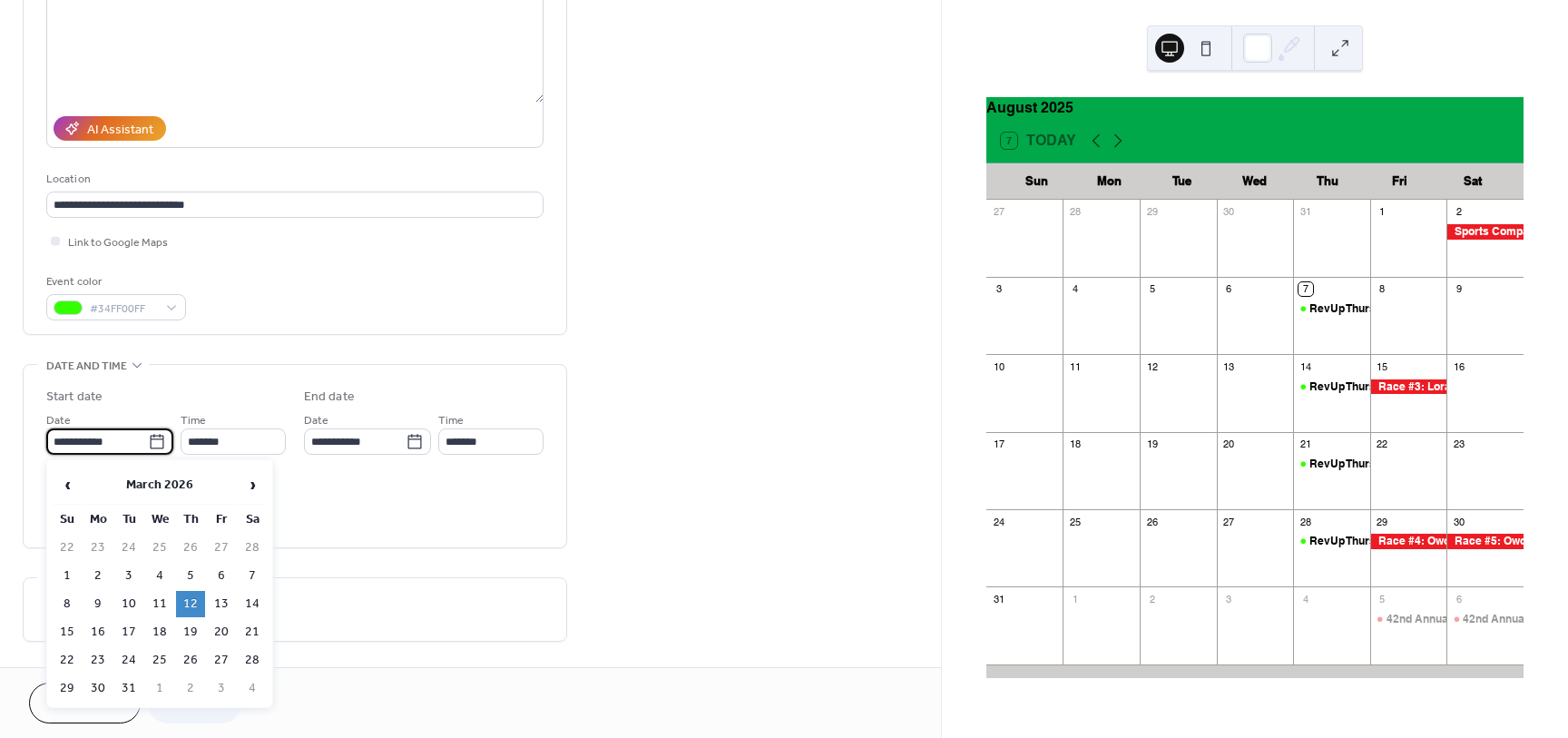 click on "**********" at bounding box center [97, 441] 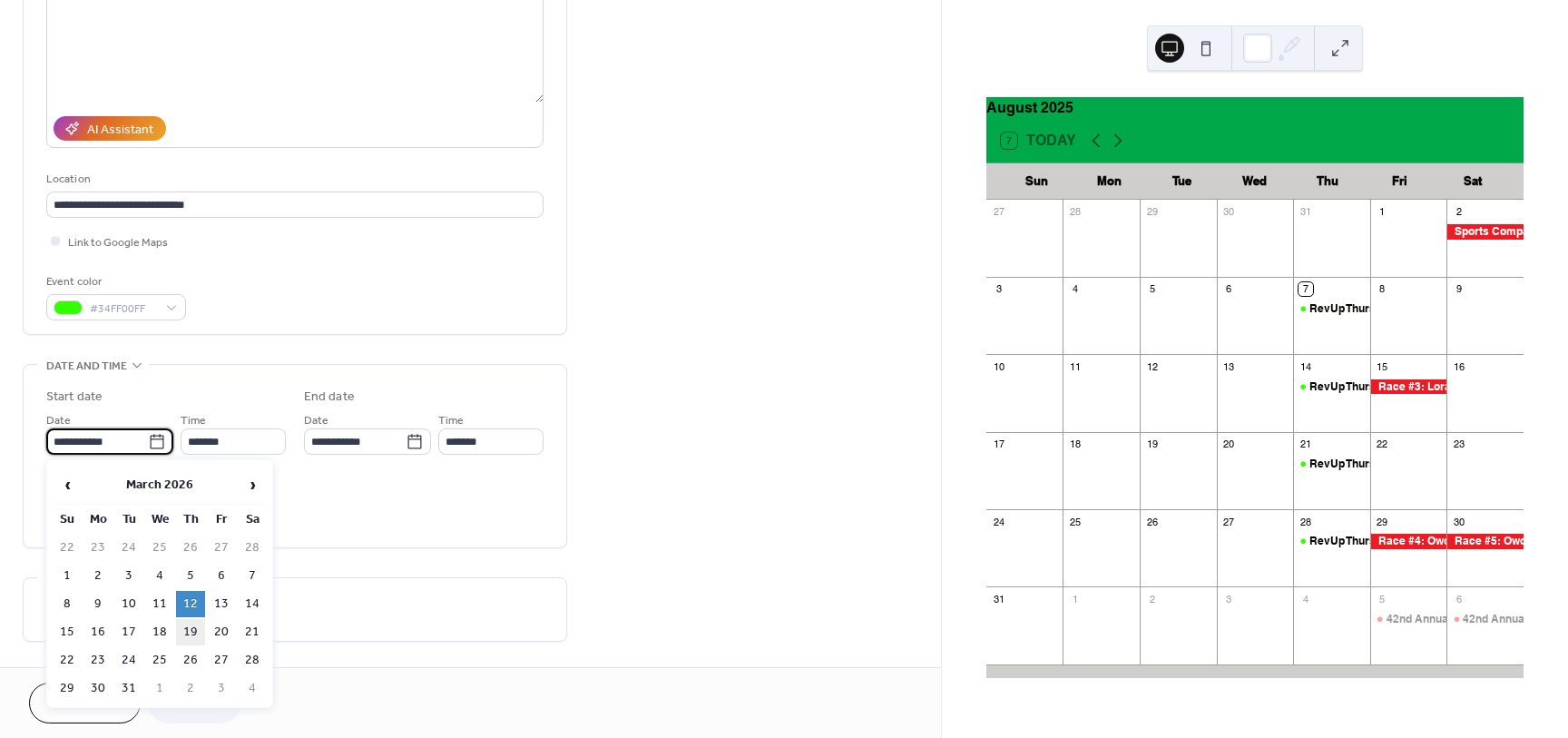 click on "19" at bounding box center [191, 632] 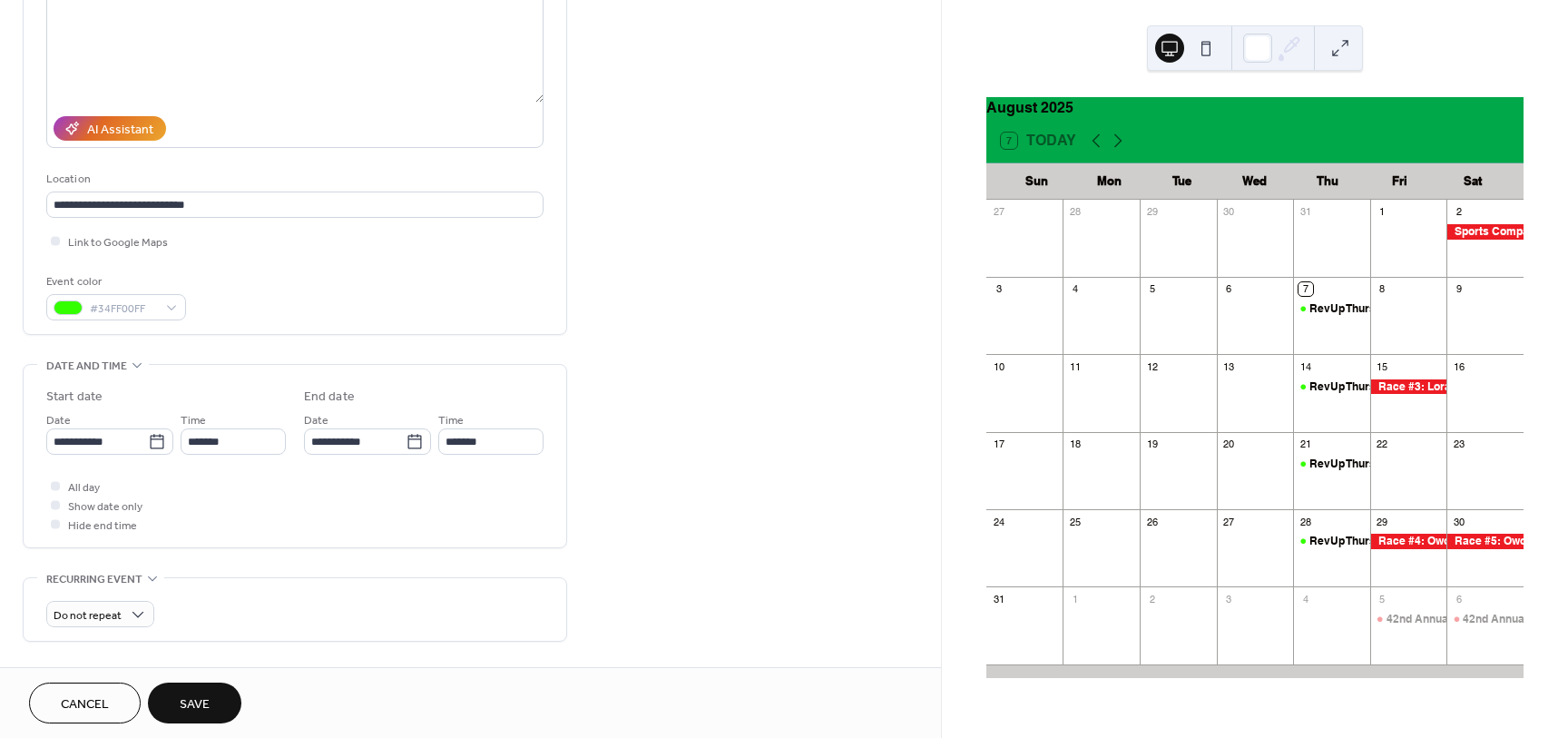 click on "Save" at bounding box center (194, 704) 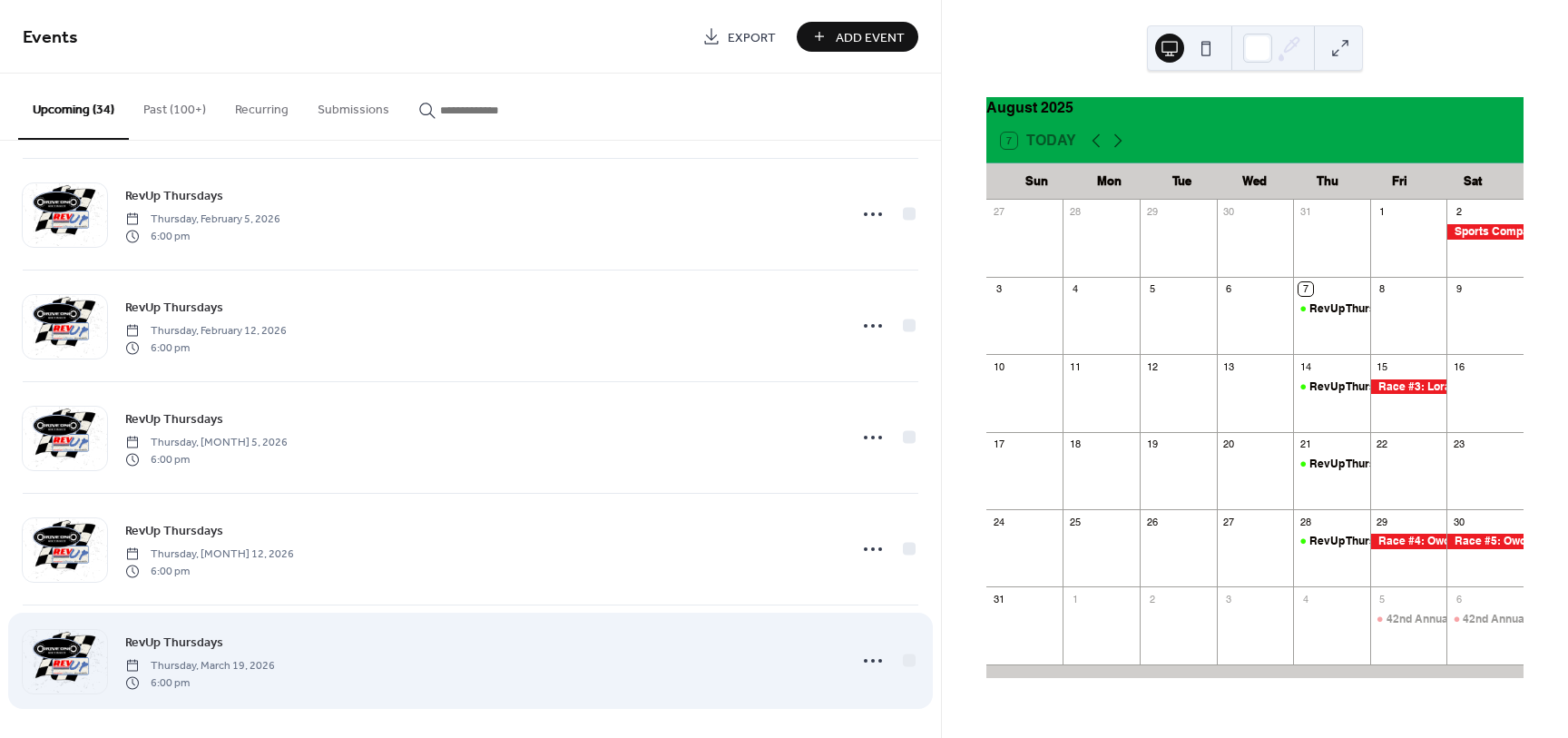 scroll, scrollTop: 3252, scrollLeft: 0, axis: vertical 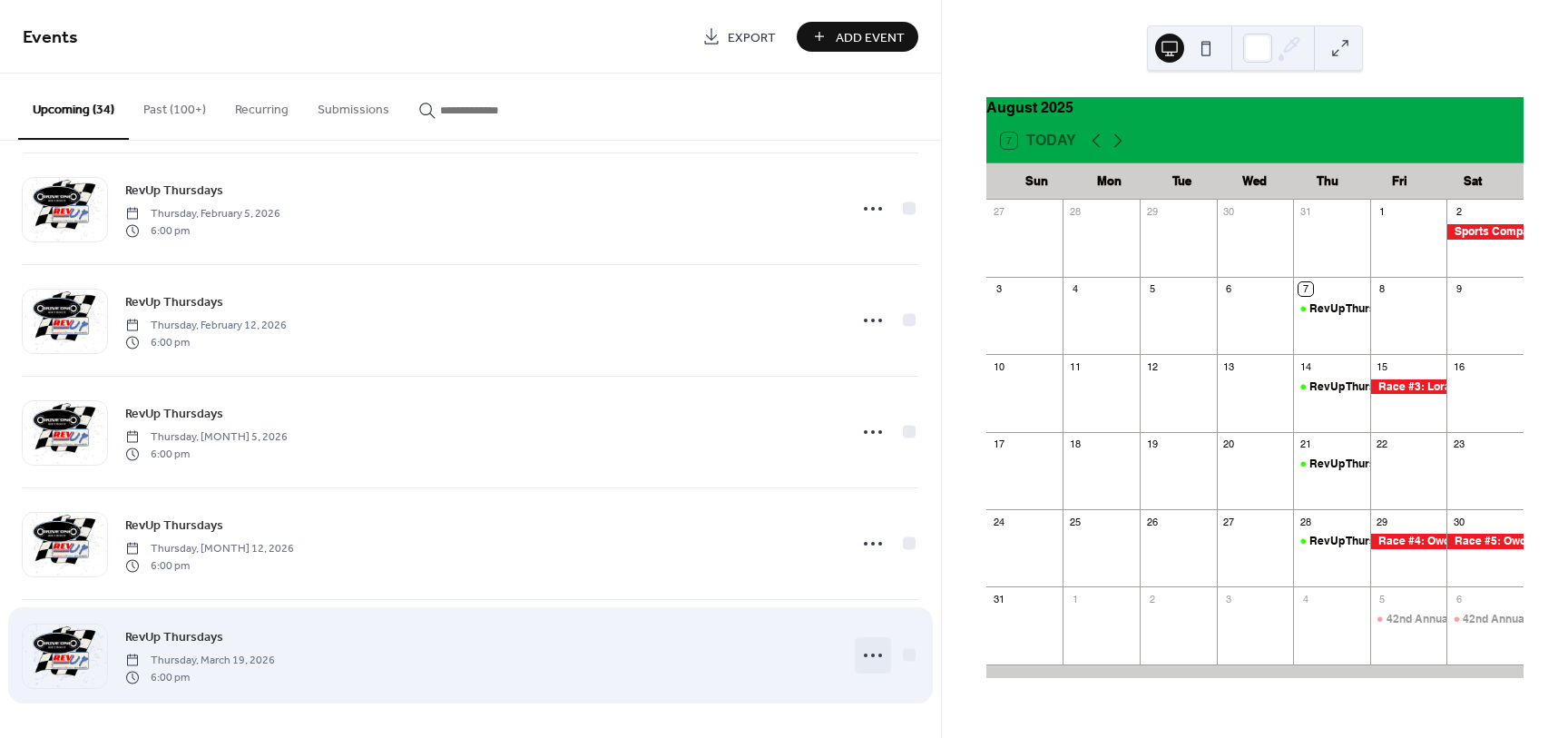 click 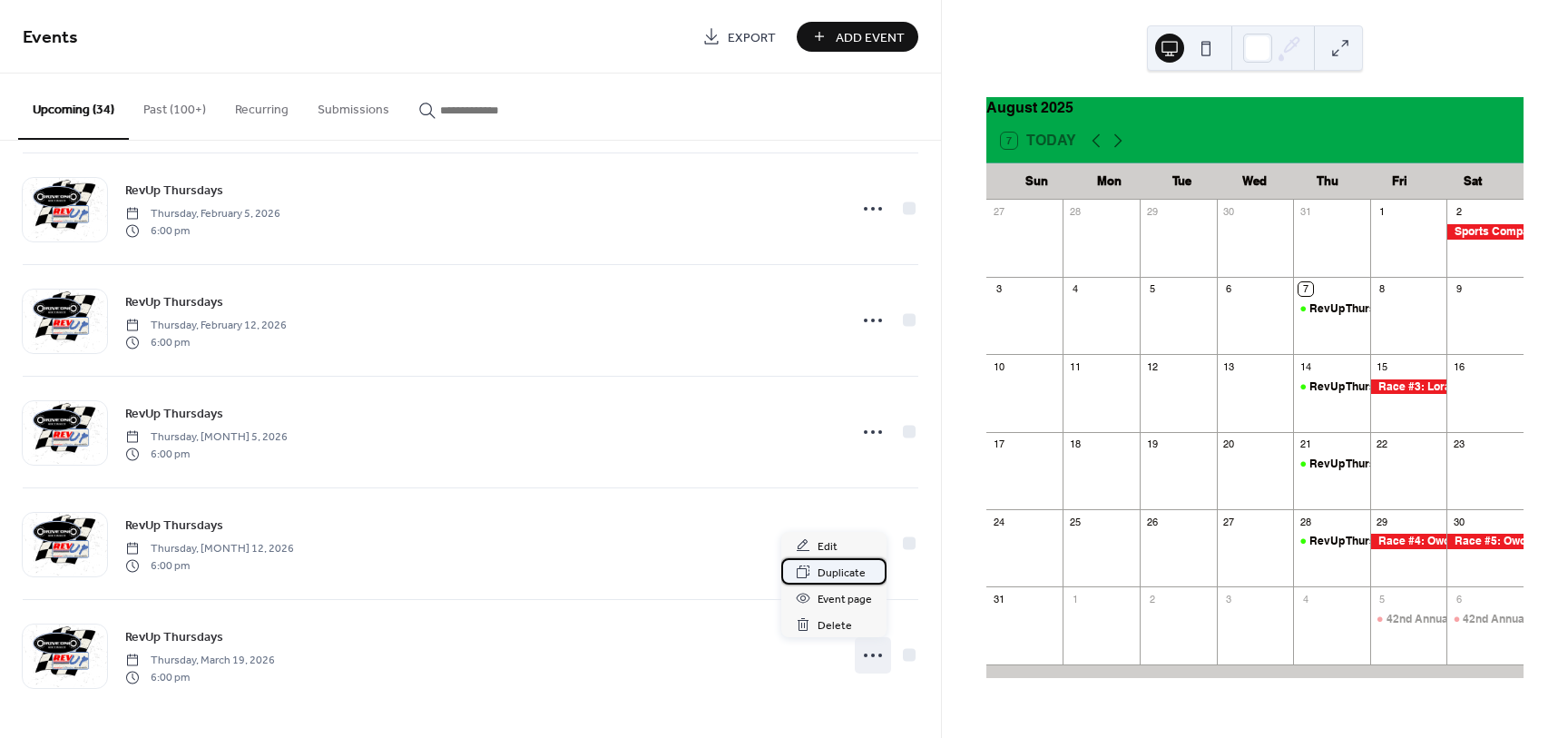 click on "Duplicate" at bounding box center [841, 573] 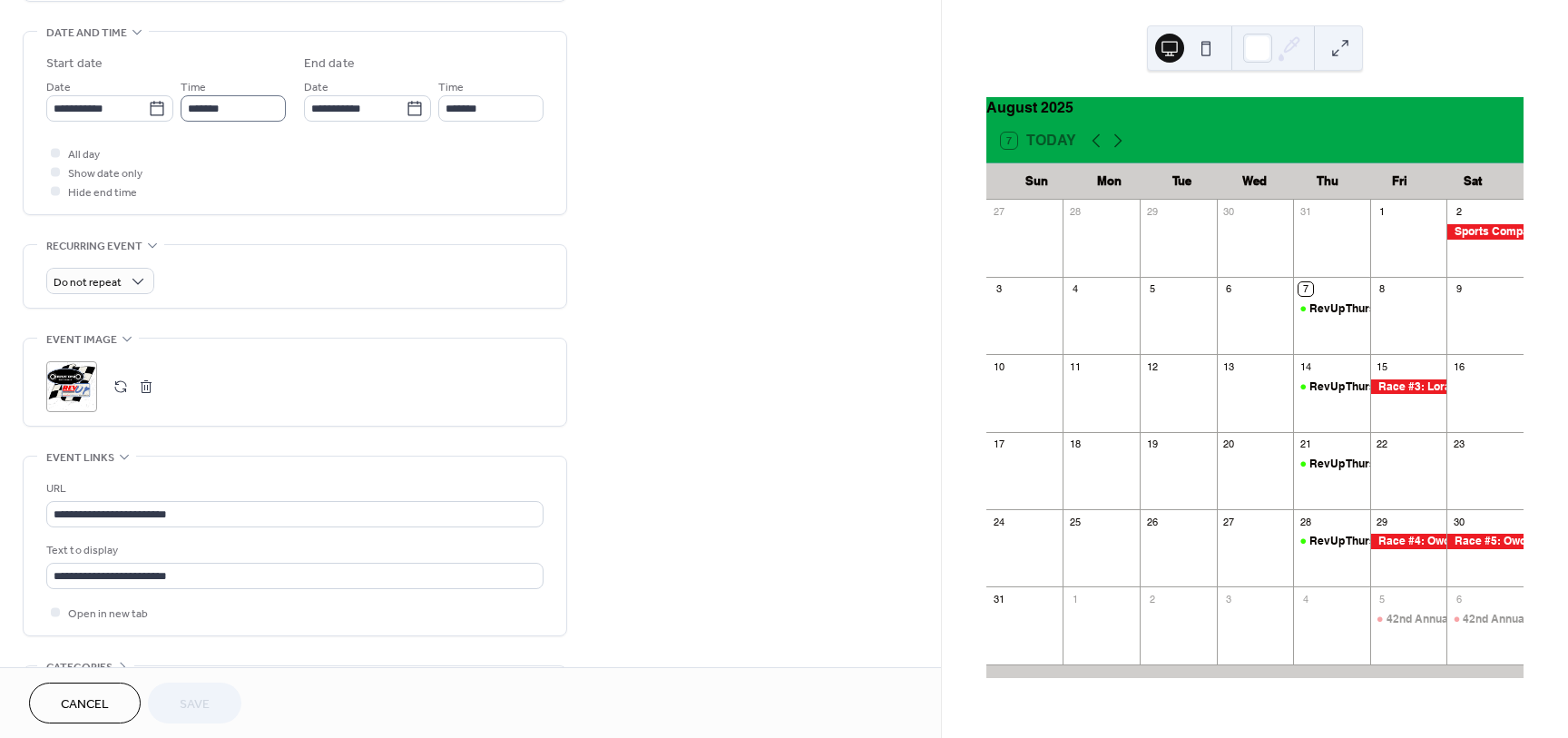 scroll, scrollTop: 567, scrollLeft: 0, axis: vertical 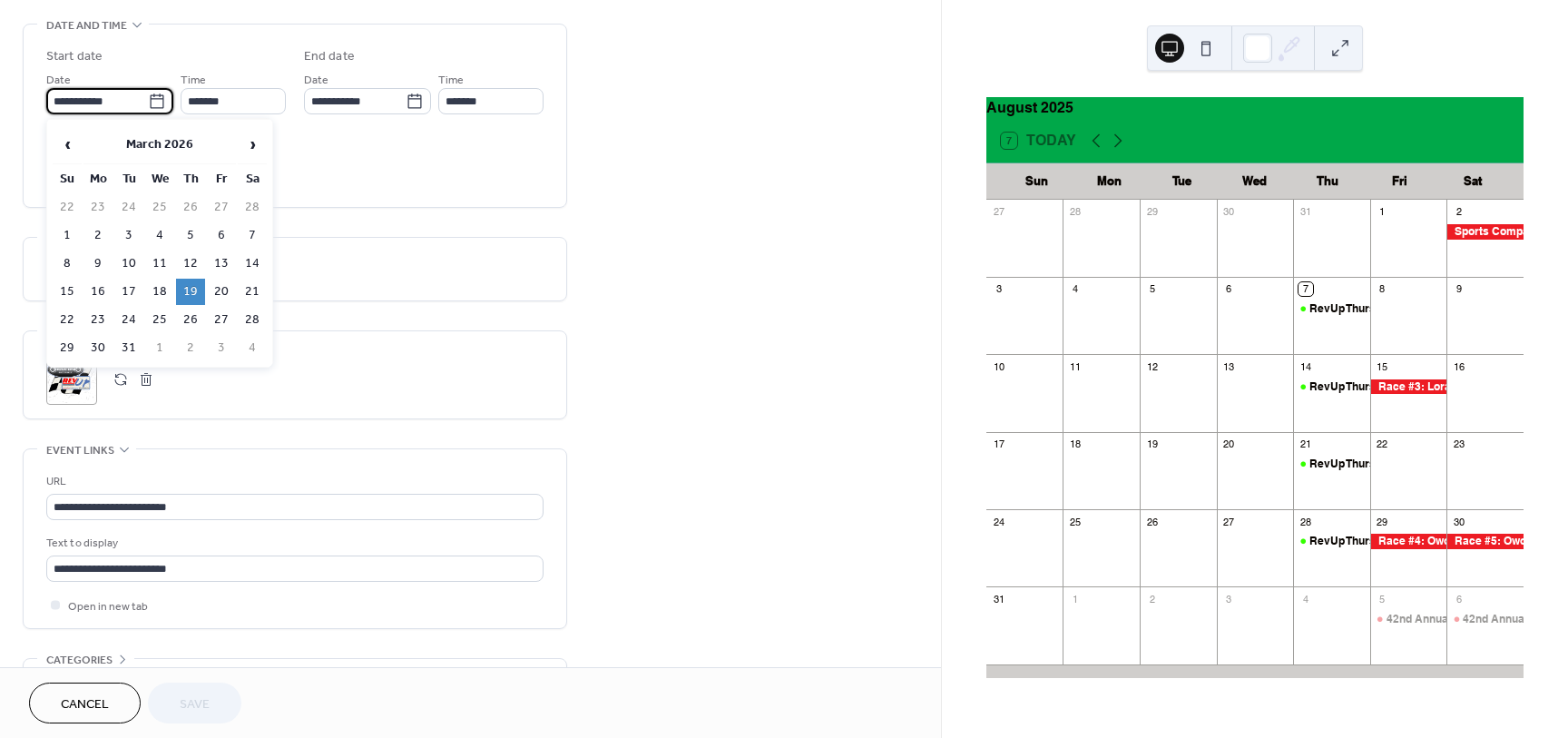 click on "**********" at bounding box center (97, 101) 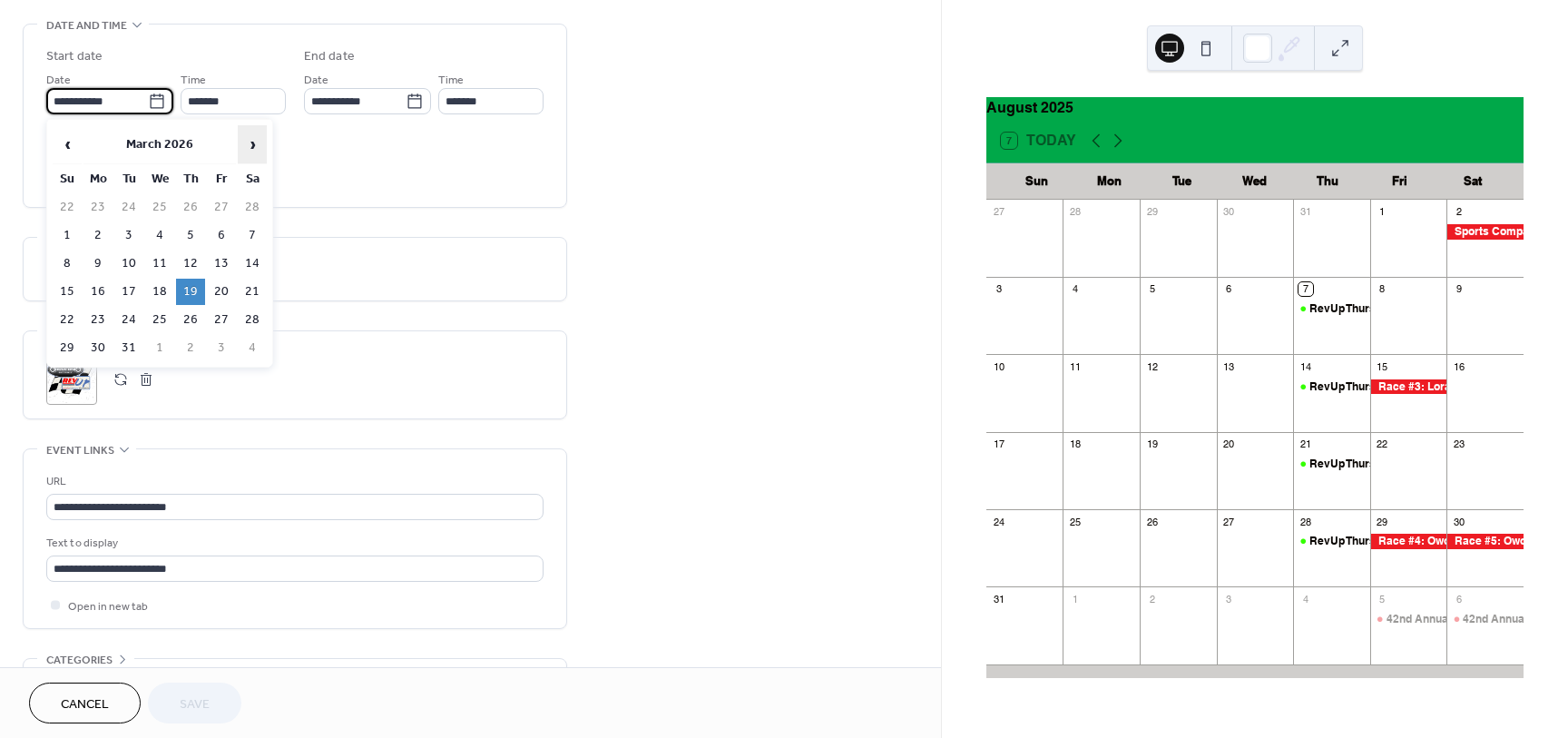 click on "›" at bounding box center [252, 144] 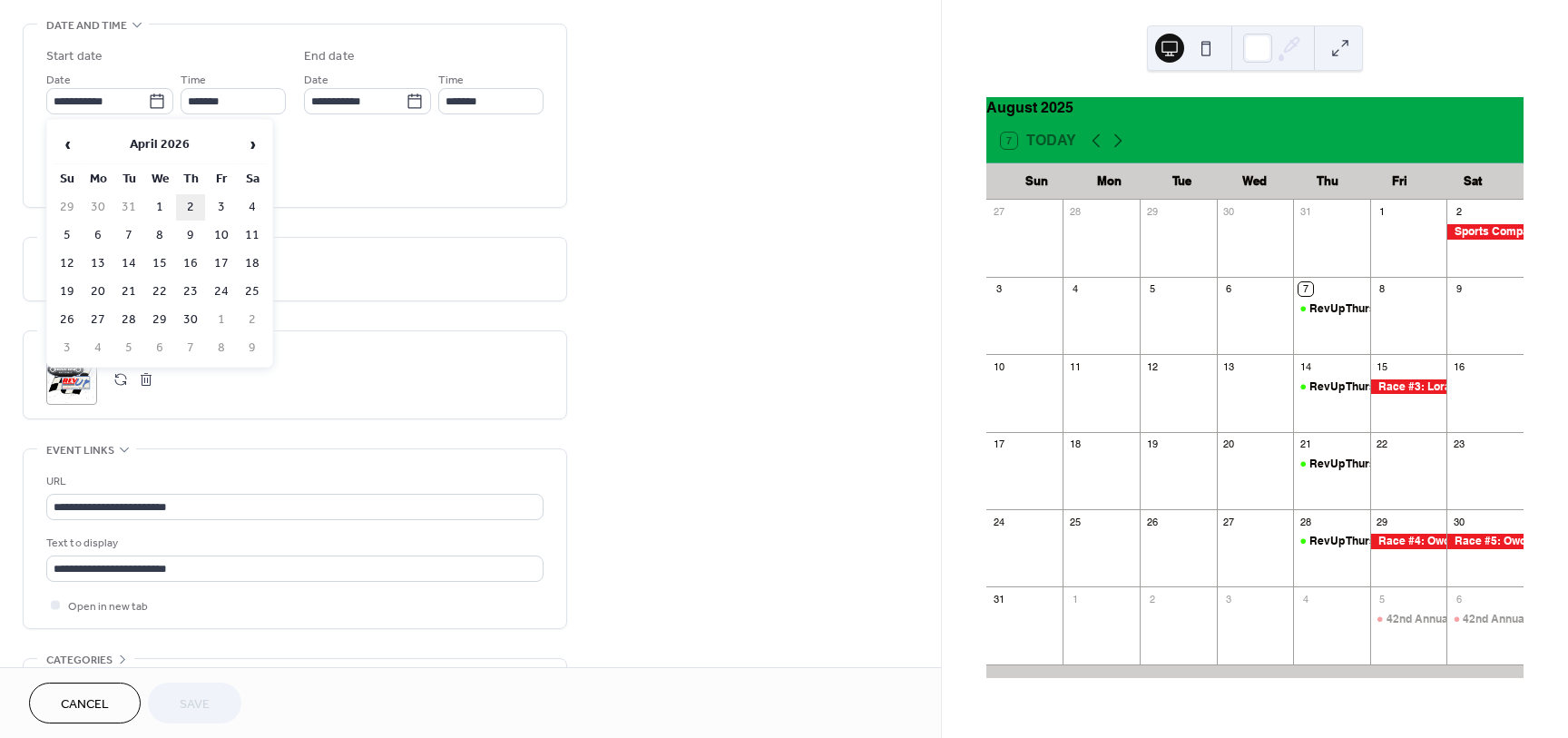 click on "2" at bounding box center [191, 207] 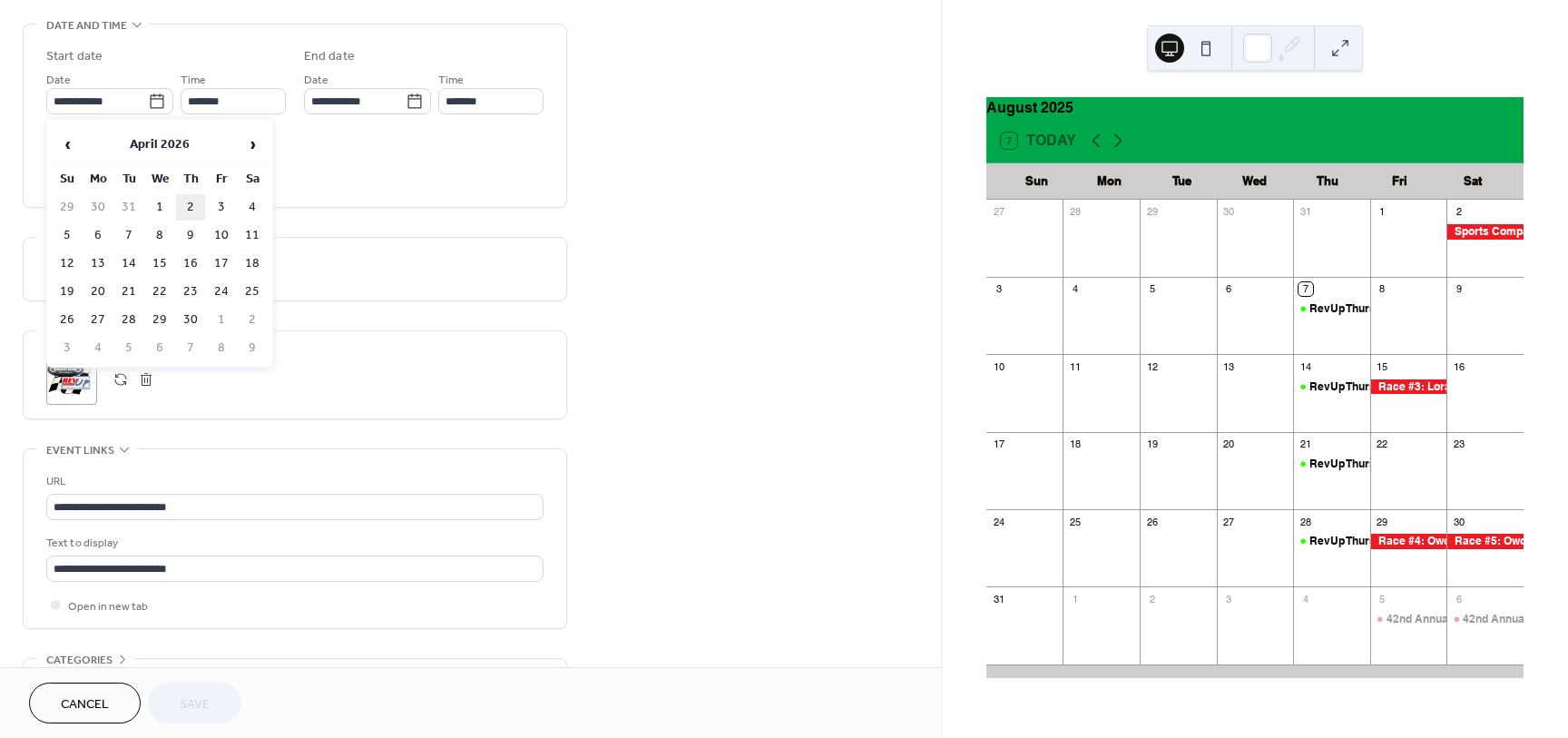 type on "**********" 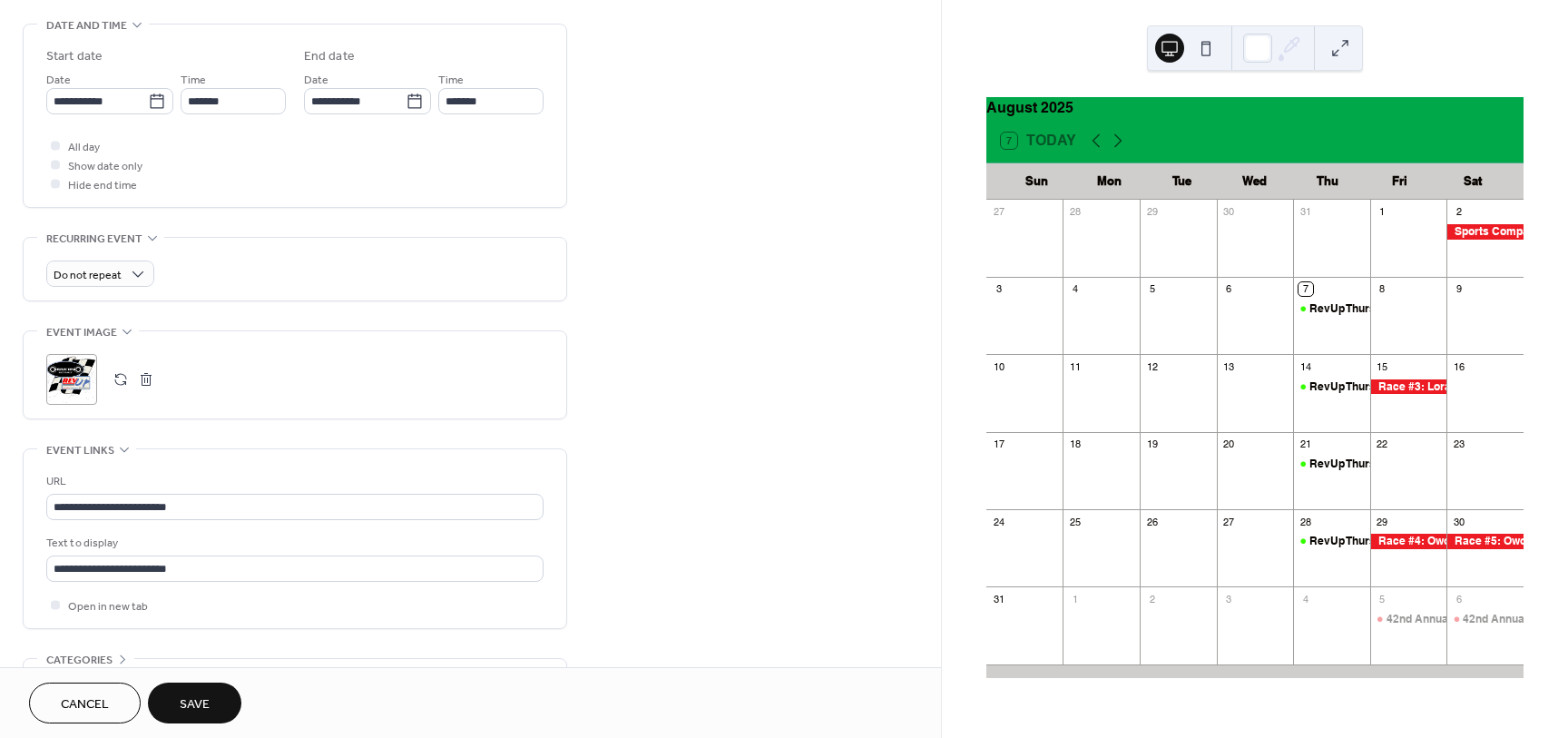 click on "Save" at bounding box center [194, 703] 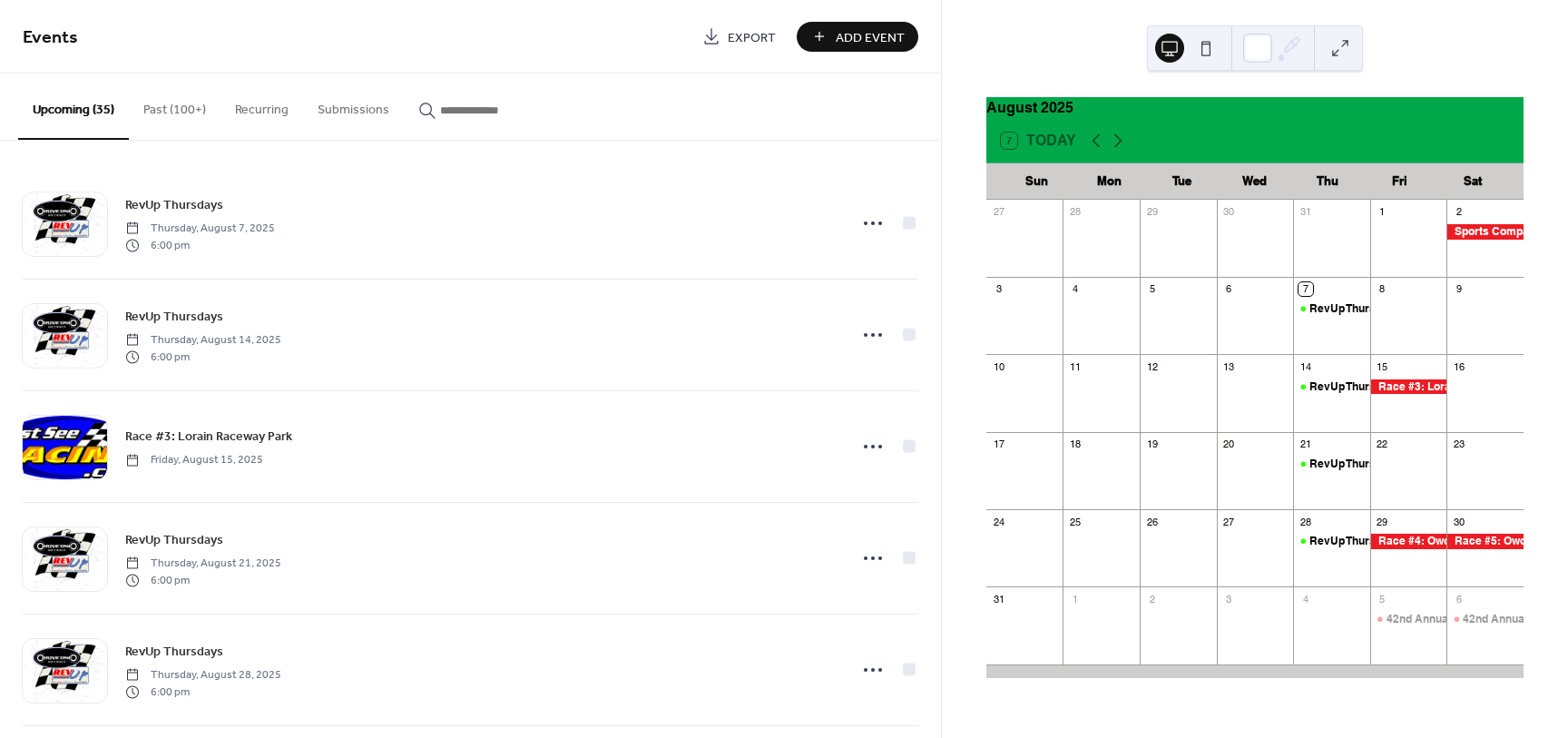 click on "Past (100+)" at bounding box center (174, 105) 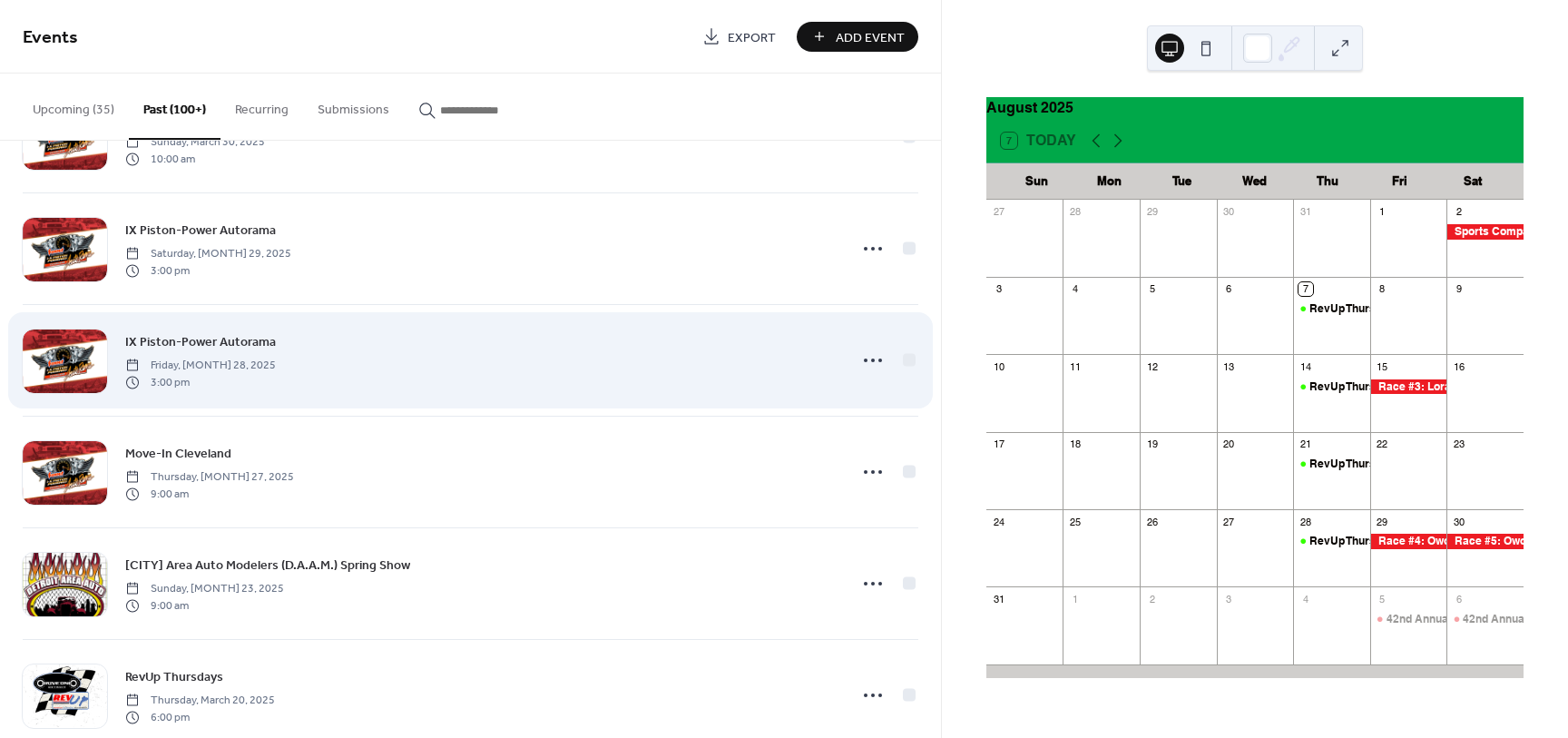 scroll, scrollTop: 2269, scrollLeft: 0, axis: vertical 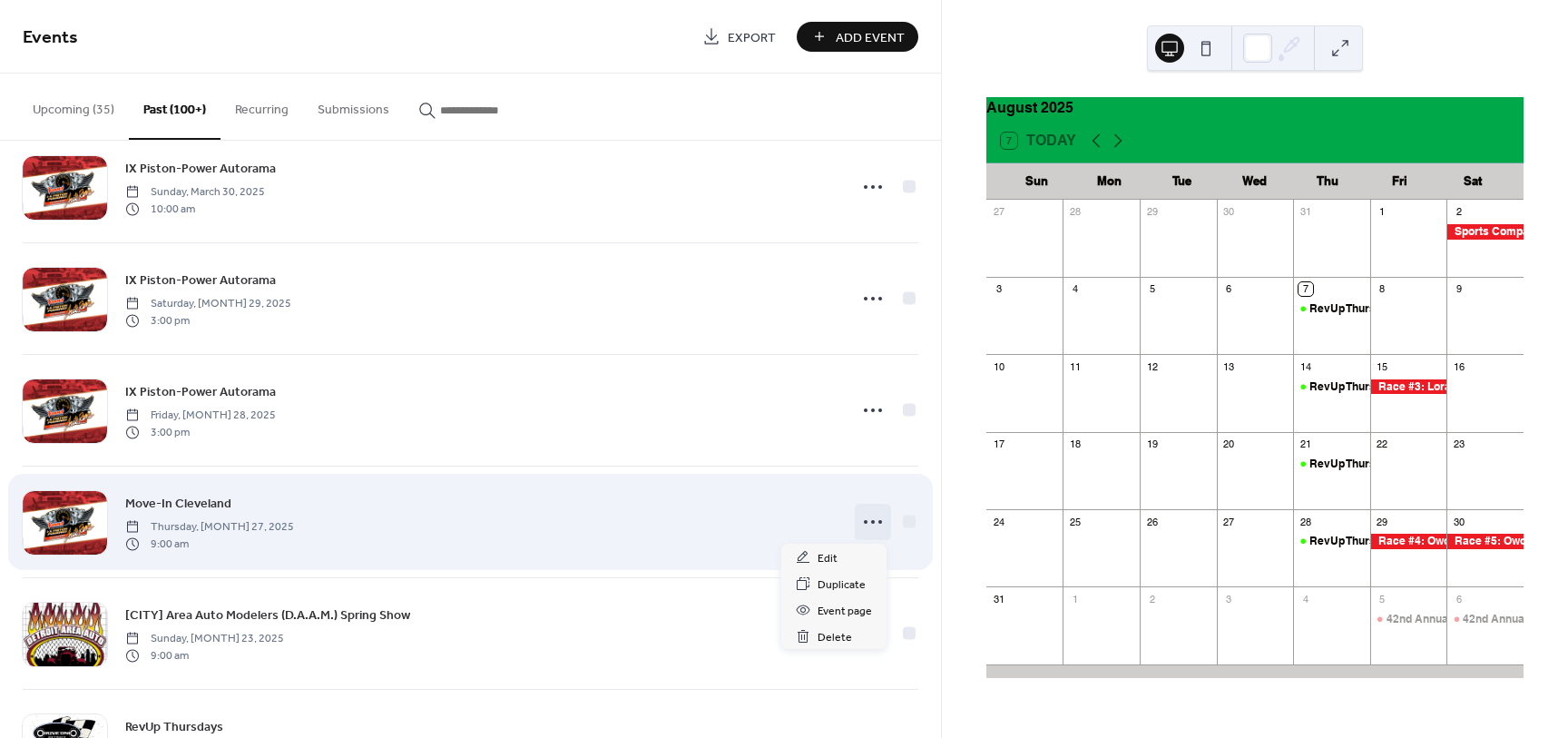 click 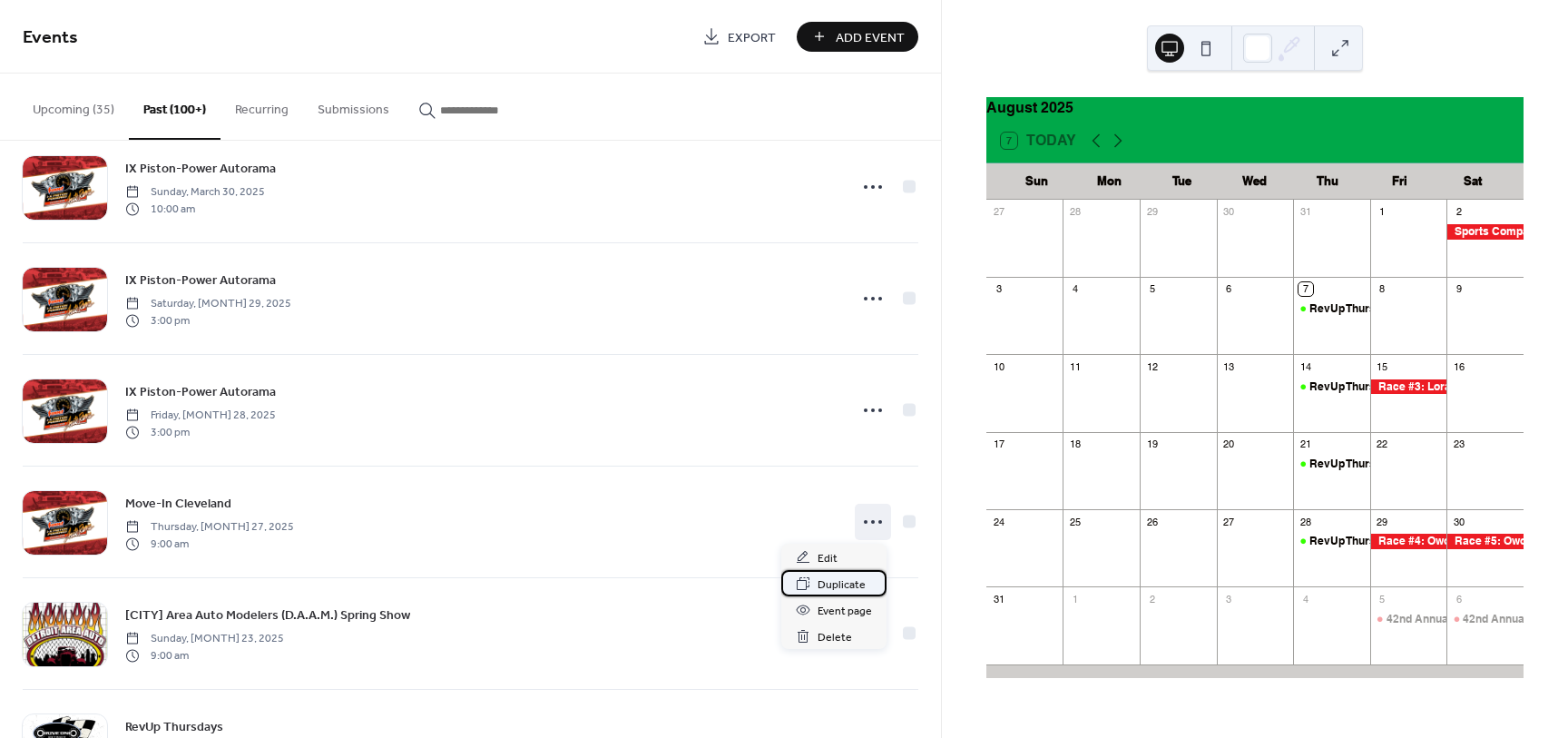 click on "Duplicate" at bounding box center (841, 585) 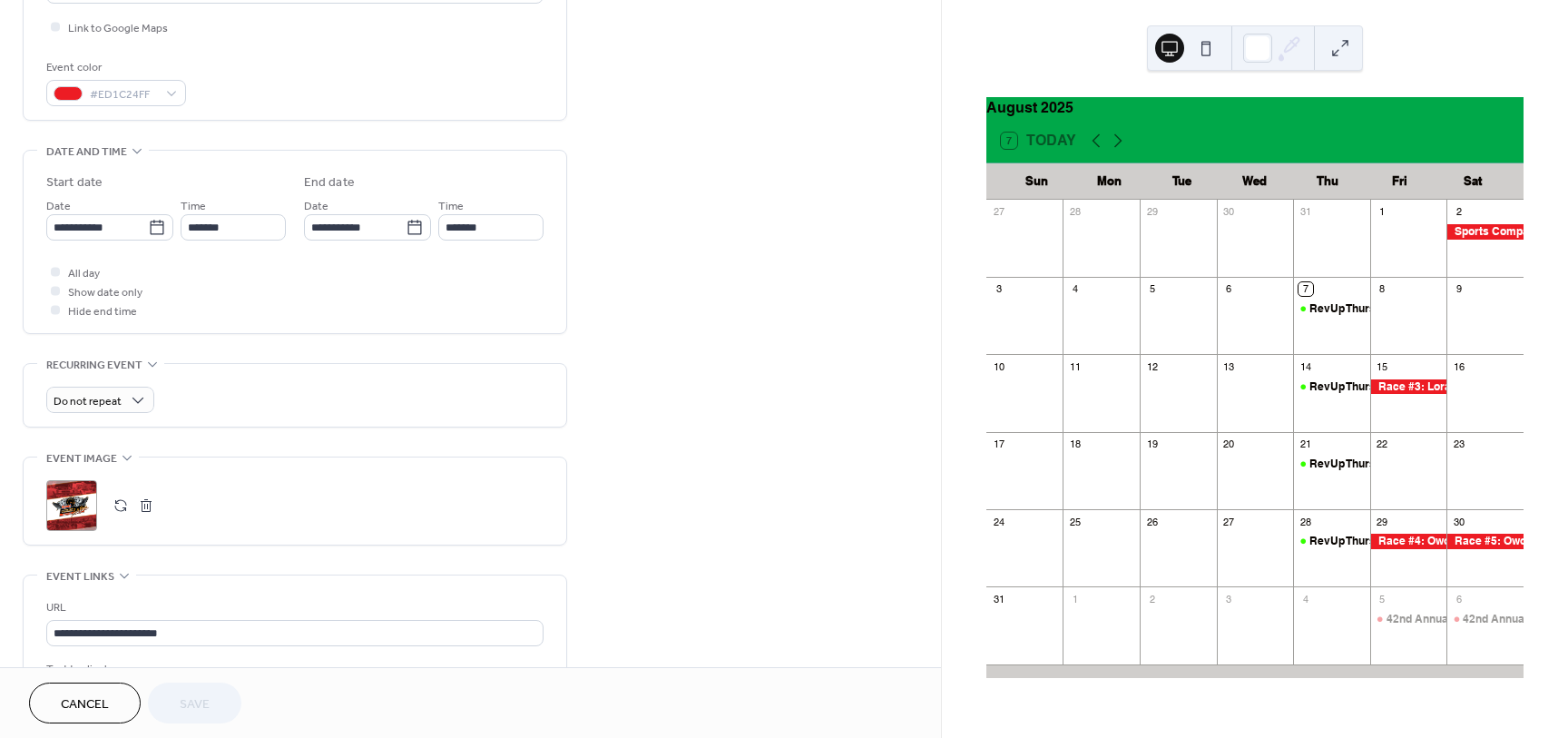 scroll, scrollTop: 454, scrollLeft: 0, axis: vertical 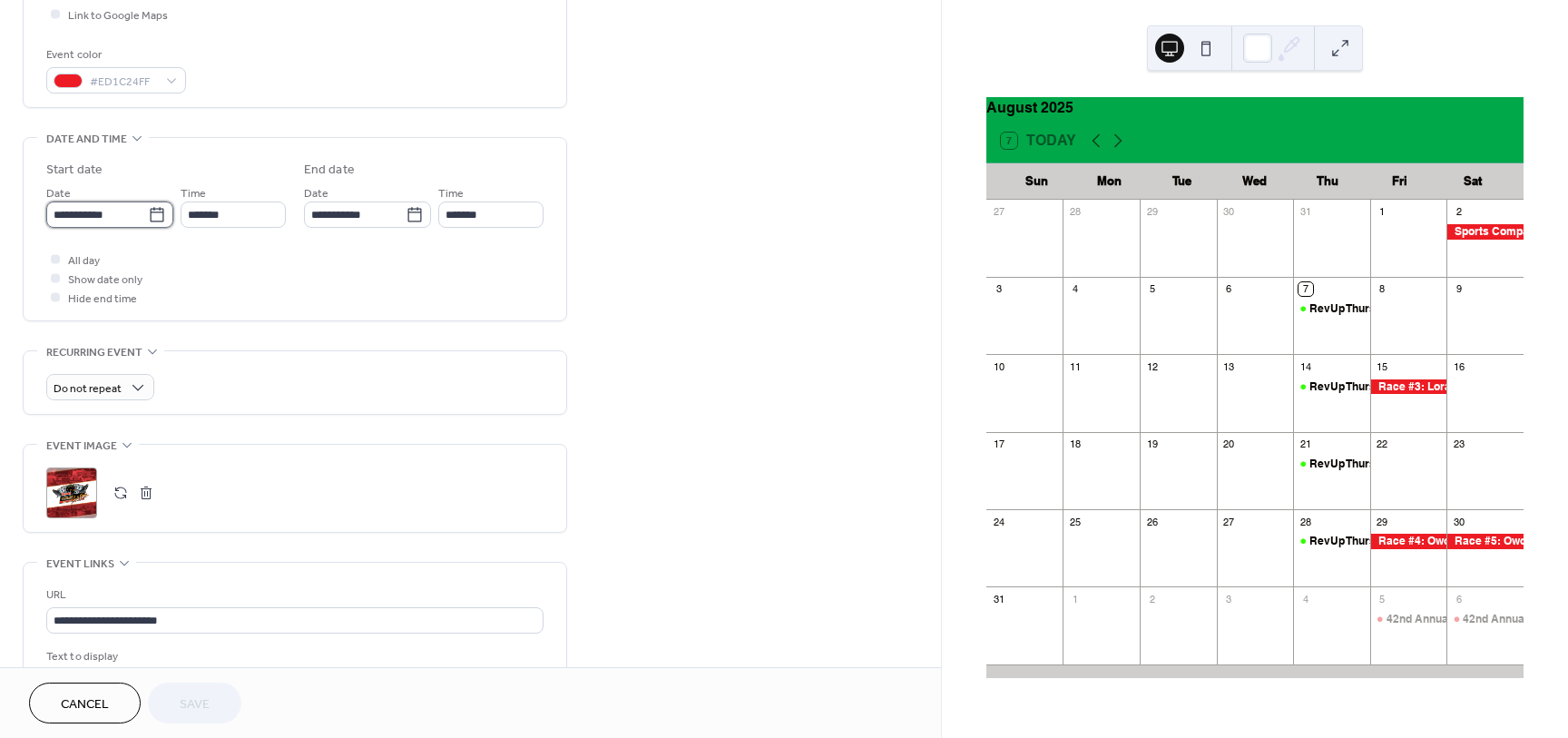 click on "**********" at bounding box center (97, 214) 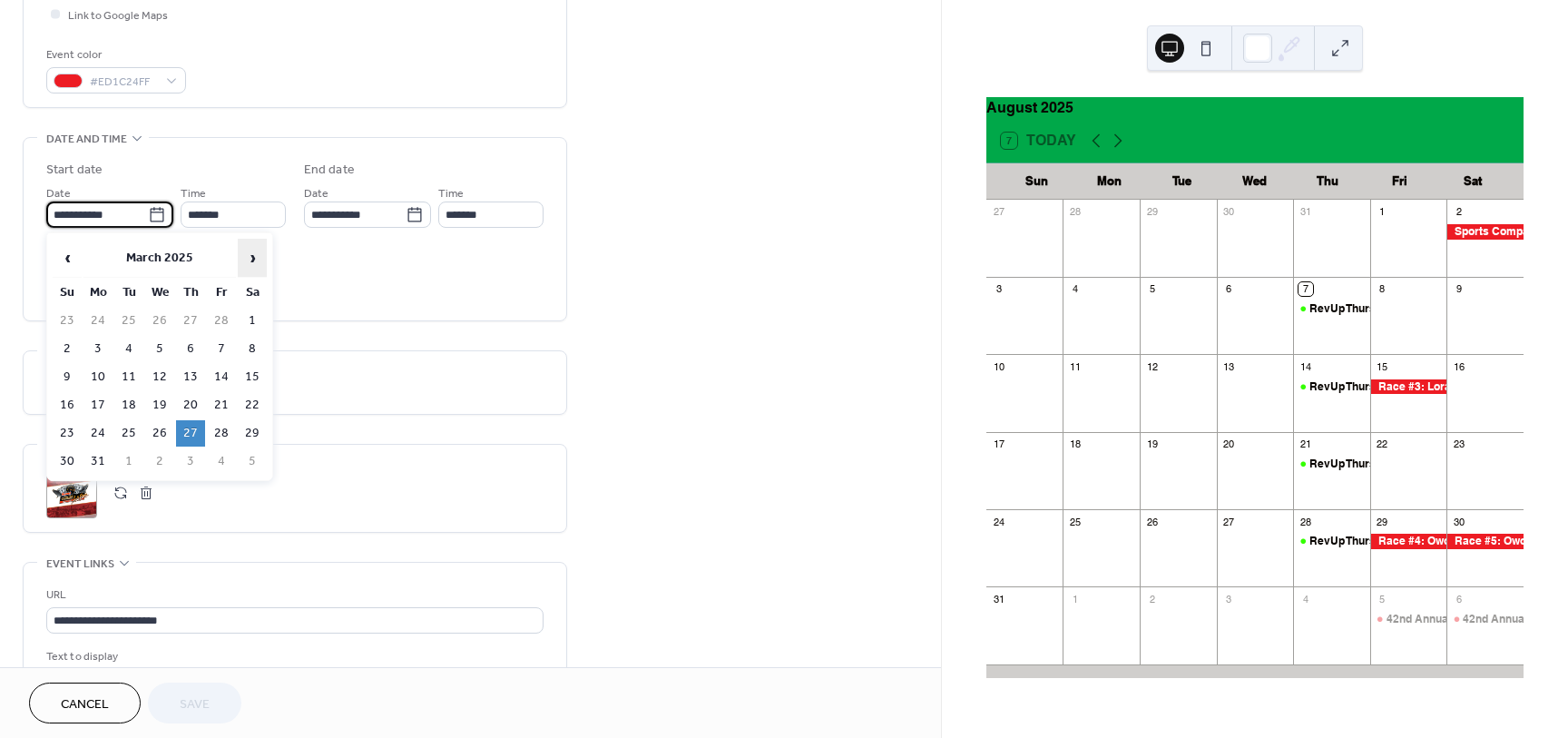 click on "›" at bounding box center [252, 258] 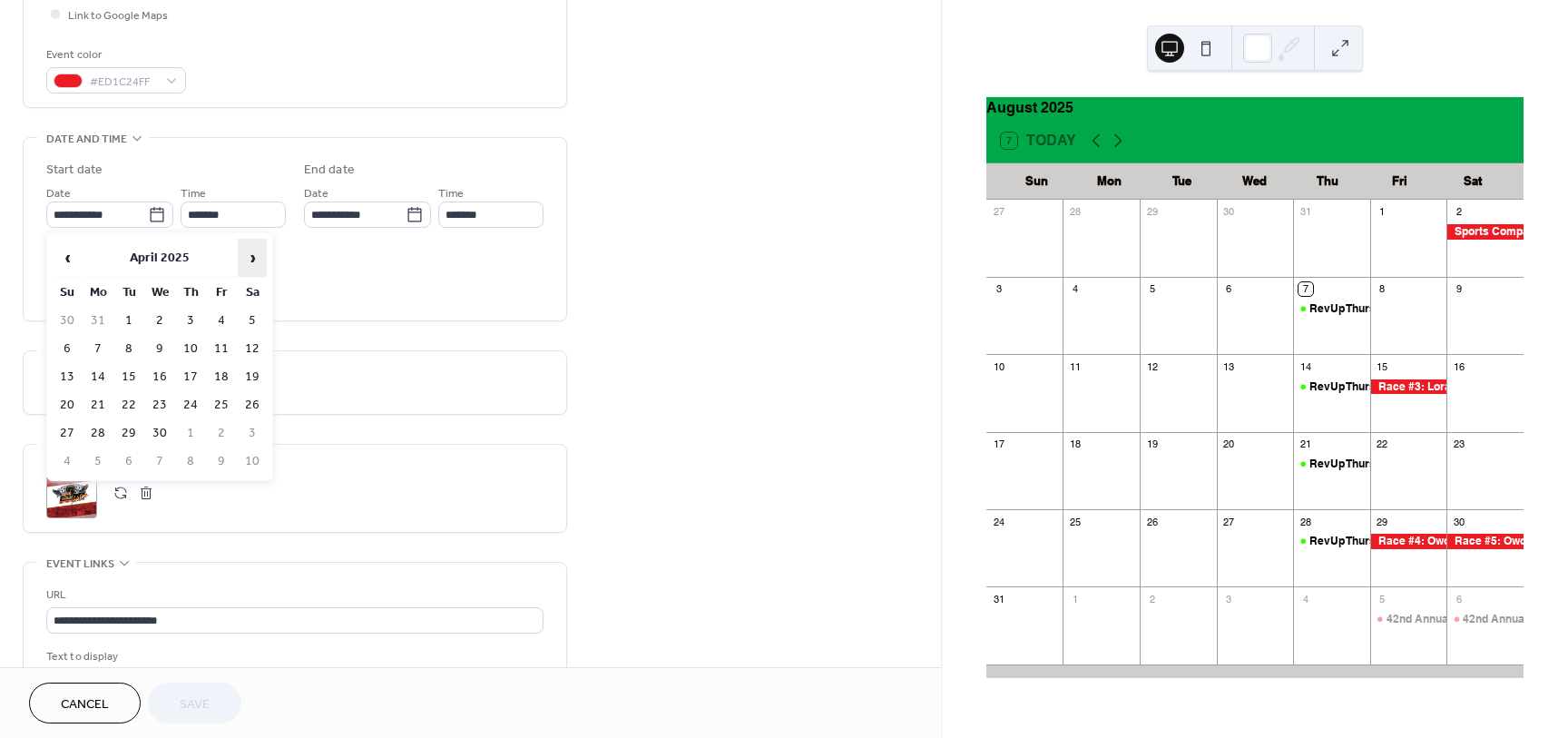 click on "›" at bounding box center (252, 258) 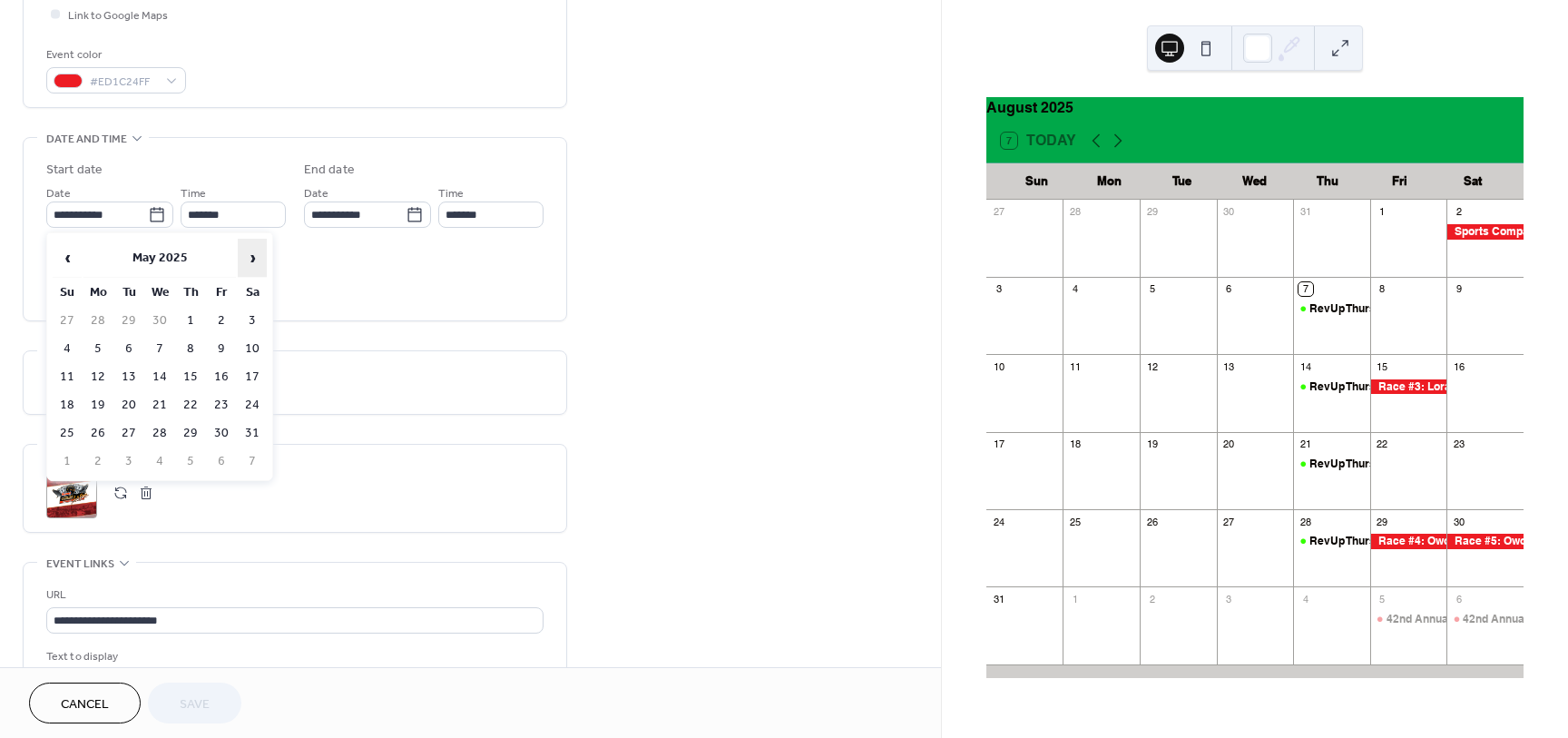 click on "›" at bounding box center [252, 258] 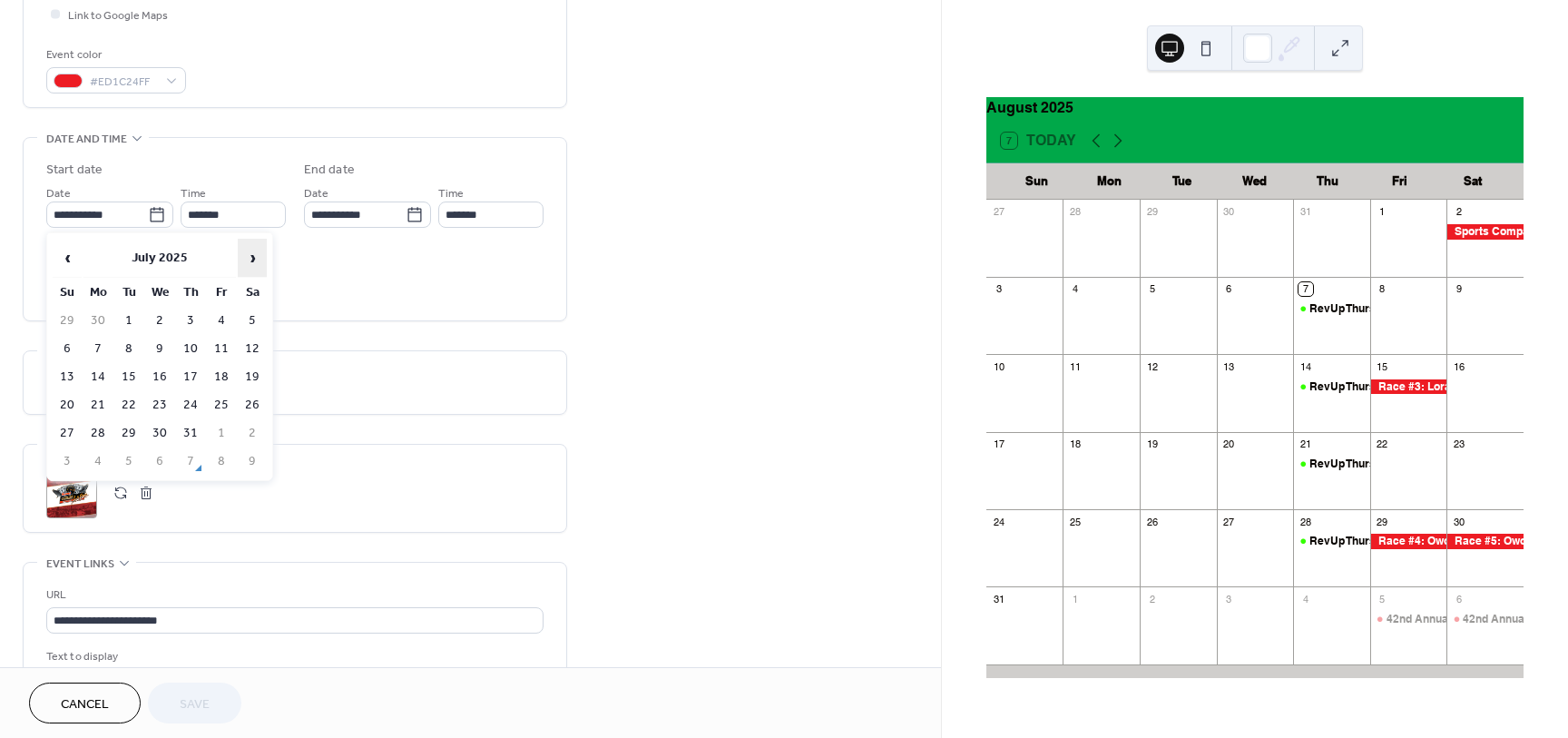 click on "›" at bounding box center [252, 258] 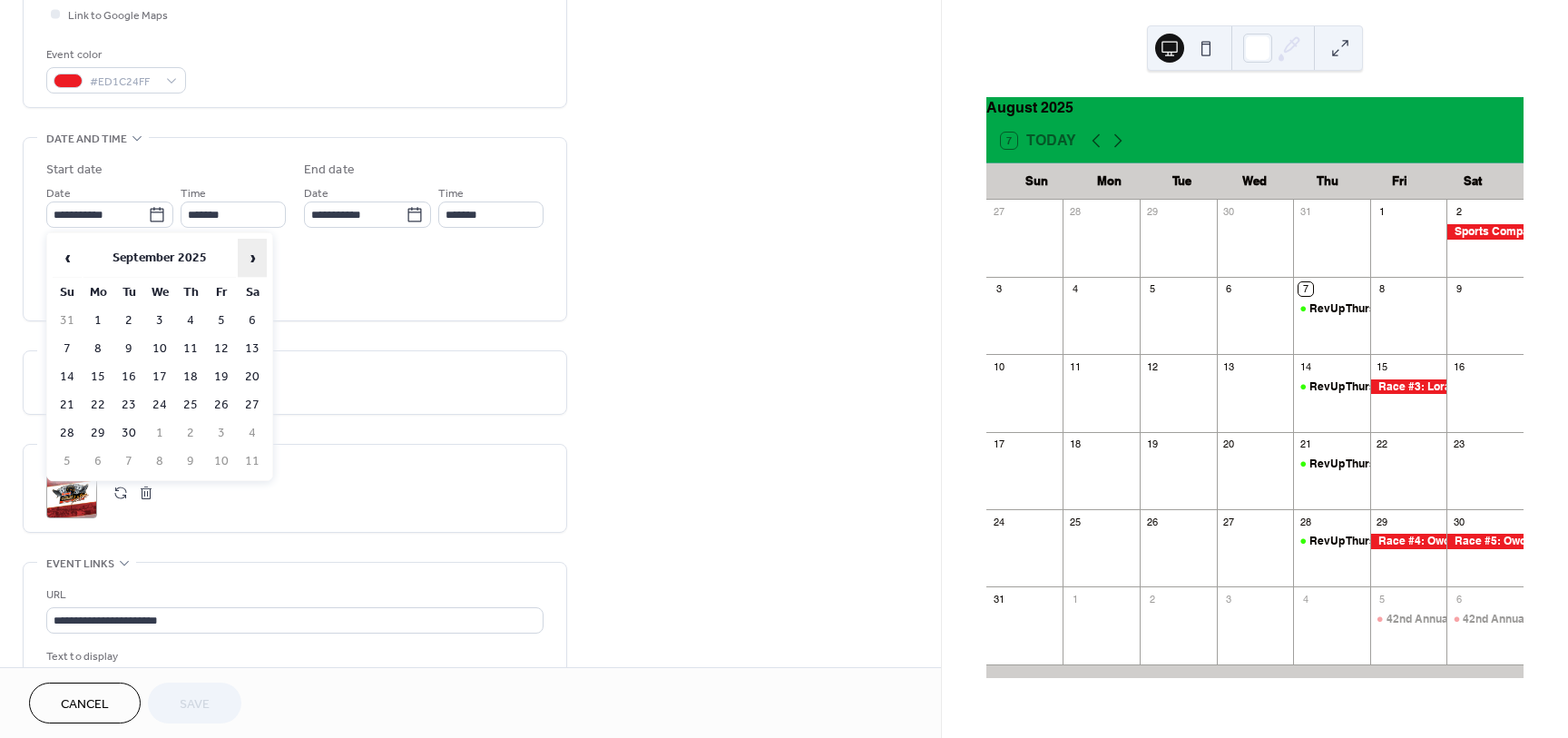 click on "›" at bounding box center [252, 258] 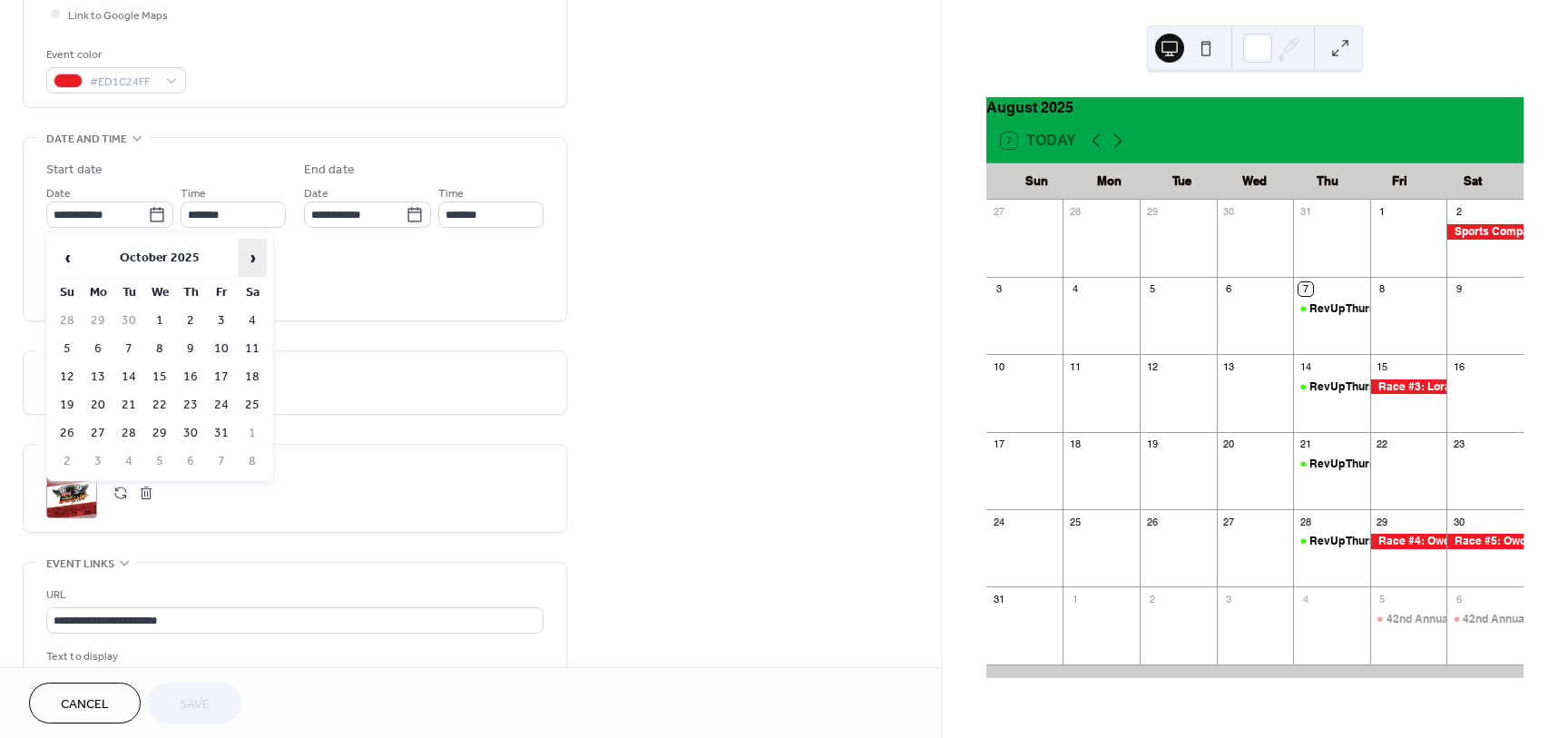 click on "›" at bounding box center (252, 258) 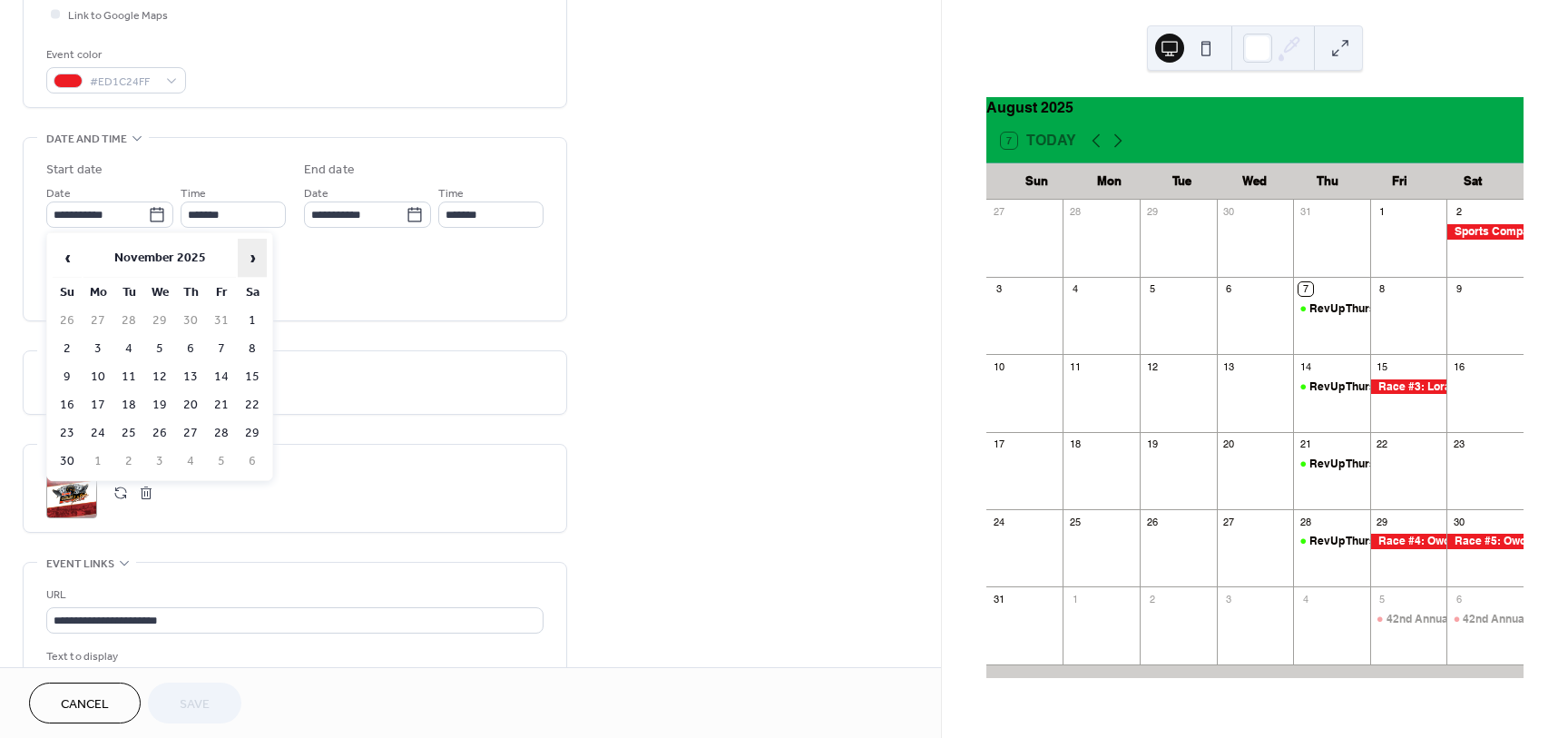 click on "›" at bounding box center [252, 258] 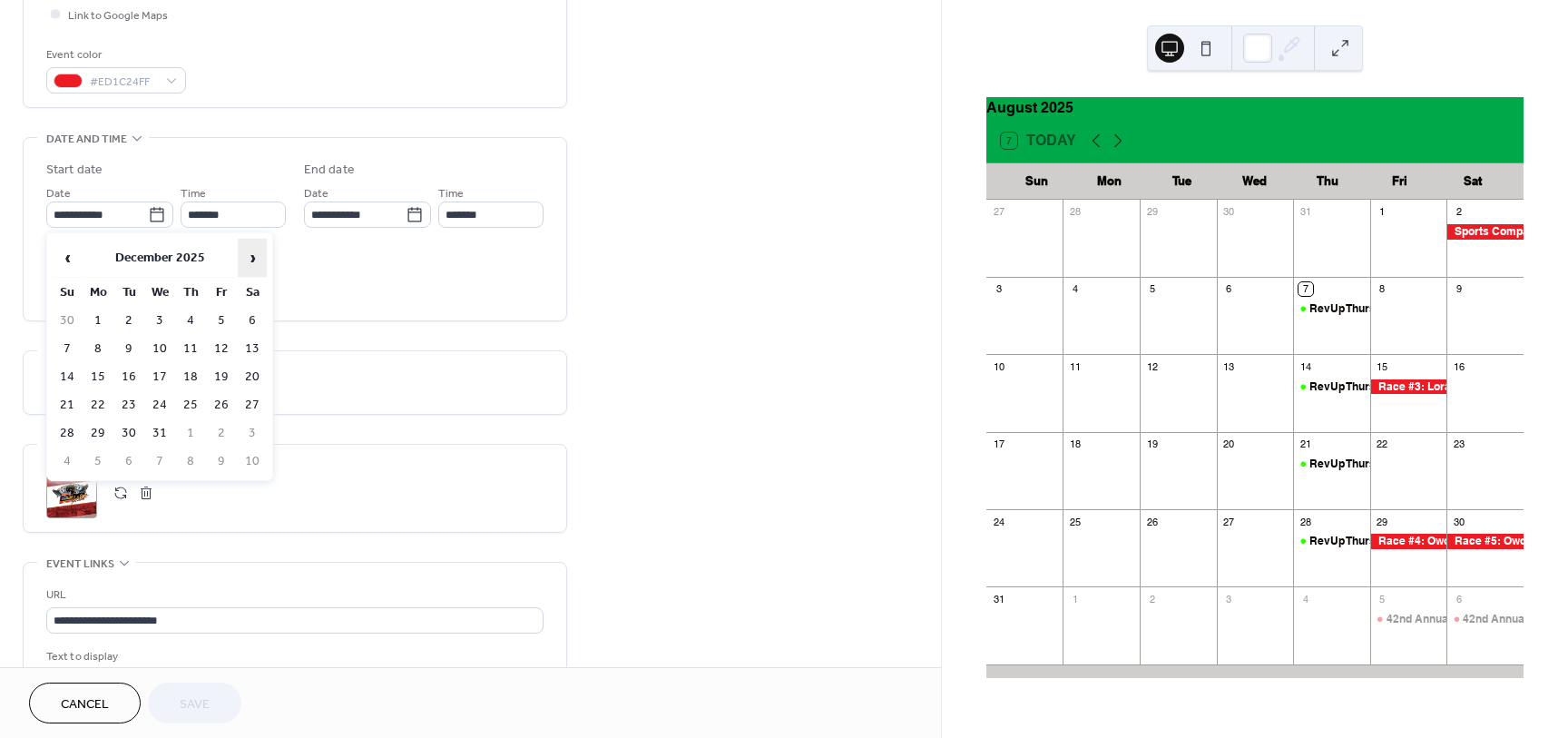 click on "›" at bounding box center (252, 258) 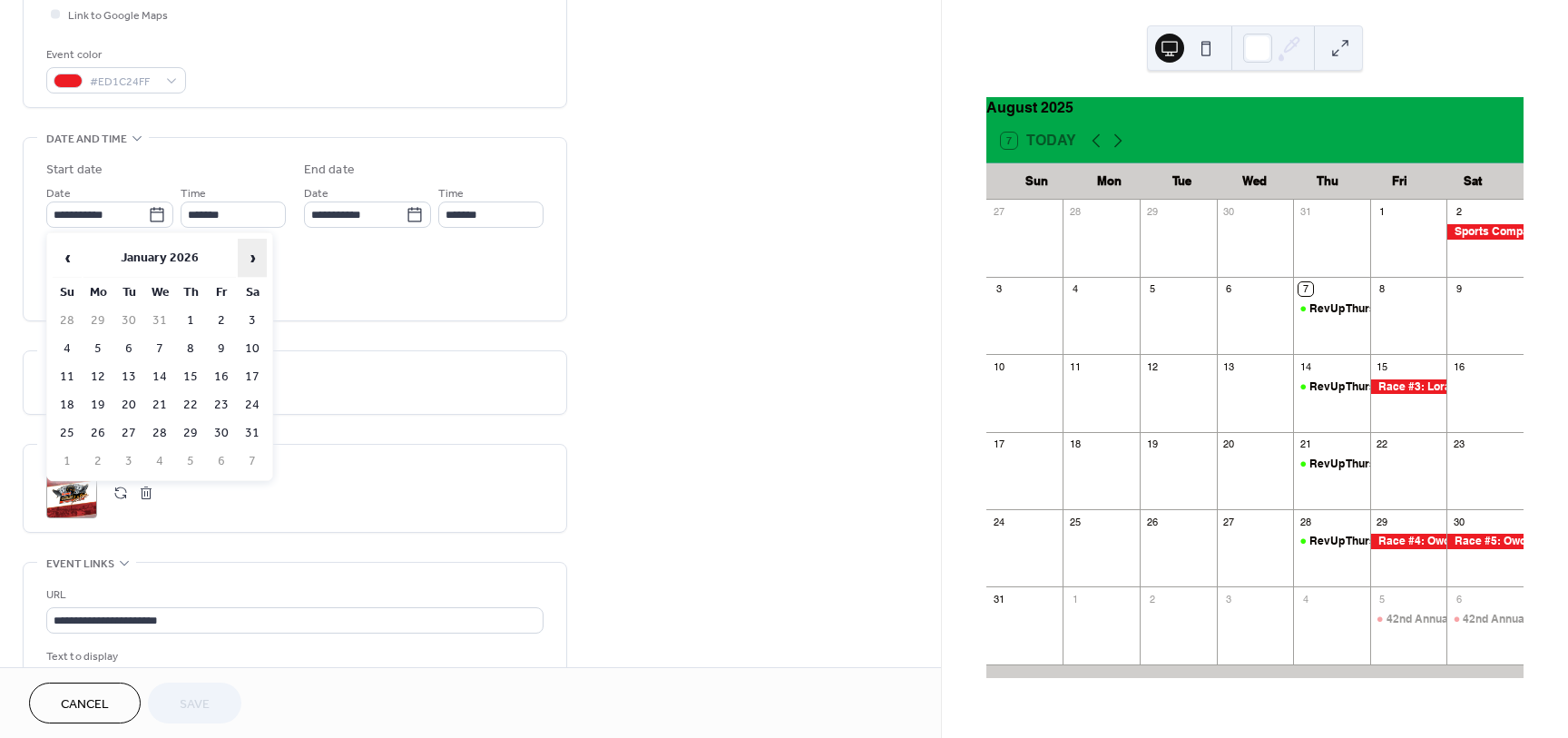 click on "›" at bounding box center [252, 258] 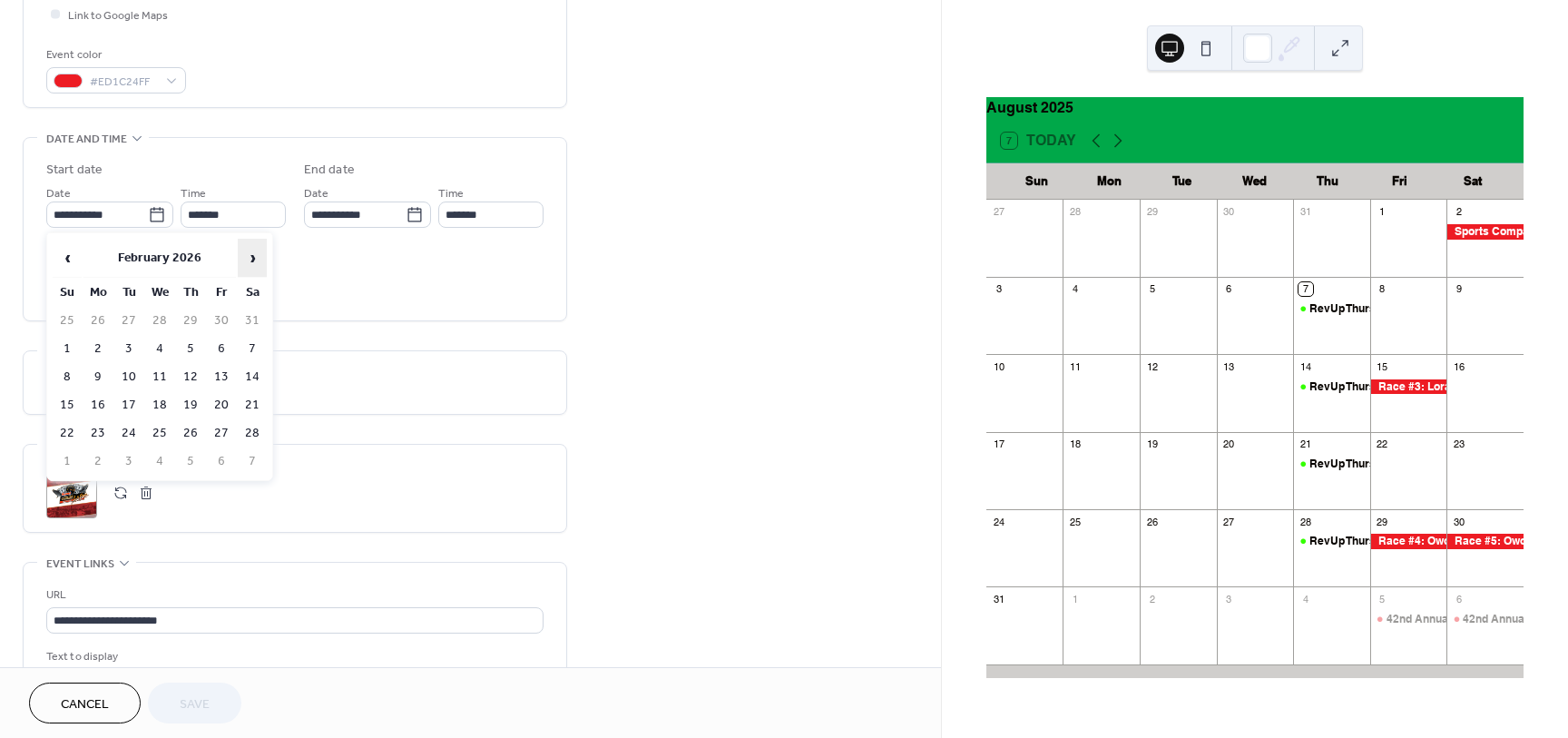 click on "›" at bounding box center [252, 258] 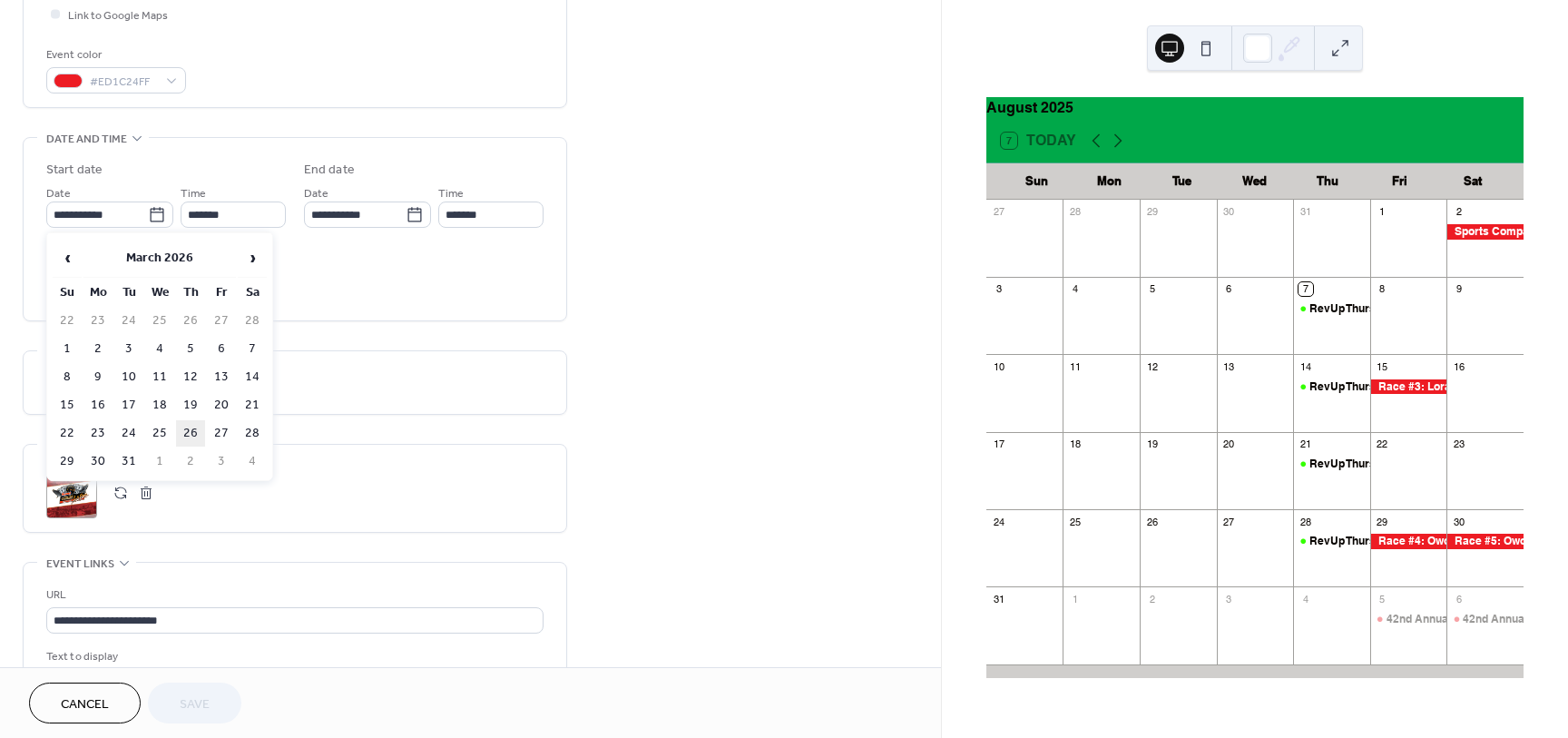 click on "26" at bounding box center (191, 433) 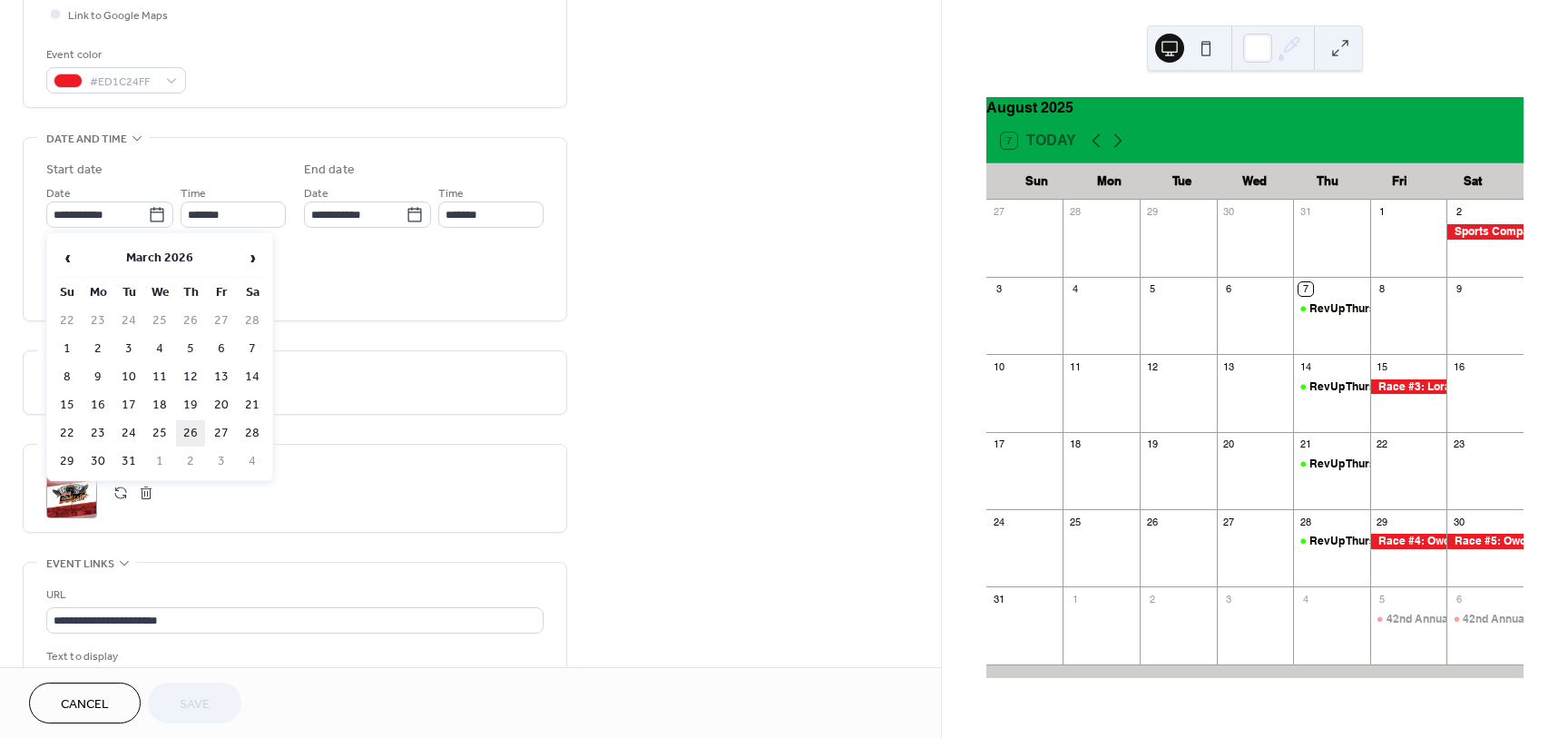type on "**********" 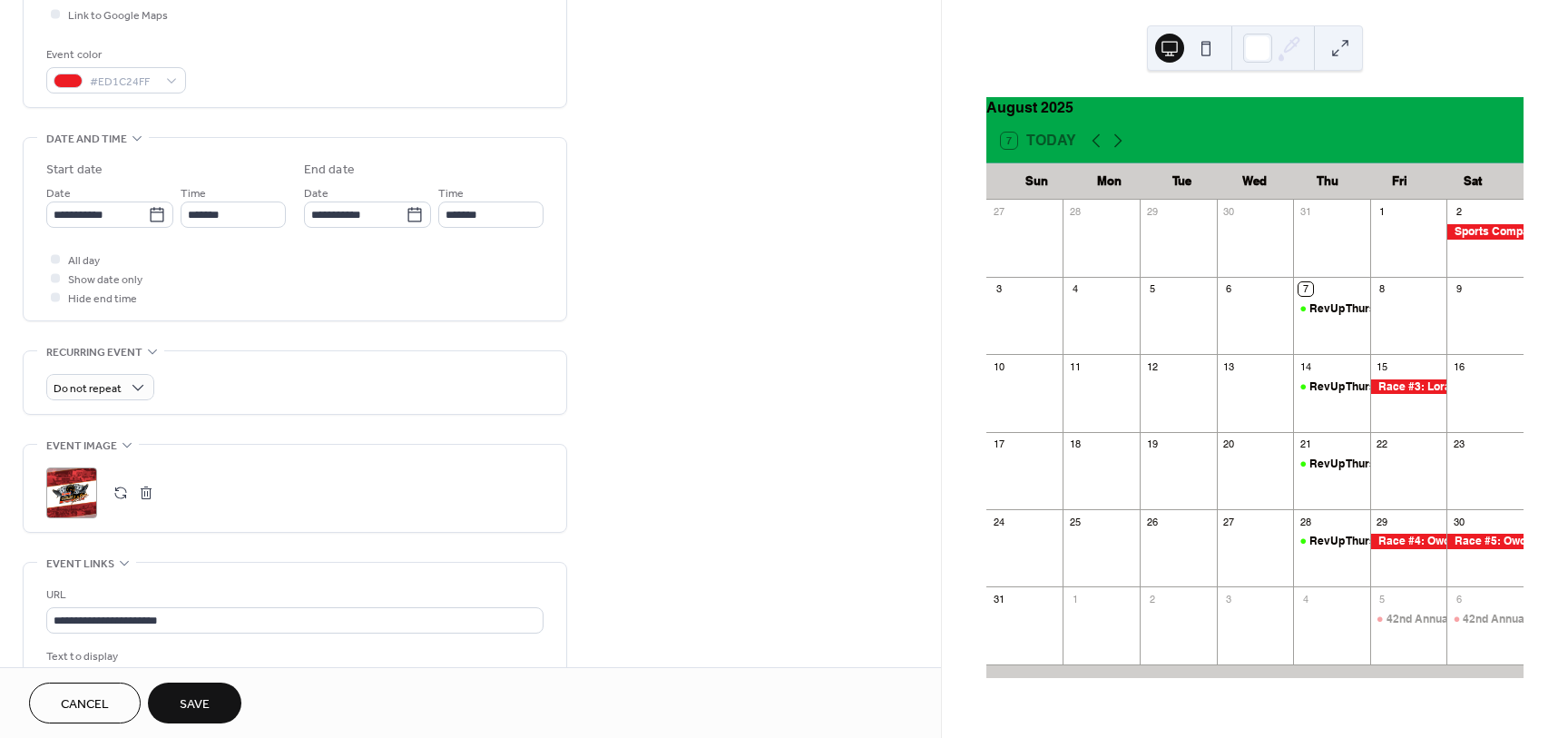 click on "Save" at bounding box center (194, 704) 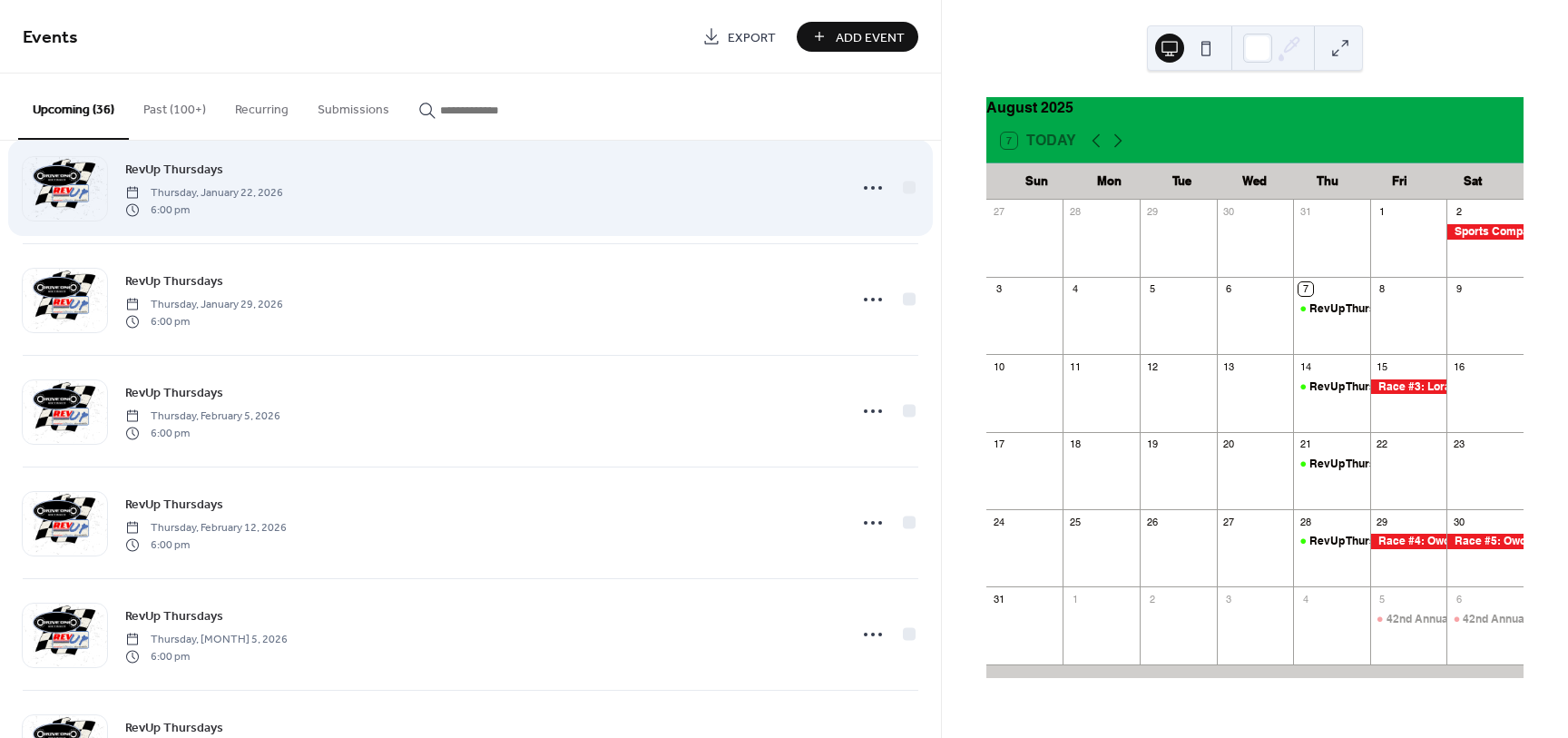 scroll, scrollTop: 3476, scrollLeft: 0, axis: vertical 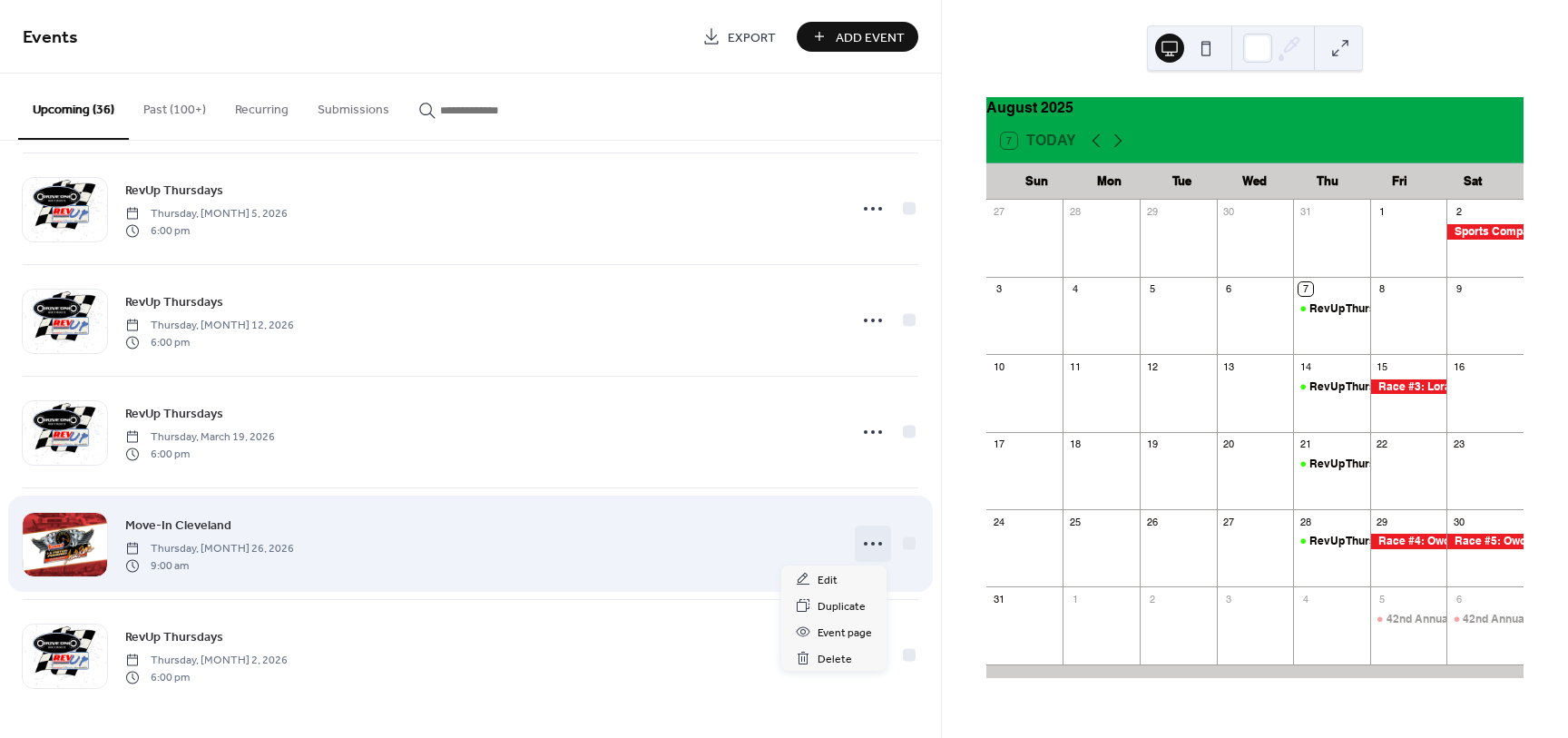 click 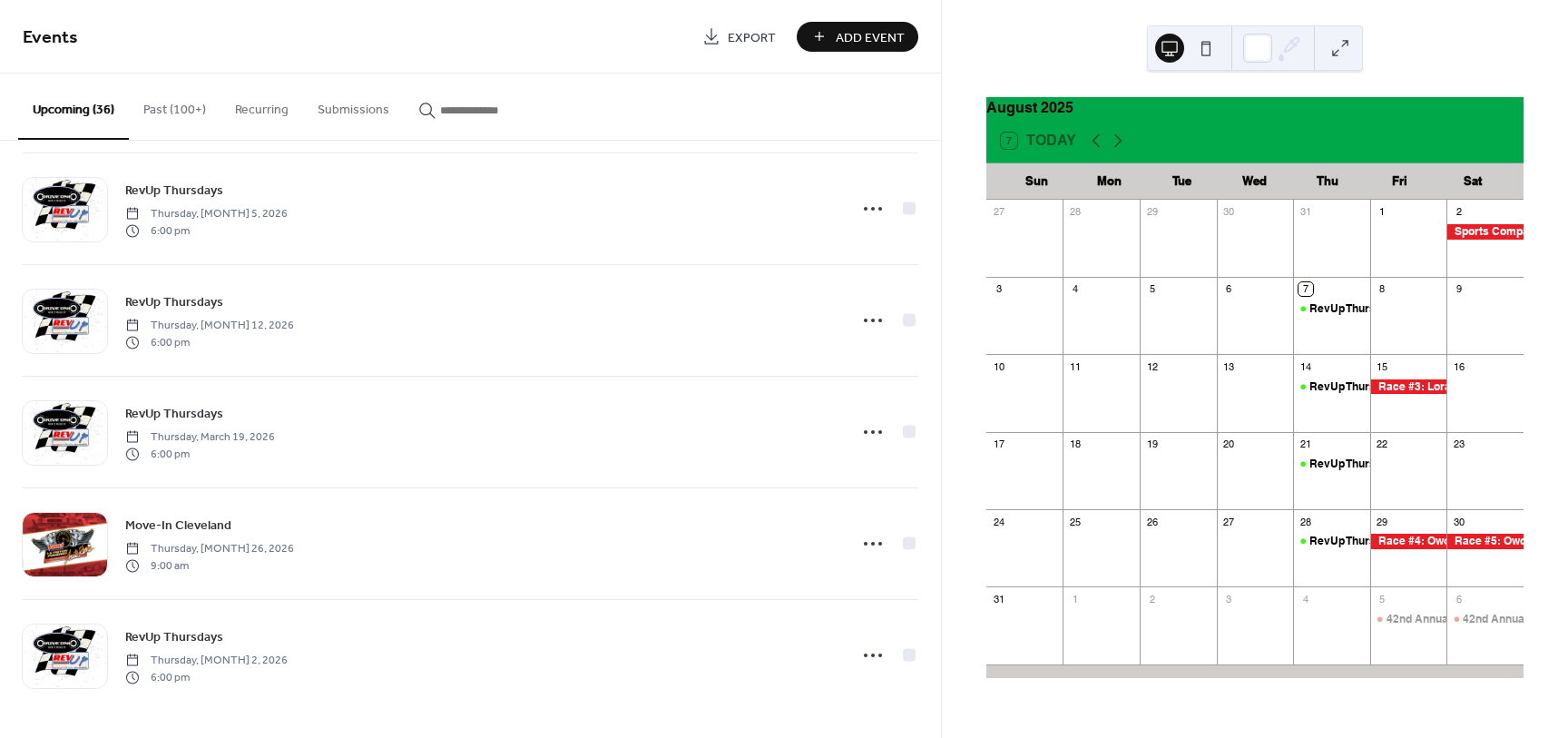 click on "Past (100+)" at bounding box center [174, 105] 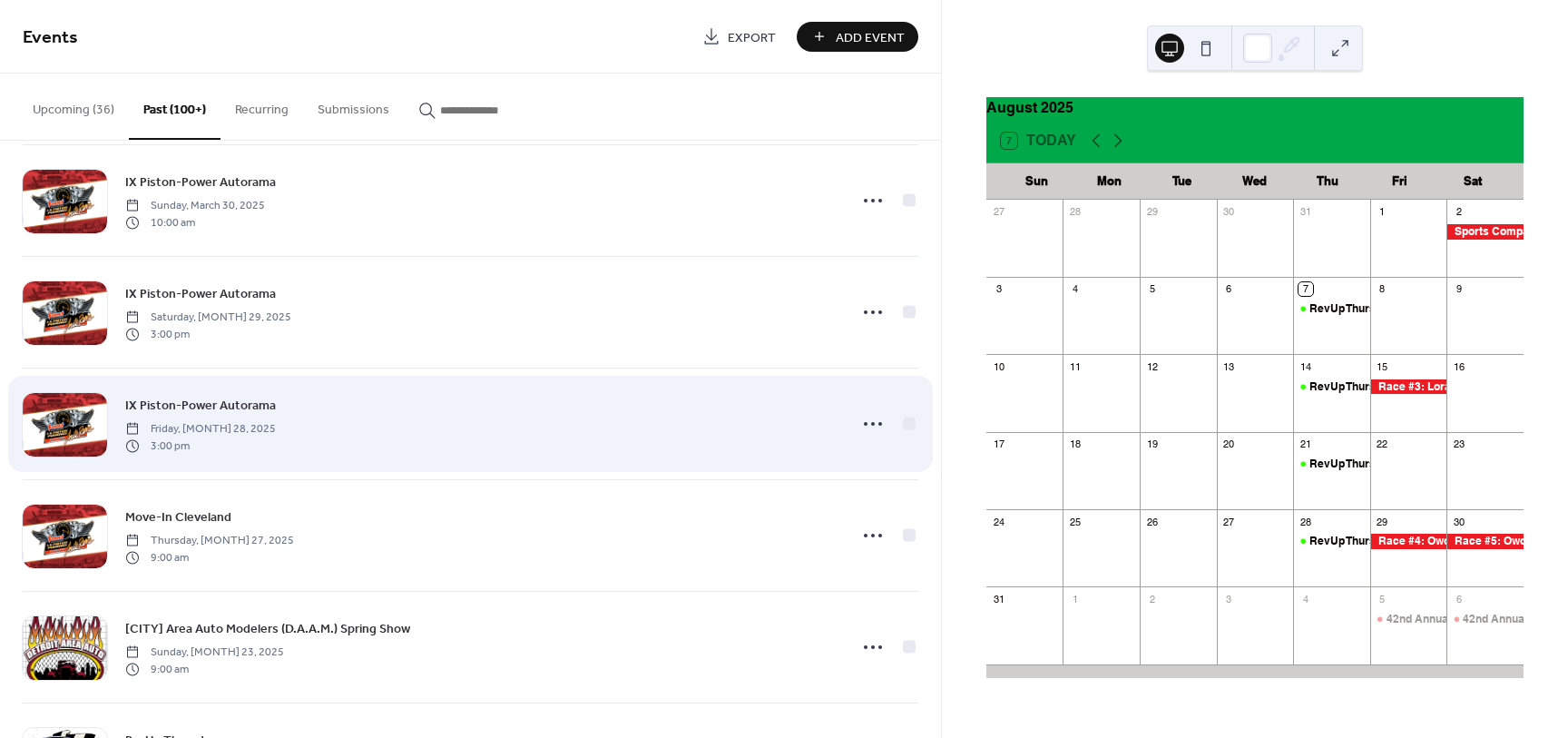 scroll, scrollTop: 2156, scrollLeft: 0, axis: vertical 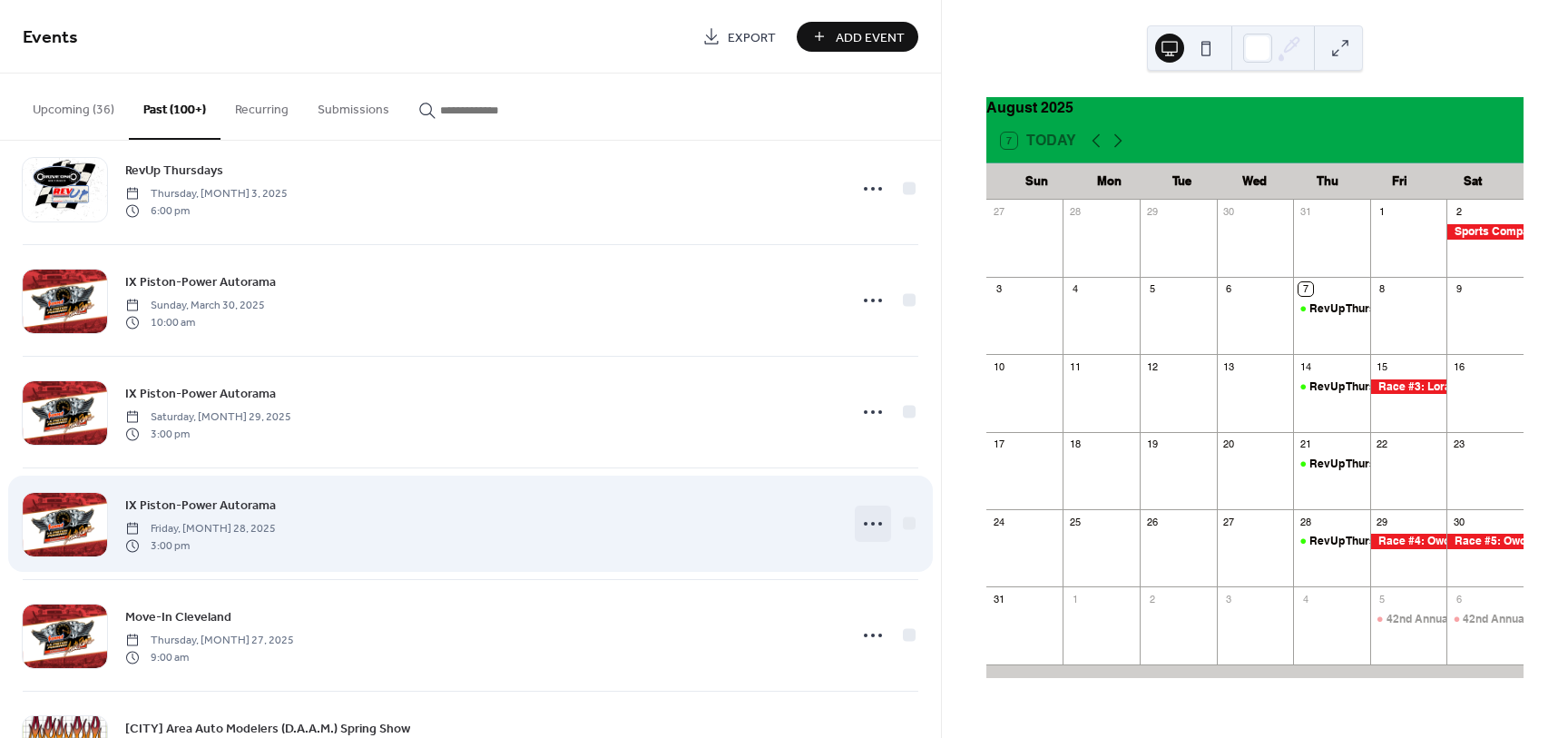 click 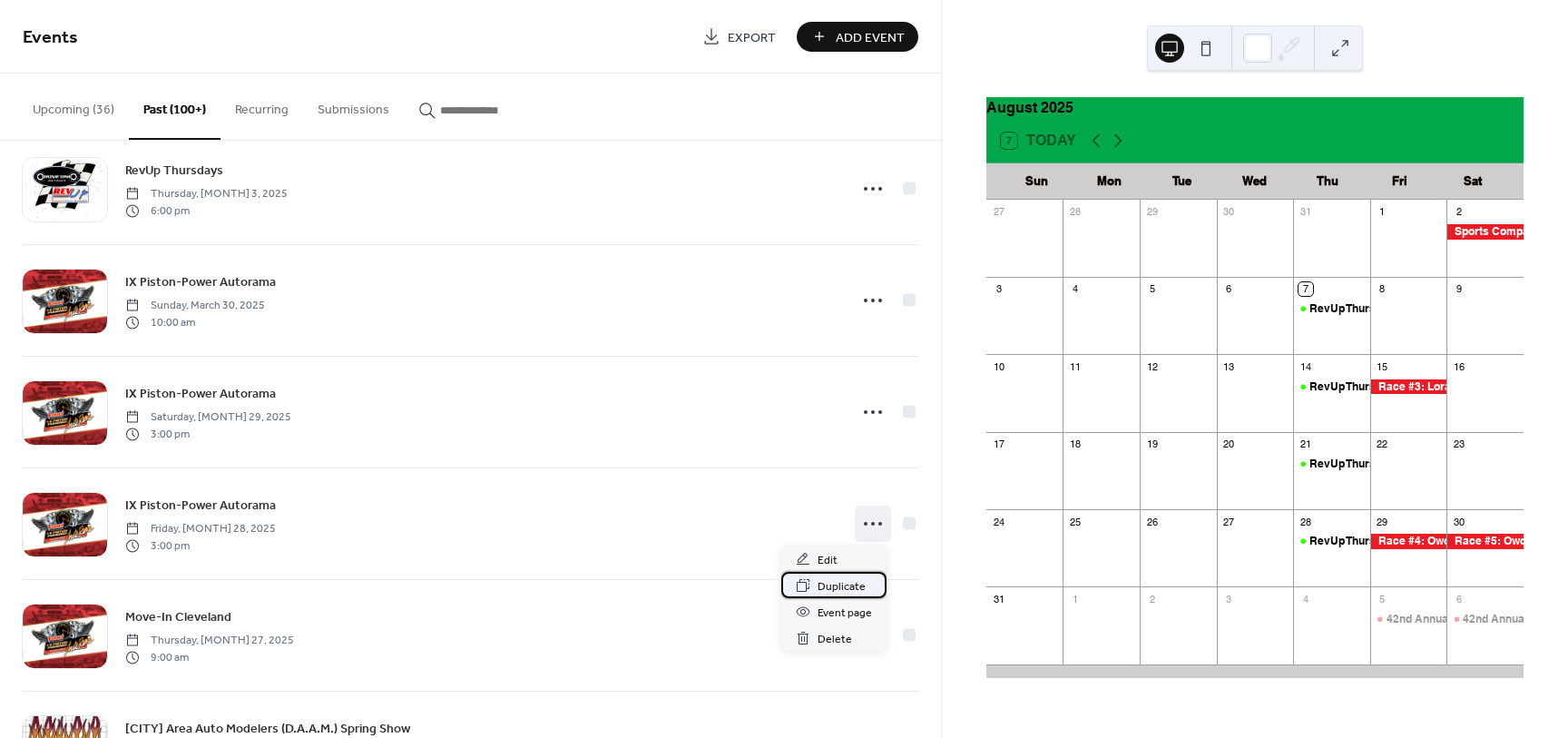 click on "Duplicate" at bounding box center (841, 586) 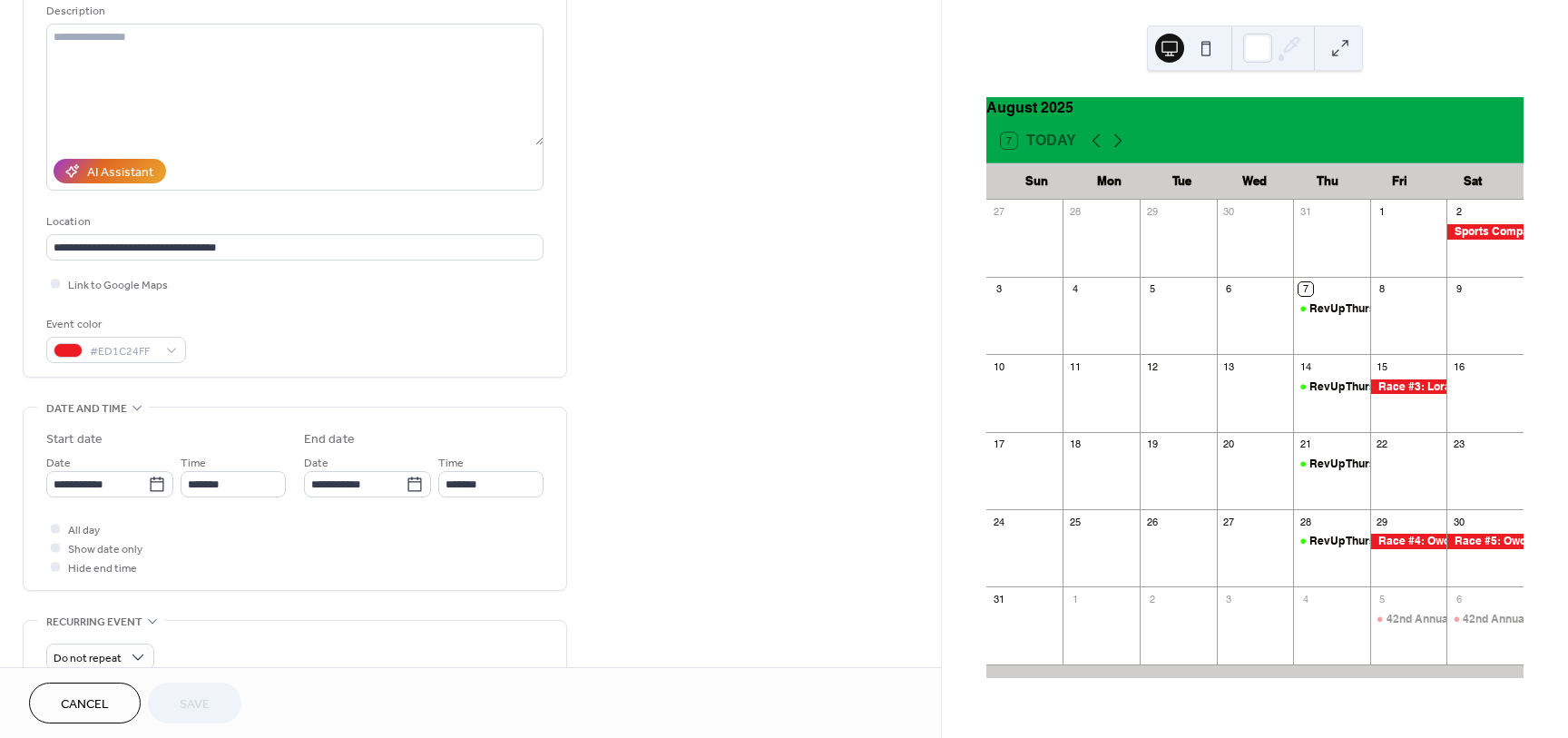 scroll, scrollTop: 227, scrollLeft: 0, axis: vertical 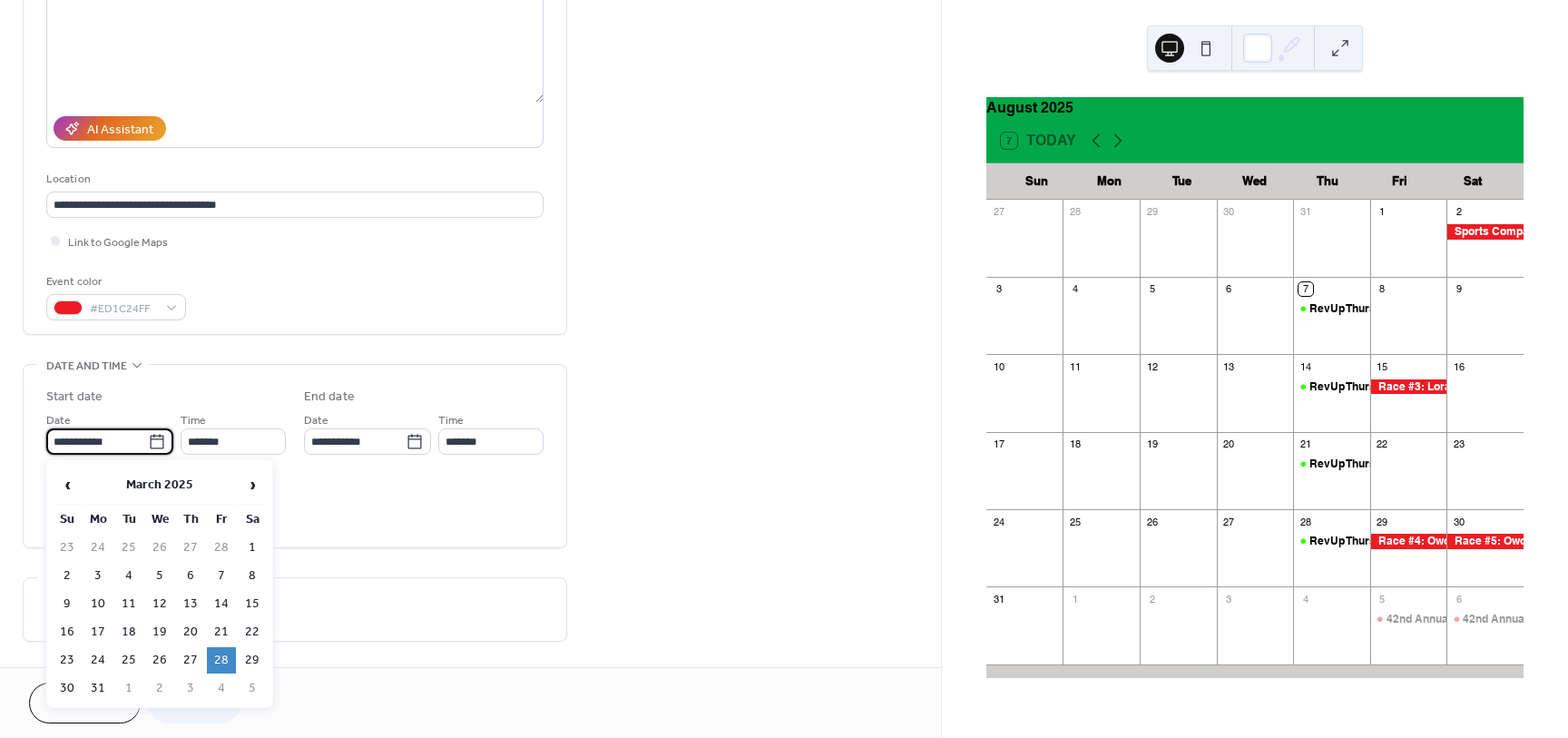 click on "**********" at bounding box center (97, 441) 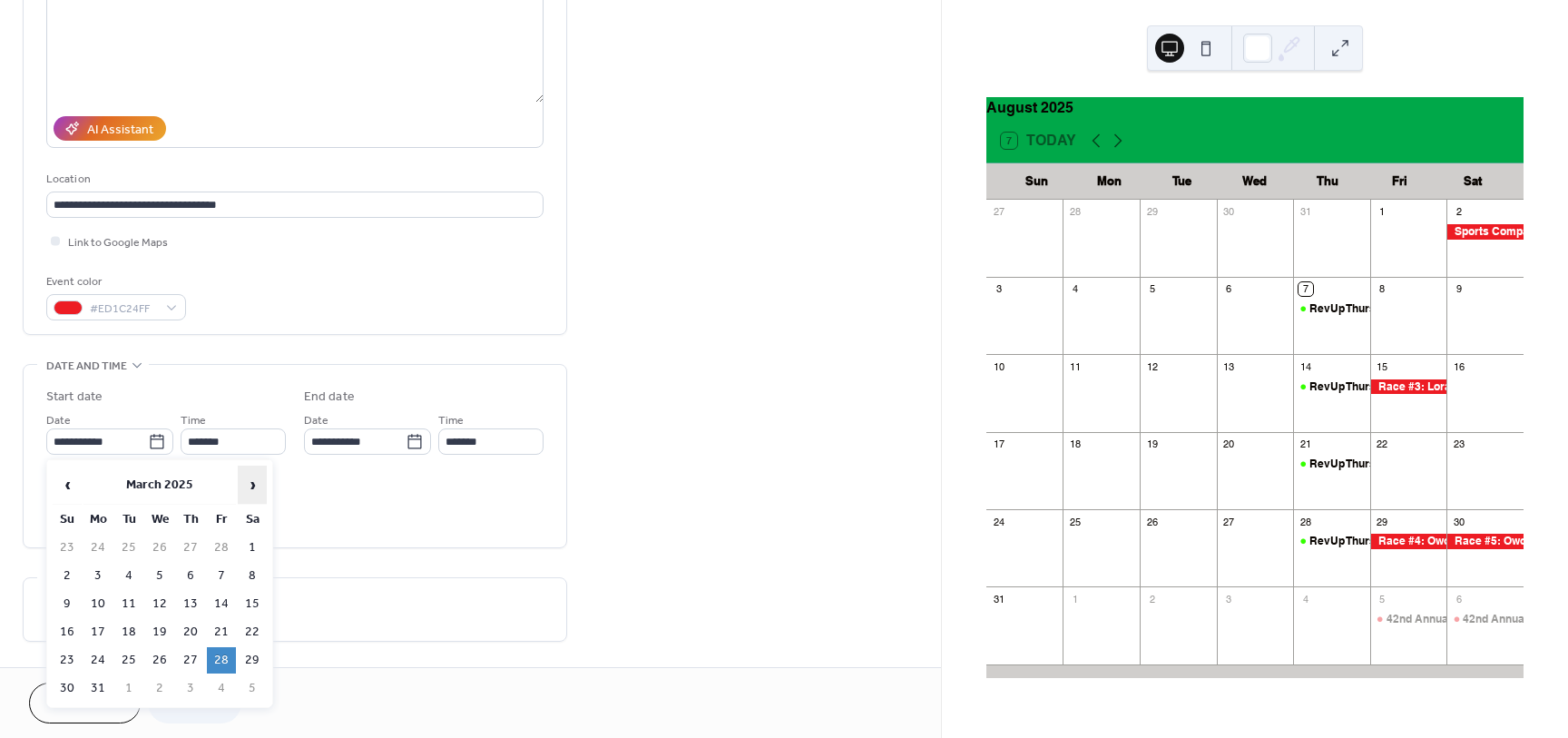 click on "›" at bounding box center (252, 485) 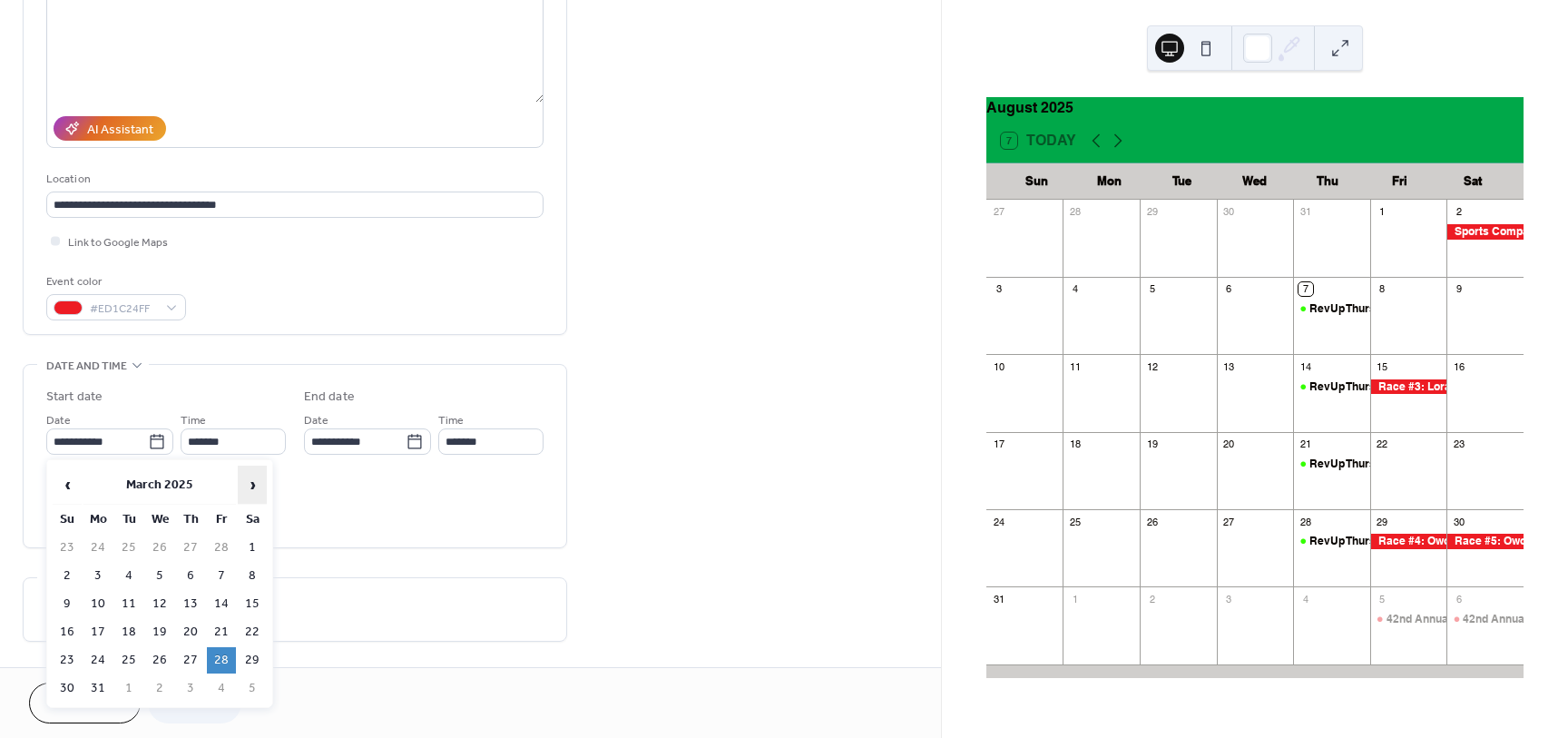 click on "›" at bounding box center [252, 485] 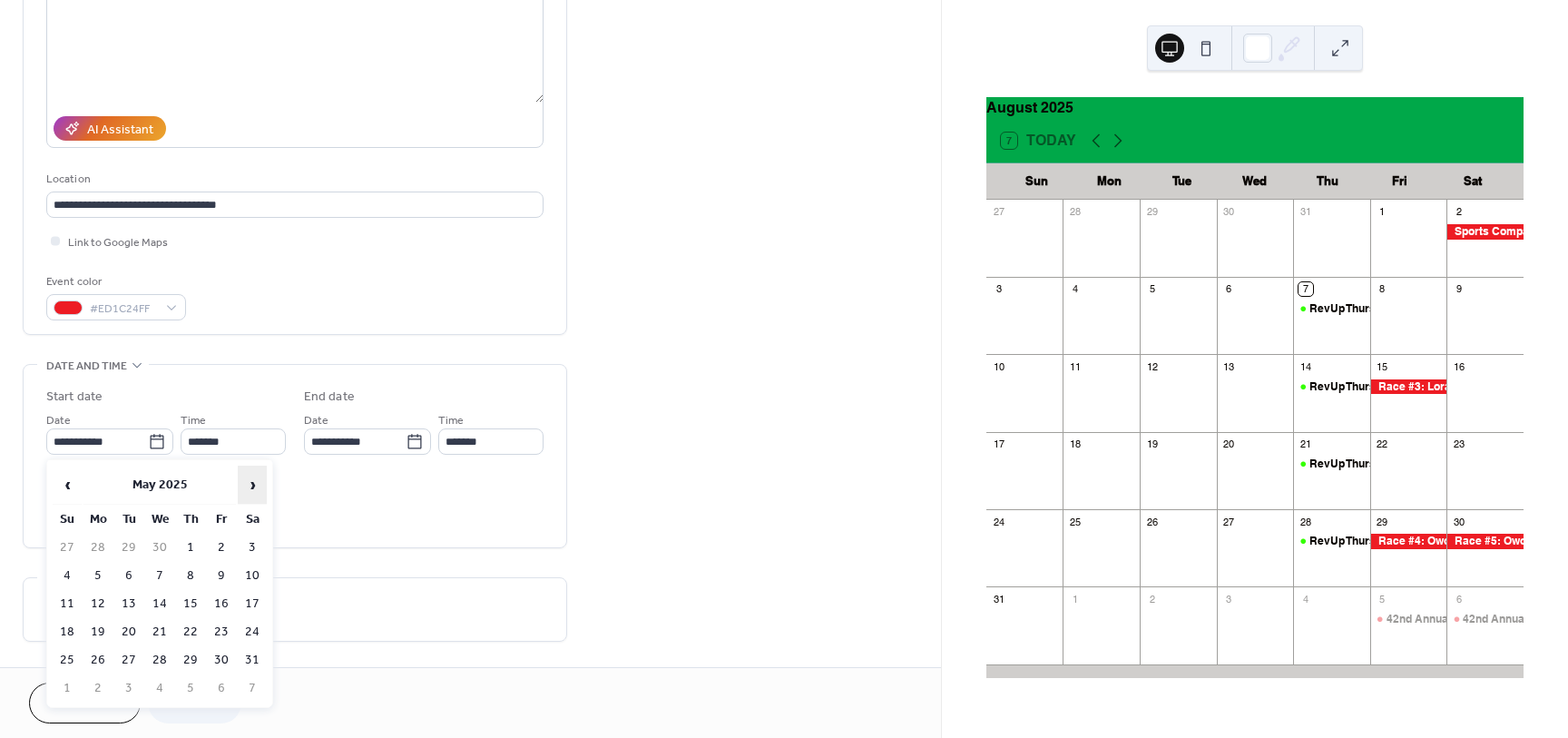 click on "›" at bounding box center (252, 485) 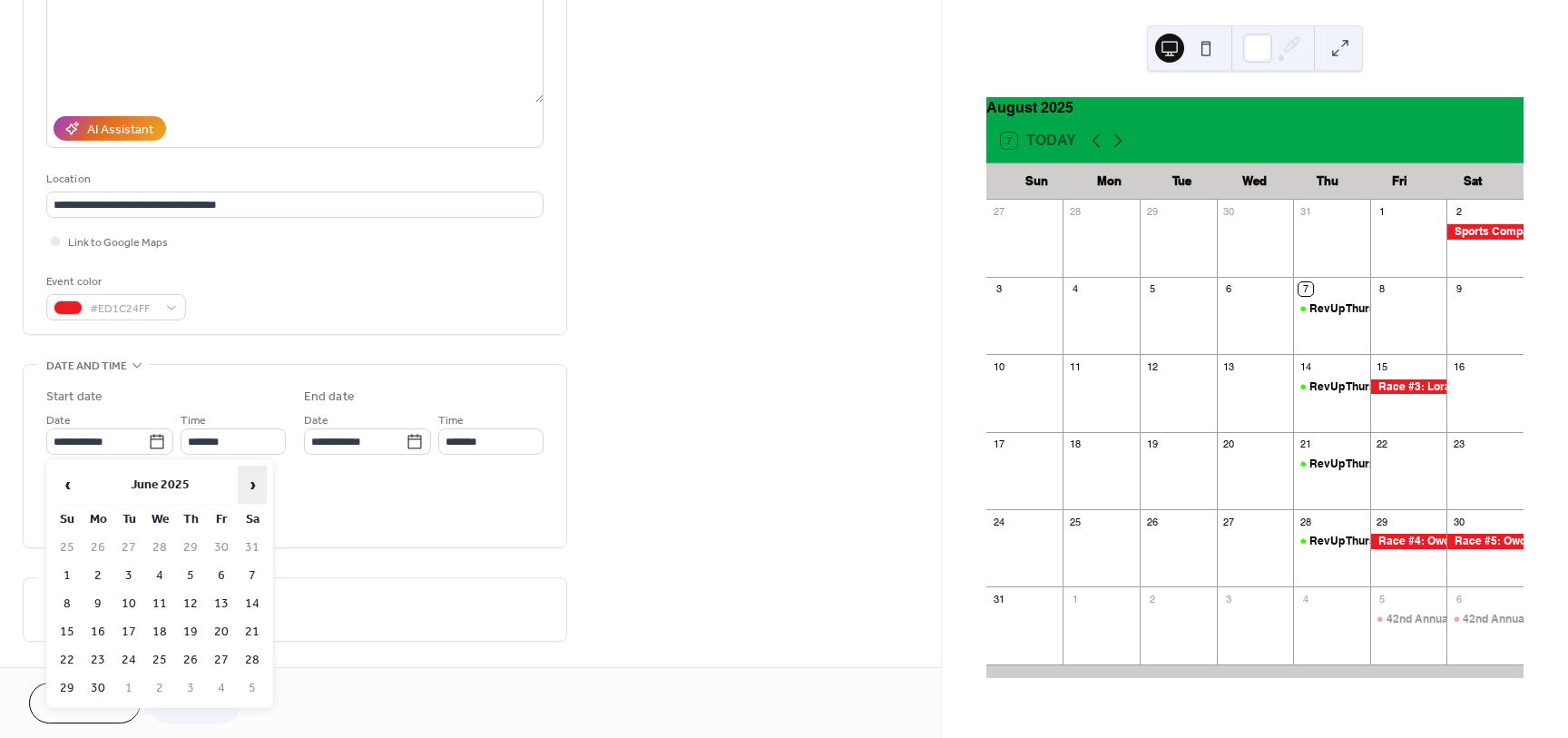 click on "›" at bounding box center [252, 485] 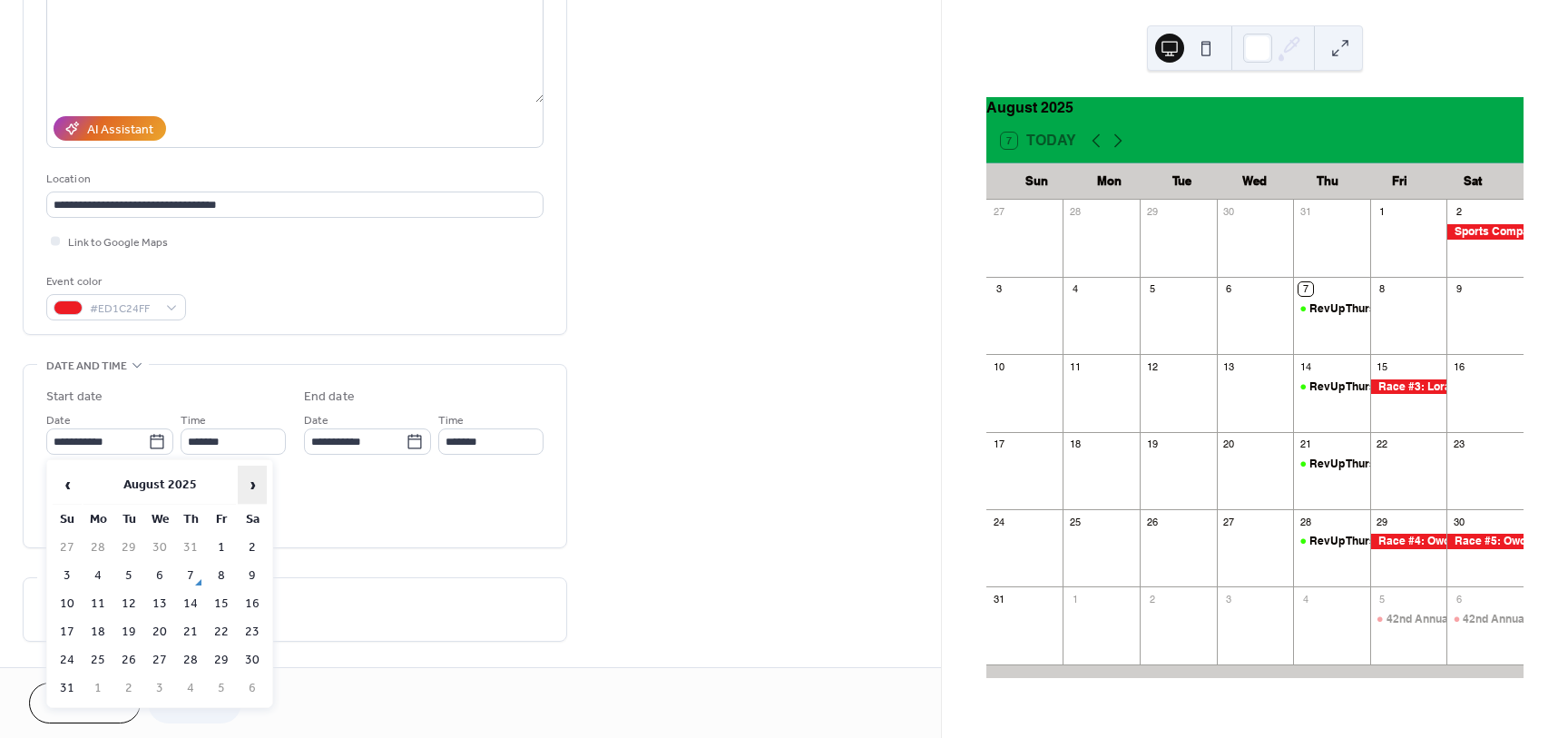 click on "›" at bounding box center [252, 485] 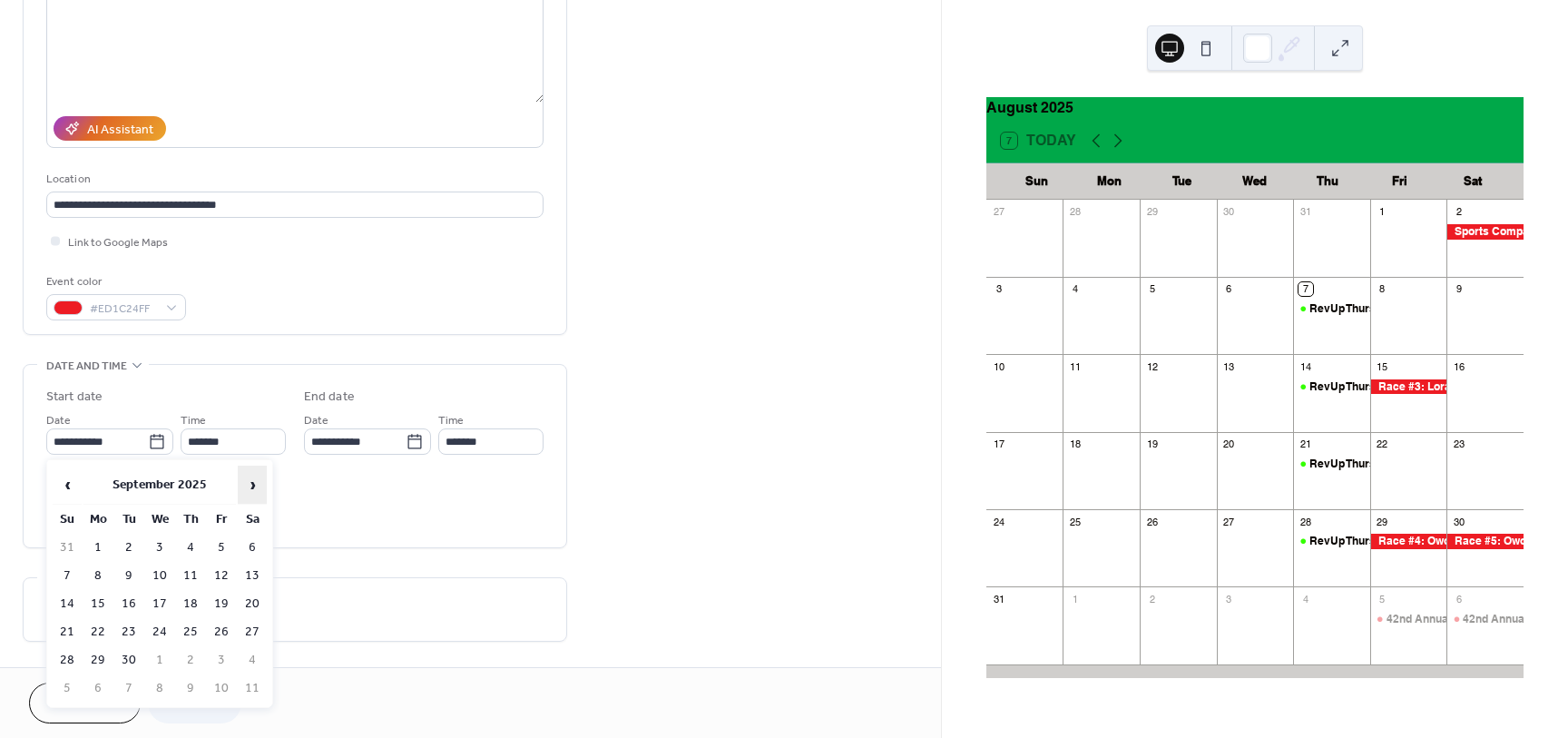 click on "›" at bounding box center [252, 485] 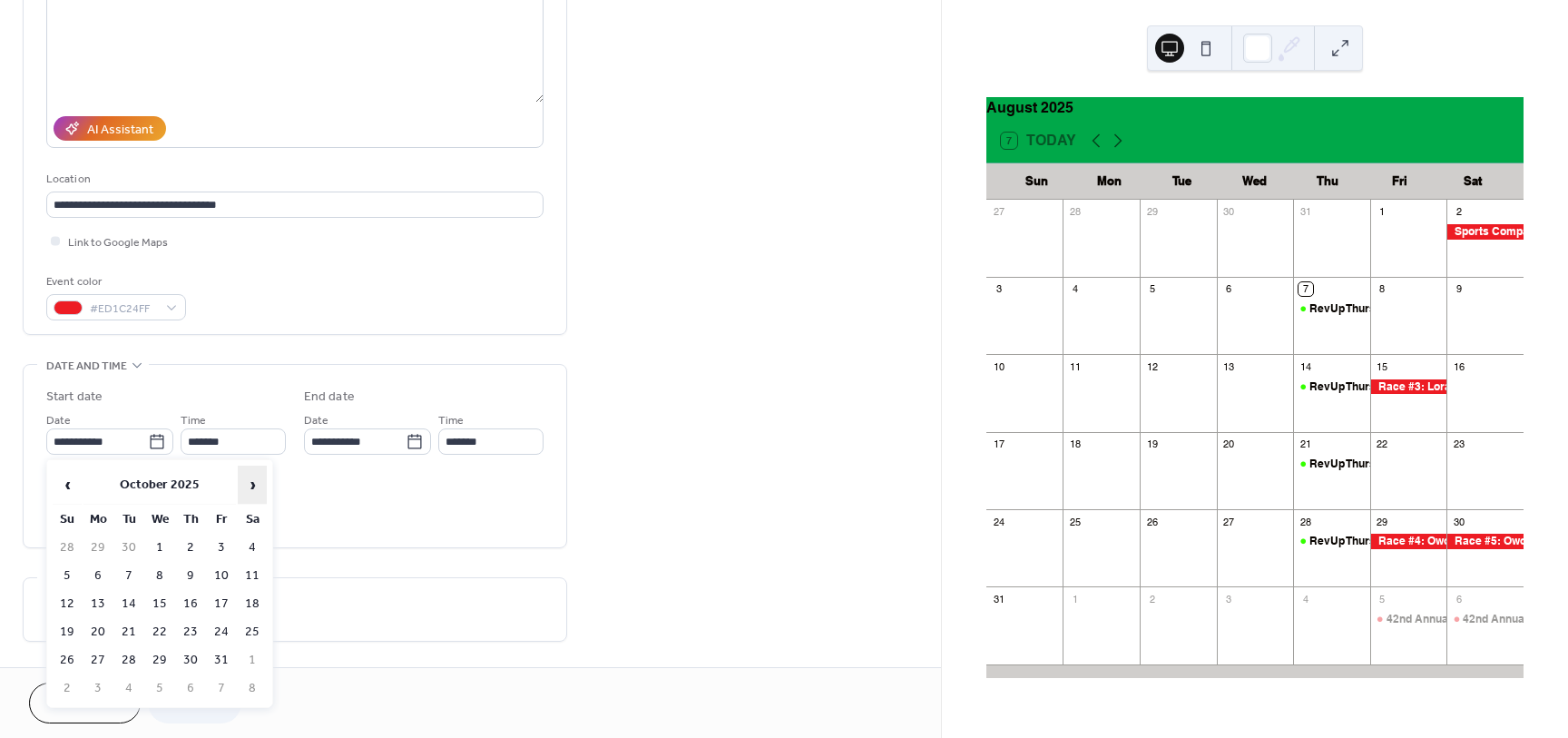 click on "›" at bounding box center (252, 485) 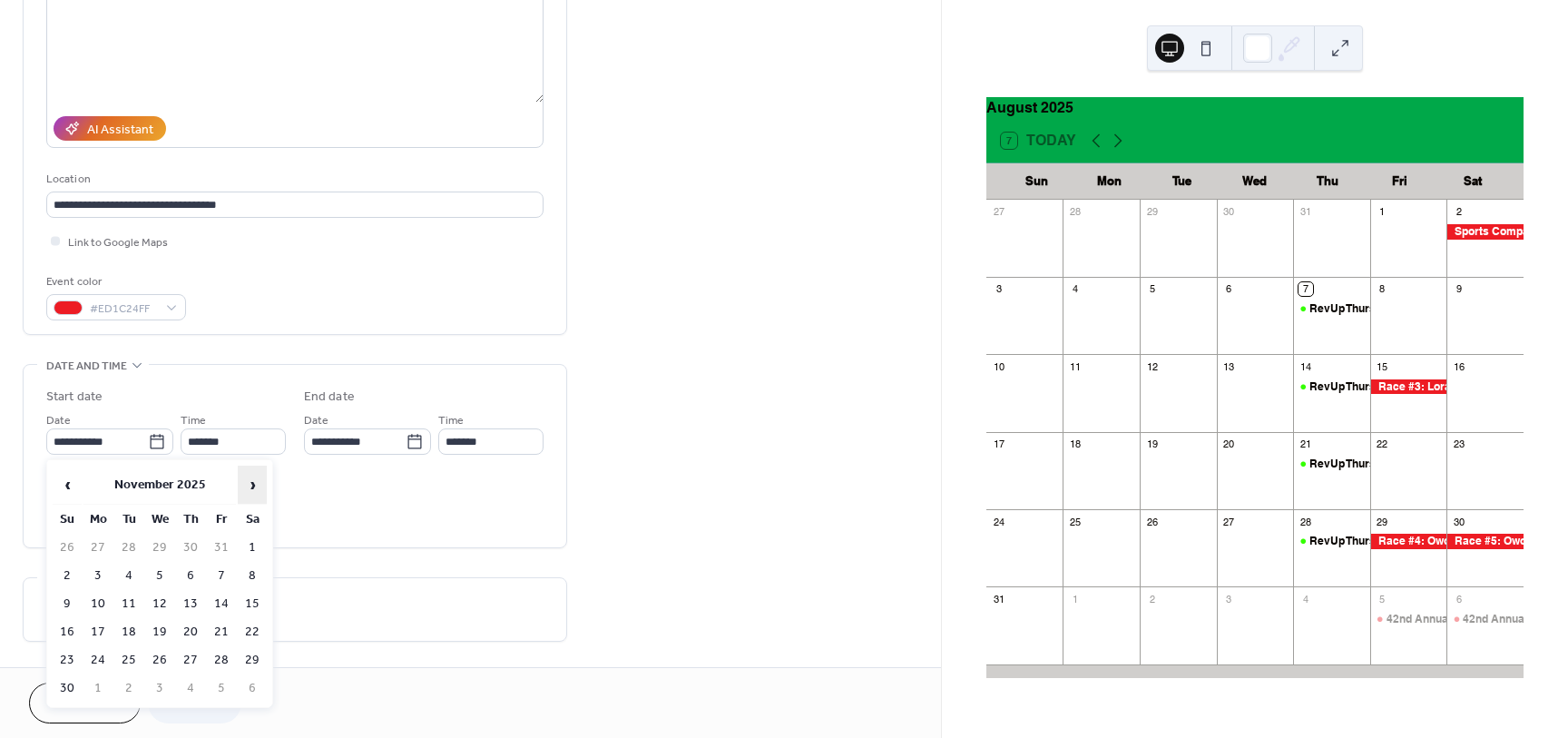 click on "›" at bounding box center (252, 485) 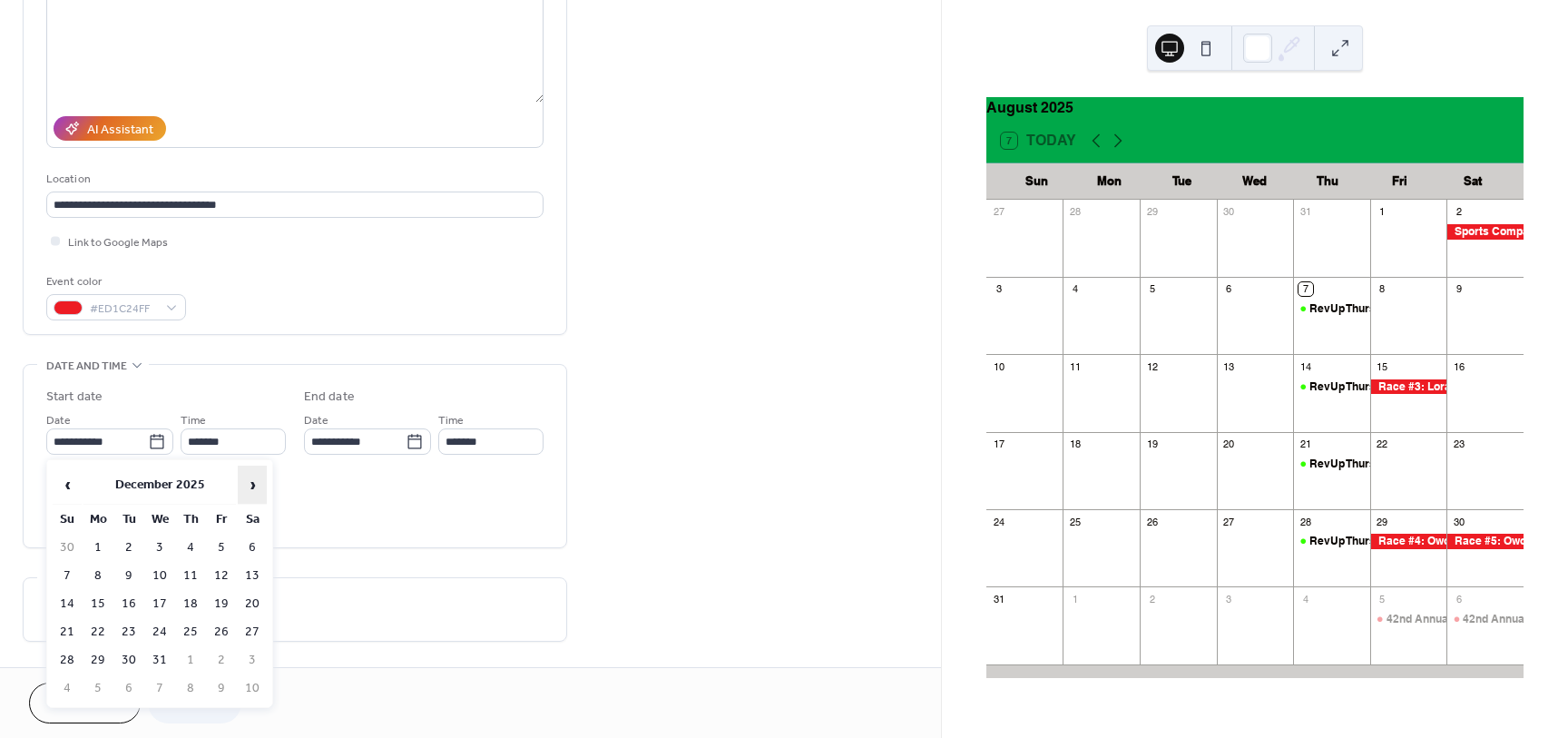 click on "›" at bounding box center (252, 485) 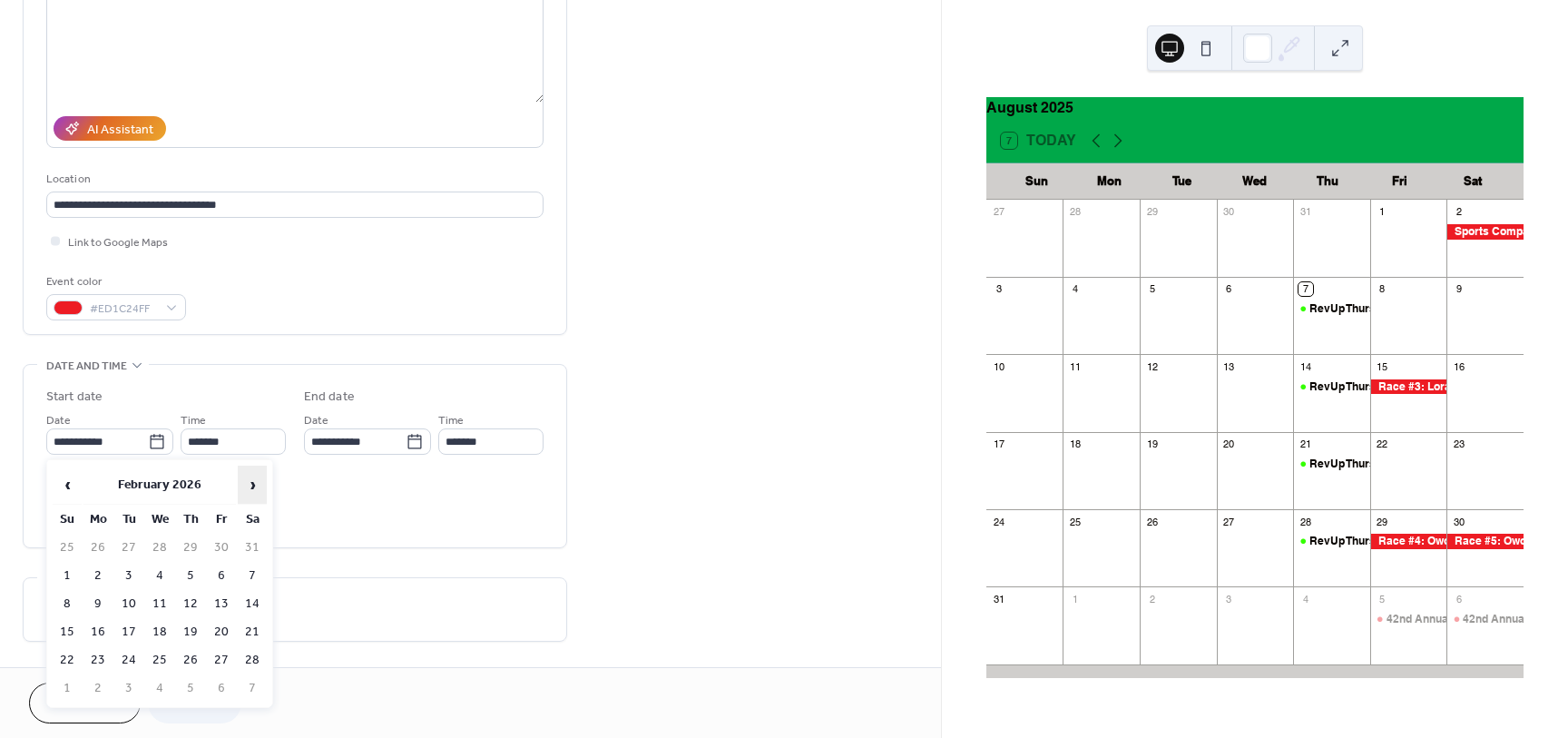 click on "›" at bounding box center (252, 485) 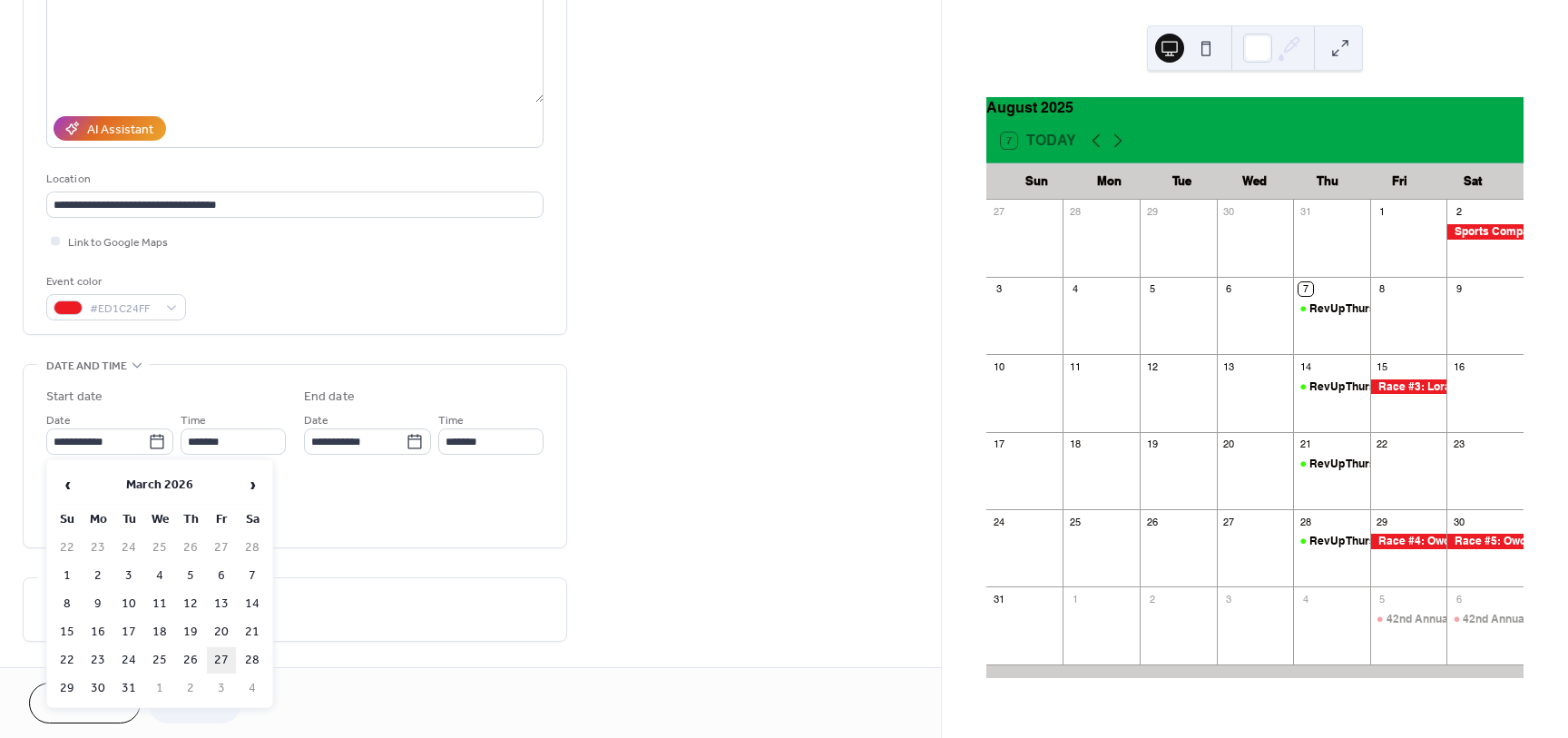 click on "27" at bounding box center [221, 660] 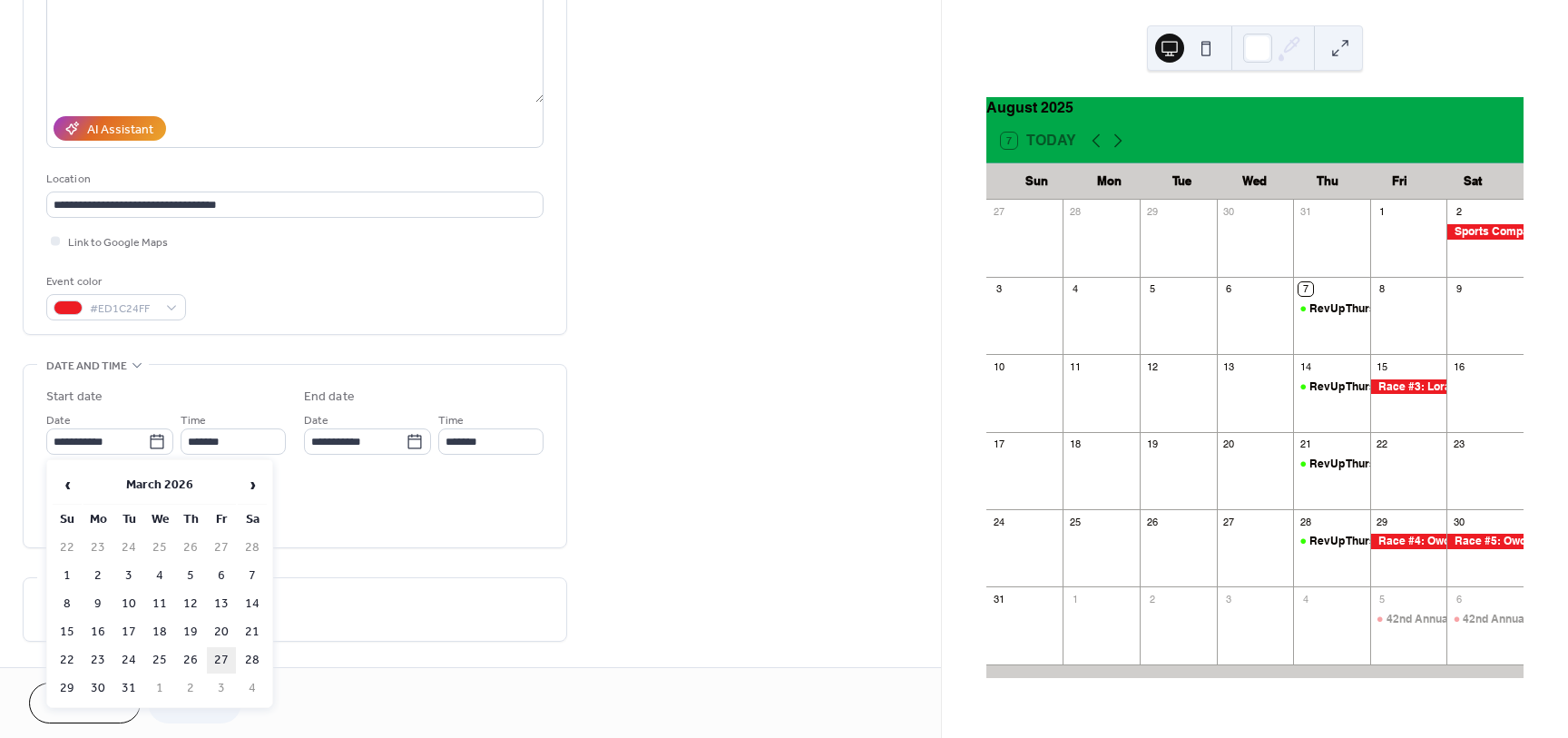 type on "**********" 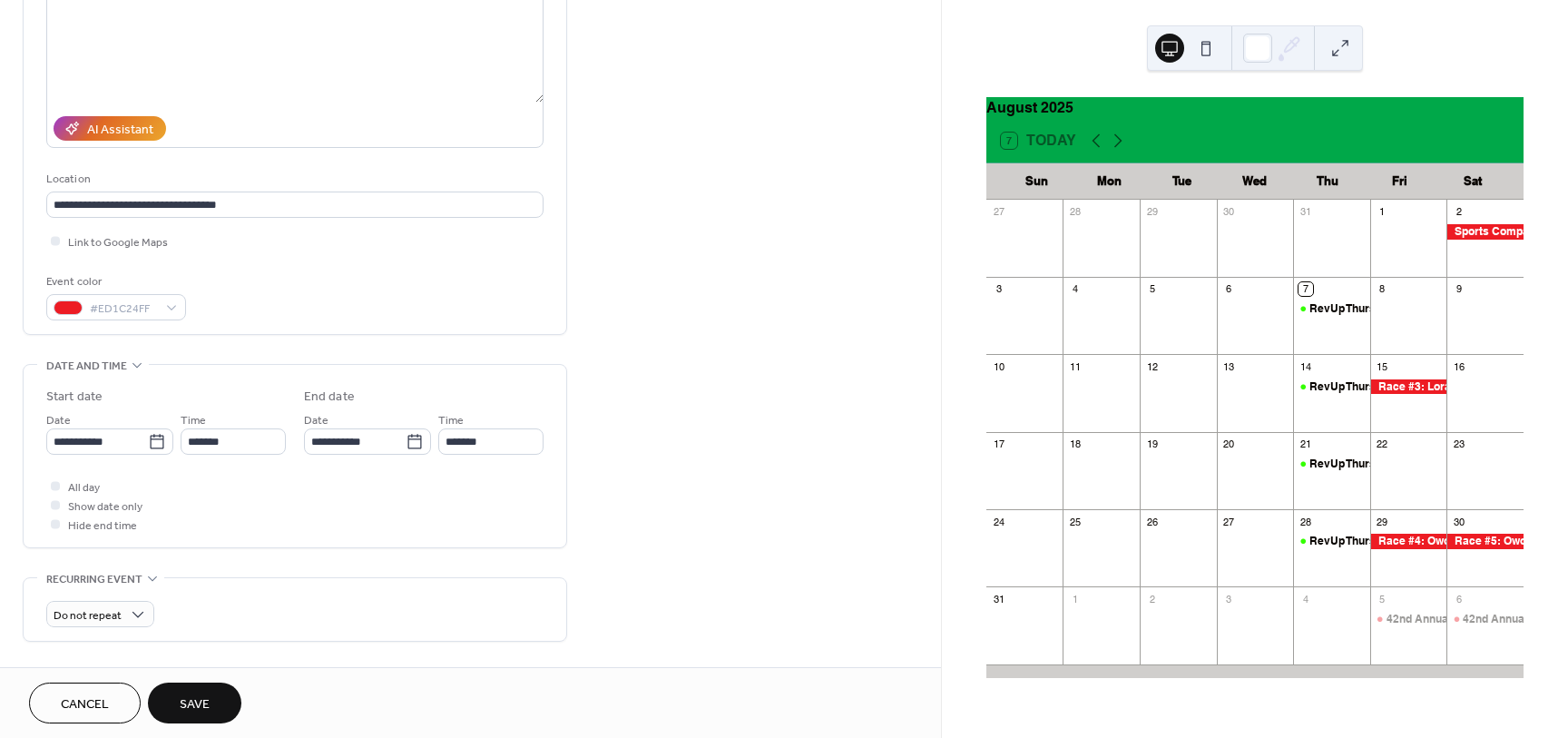 click on "Save" at bounding box center [194, 704] 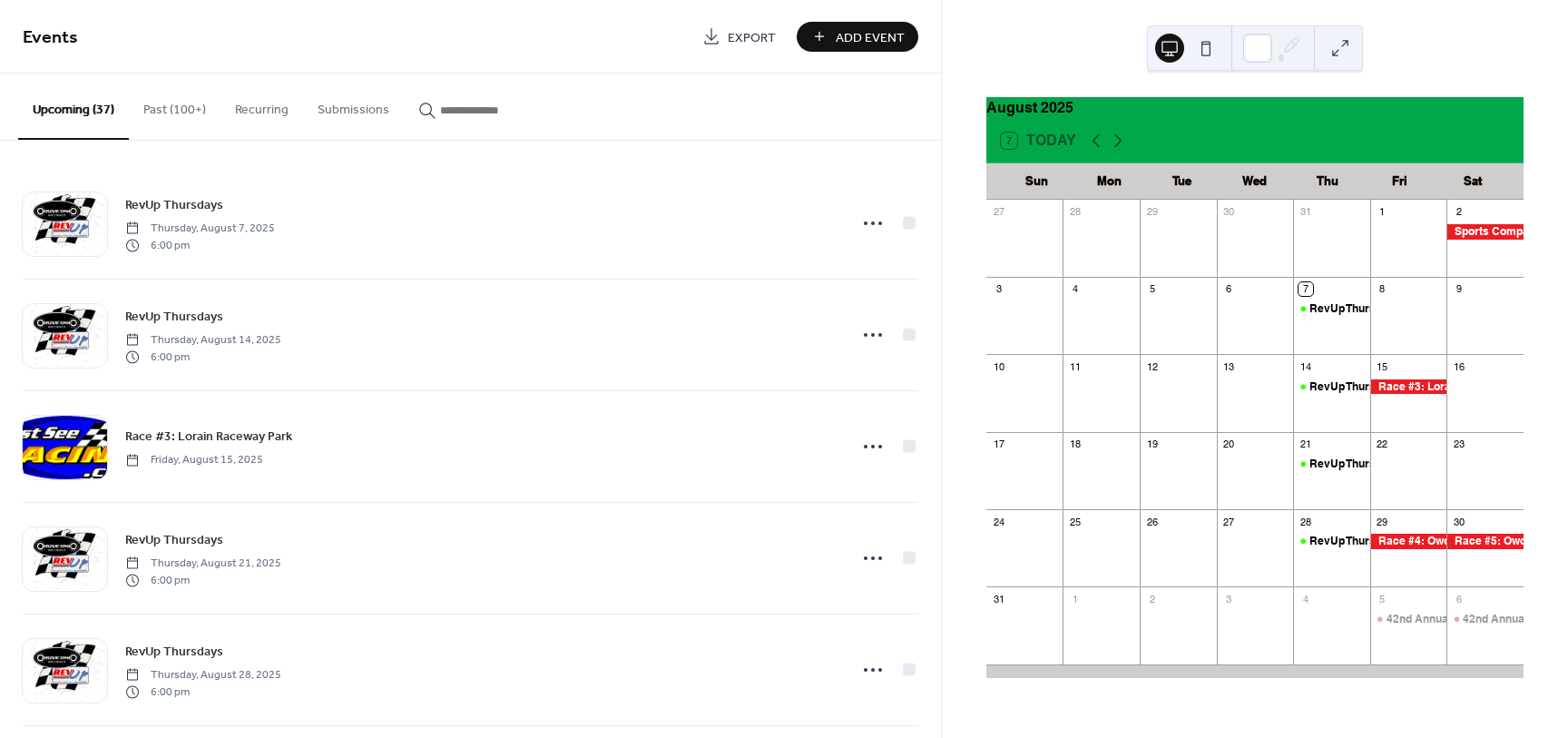 click on "Past (100+)" at bounding box center [174, 105] 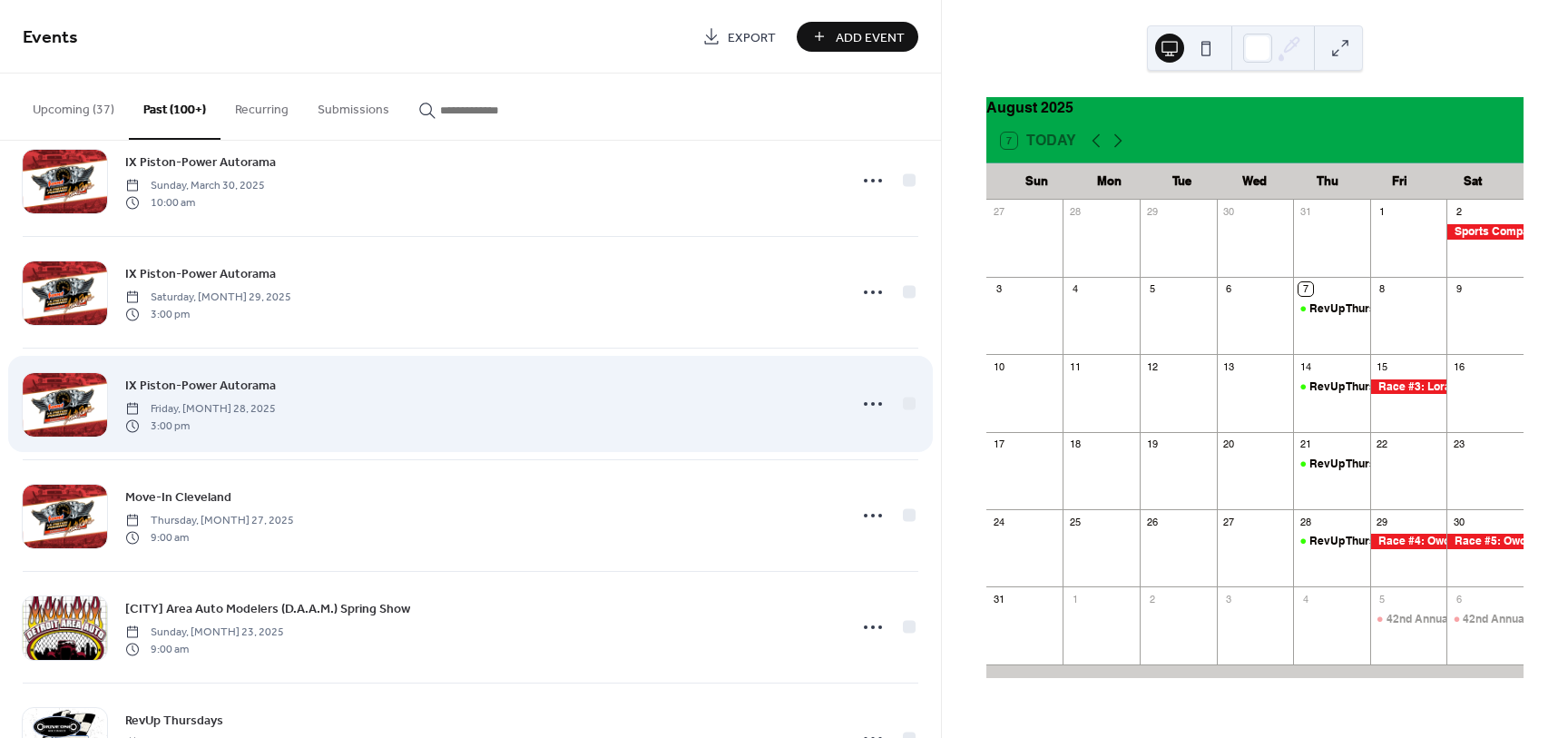 scroll, scrollTop: 2239, scrollLeft: 0, axis: vertical 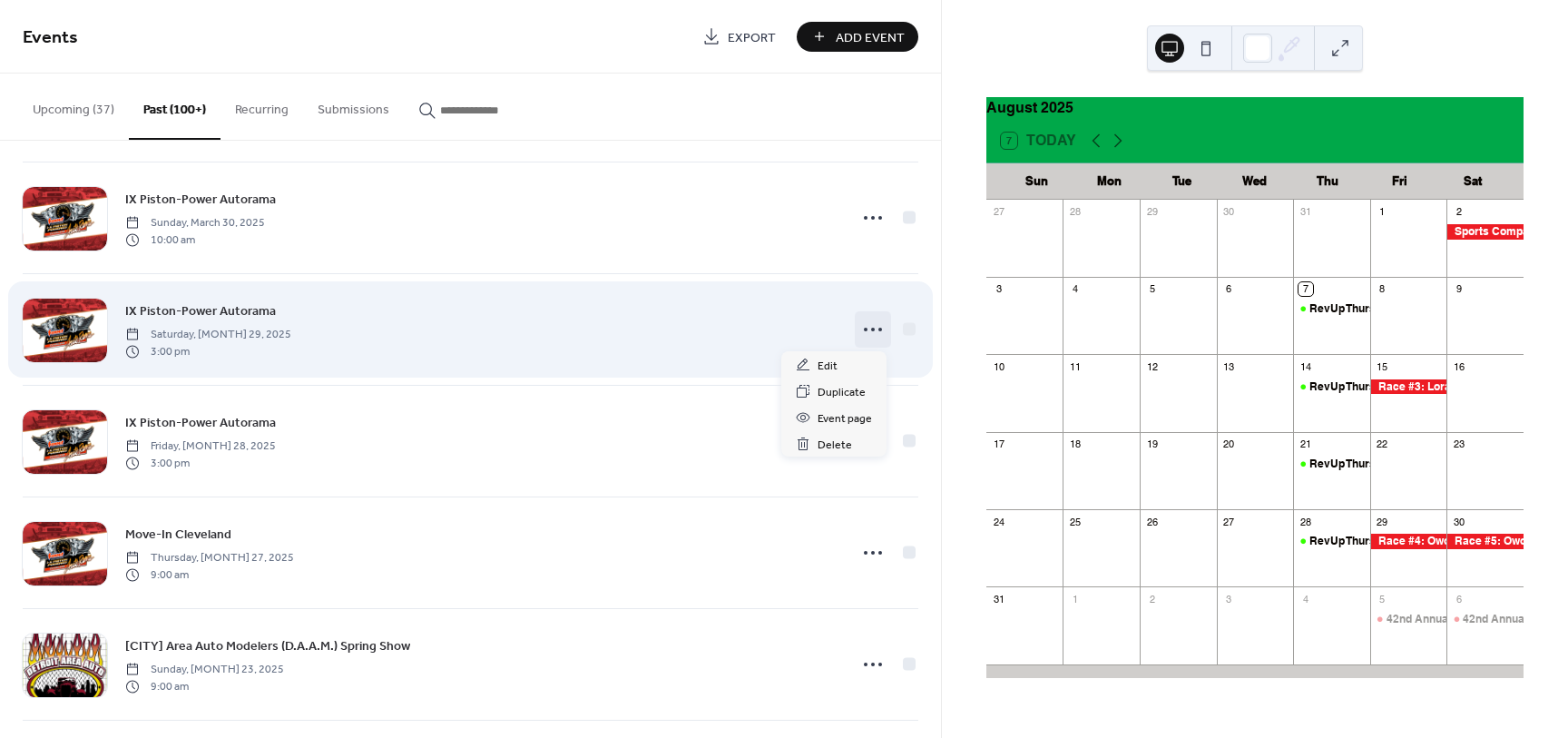 click 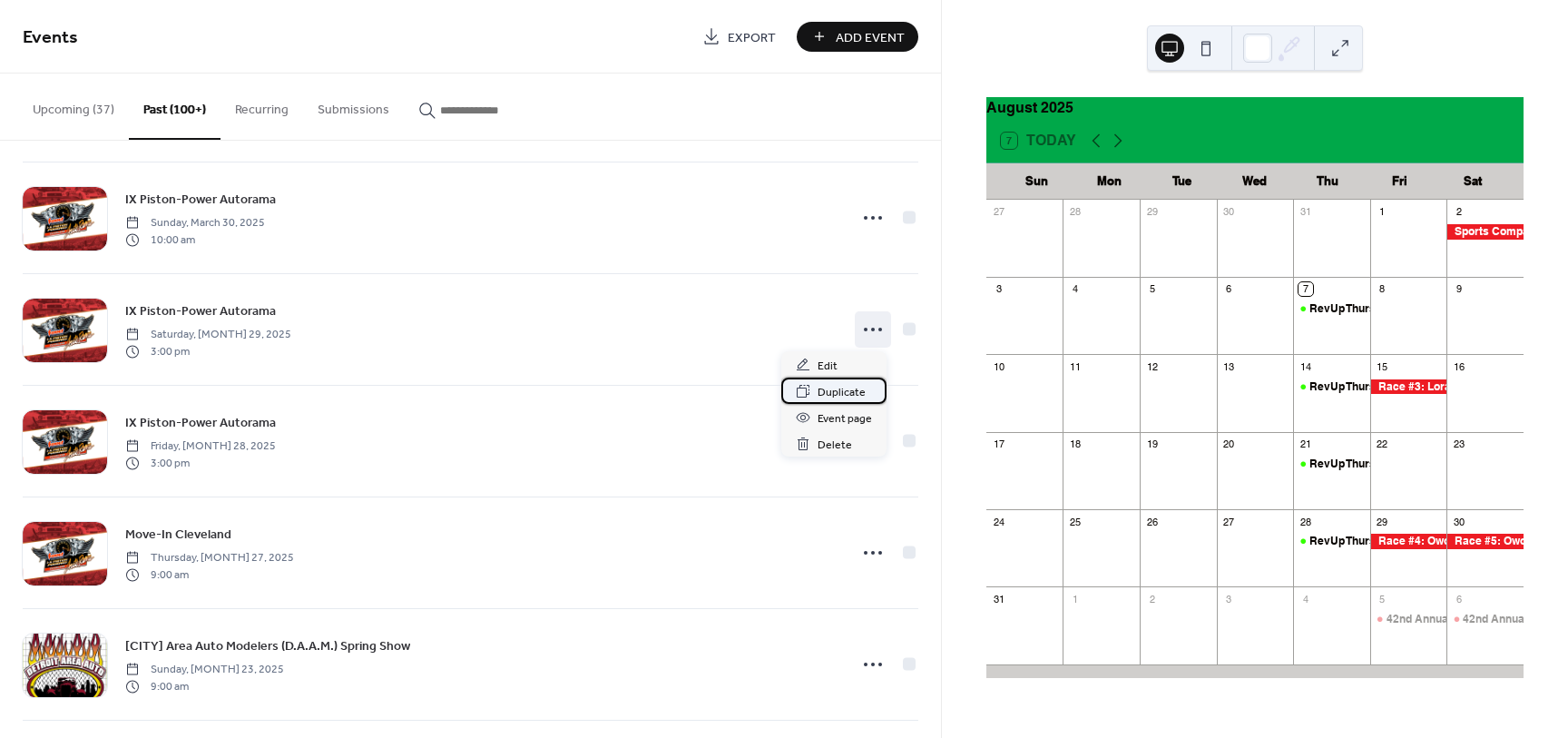 click on "Duplicate" at bounding box center [841, 392] 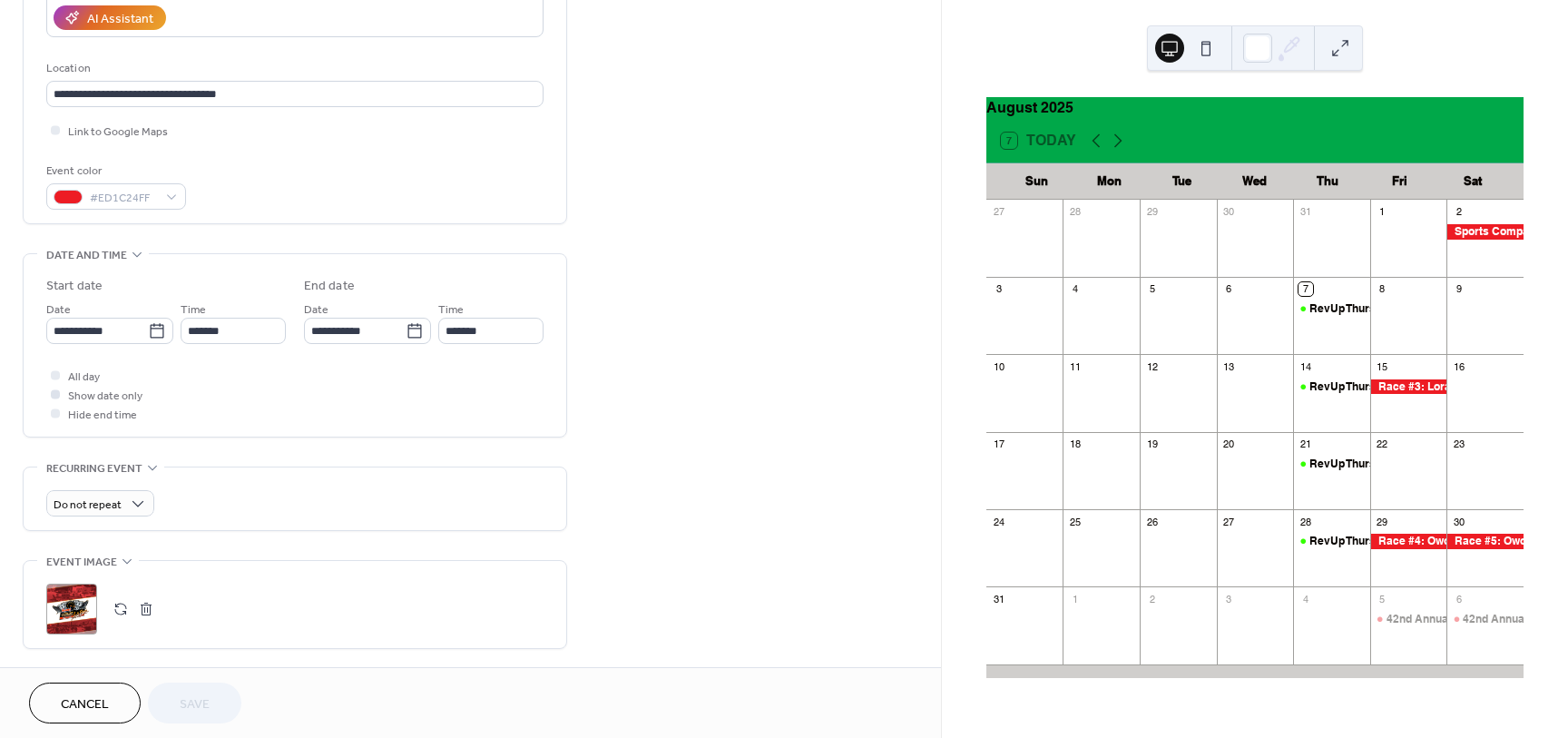 scroll, scrollTop: 340, scrollLeft: 0, axis: vertical 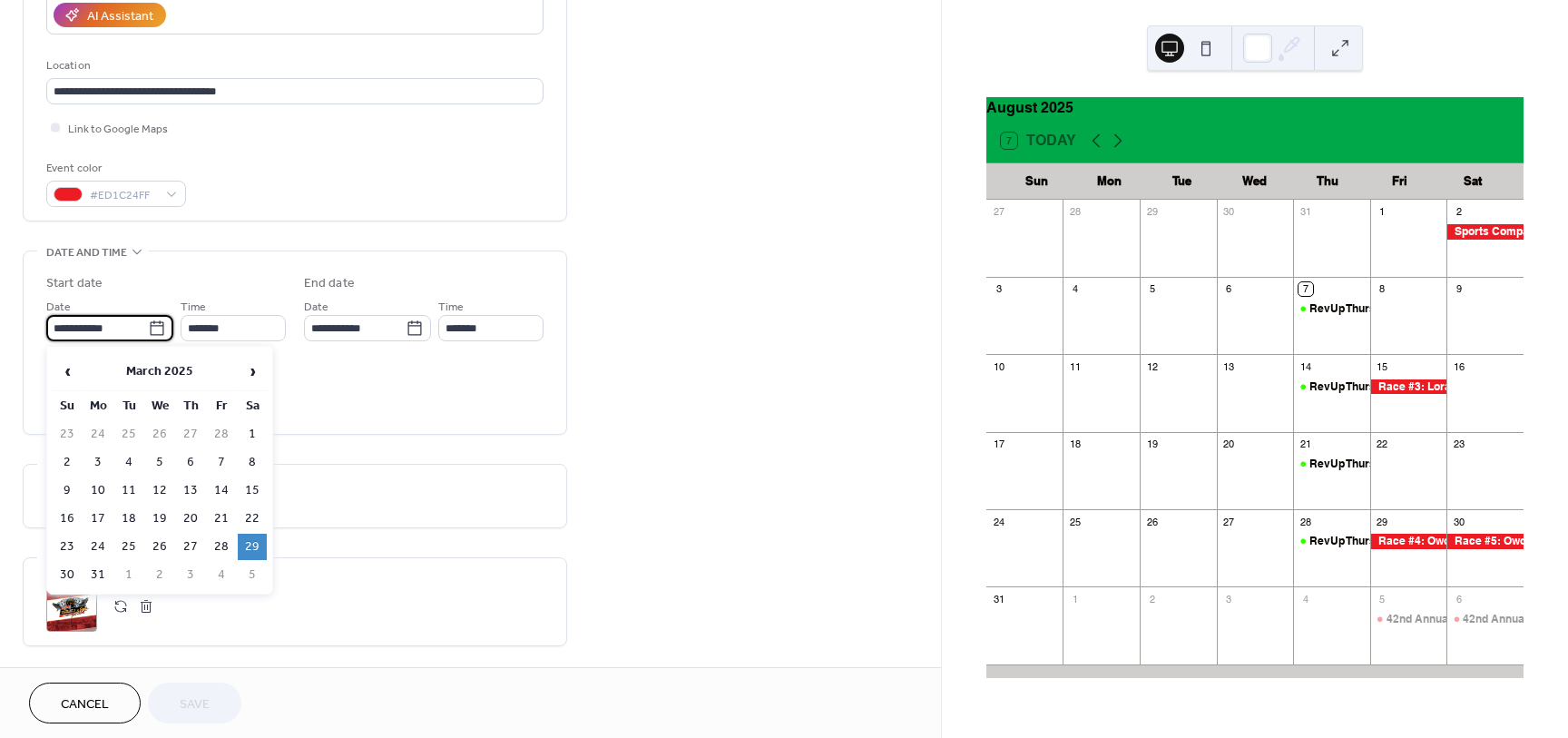 click on "**********" at bounding box center [97, 328] 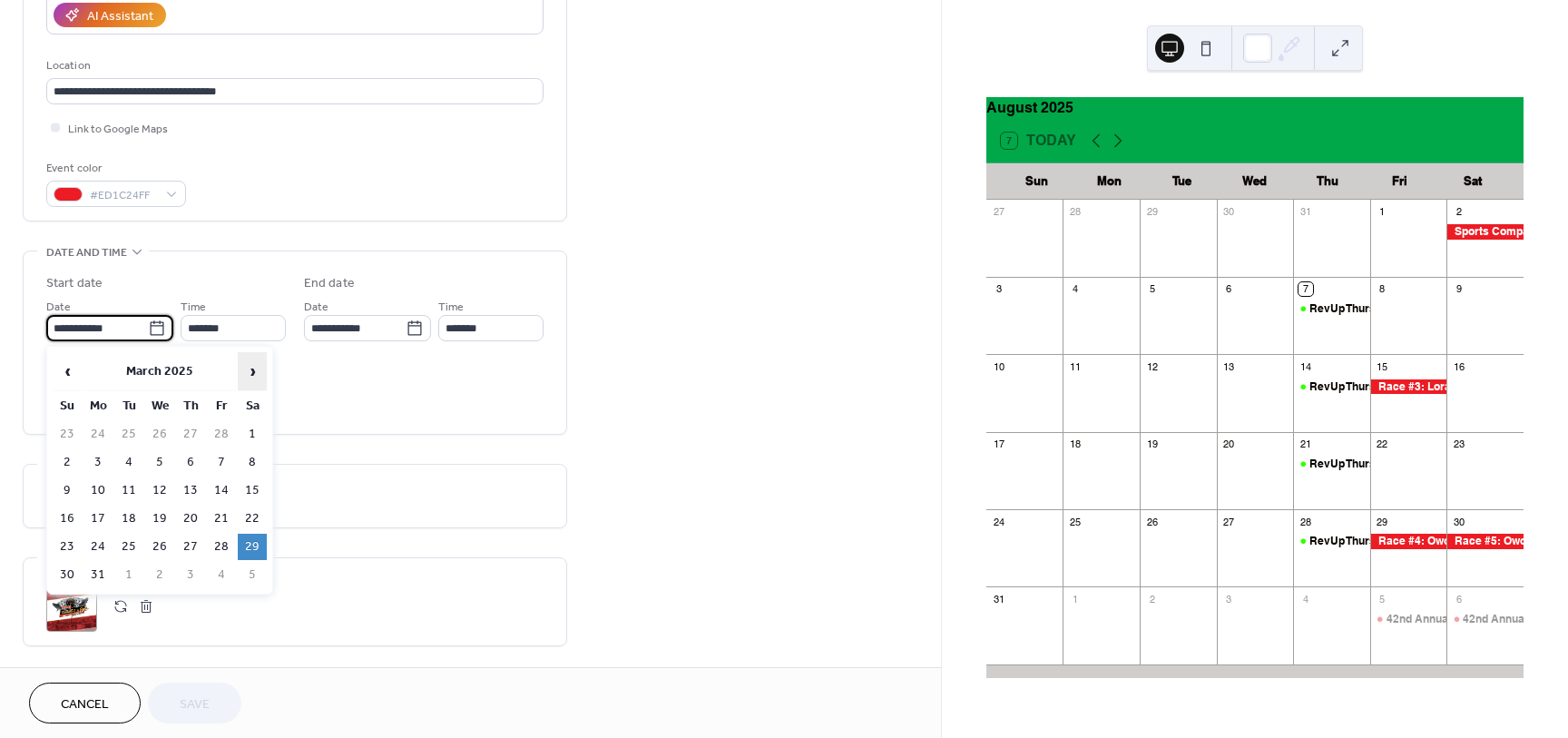 click on "›" at bounding box center (252, 371) 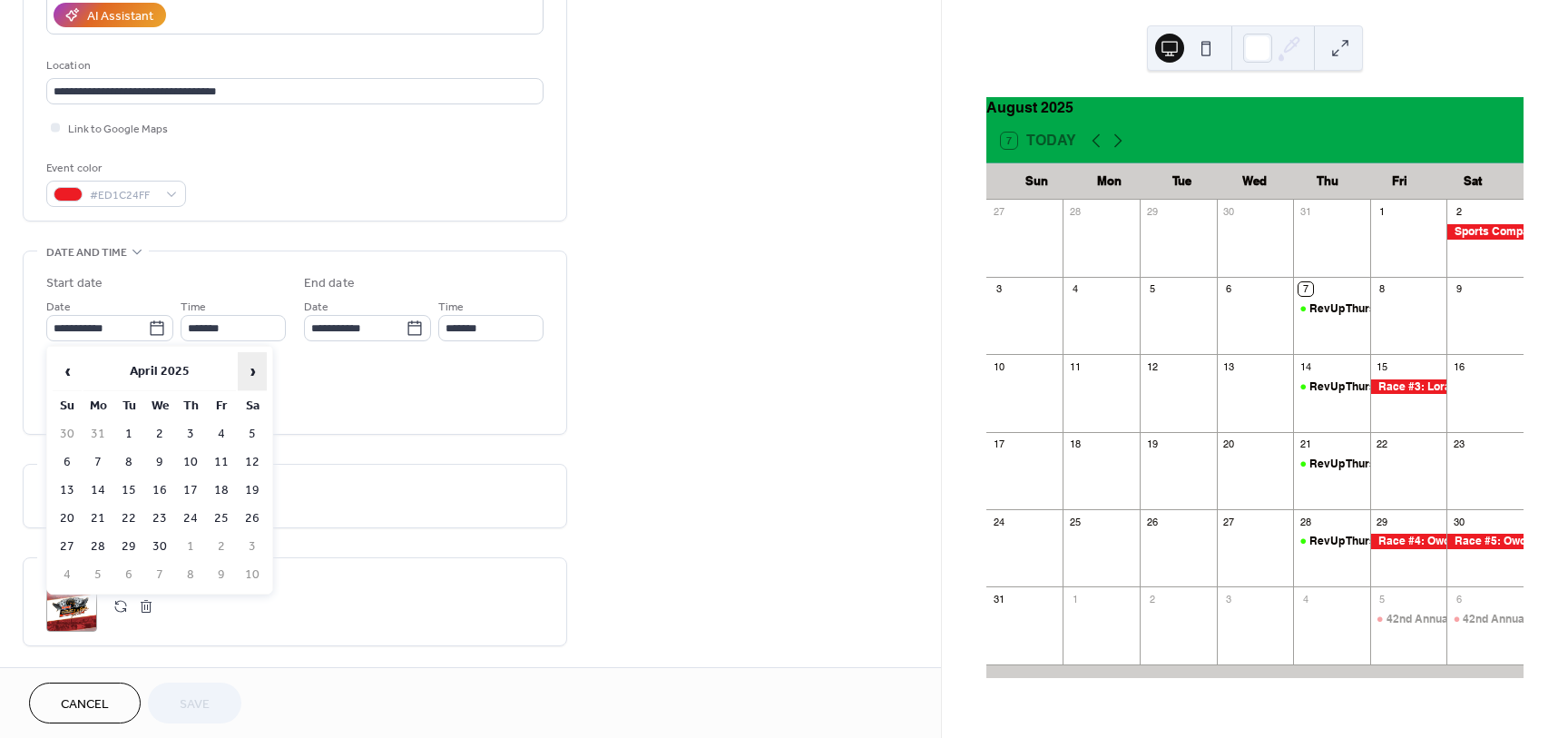 click on "›" at bounding box center (252, 371) 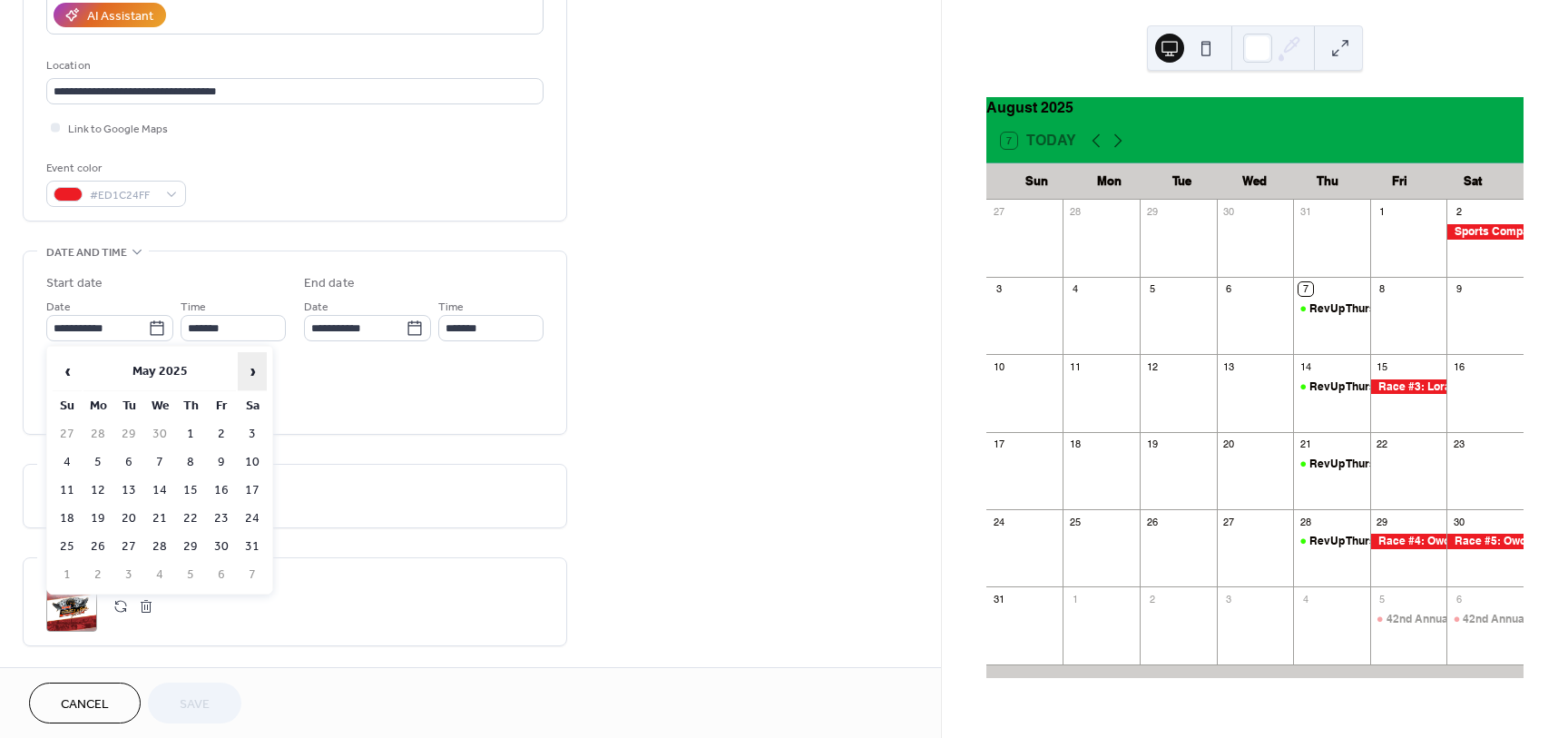 click on "›" at bounding box center (252, 371) 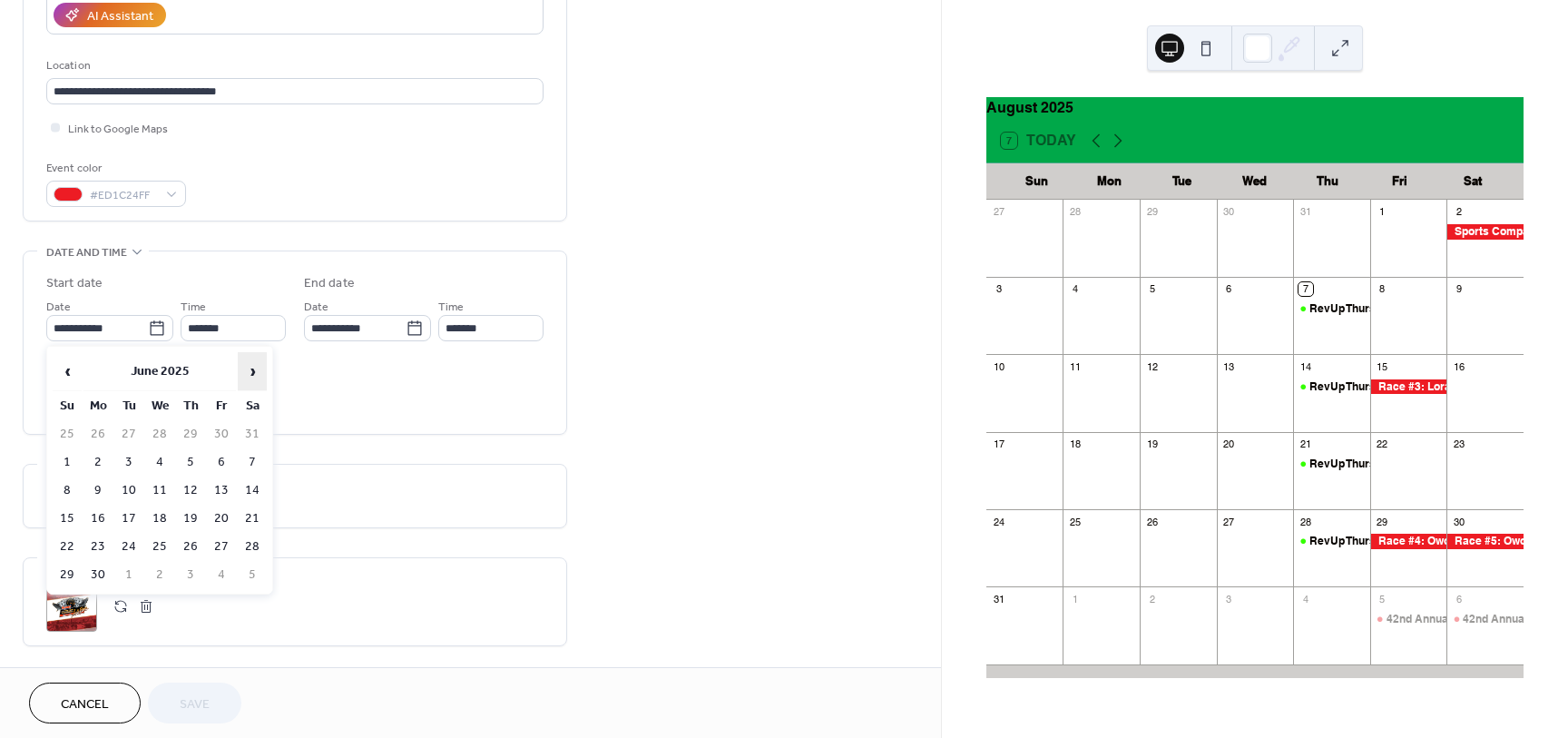 click on "›" at bounding box center [252, 371] 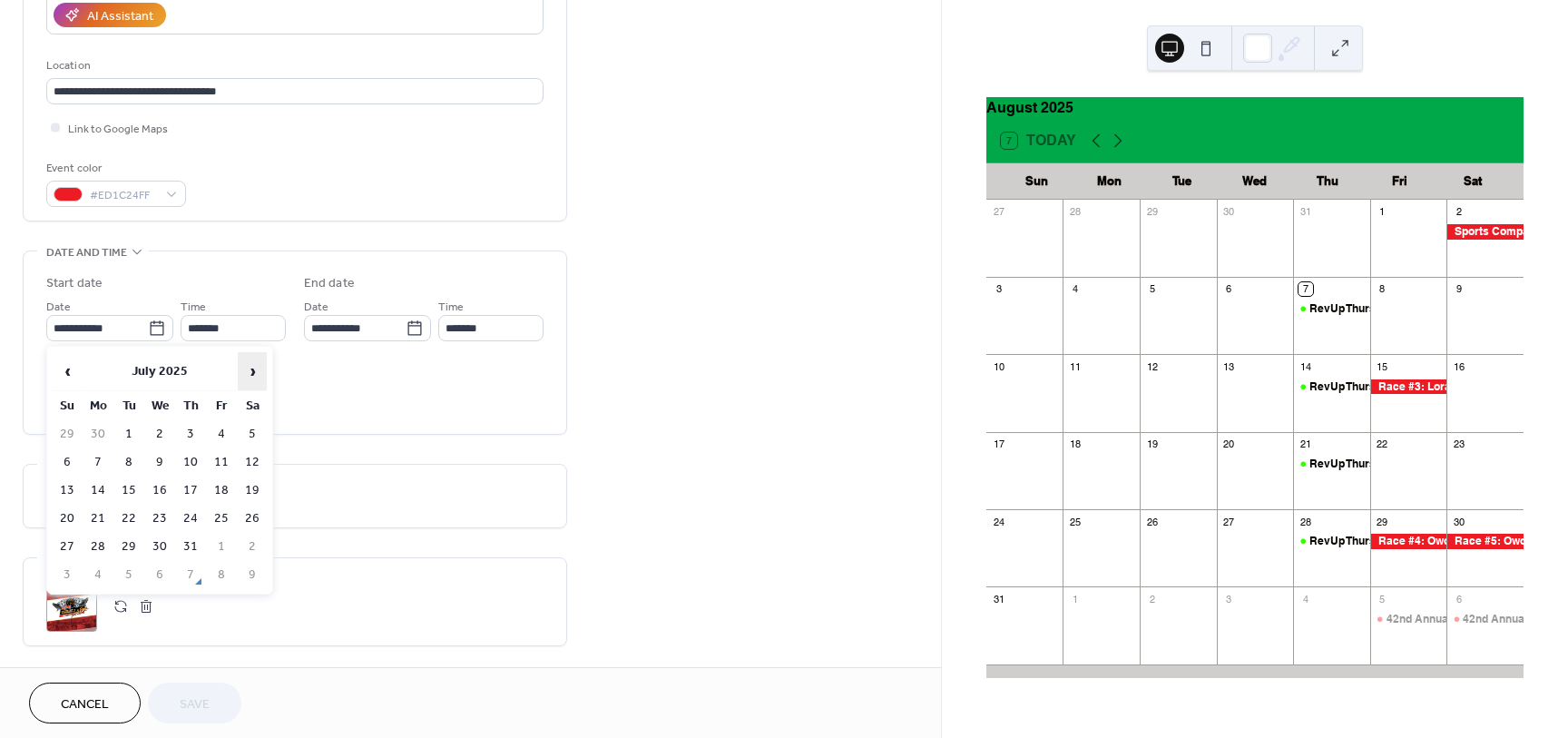 click on "›" at bounding box center [252, 371] 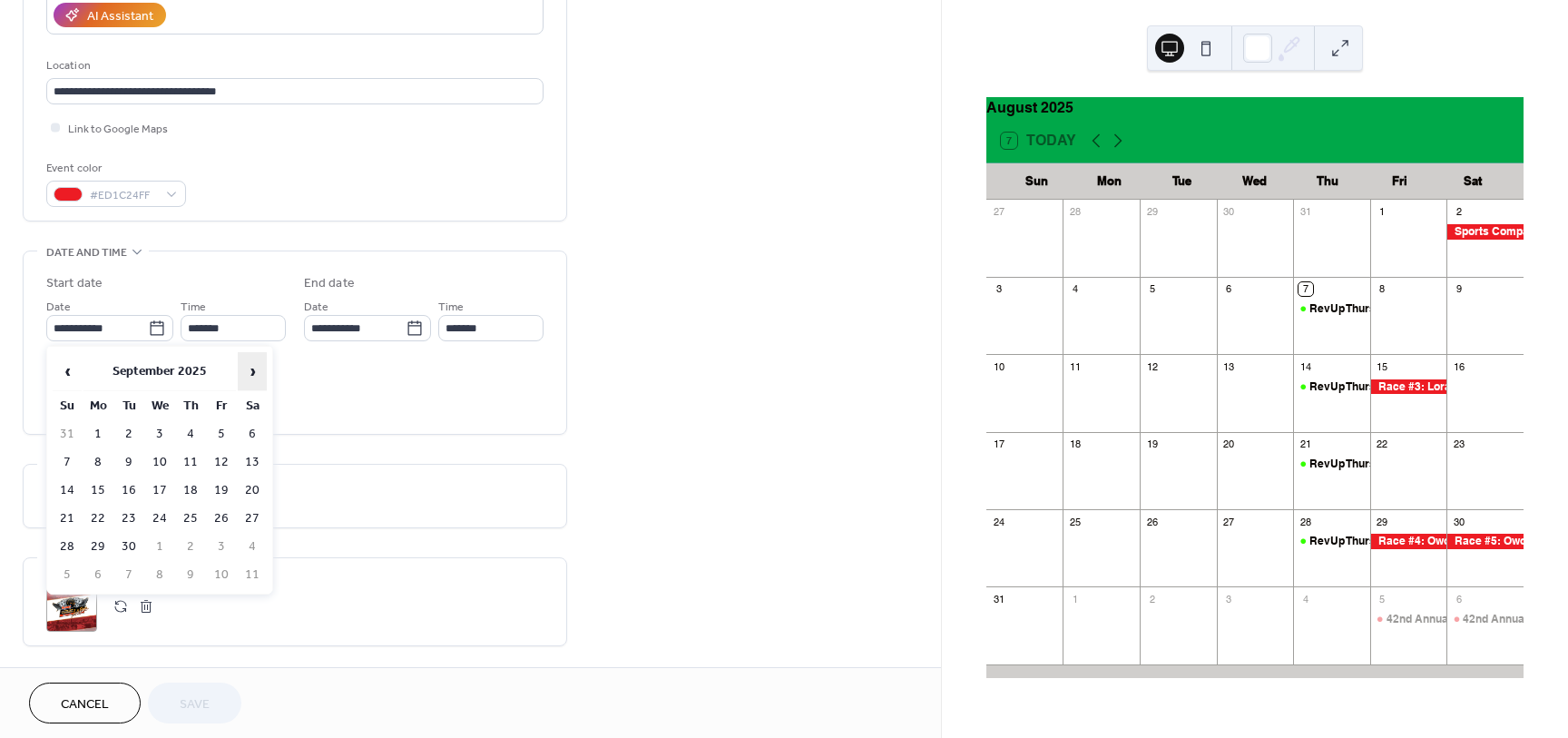 click on "›" at bounding box center [252, 371] 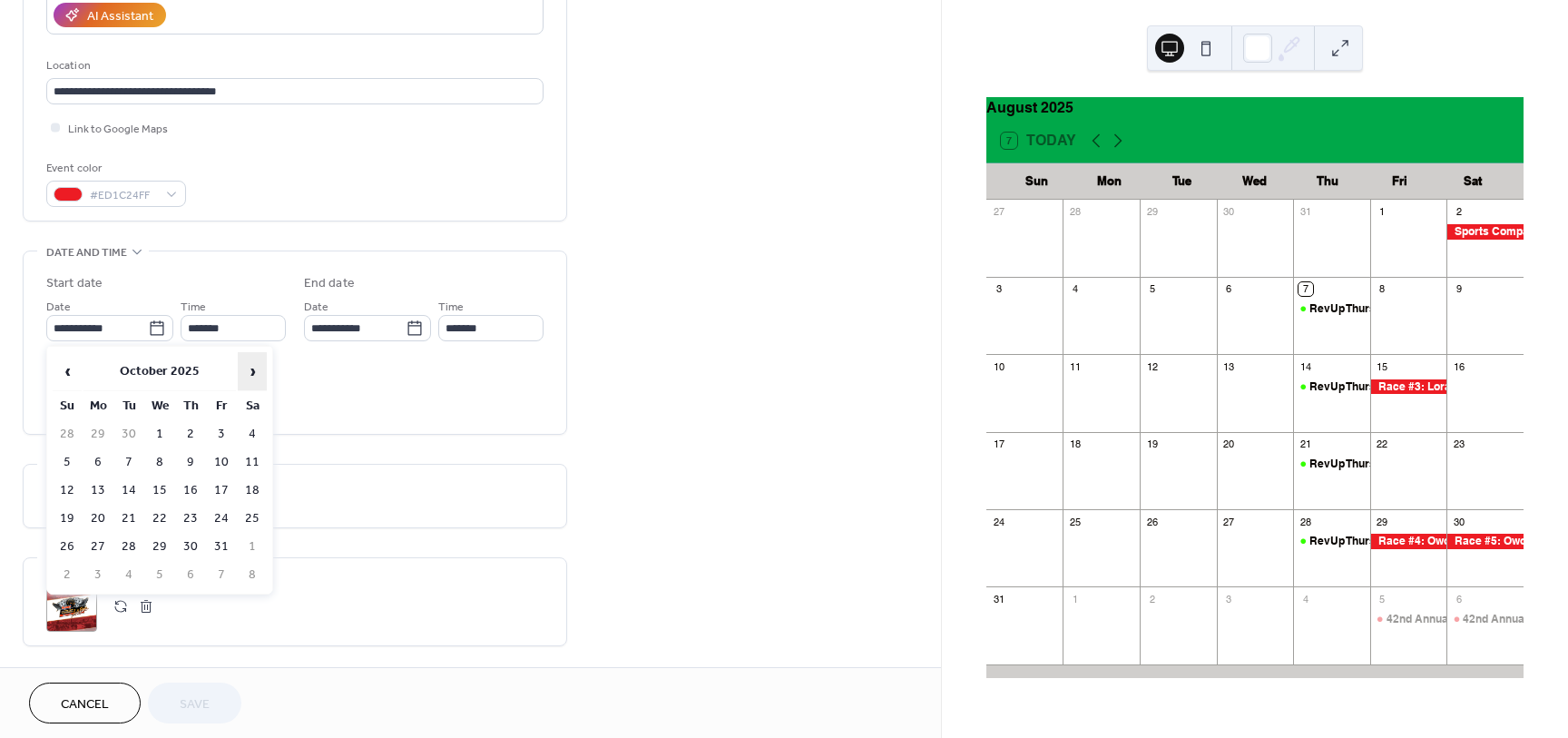 click on "›" at bounding box center [252, 371] 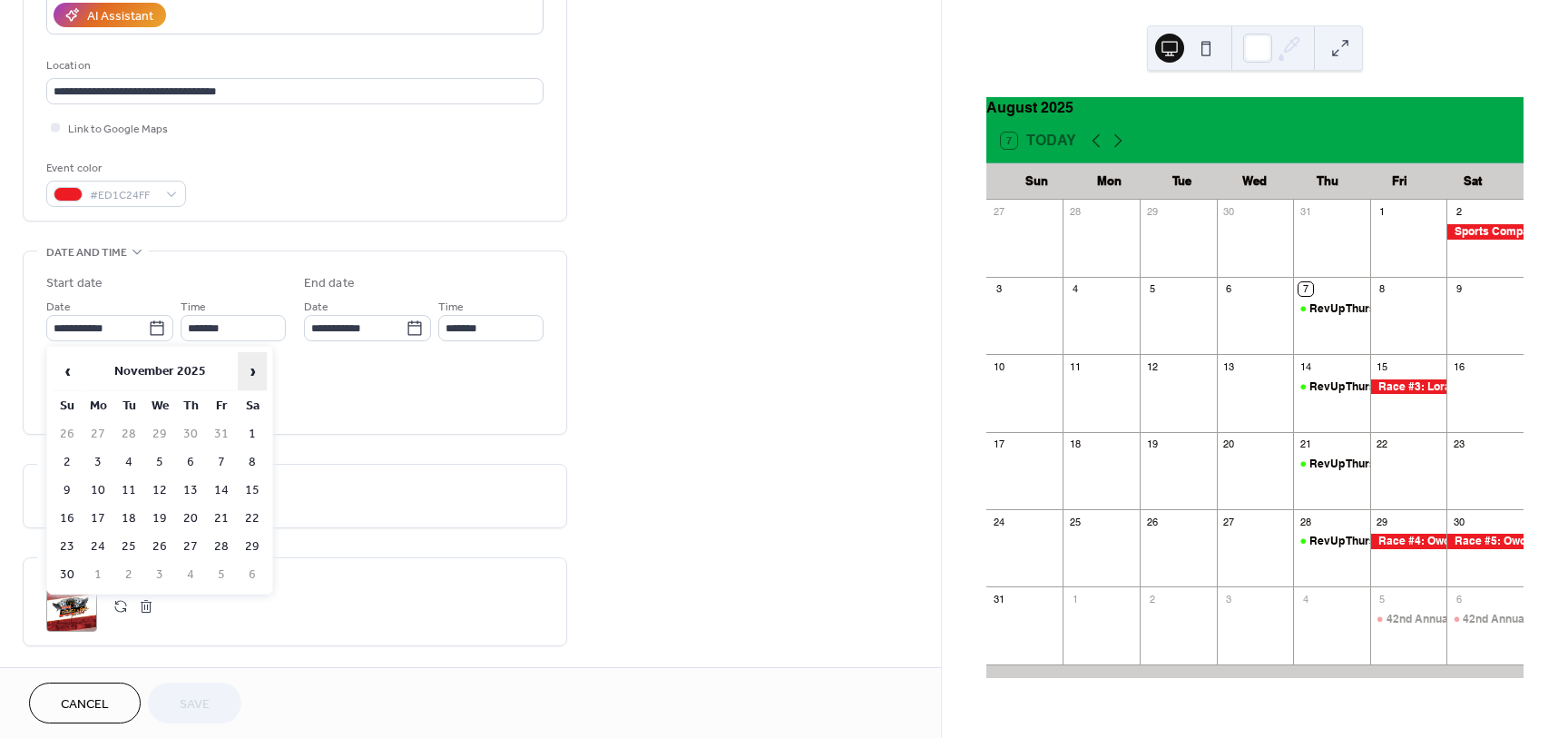 click on "›" at bounding box center (252, 371) 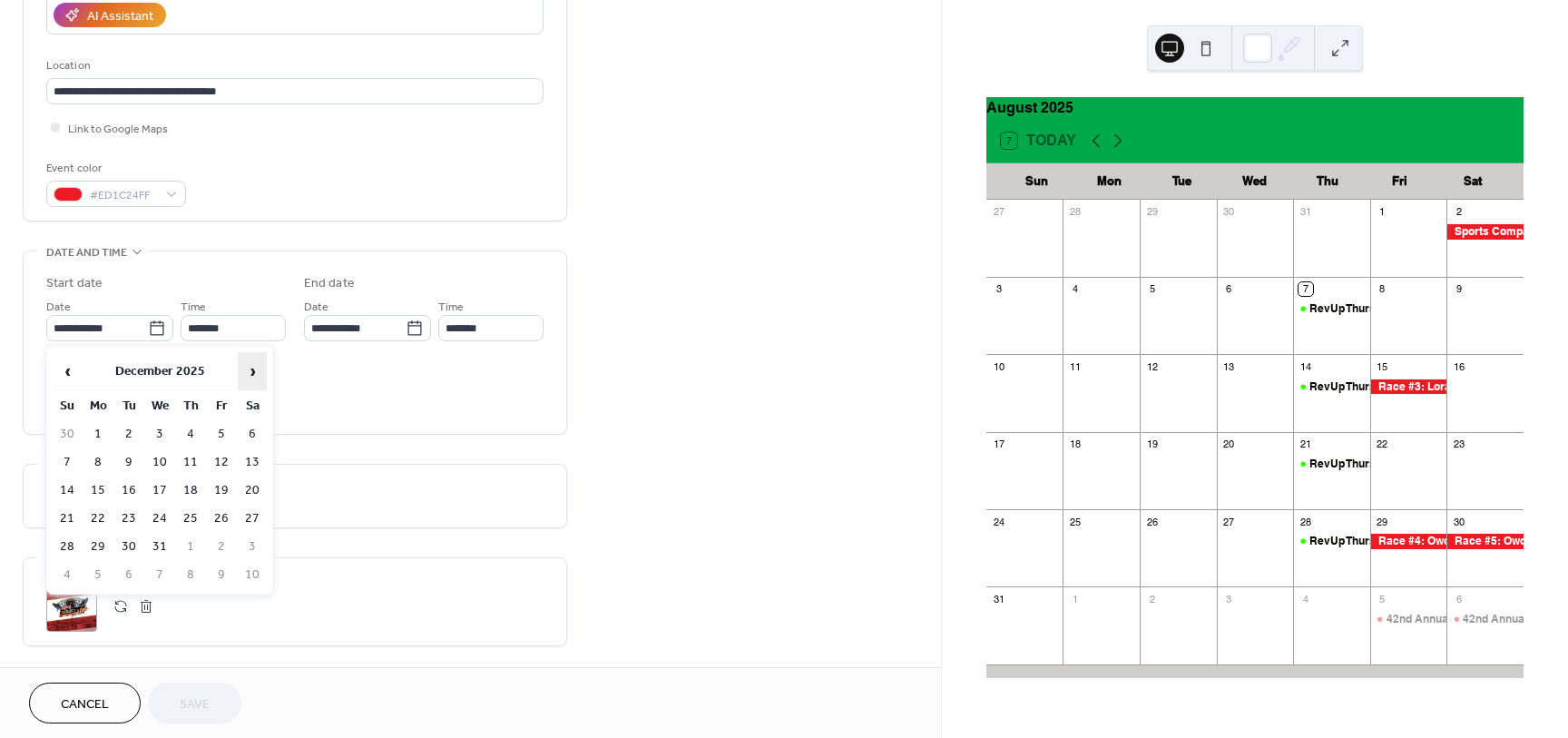 click on "›" at bounding box center (252, 371) 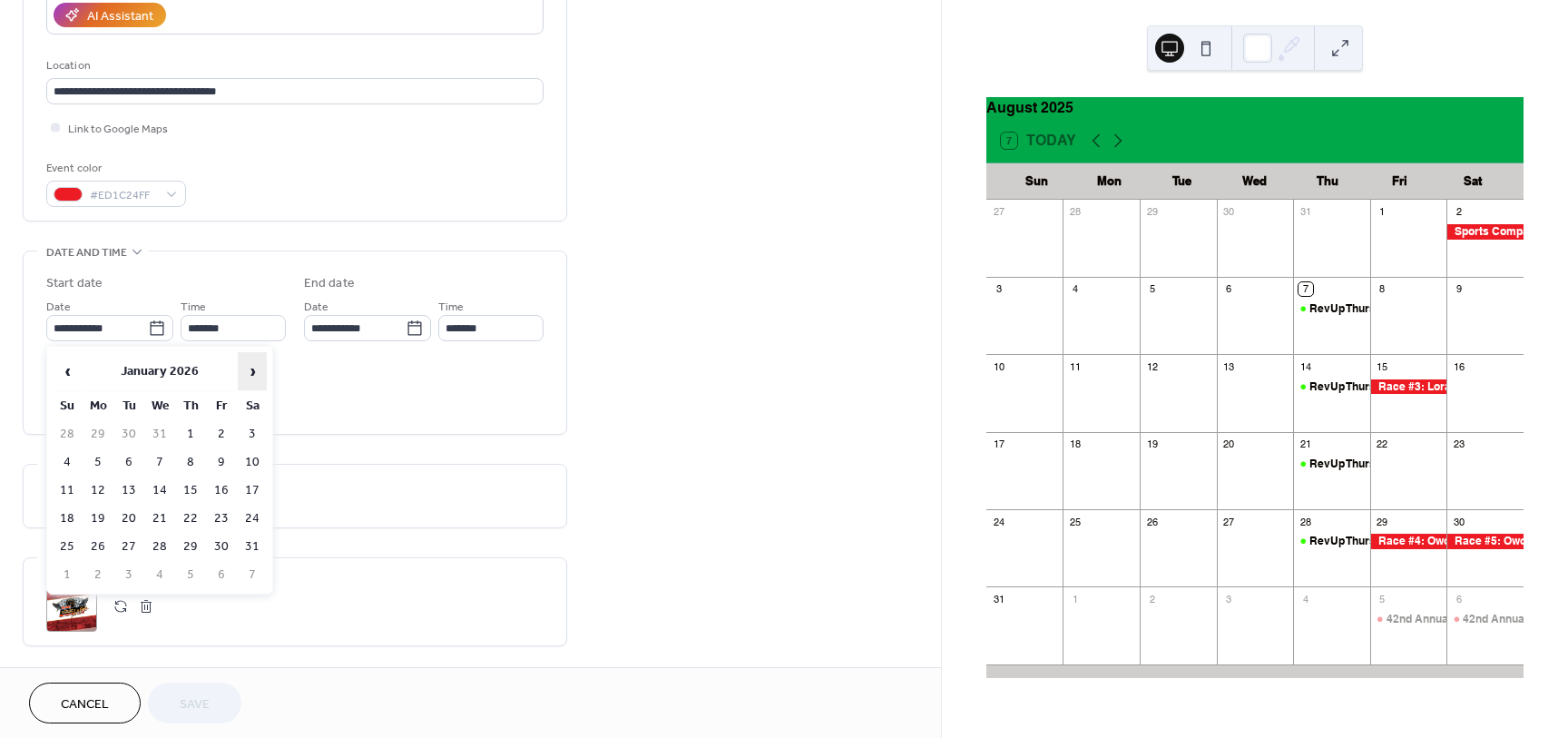 click on "›" at bounding box center [252, 371] 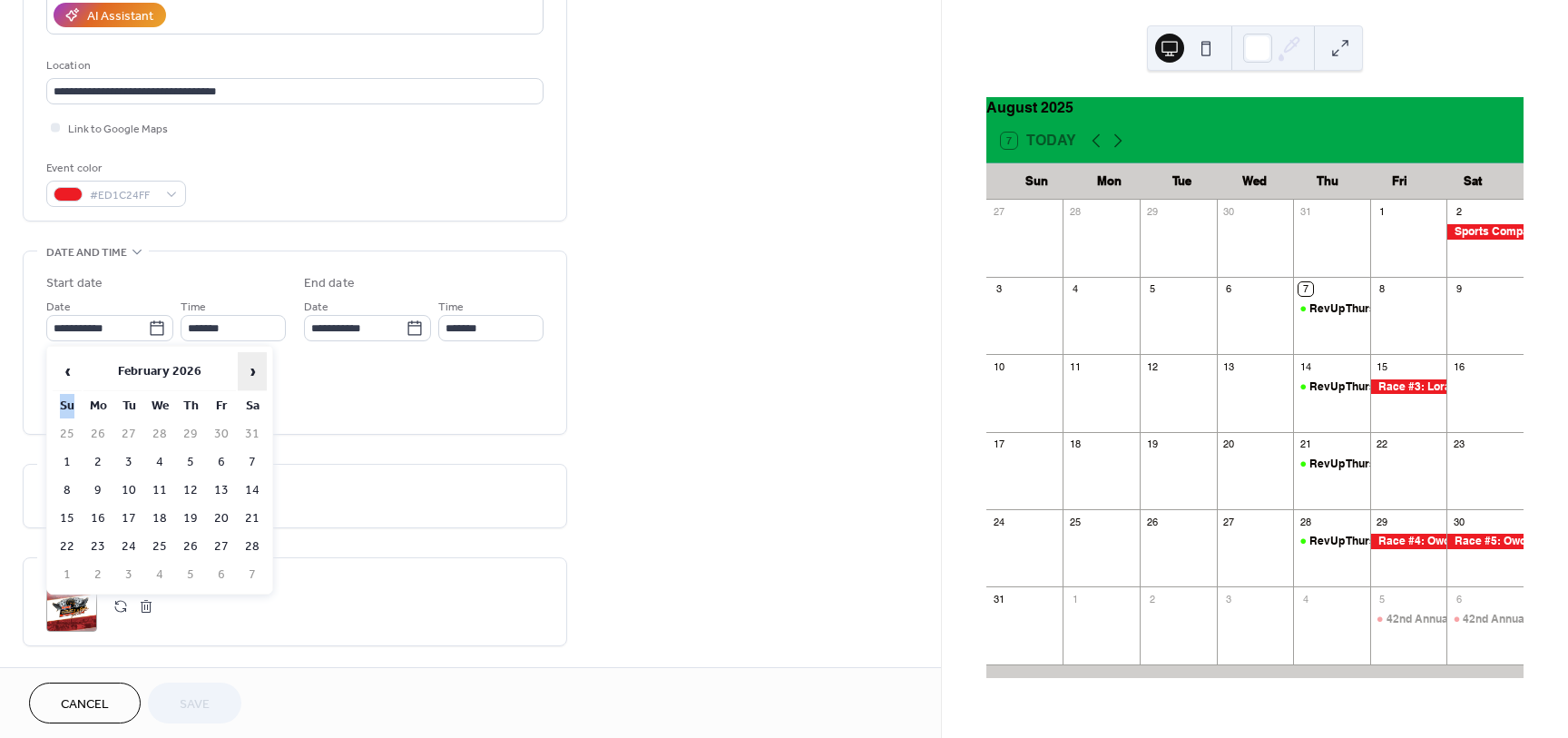 click on "›" at bounding box center [252, 371] 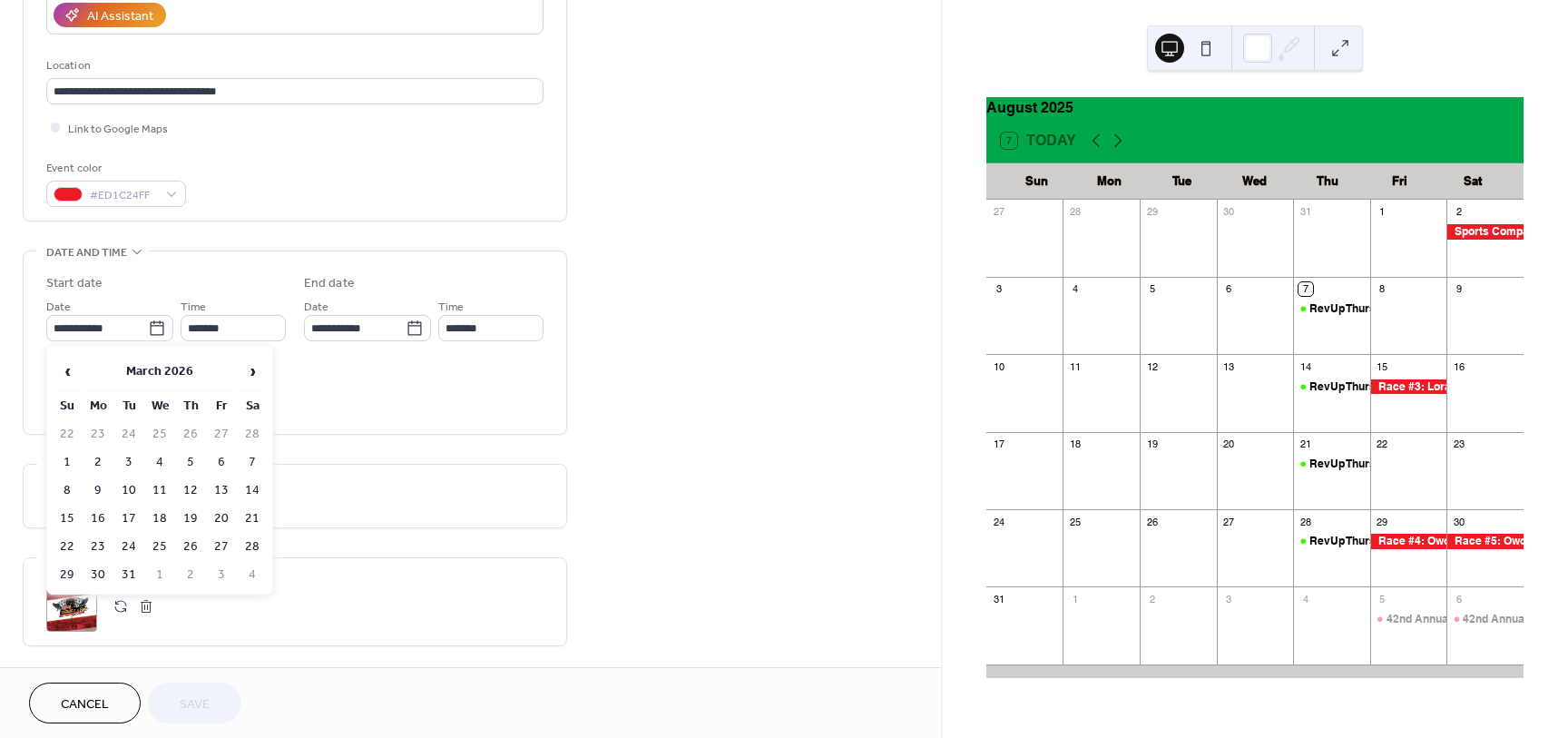 click on "‹ March 2026 › Su Mo Tu We Th Fr Sa 22 23 24 25 26 27 28 1 2 3 4 5 6 7 8 9 10 11 12 13 14 15 16 17 18 19 20 21 22 23 24 25 26 27 28 29 30 31 1 2 3 4" at bounding box center [160, 470] 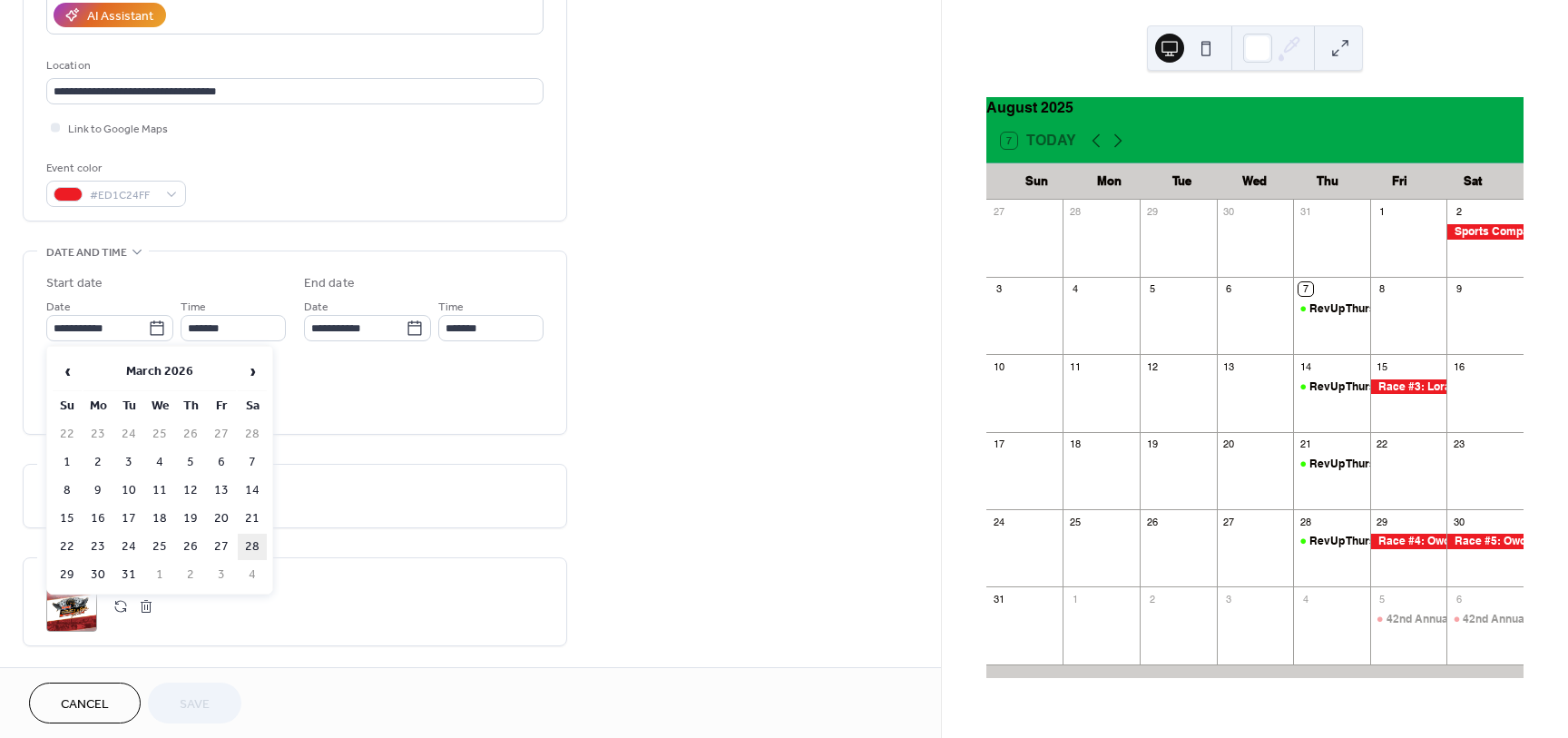 click on "28" at bounding box center [252, 546] 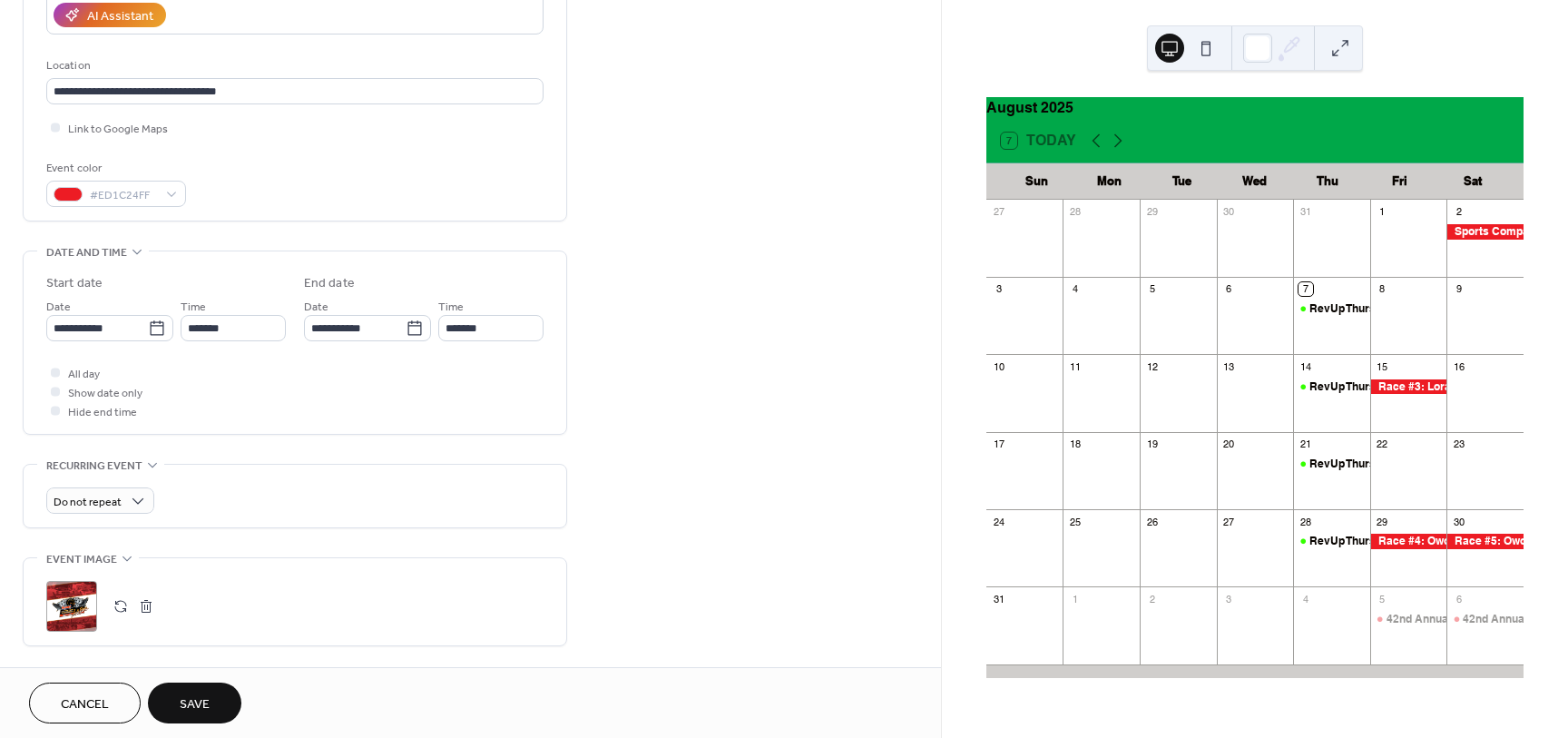 click on "Save" at bounding box center [194, 703] 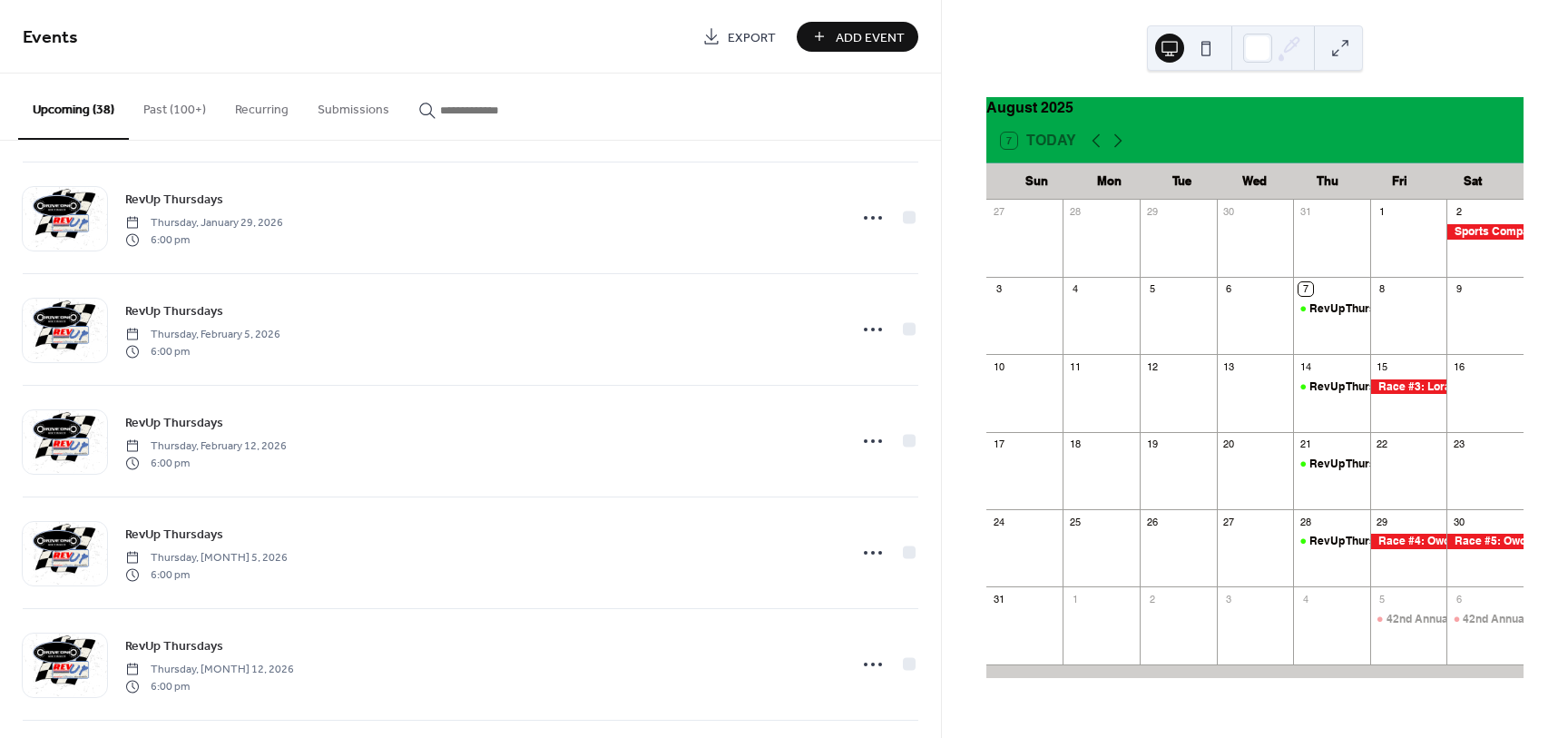 scroll, scrollTop: 3699, scrollLeft: 0, axis: vertical 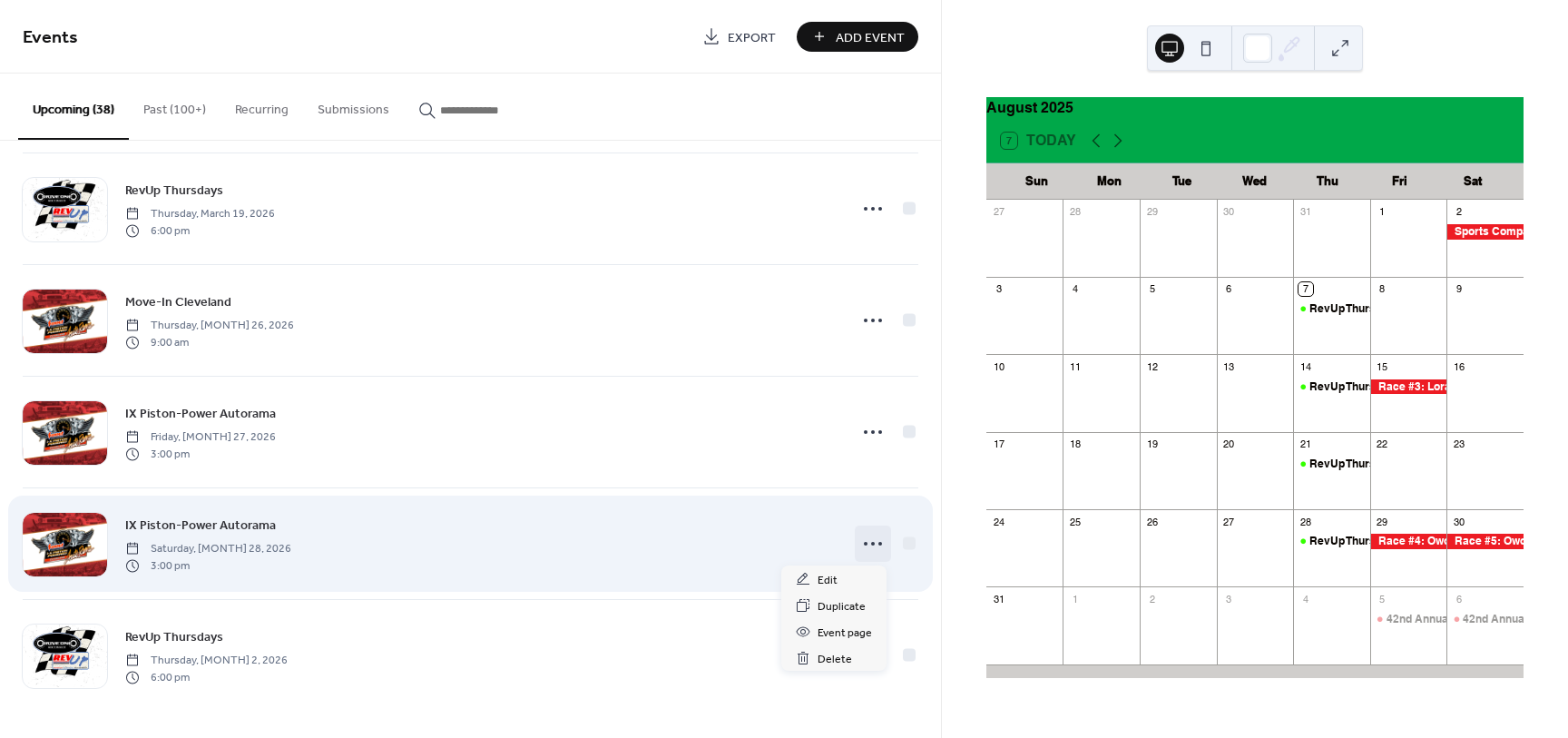 click 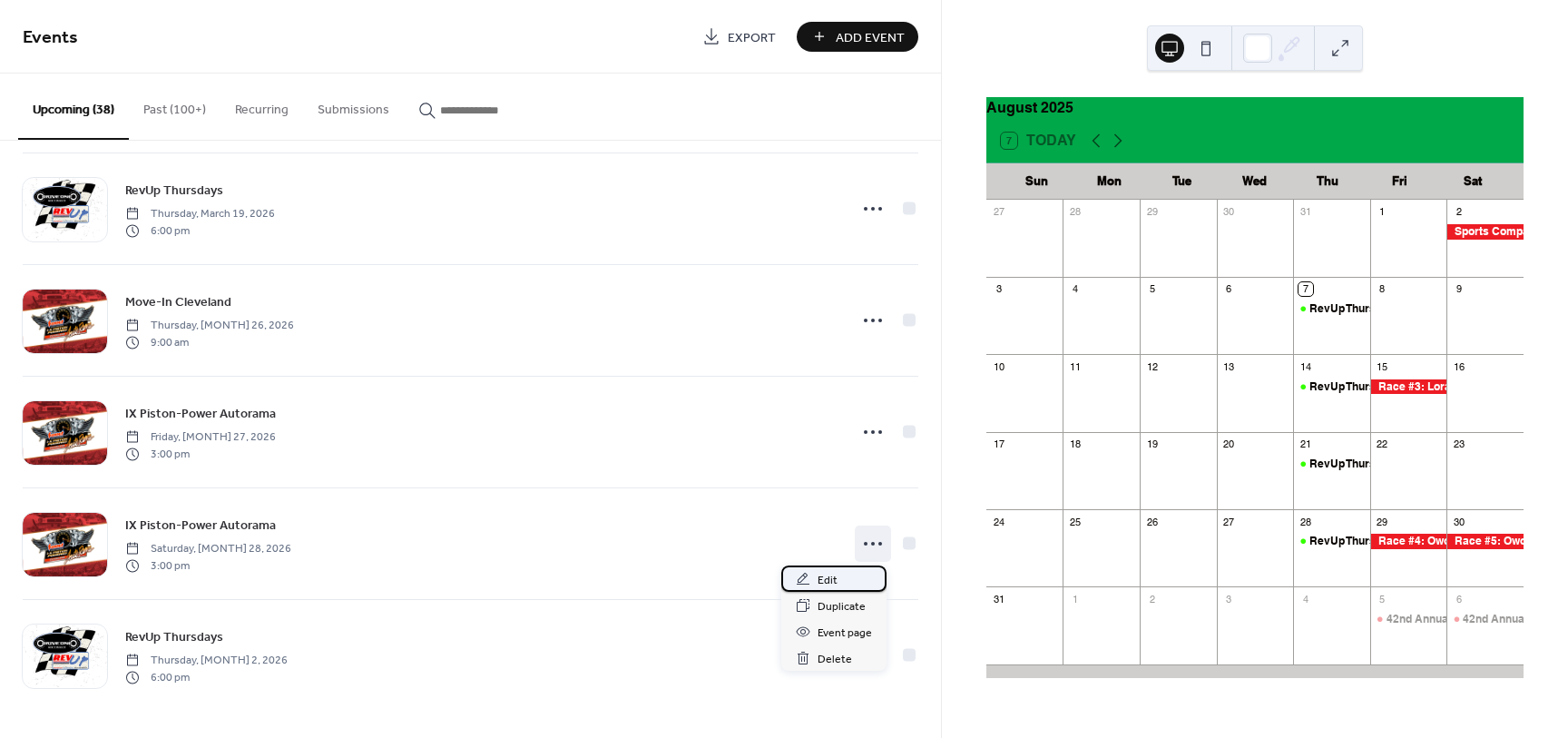 click on "Edit" at bounding box center [834, 578] 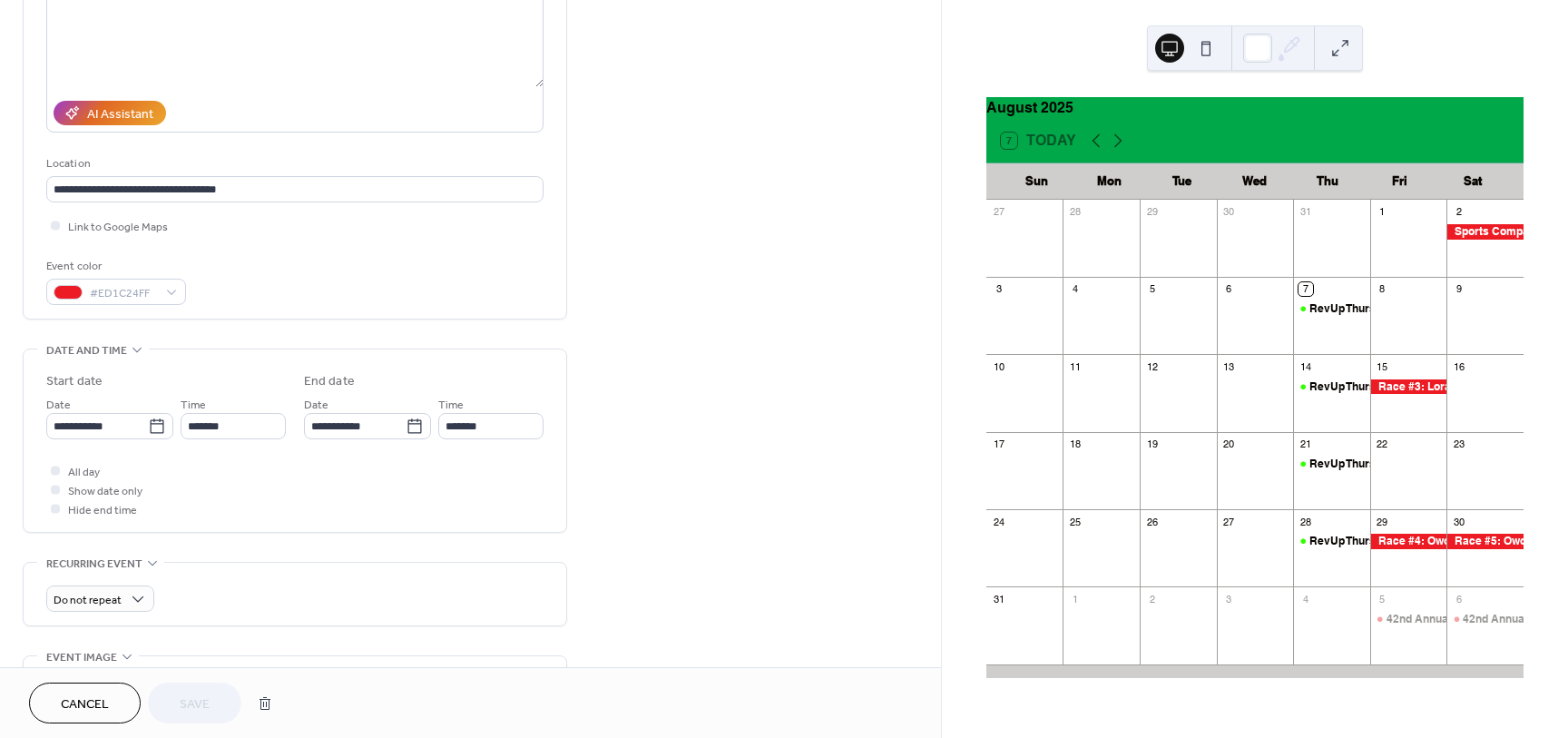scroll, scrollTop: 340, scrollLeft: 0, axis: vertical 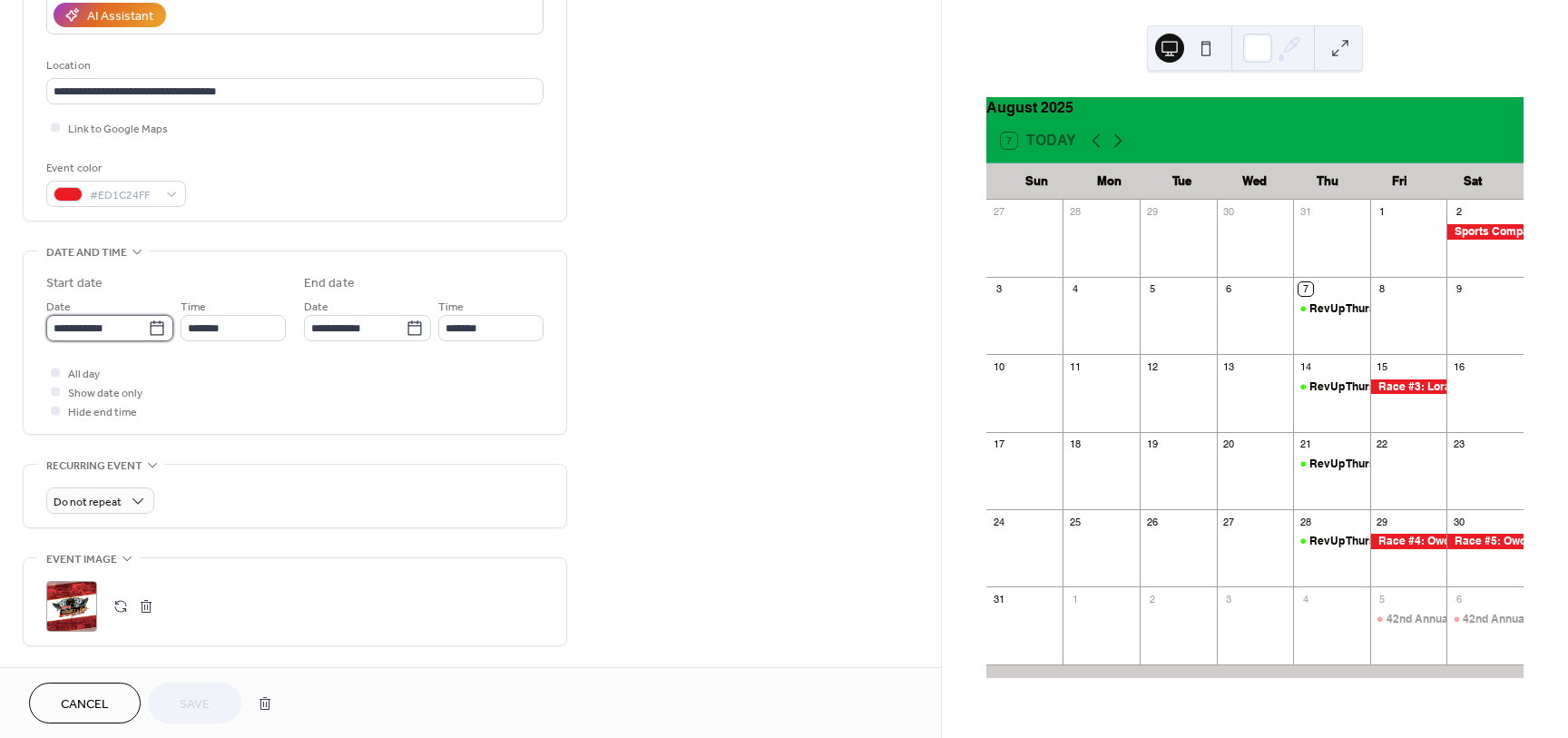 click on "**********" at bounding box center (97, 328) 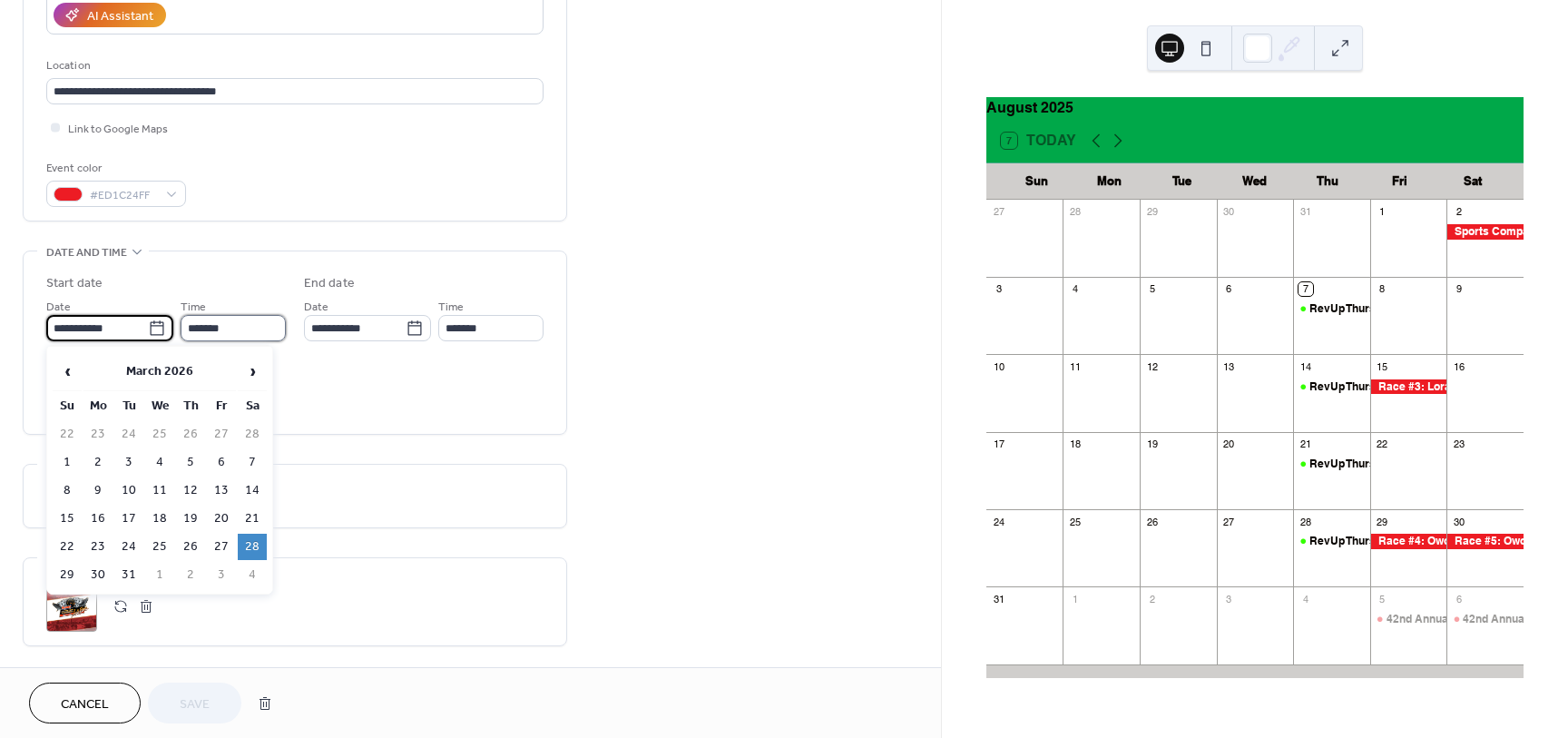 click on "*******" at bounding box center (233, 328) 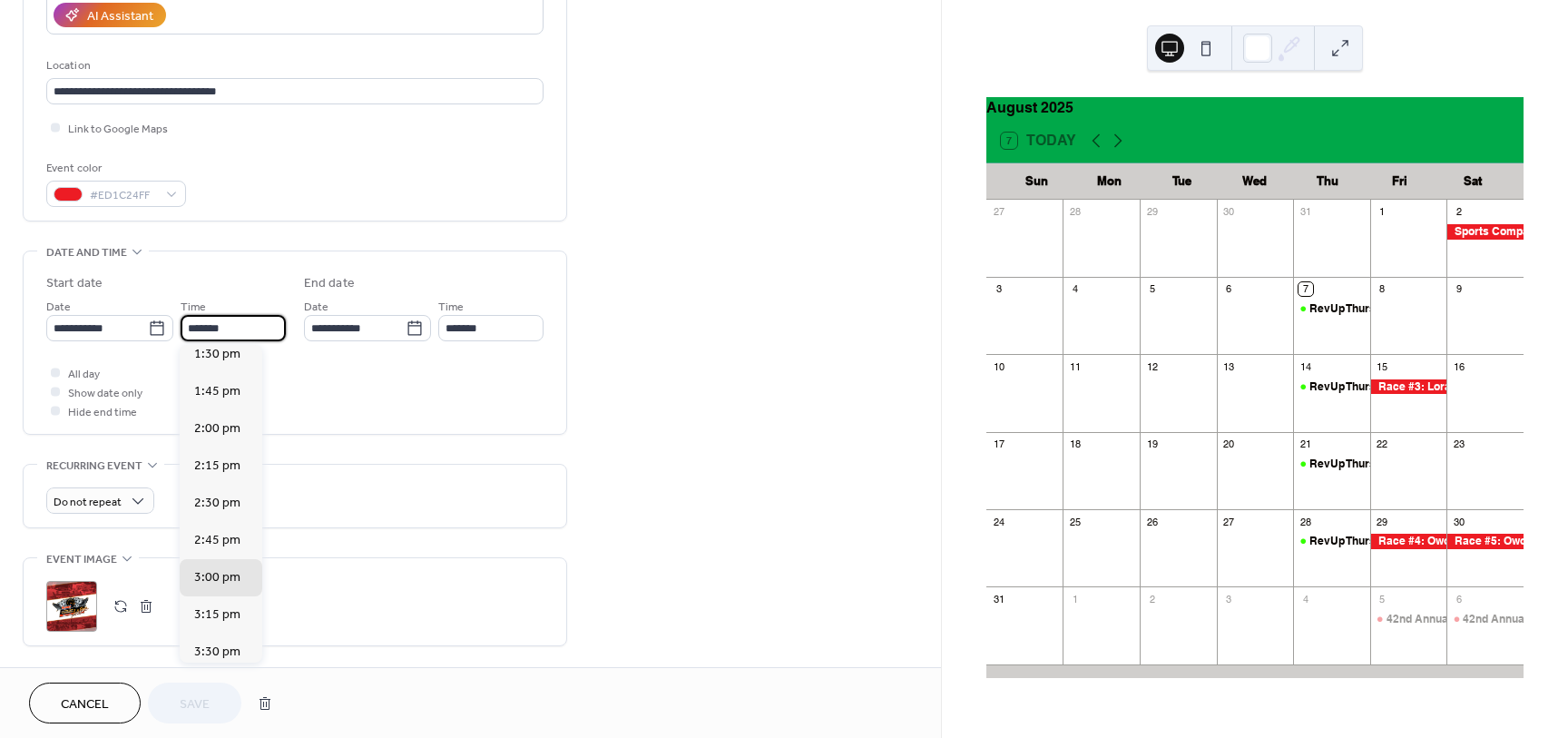 scroll, scrollTop: 2006, scrollLeft: 0, axis: vertical 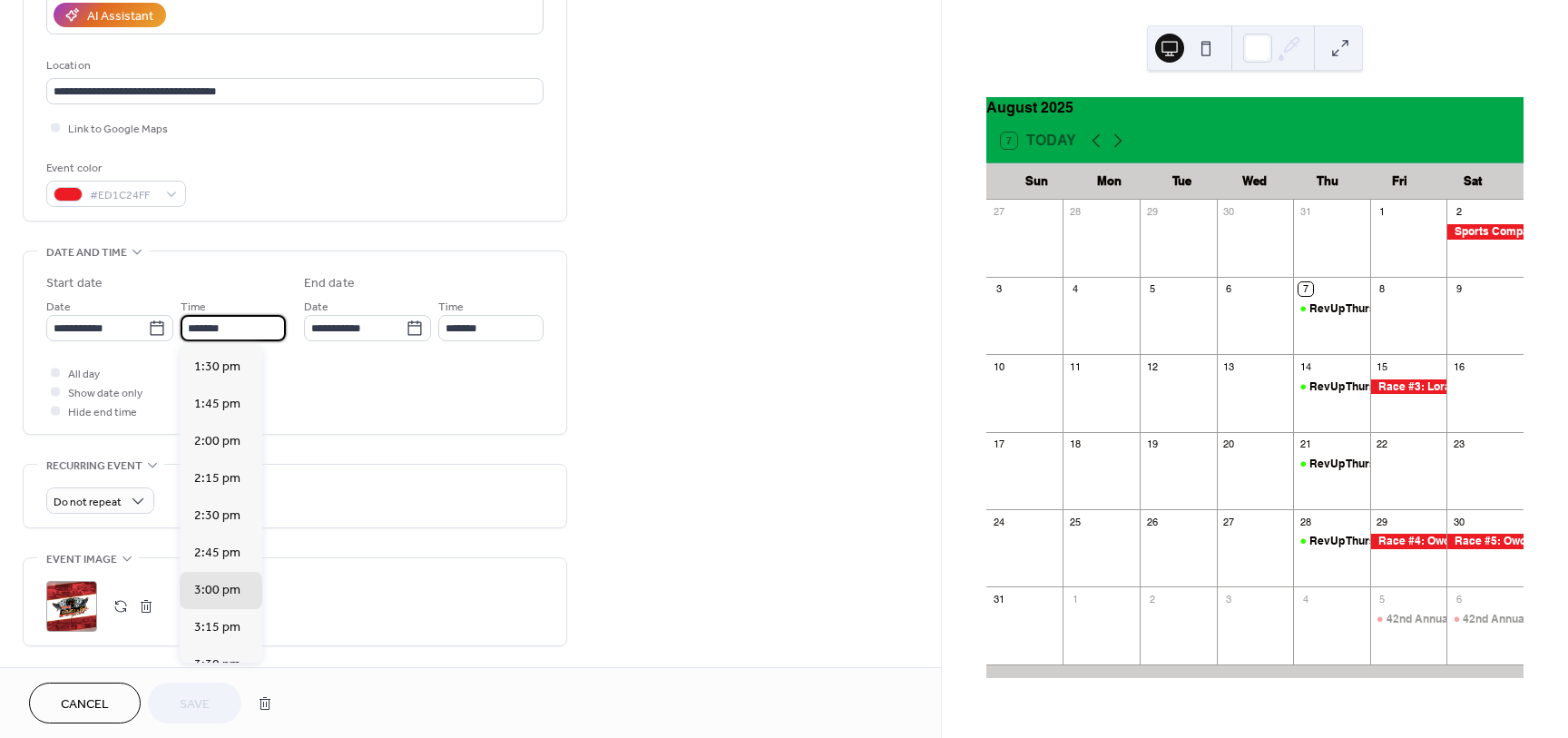 click on "*******" at bounding box center [233, 328] 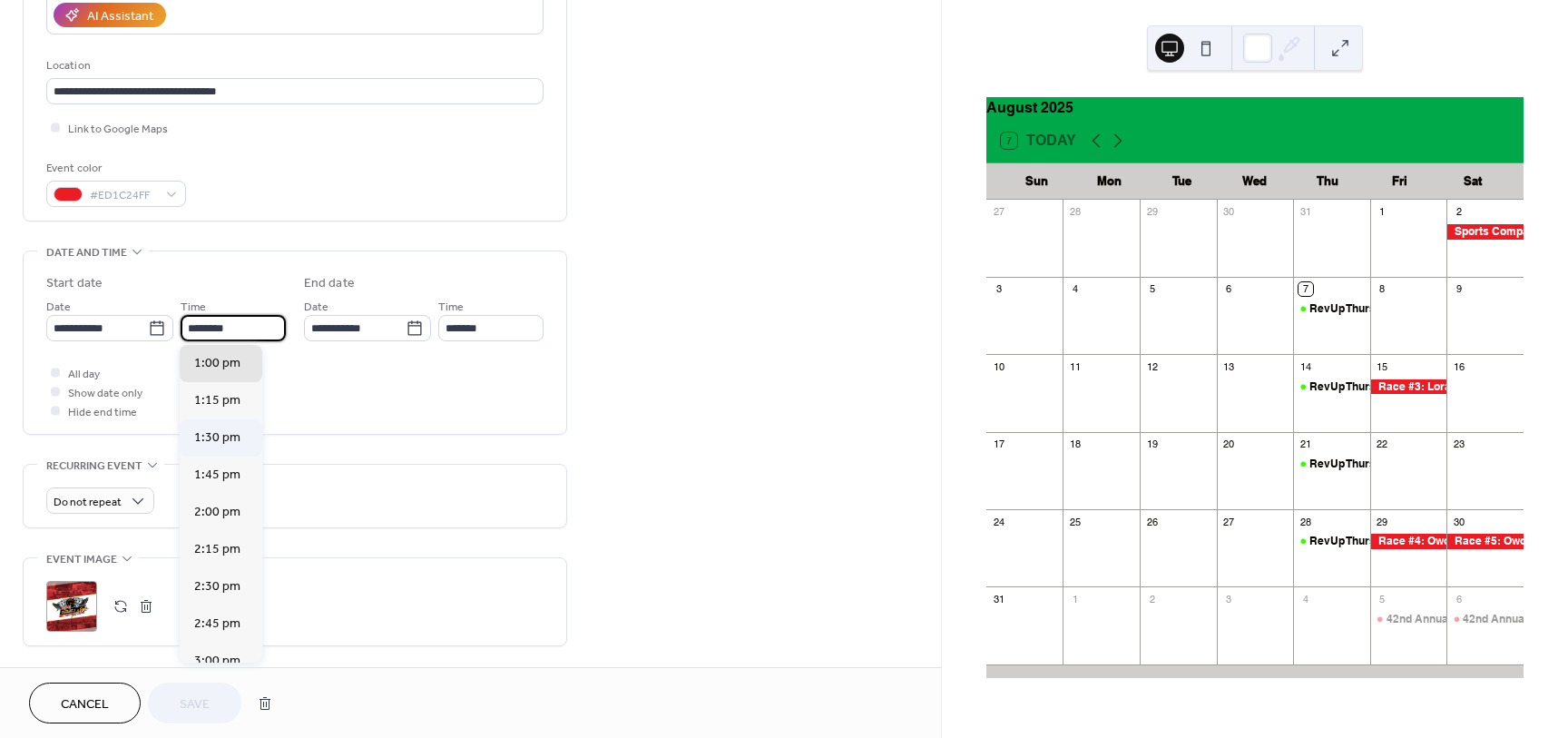 scroll, scrollTop: 3255, scrollLeft: 0, axis: vertical 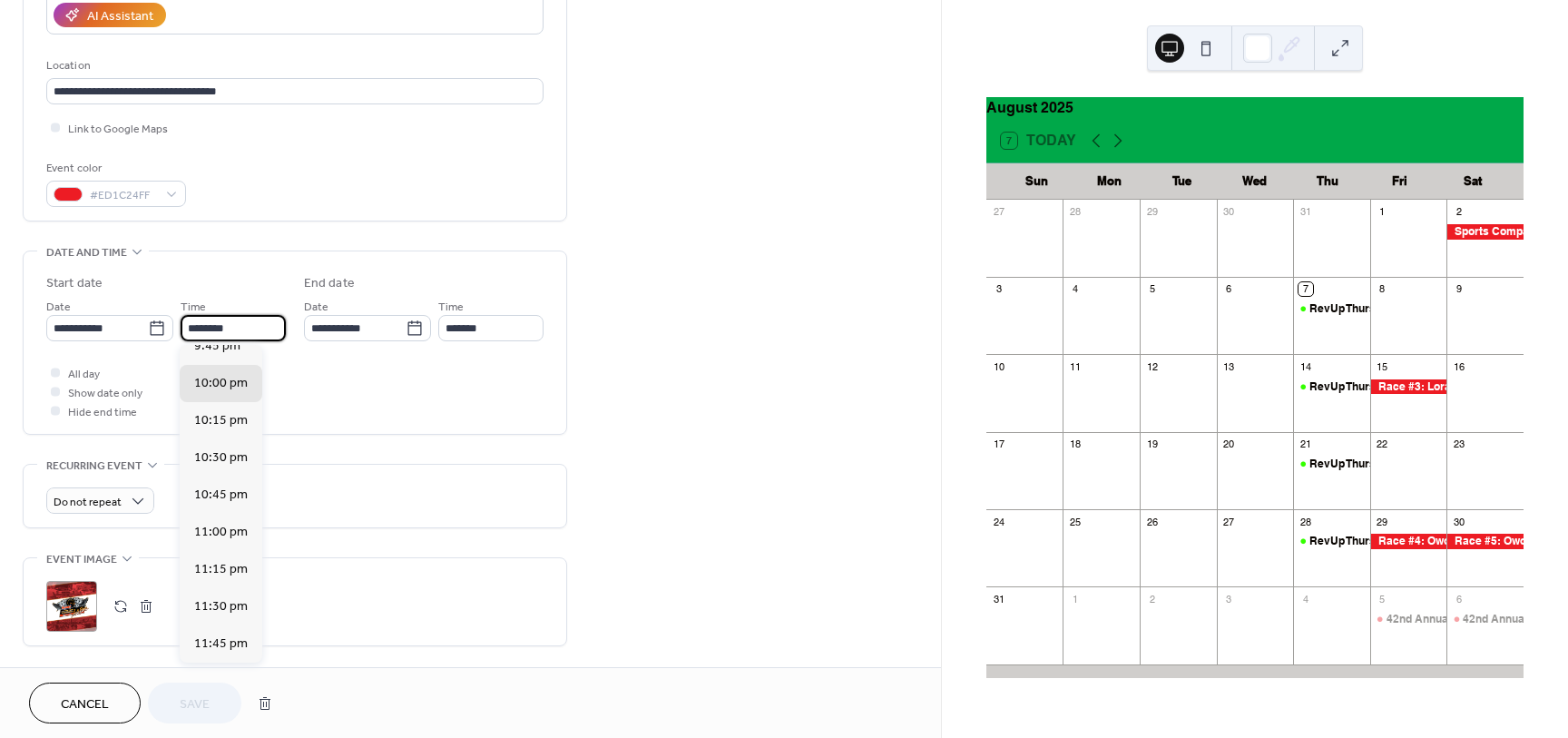 click on "********" at bounding box center [233, 328] 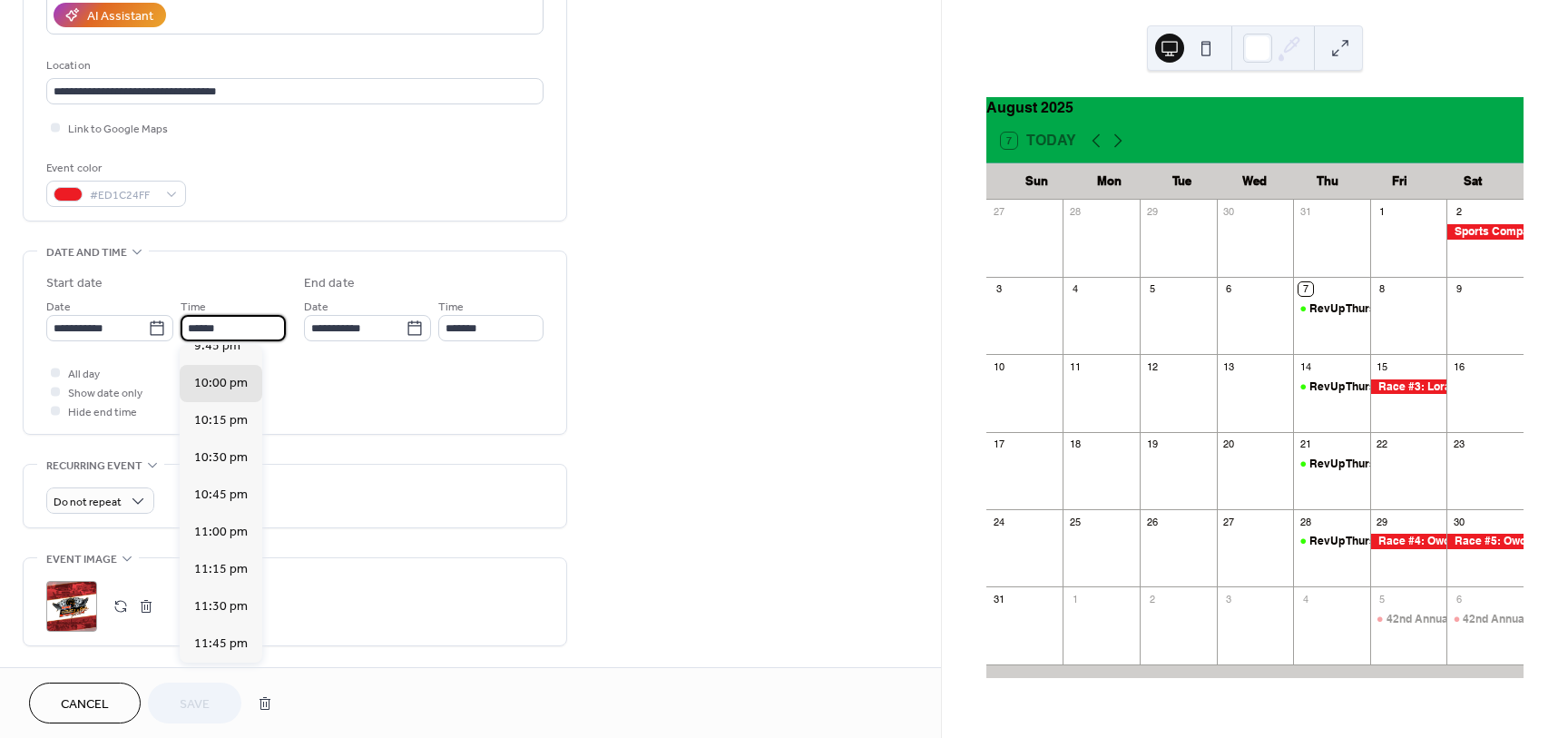 scroll, scrollTop: 1489, scrollLeft: 0, axis: vertical 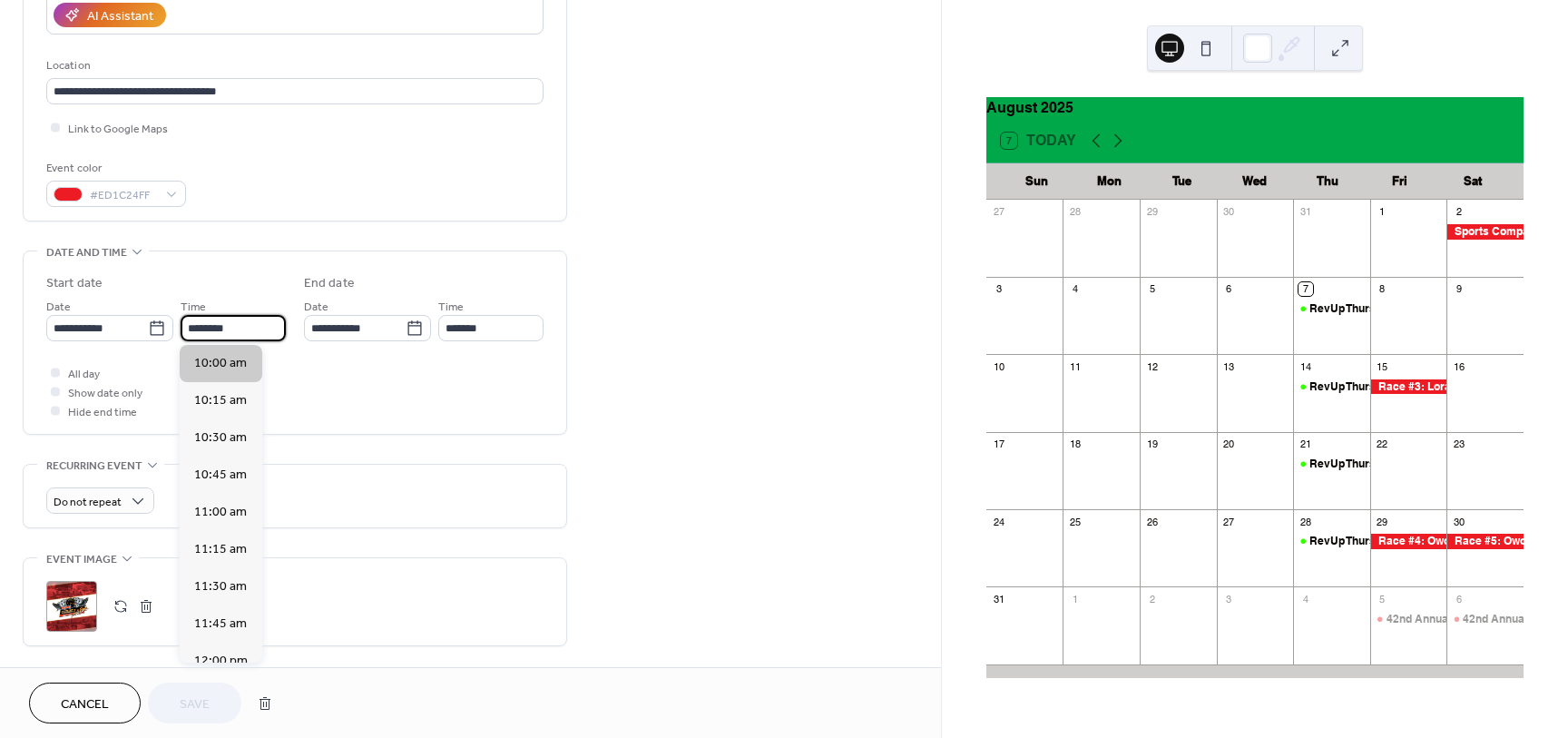 type on "********" 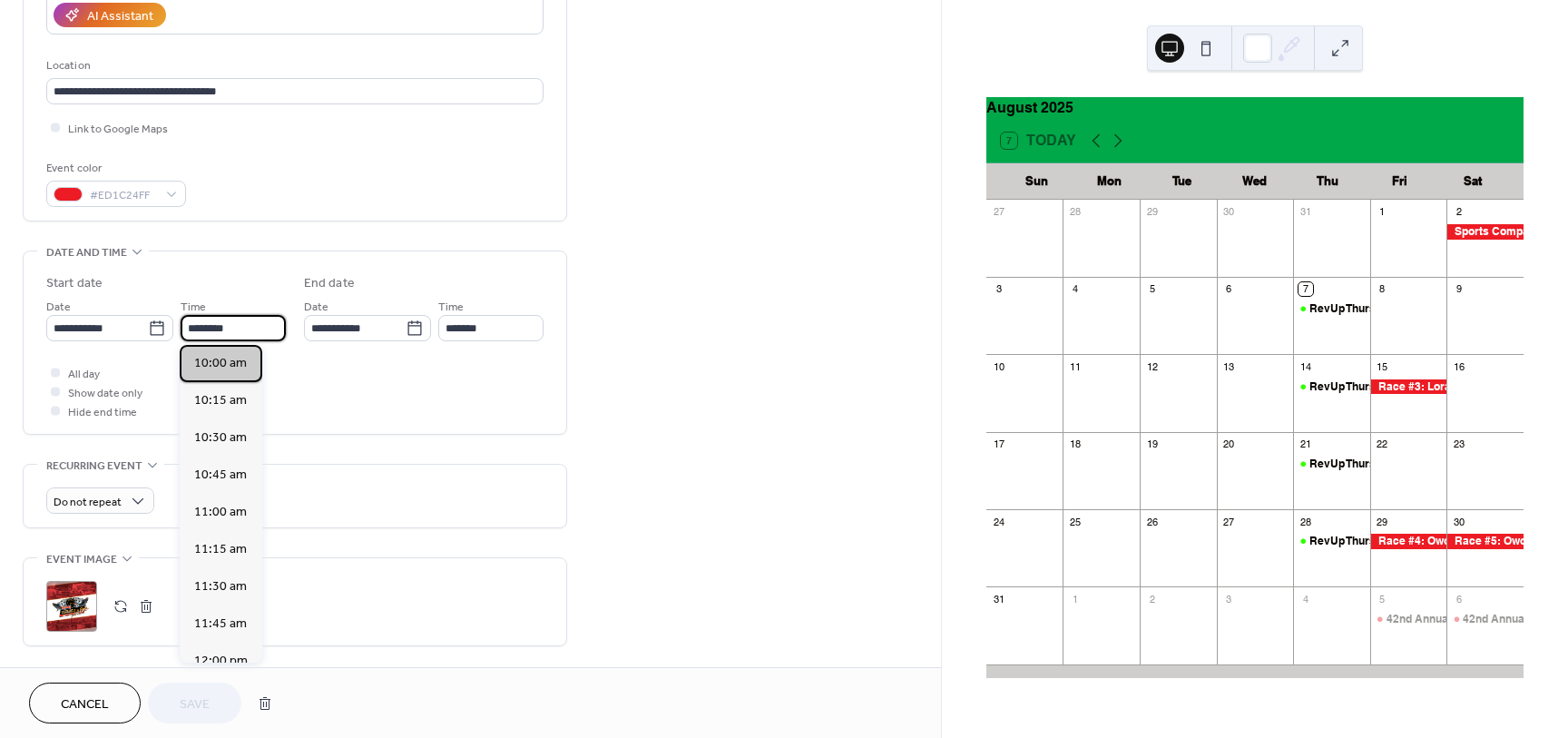 click on "10:00 am" at bounding box center [220, 363] 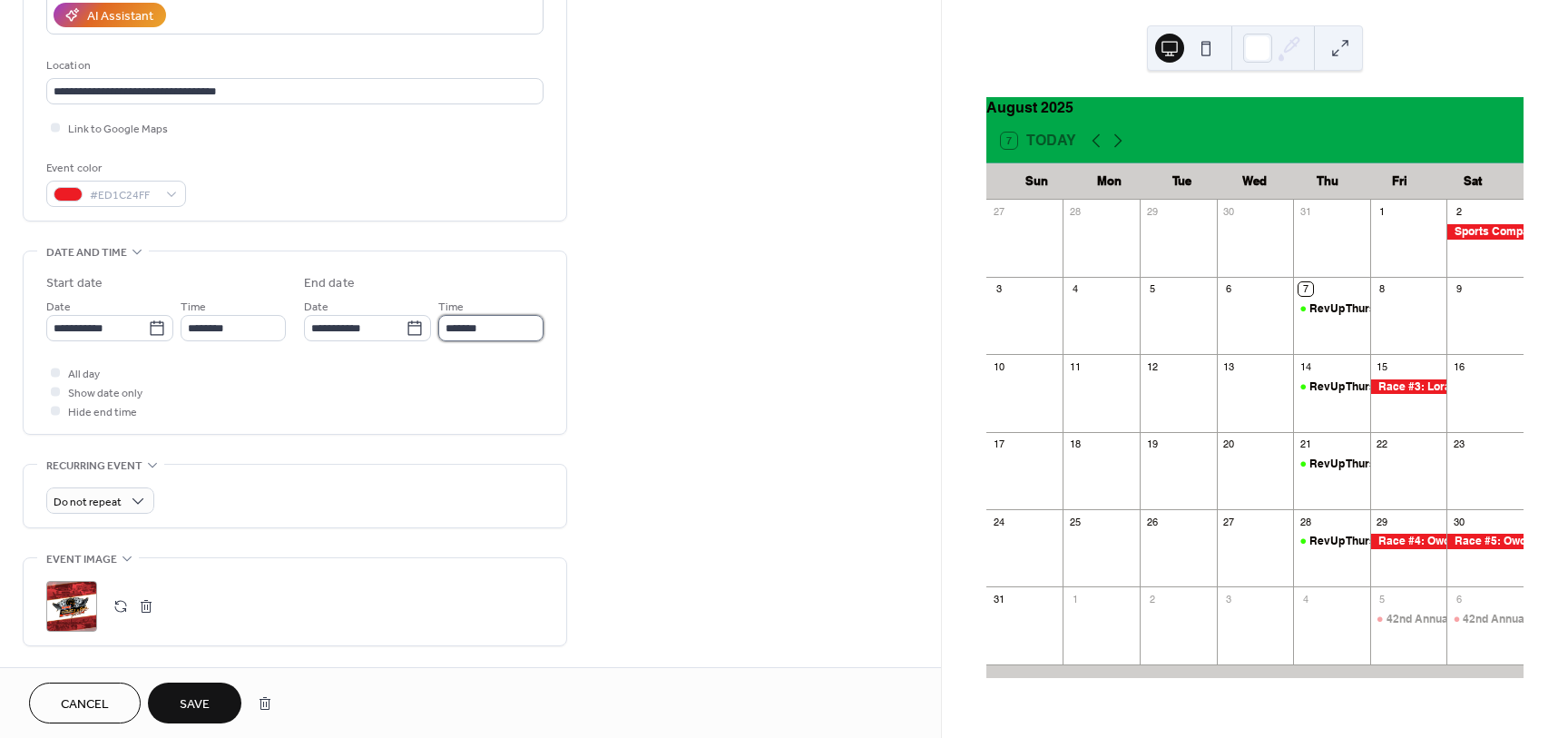 click on "*******" at bounding box center (491, 328) 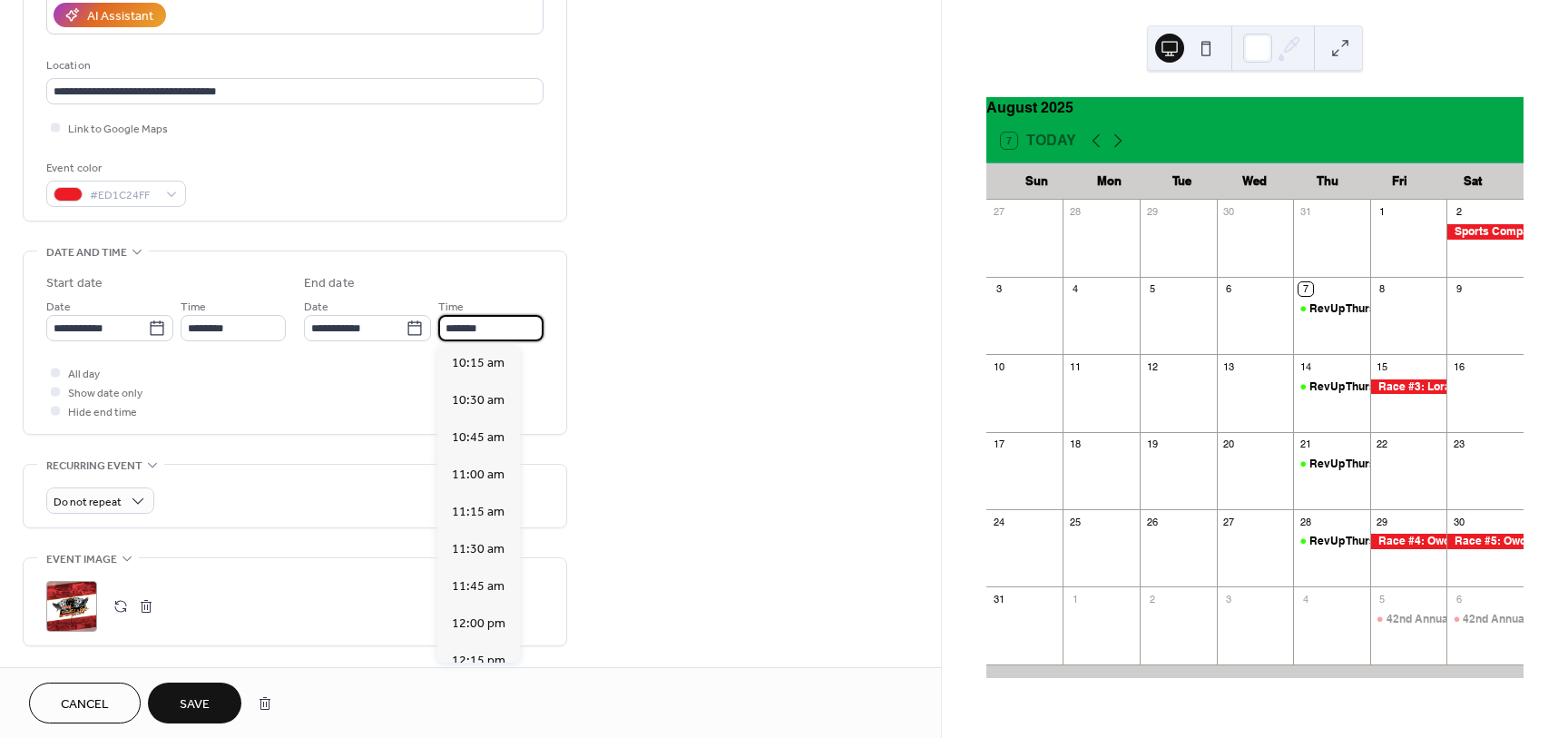 scroll, scrollTop: 856, scrollLeft: 0, axis: vertical 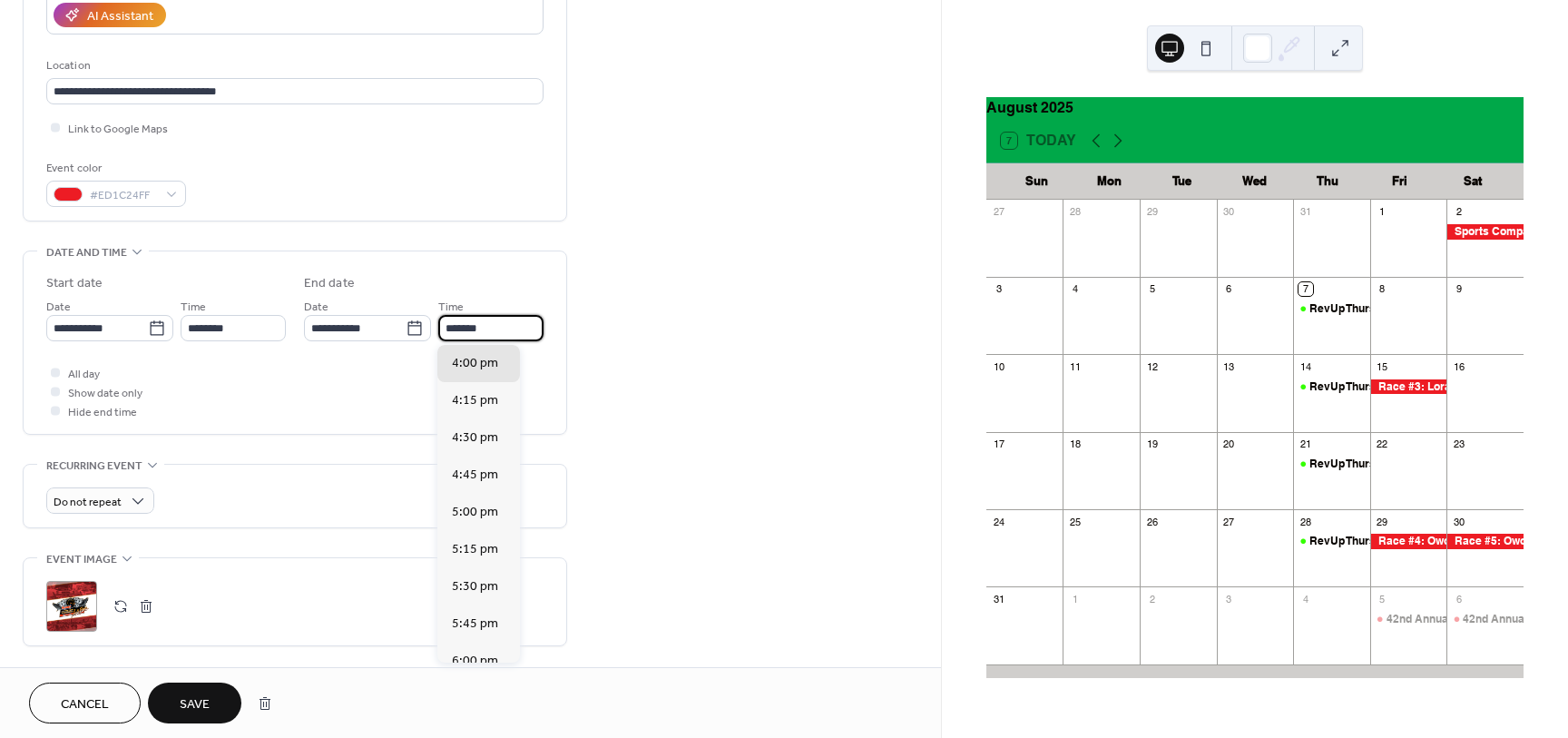 click on "*******" at bounding box center [491, 328] 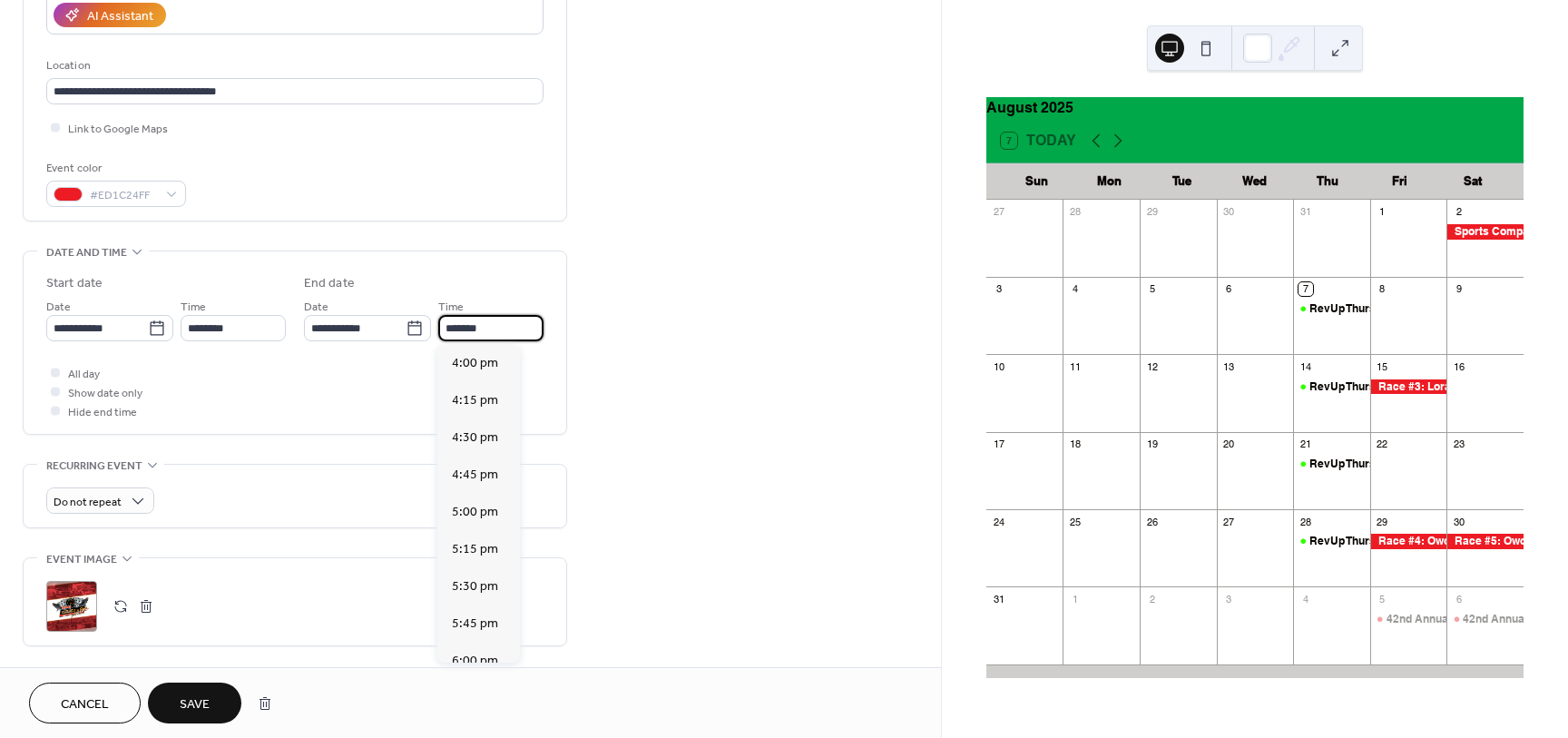 scroll, scrollTop: 1451, scrollLeft: 0, axis: vertical 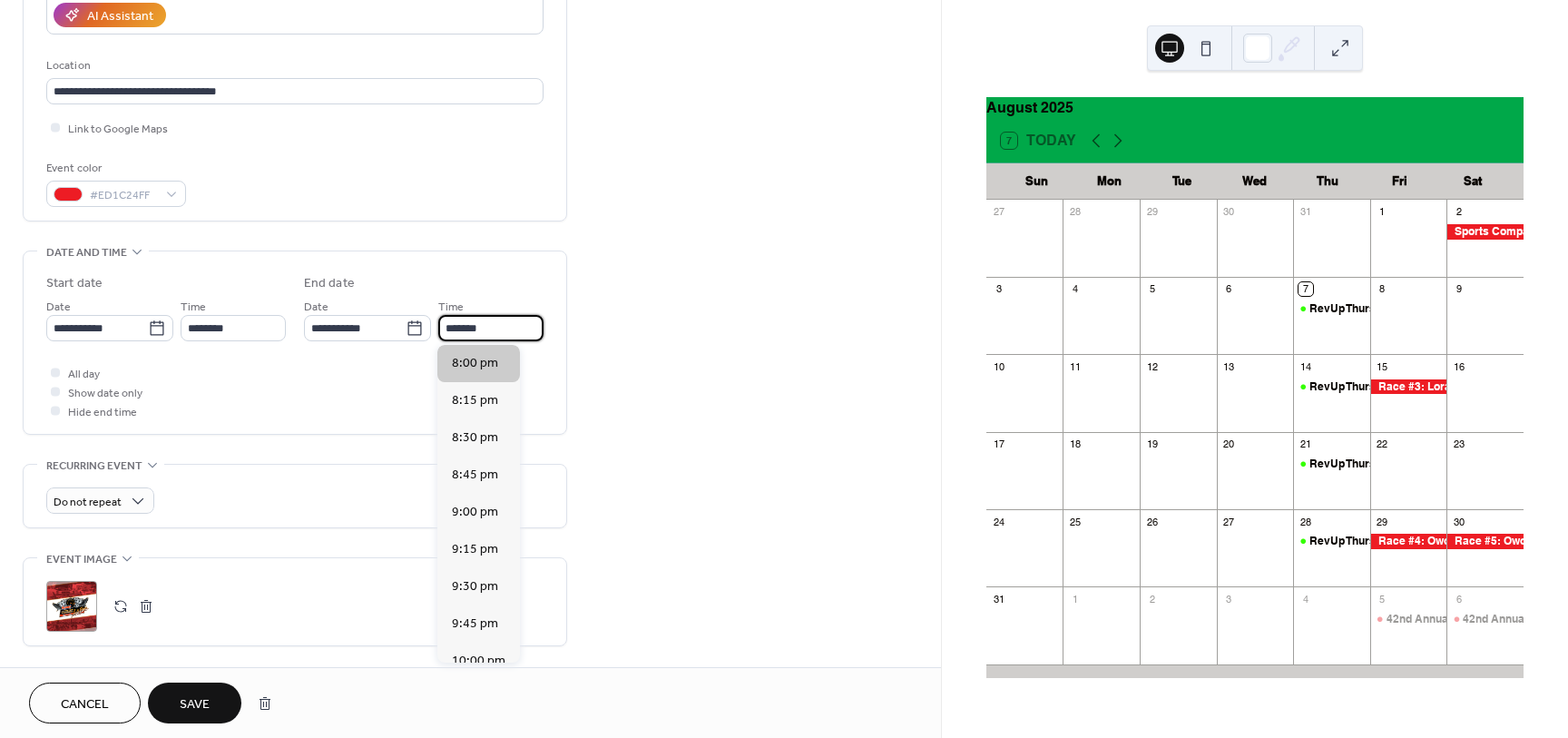 type on "*******" 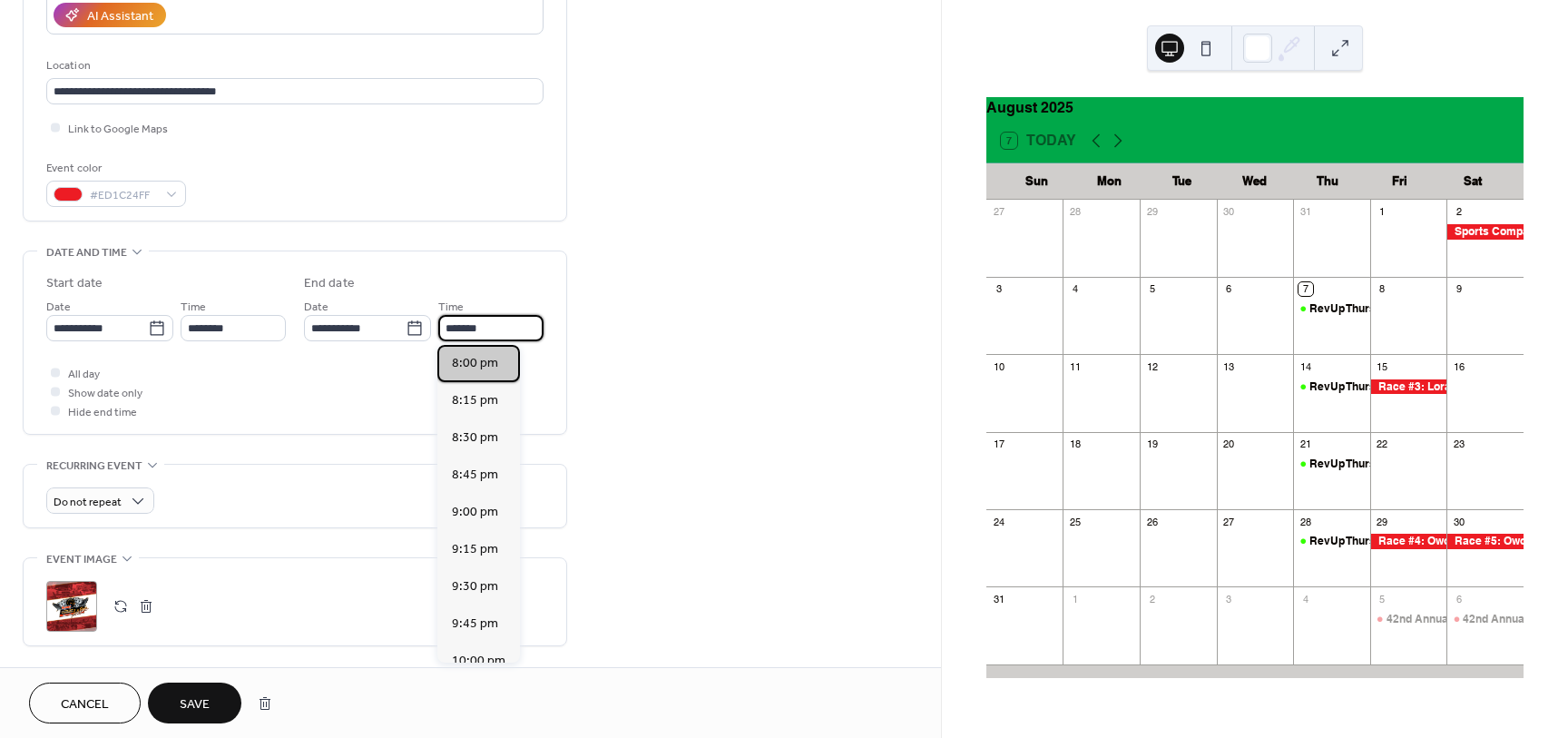 click on "8:00 pm" at bounding box center (475, 363) 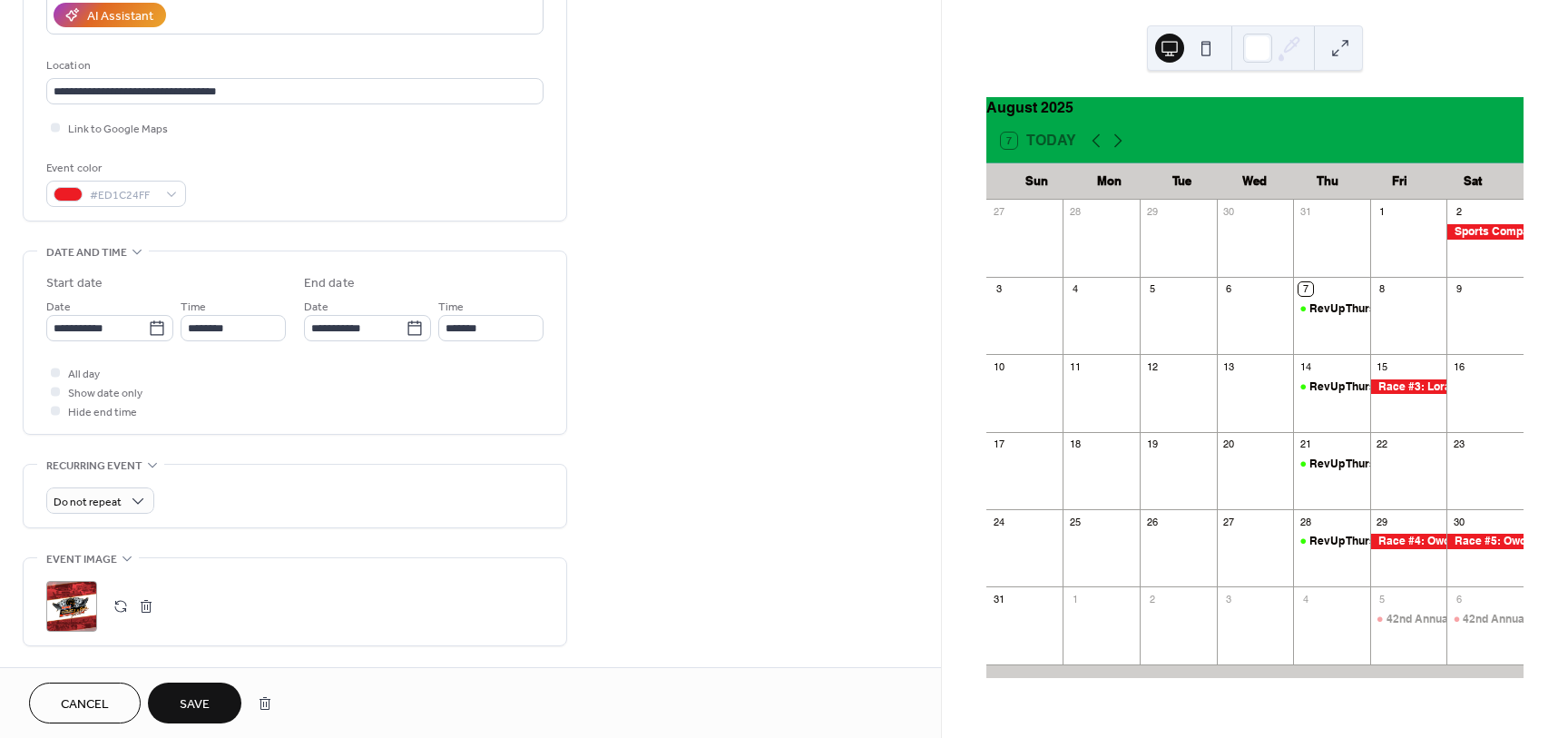 drag, startPoint x: 207, startPoint y: 697, endPoint x: 379, endPoint y: 508, distance: 255.54843 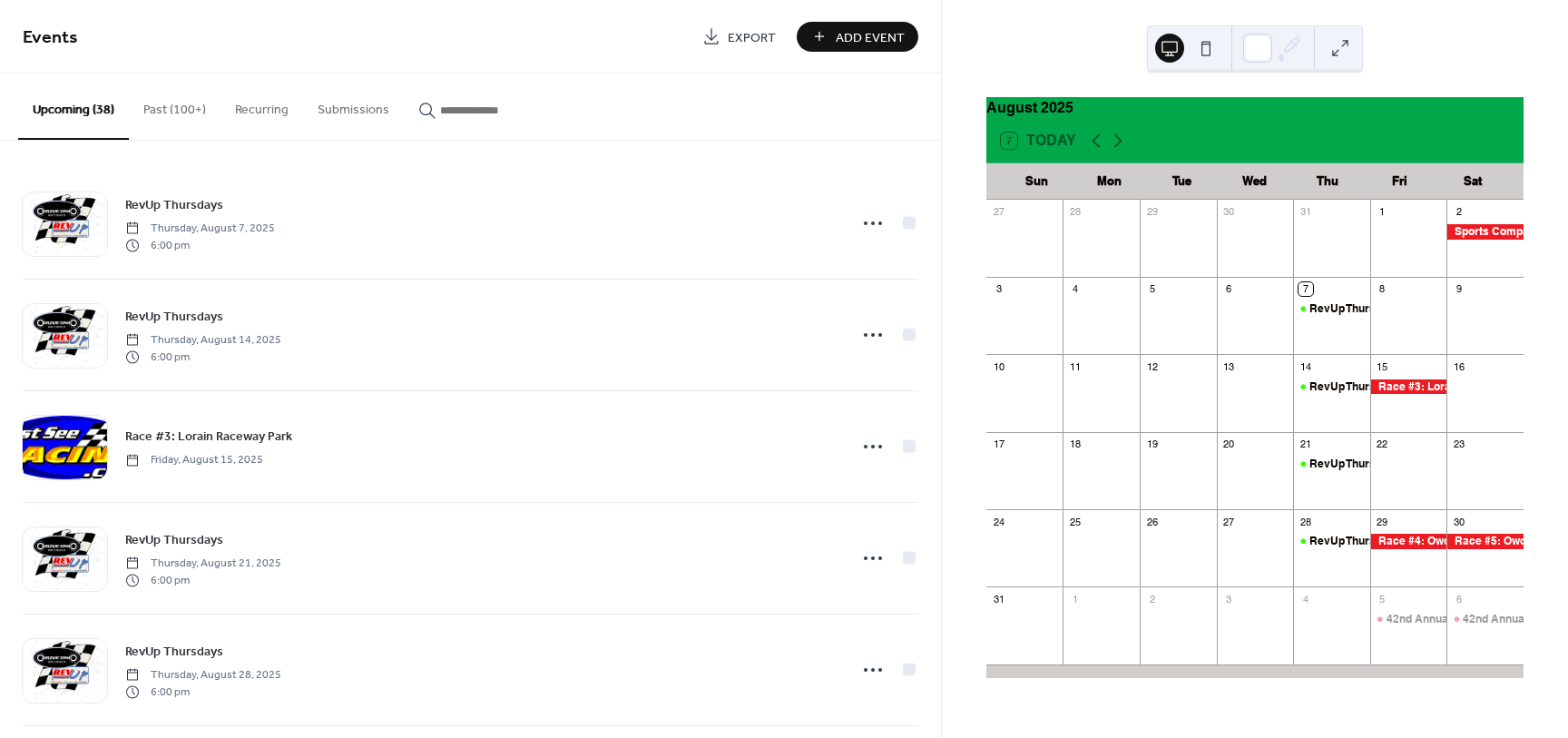 click on "Past (100+)" at bounding box center [174, 105] 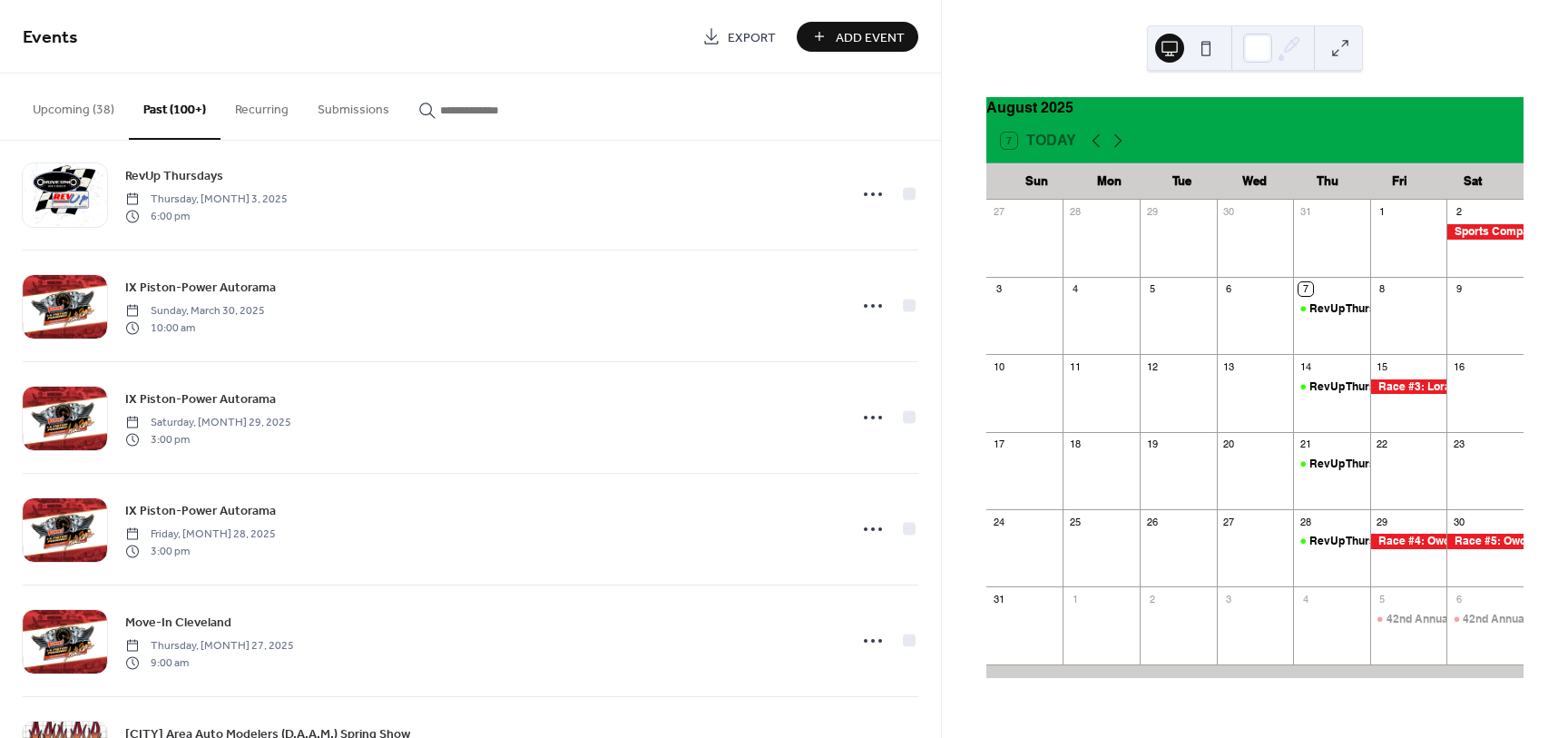 scroll, scrollTop: 2089, scrollLeft: 0, axis: vertical 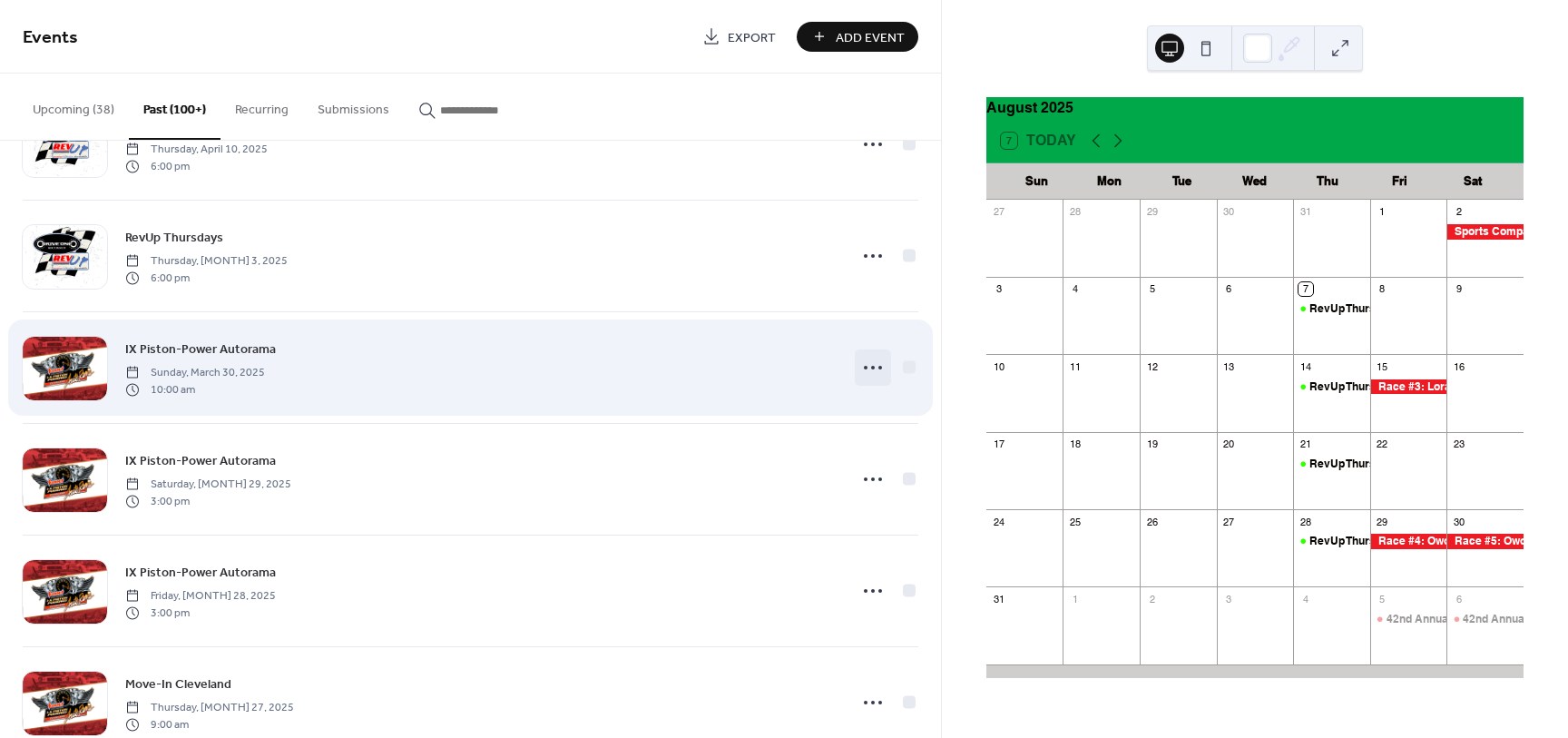 click 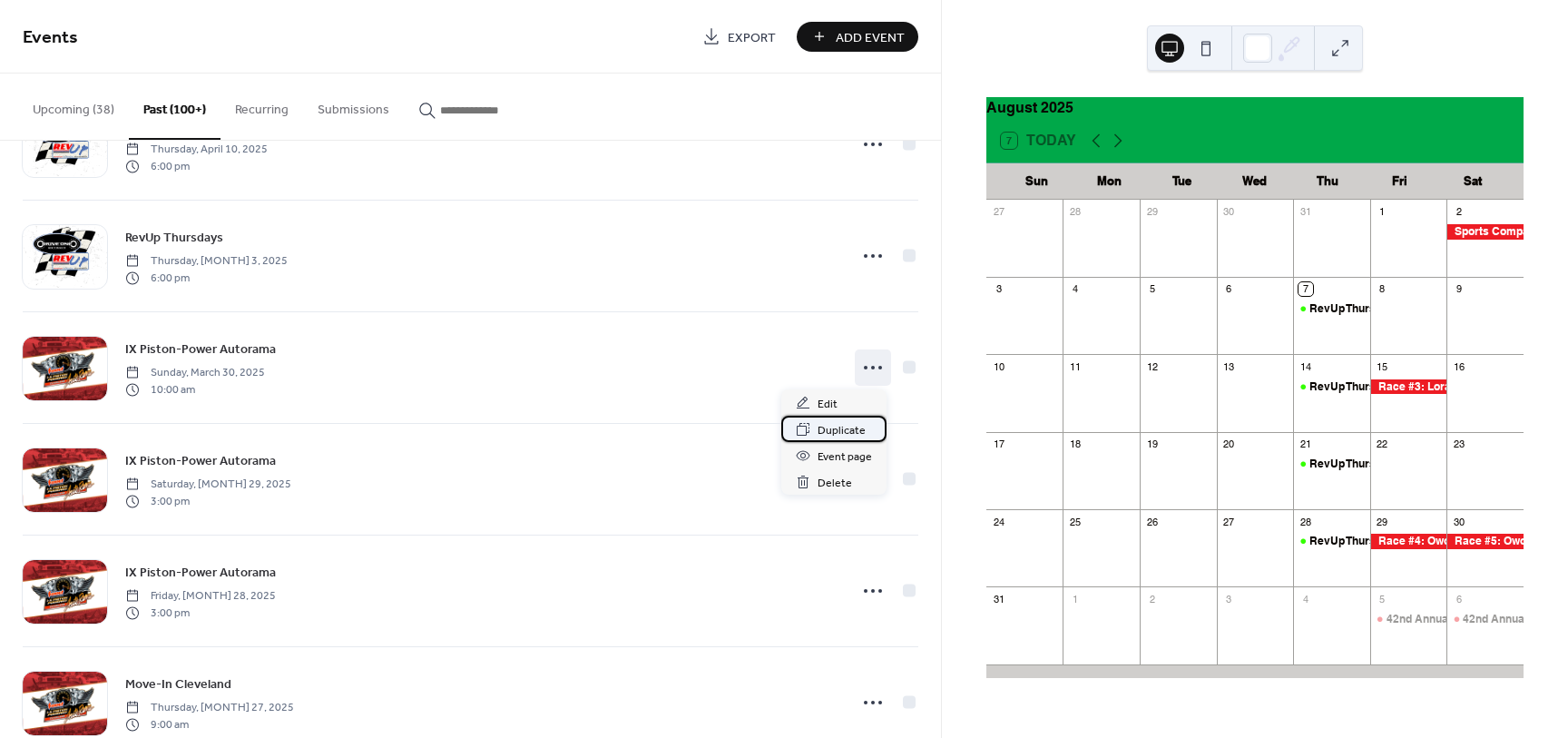 click on "Duplicate" at bounding box center (841, 430) 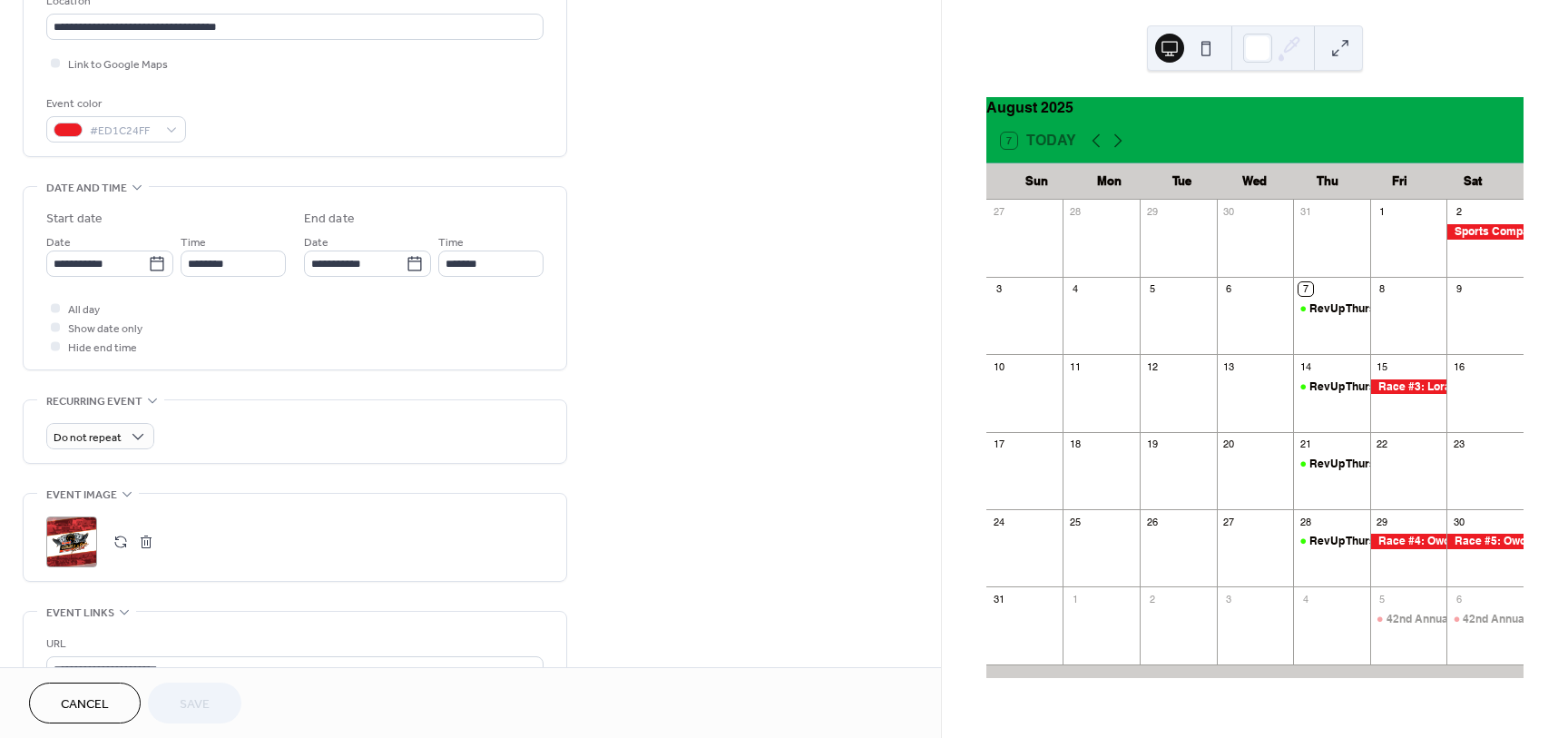scroll, scrollTop: 454, scrollLeft: 0, axis: vertical 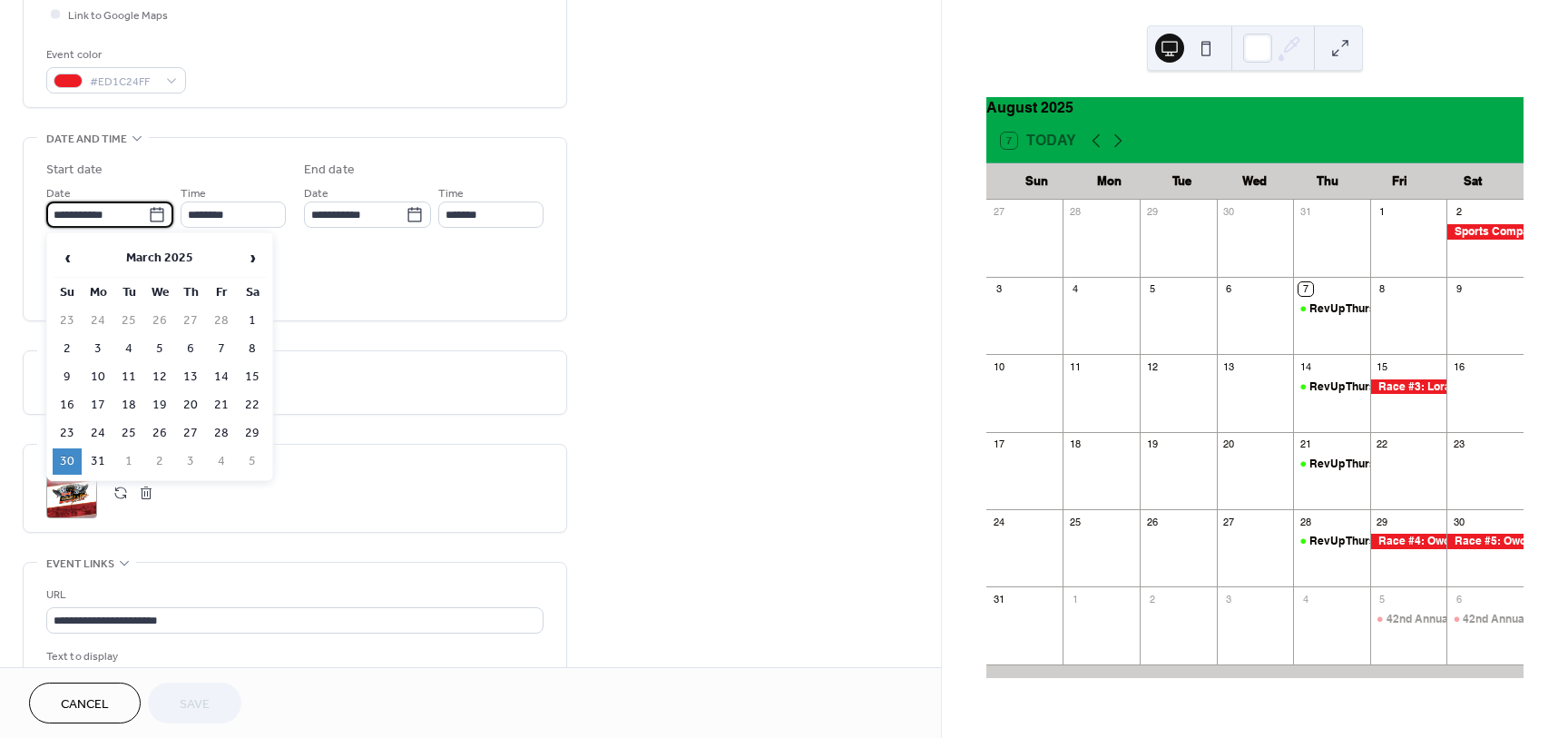 click on "**********" at bounding box center (97, 214) 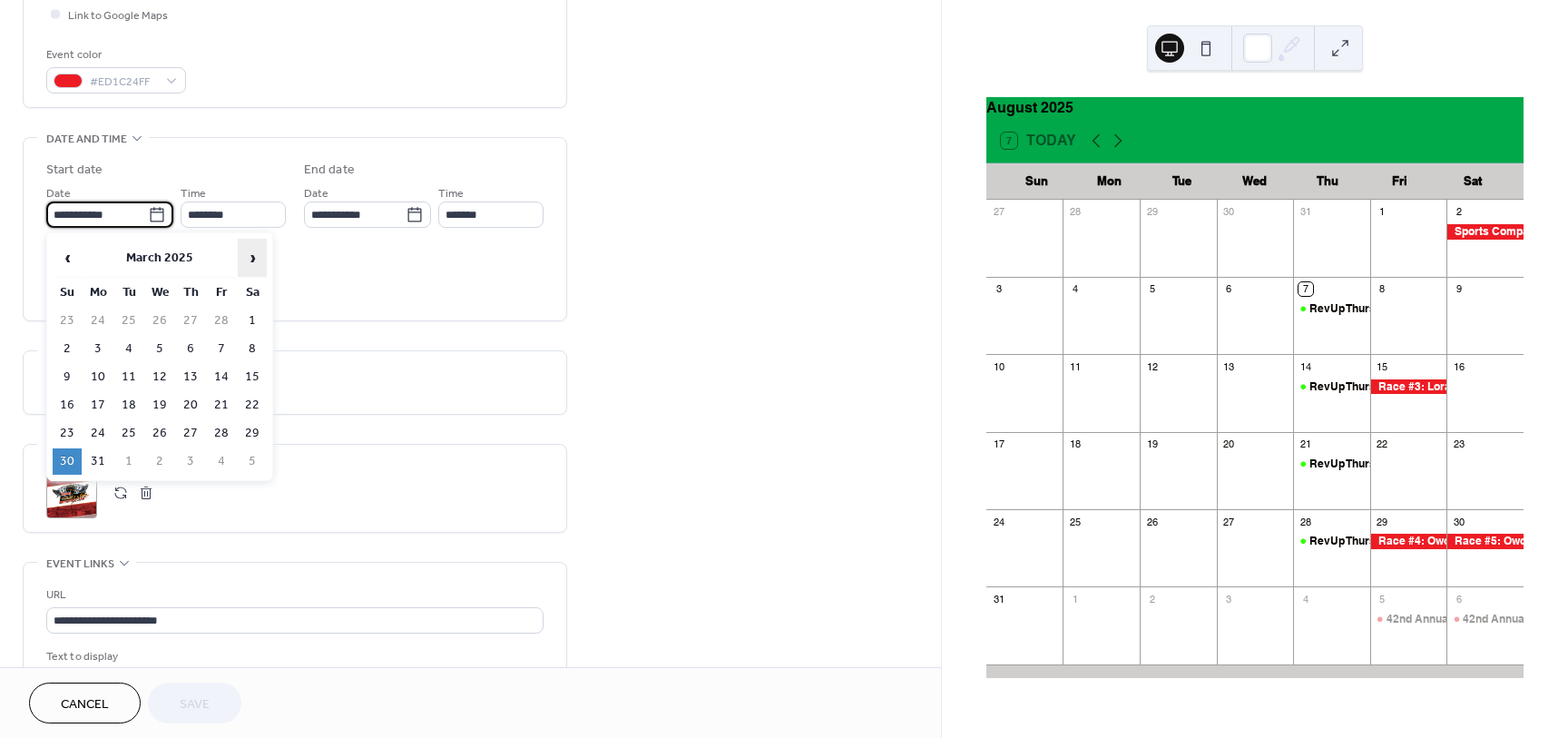 click on "›" at bounding box center (252, 258) 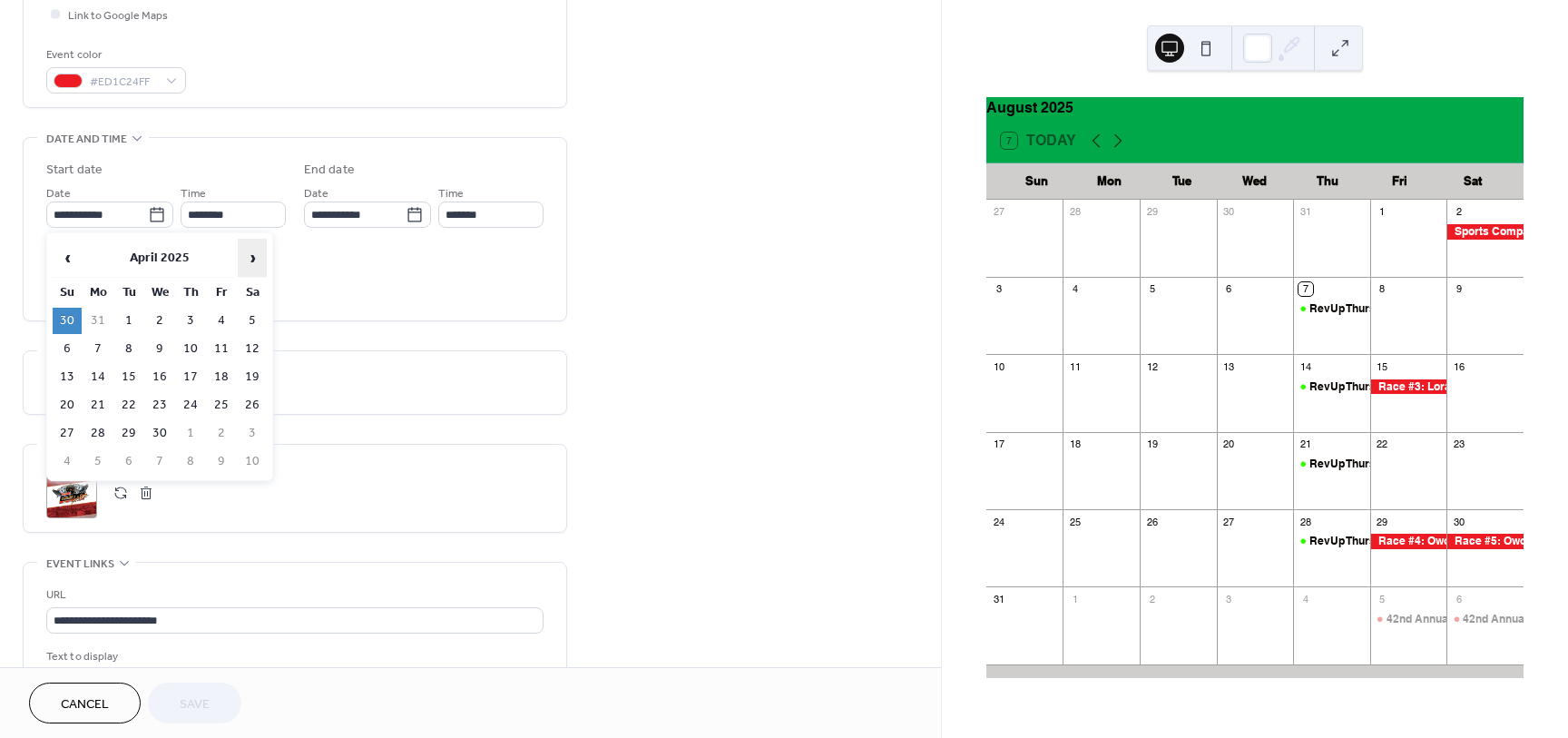 click on "›" at bounding box center (252, 258) 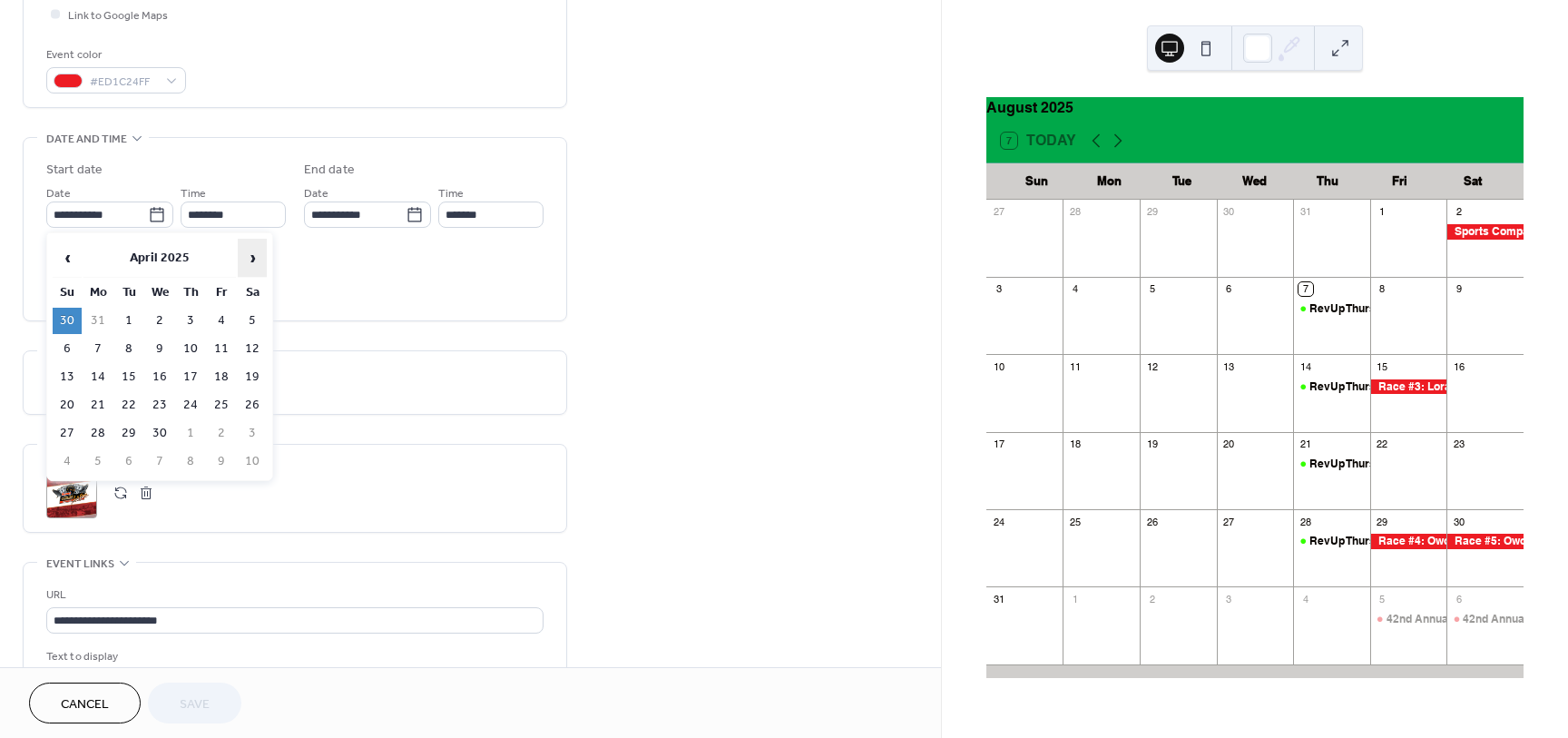 click on "›" at bounding box center [252, 258] 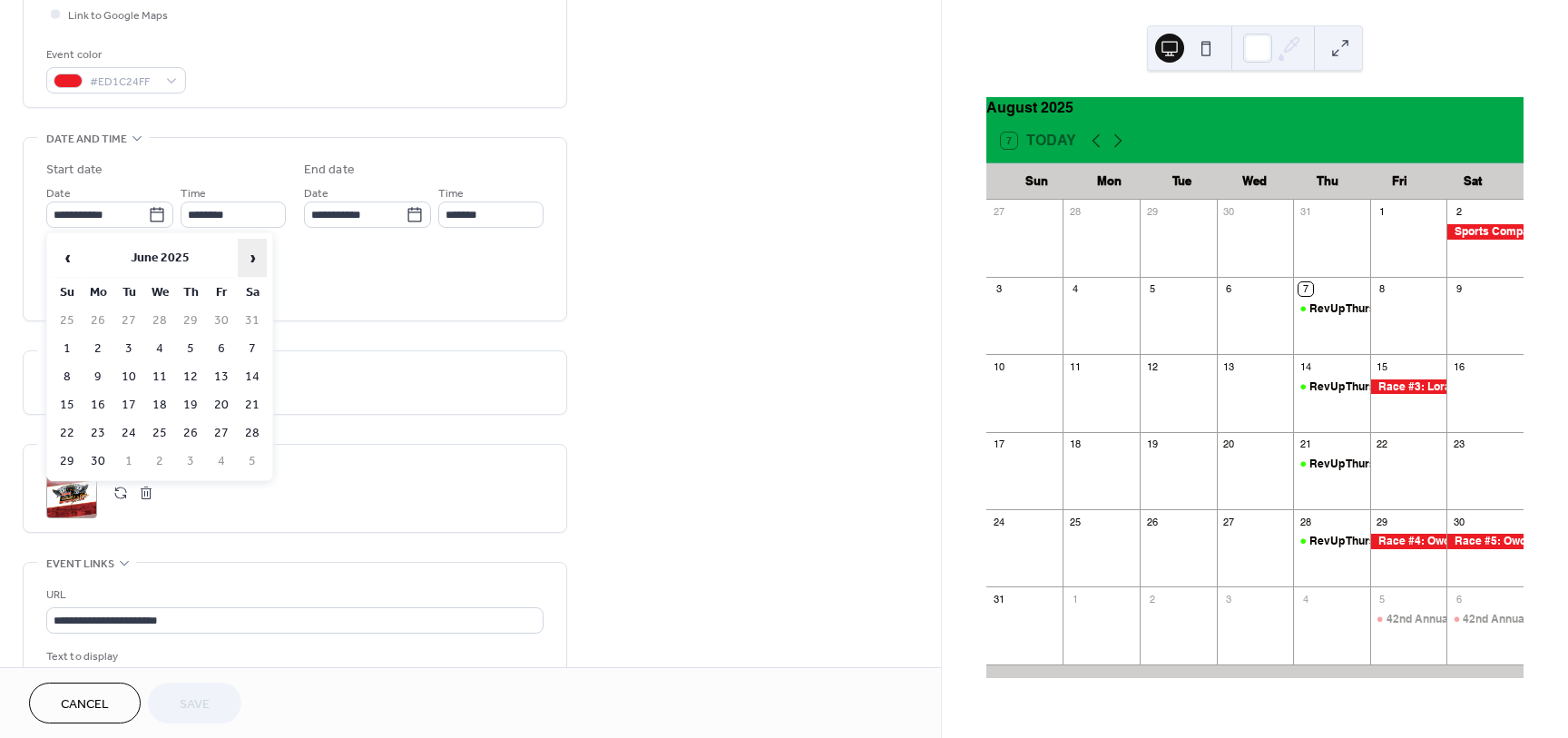 click on "›" at bounding box center [252, 258] 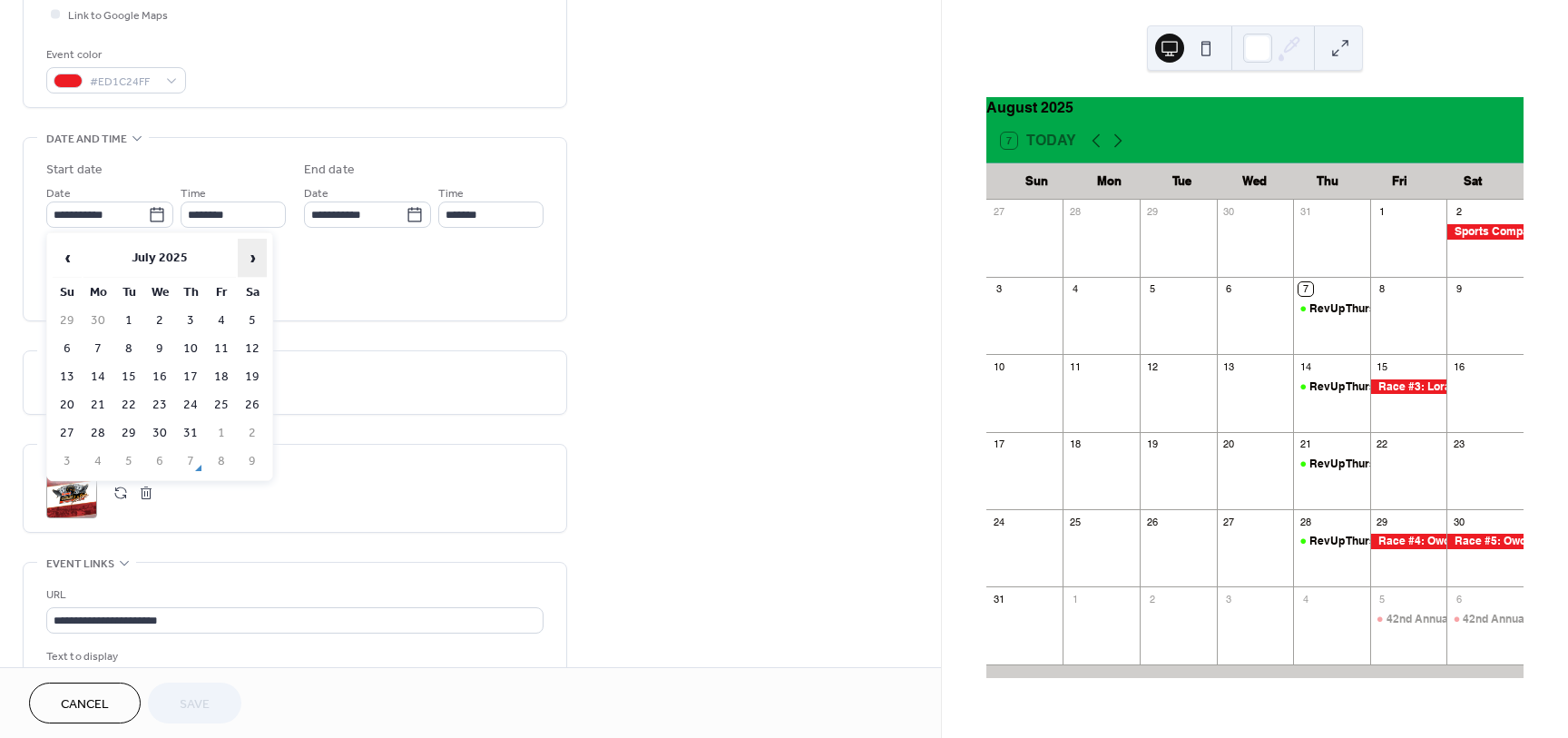 click on "›" at bounding box center [252, 258] 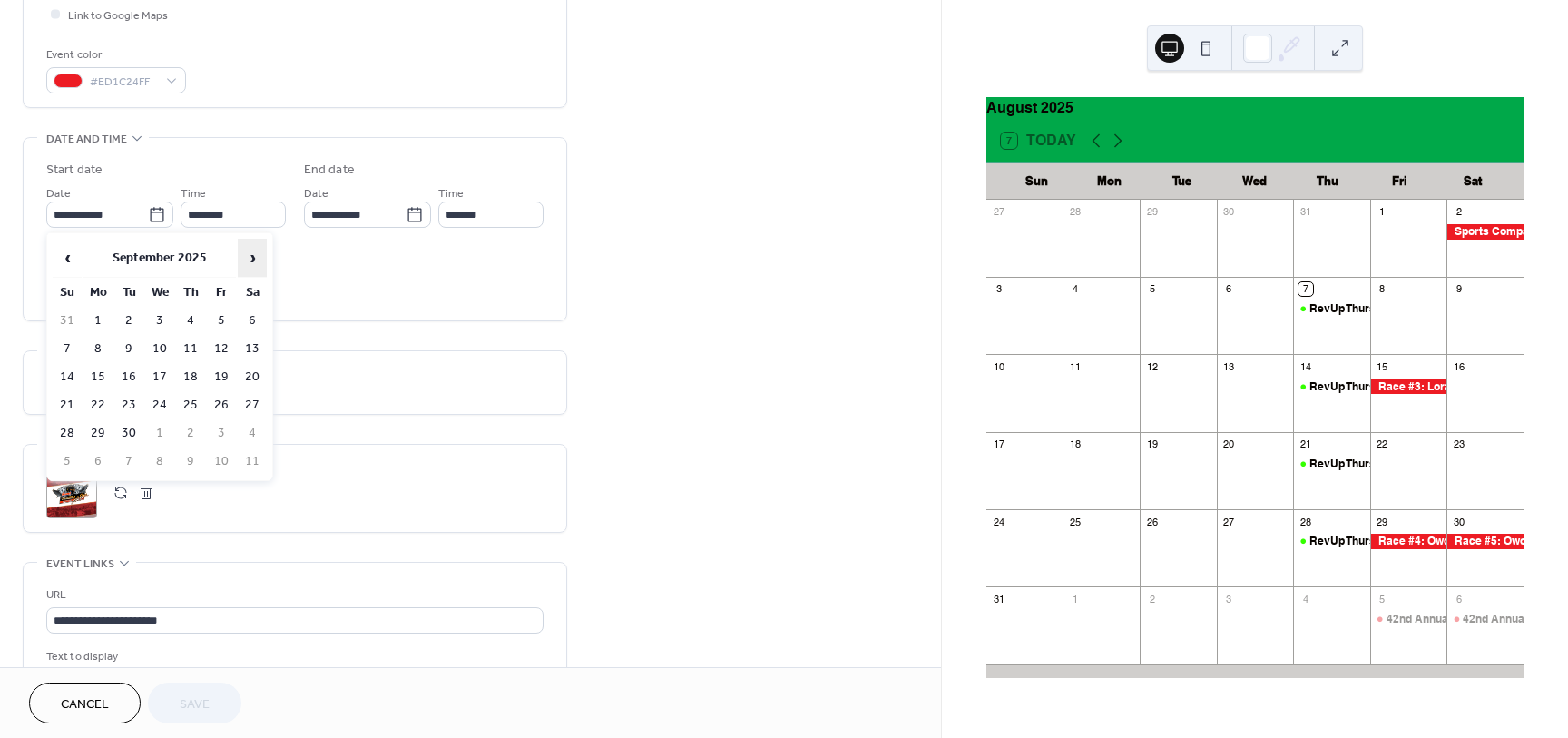 click on "›" at bounding box center [252, 258] 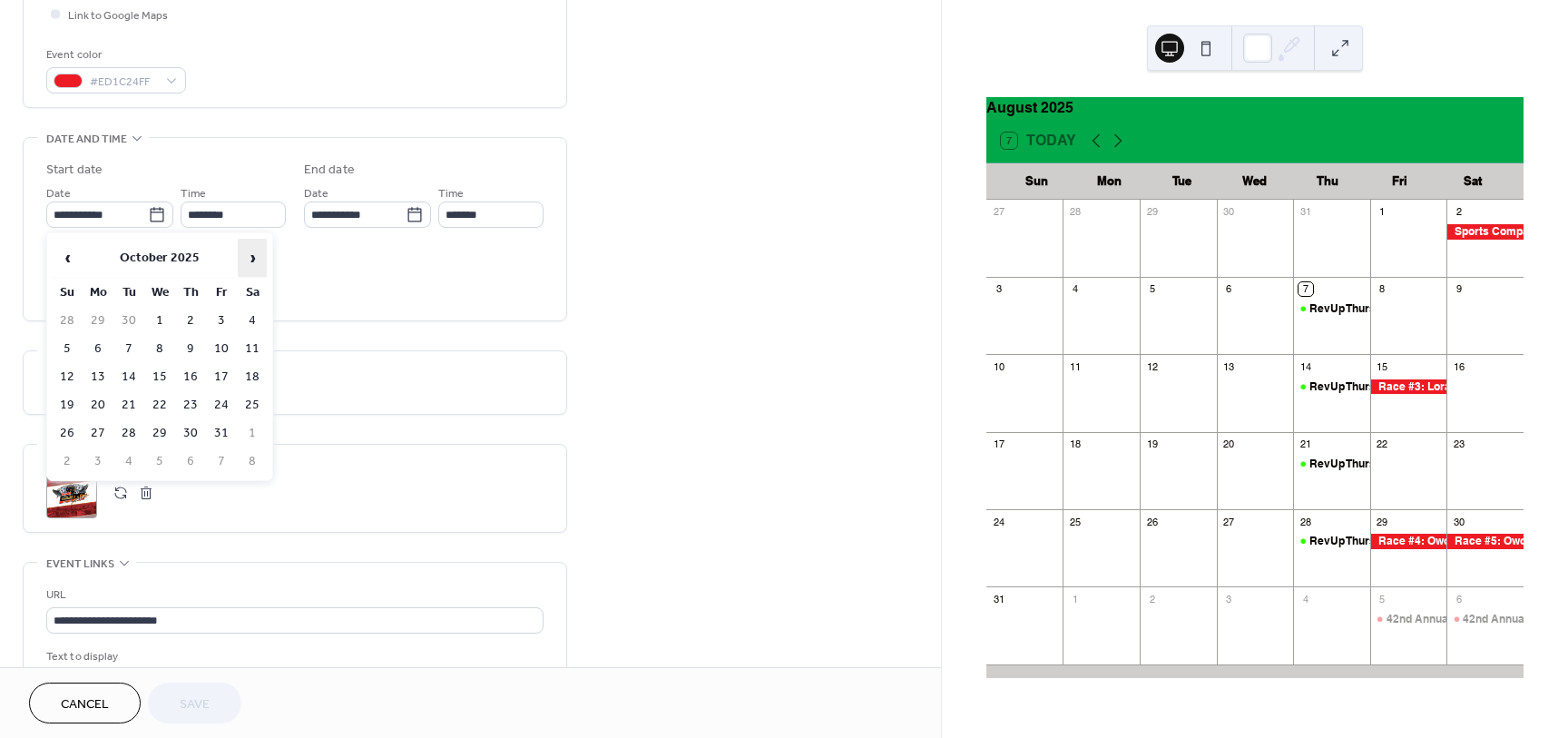 click on "›" at bounding box center (252, 258) 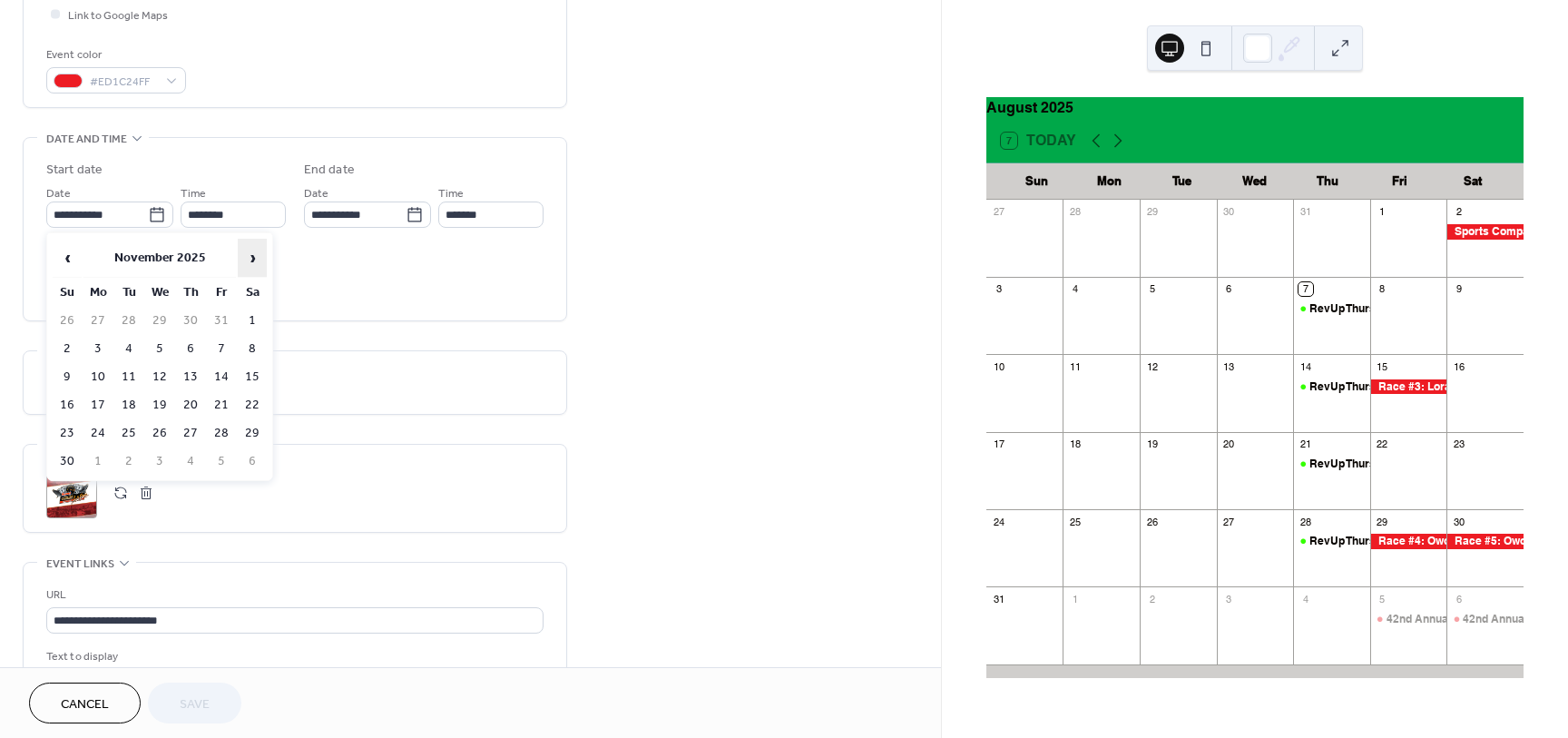 click on "›" at bounding box center (252, 258) 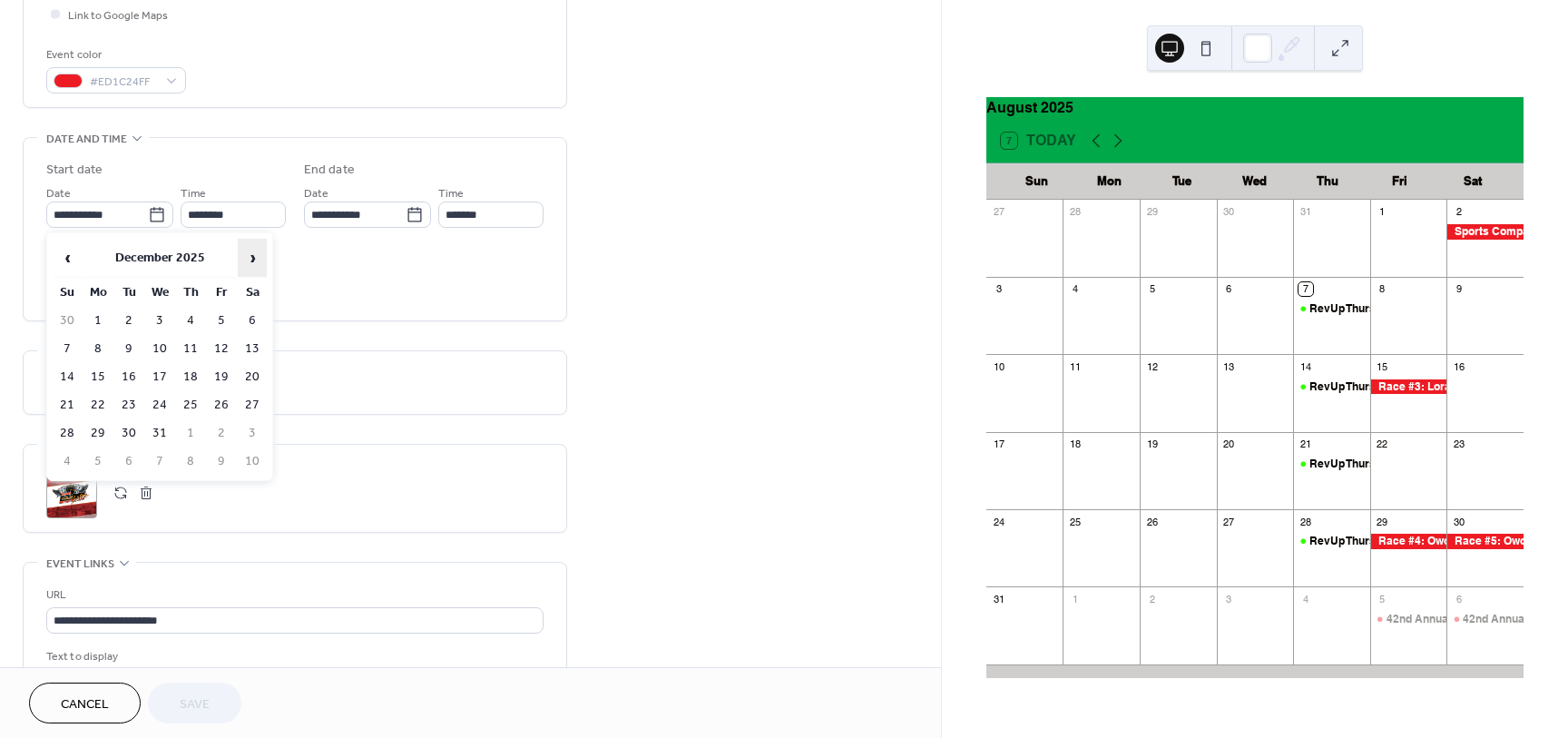 click on "›" at bounding box center [252, 258] 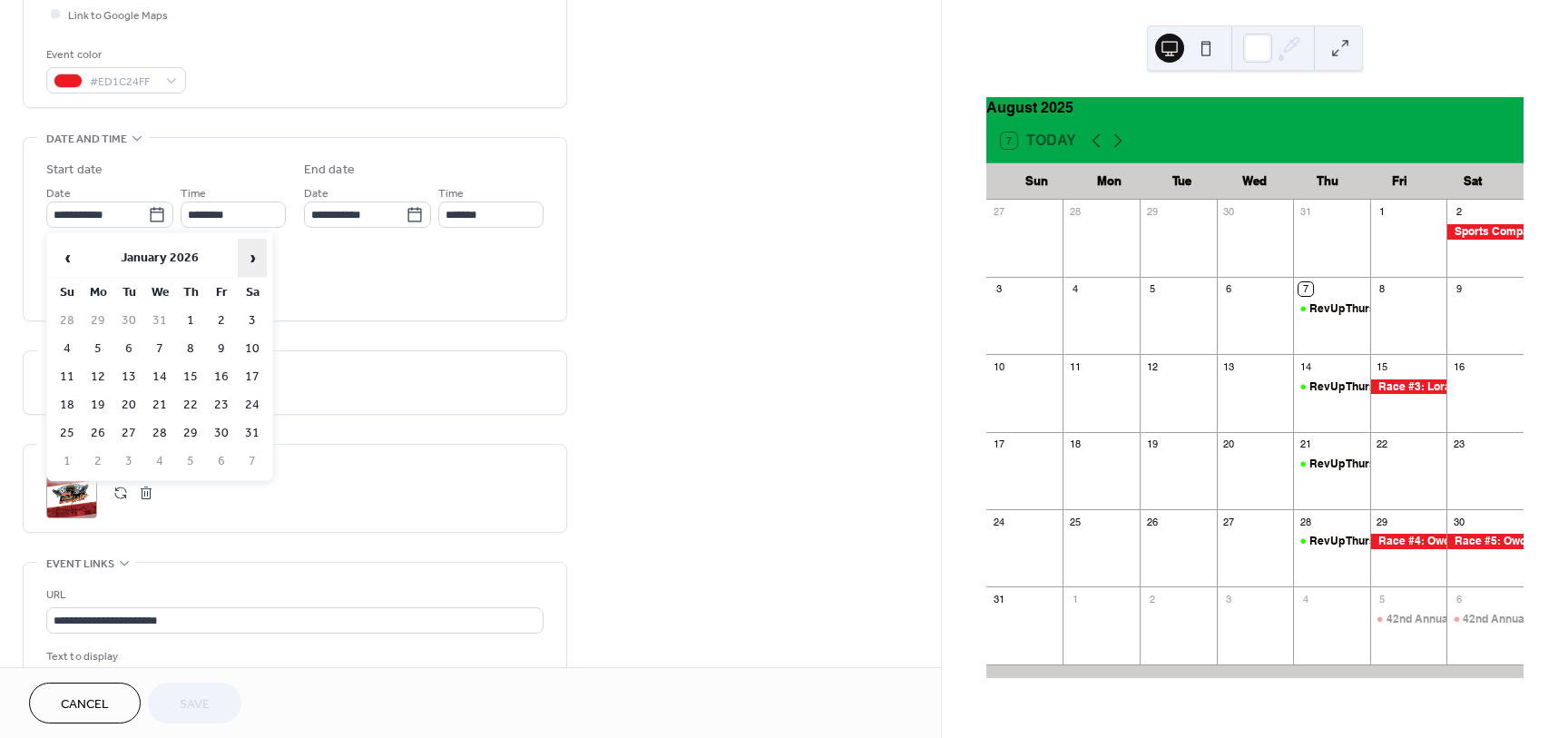 click on "›" at bounding box center (252, 258) 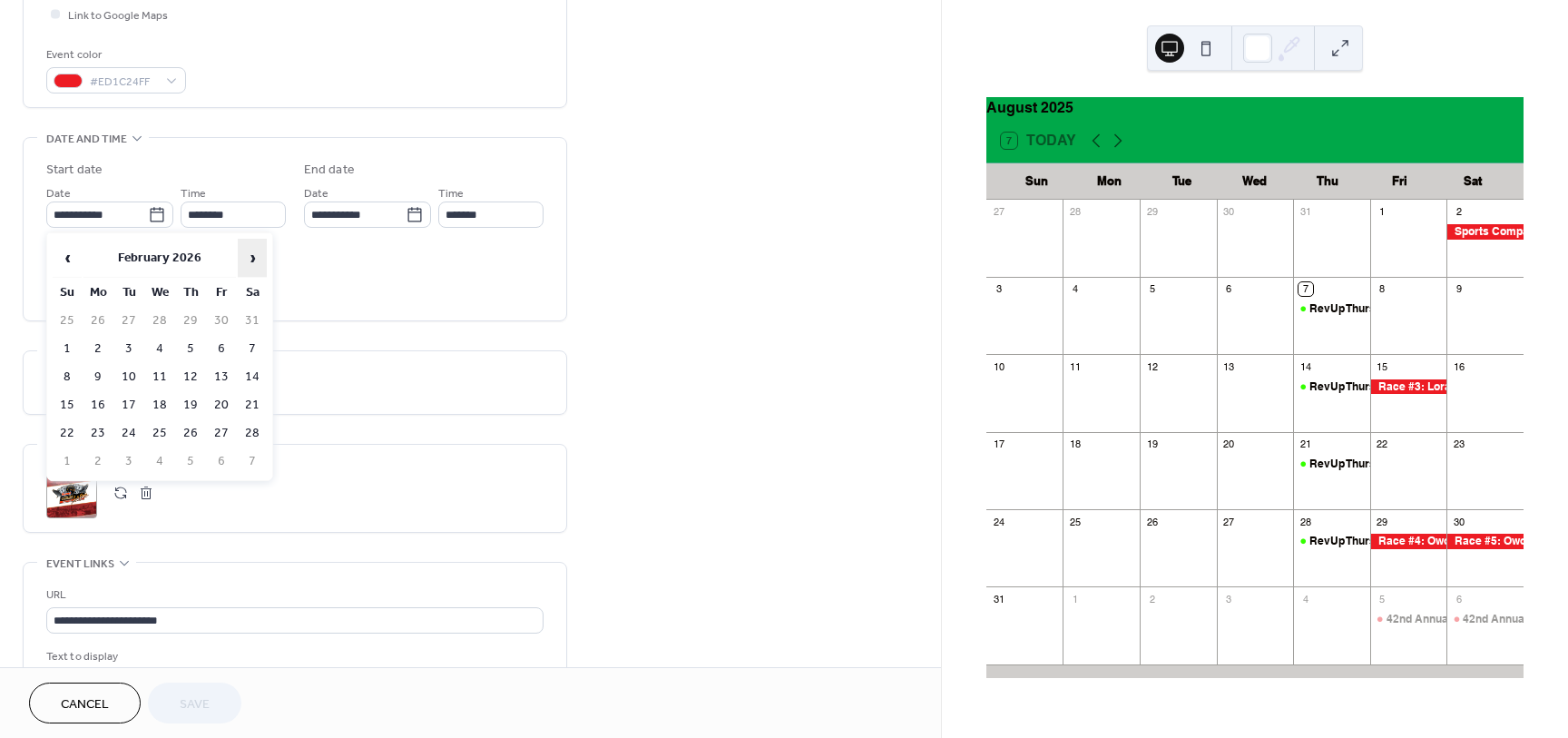 click on "›" at bounding box center [252, 258] 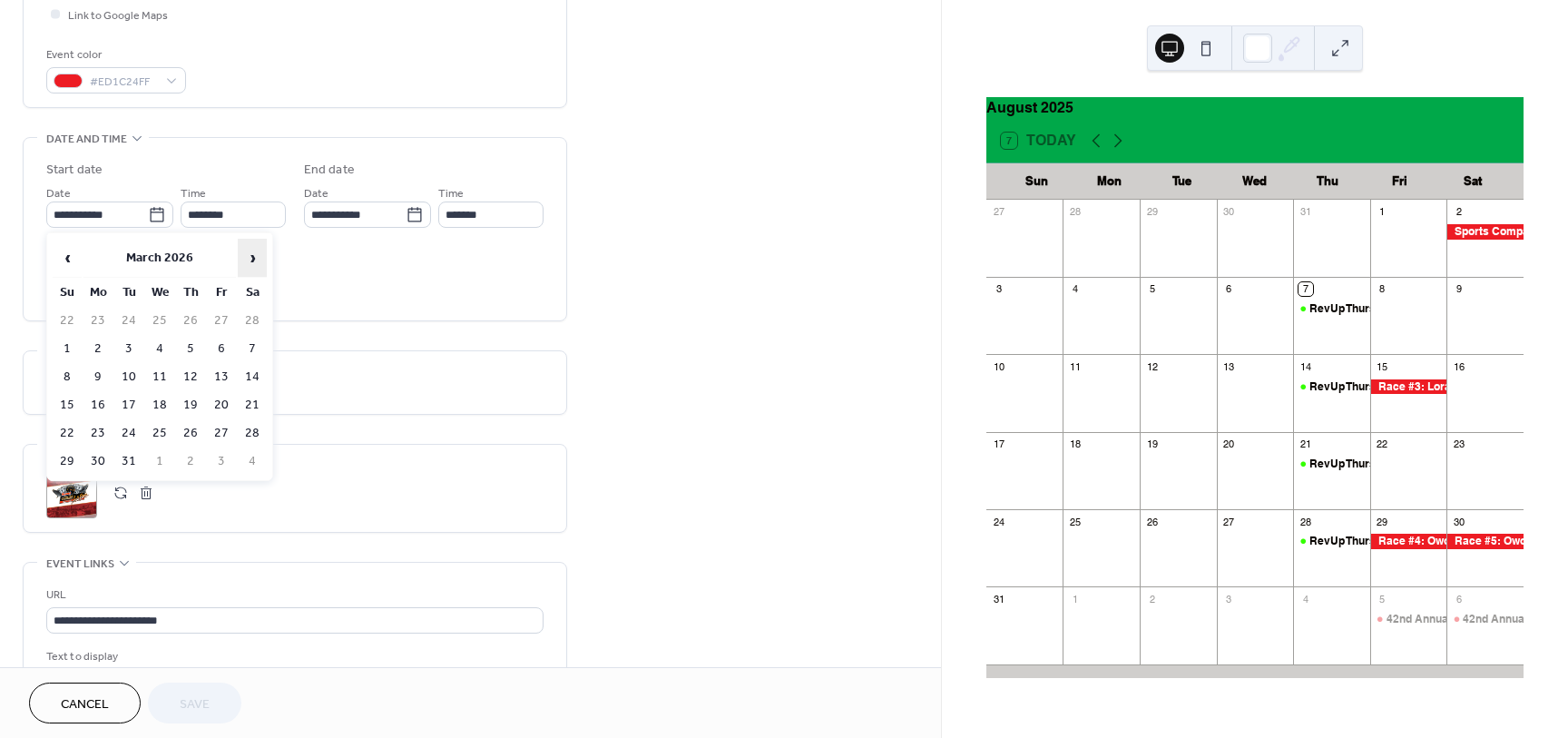 click on "›" at bounding box center (252, 258) 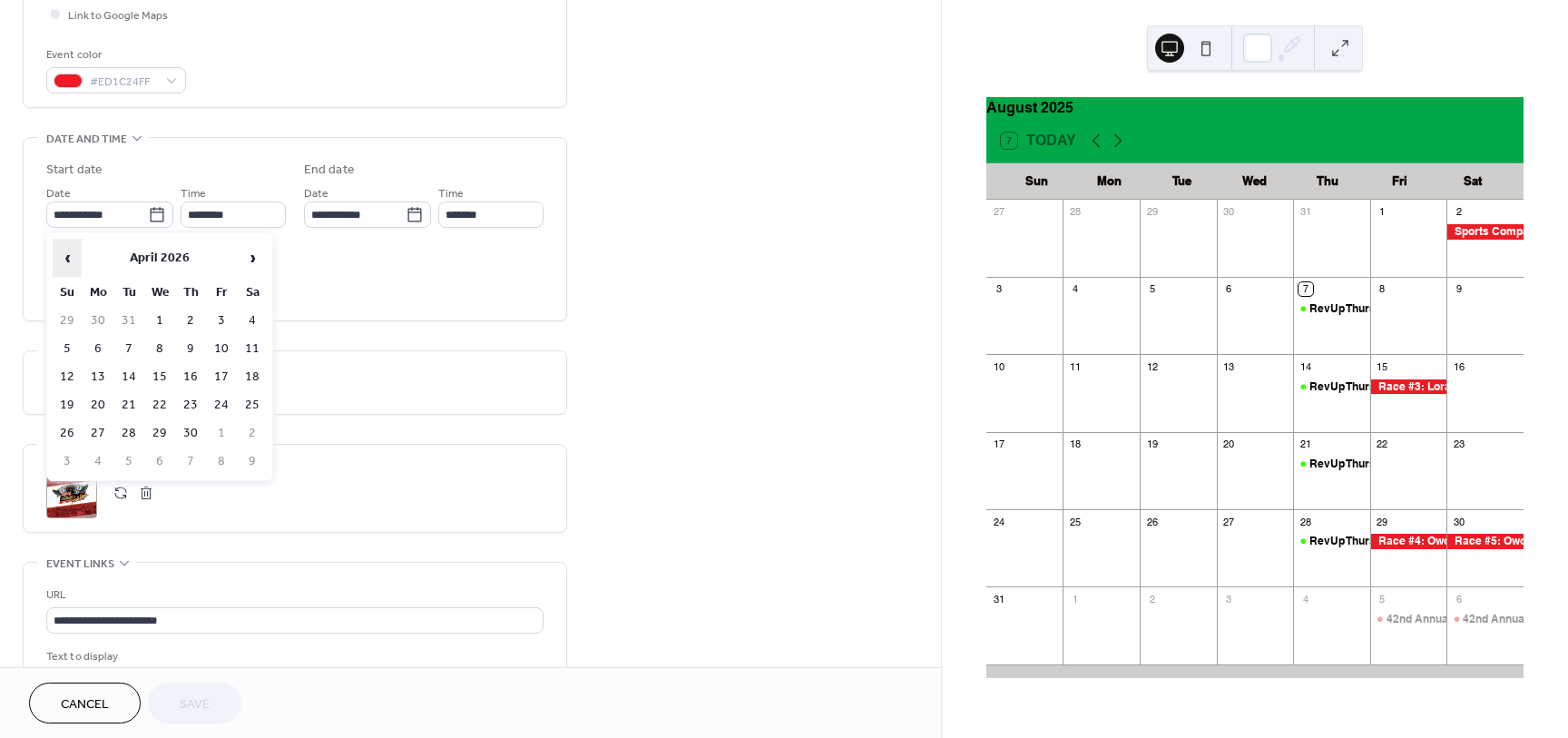 click on "‹" at bounding box center (67, 258) 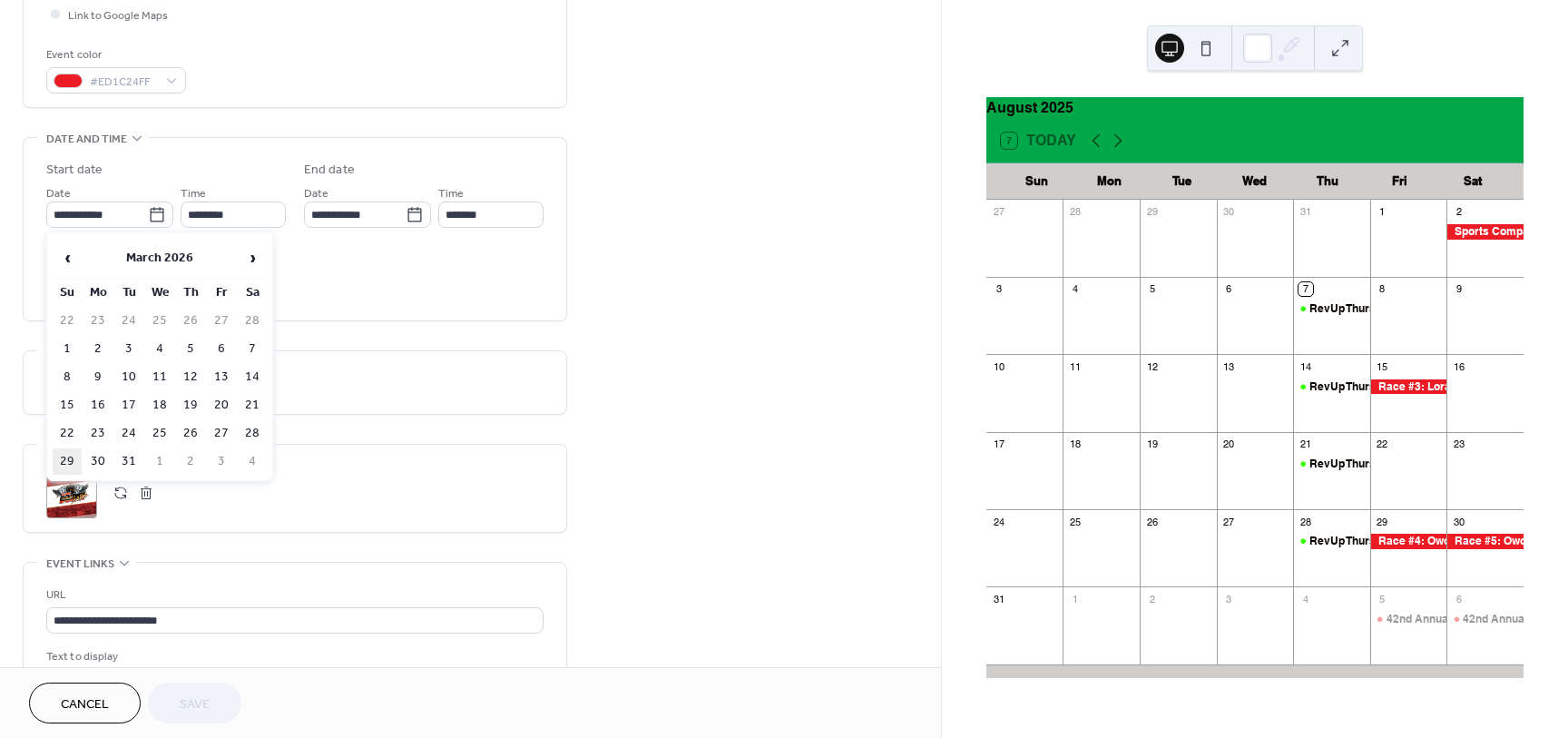 click on "29" at bounding box center [67, 461] 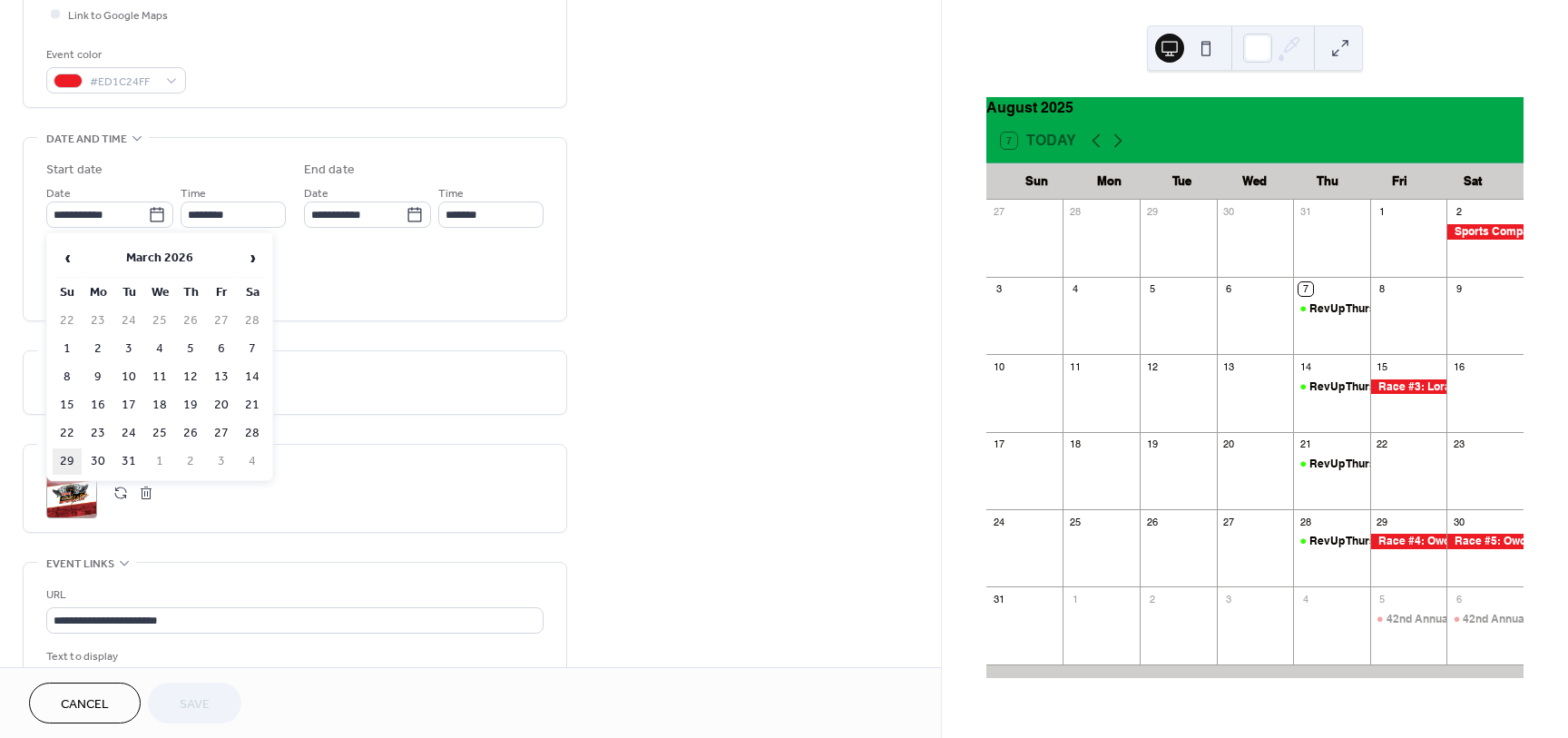 type on "**********" 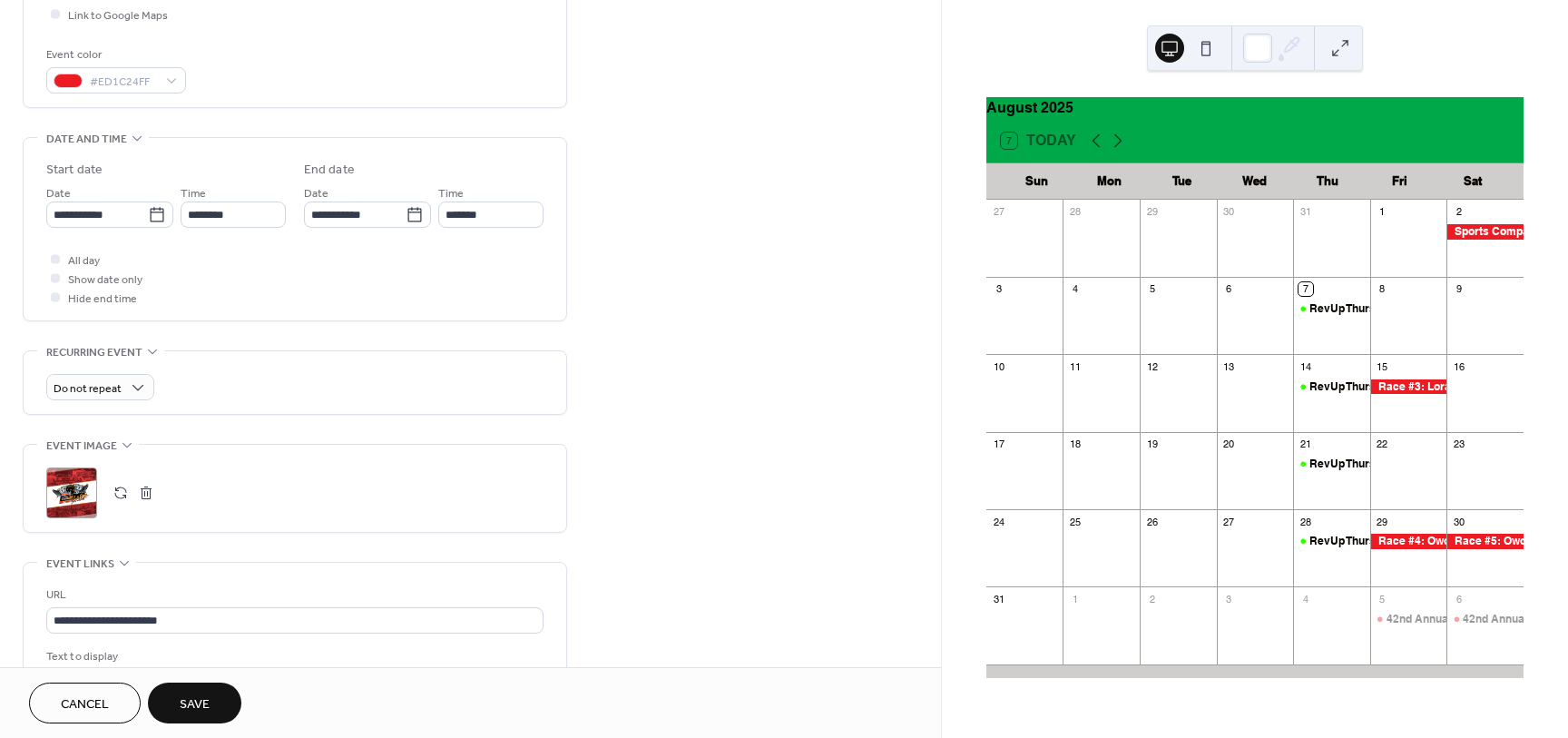 click on "Save" at bounding box center (194, 704) 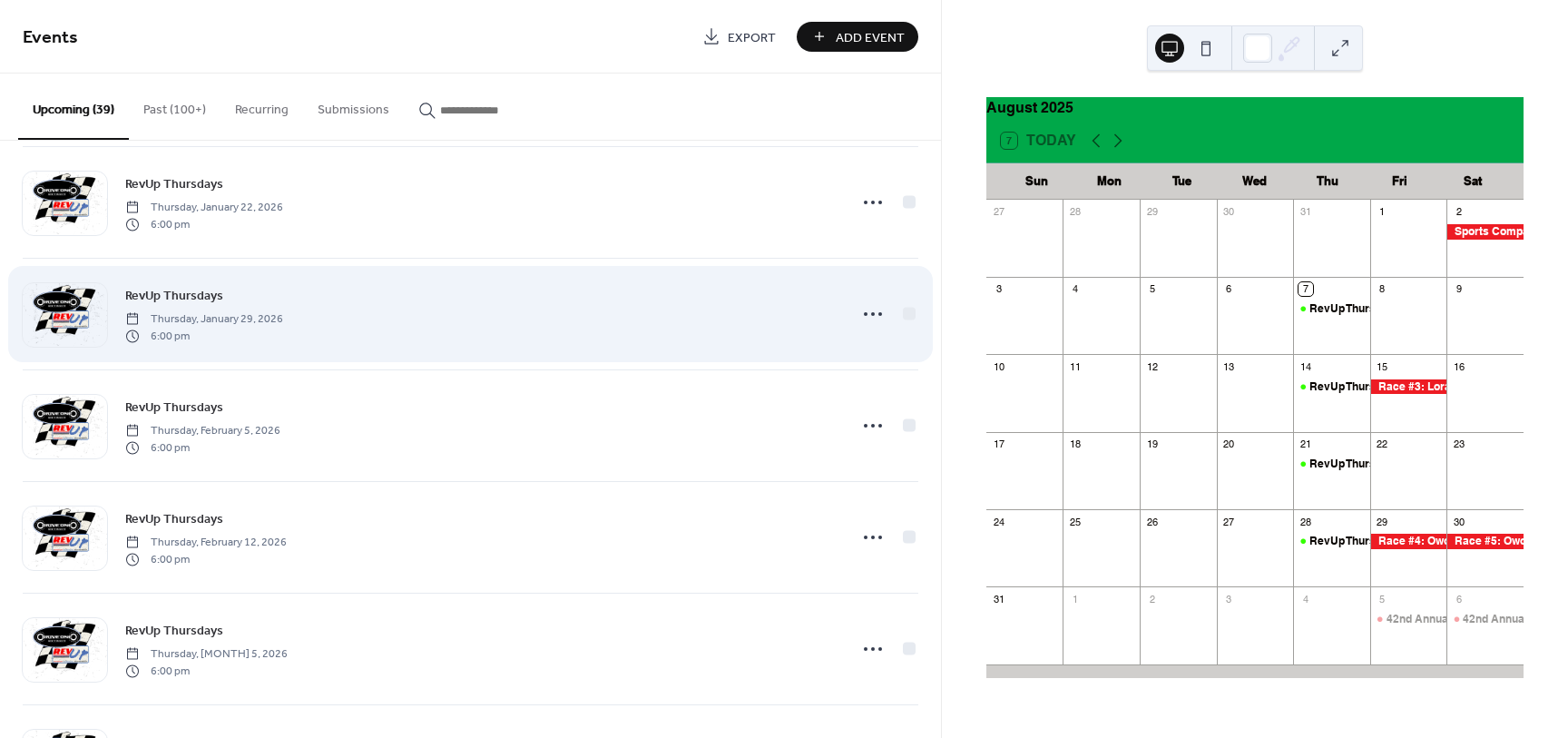 scroll, scrollTop: 3811, scrollLeft: 0, axis: vertical 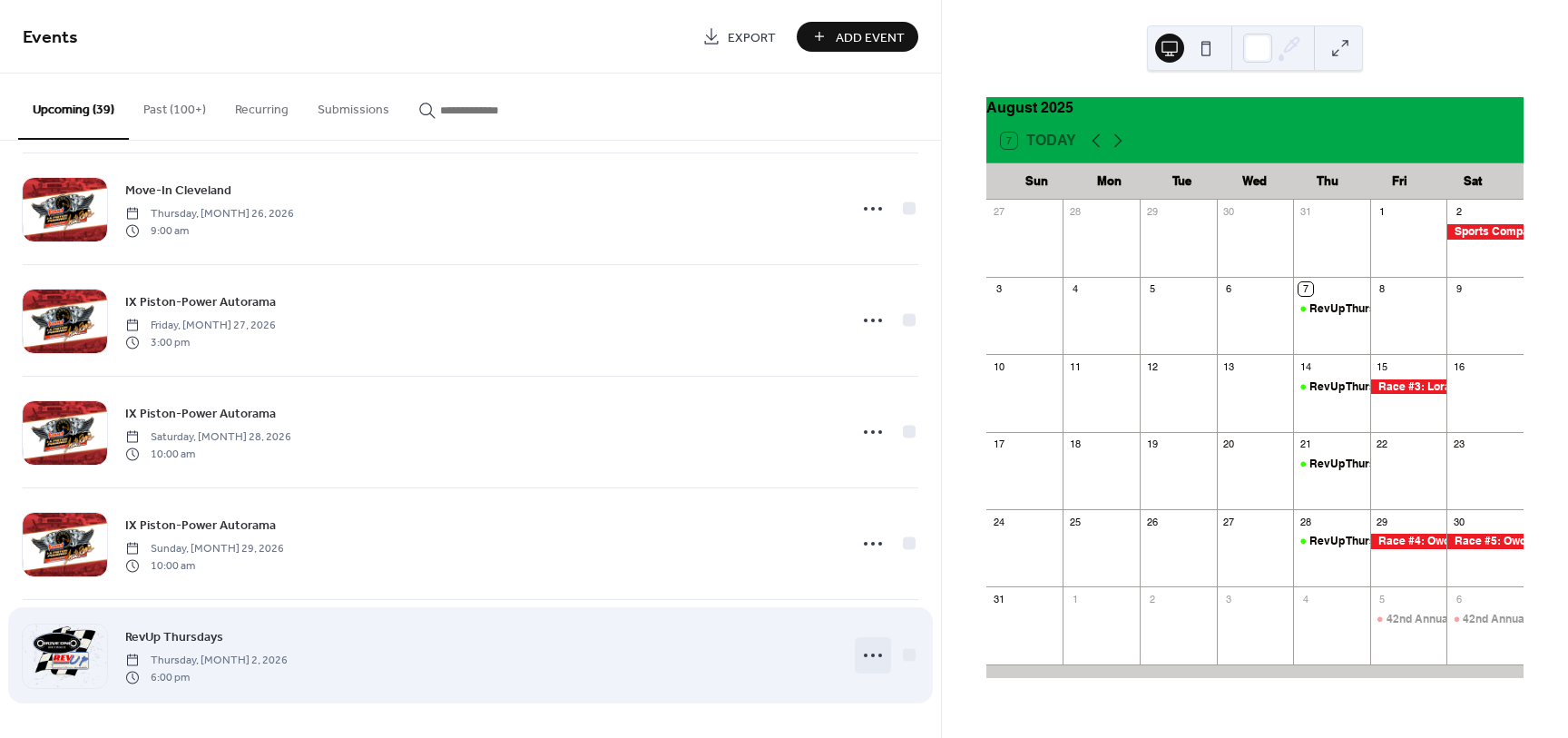 drag, startPoint x: 846, startPoint y: 654, endPoint x: 863, endPoint y: 656, distance: 17.117243 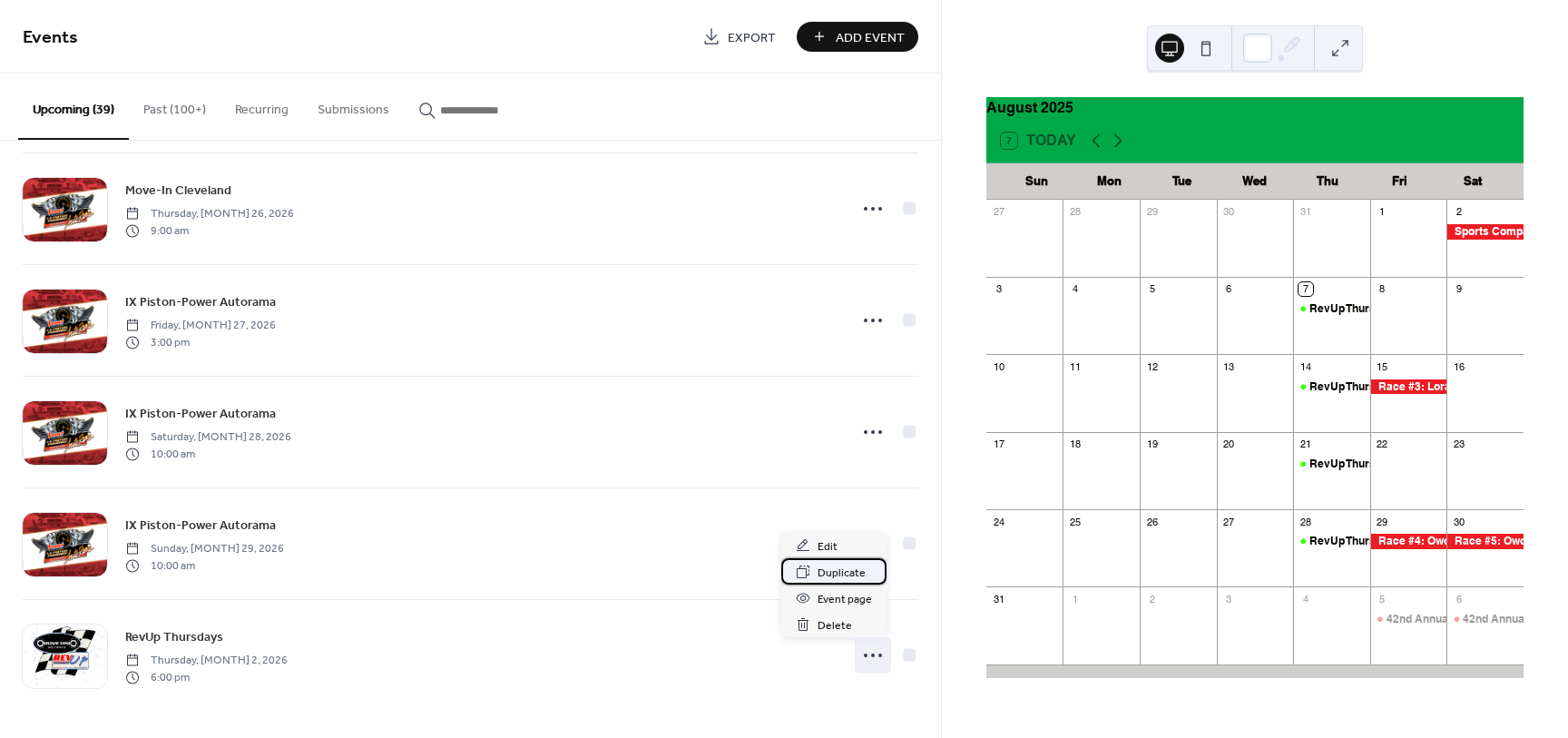 click on "Duplicate" at bounding box center (841, 573) 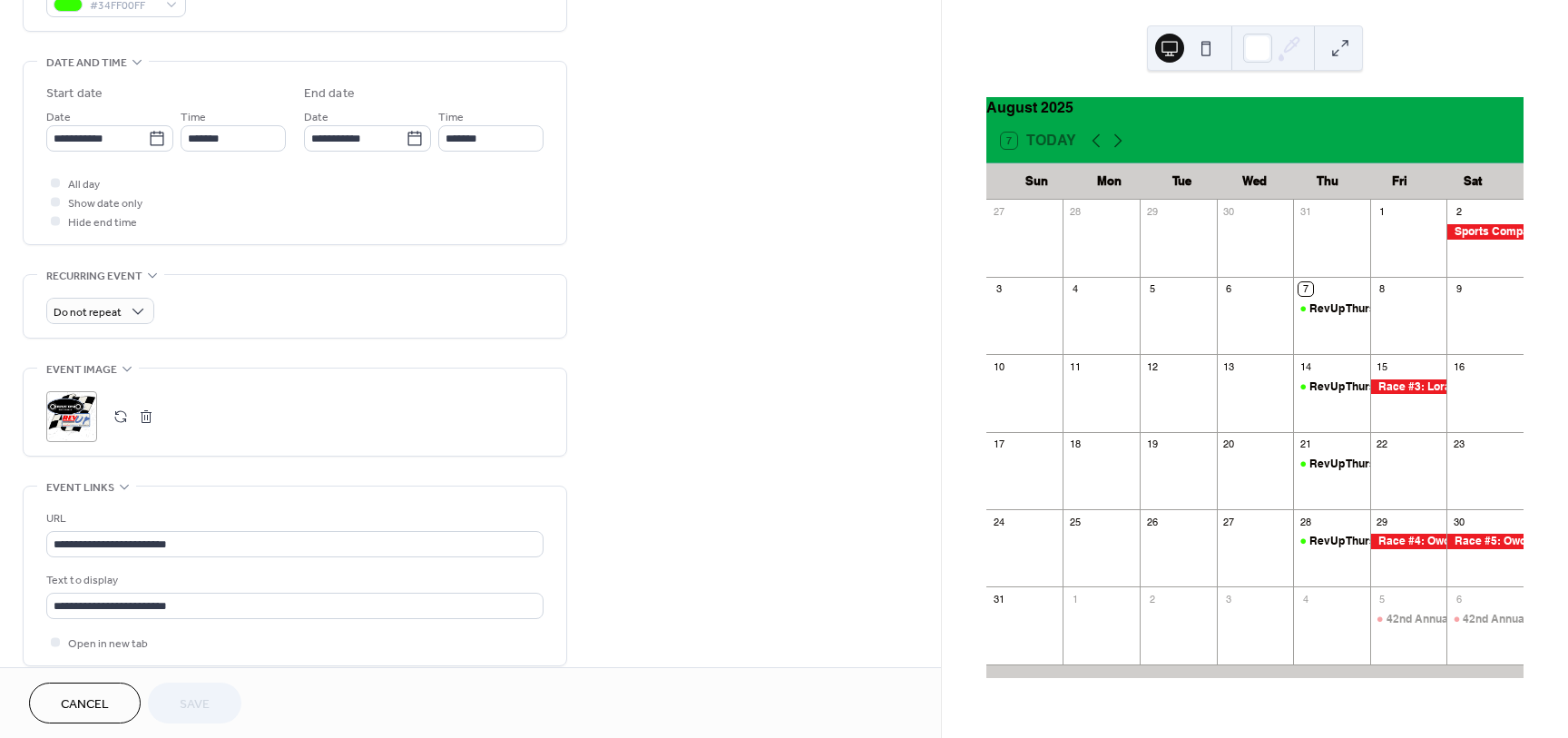 scroll, scrollTop: 567, scrollLeft: 0, axis: vertical 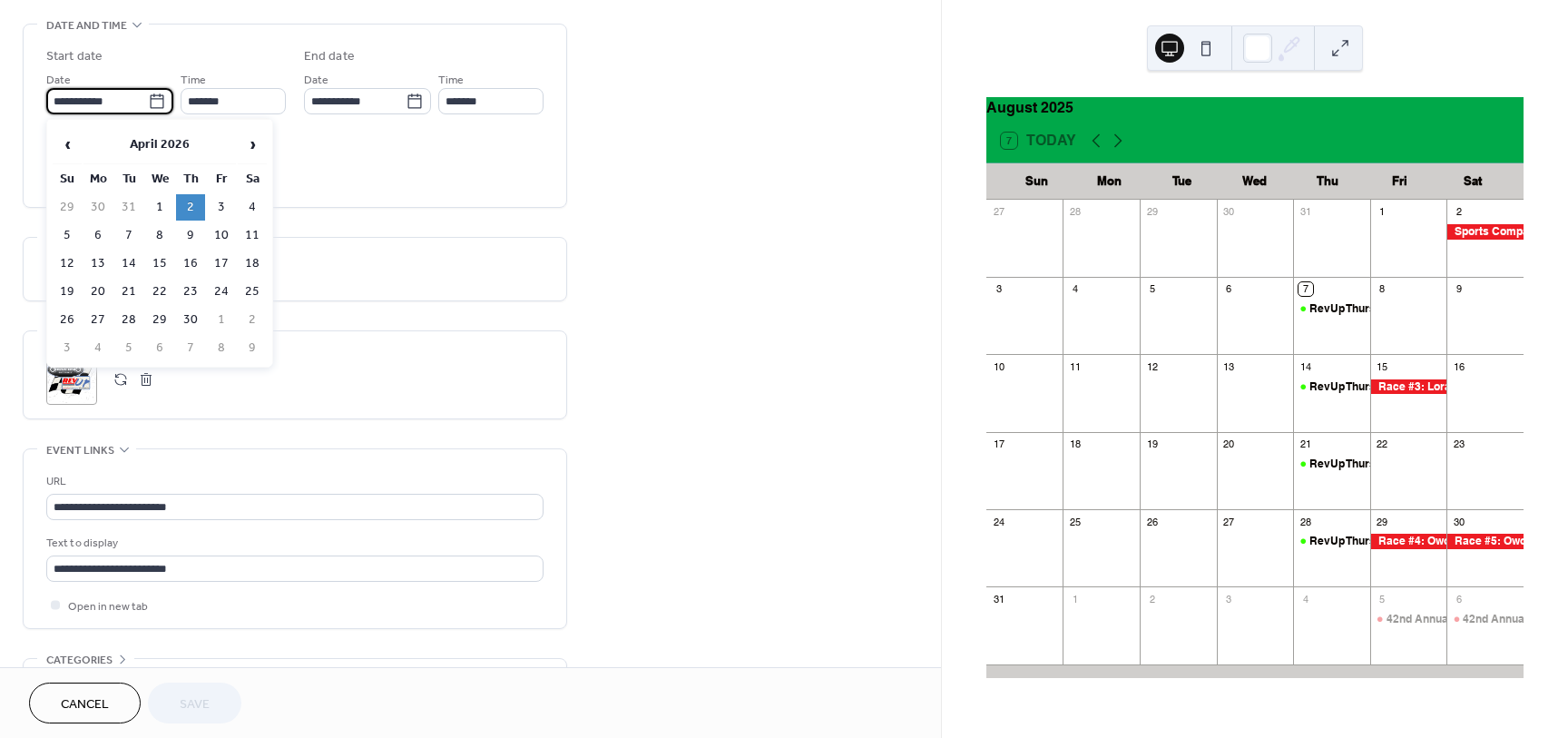 click on "**********" at bounding box center (97, 101) 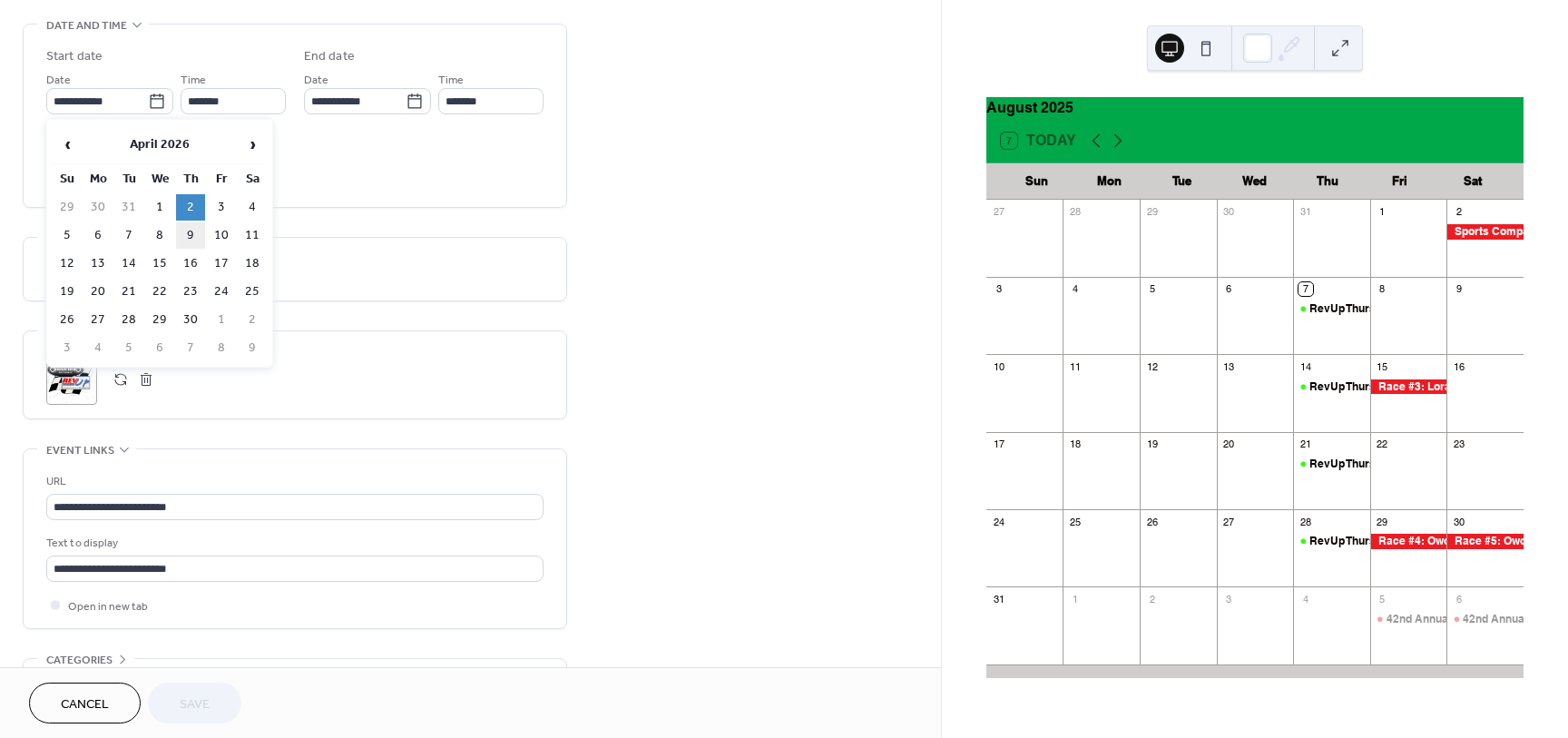 click on "9" at bounding box center [191, 235] 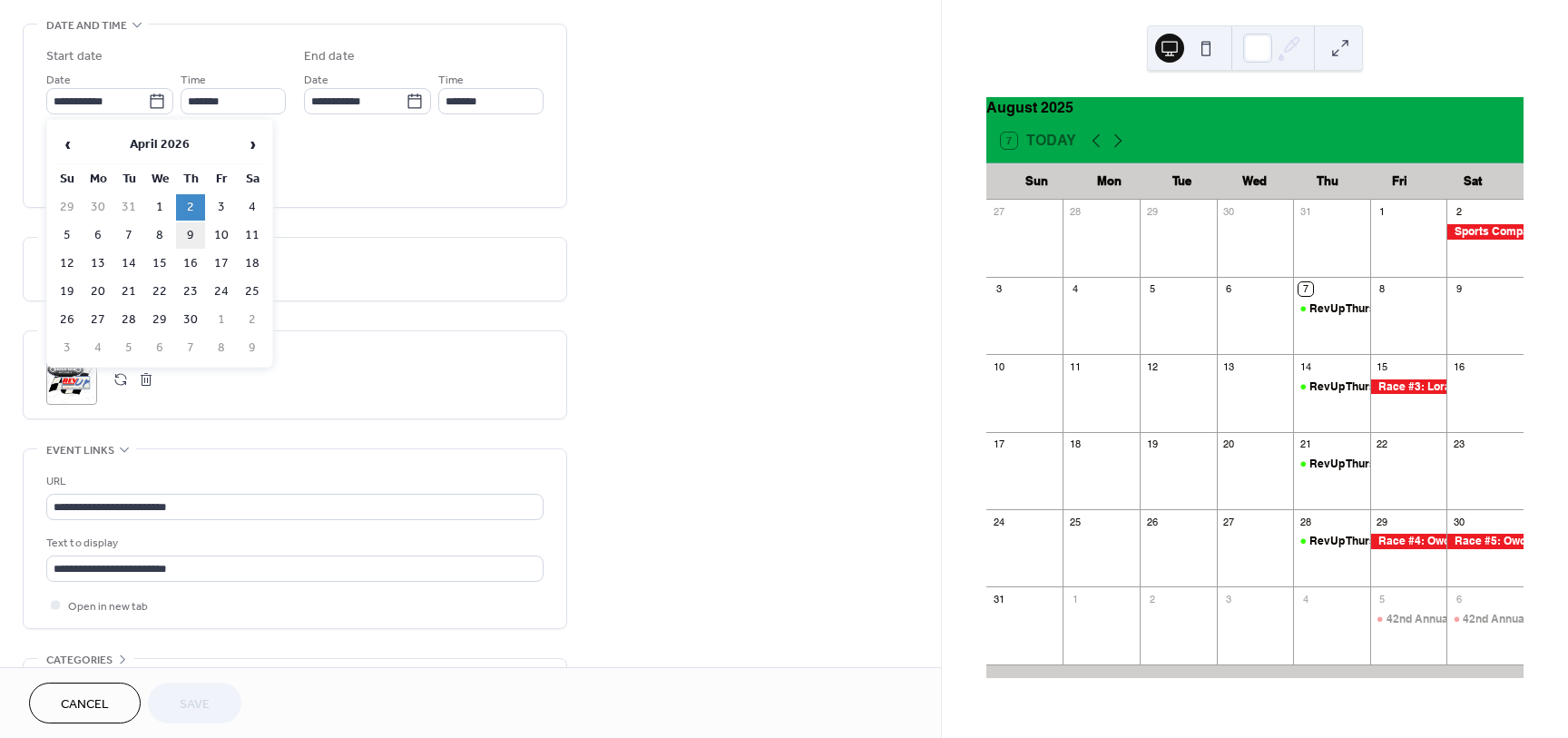 type on "**********" 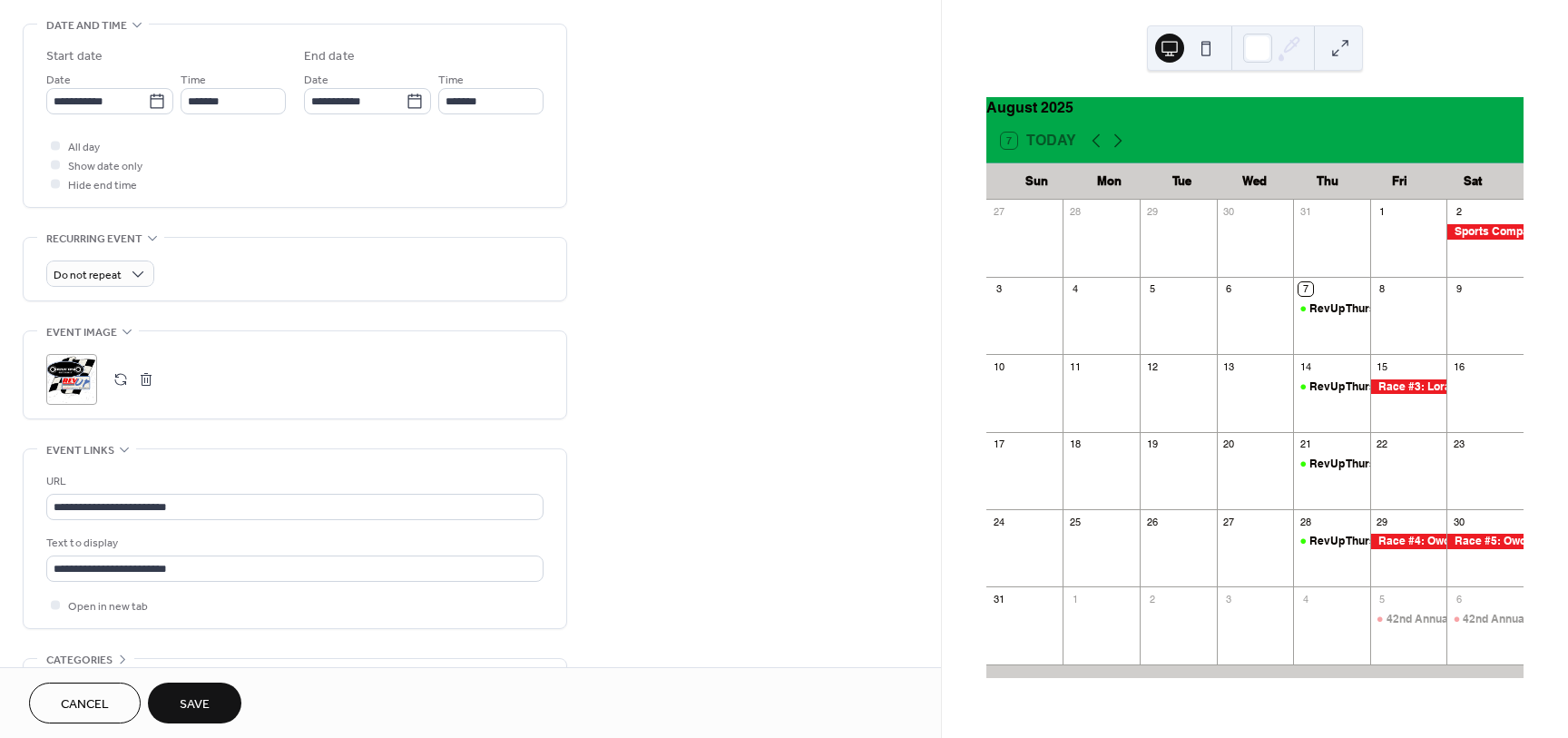 click on "Save" at bounding box center [194, 703] 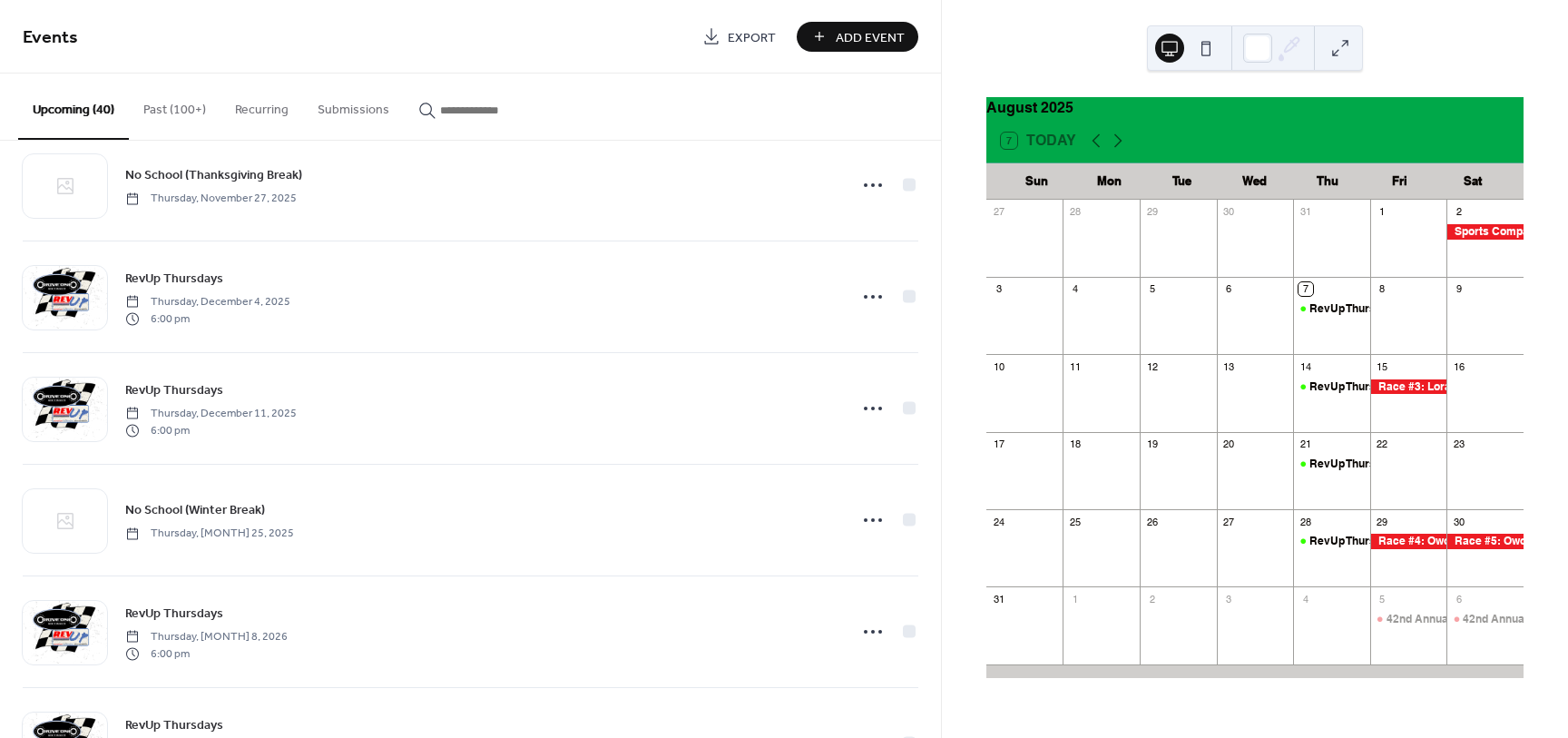 scroll, scrollTop: 2806, scrollLeft: 0, axis: vertical 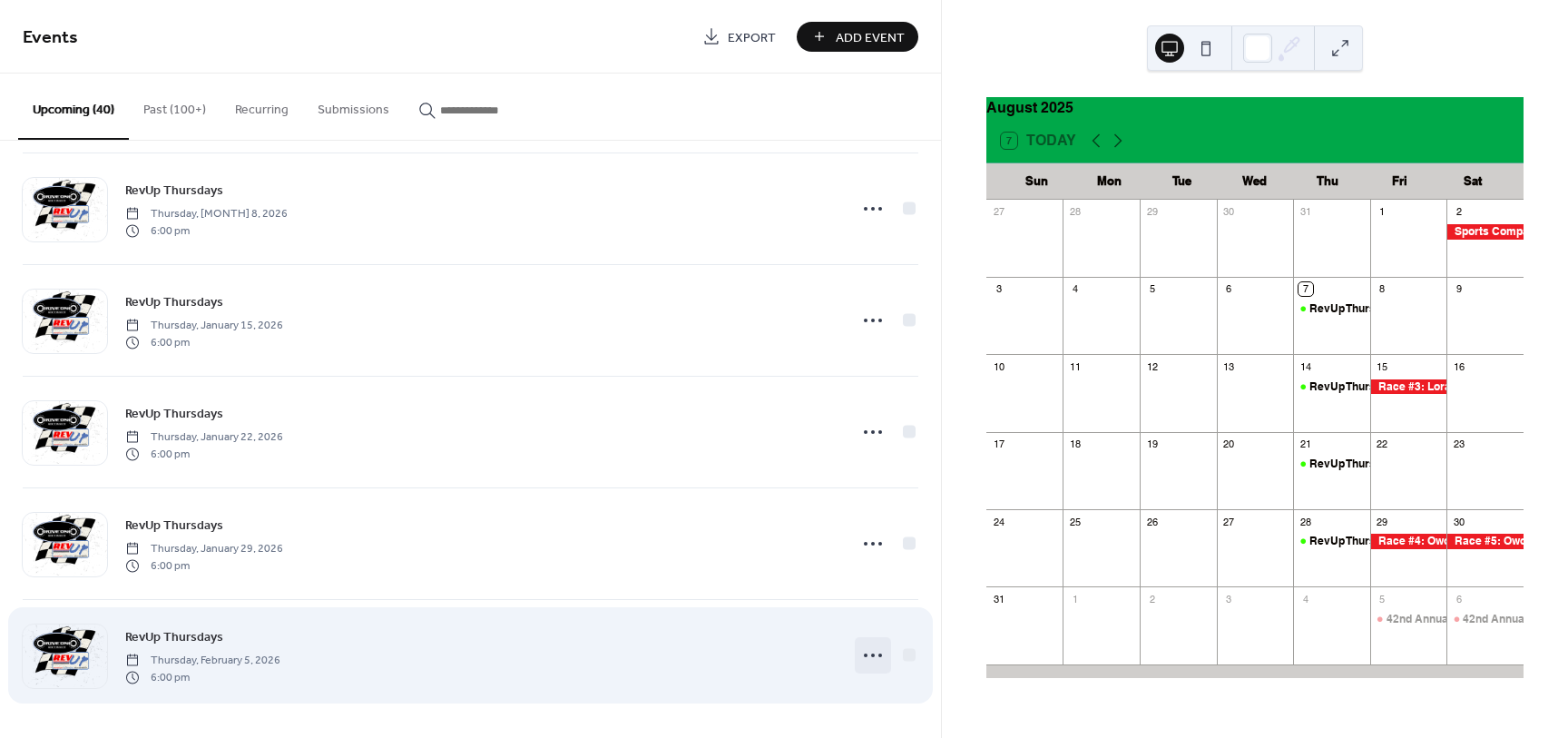 click 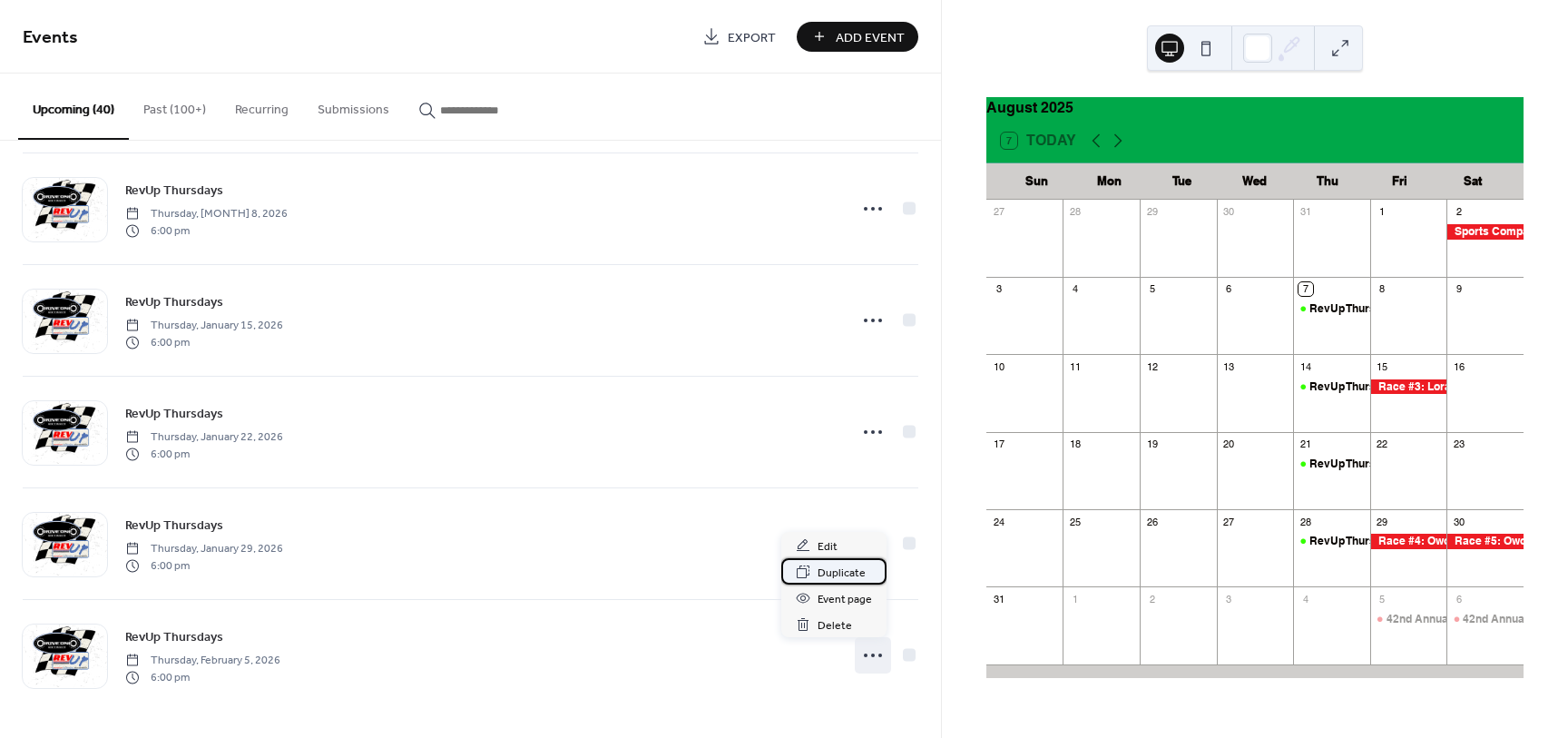 click on "Duplicate" at bounding box center [841, 573] 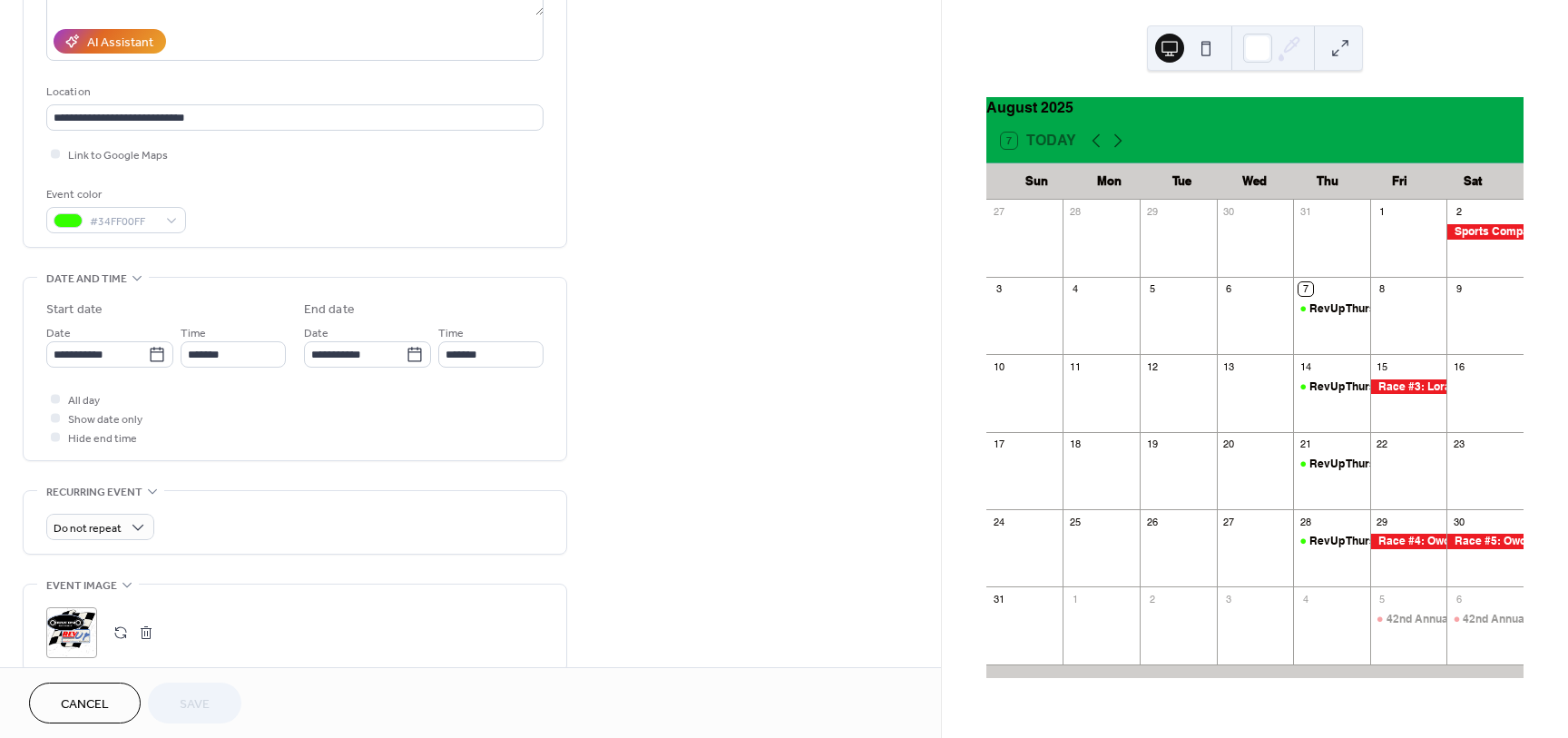 scroll, scrollTop: 454, scrollLeft: 0, axis: vertical 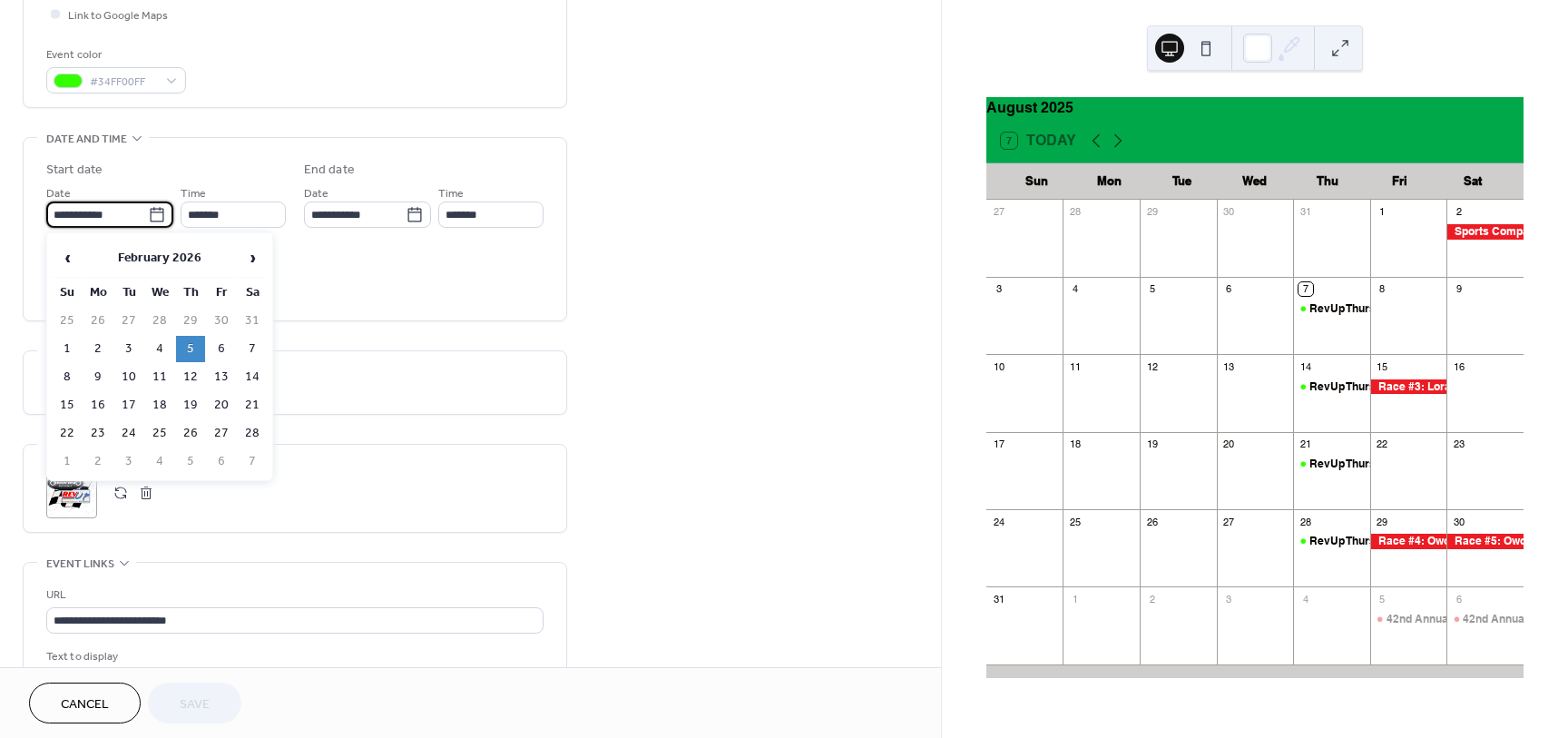 click on "**********" at bounding box center [97, 214] 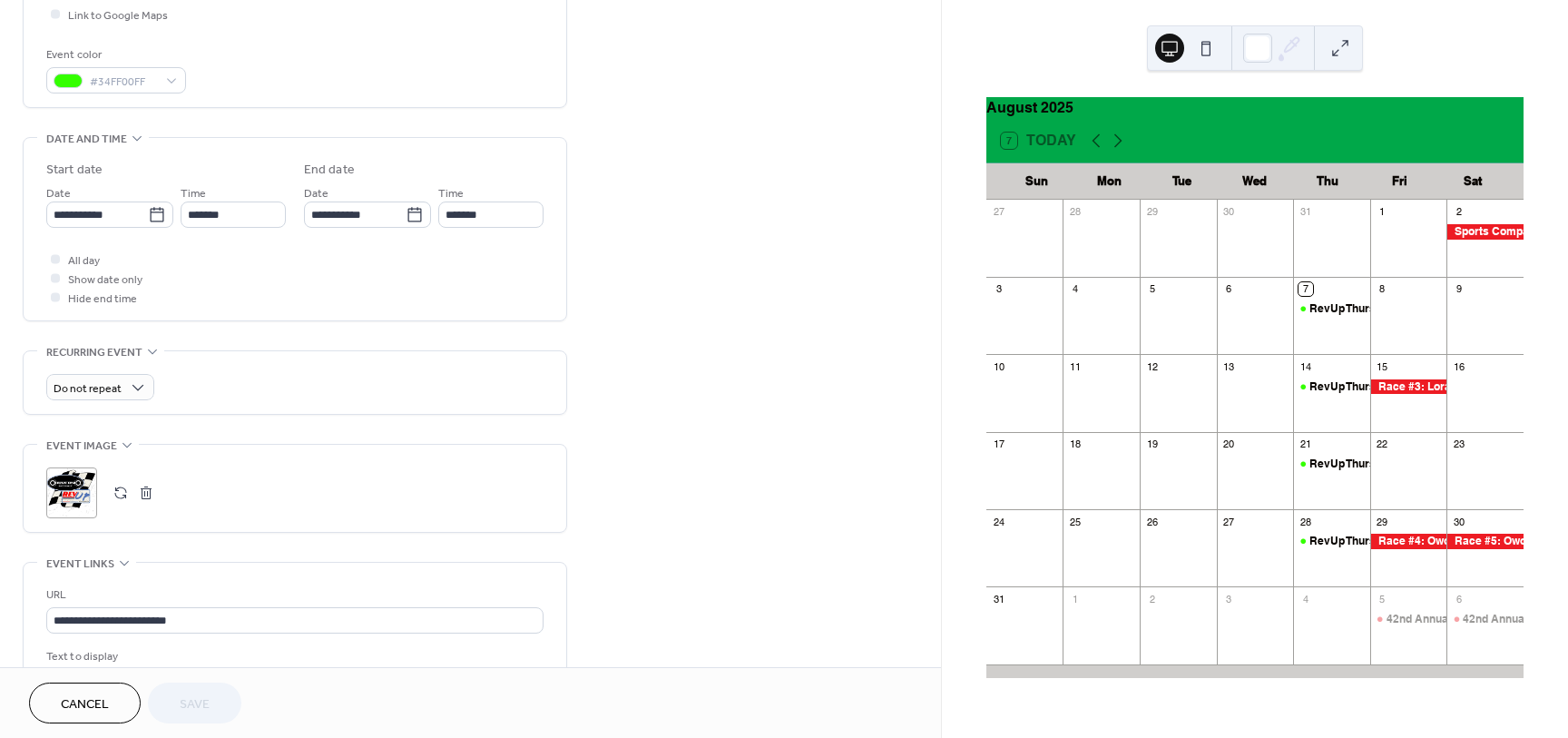 click on "Cancel" at bounding box center (84, 704) 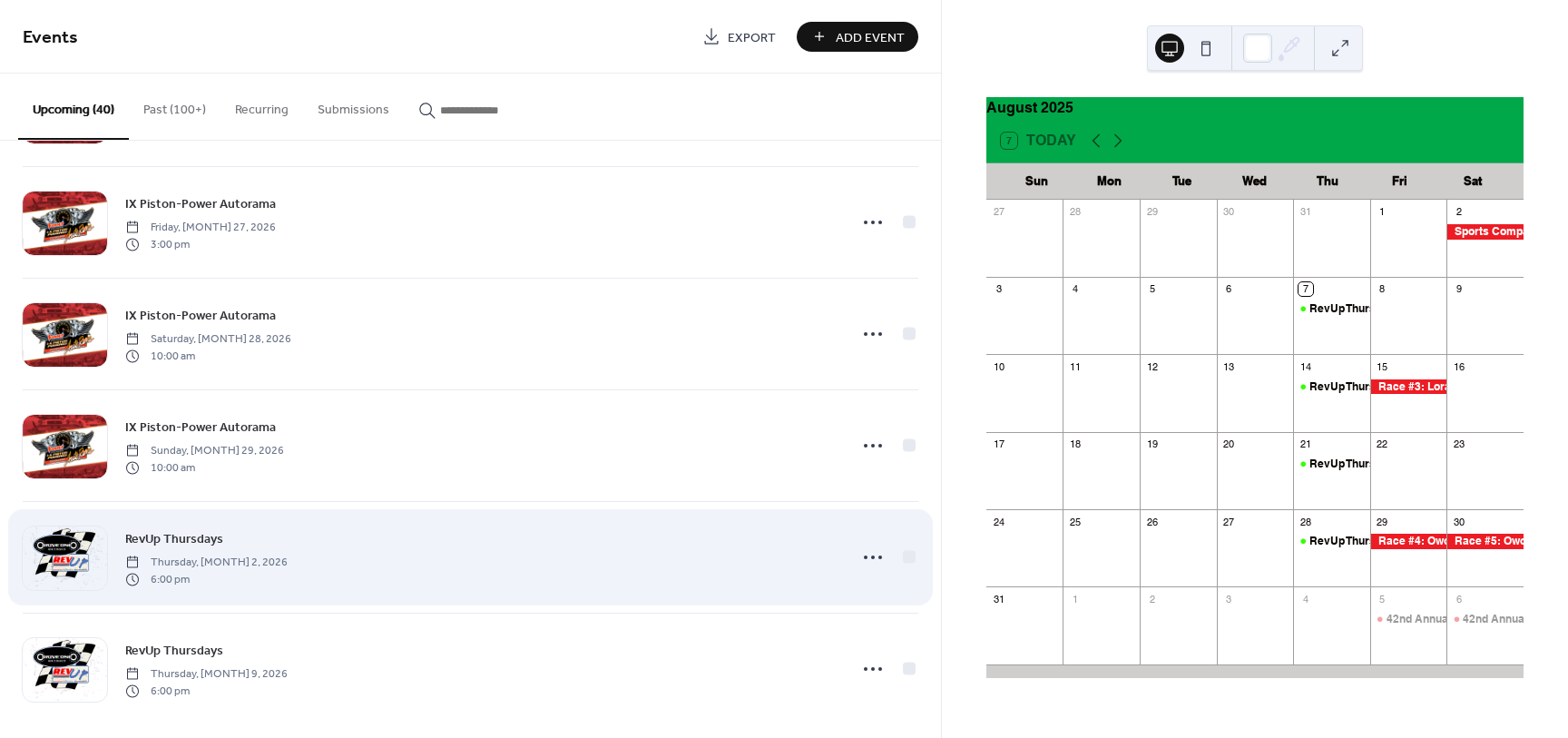 scroll, scrollTop: 3922, scrollLeft: 0, axis: vertical 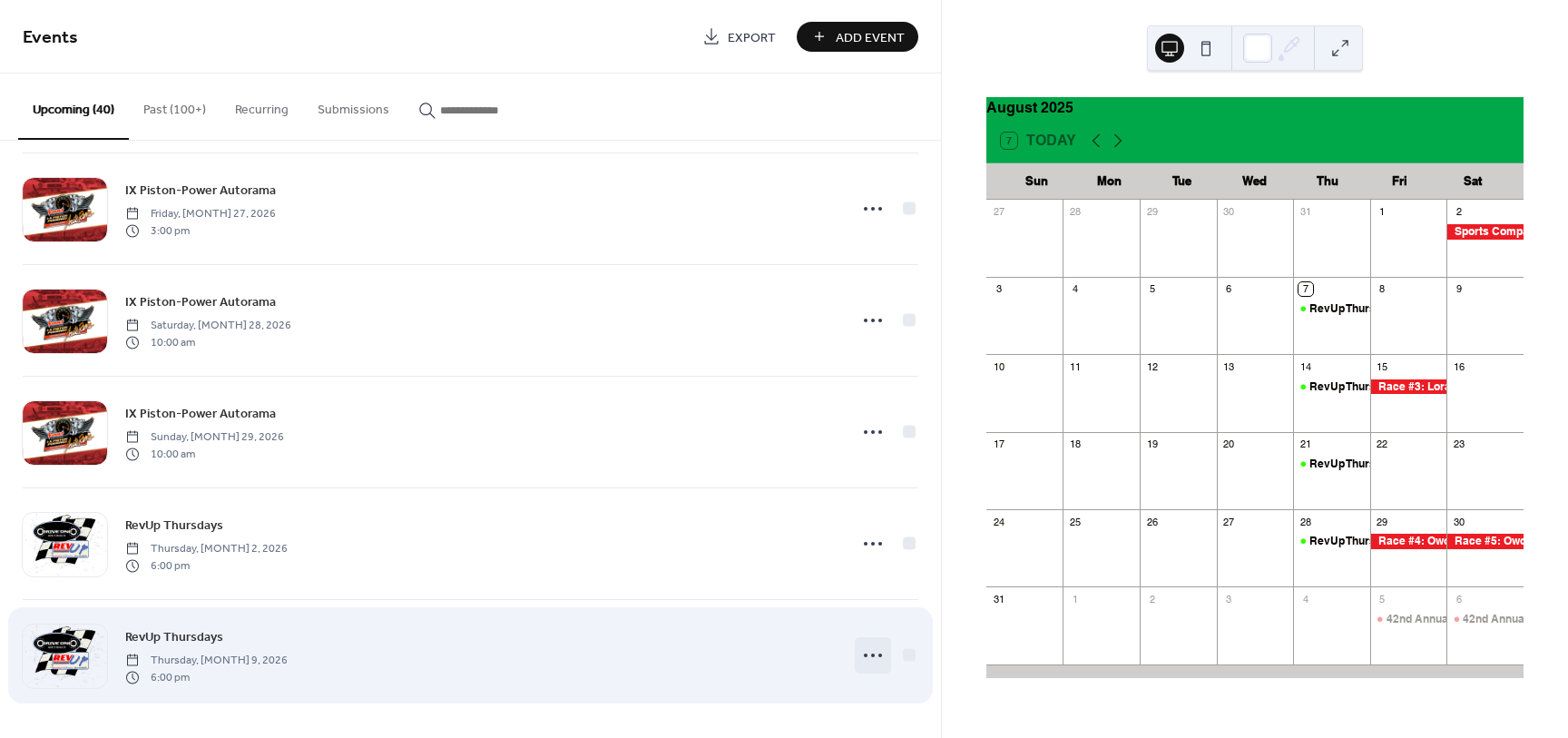 click 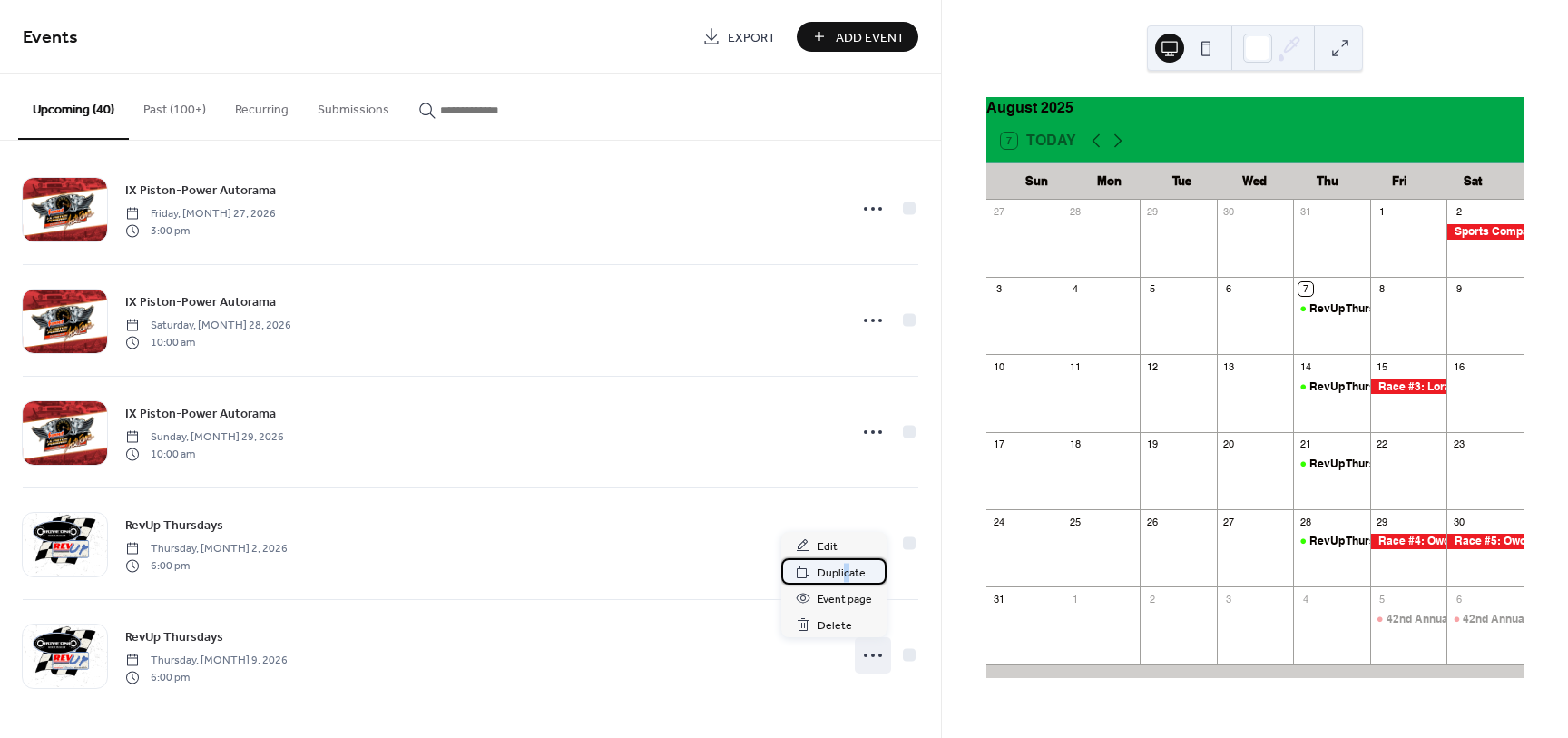 click on "Duplicate" at bounding box center (841, 573) 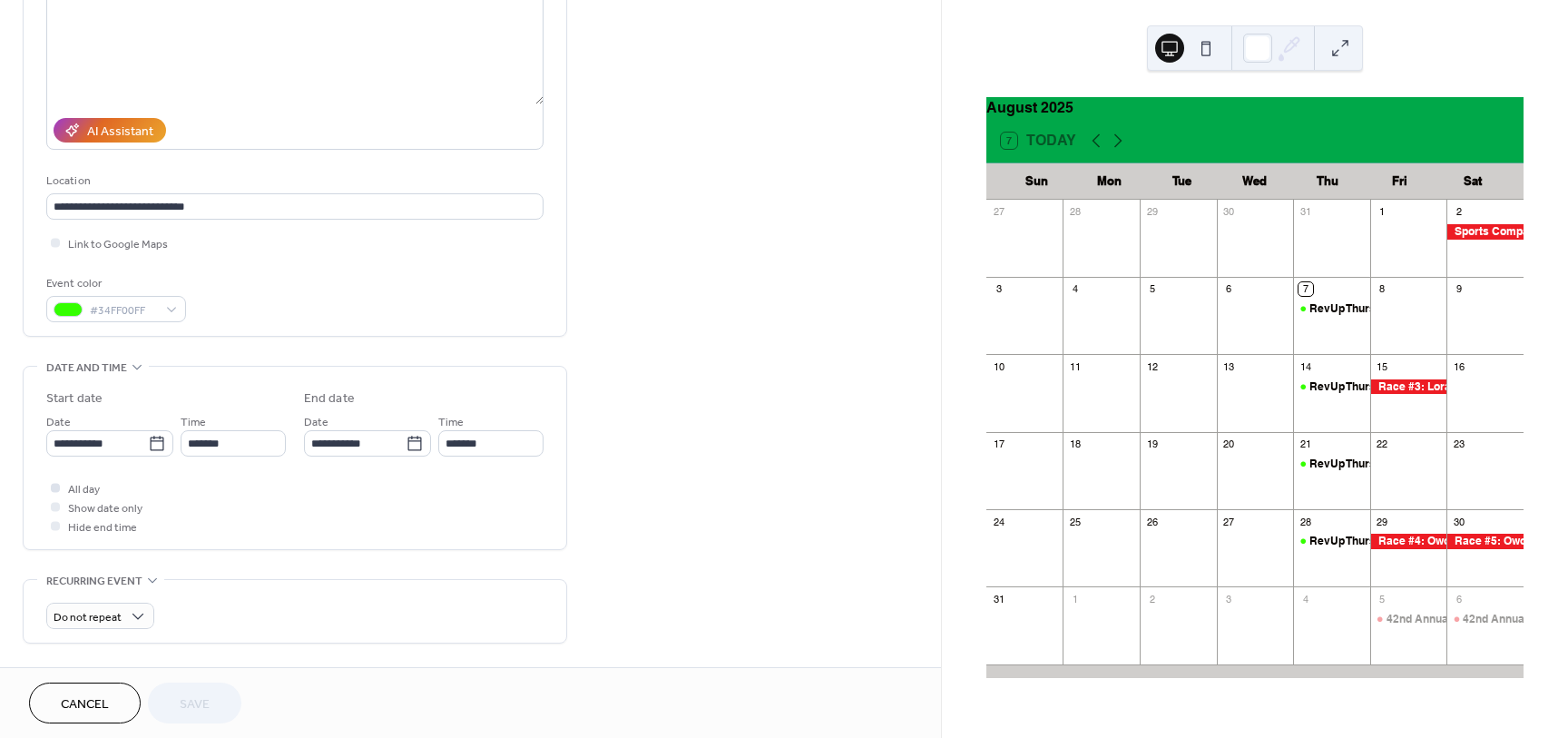 scroll, scrollTop: 227, scrollLeft: 0, axis: vertical 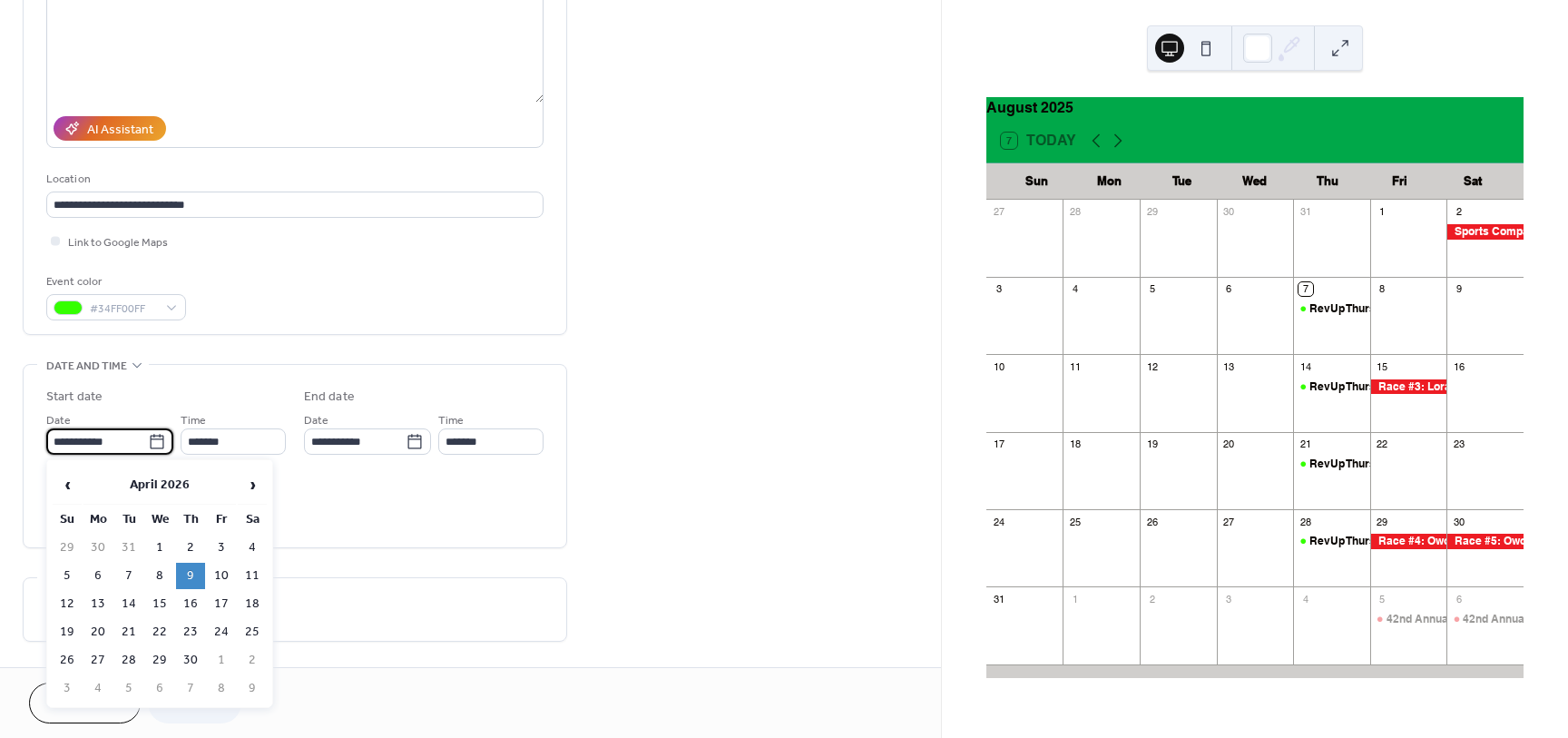 click on "**********" at bounding box center [97, 441] 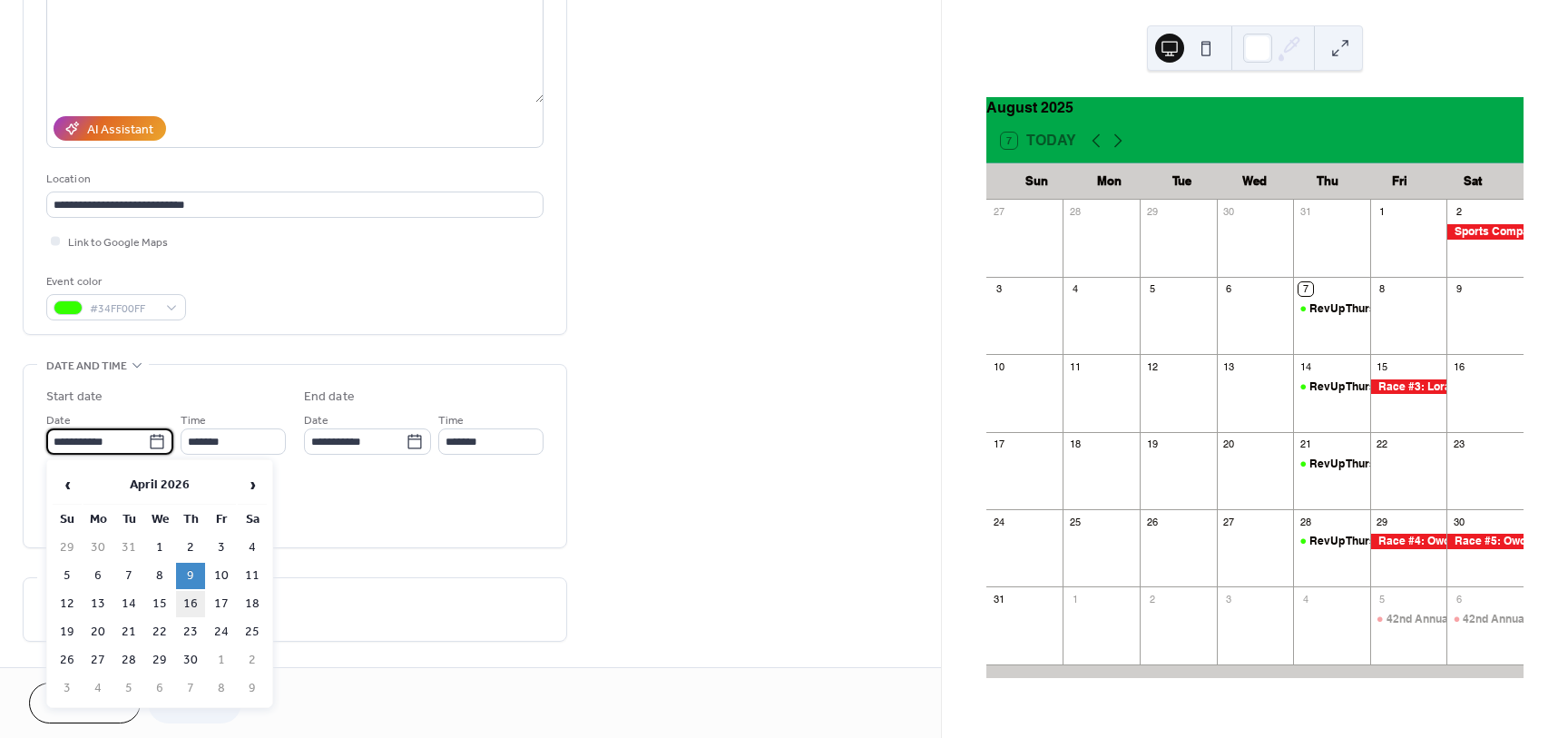 click on "16" at bounding box center [191, 604] 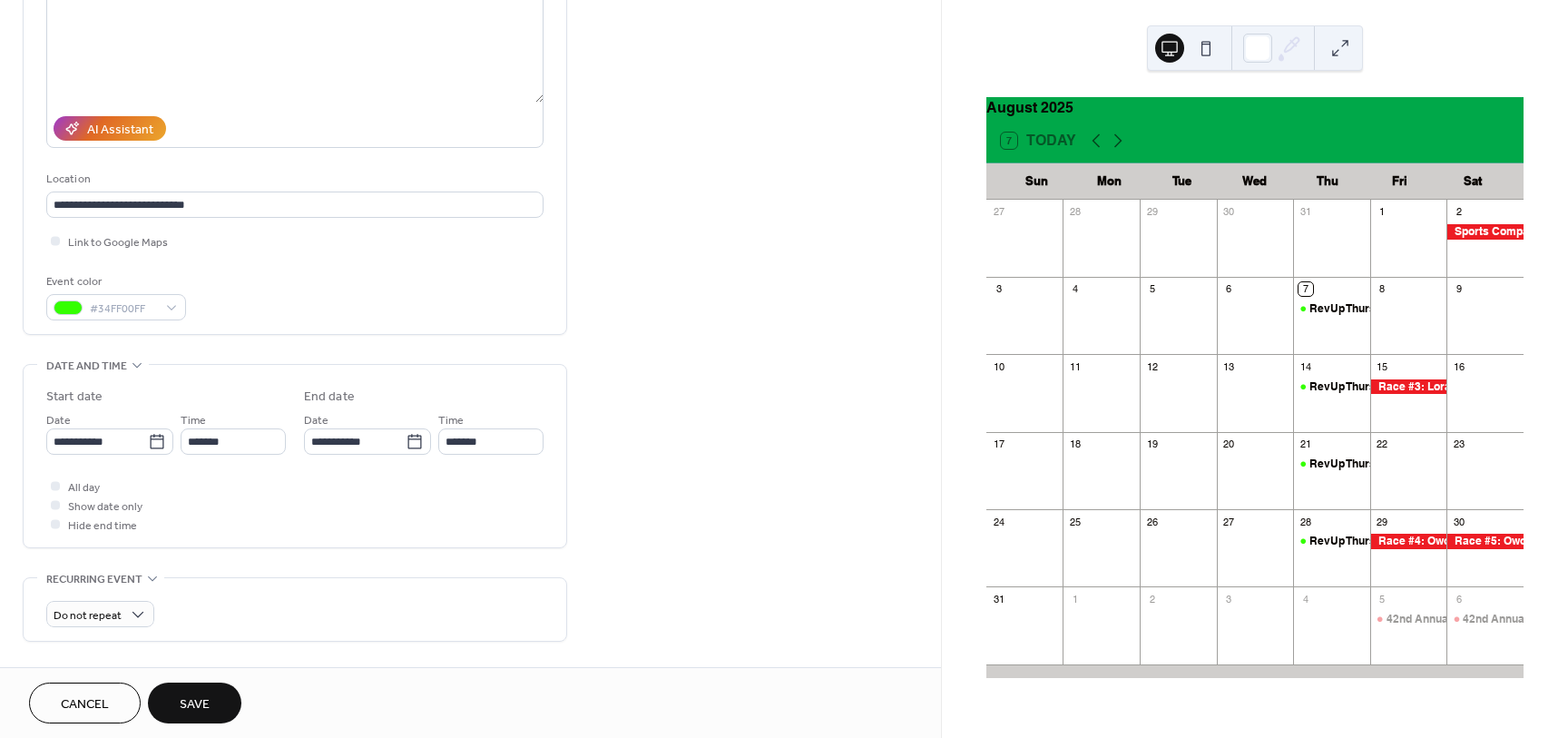 click on "Save" at bounding box center (194, 703) 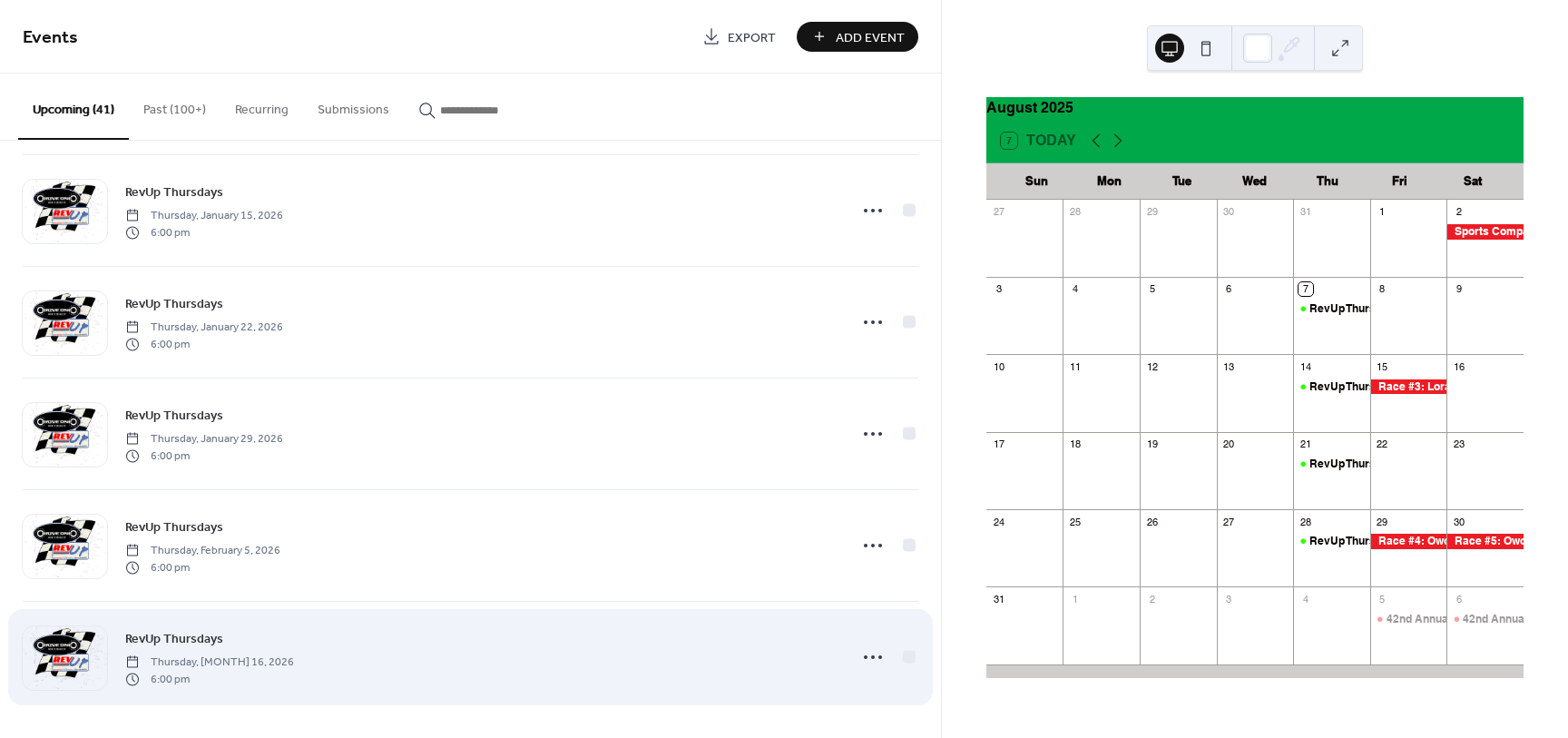 scroll, scrollTop: 2918, scrollLeft: 0, axis: vertical 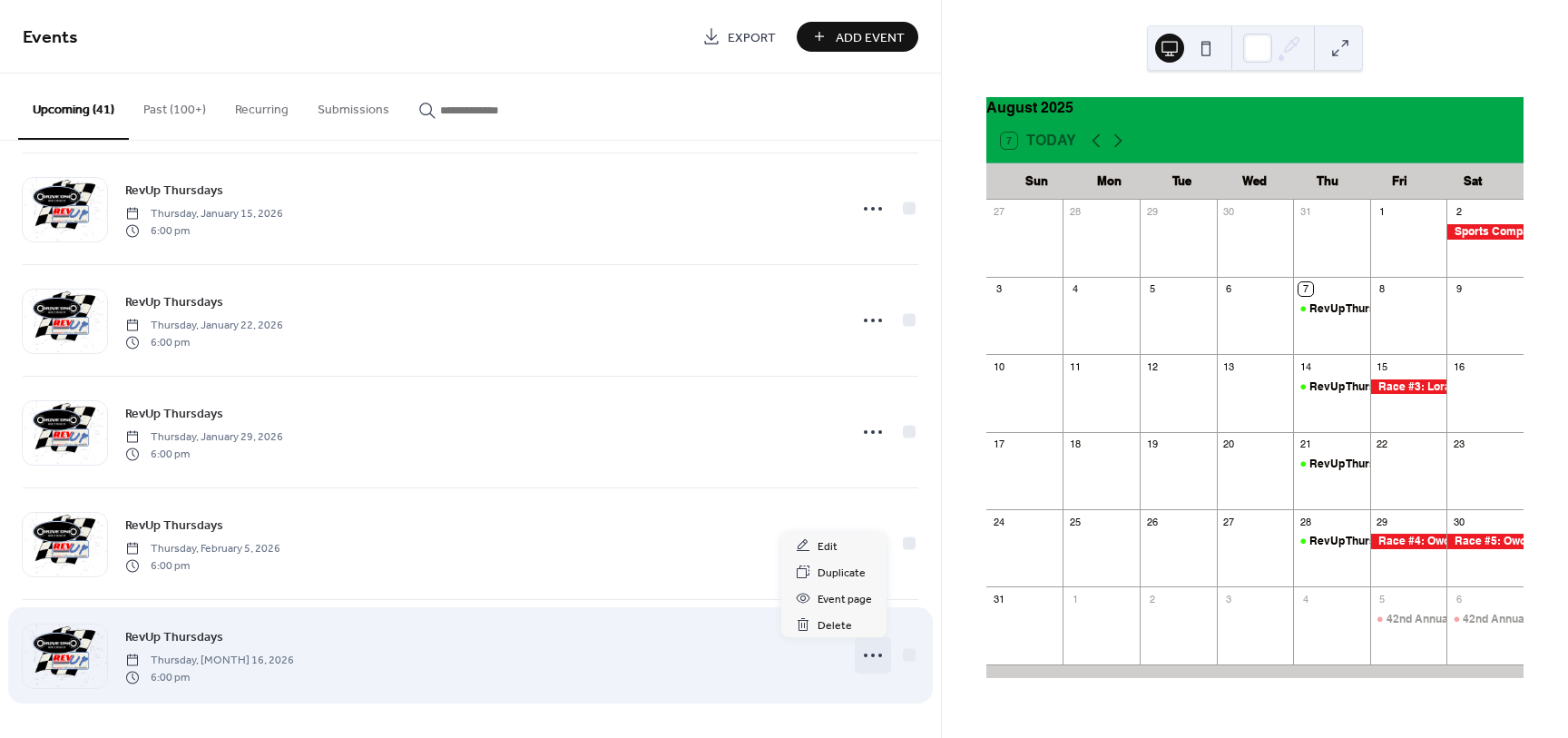 click 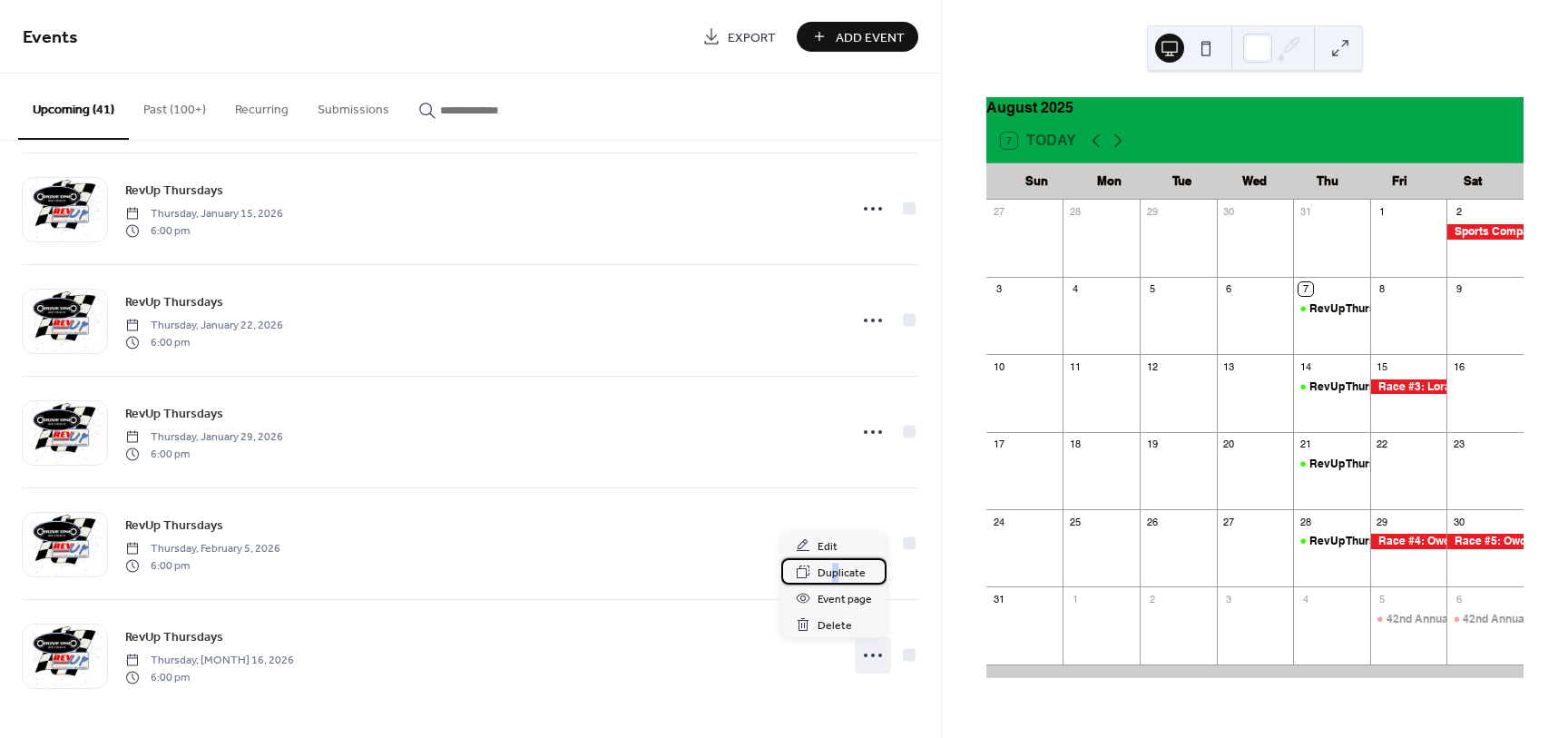 click on "Duplicate" at bounding box center (841, 573) 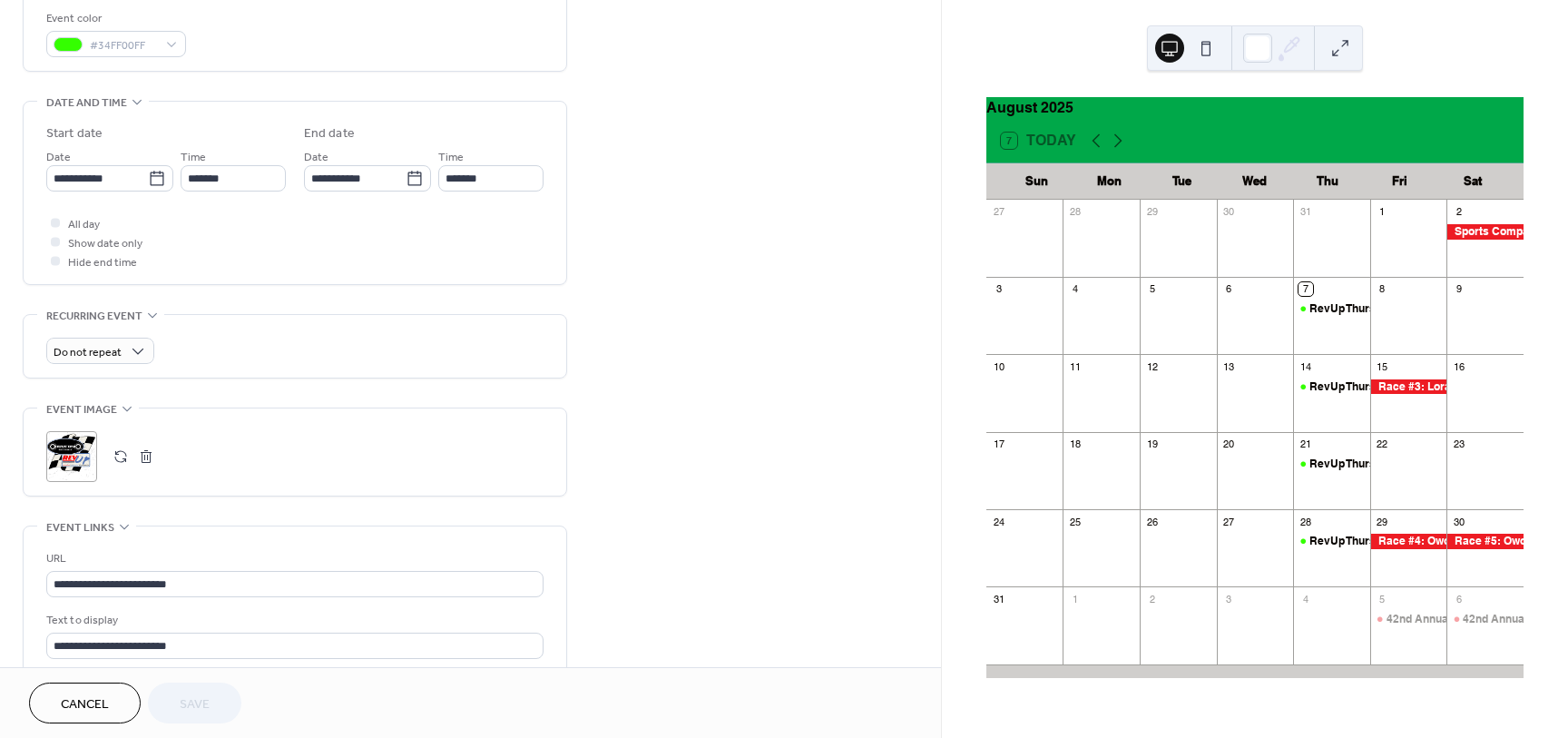 scroll, scrollTop: 681, scrollLeft: 0, axis: vertical 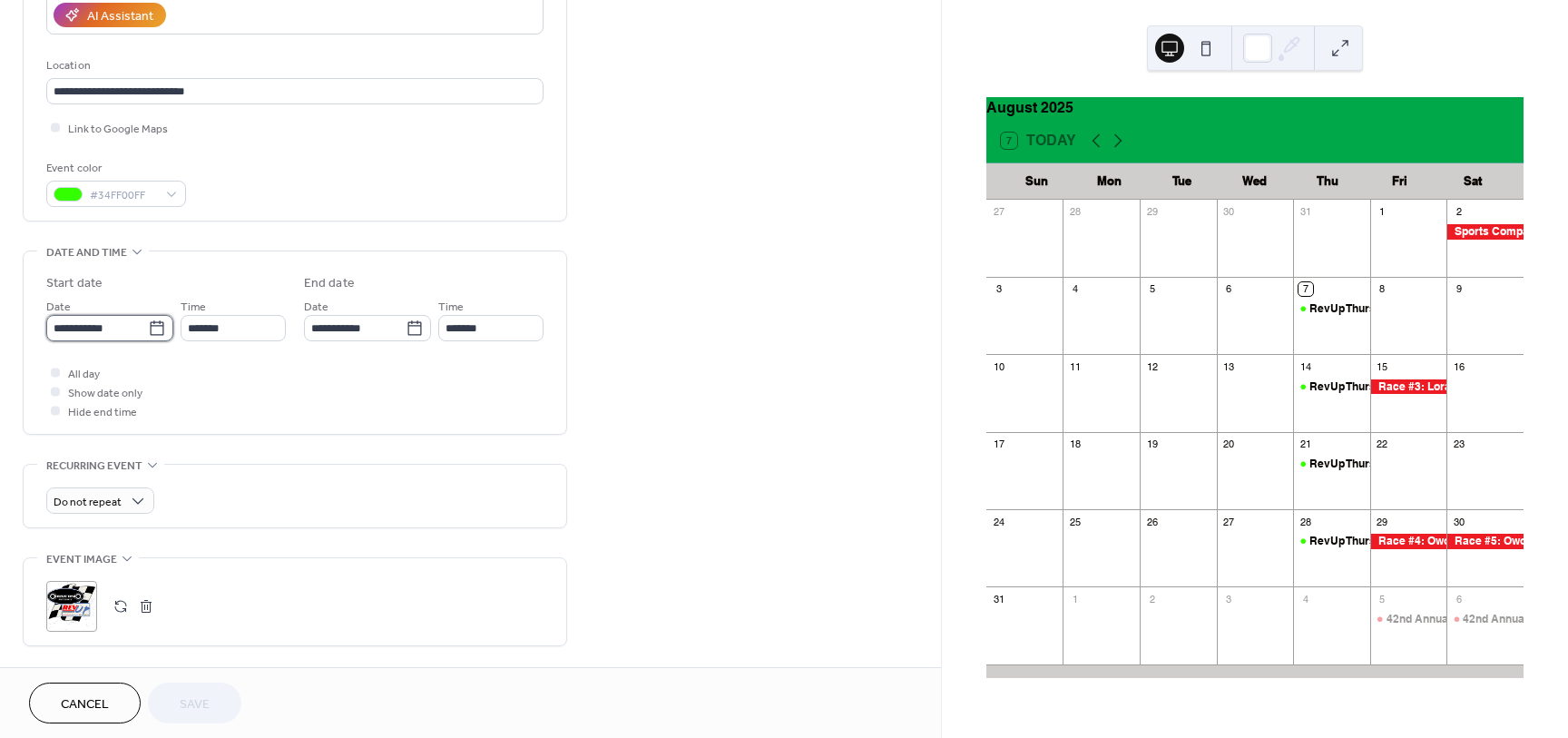 click on "**********" at bounding box center (97, 328) 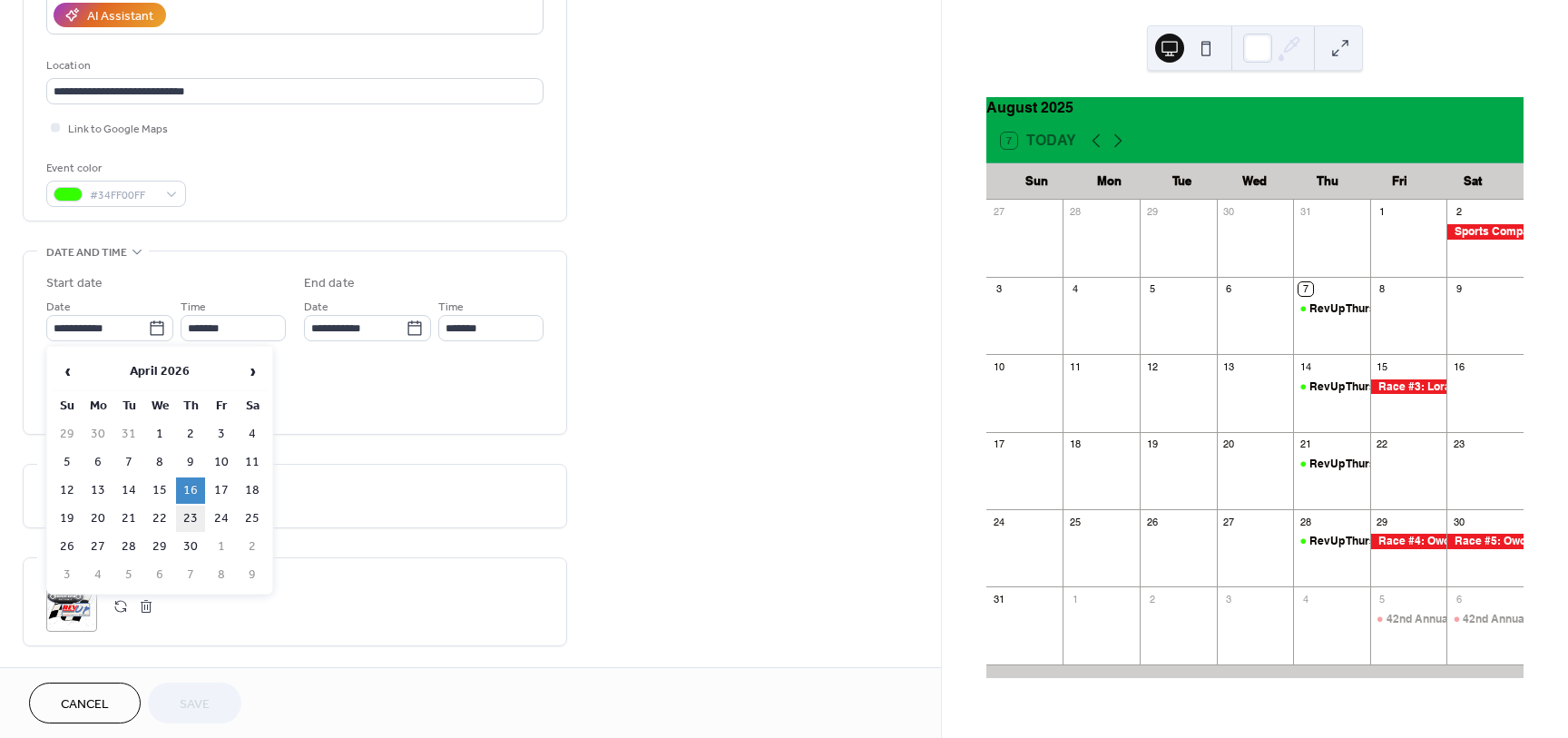 click on "23" at bounding box center (191, 518) 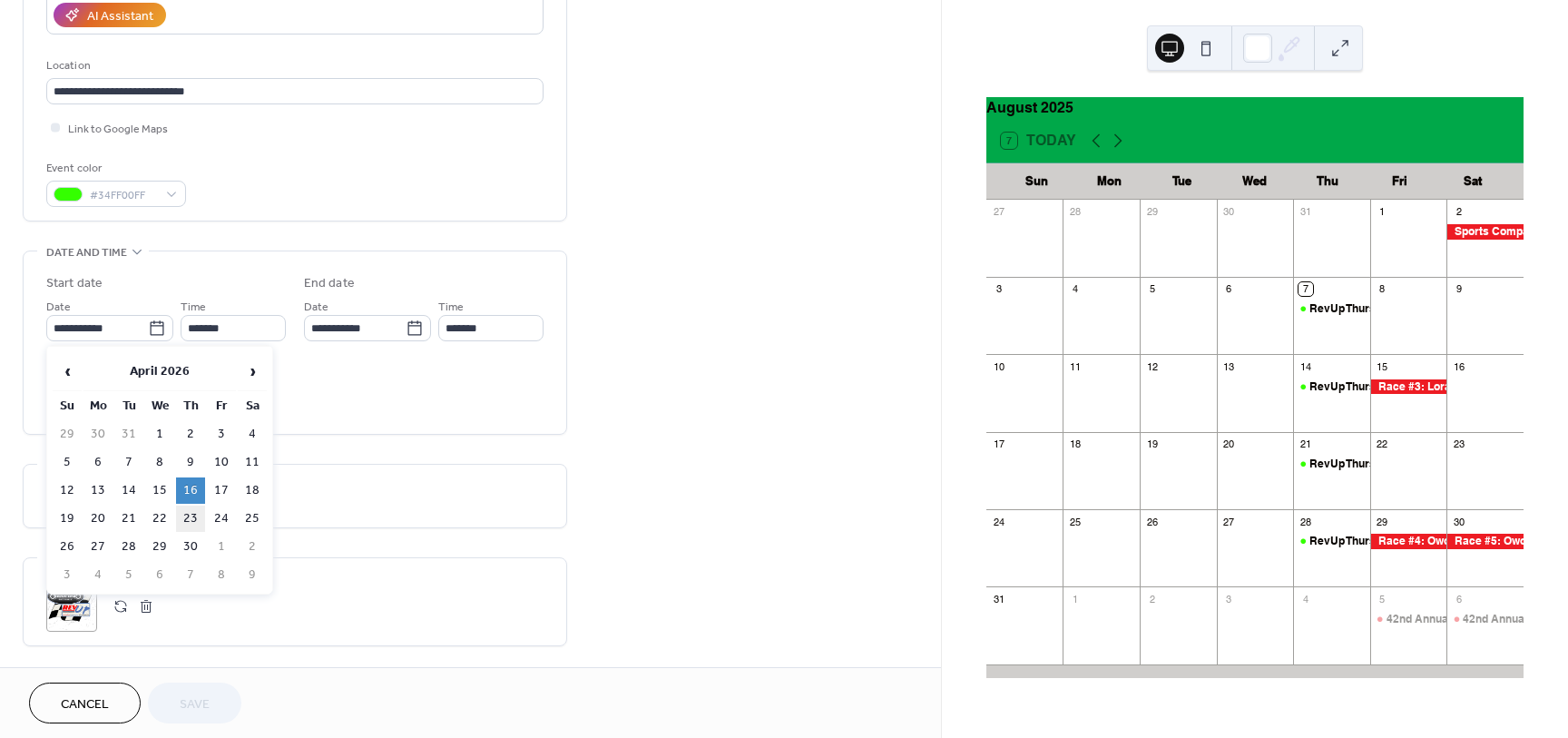 type on "**********" 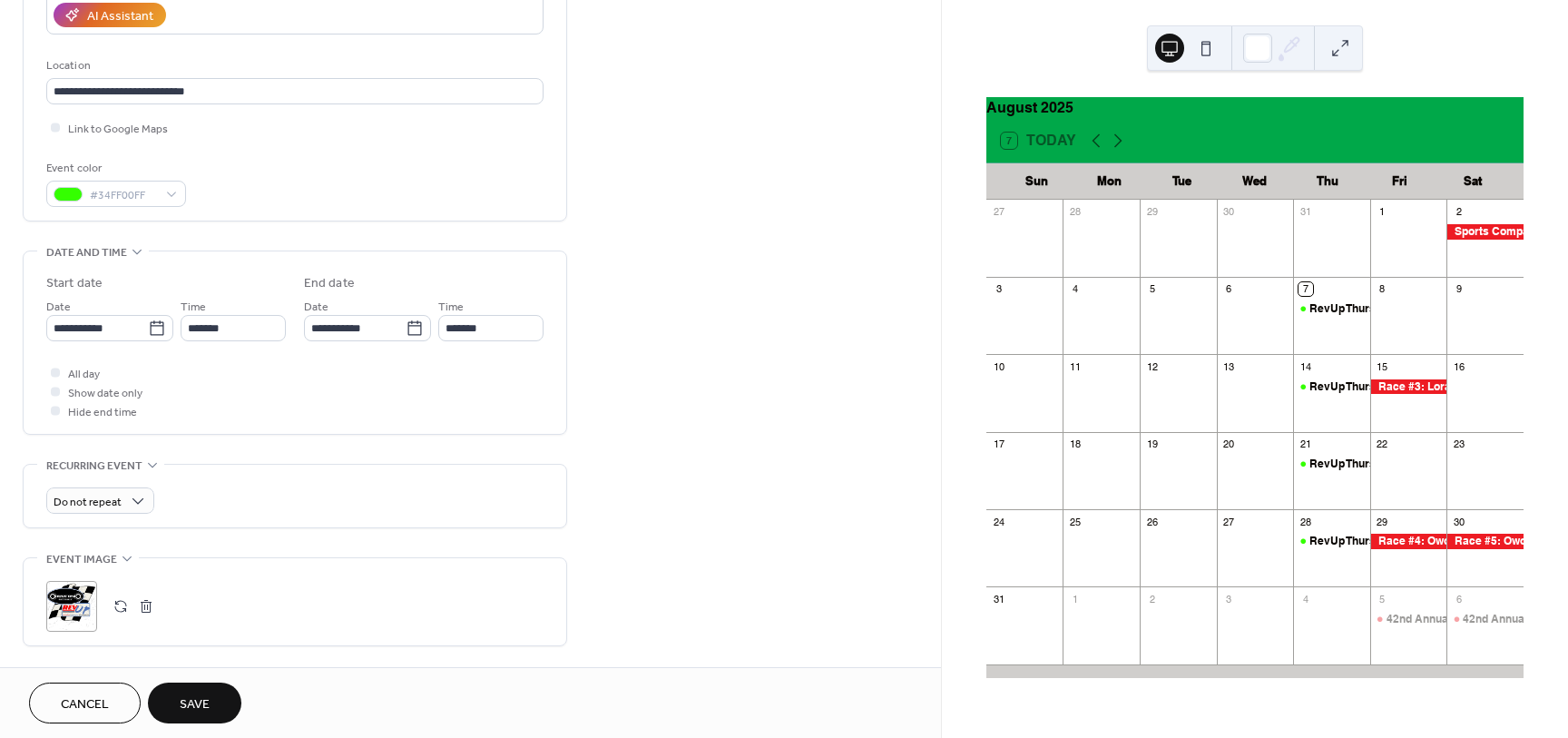 click on "Save" at bounding box center [194, 704] 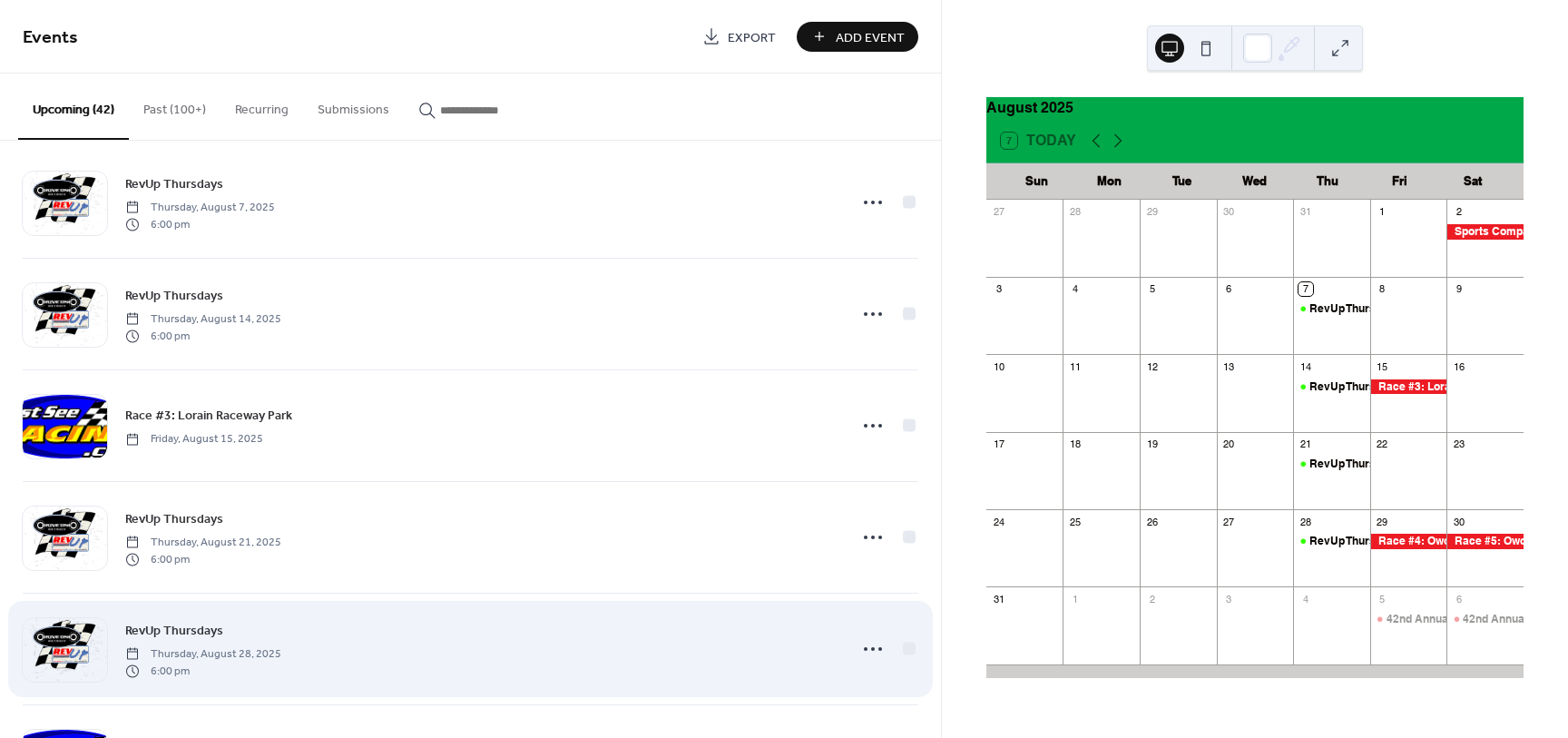 scroll, scrollTop: 0, scrollLeft: 0, axis: both 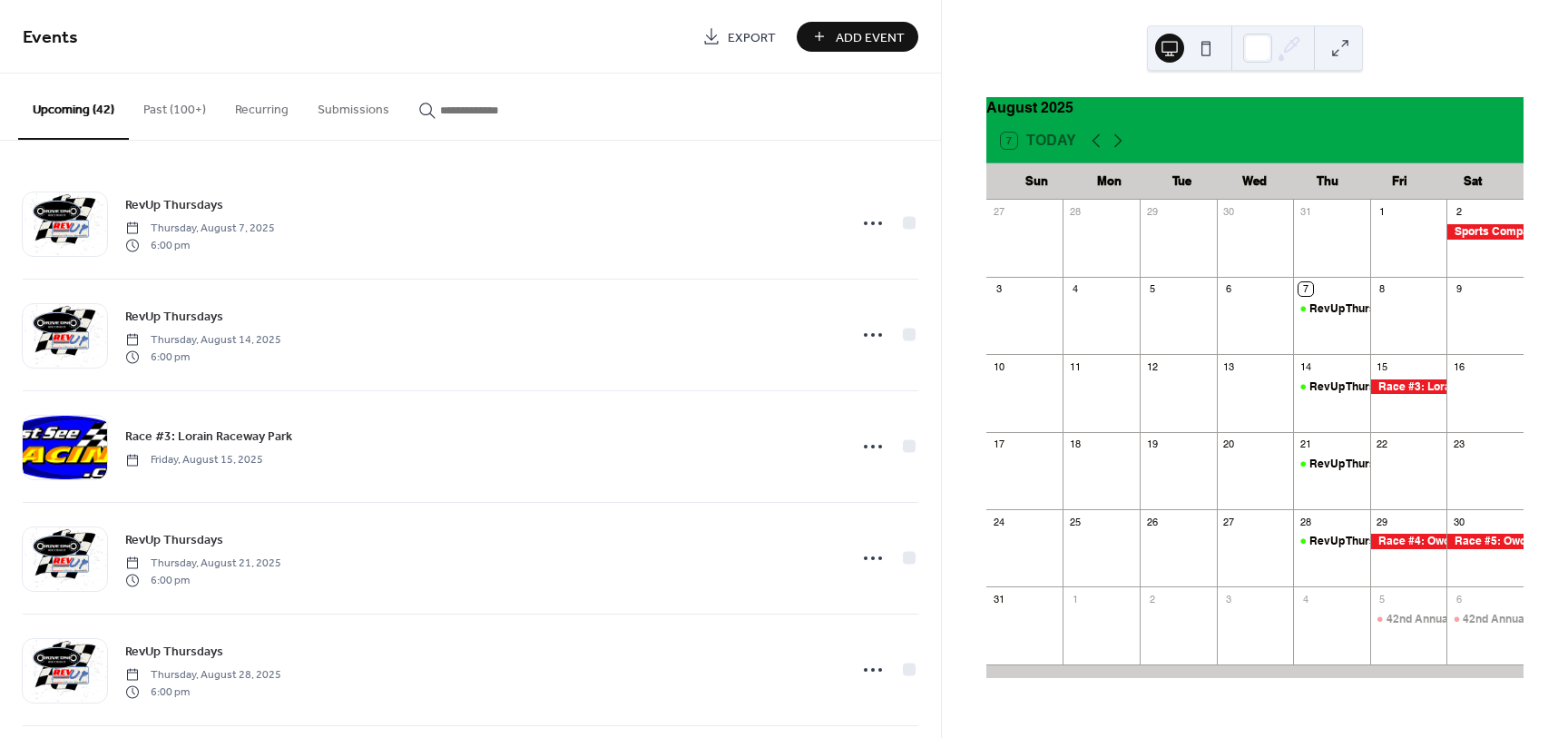 click on "Past (100+)" at bounding box center (174, 105) 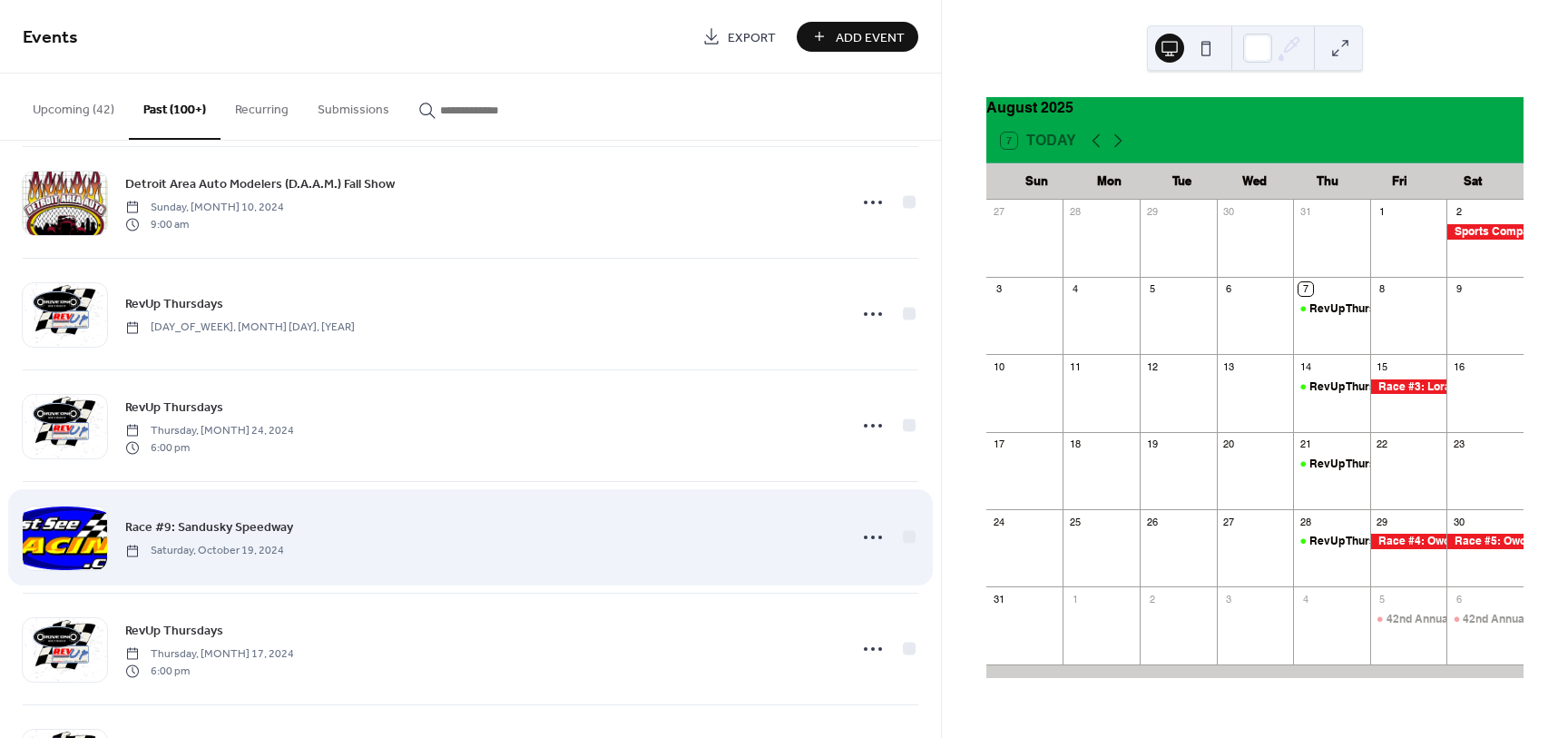 scroll, scrollTop: 5833, scrollLeft: 0, axis: vertical 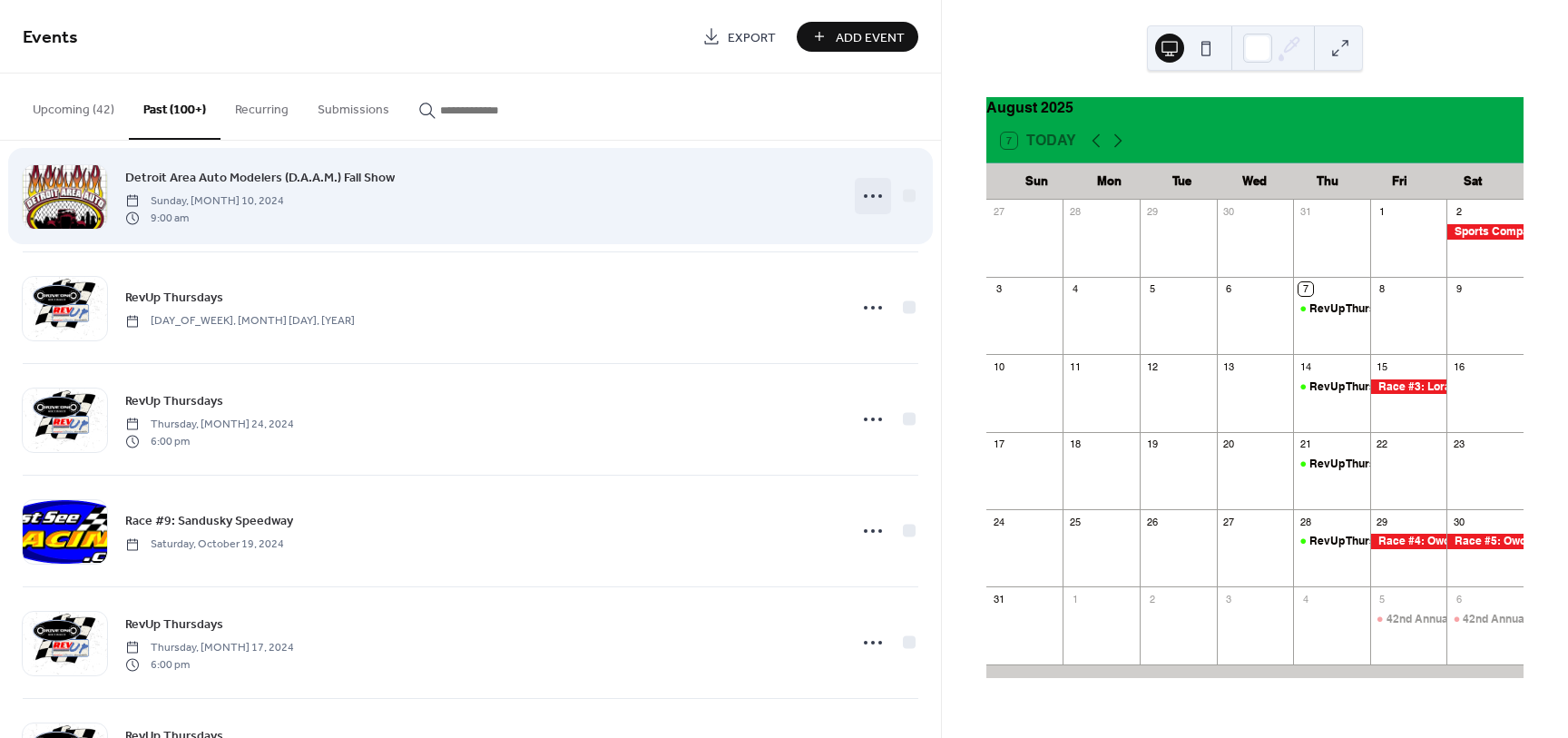 click 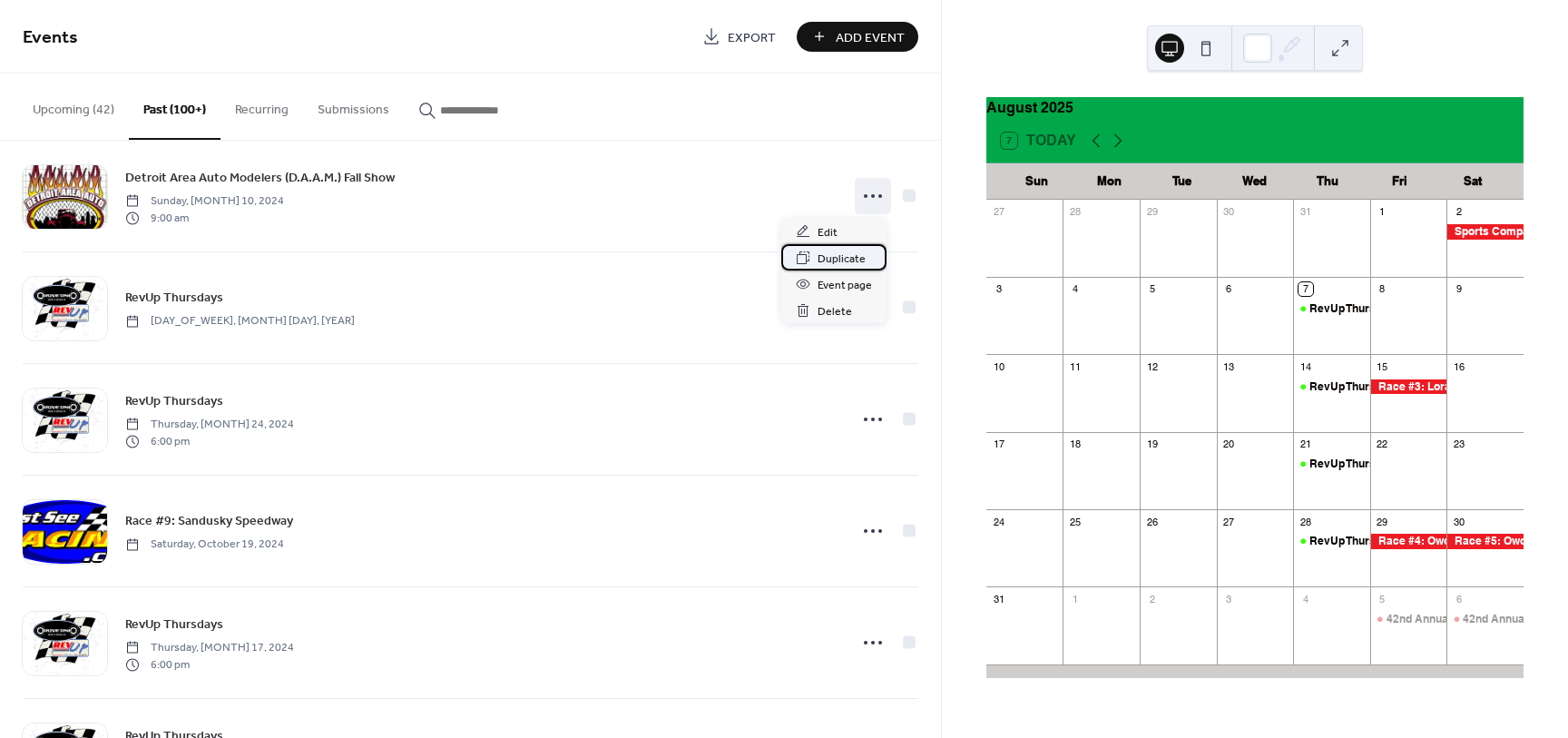 click on "Duplicate" at bounding box center [841, 259] 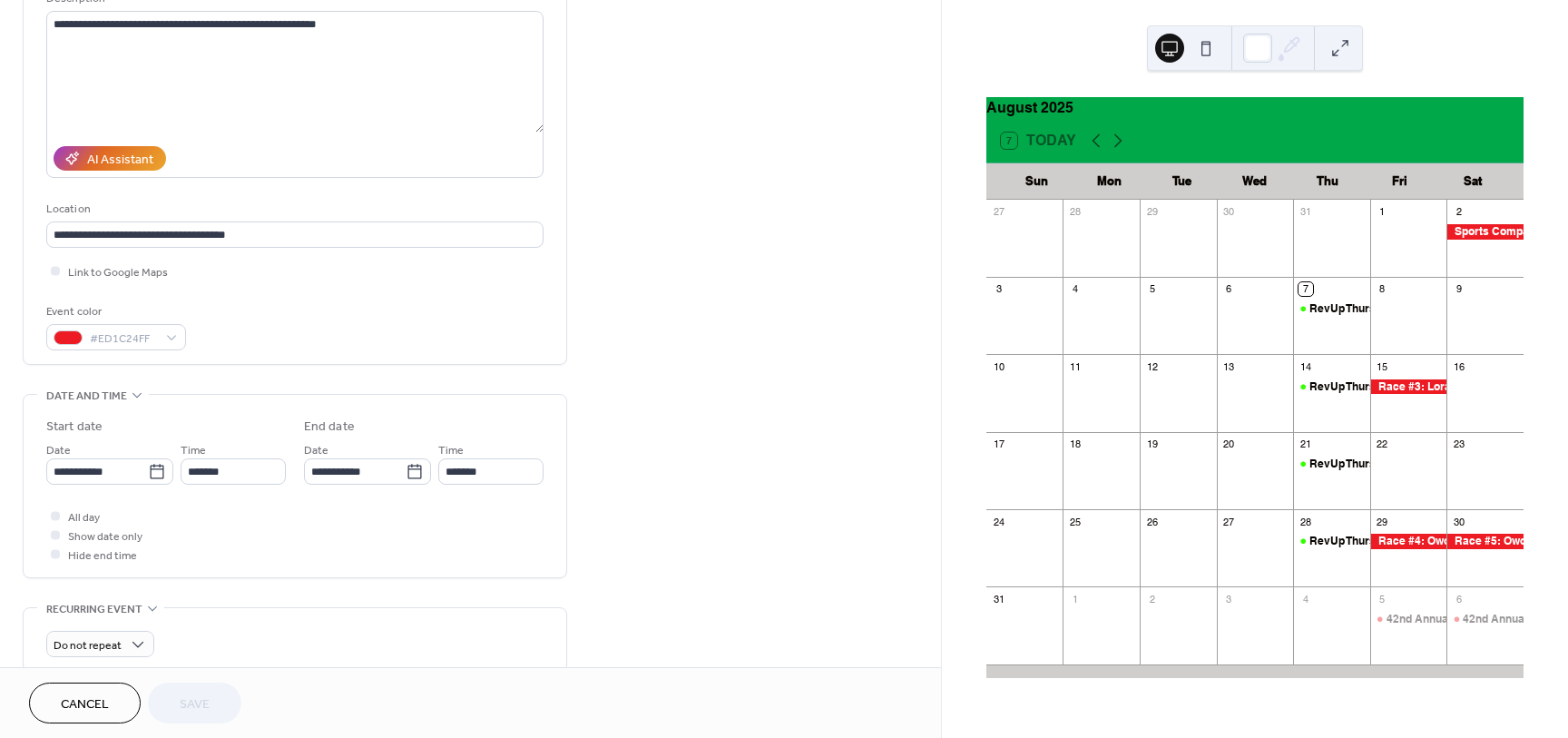 scroll, scrollTop: 227, scrollLeft: 0, axis: vertical 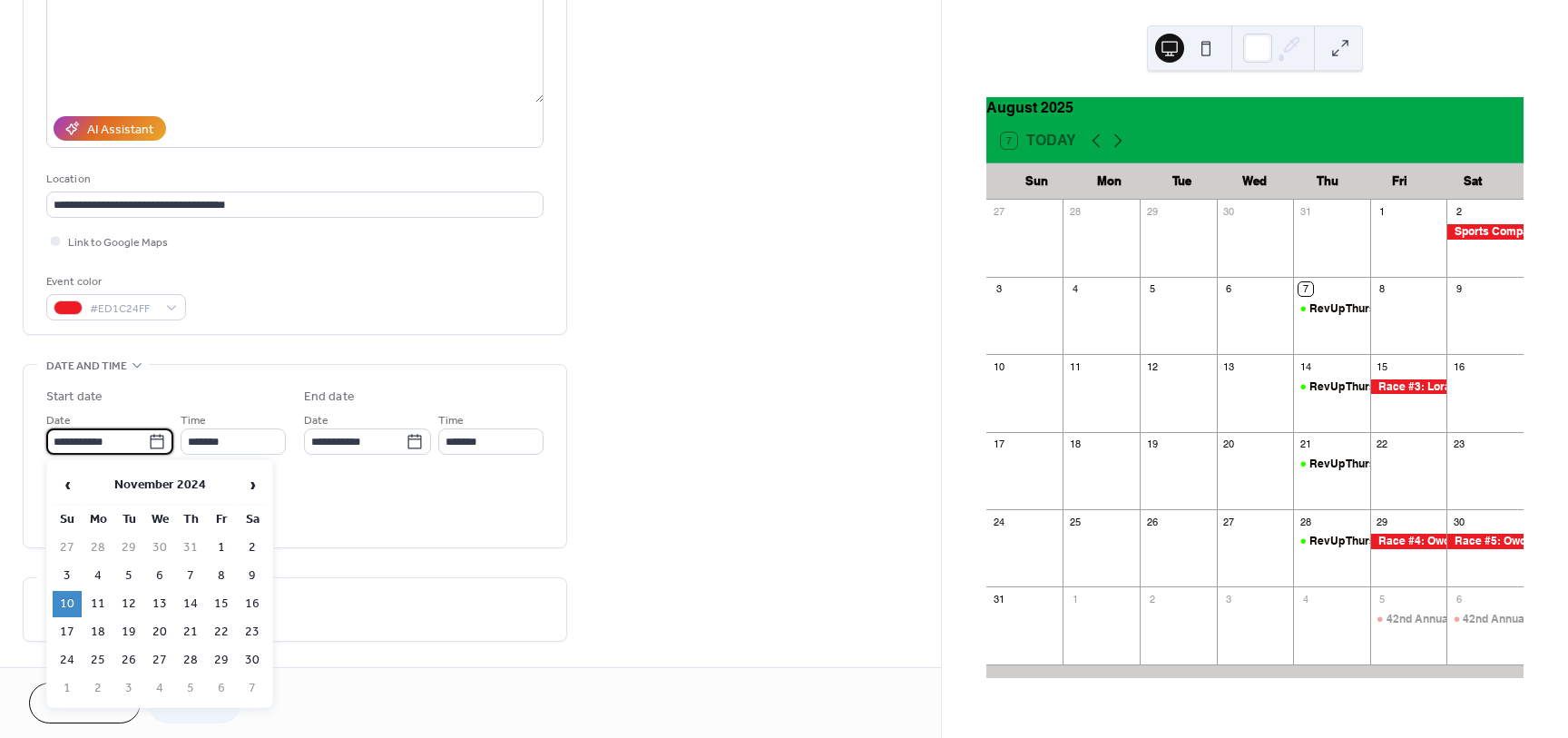 click on "**********" at bounding box center (97, 441) 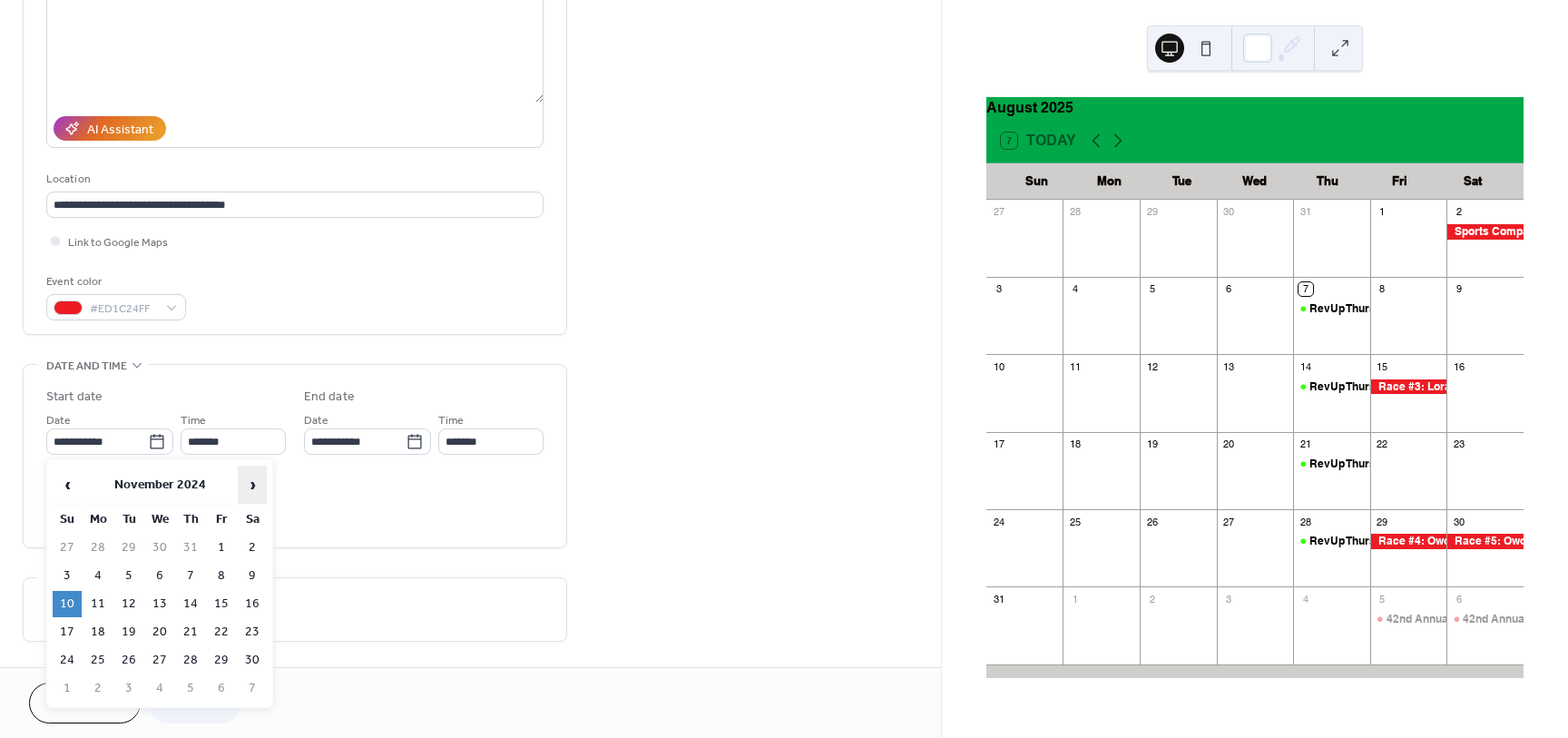 click on "›" at bounding box center (252, 485) 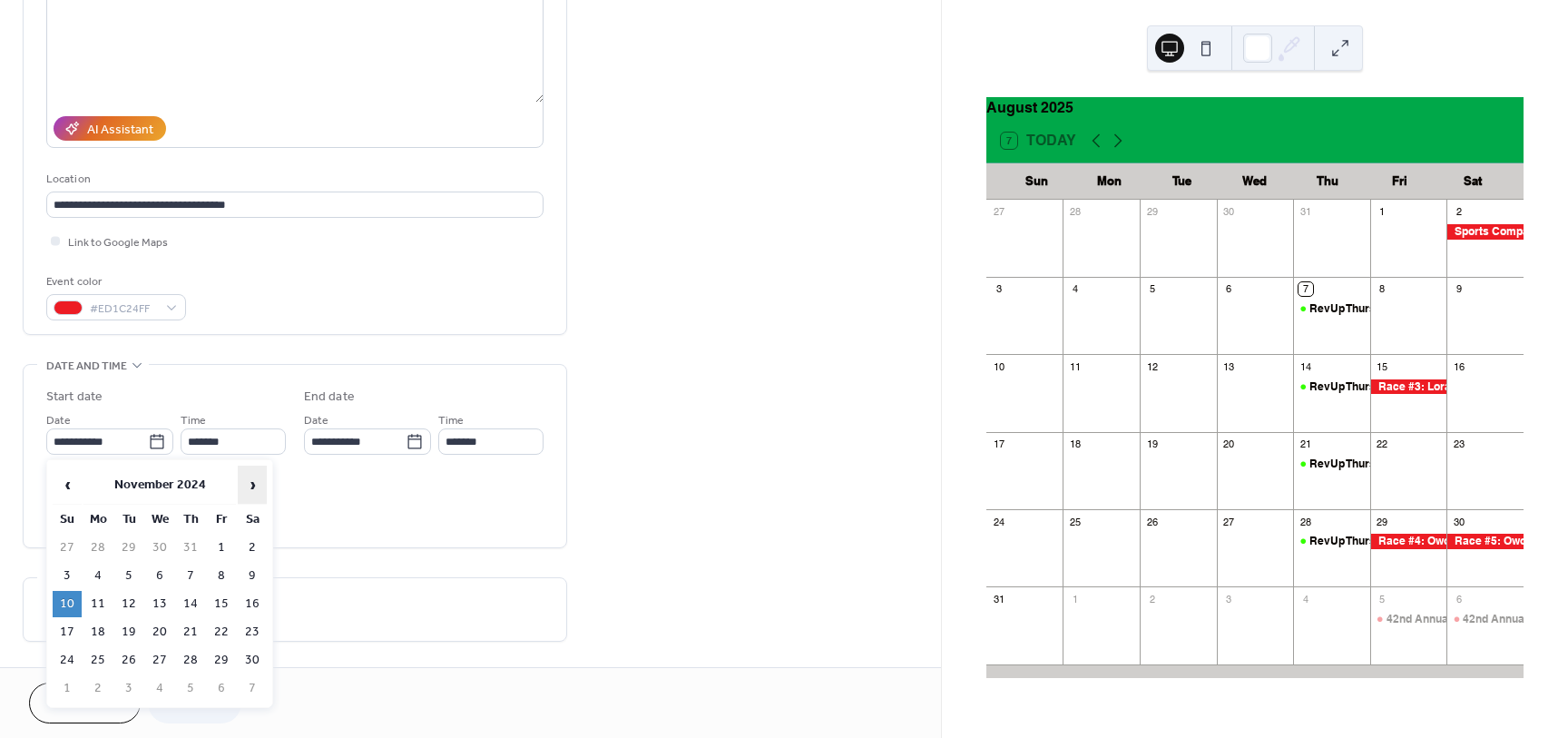click on "›" at bounding box center [252, 485] 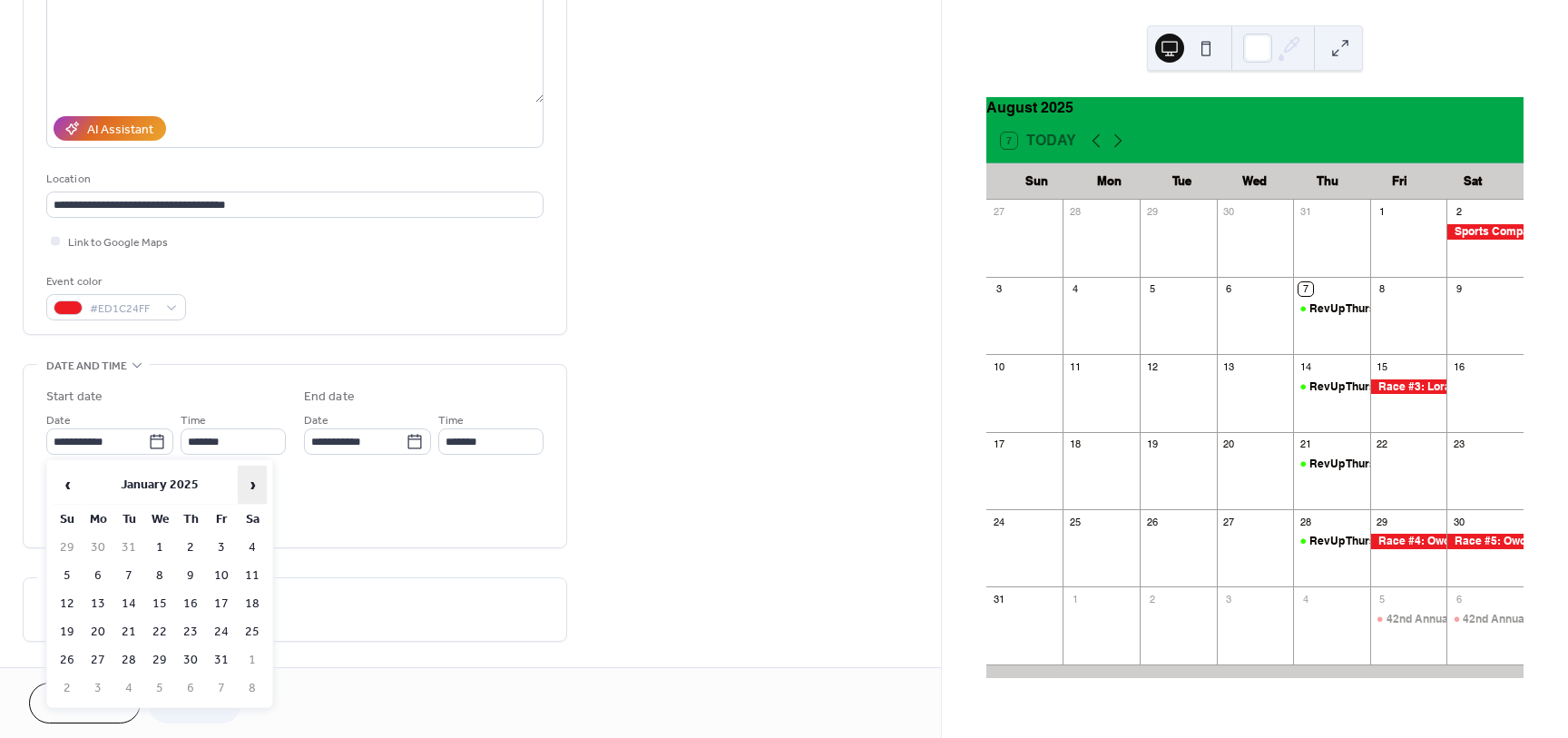 click on "›" at bounding box center (252, 485) 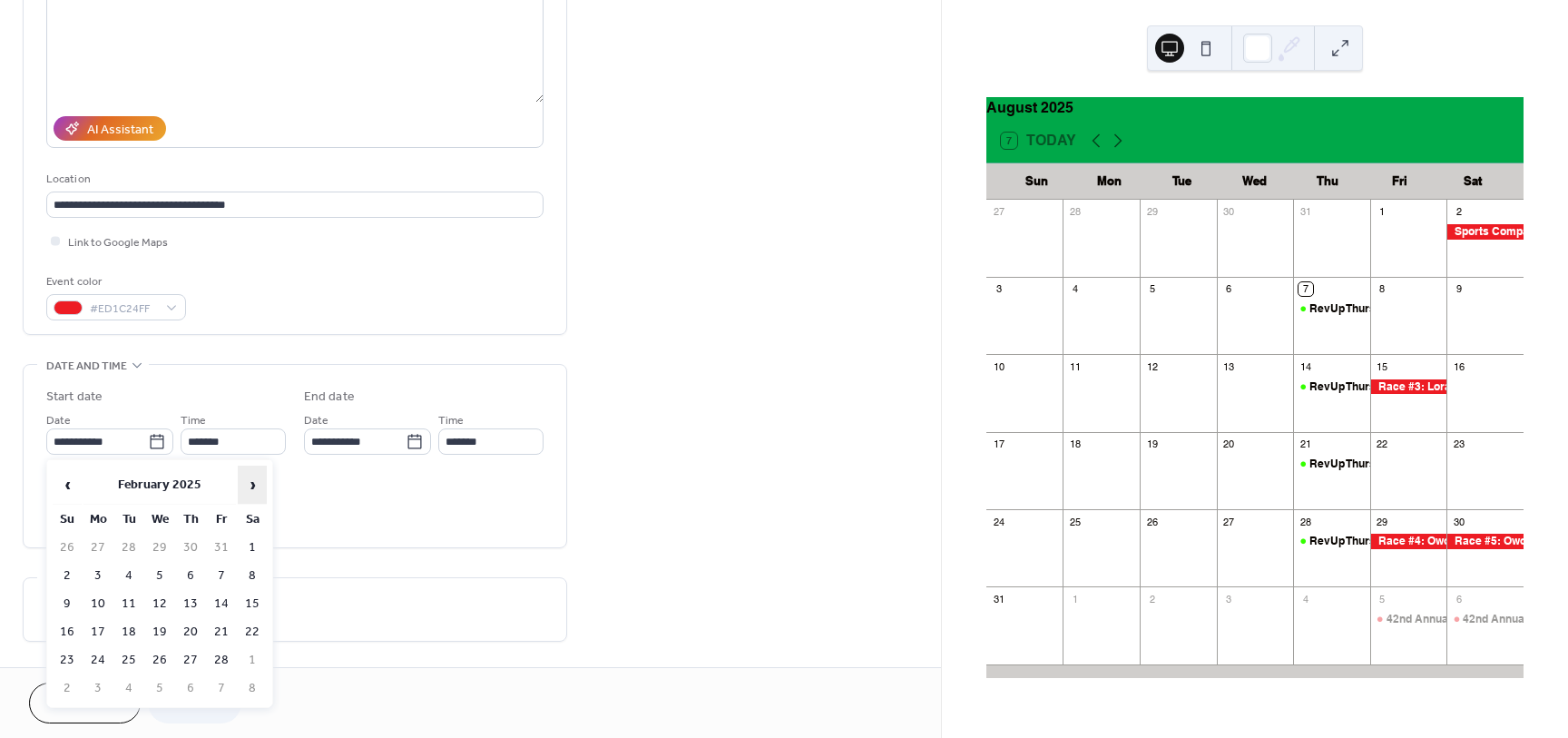 click on "›" at bounding box center [252, 485] 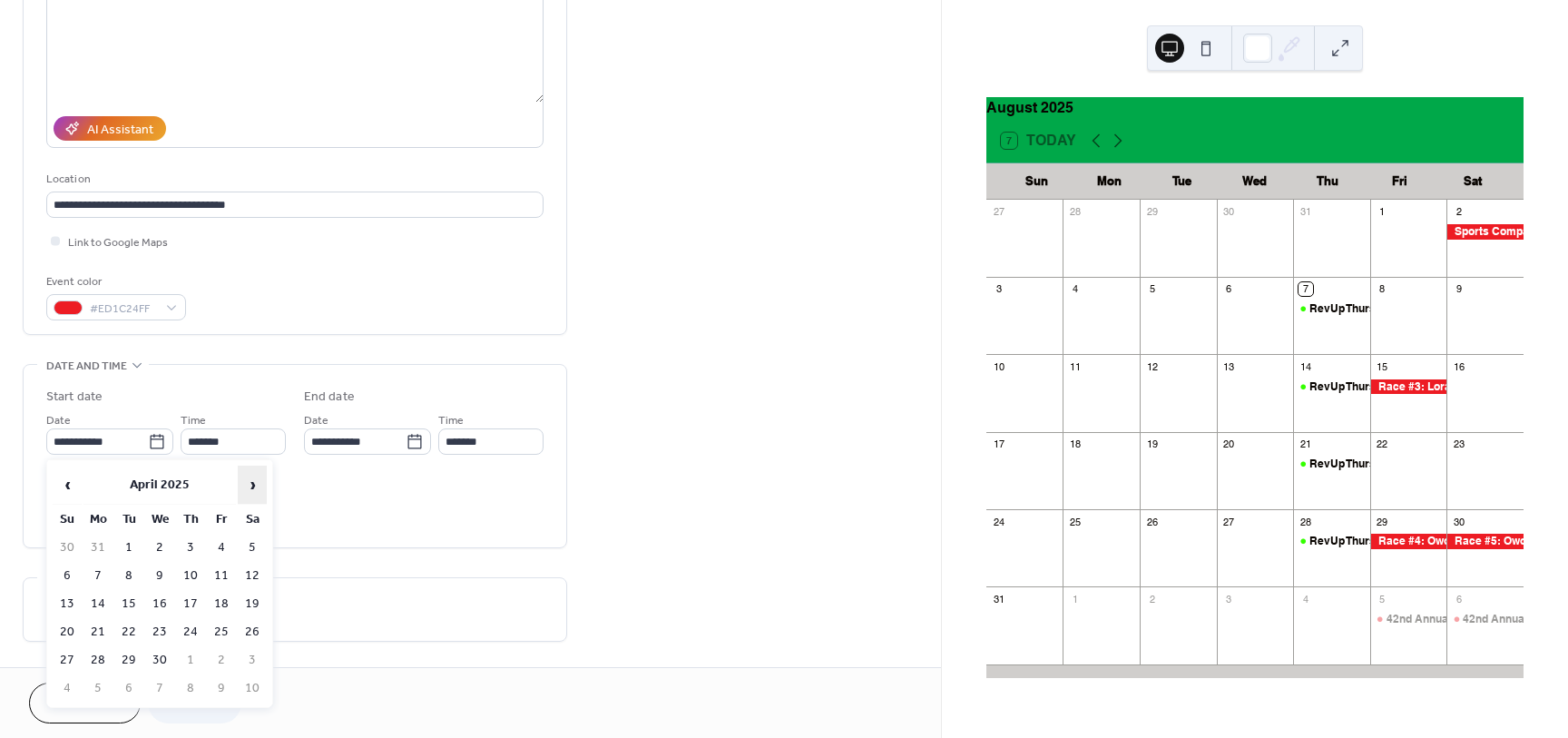click on "›" at bounding box center [252, 485] 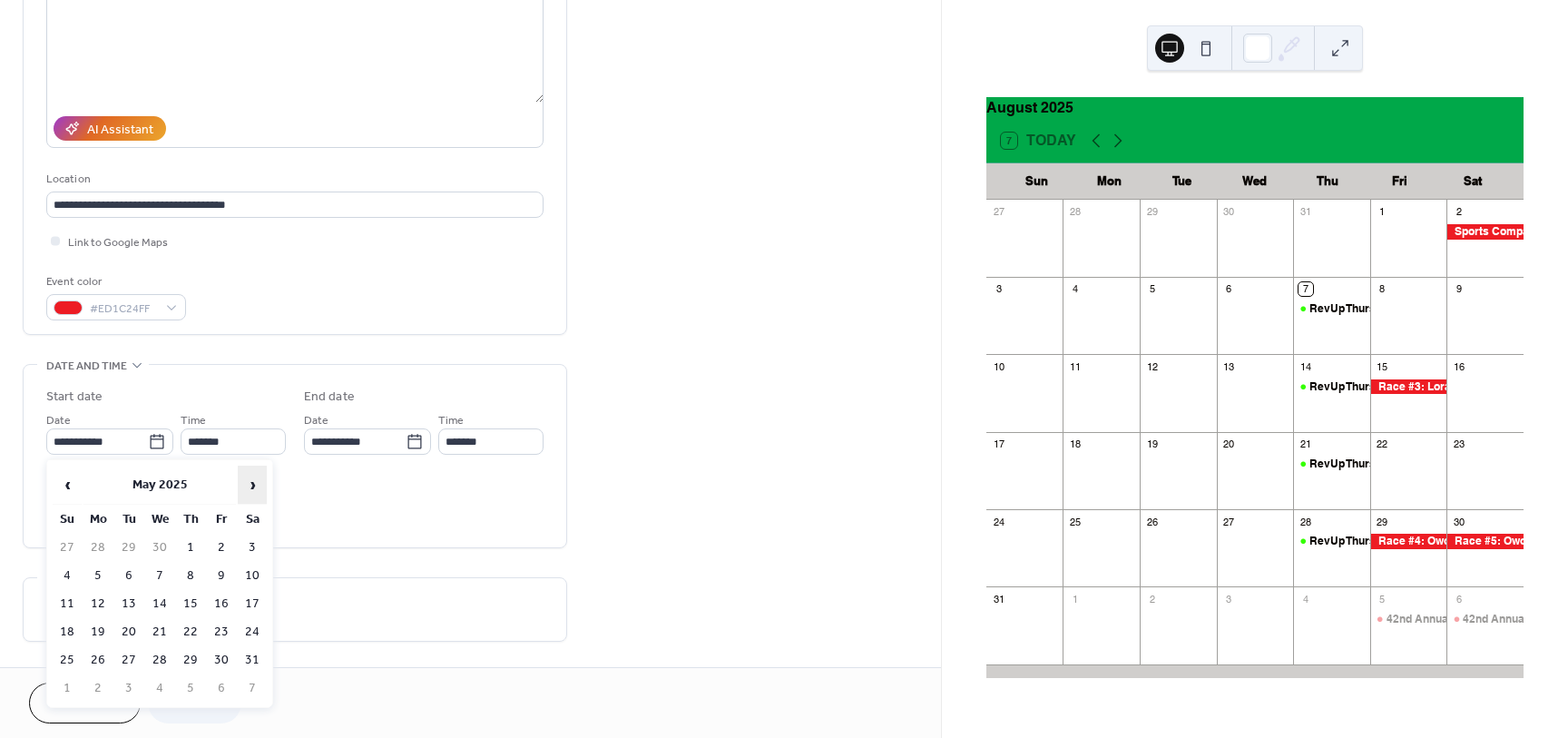 click on "›" at bounding box center [252, 485] 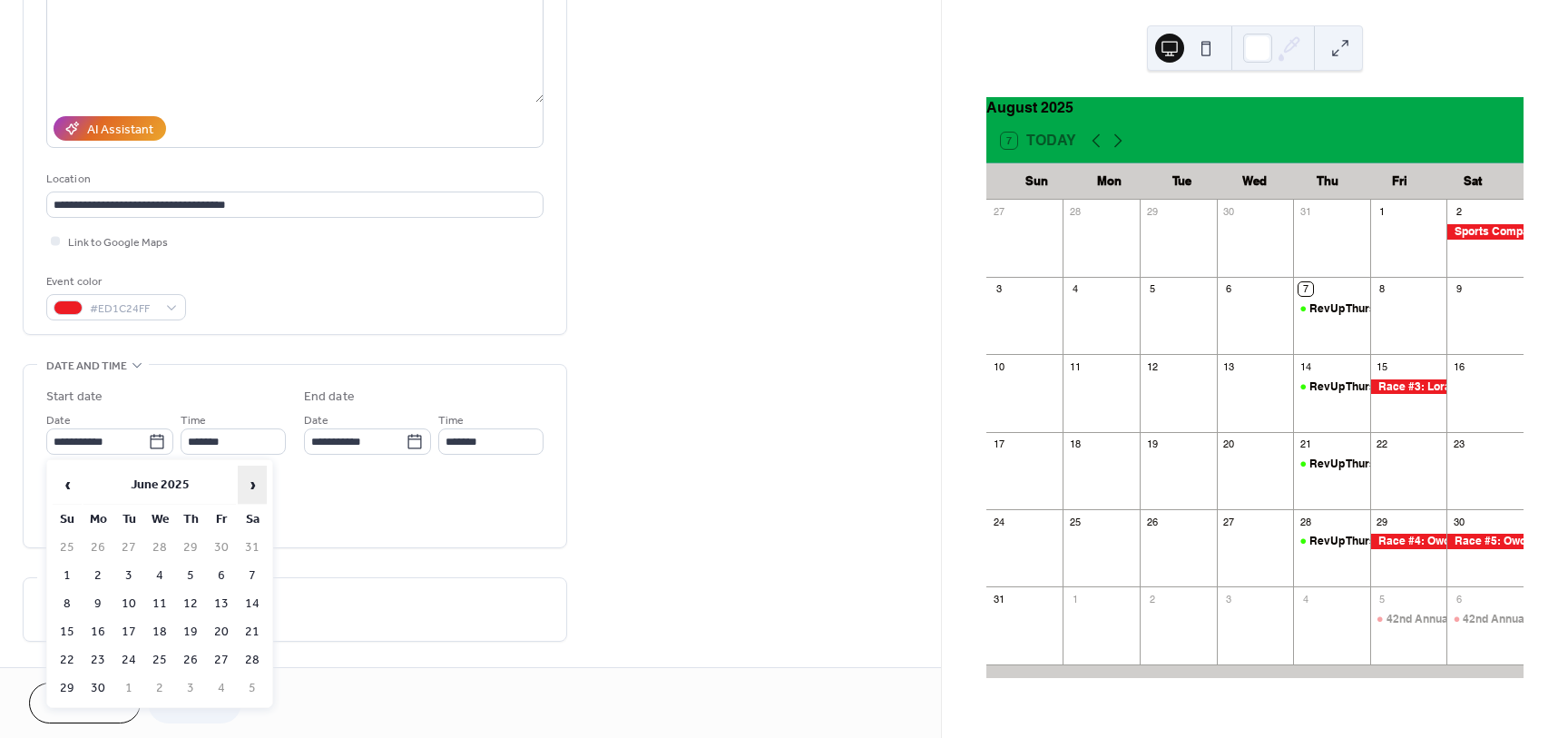 click on "›" at bounding box center [252, 485] 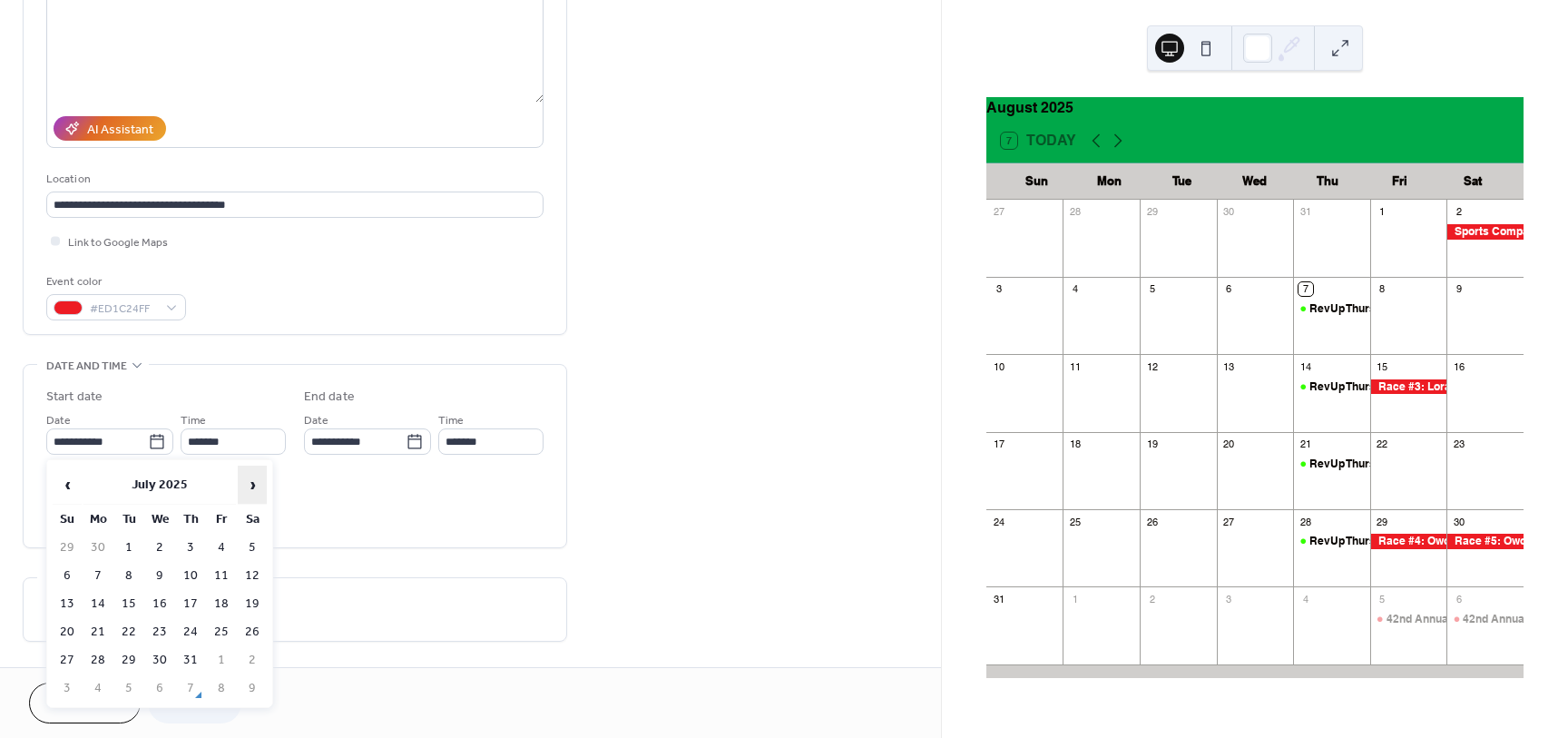 click on "›" at bounding box center (252, 485) 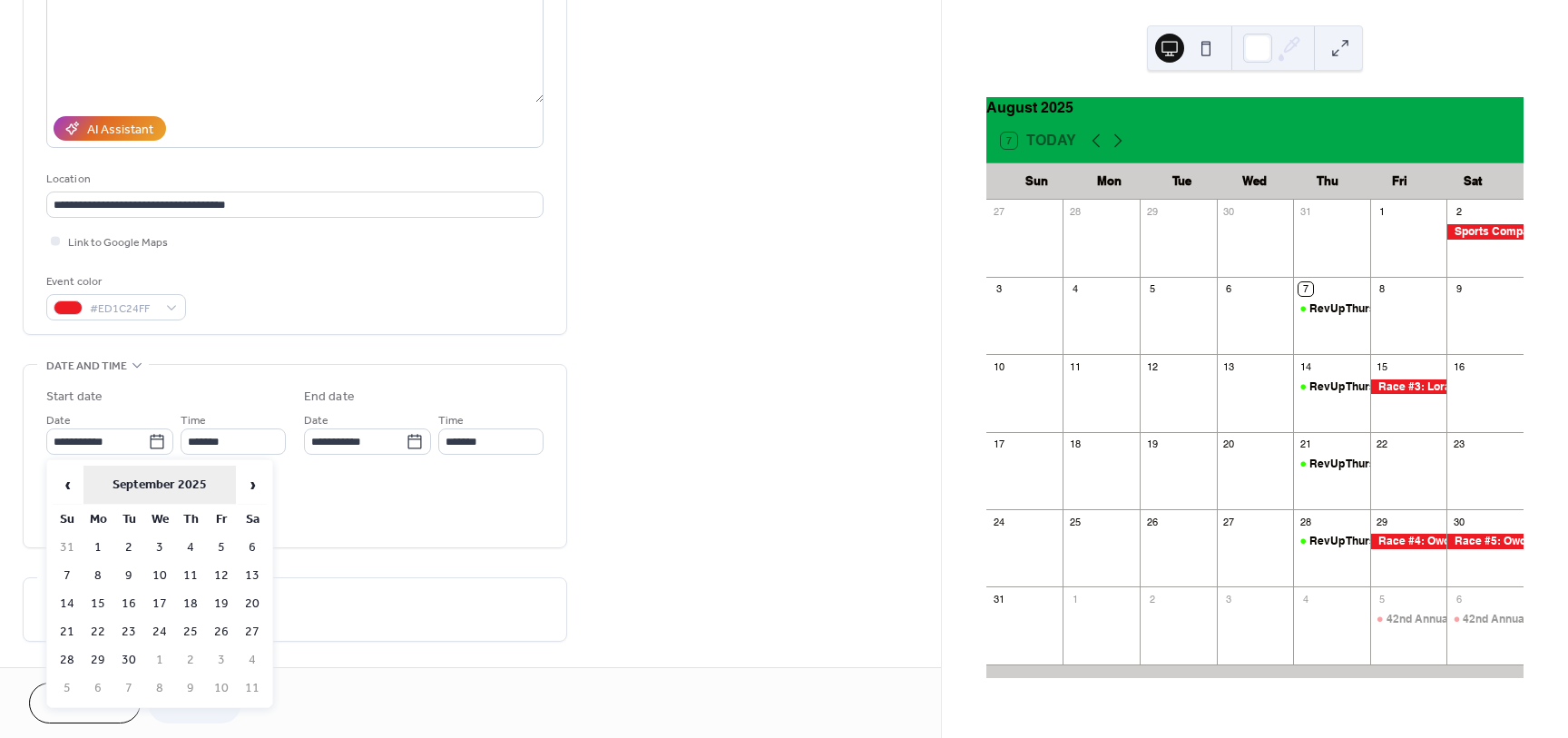 click on "September 2025" at bounding box center (160, 485) 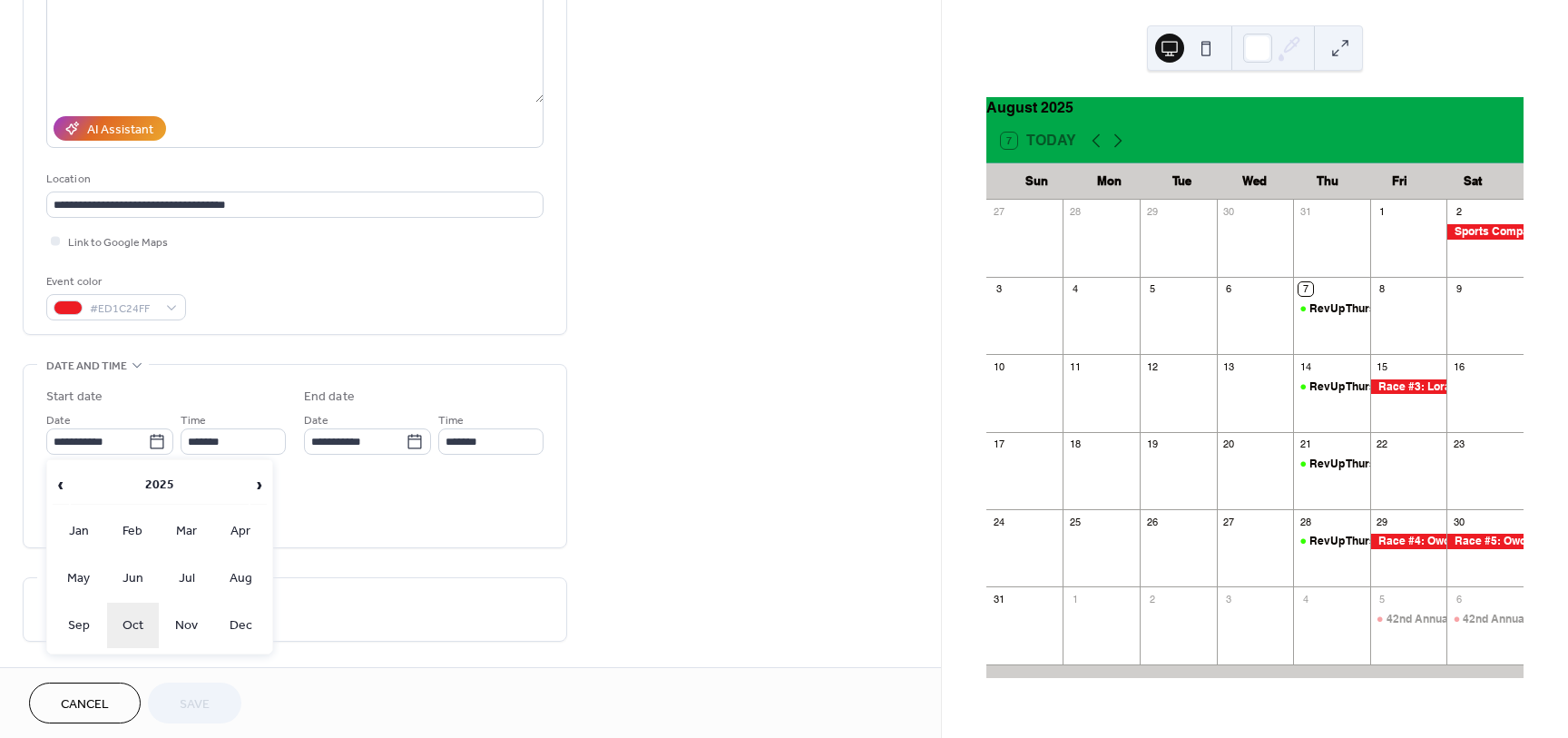 click on "Oct" at bounding box center [133, 625] 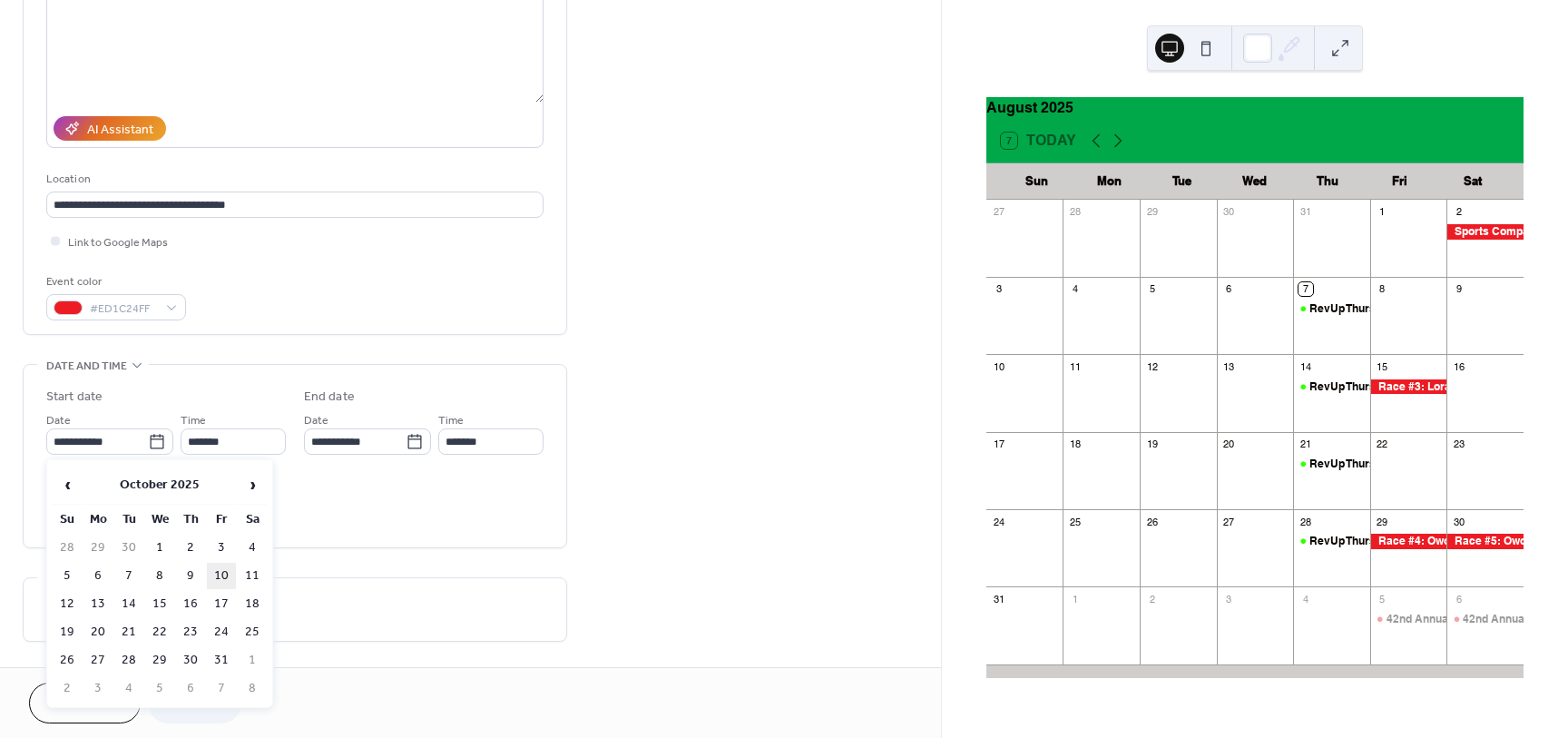 click on "10" at bounding box center [221, 576] 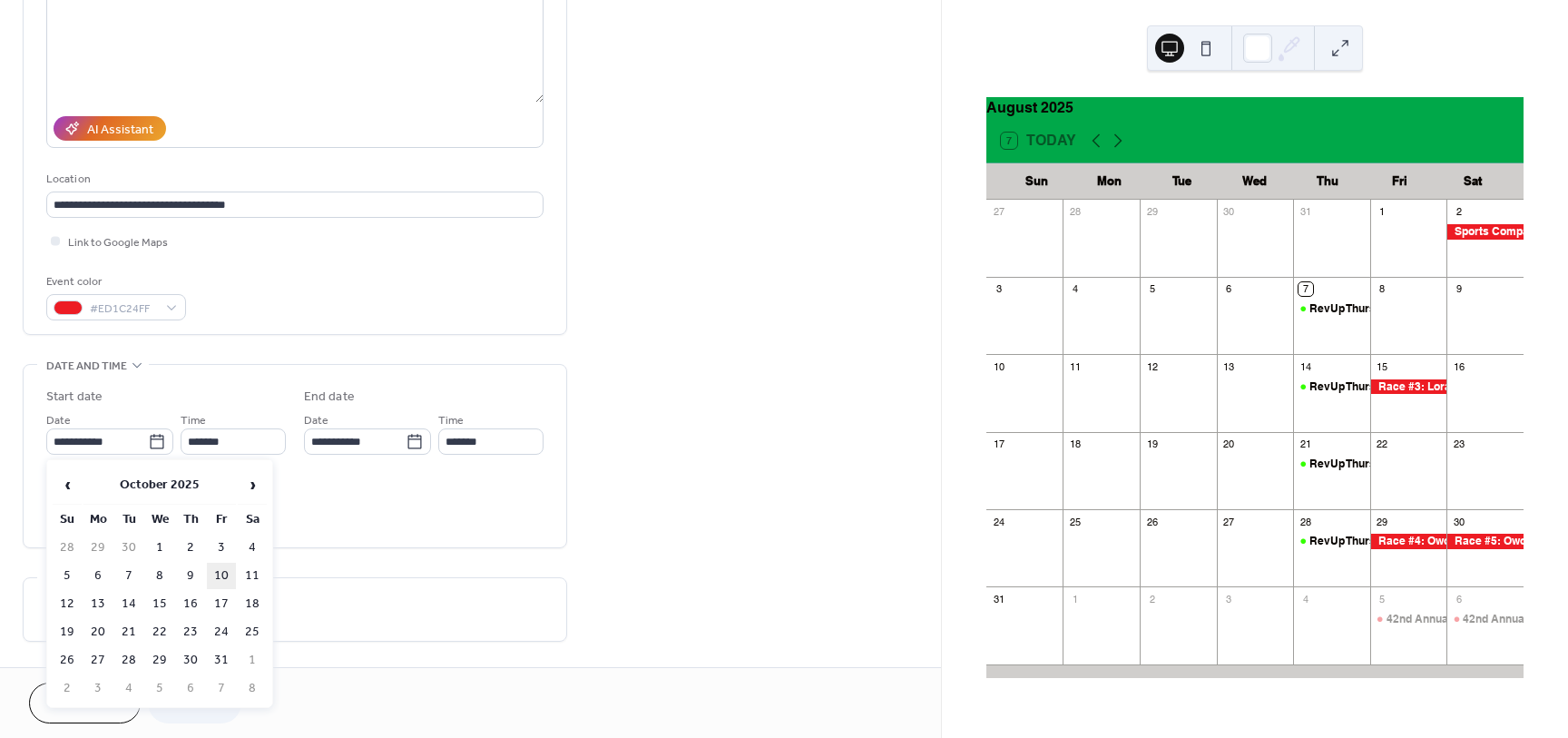 type on "**********" 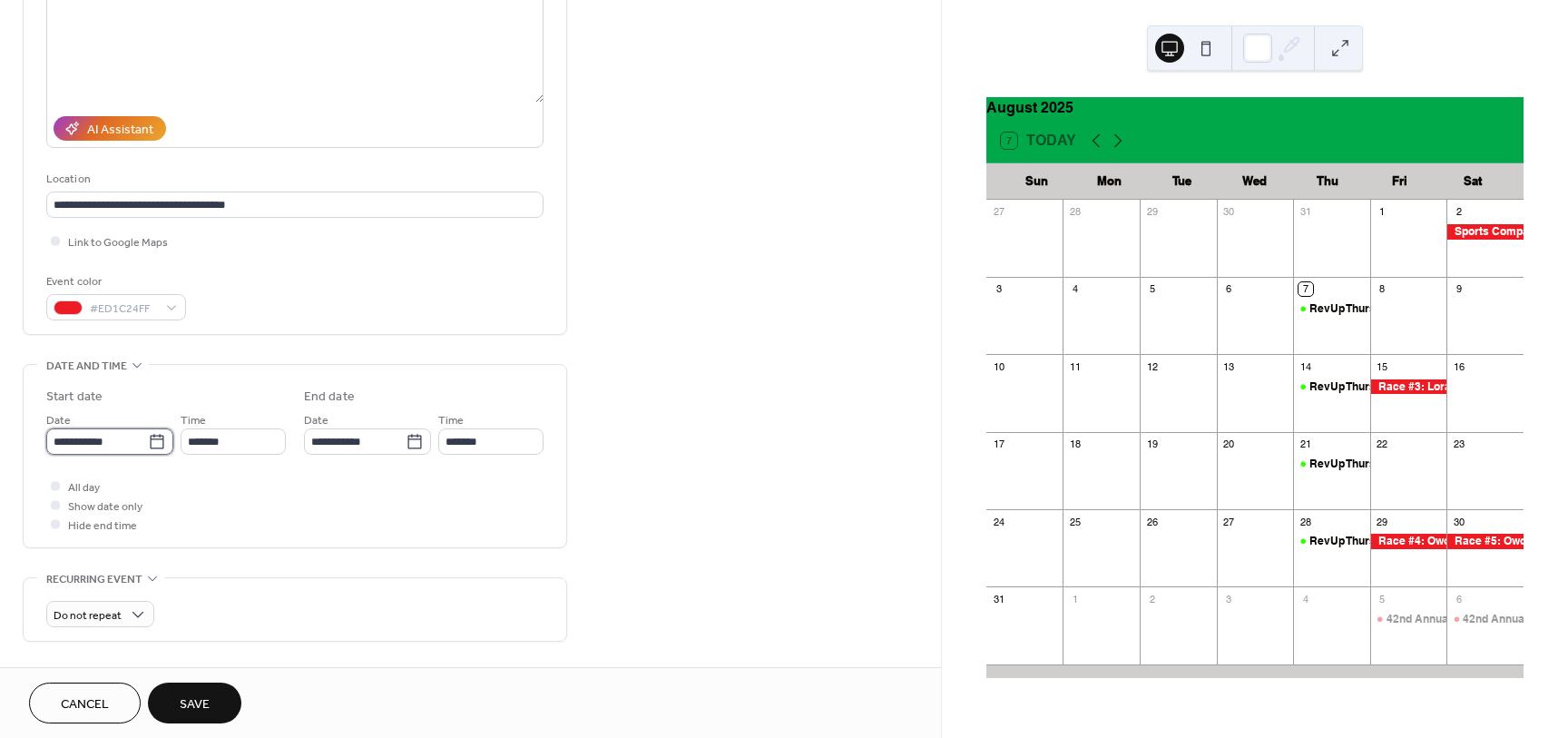 click on "**********" at bounding box center (97, 441) 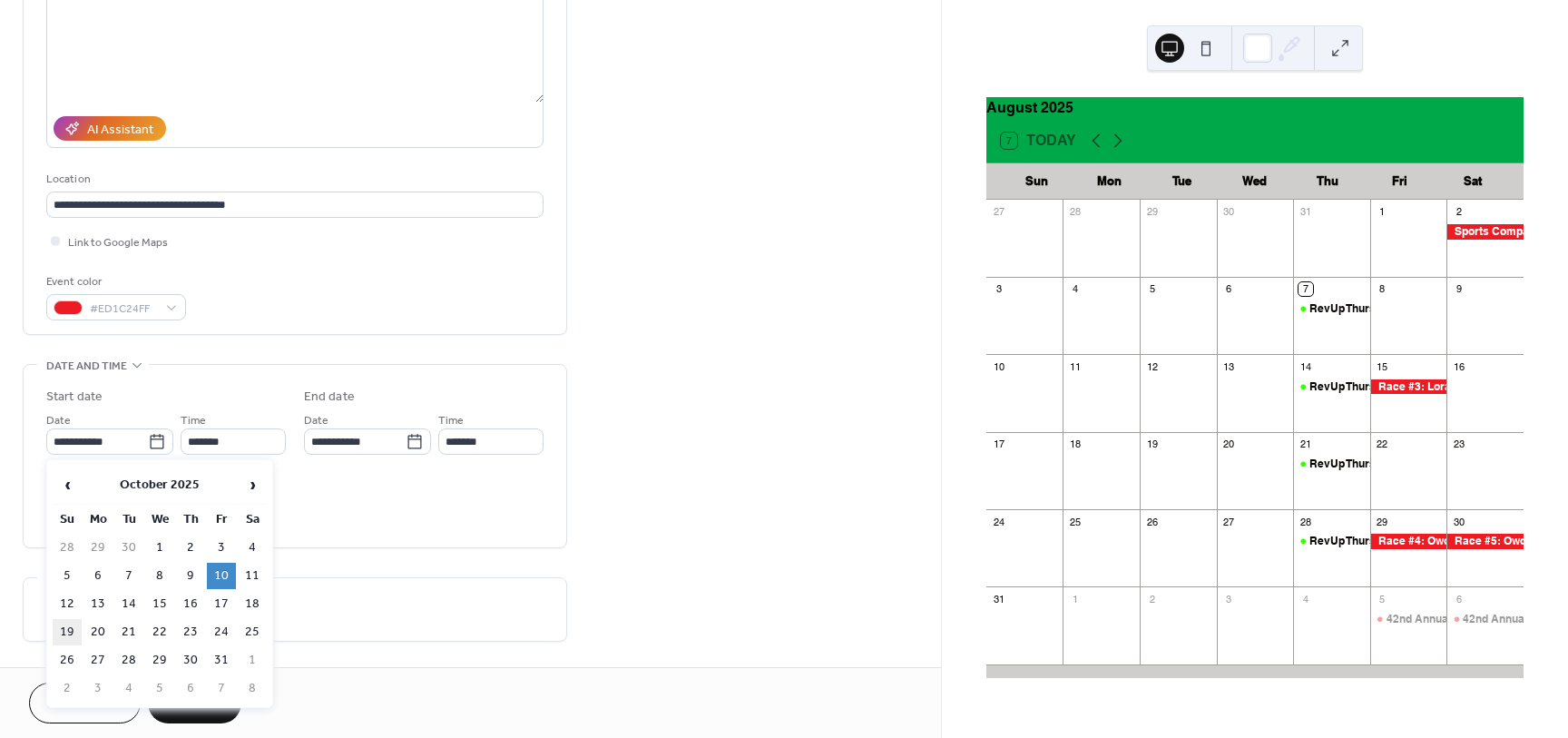 click on "19" at bounding box center [67, 632] 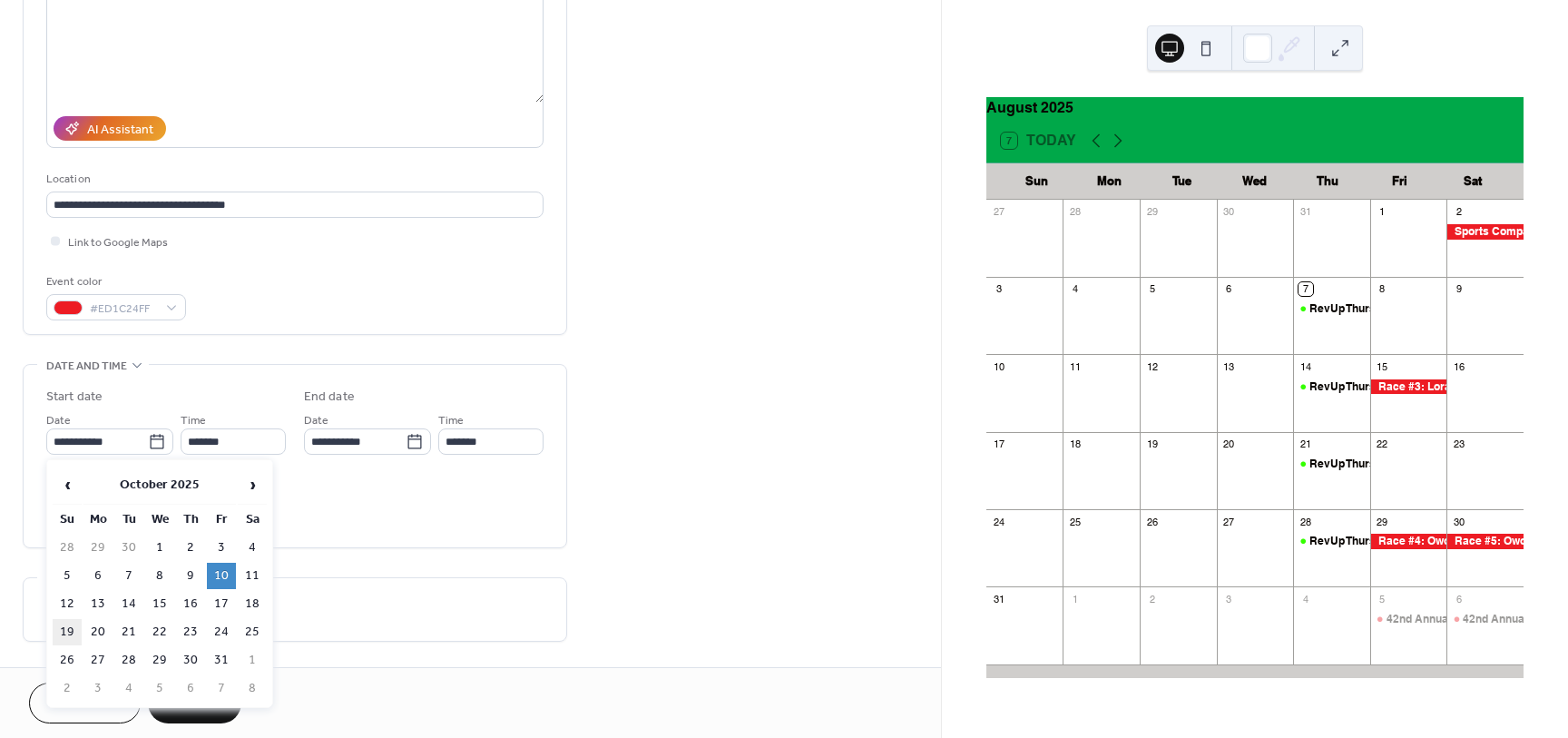 type on "**********" 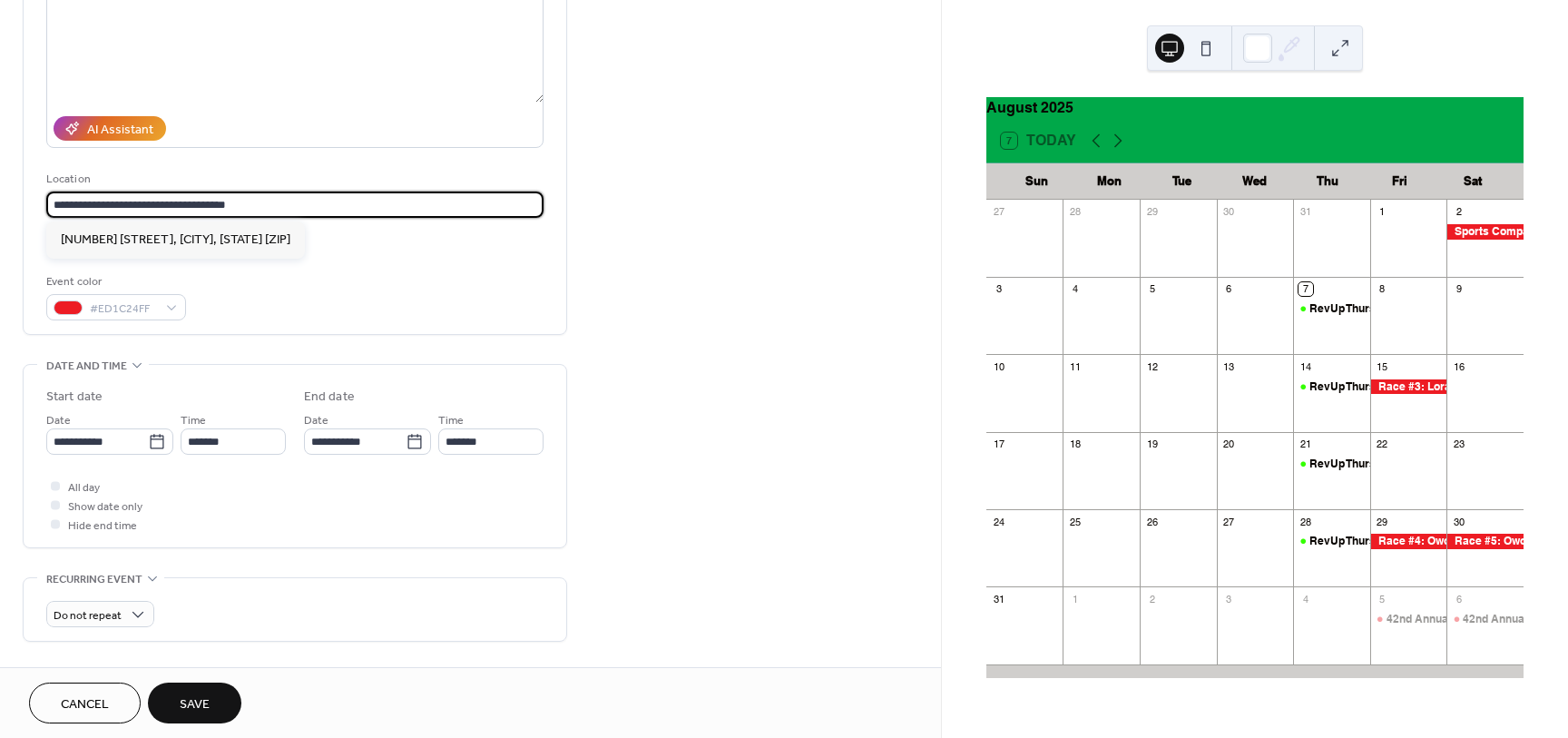 drag, startPoint x: 212, startPoint y: 189, endPoint x: -61, endPoint y: 156, distance: 274.98727 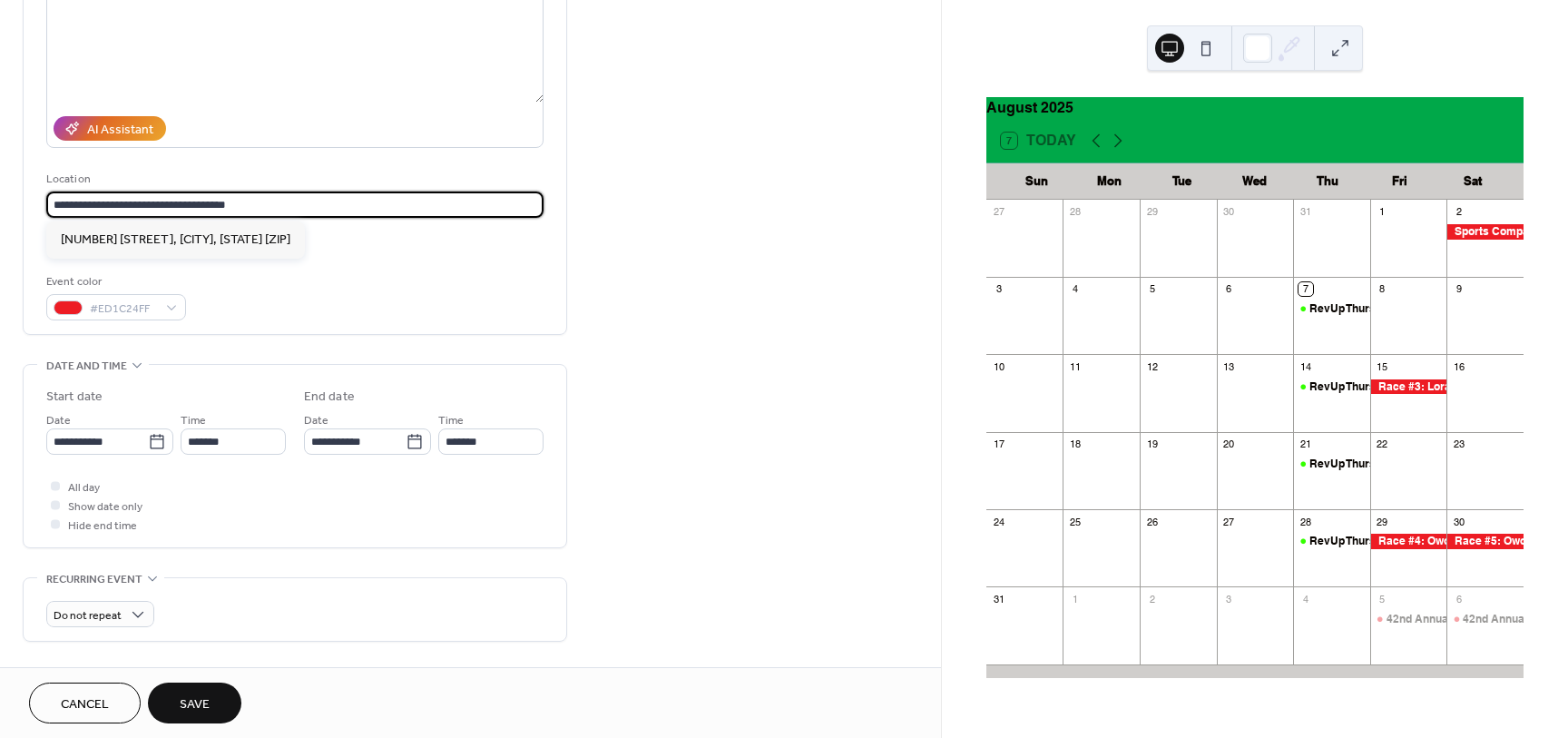 click on "**********" at bounding box center (784, 369) 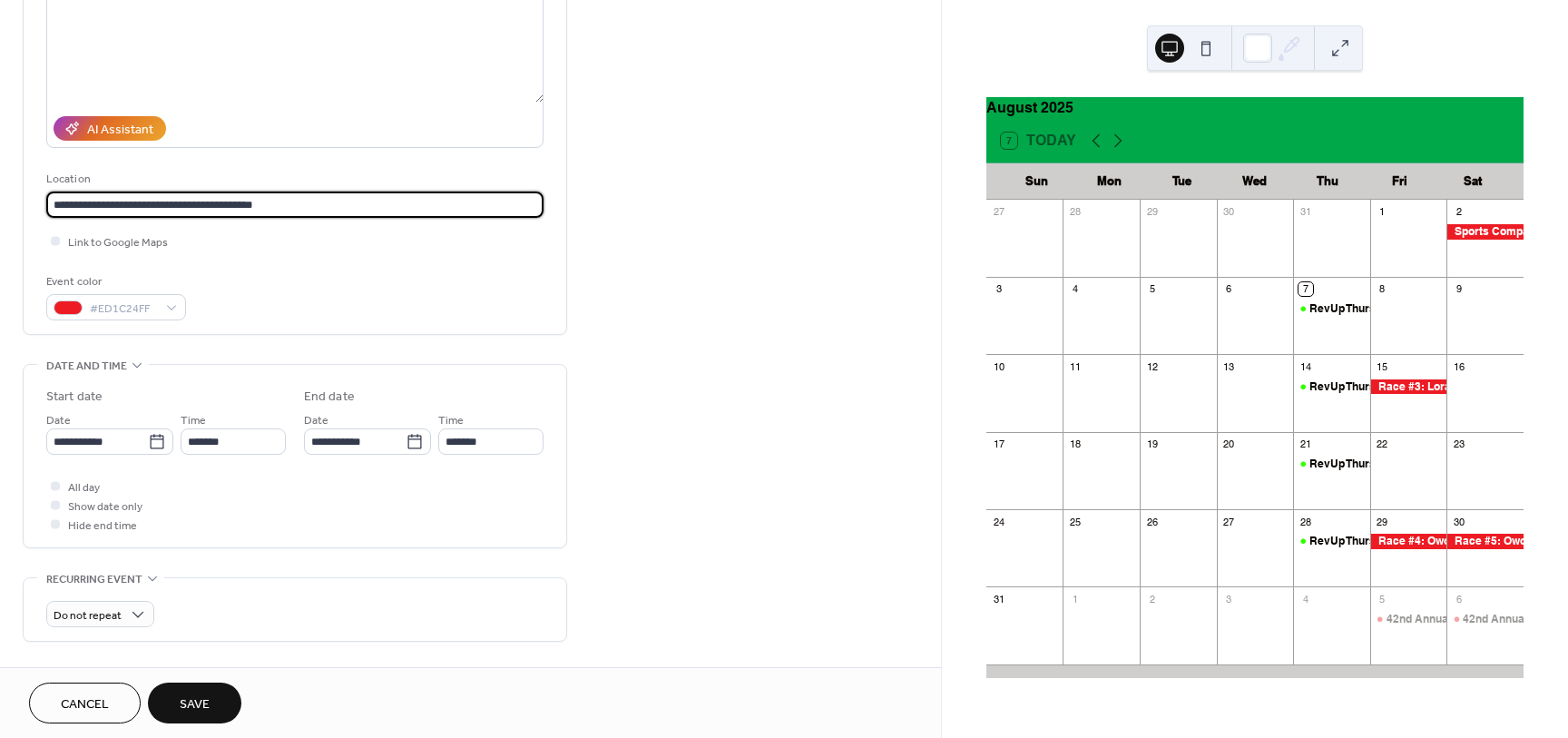 type on "**********" 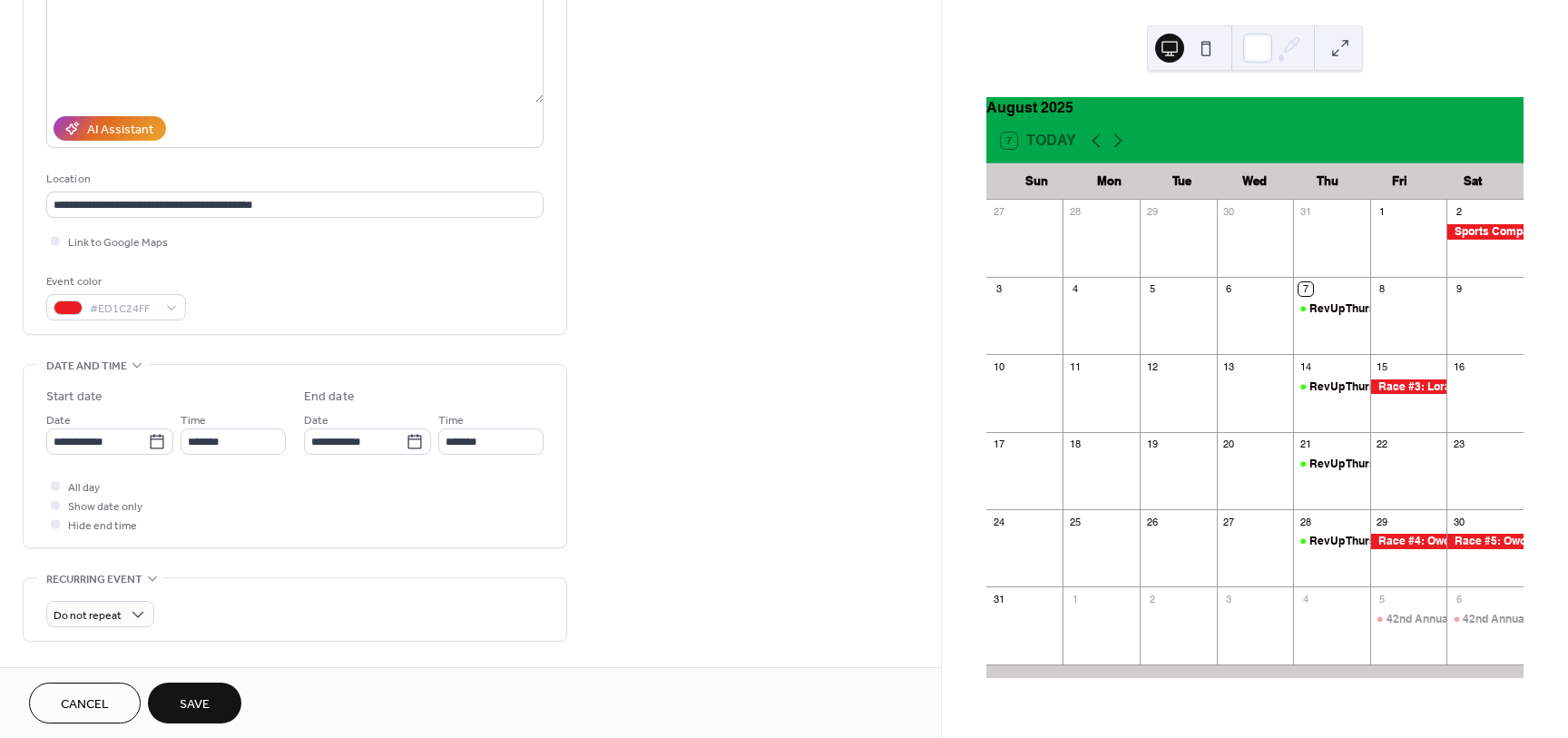 click on "Event color #ED1C24FF" at bounding box center (295, 296) 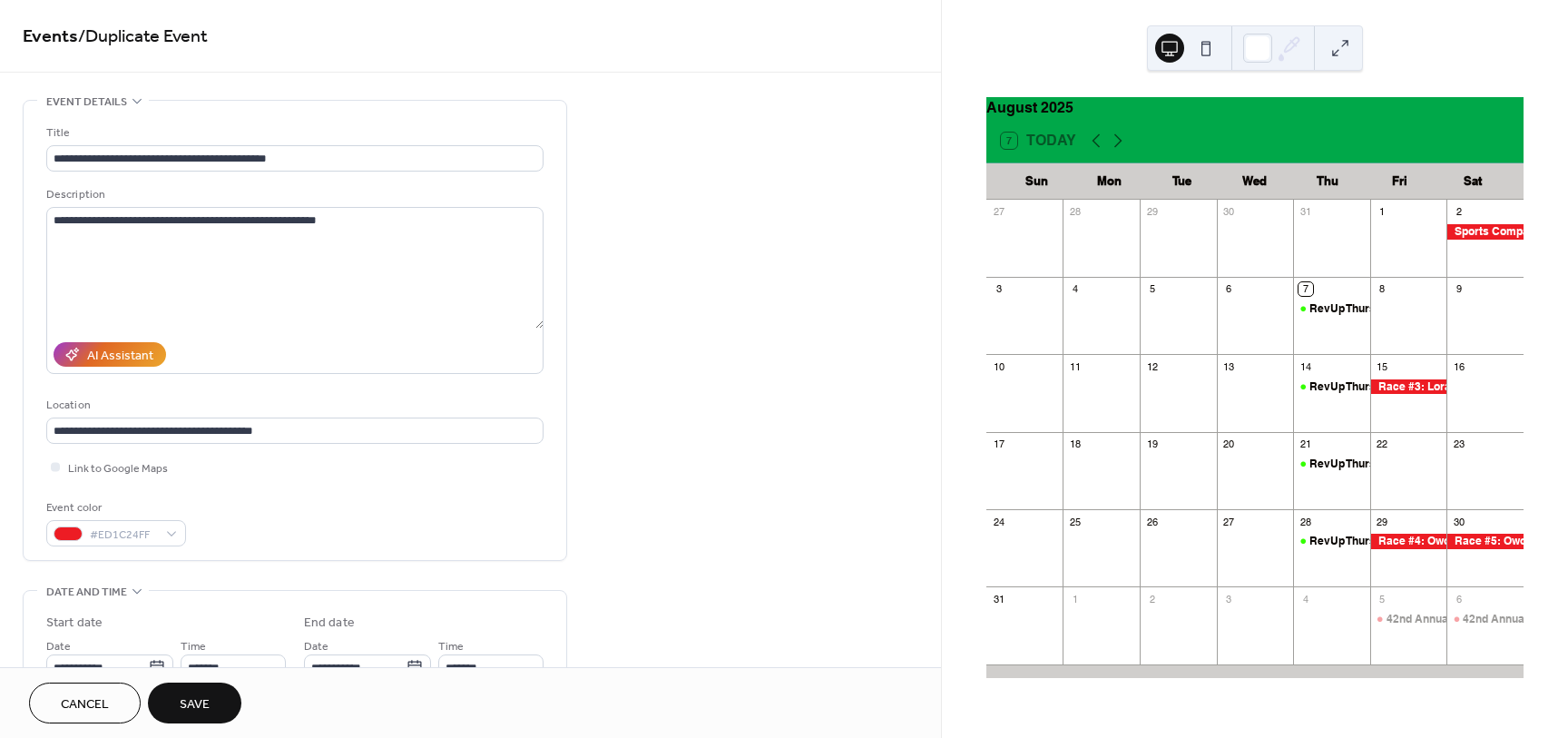 scroll, scrollTop: 0, scrollLeft: 0, axis: both 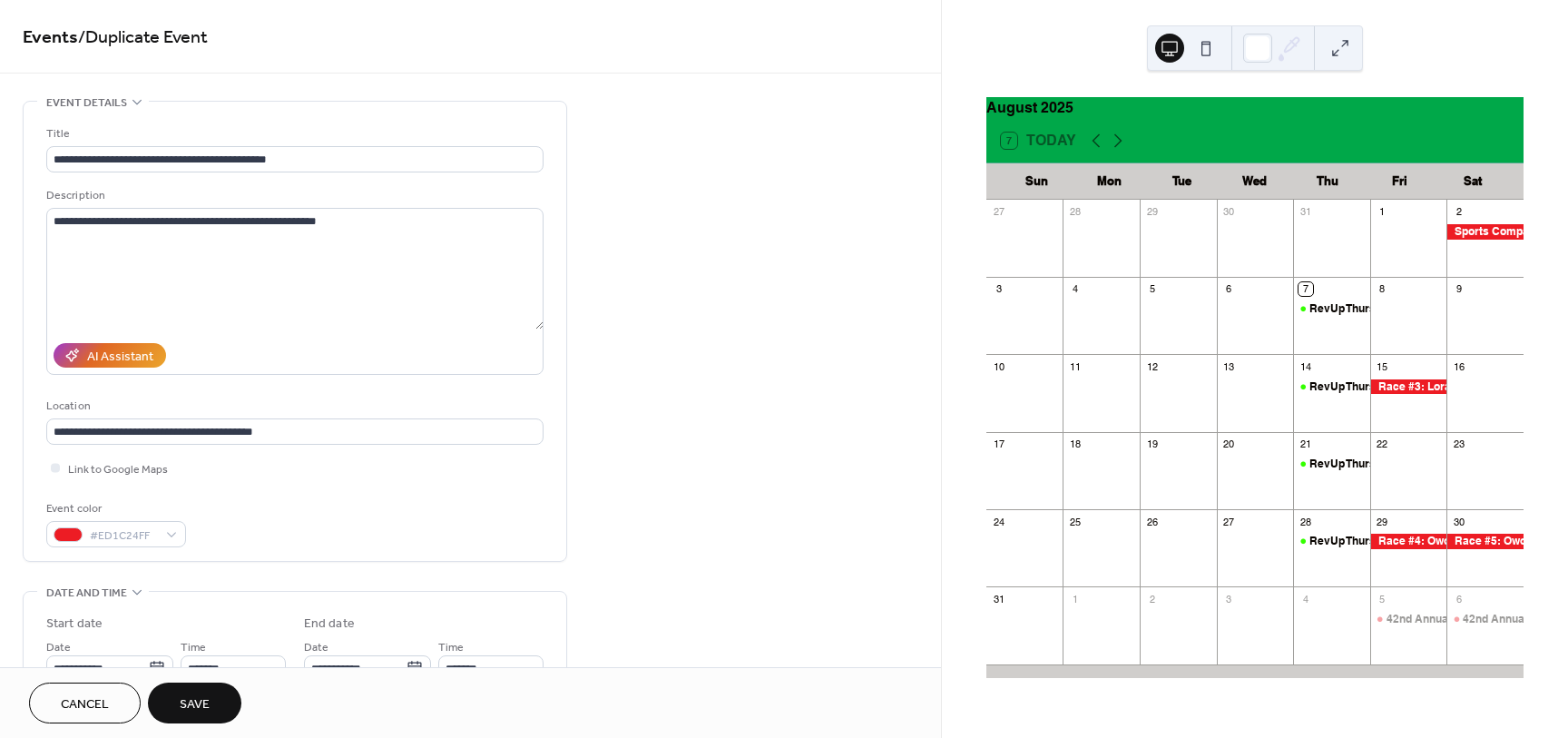 click on "Save" at bounding box center (194, 703) 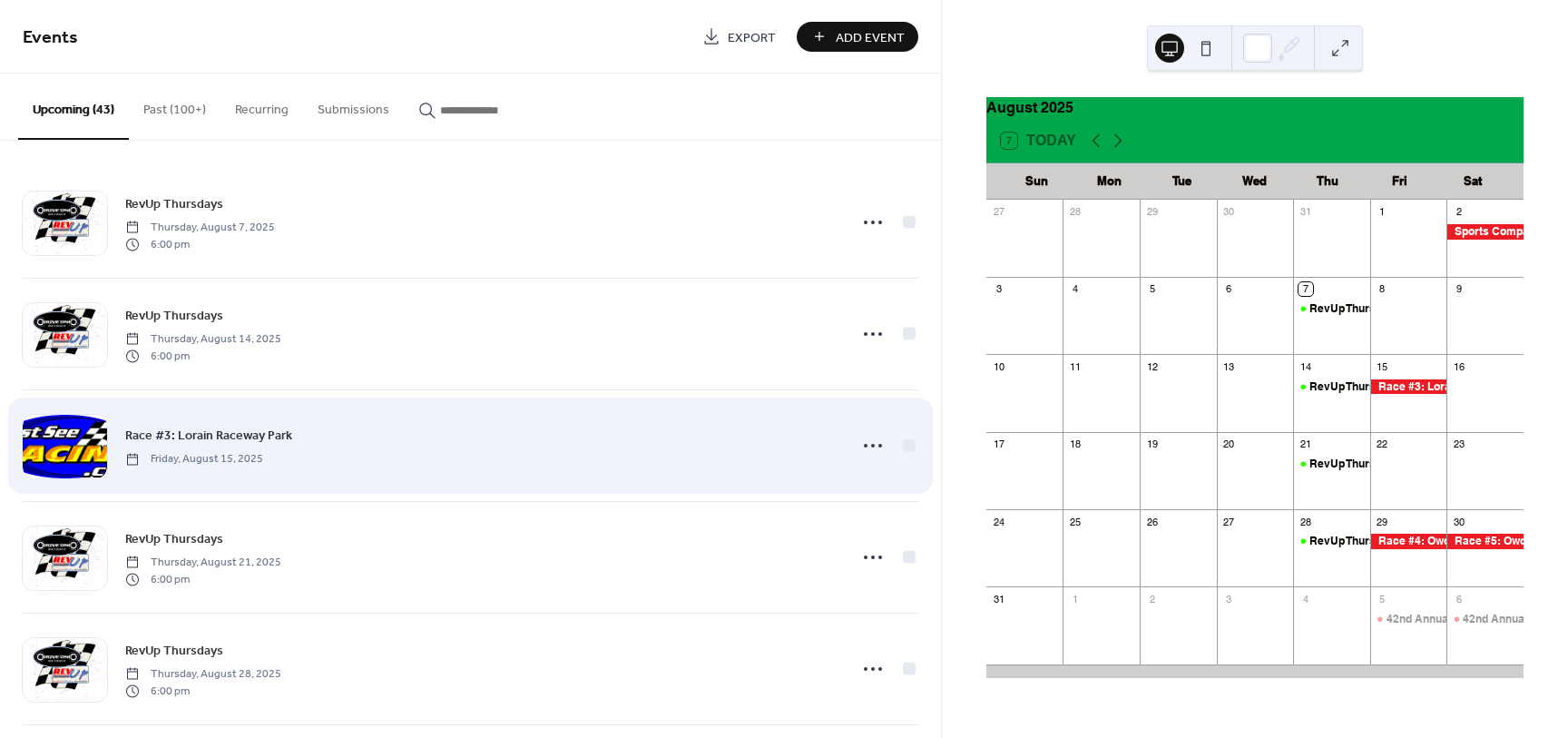 scroll, scrollTop: 0, scrollLeft: 0, axis: both 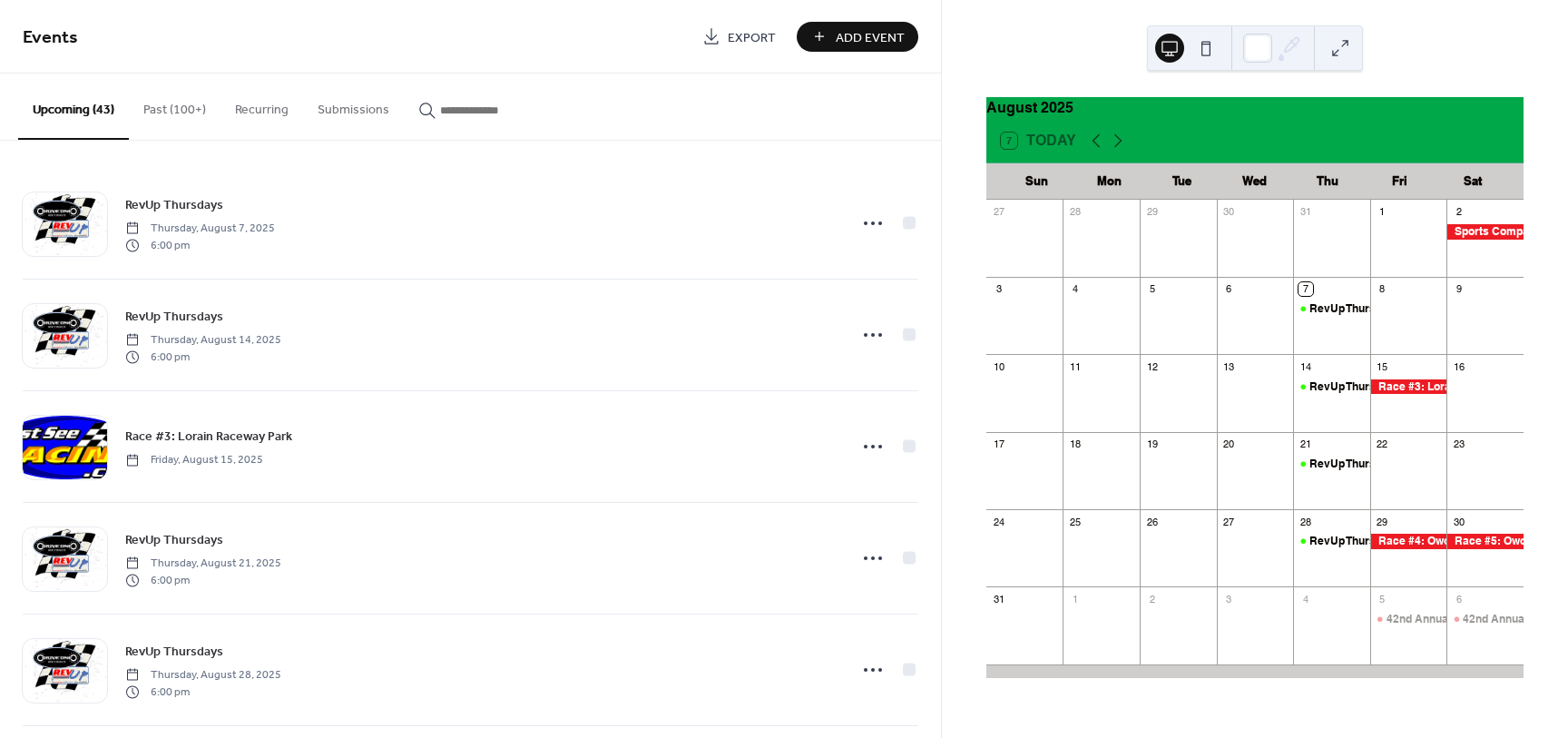 click on "Past (100+)" at bounding box center [174, 105] 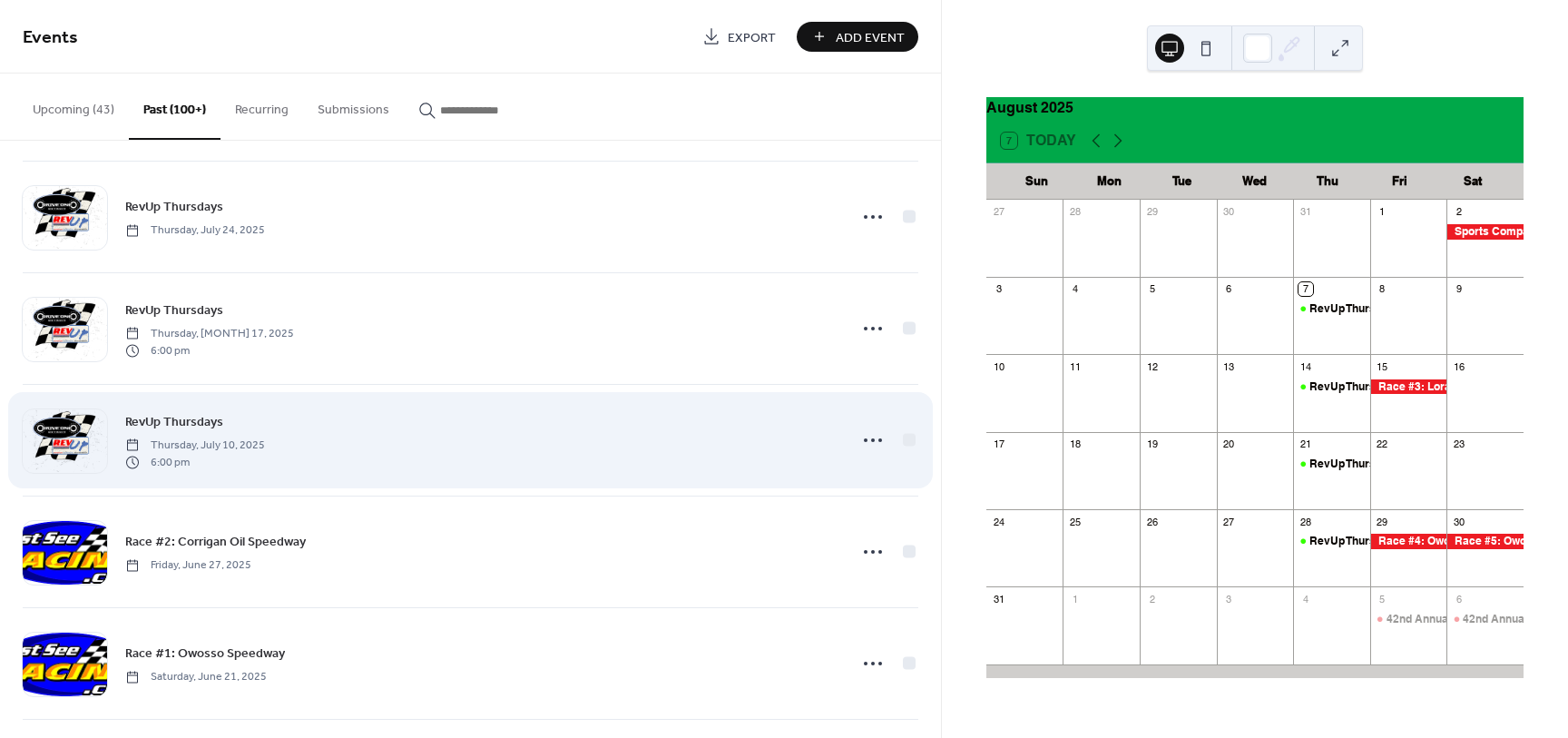 scroll, scrollTop: 227, scrollLeft: 0, axis: vertical 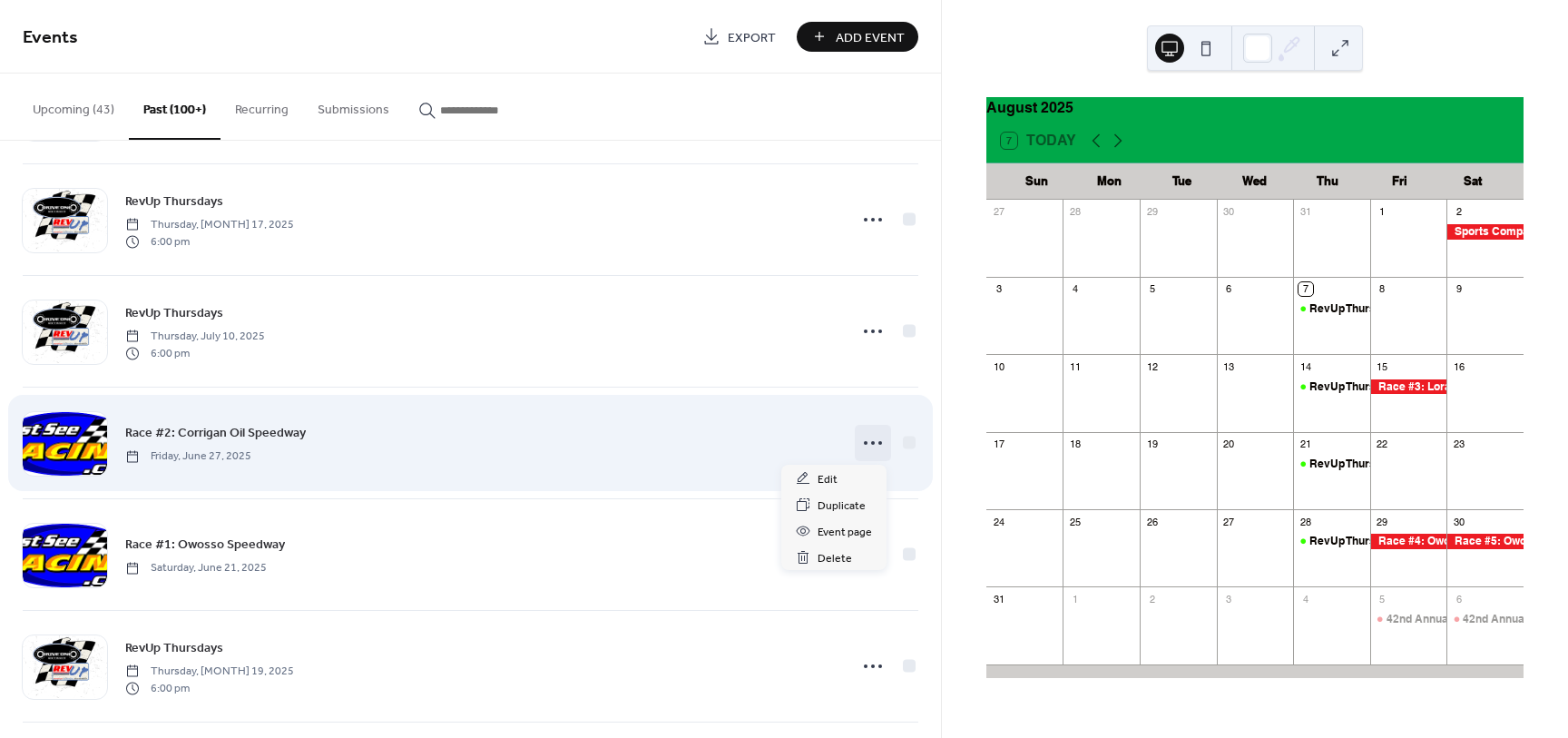 click 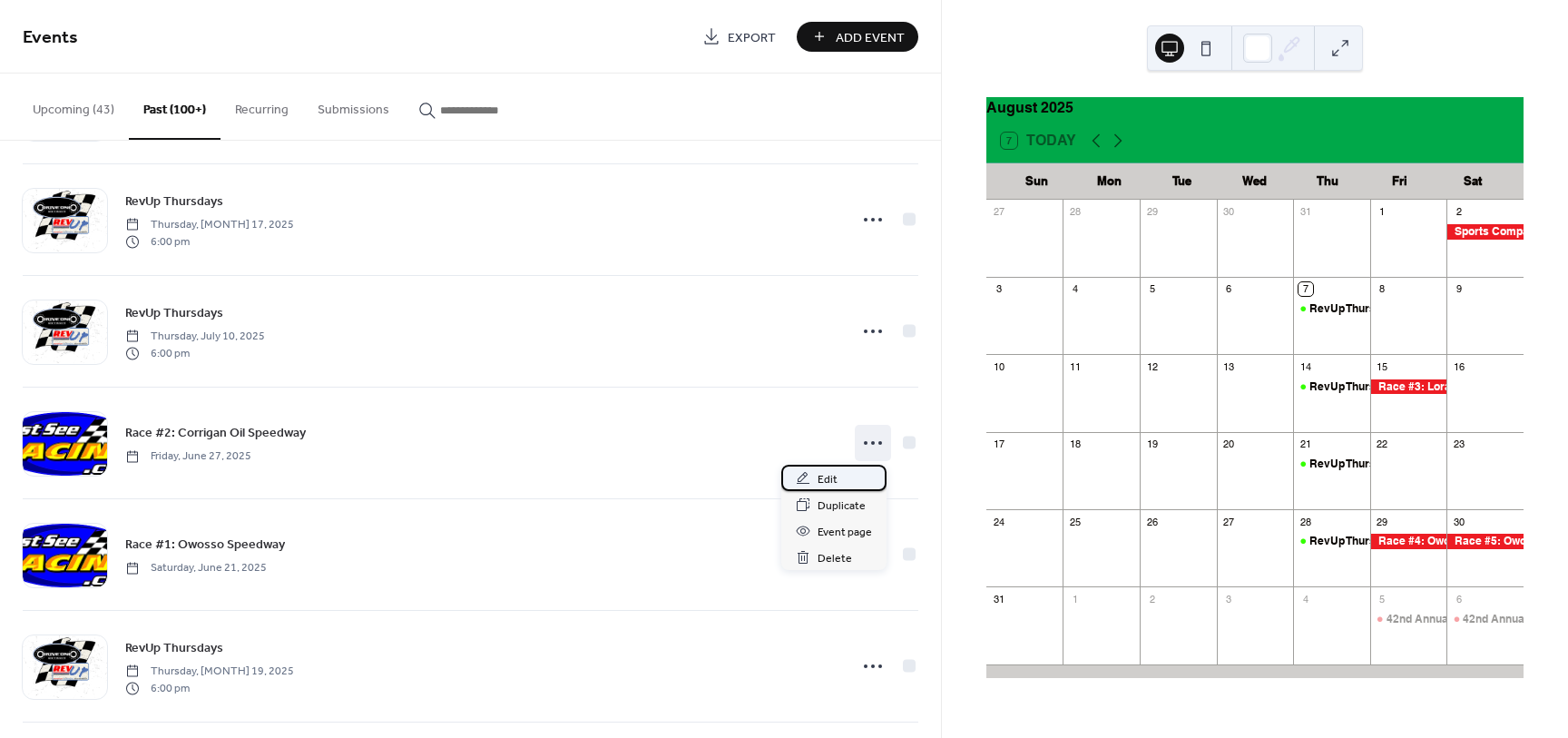 click on "Edit" at bounding box center [828, 479] 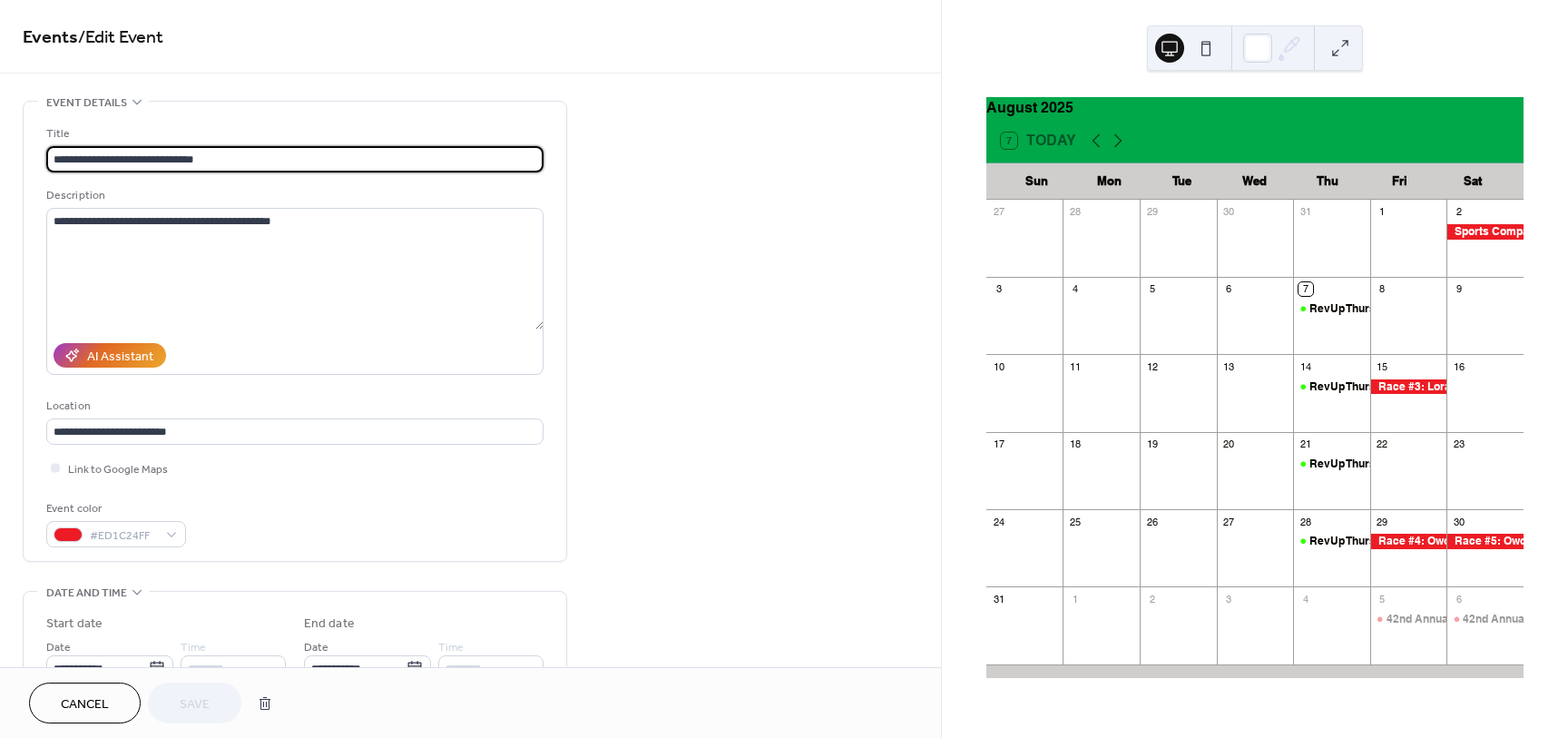 drag, startPoint x: 142, startPoint y: 160, endPoint x: 105, endPoint y: 163, distance: 37.1214 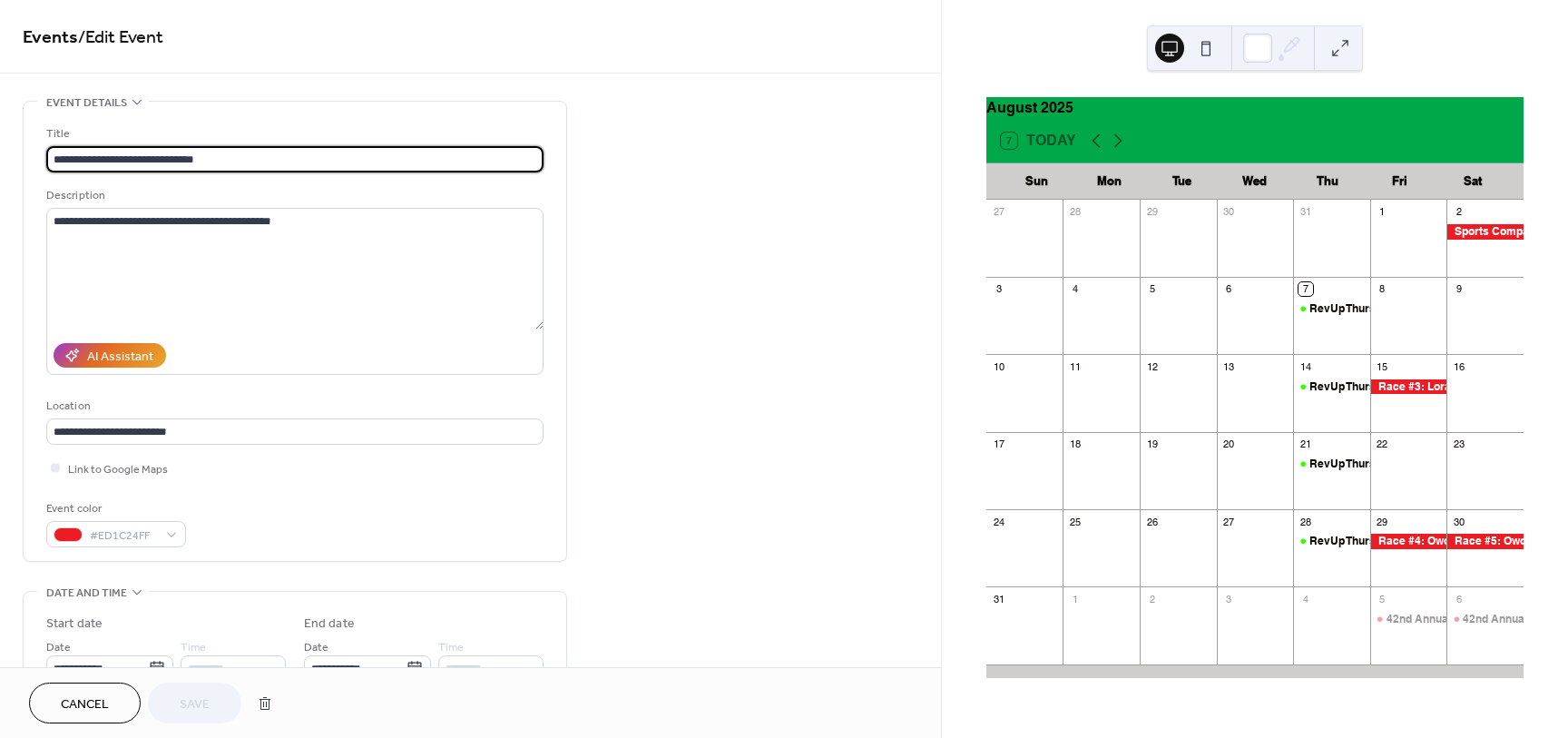 click on "**********" at bounding box center (295, 159) 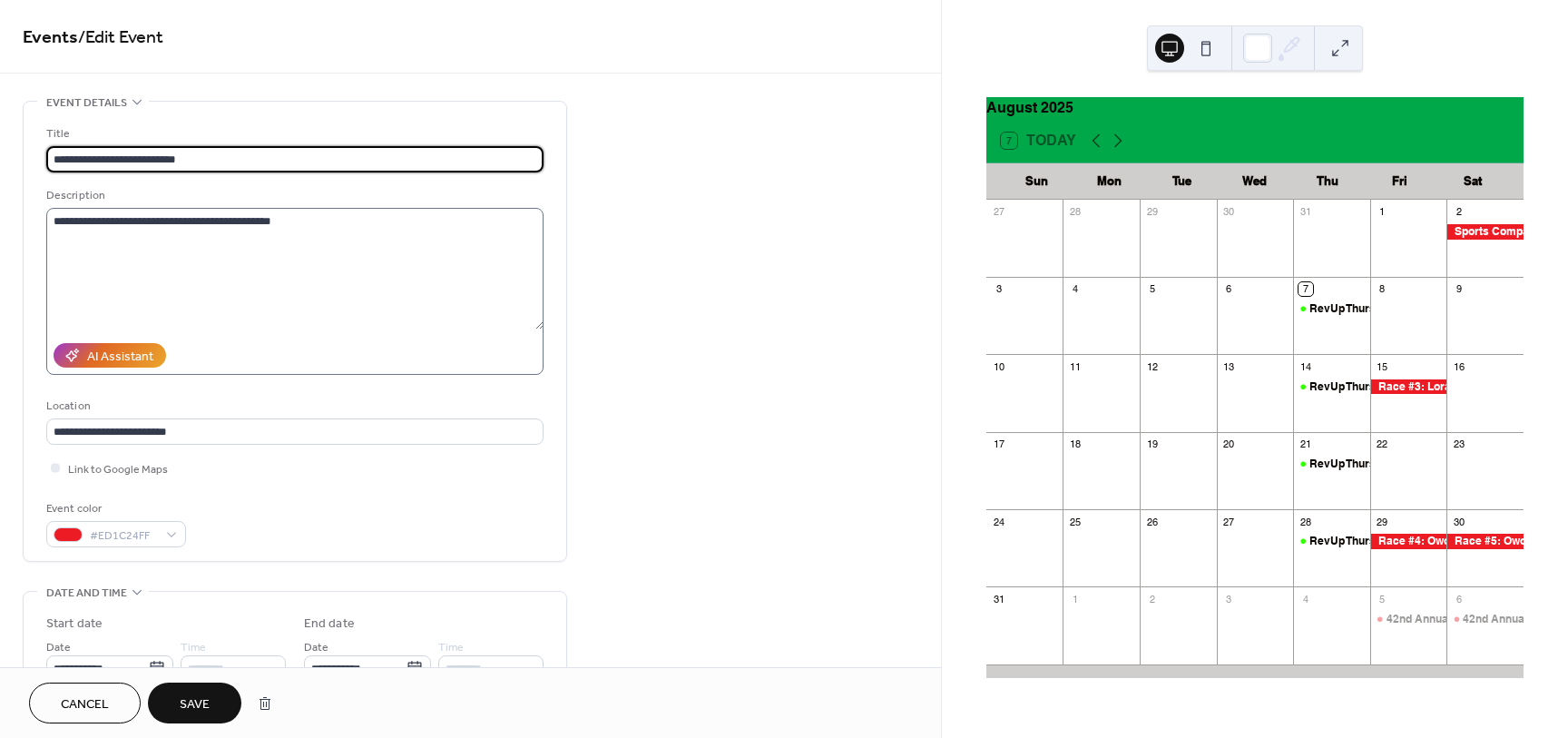 type on "**********" 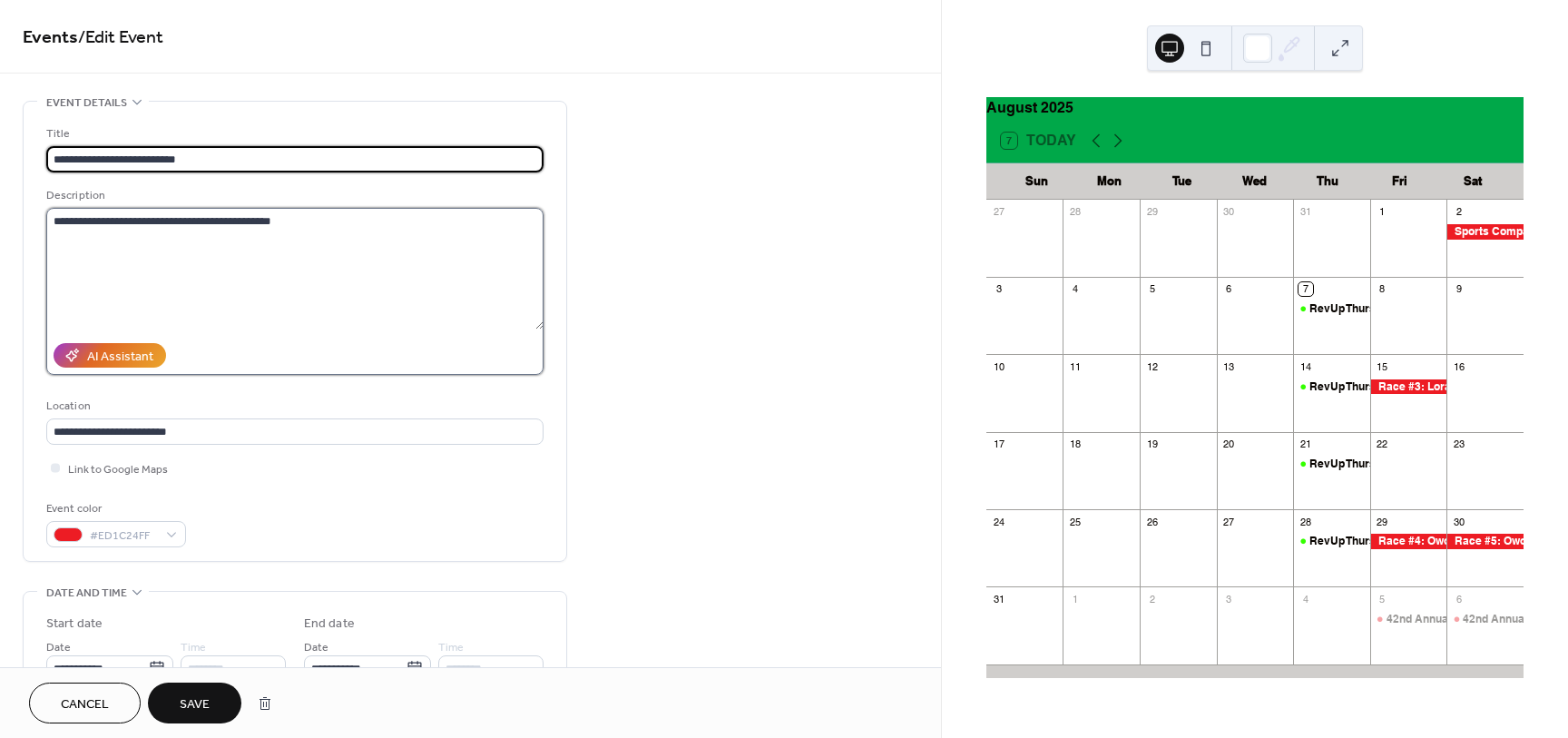 click on "**********" at bounding box center (295, 269) 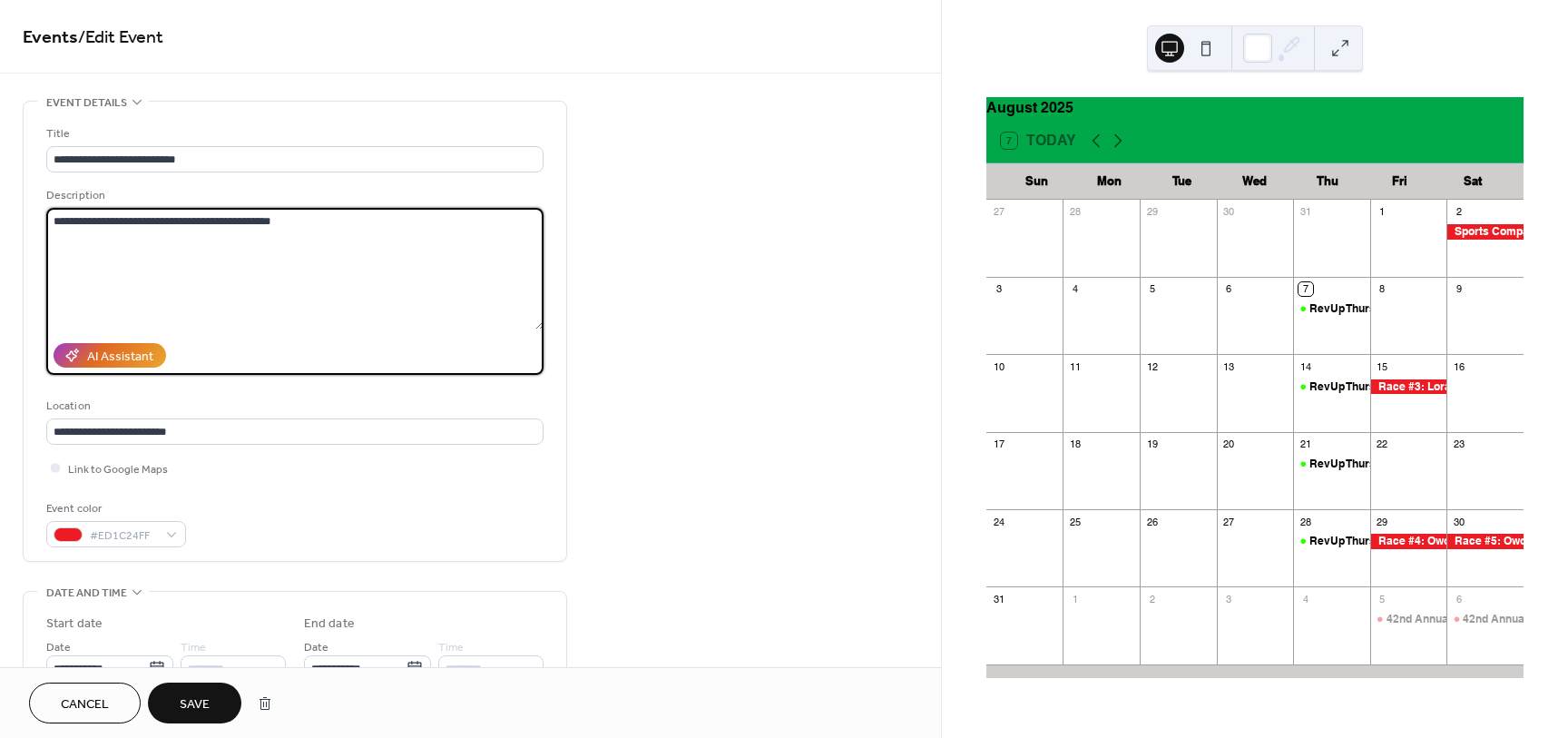 type on "**********" 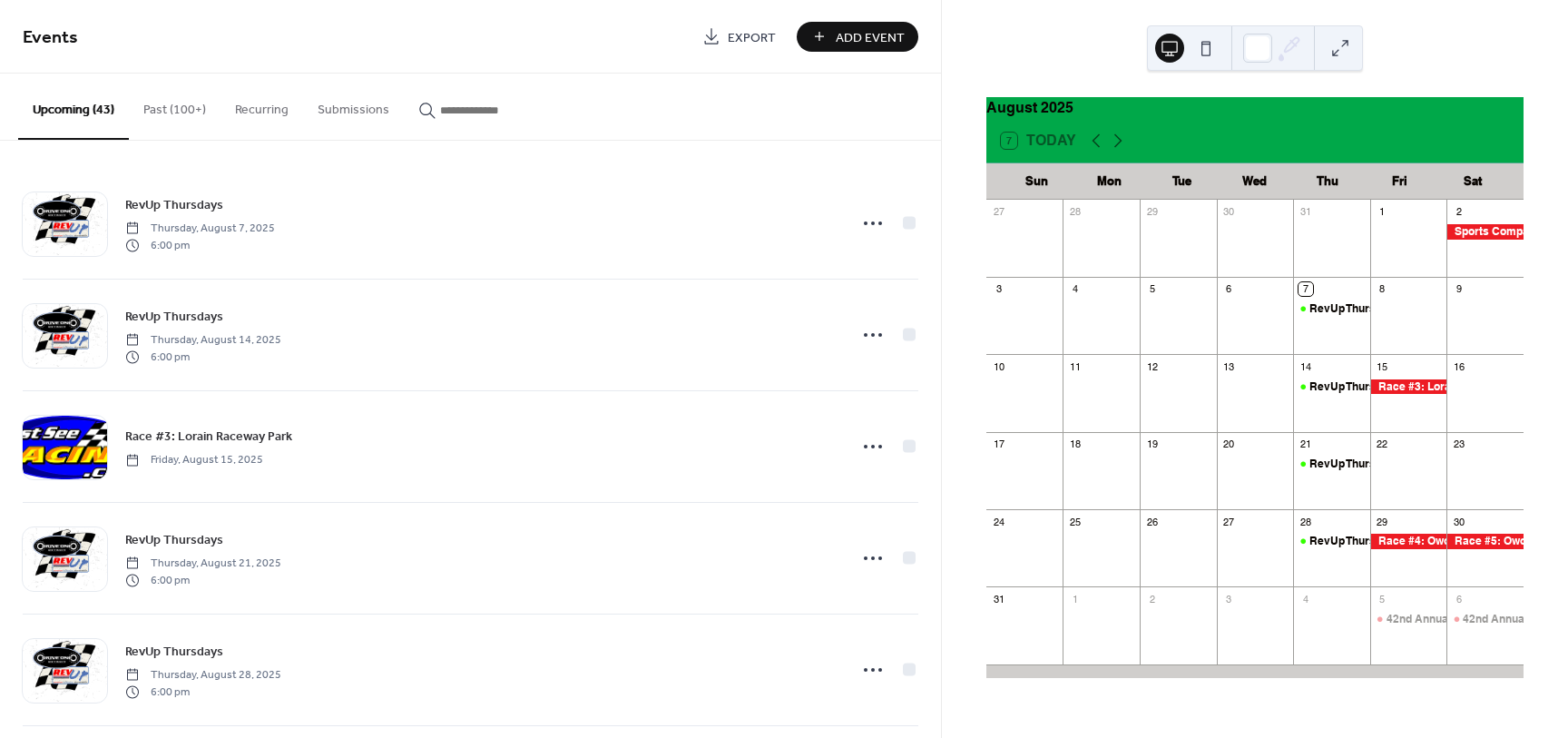 click on "Past (100+)" at bounding box center [174, 105] 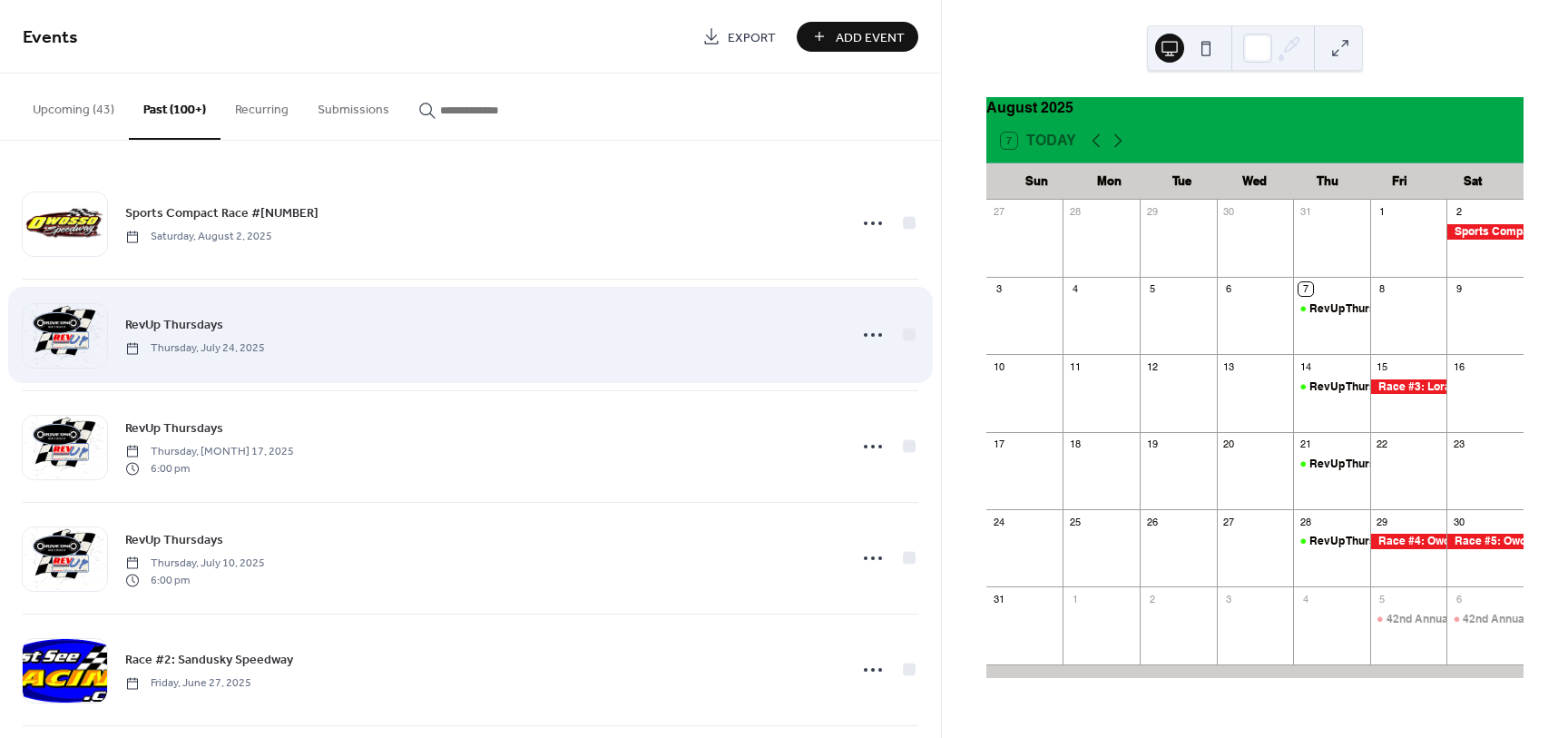 scroll, scrollTop: 340, scrollLeft: 0, axis: vertical 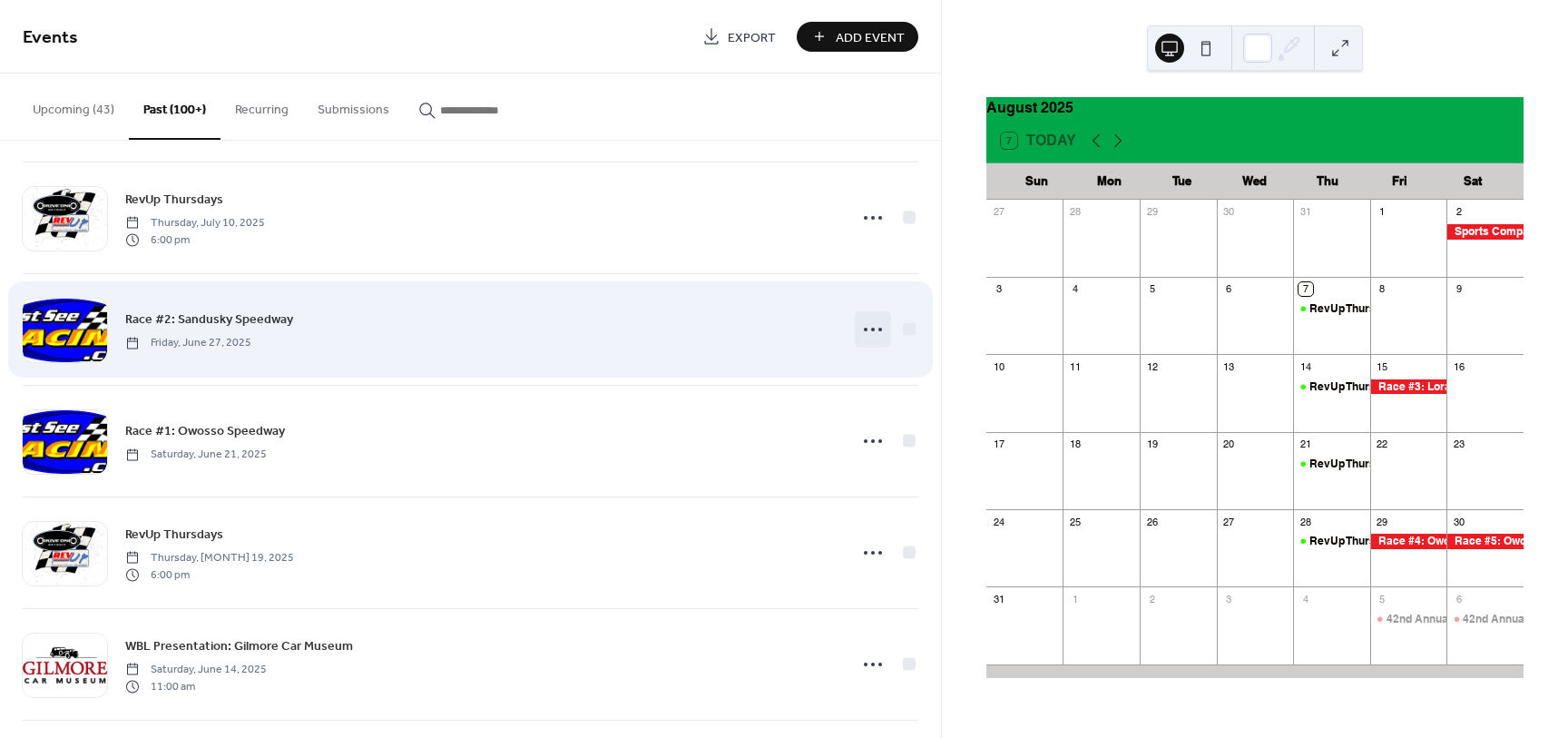 click 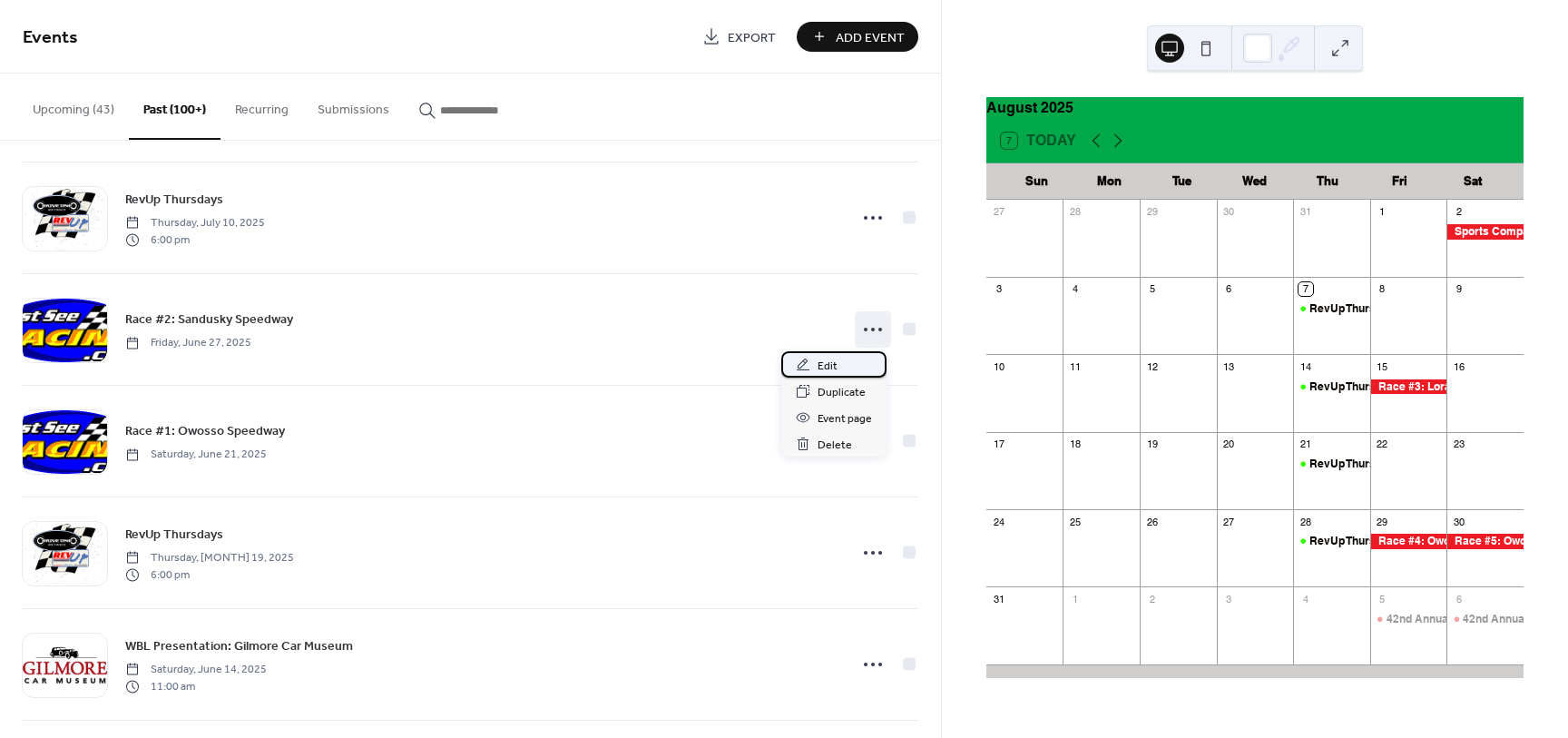 click on "Edit" at bounding box center (828, 366) 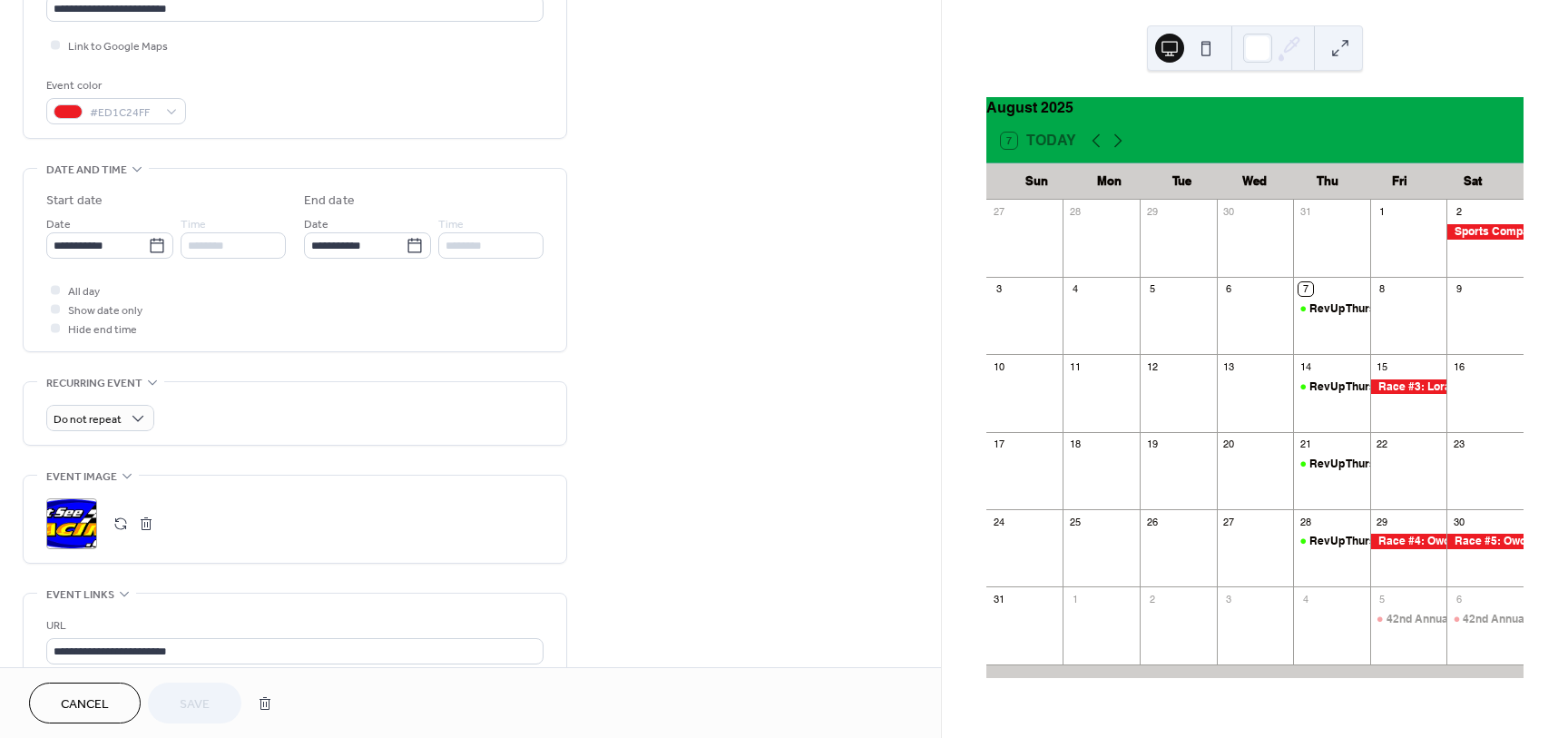 scroll, scrollTop: 340, scrollLeft: 0, axis: vertical 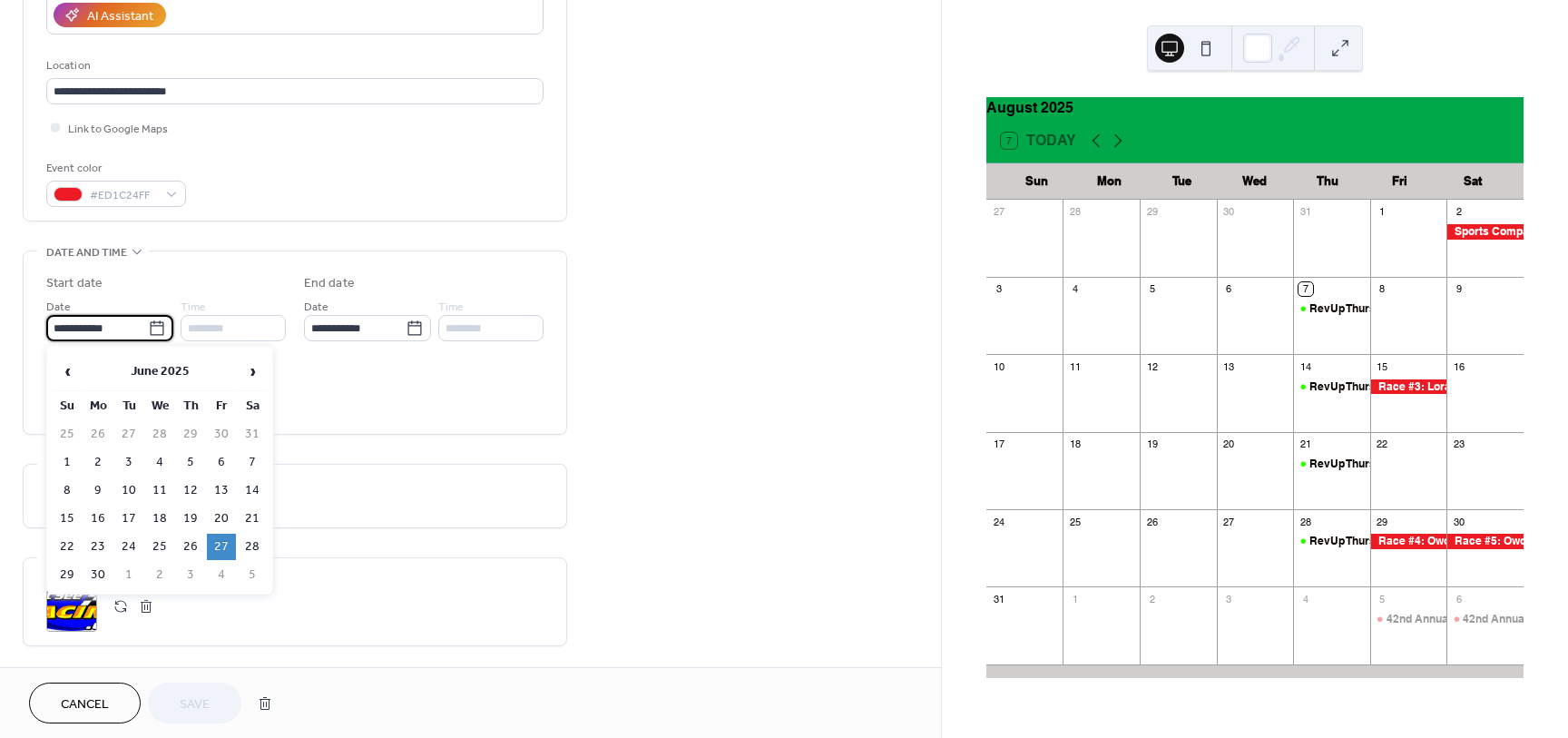 click on "**********" at bounding box center [97, 328] 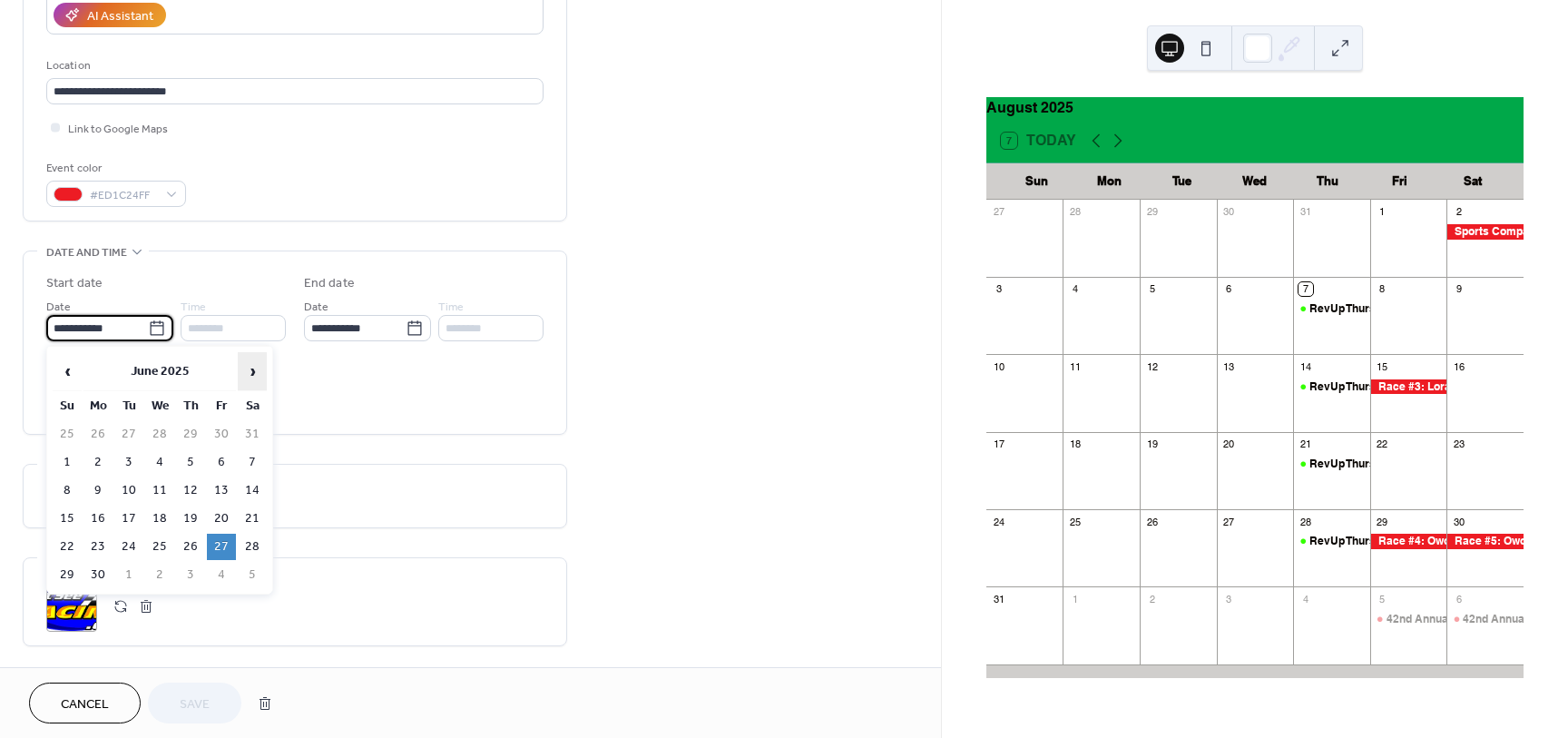 click on "›" at bounding box center (252, 371) 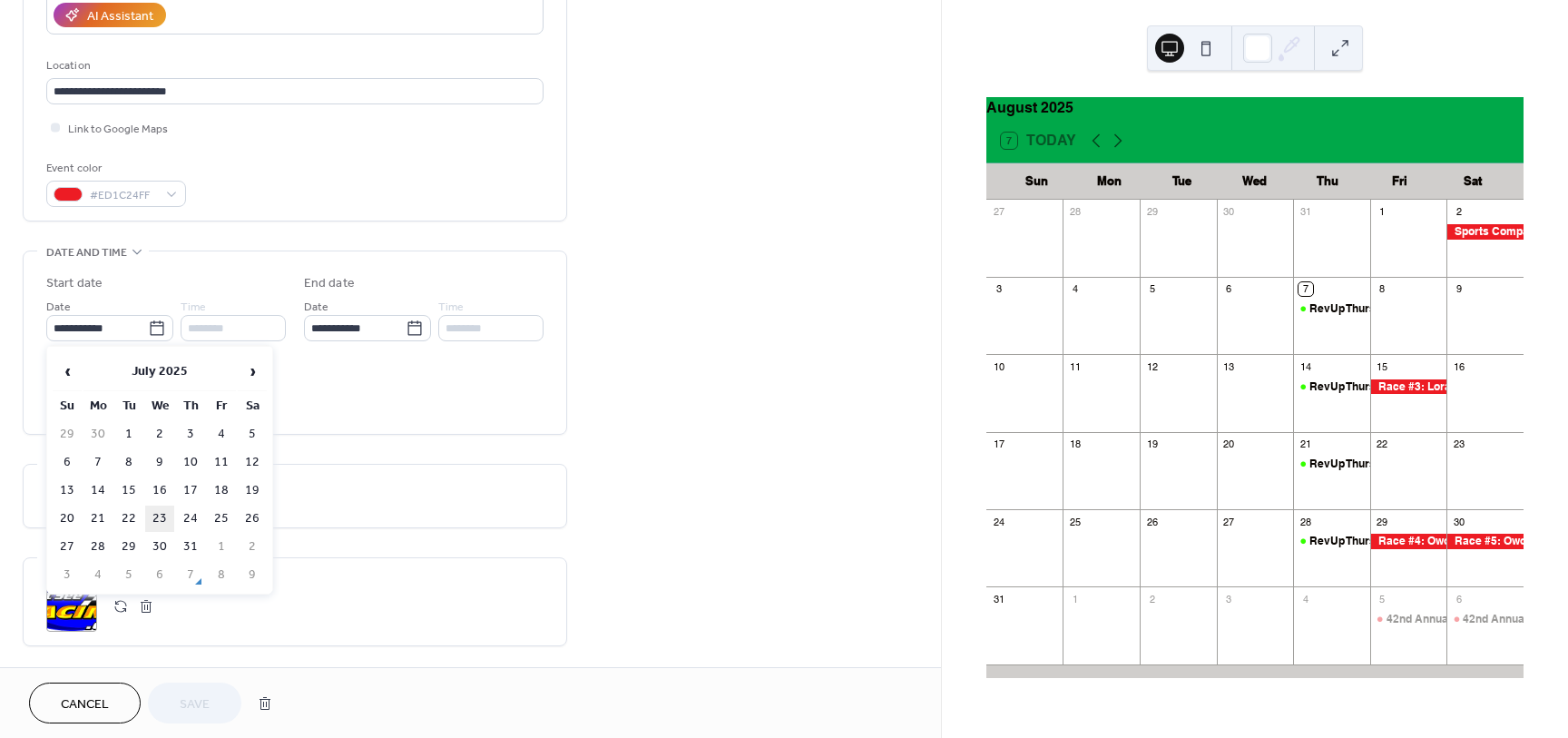 click on "23" at bounding box center (160, 518) 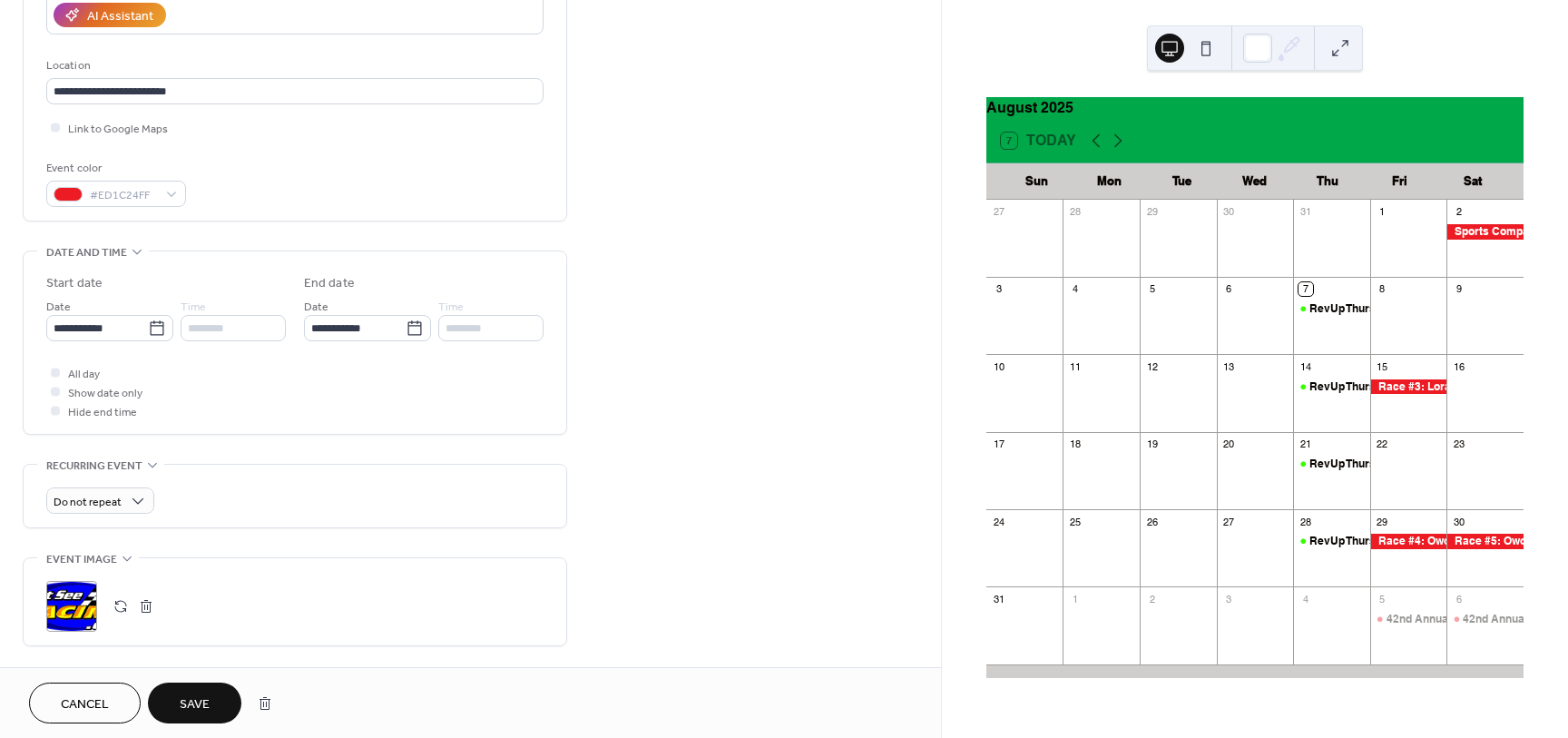 click on "Save" at bounding box center [194, 704] 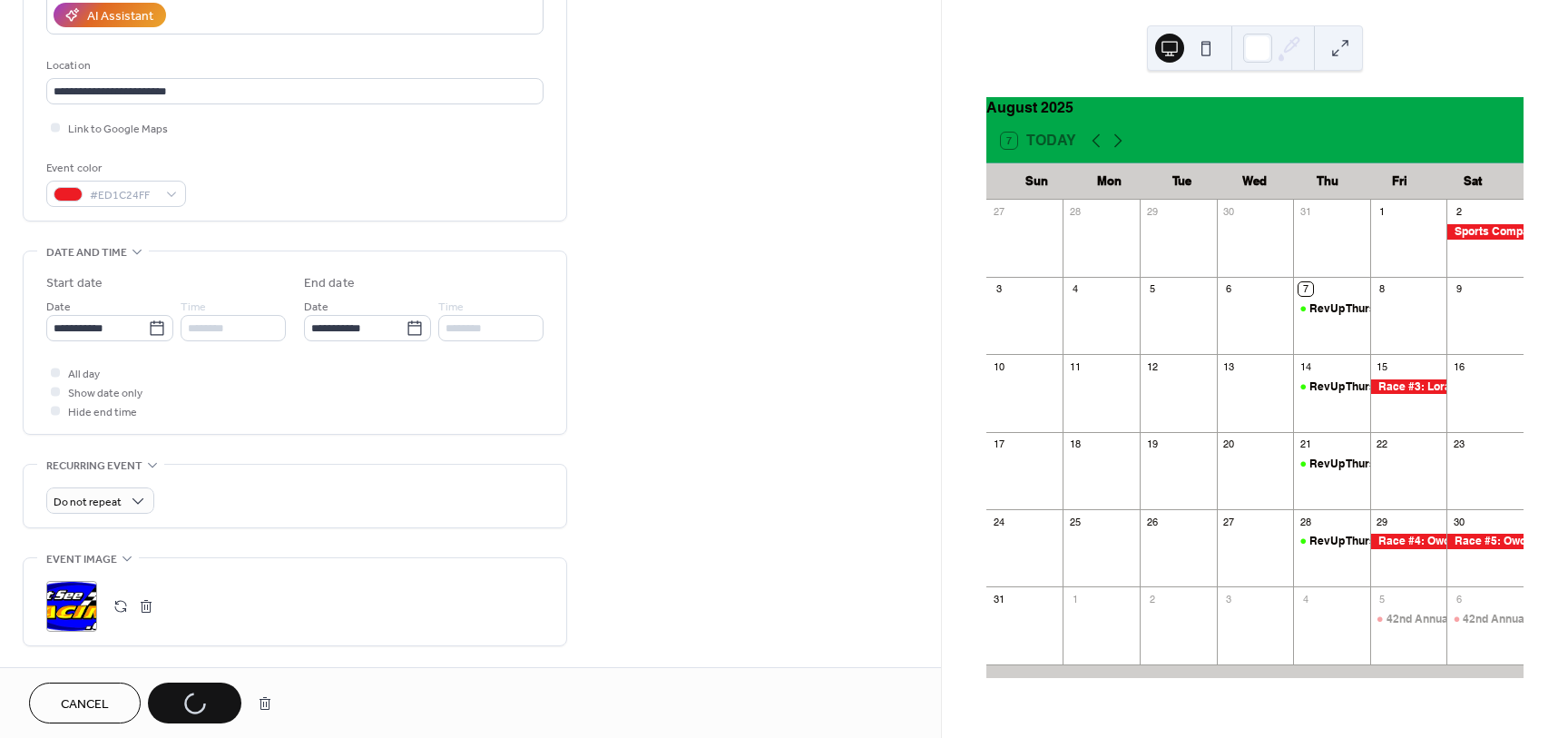 scroll, scrollTop: 0, scrollLeft: 0, axis: both 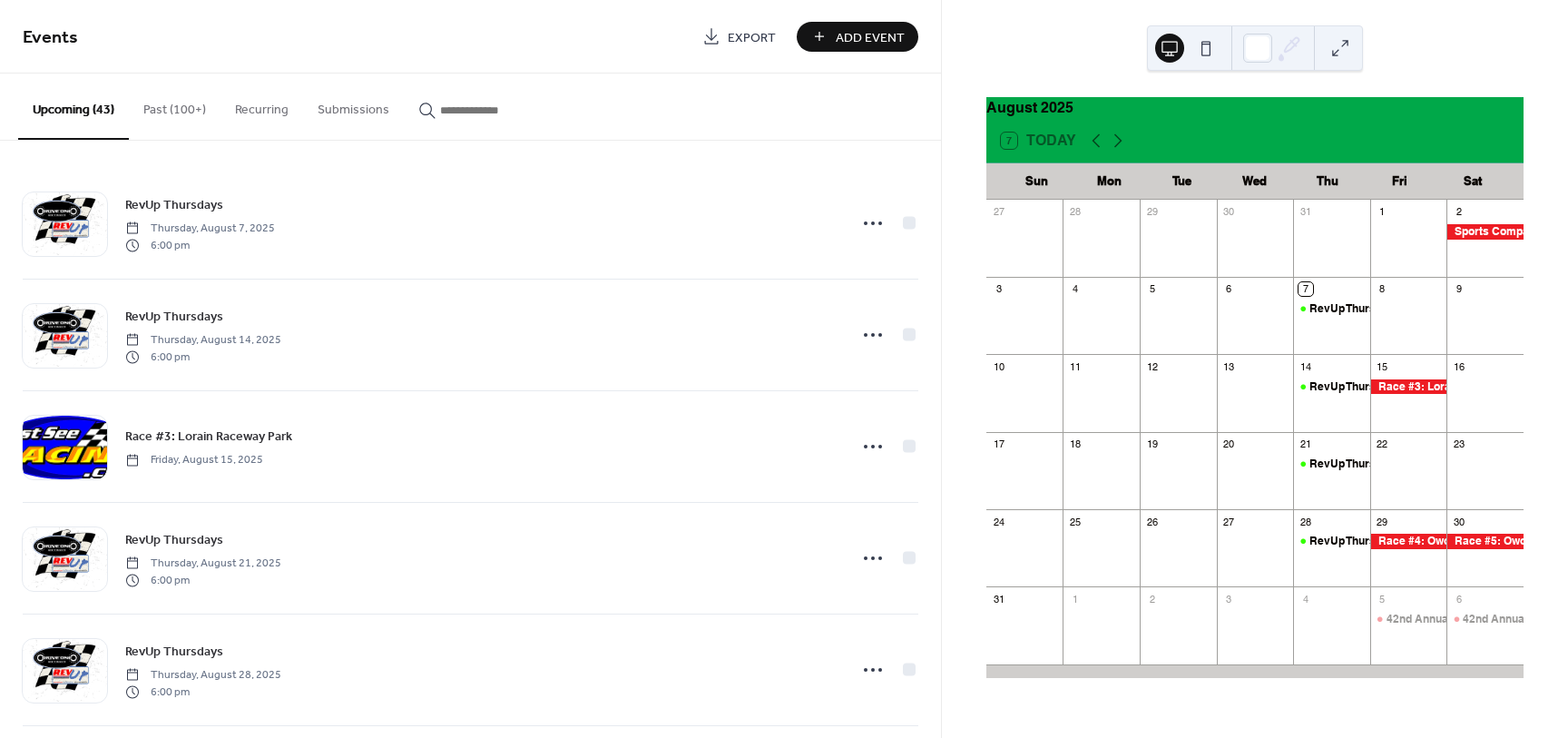 drag, startPoint x: 179, startPoint y: 114, endPoint x: 234, endPoint y: 157, distance: 69.81404 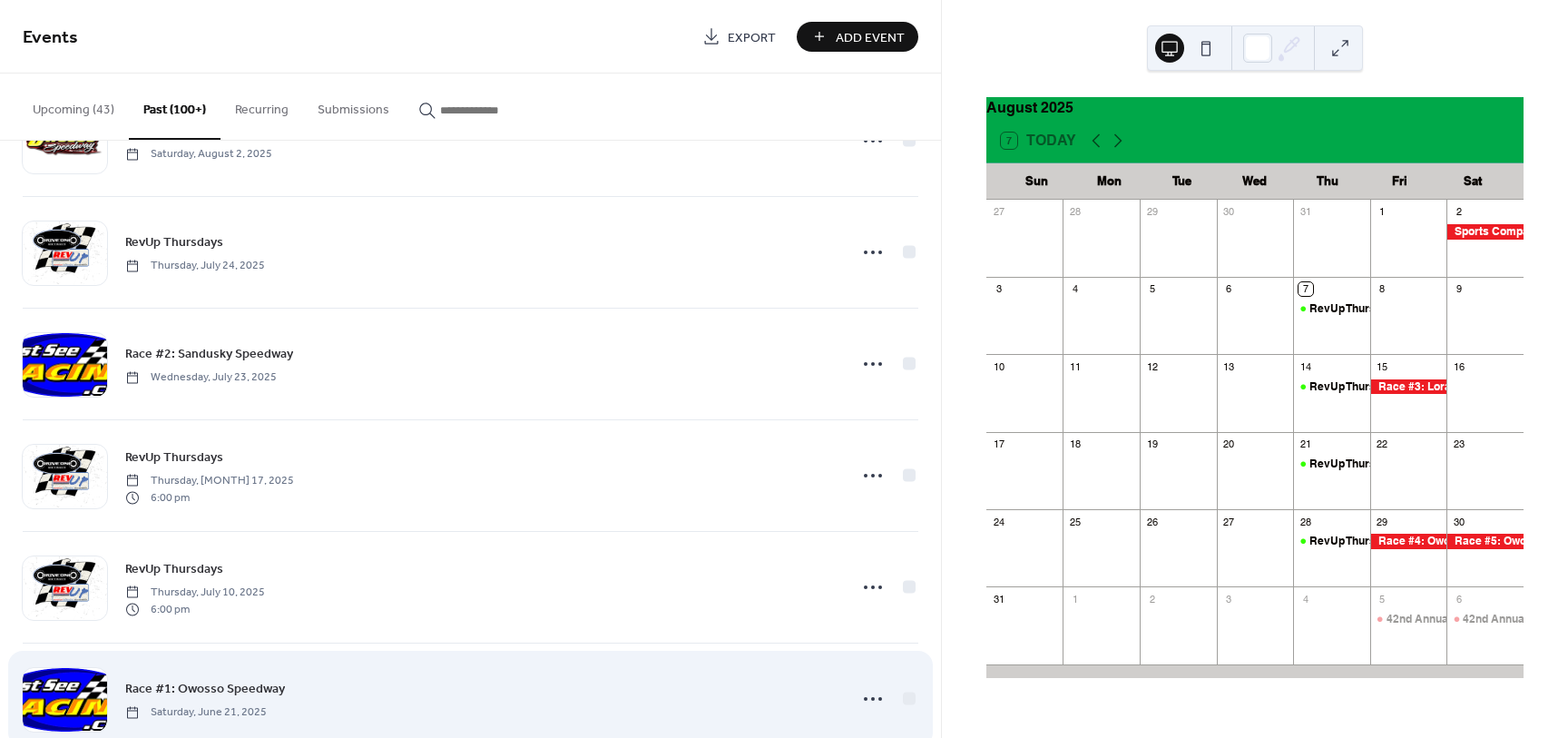 scroll, scrollTop: 0, scrollLeft: 0, axis: both 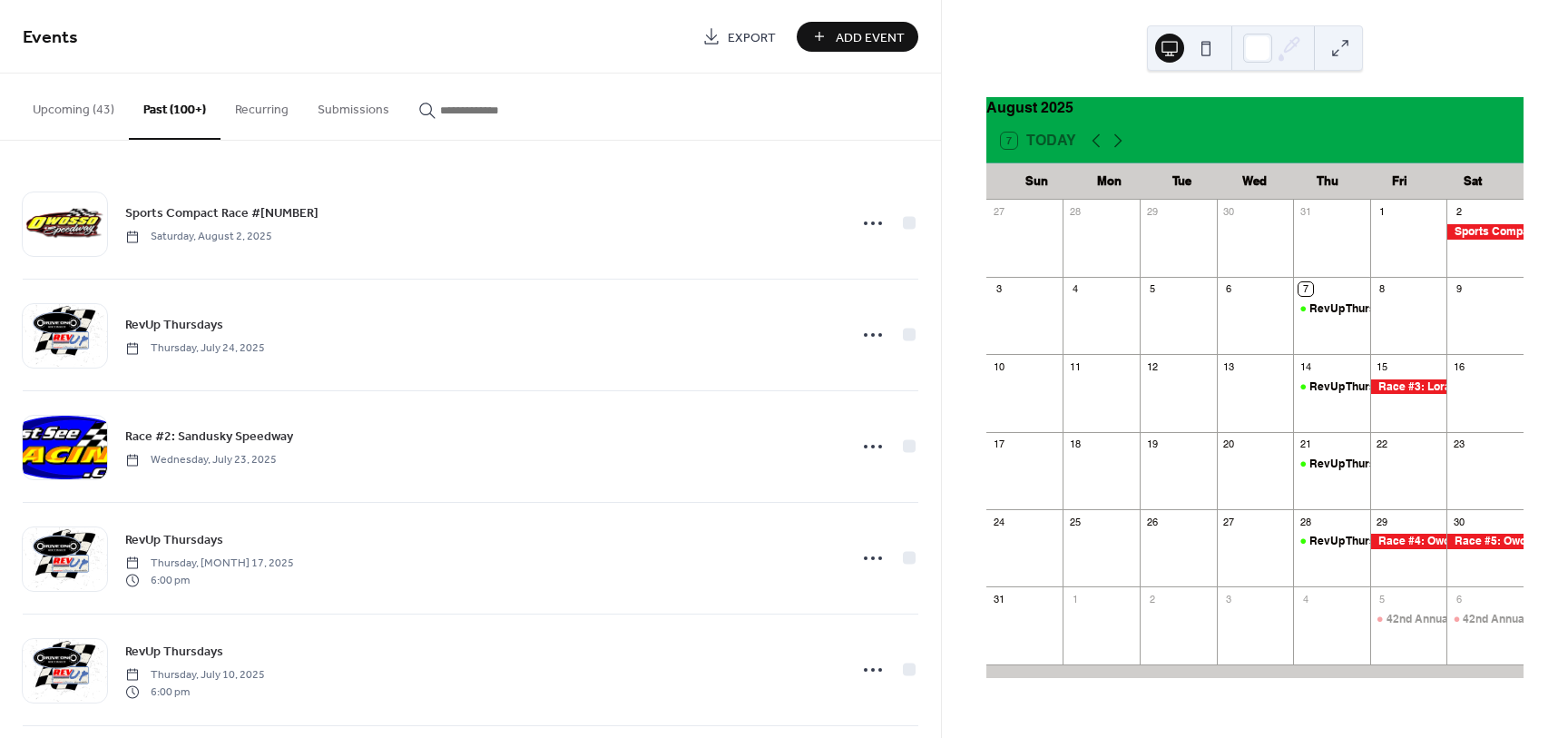 click on "Upcoming (43)" at bounding box center (74, 105) 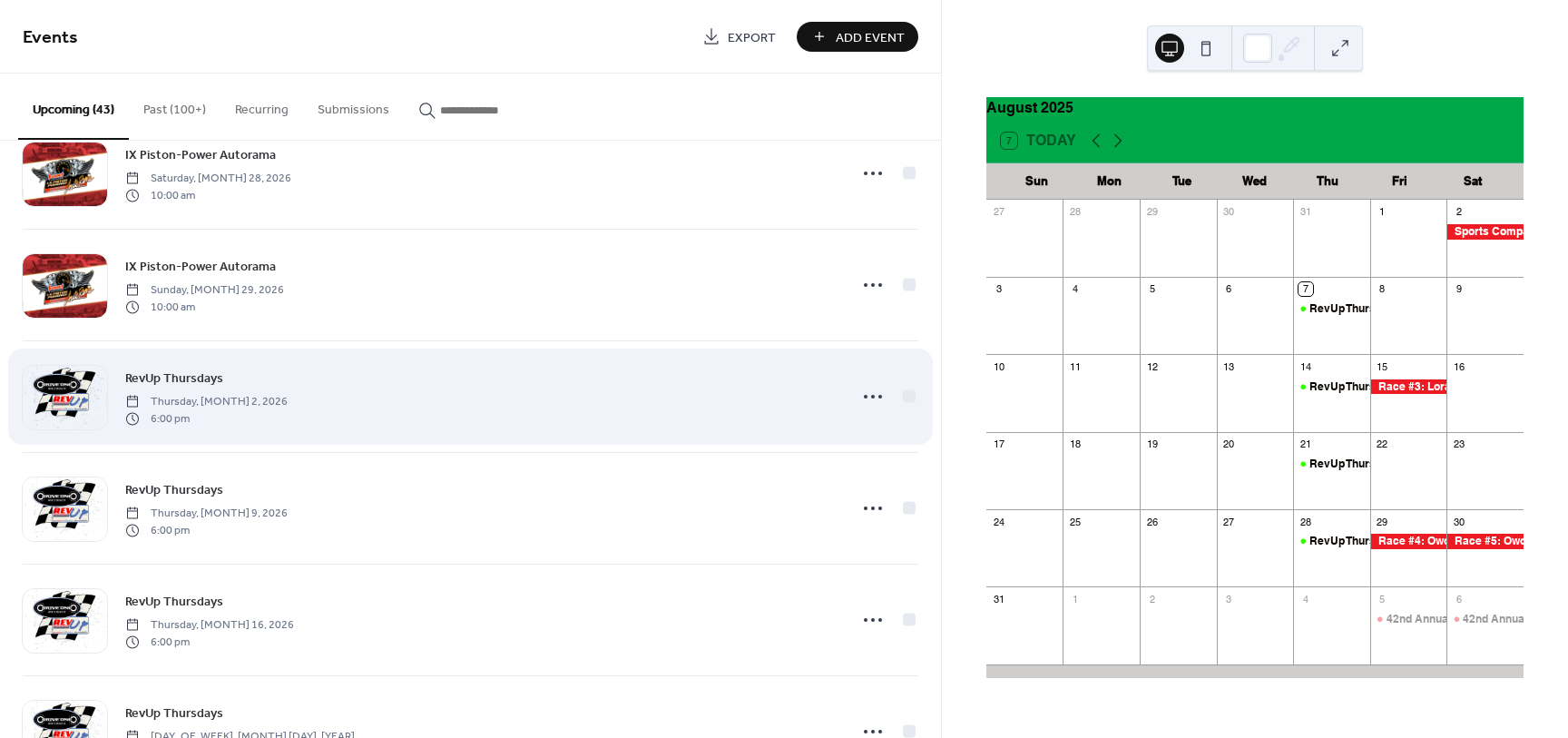 scroll, scrollTop: 4144, scrollLeft: 0, axis: vertical 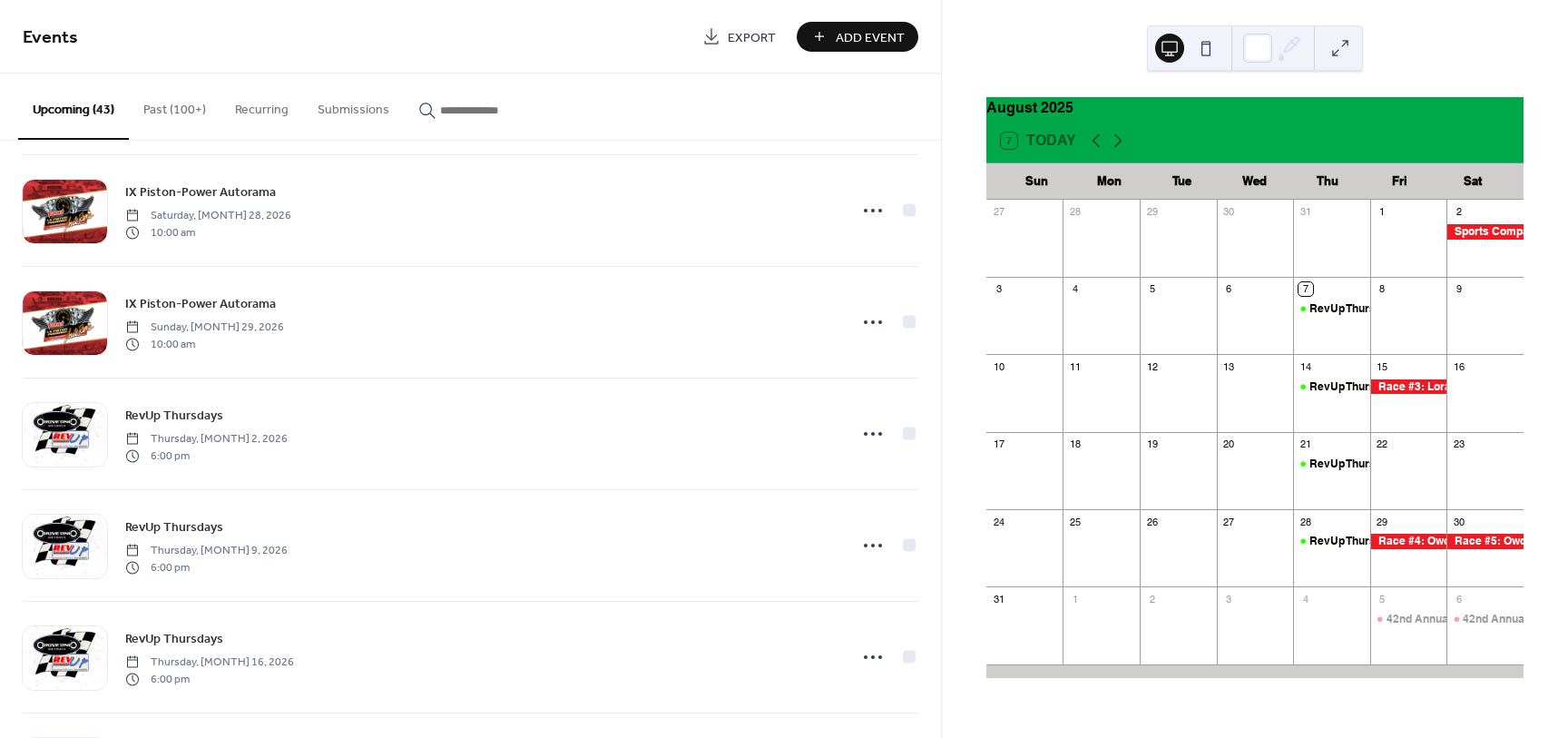 click on "Past (100+)" at bounding box center [174, 105] 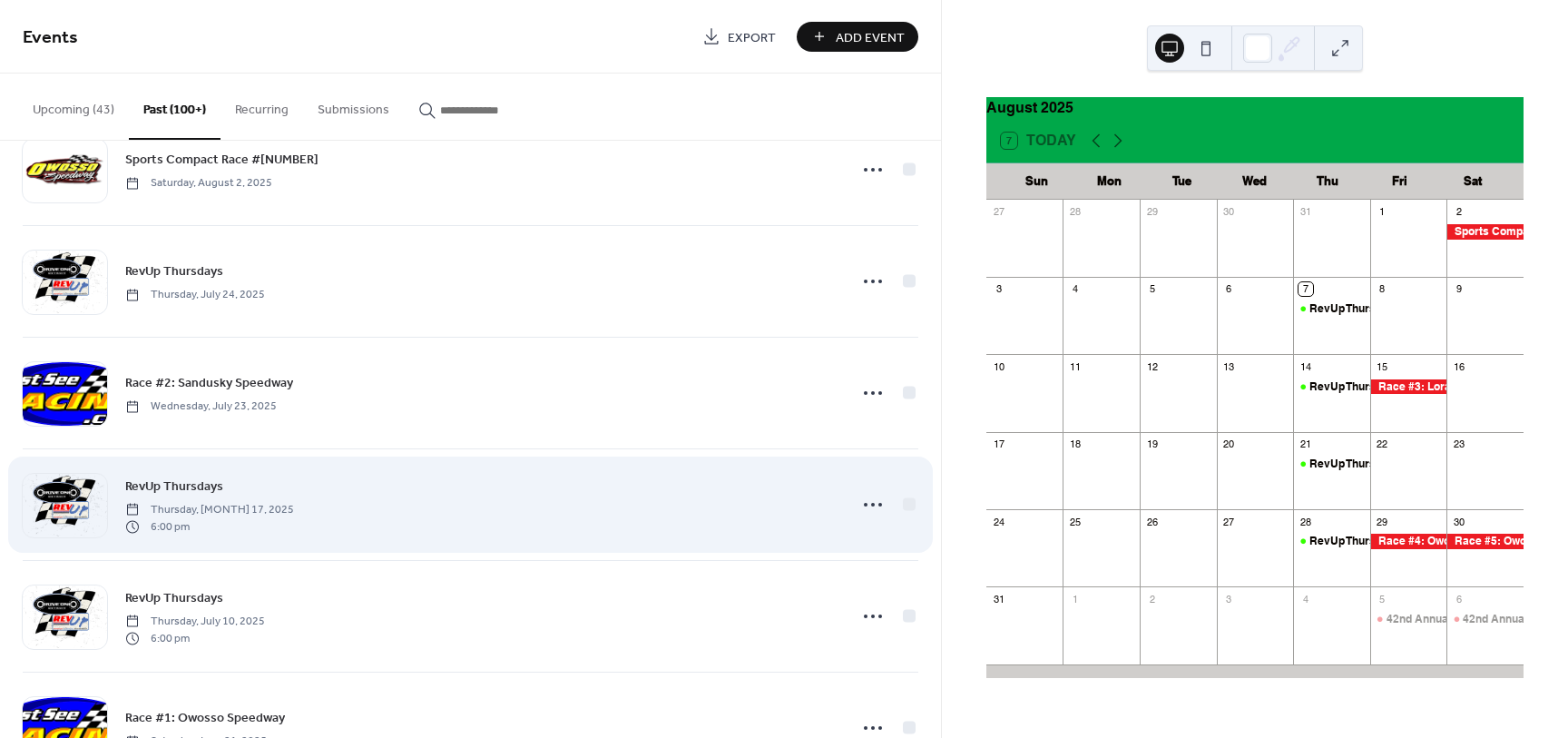 scroll, scrollTop: 0, scrollLeft: 0, axis: both 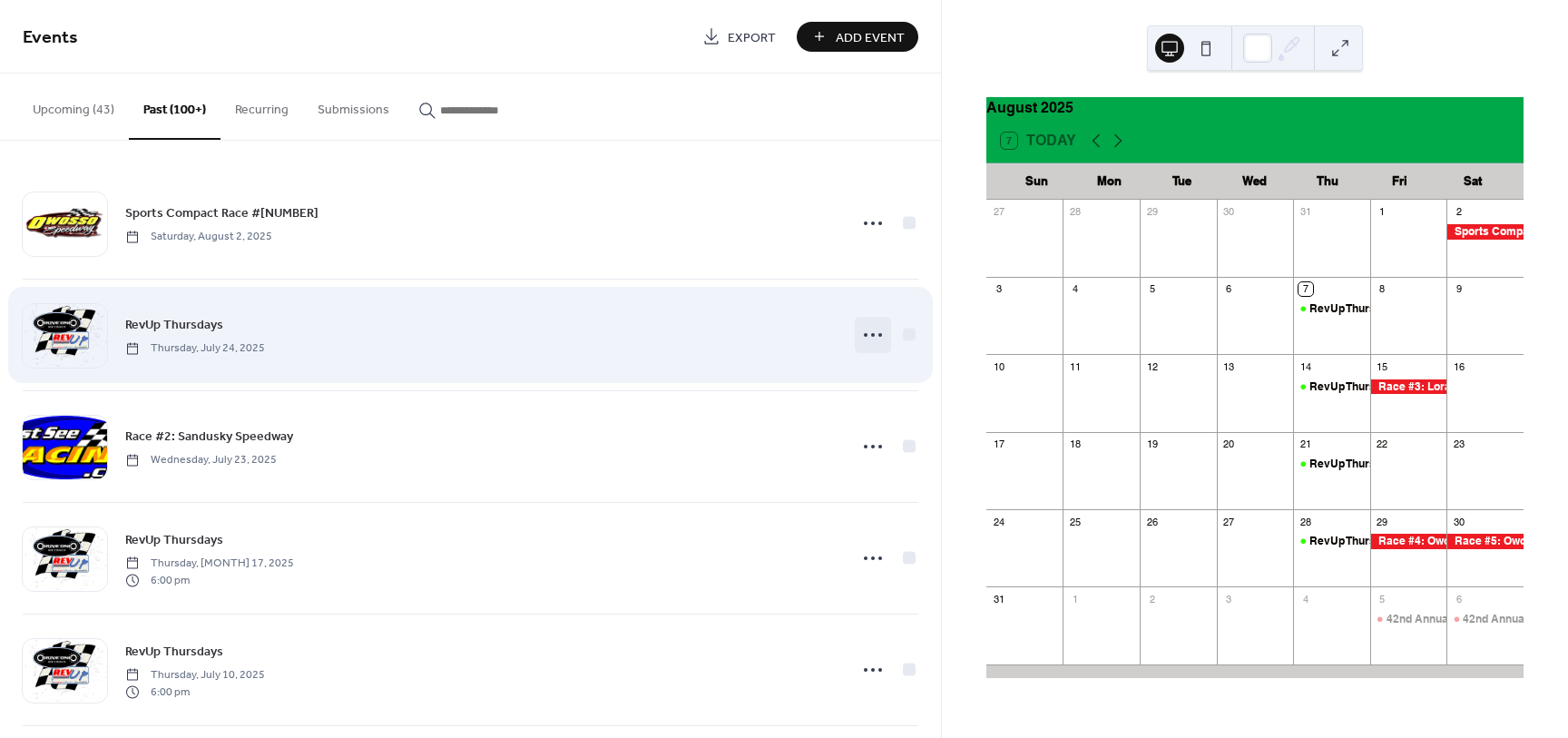 click 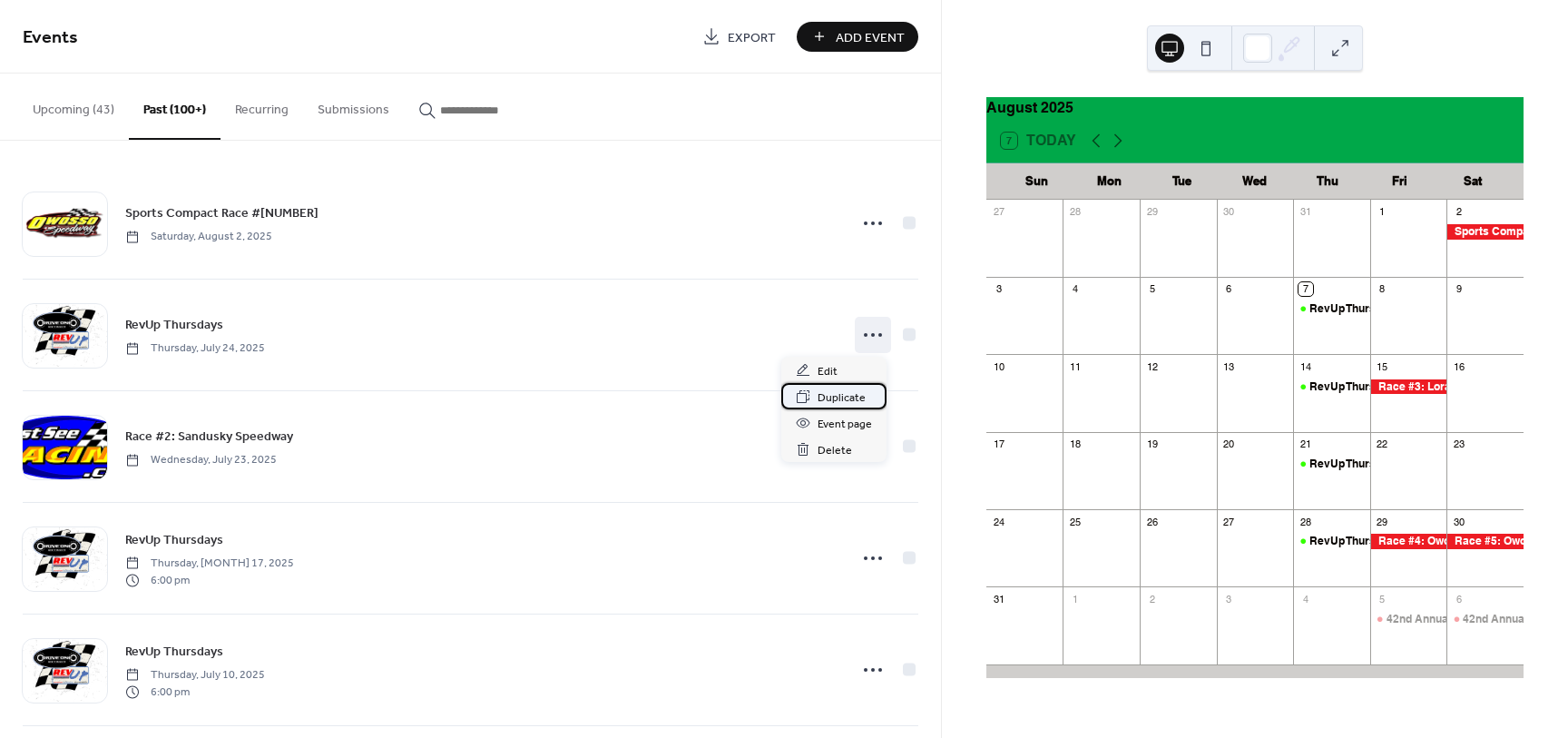 click on "Duplicate" at bounding box center (841, 398) 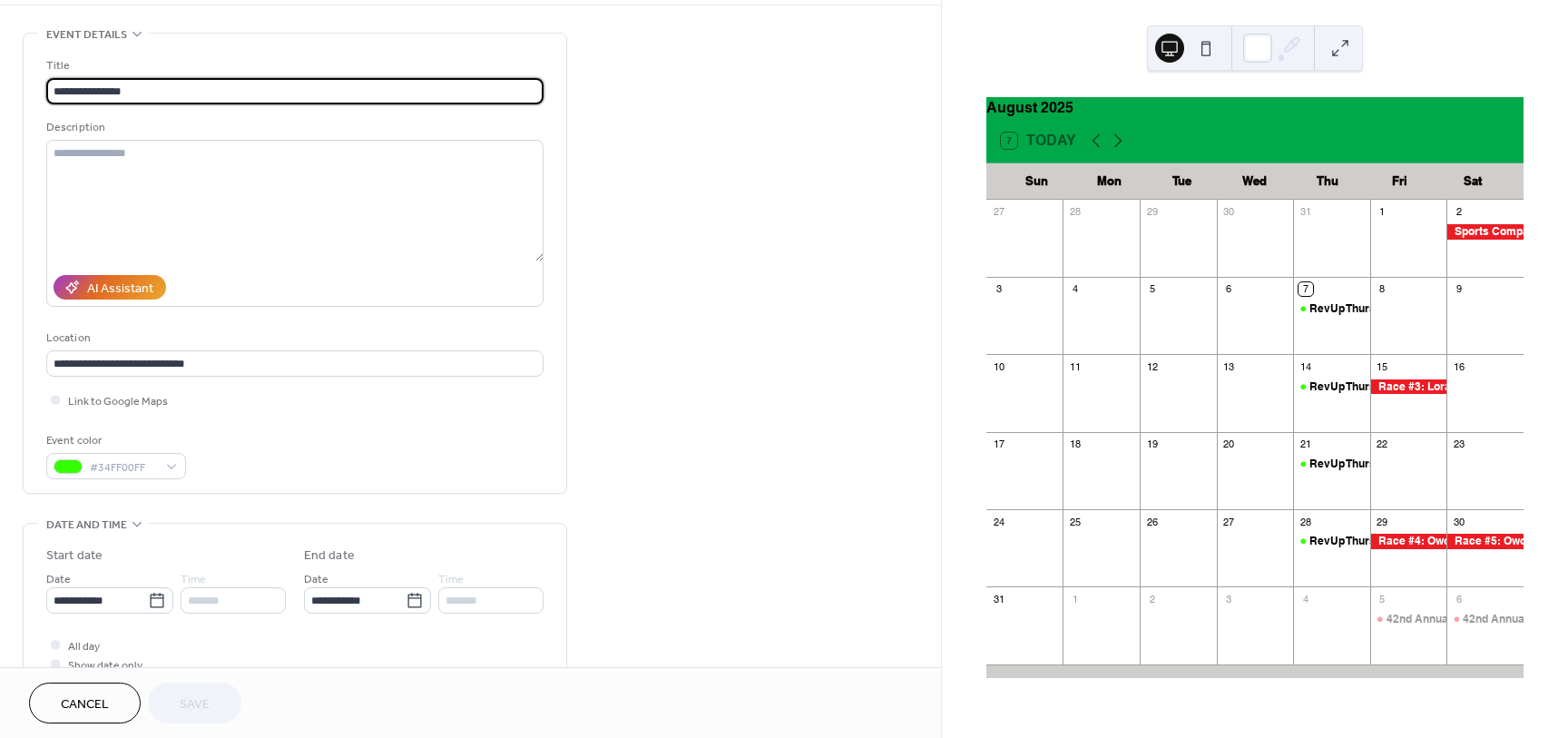 scroll, scrollTop: 227, scrollLeft: 0, axis: vertical 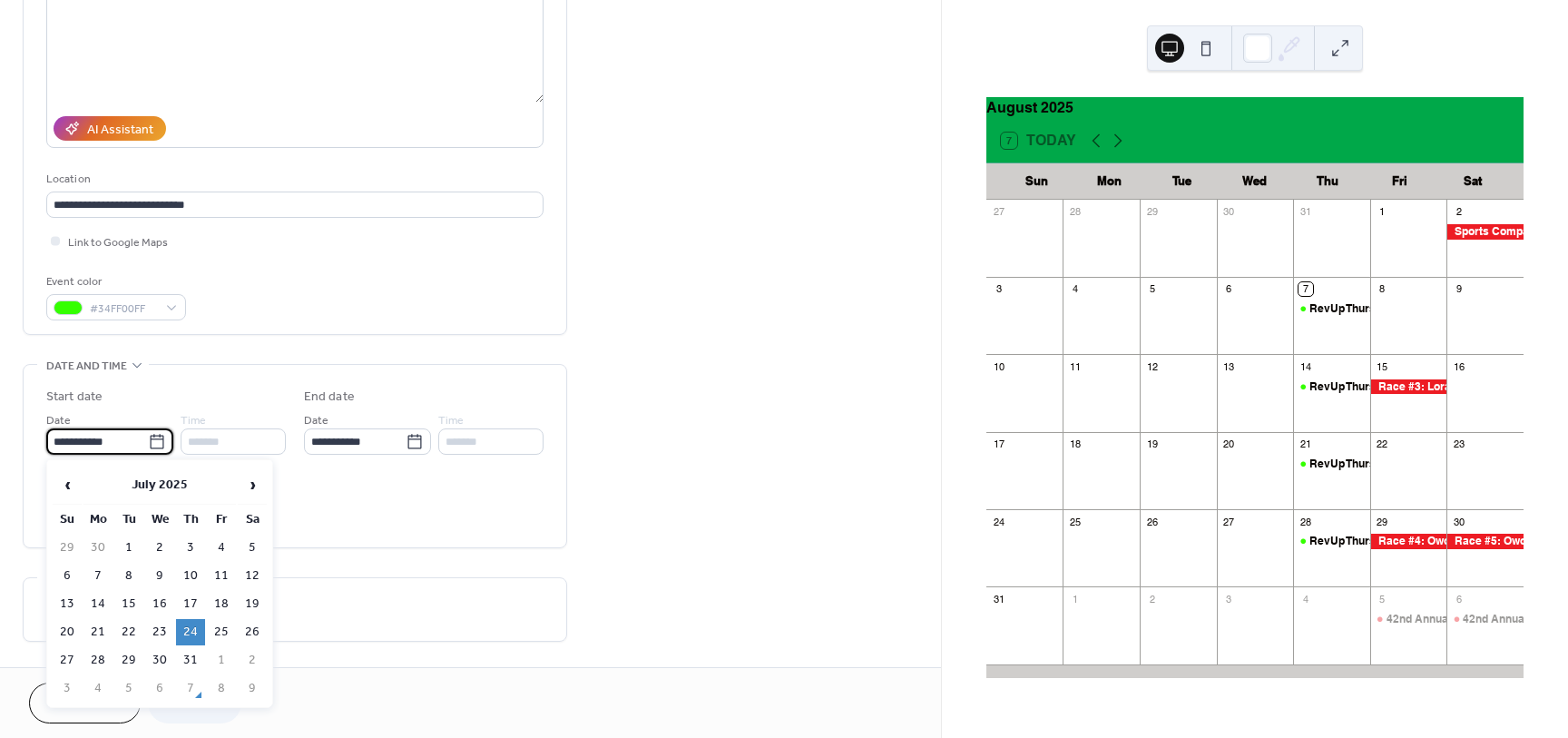 click on "**********" at bounding box center [97, 441] 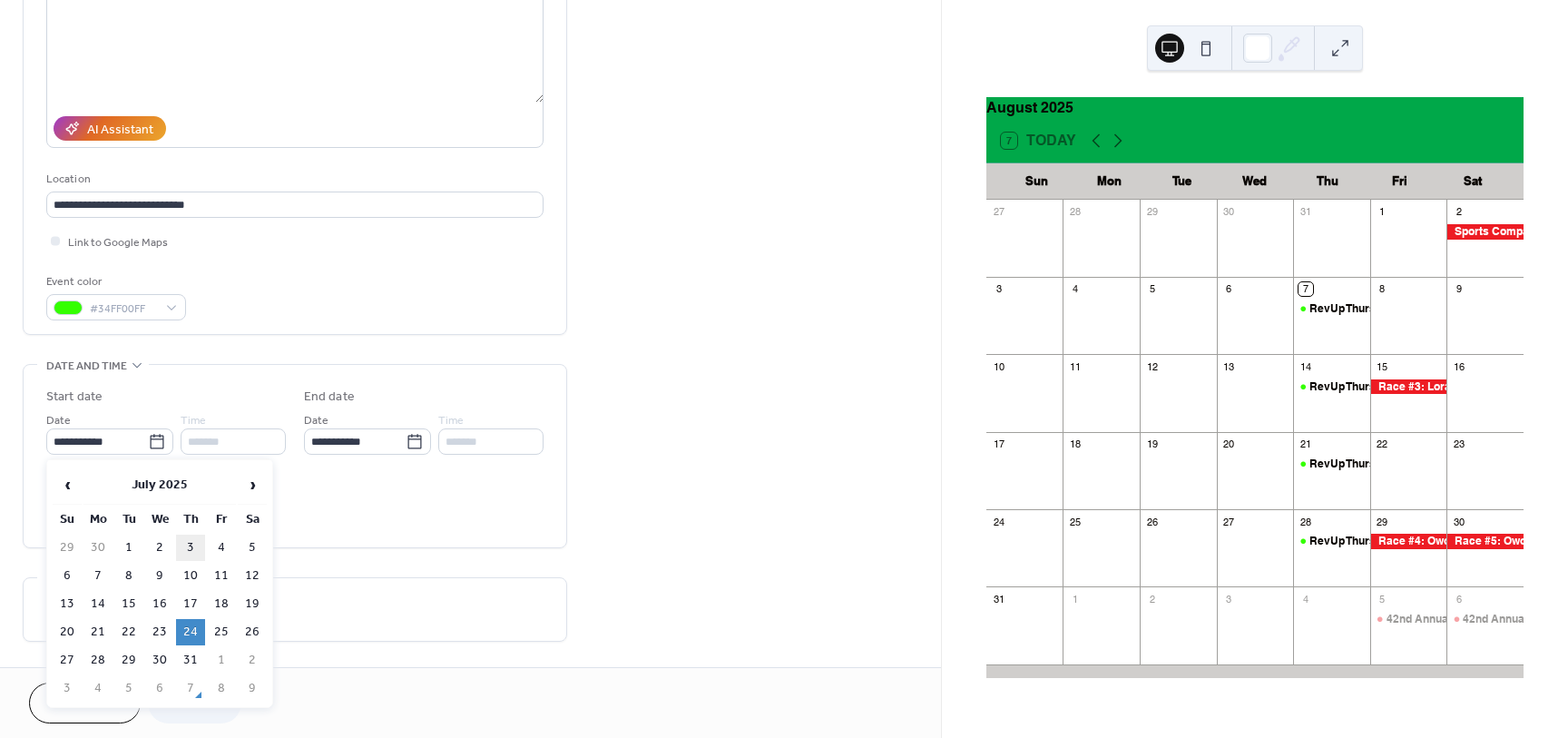 drag, startPoint x: 164, startPoint y: 547, endPoint x: 183, endPoint y: 540, distance: 20.248457 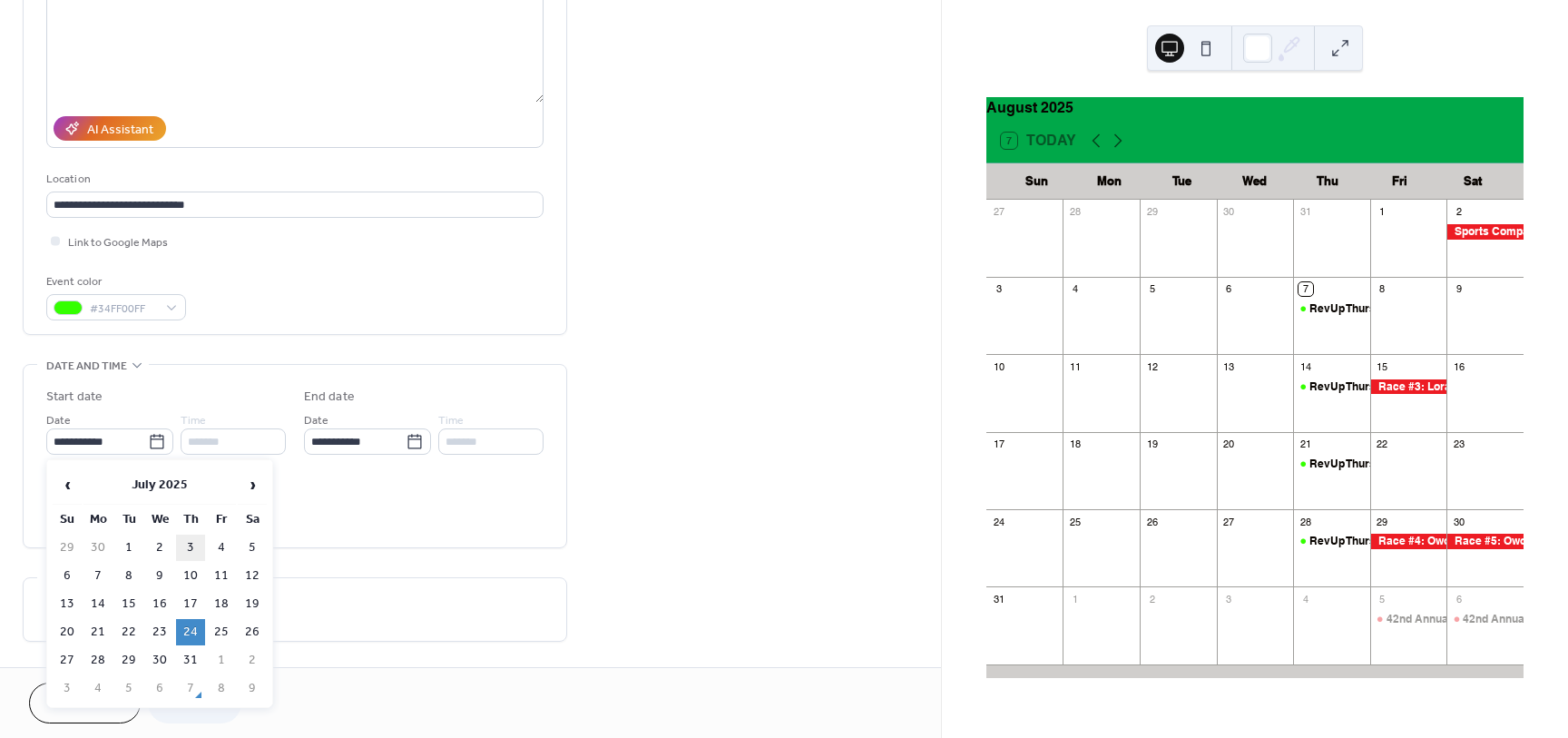 click on "29 30 1 2 3 4 5" at bounding box center (160, 547) 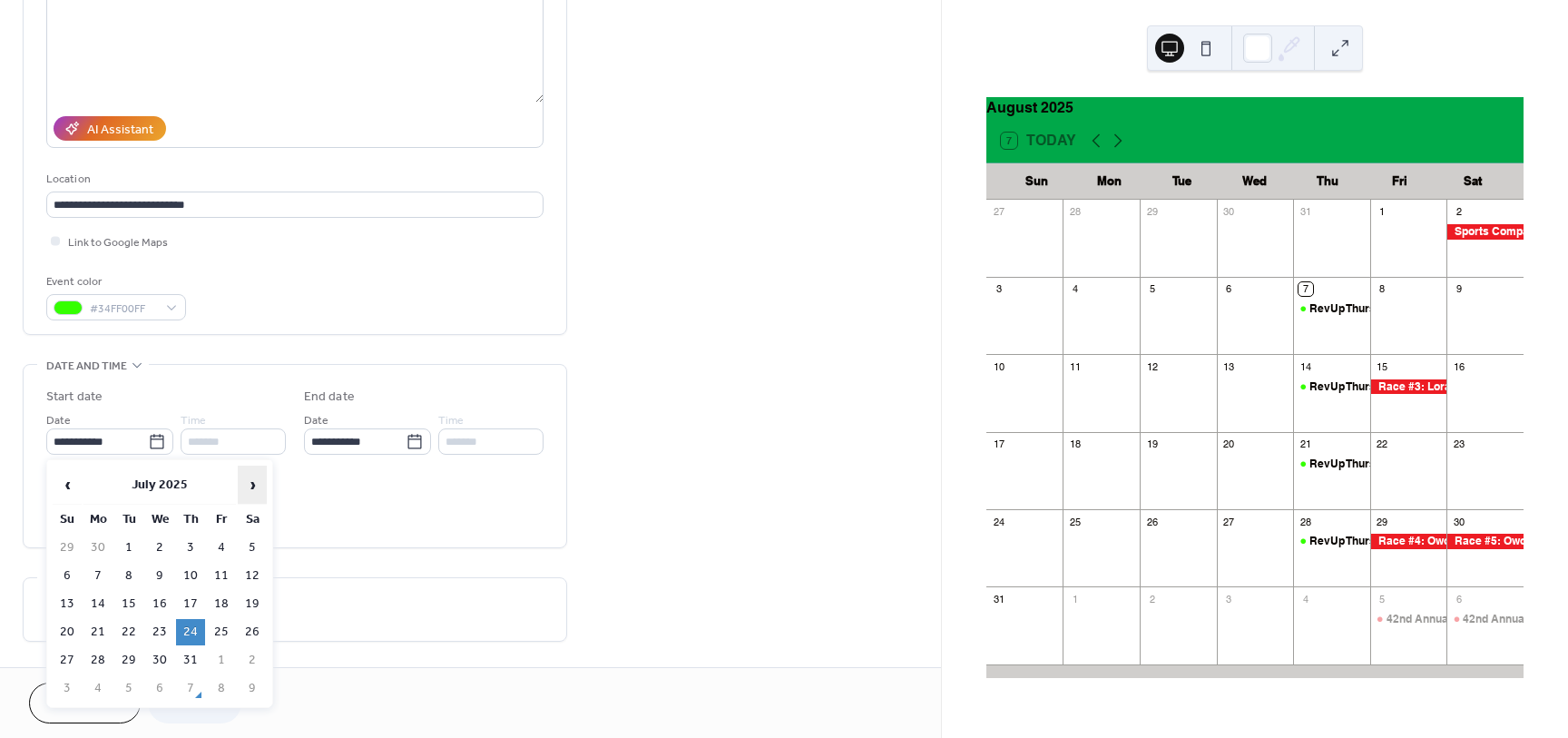 click on "›" at bounding box center (252, 485) 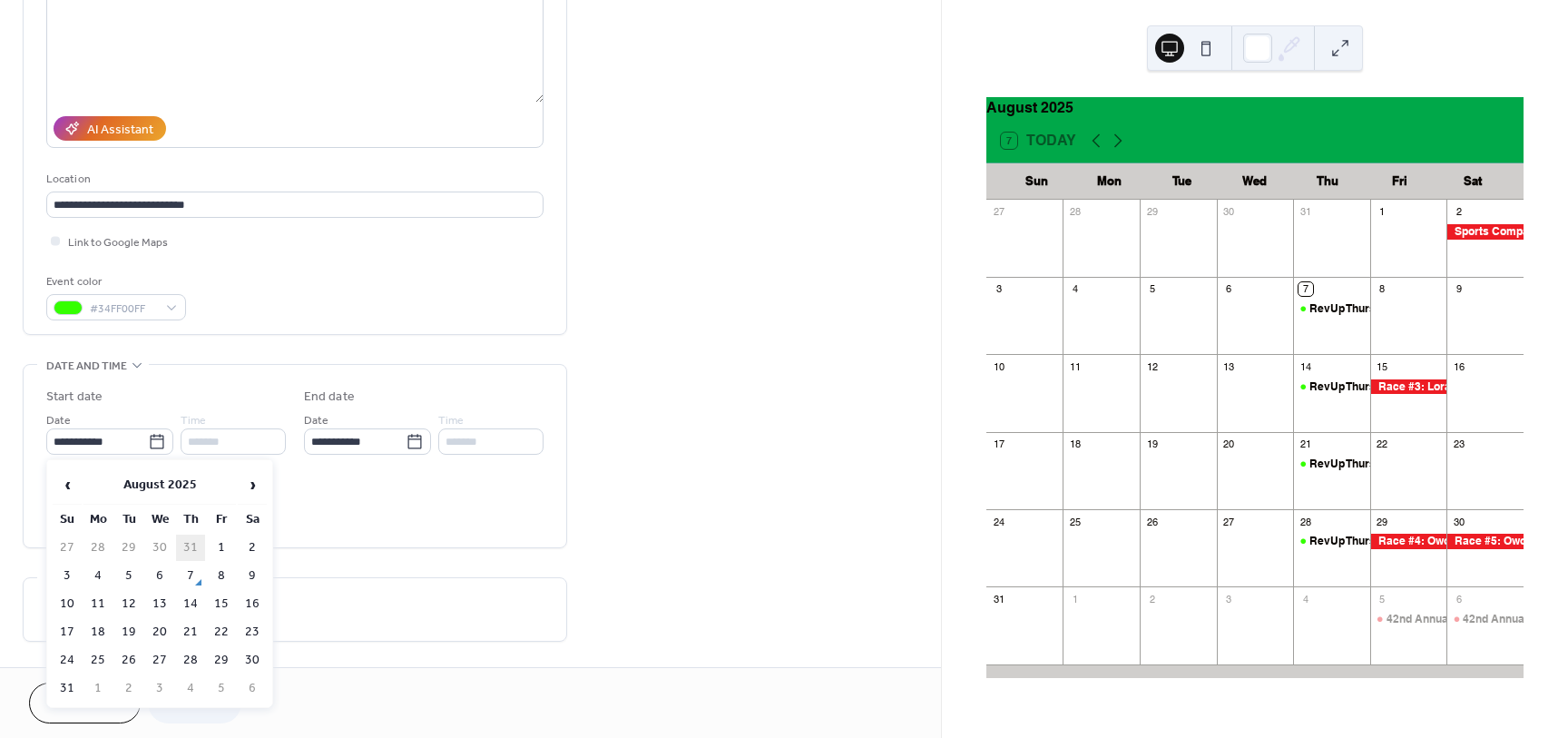 click on "31" at bounding box center [191, 547] 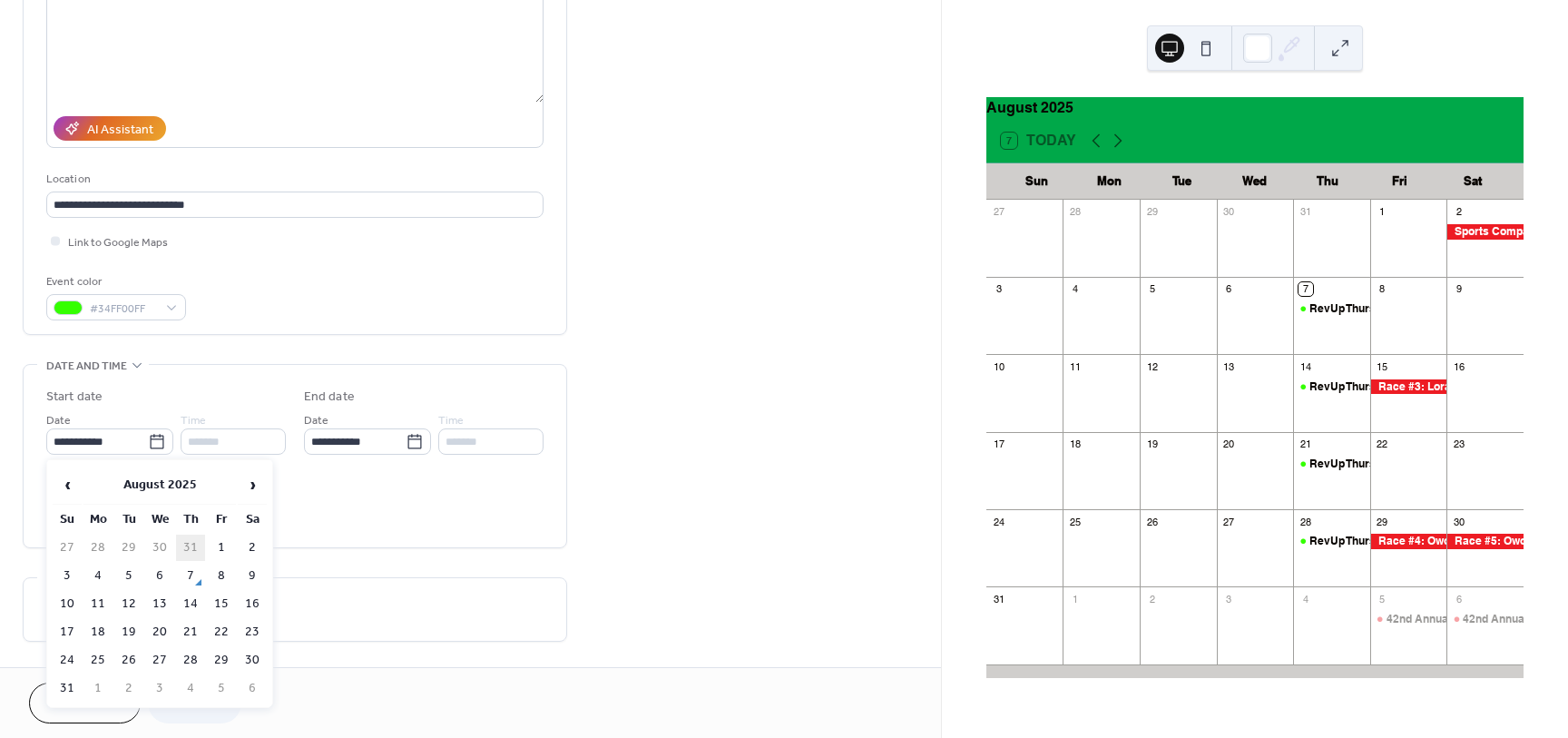 type on "**********" 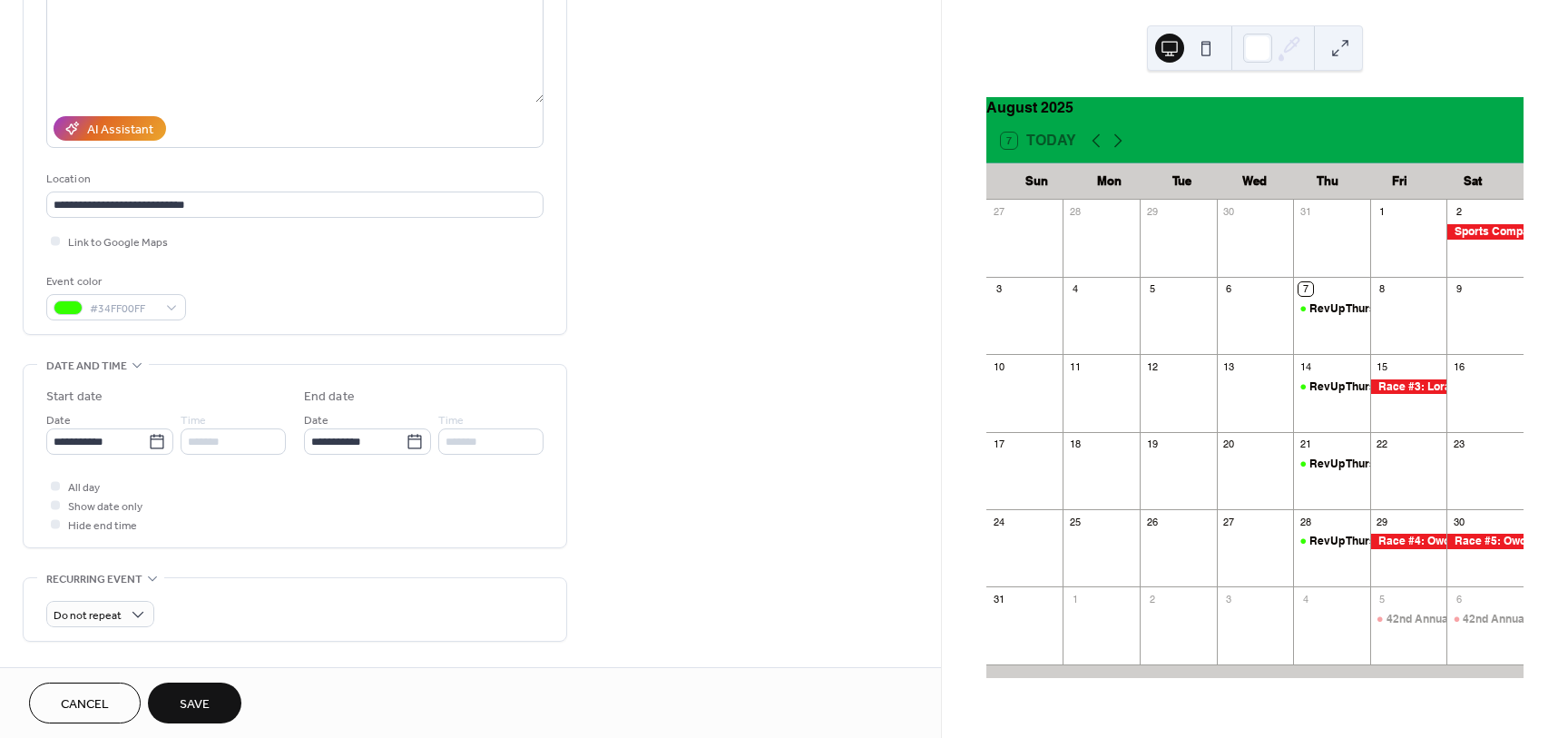 click on "Save" at bounding box center [194, 704] 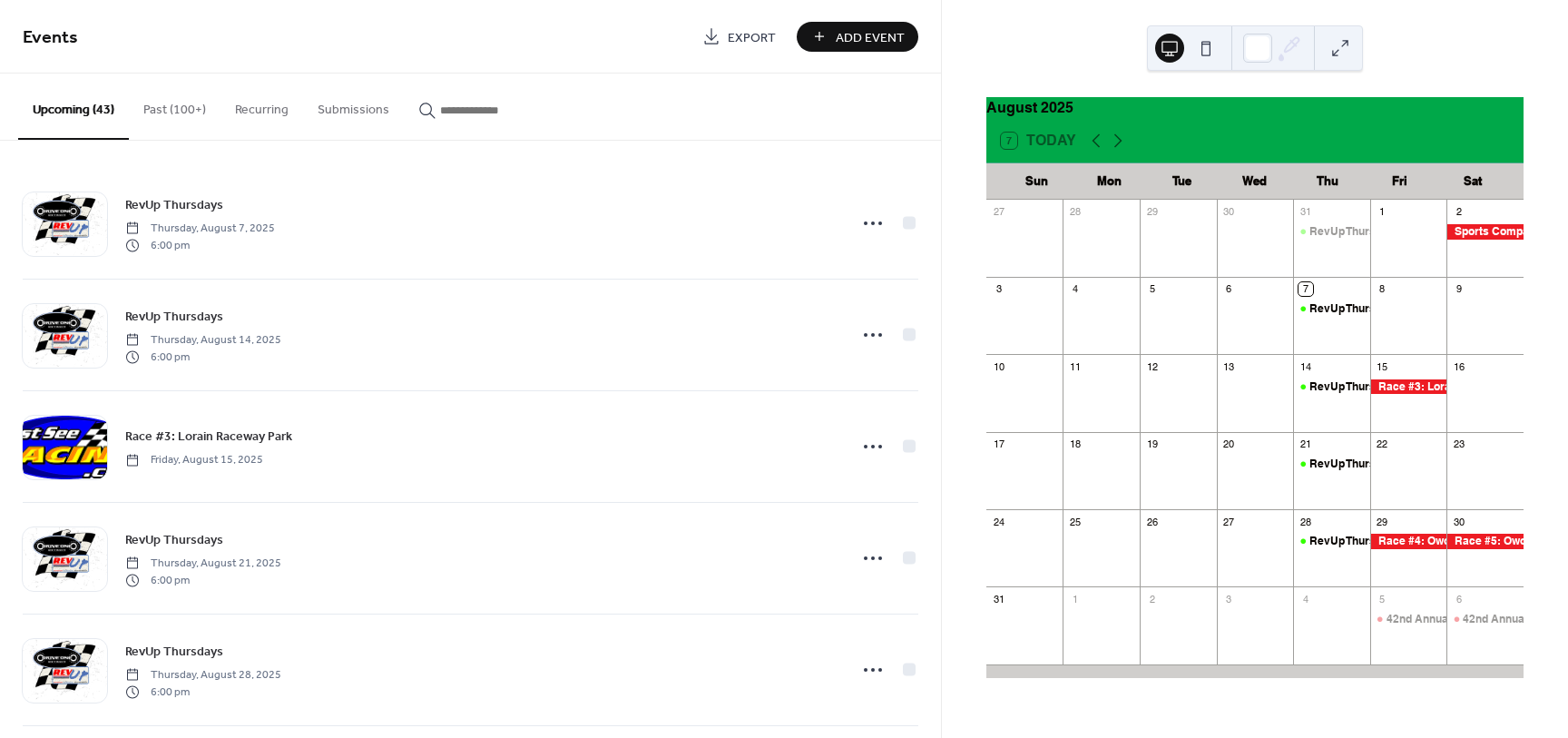 click on "Past (100+)" at bounding box center [174, 105] 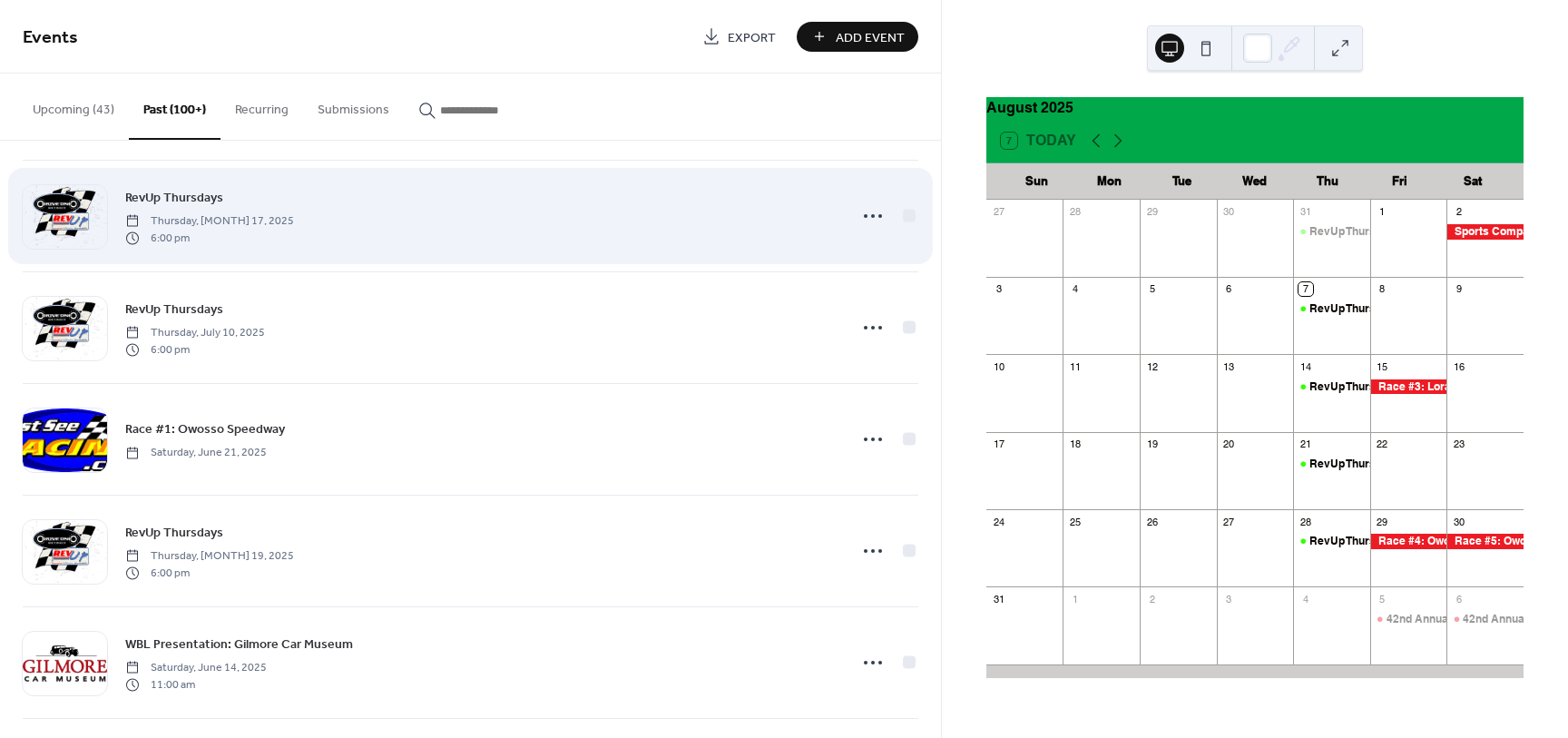 scroll, scrollTop: 567, scrollLeft: 0, axis: vertical 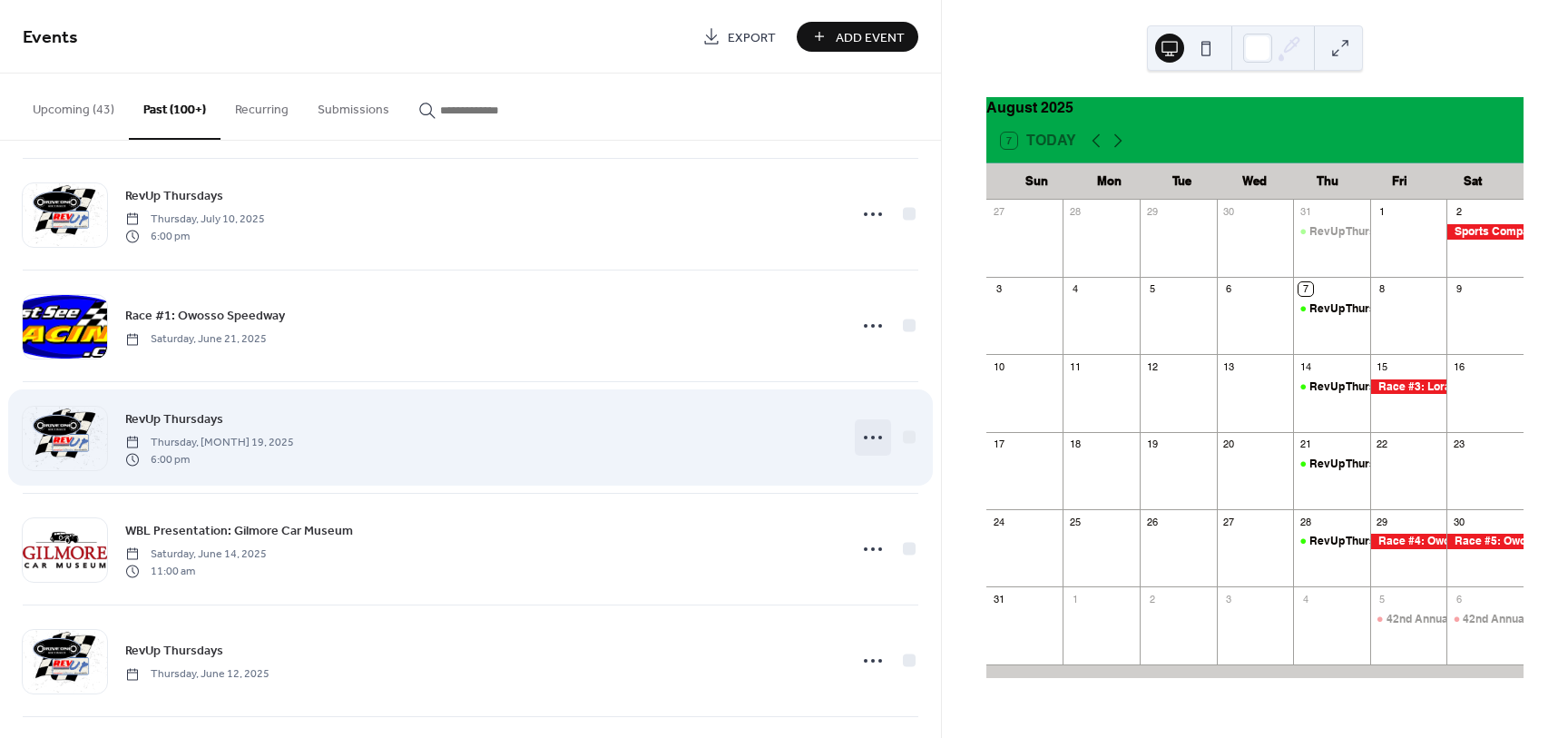 click 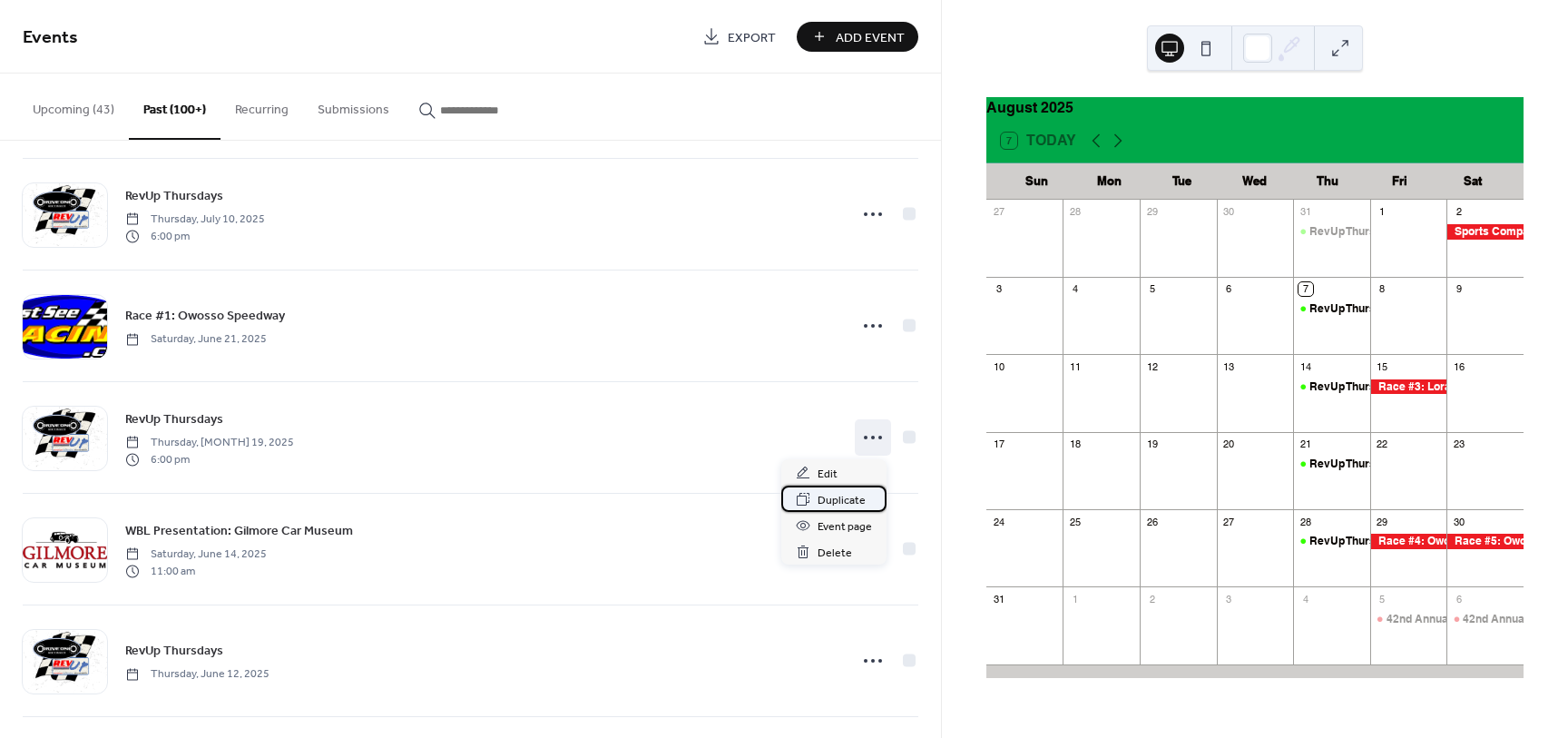 click on "Duplicate" at bounding box center [841, 500] 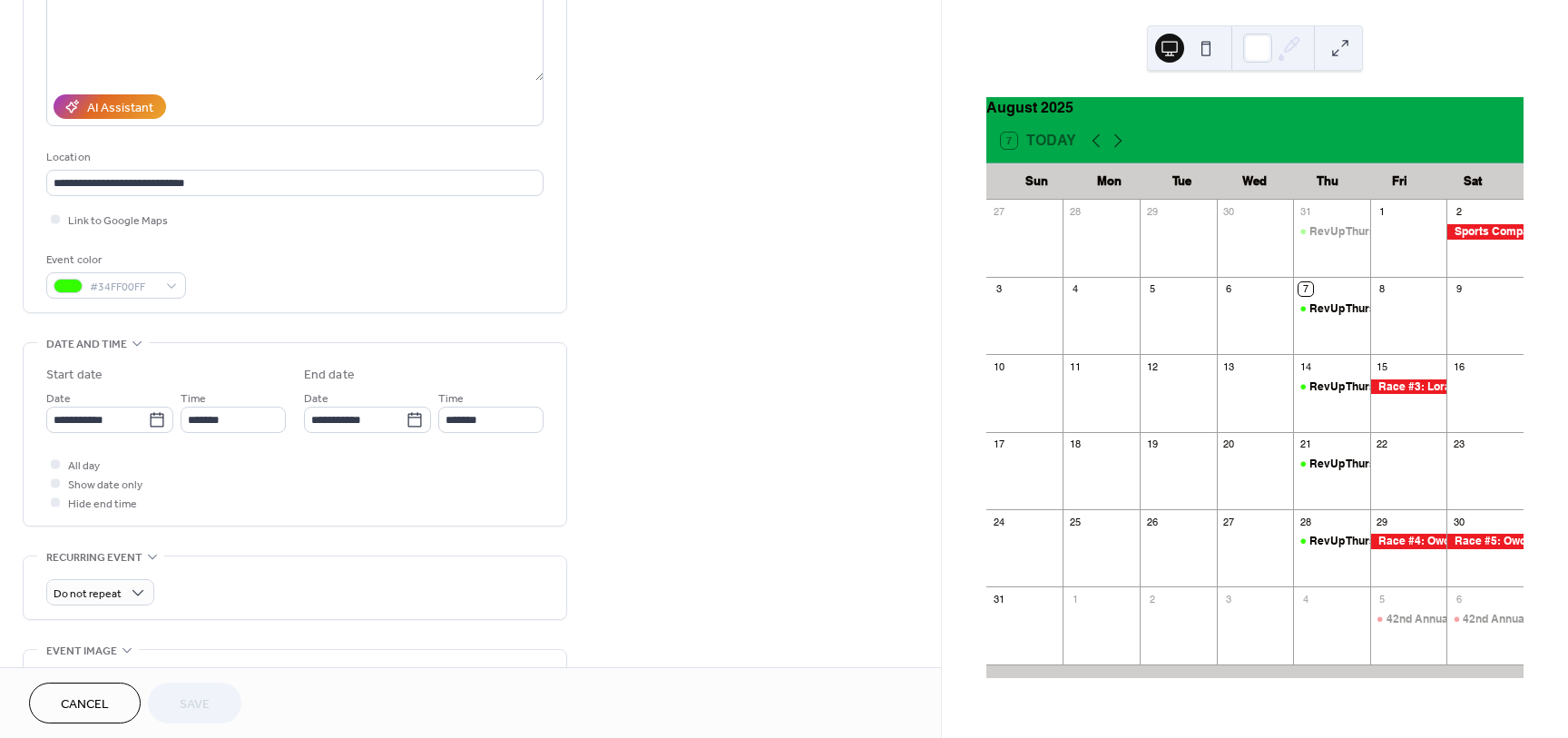 scroll, scrollTop: 340, scrollLeft: 0, axis: vertical 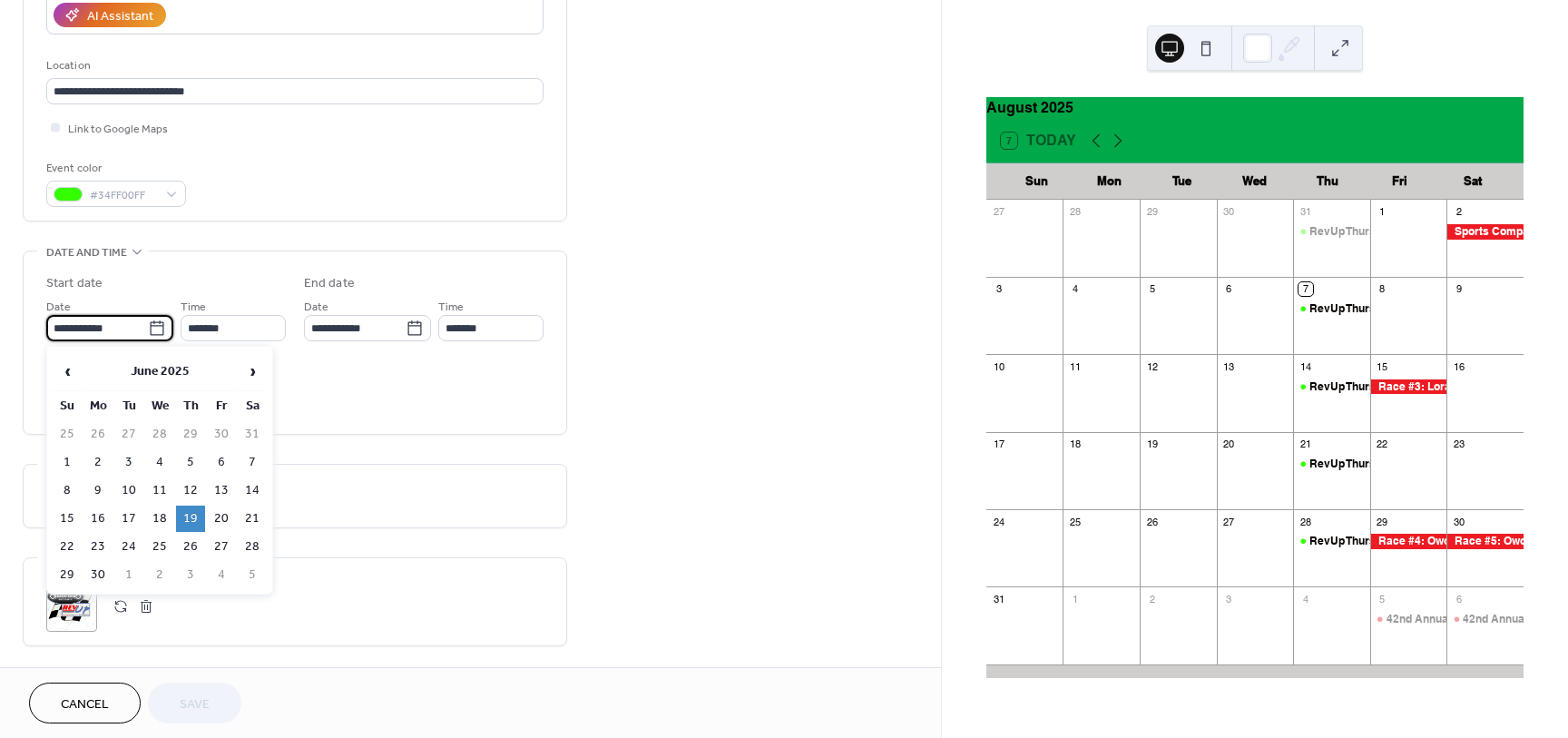 click on "**********" at bounding box center (97, 328) 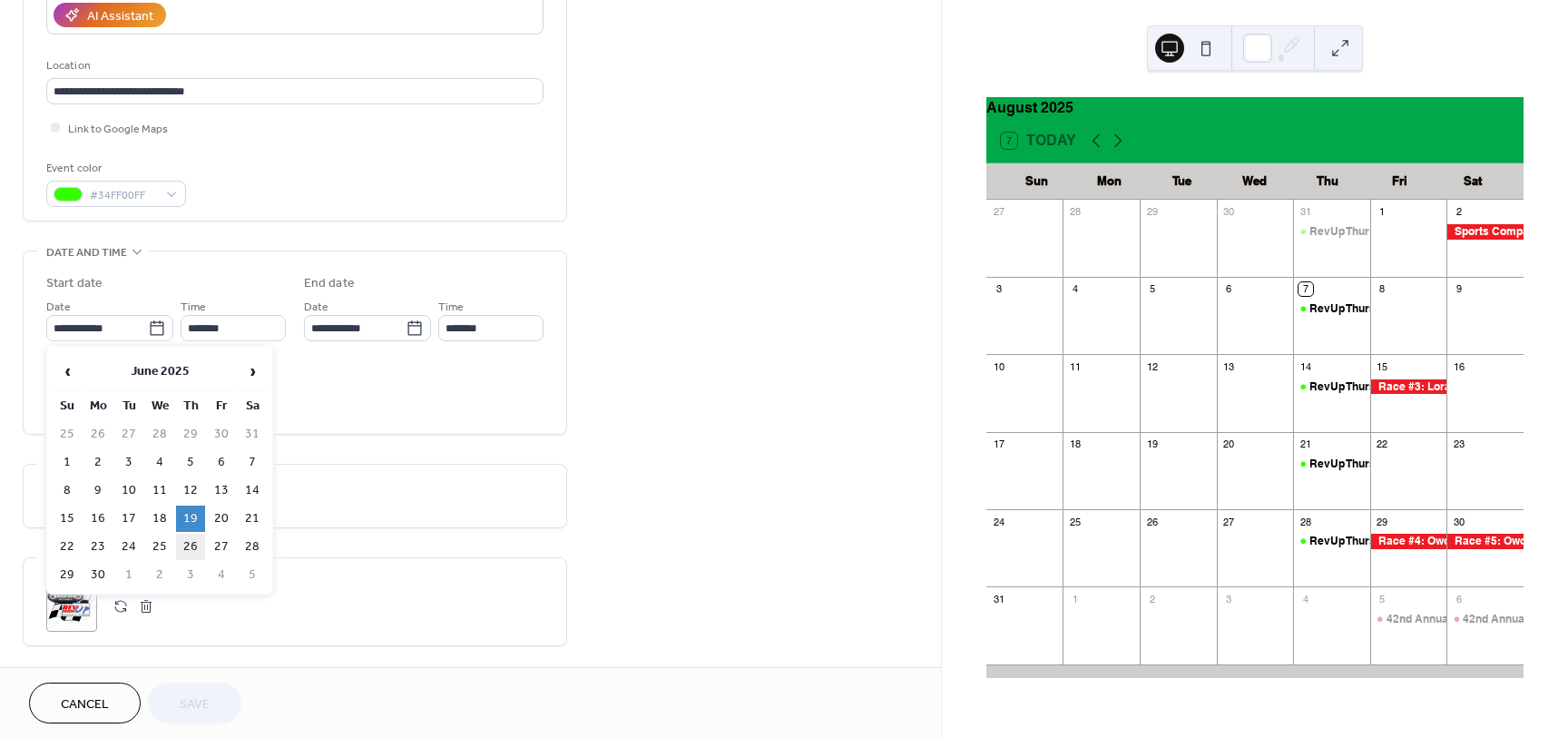 click on "26" at bounding box center (191, 546) 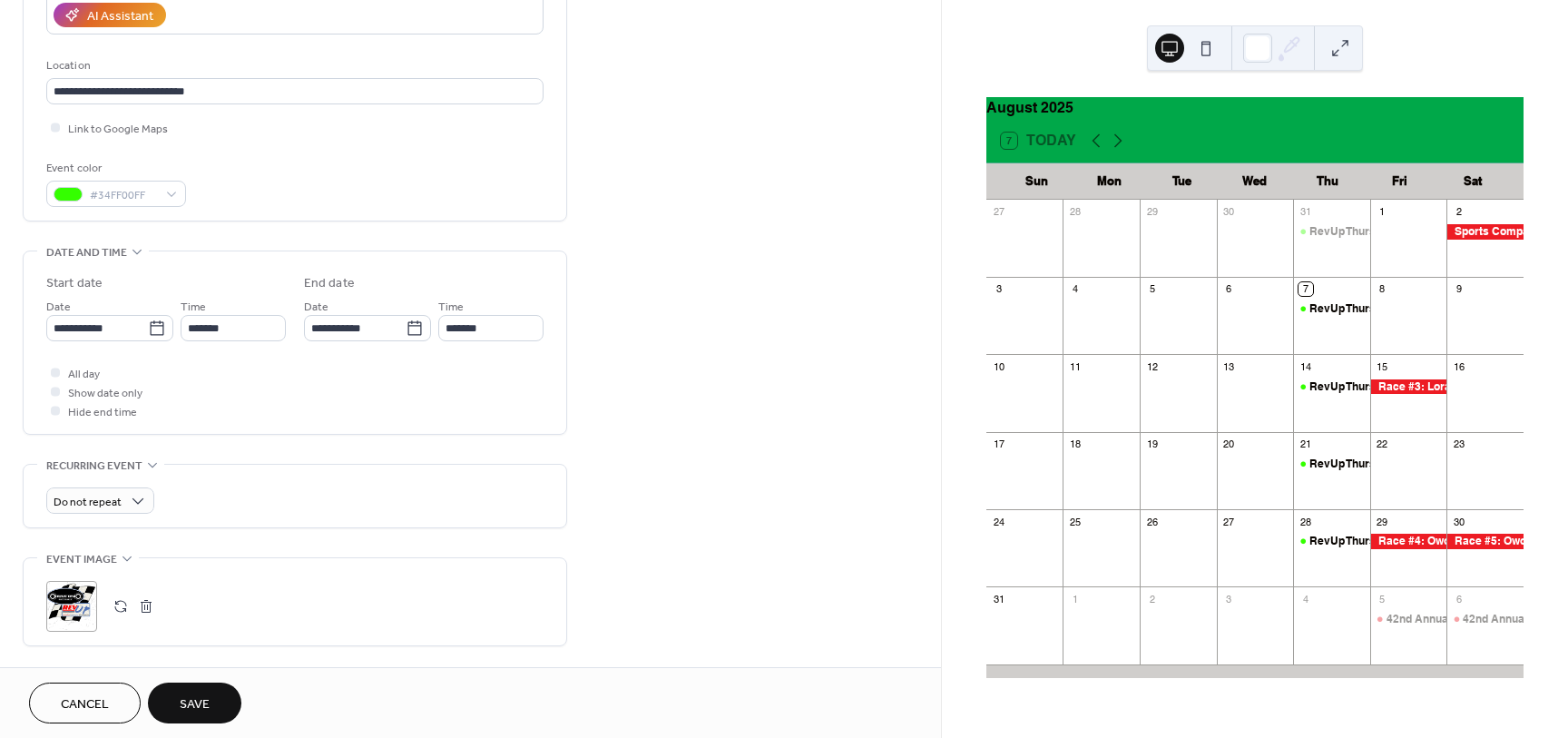 click on "Save" at bounding box center (194, 704) 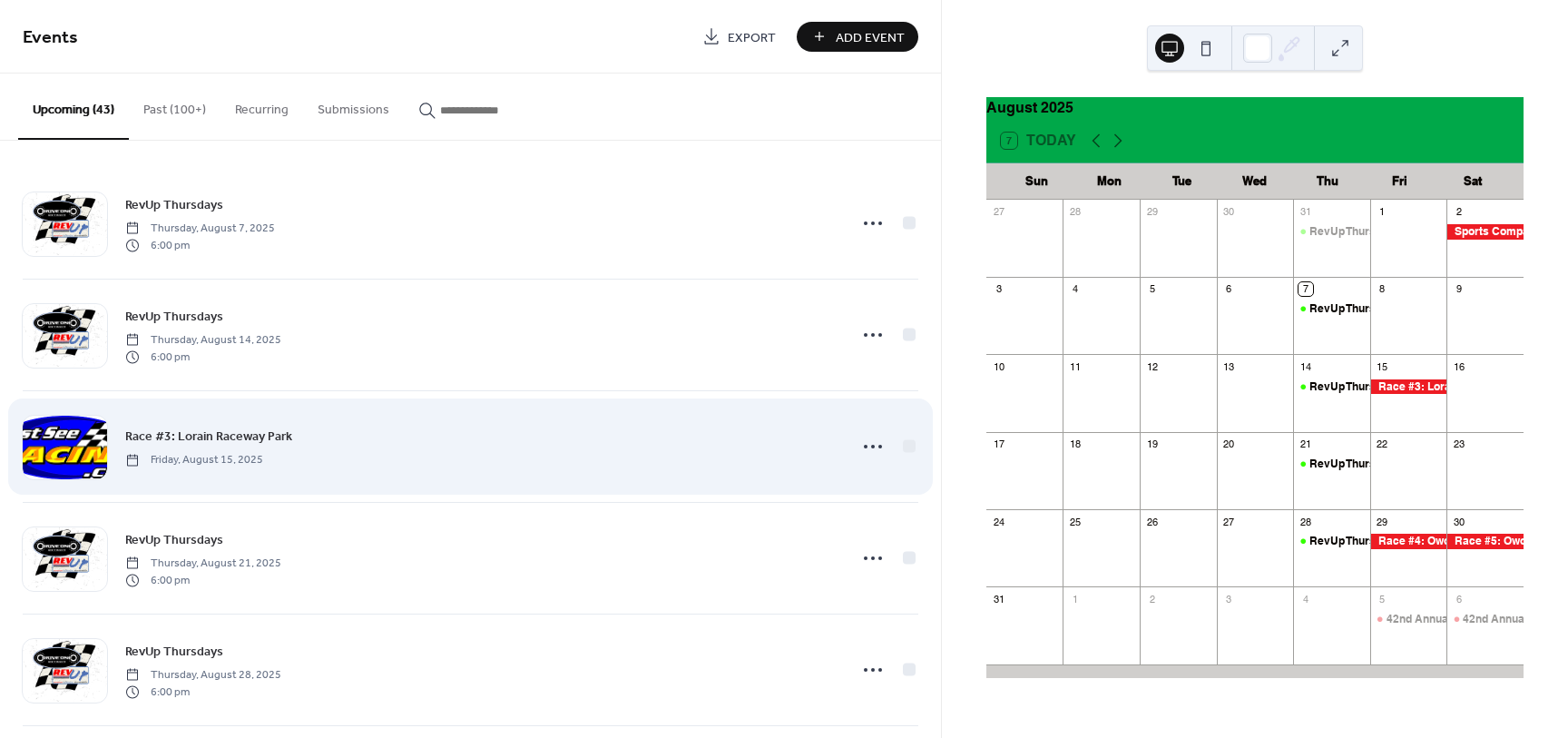 scroll, scrollTop: 113, scrollLeft: 0, axis: vertical 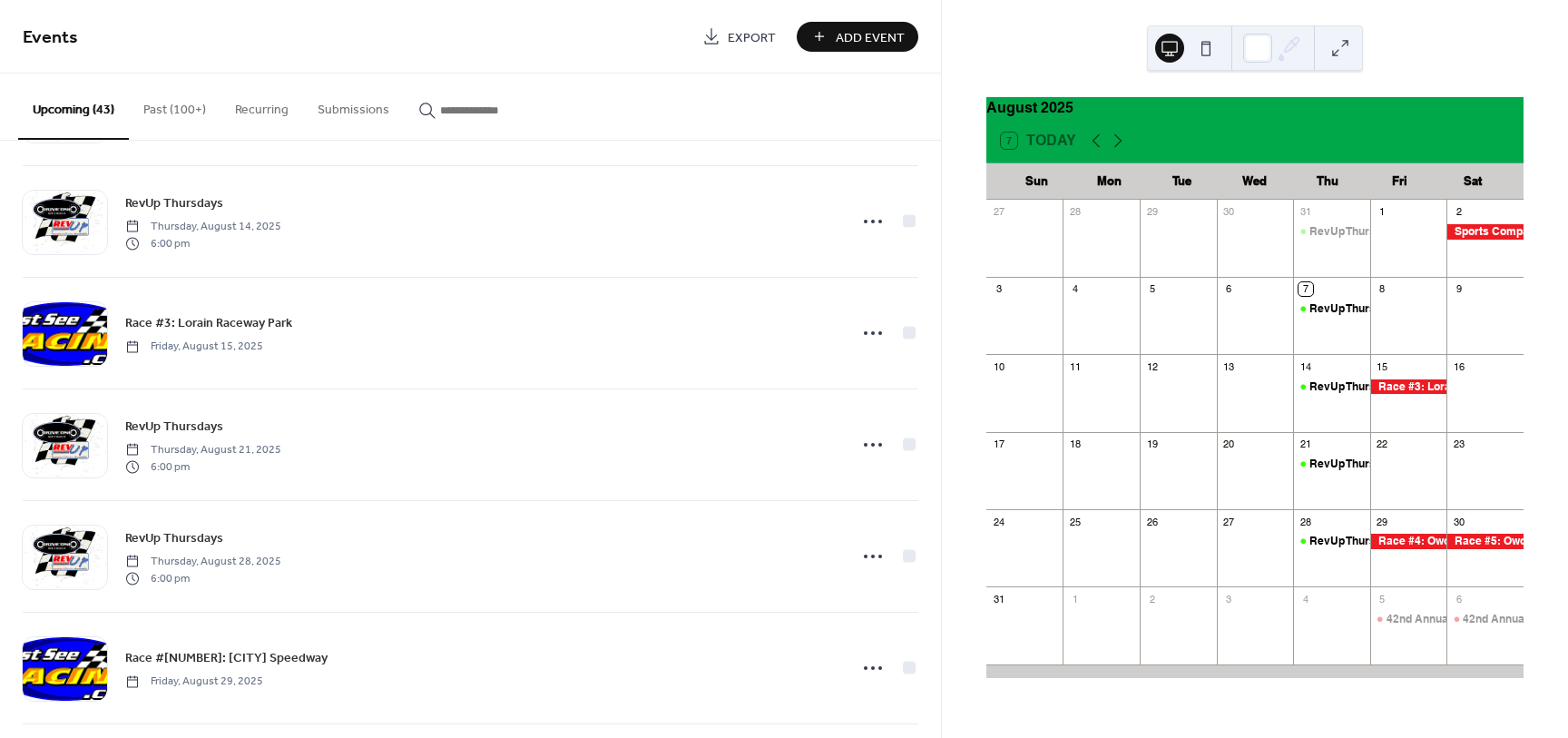 drag, startPoint x: 166, startPoint y: 95, endPoint x: 167, endPoint y: 111, distance: 16.03122 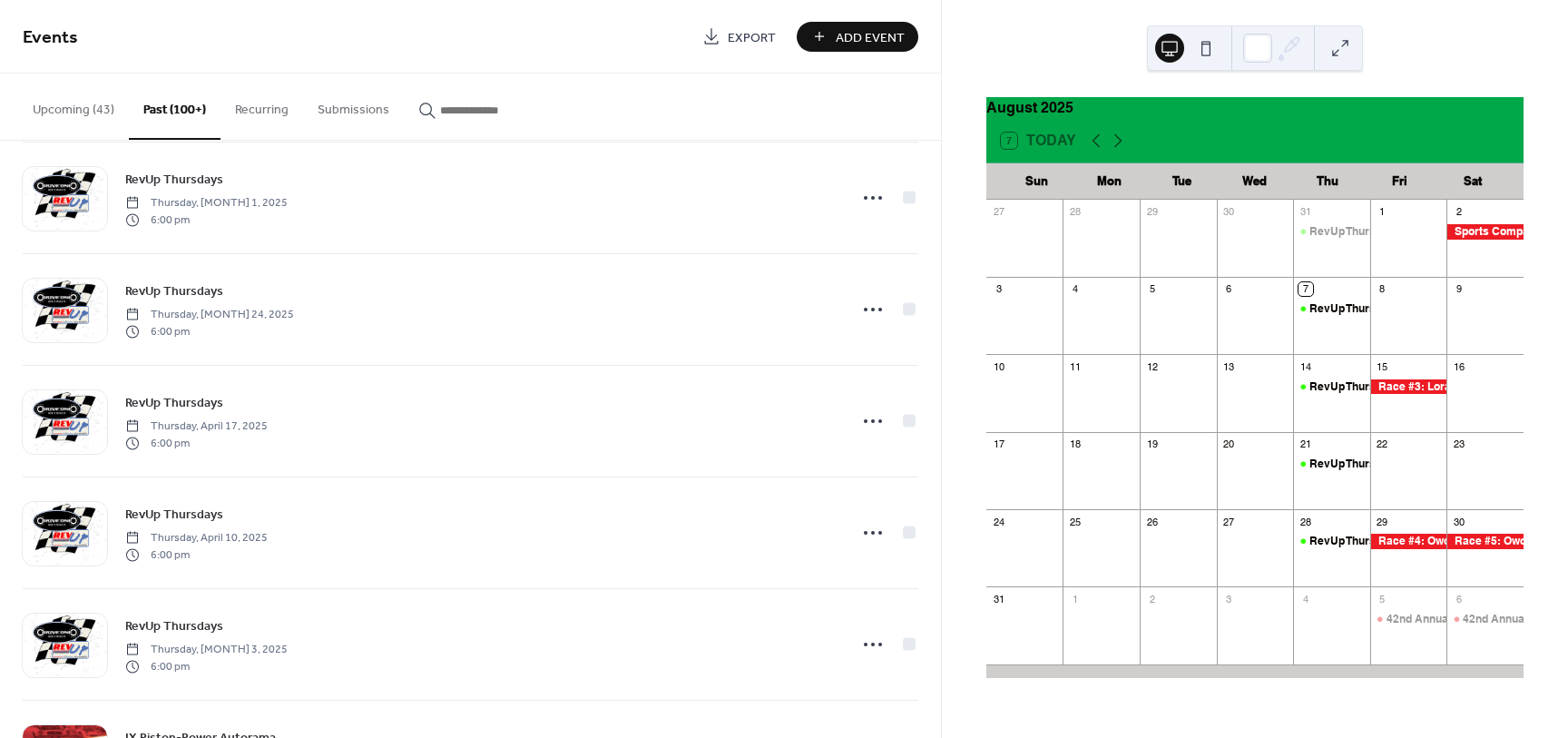 scroll, scrollTop: 1929, scrollLeft: 0, axis: vertical 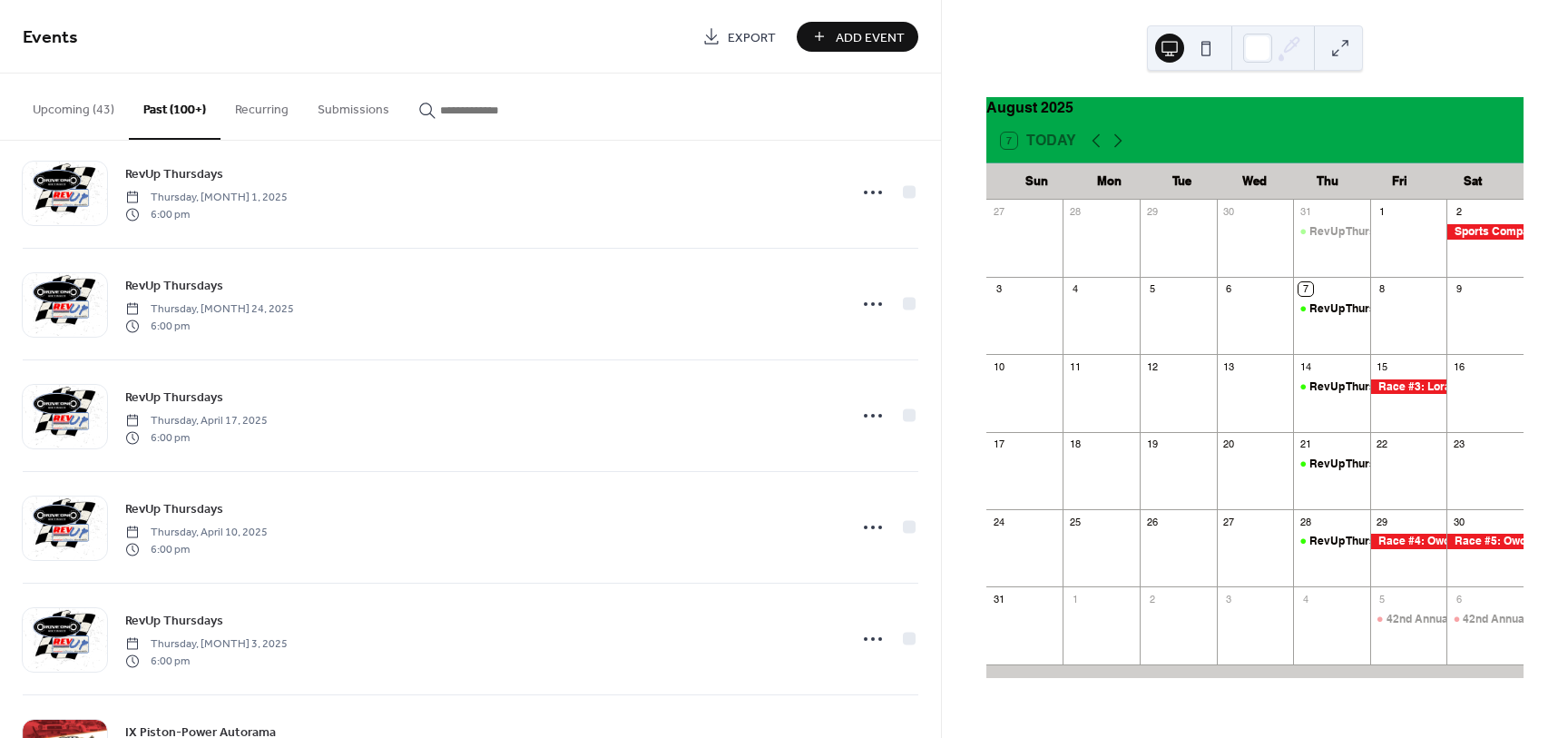click on "Upcoming (43)" at bounding box center (74, 105) 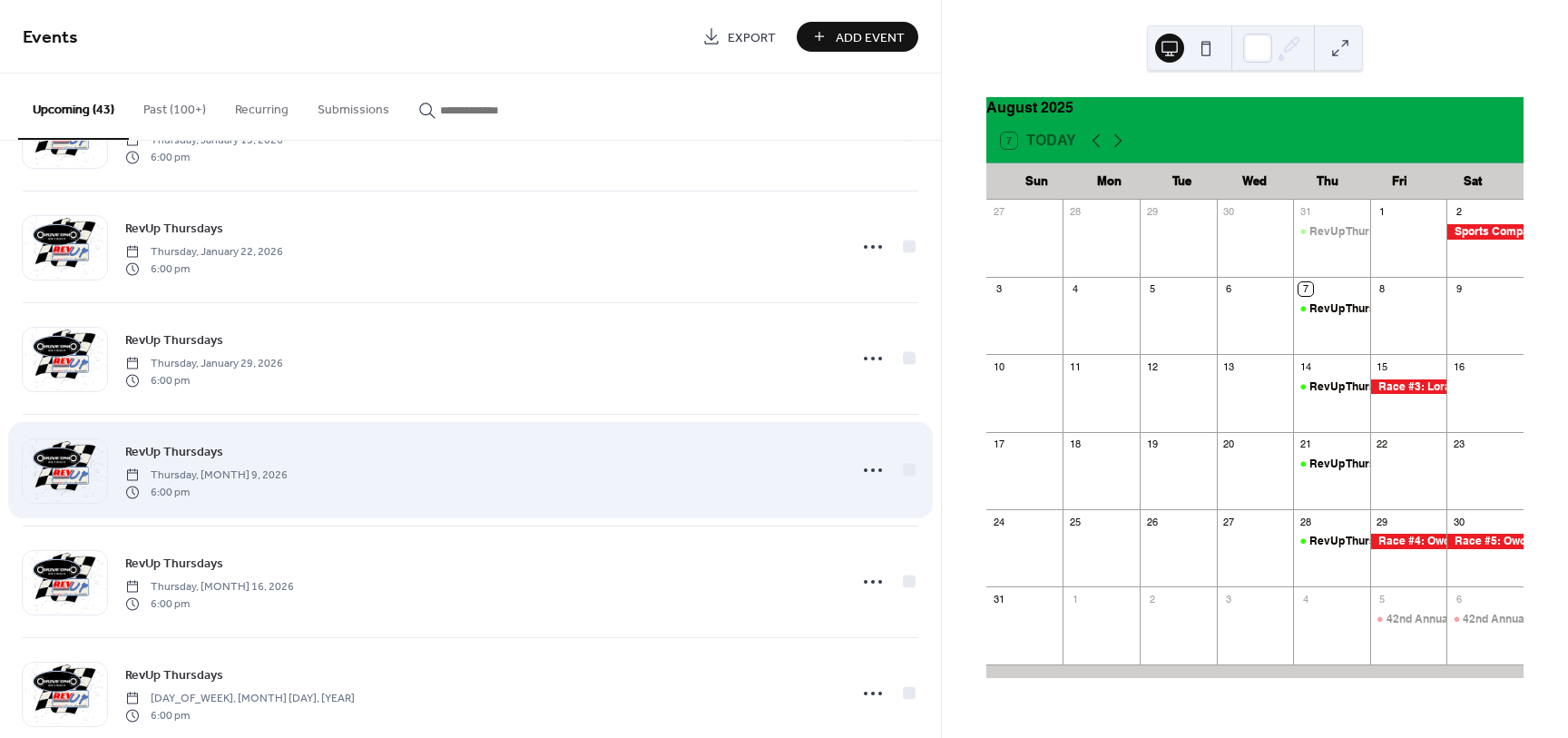 scroll, scrollTop: 3141, scrollLeft: 0, axis: vertical 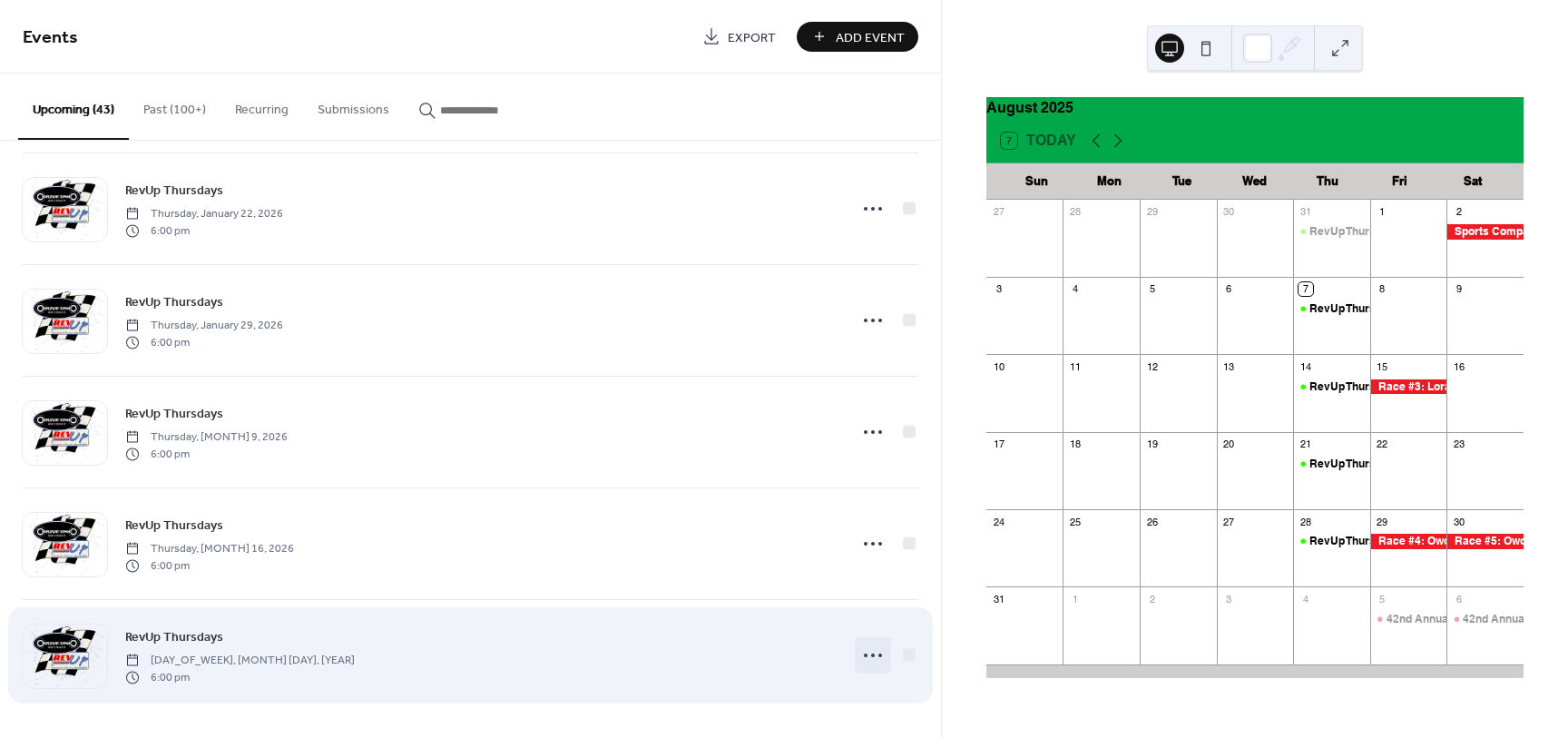 click 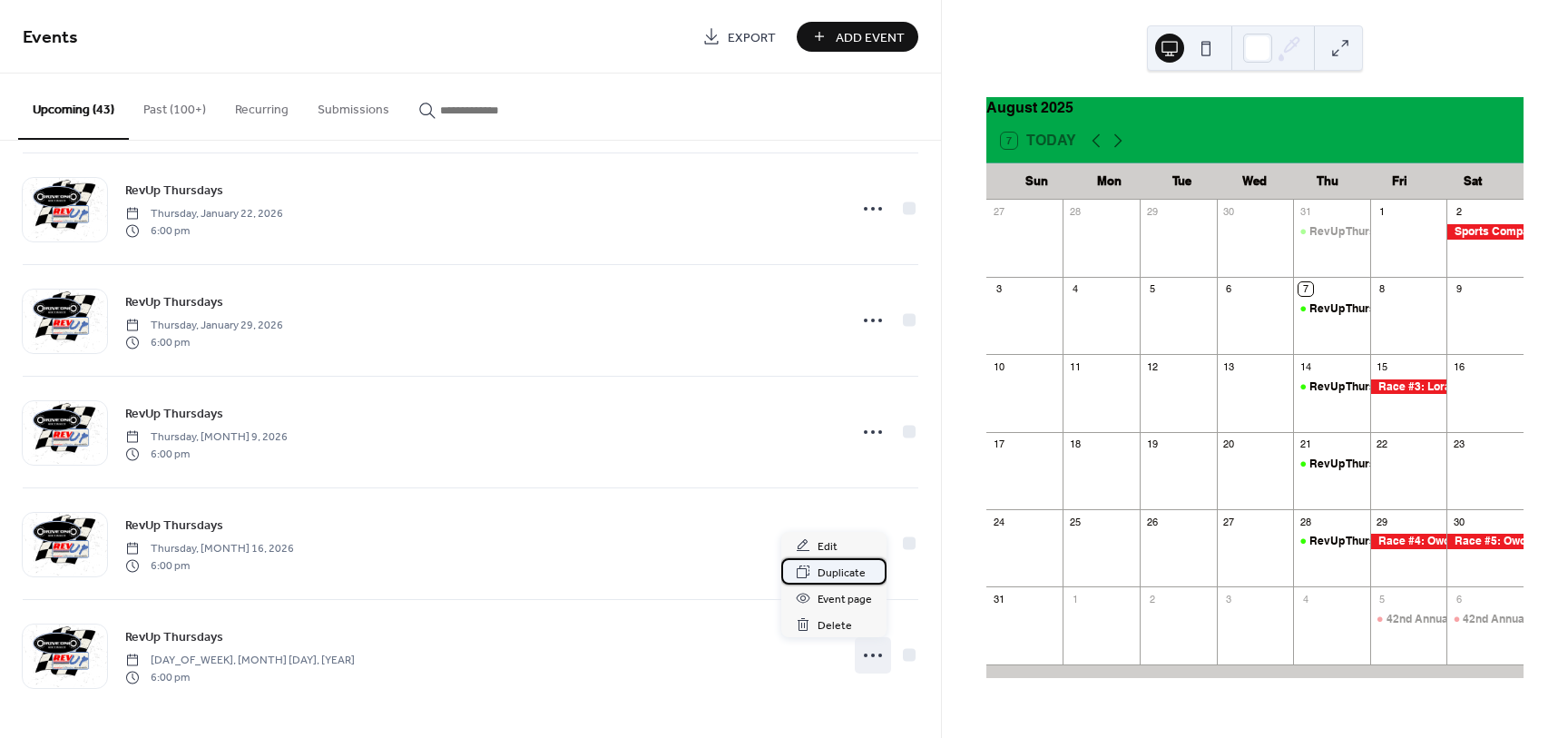click on "Duplicate" at bounding box center (841, 573) 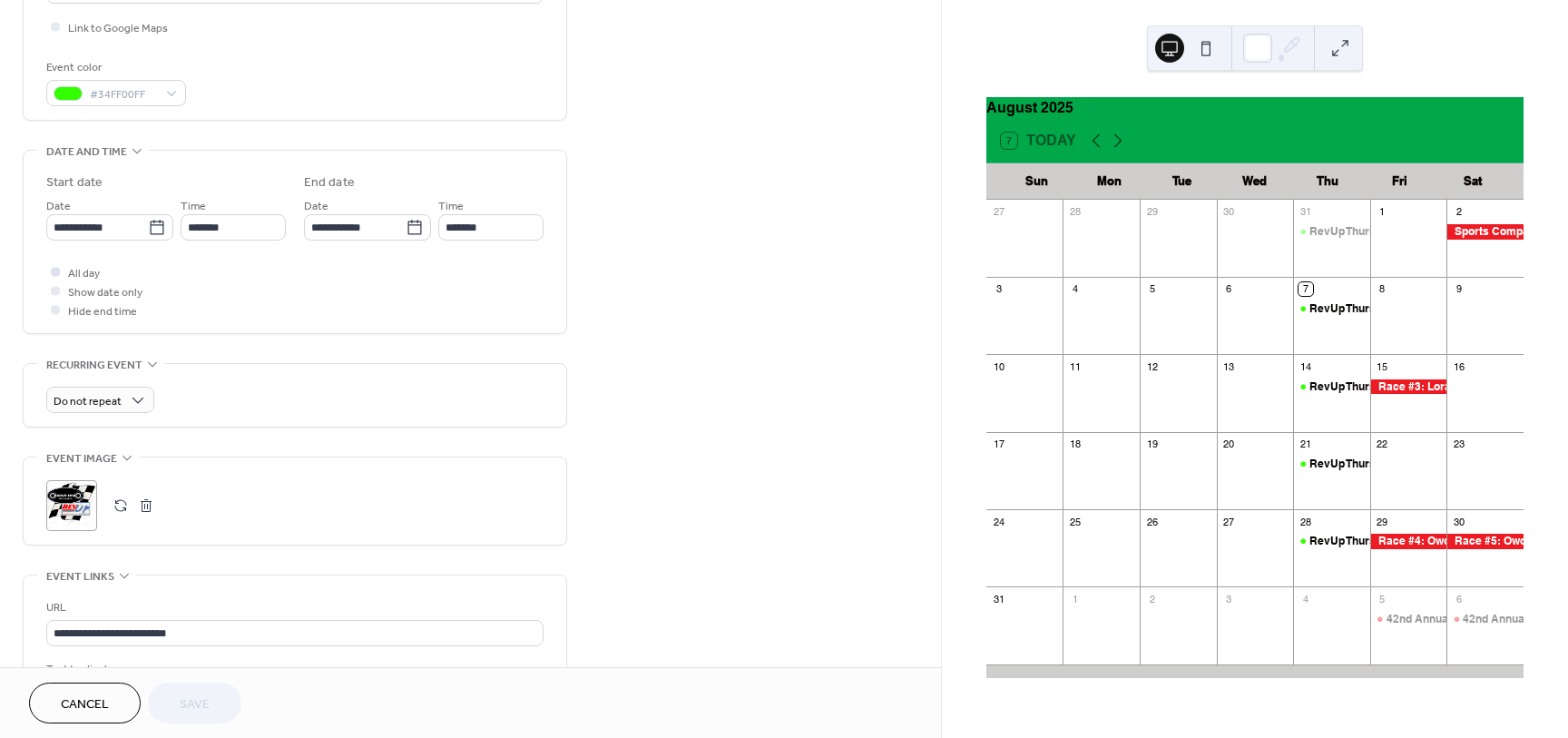 scroll, scrollTop: 454, scrollLeft: 0, axis: vertical 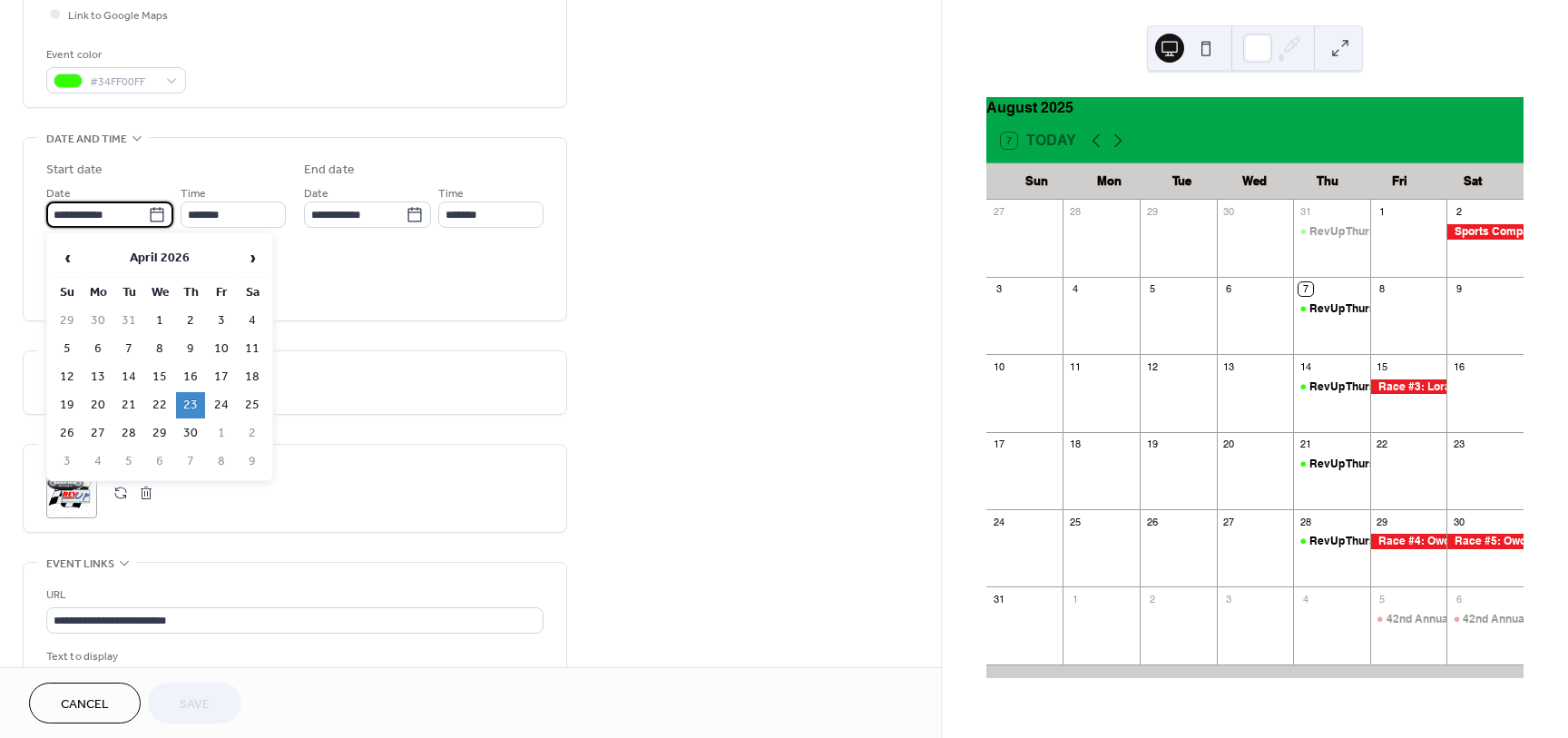 click on "**********" at bounding box center (97, 214) 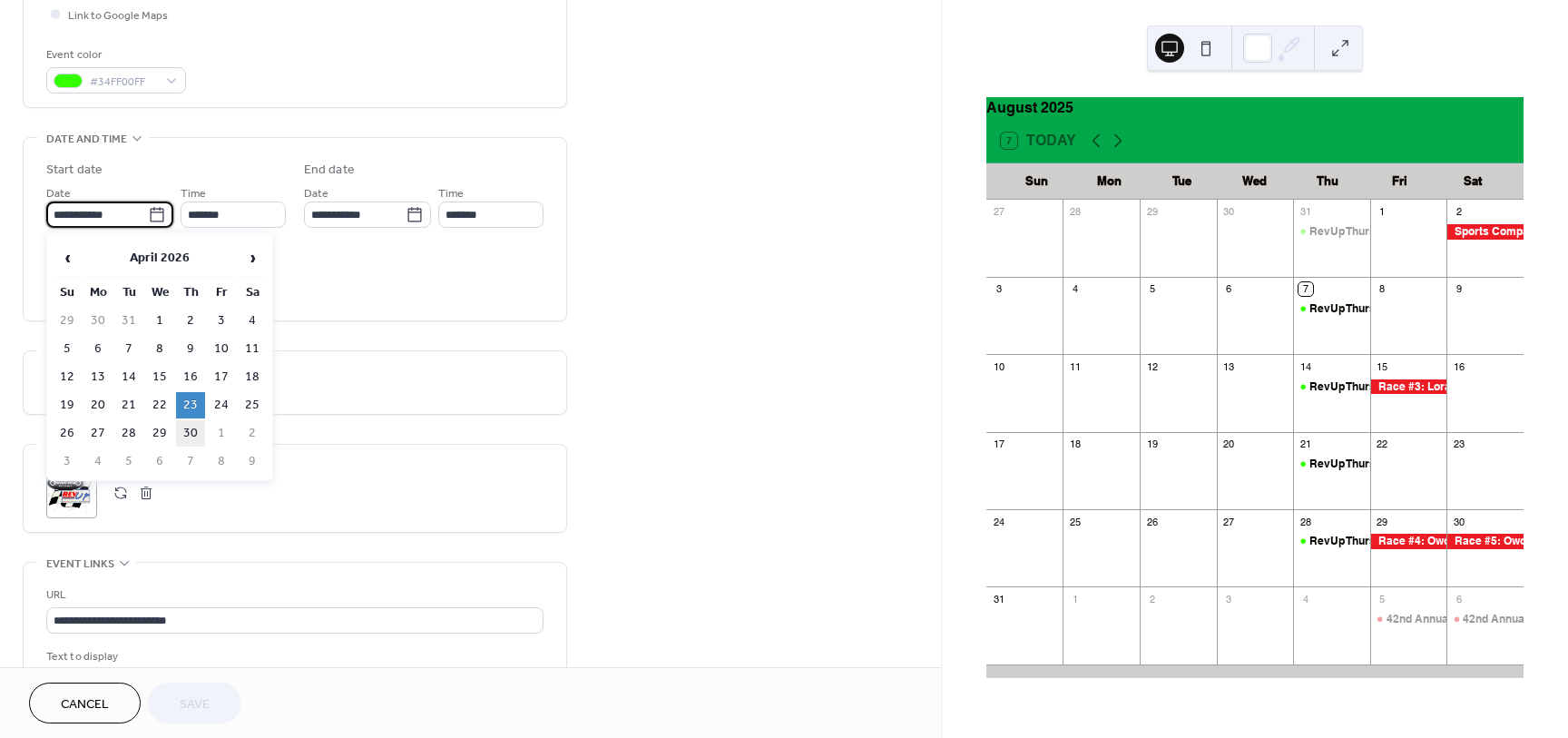 click on "30" at bounding box center (191, 433) 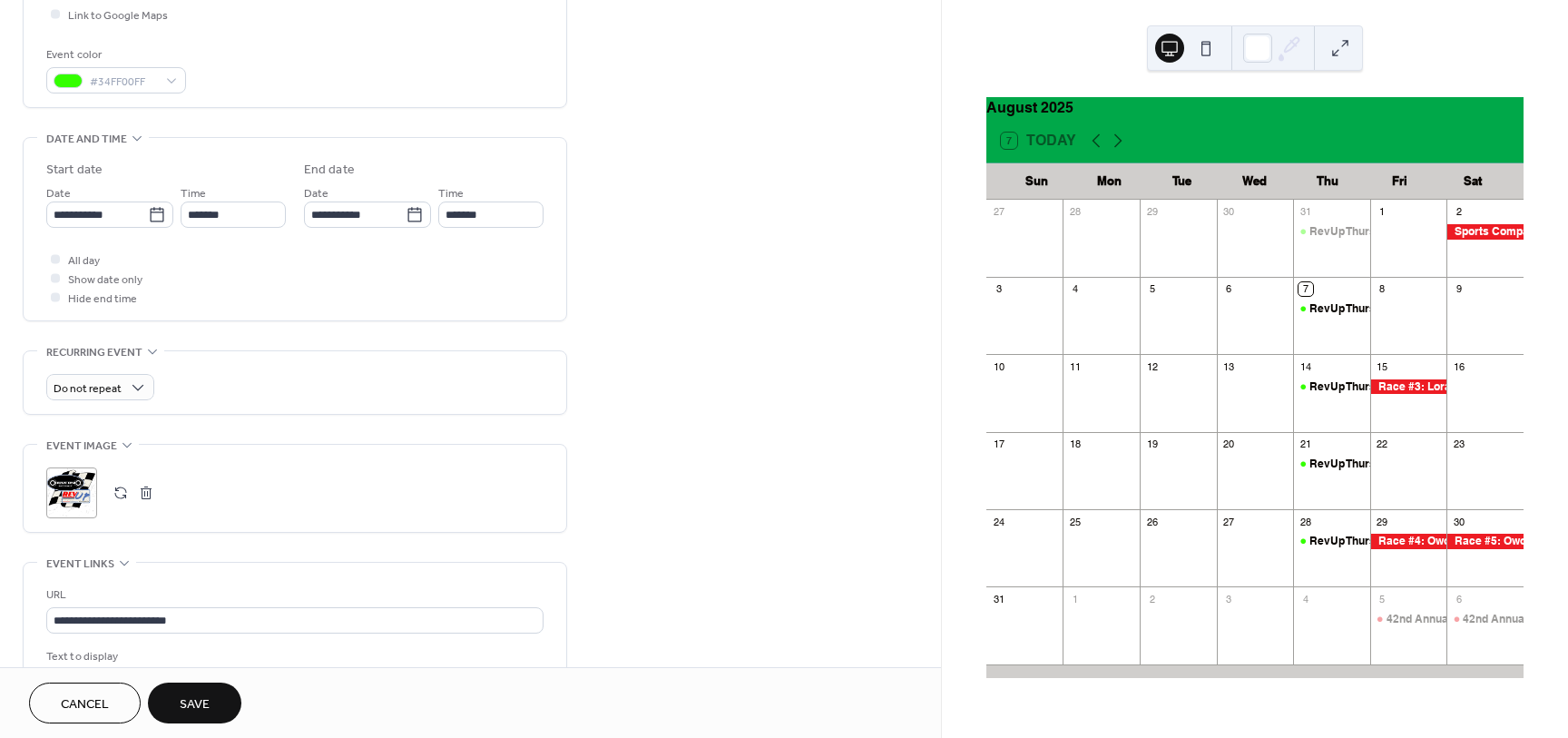 click on "Save" at bounding box center (194, 704) 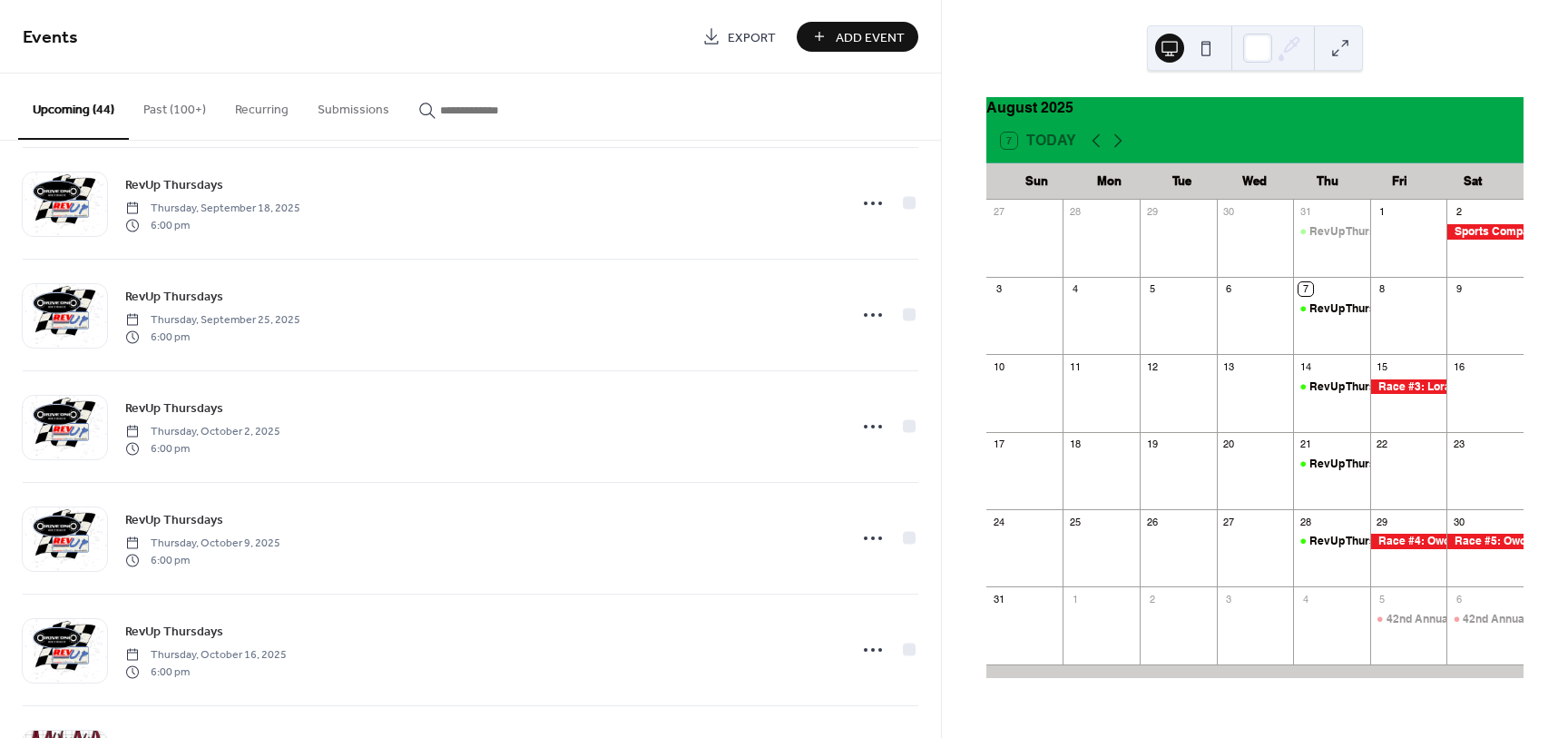 scroll, scrollTop: 3252, scrollLeft: 0, axis: vertical 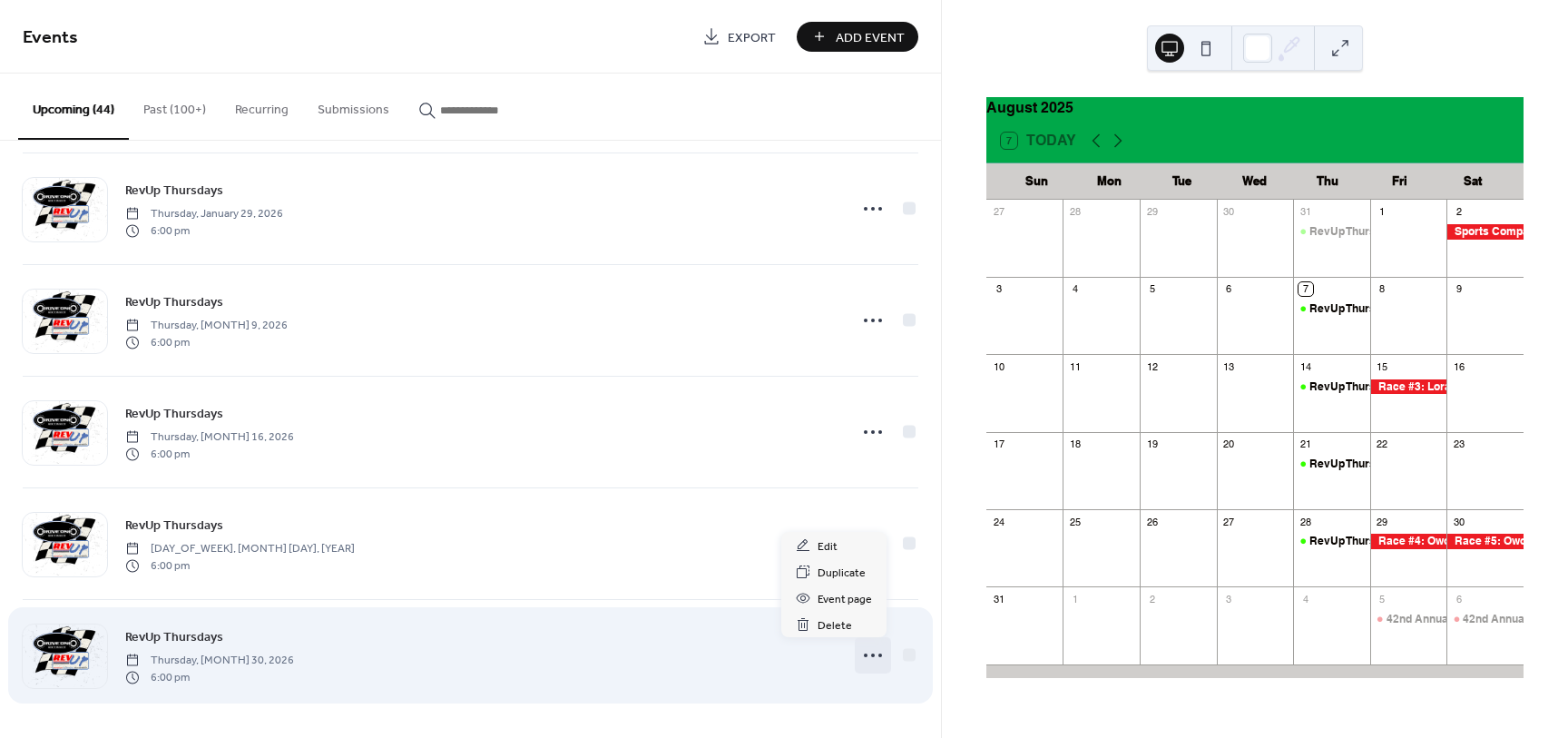 click 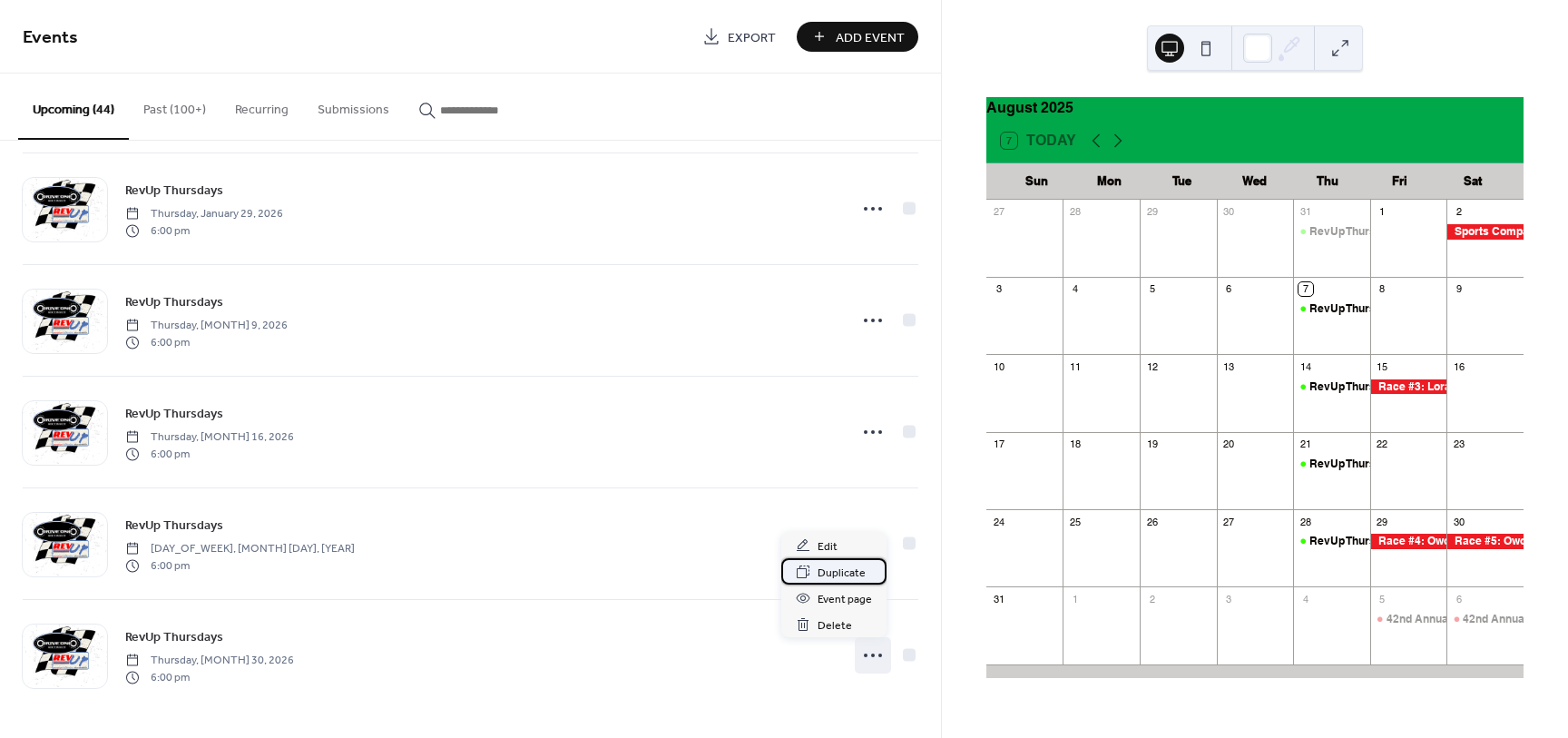 click on "Duplicate" at bounding box center [841, 573] 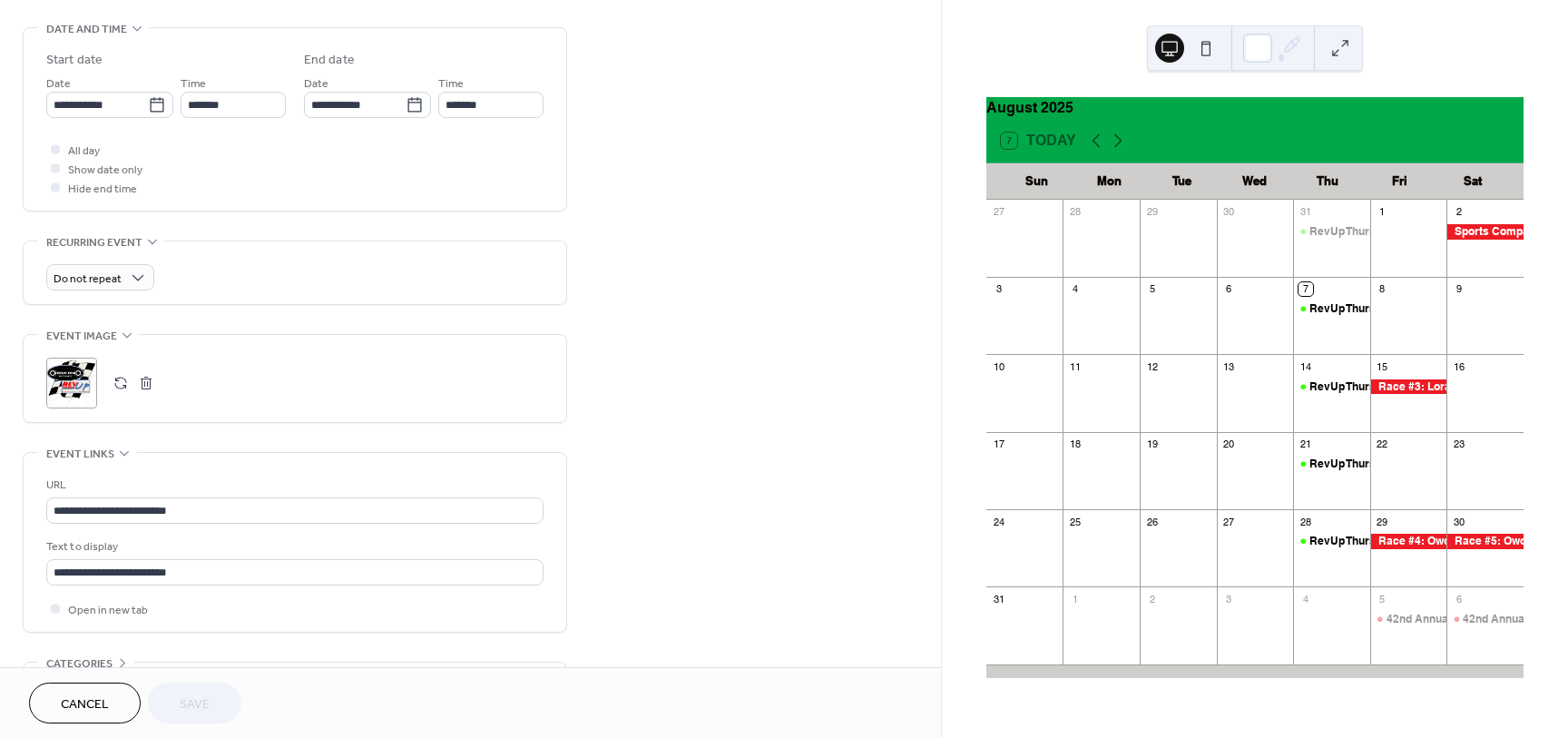 scroll, scrollTop: 567, scrollLeft: 0, axis: vertical 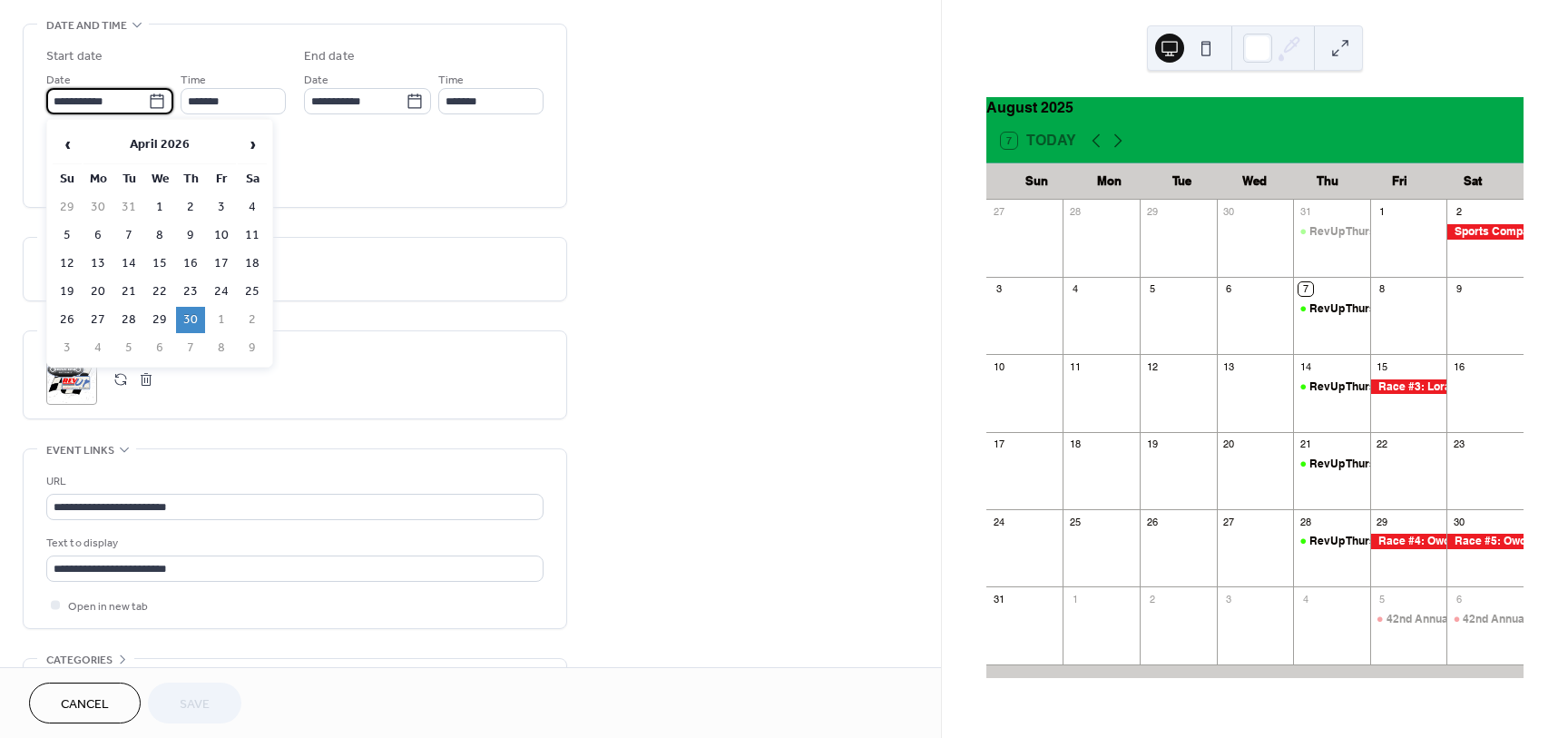 click on "**********" at bounding box center (97, 101) 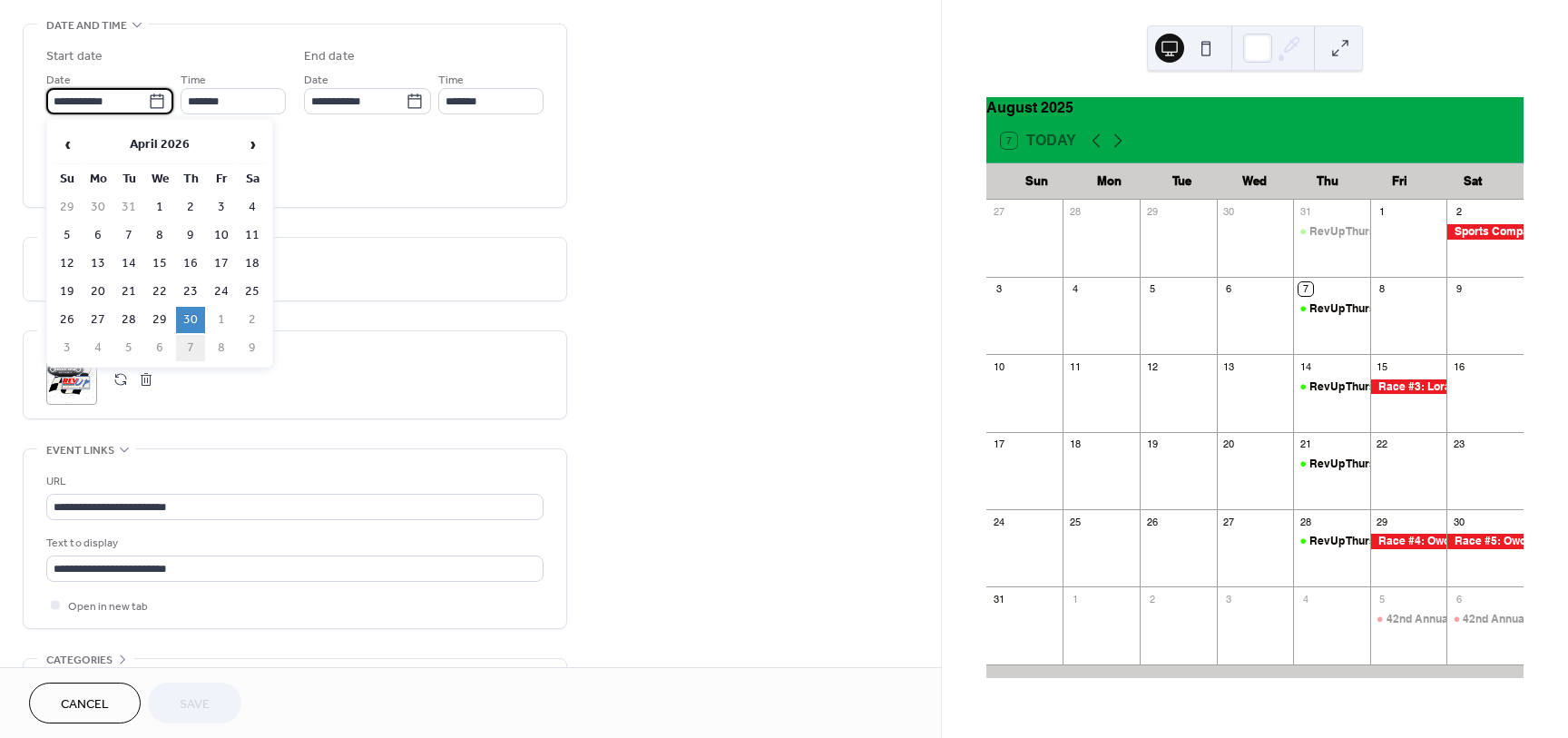 click on "7" at bounding box center [191, 348] 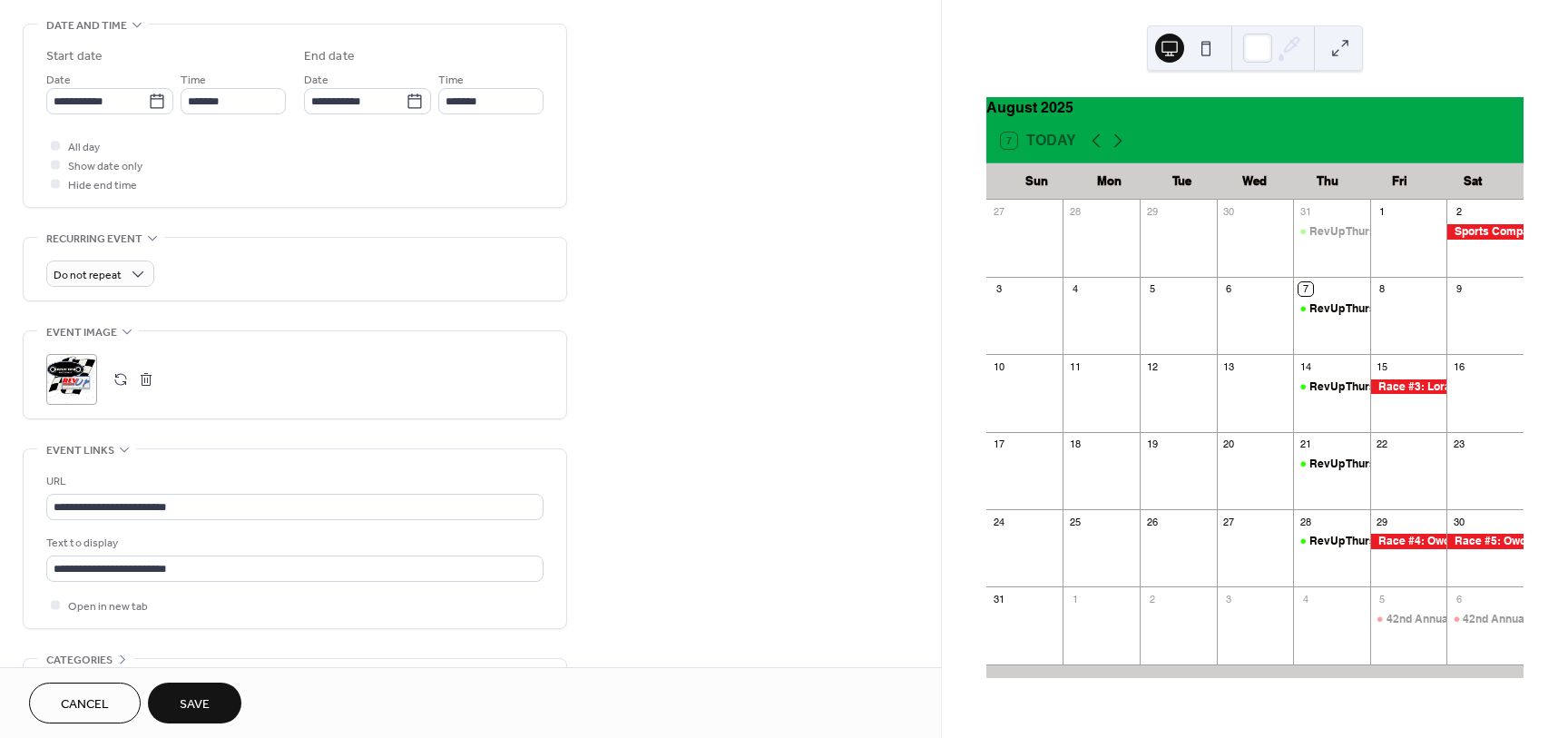 click on "Save" at bounding box center [194, 704] 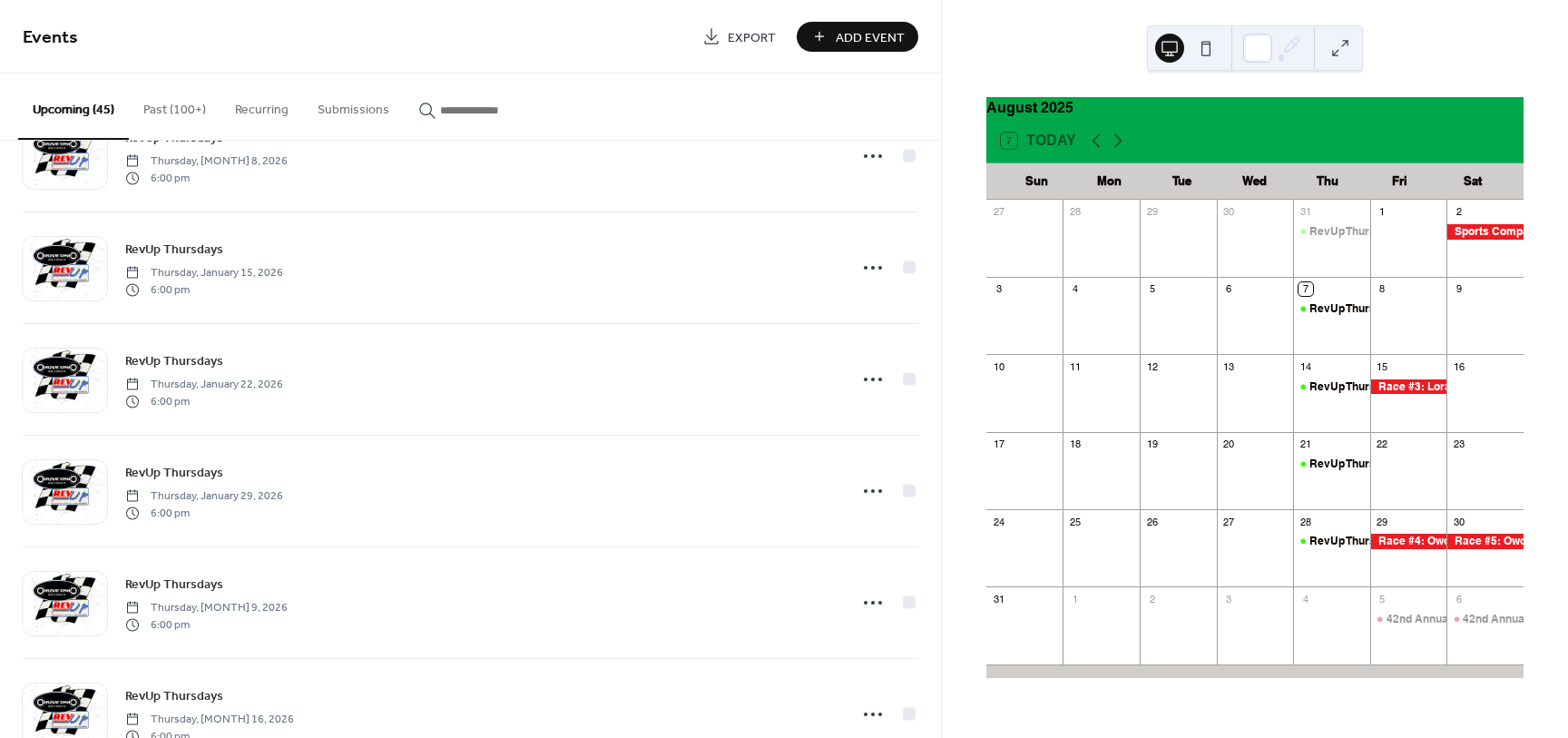 scroll, scrollTop: 3364, scrollLeft: 0, axis: vertical 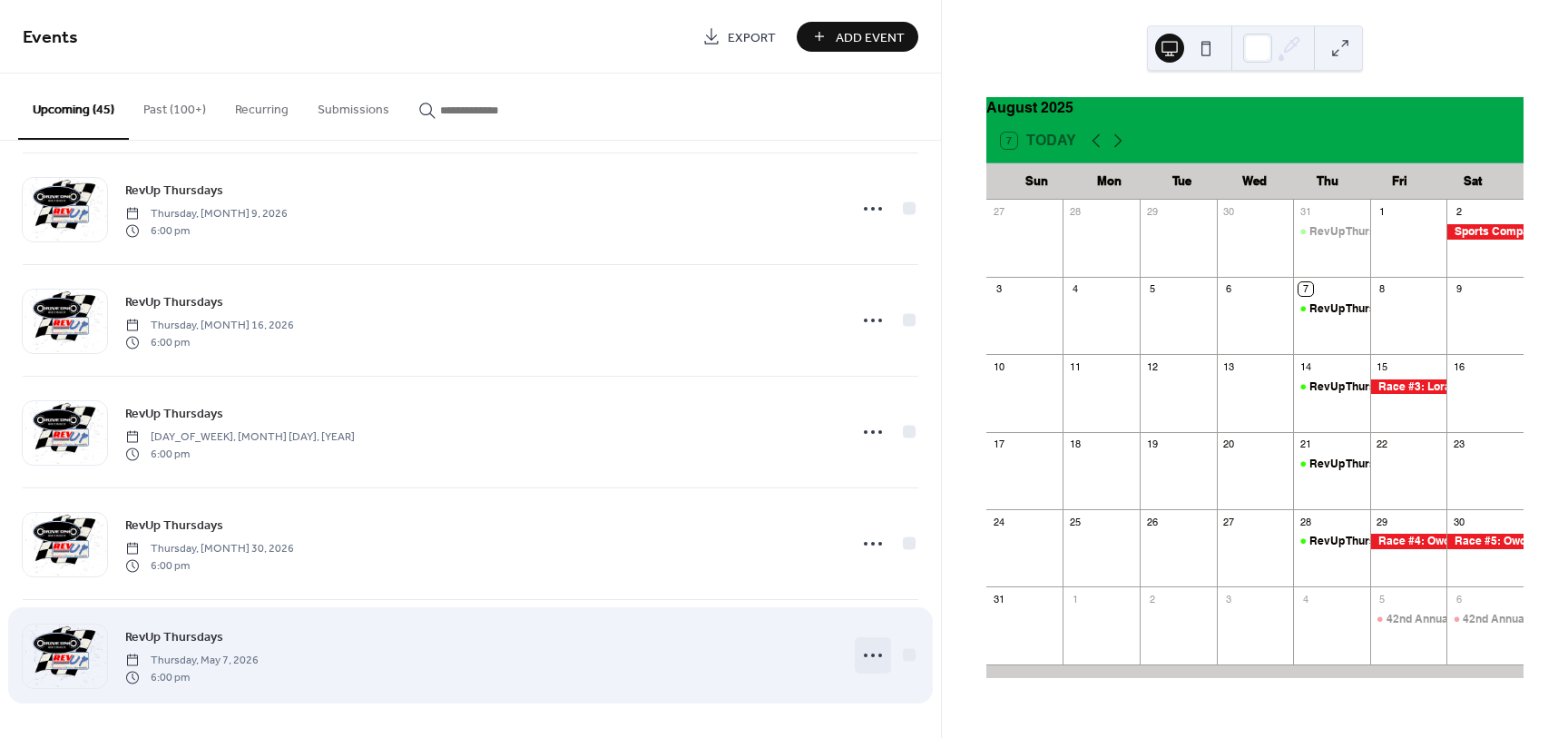 click 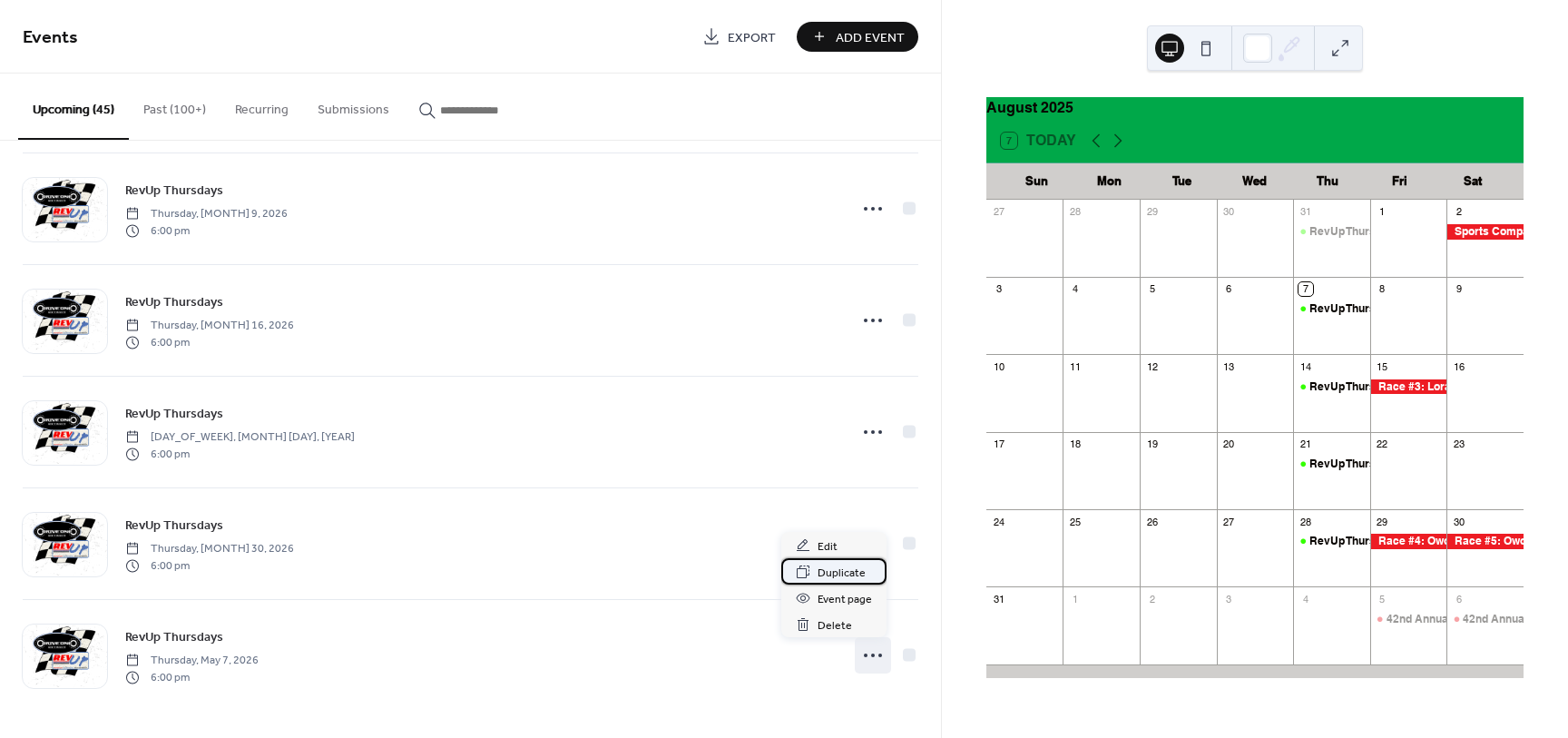 click on "Duplicate" at bounding box center (841, 573) 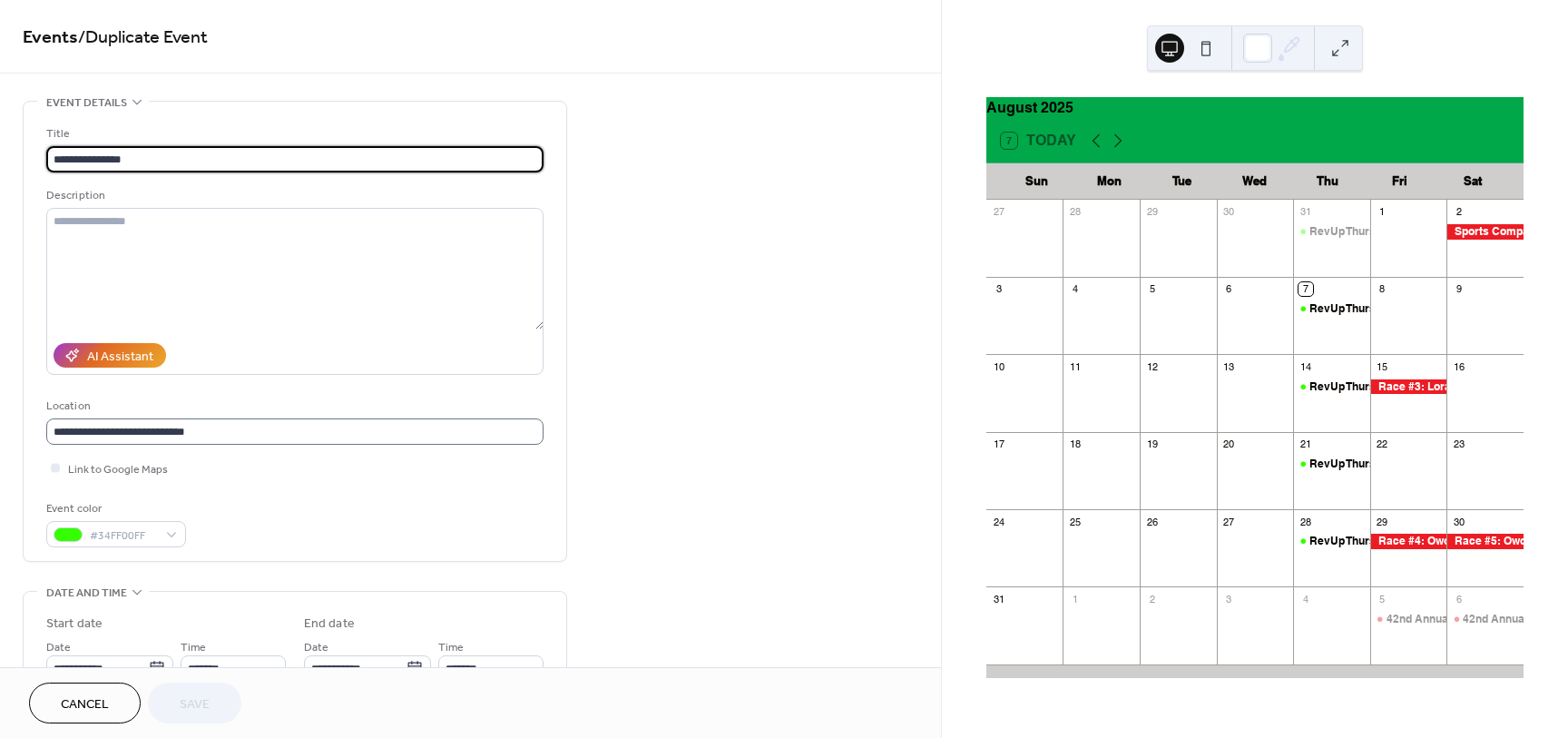scroll, scrollTop: 1, scrollLeft: 0, axis: vertical 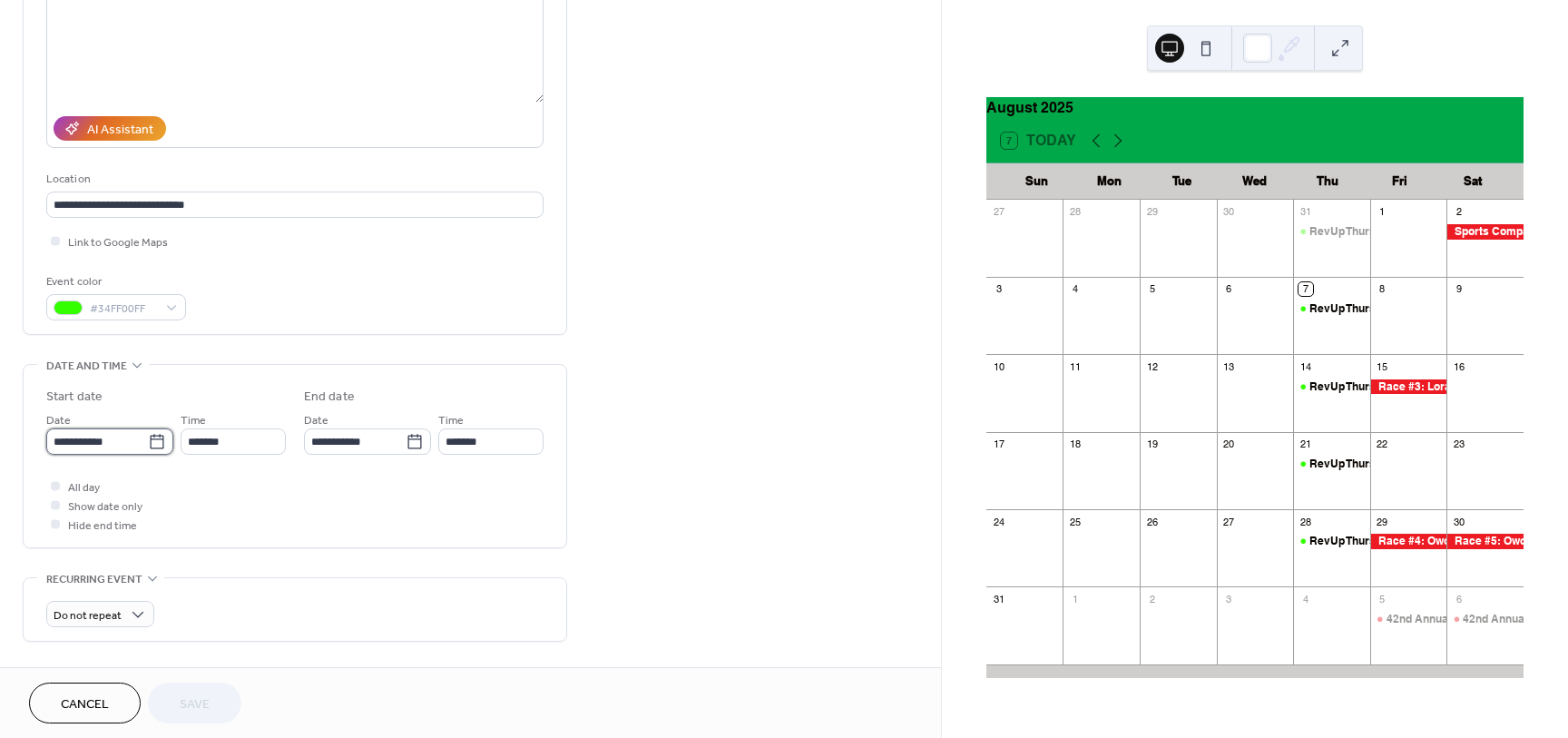 click on "**********" at bounding box center [97, 441] 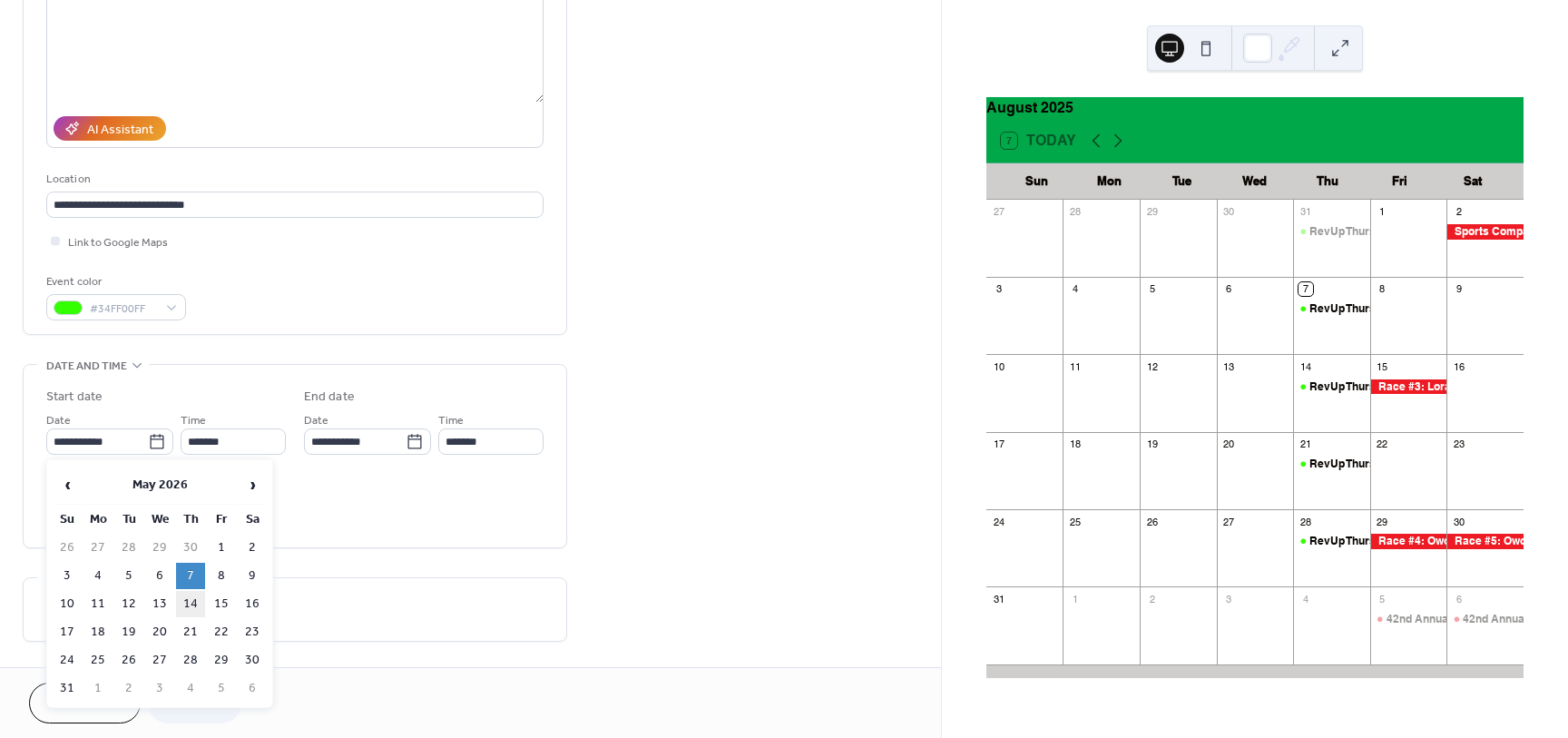 click on "14" at bounding box center [191, 604] 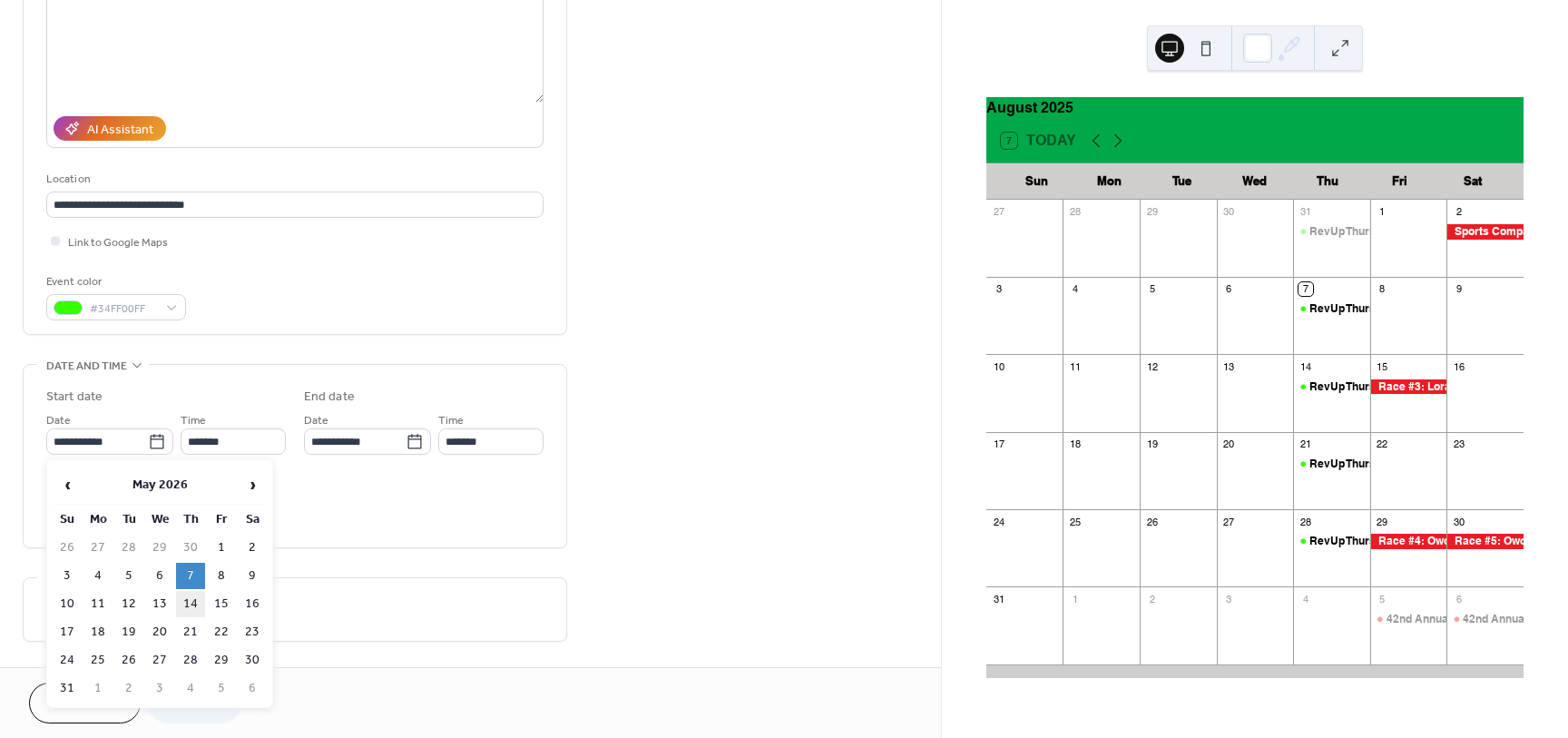 type on "**********" 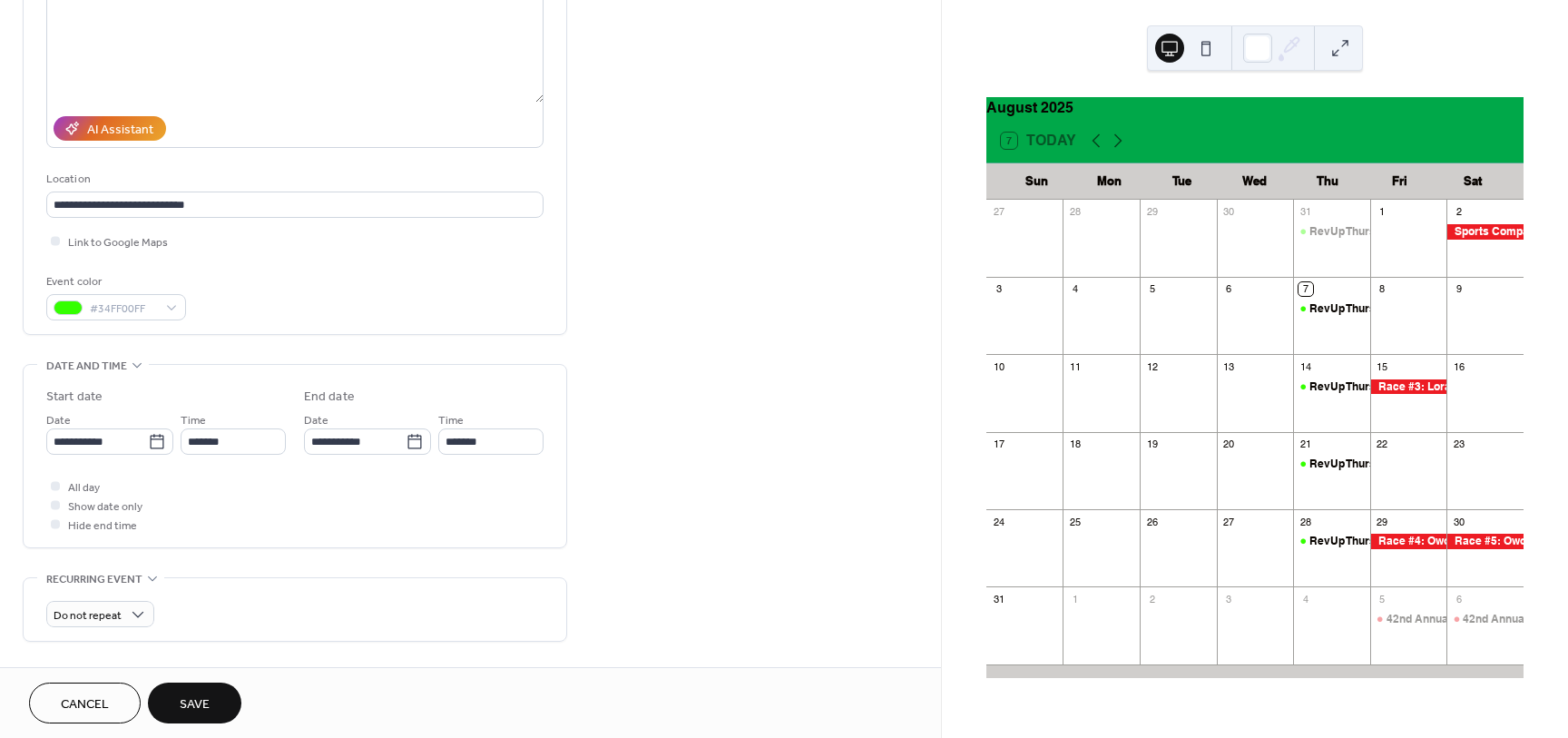 click on "Save" at bounding box center [194, 704] 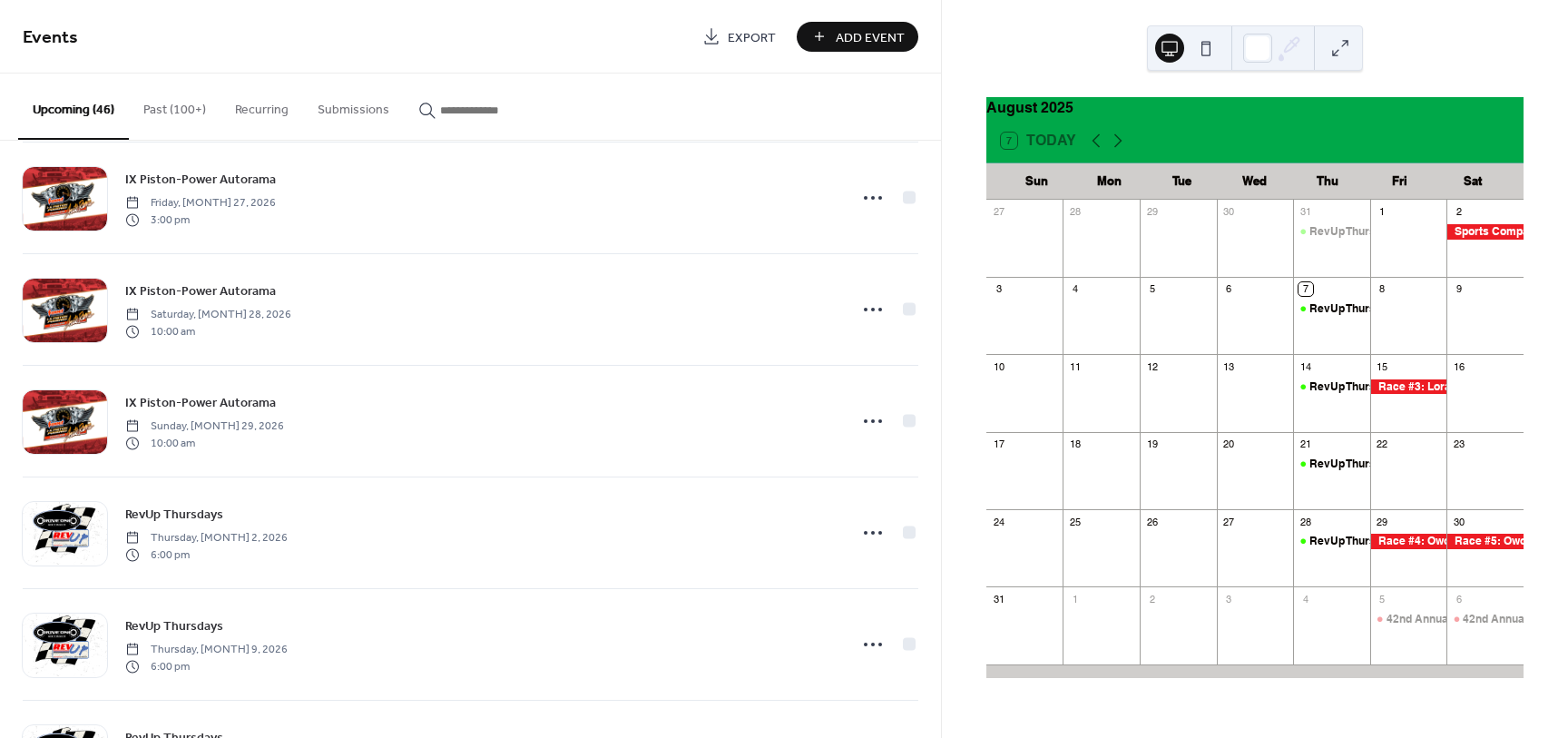 scroll, scrollTop: 4592, scrollLeft: 0, axis: vertical 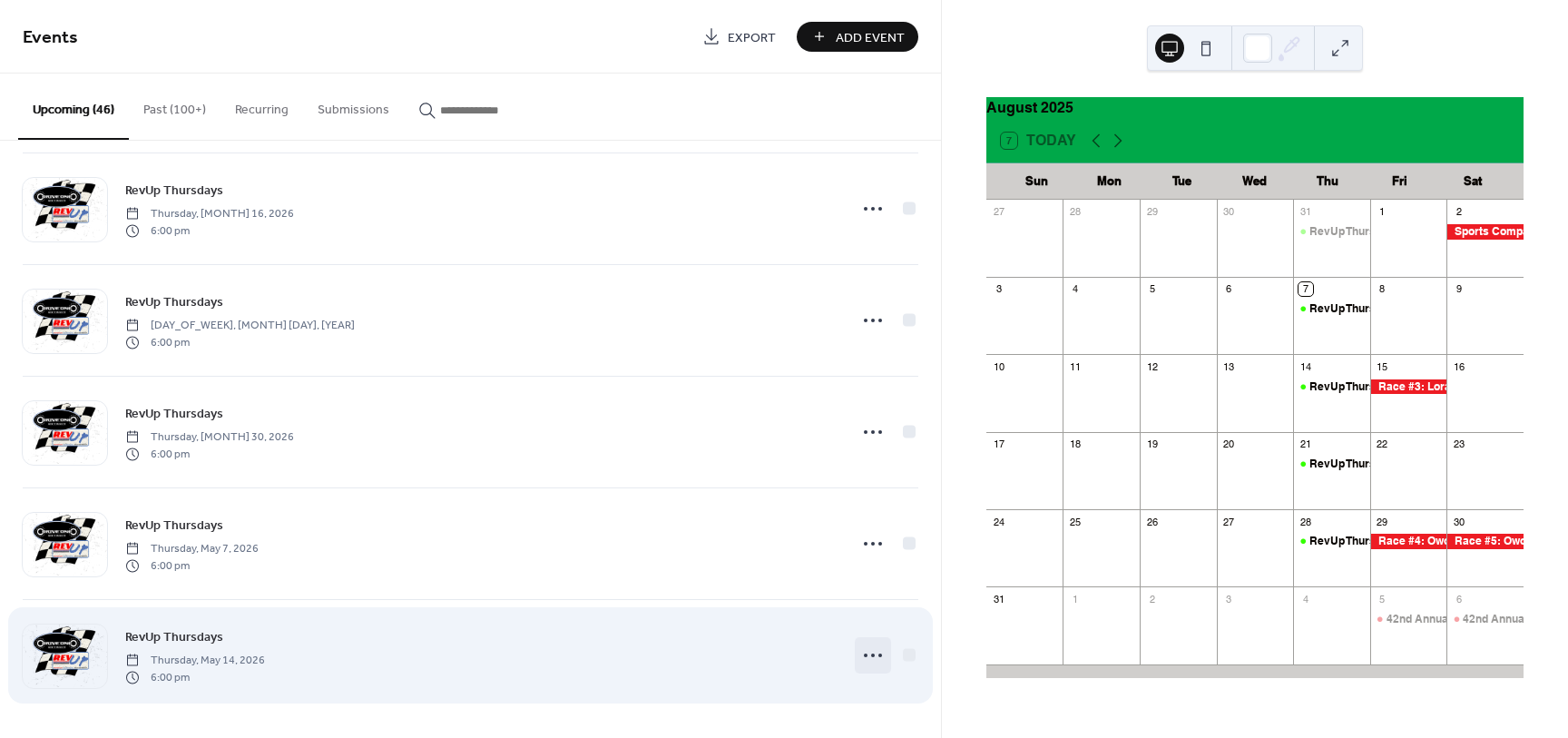 click at bounding box center [873, 655] 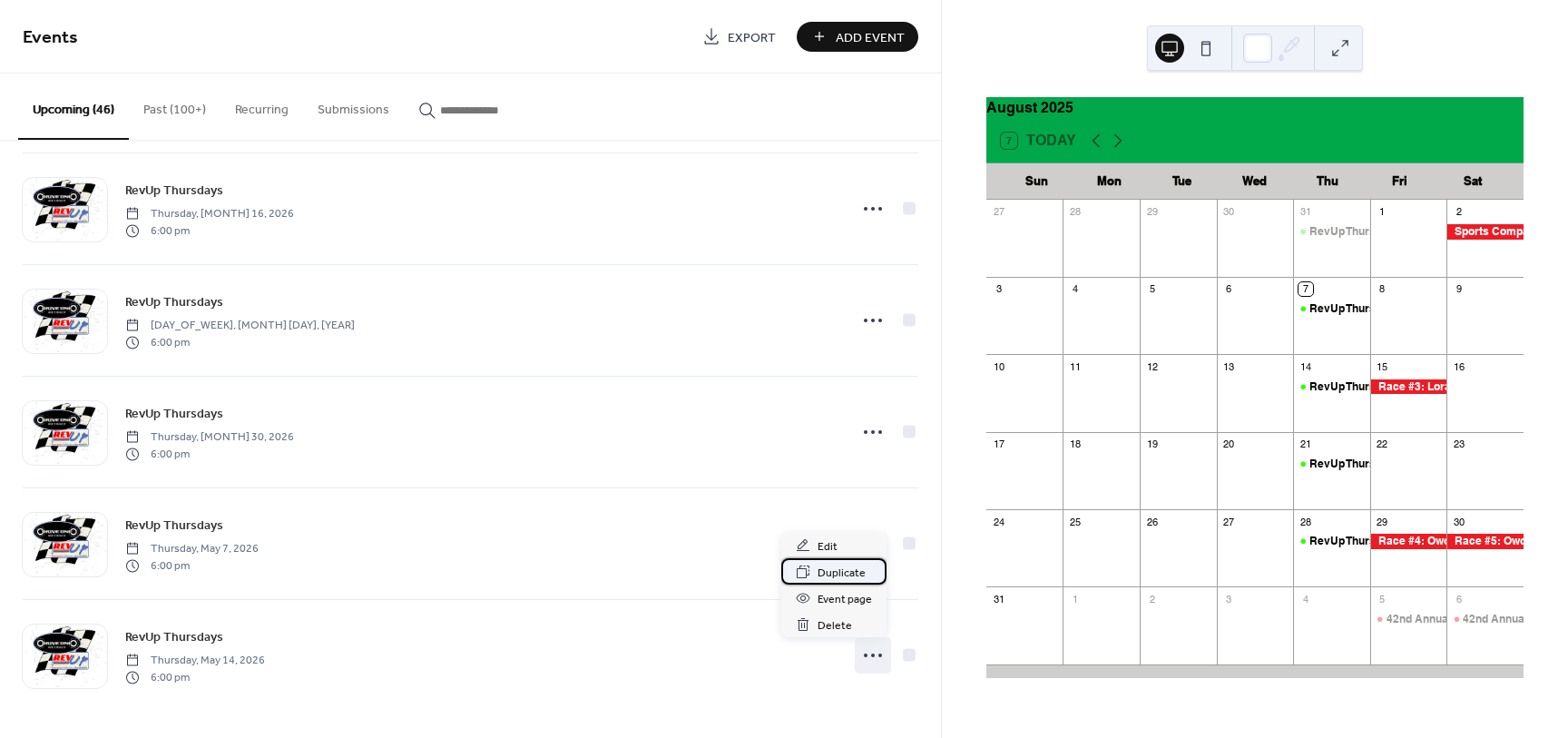 click on "Duplicate" at bounding box center [841, 573] 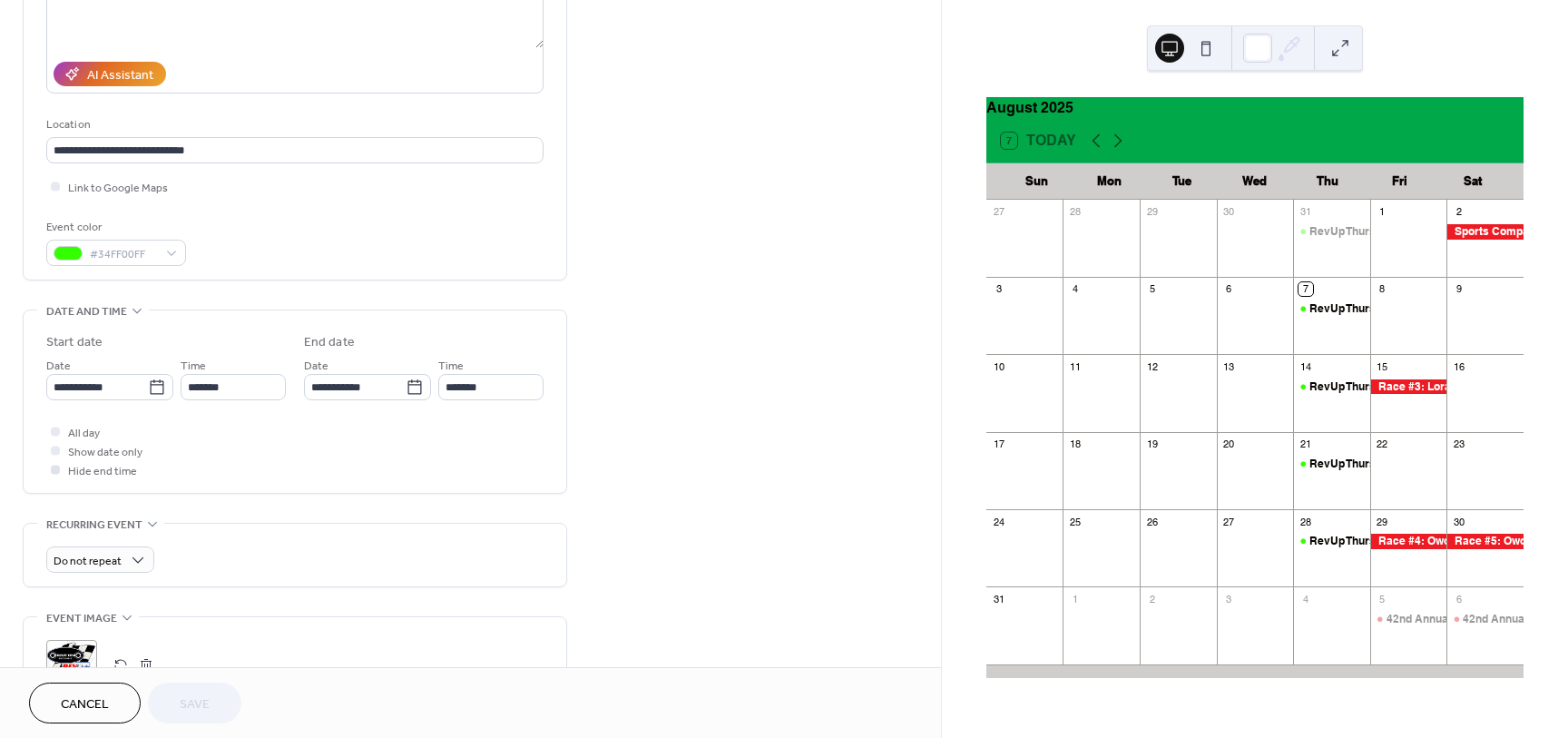 scroll, scrollTop: 340, scrollLeft: 0, axis: vertical 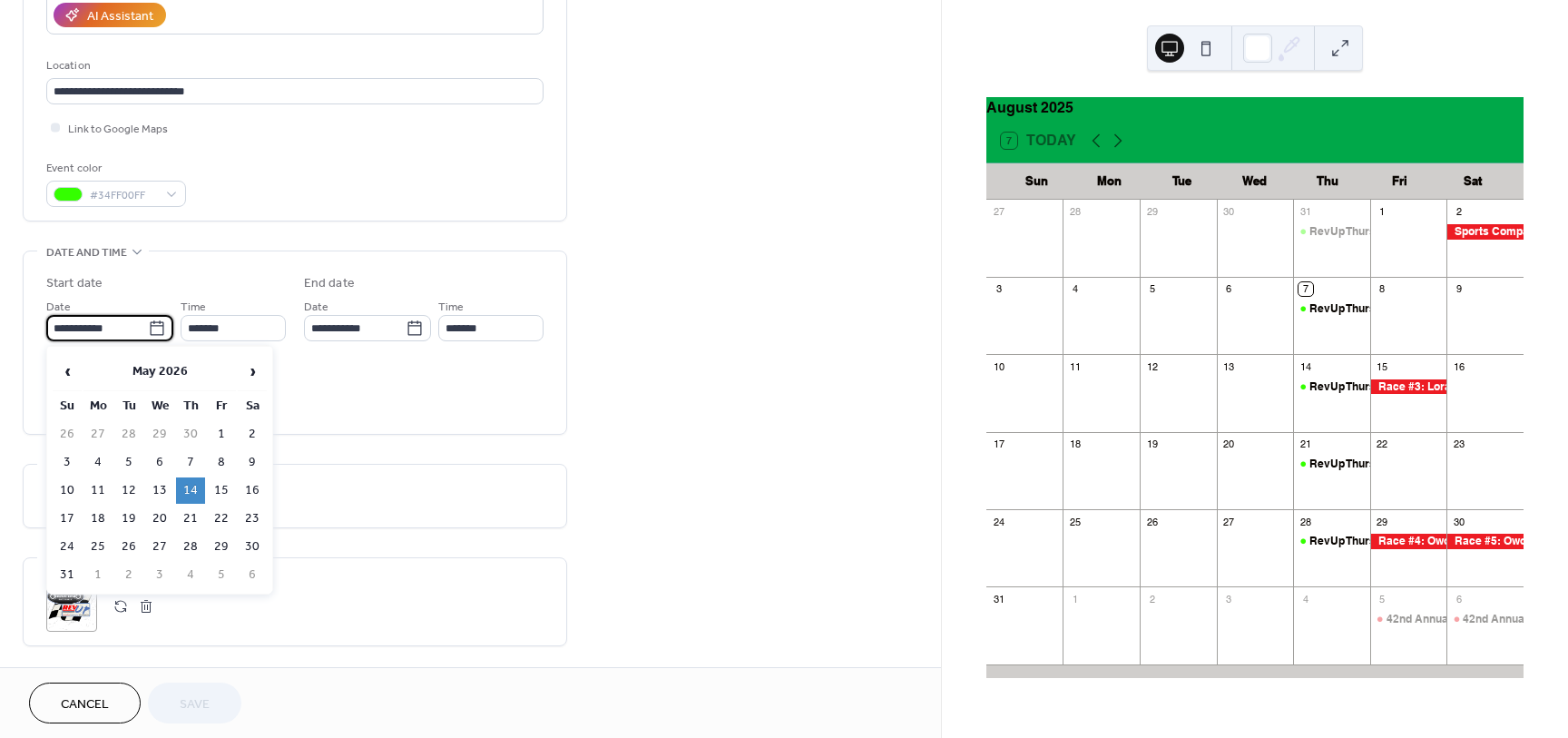 click on "**********" at bounding box center [97, 328] 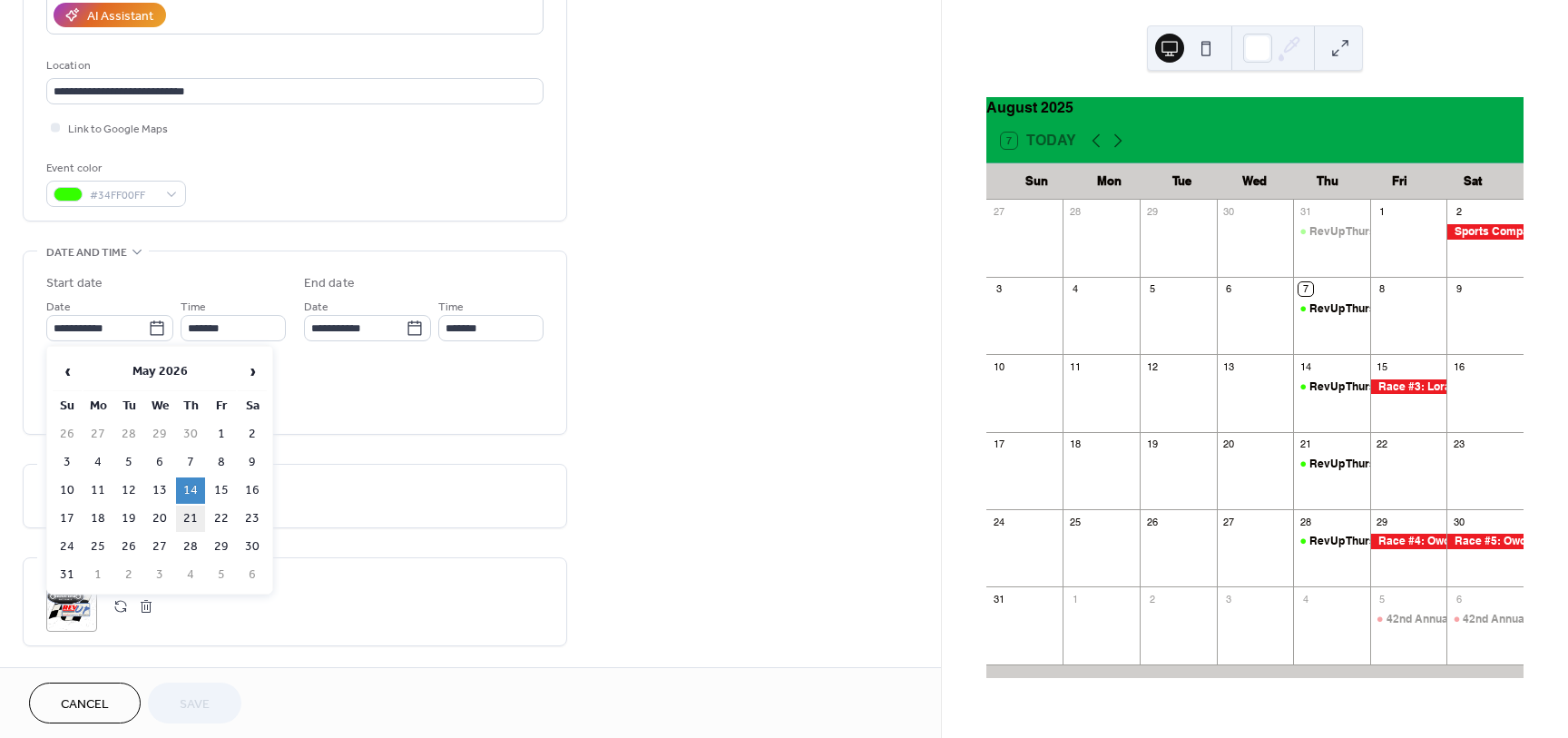 click on "21" at bounding box center (191, 518) 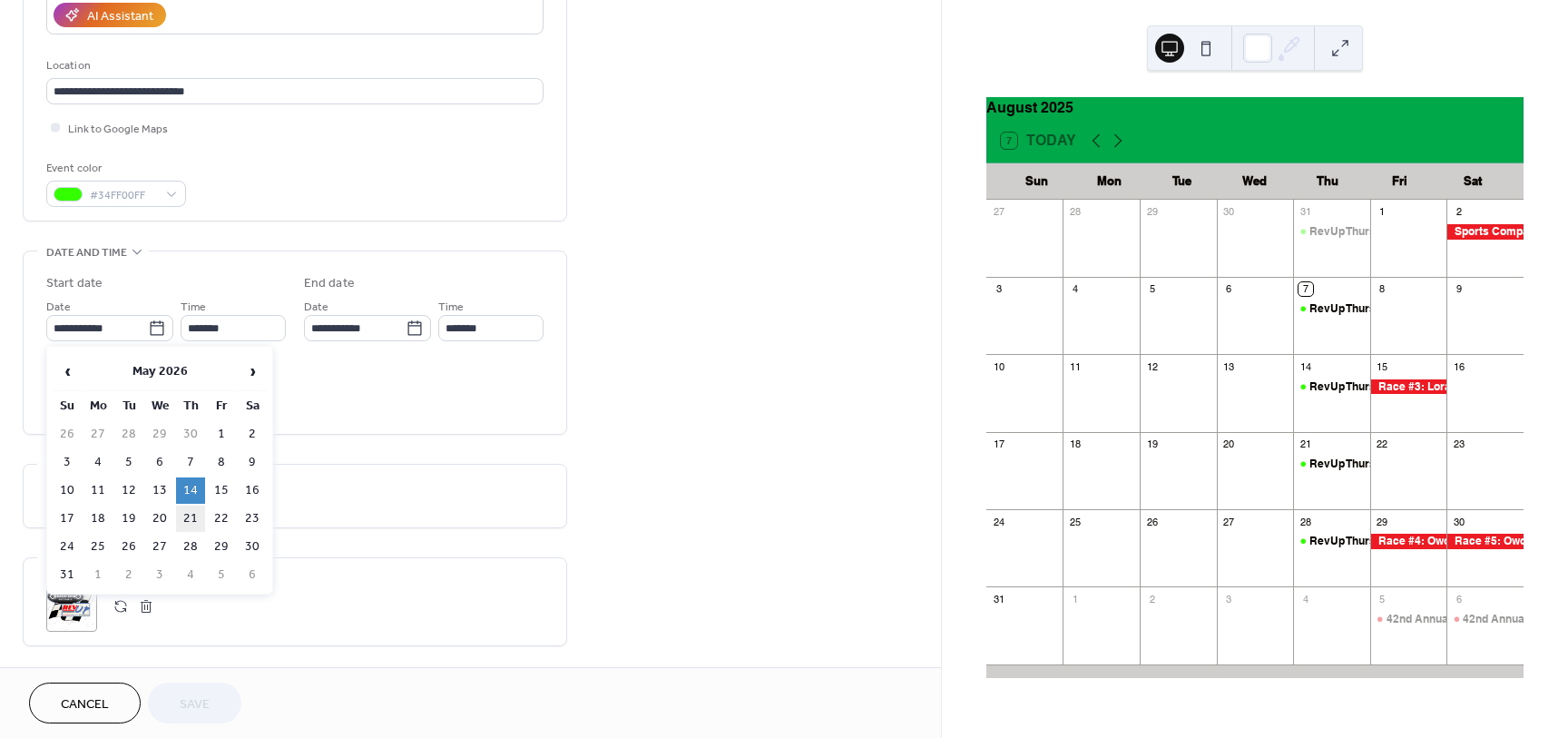 type on "**********" 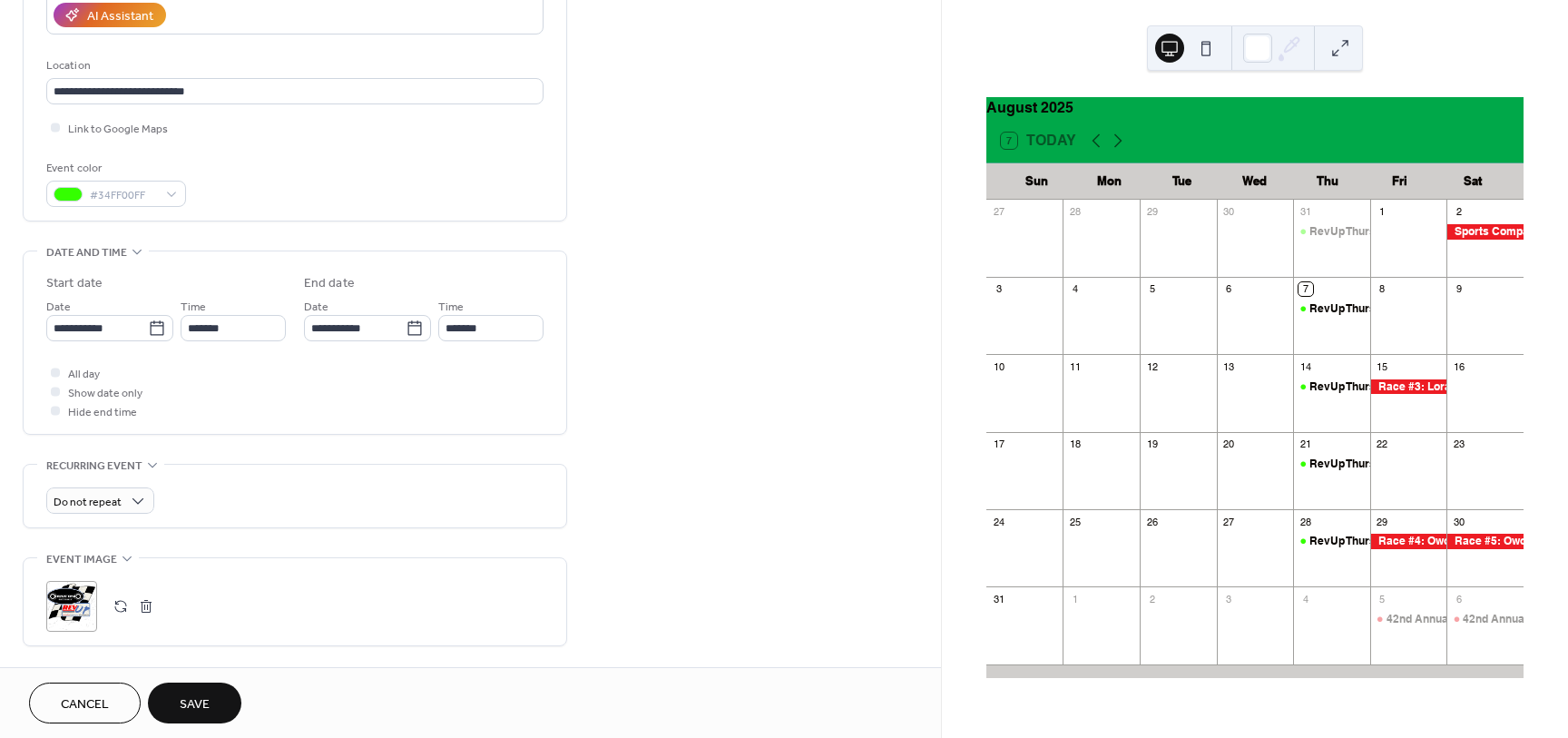 click on "Save" at bounding box center [194, 704] 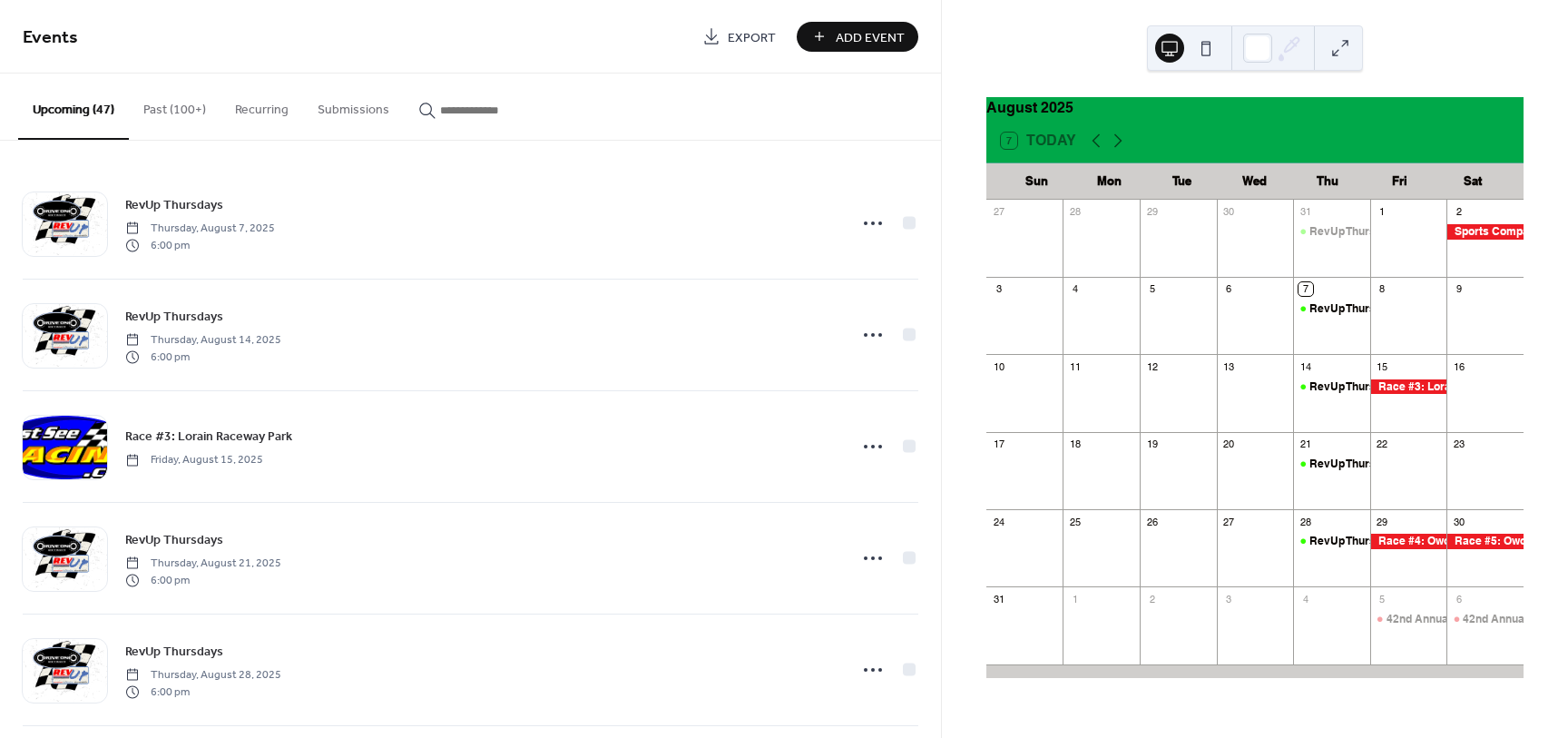 click on "Past (100+)" at bounding box center [174, 105] 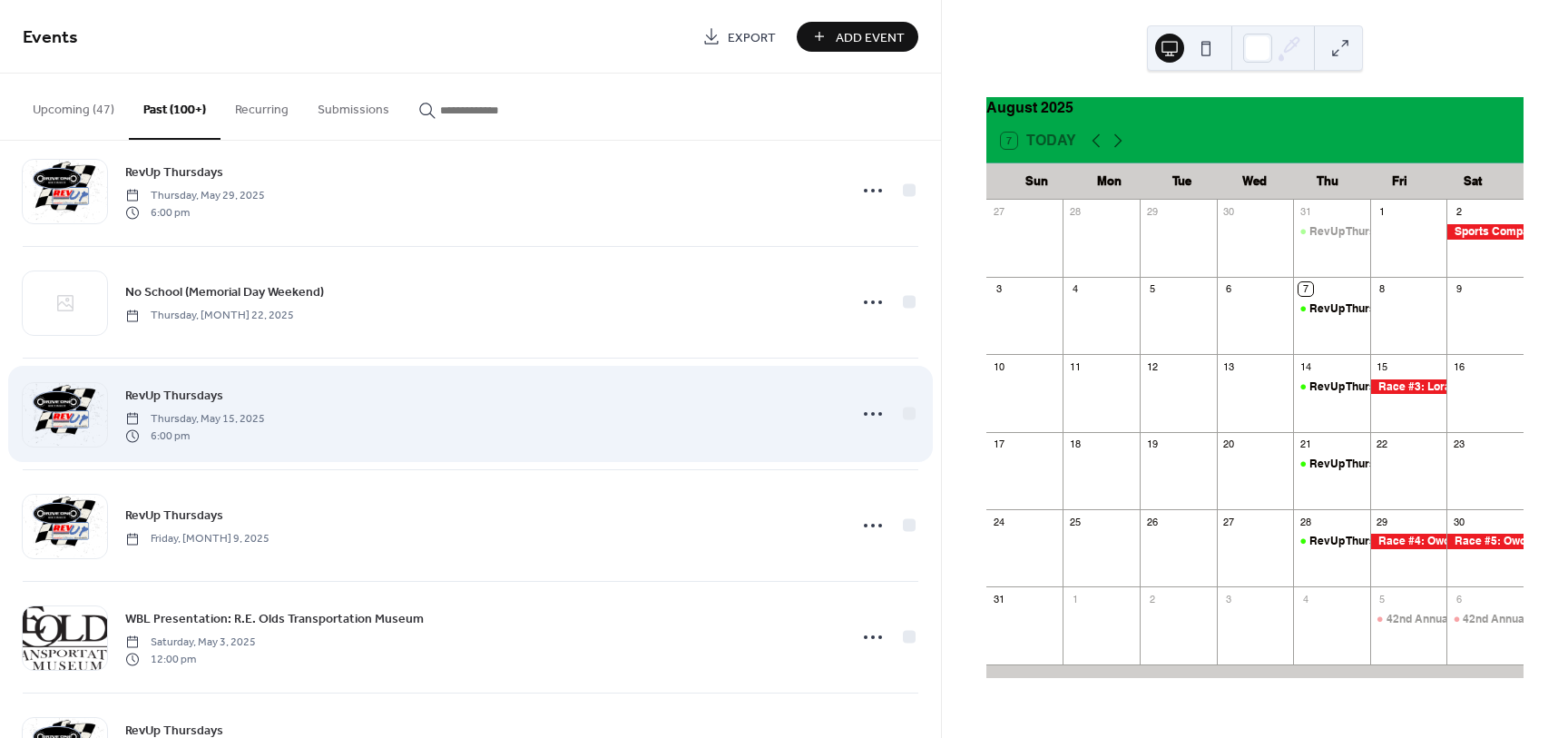 scroll, scrollTop: 1362, scrollLeft: 0, axis: vertical 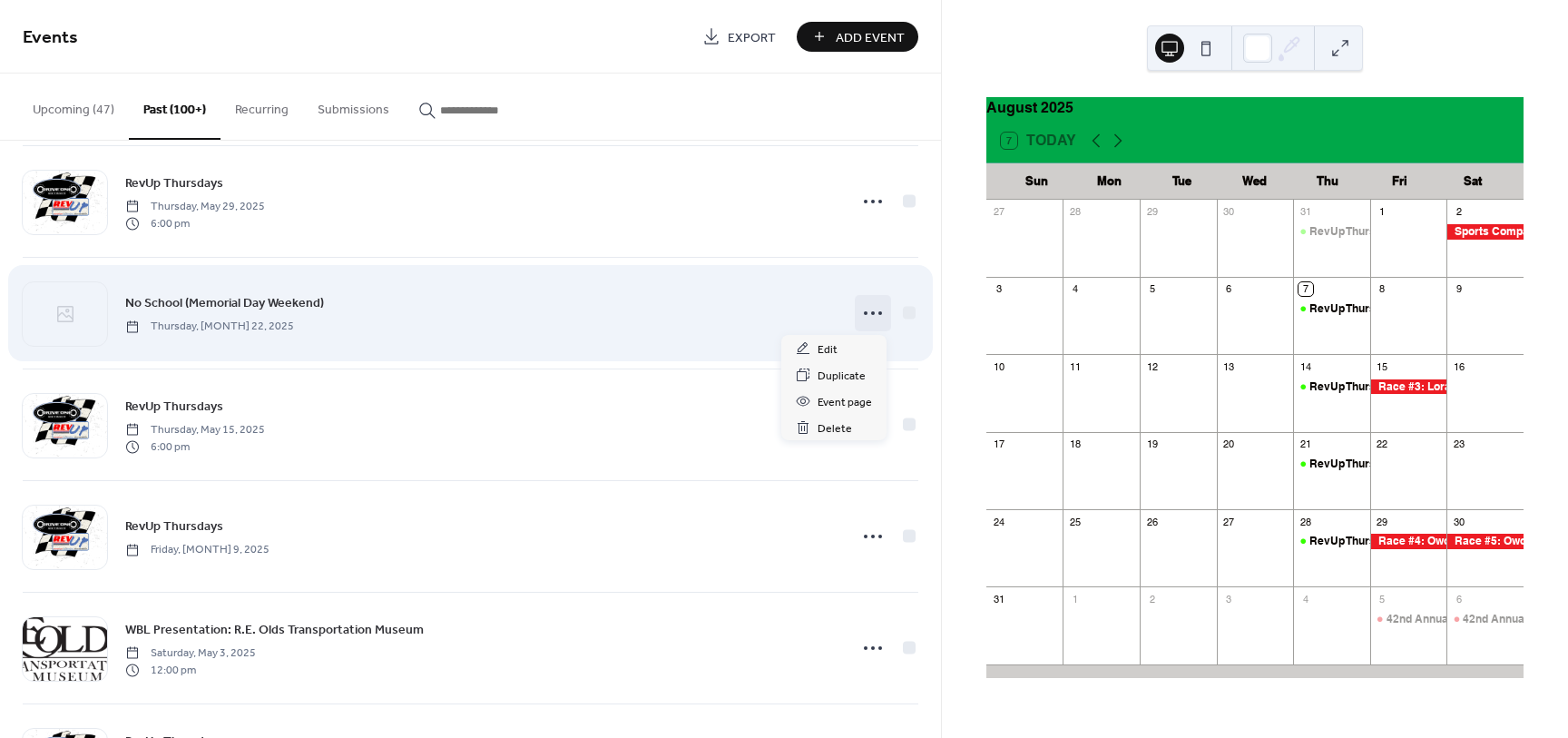 click at bounding box center [873, 313] 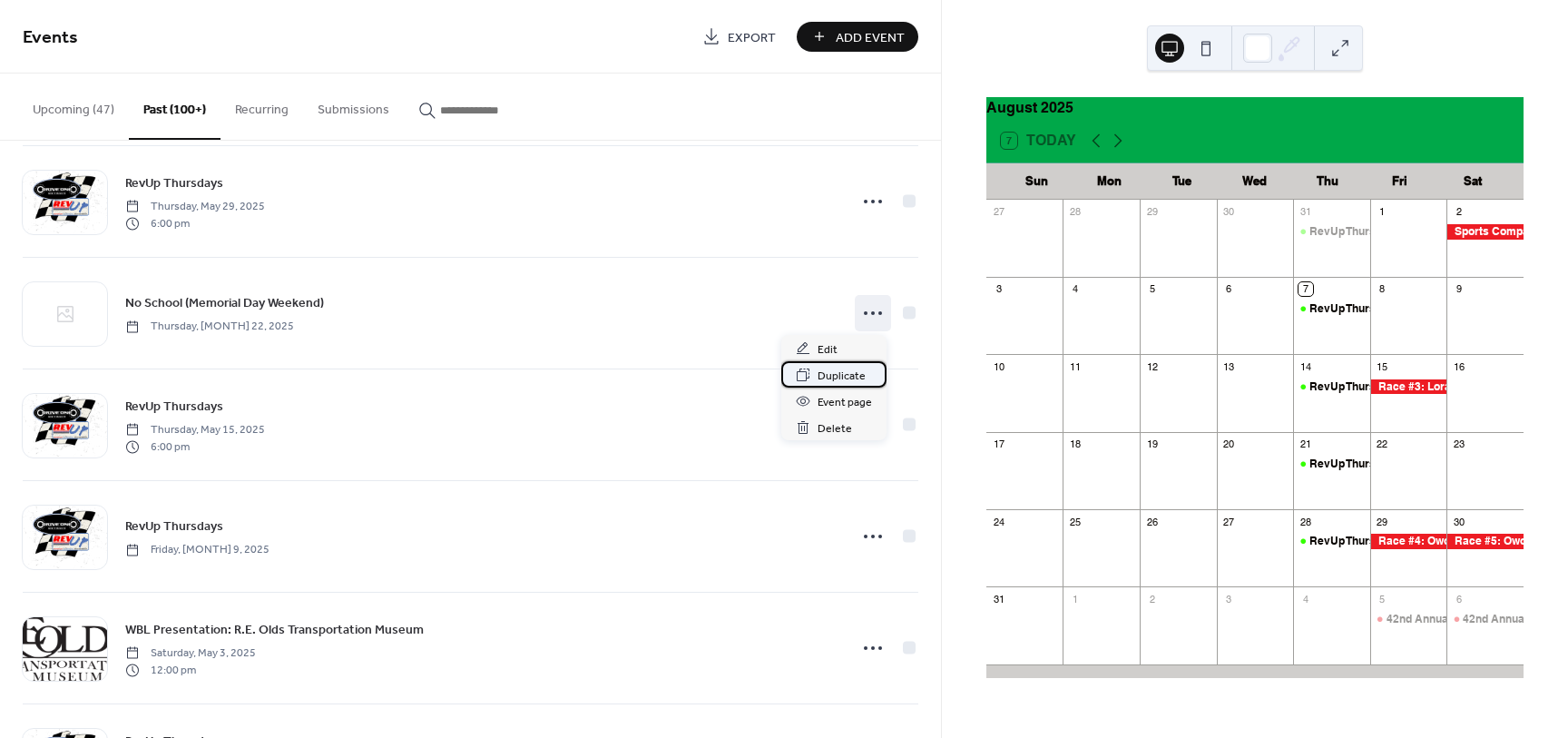 click on "Duplicate" at bounding box center (841, 376) 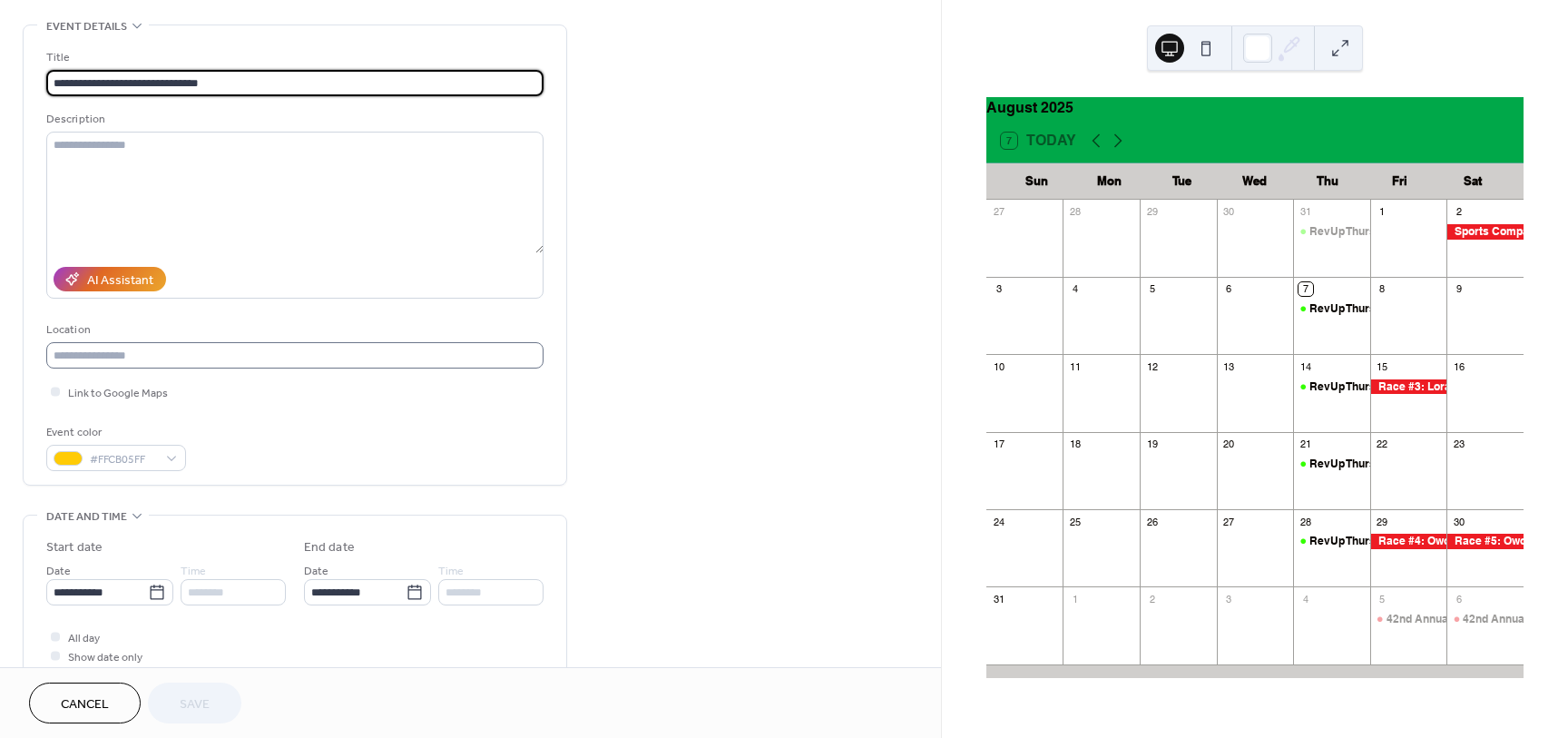 scroll, scrollTop: 227, scrollLeft: 0, axis: vertical 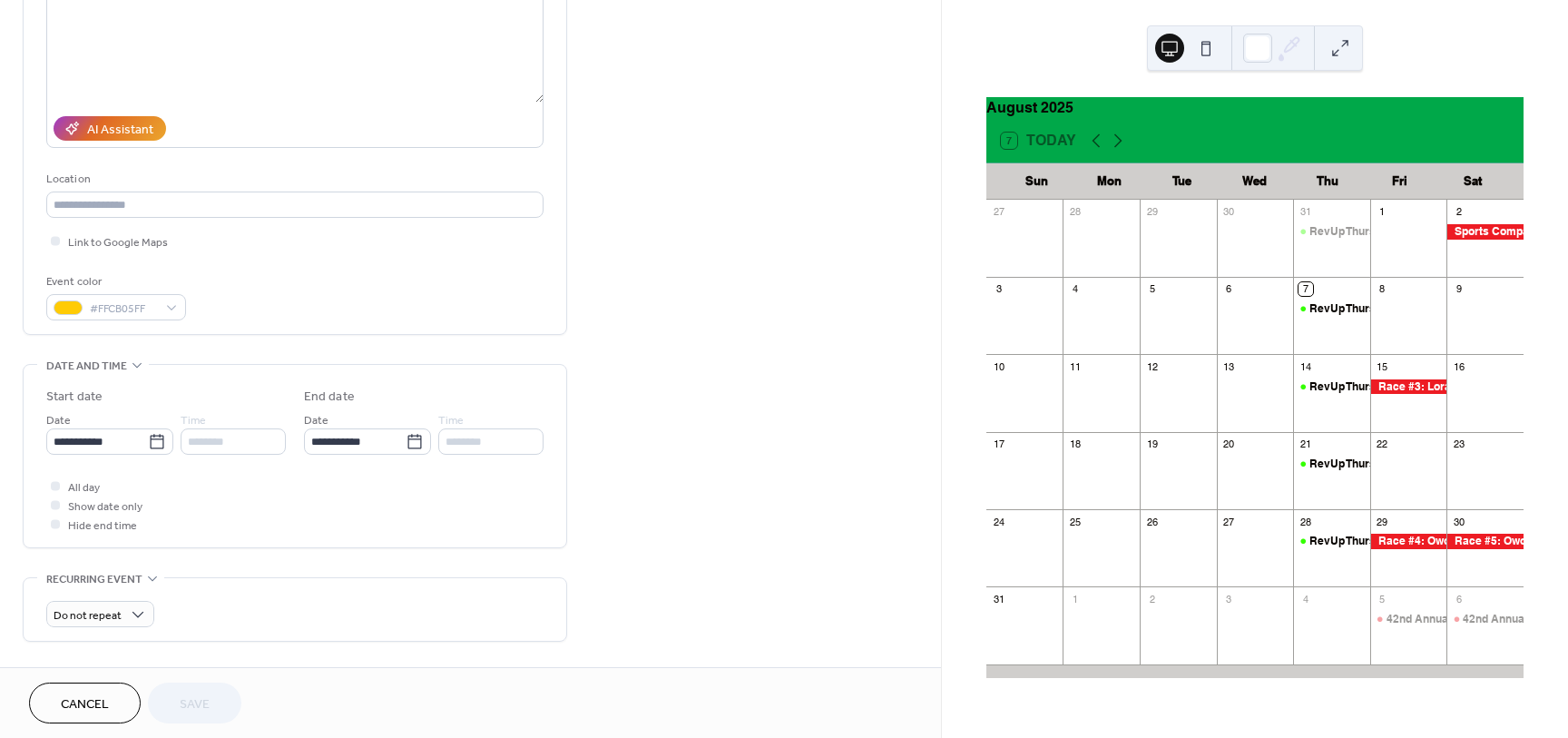 click on "**********" at bounding box center (295, 460) 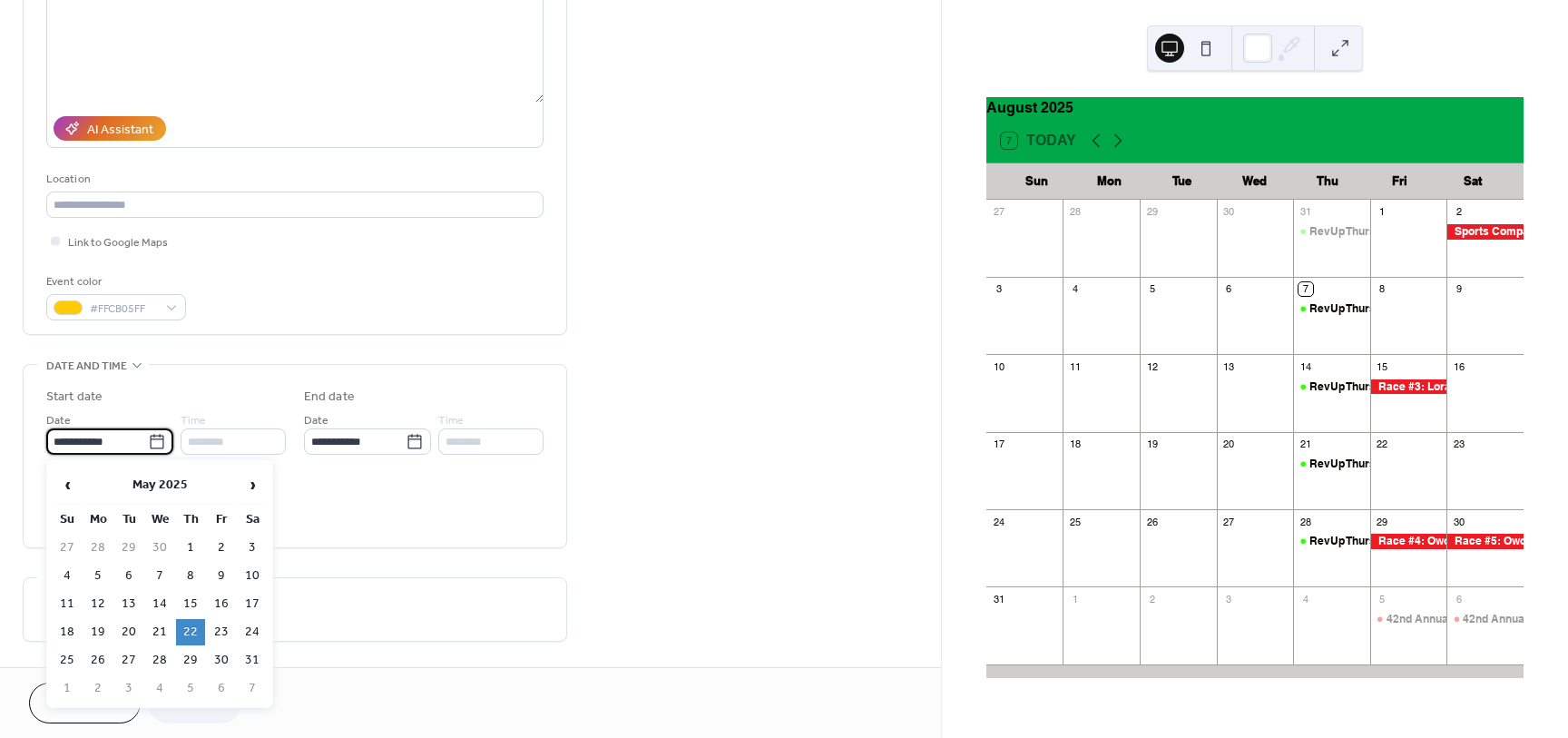 click on "**********" at bounding box center (97, 441) 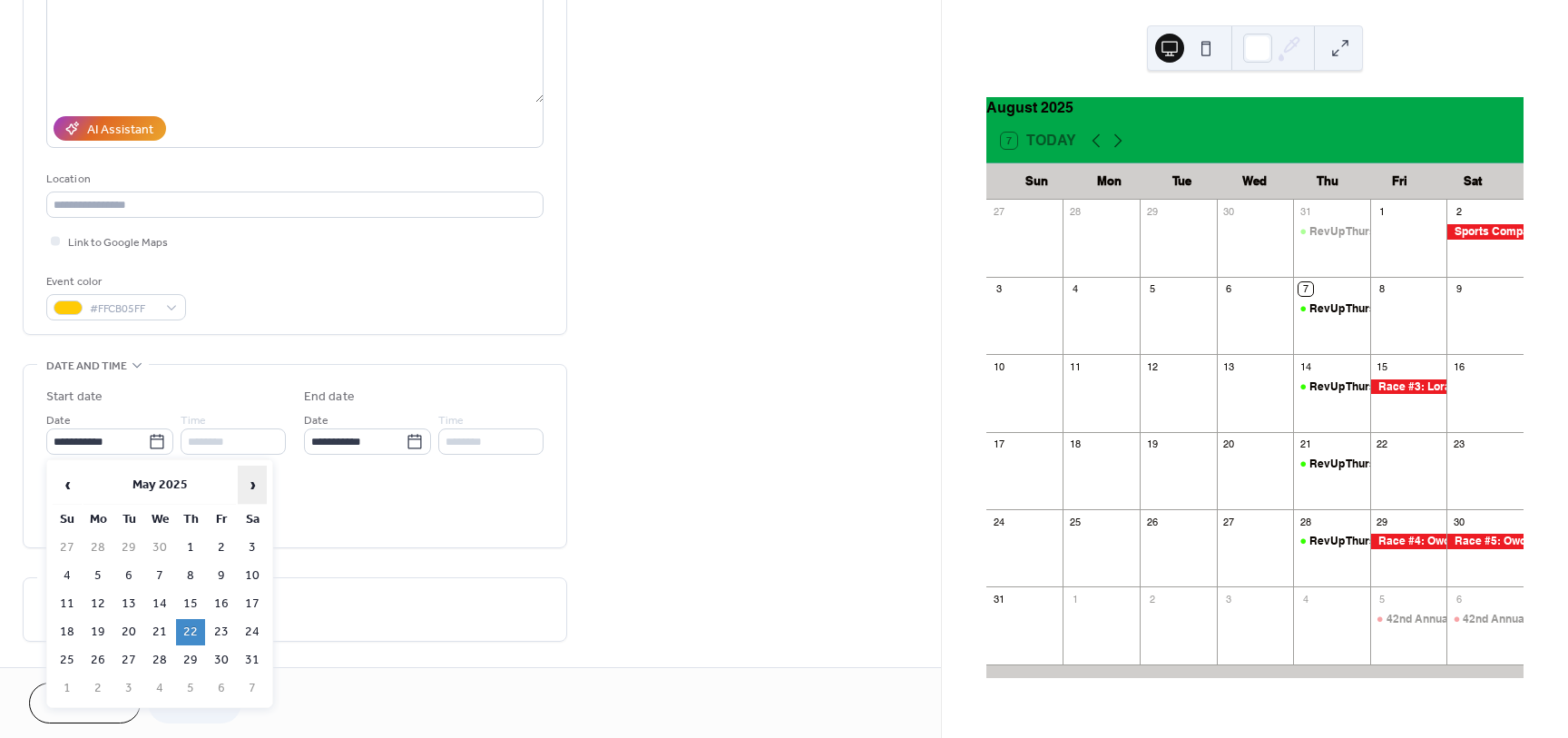 click on "›" at bounding box center [252, 485] 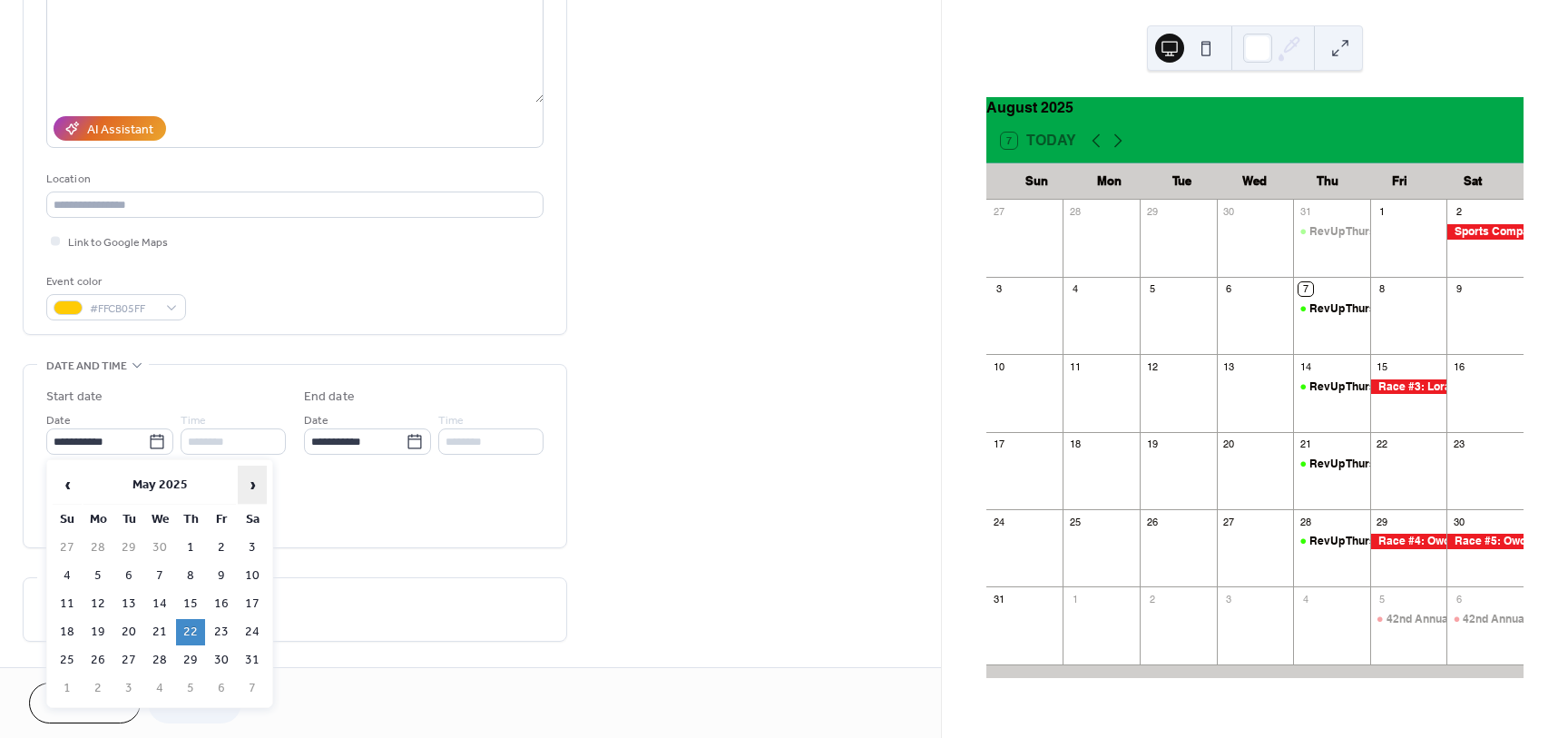click on "›" at bounding box center [252, 485] 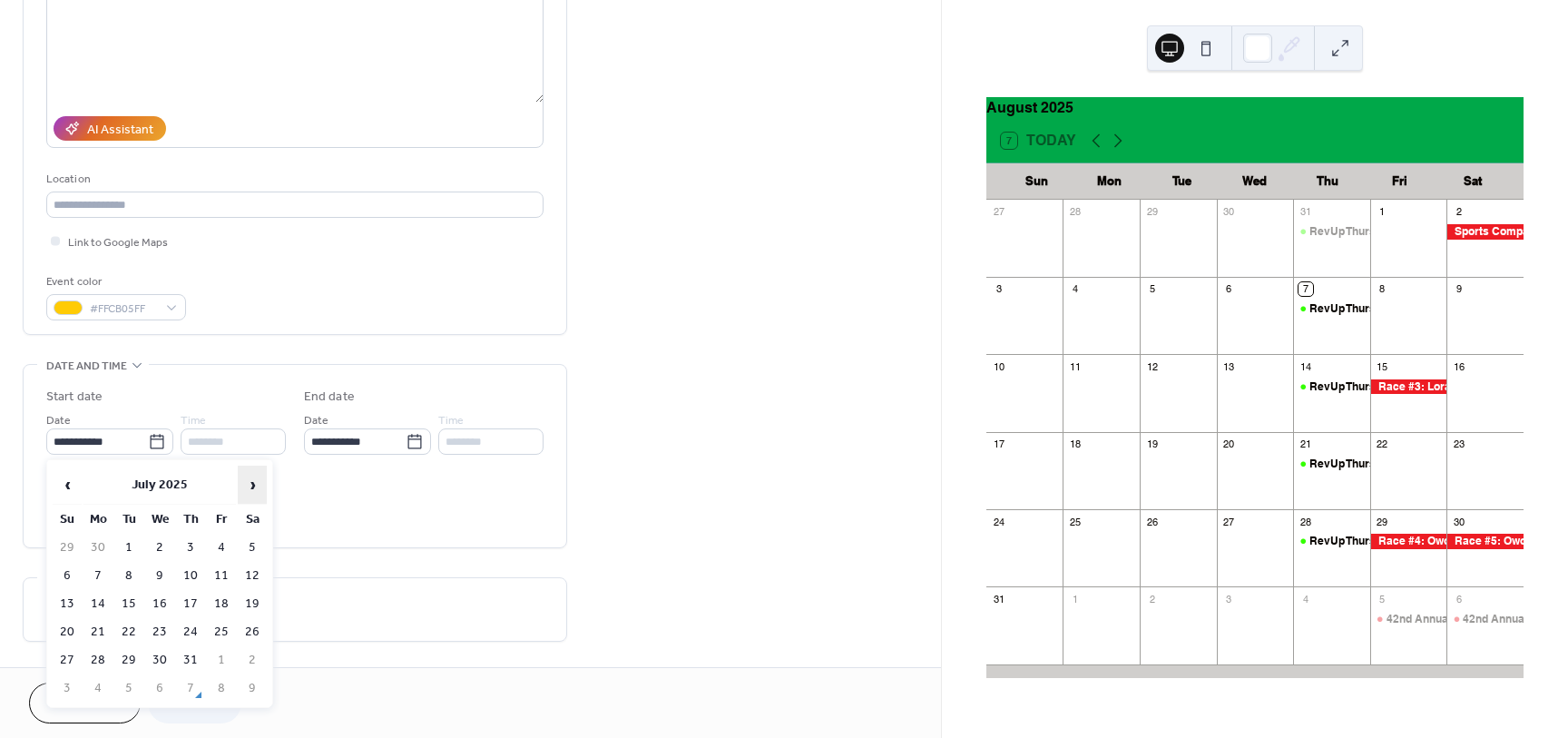 click on "›" at bounding box center [252, 485] 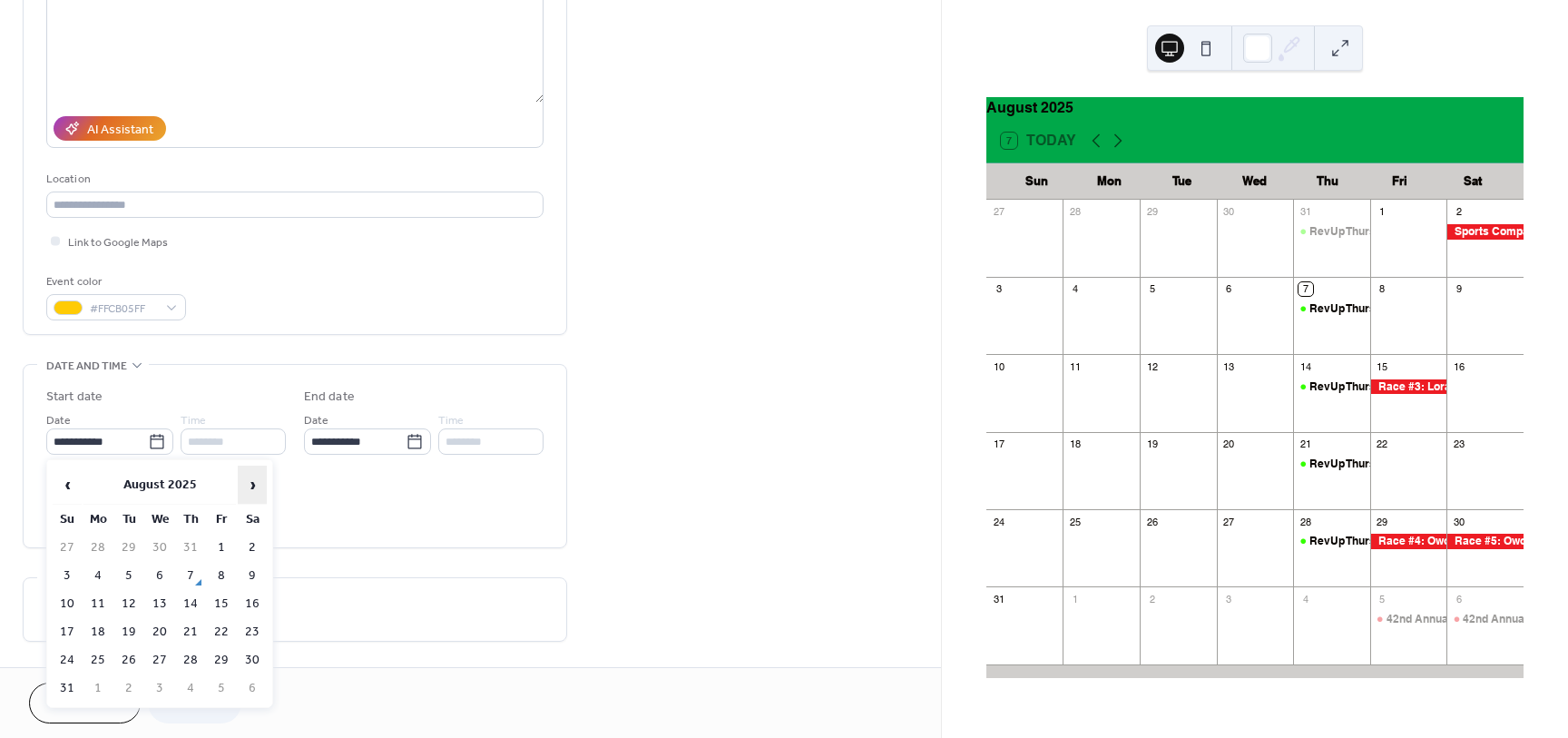 click on "›" at bounding box center [252, 485] 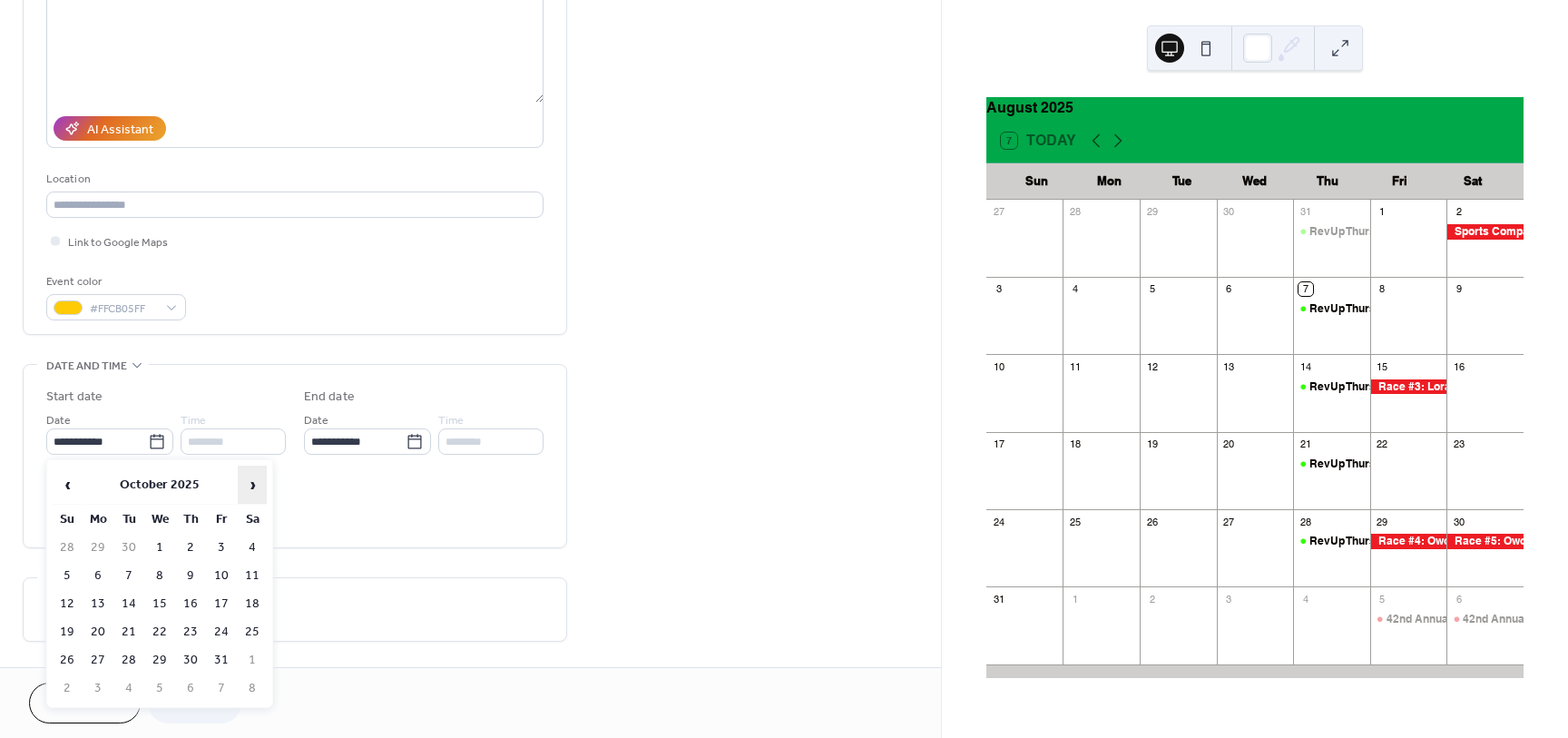 click on "›" at bounding box center [252, 485] 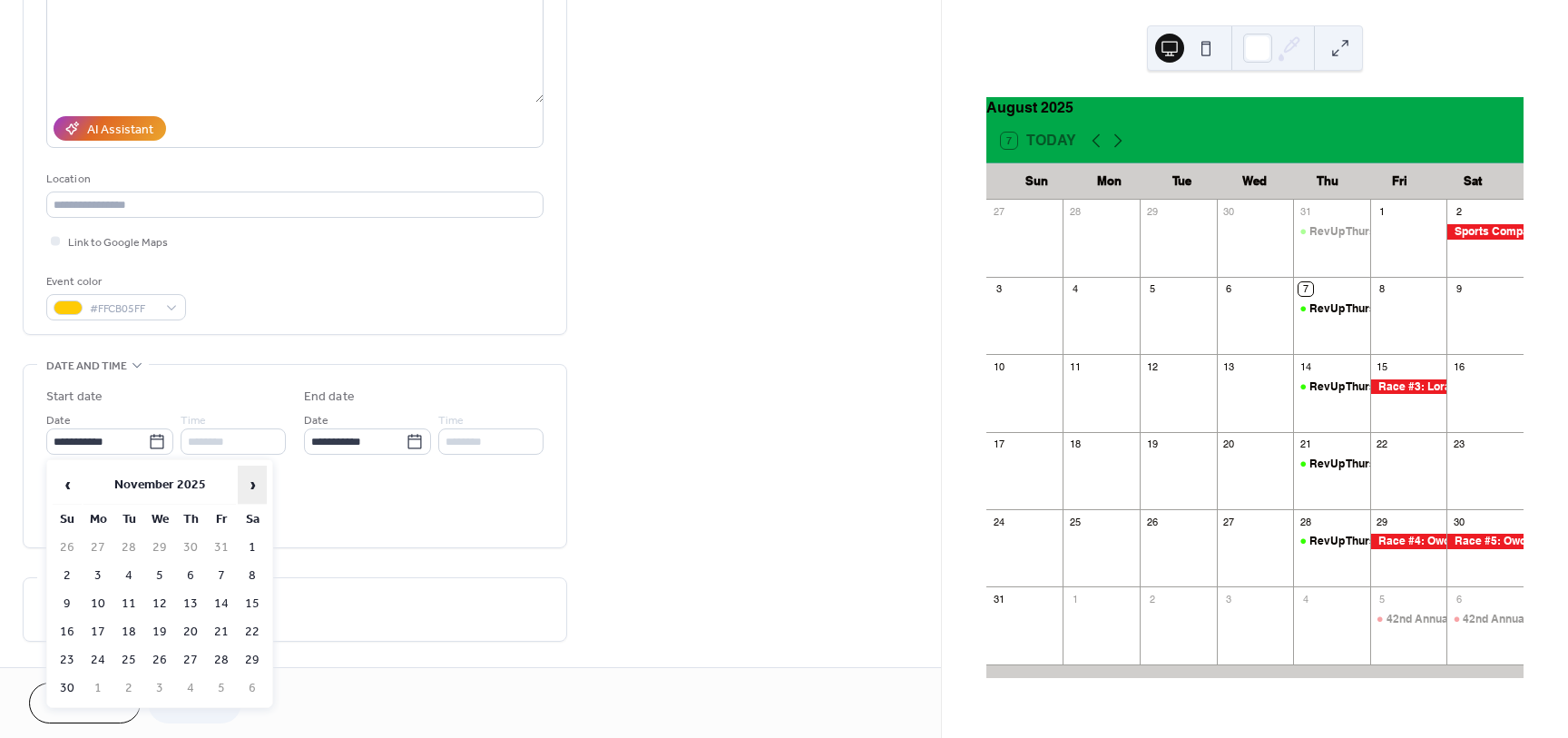 click on "›" at bounding box center [252, 485] 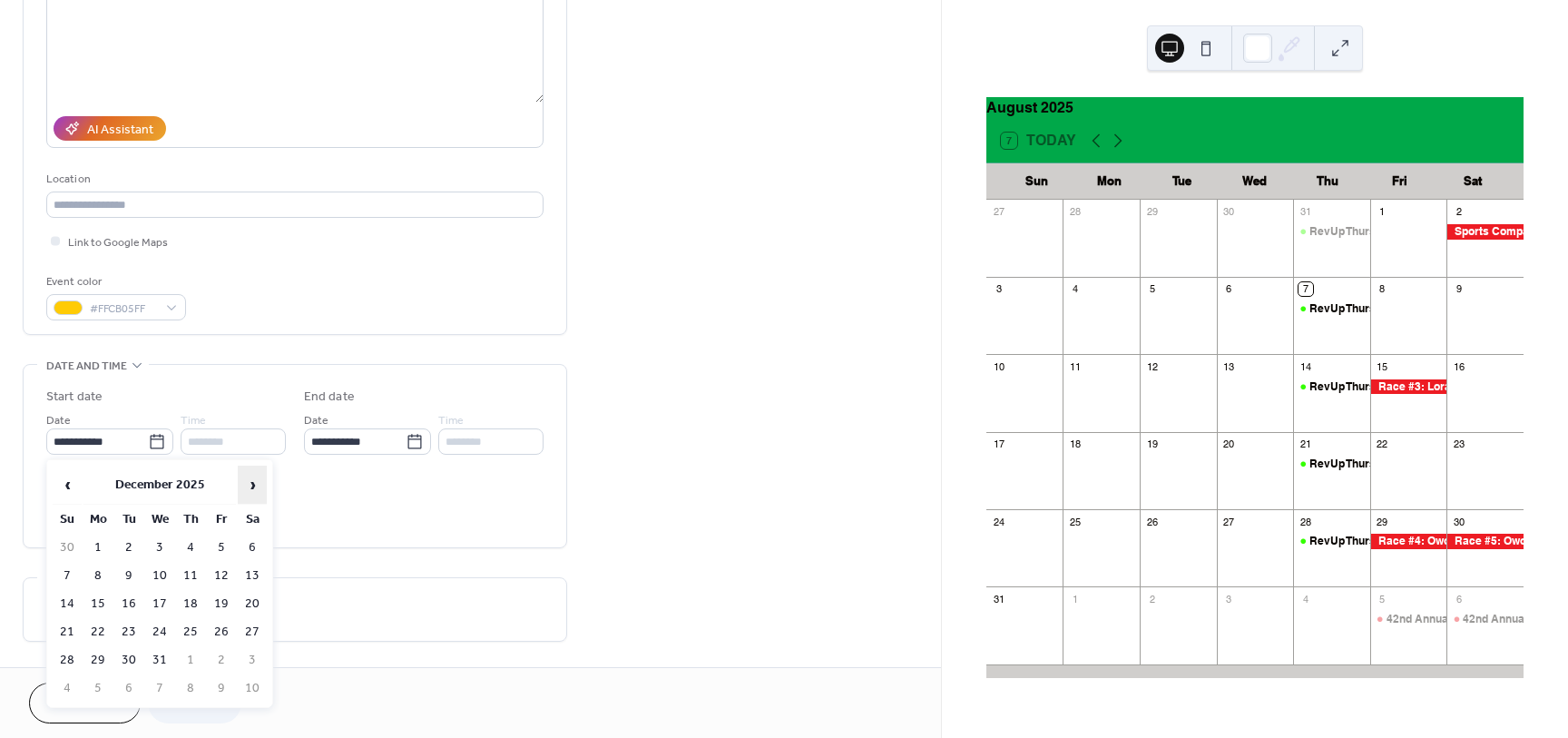 click on "›" at bounding box center [252, 485] 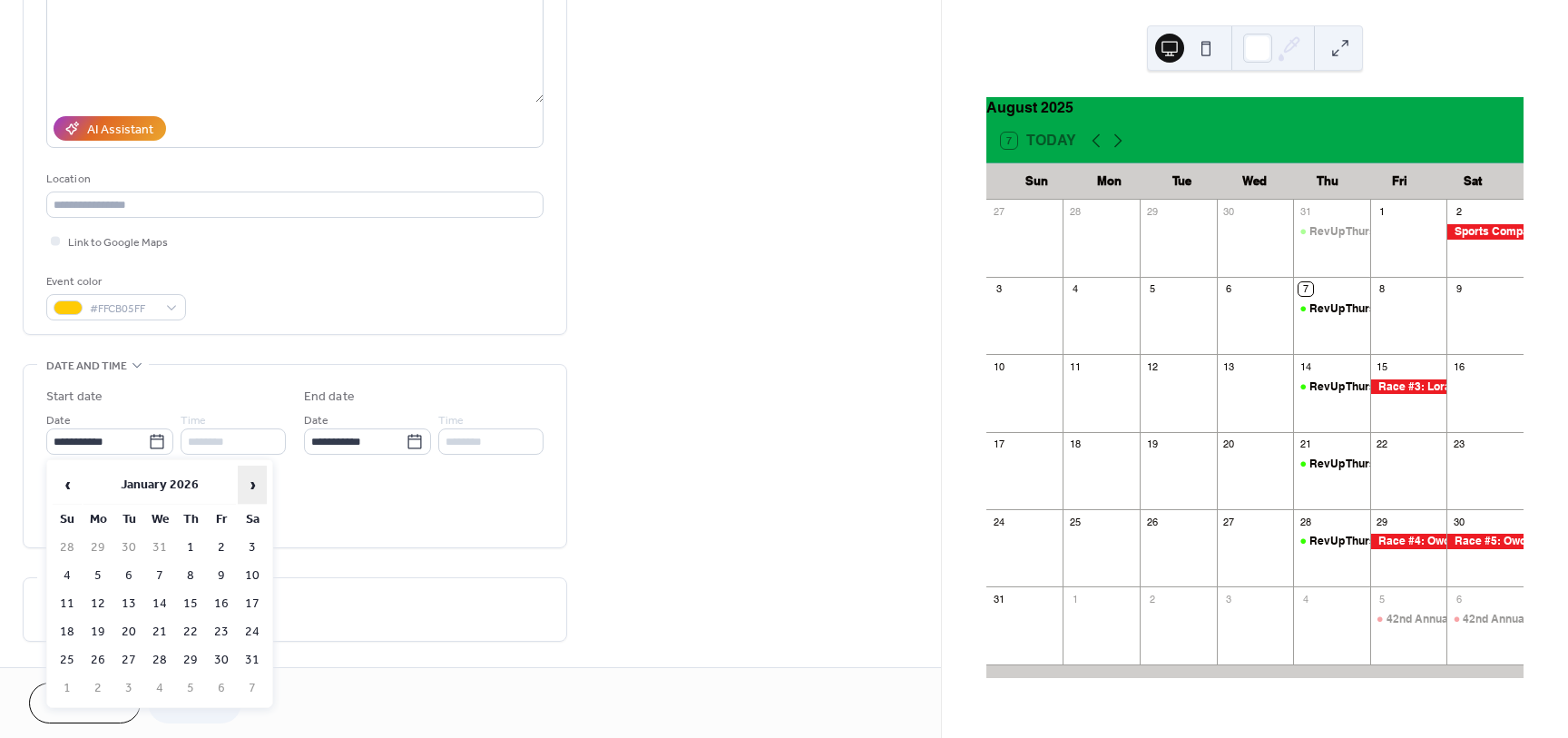 click on "›" at bounding box center [252, 485] 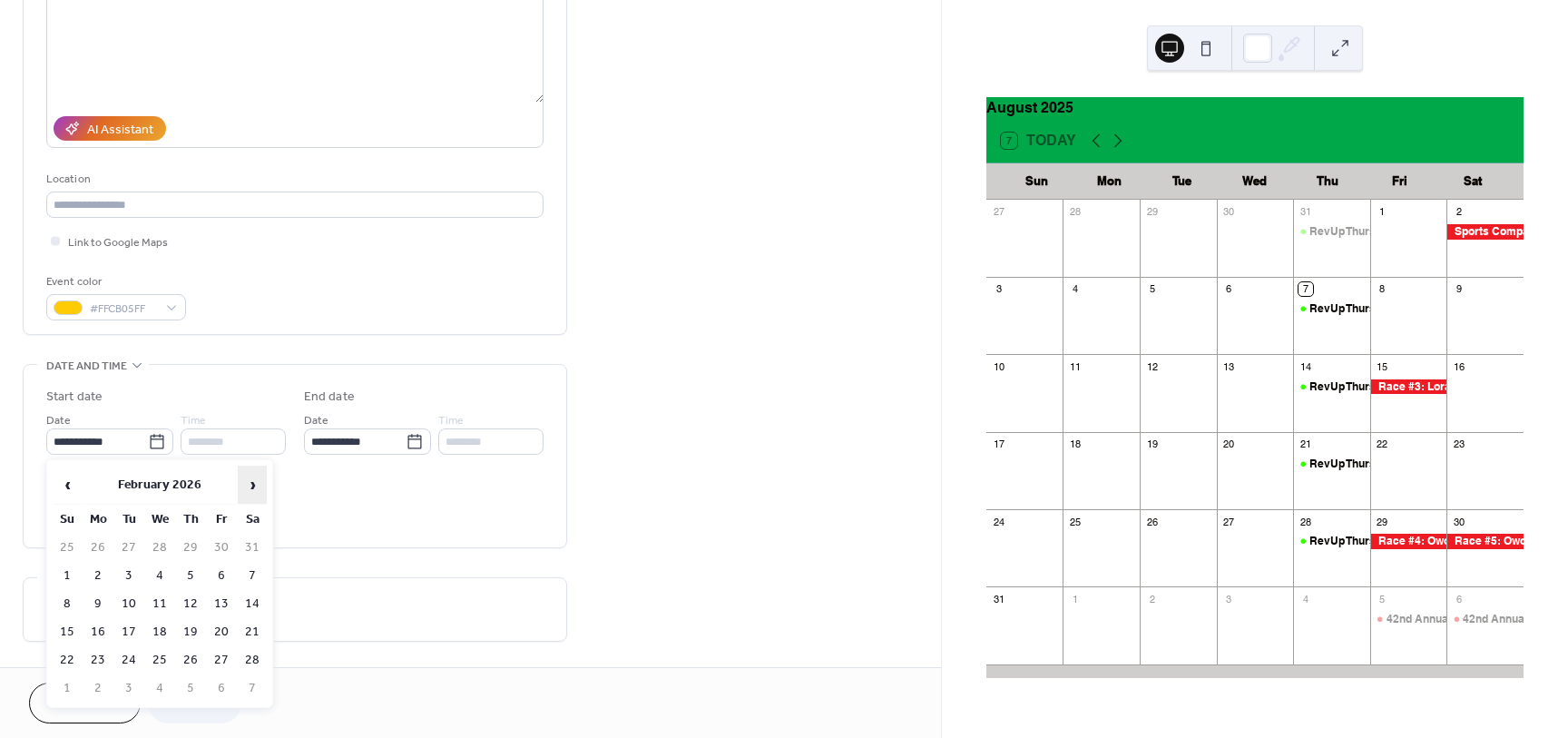 click on "›" at bounding box center [252, 485] 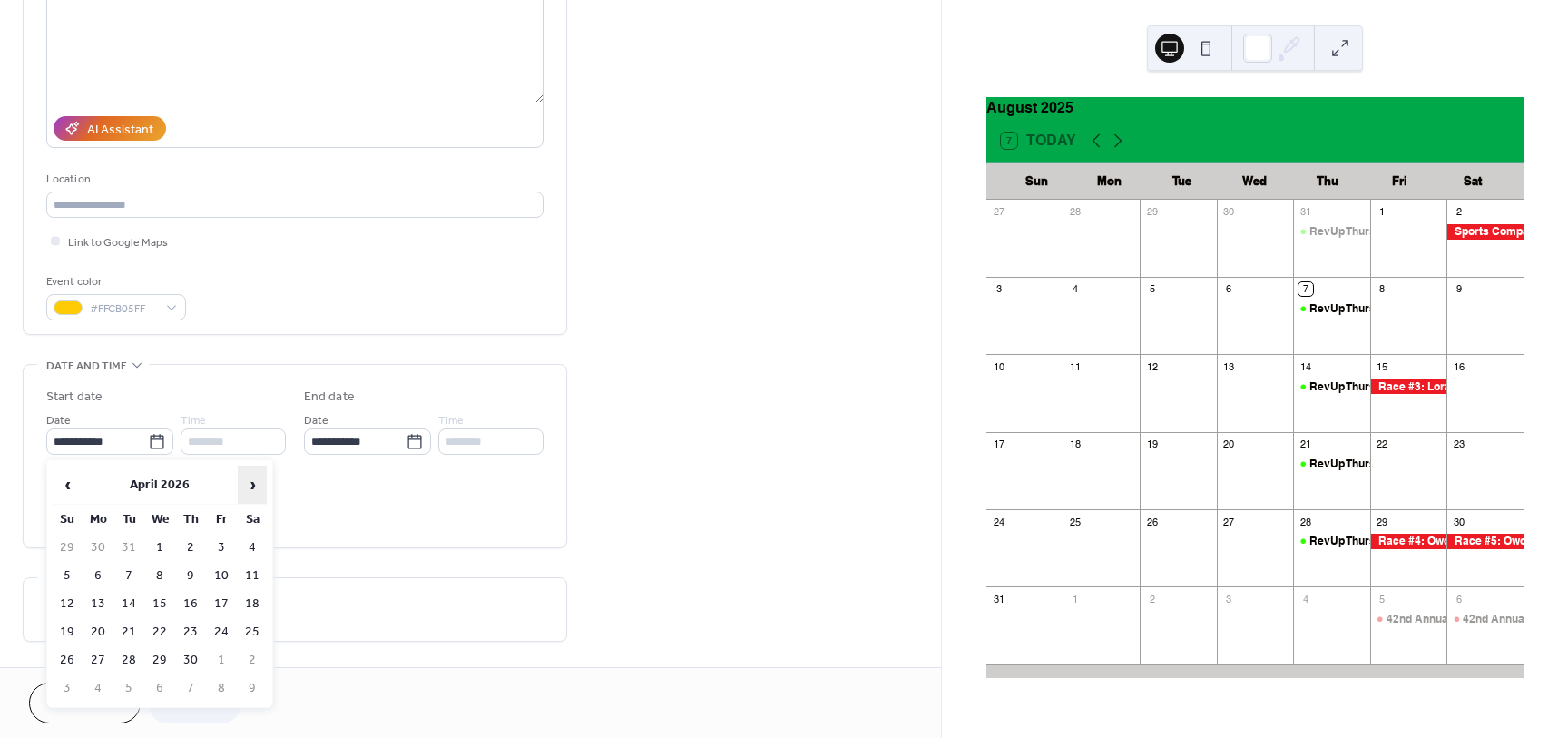 click on "›" at bounding box center [252, 485] 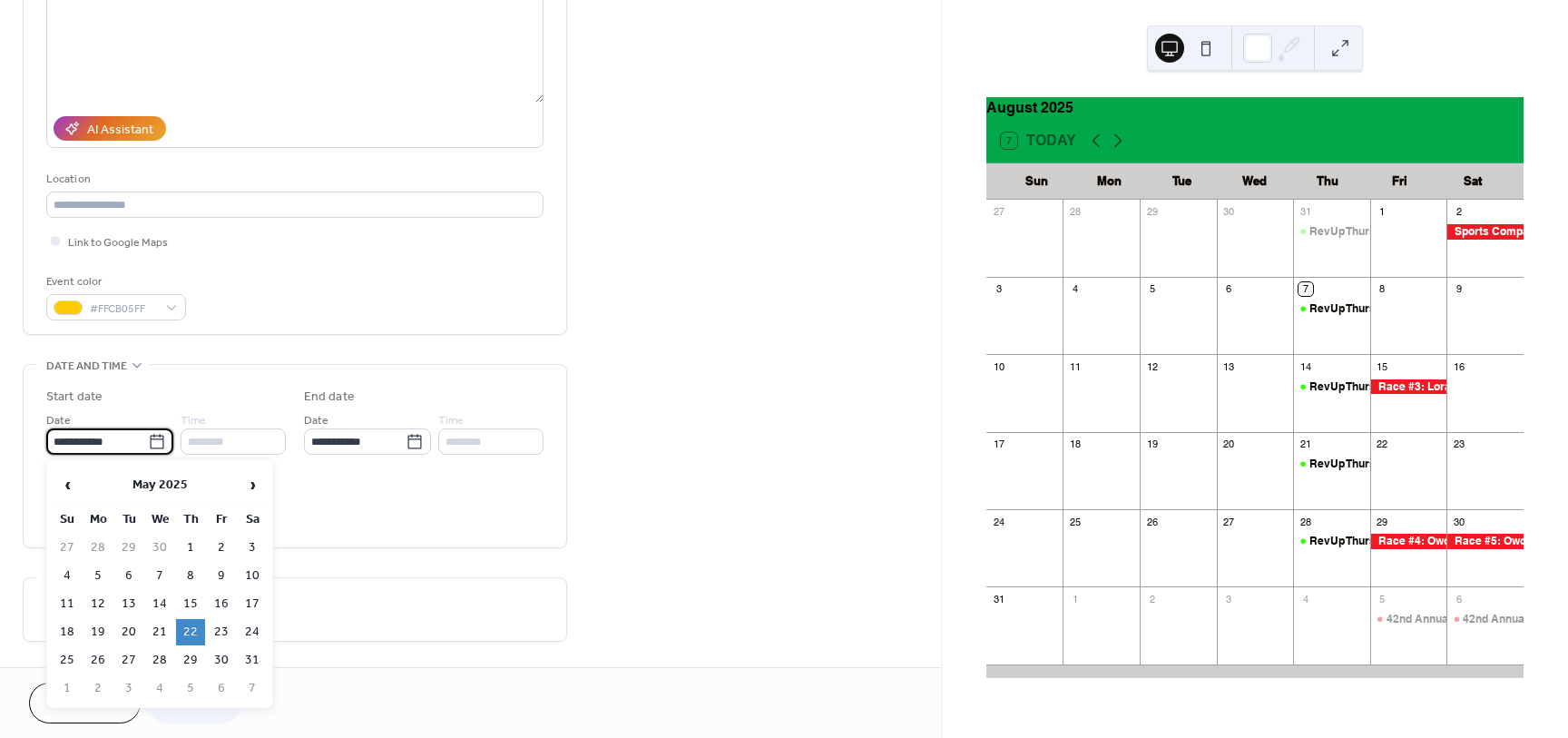 click on "**********" at bounding box center (97, 441) 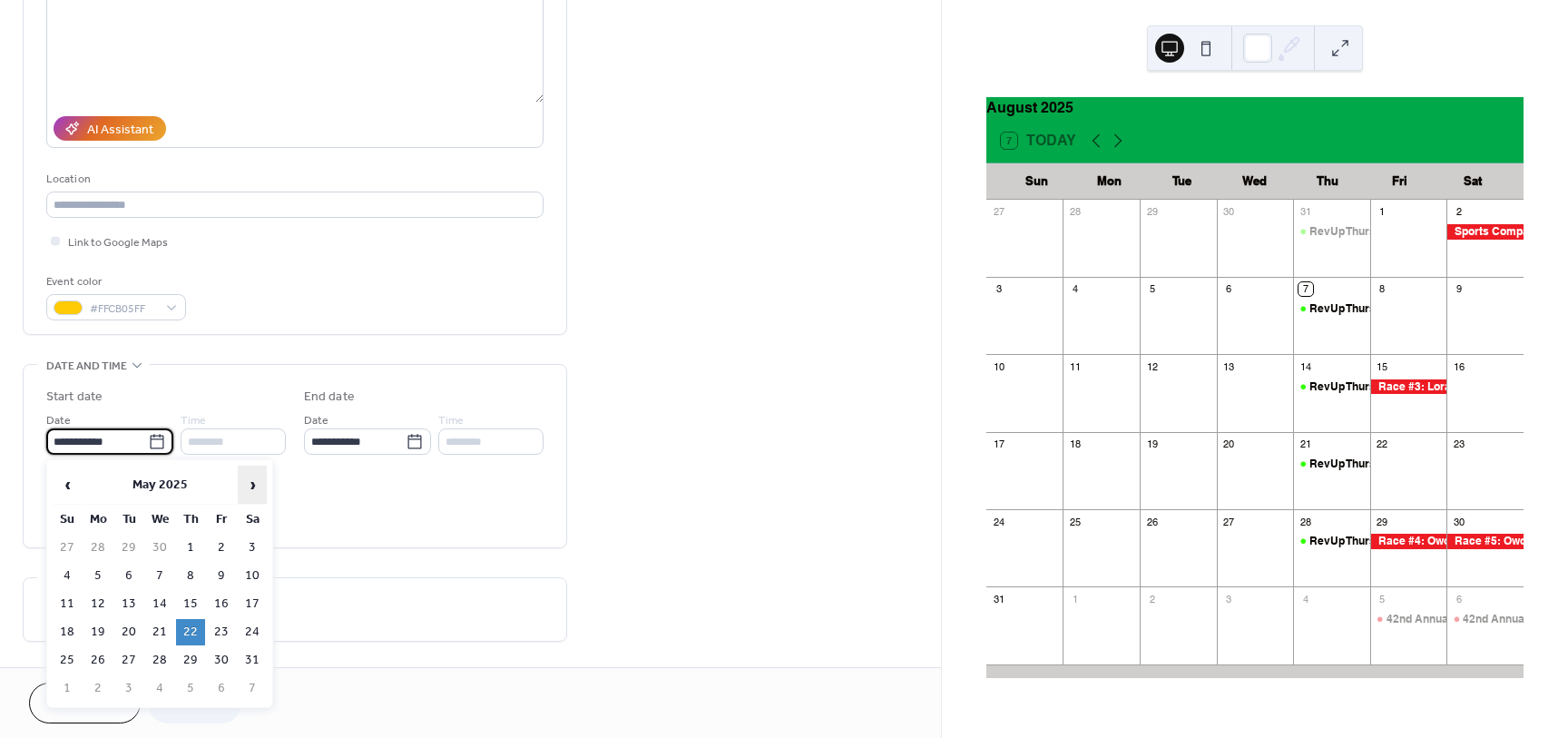 click on "›" at bounding box center (252, 485) 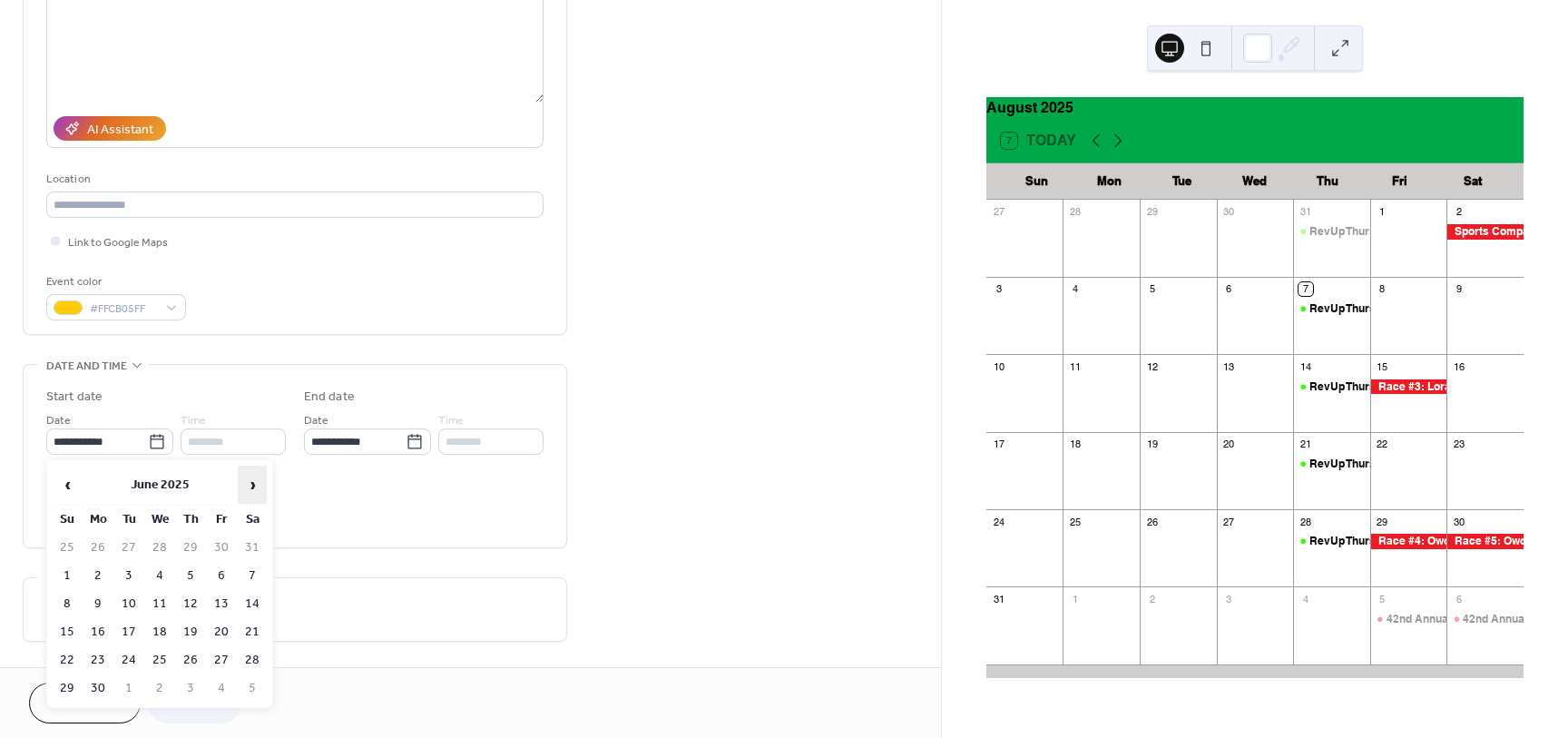 click on "›" at bounding box center (252, 485) 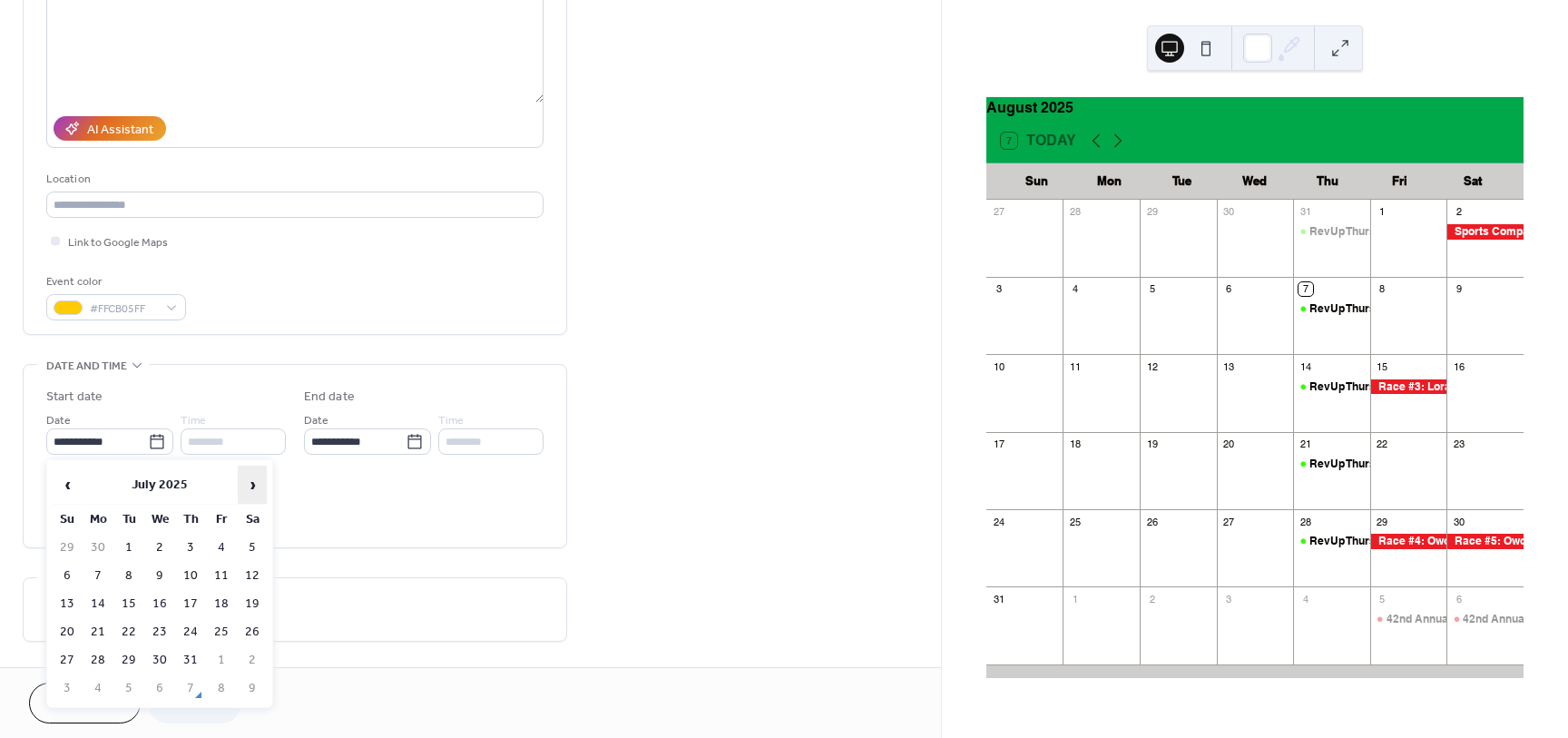 click on "›" at bounding box center [252, 485] 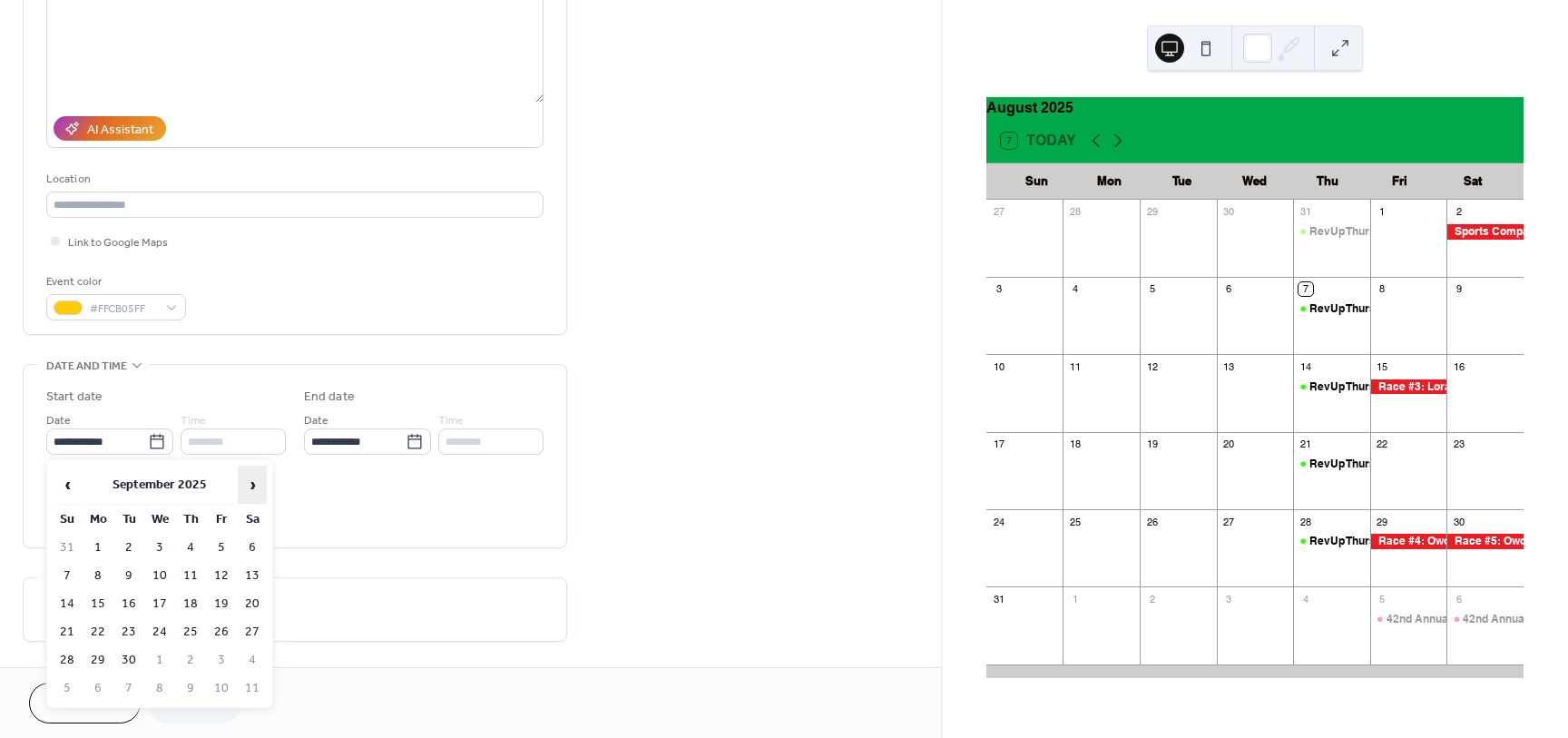 click on "›" at bounding box center (252, 485) 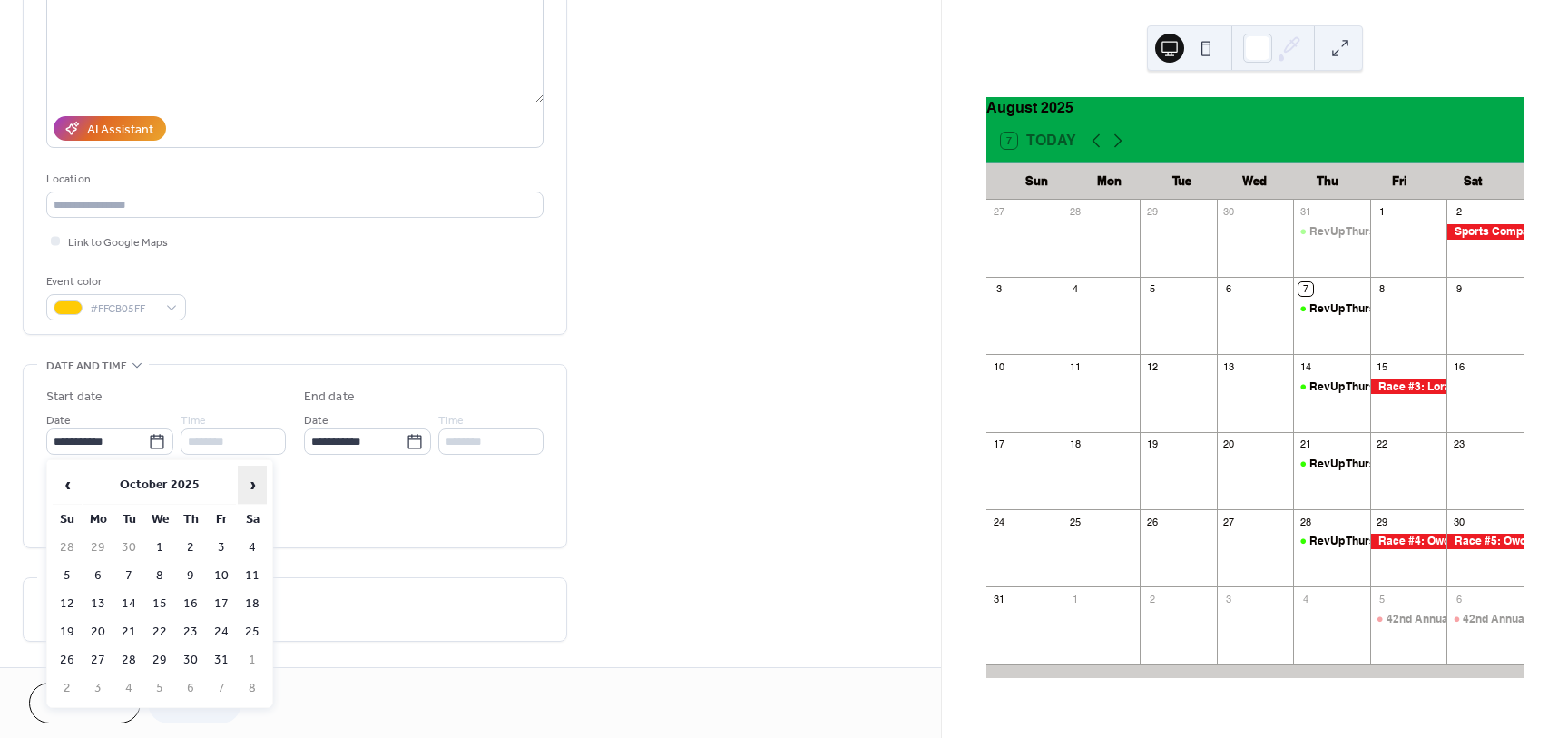 click on "›" at bounding box center (252, 485) 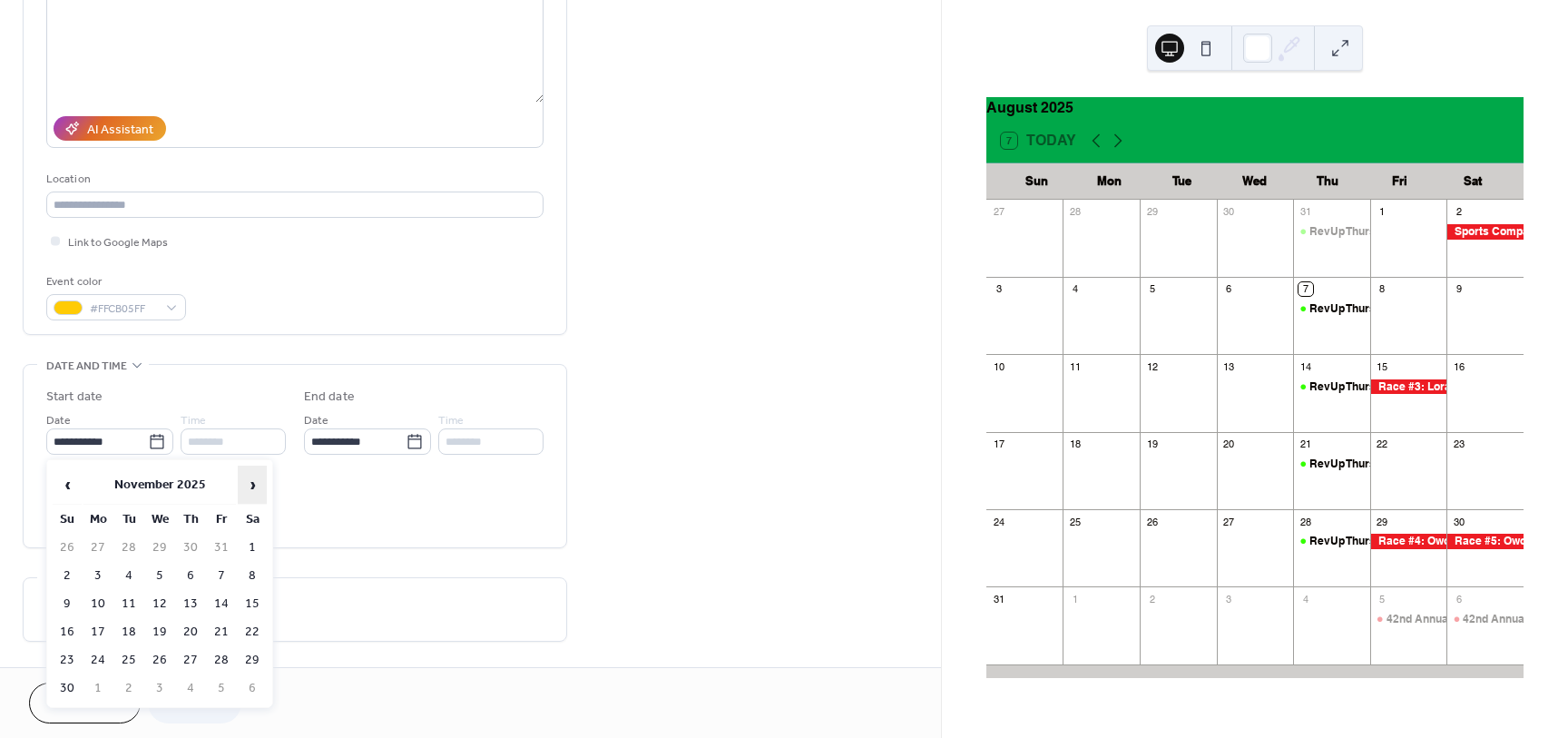 click on "›" at bounding box center (252, 485) 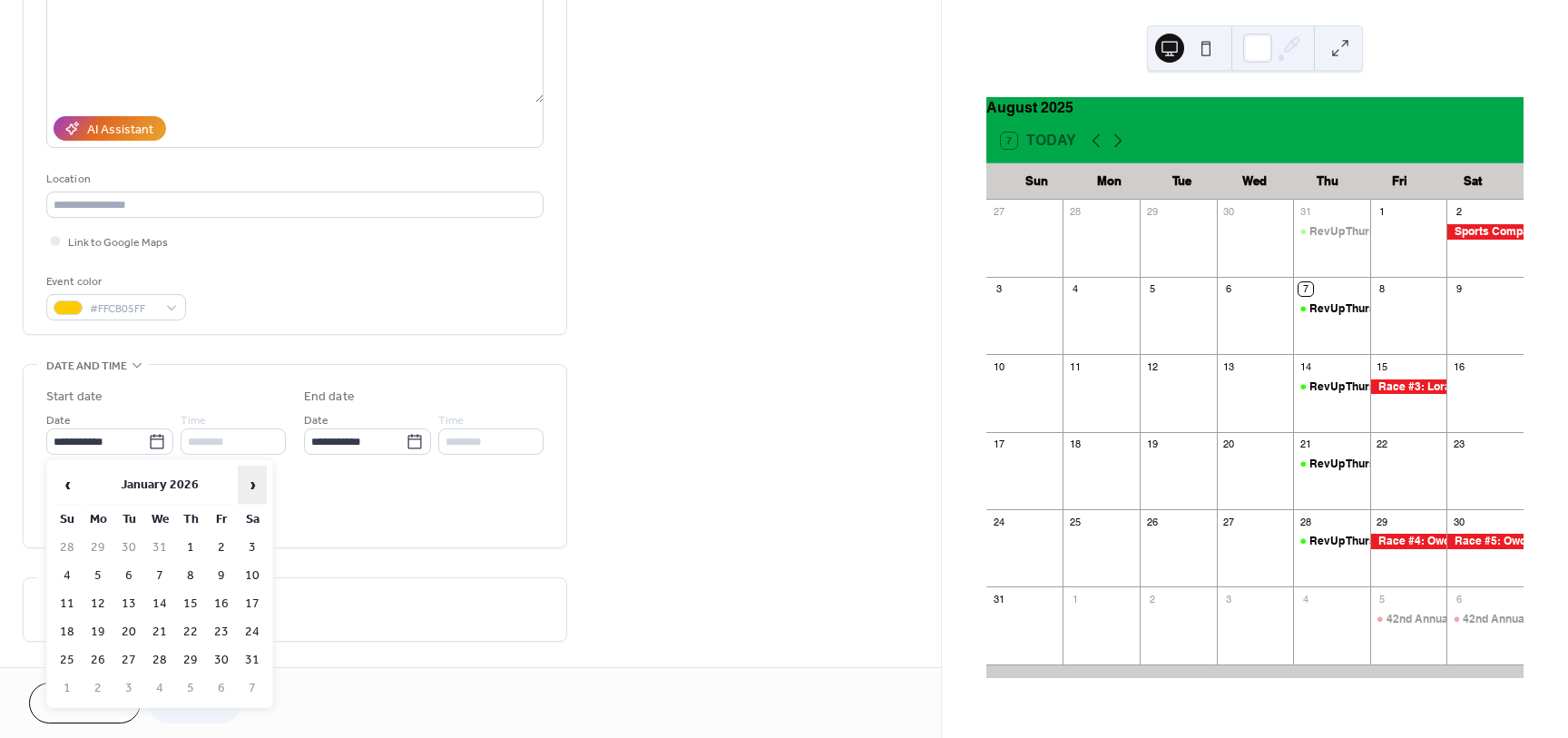 click on "›" at bounding box center (252, 485) 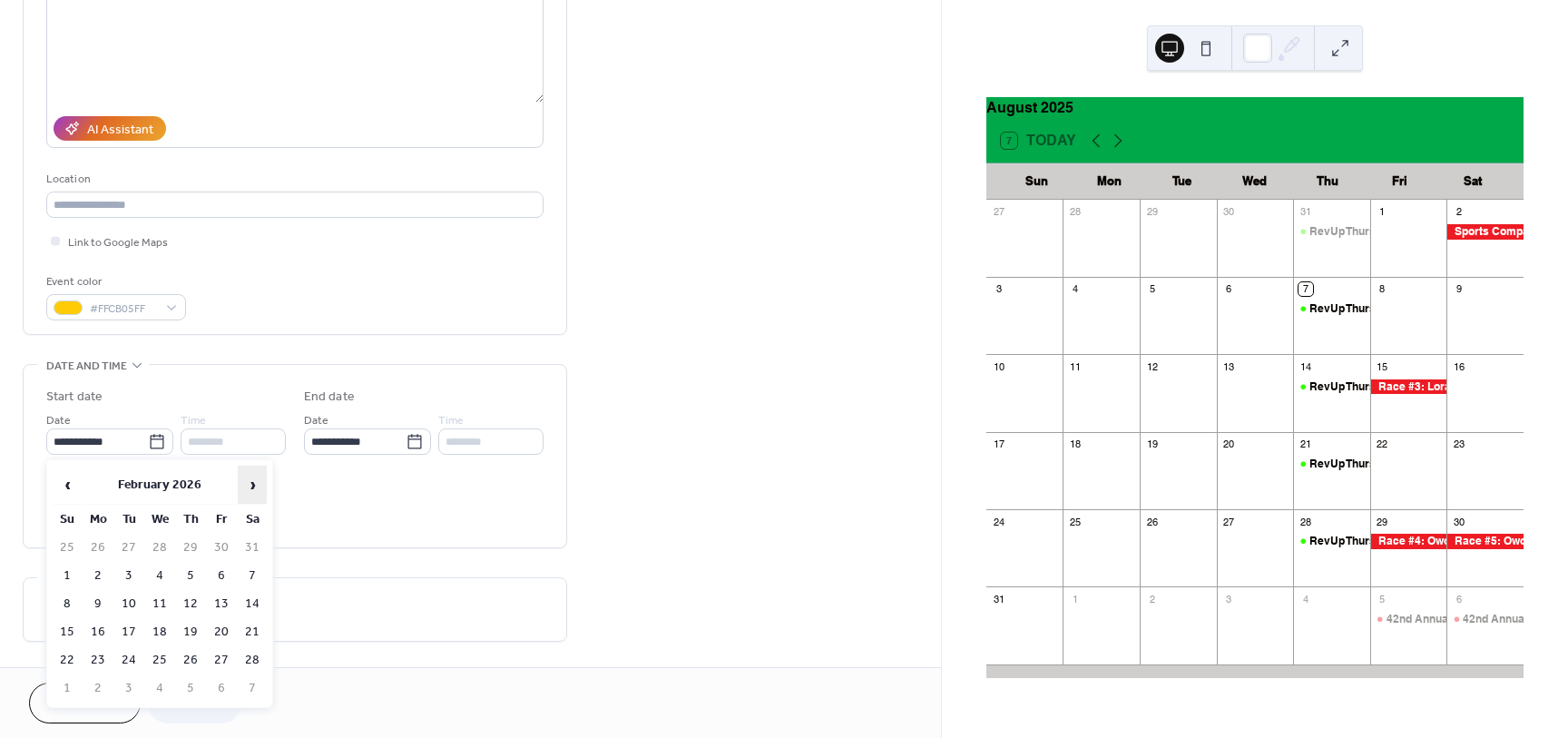 click on "›" at bounding box center [252, 485] 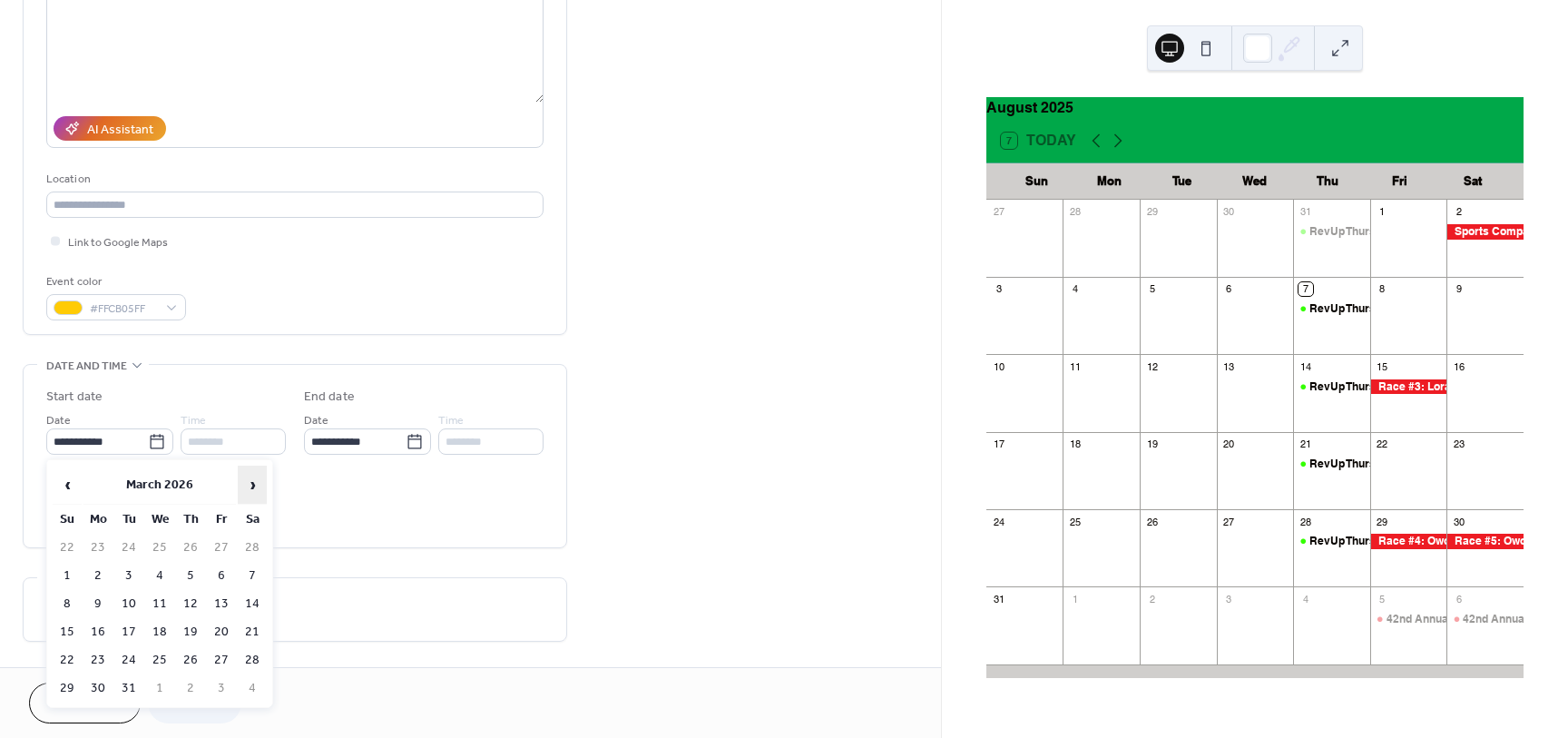 click on "›" at bounding box center [252, 485] 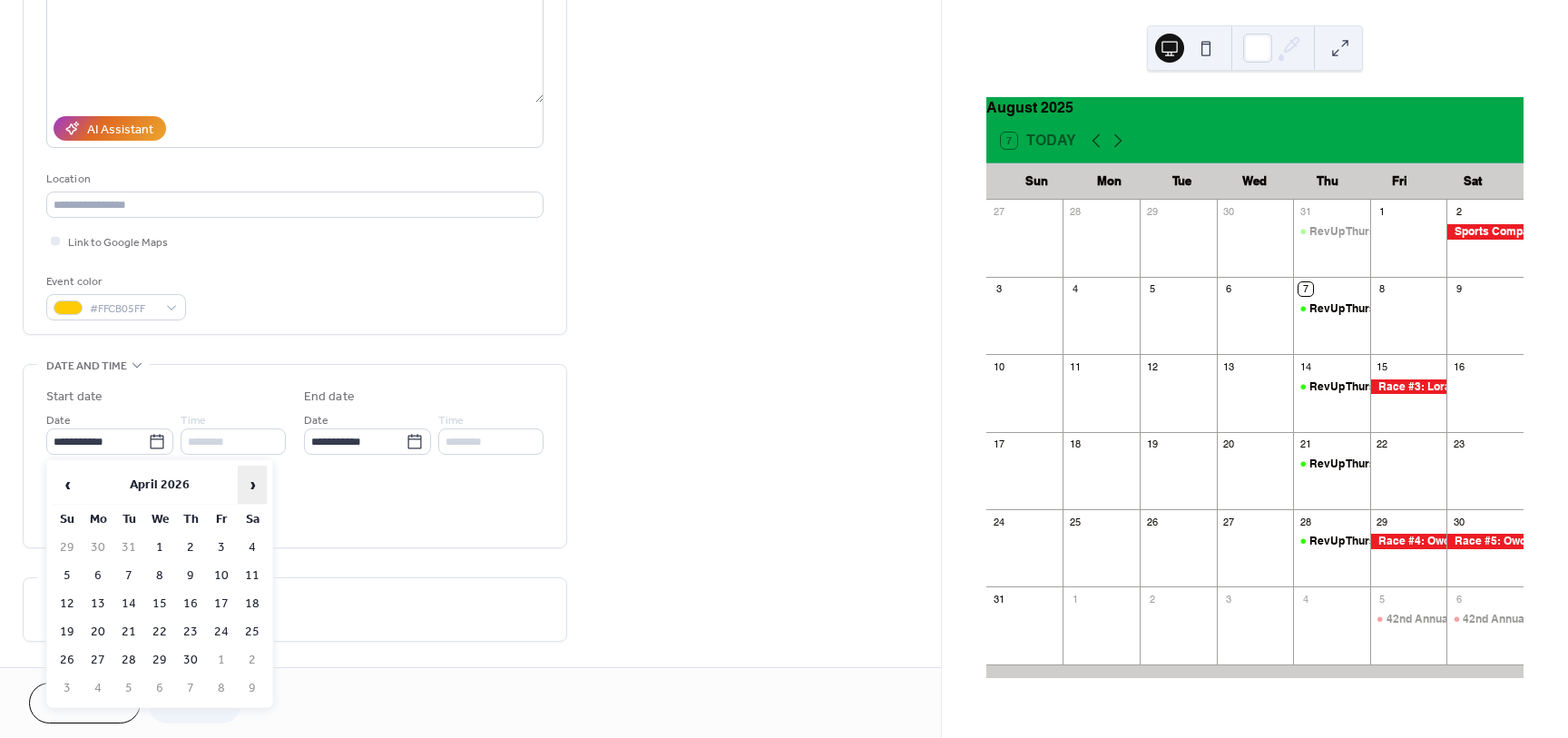 click on "›" at bounding box center (252, 485) 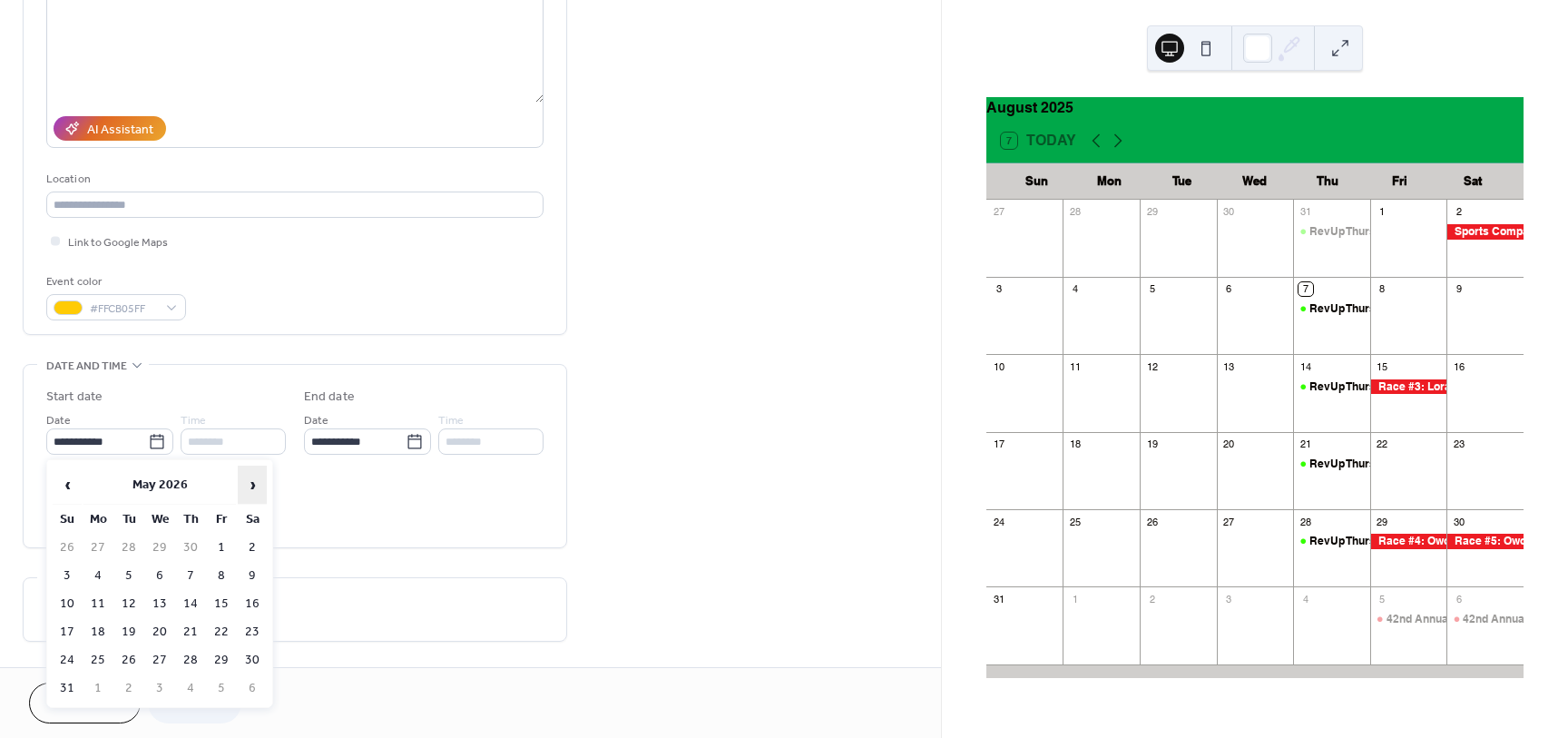 click on "›" at bounding box center (252, 485) 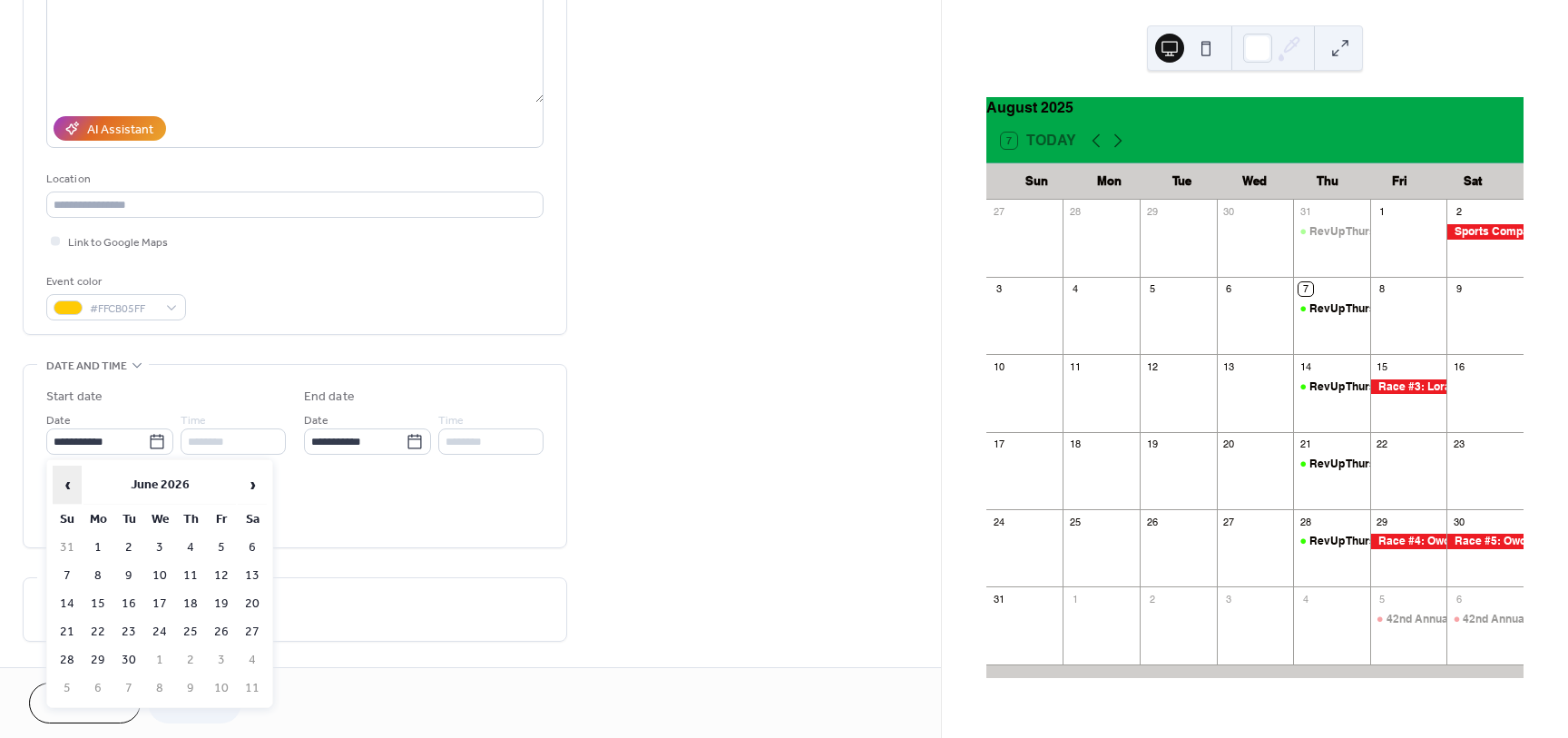 click on "‹" at bounding box center [67, 485] 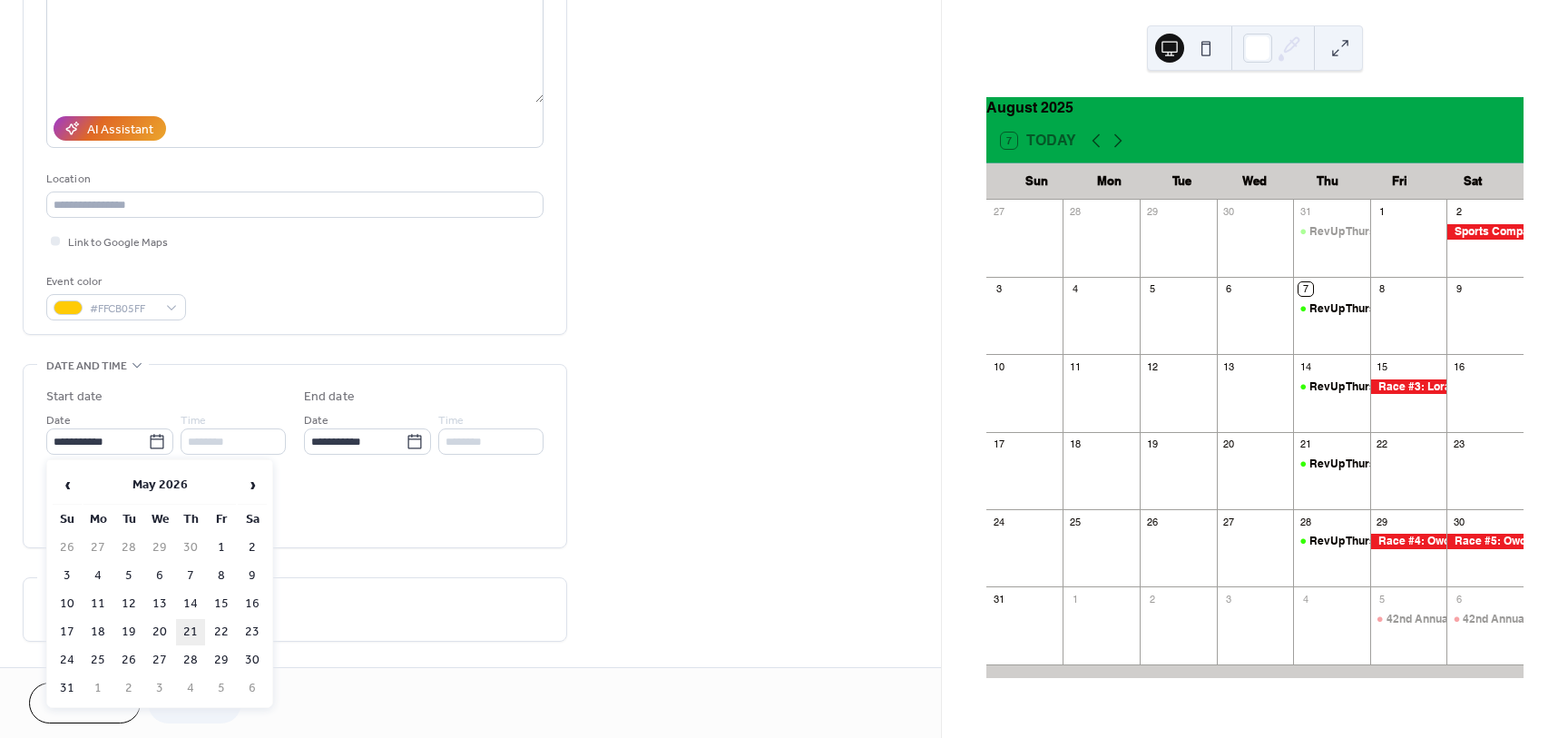 click on "21" at bounding box center [191, 632] 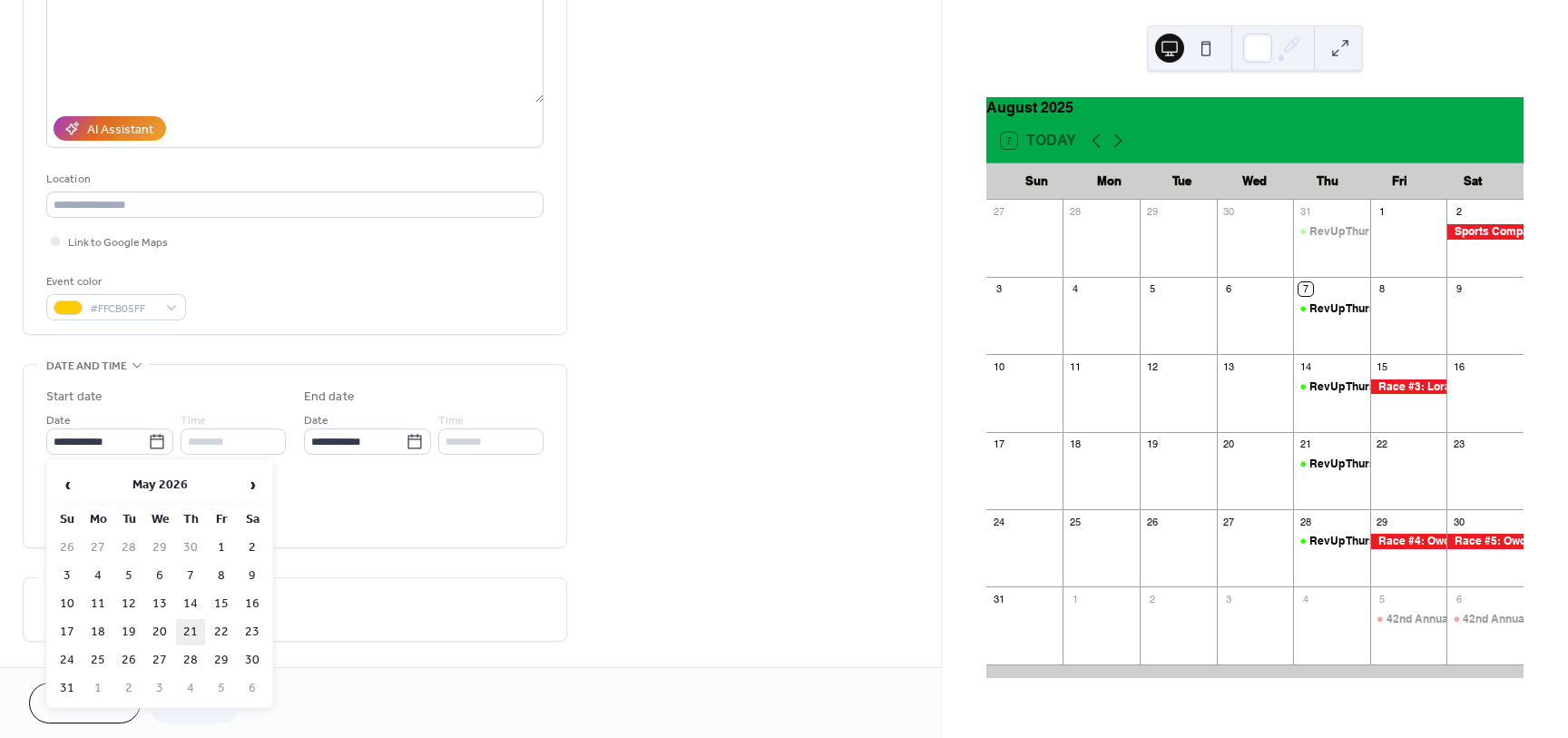 type on "**********" 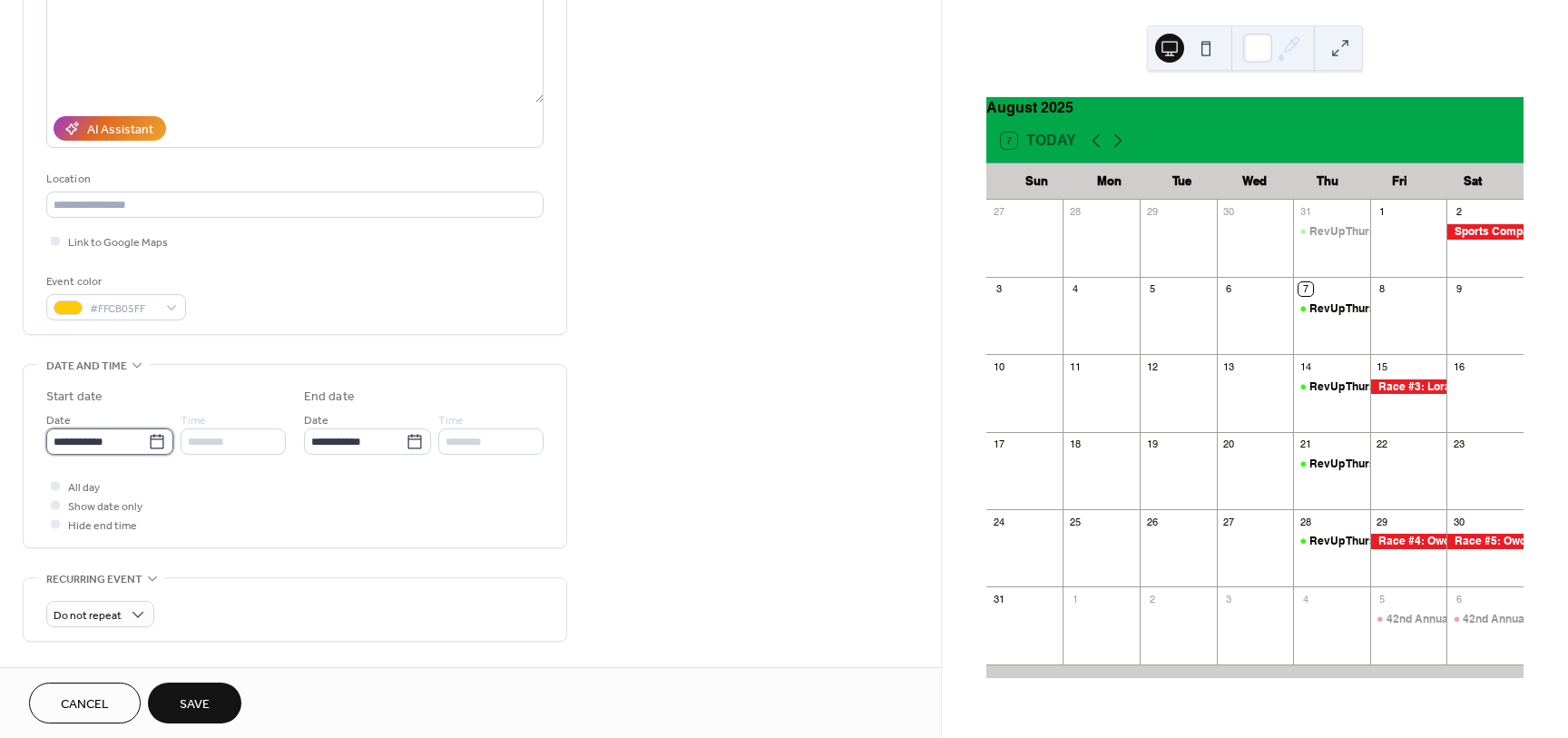 click on "**********" at bounding box center [97, 441] 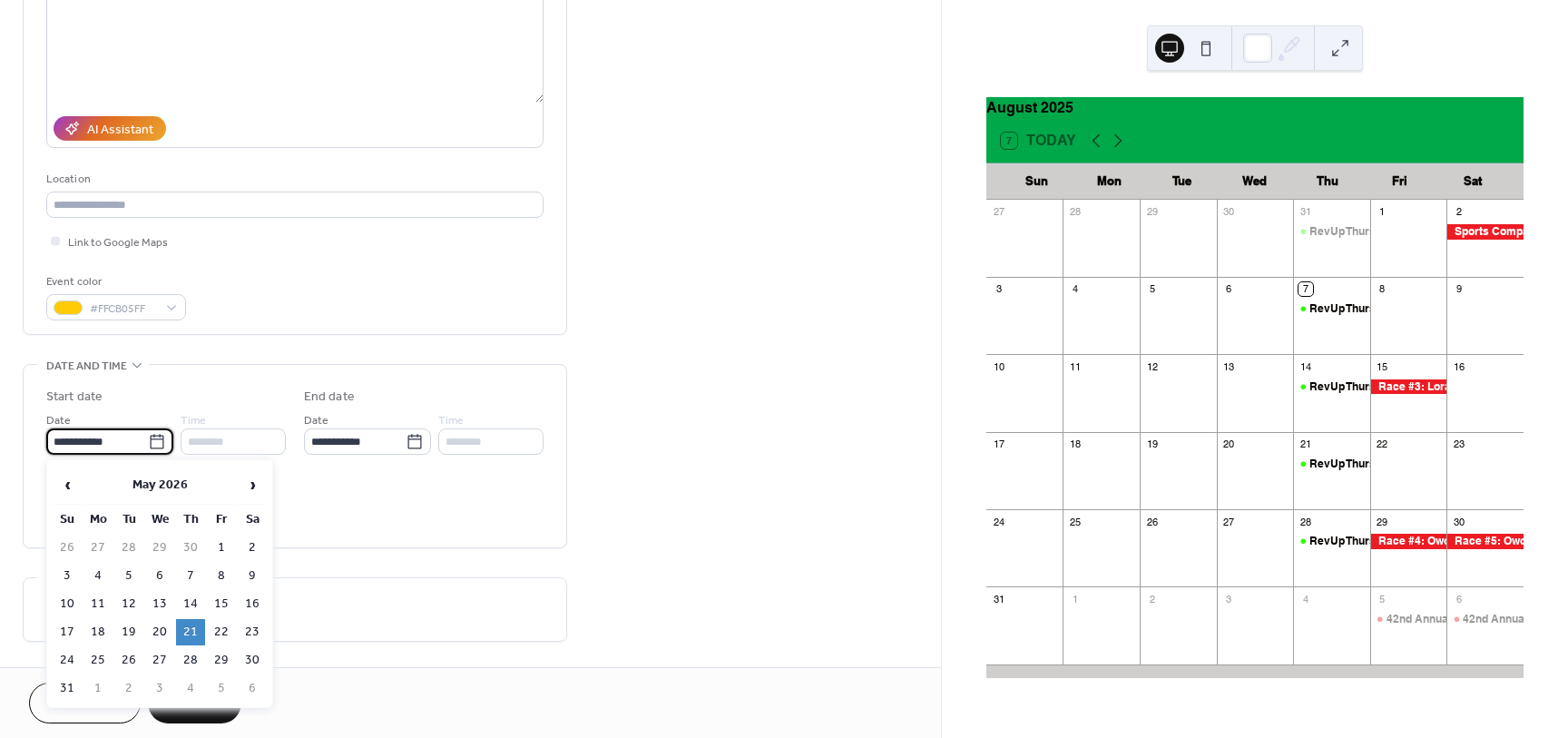 click on "Event color #FFCB05FF" at bounding box center (295, 296) 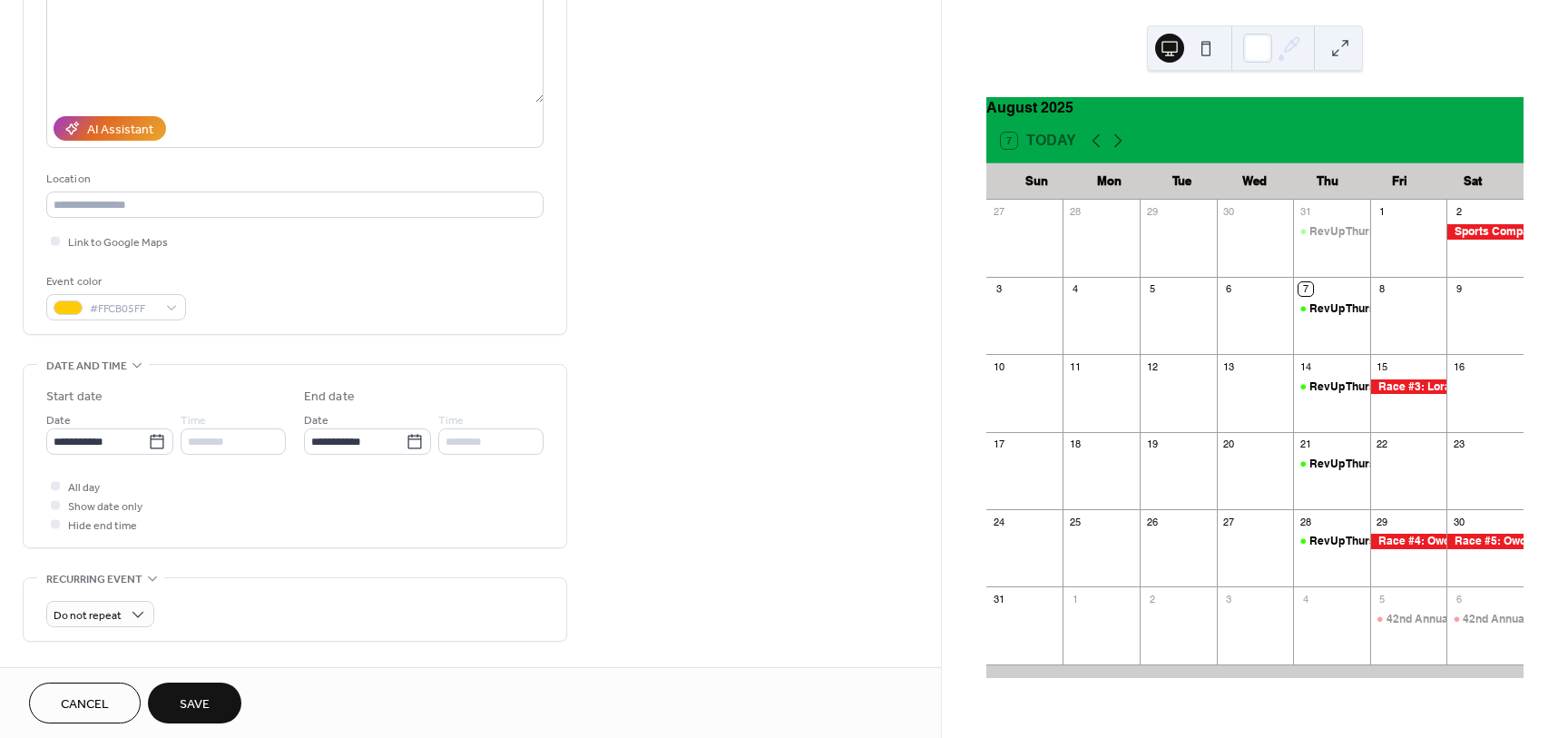 scroll, scrollTop: 0, scrollLeft: 0, axis: both 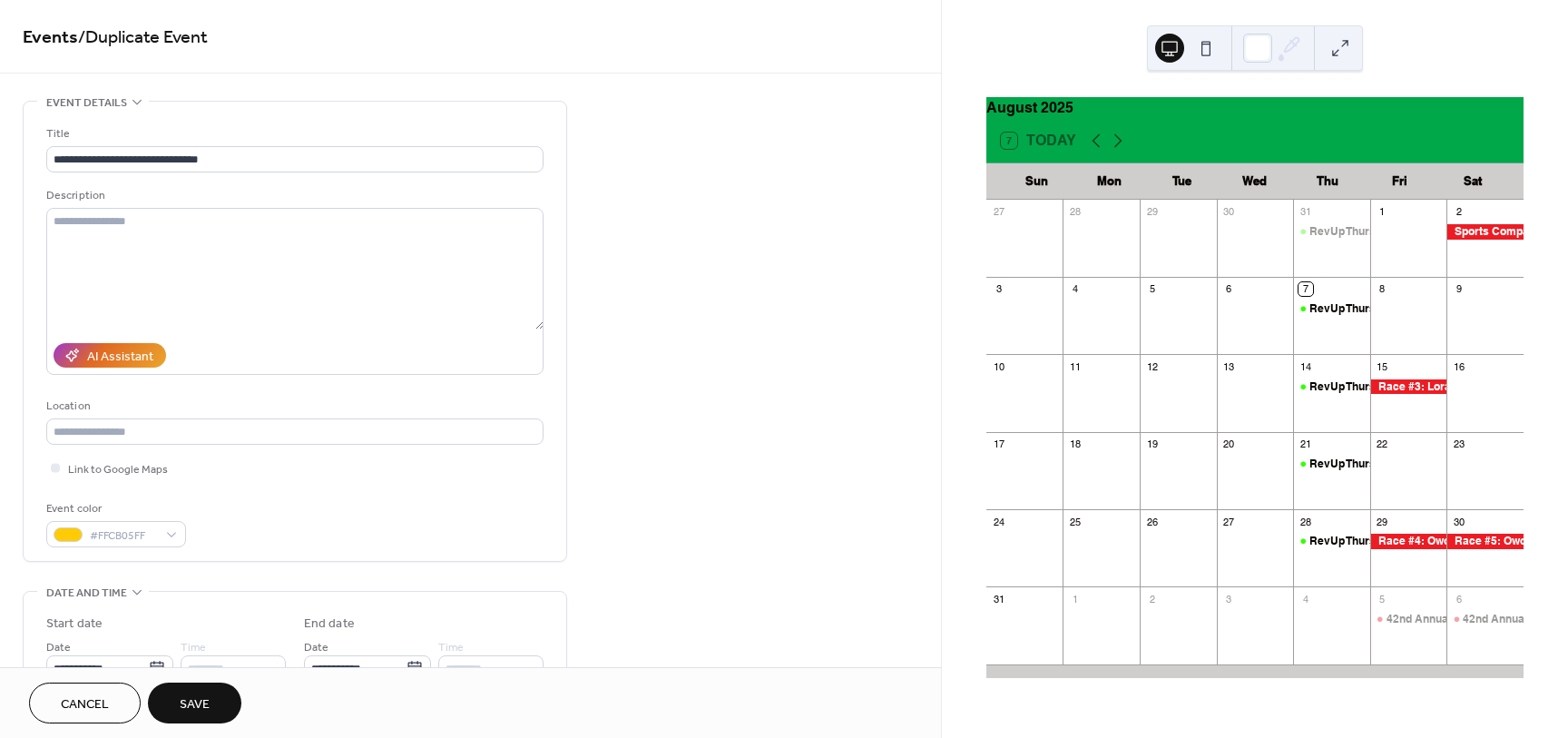 click on "Save" at bounding box center [194, 704] 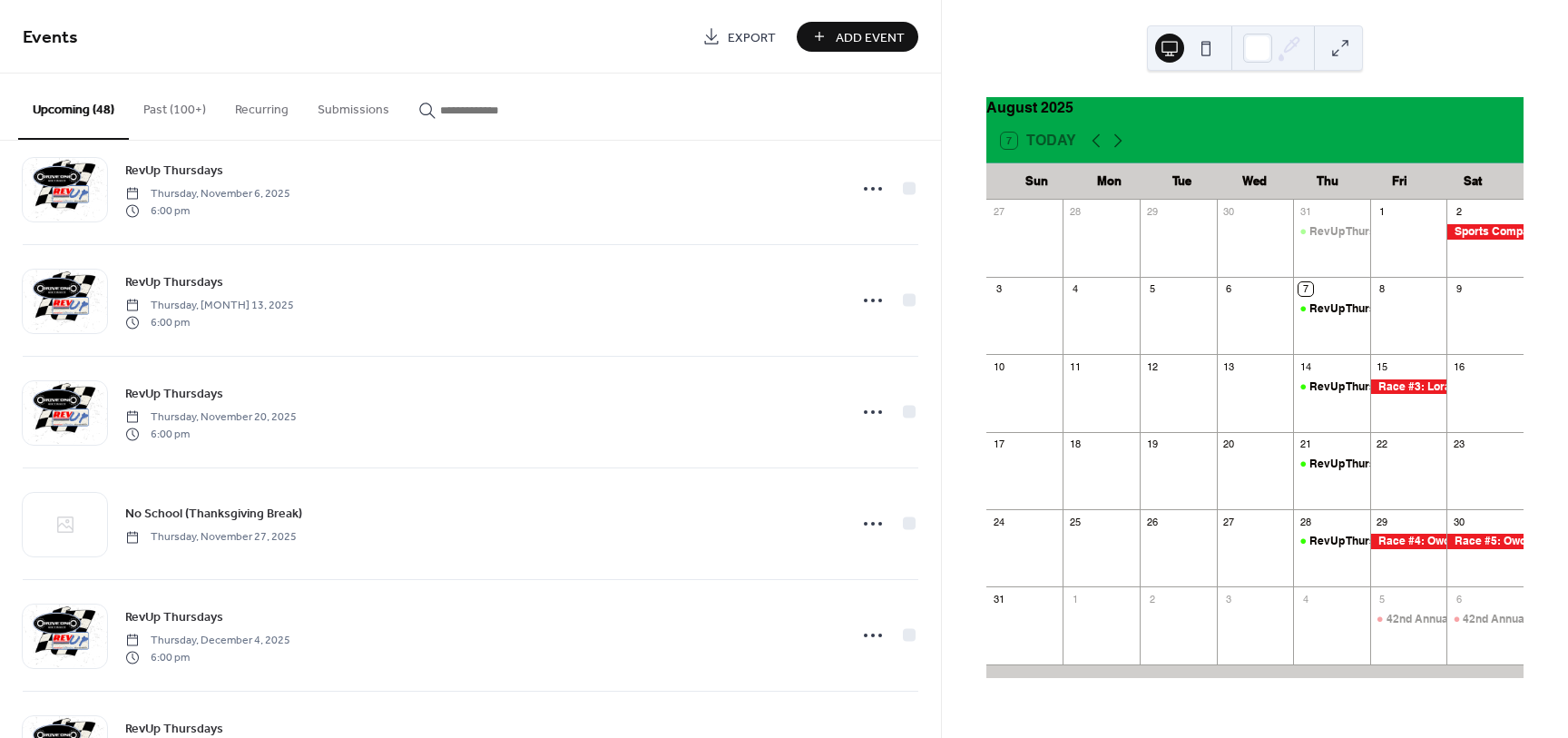 scroll, scrollTop: 3699, scrollLeft: 0, axis: vertical 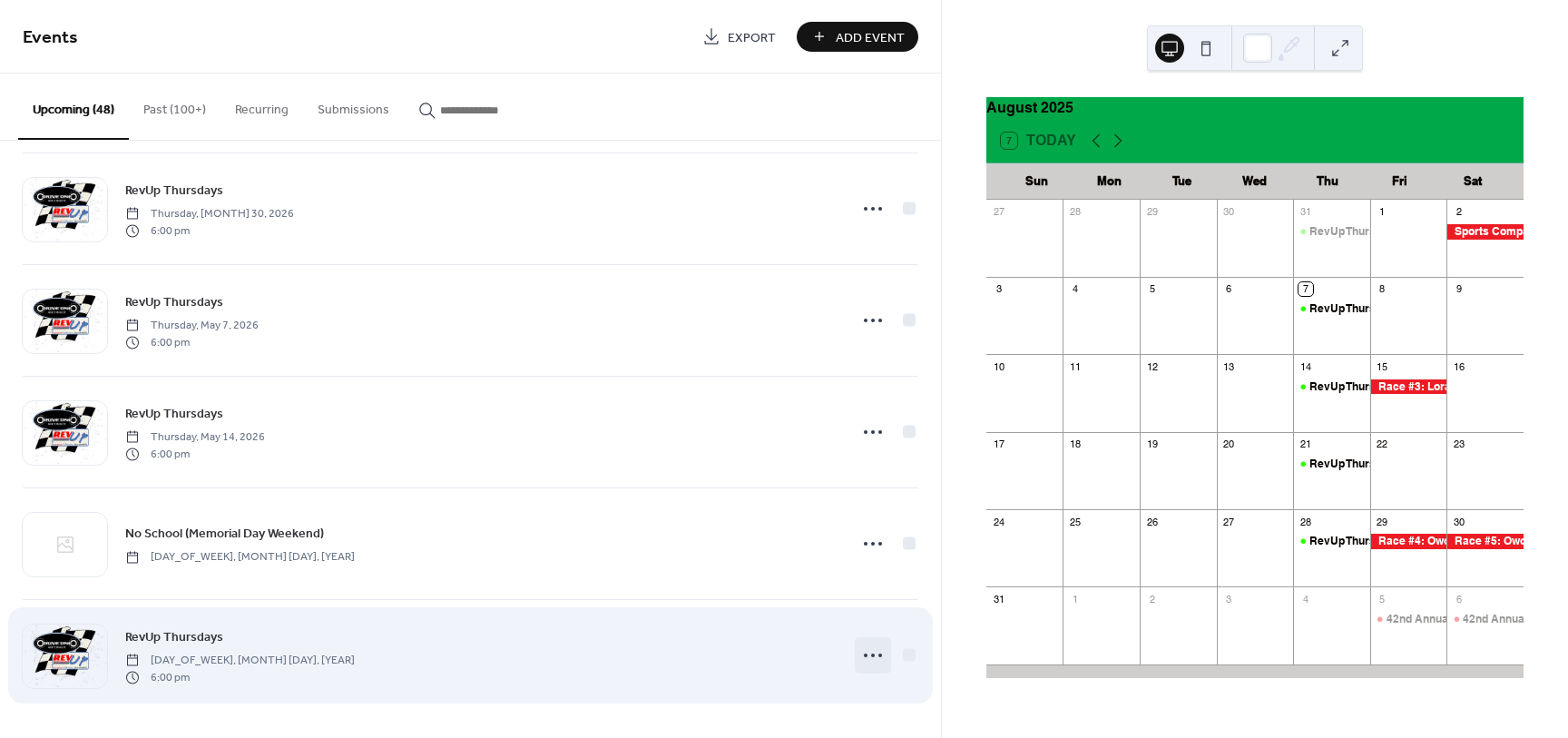 click 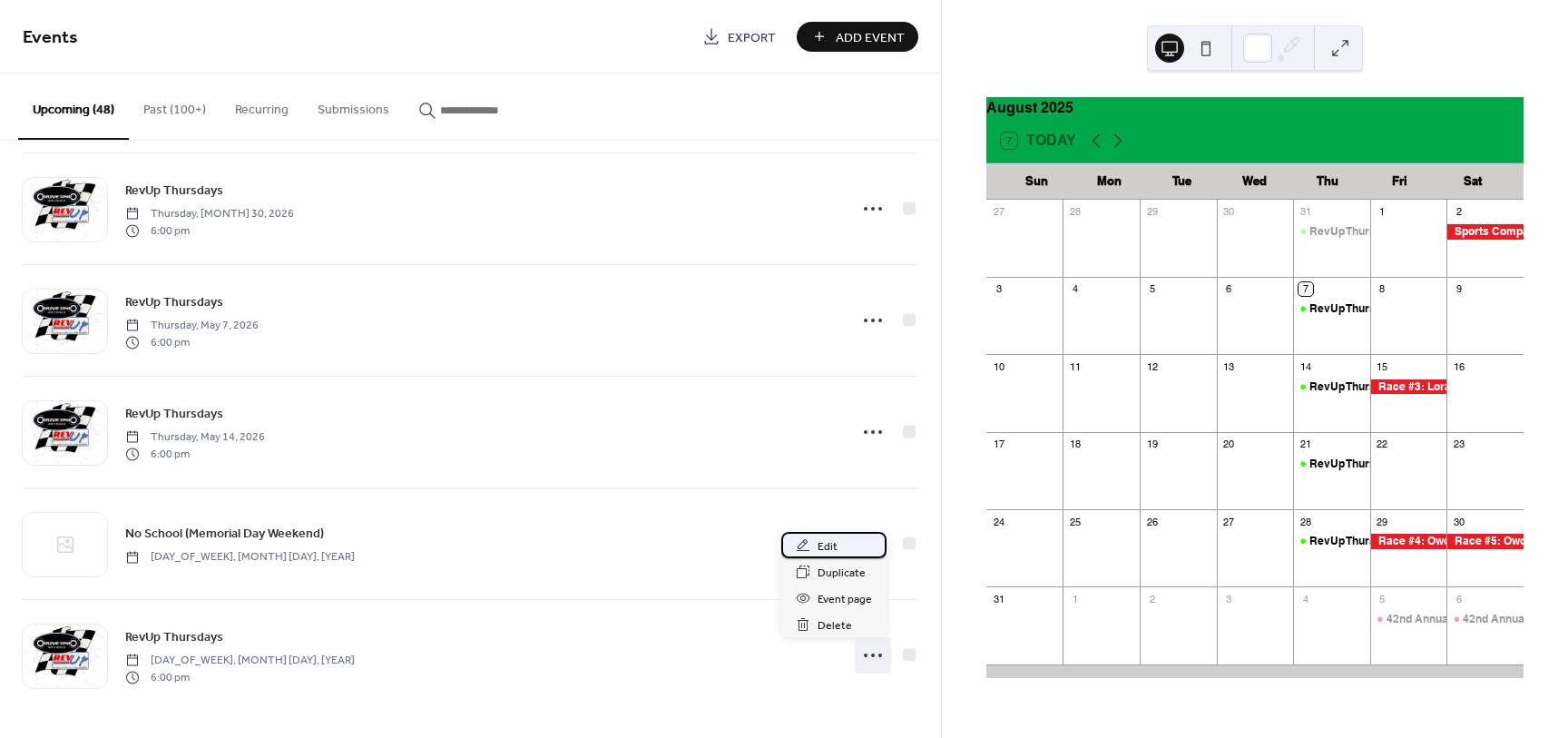 click on "Edit" at bounding box center (828, 546) 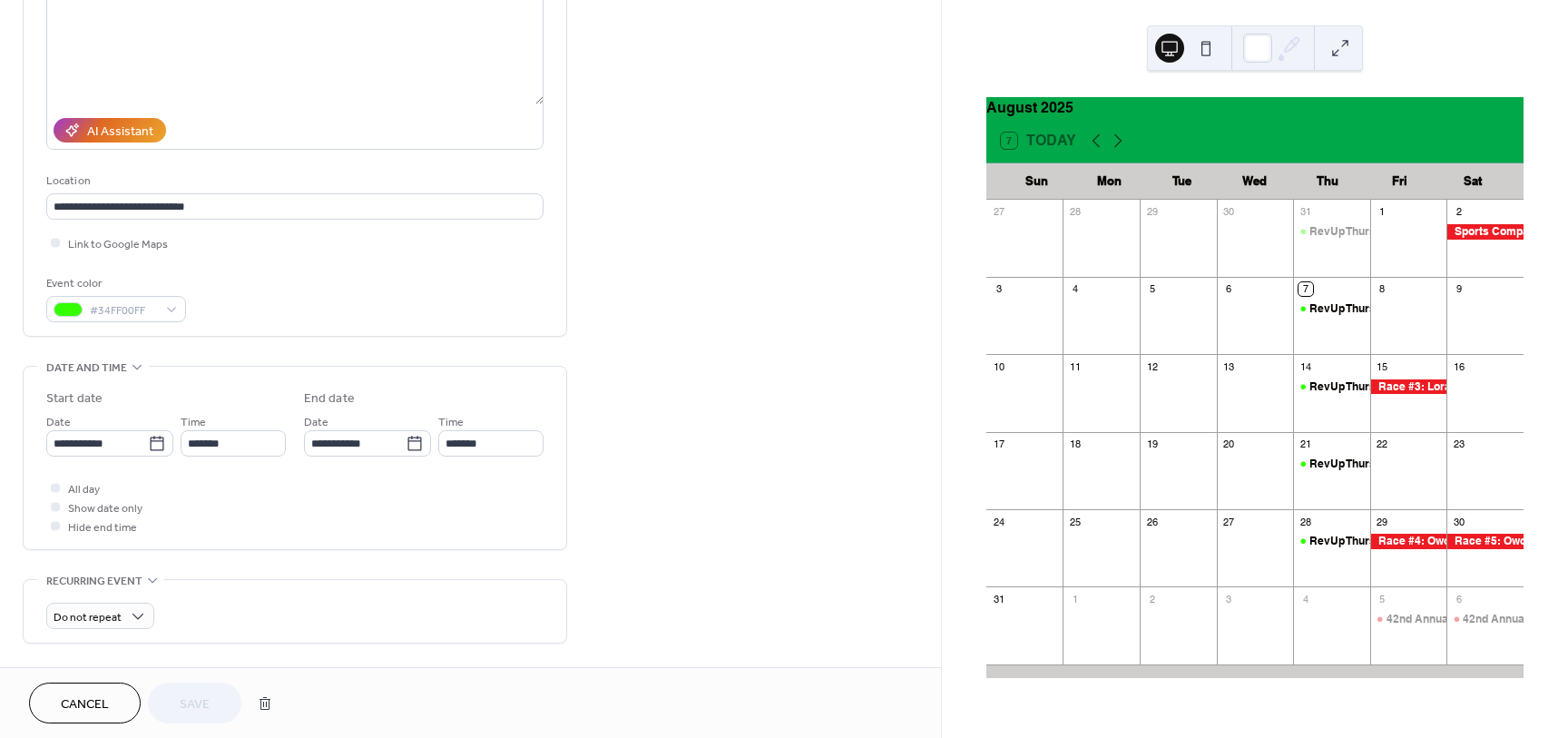 scroll, scrollTop: 227, scrollLeft: 0, axis: vertical 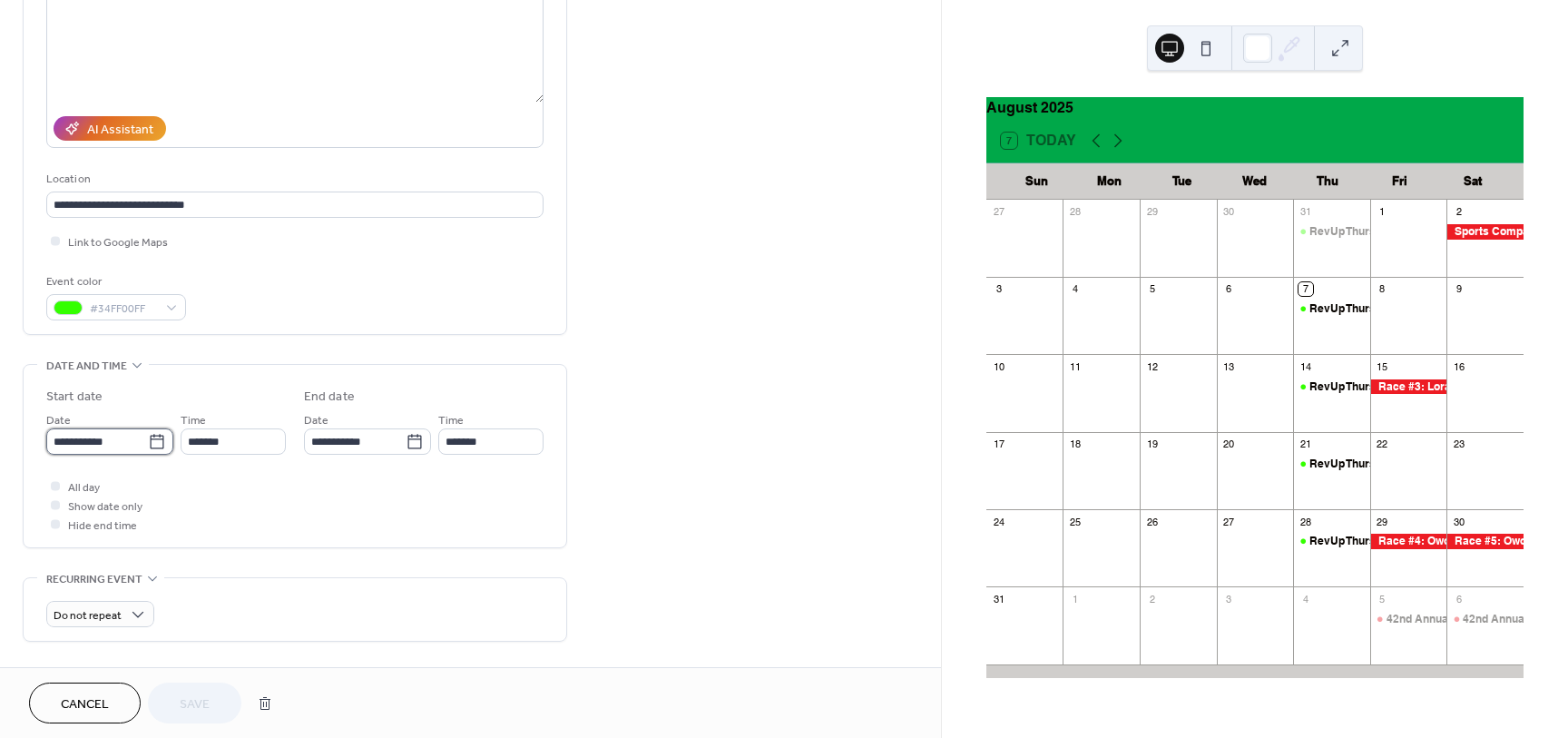 click on "**********" at bounding box center [97, 441] 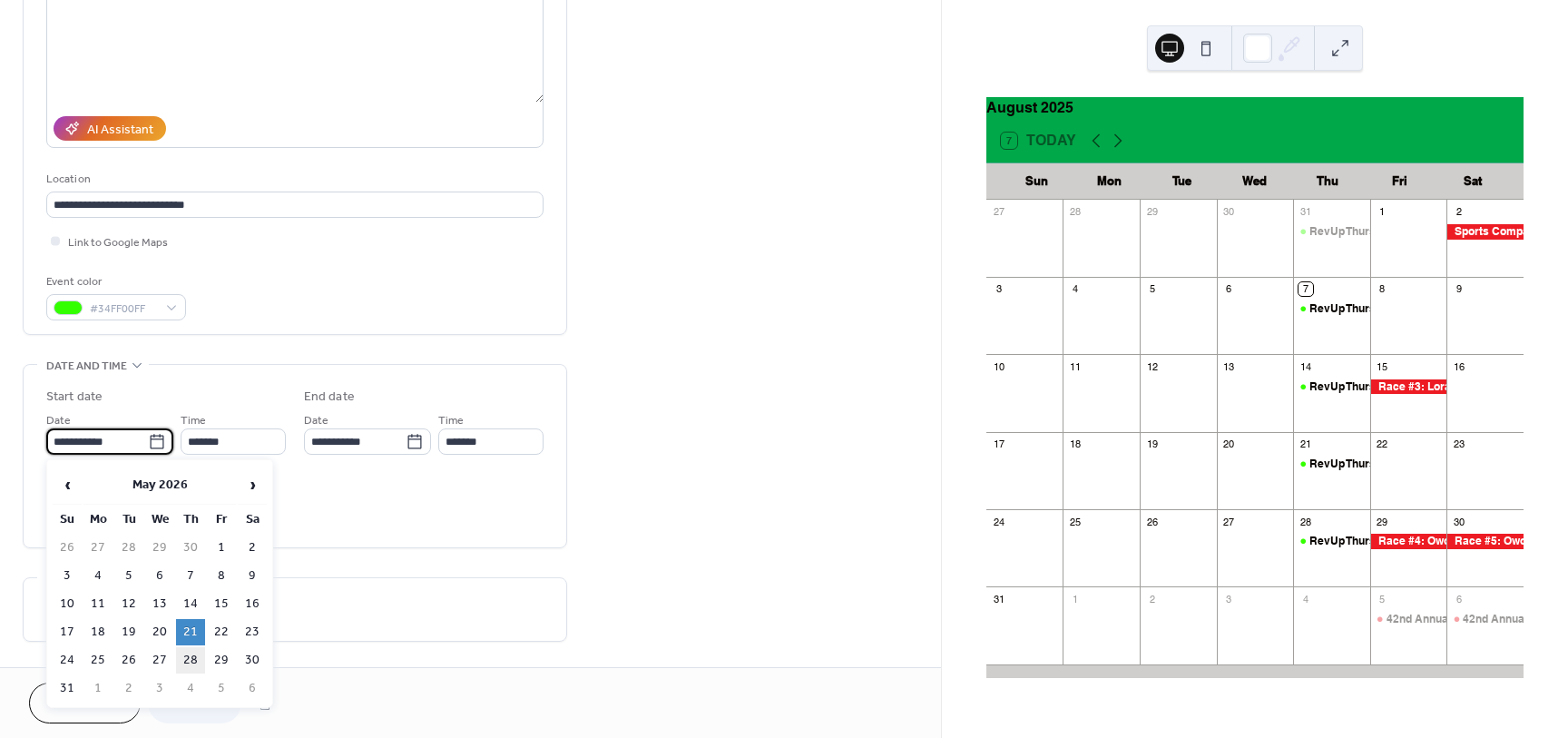 click on "28" at bounding box center (191, 660) 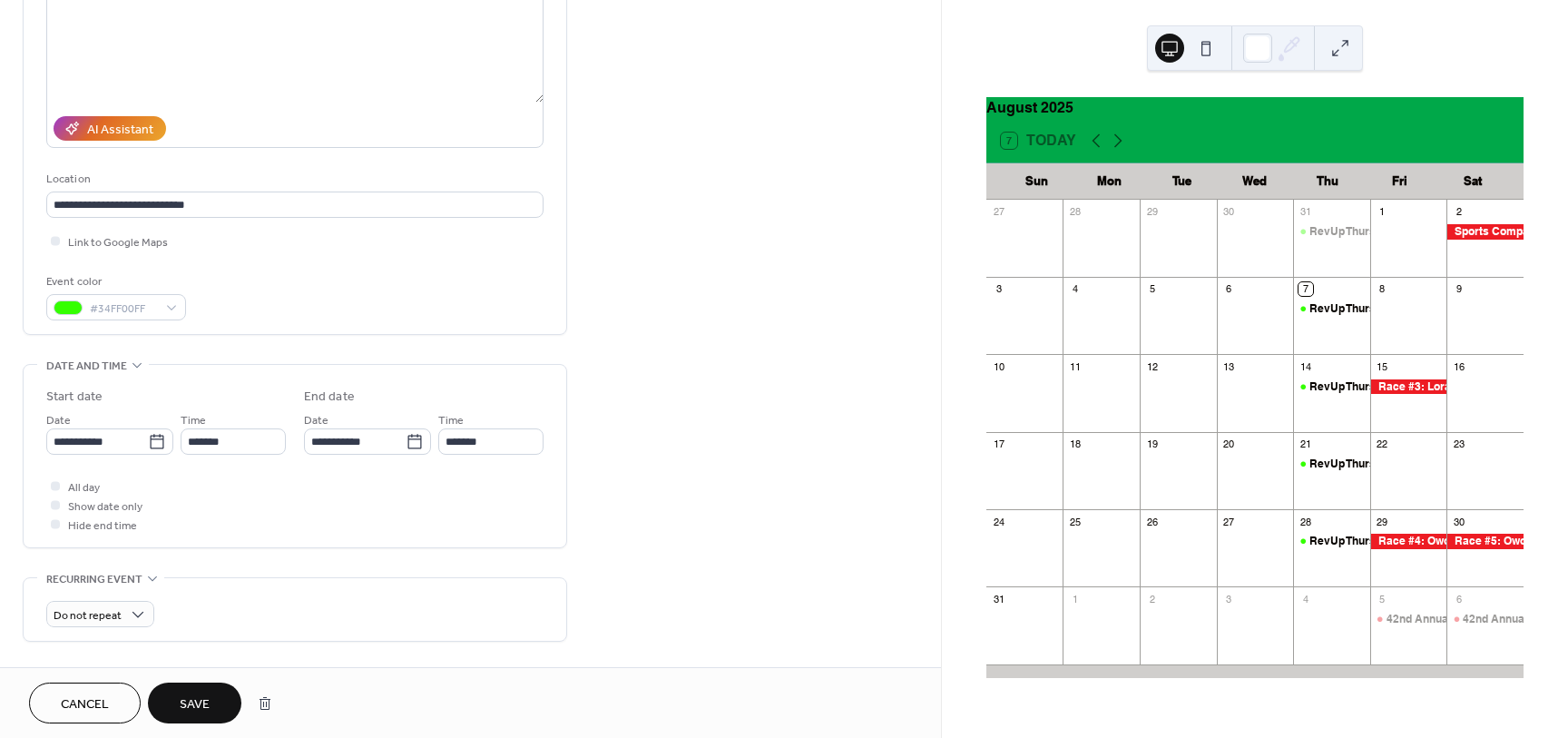 click on "Cancel Save" at bounding box center [470, 703] 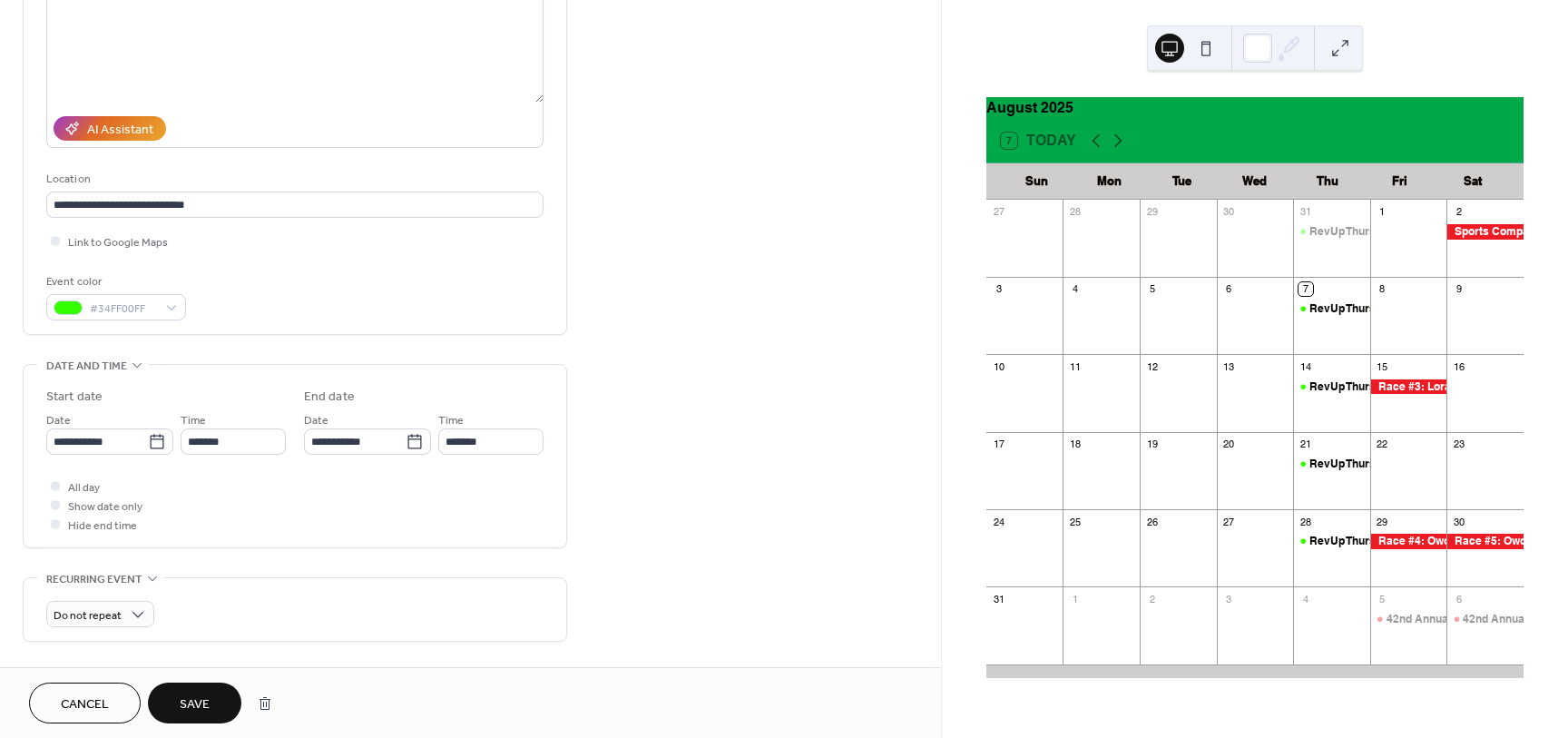click on "Save" at bounding box center [194, 704] 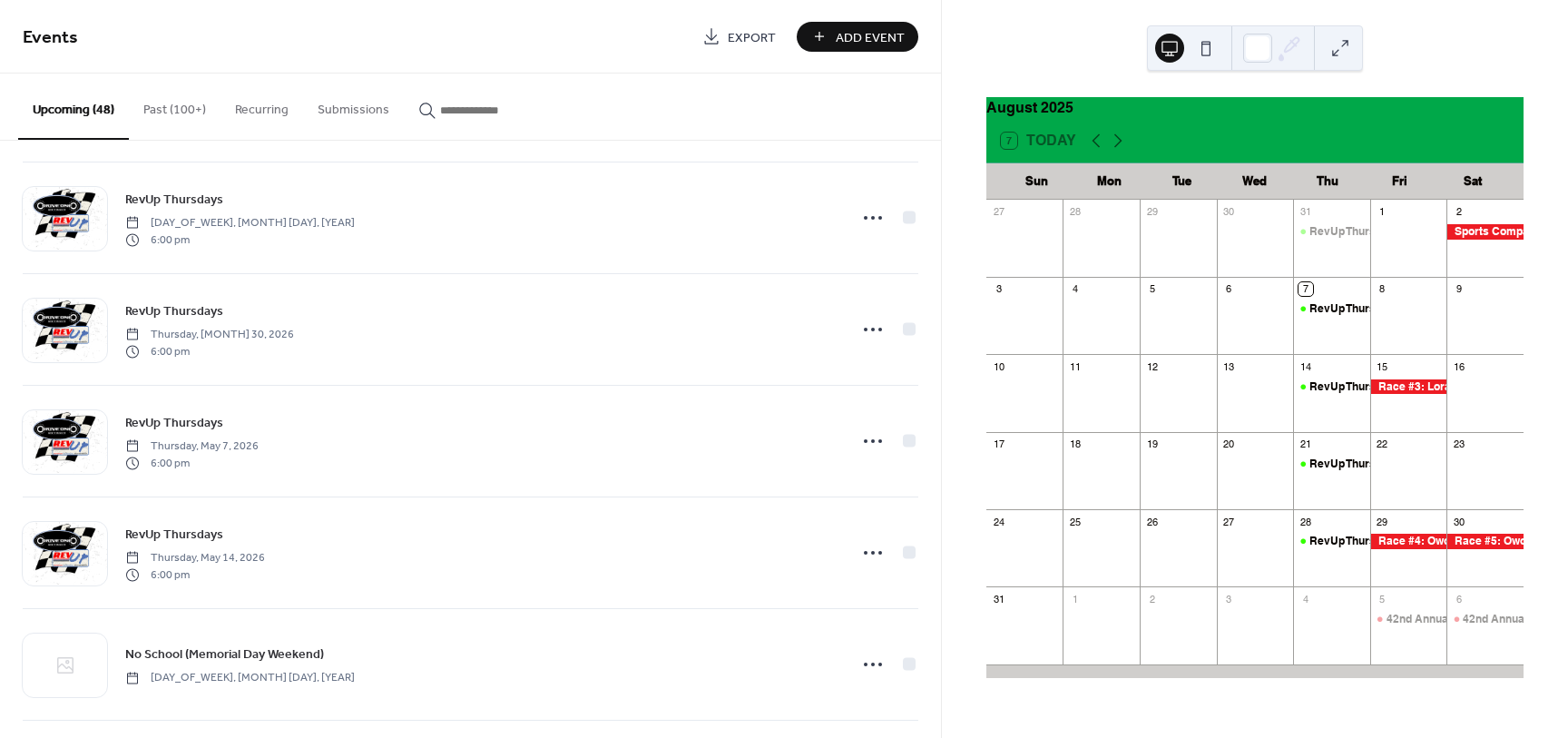 scroll, scrollTop: 4816, scrollLeft: 0, axis: vertical 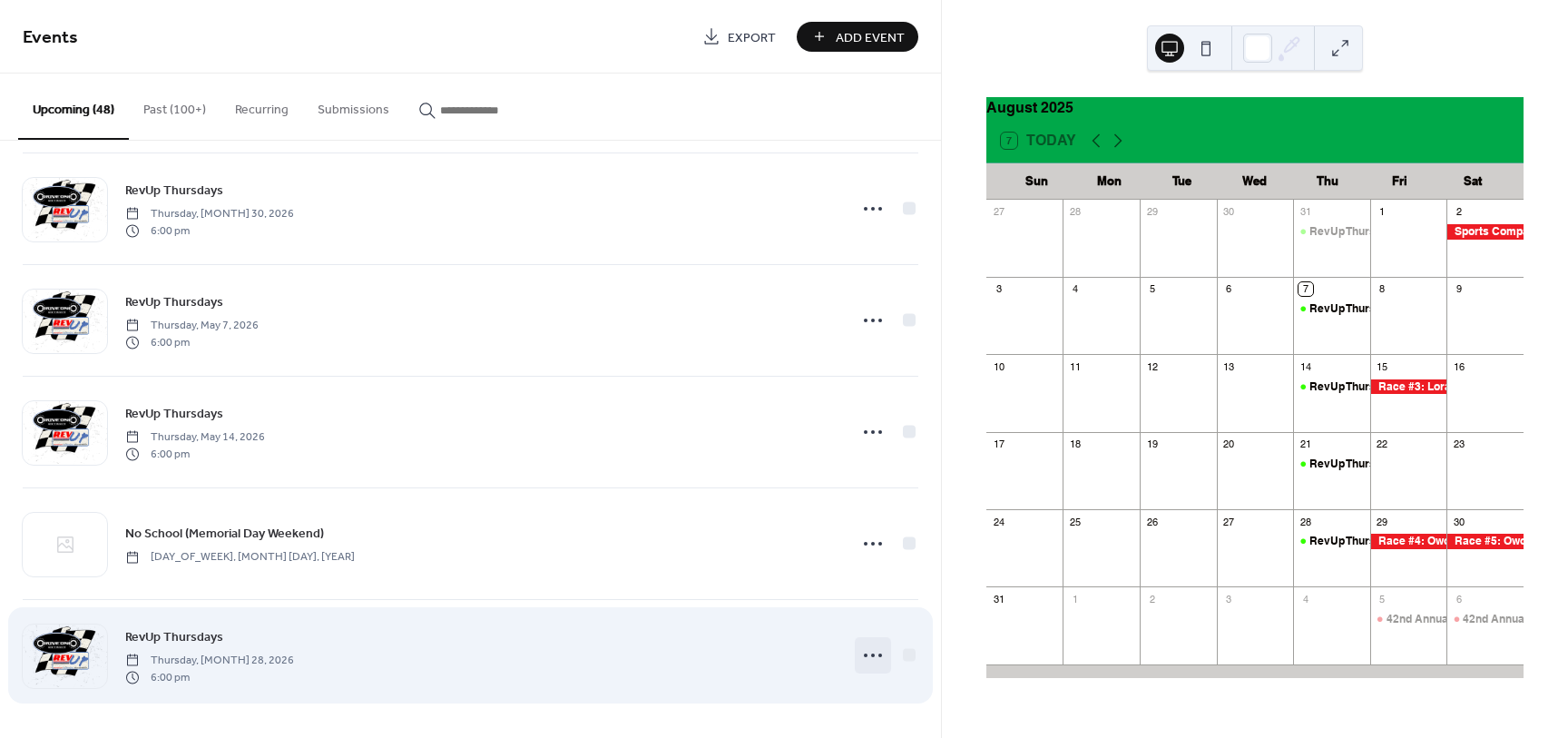 click 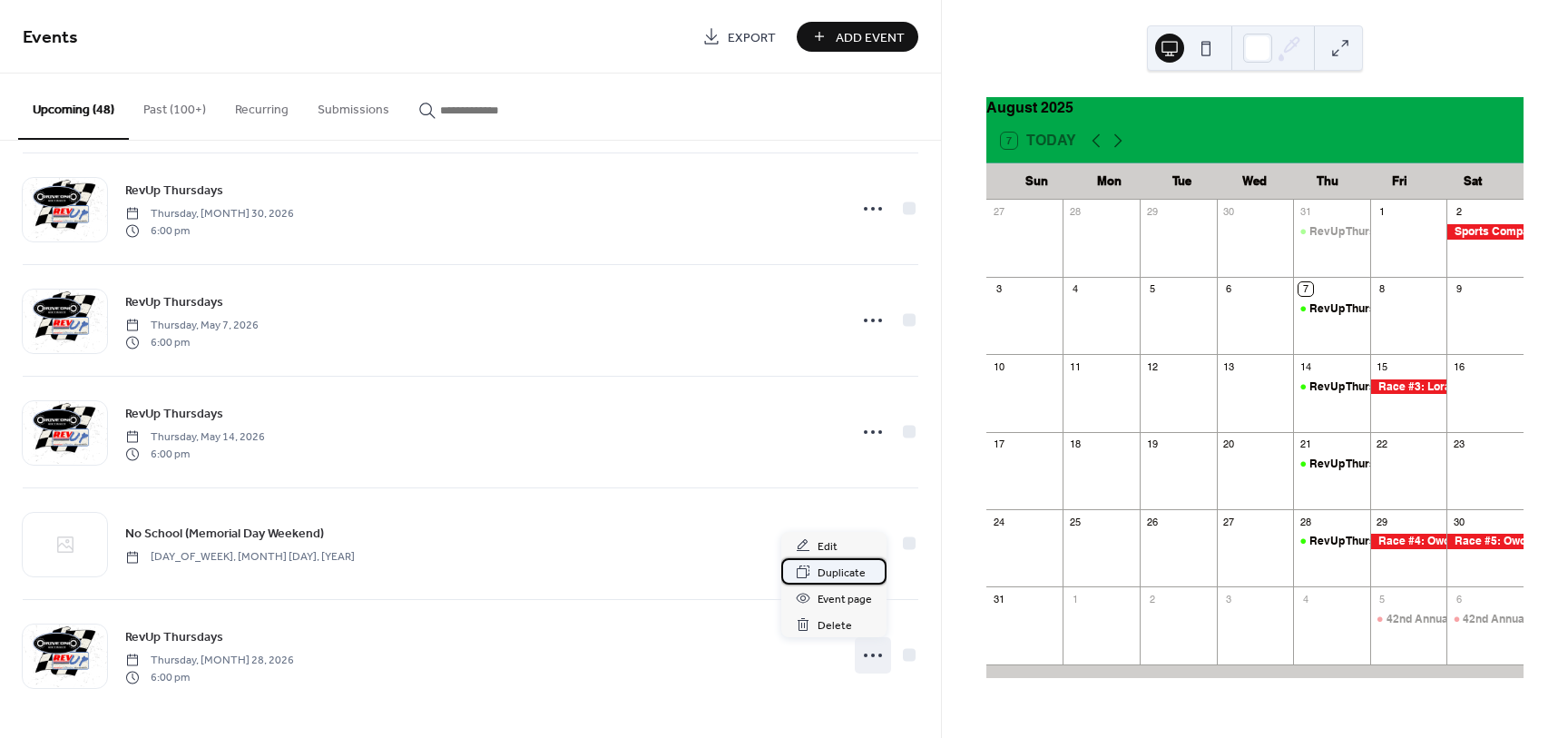 click on "Duplicate" at bounding box center (841, 573) 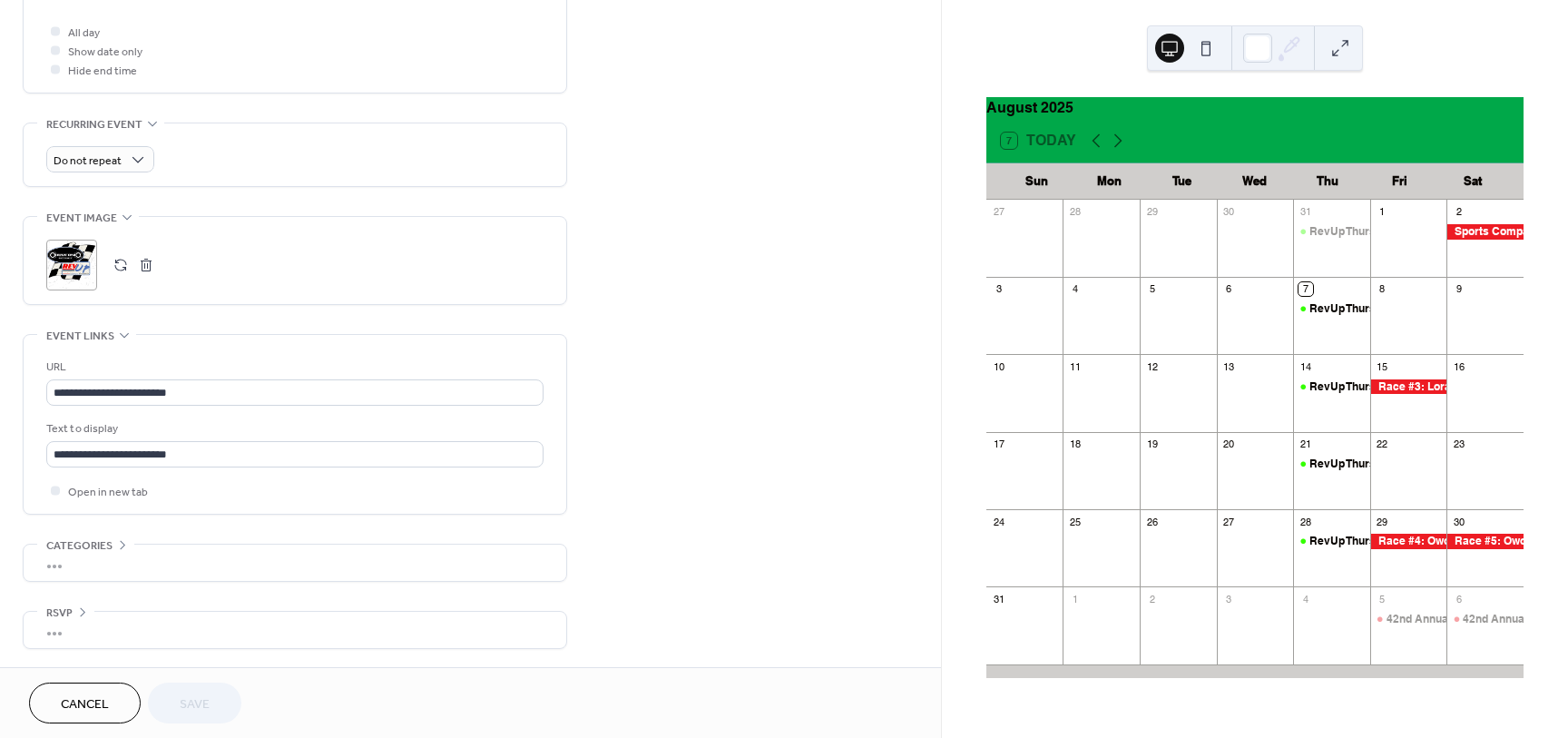 scroll, scrollTop: 455, scrollLeft: 0, axis: vertical 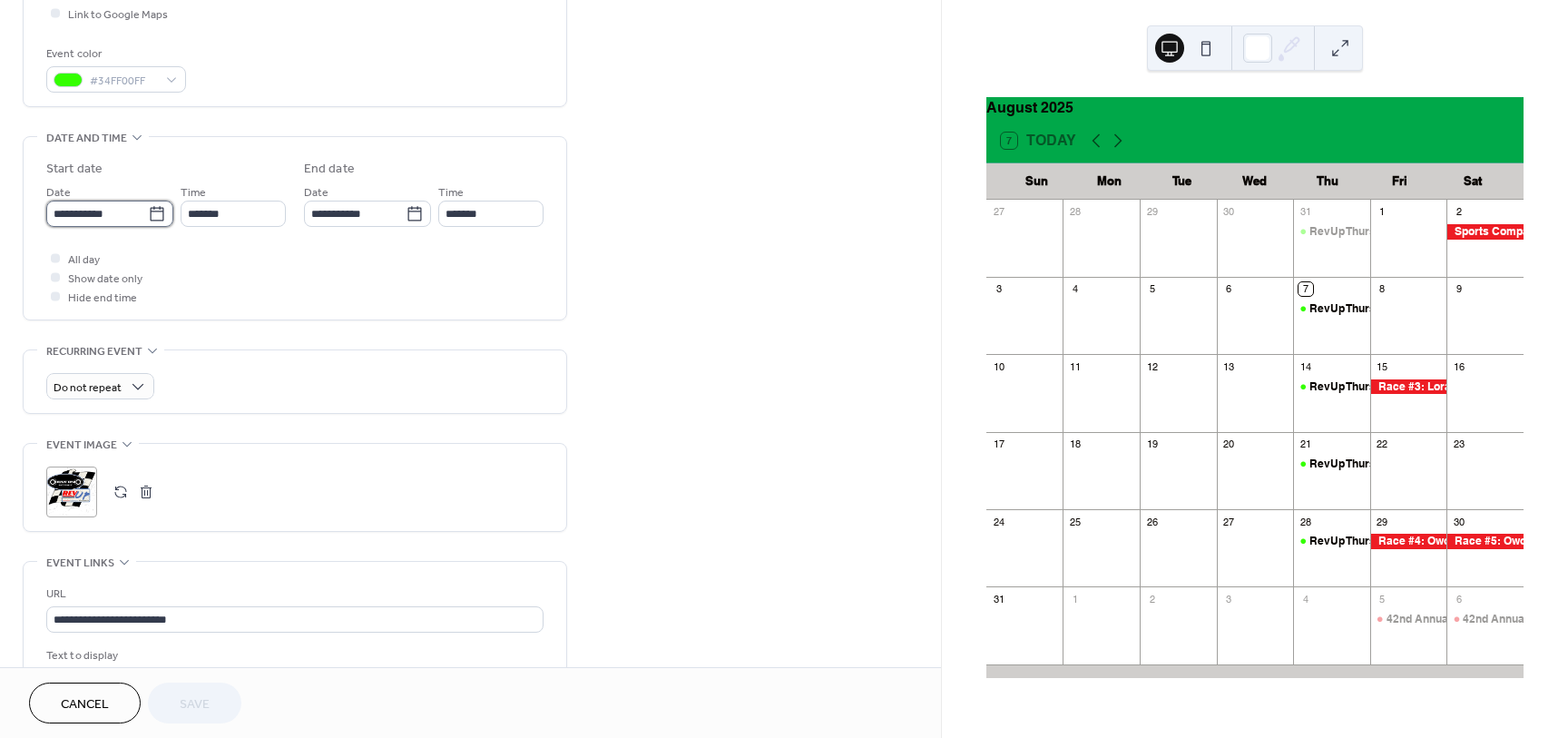 click on "**********" at bounding box center [97, 213] 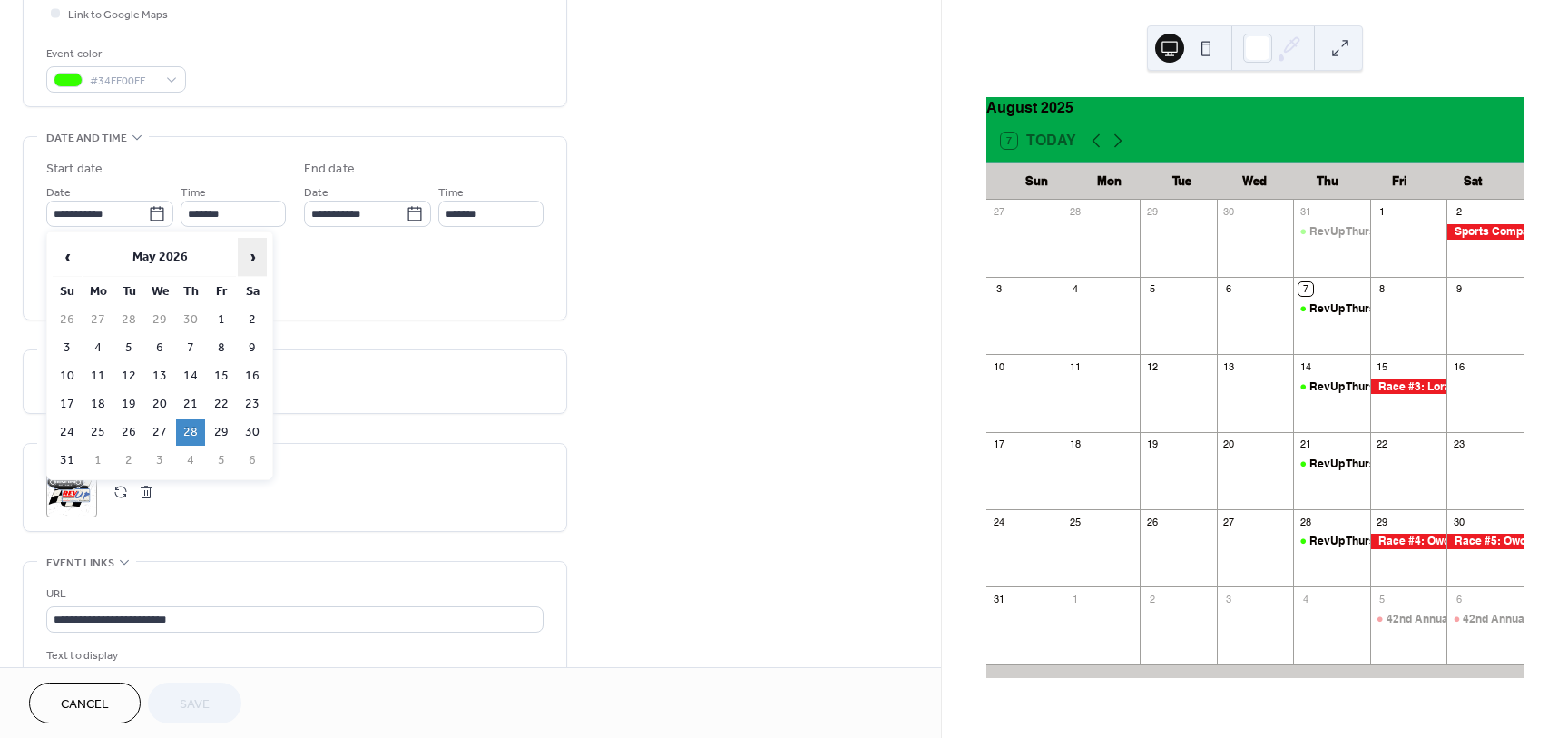 click on "›" at bounding box center (252, 257) 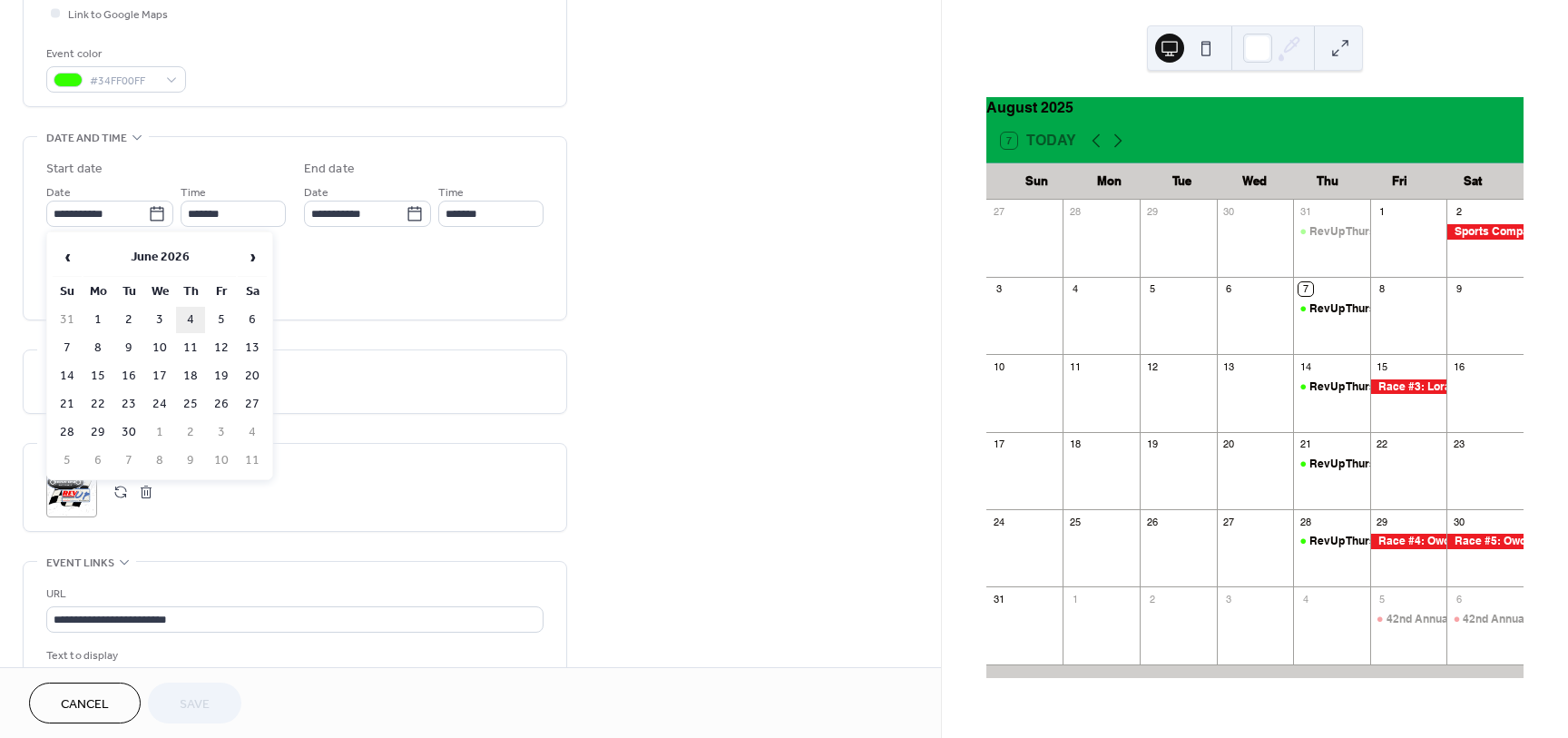 click on "4" at bounding box center (191, 320) 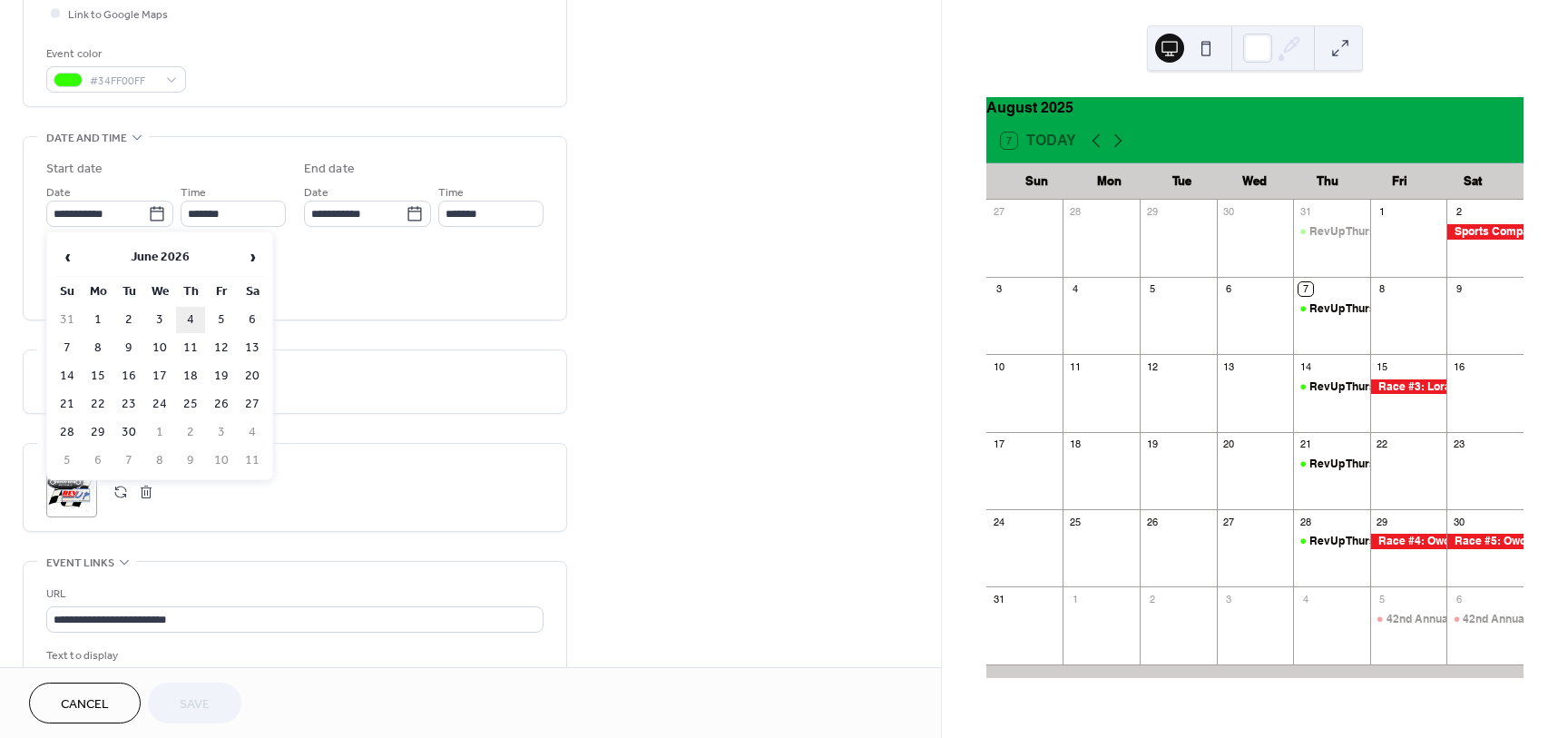 type on "**********" 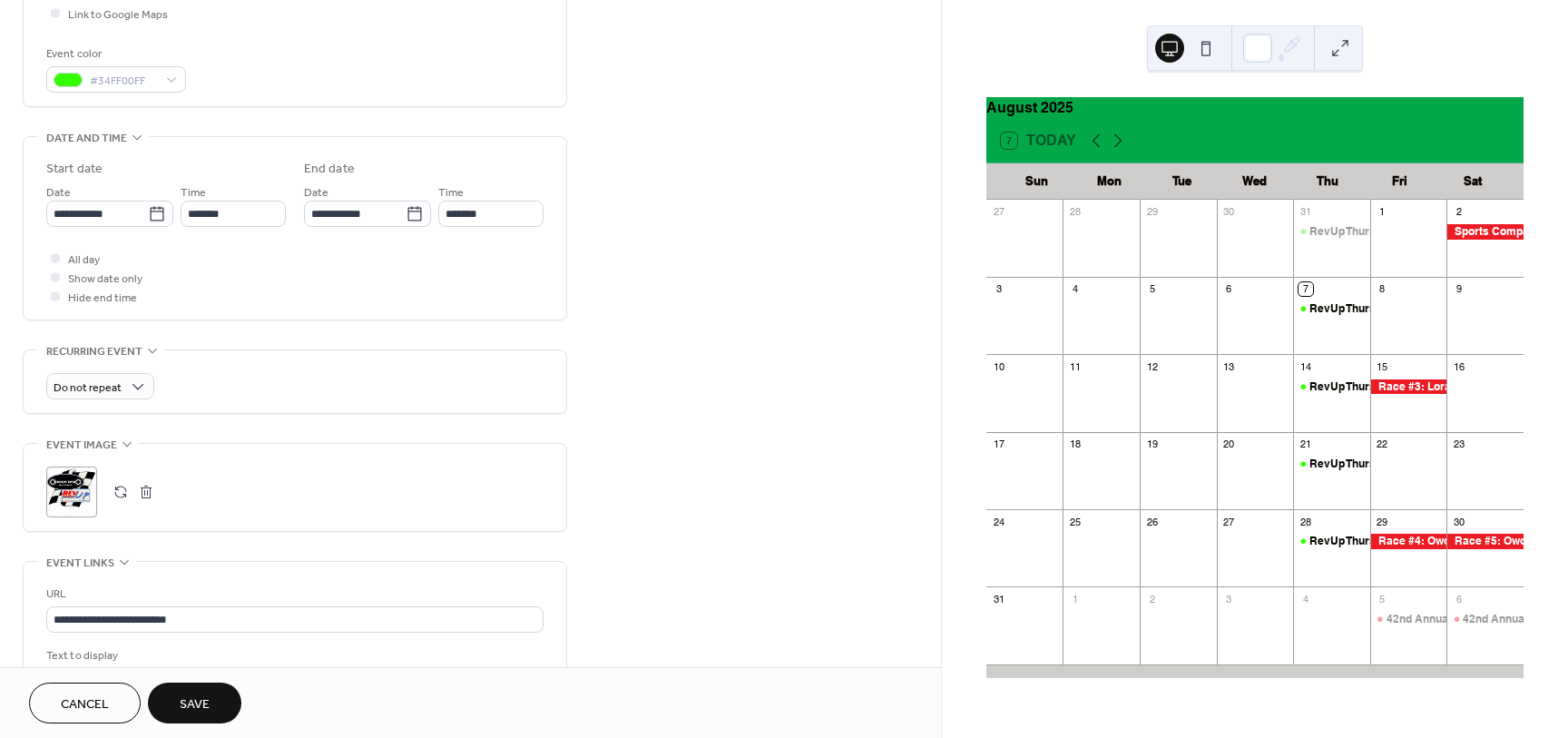 click on "Save" at bounding box center (194, 704) 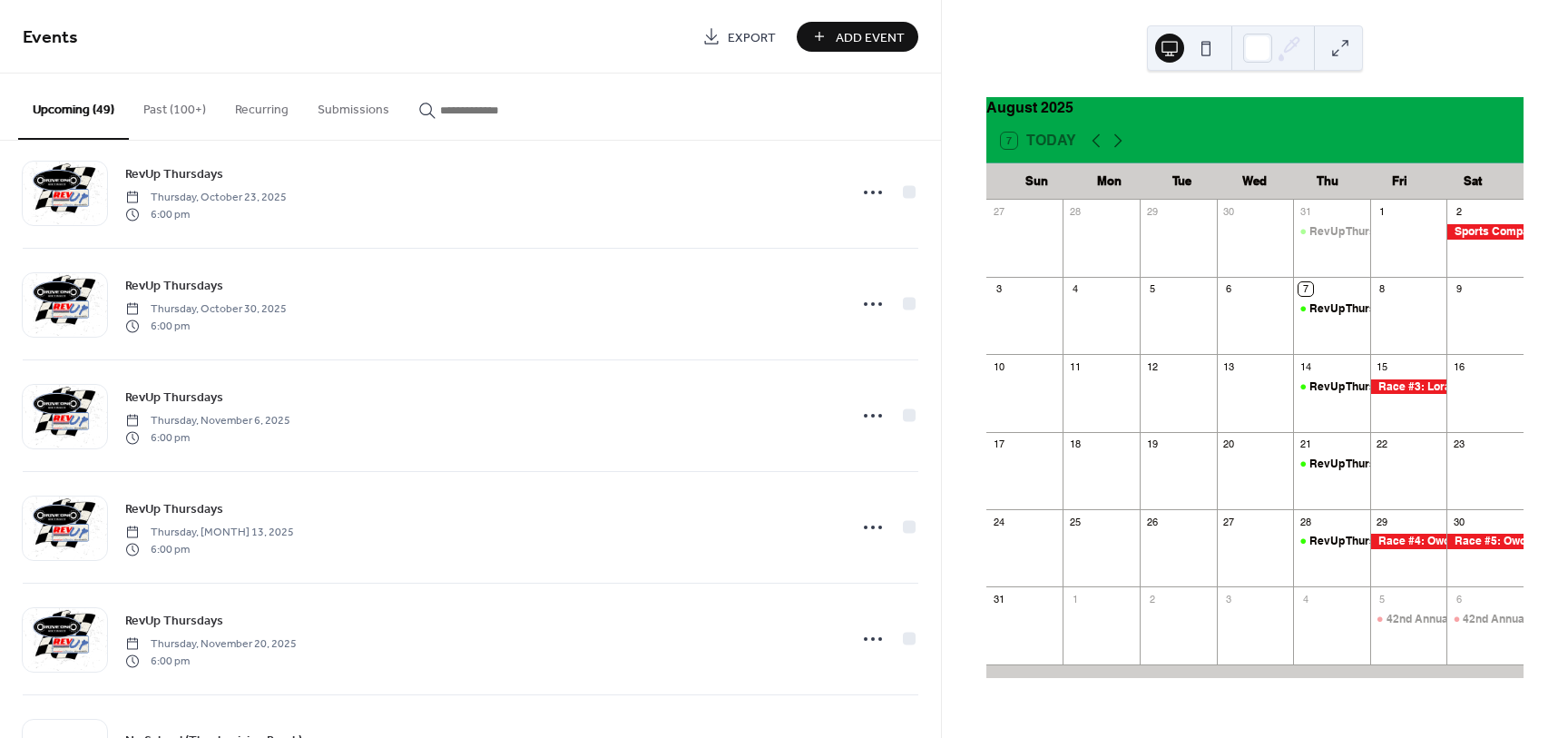scroll, scrollTop: 3811, scrollLeft: 0, axis: vertical 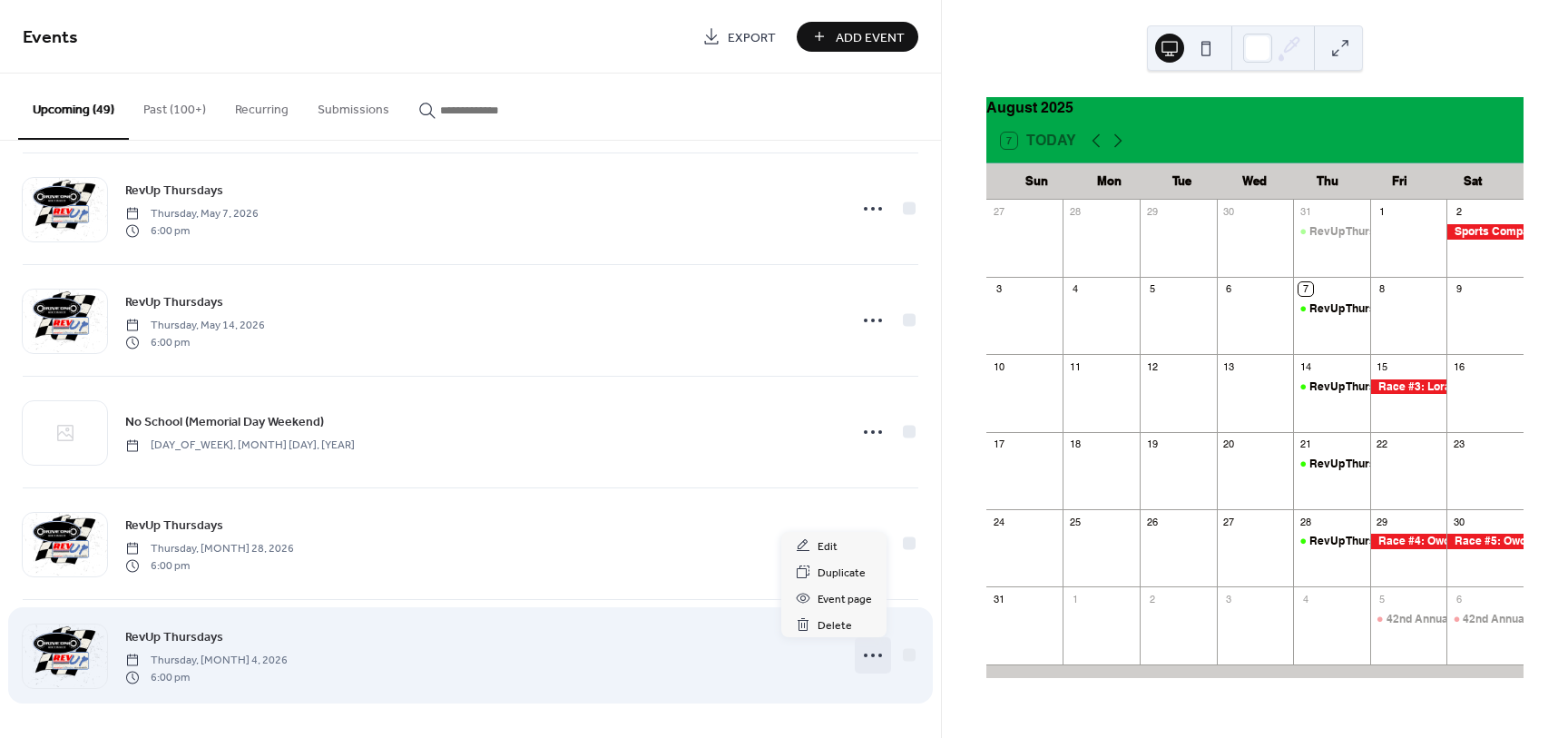 click 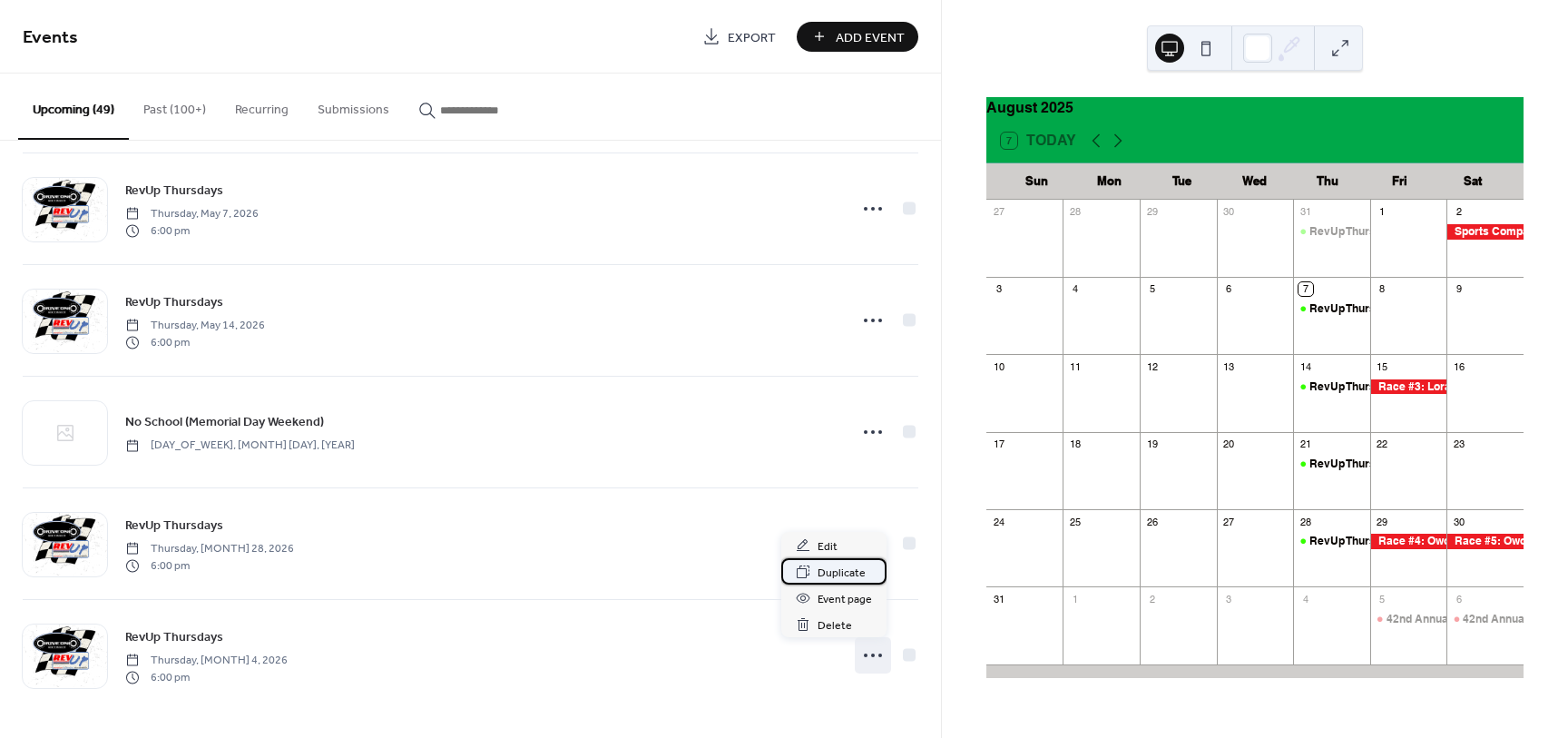 click on "Duplicate" at bounding box center (841, 573) 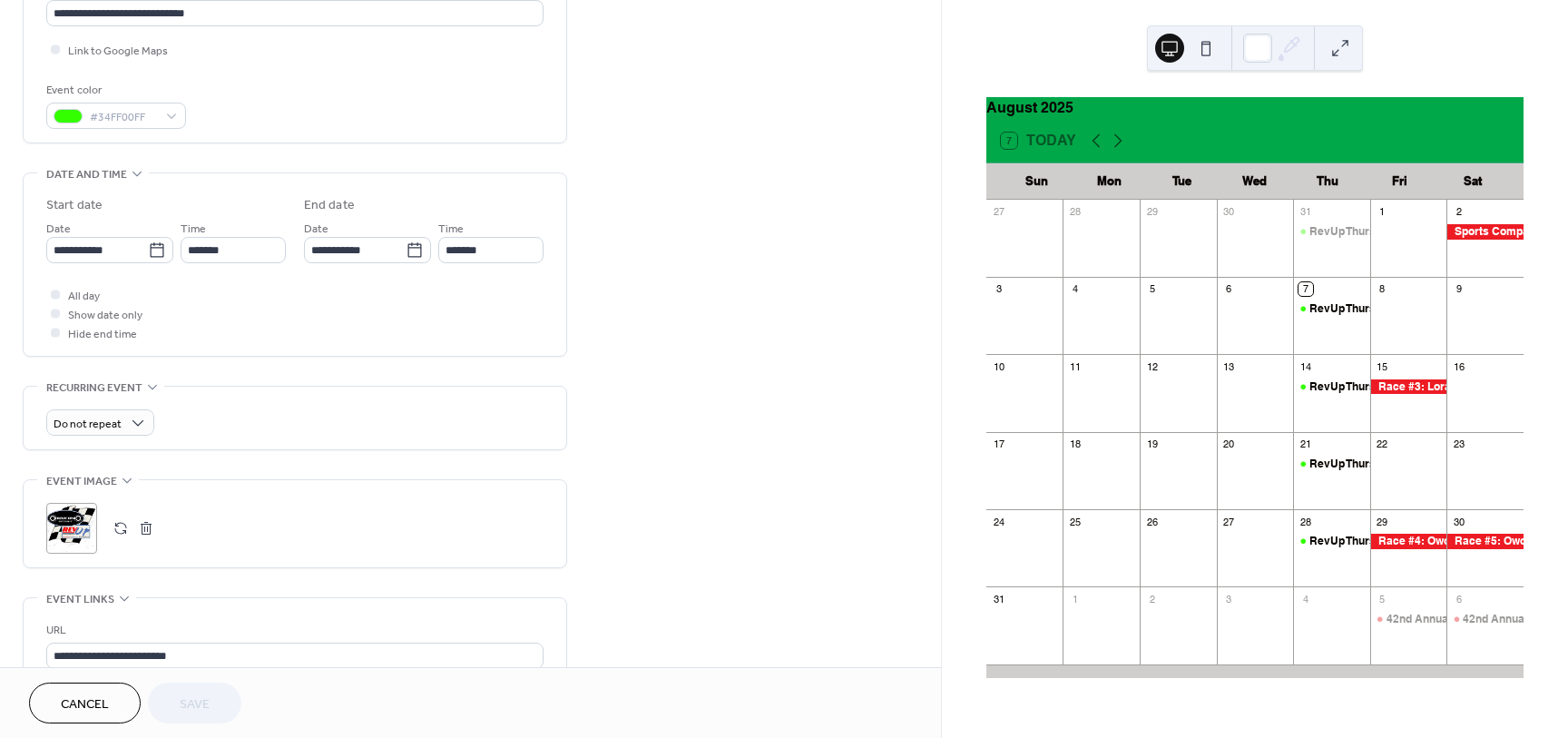 scroll, scrollTop: 341, scrollLeft: 0, axis: vertical 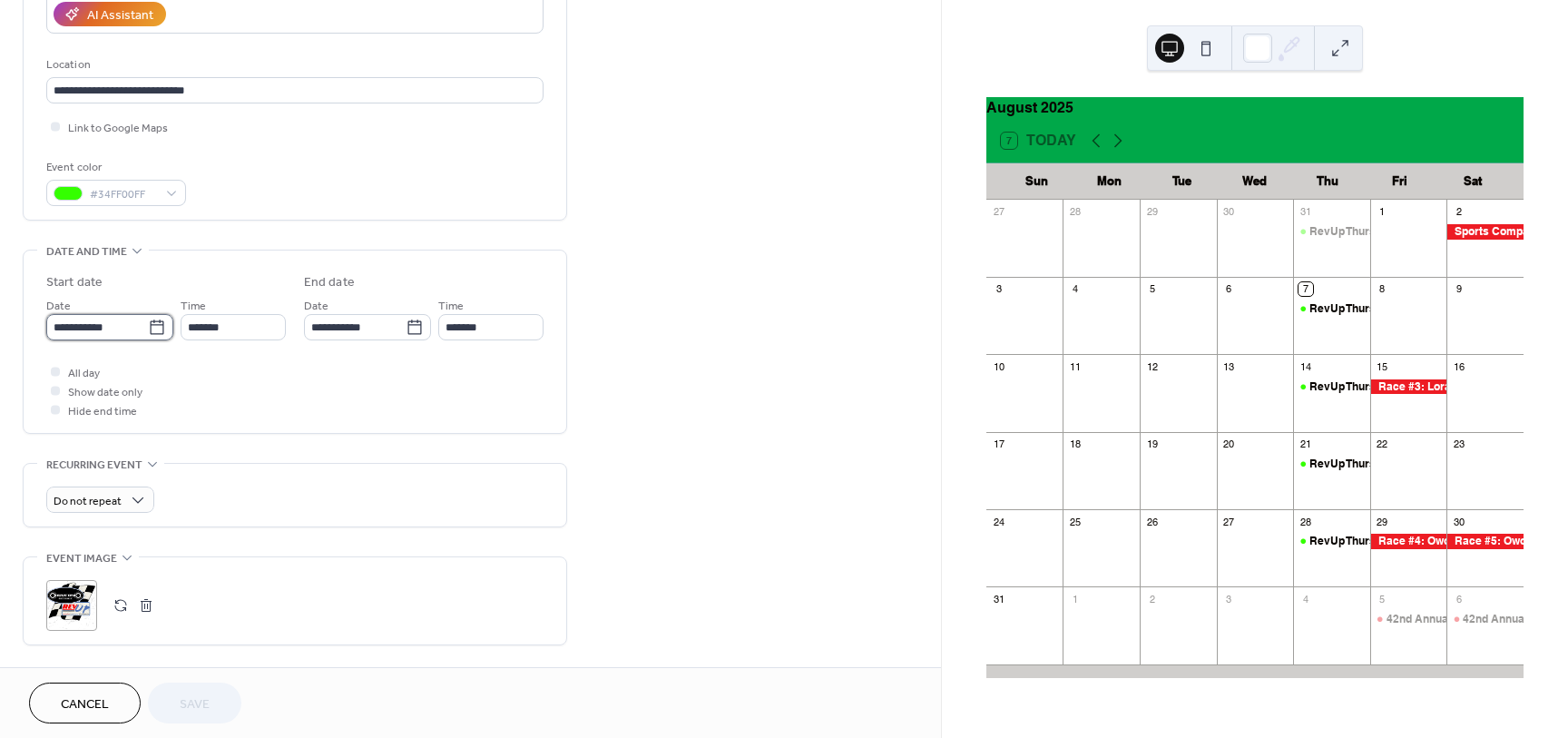 click on "**********" at bounding box center [97, 327] 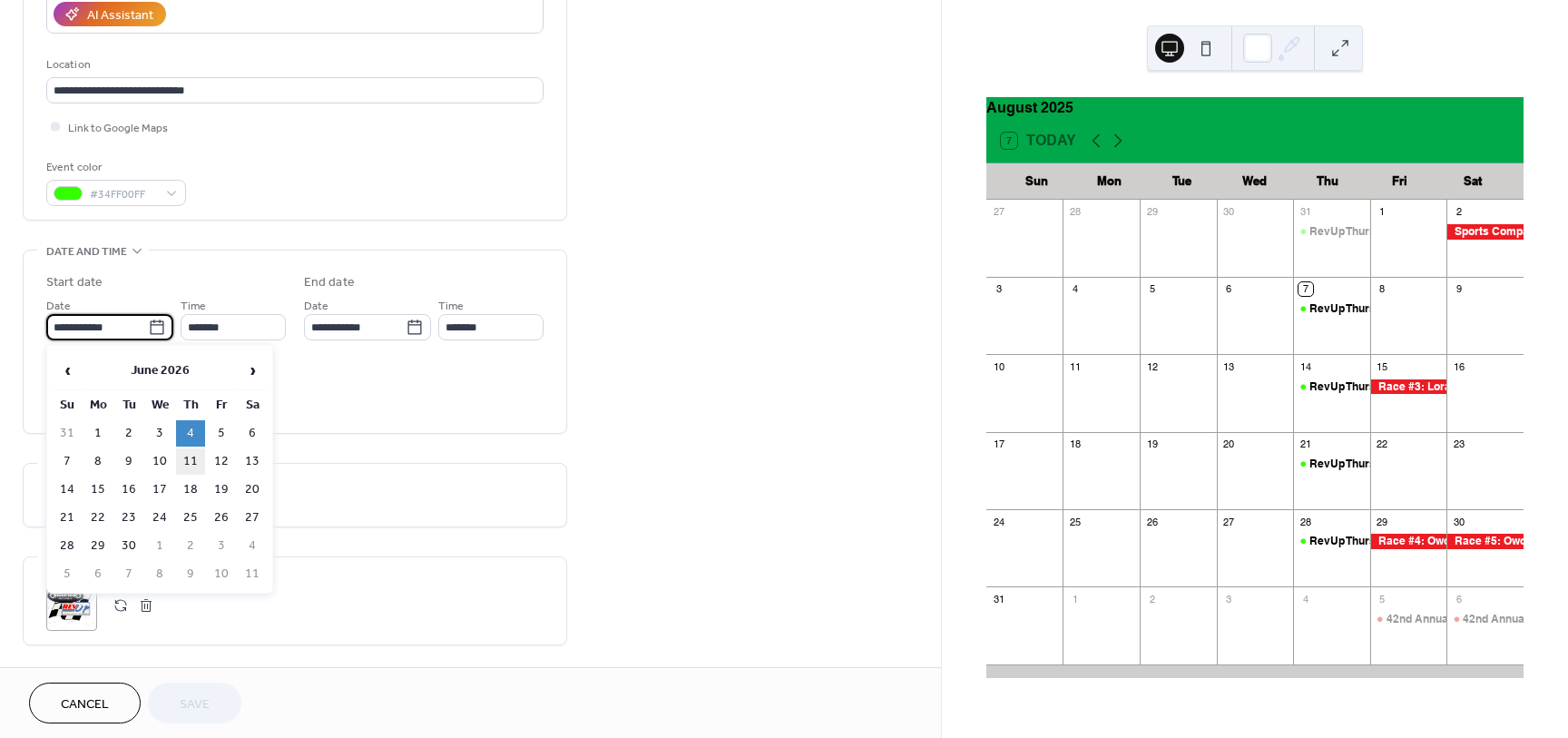 click on "11" at bounding box center (191, 461) 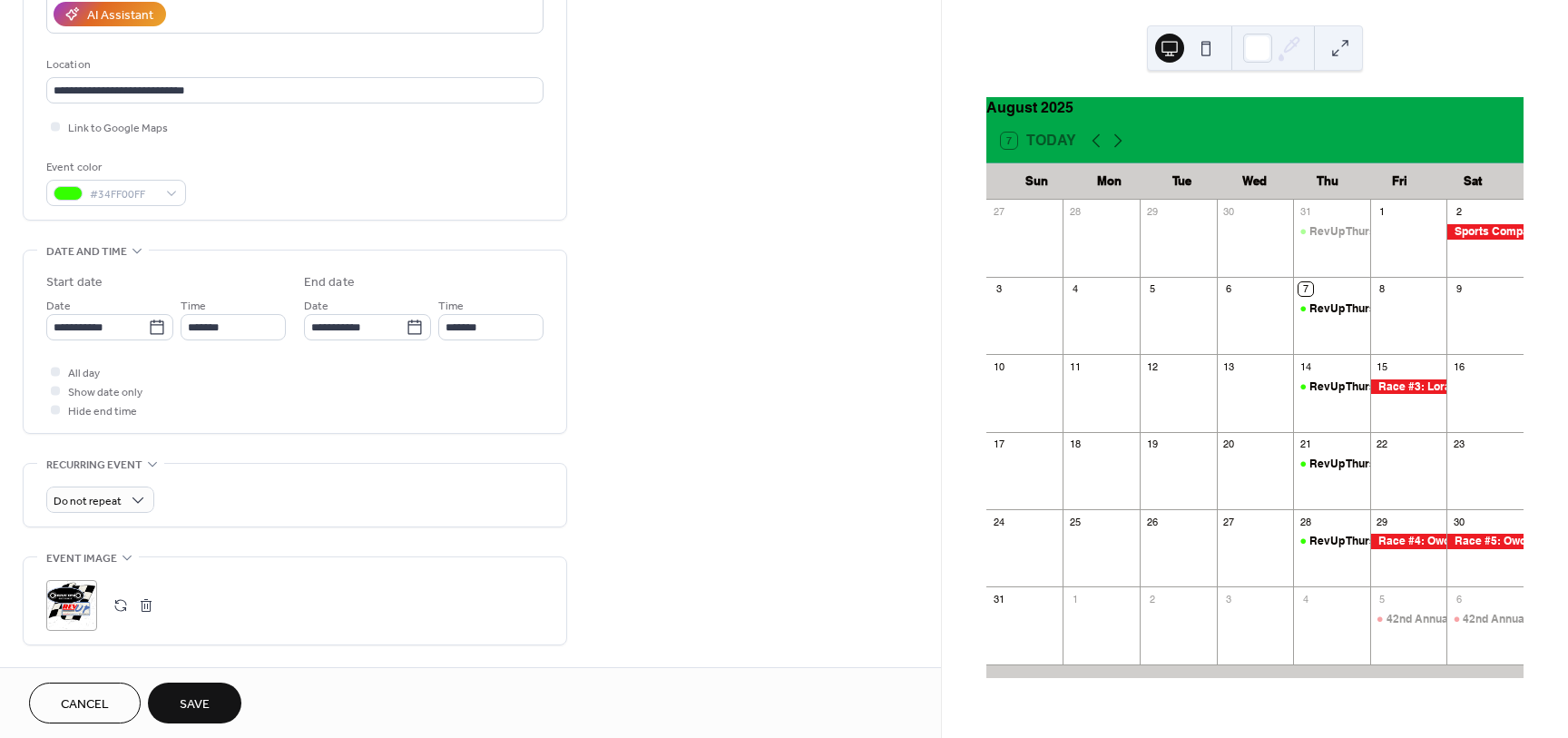 click on "Save" at bounding box center (194, 703) 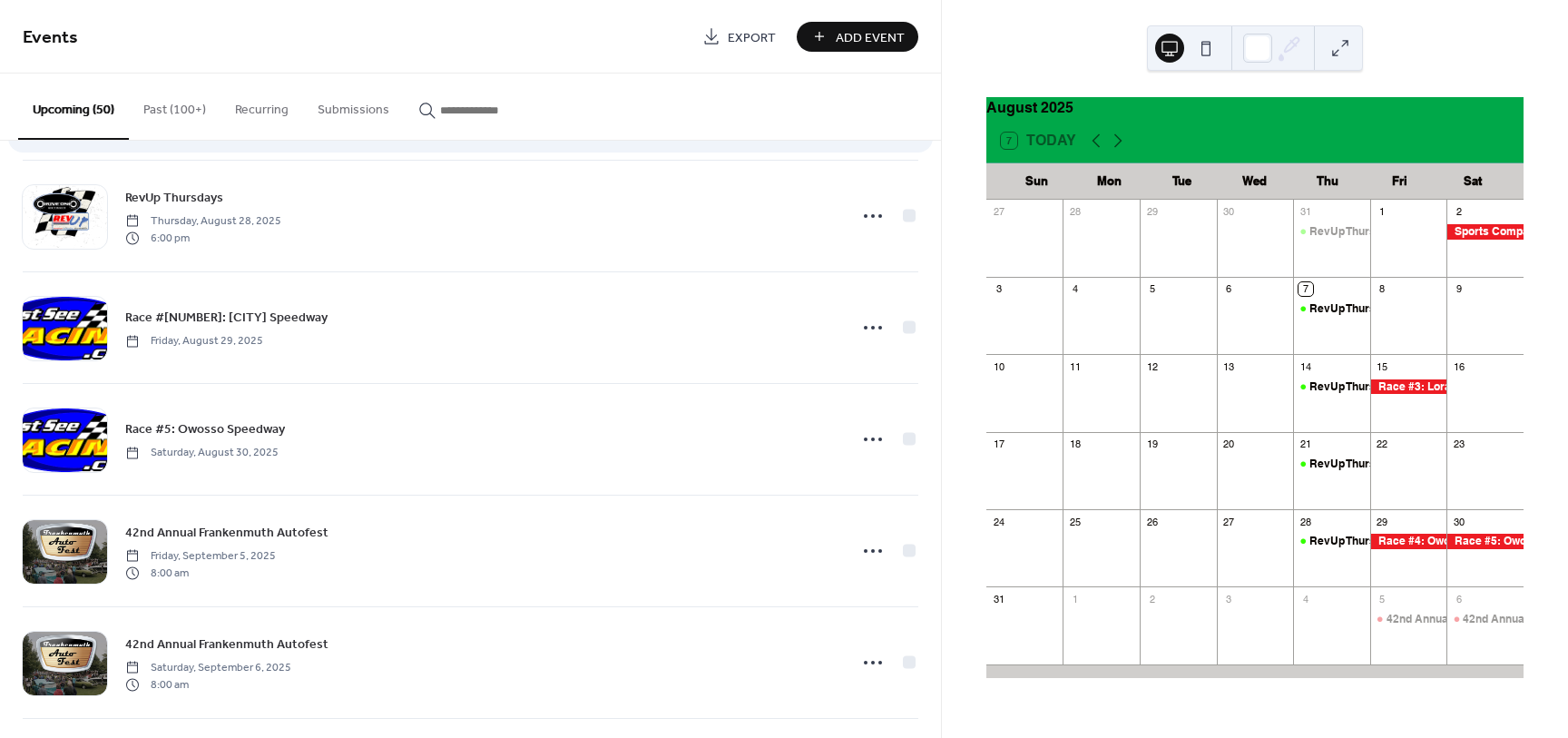 scroll, scrollTop: 0, scrollLeft: 0, axis: both 